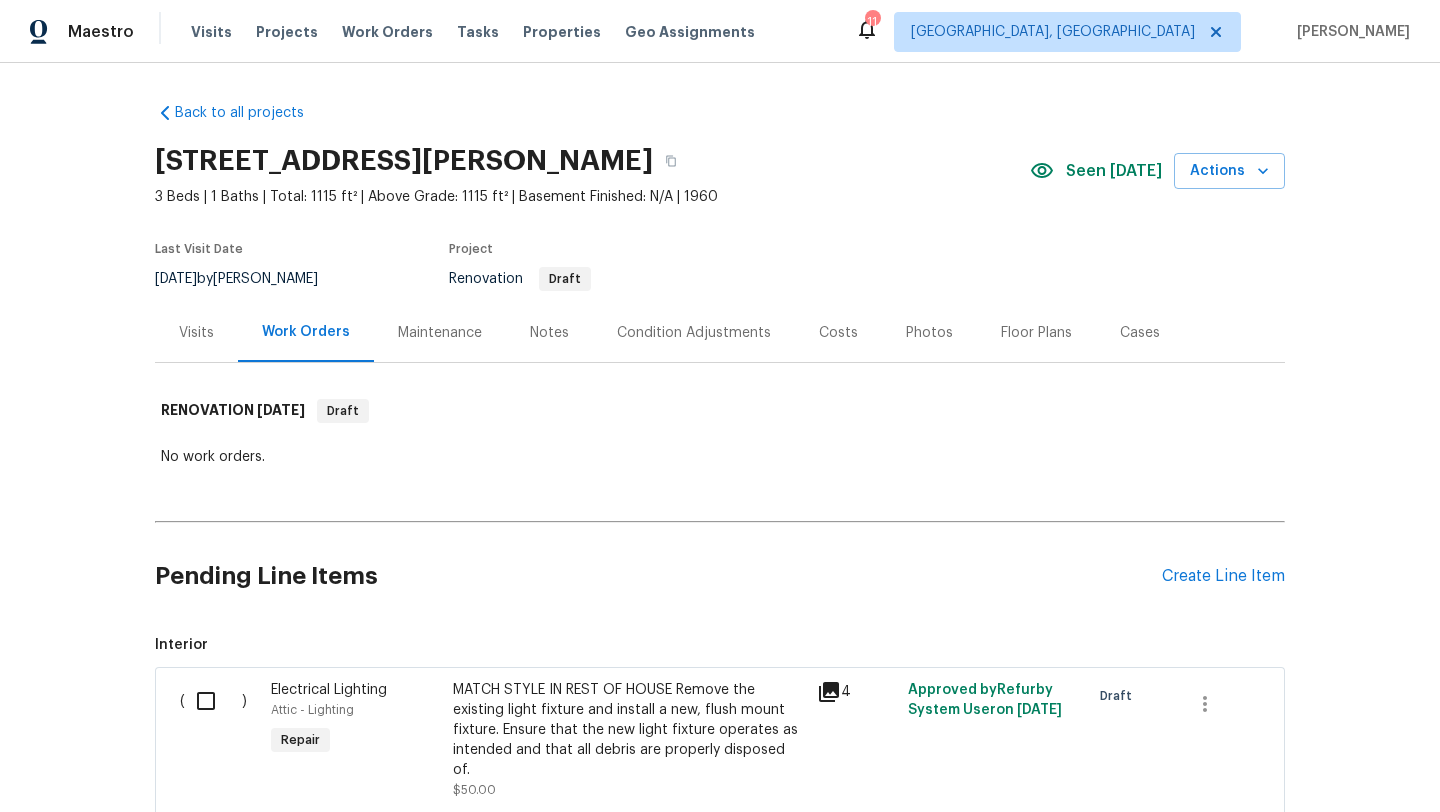 scroll, scrollTop: 0, scrollLeft: 0, axis: both 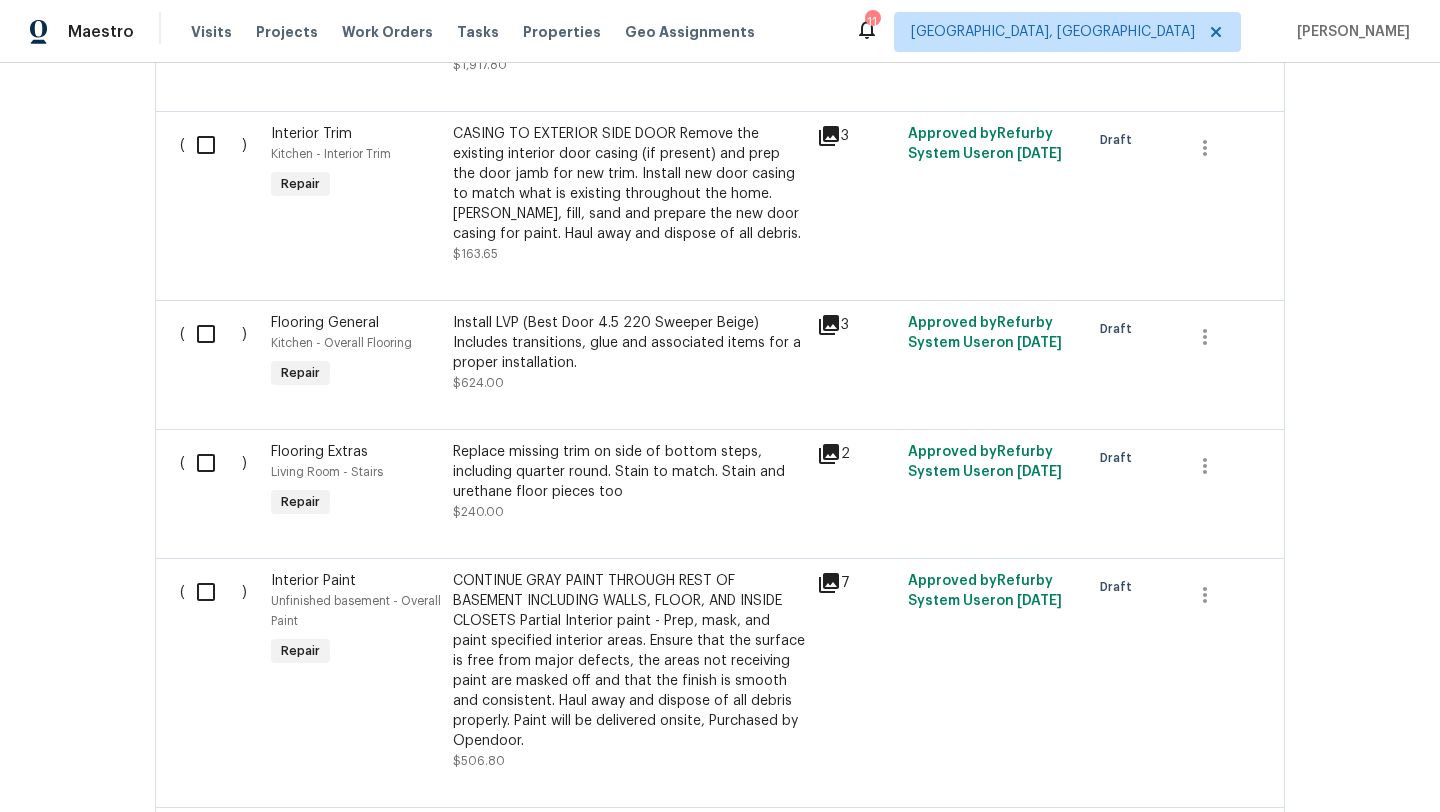 click 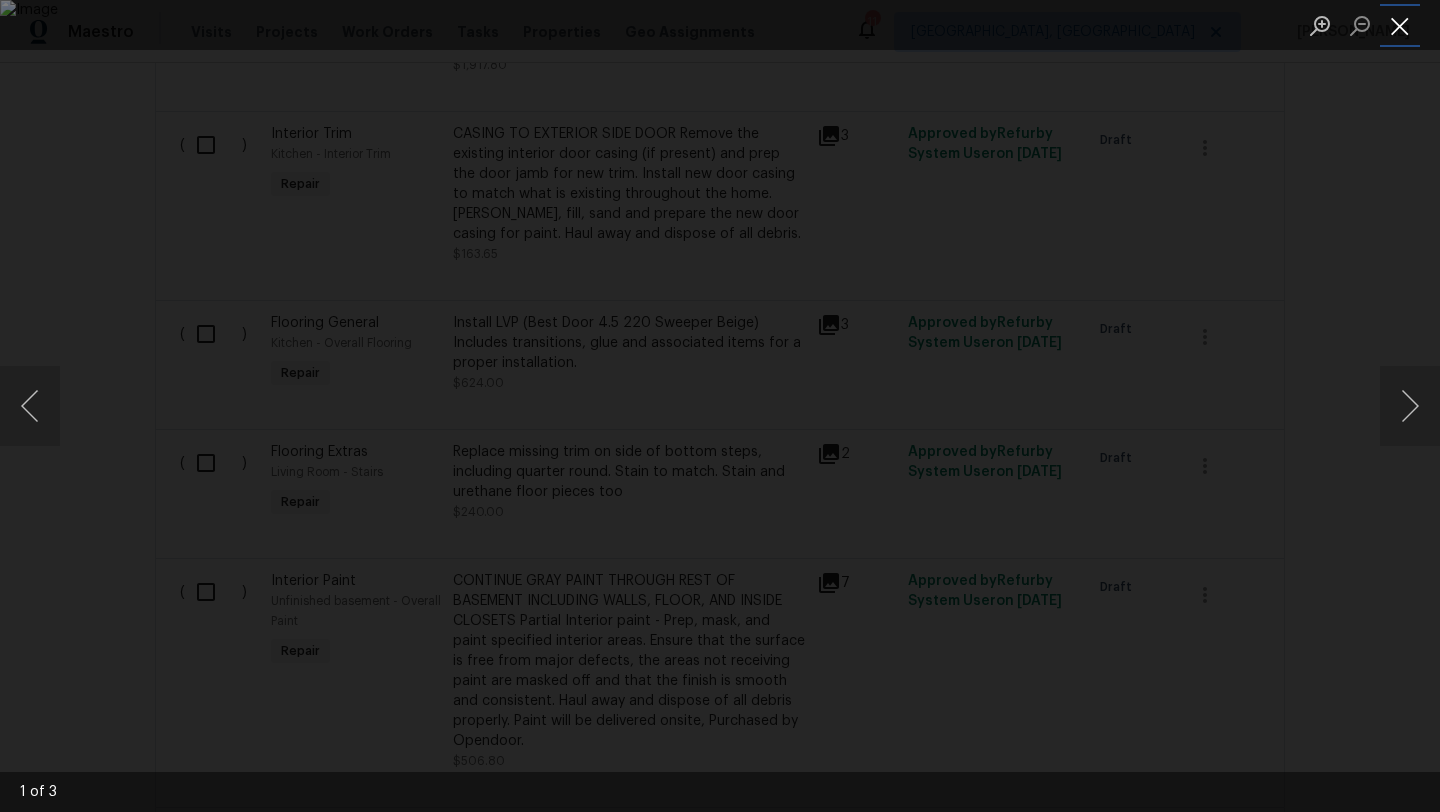 click at bounding box center (1400, 25) 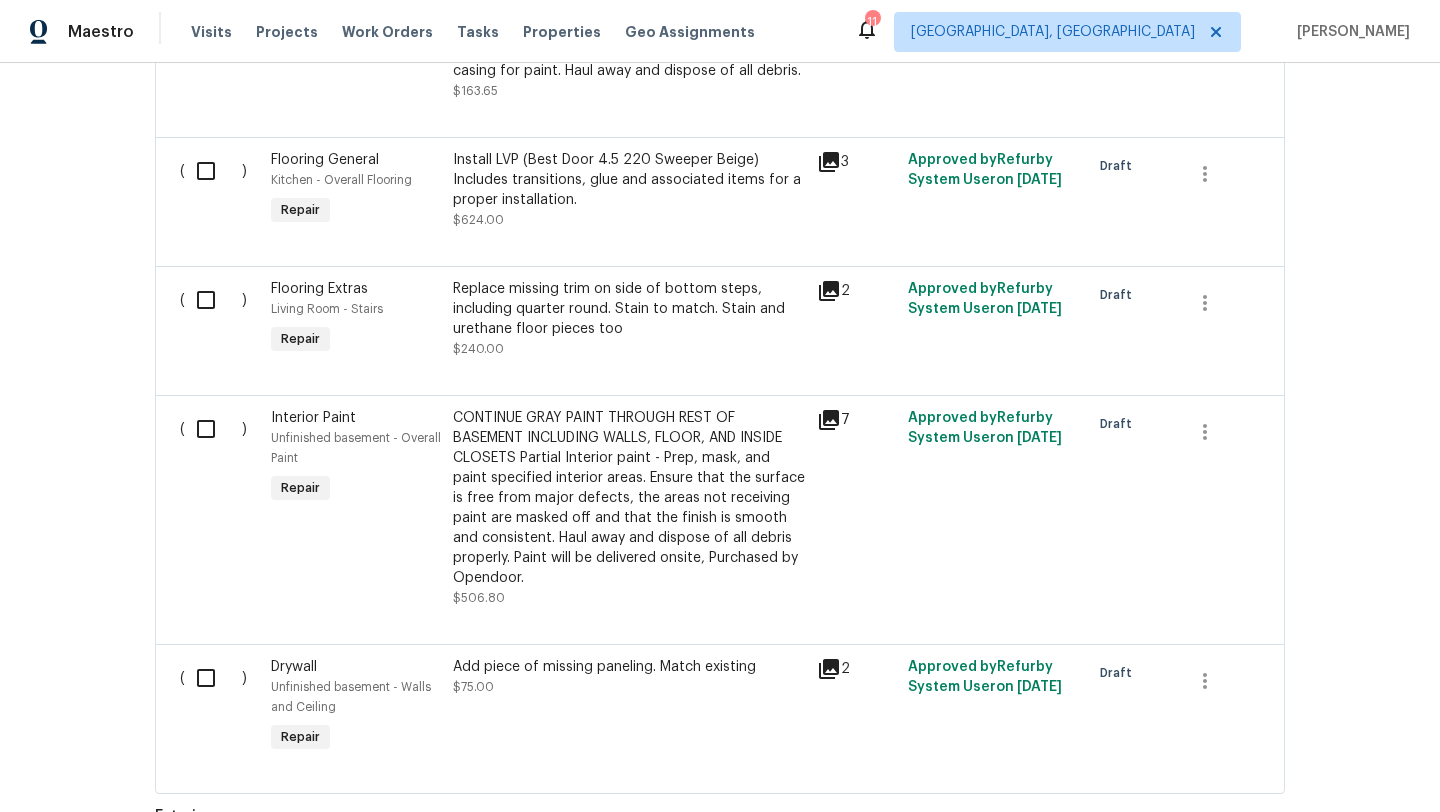 scroll, scrollTop: 3121, scrollLeft: 0, axis: vertical 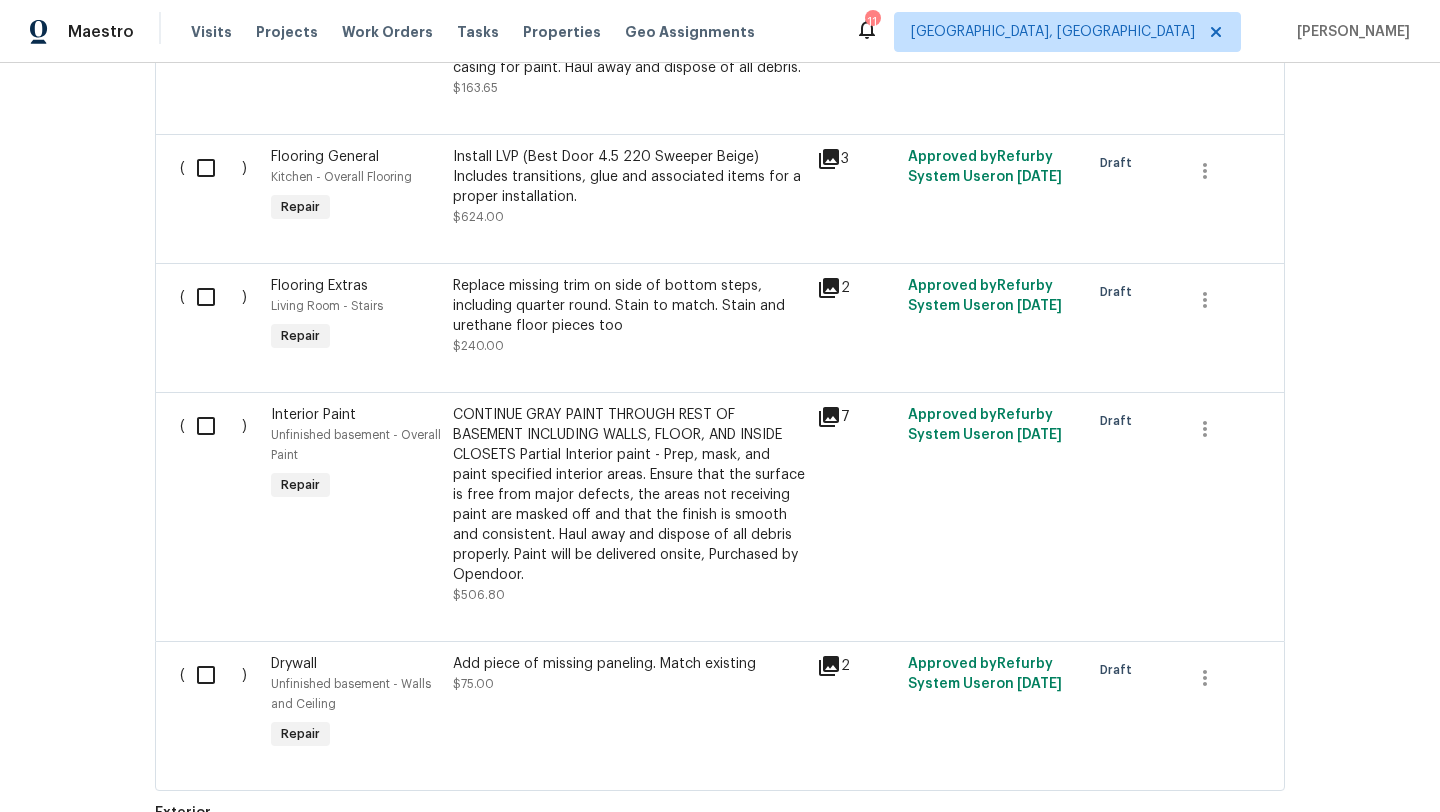 click 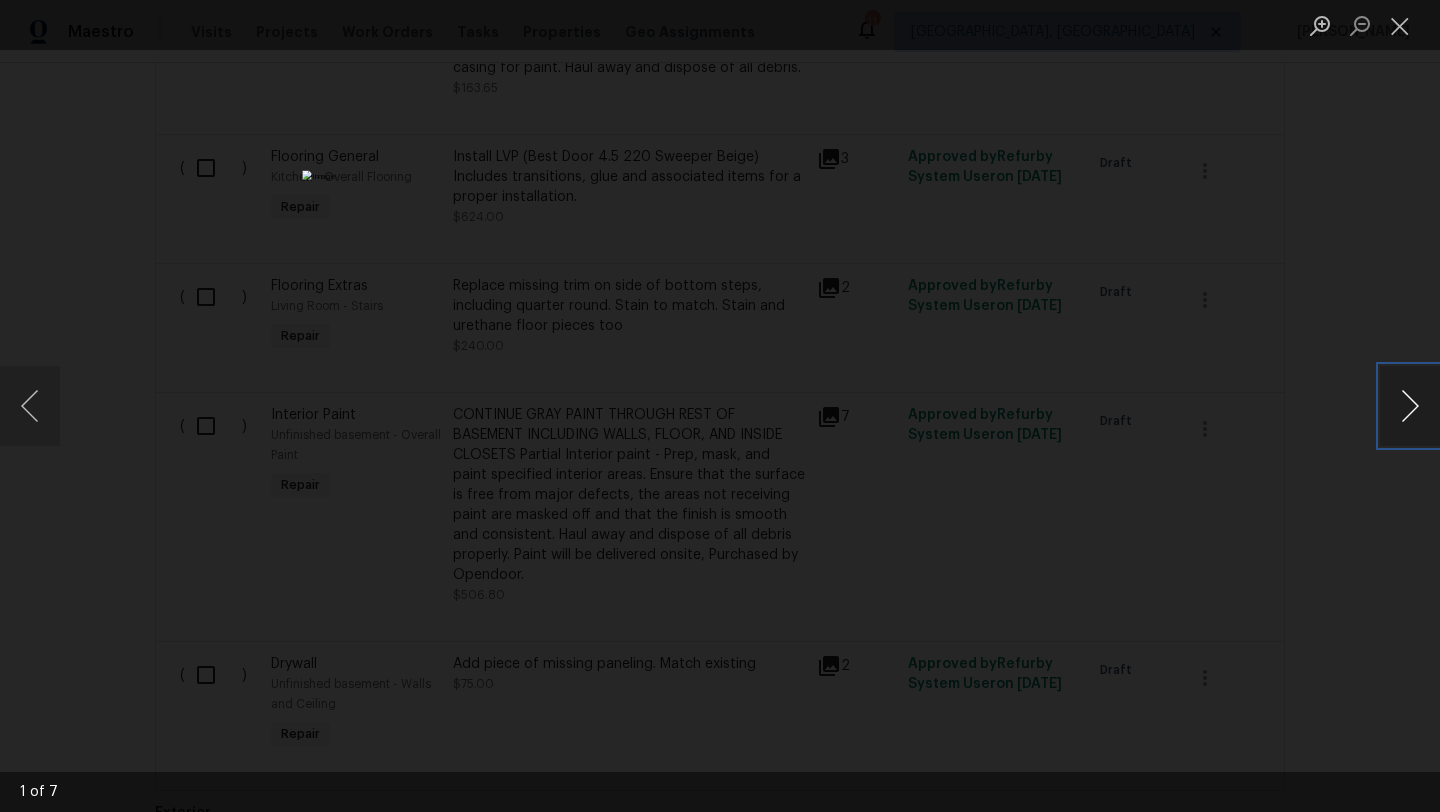 click at bounding box center [1410, 406] 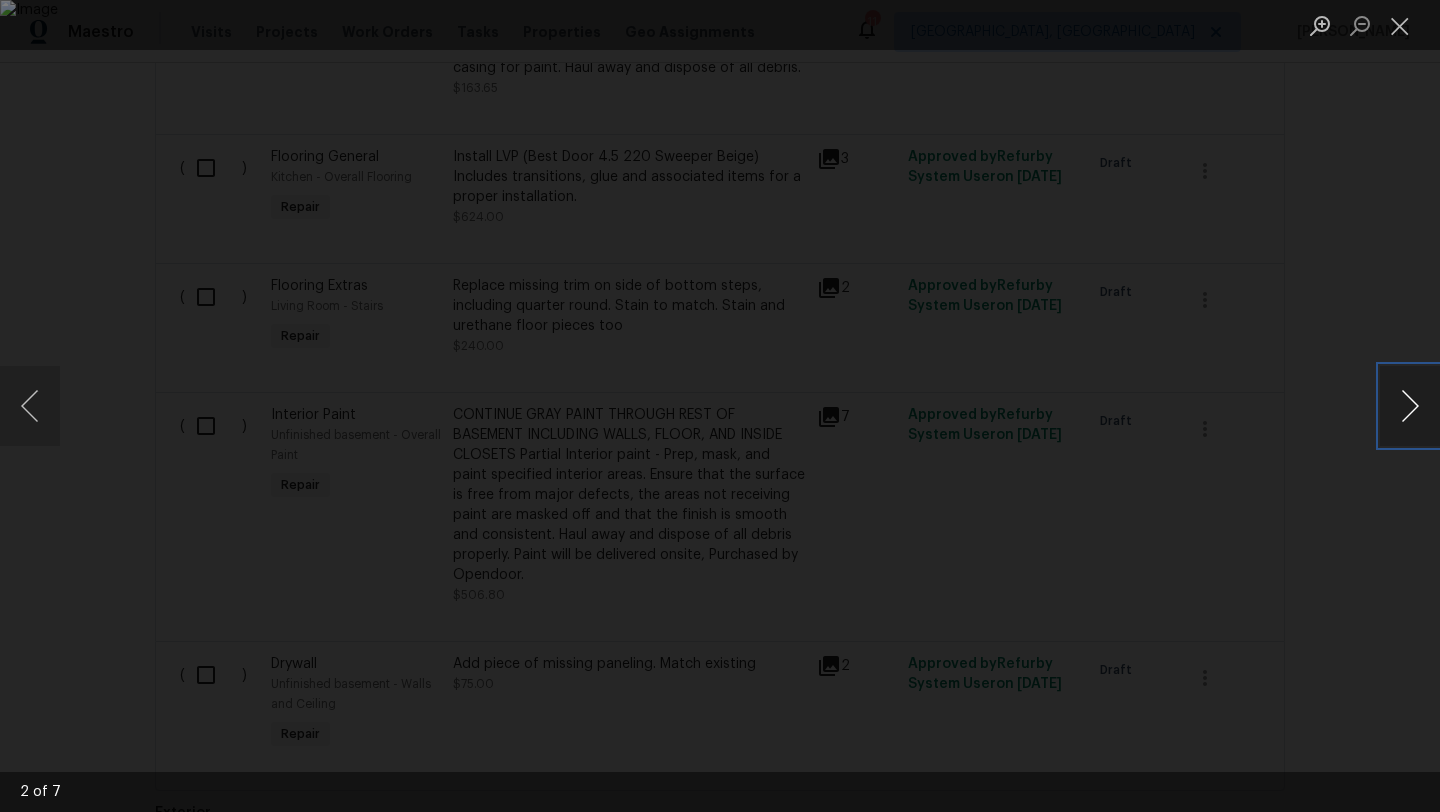 click at bounding box center (1410, 406) 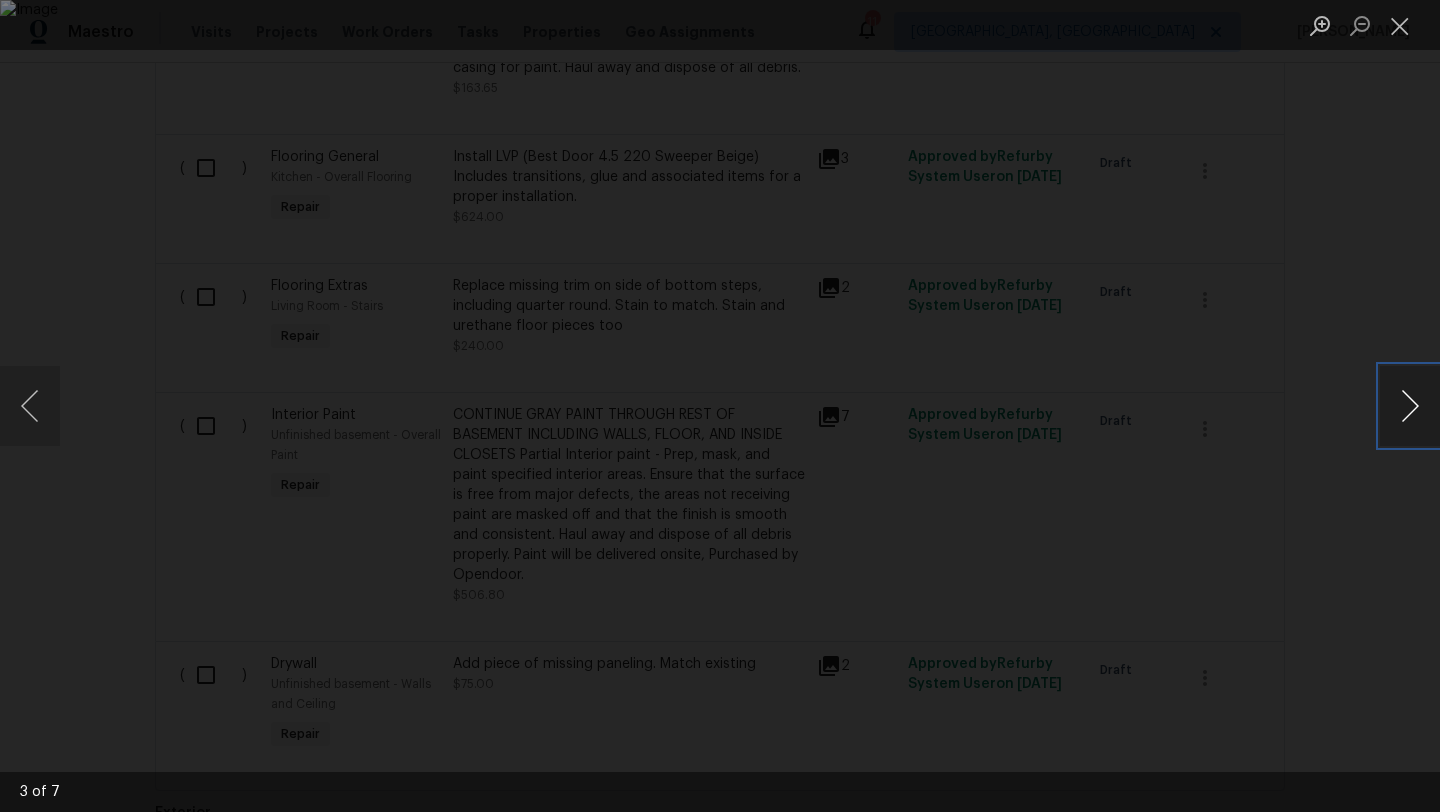 click at bounding box center [1410, 406] 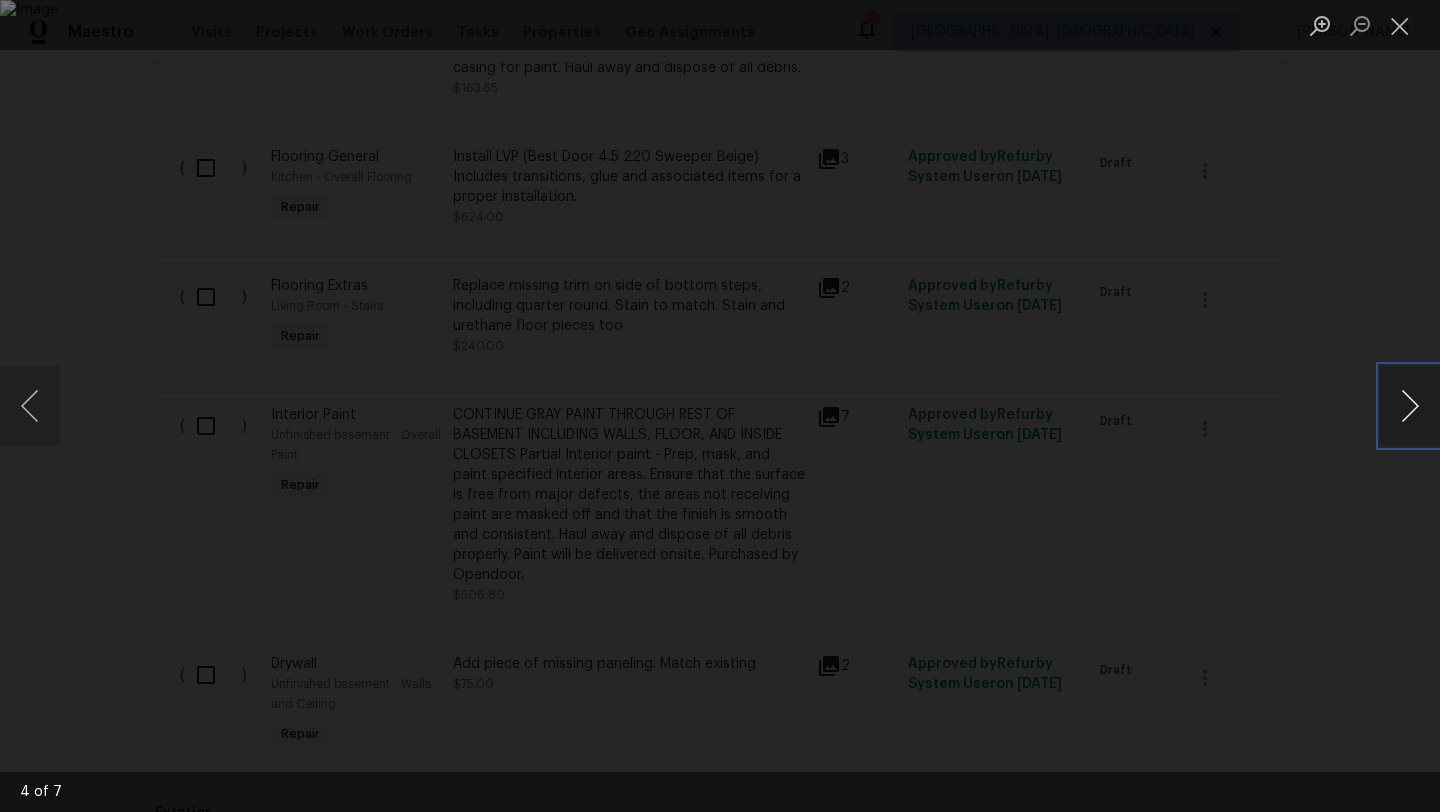 click at bounding box center (1410, 406) 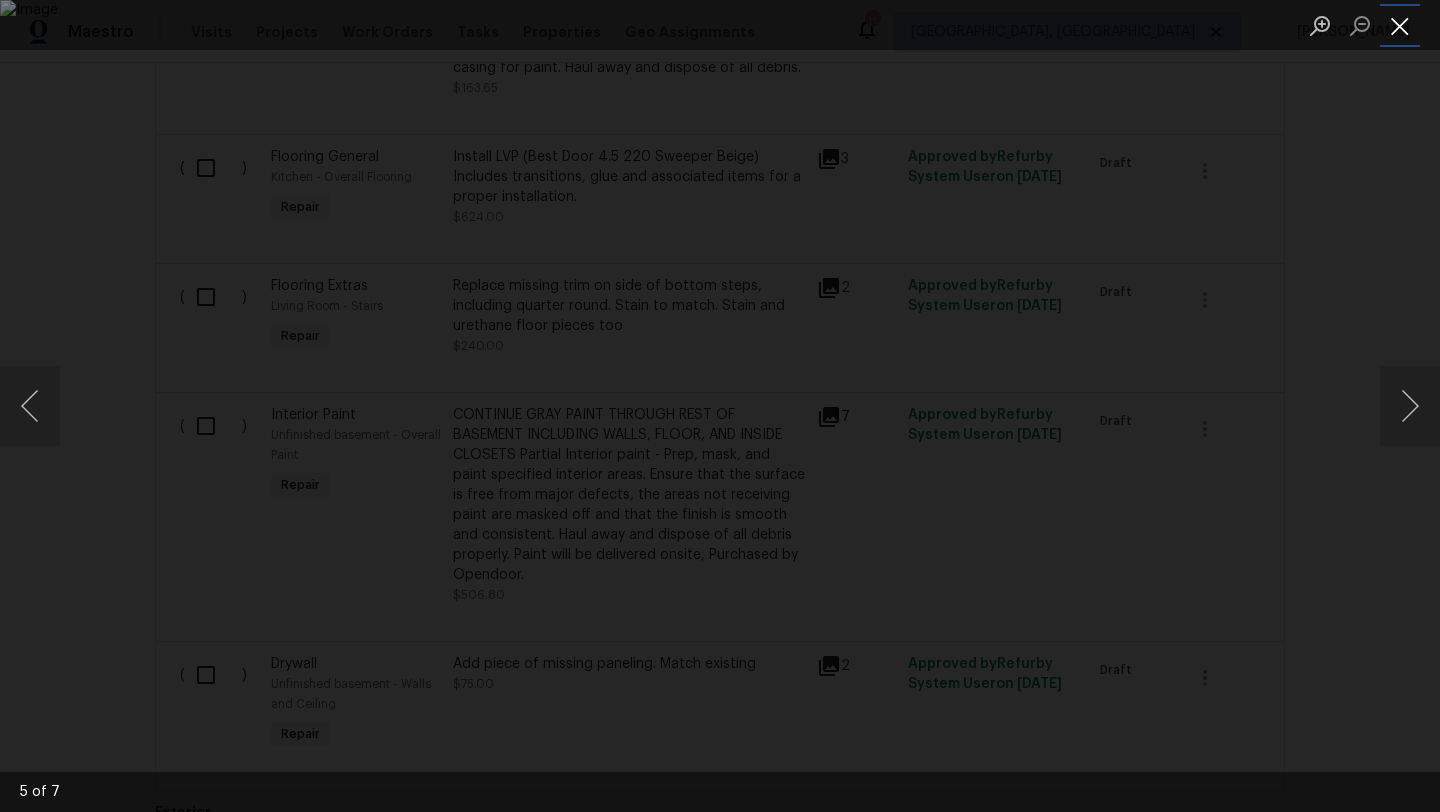 click at bounding box center (1400, 25) 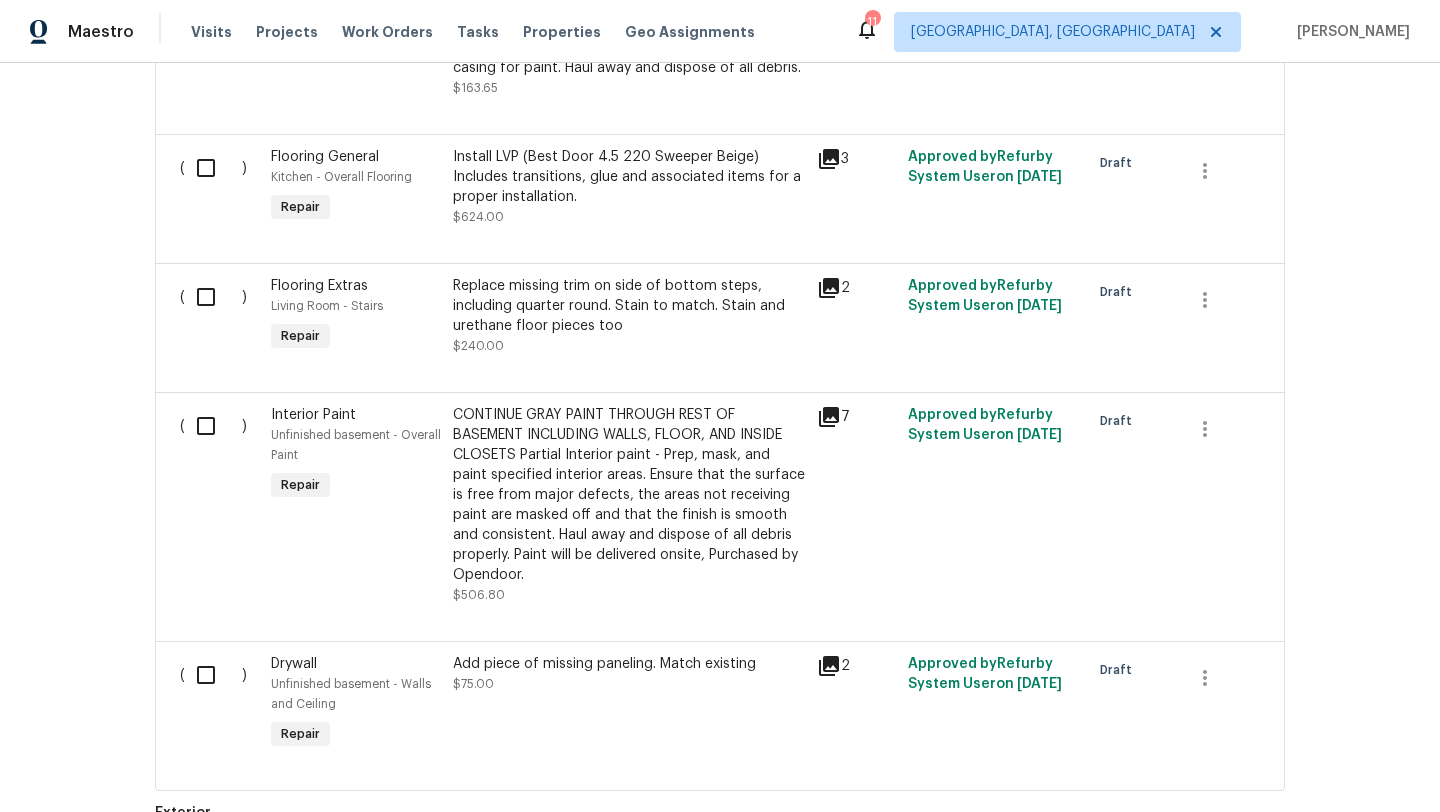 click on "CONTINUE GRAY PAINT THROUGH REST OF BASEMENT INCLUDING WALLS, FLOOR, AND INSIDE CLOSETS
Partial Interior paint - Prep, mask, and paint specified interior areas. Ensure that the surface is free from major defects, the areas not receiving paint are masked off and that the finish is smooth and consistent. Haul away and dispose of all debris properly. Paint will be delivered onsite, Purchased by Opendoor." at bounding box center [629, 495] 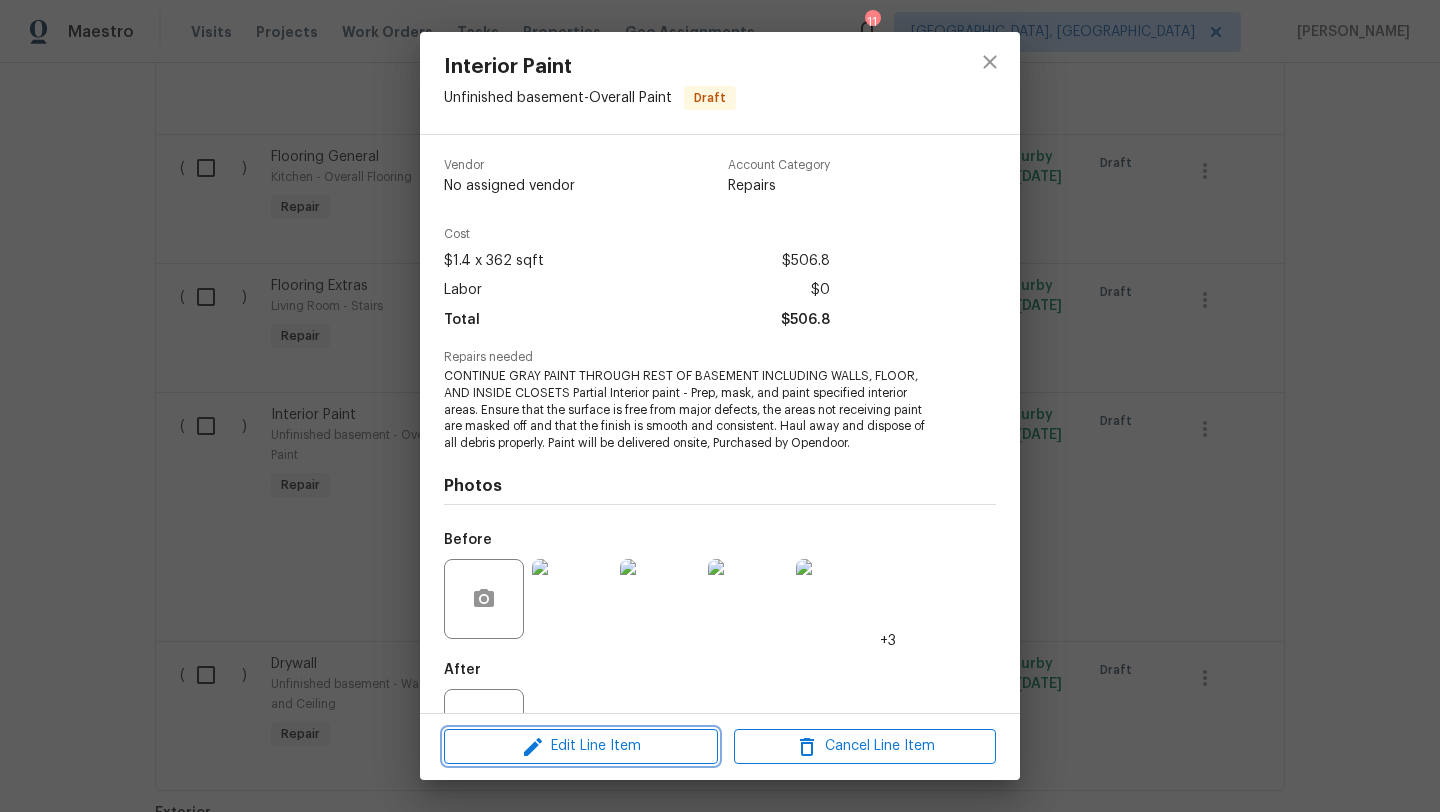 click on "Edit Line Item" at bounding box center [581, 746] 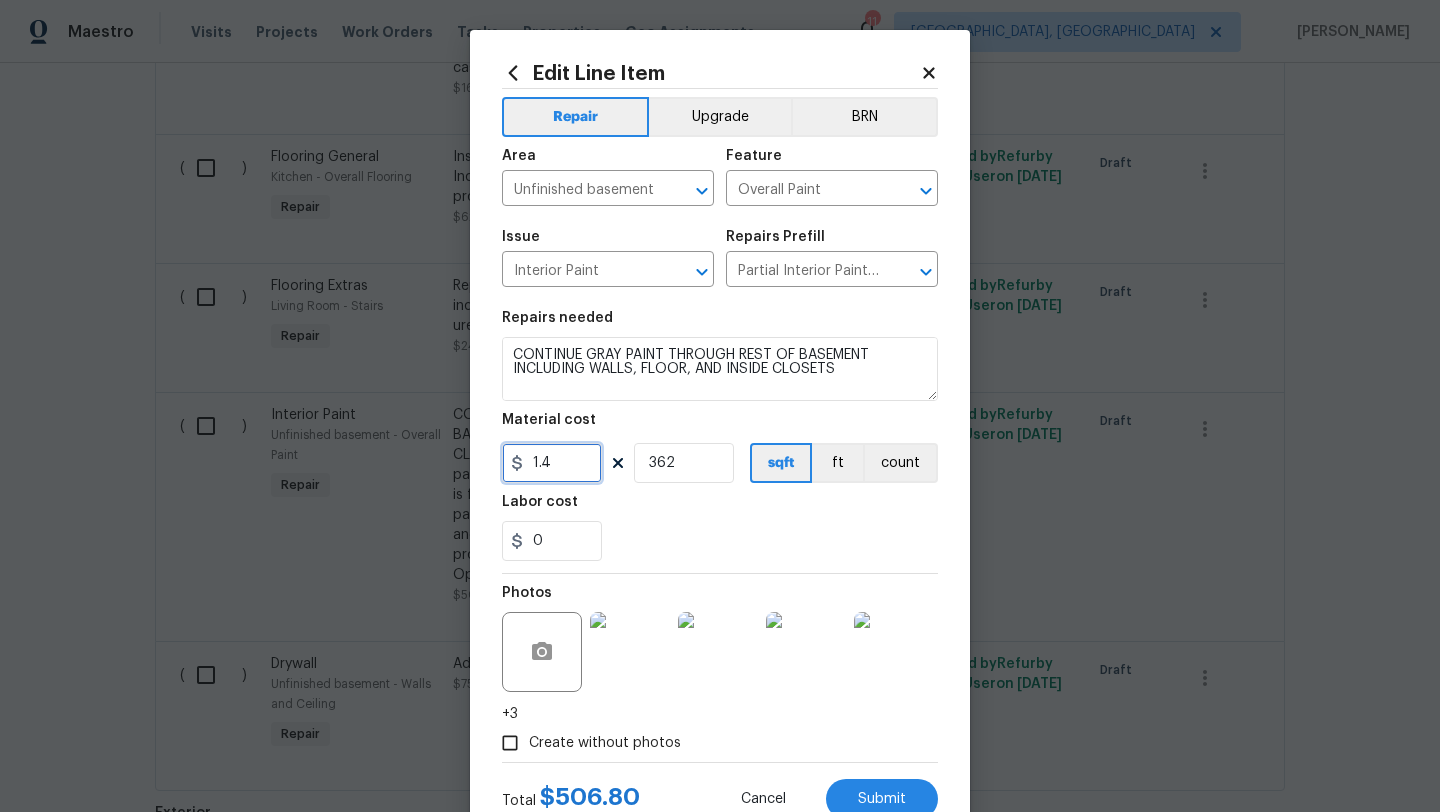 drag, startPoint x: 566, startPoint y: 469, endPoint x: 518, endPoint y: 471, distance: 48.04165 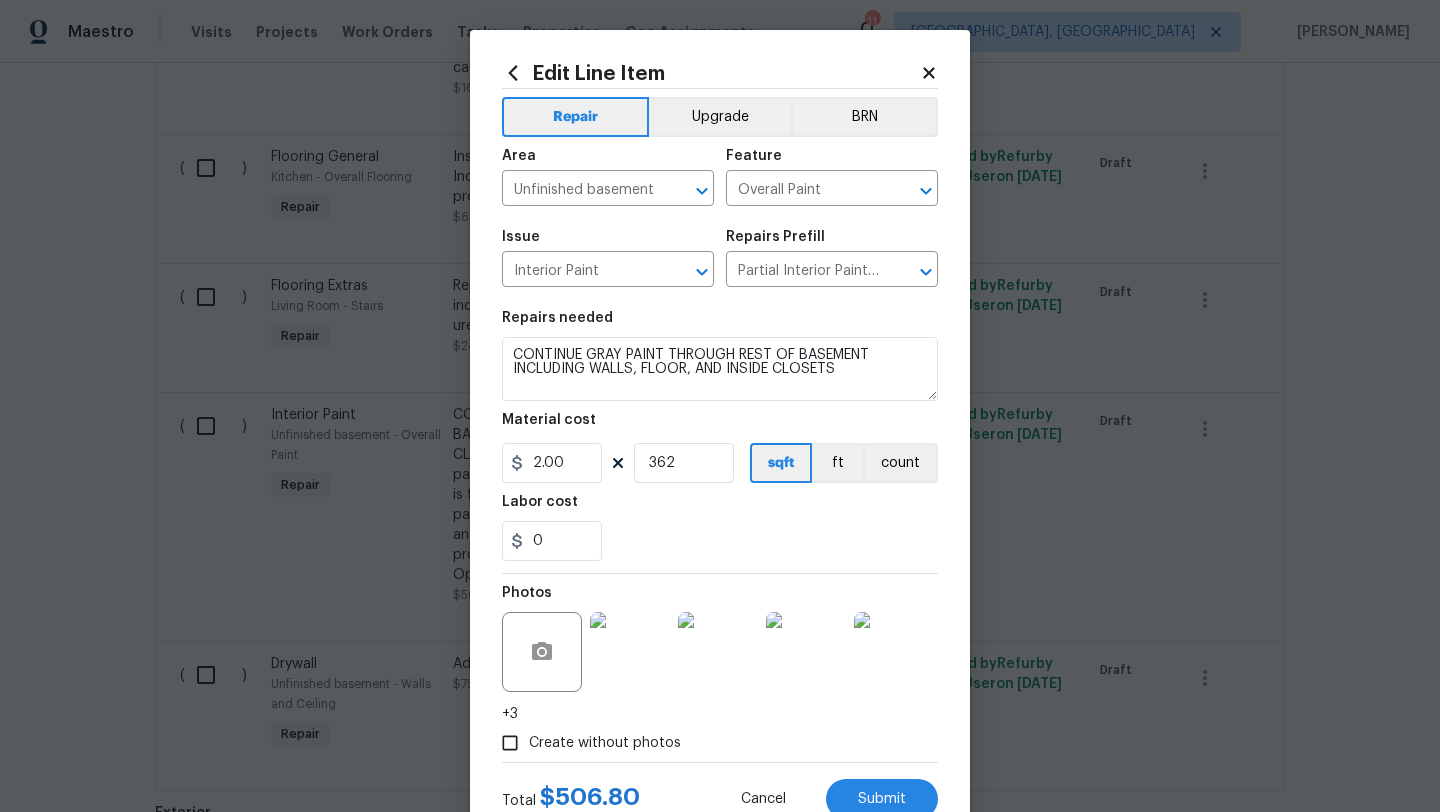 type on "2" 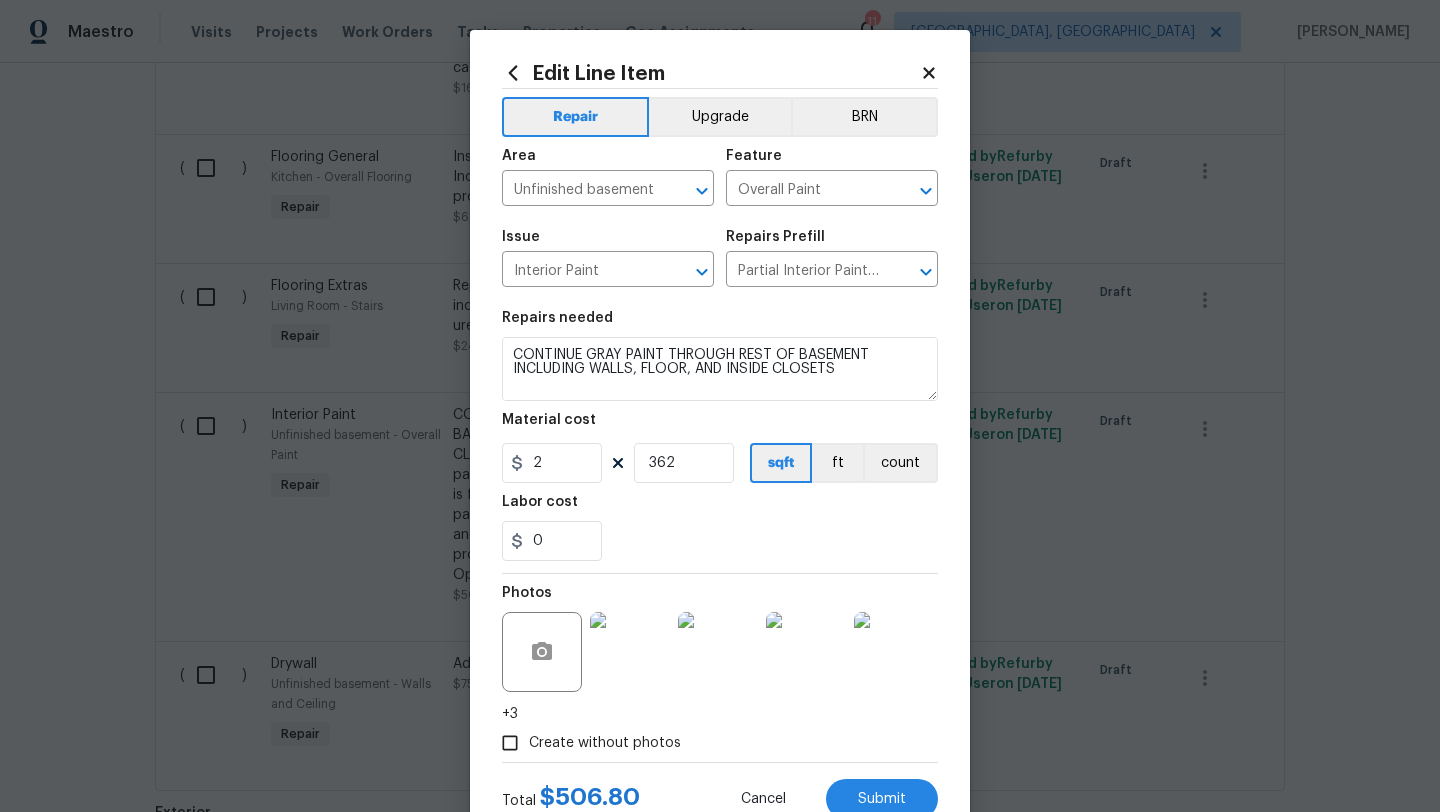 click on "Create without photos" at bounding box center [720, 743] 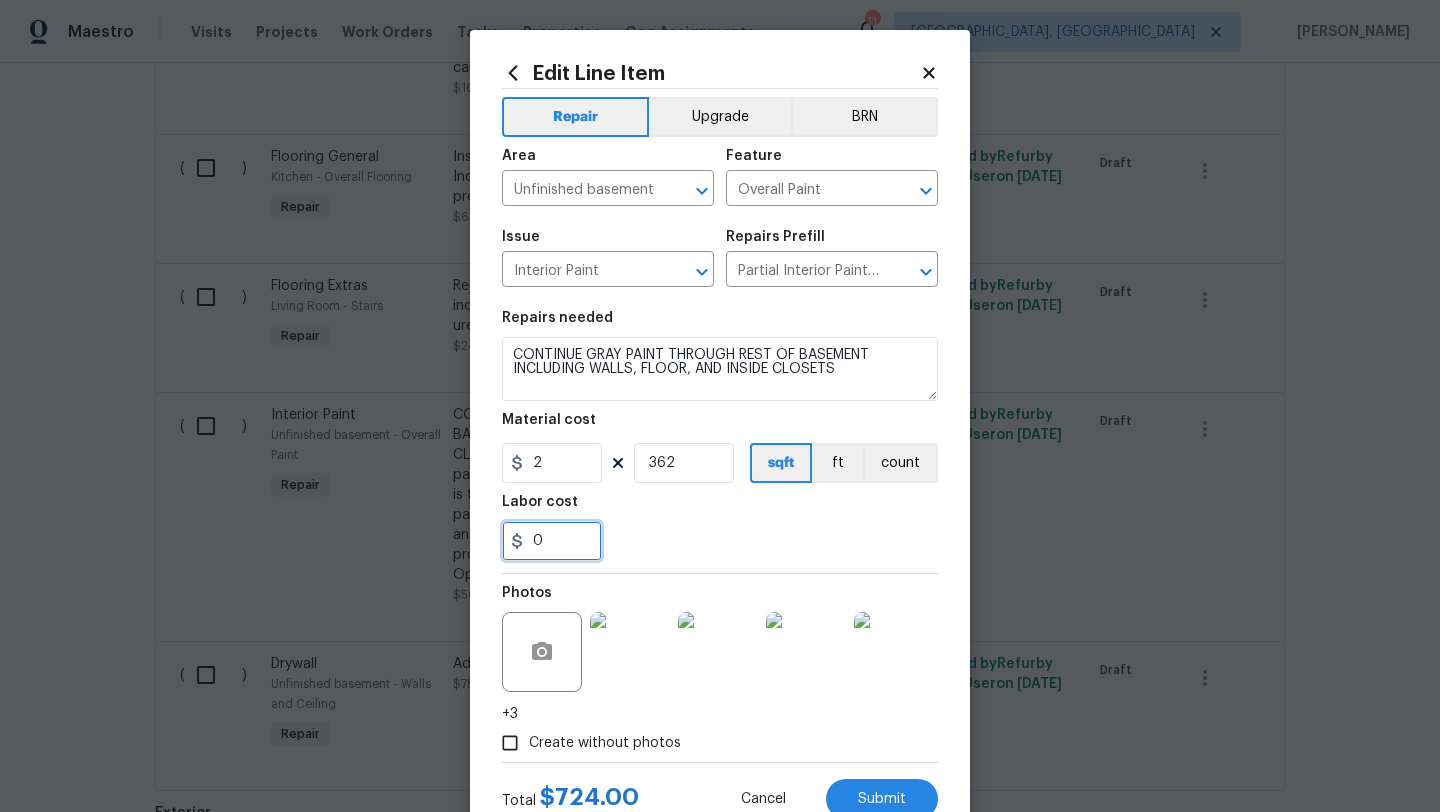 drag, startPoint x: 550, startPoint y: 546, endPoint x: 514, endPoint y: 545, distance: 36.013885 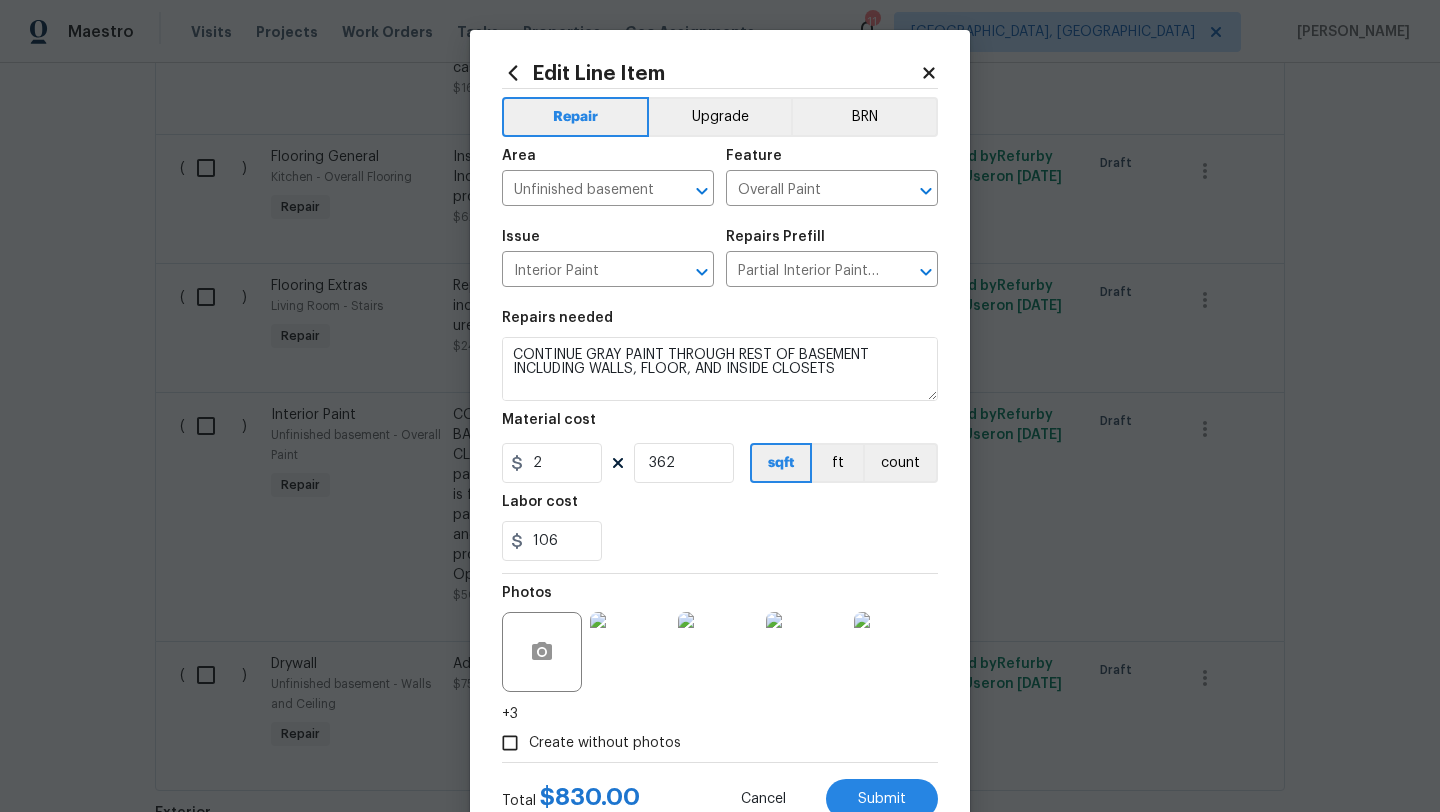 click on "106" at bounding box center [720, 541] 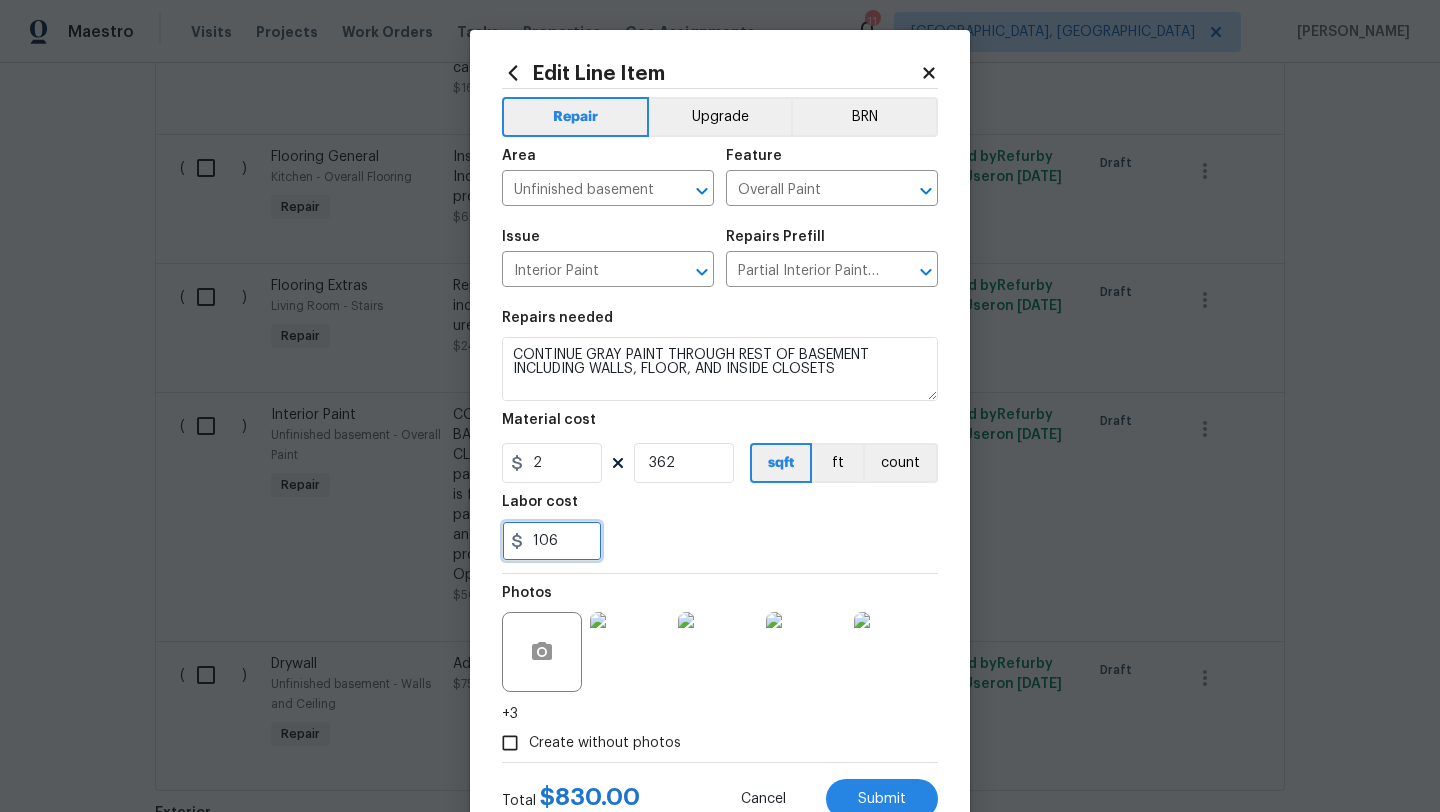 click on "106" at bounding box center [552, 541] 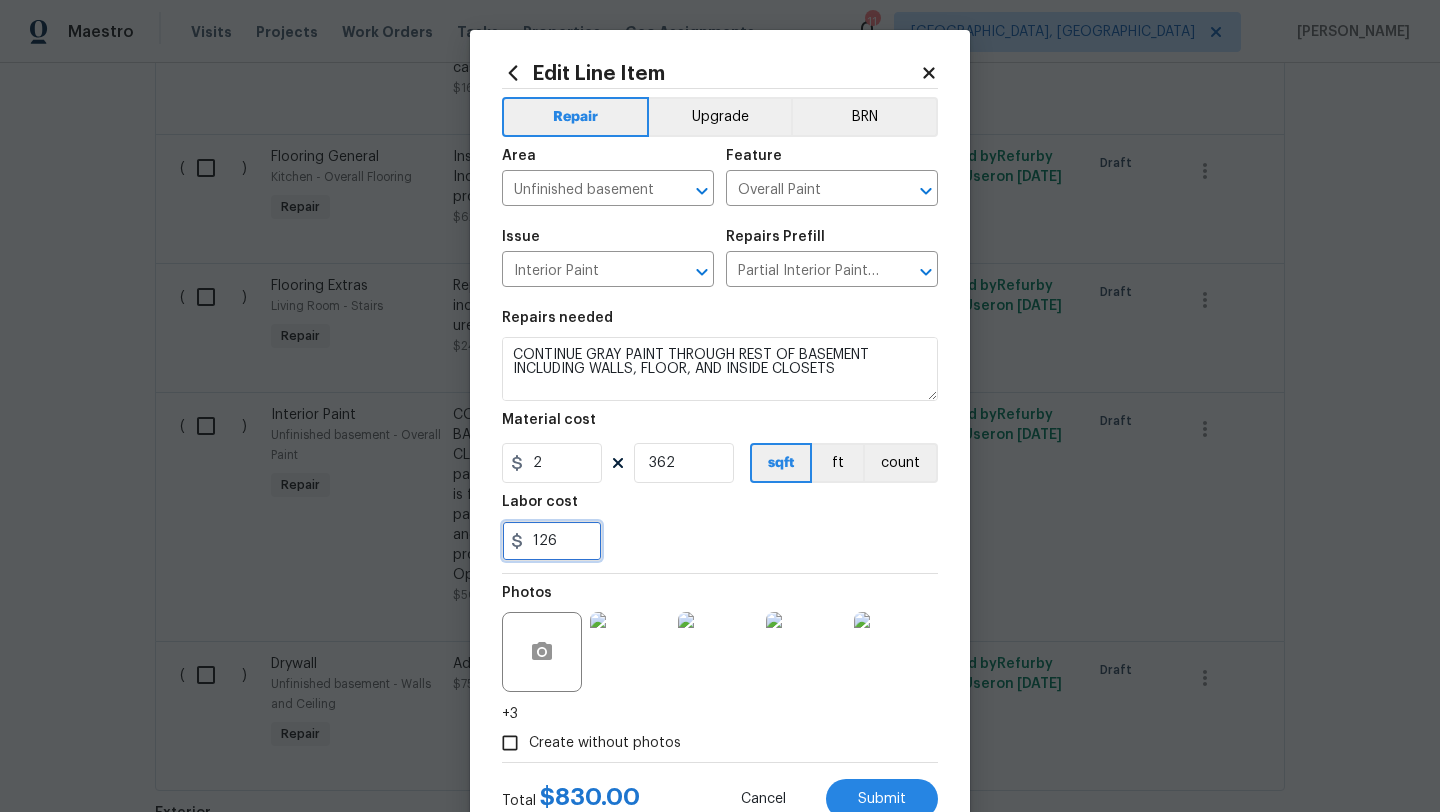 type on "126" 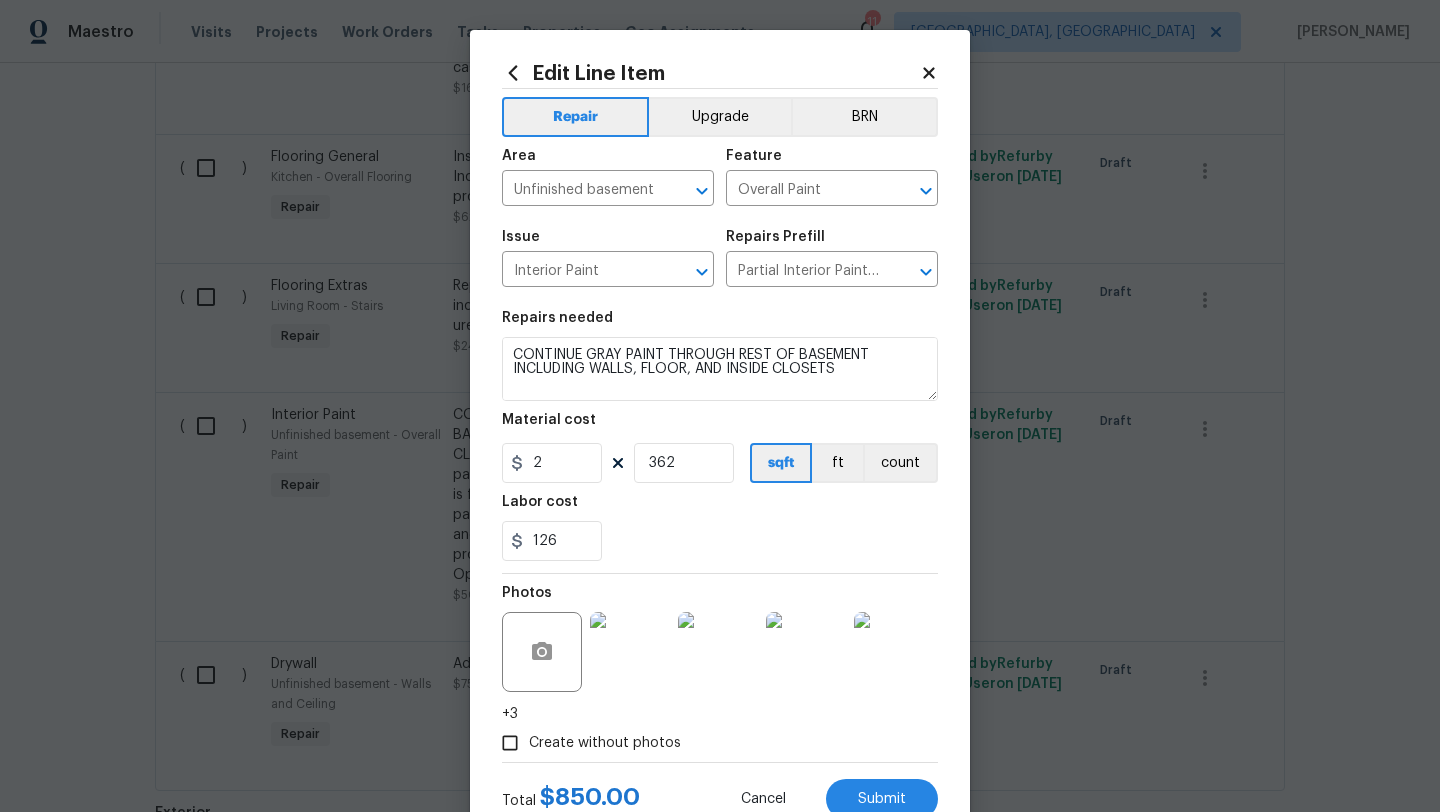 click on "Labor cost" at bounding box center [720, 508] 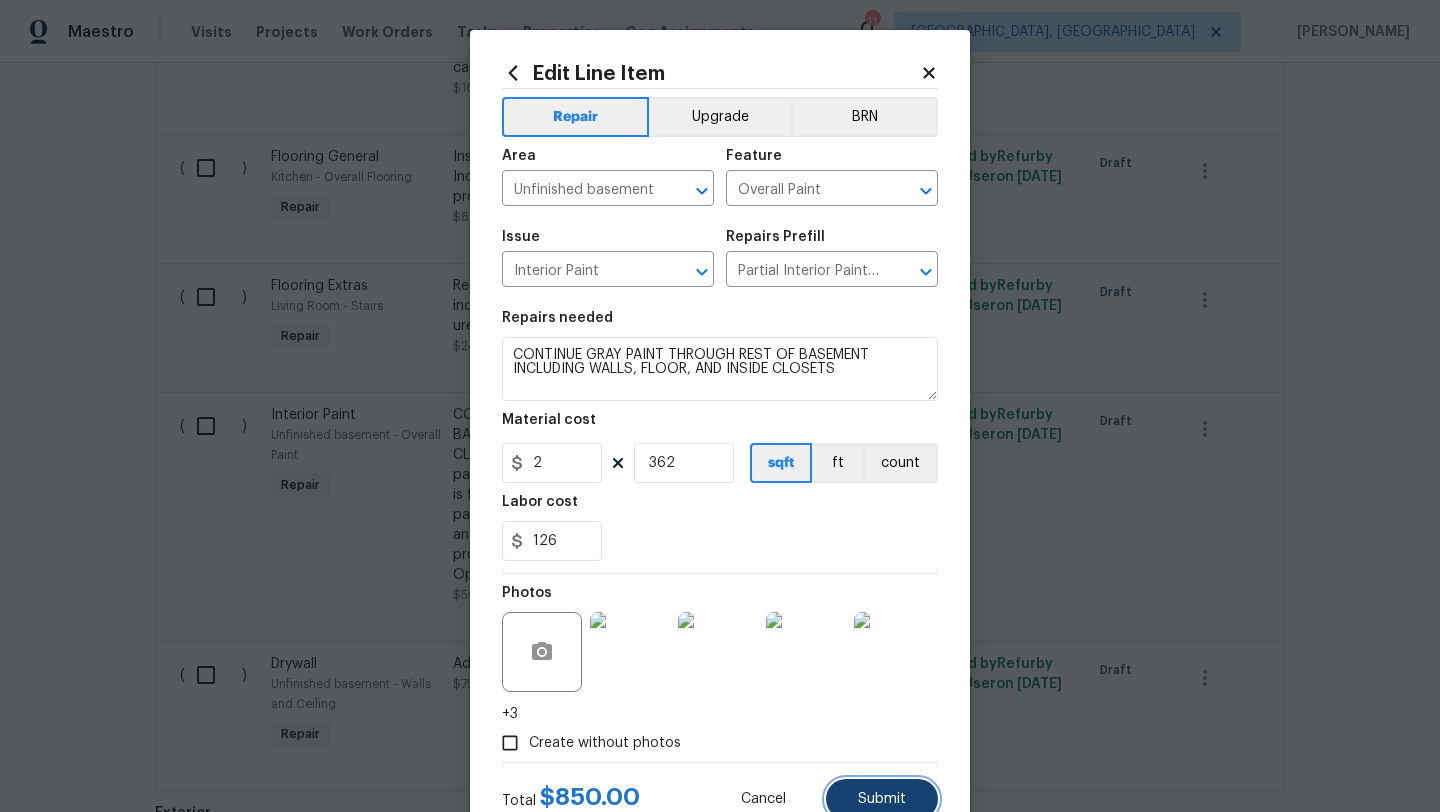 click on "Submit" at bounding box center [882, 799] 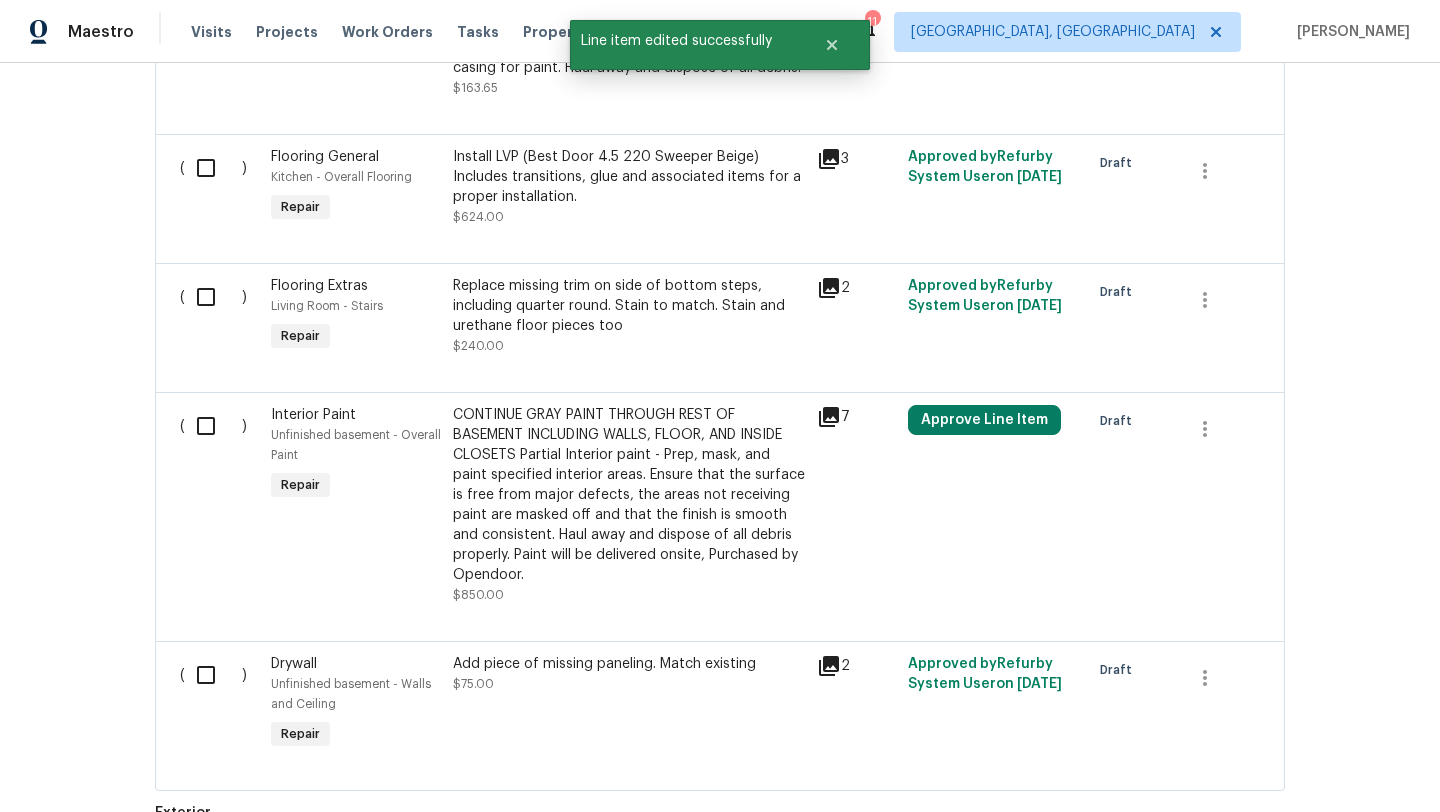 click on "Approve Line Item" at bounding box center [993, 505] 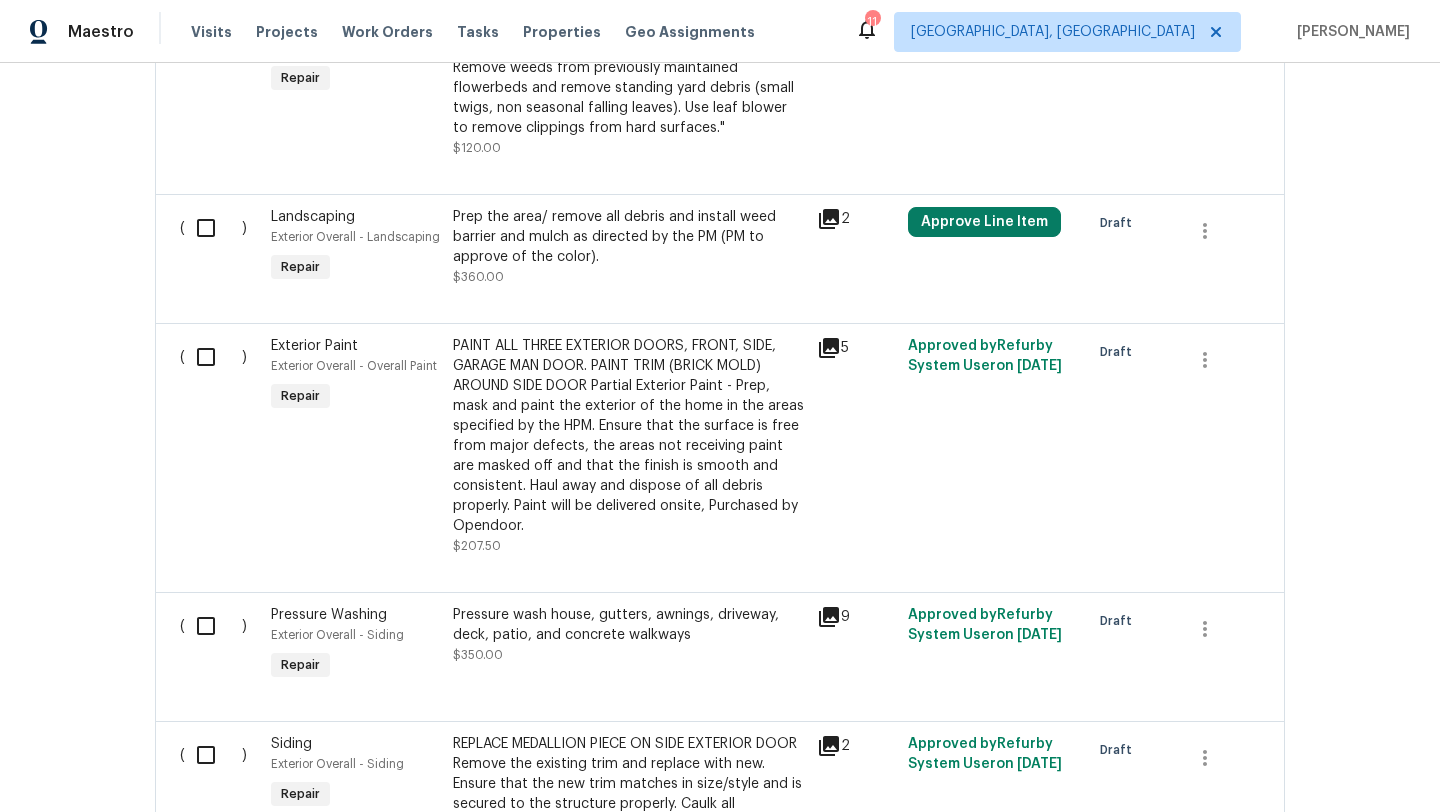 scroll, scrollTop: 4211, scrollLeft: 0, axis: vertical 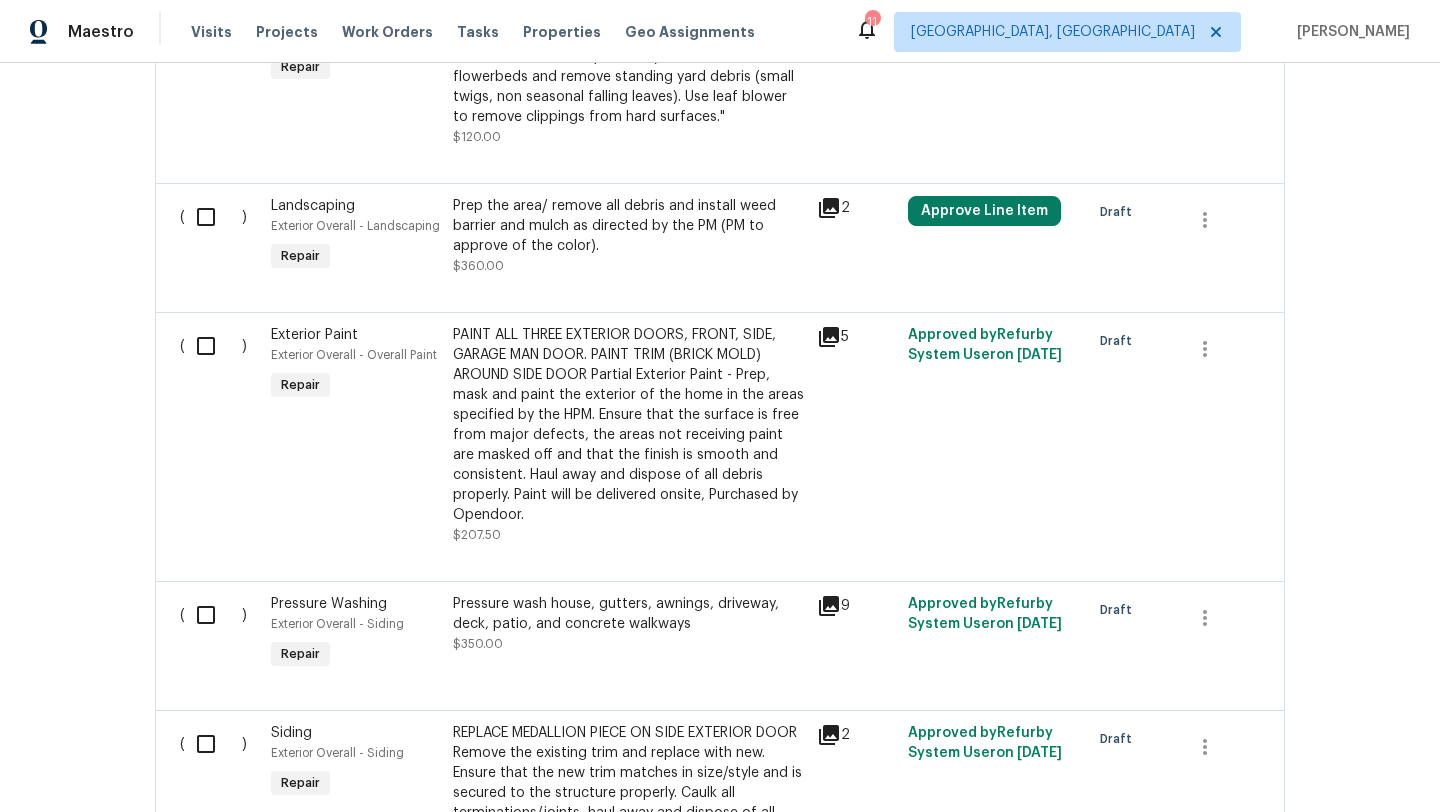 click on "PAINT ALL THREE EXTERIOR DOORS, FRONT, SIDE, GARAGE MAN DOOR.
PAINT TRIM (BRICK MOLD) AROUND SIDE DOOR
Partial Exterior Paint - Prep, mask and paint the exterior of the home in the areas specified by the HPM. Ensure that the surface is free from major defects, the areas not receiving paint are masked off and that the finish is smooth and consistent. Haul away and dispose of all debris properly. Paint will be delivered onsite, Purchased by Opendoor." at bounding box center [629, 425] 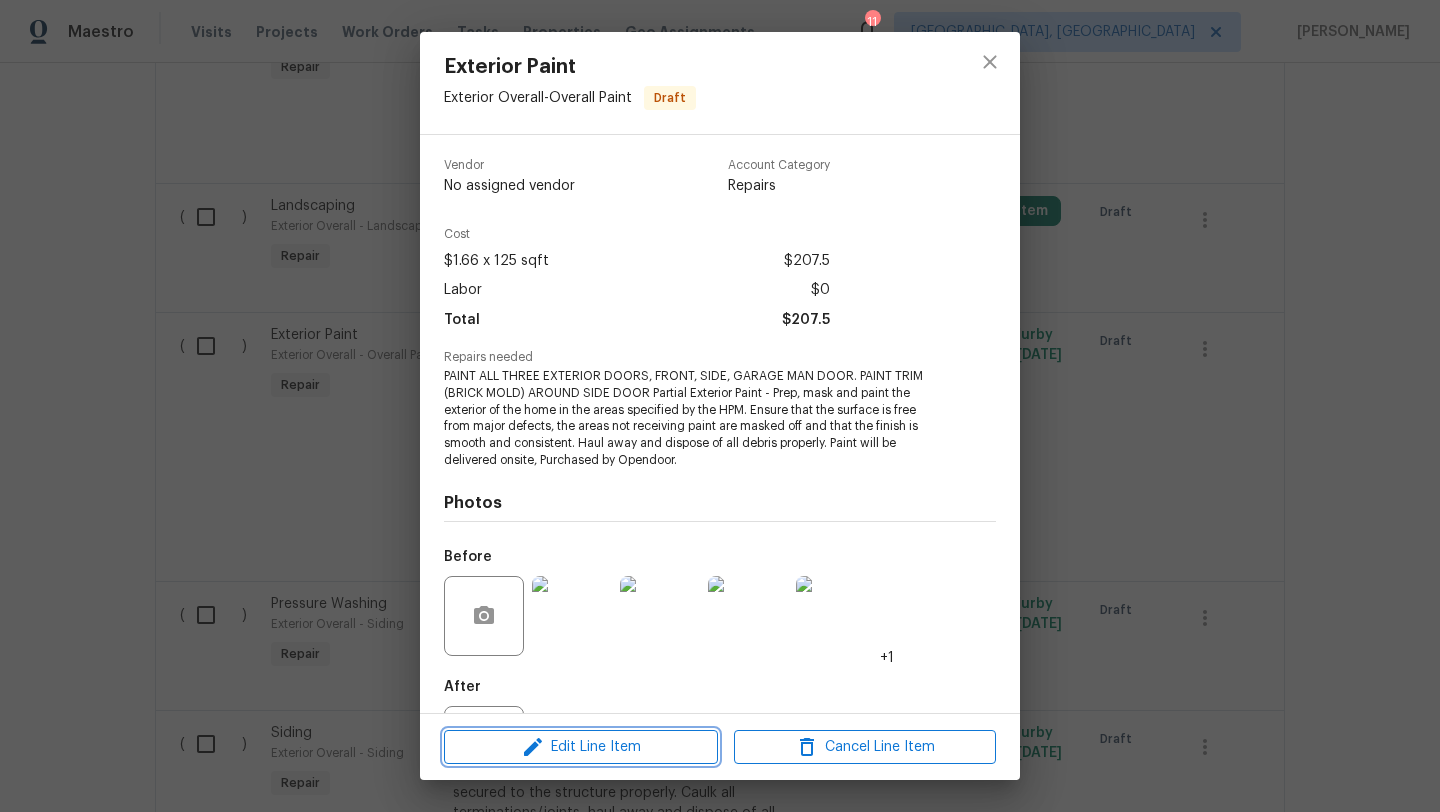 click on "Edit Line Item" at bounding box center [581, 747] 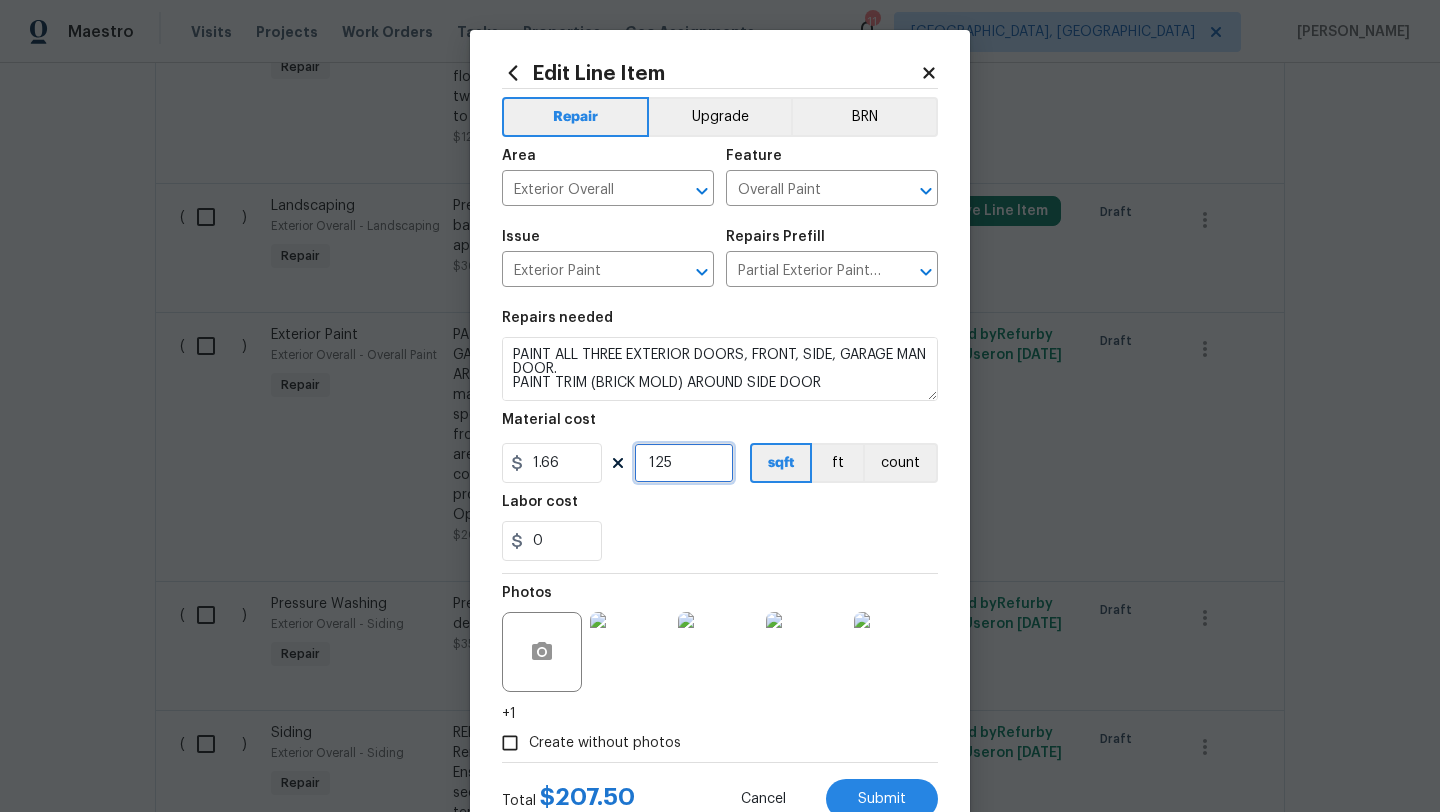 drag, startPoint x: 699, startPoint y: 458, endPoint x: 615, endPoint y: 456, distance: 84.0238 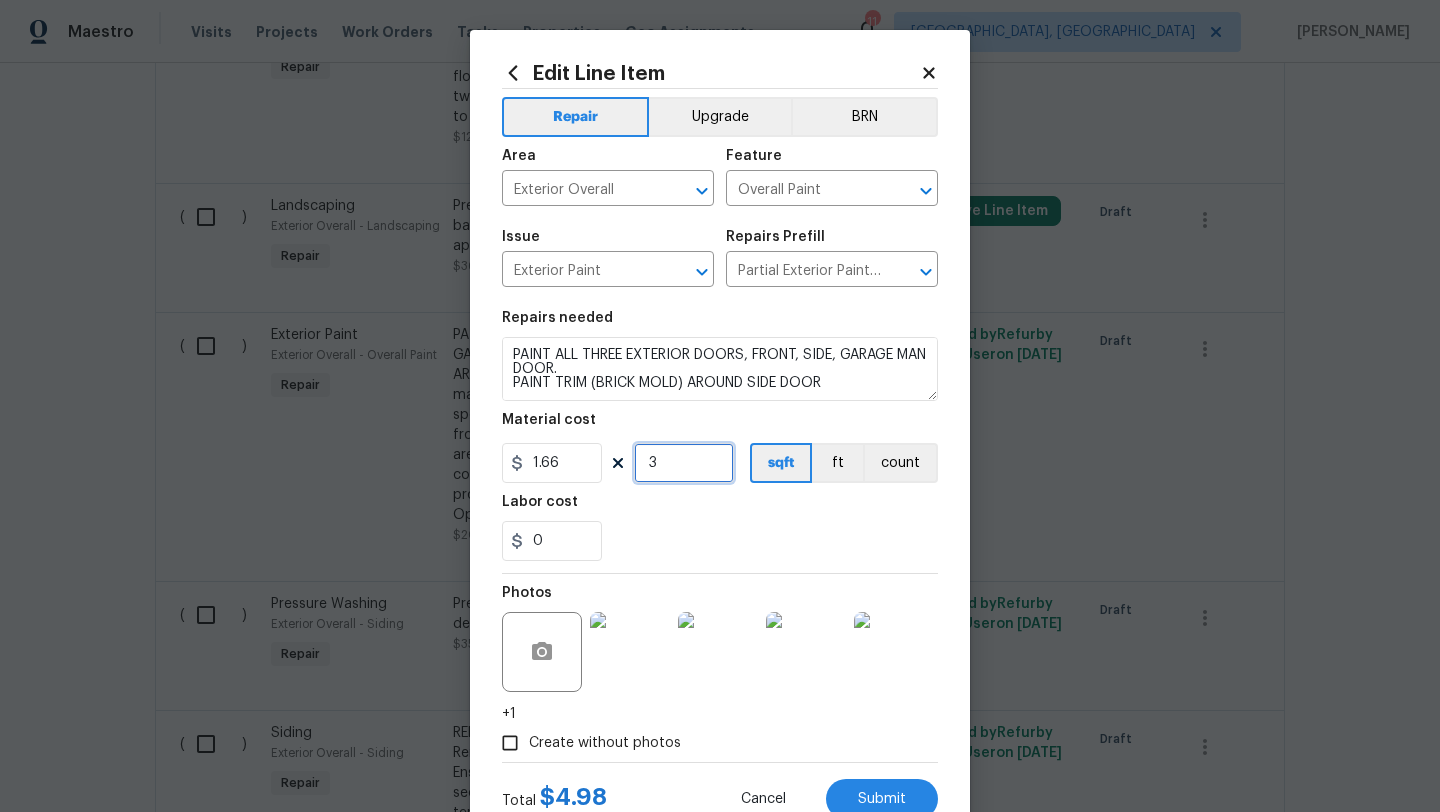type on "3" 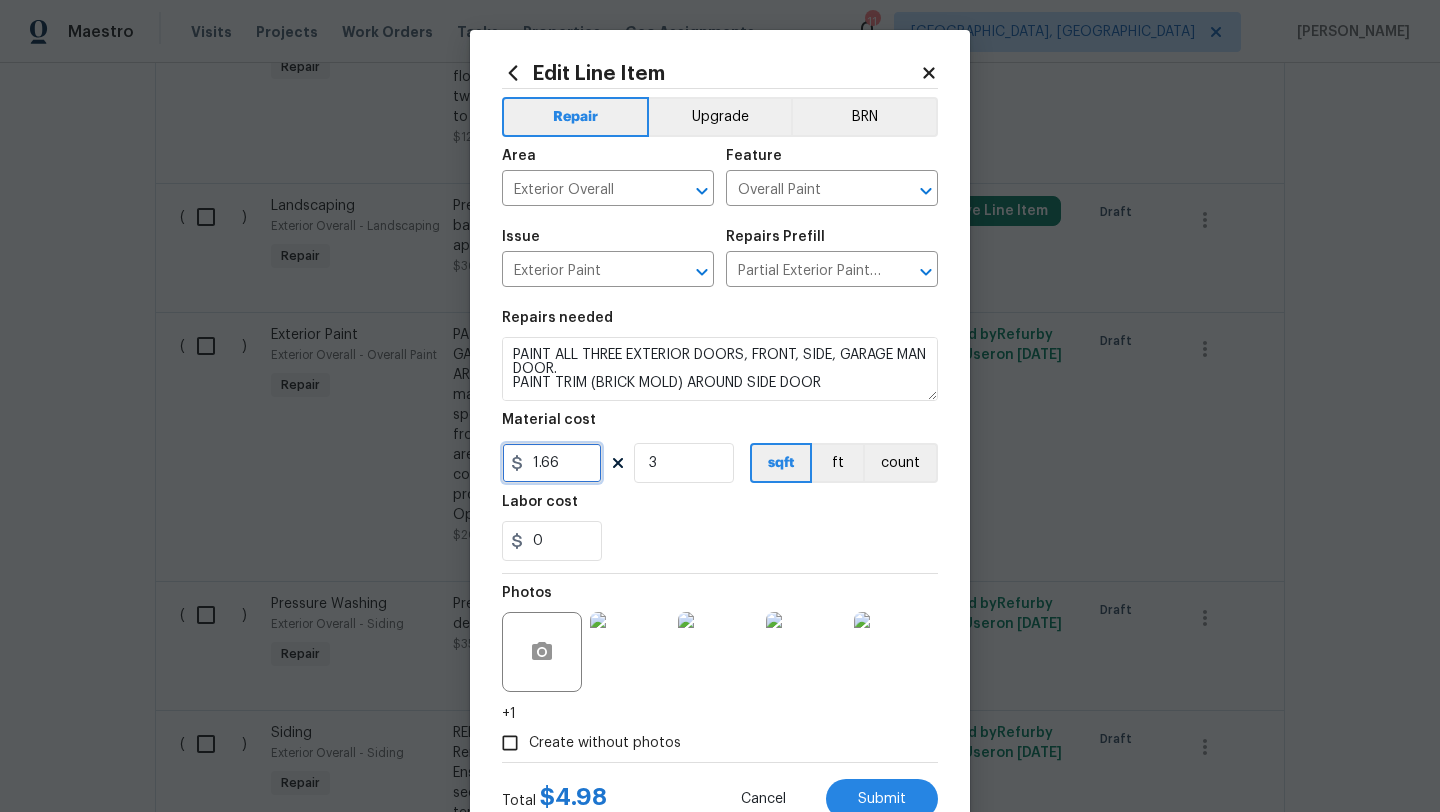 drag, startPoint x: 565, startPoint y: 468, endPoint x: 475, endPoint y: 464, distance: 90.088844 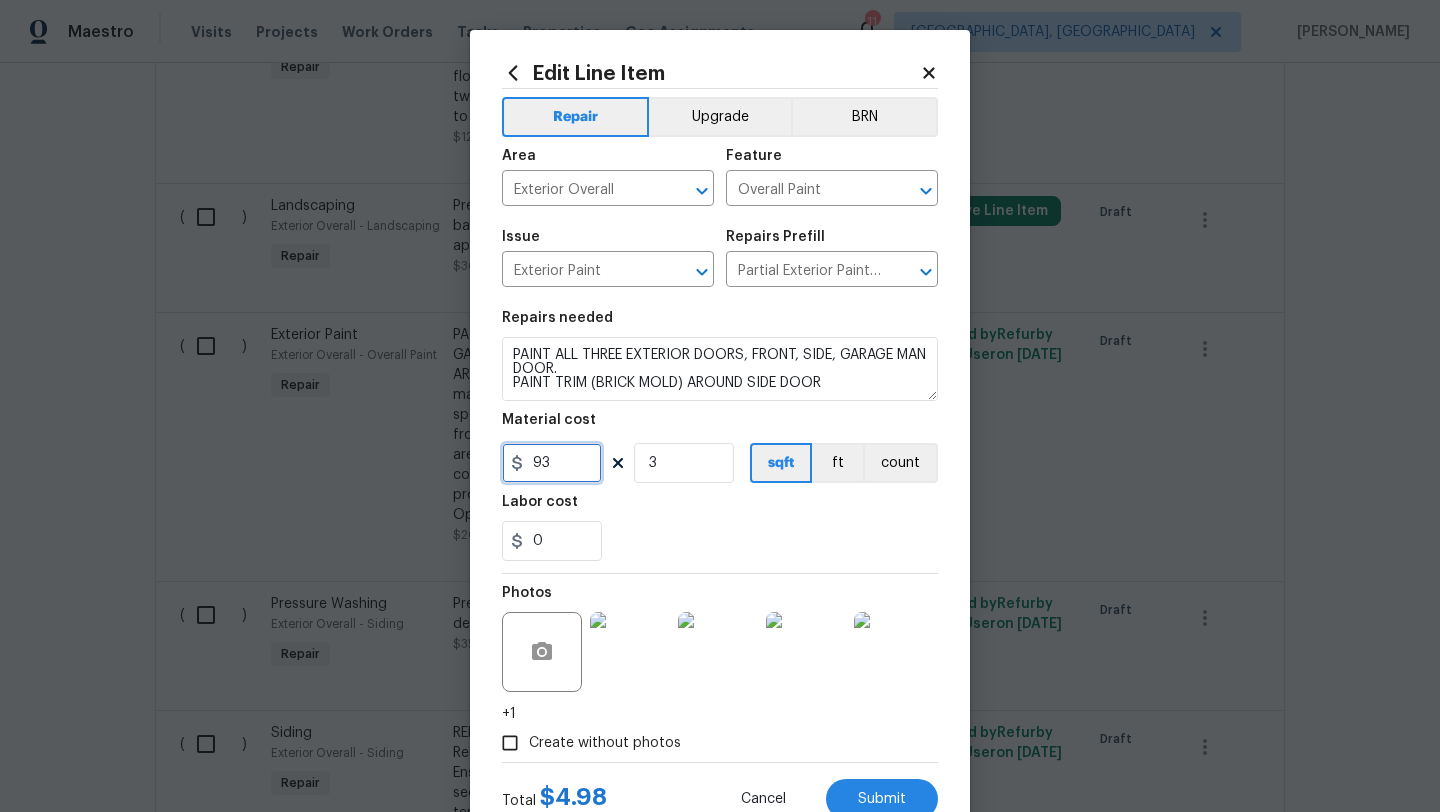 type on "93" 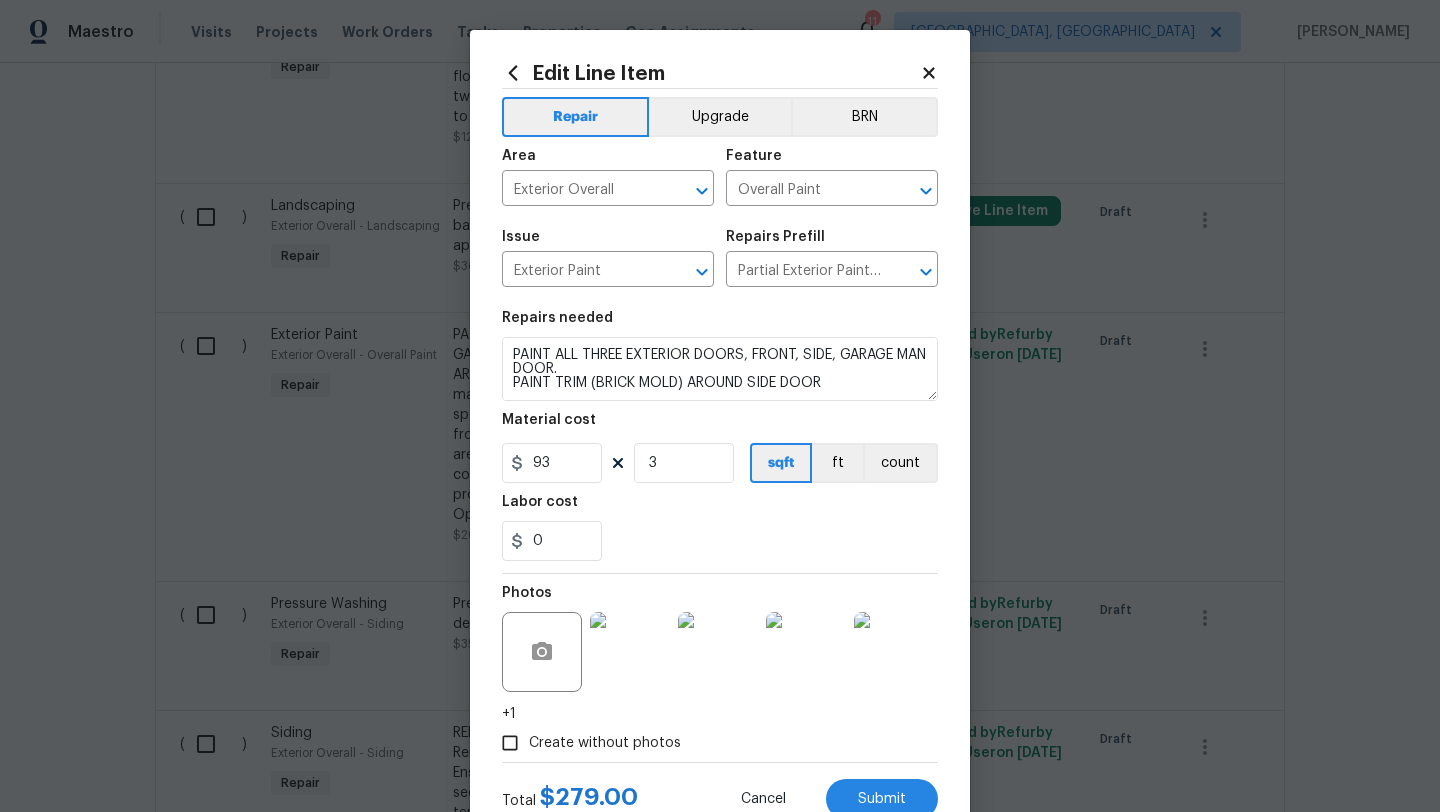 click on "Labor cost" at bounding box center [720, 508] 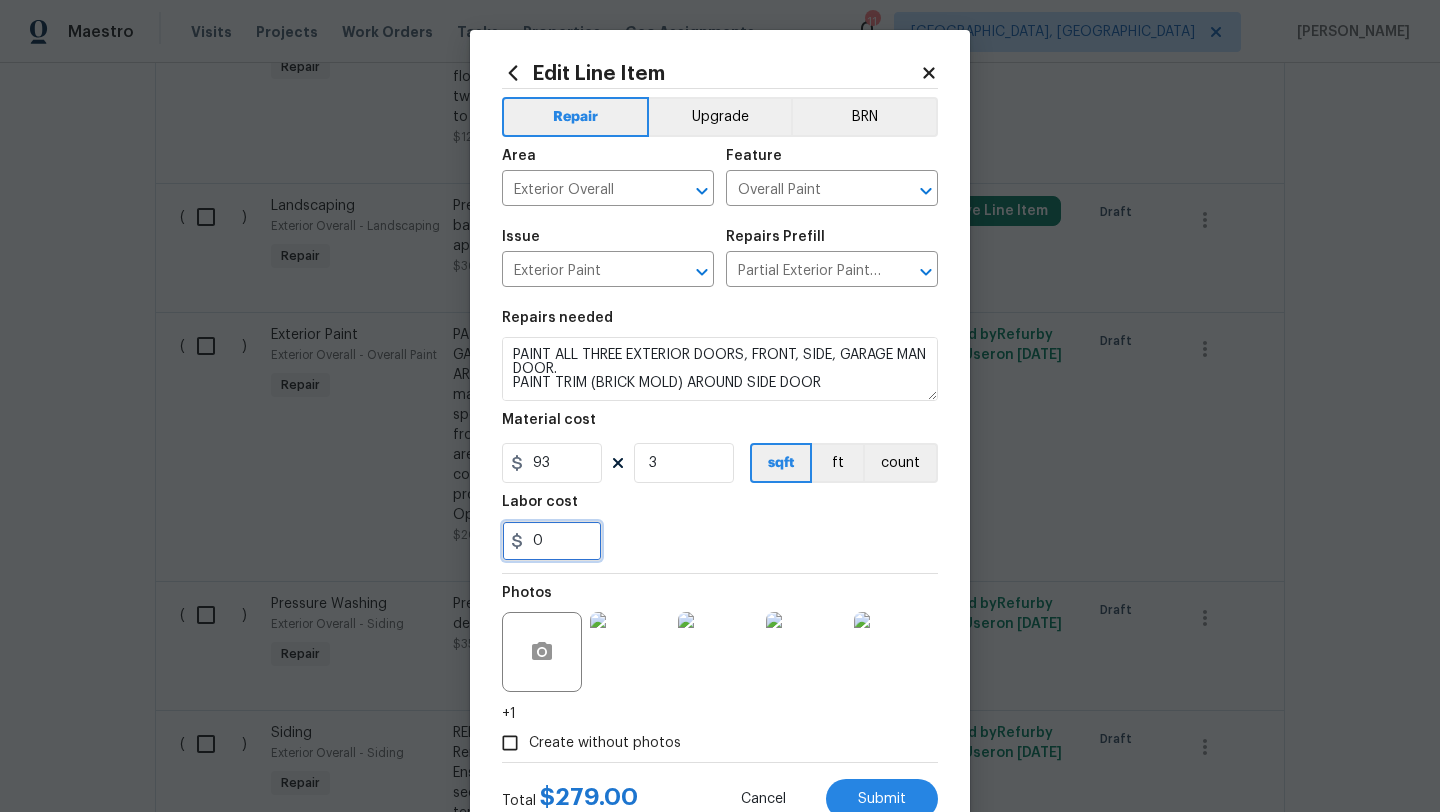 click on "0" at bounding box center (552, 541) 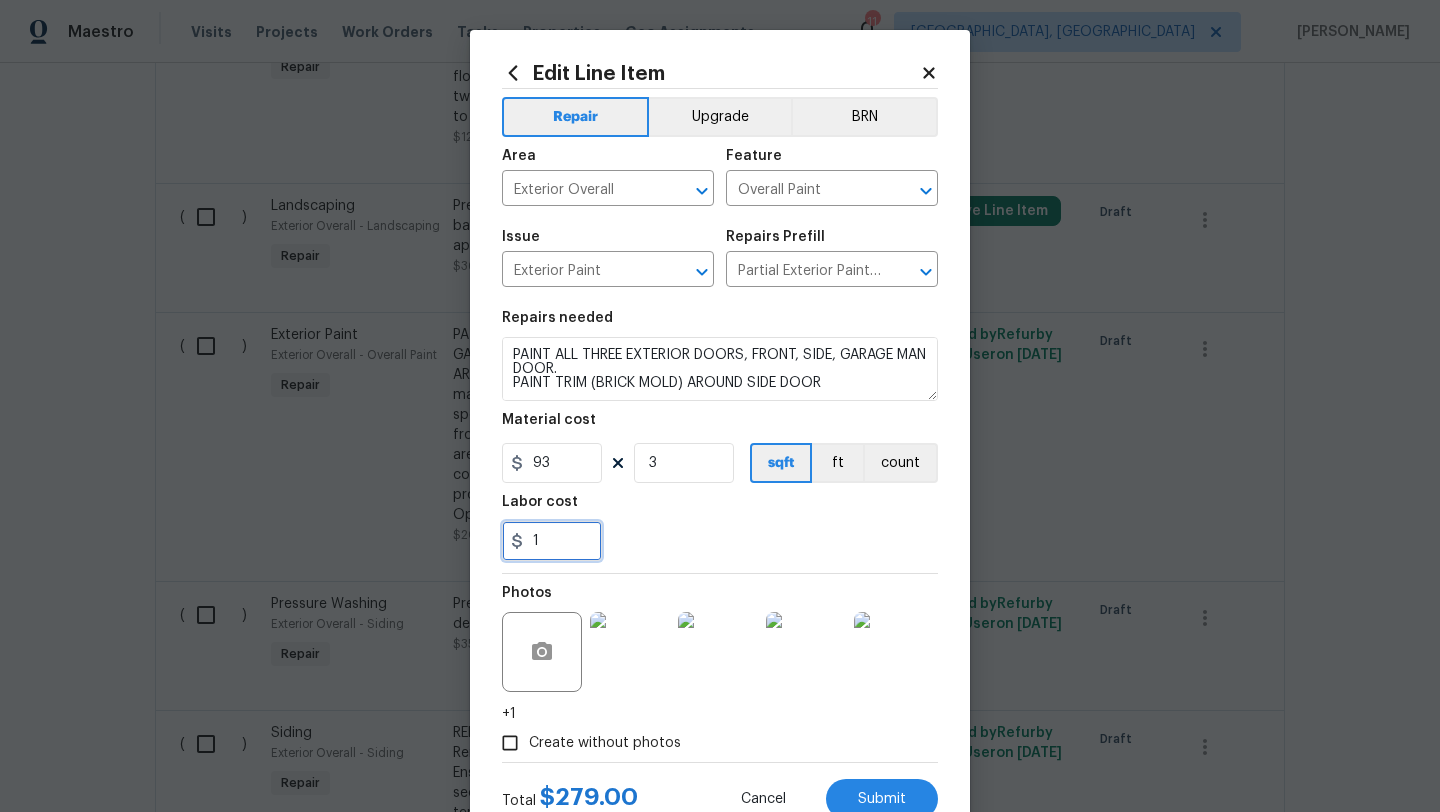type on "1" 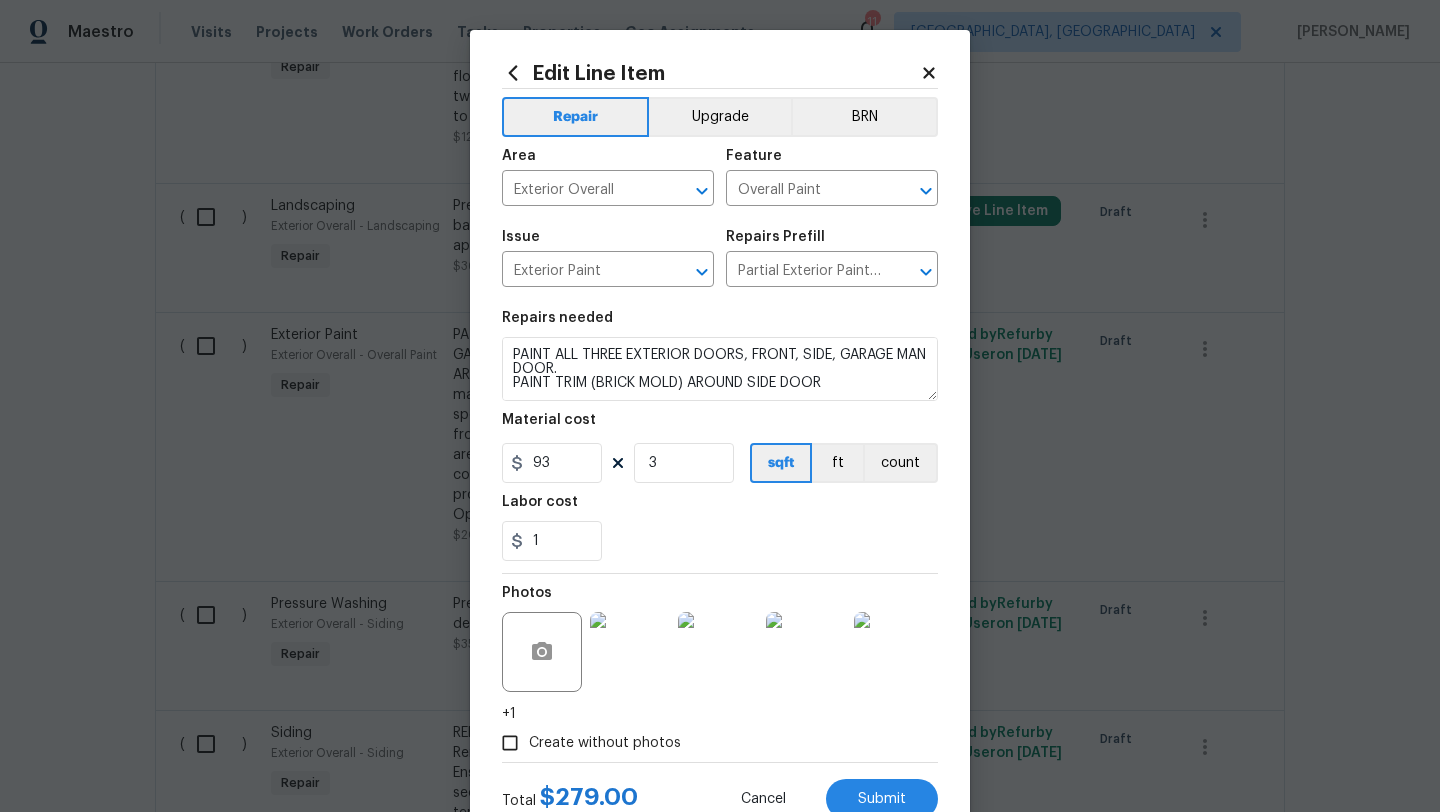 click on "Create without photos" at bounding box center (720, 743) 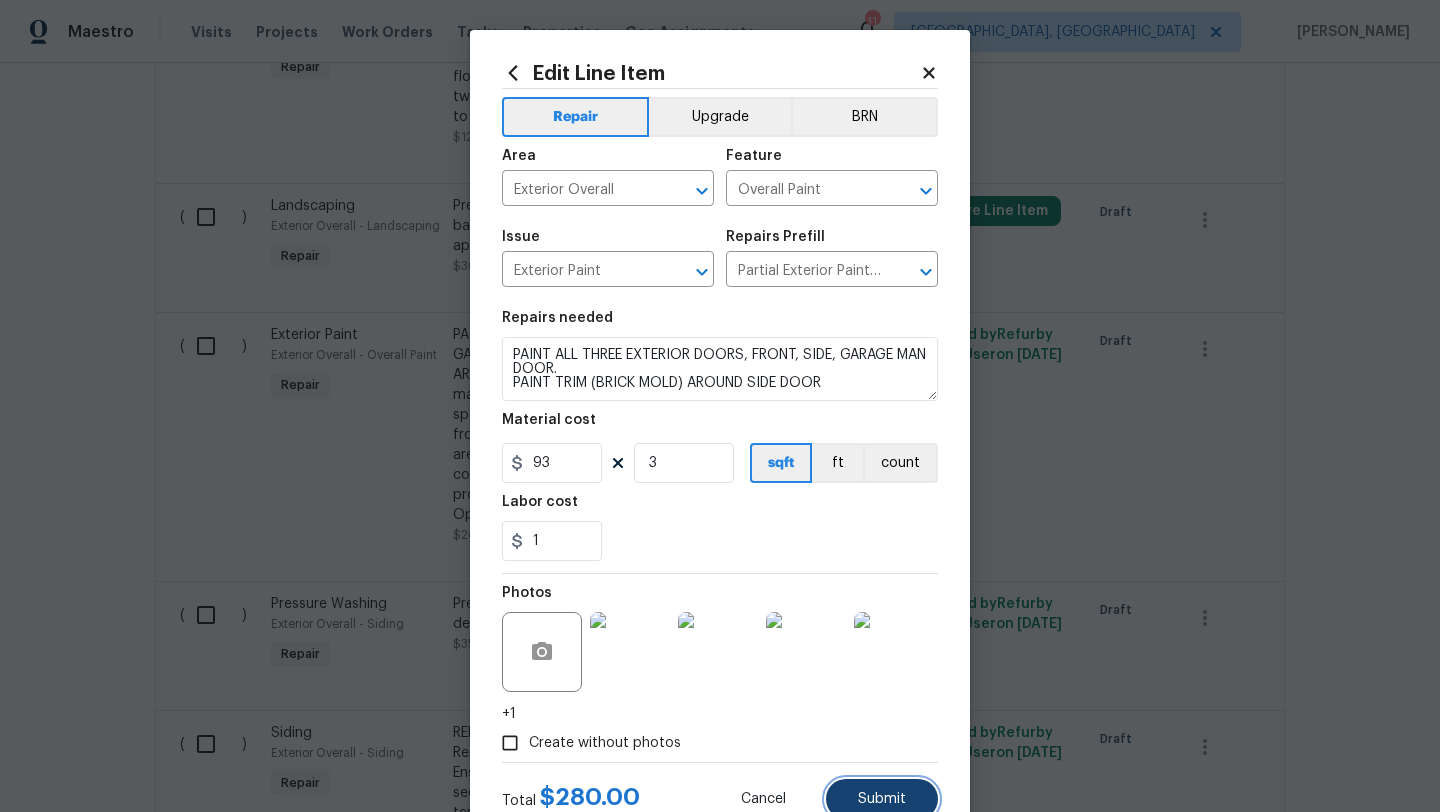 click on "Submit" at bounding box center [882, 799] 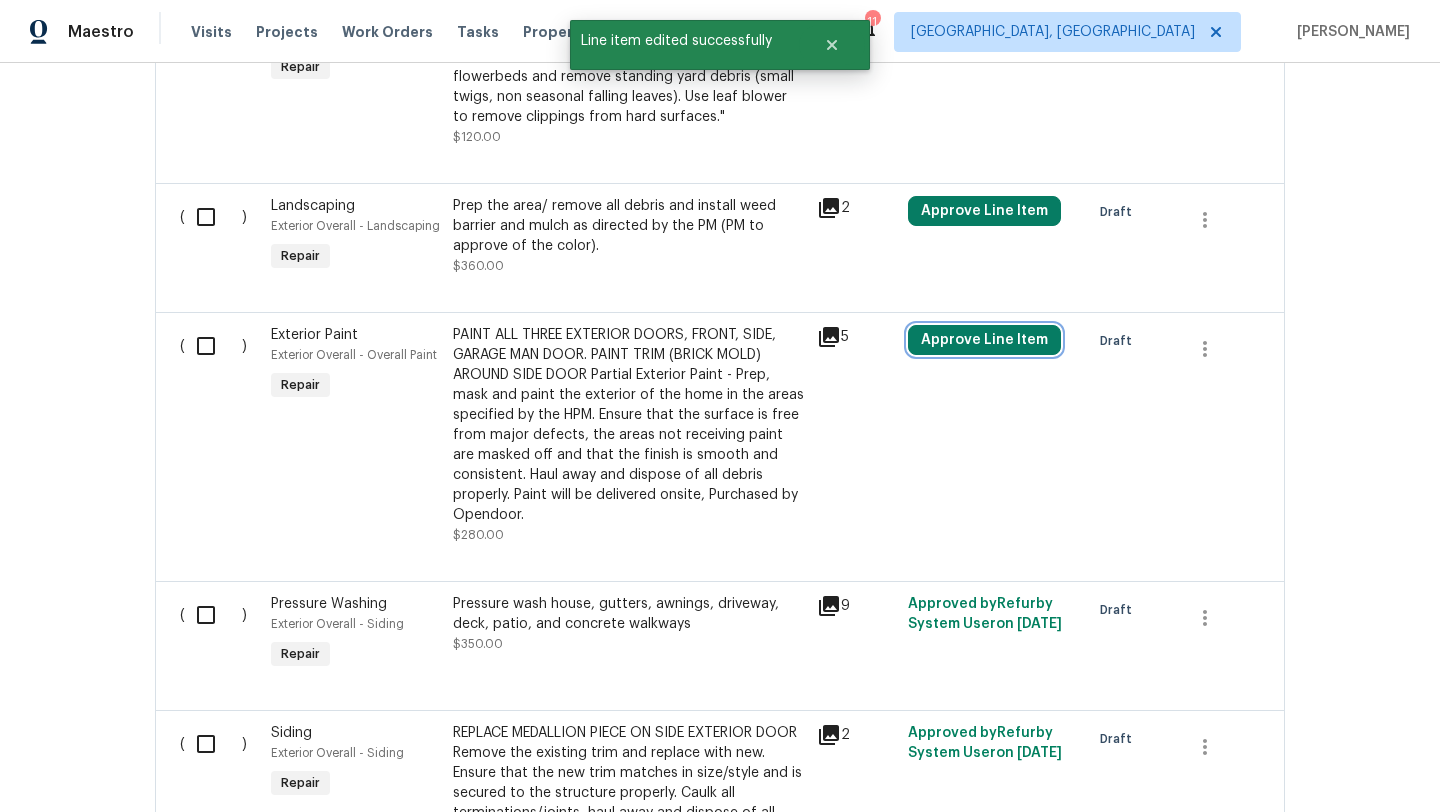 click on "Approve Line Item" at bounding box center [984, 340] 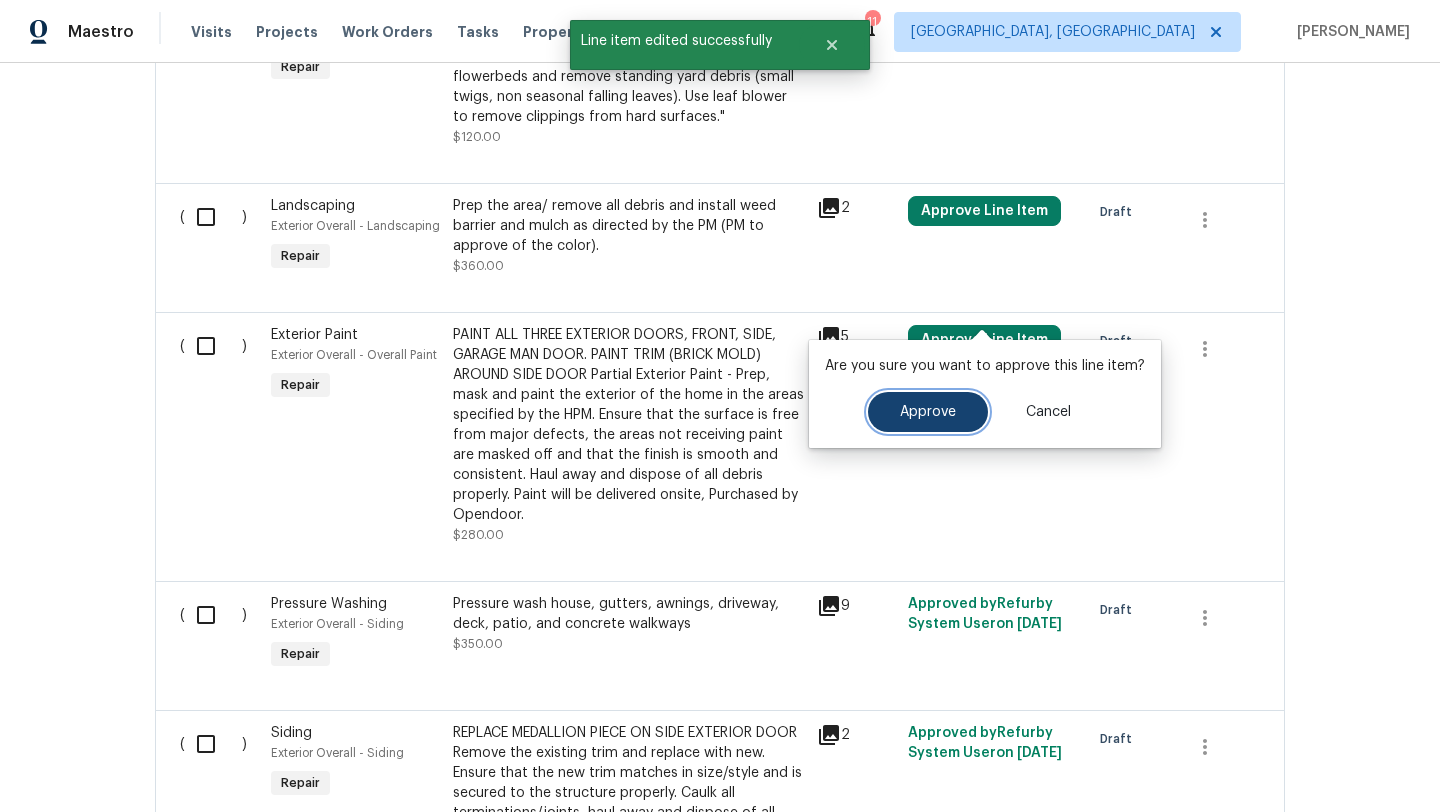 click on "Approve" at bounding box center [928, 412] 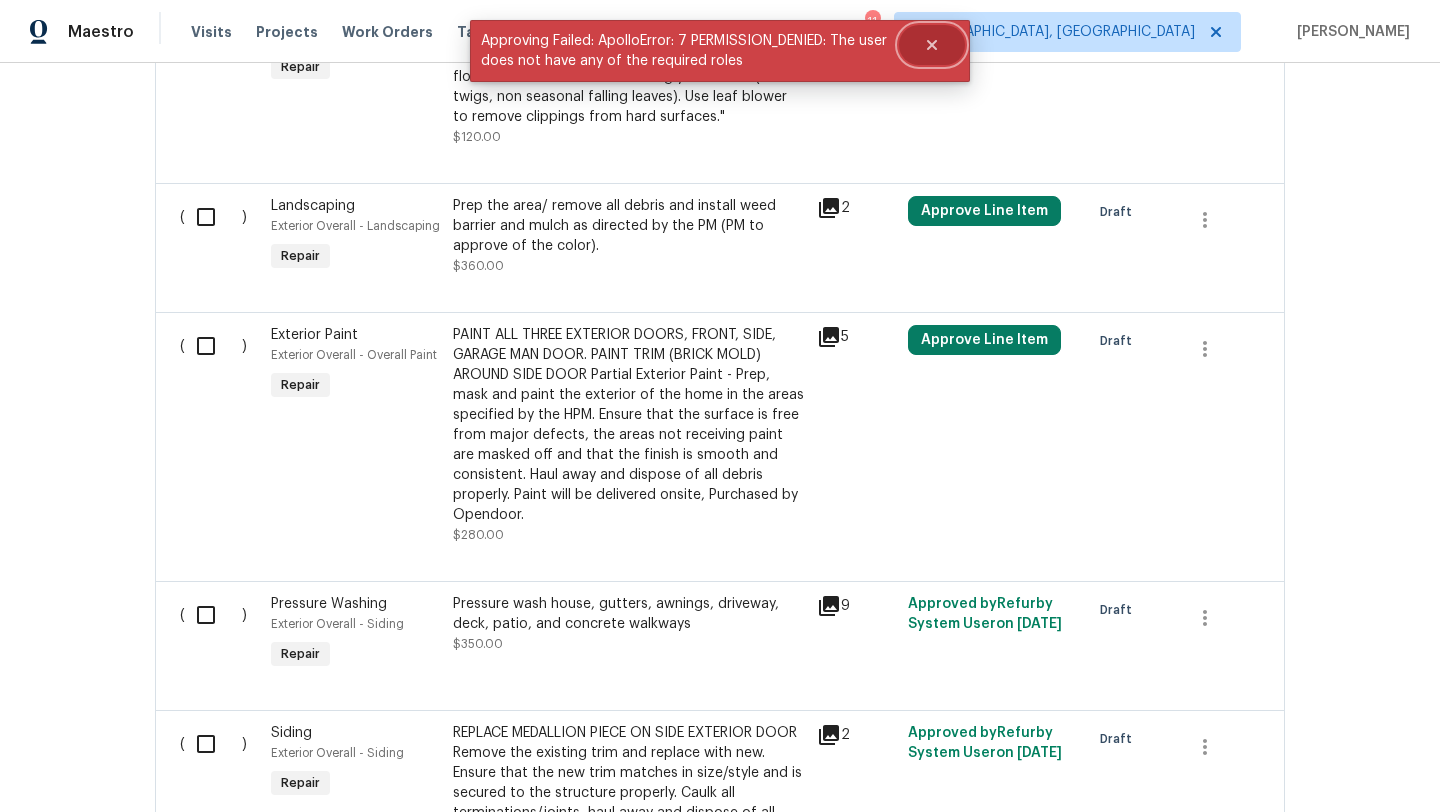 click at bounding box center [932, 45] 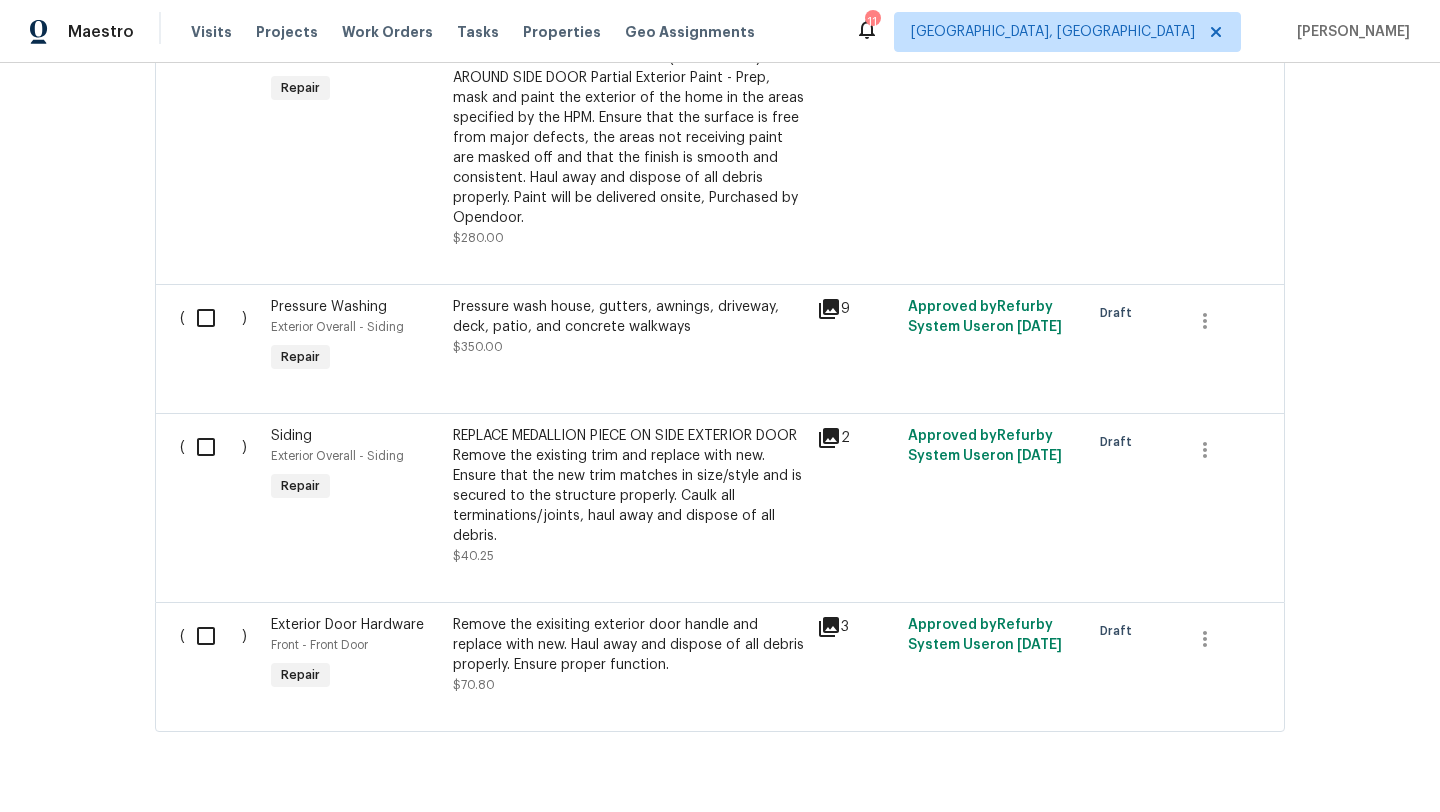 scroll, scrollTop: 4513, scrollLeft: 0, axis: vertical 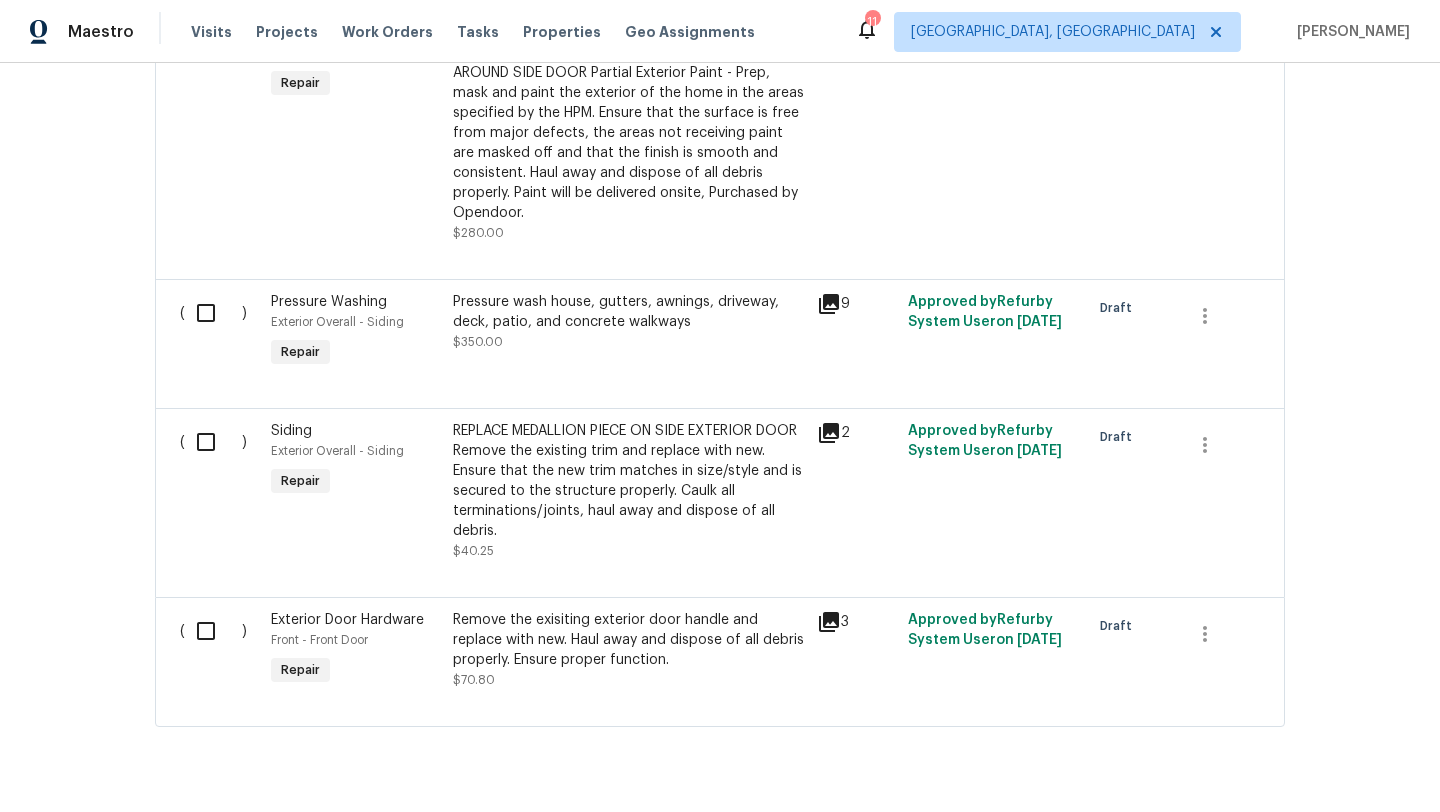click 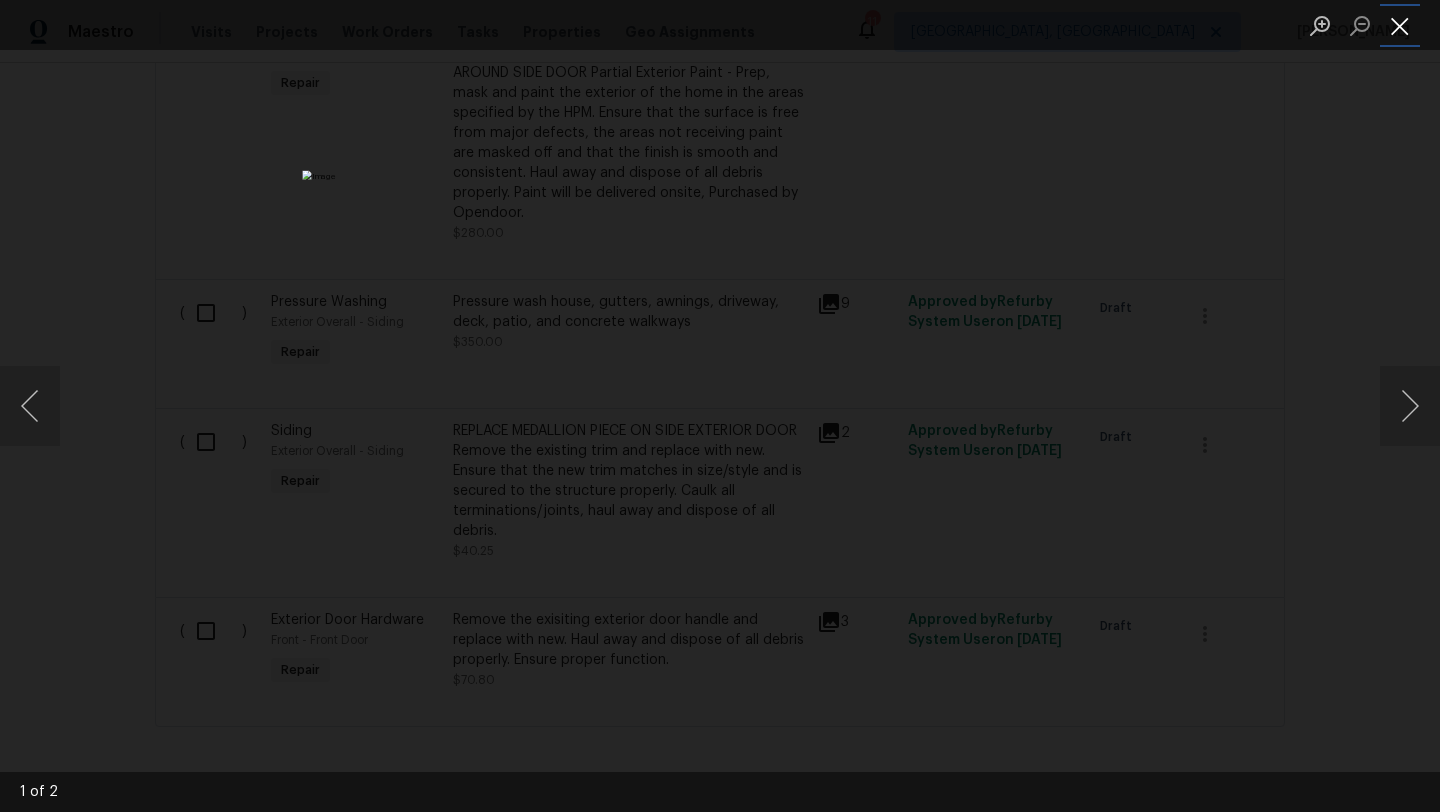 click at bounding box center (1400, 25) 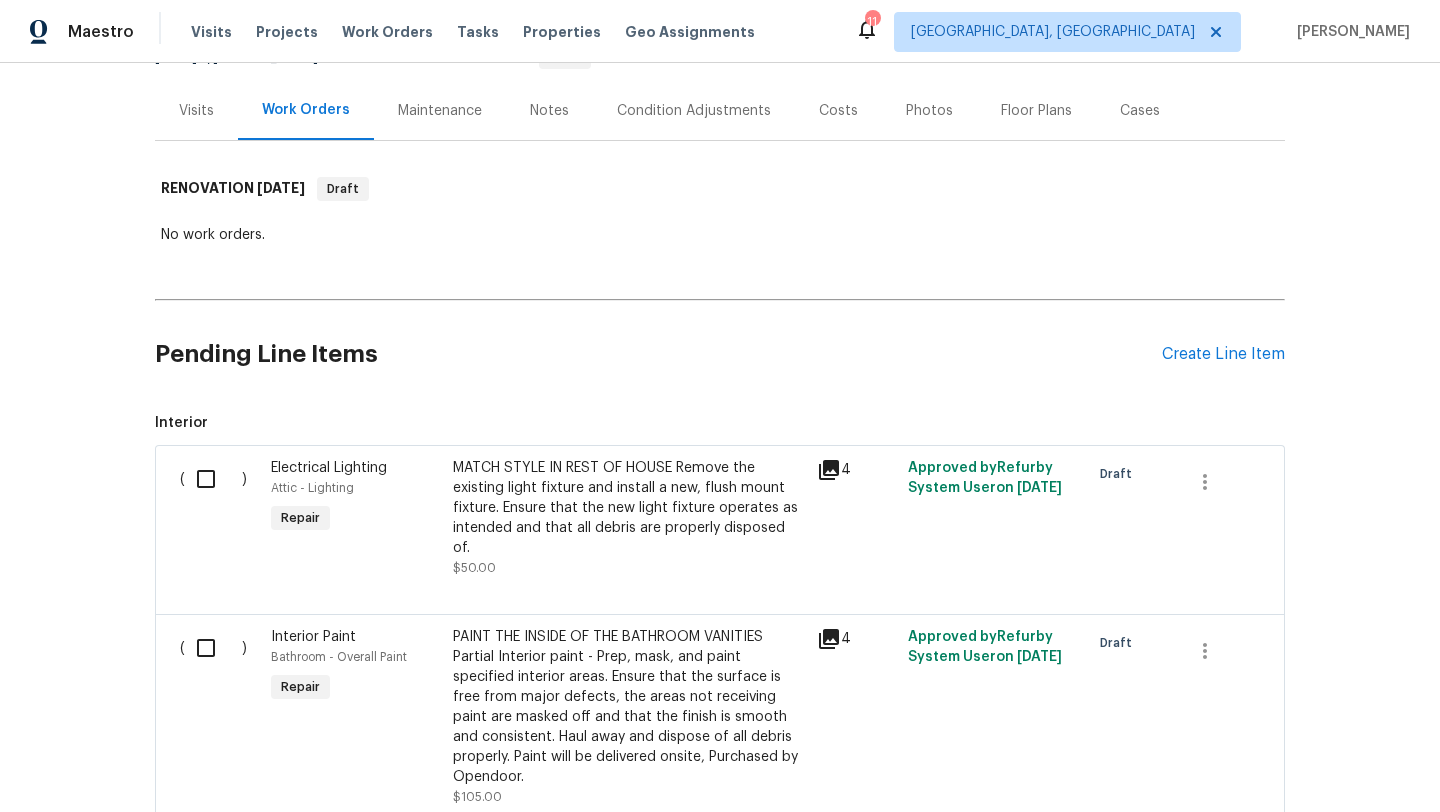 scroll, scrollTop: 0, scrollLeft: 0, axis: both 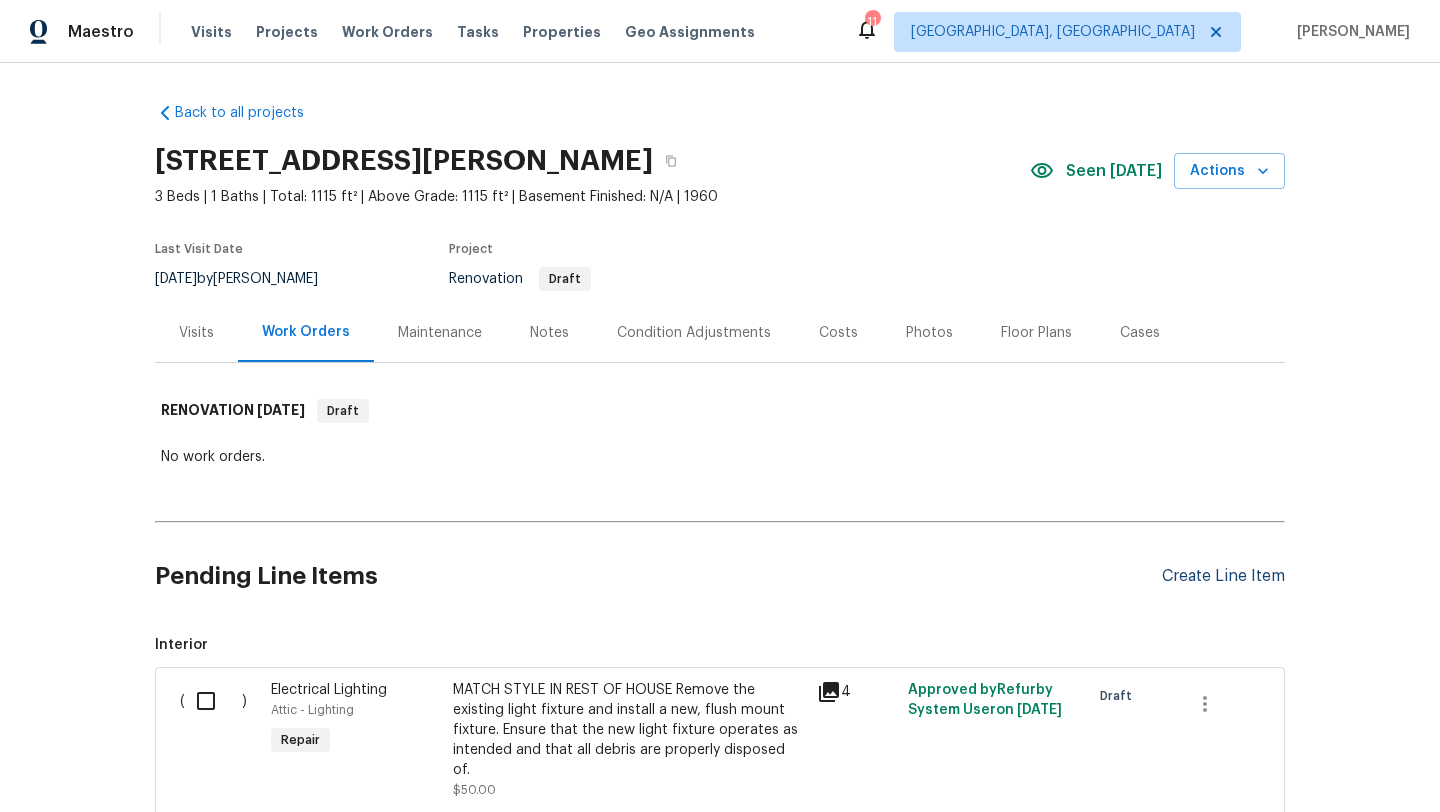 click on "Create Line Item" at bounding box center (1223, 576) 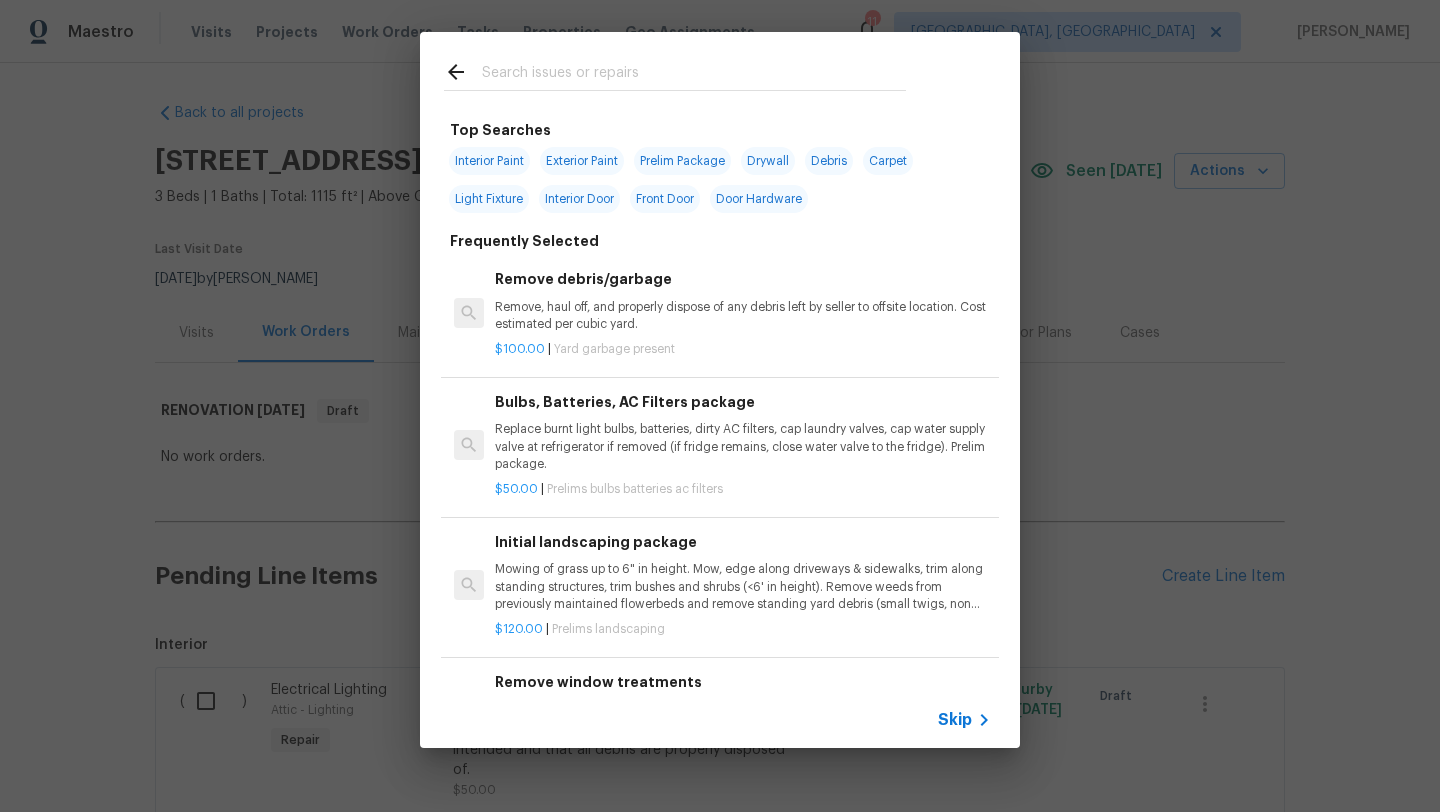 click at bounding box center (694, 75) 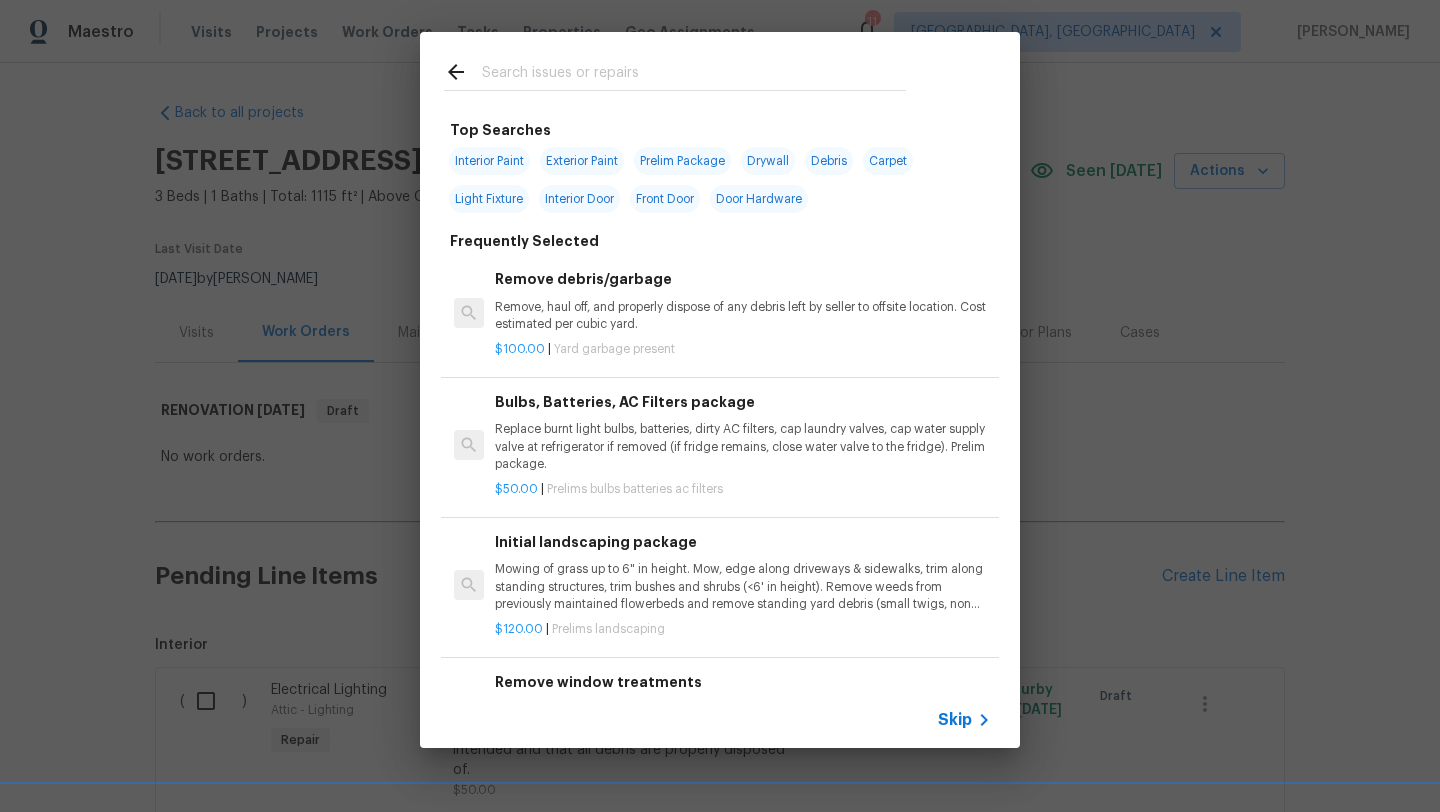 click on "Remove, haul off, and properly dispose of any debris left by seller to offsite location. Cost estimated per cubic yard." at bounding box center [743, 316] 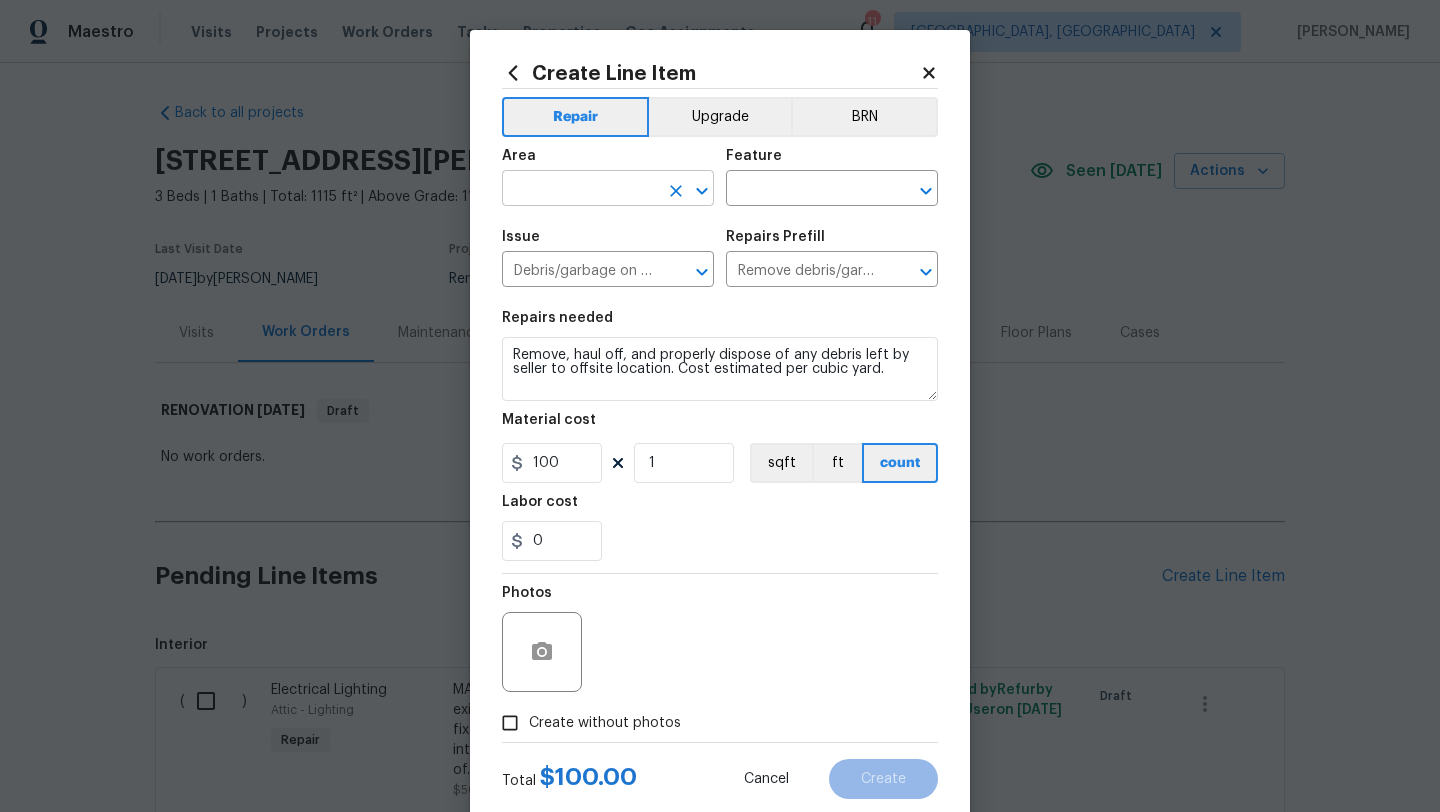 click at bounding box center (580, 190) 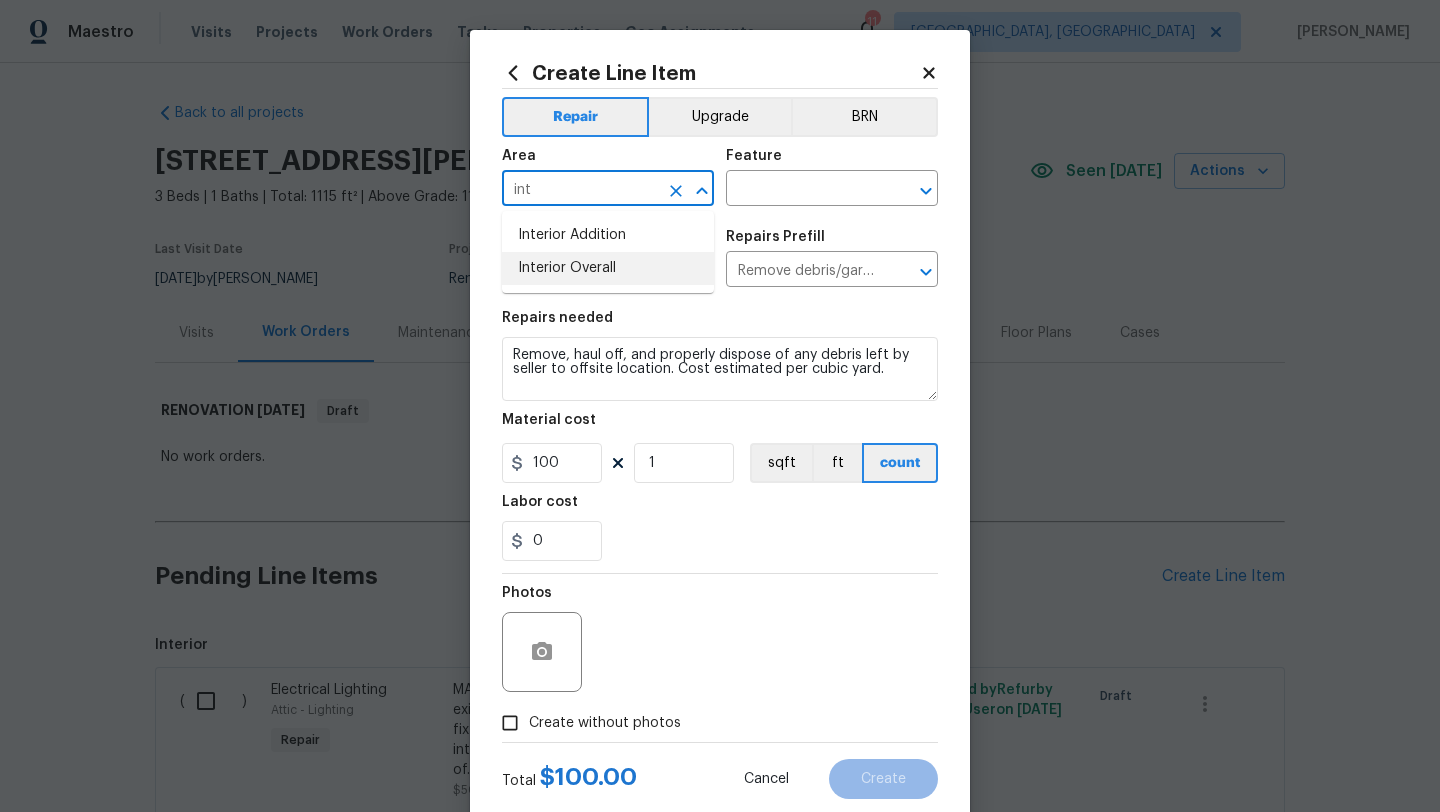 click on "Interior Overall" at bounding box center (608, 268) 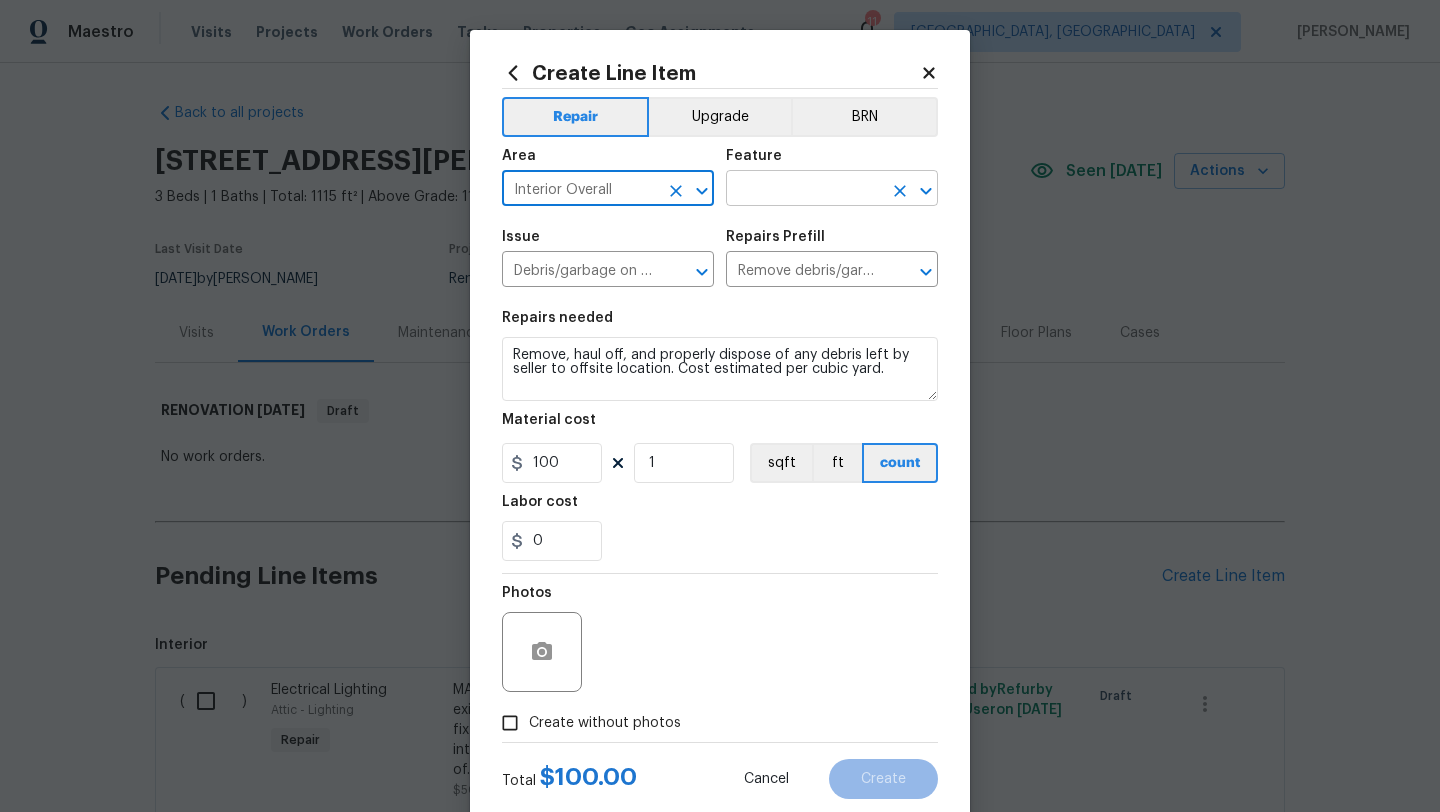 type on "Interior Overall" 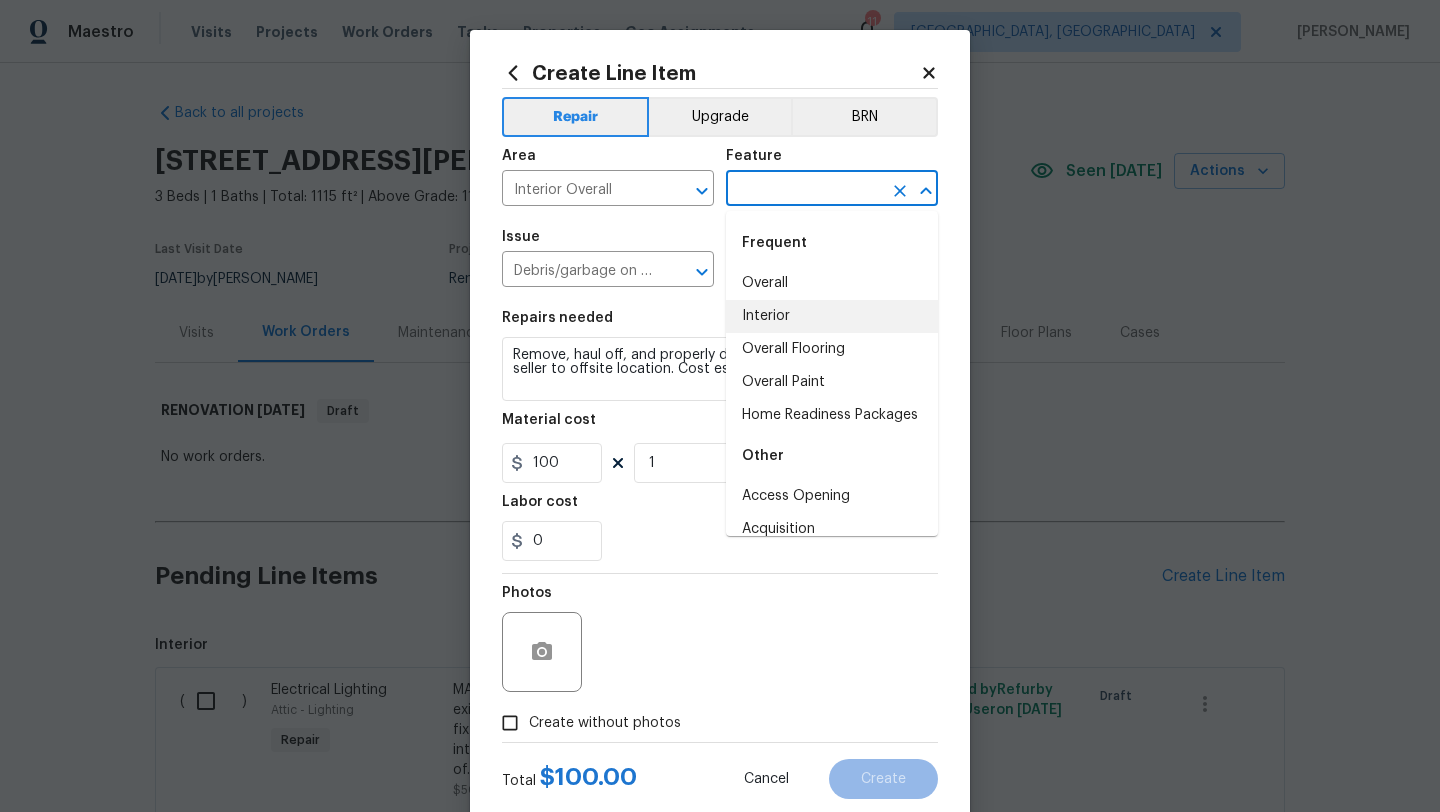 click on "Interior" at bounding box center [832, 316] 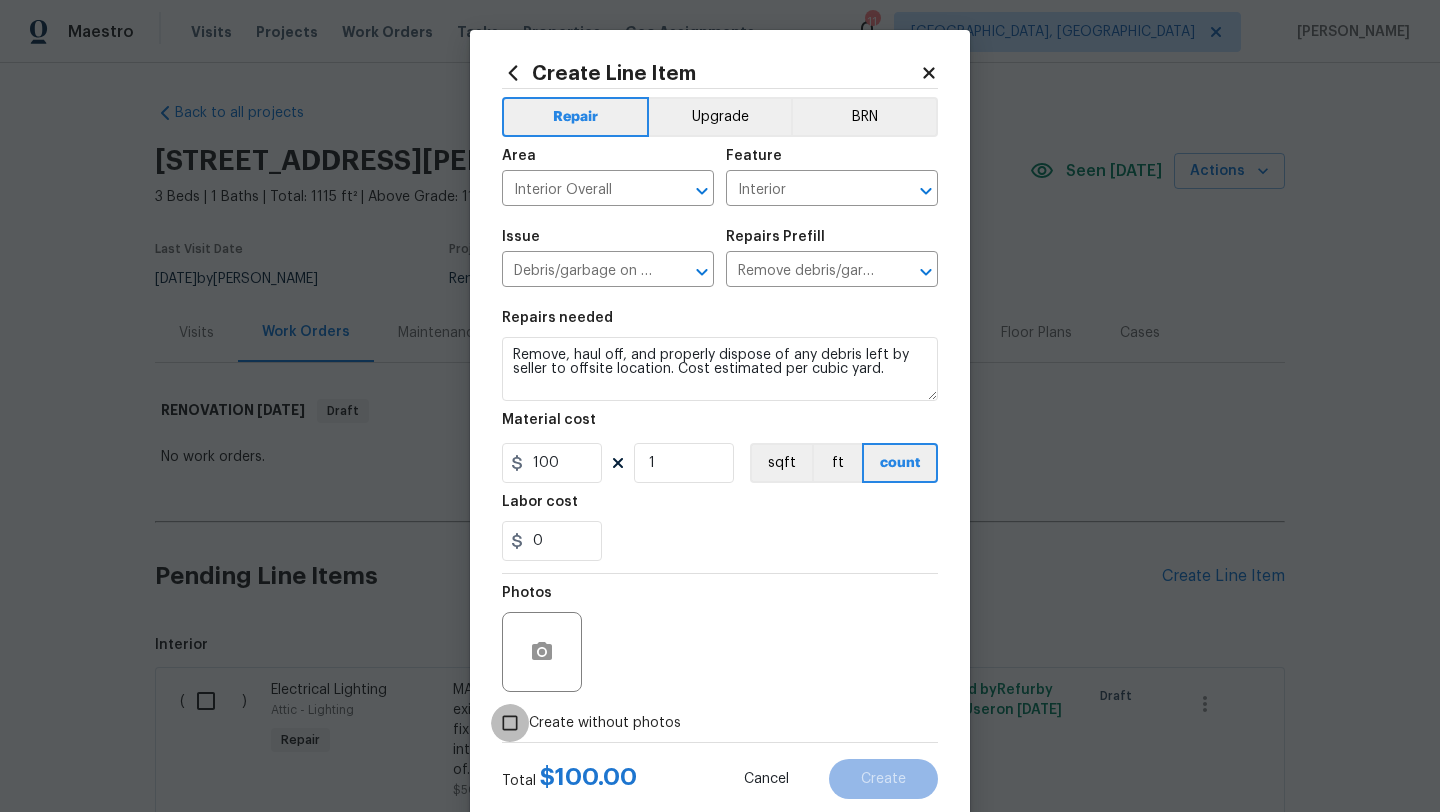click on "Create without photos" at bounding box center [510, 723] 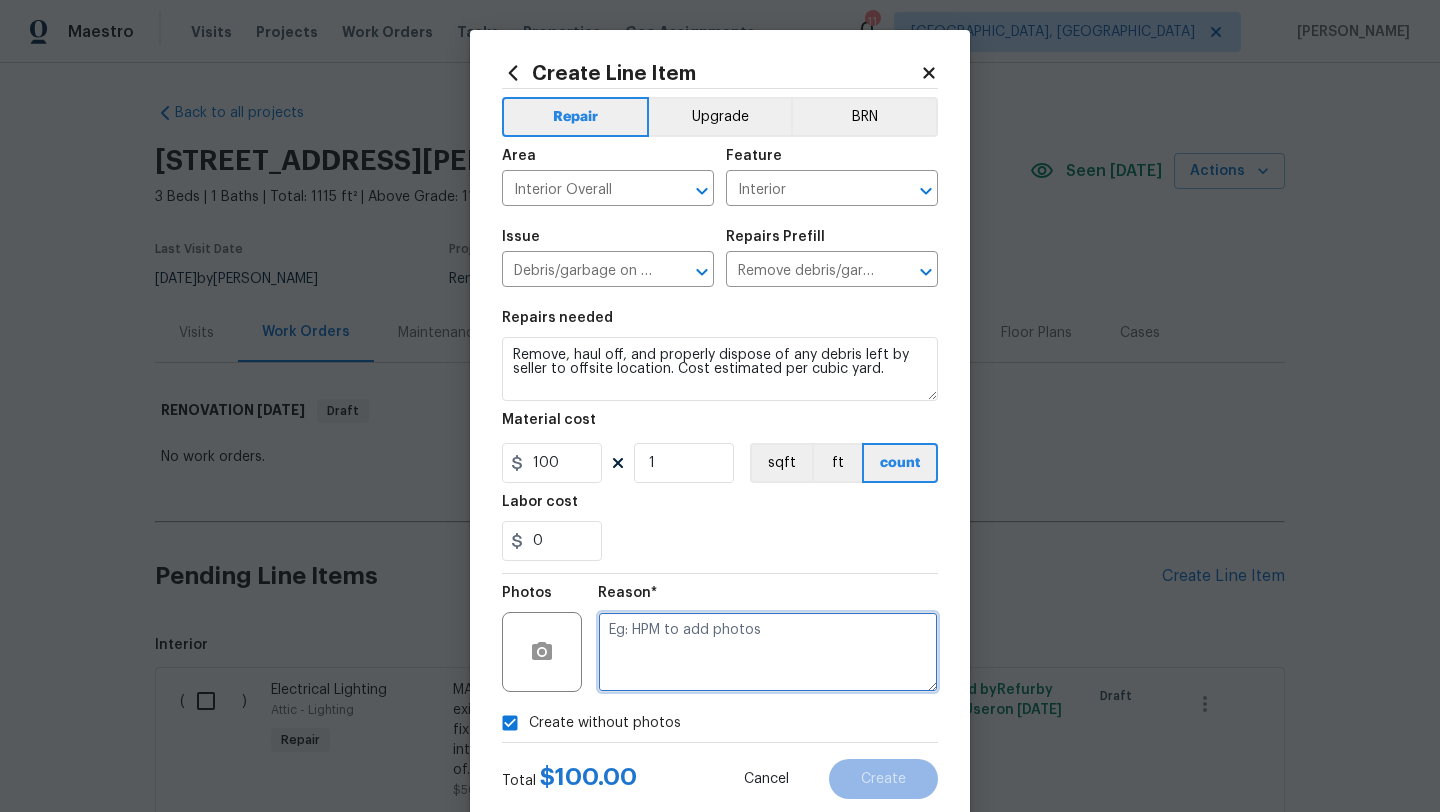 click at bounding box center (768, 652) 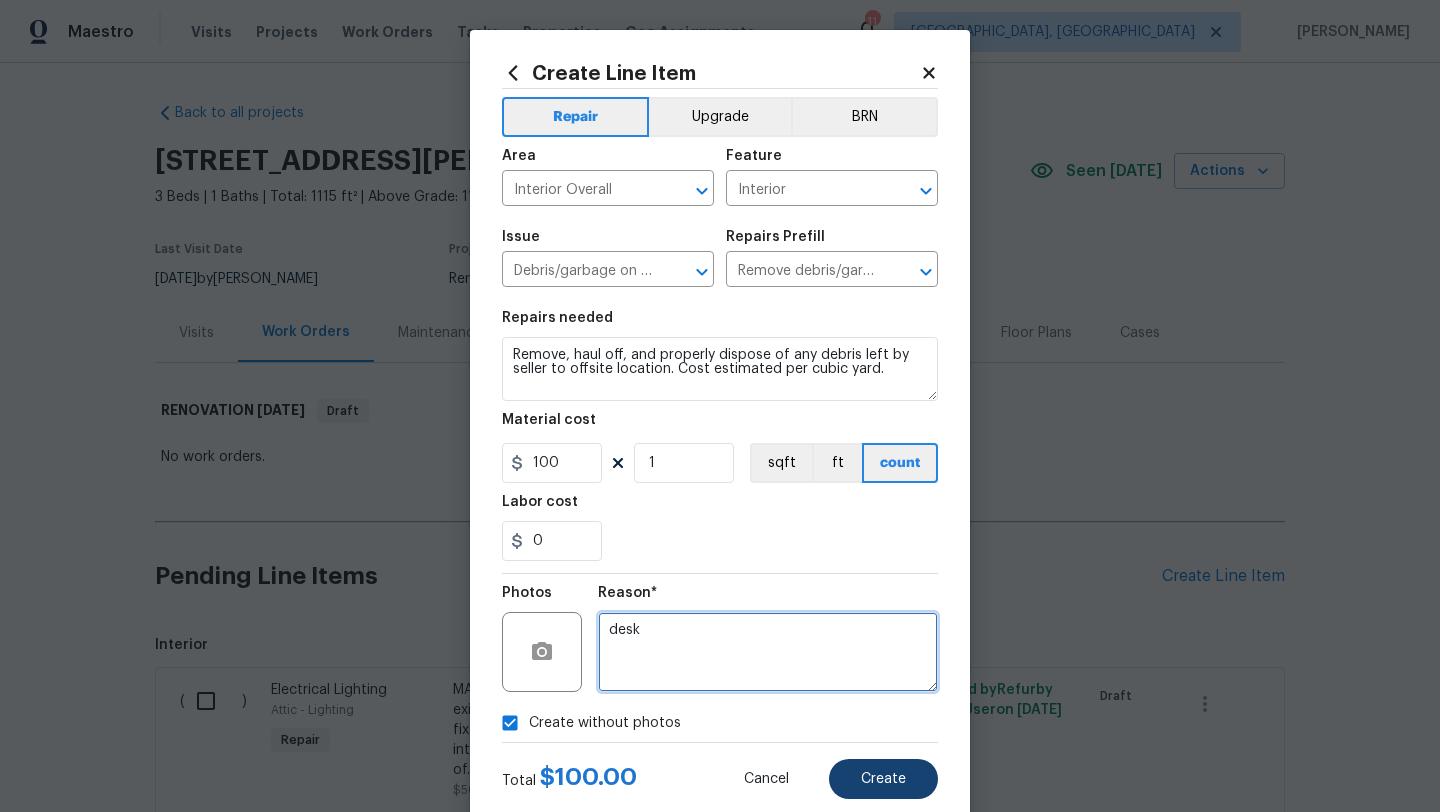 type on "desk" 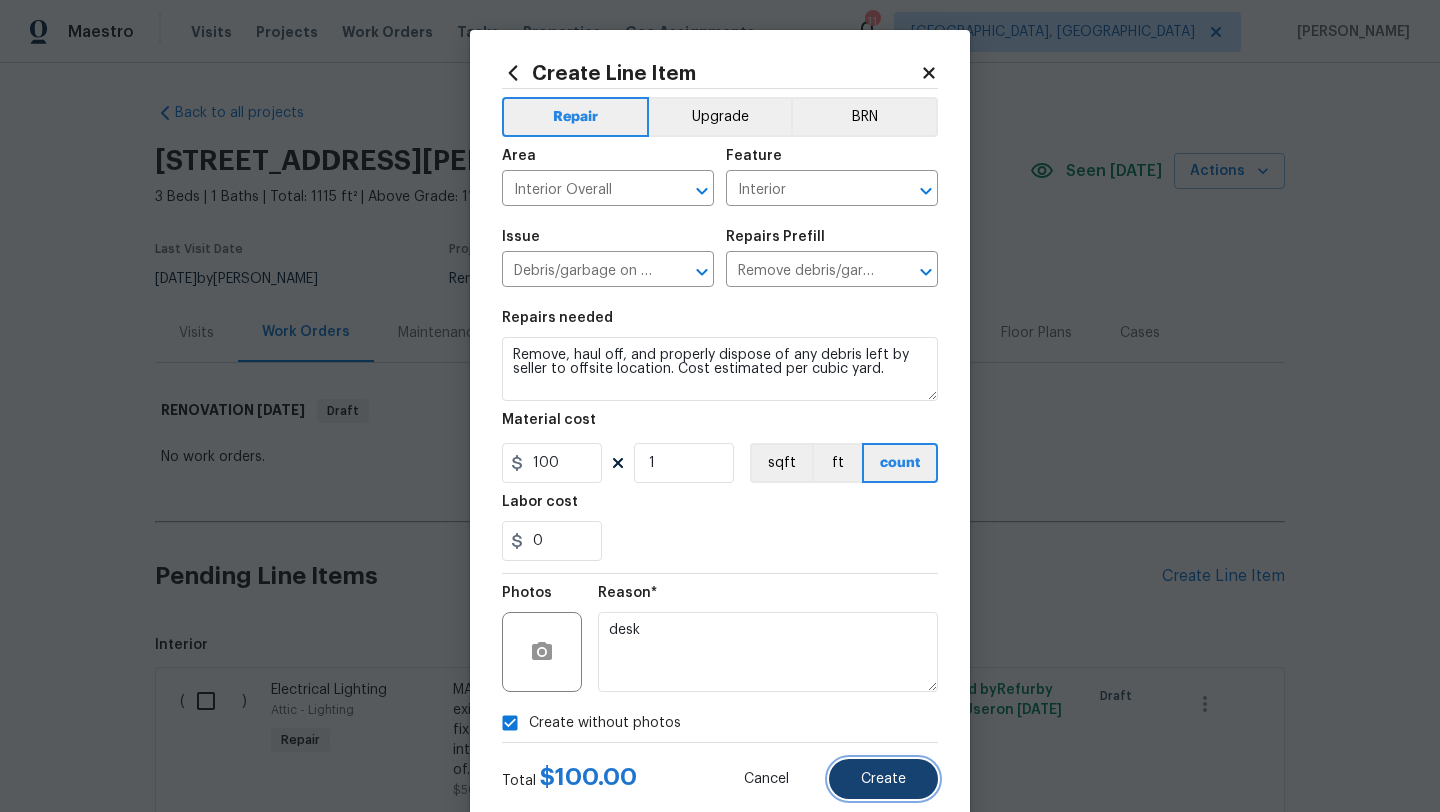 click on "Create" at bounding box center (883, 779) 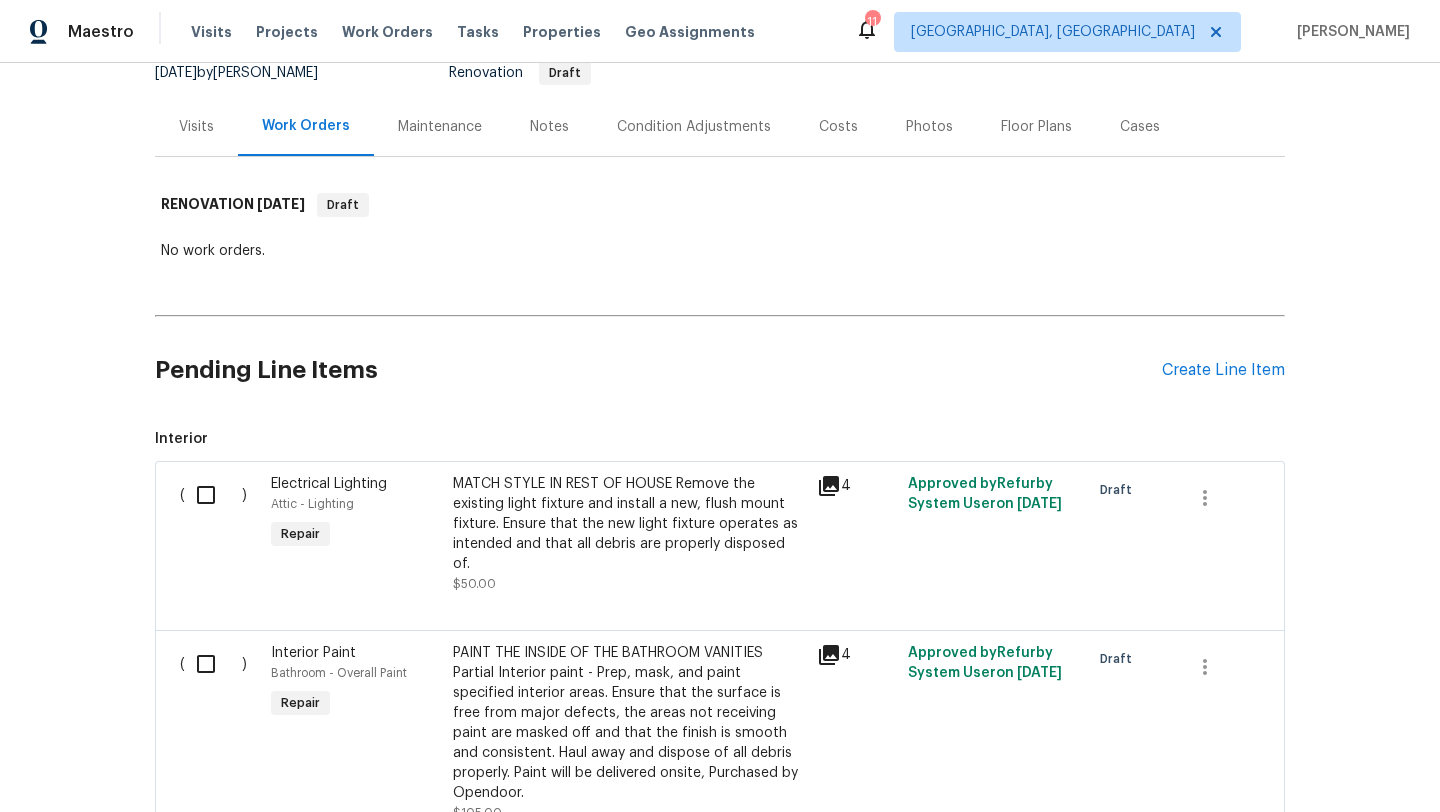 scroll, scrollTop: 0, scrollLeft: 0, axis: both 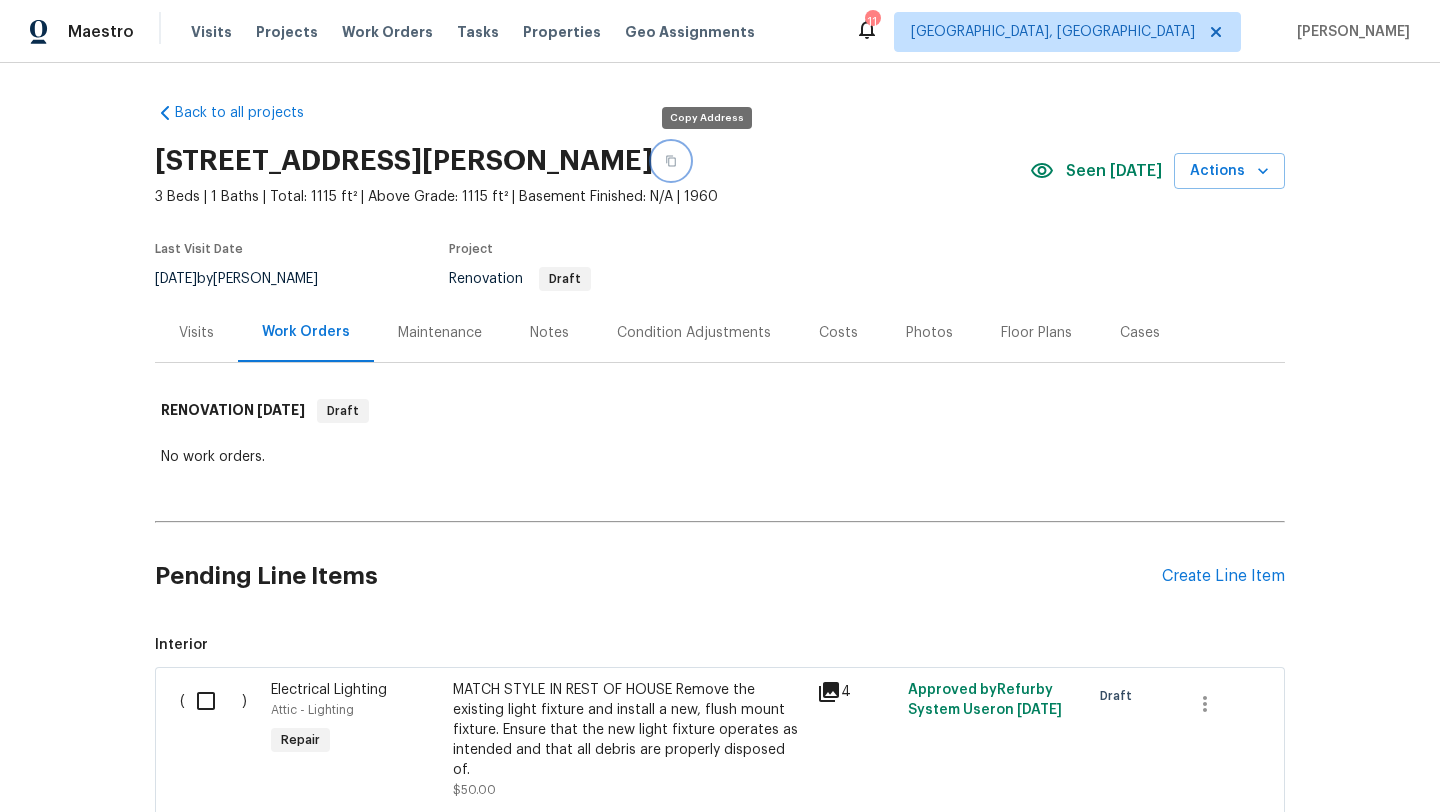 click 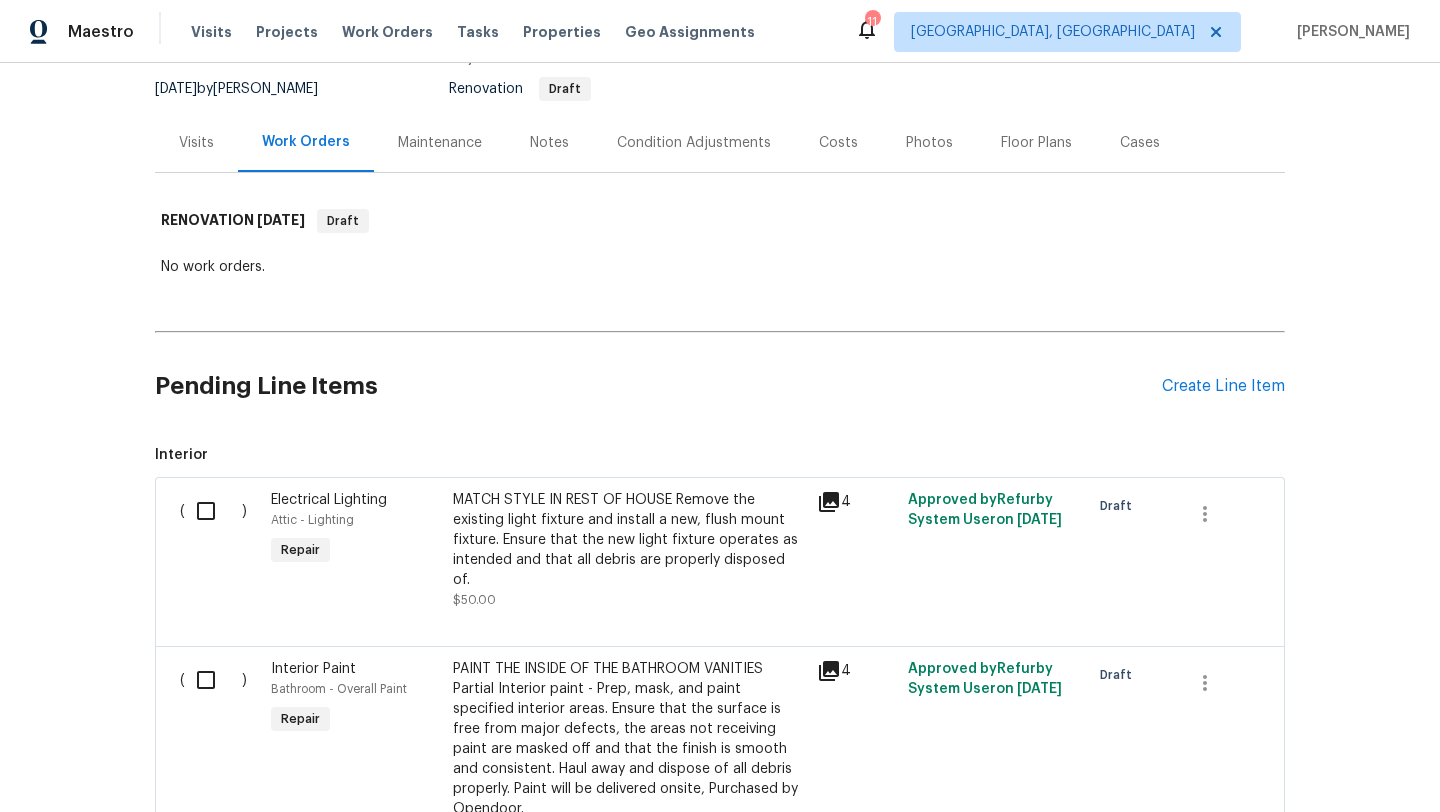 scroll, scrollTop: 198, scrollLeft: 0, axis: vertical 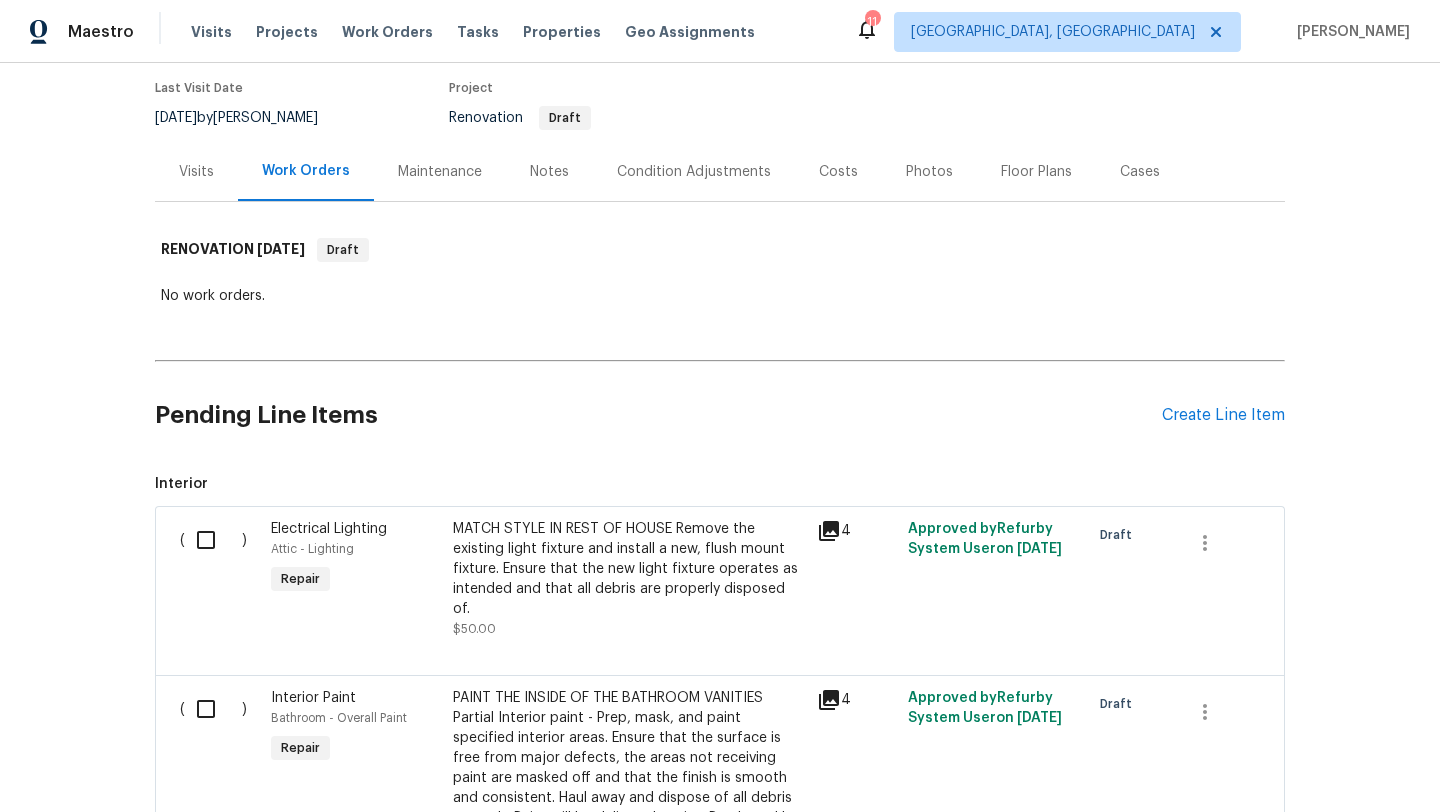 click at bounding box center [213, 540] 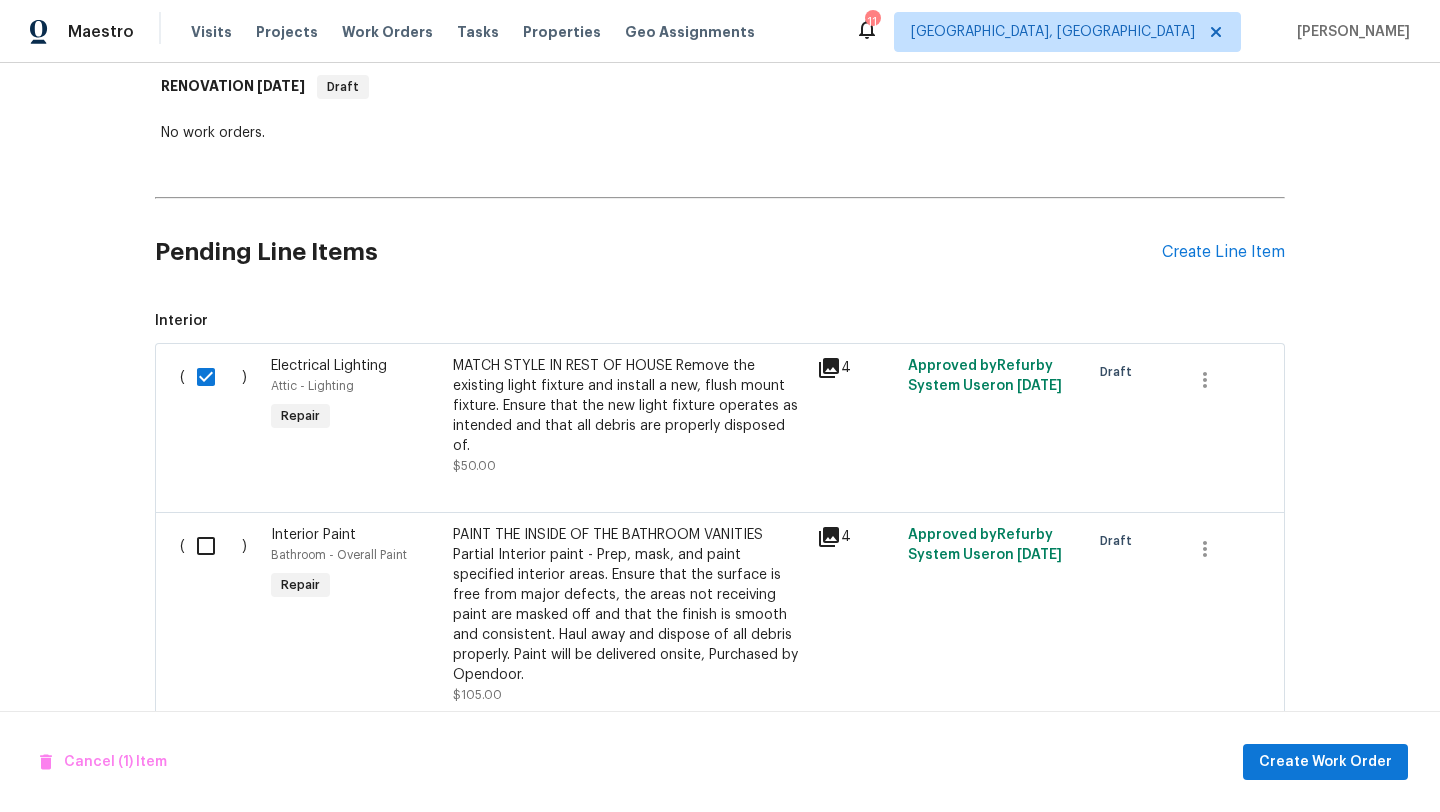scroll, scrollTop: 326, scrollLeft: 0, axis: vertical 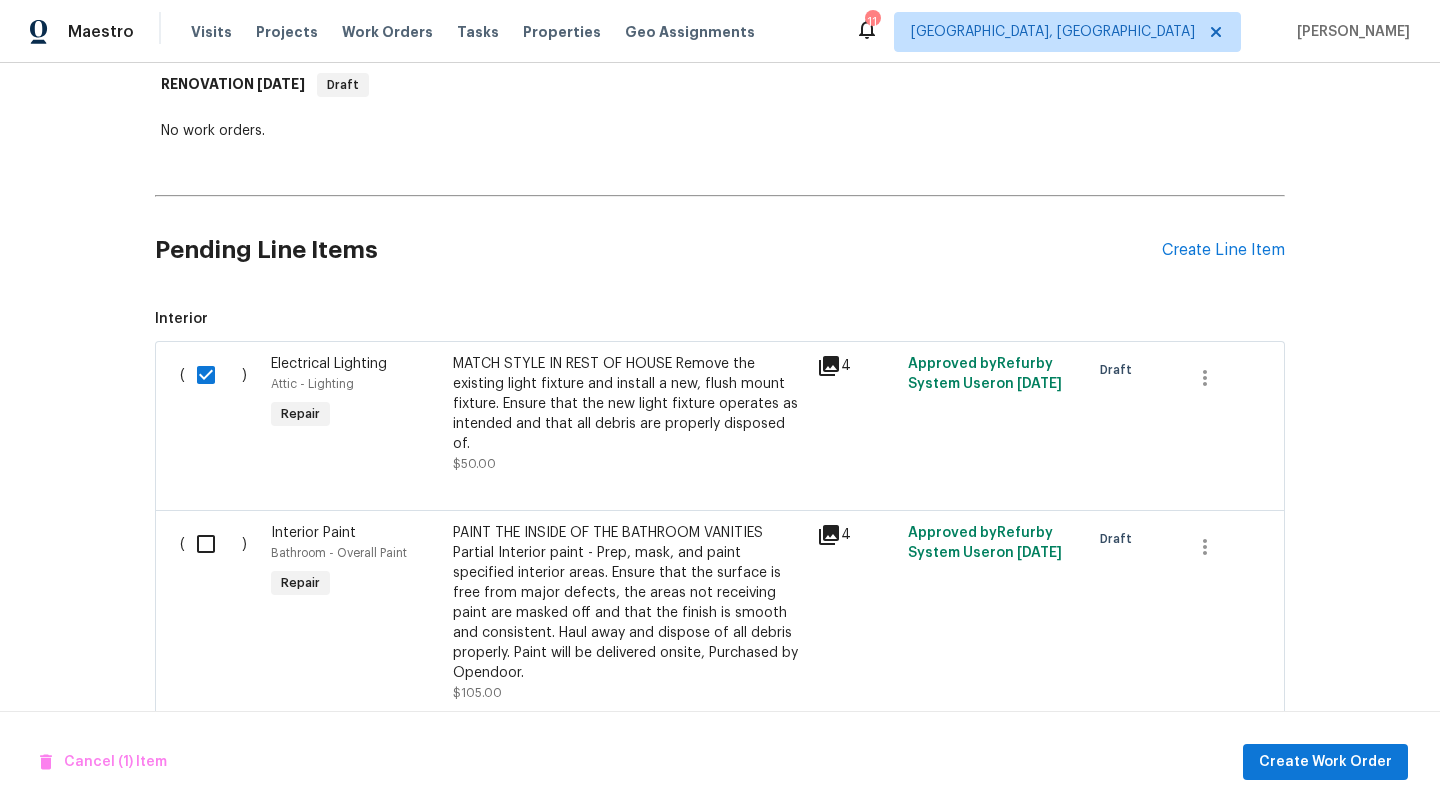 click at bounding box center [213, 544] 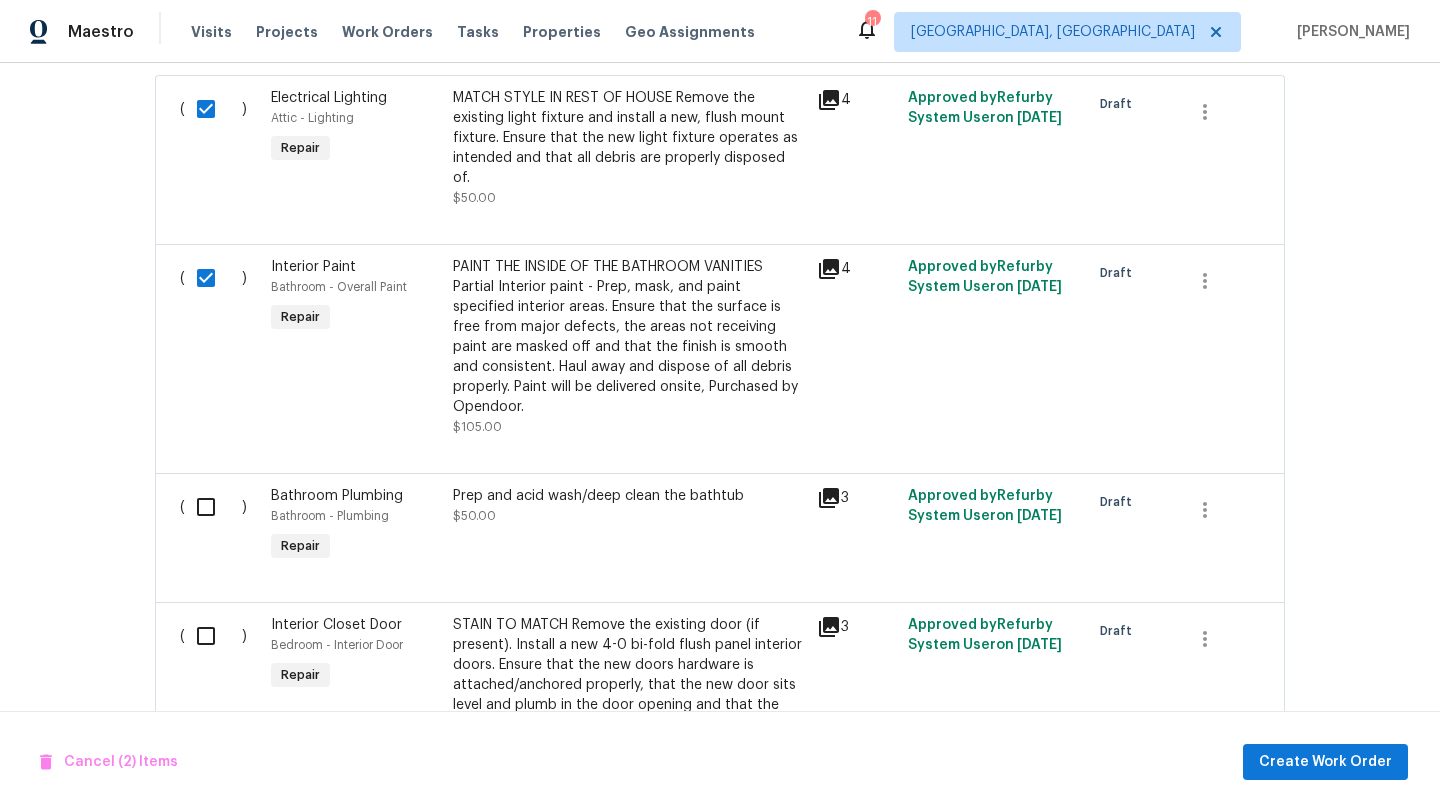 scroll, scrollTop: 596, scrollLeft: 0, axis: vertical 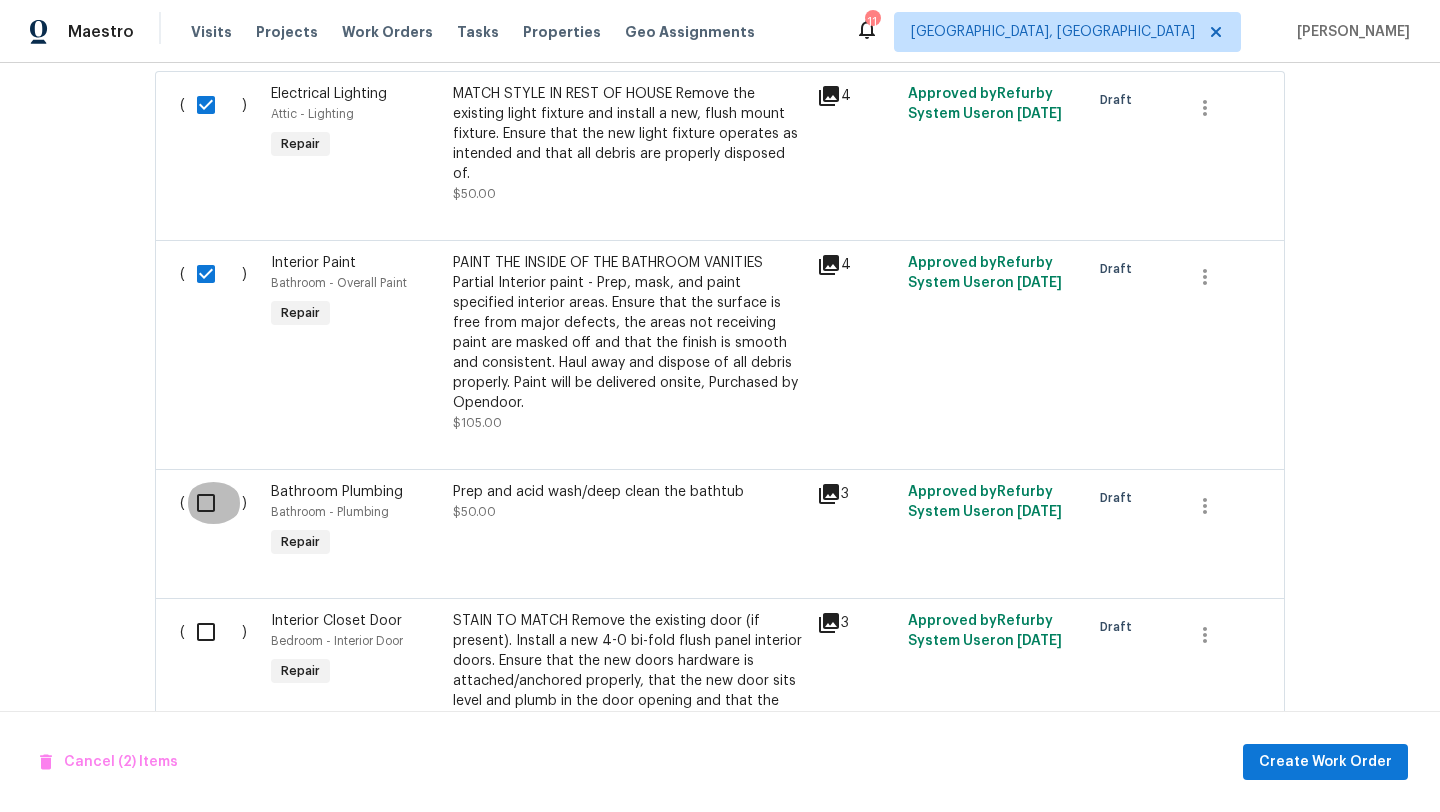 click at bounding box center (213, 503) 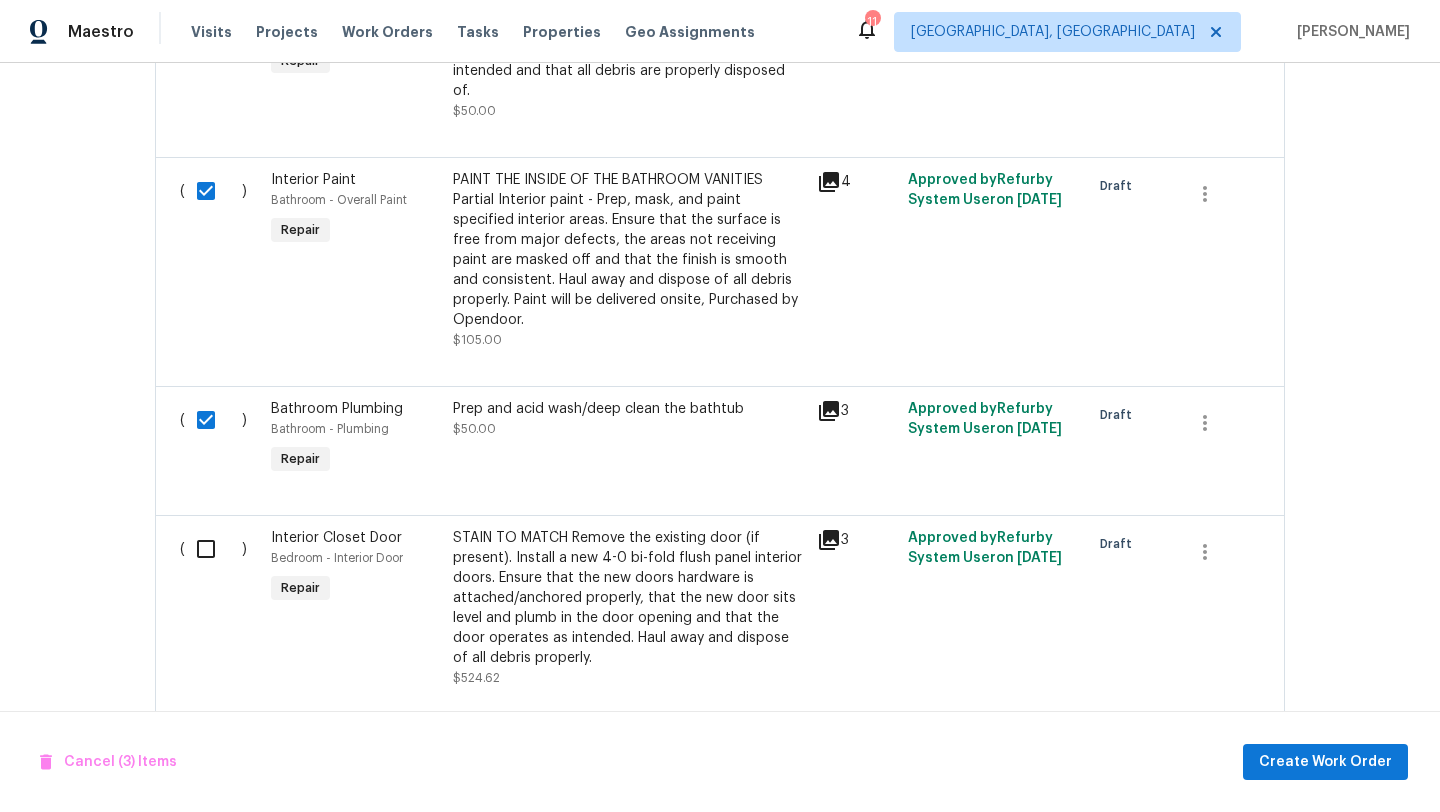 scroll, scrollTop: 756, scrollLeft: 0, axis: vertical 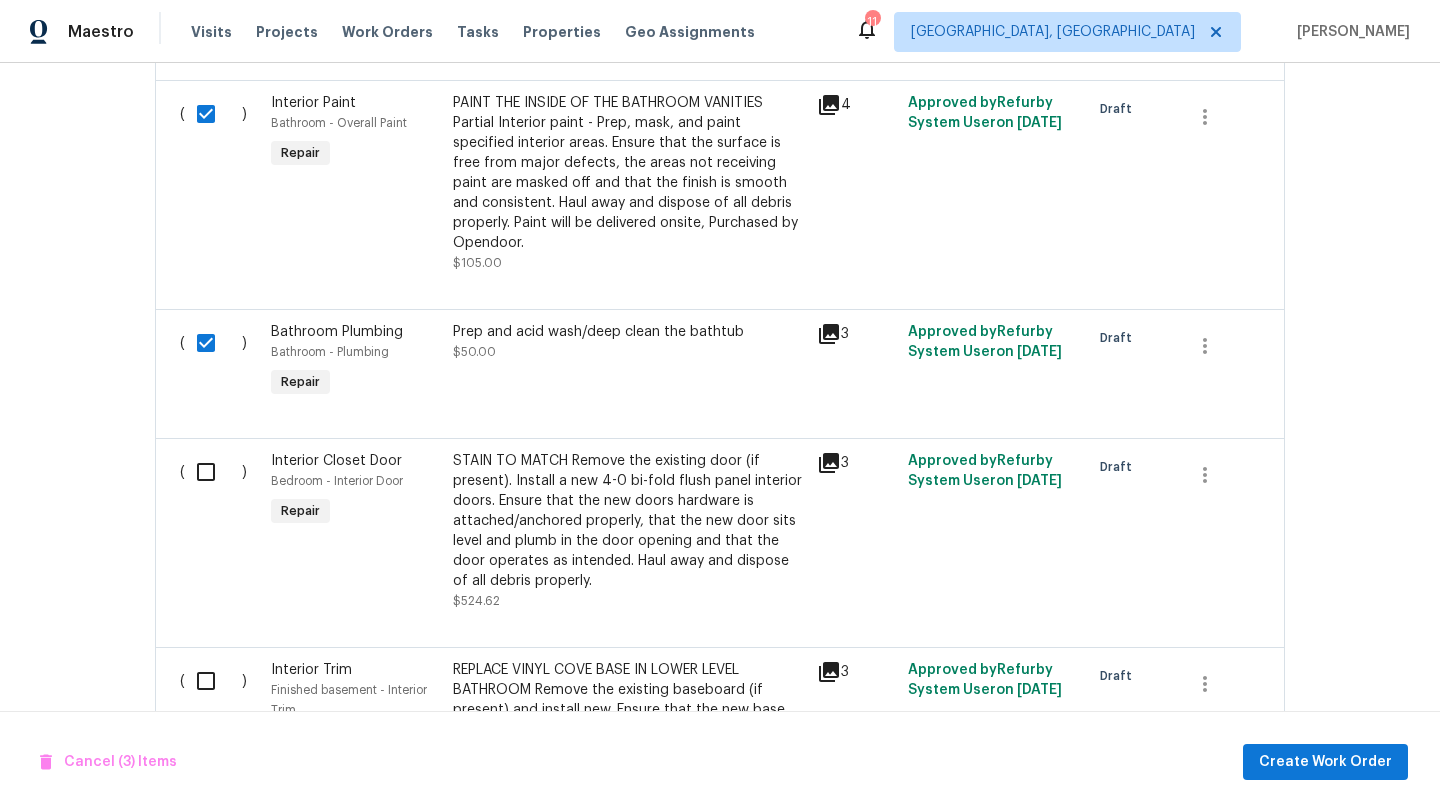click at bounding box center (213, 472) 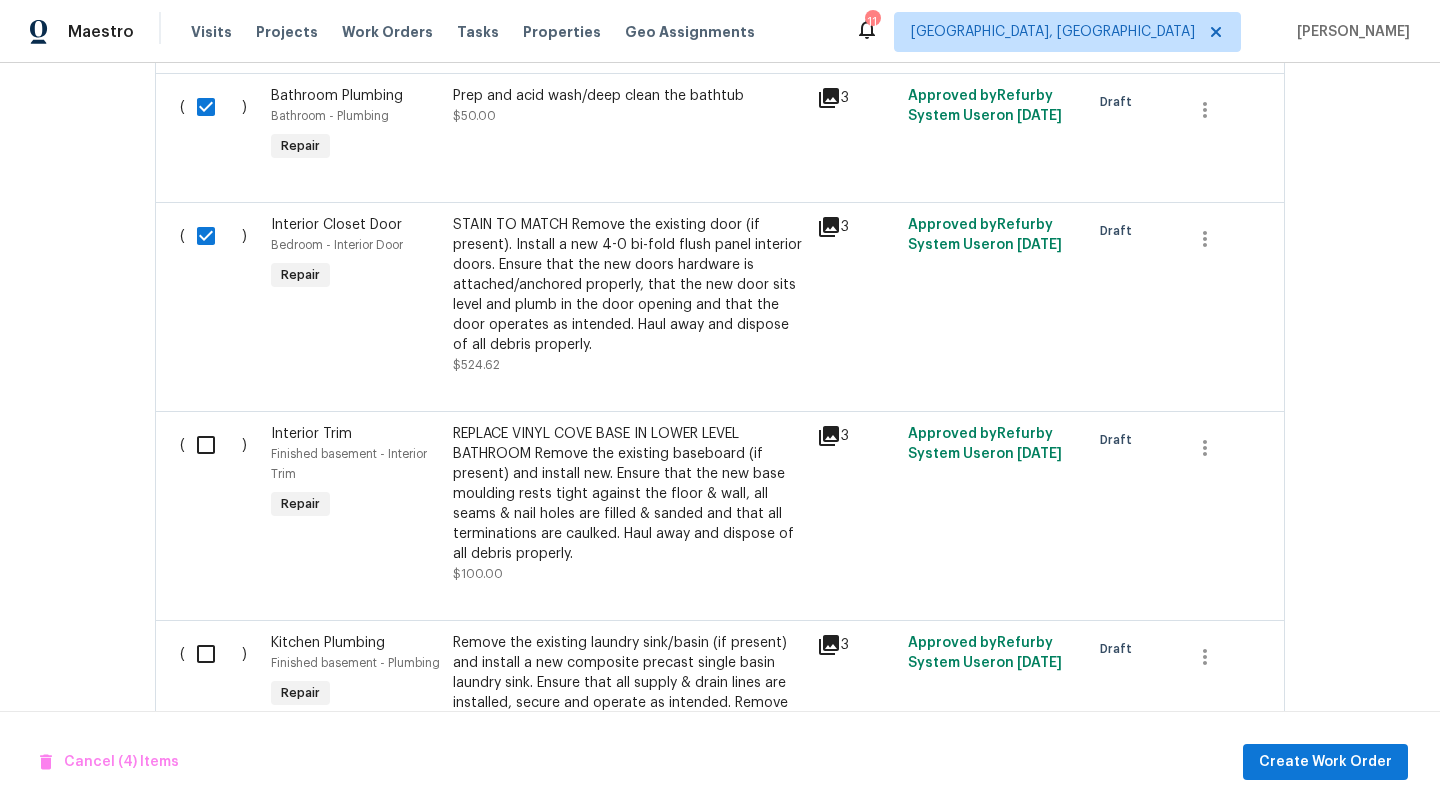 scroll, scrollTop: 999, scrollLeft: 0, axis: vertical 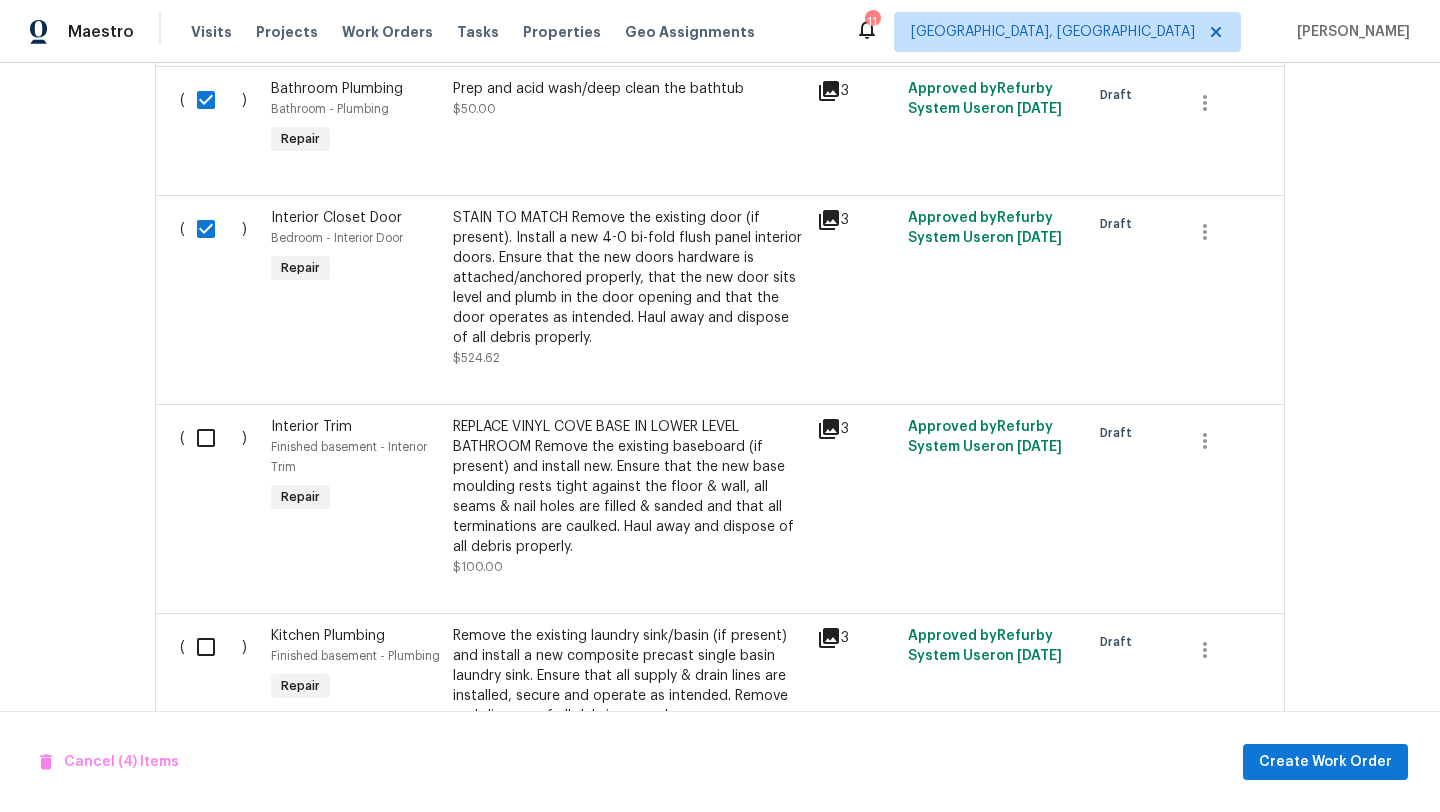 click on "( )" at bounding box center [219, 497] 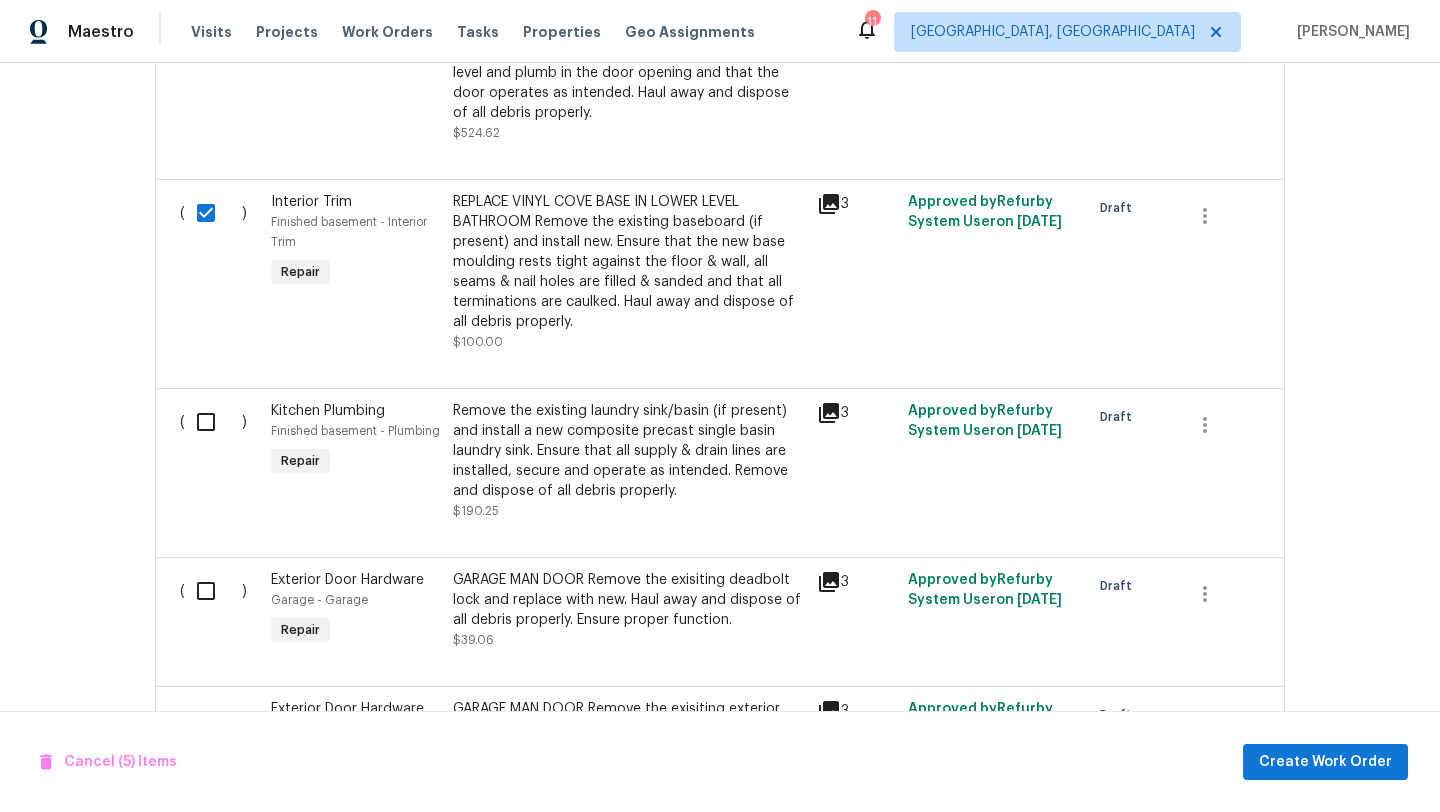 scroll, scrollTop: 1223, scrollLeft: 0, axis: vertical 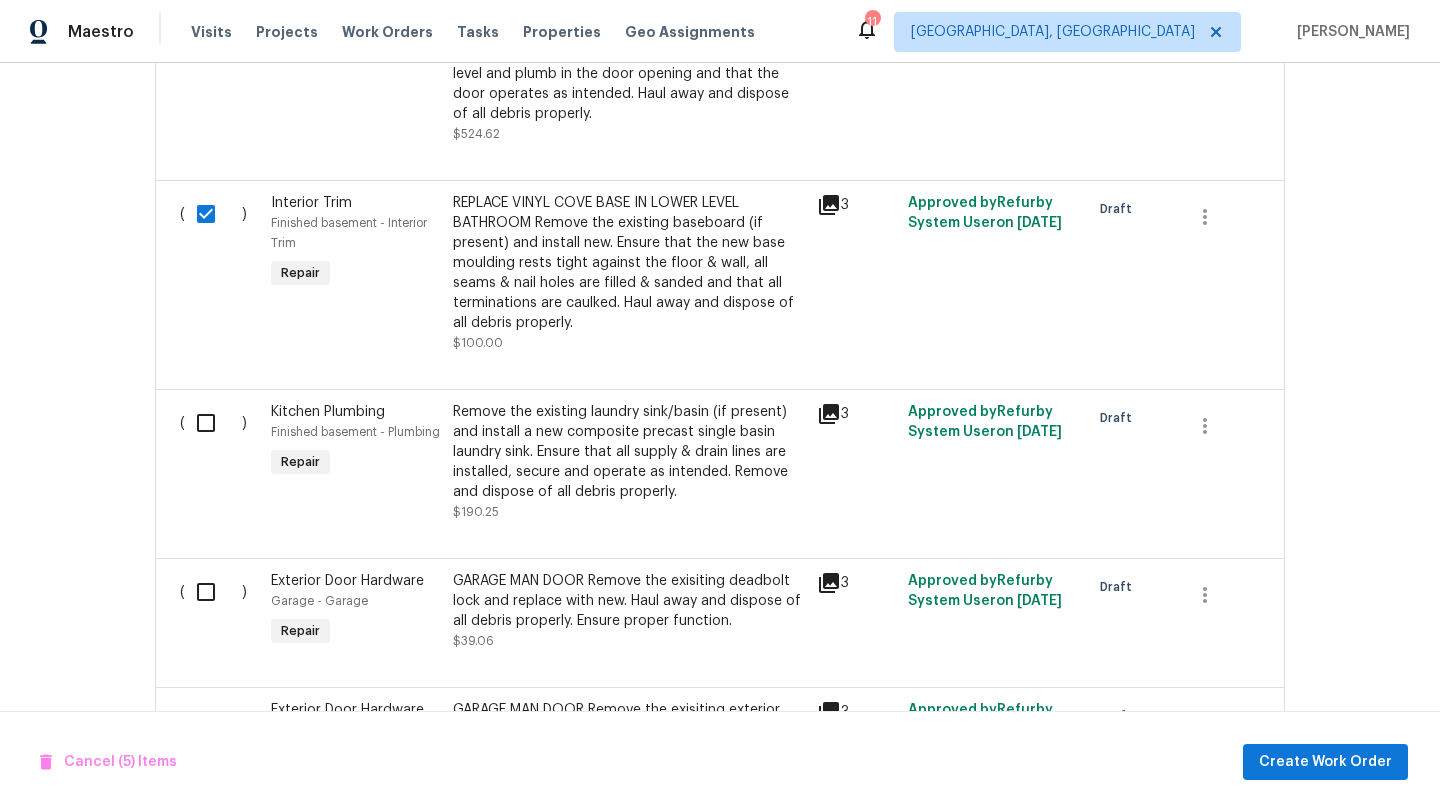 click at bounding box center (213, 423) 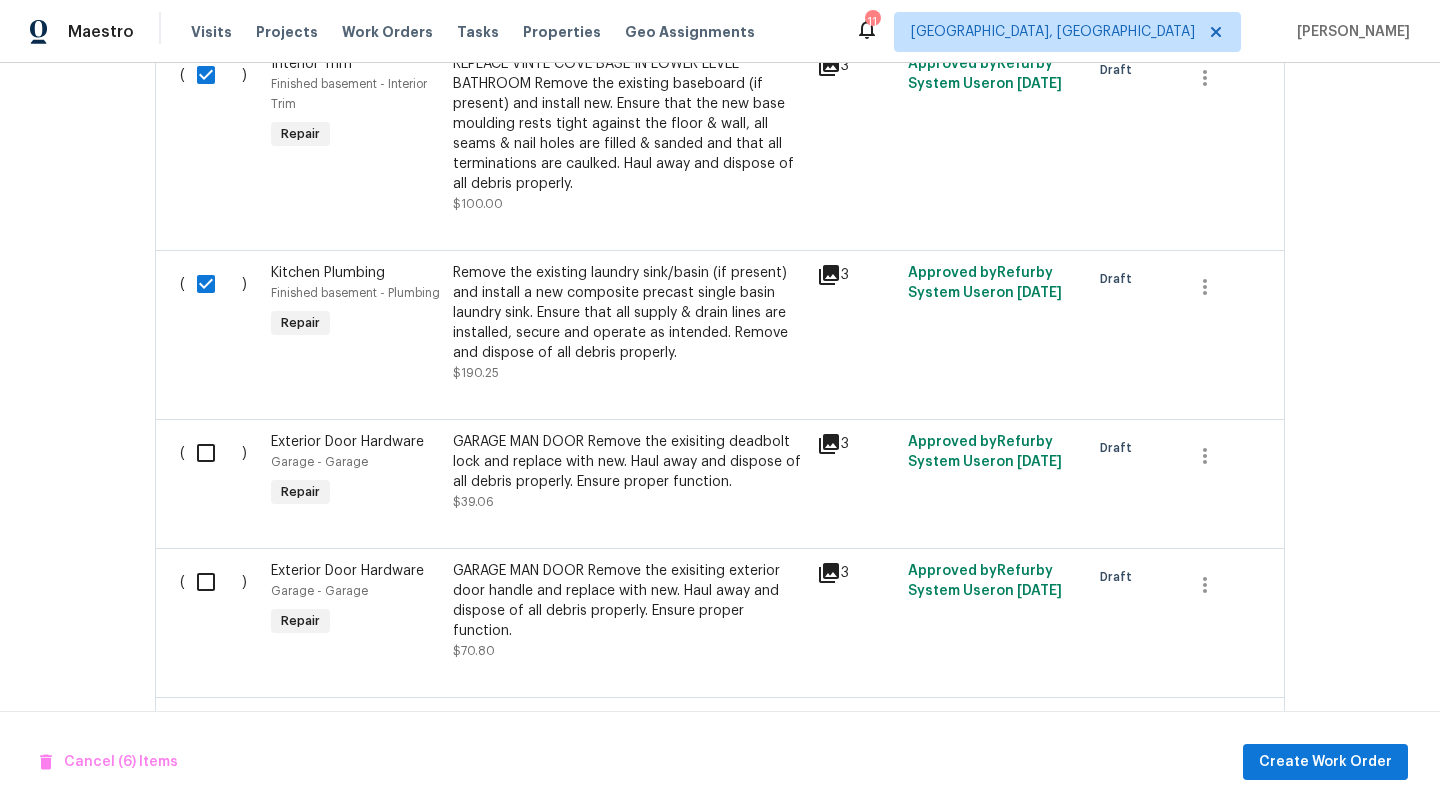scroll, scrollTop: 1374, scrollLeft: 0, axis: vertical 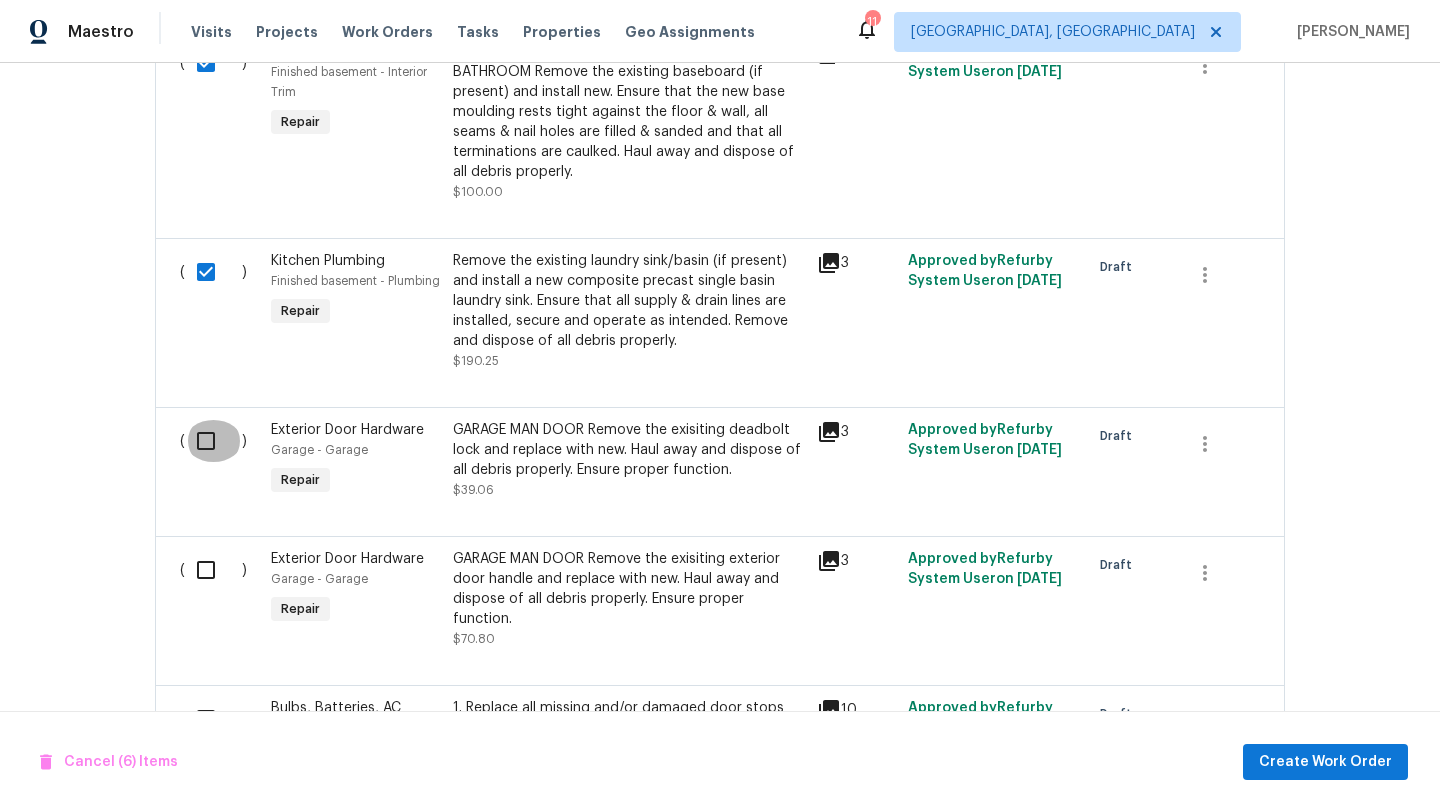 click at bounding box center (213, 441) 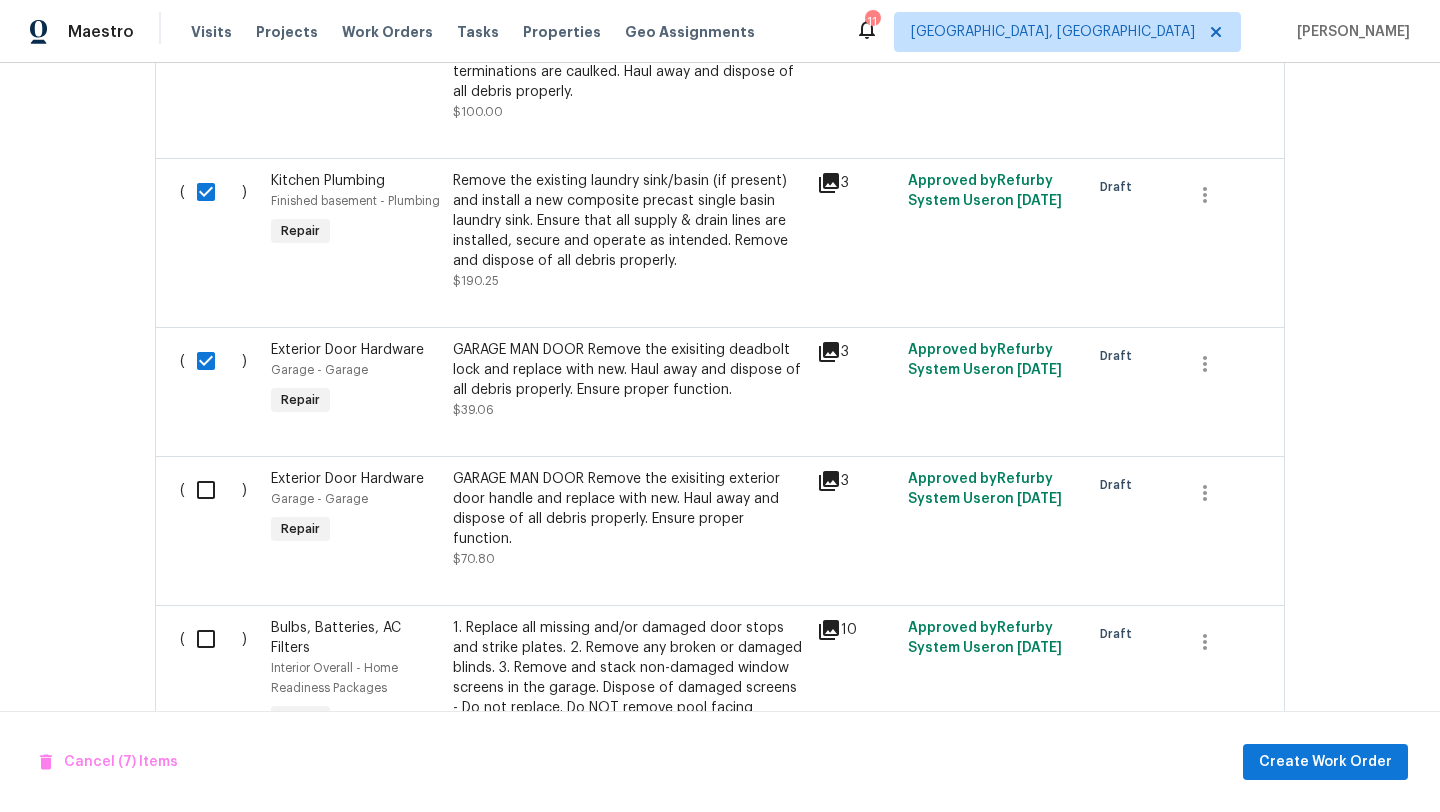 scroll, scrollTop: 1452, scrollLeft: 0, axis: vertical 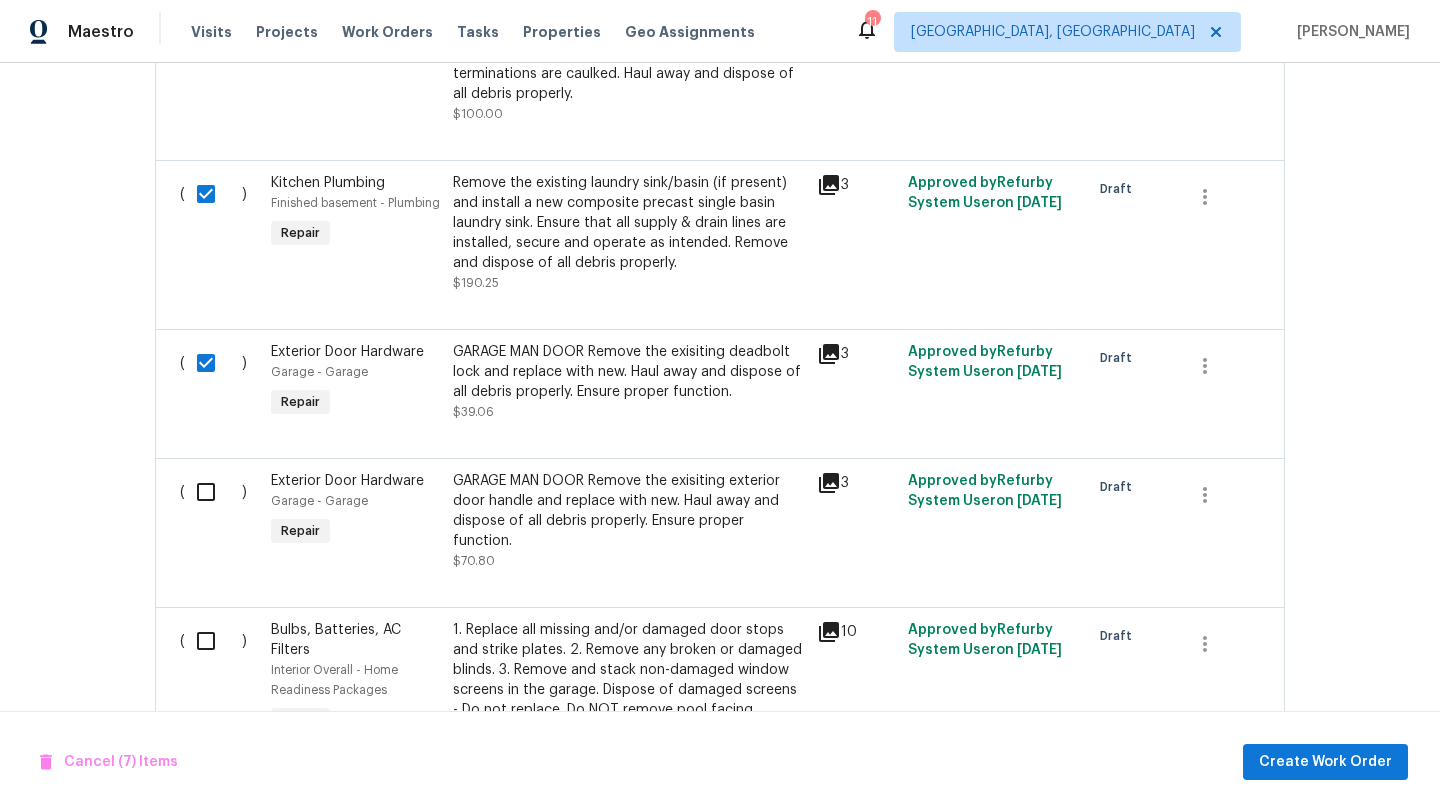 click at bounding box center (213, 492) 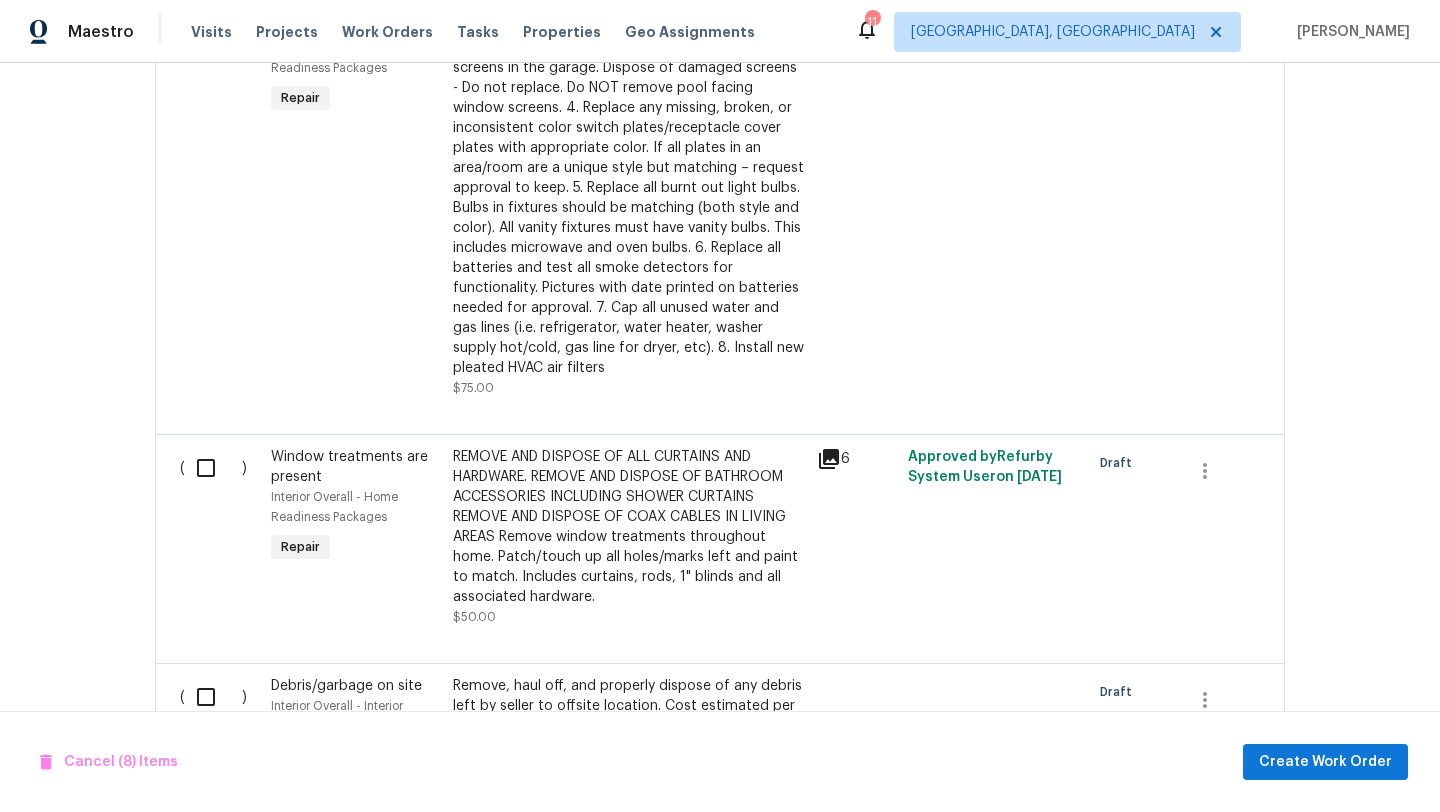 scroll, scrollTop: 2090, scrollLeft: 0, axis: vertical 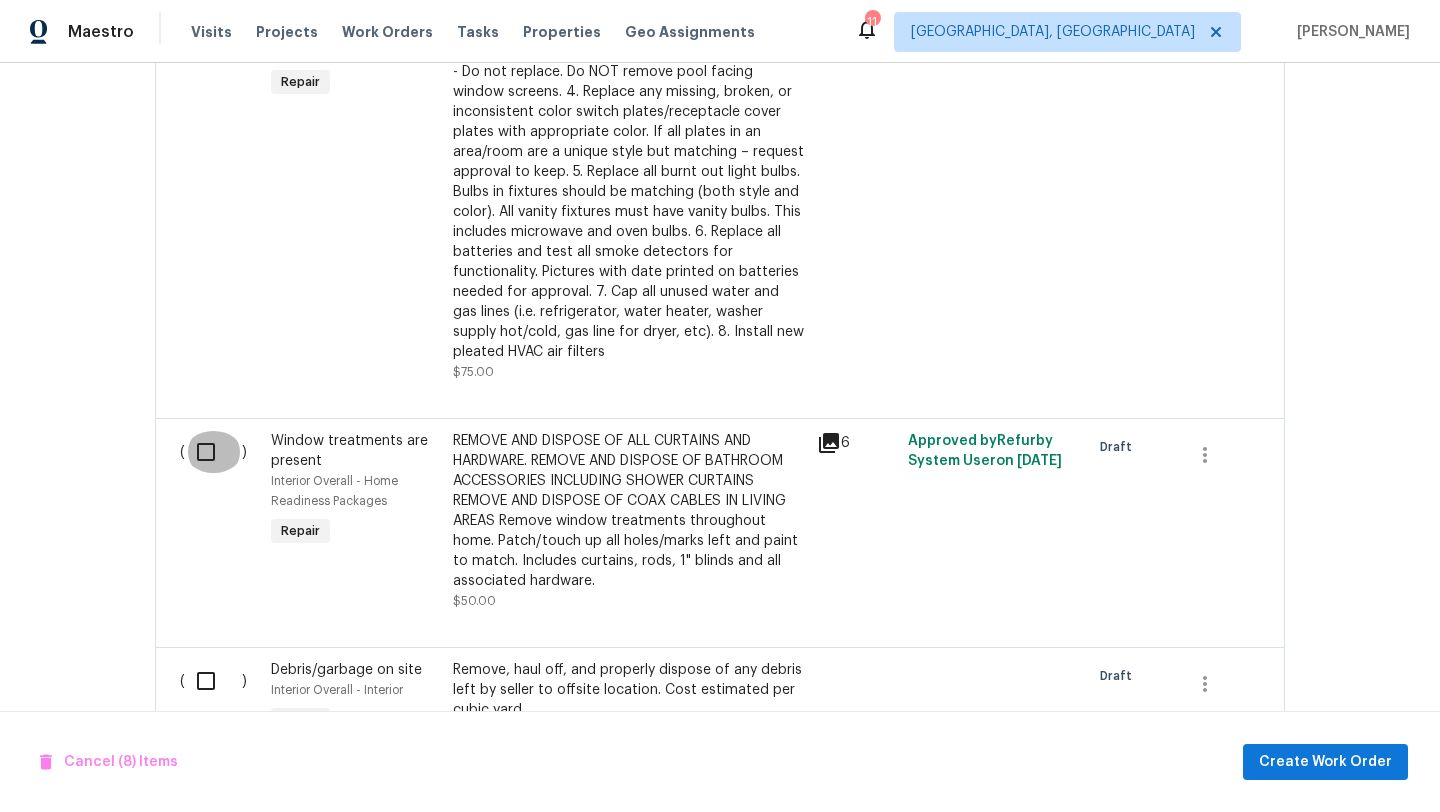 click at bounding box center (213, 452) 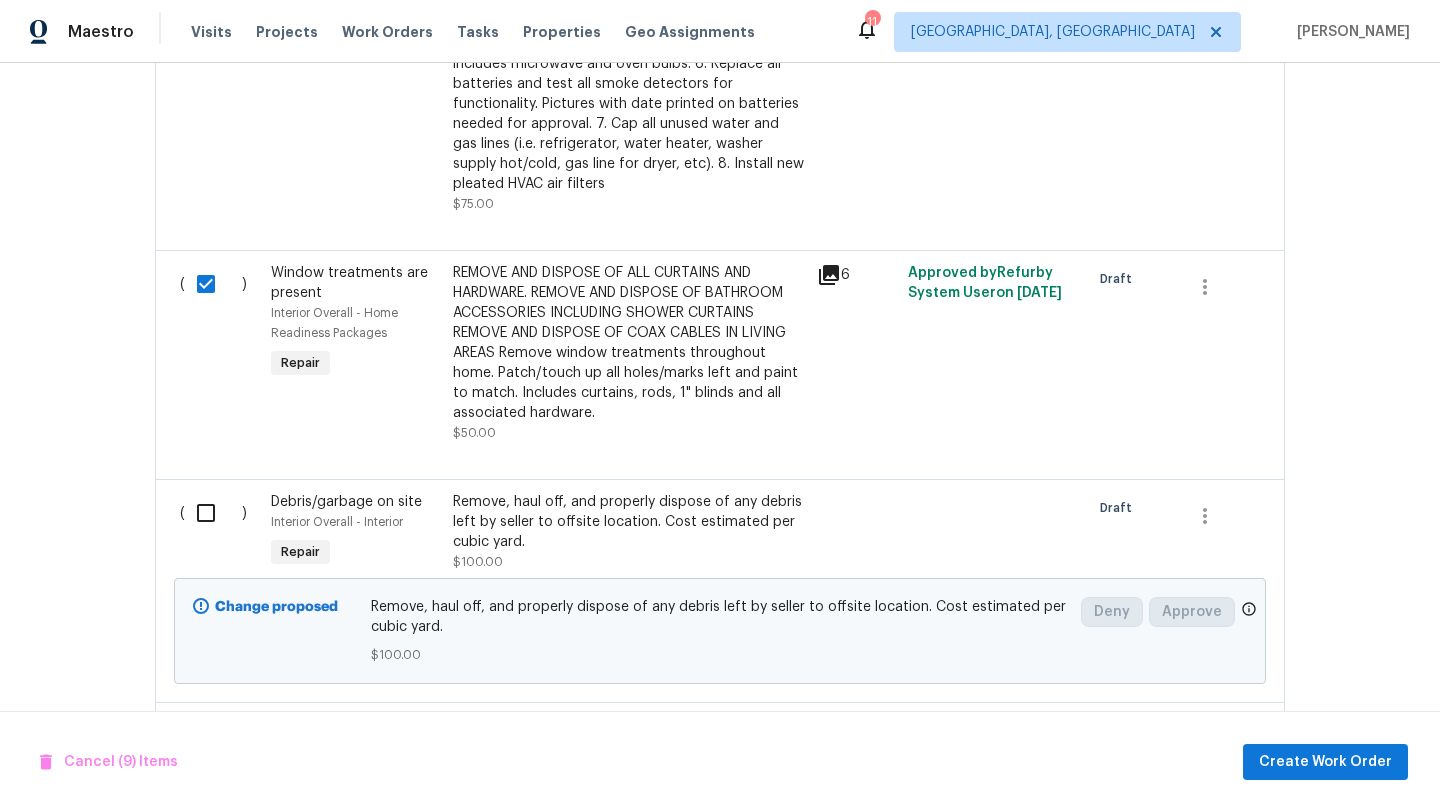 scroll, scrollTop: 2276, scrollLeft: 0, axis: vertical 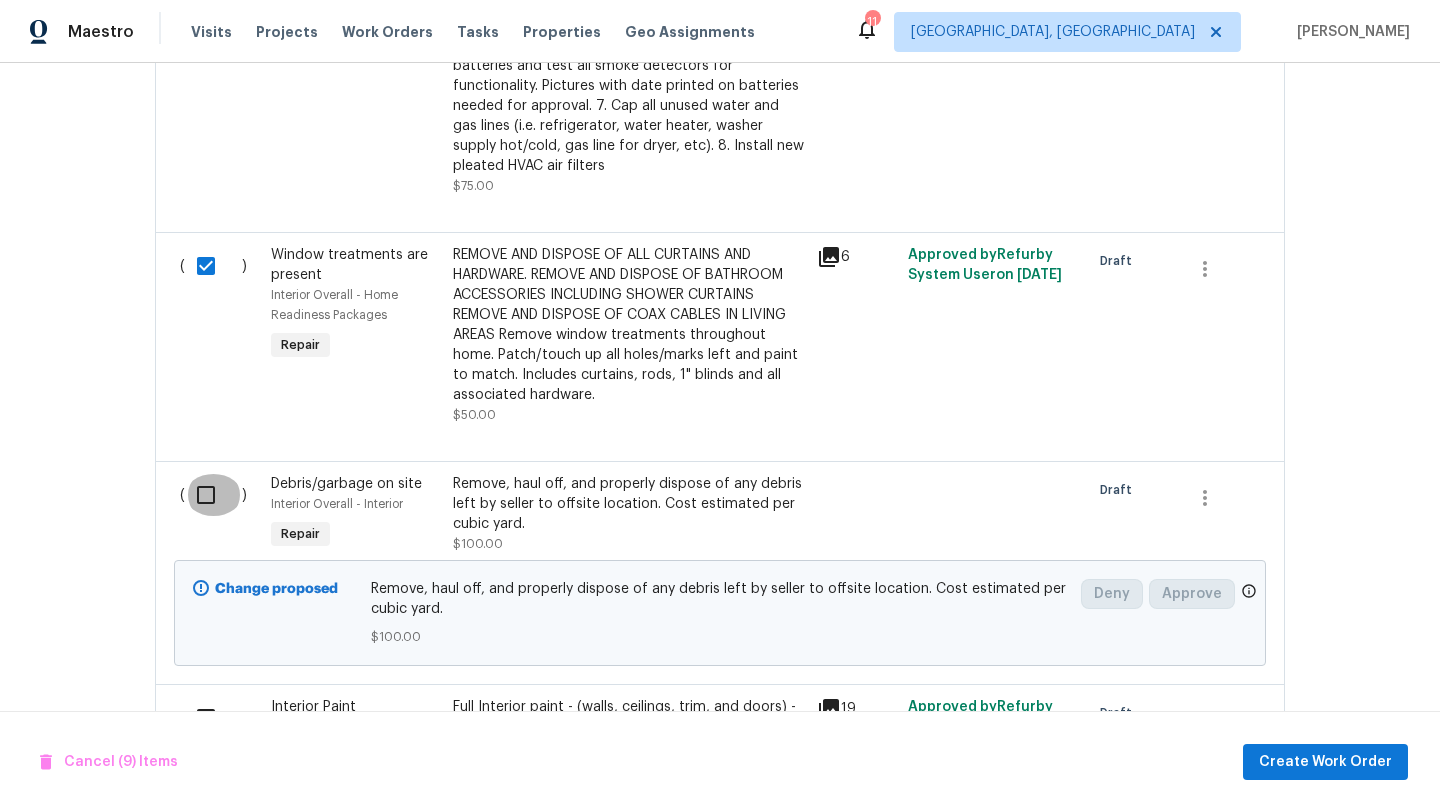 click at bounding box center (213, 495) 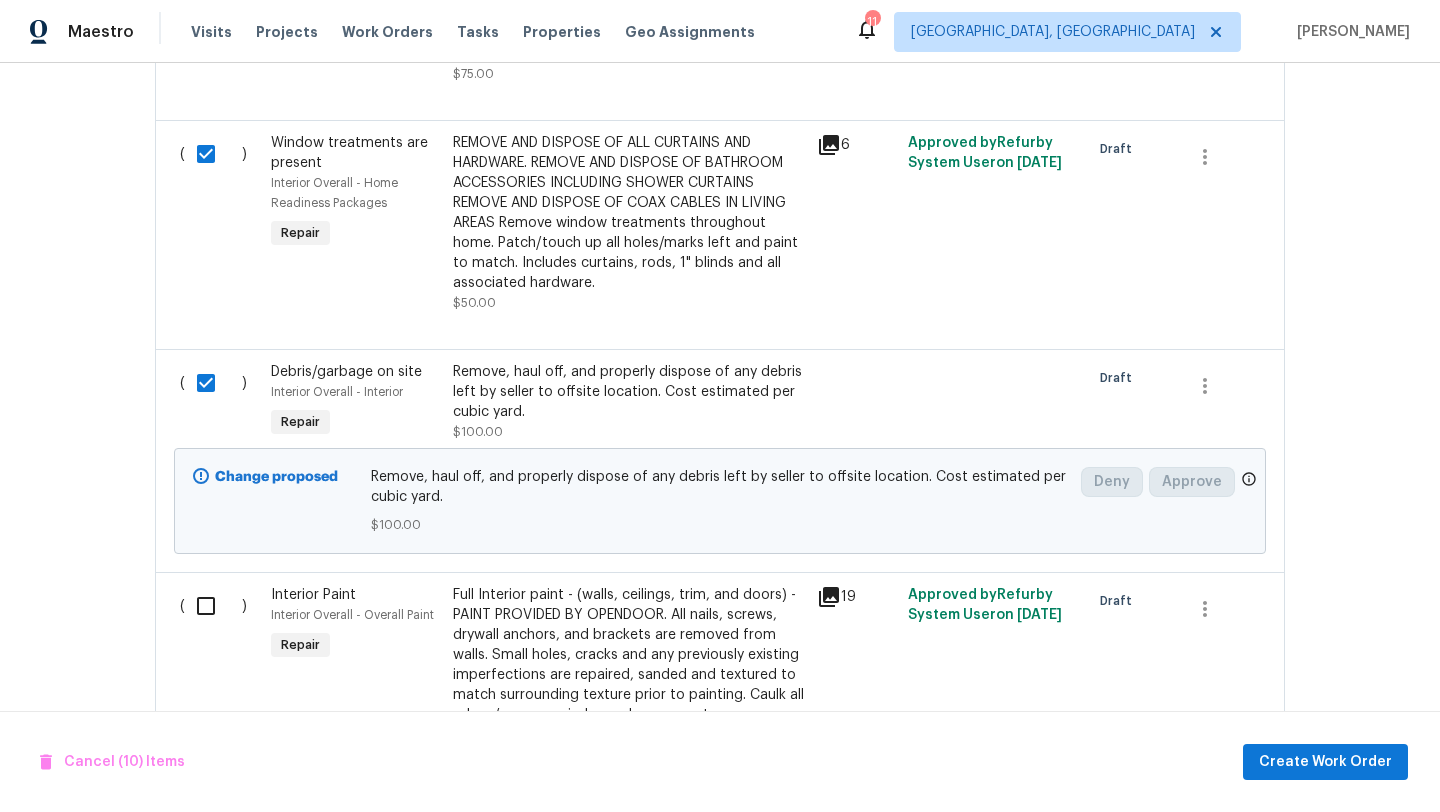 scroll, scrollTop: 2489, scrollLeft: 0, axis: vertical 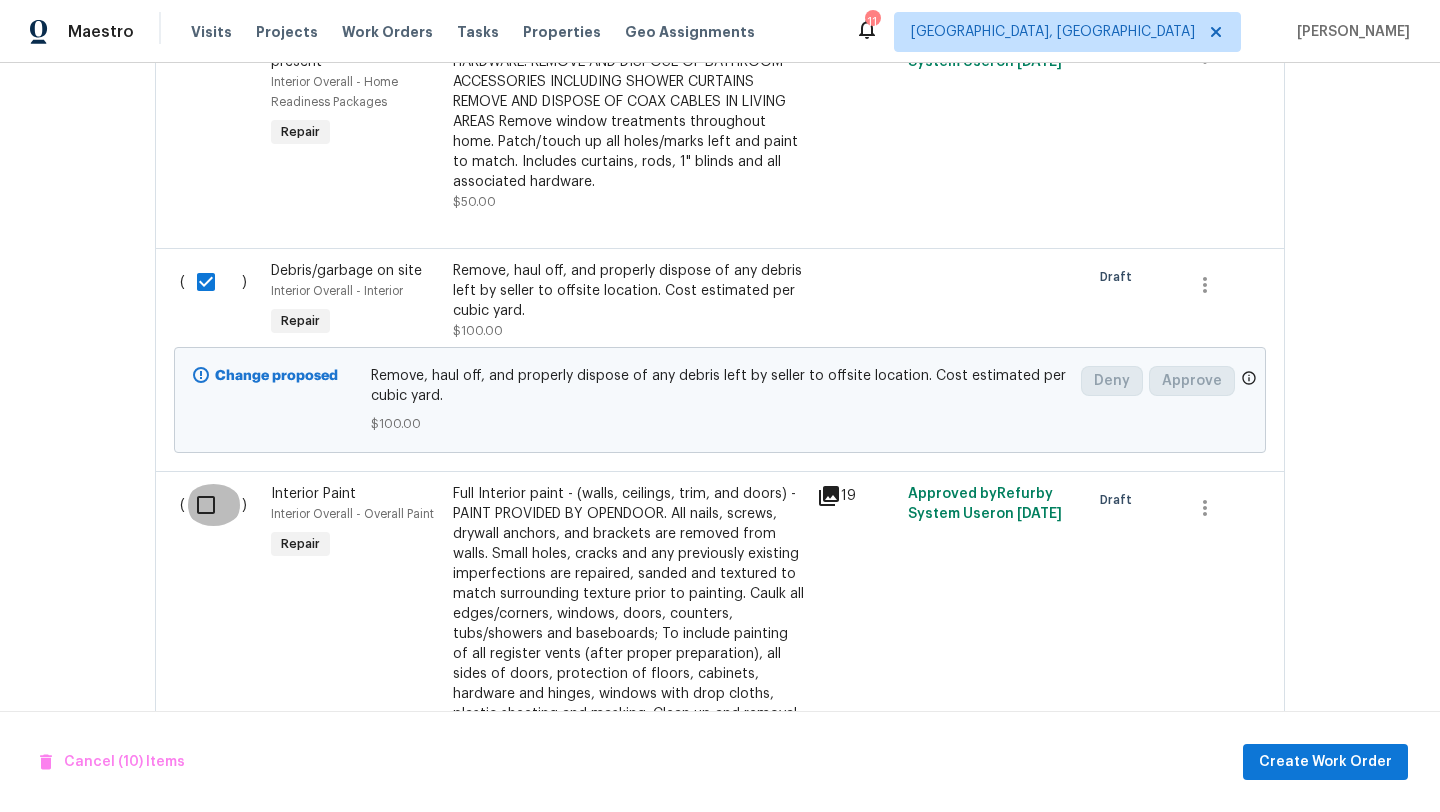 click at bounding box center [213, 505] 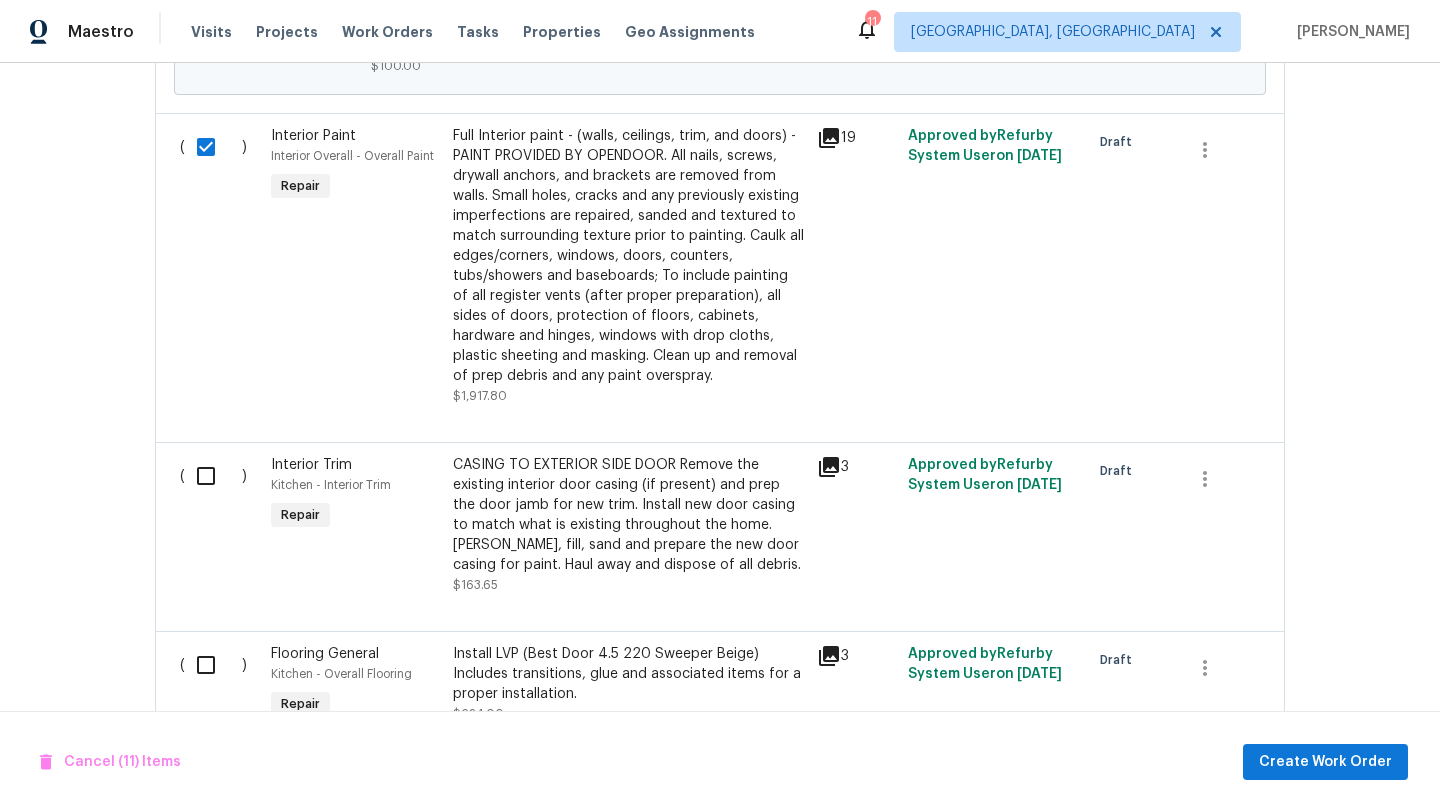 scroll, scrollTop: 2878, scrollLeft: 0, axis: vertical 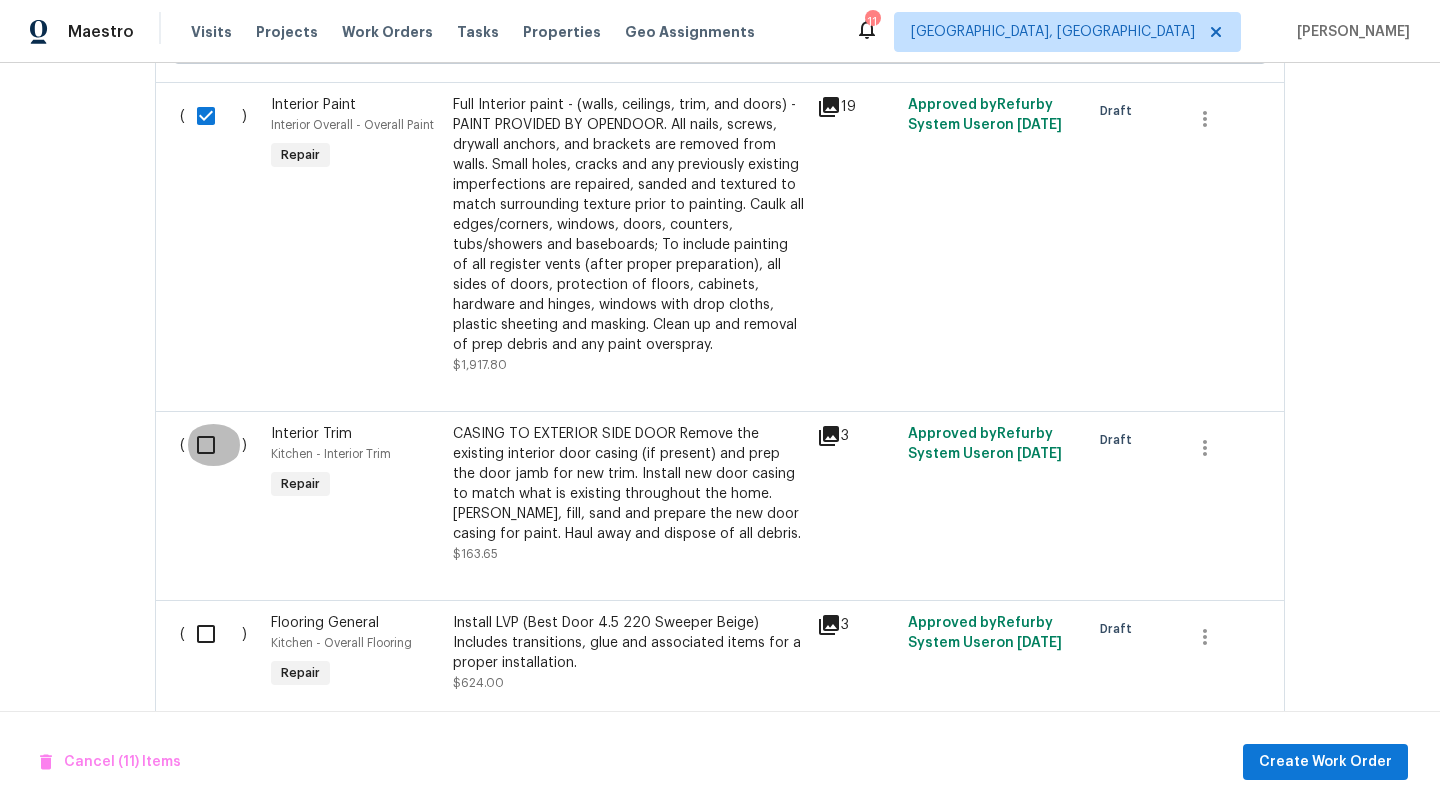 click at bounding box center (213, 445) 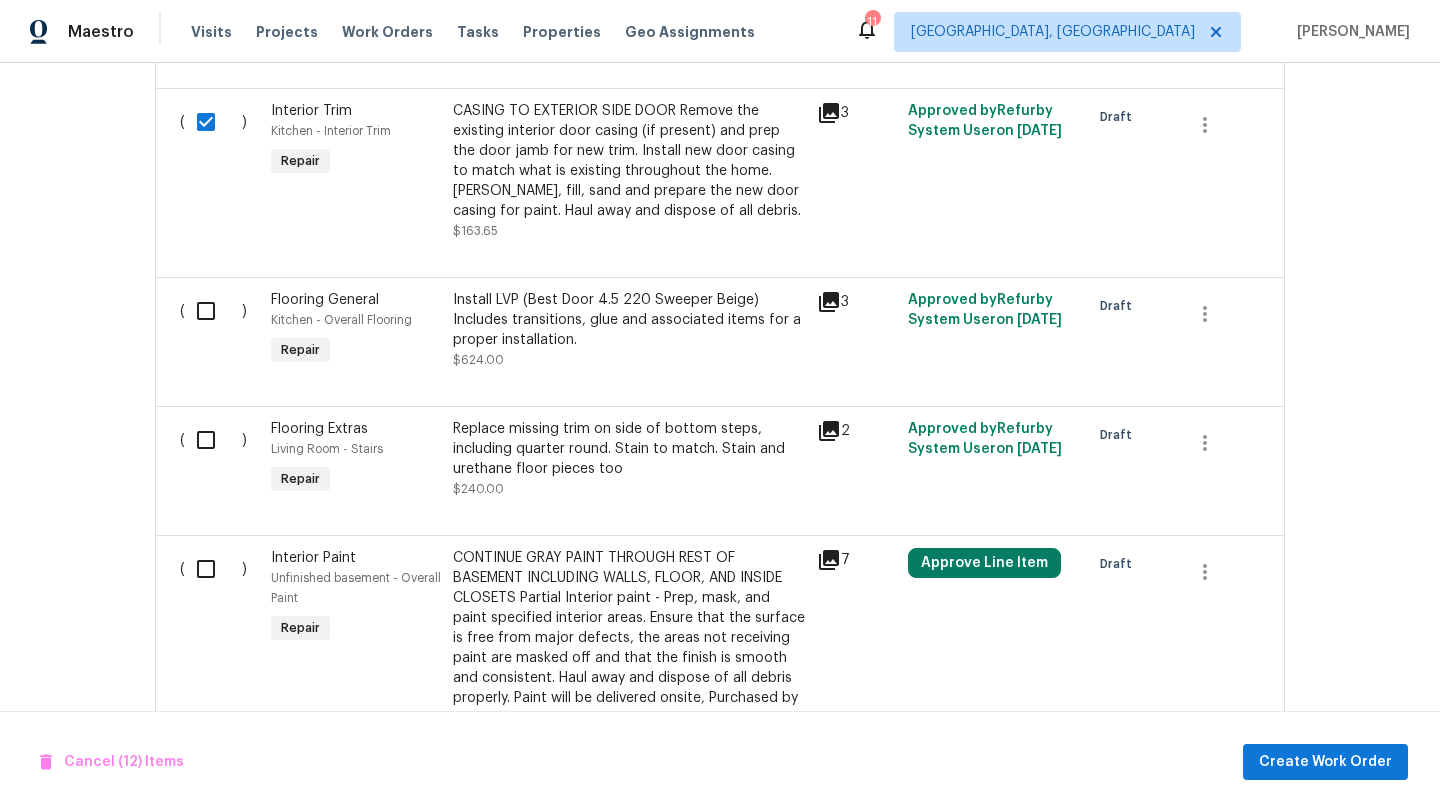 scroll, scrollTop: 3251, scrollLeft: 0, axis: vertical 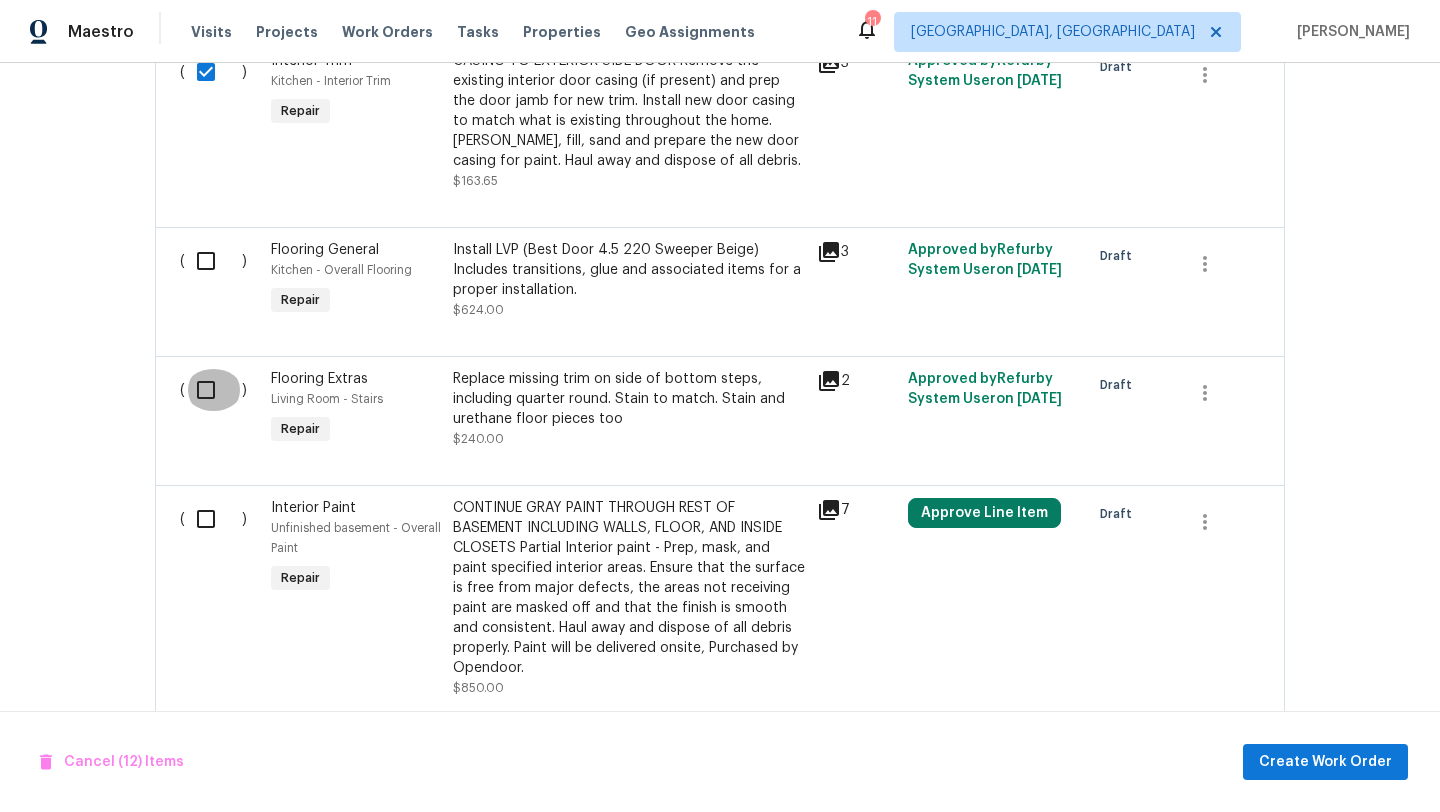 click at bounding box center (213, 390) 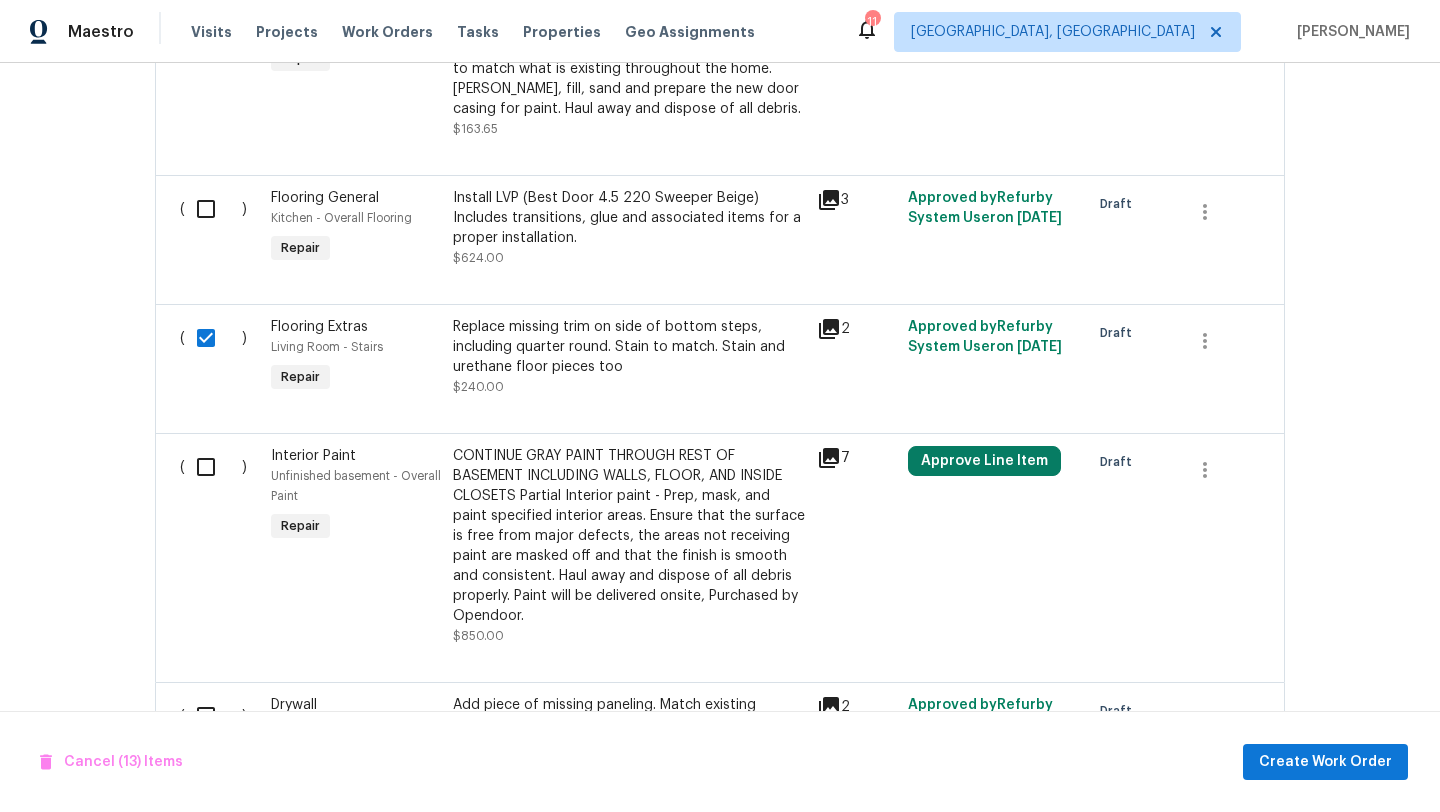 scroll, scrollTop: 3311, scrollLeft: 0, axis: vertical 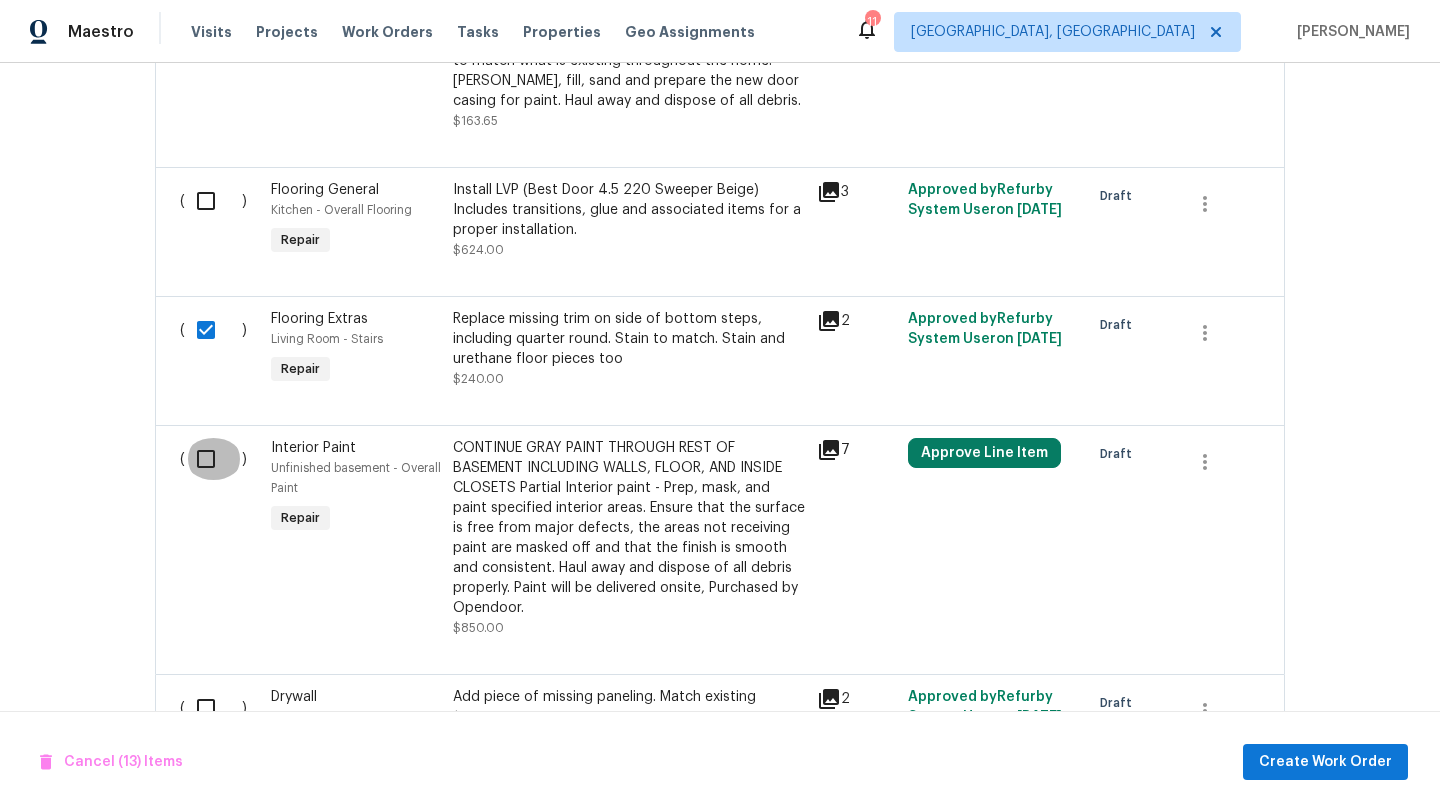 click at bounding box center [213, 459] 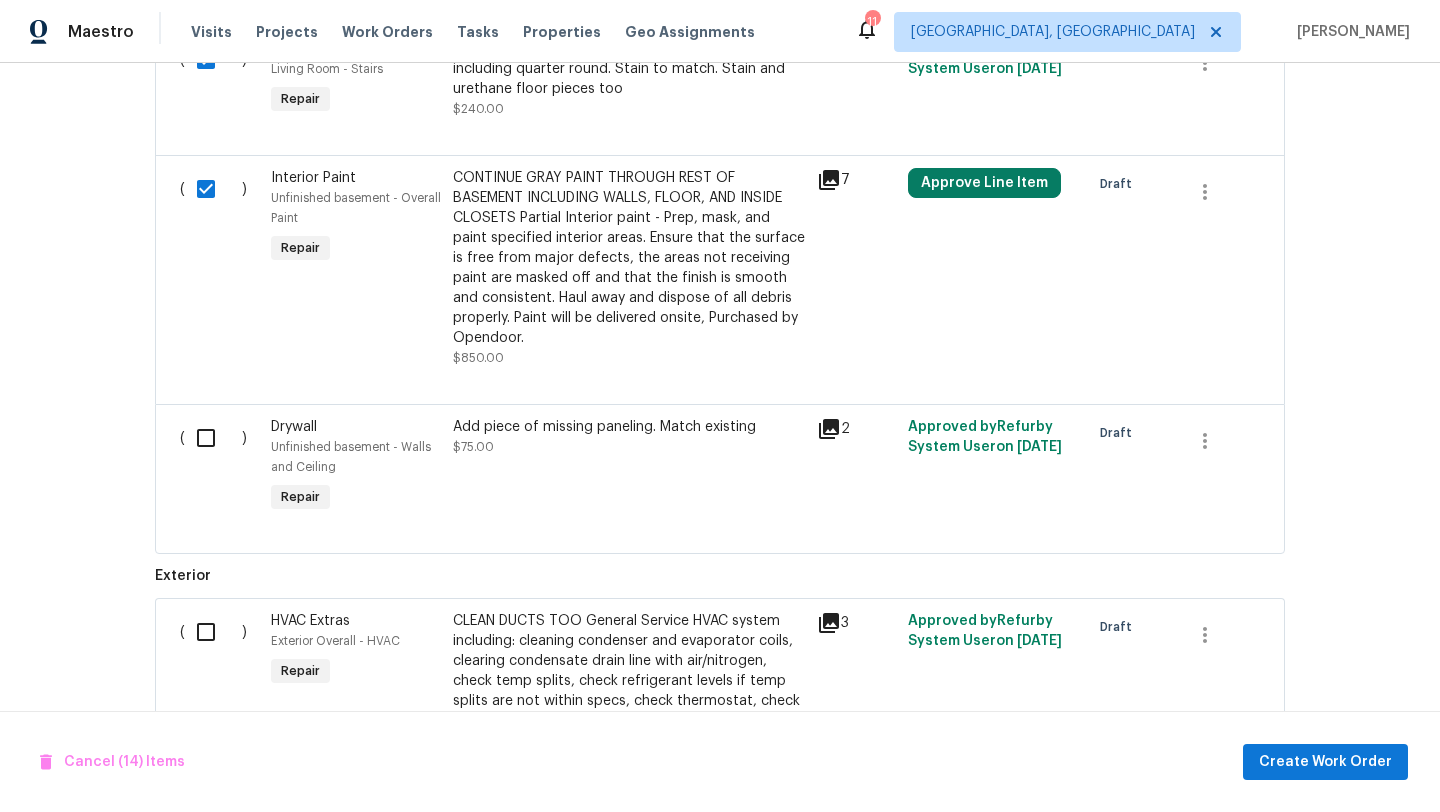 scroll, scrollTop: 3608, scrollLeft: 0, axis: vertical 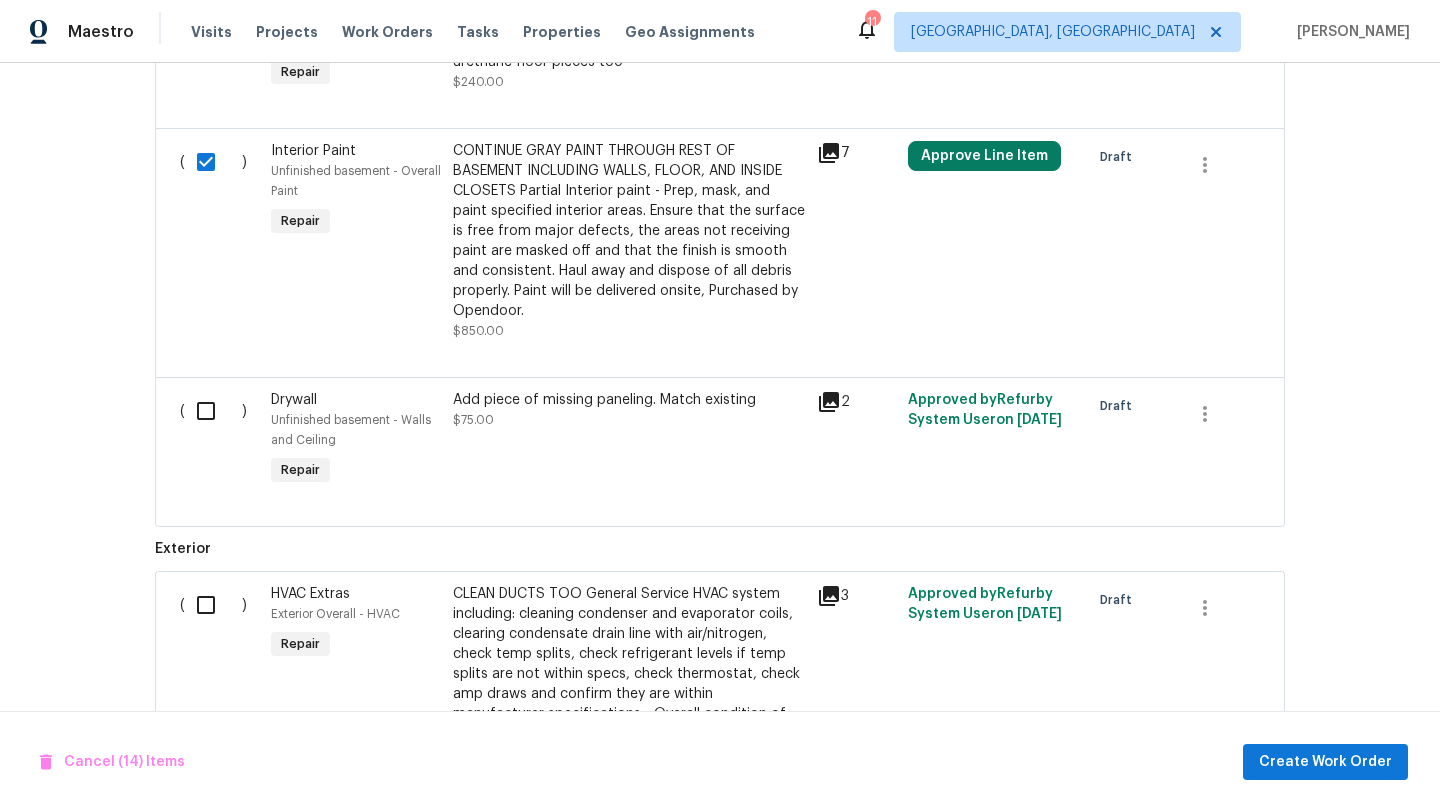 click at bounding box center [213, 411] 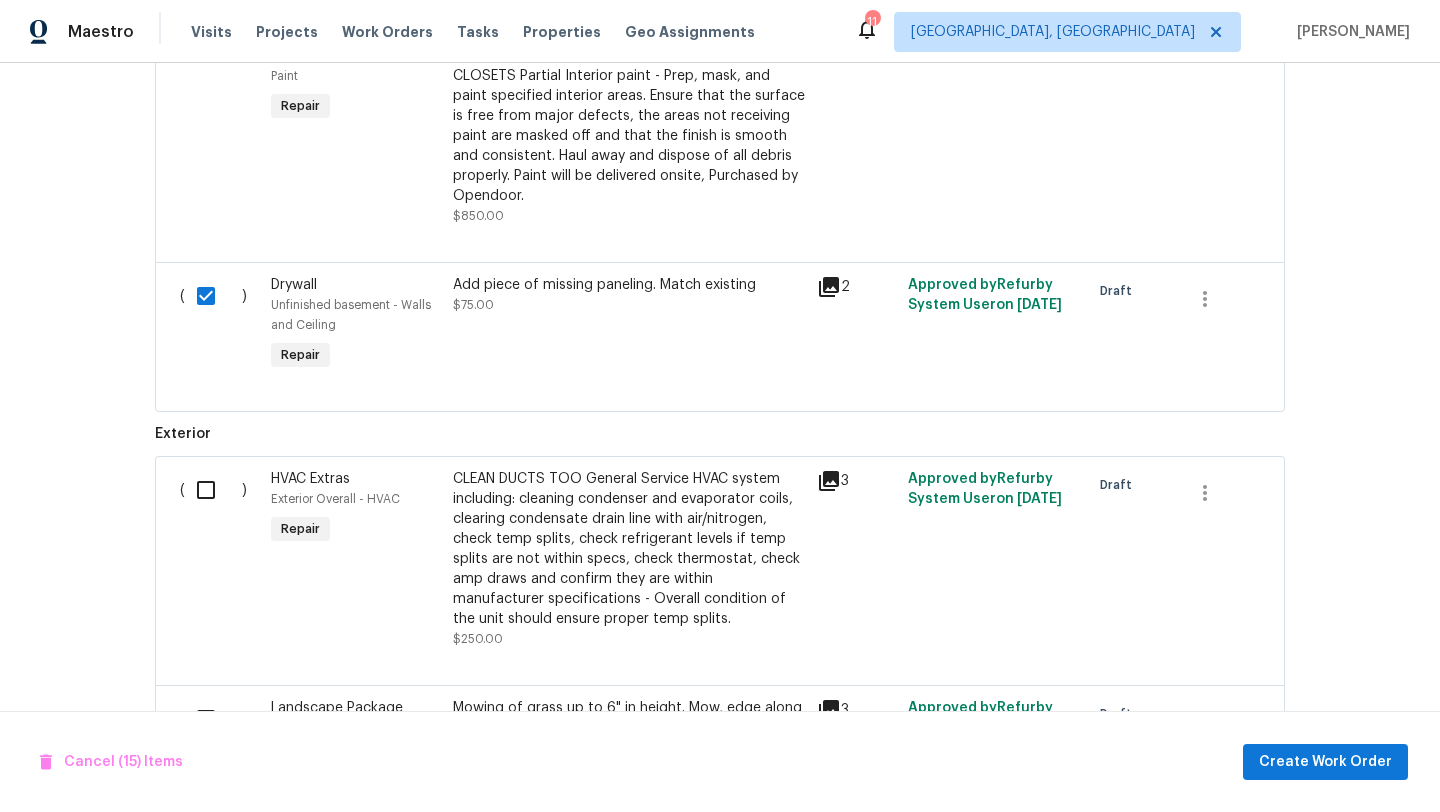 scroll, scrollTop: 3729, scrollLeft: 0, axis: vertical 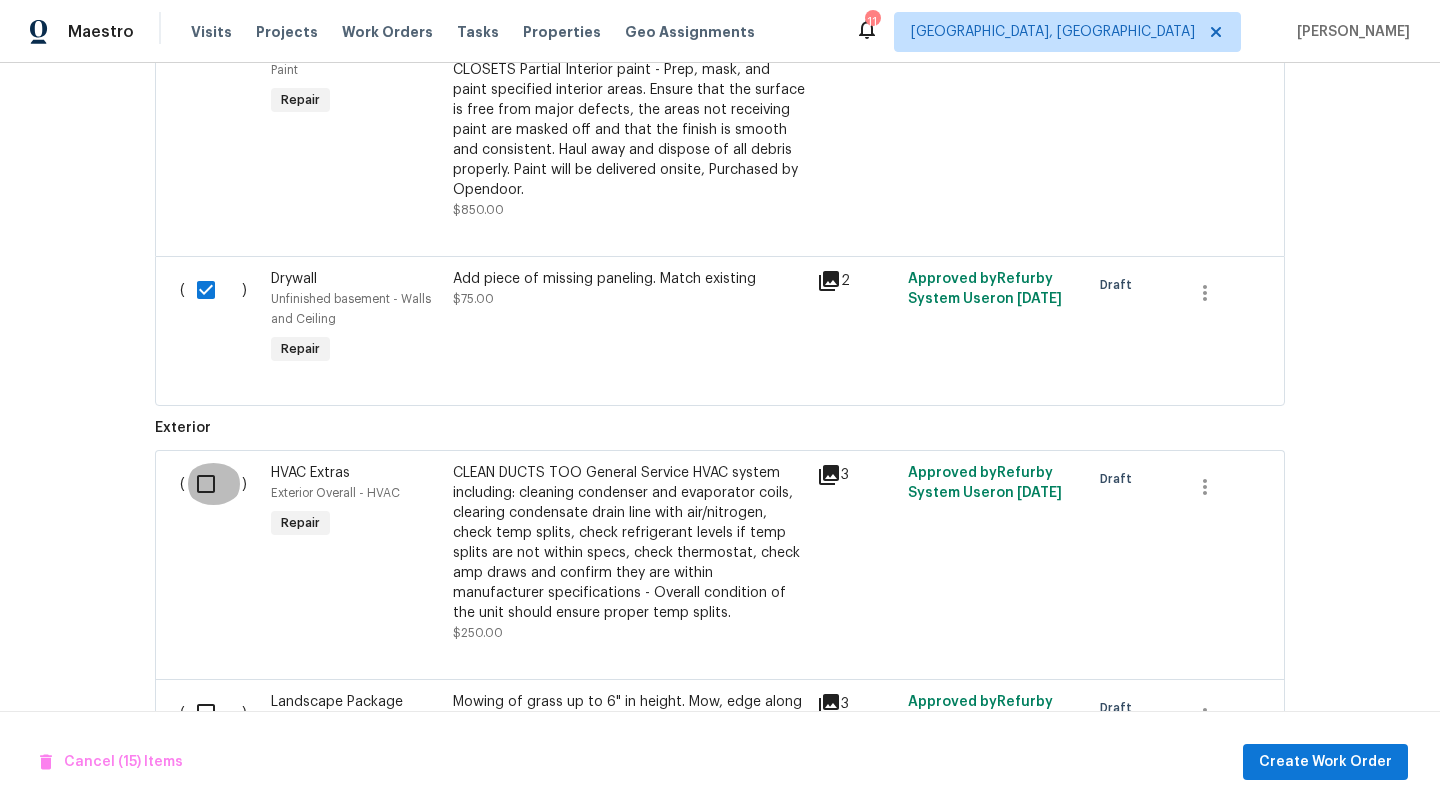 click at bounding box center [213, 484] 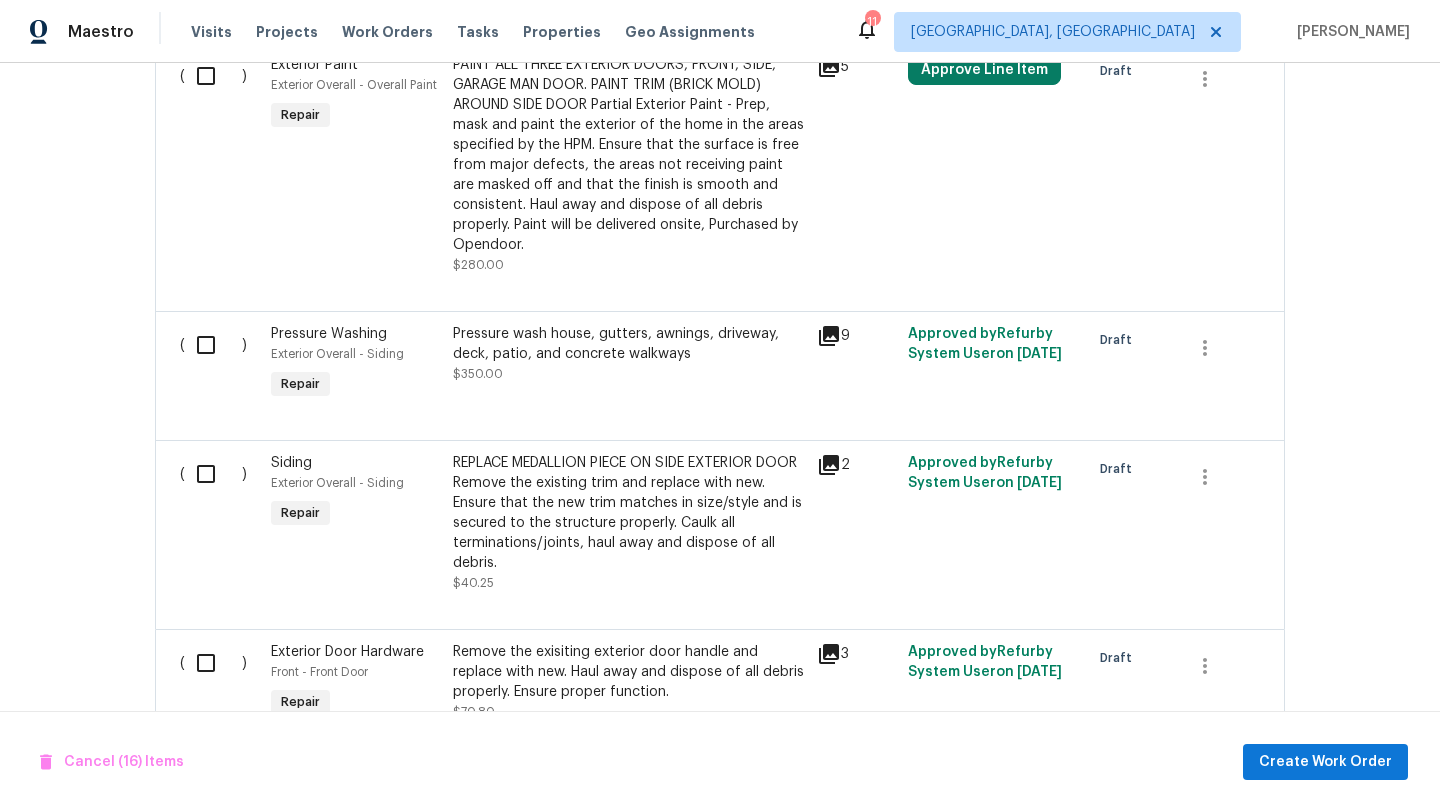 scroll, scrollTop: 4759, scrollLeft: 0, axis: vertical 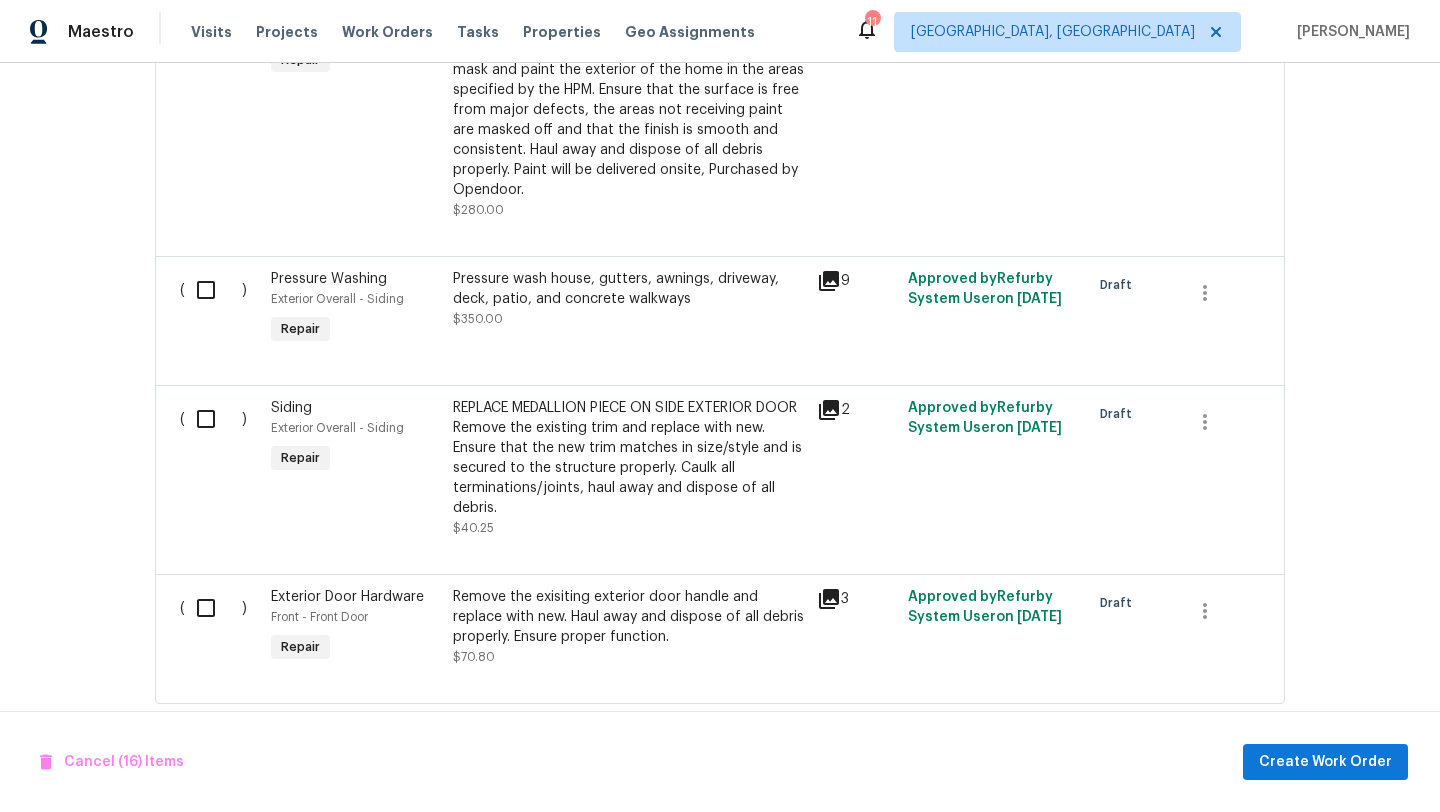 click at bounding box center (213, 608) 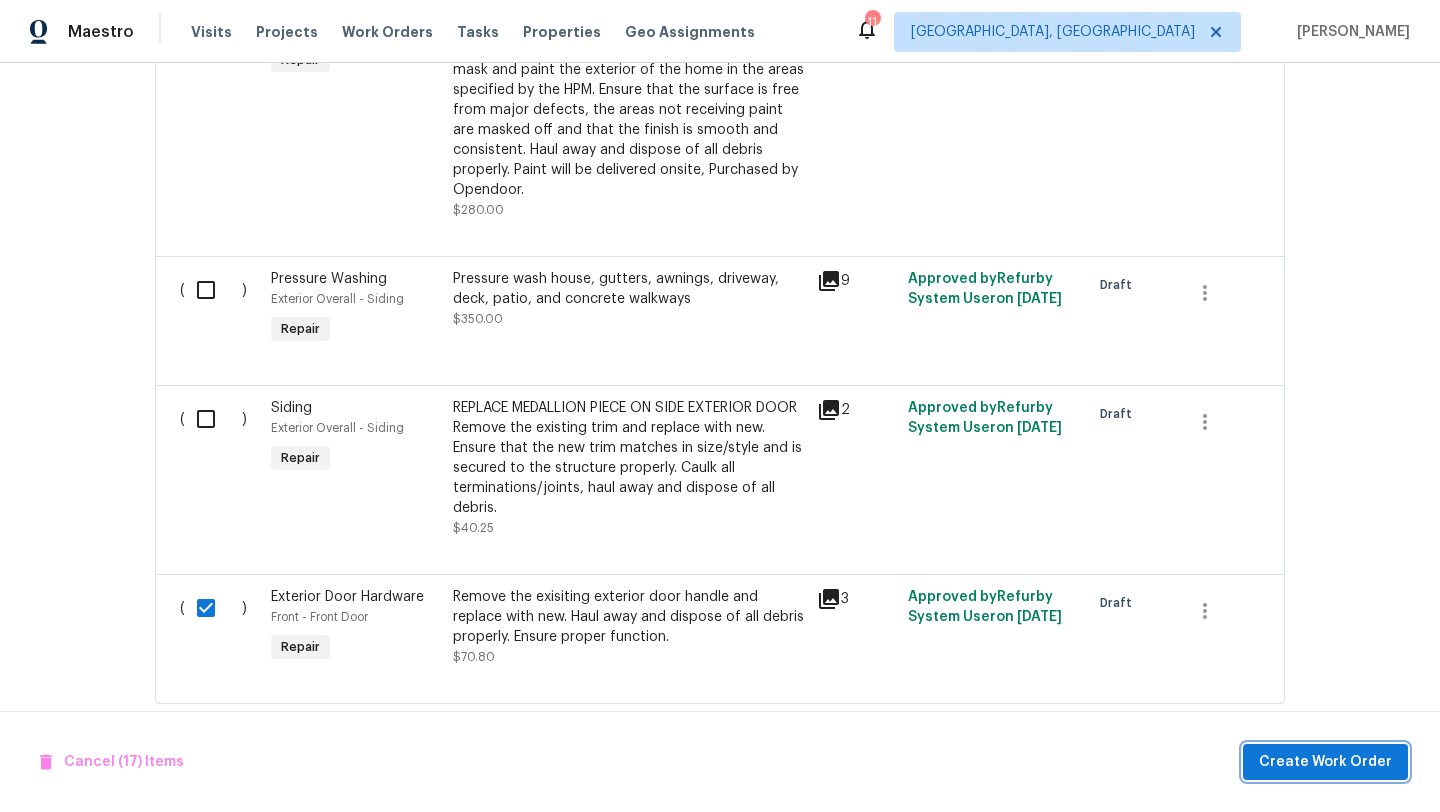 click on "Create Work Order" at bounding box center (1325, 762) 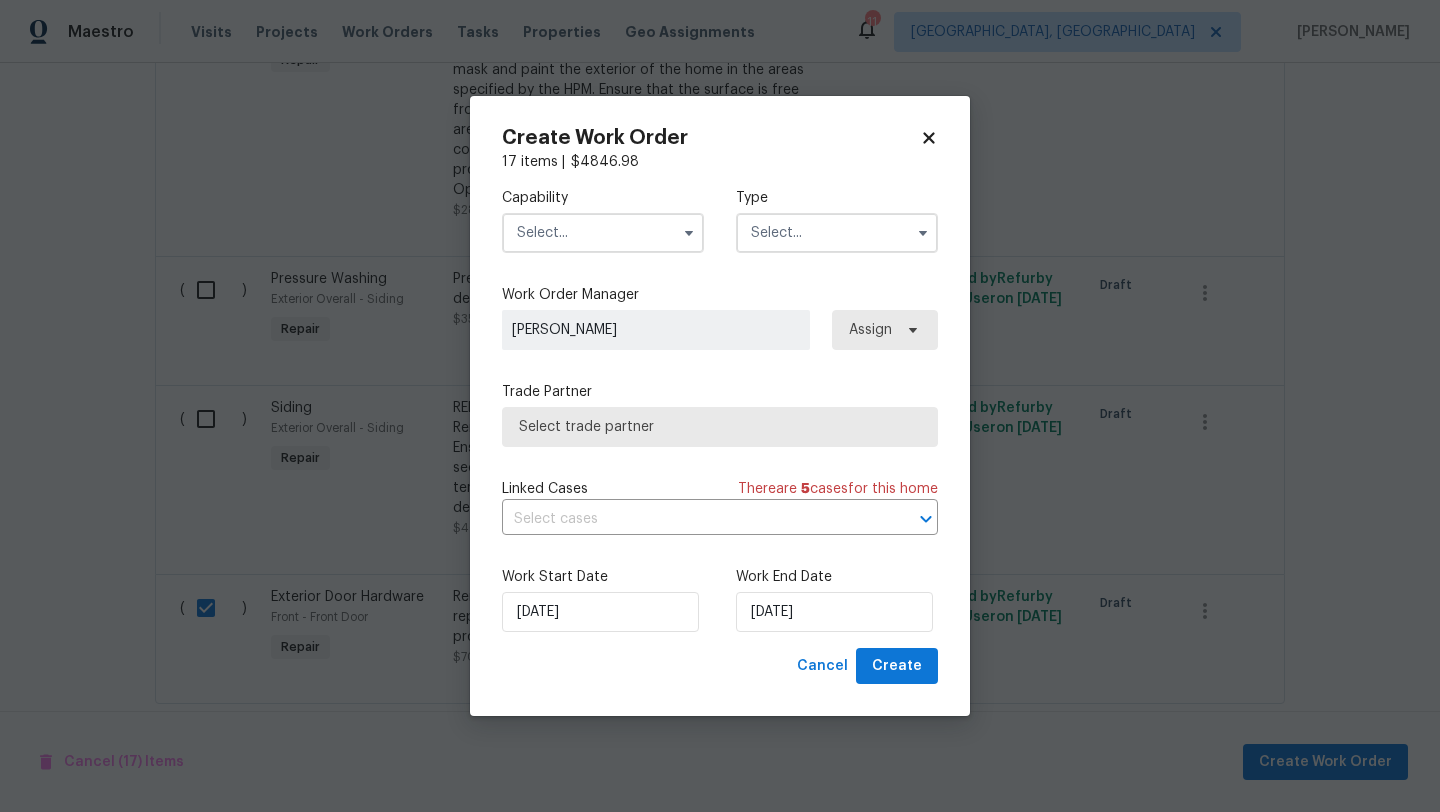 click on "Capability   Type" at bounding box center (720, 220) 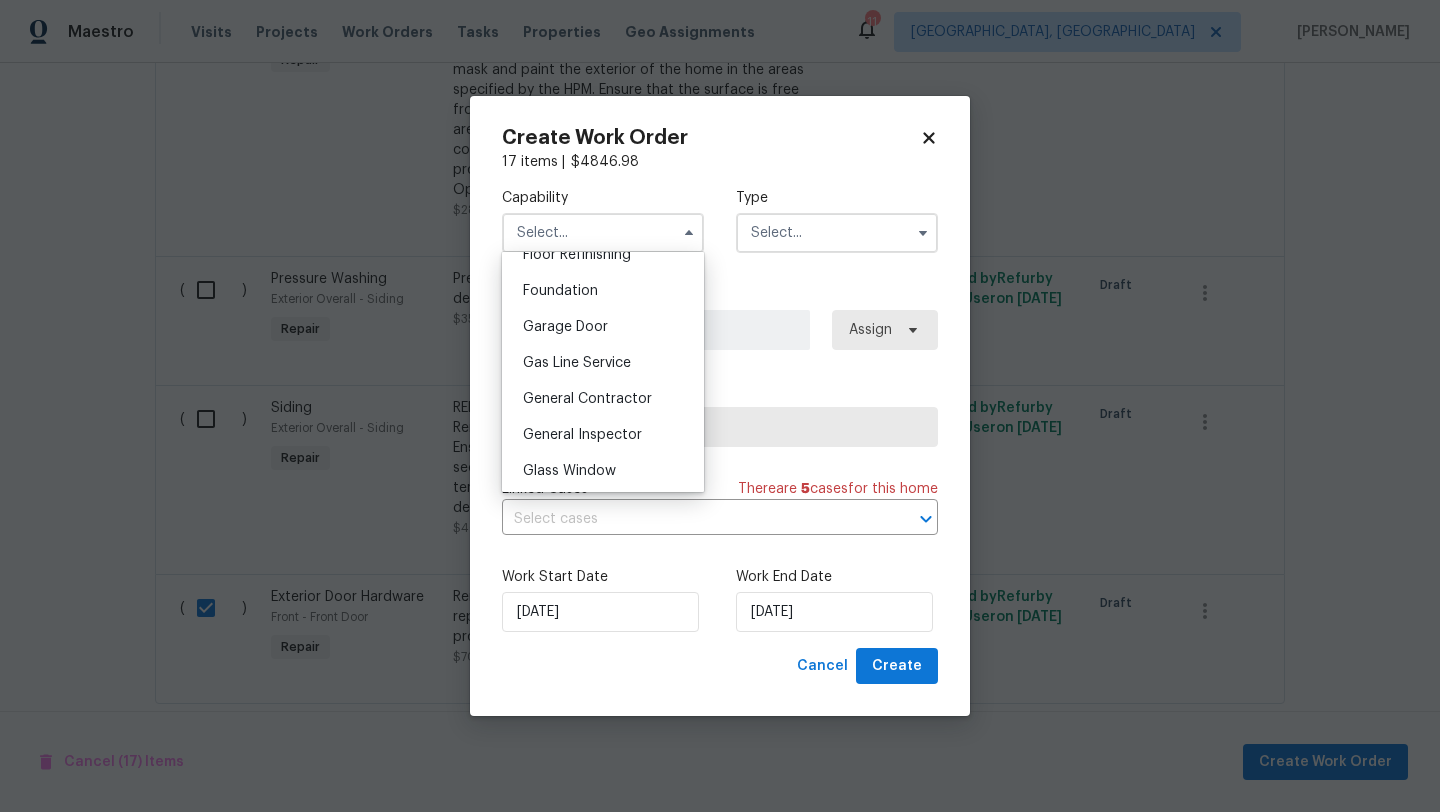 scroll, scrollTop: 847, scrollLeft: 0, axis: vertical 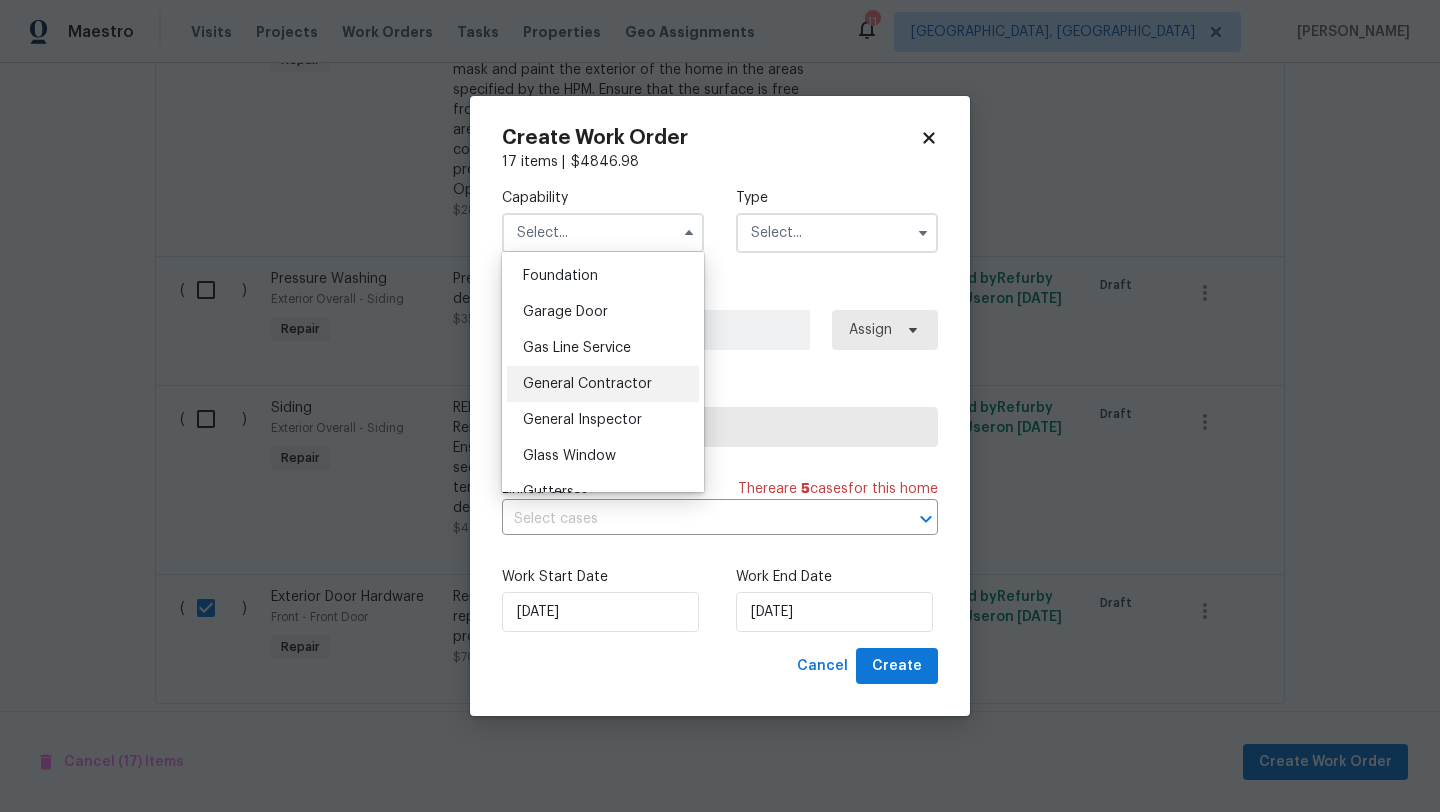 click on "General Contractor" at bounding box center [587, 384] 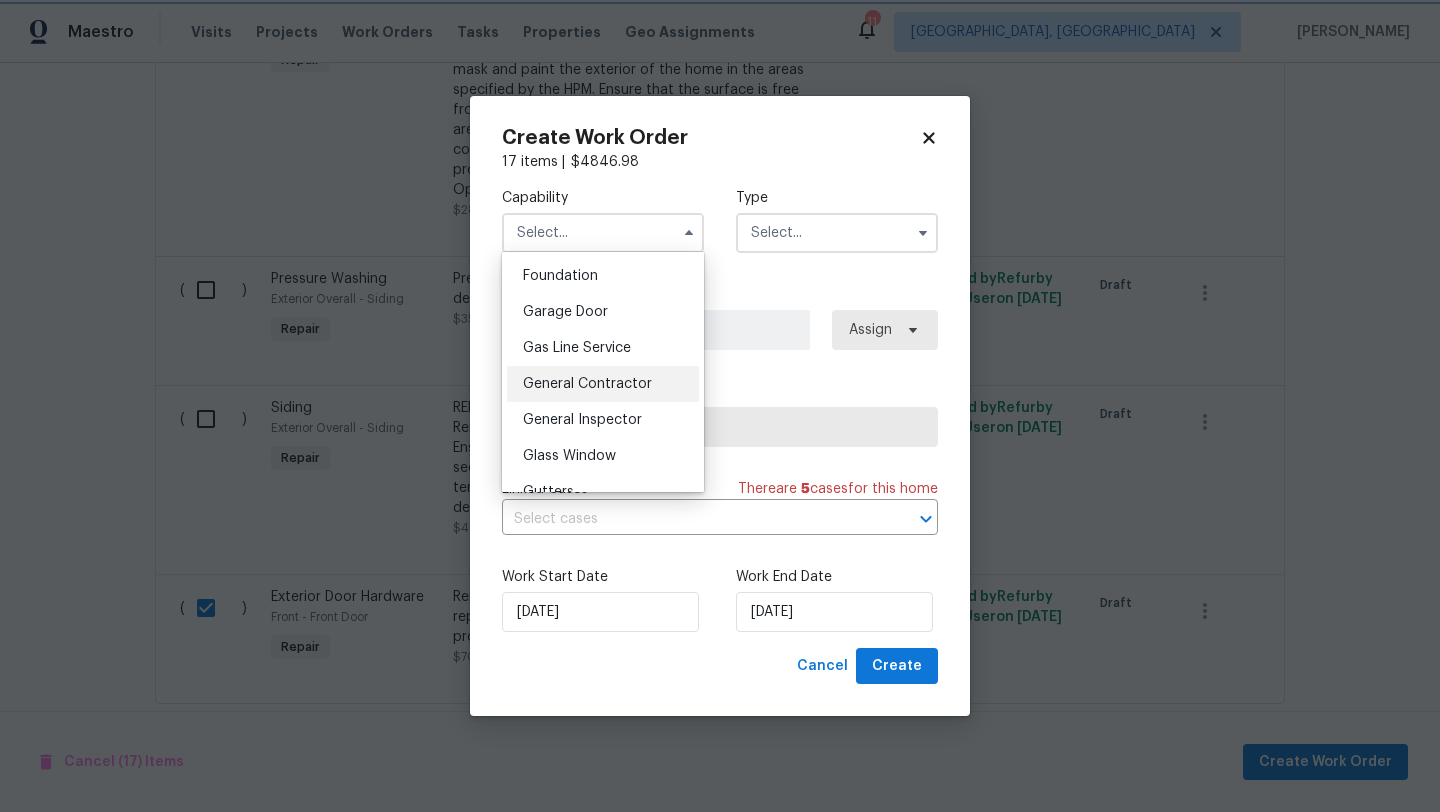 type on "General Contractor" 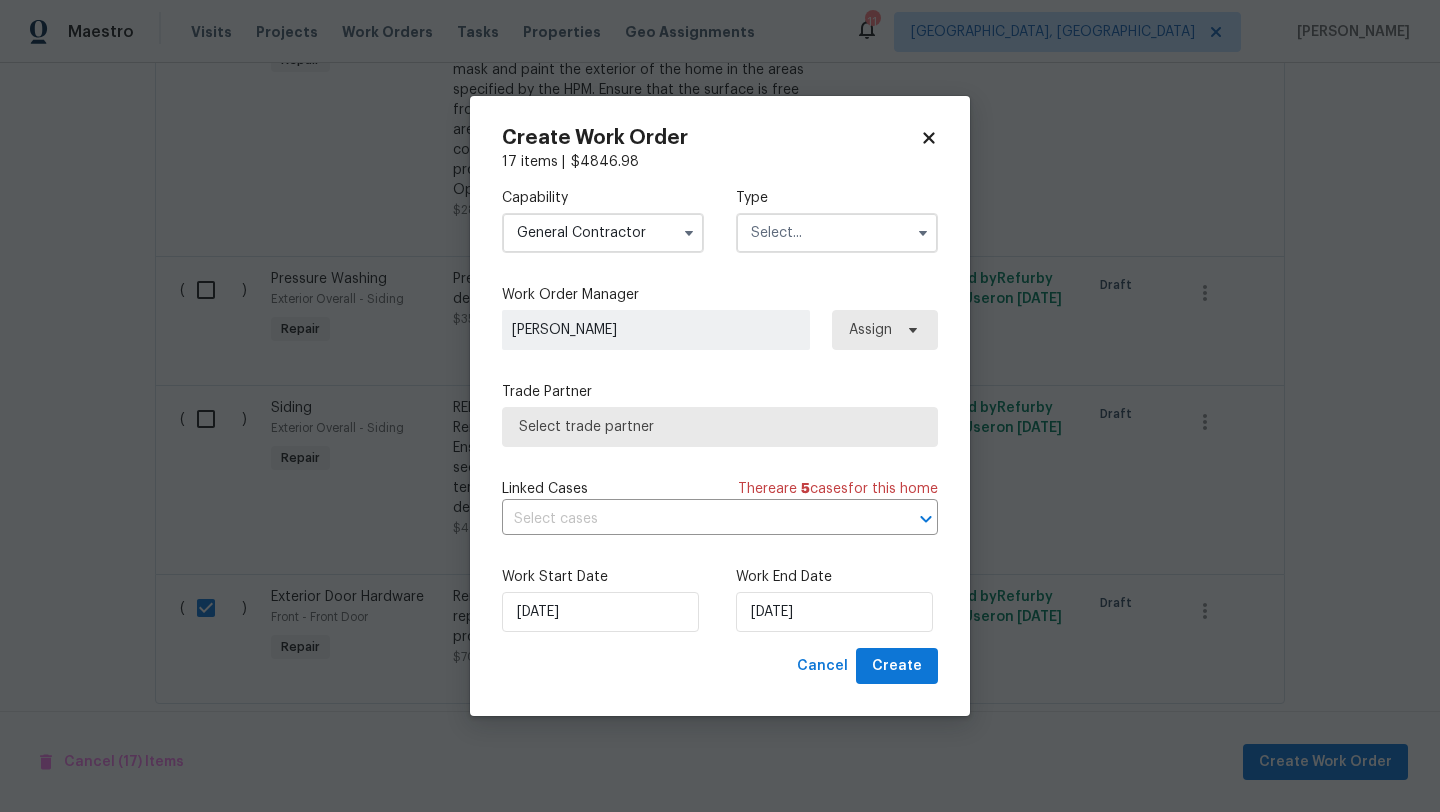 click at bounding box center [837, 233] 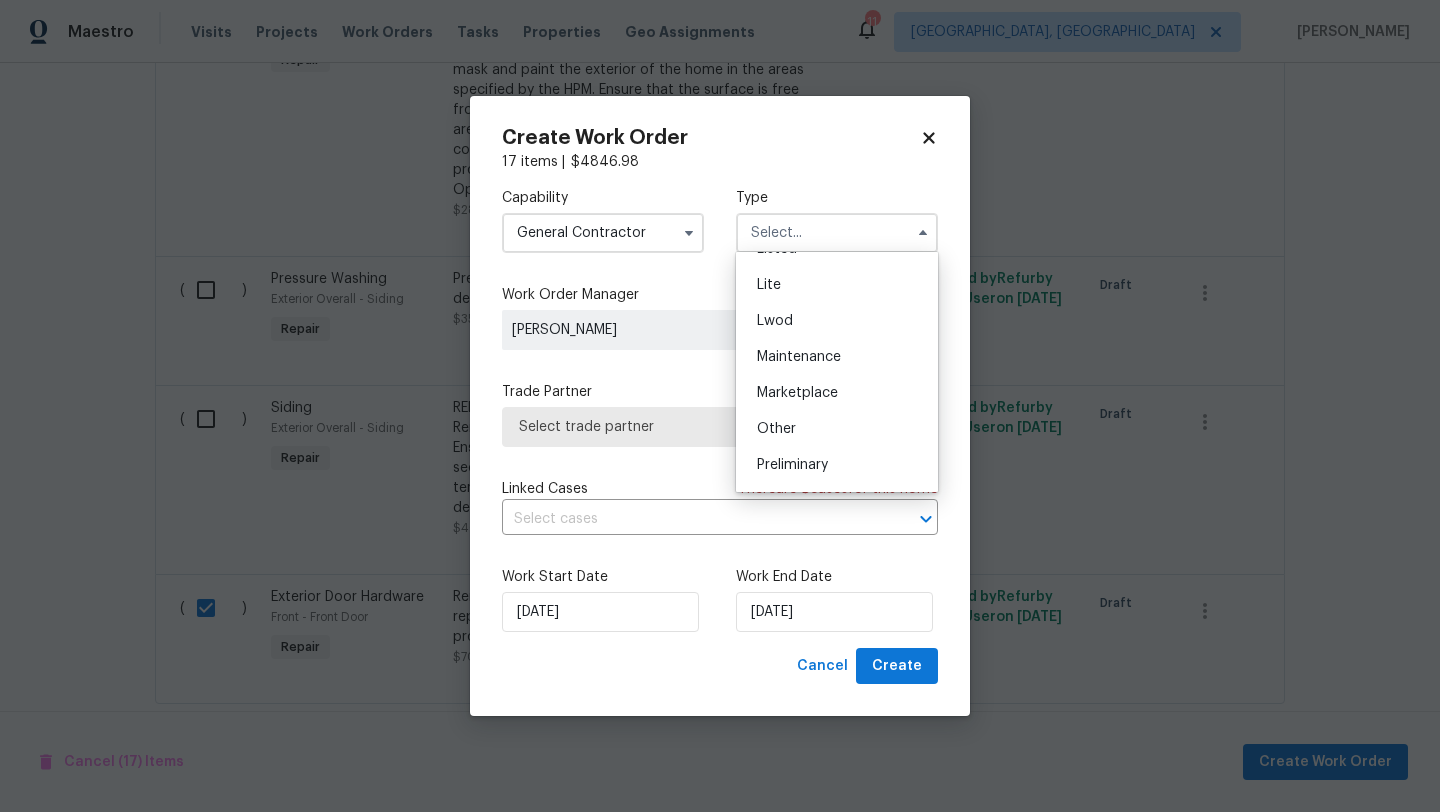scroll, scrollTop: 380, scrollLeft: 0, axis: vertical 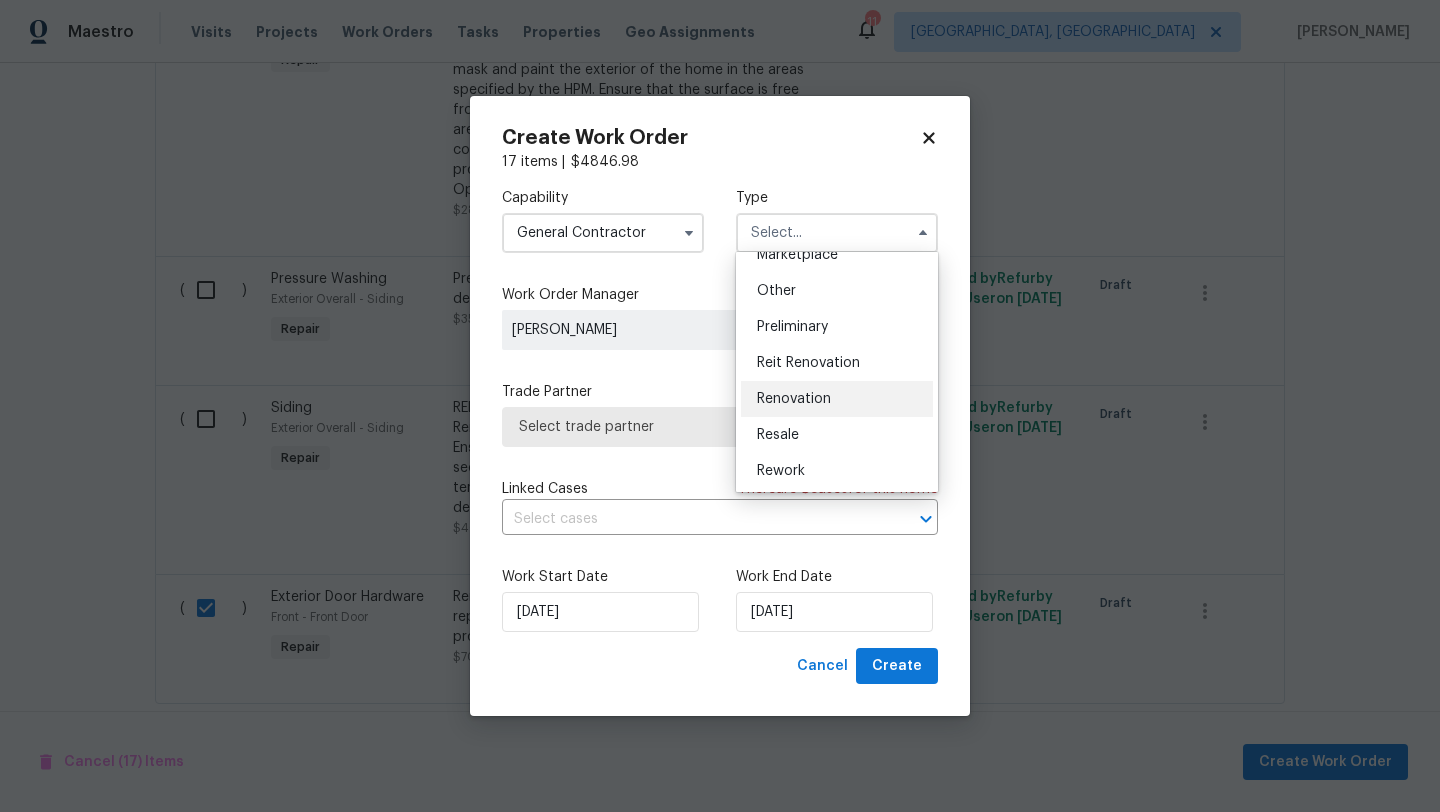 click on "Renovation" at bounding box center (794, 399) 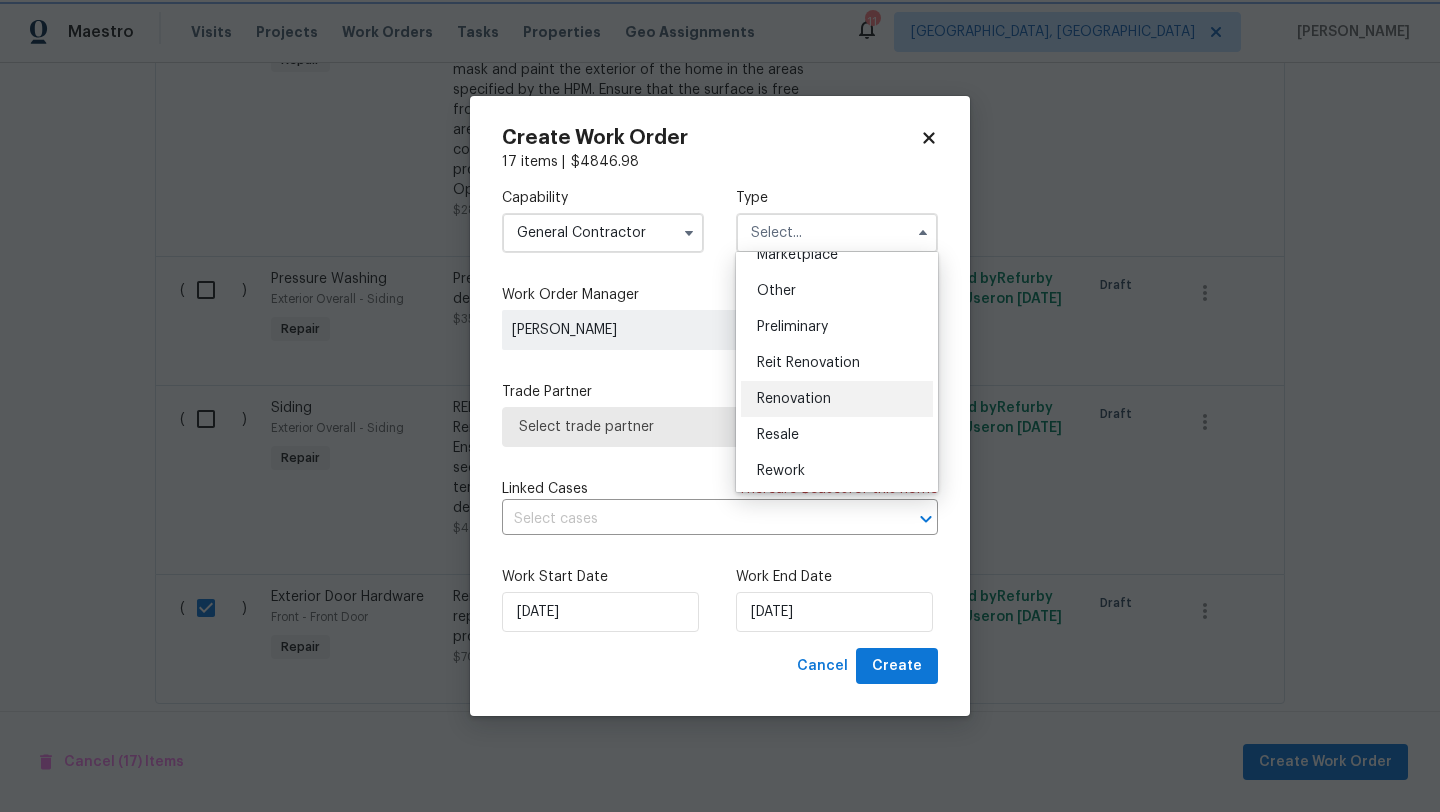 type on "Renovation" 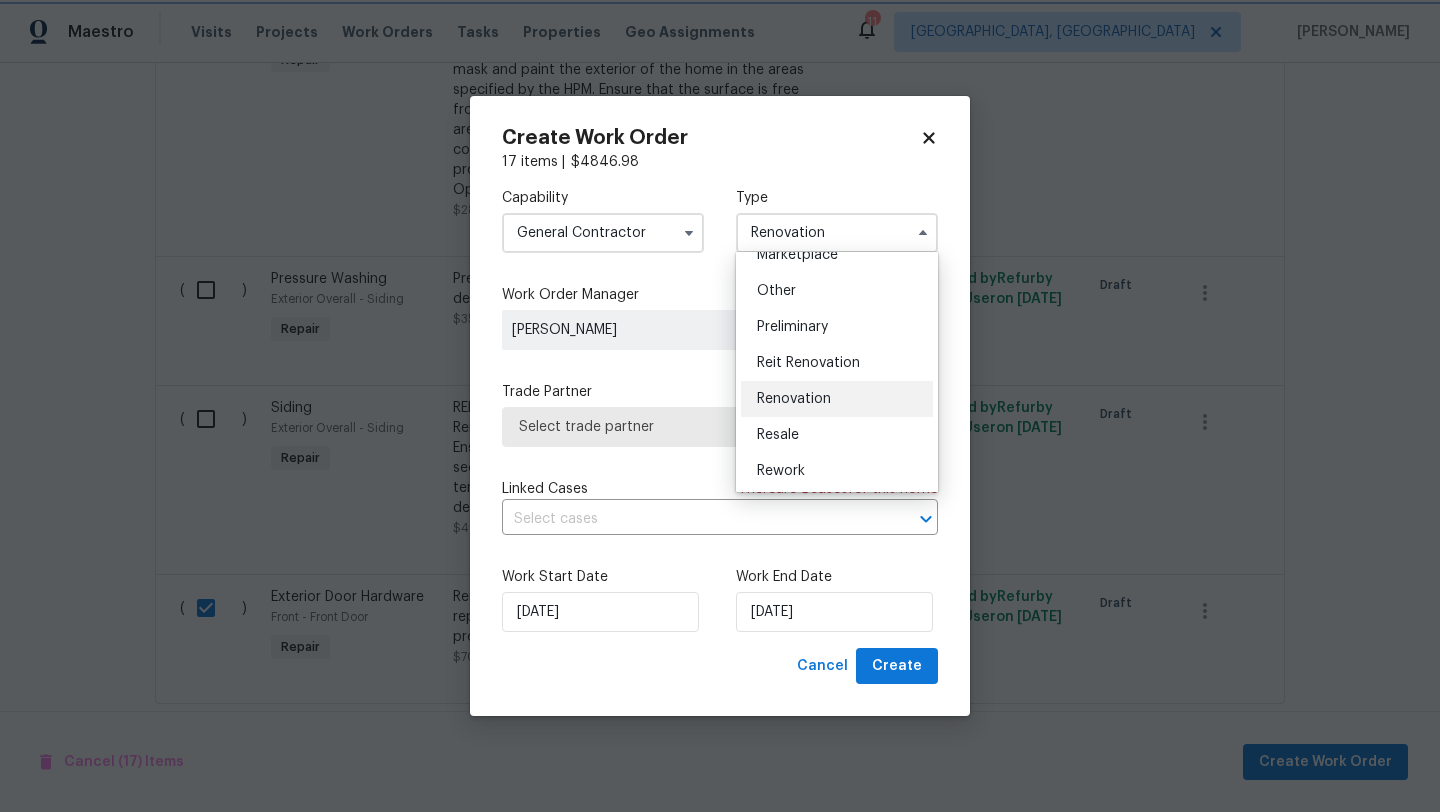 scroll, scrollTop: 0, scrollLeft: 0, axis: both 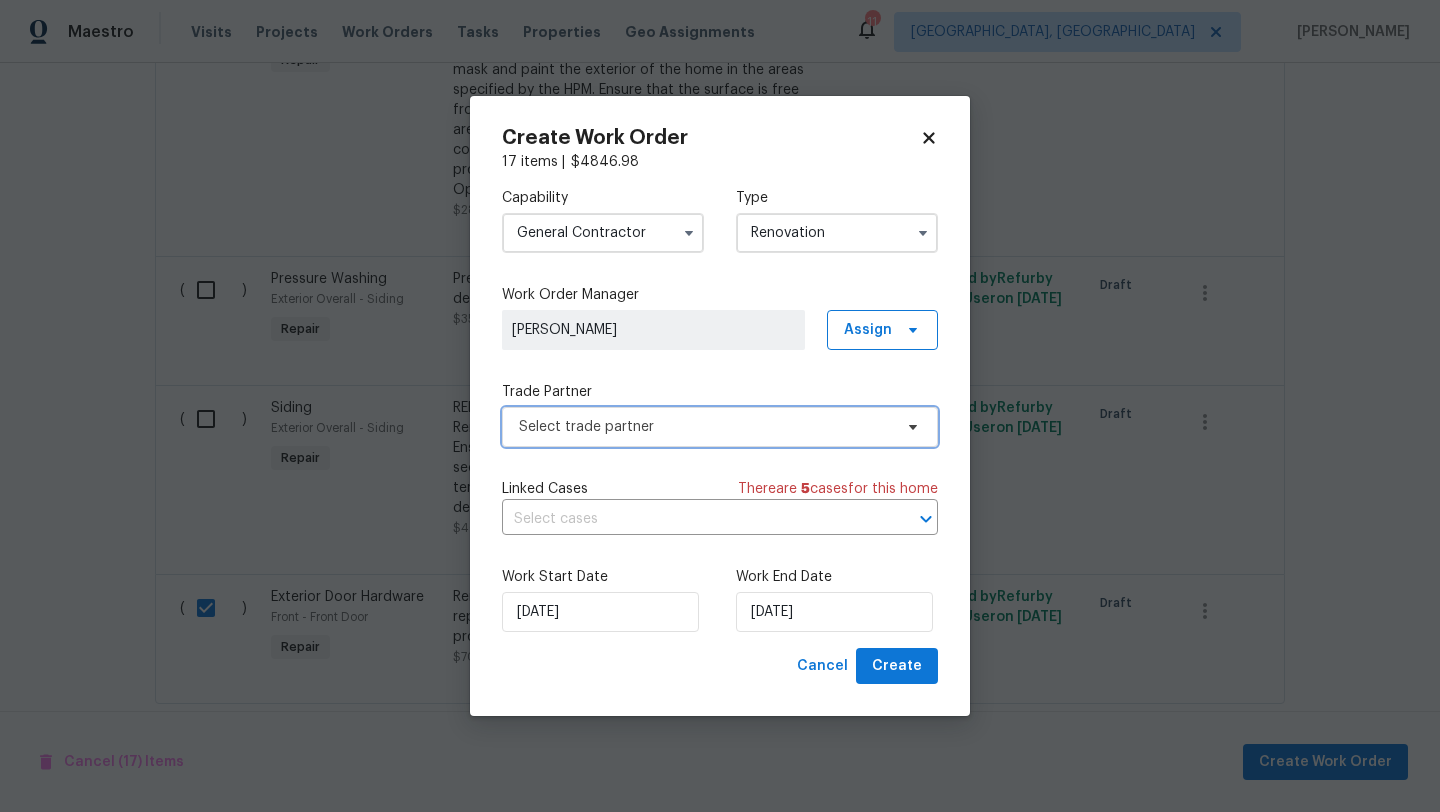 click on "Select trade partner" at bounding box center (705, 427) 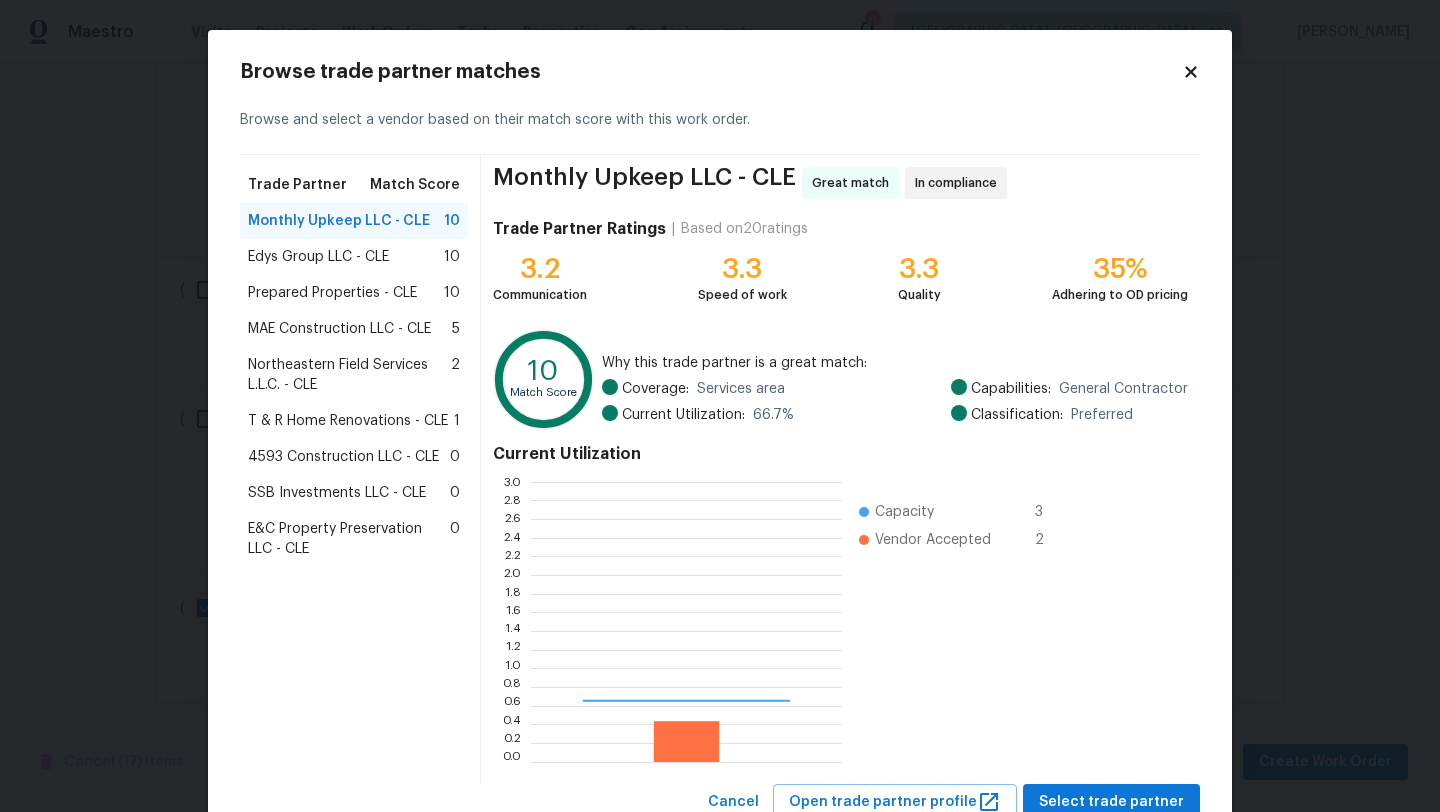scroll, scrollTop: 2, scrollLeft: 1, axis: both 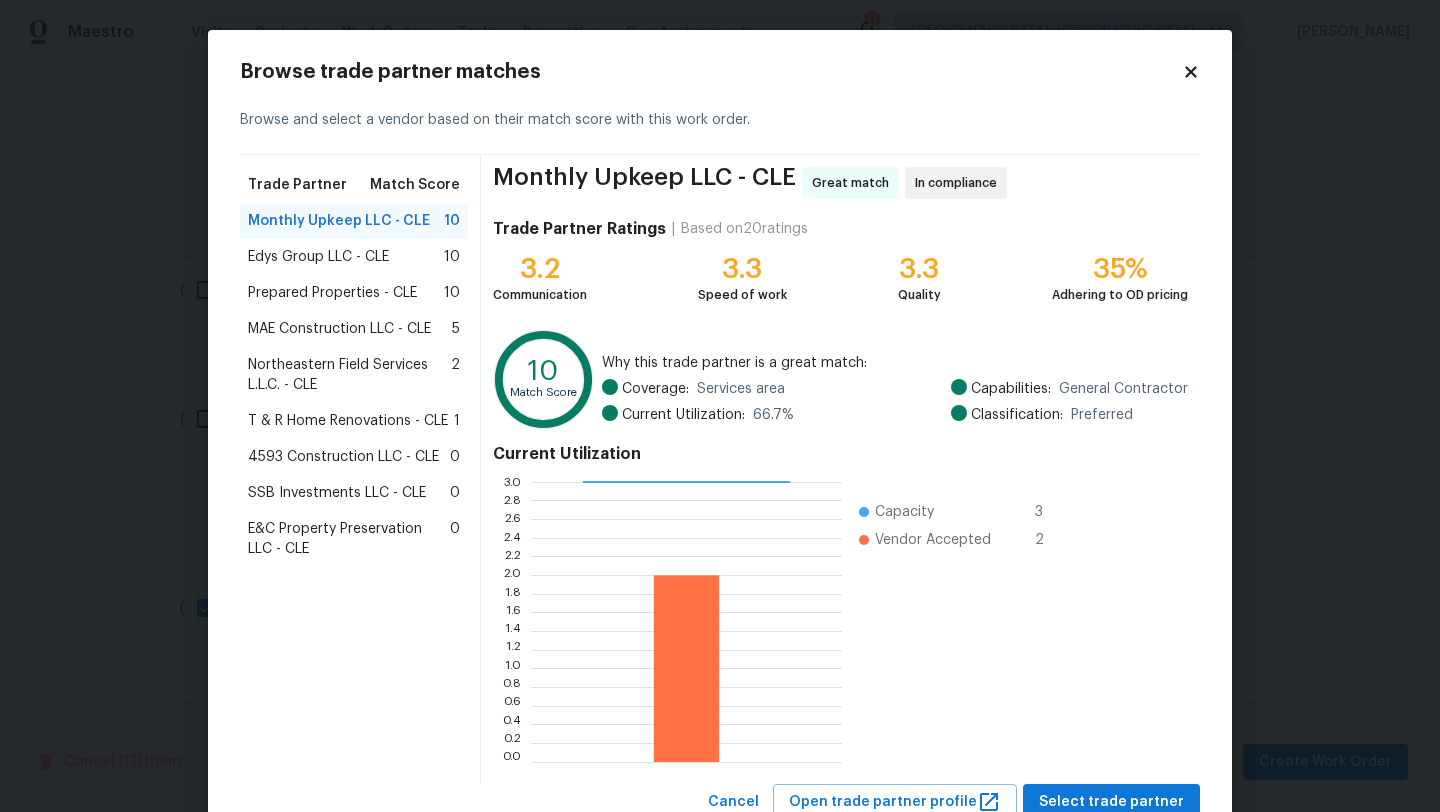 click on "4593 Construction LLC - CLE" at bounding box center [343, 457] 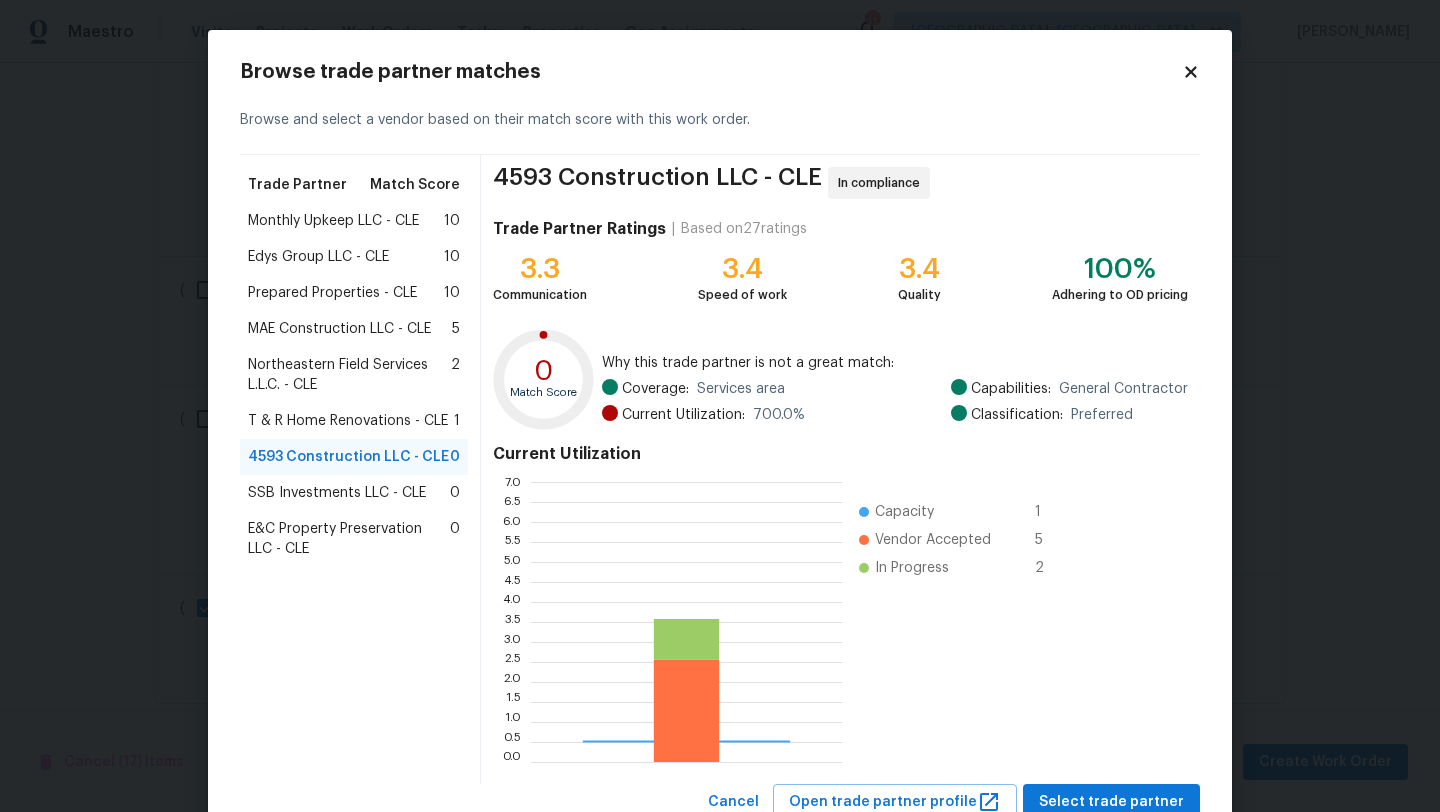 scroll, scrollTop: 2, scrollLeft: 1, axis: both 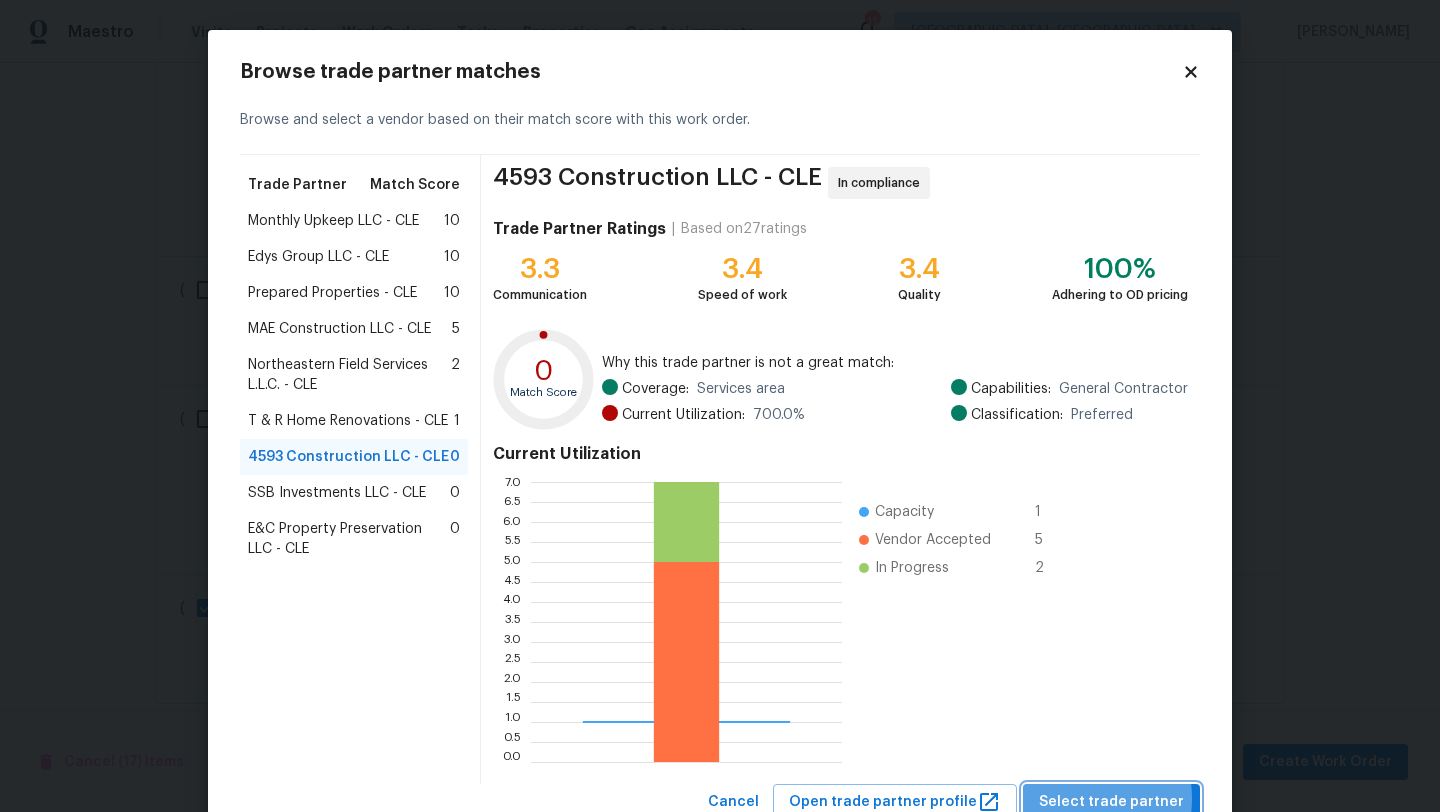 click on "Select trade partner" at bounding box center (1111, 802) 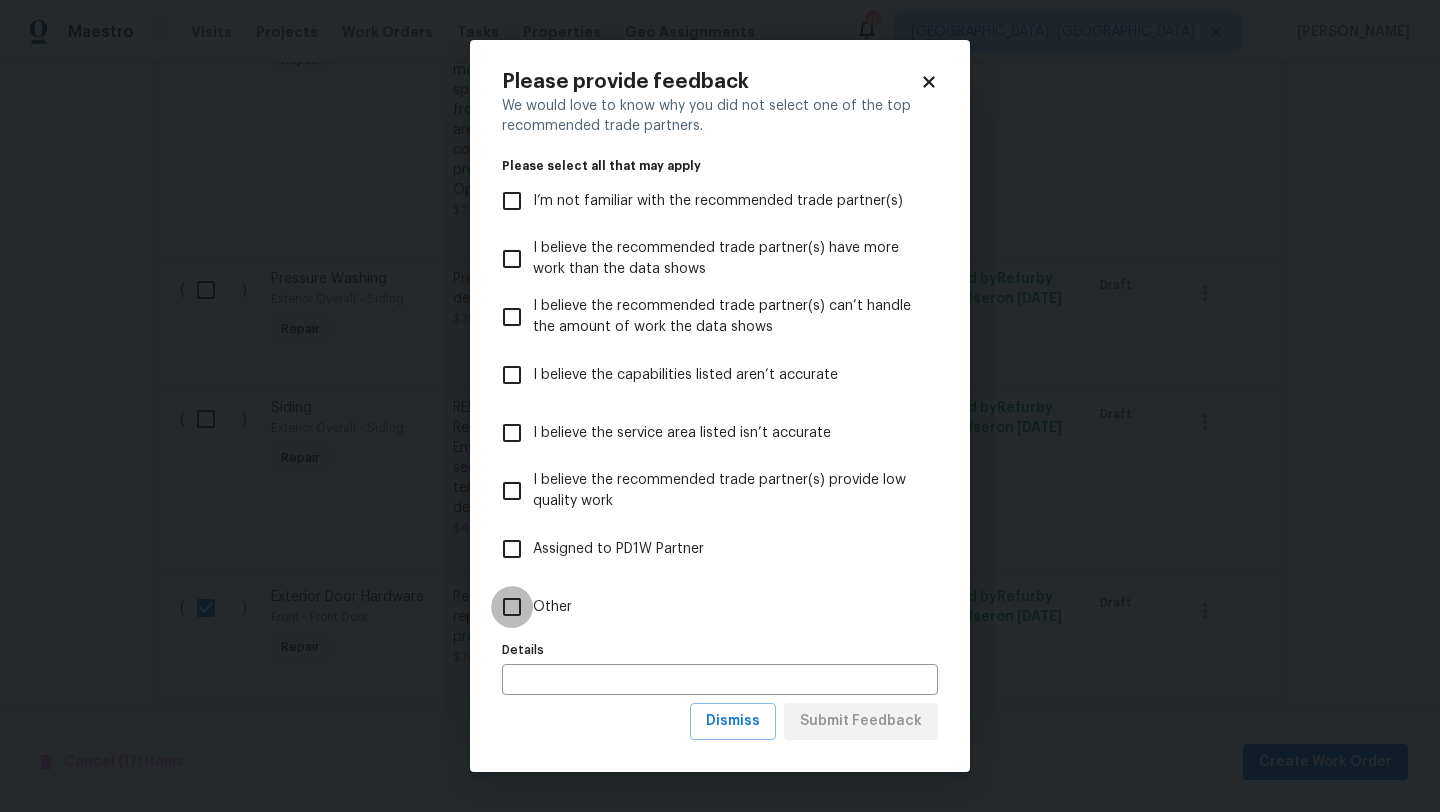 click on "Other" at bounding box center (512, 607) 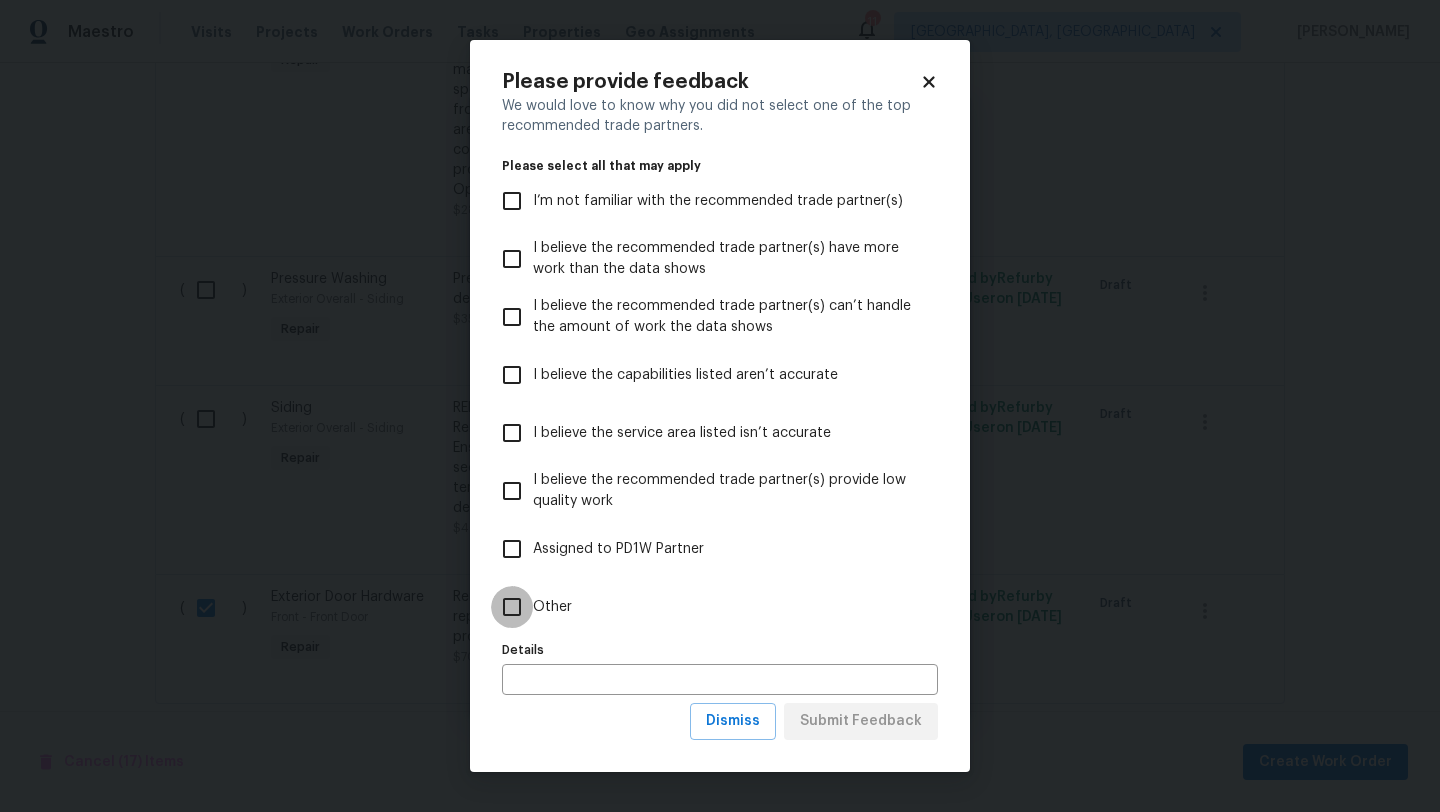 checkbox on "true" 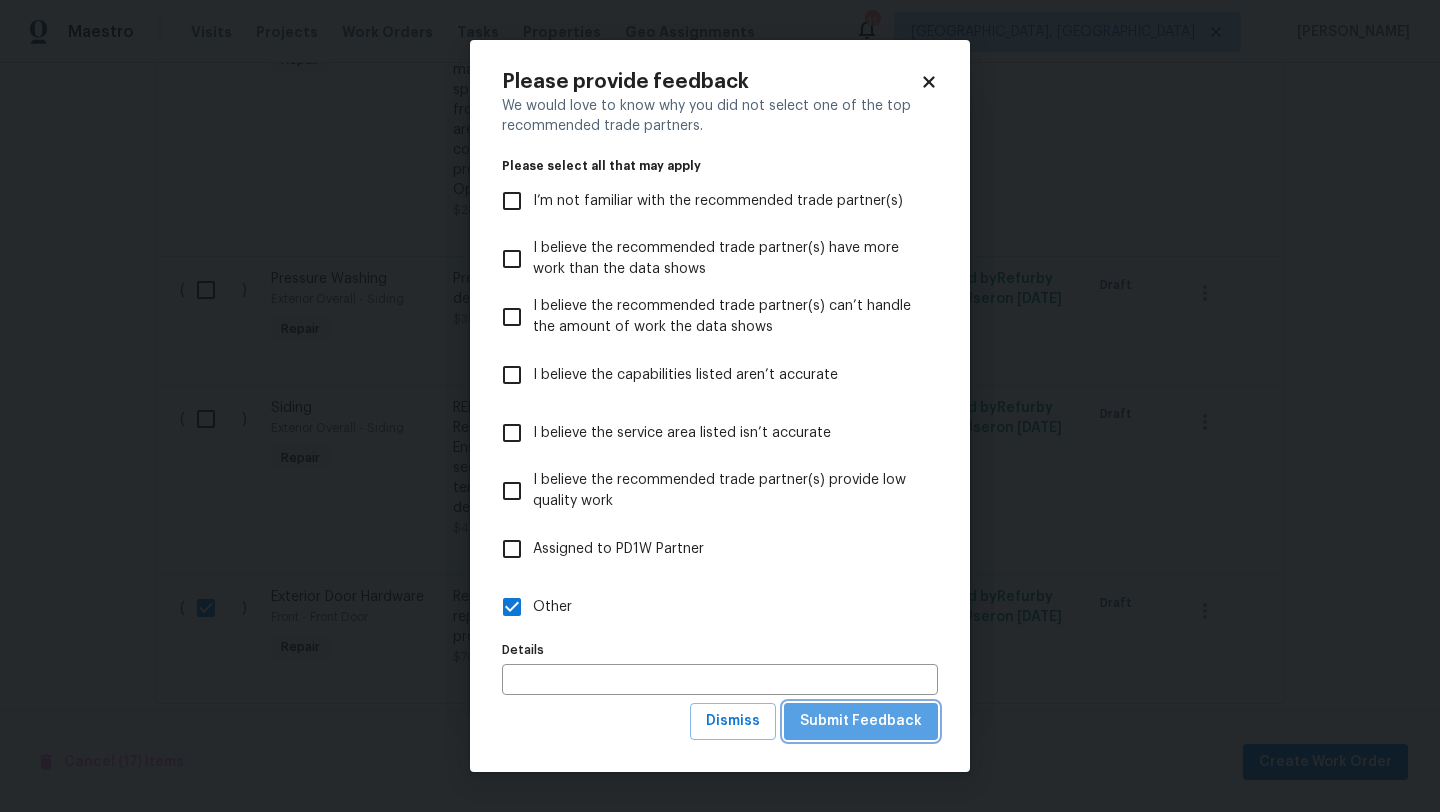 click on "Submit Feedback" at bounding box center (861, 721) 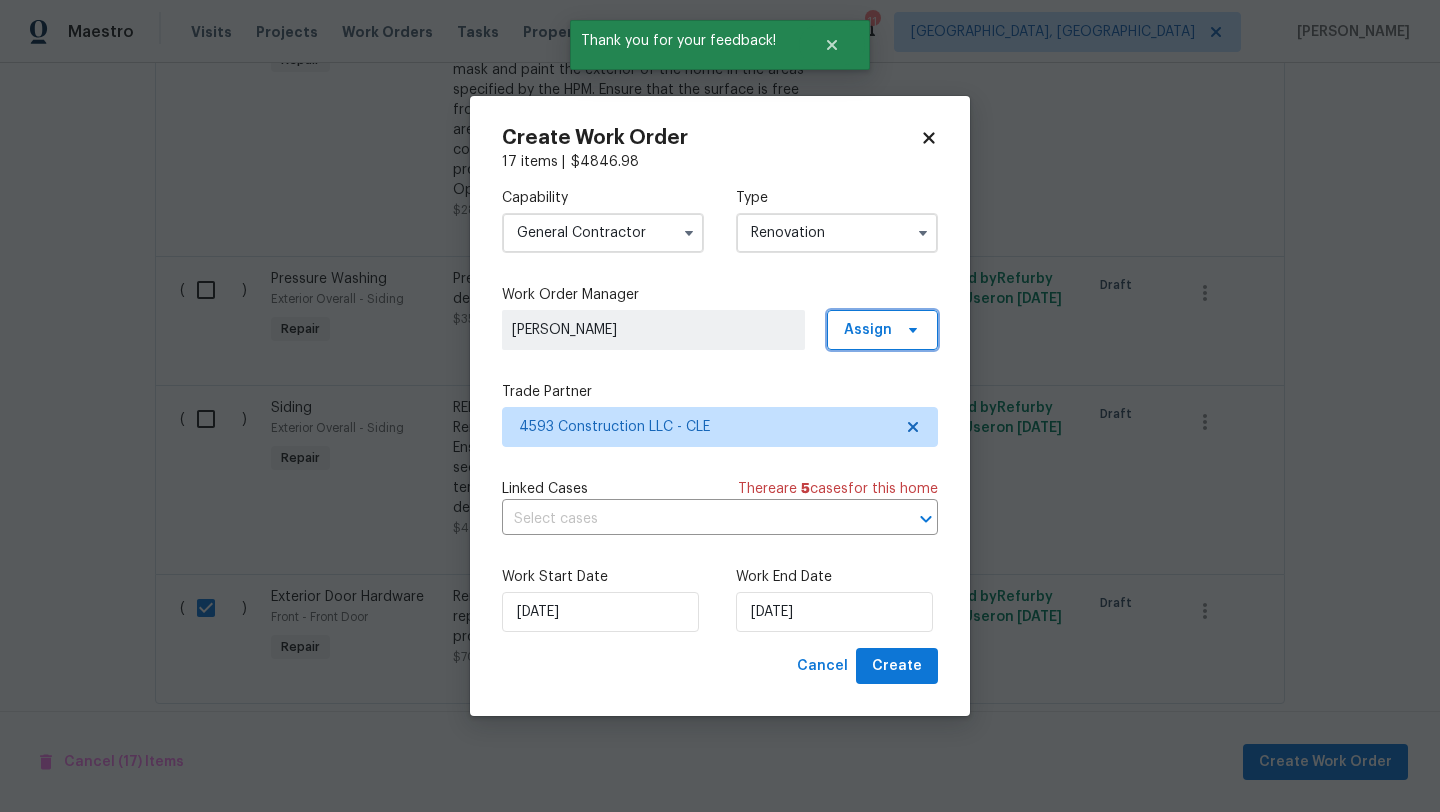 click on "Assign" at bounding box center [882, 330] 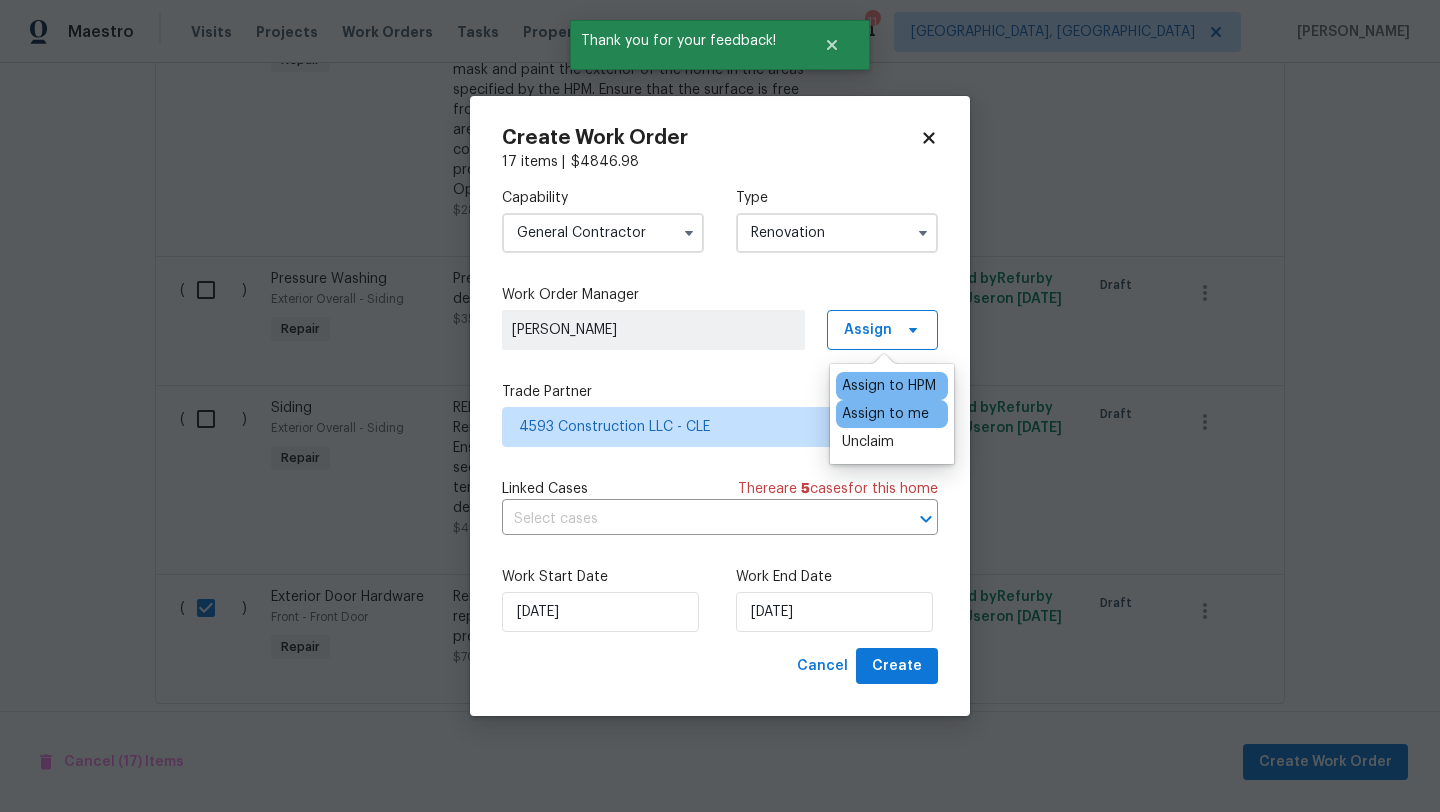 click on "Assign to me" at bounding box center (885, 414) 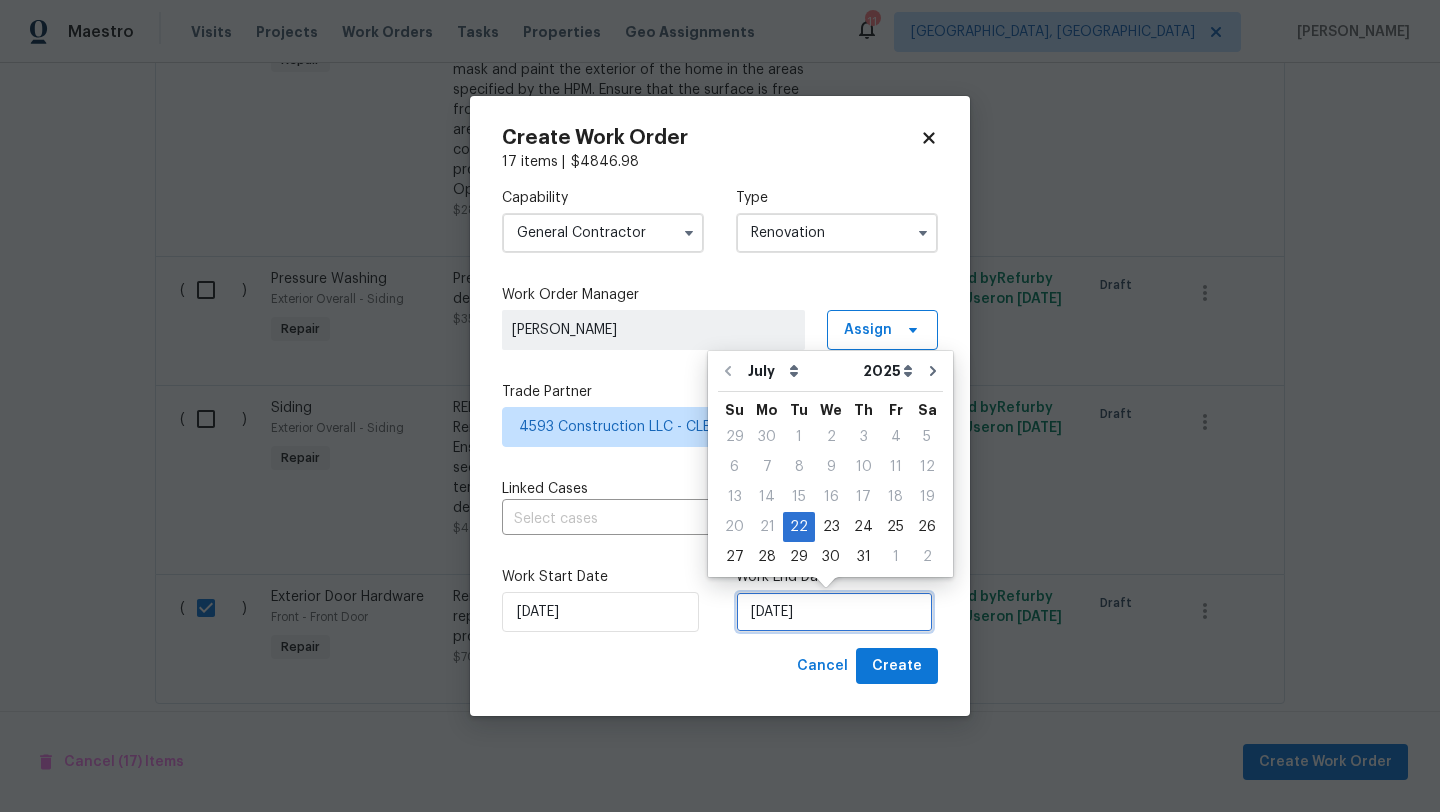click on "[DATE]" at bounding box center [834, 612] 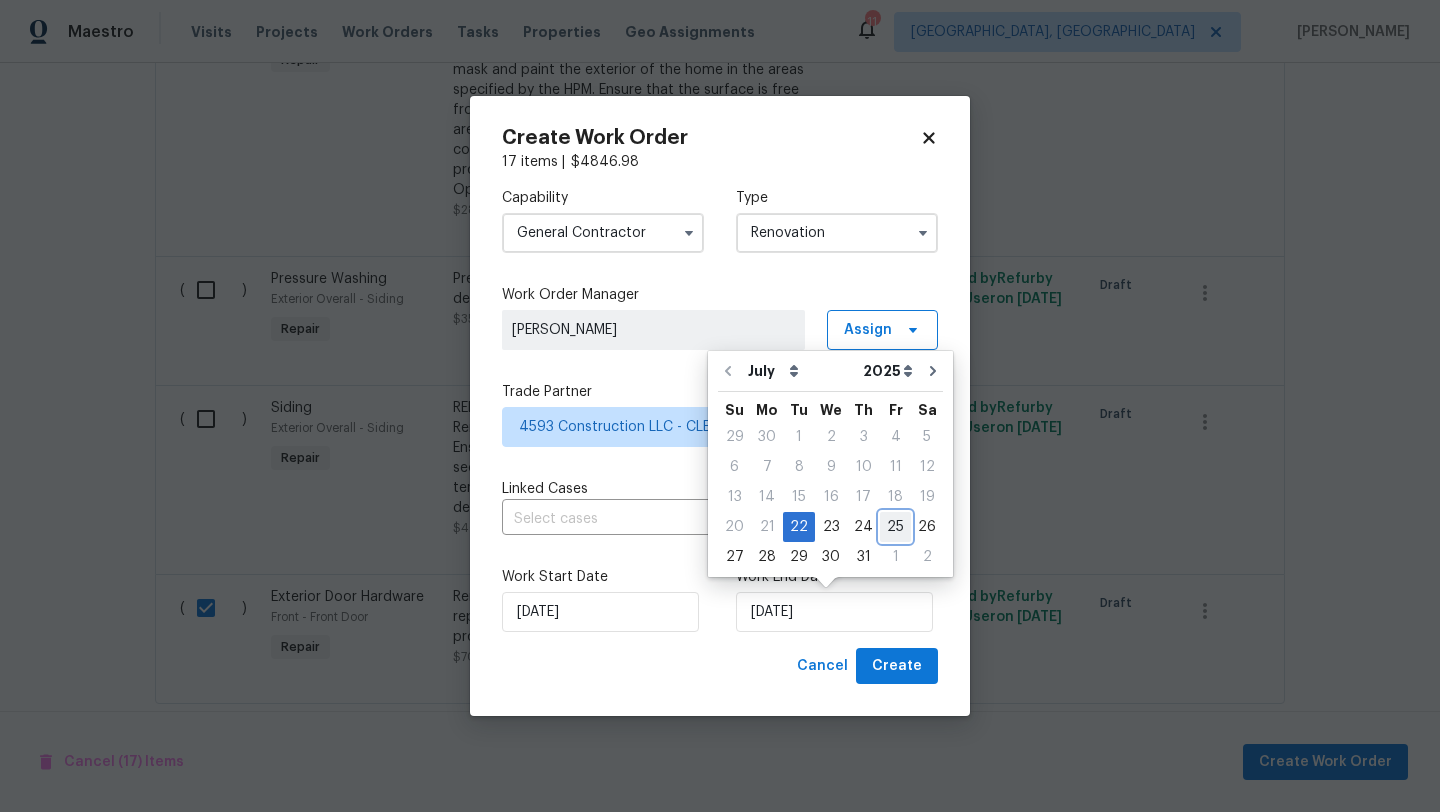 click on "25" at bounding box center (895, 527) 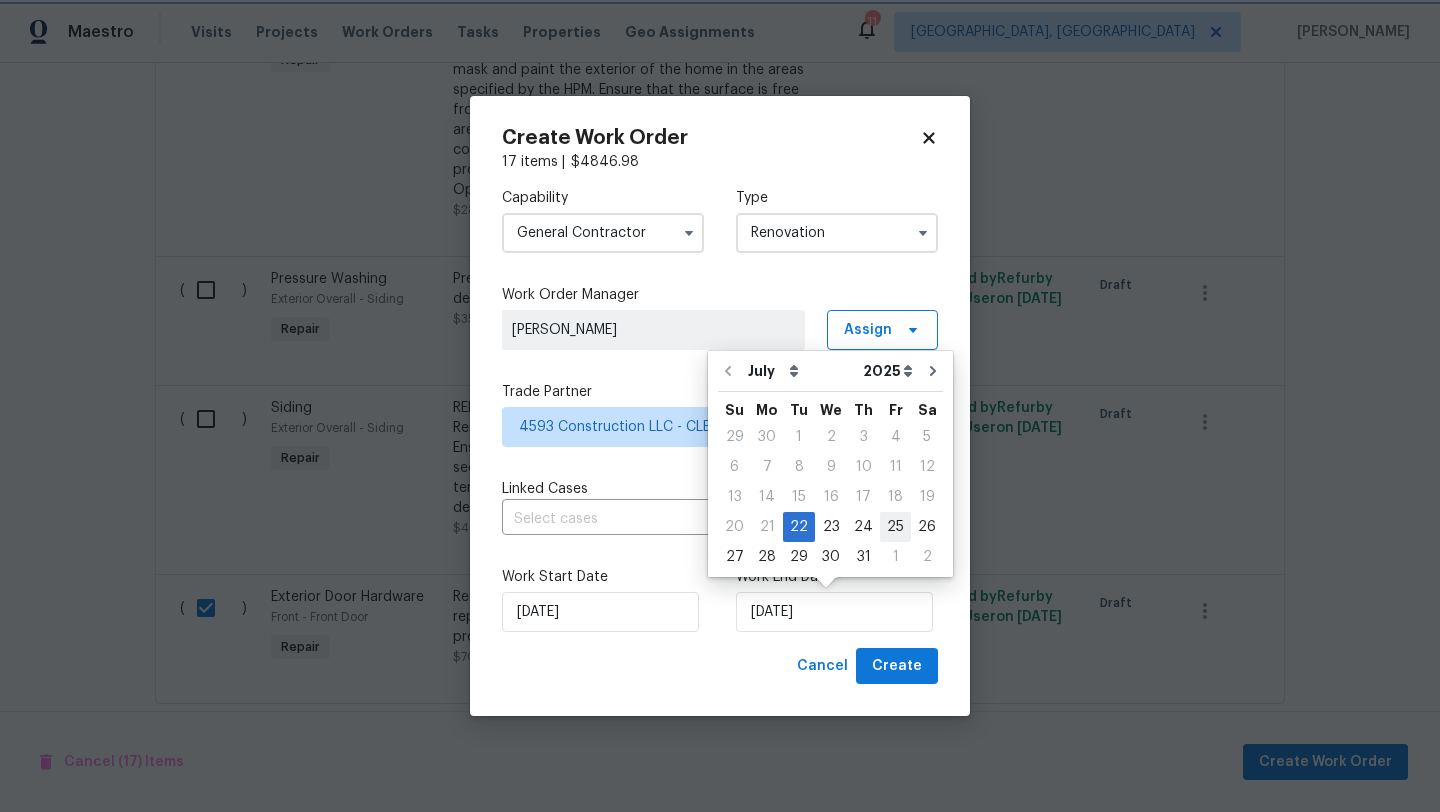 type on "[DATE]" 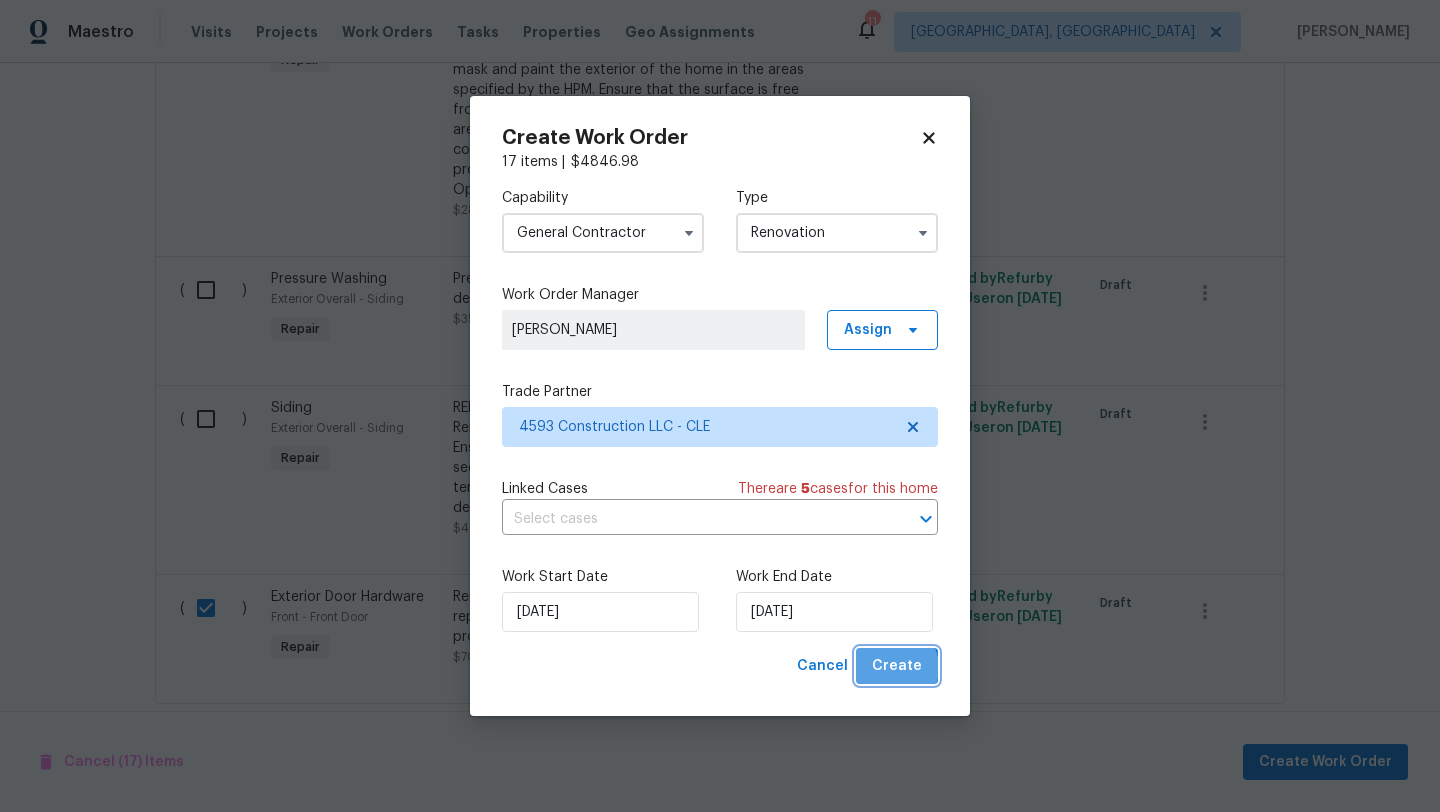 click on "Create" at bounding box center (897, 666) 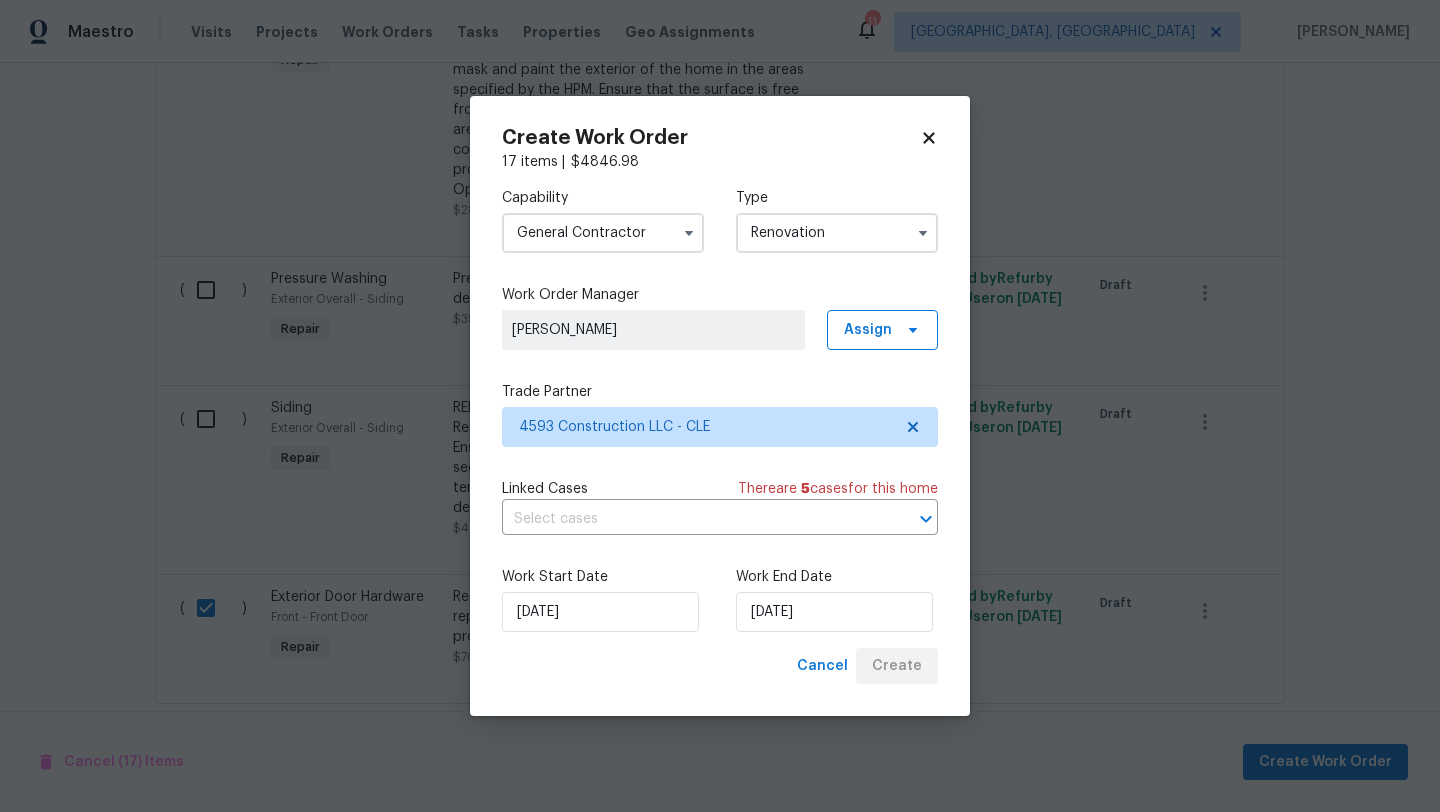checkbox on "false" 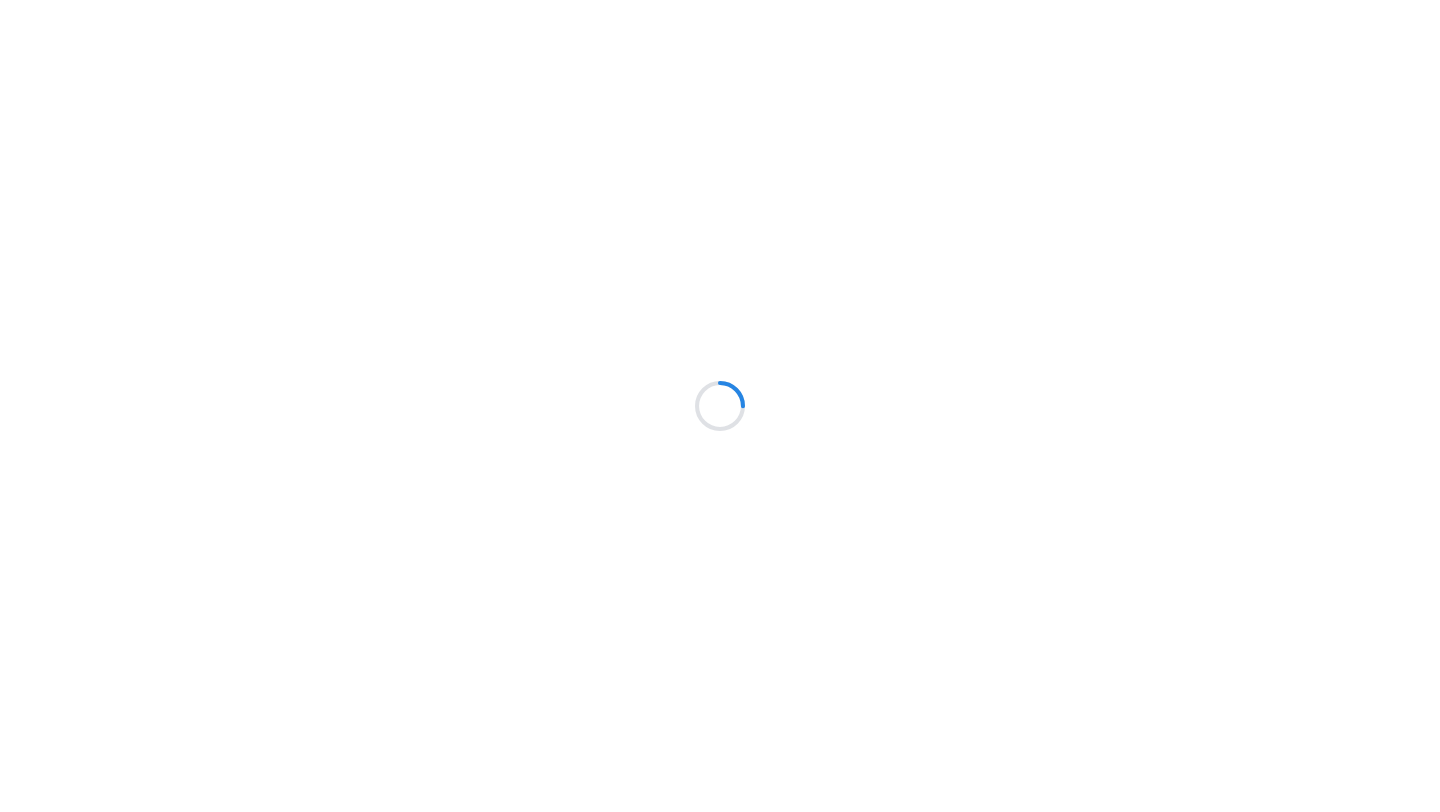 scroll, scrollTop: 0, scrollLeft: 0, axis: both 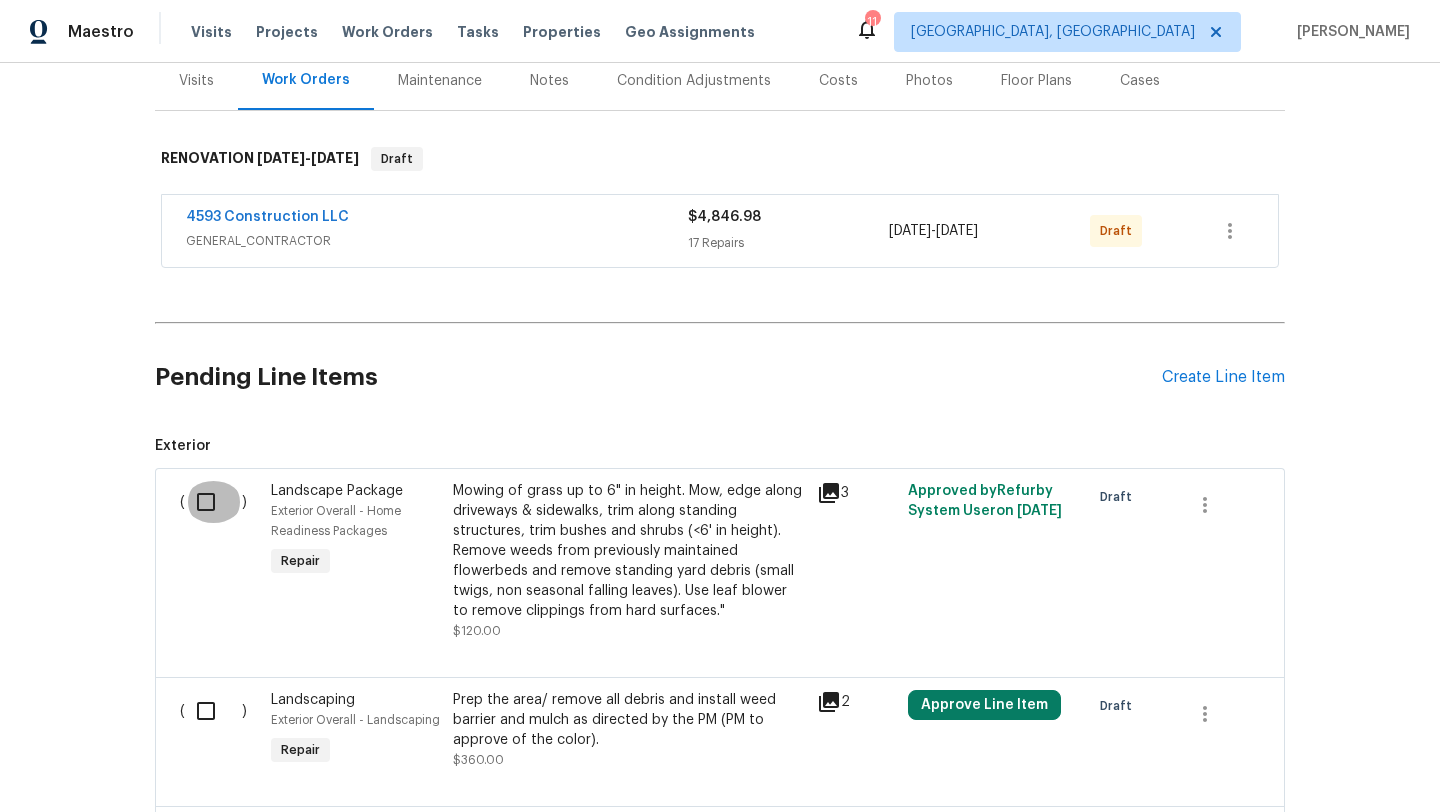 click at bounding box center [213, 502] 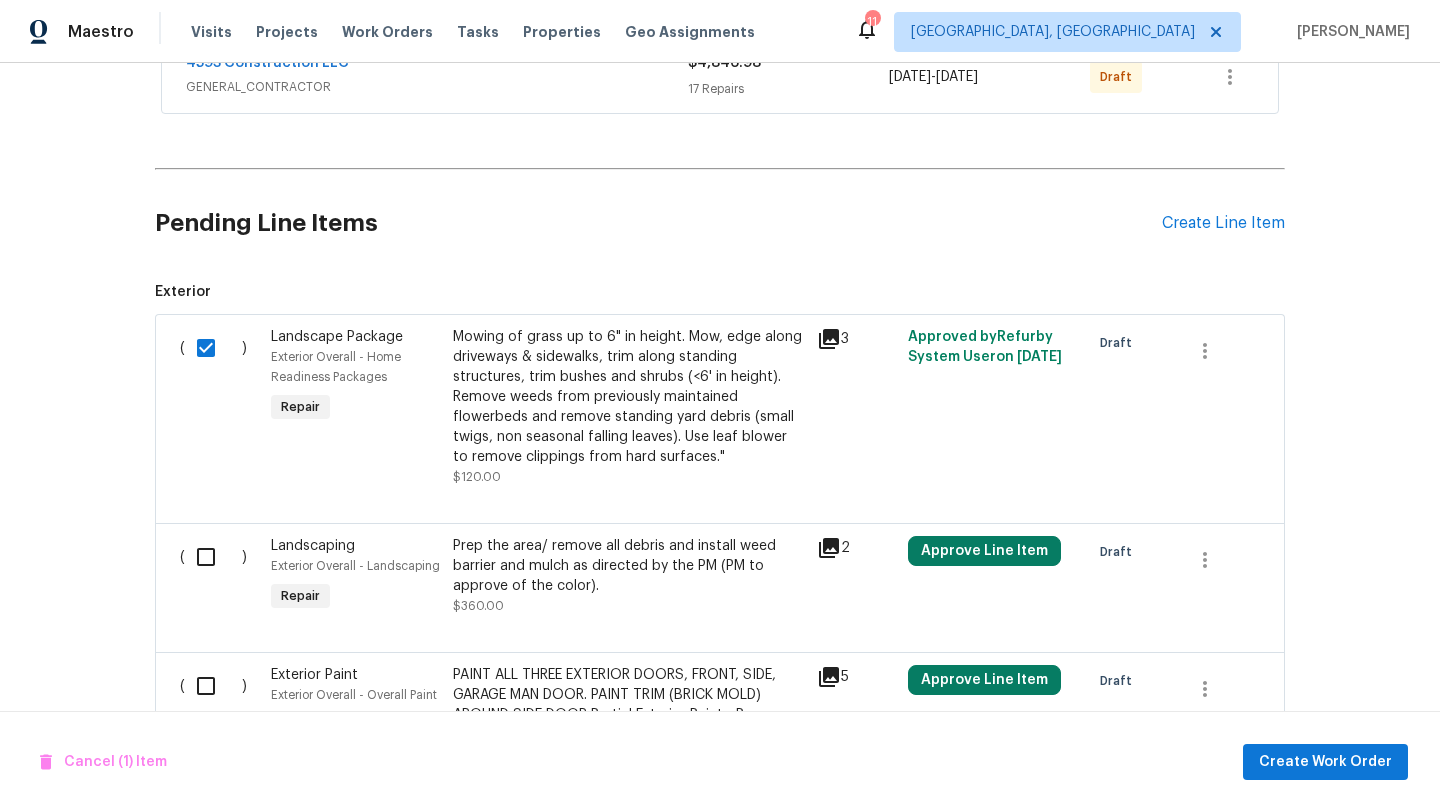 scroll, scrollTop: 427, scrollLeft: 0, axis: vertical 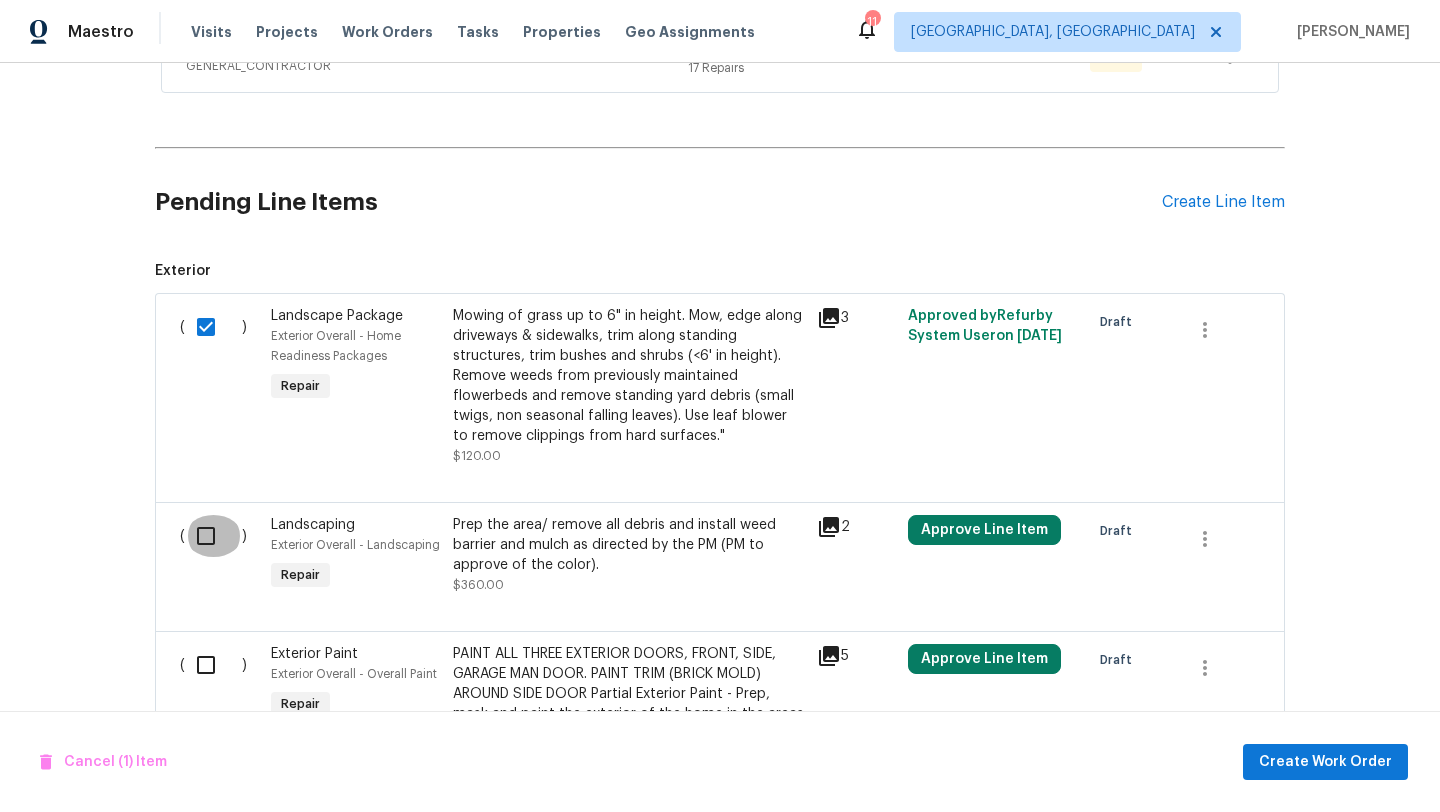 click at bounding box center (213, 536) 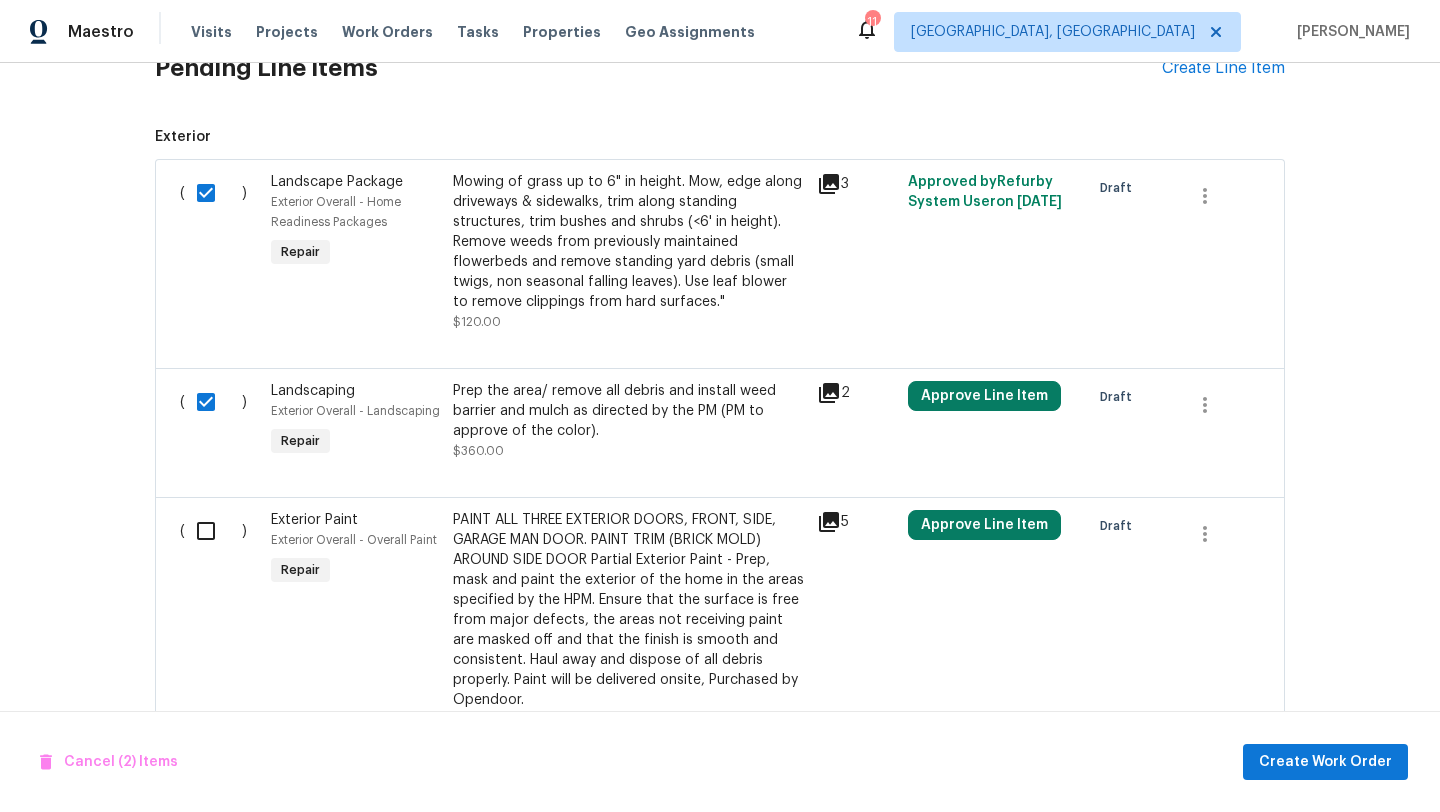 scroll, scrollTop: 585, scrollLeft: 0, axis: vertical 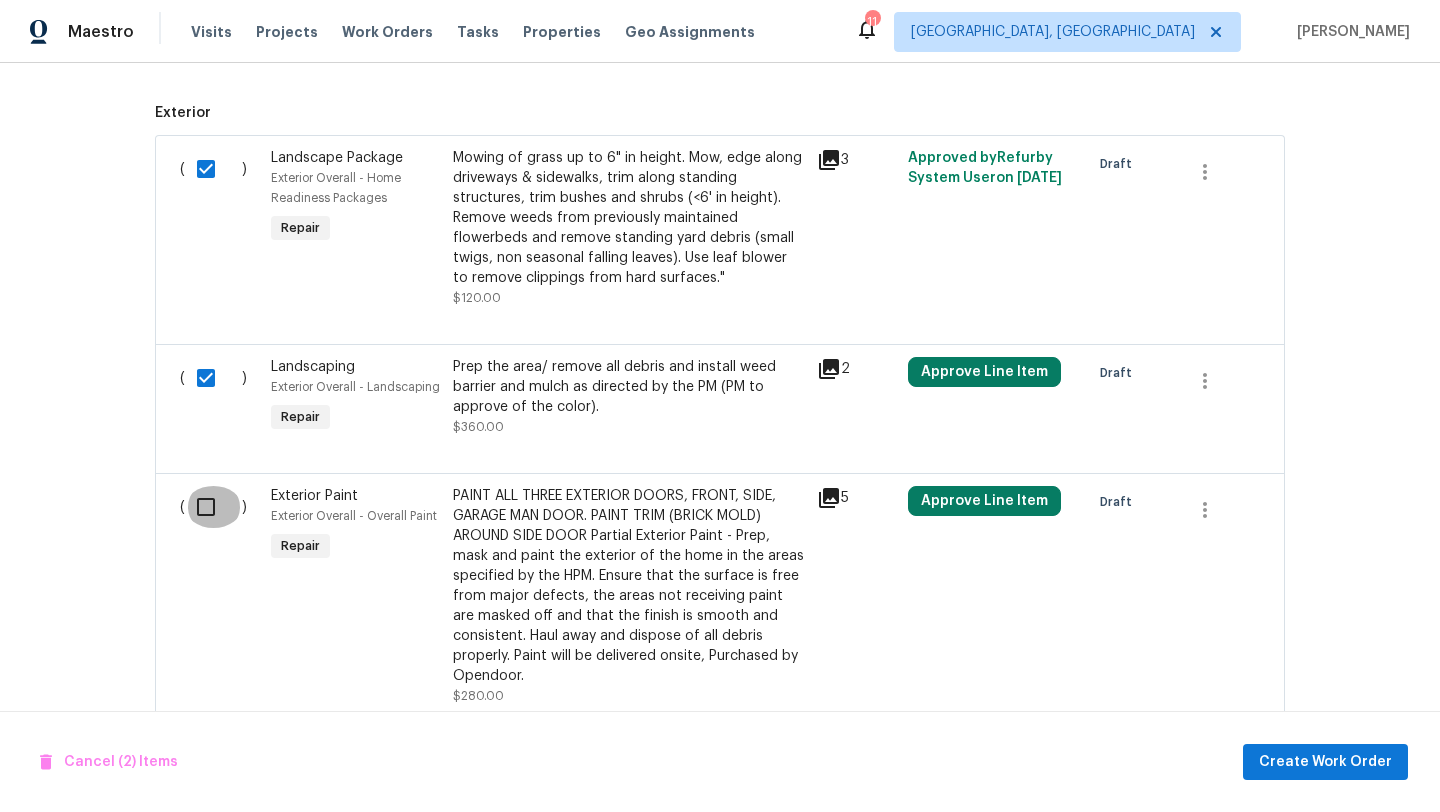 click at bounding box center (213, 507) 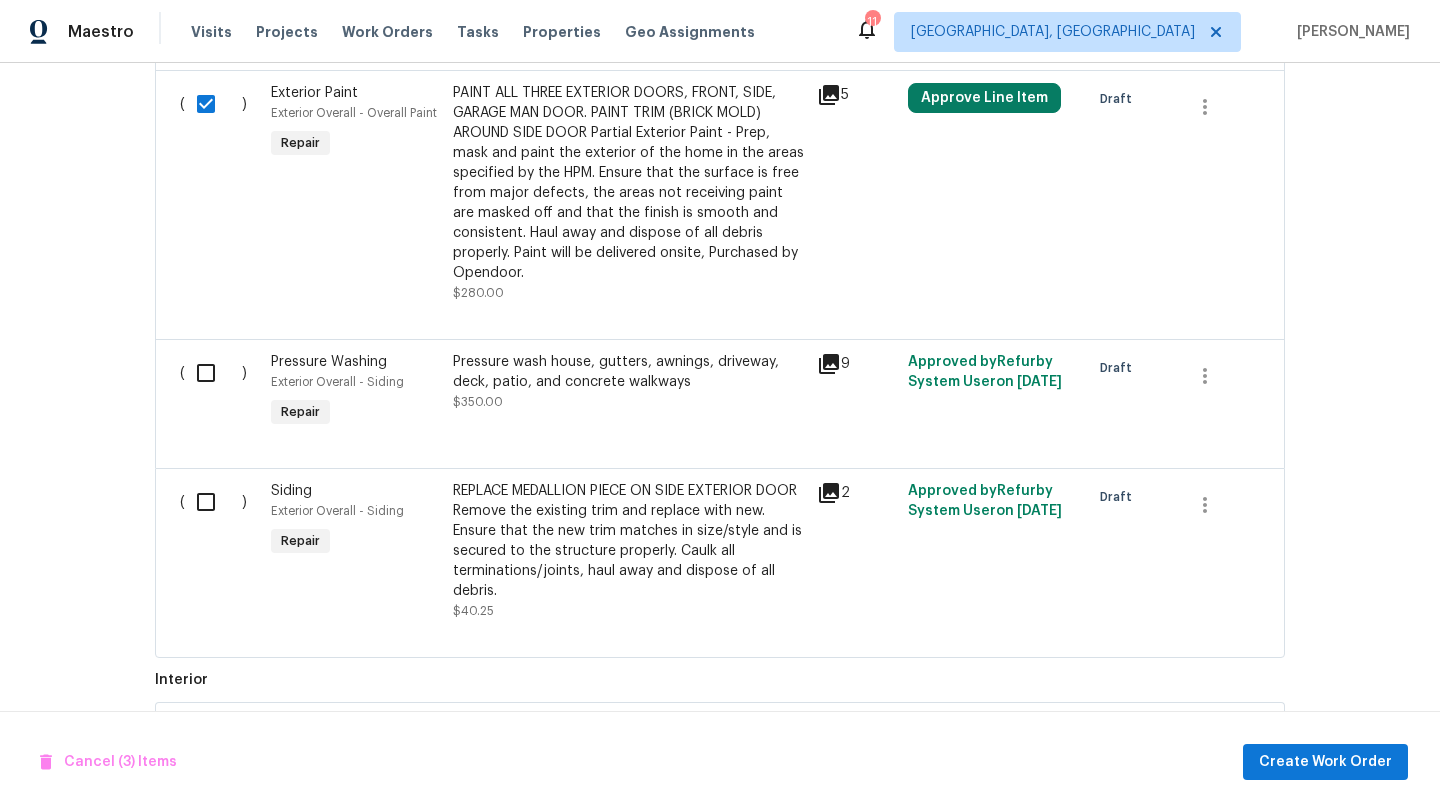 scroll, scrollTop: 1003, scrollLeft: 0, axis: vertical 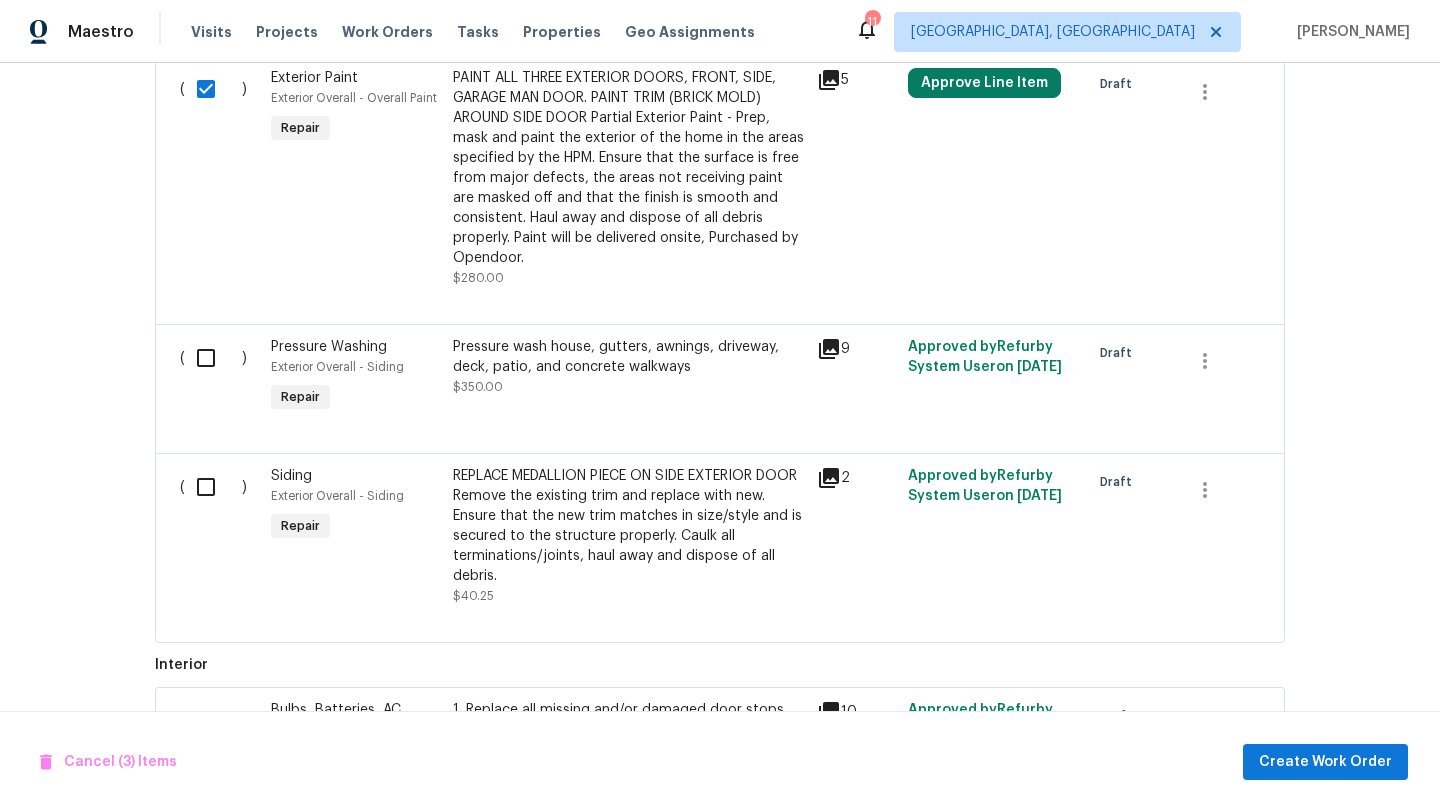 click at bounding box center (213, 358) 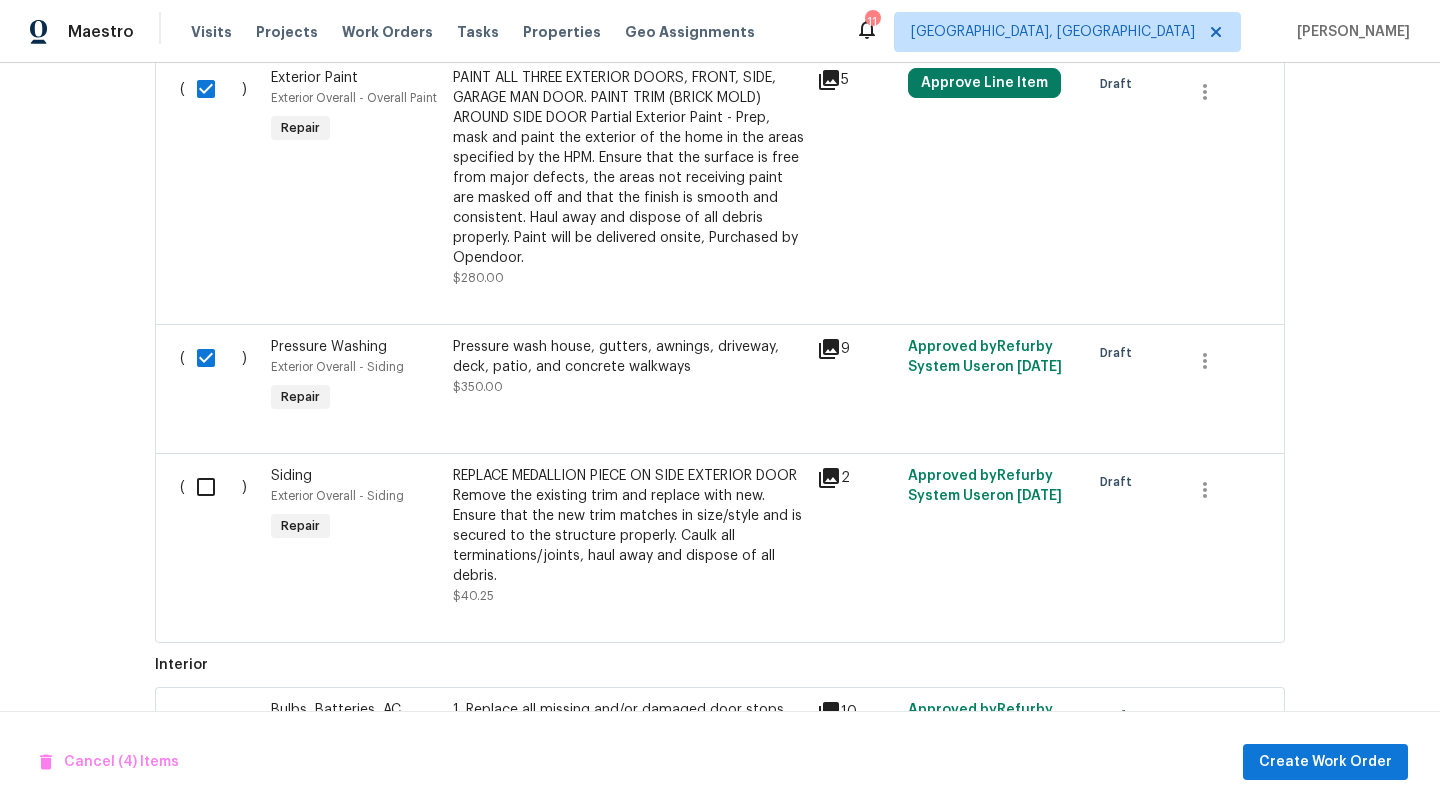click at bounding box center [213, 487] 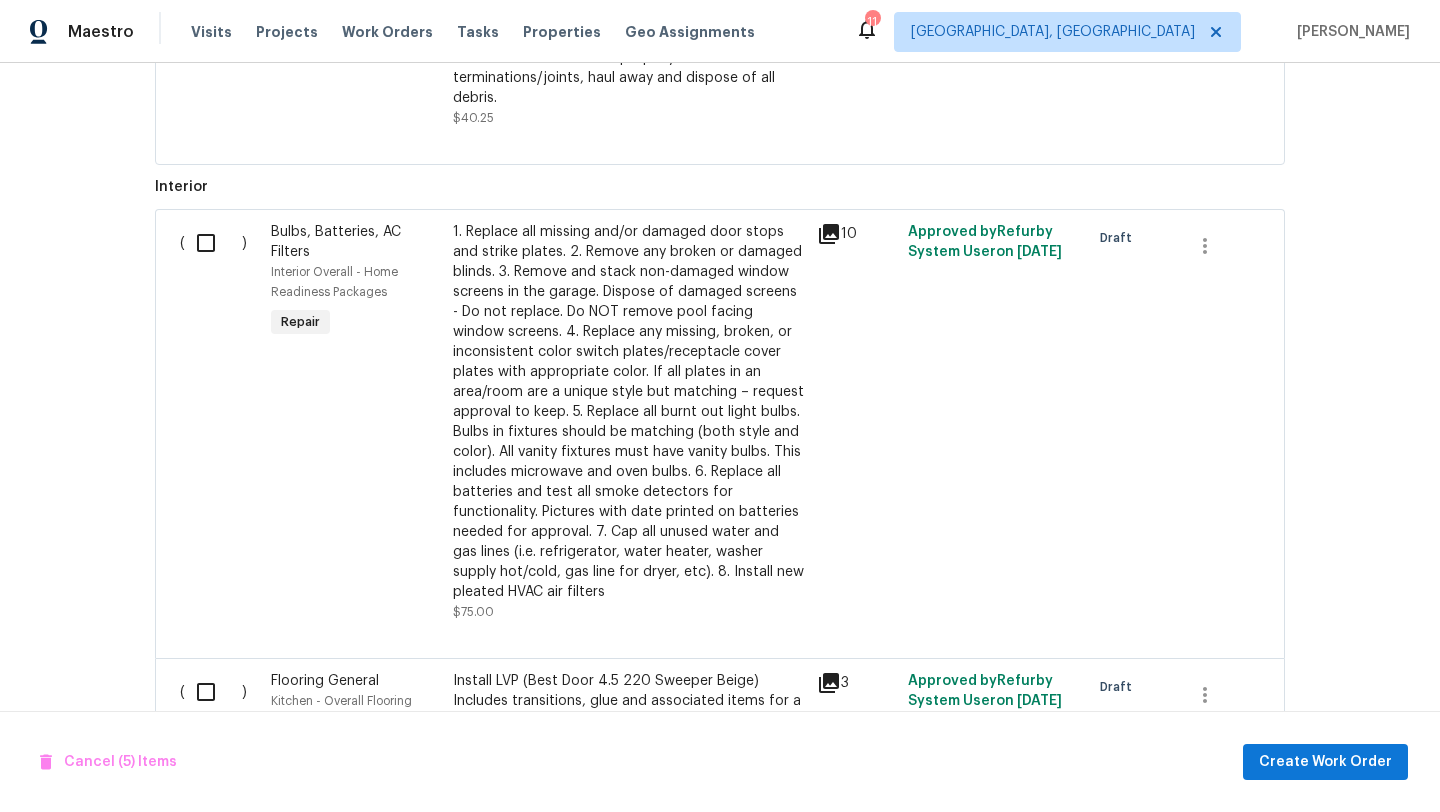 scroll, scrollTop: 1596, scrollLeft: 0, axis: vertical 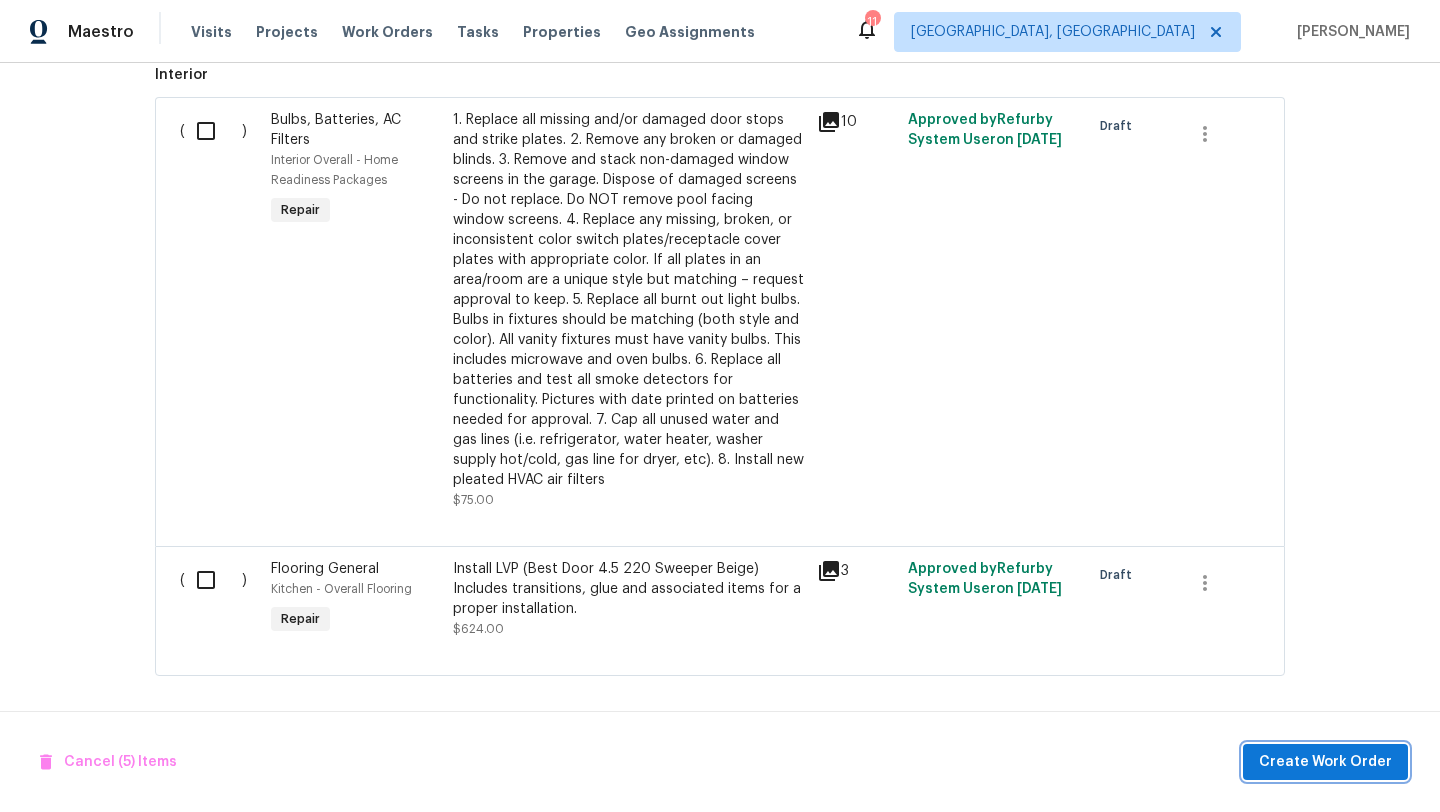 click on "Create Work Order" at bounding box center (1325, 762) 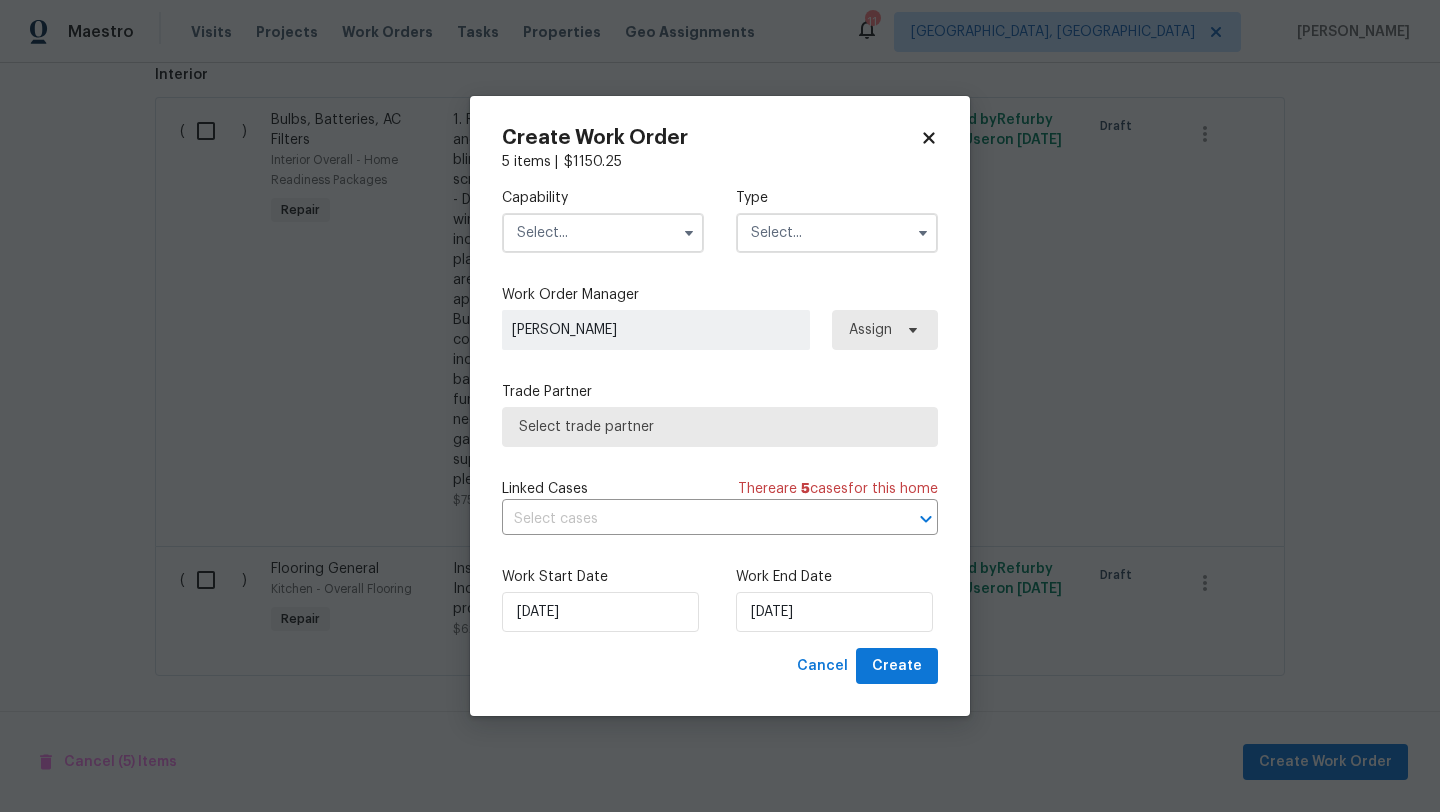 click at bounding box center (603, 233) 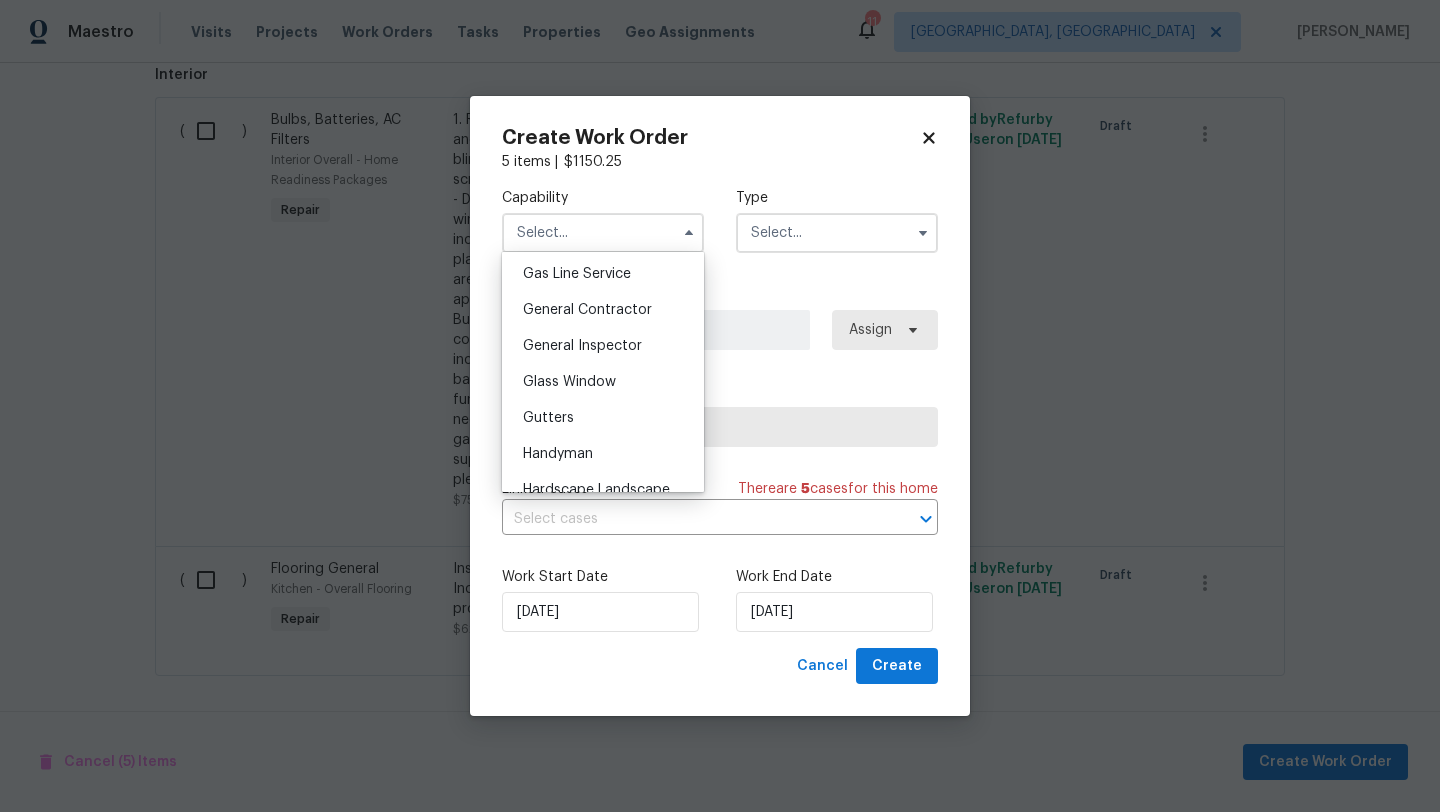 scroll, scrollTop: 939, scrollLeft: 0, axis: vertical 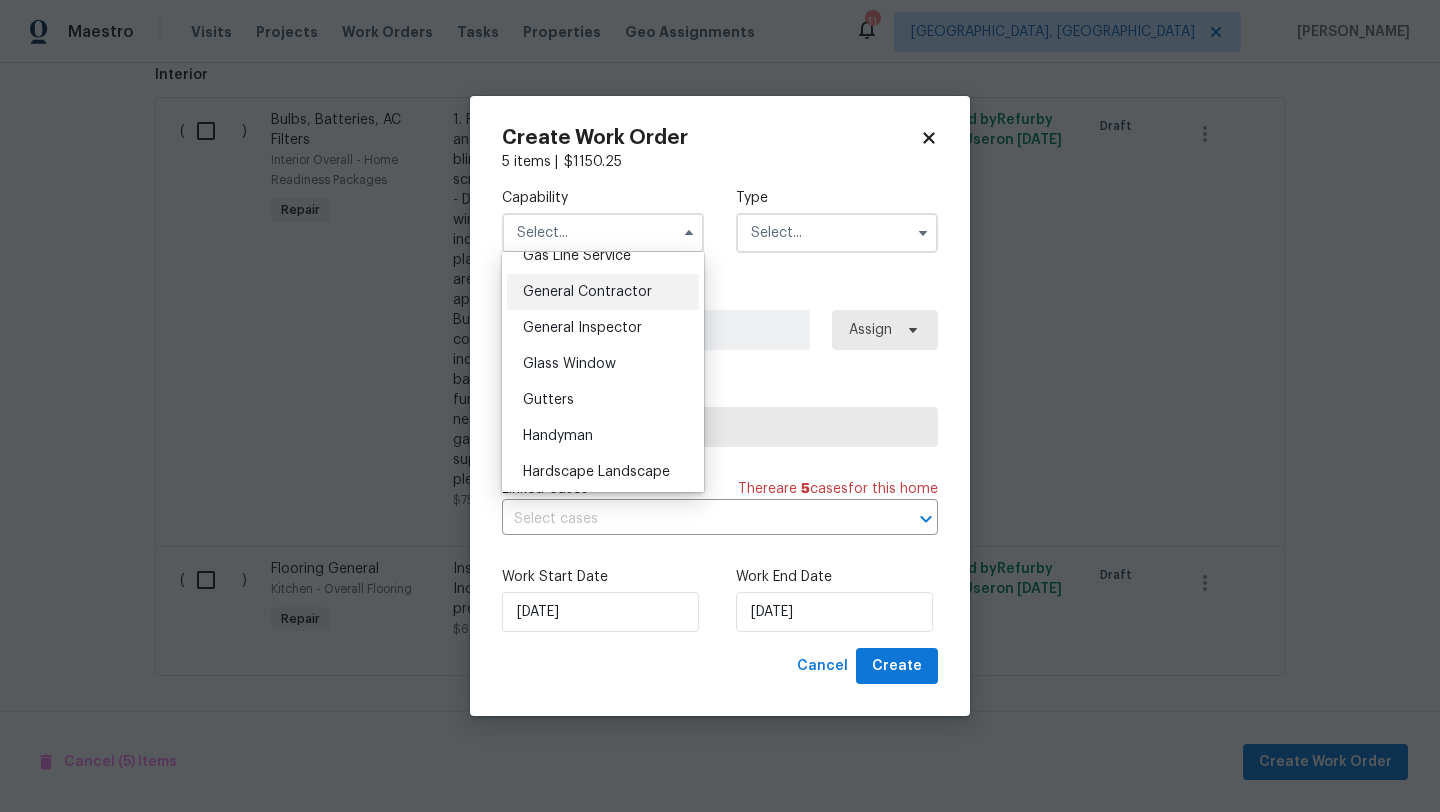 click on "General Contractor" at bounding box center [587, 292] 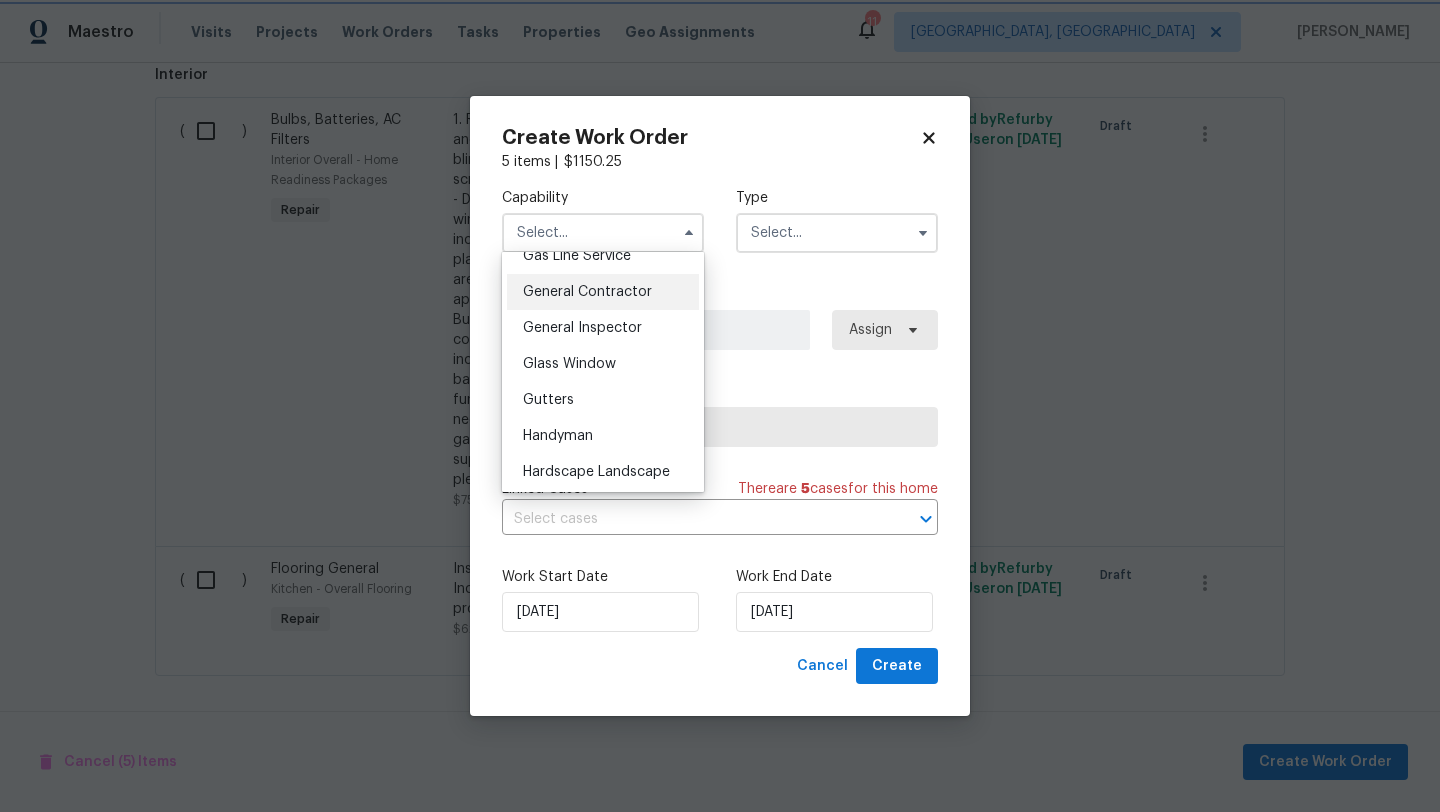 type on "General Contractor" 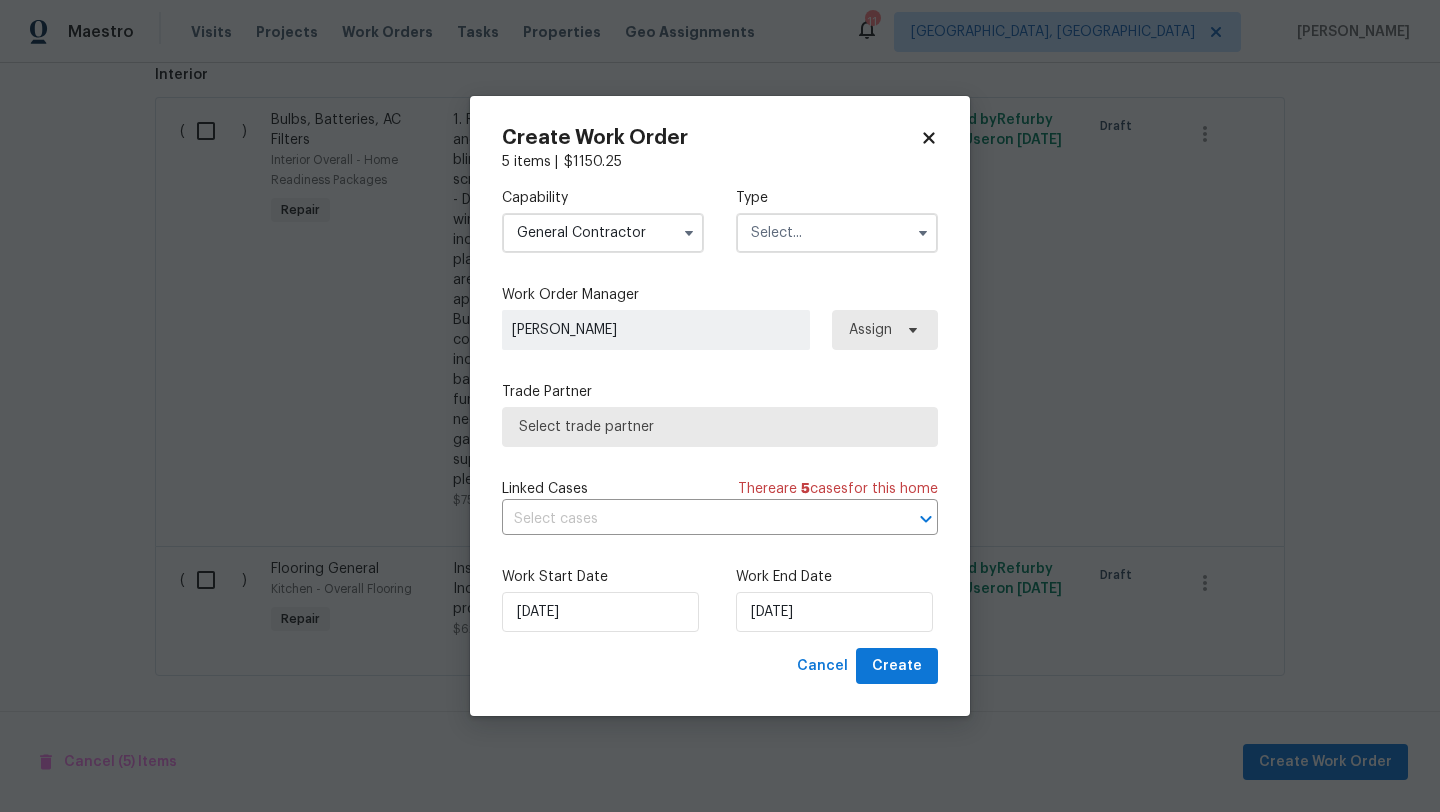 click at bounding box center (837, 233) 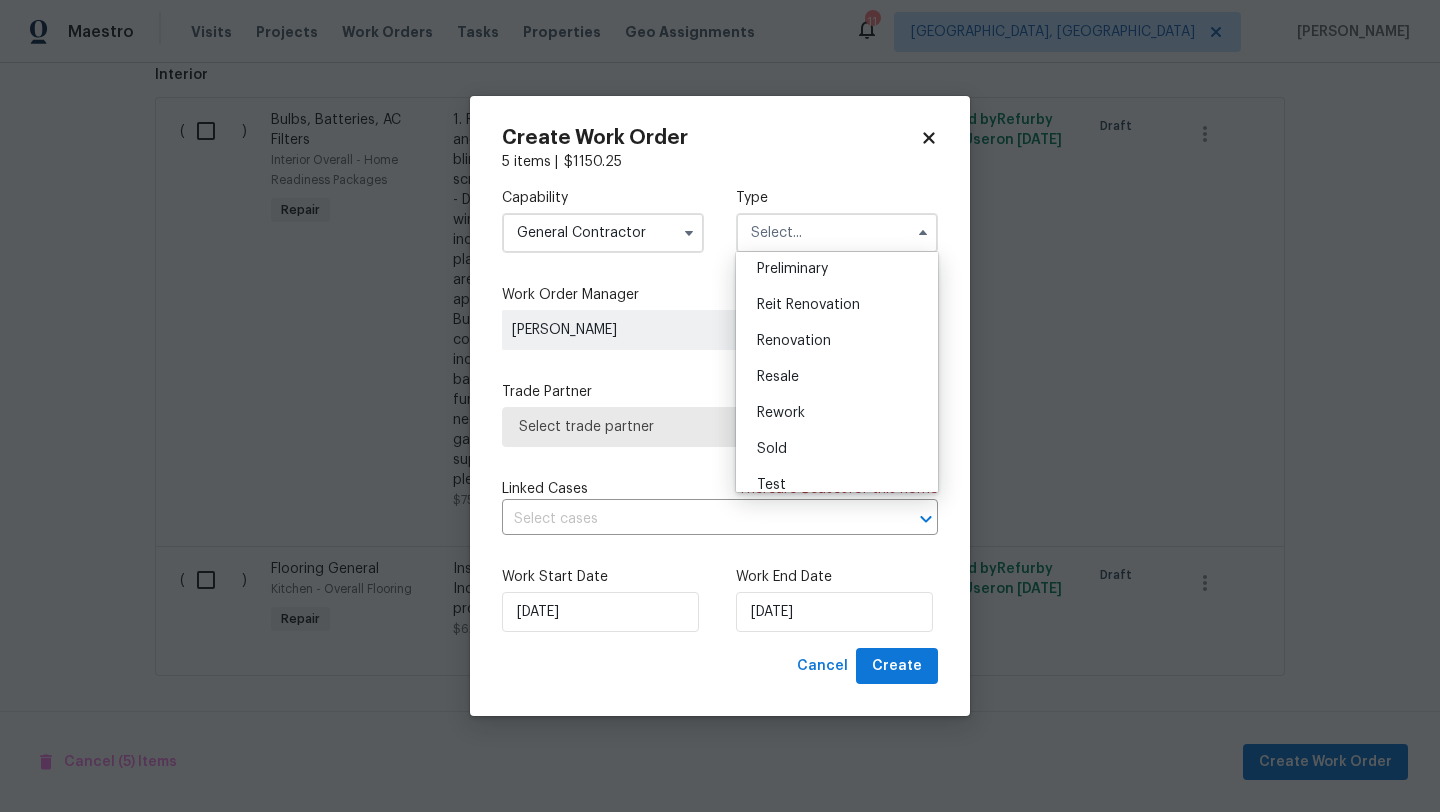 scroll, scrollTop: 454, scrollLeft: 0, axis: vertical 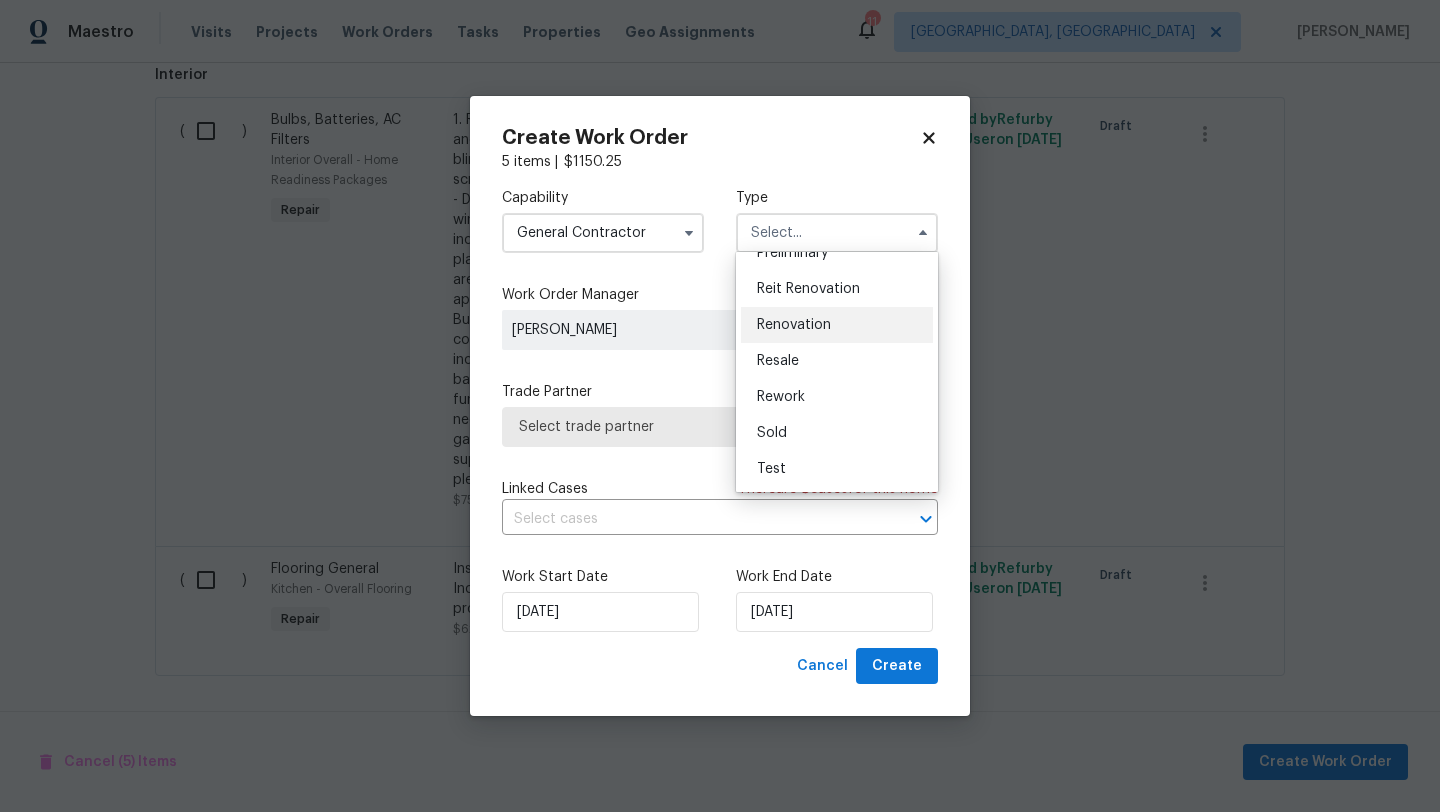 click on "Renovation" at bounding box center [794, 325] 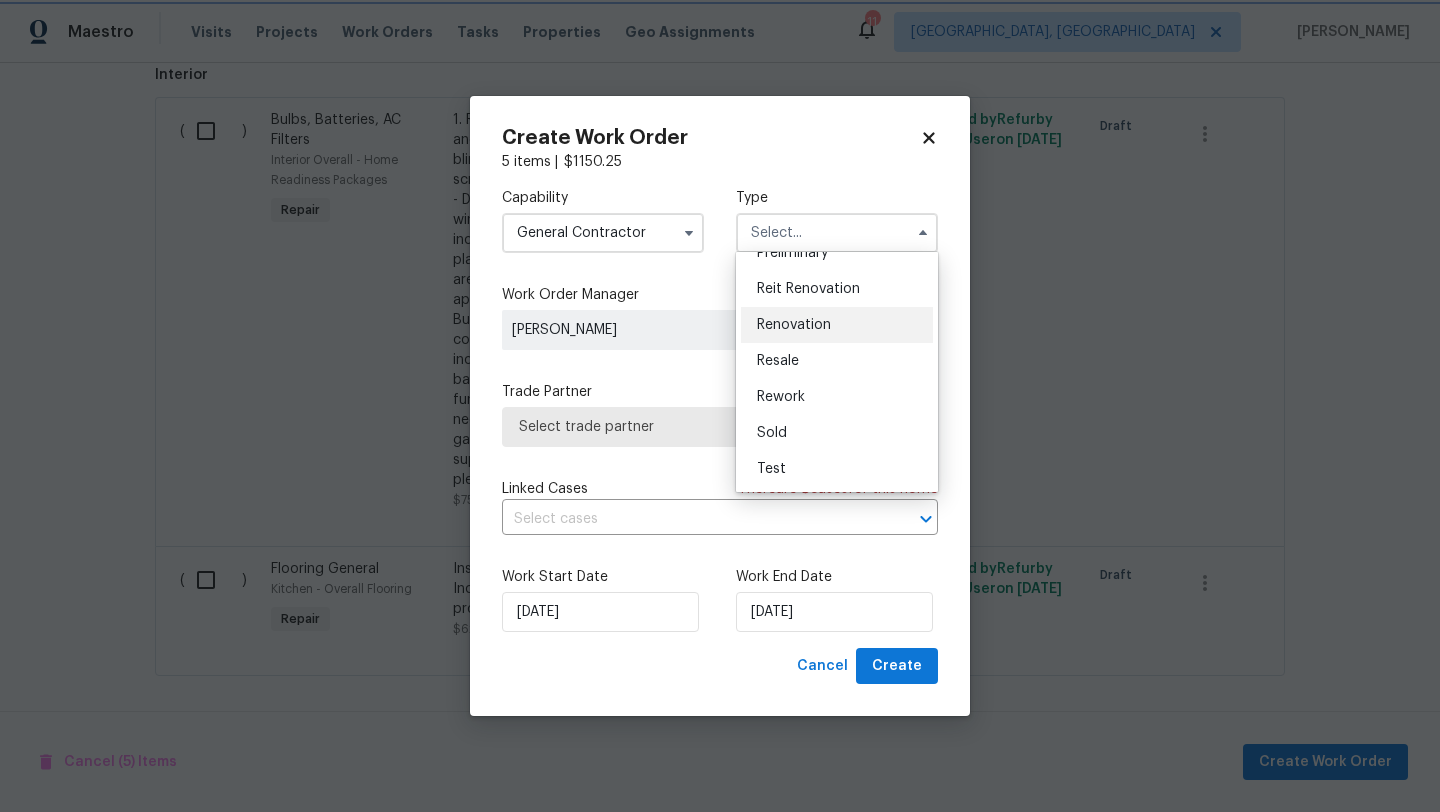 type on "Renovation" 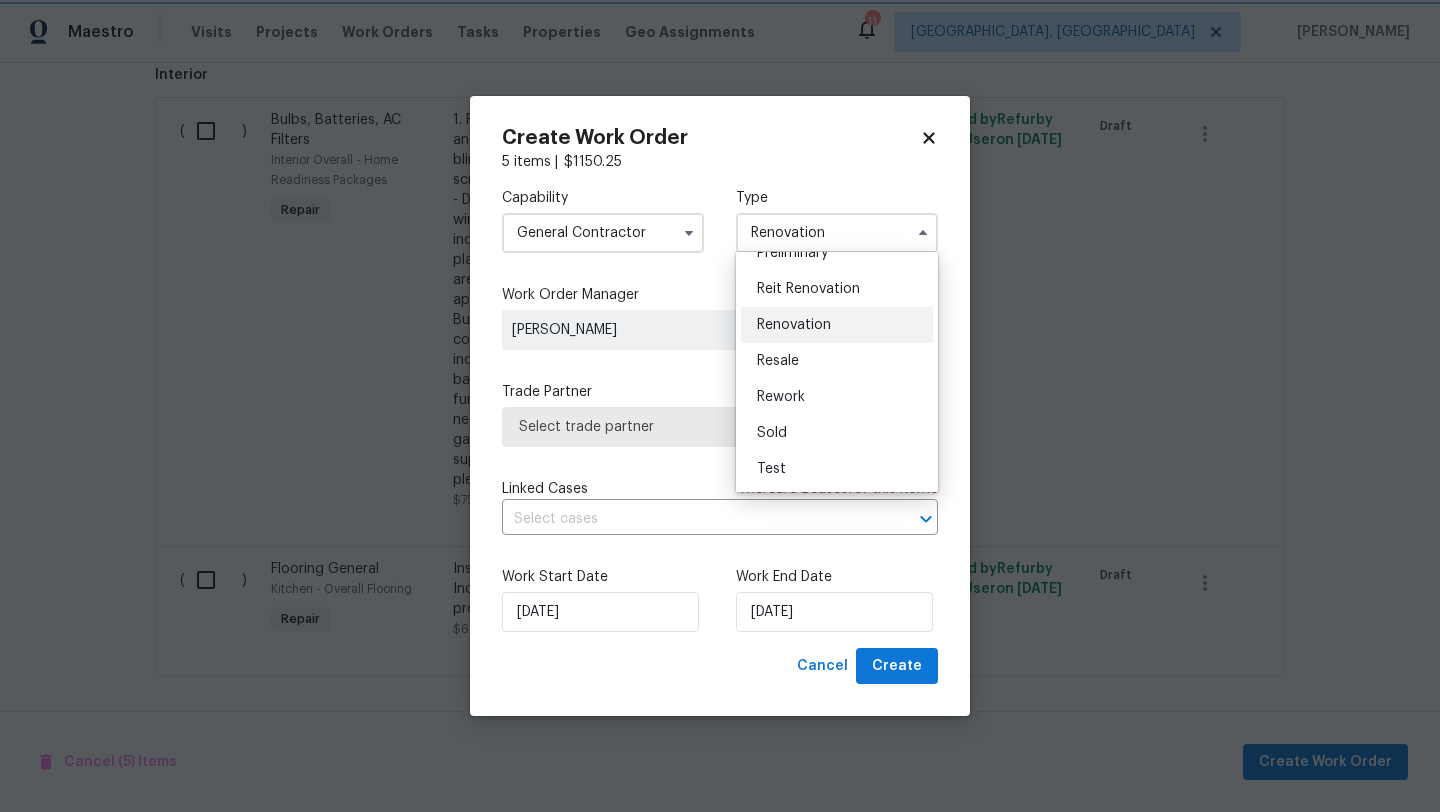 scroll, scrollTop: 0, scrollLeft: 0, axis: both 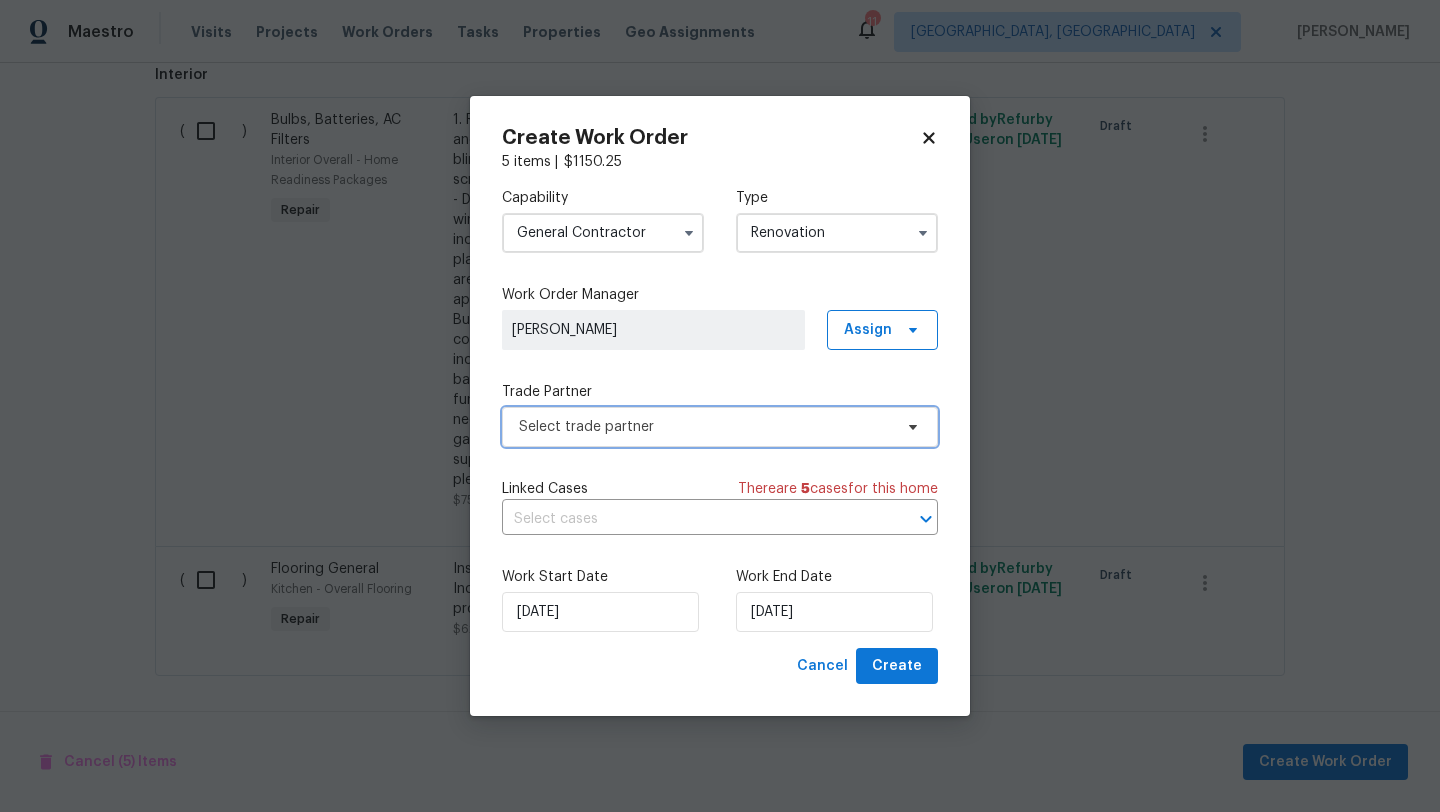 click on "Select trade partner" at bounding box center [705, 427] 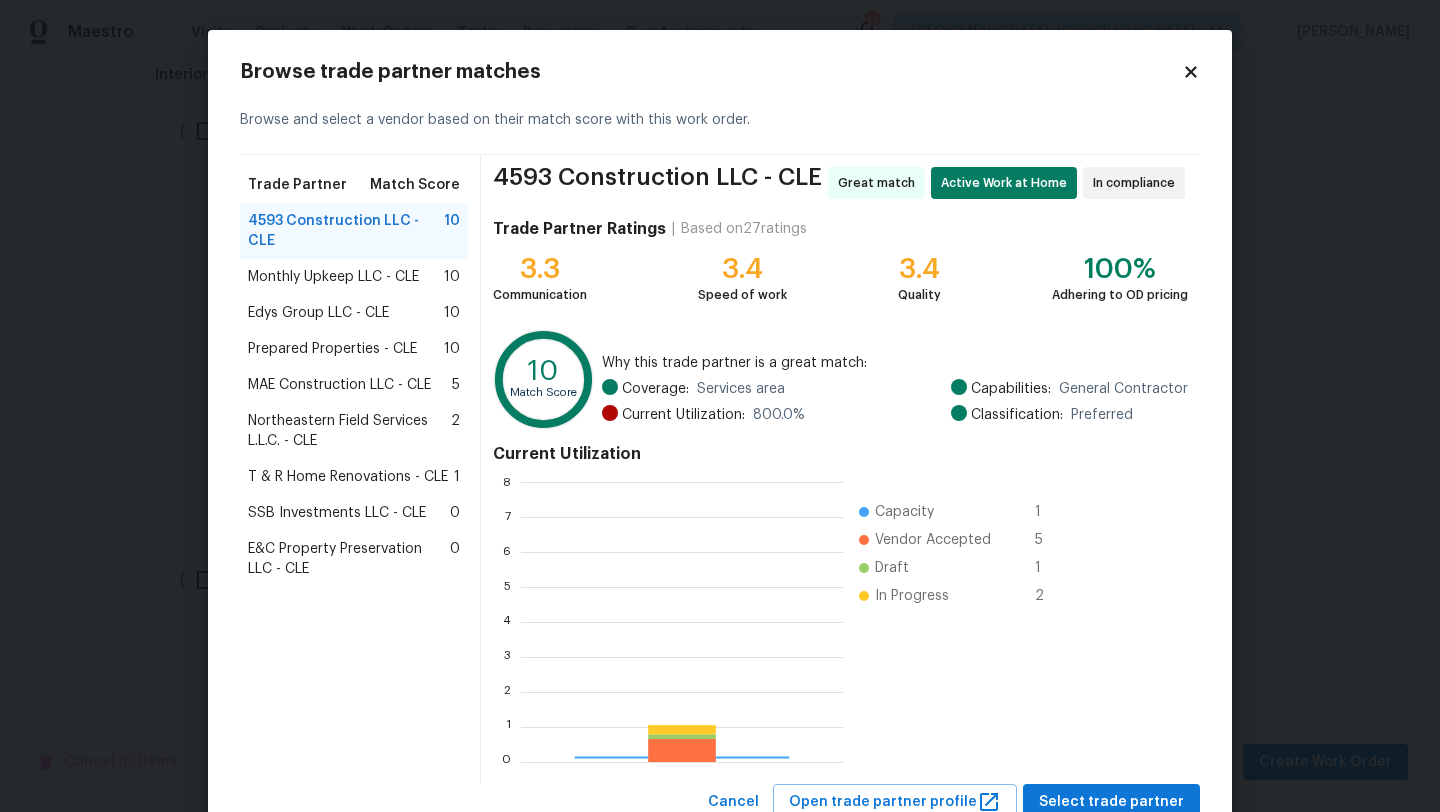 scroll, scrollTop: 2, scrollLeft: 2, axis: both 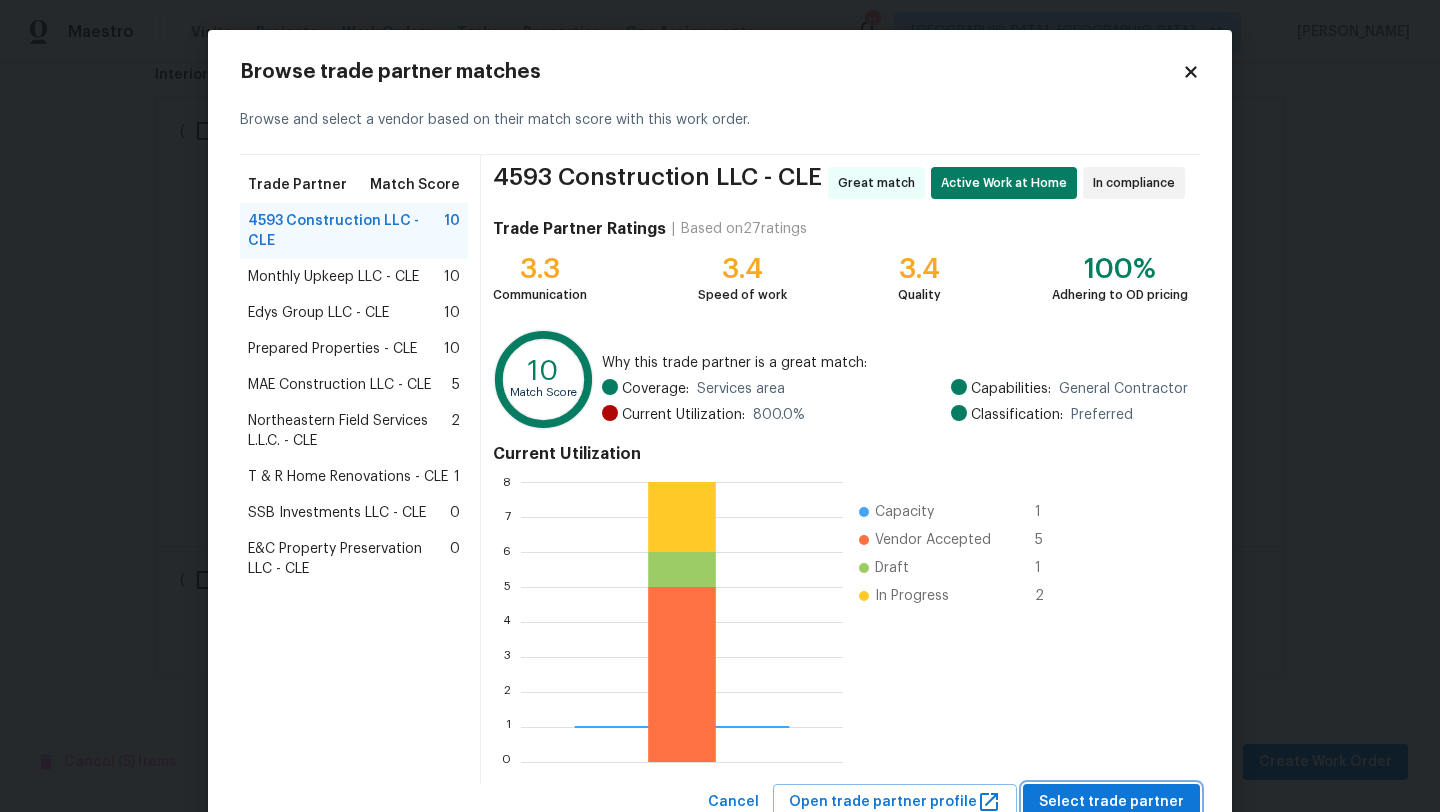 click on "Select trade partner" at bounding box center (1111, 802) 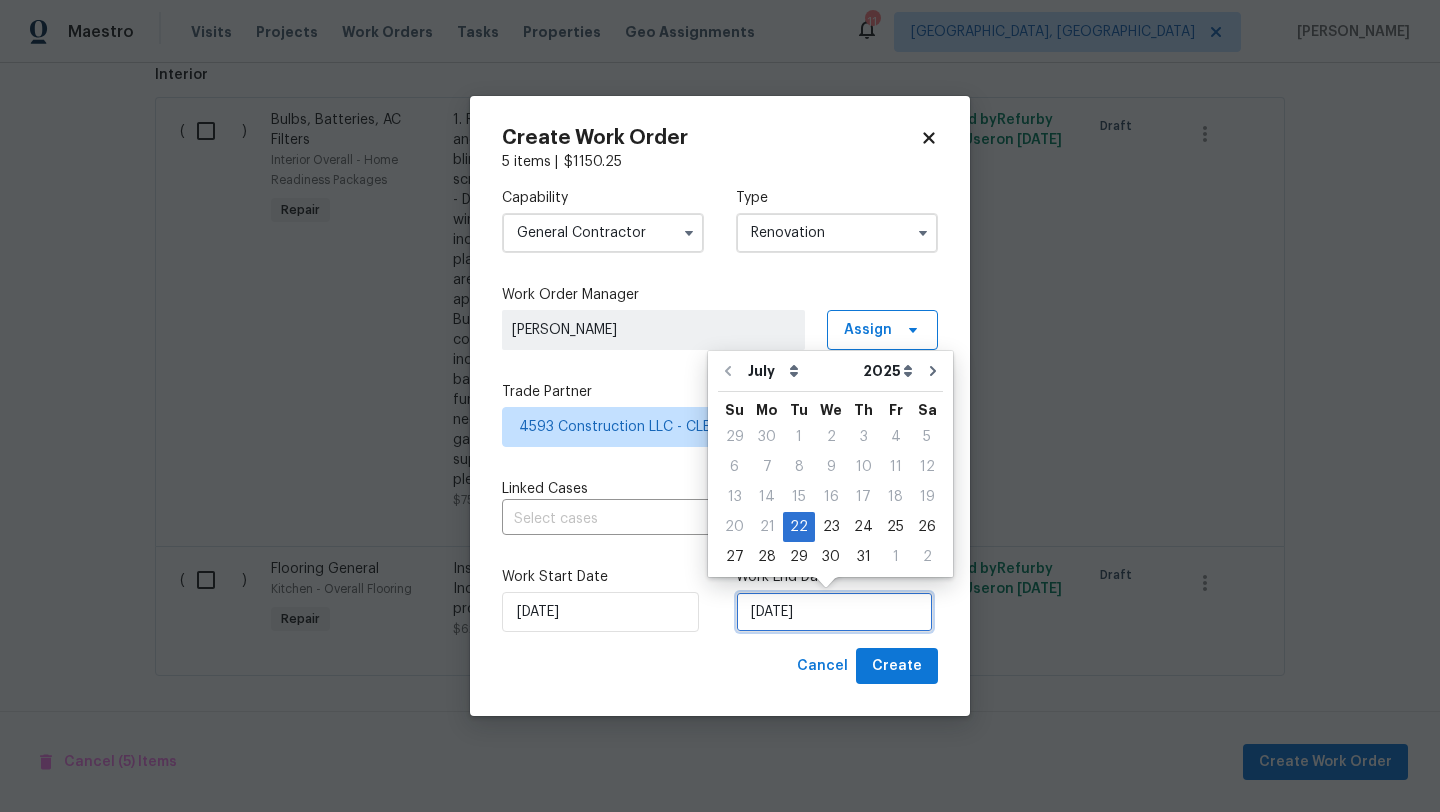 click on "[DATE]" at bounding box center (834, 612) 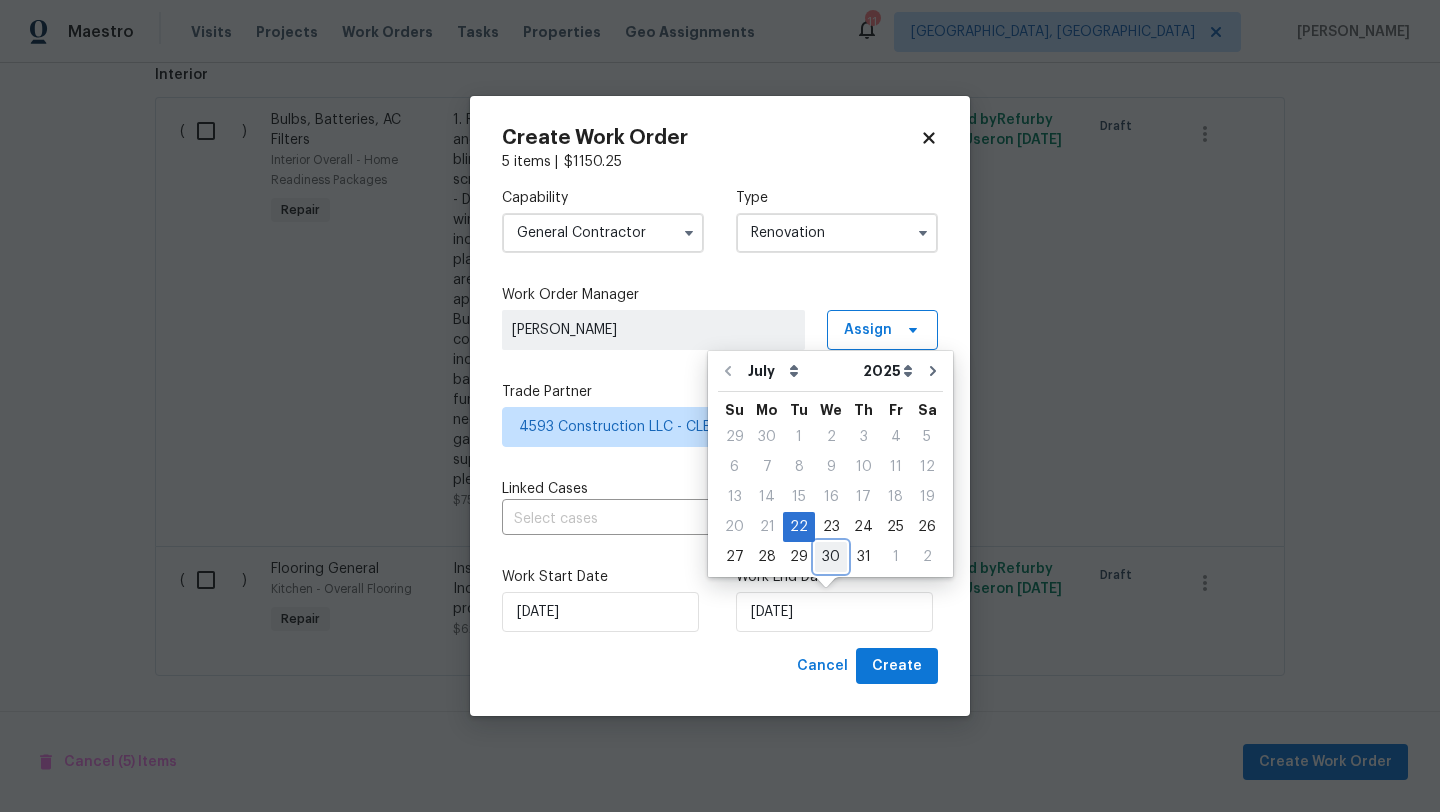 click on "30" at bounding box center [831, 557] 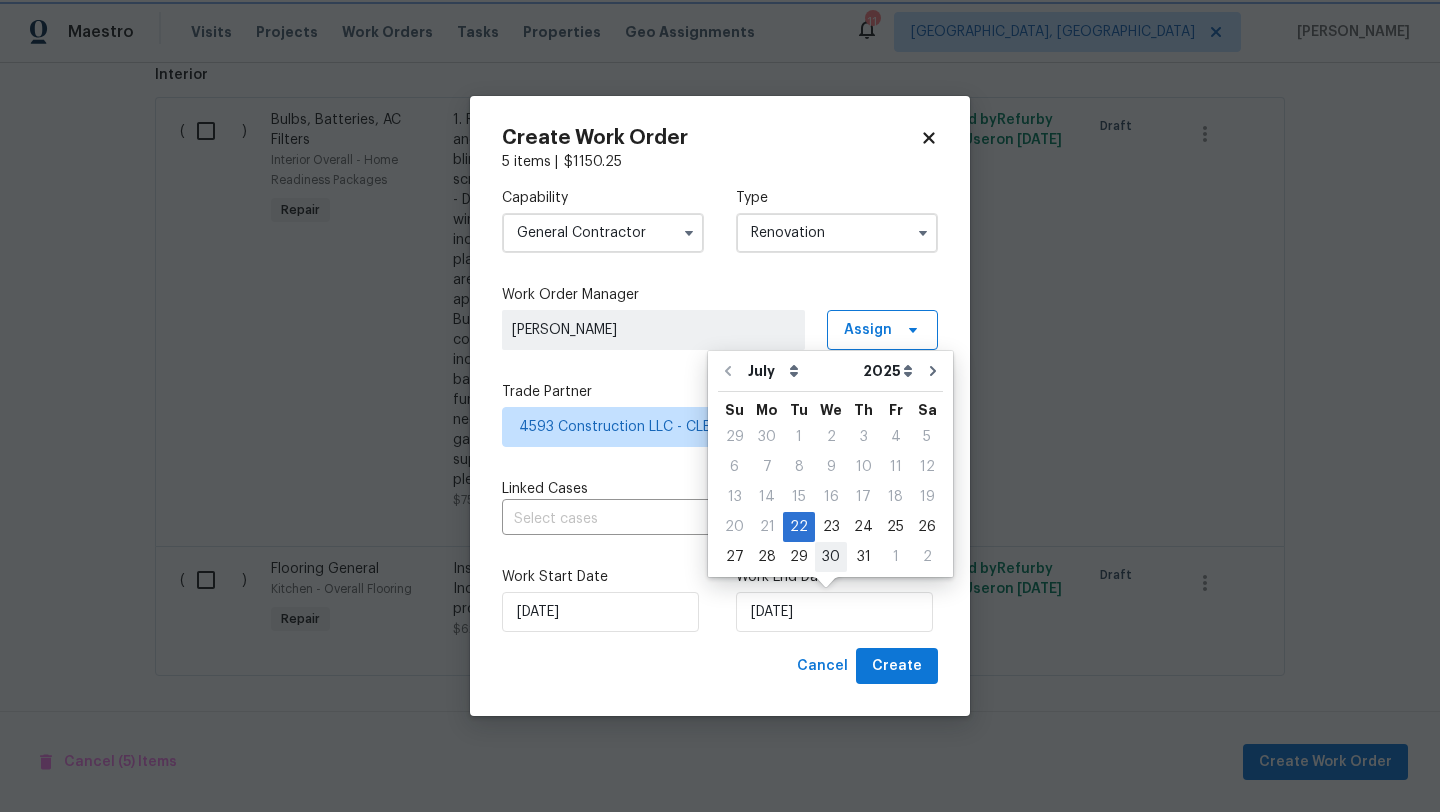 type on "7/30/2025" 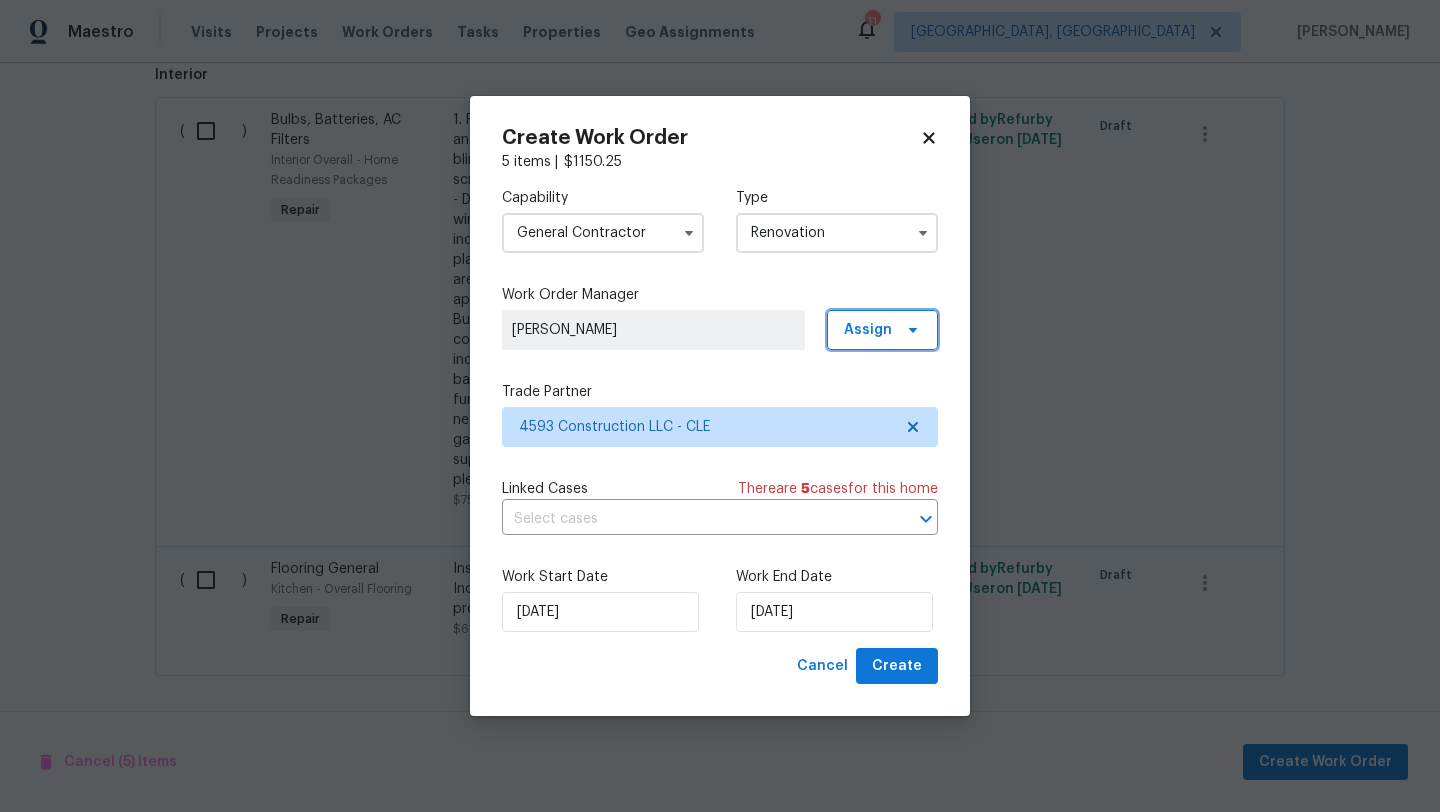 click on "Assign" at bounding box center (882, 330) 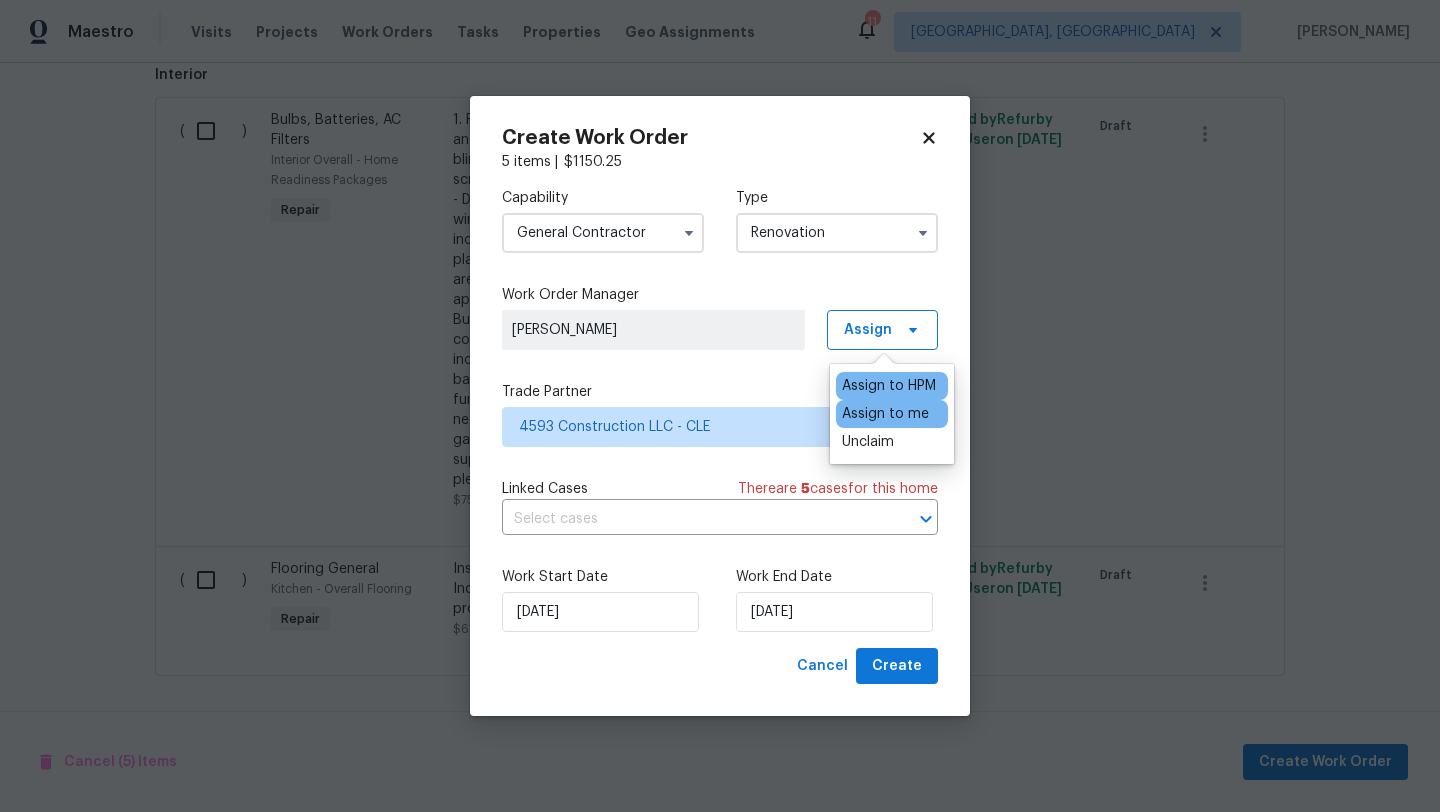 click on "Assign to me" at bounding box center [885, 414] 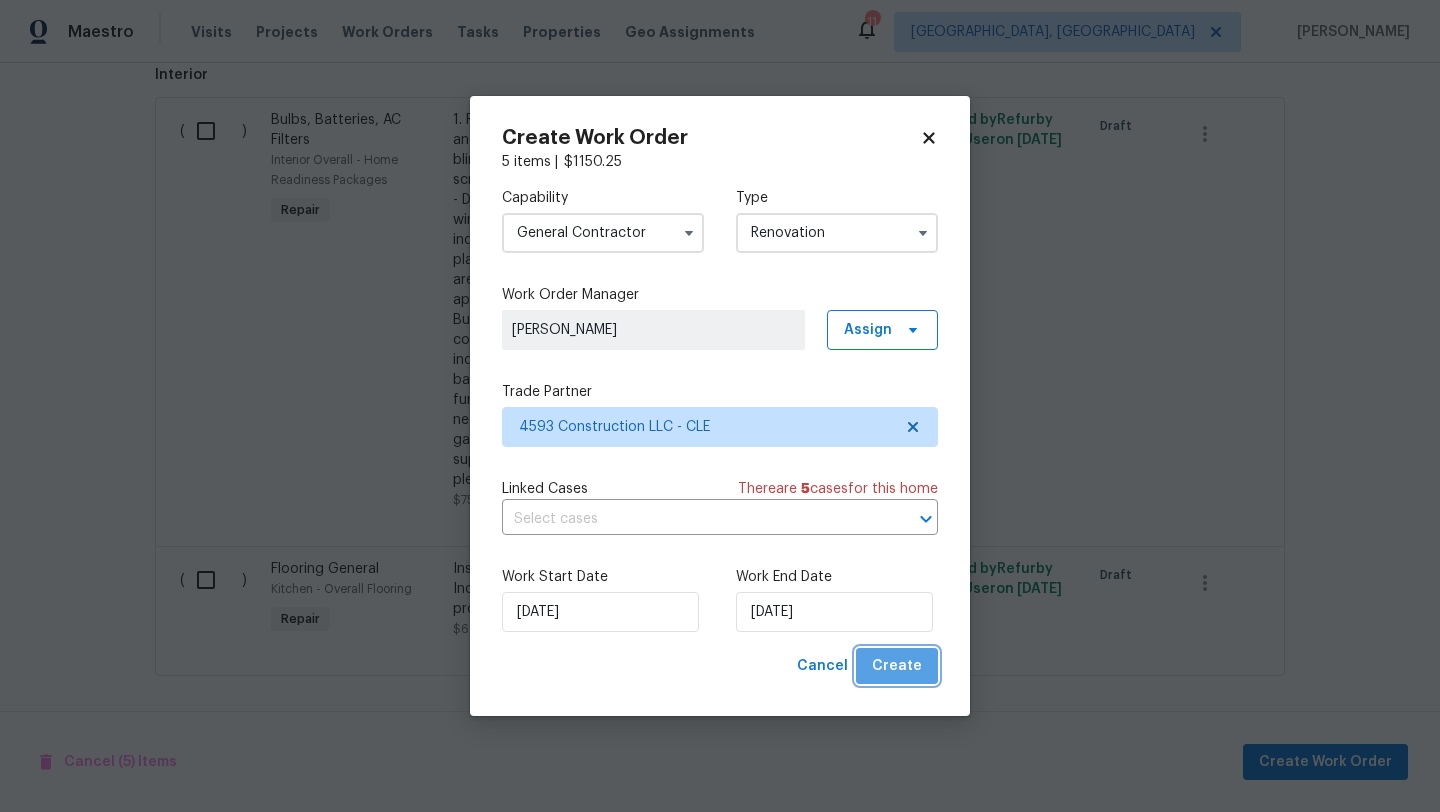 click on "Create" at bounding box center [897, 666] 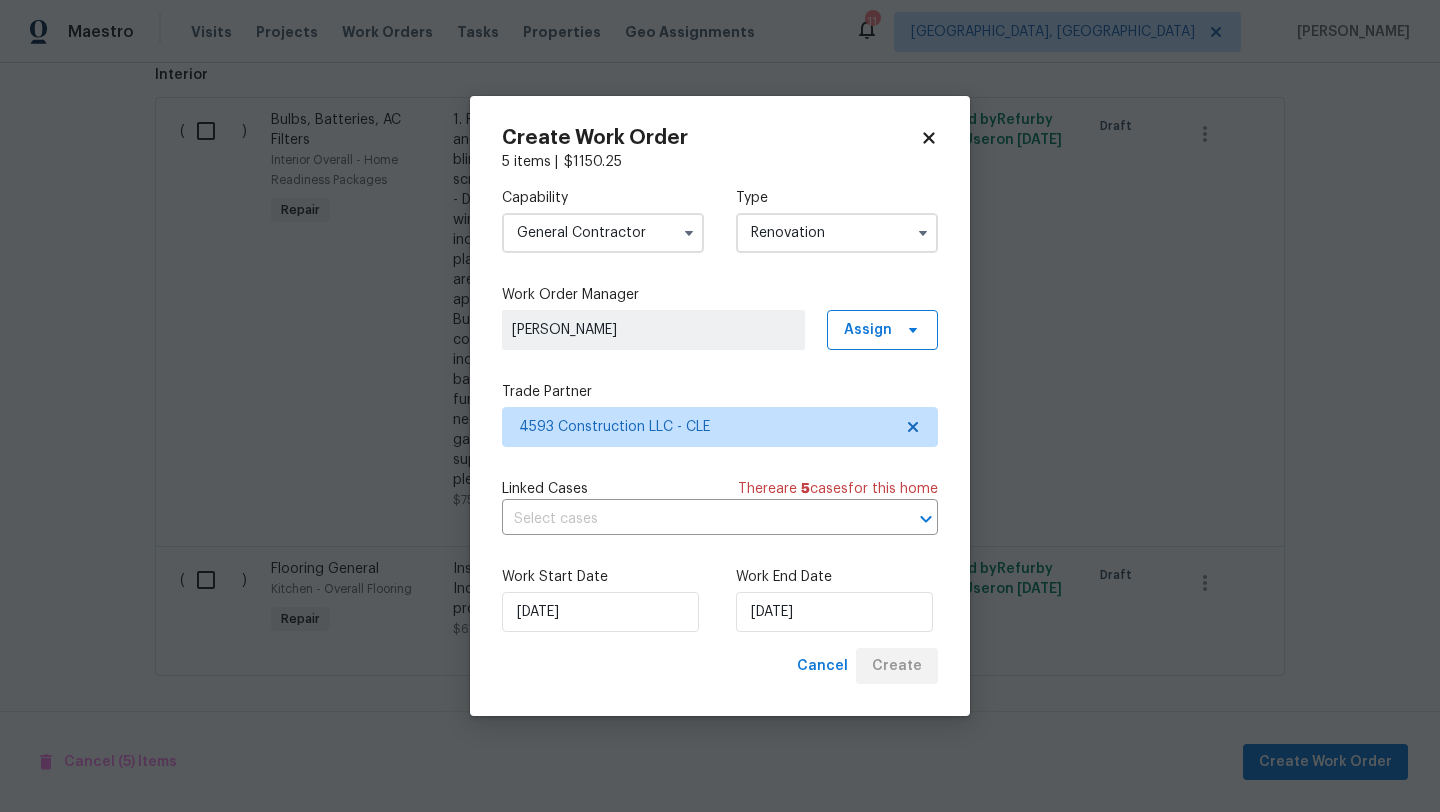 scroll, scrollTop: 697, scrollLeft: 0, axis: vertical 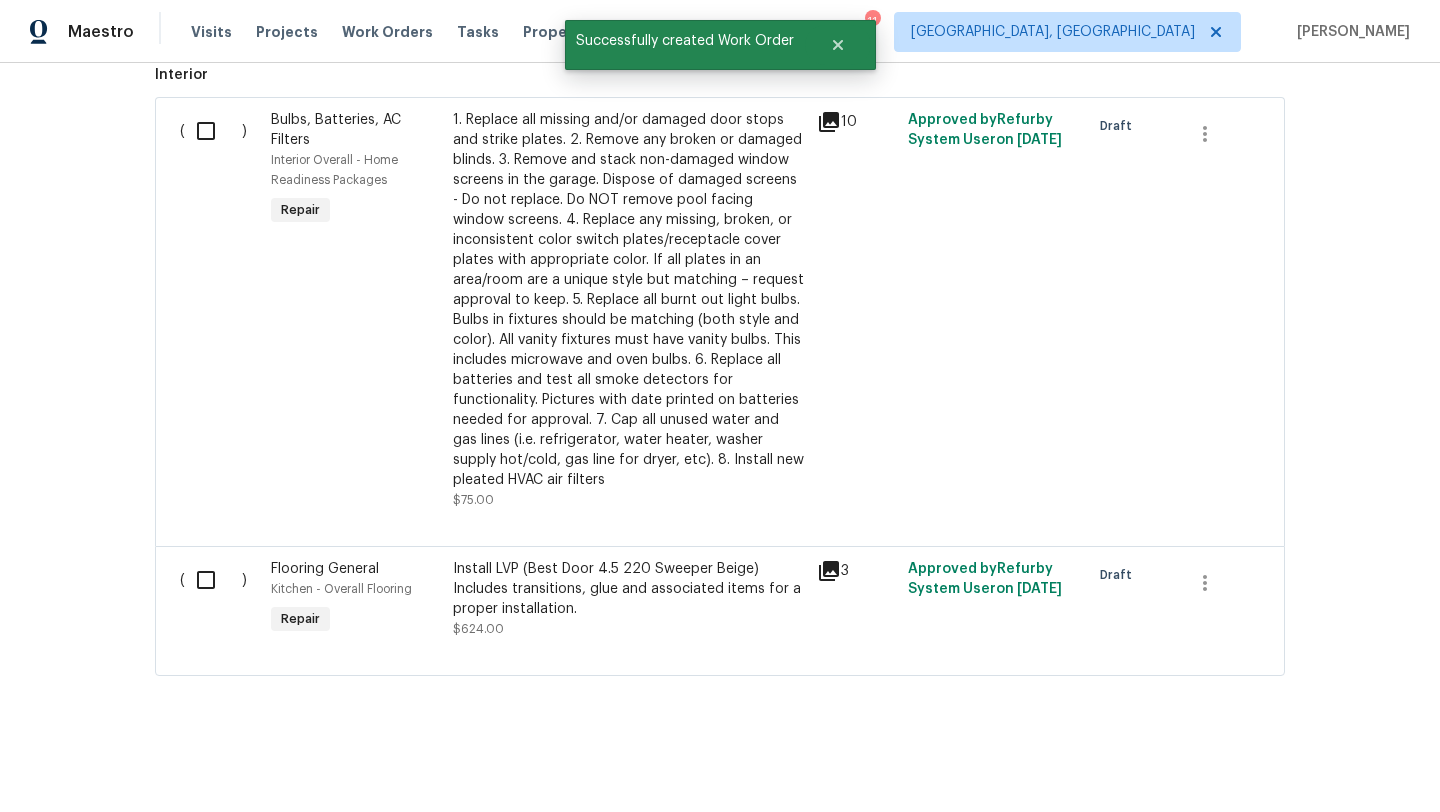 click at bounding box center [213, 580] 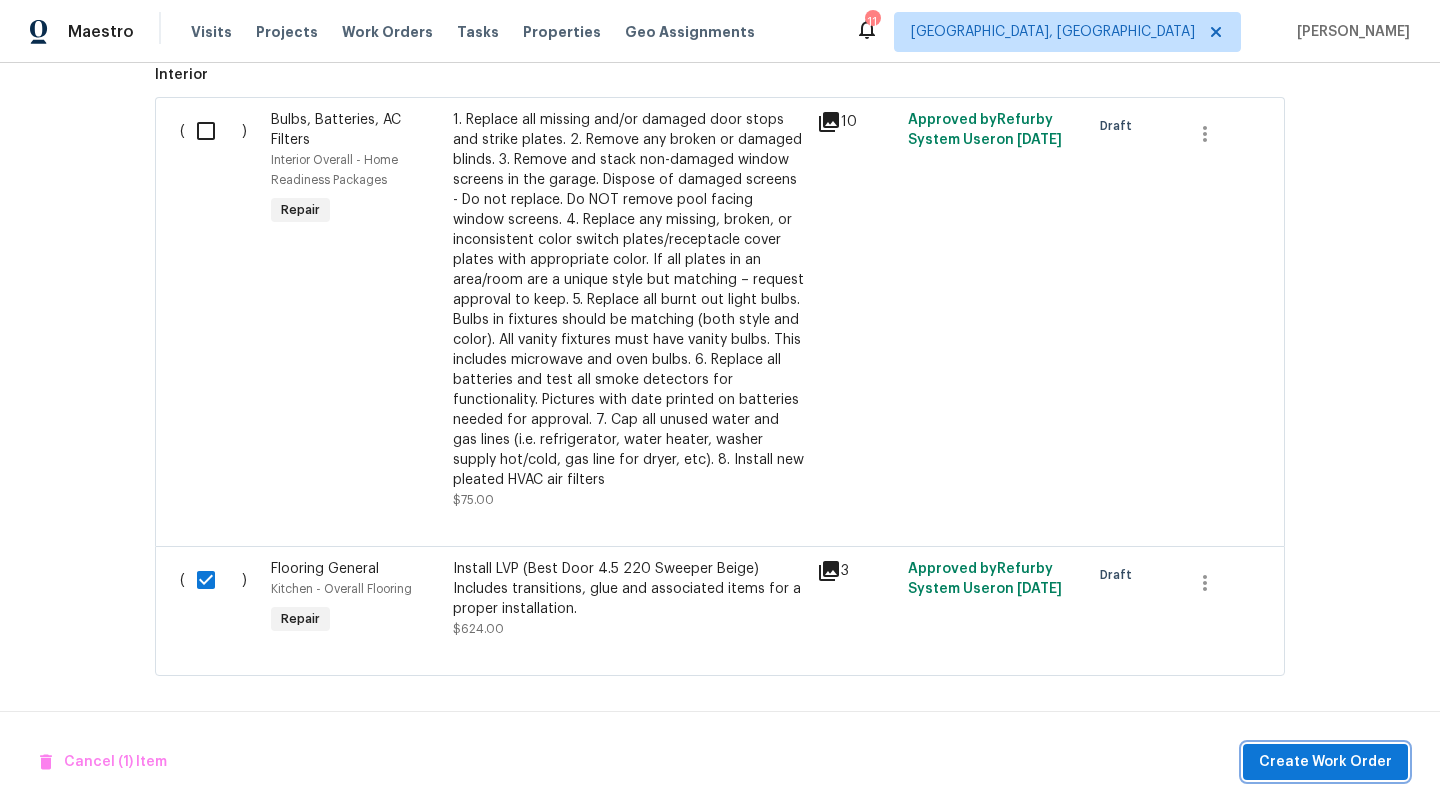 click on "Create Work Order" at bounding box center (1325, 762) 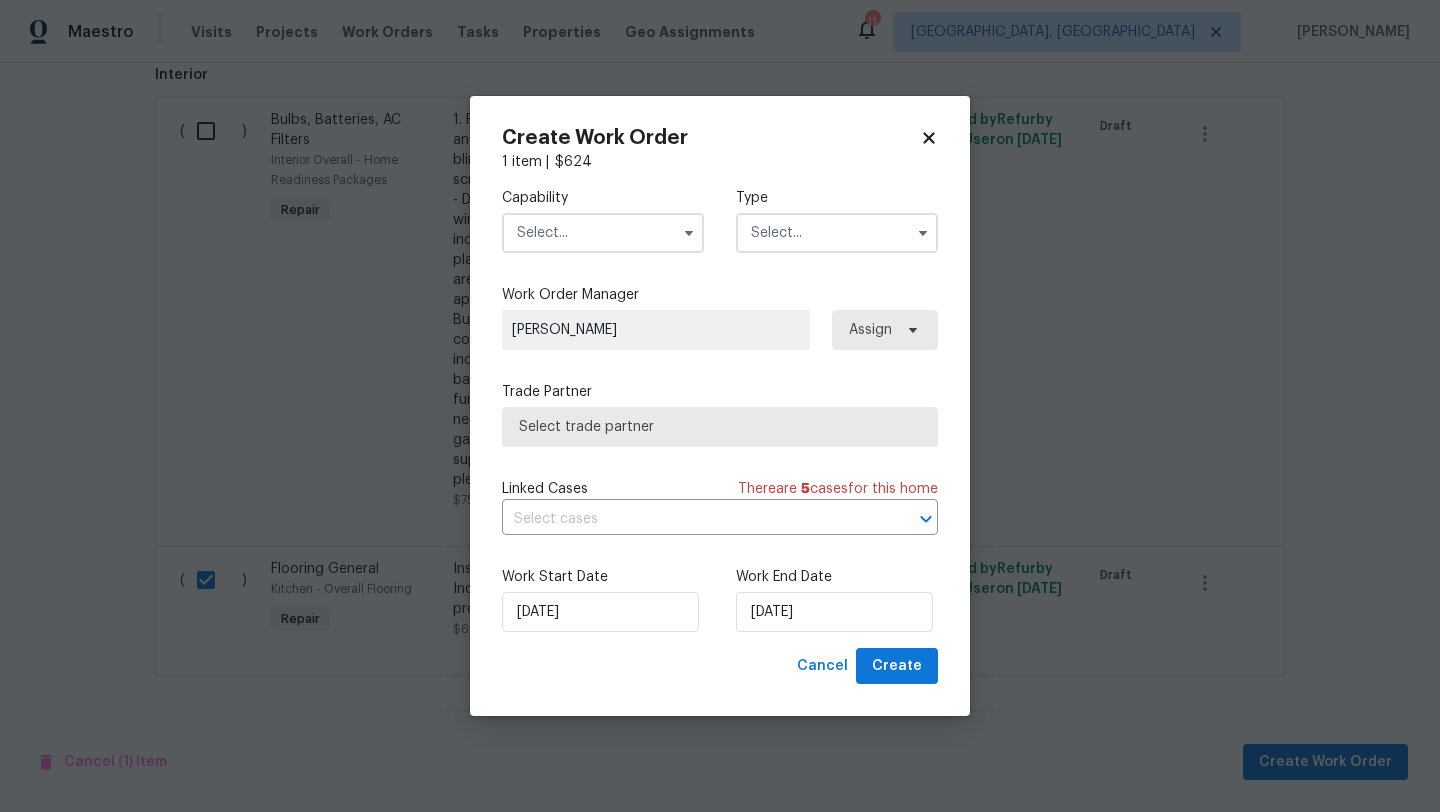 click at bounding box center [603, 233] 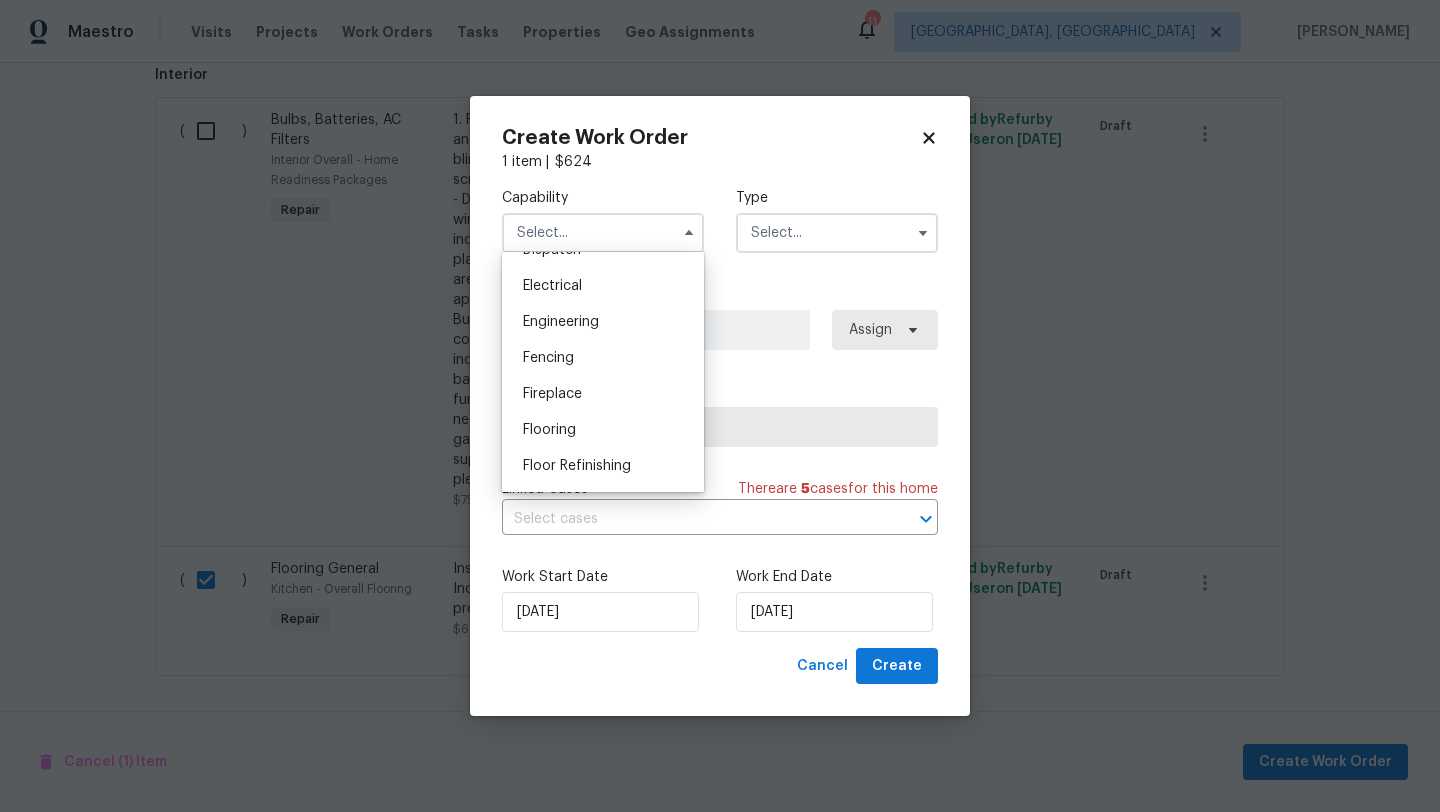 scroll, scrollTop: 622, scrollLeft: 0, axis: vertical 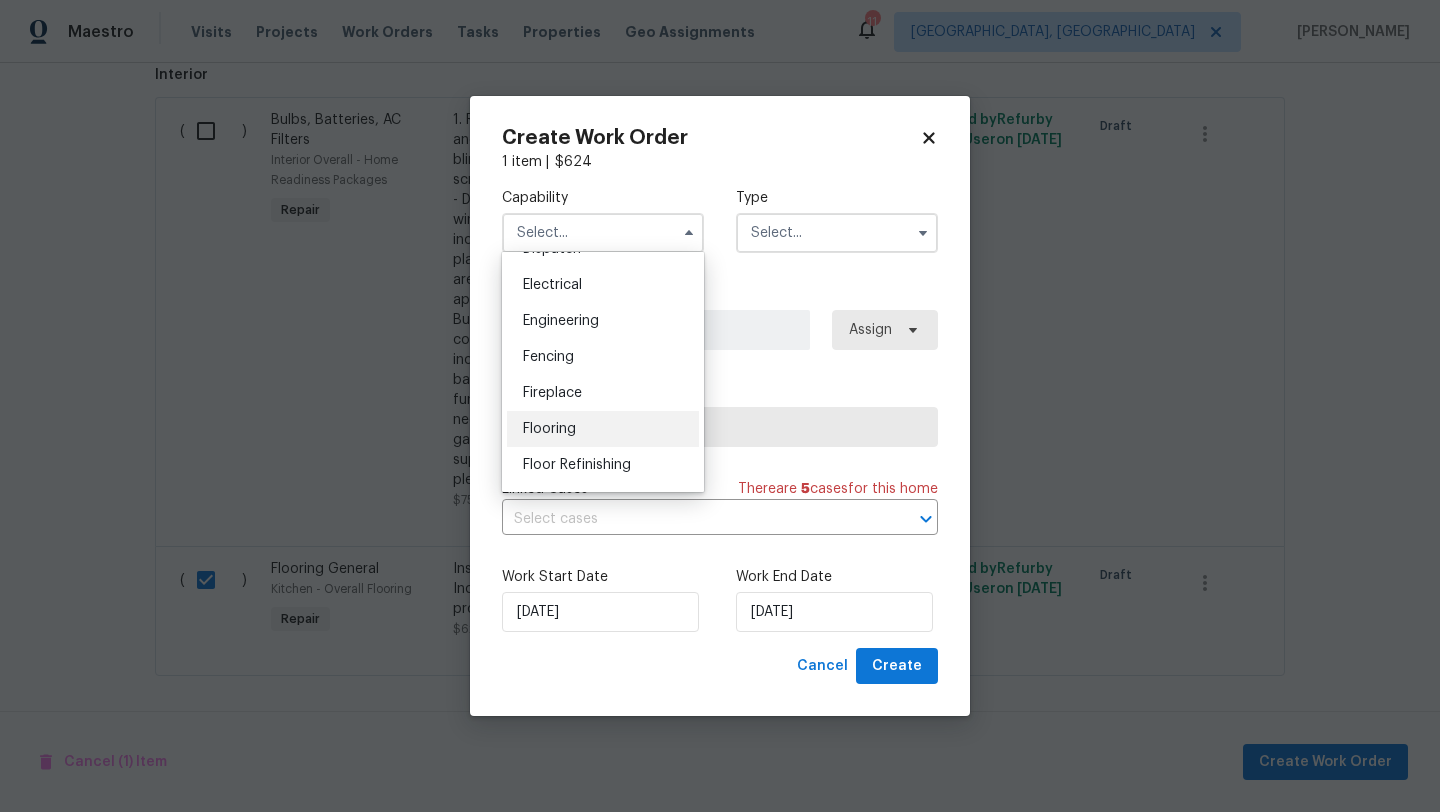 click on "Flooring" at bounding box center [603, 429] 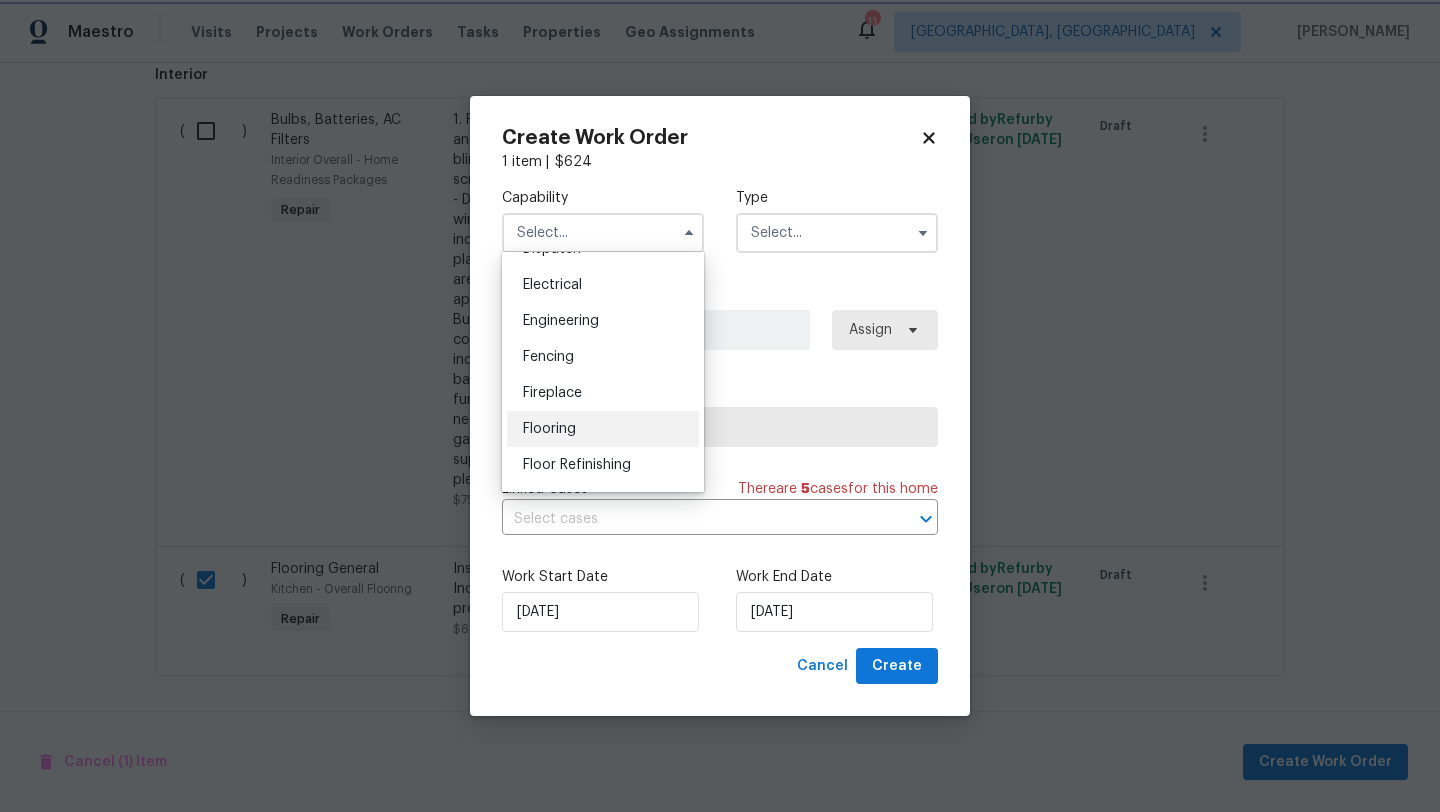 type on "Flooring" 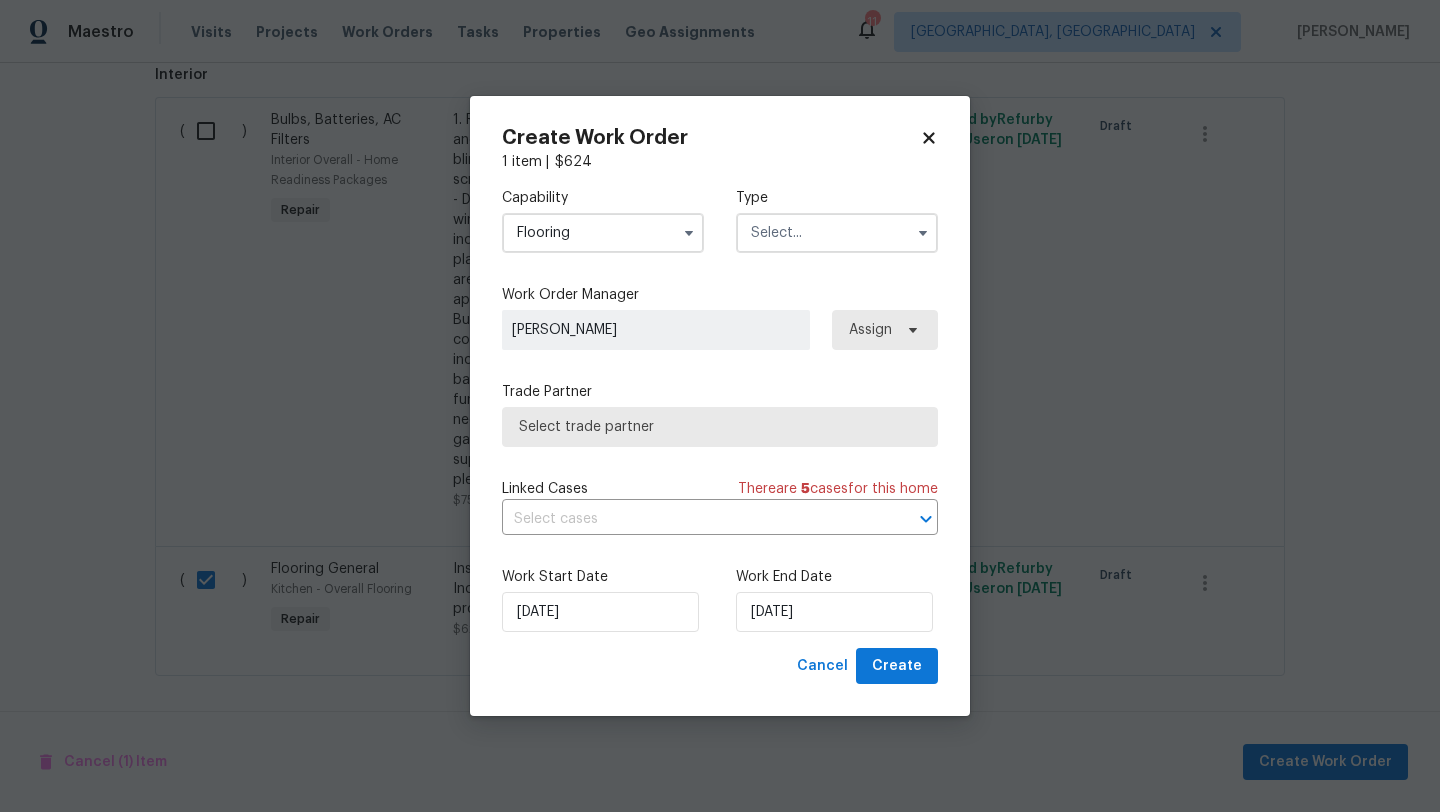 click at bounding box center [837, 233] 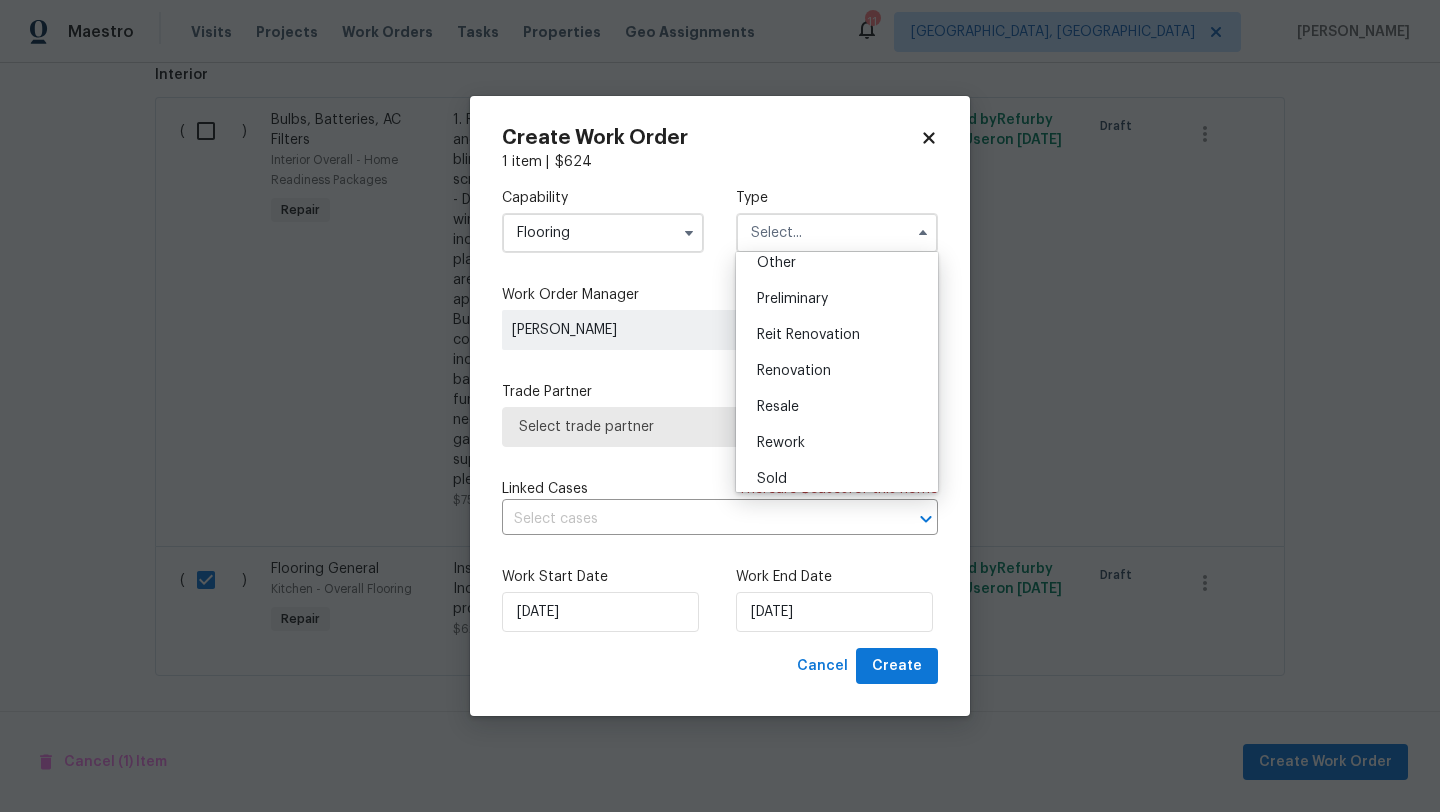 scroll, scrollTop: 454, scrollLeft: 0, axis: vertical 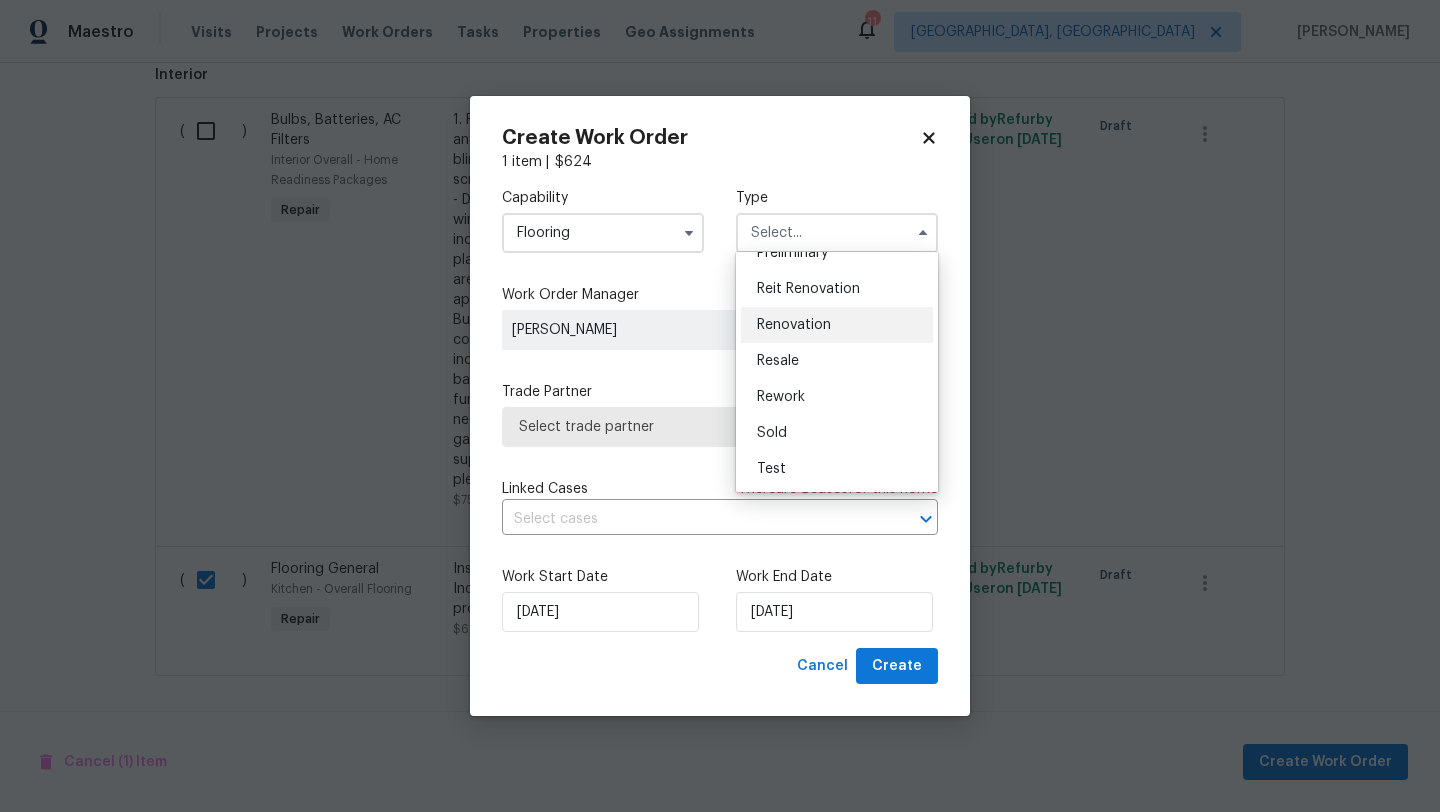 click on "Renovation" at bounding box center (794, 325) 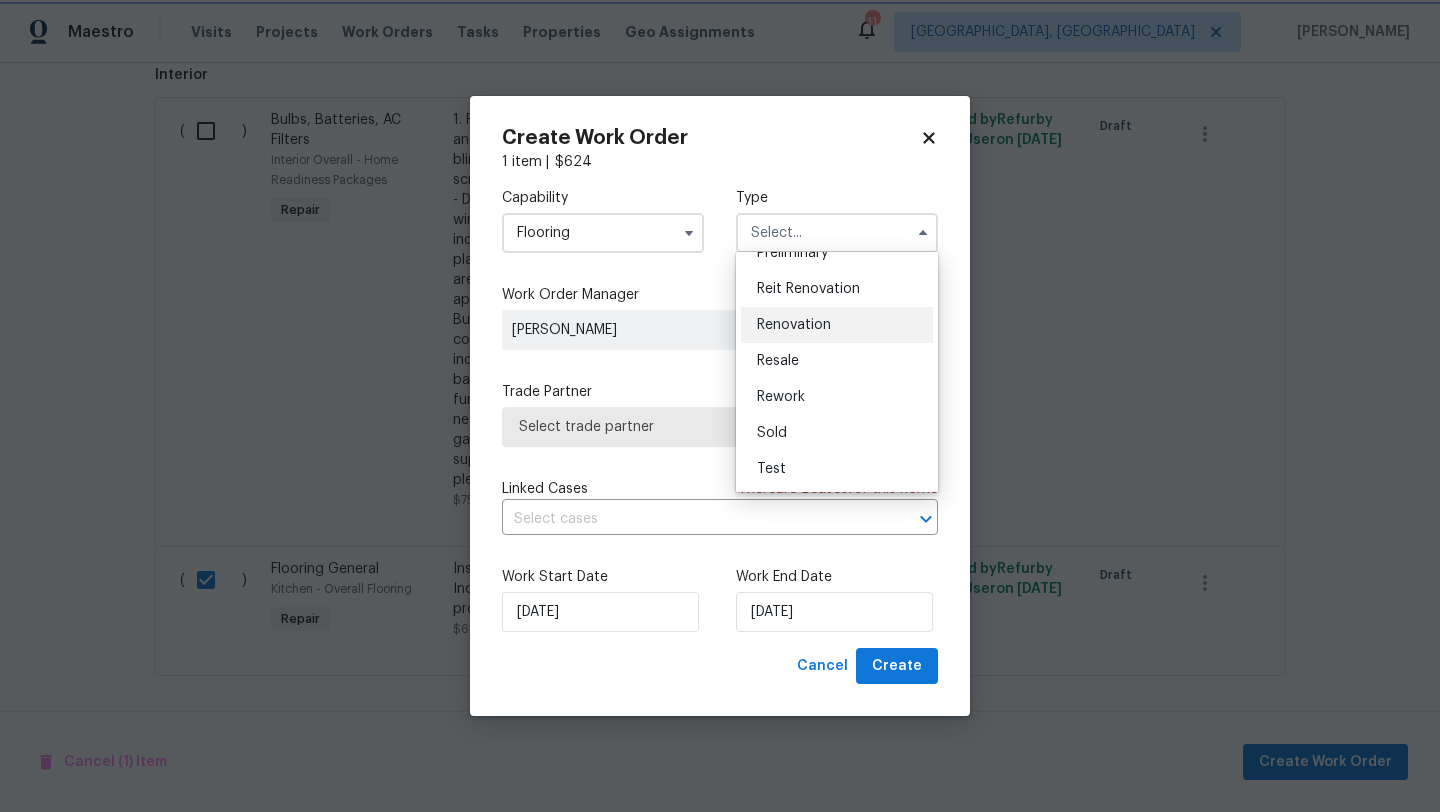 type on "Renovation" 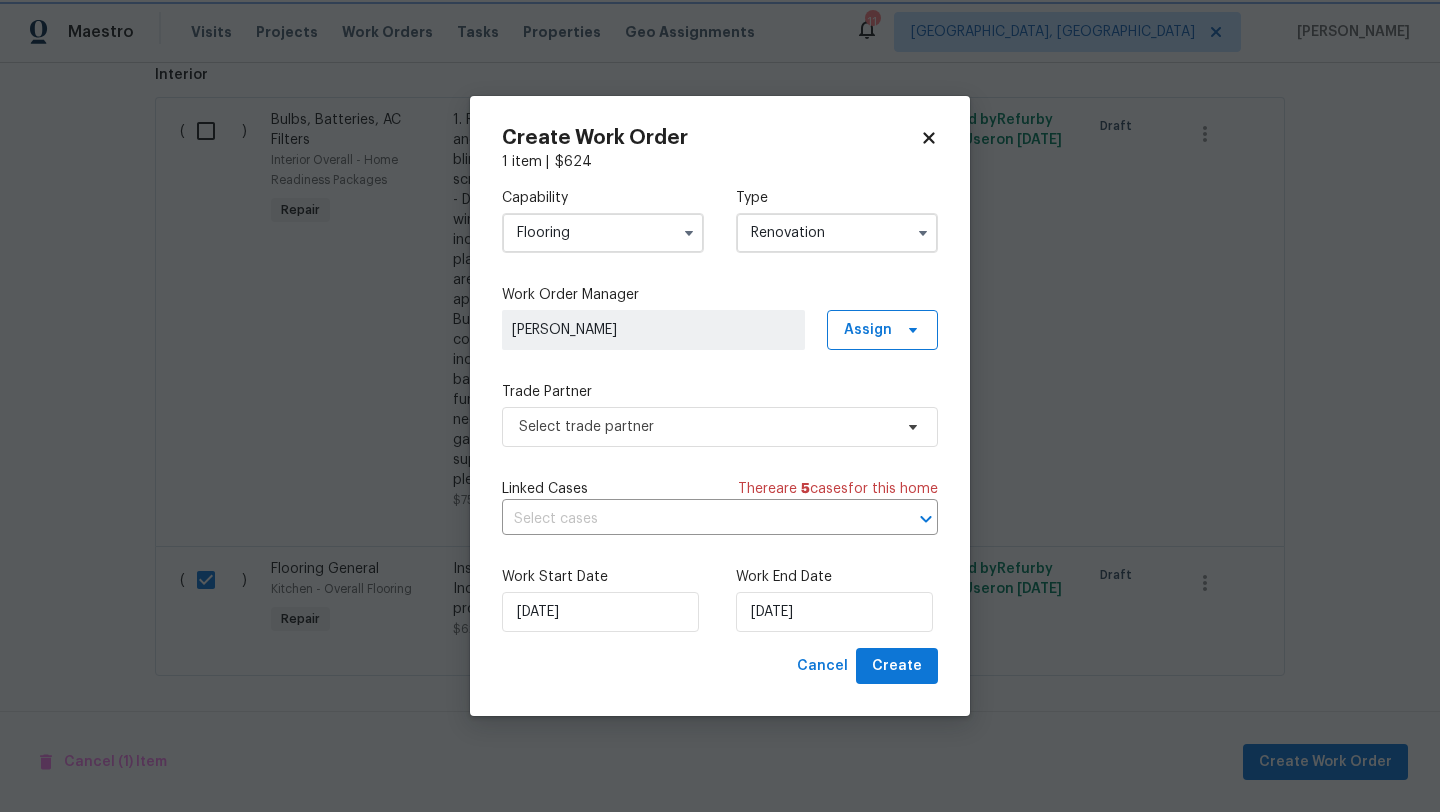 scroll, scrollTop: 0, scrollLeft: 0, axis: both 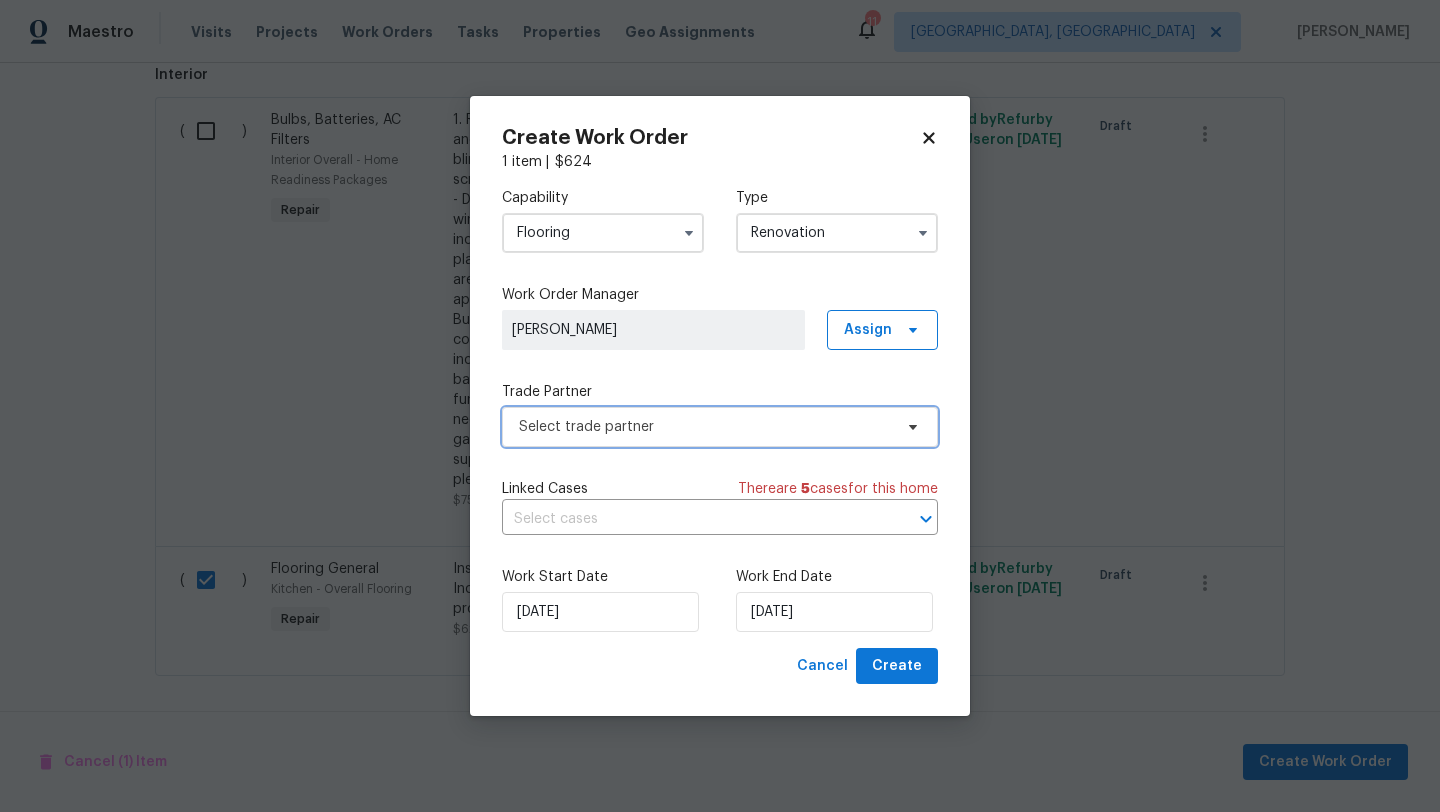 click on "Select trade partner" at bounding box center (720, 427) 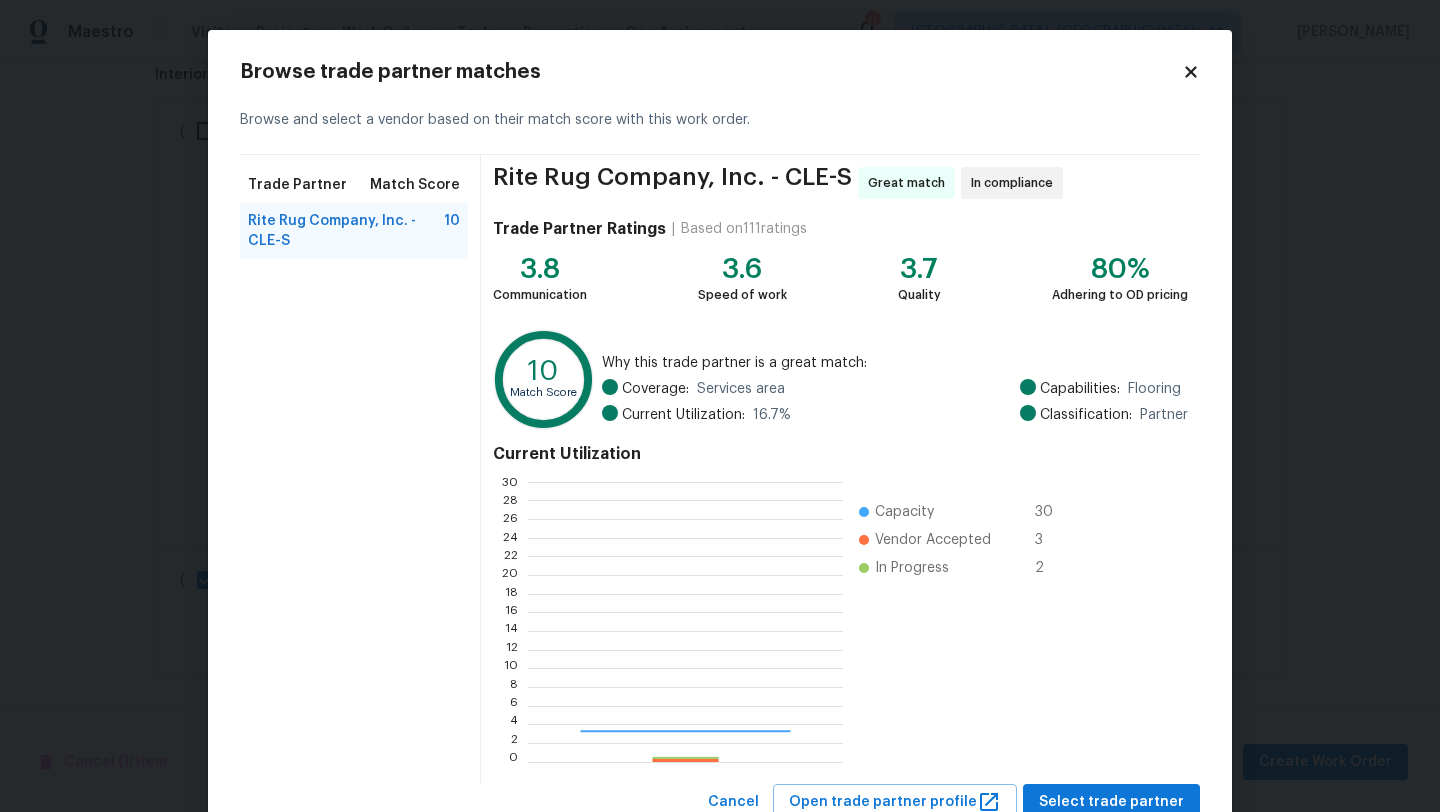 scroll, scrollTop: 2, scrollLeft: 2, axis: both 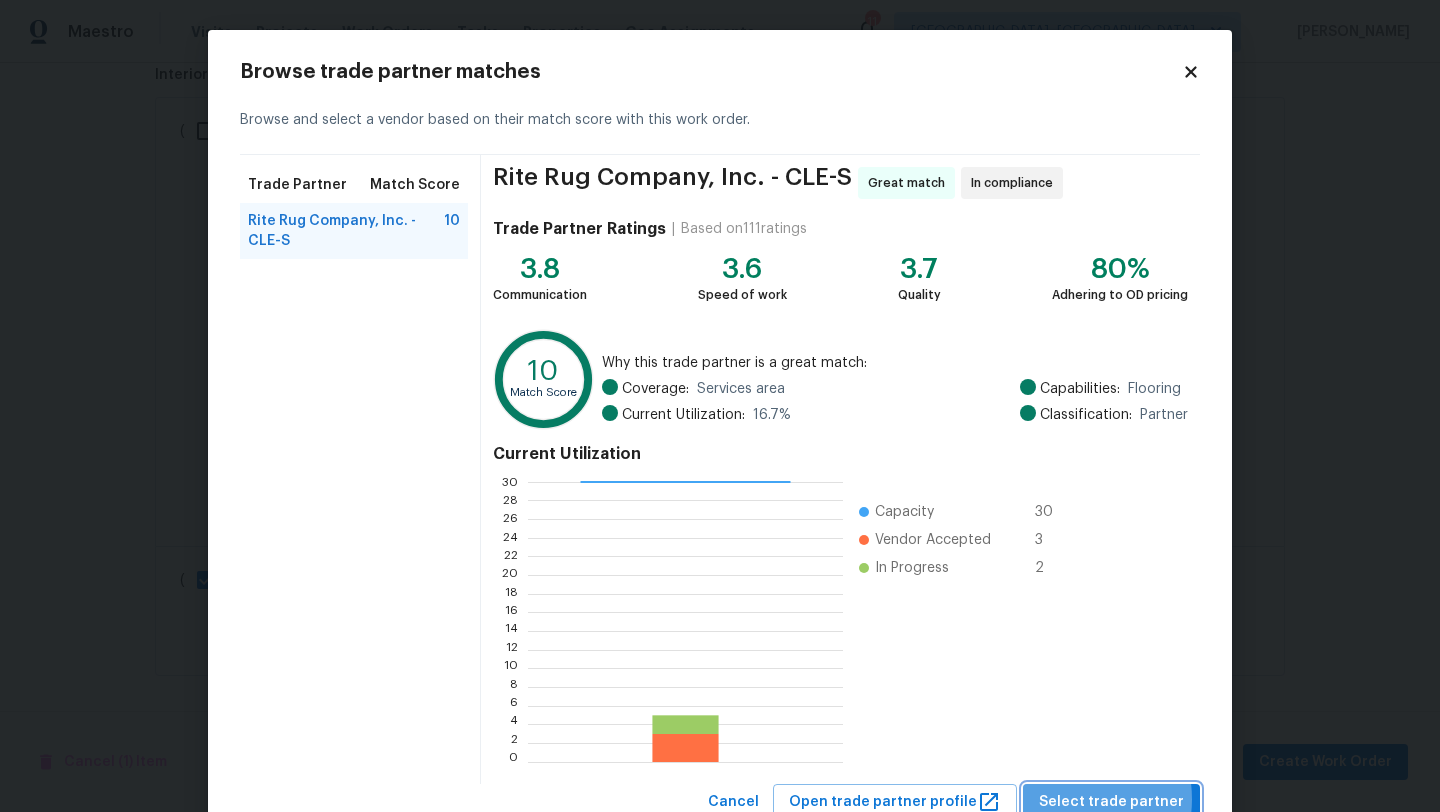 click on "Select trade partner" at bounding box center [1111, 802] 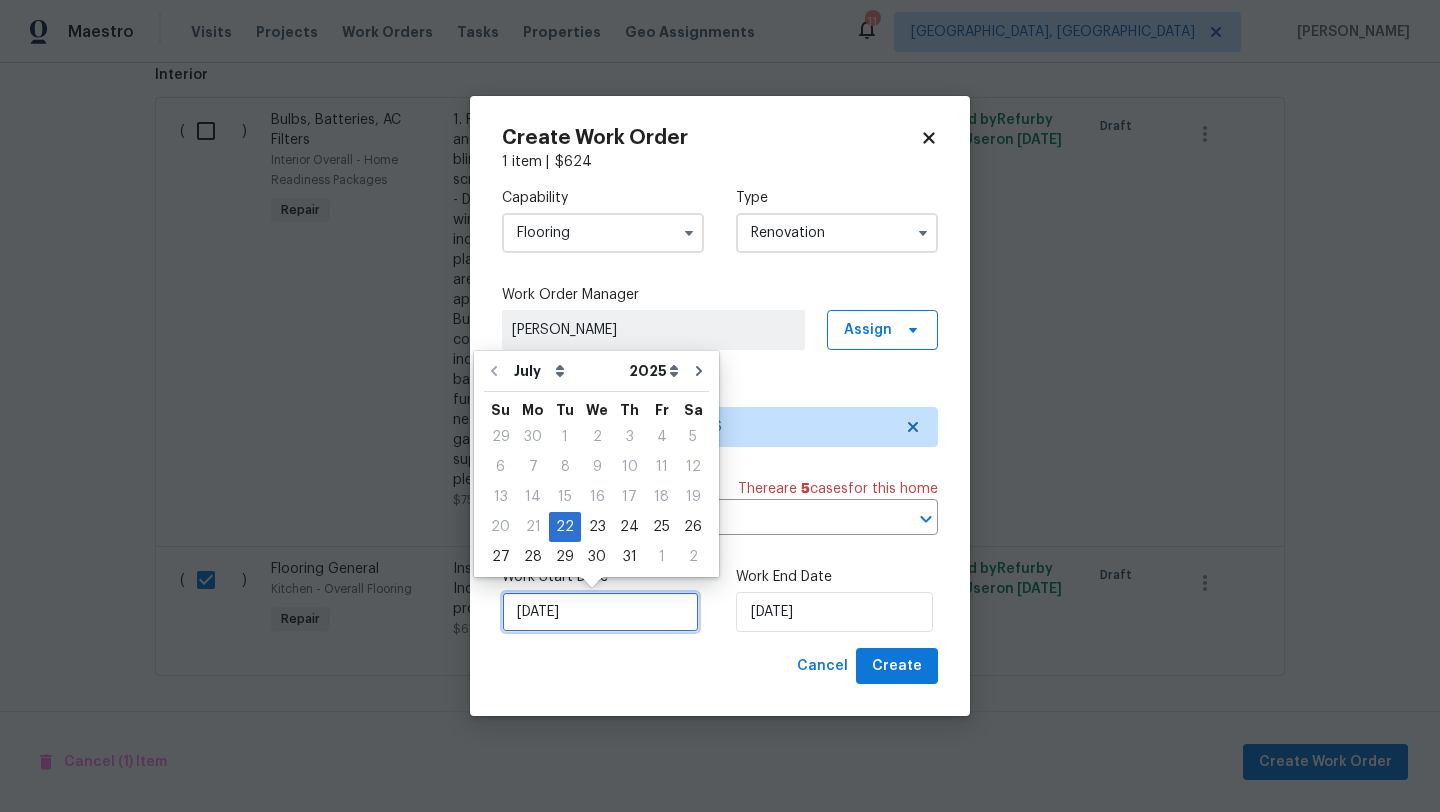 click on "7/22/2025" at bounding box center [600, 612] 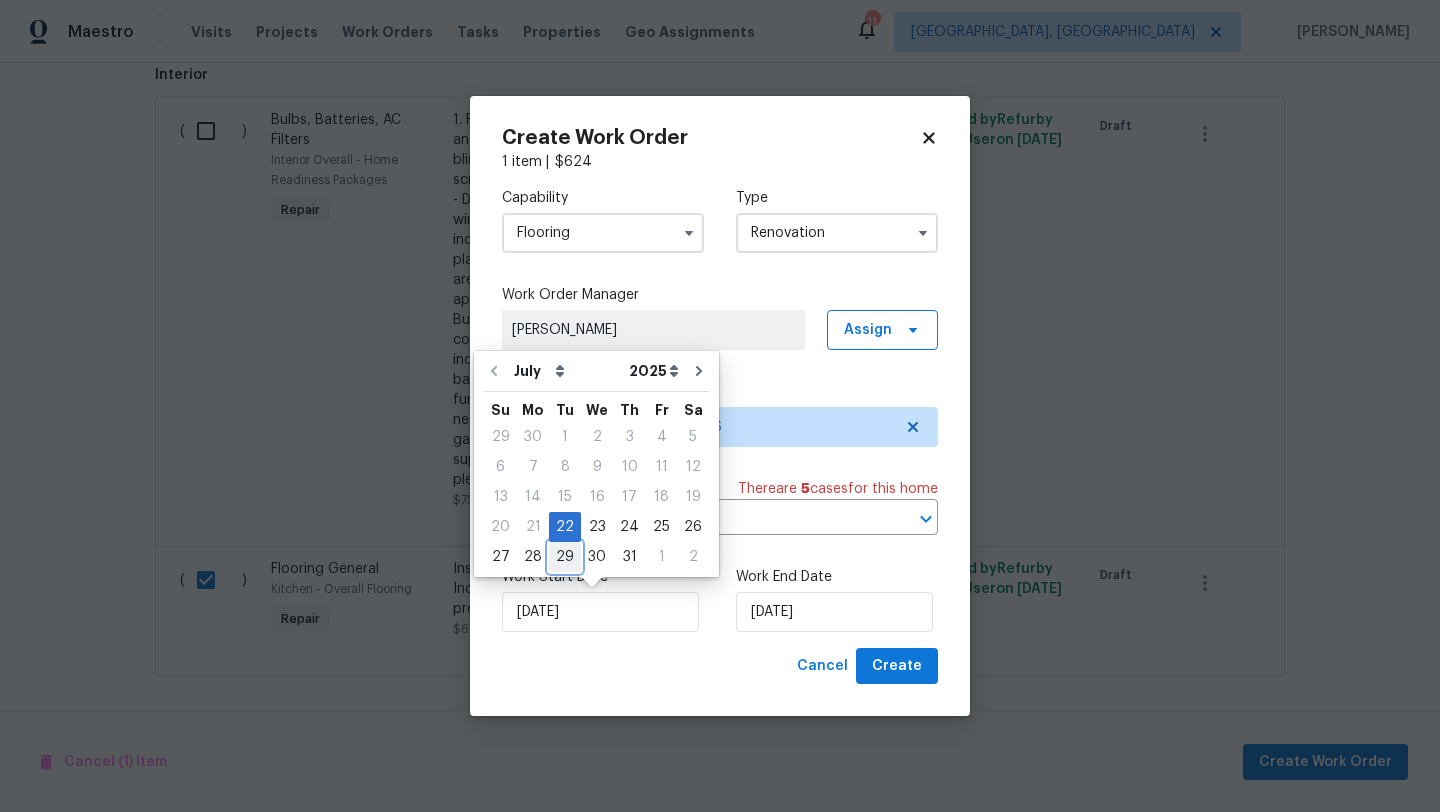 click on "29" at bounding box center (565, 557) 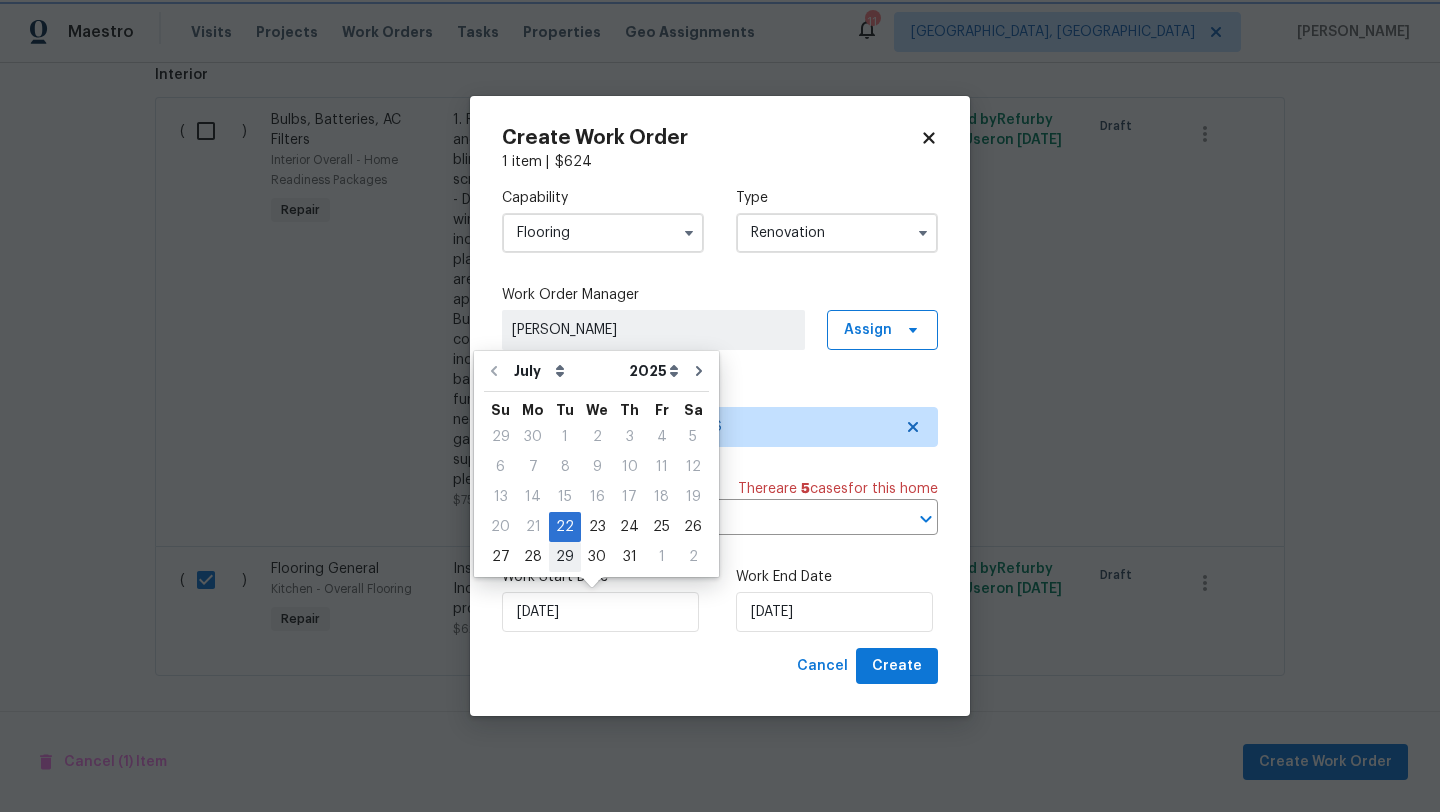 type on "7/29/2025" 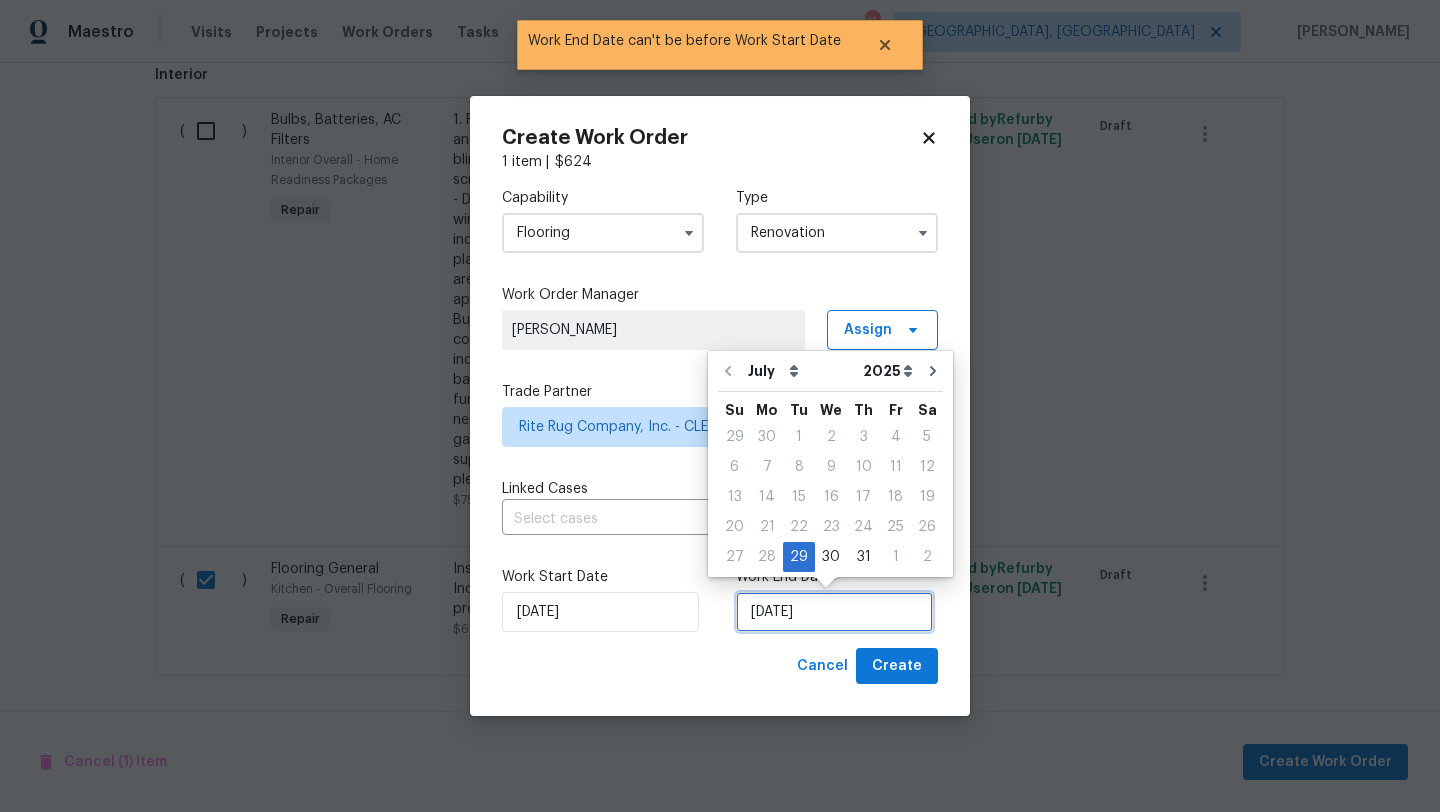 click on "7/29/2025" at bounding box center (834, 612) 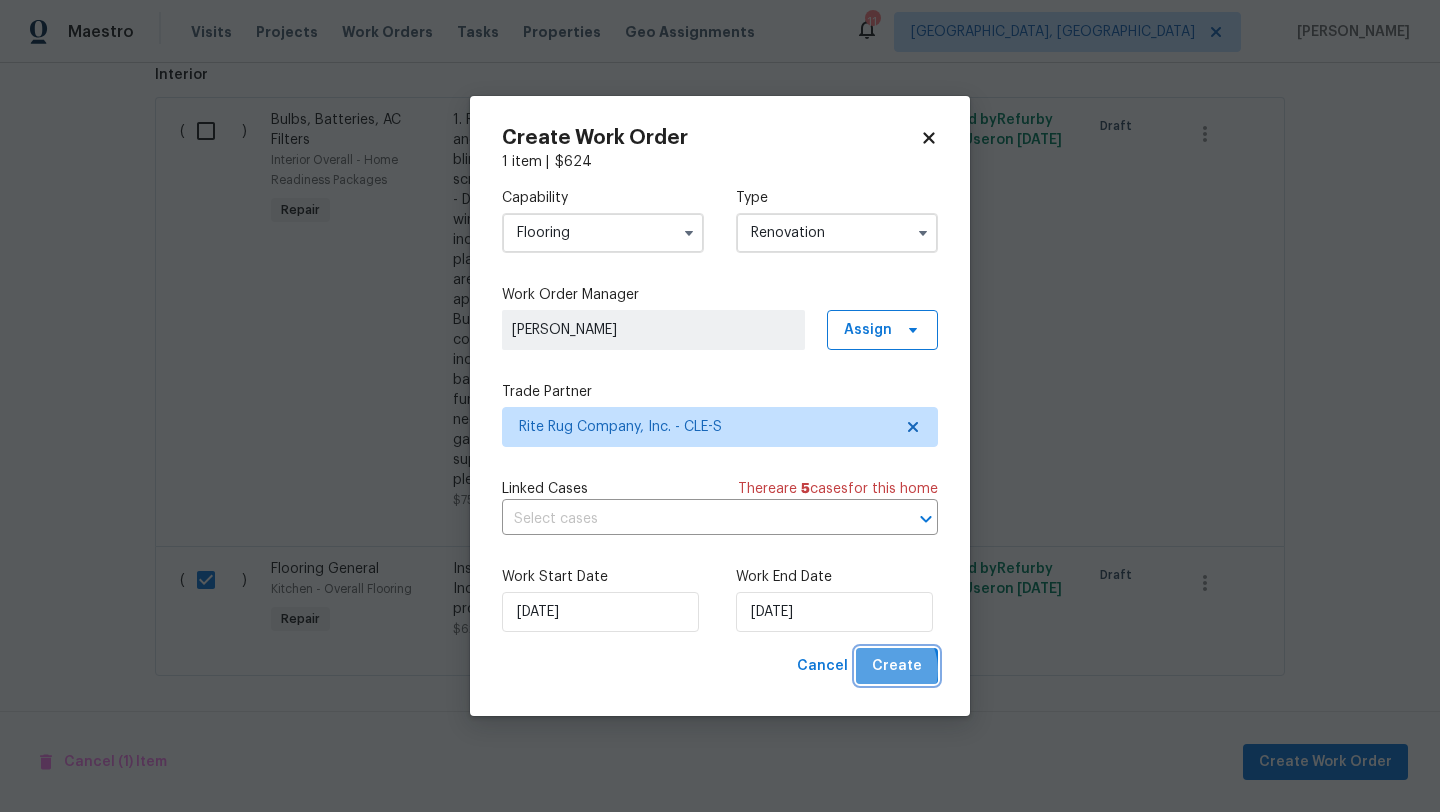 click on "Create" at bounding box center (897, 666) 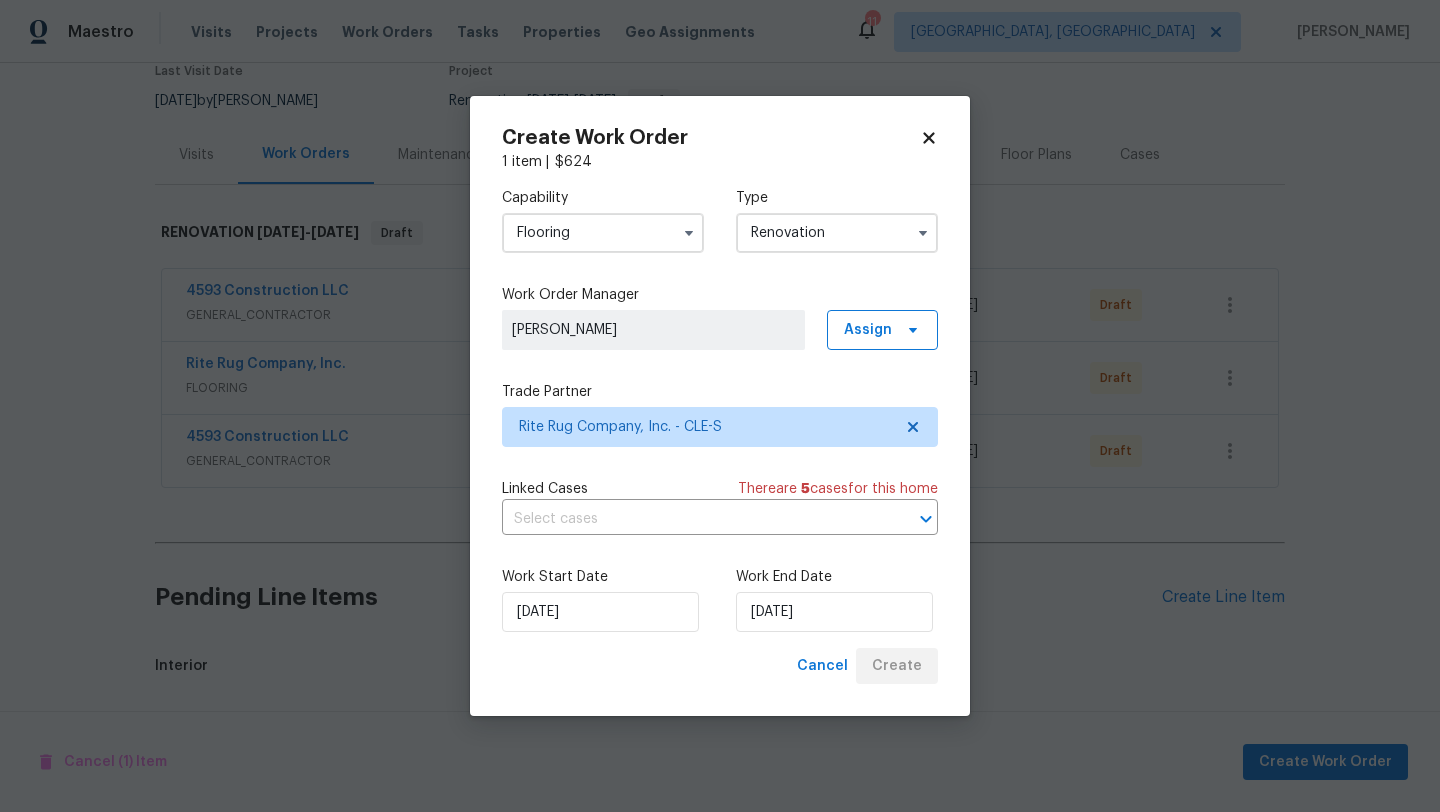 scroll, scrollTop: 640, scrollLeft: 0, axis: vertical 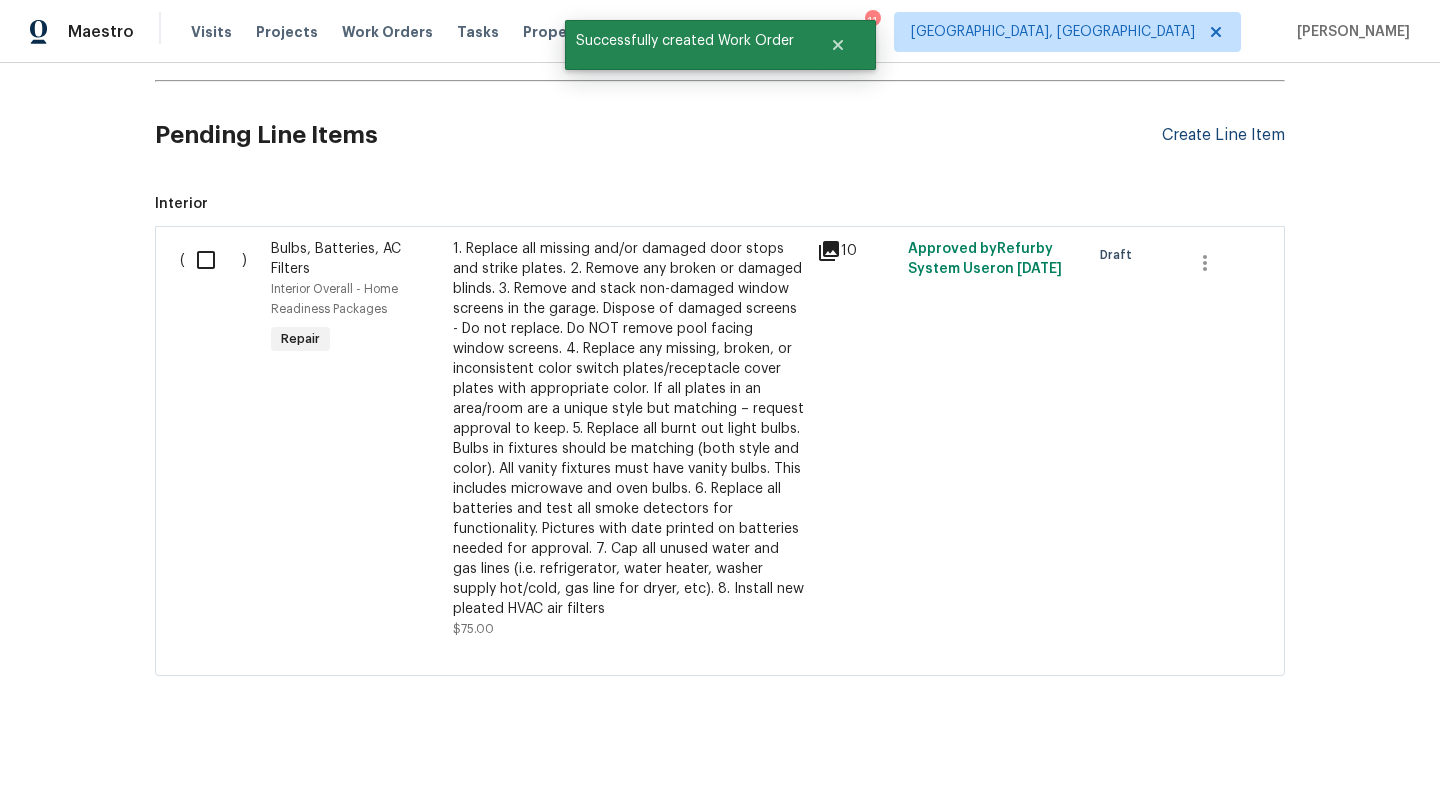 click on "Create Line Item" at bounding box center (1223, 135) 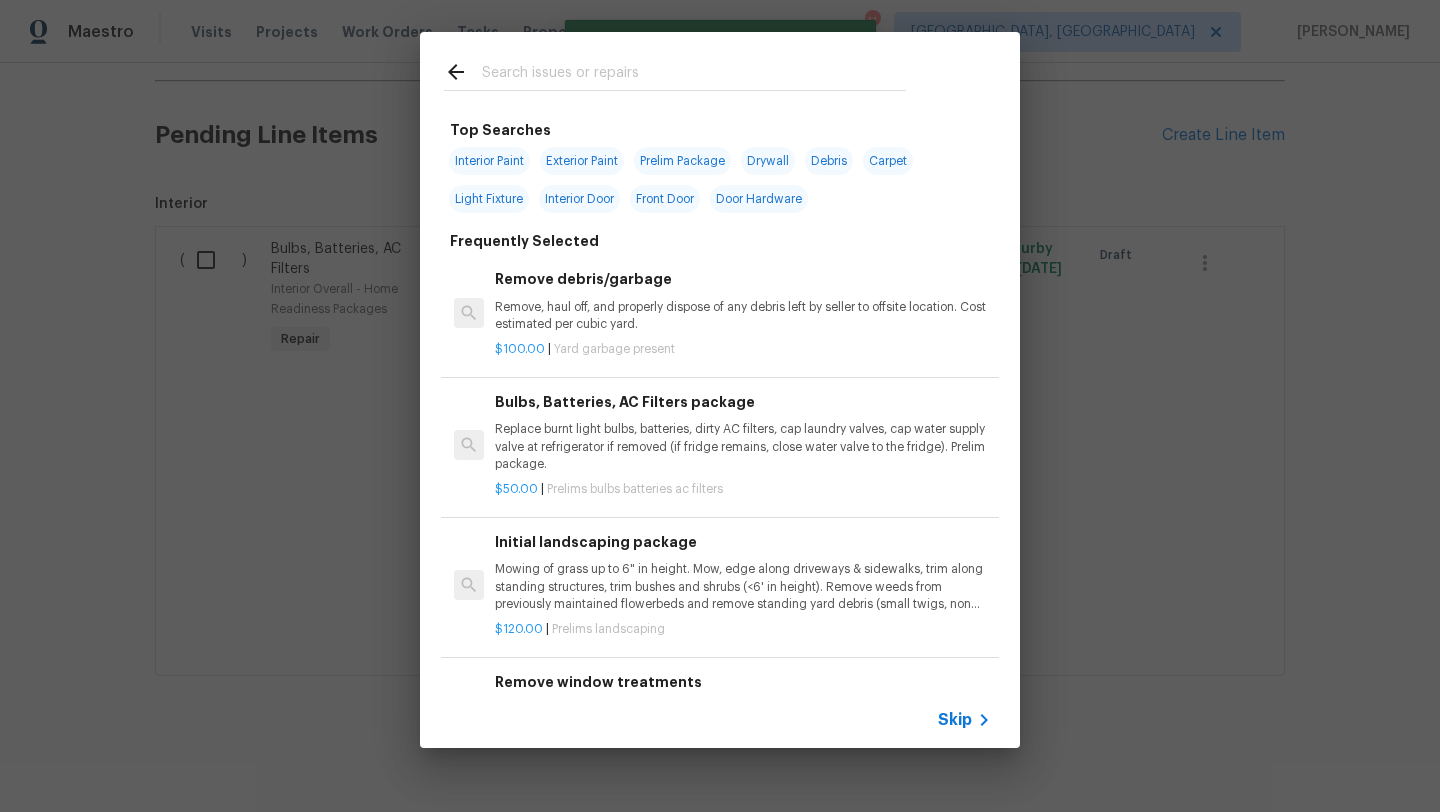 click at bounding box center [694, 75] 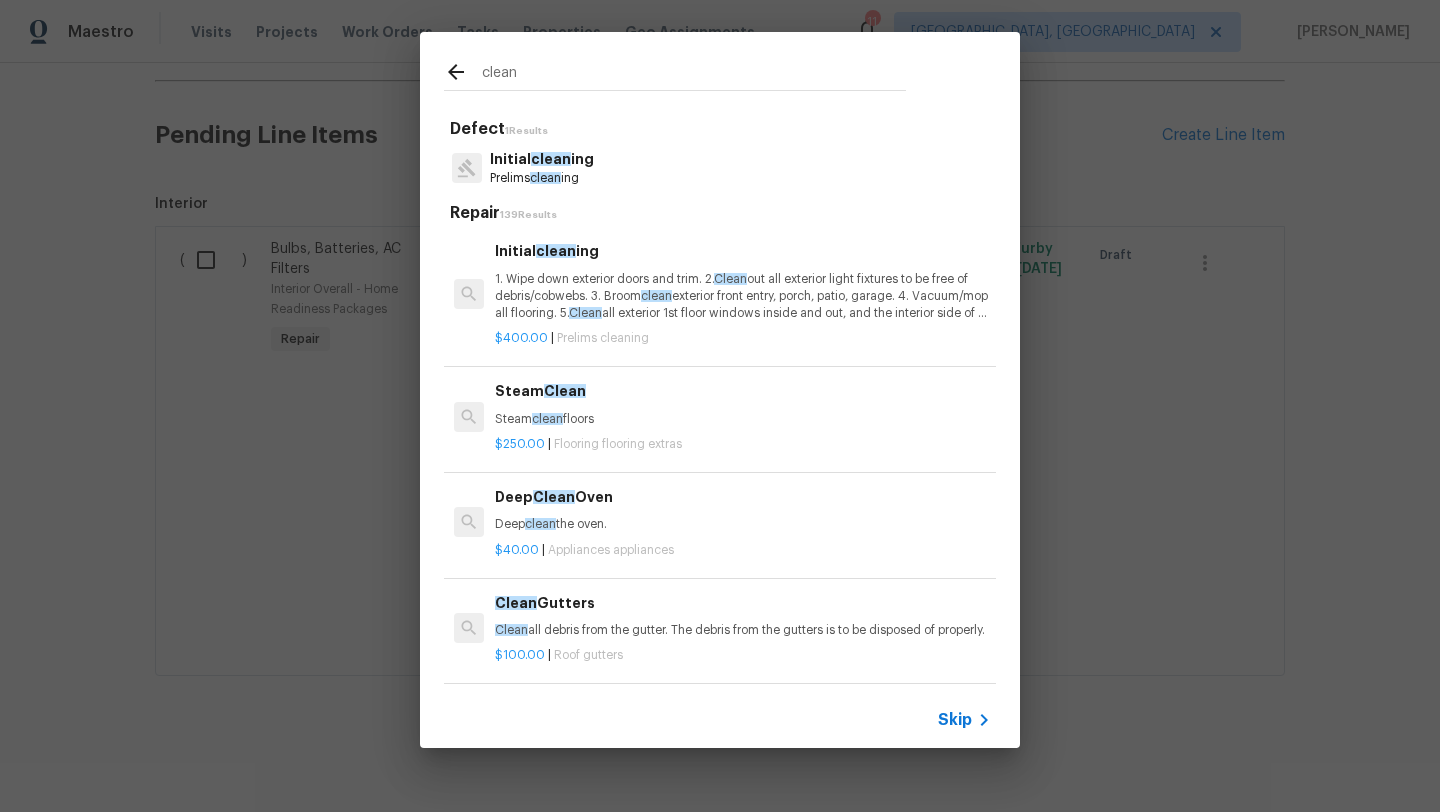 type on "clean" 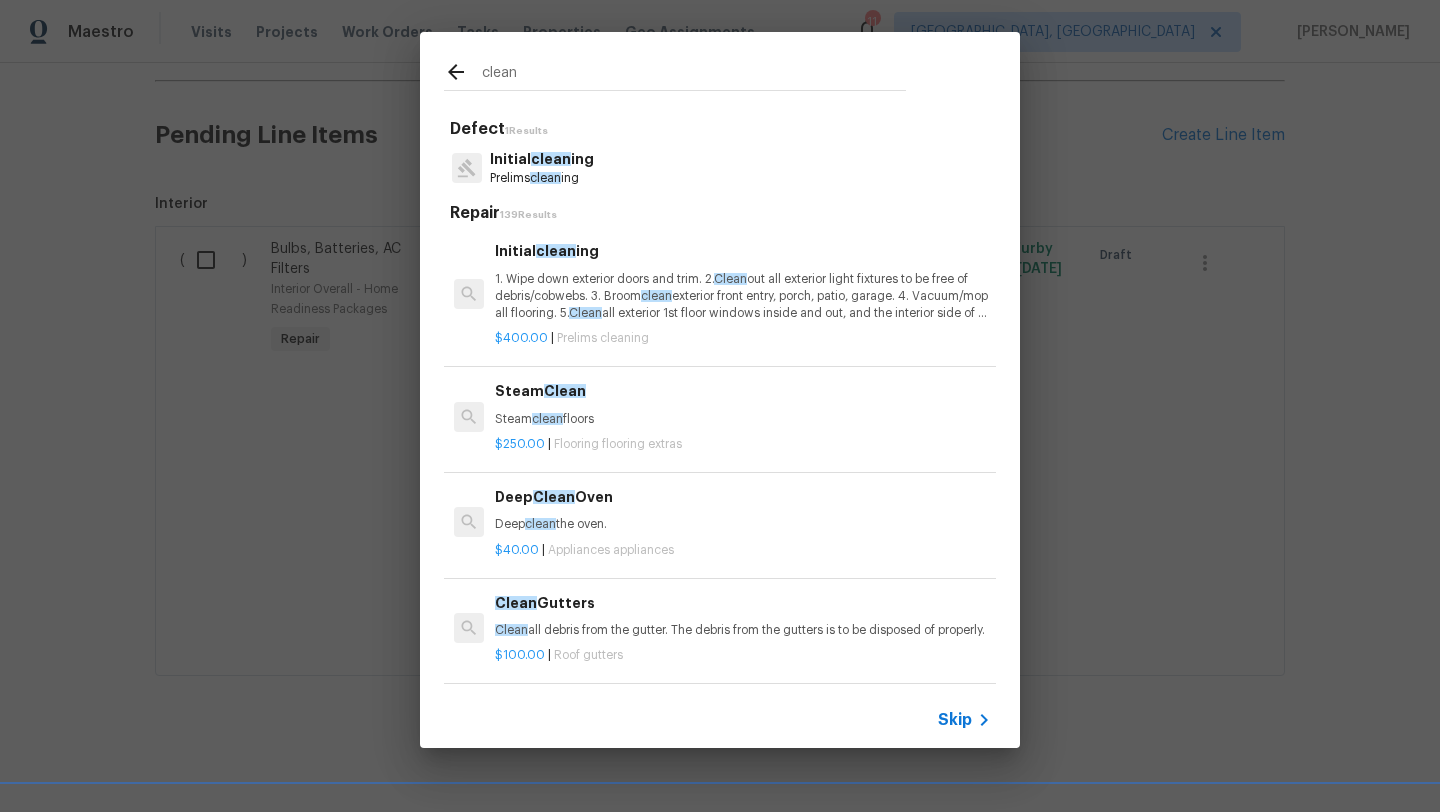 click on "1. Wipe down exterior doors and trim. 2.  Clean  out all exterior light fixtures to be free of debris/cobwebs. 3. Broom  clean  exterior front entry, porch, patio, garage. 4. Vacuum/mop all flooring. 5.  Clean  all exterior 1st floor windows inside and out, and the interior side of all above grade windows.  Clean  all tracks/frames. 6.  Clean  all air vent grills. 7.  Clean  all interior window, base, sill and trim. 8.  Clean  all switch/outlet plates and remove any paint. 9.  Clean  all light fixtures and ceiling fans. 10.  Clean  all doors, frames and trim. 11.  Clean  kitchen and laundry appliances - inside-outside and underneath. 12.  Clean  cabinetry inside and outside and top including drawers. 13.  Clean  counters, sinks, plumbing fixtures, toilets seat to remain down. 14.  Clean  showers, tubs, surrounds, wall tile free of grime and soap scum. 15.  Clean  window coverings if left in place. 16.  Clean  baseboards. 17.  Clean" at bounding box center (743, 296) 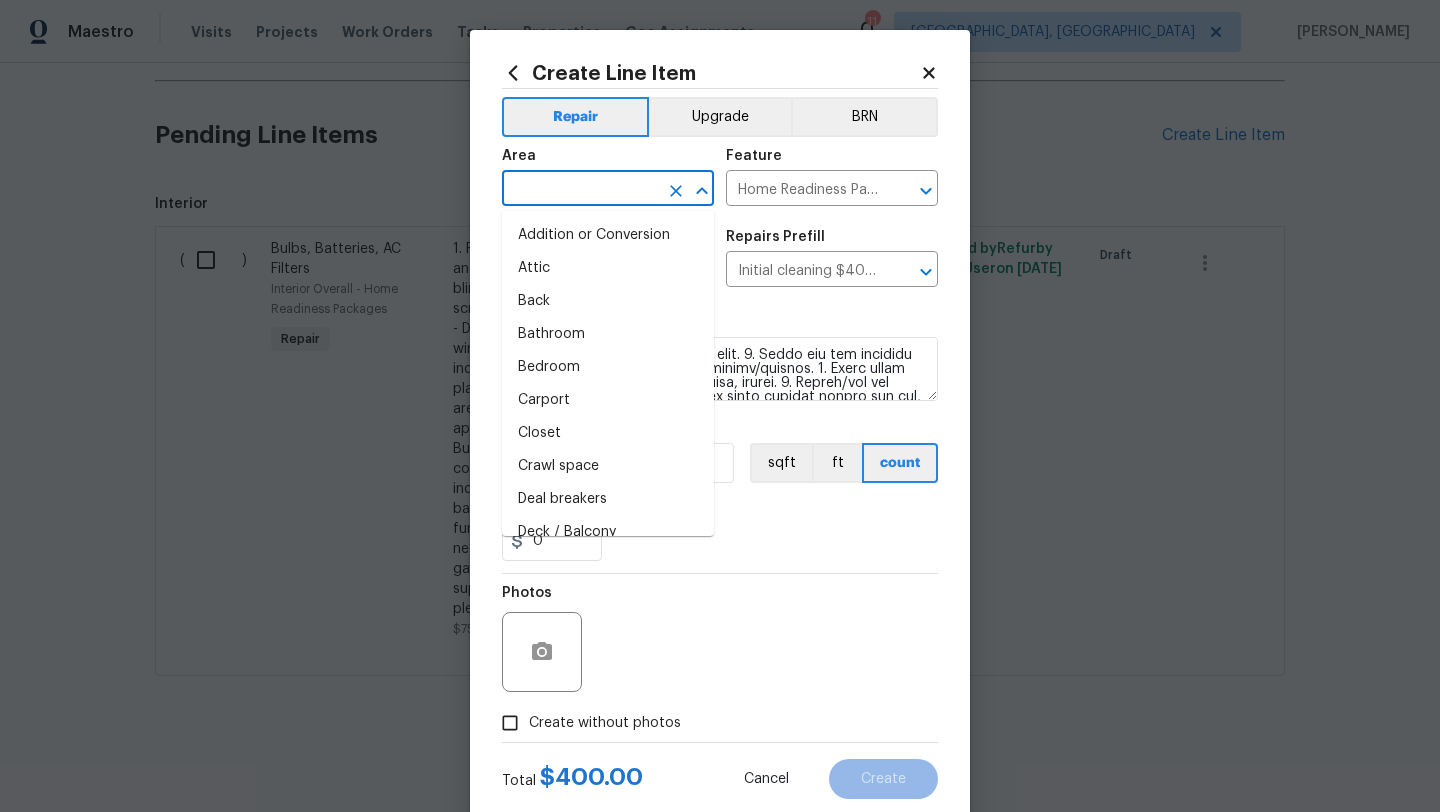 click at bounding box center [580, 190] 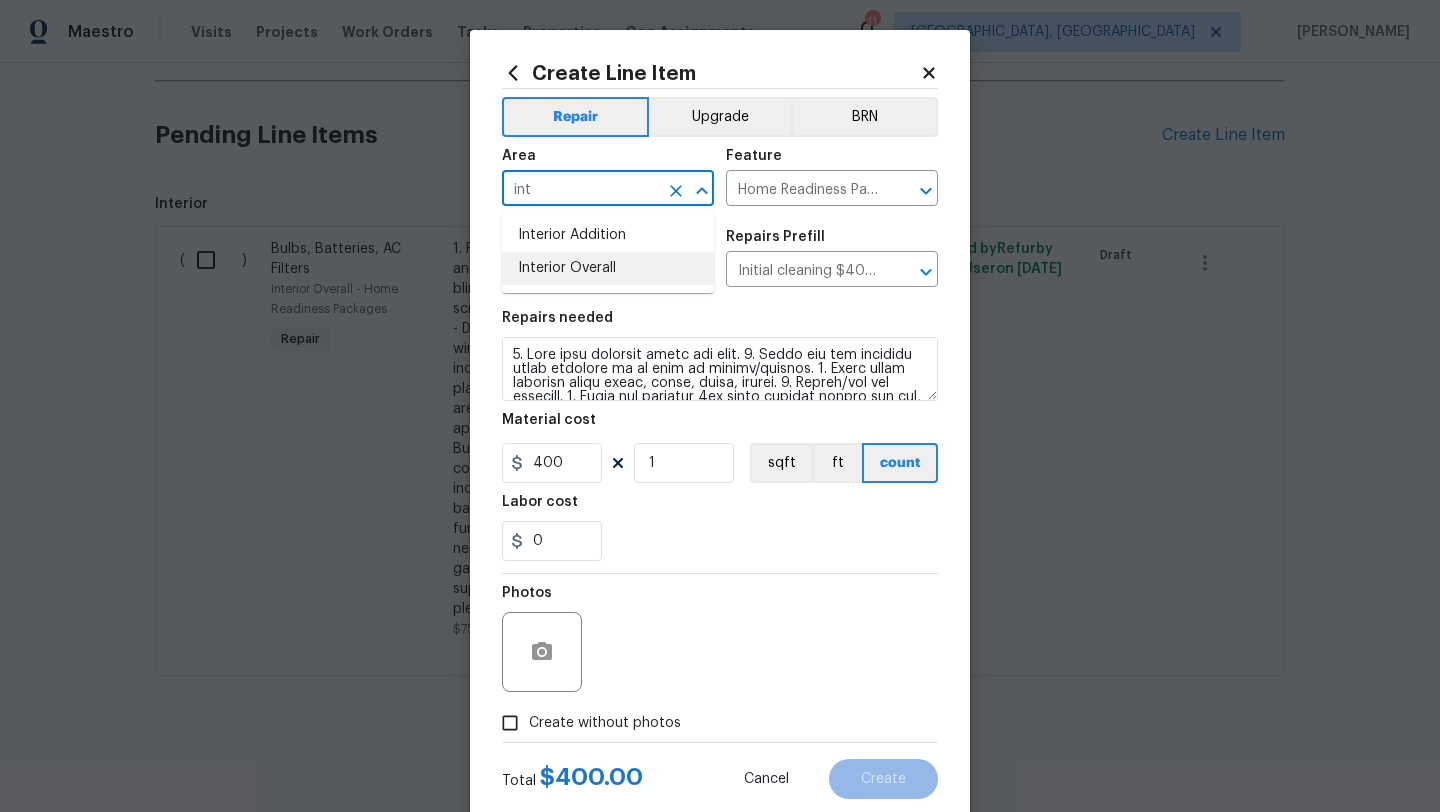 click on "Interior Overall" at bounding box center (608, 268) 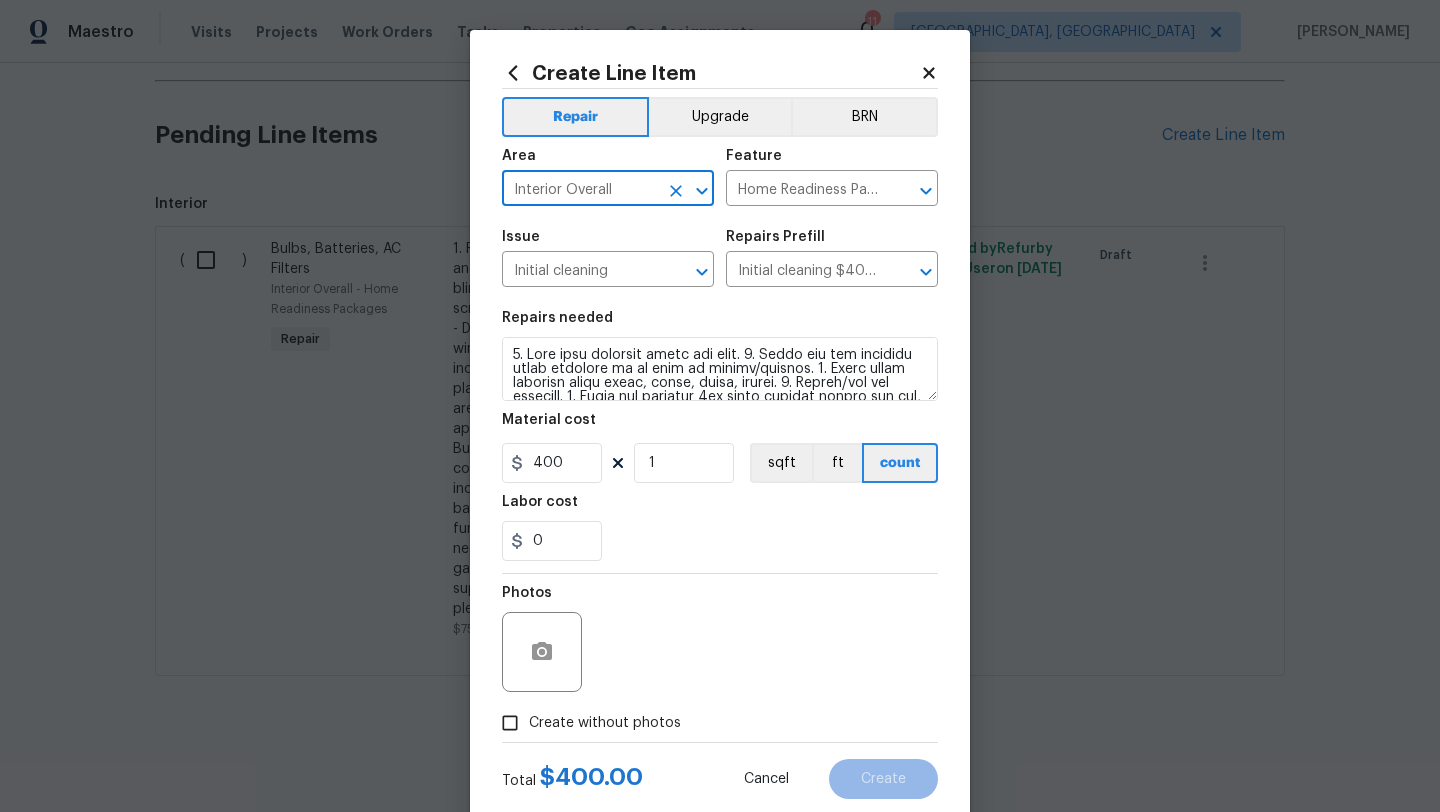 type on "Interior Overall" 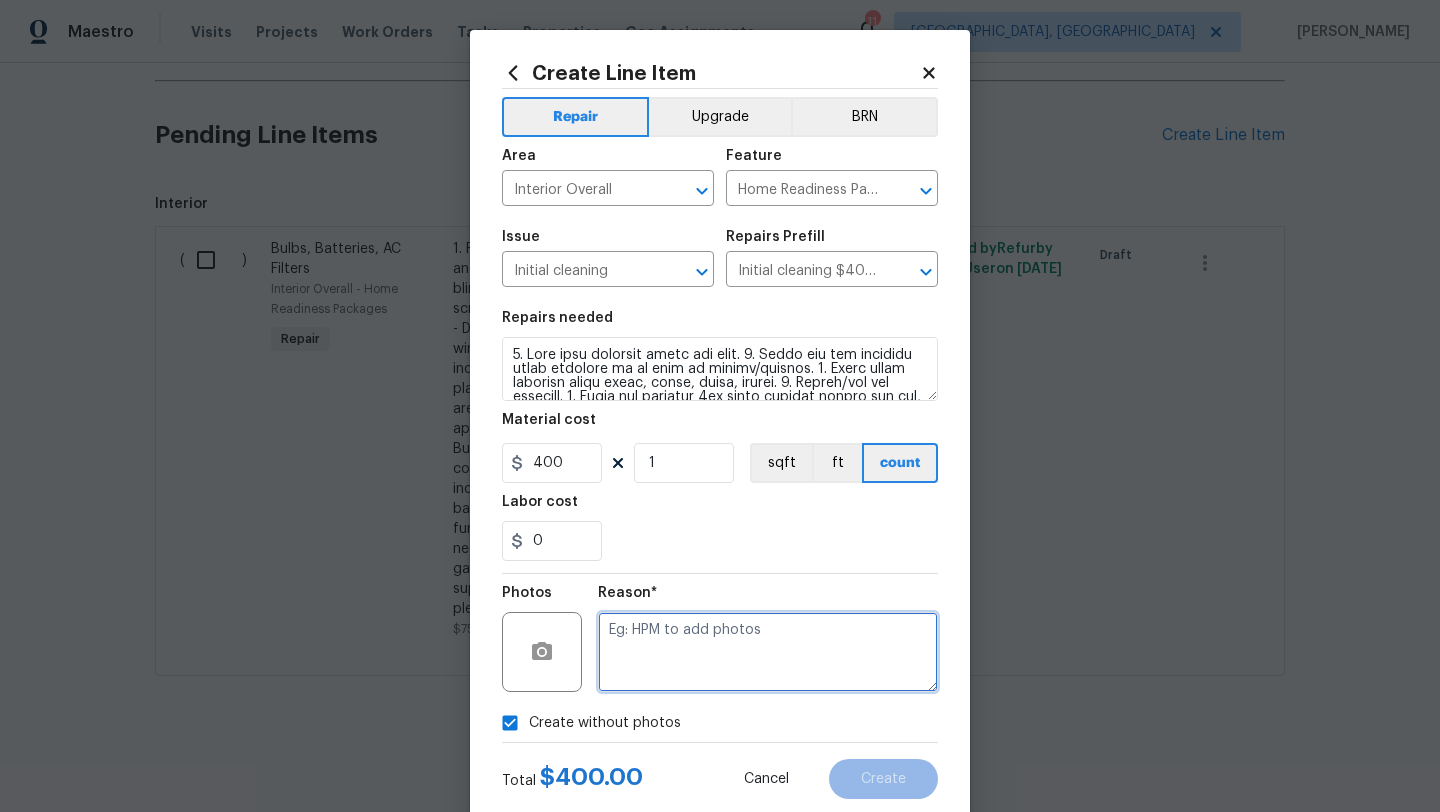 click at bounding box center [768, 652] 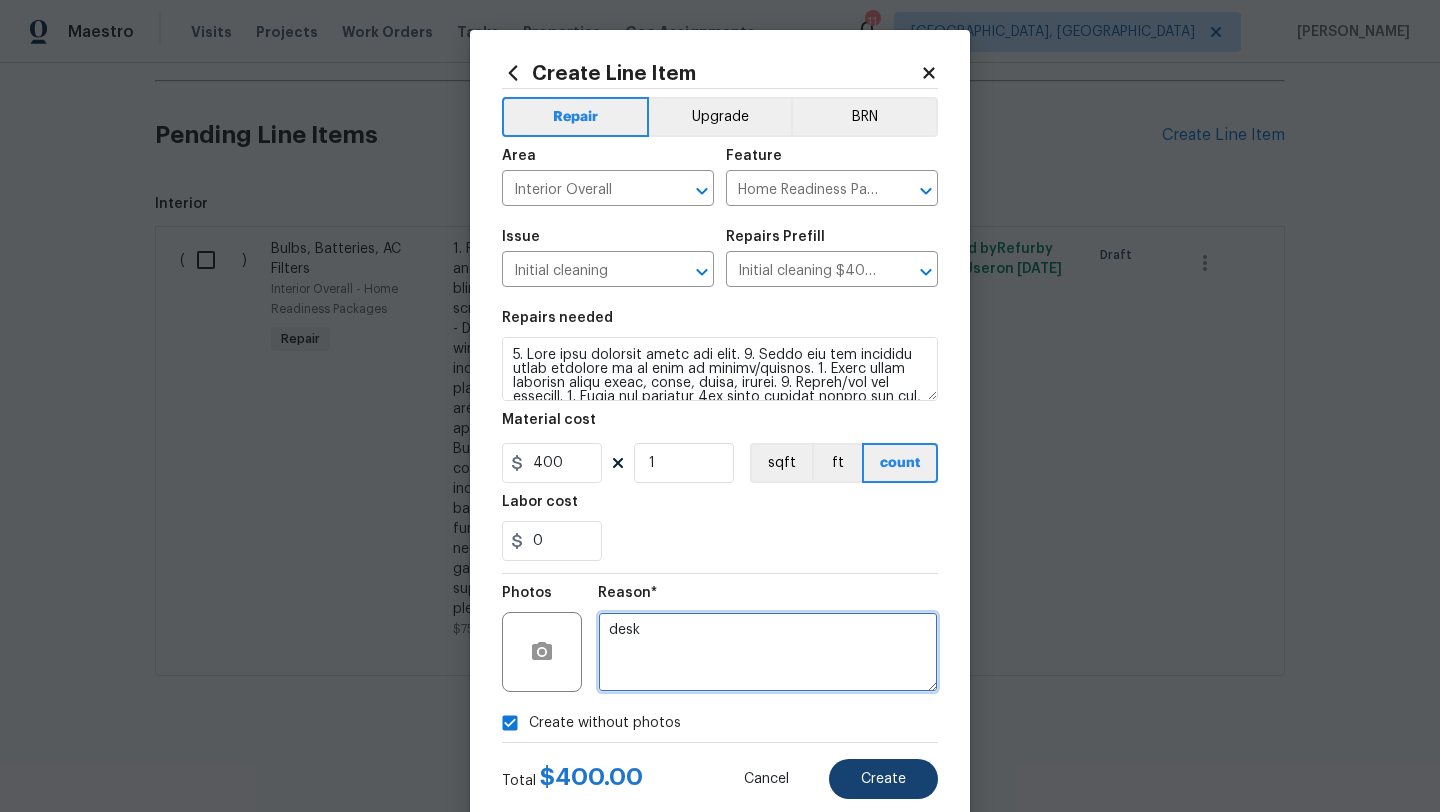 type on "desk" 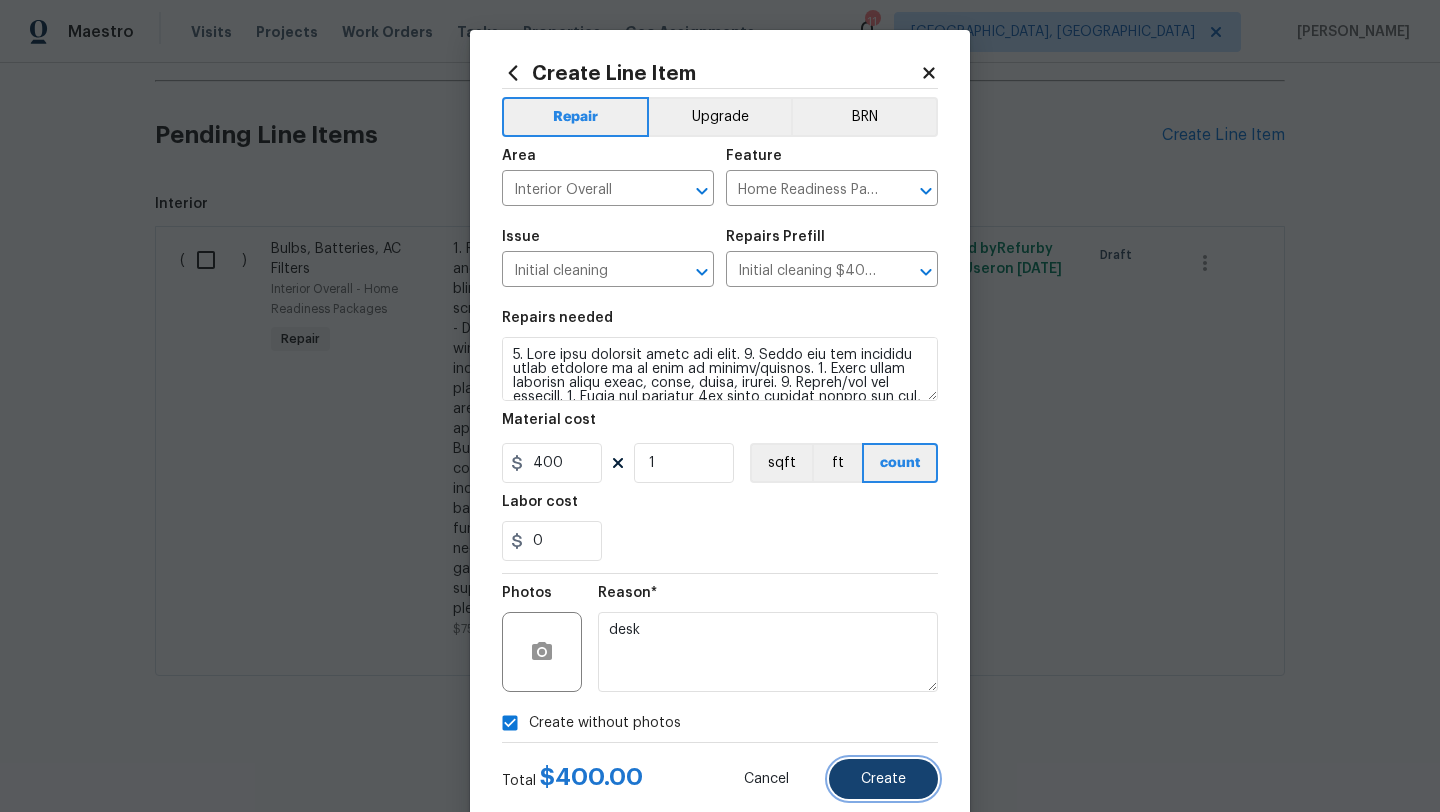 click on "Create" at bounding box center [883, 779] 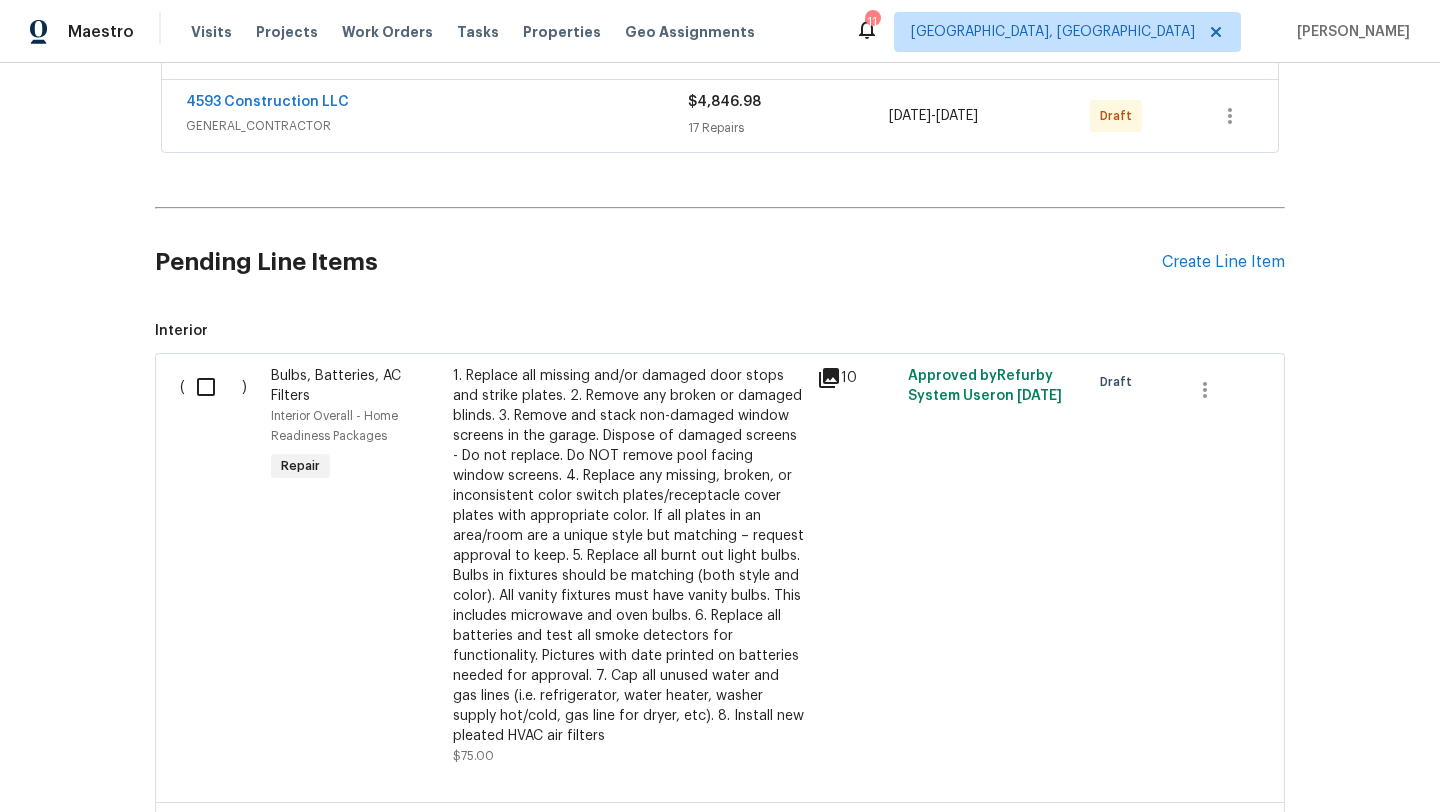 scroll, scrollTop: 664, scrollLeft: 0, axis: vertical 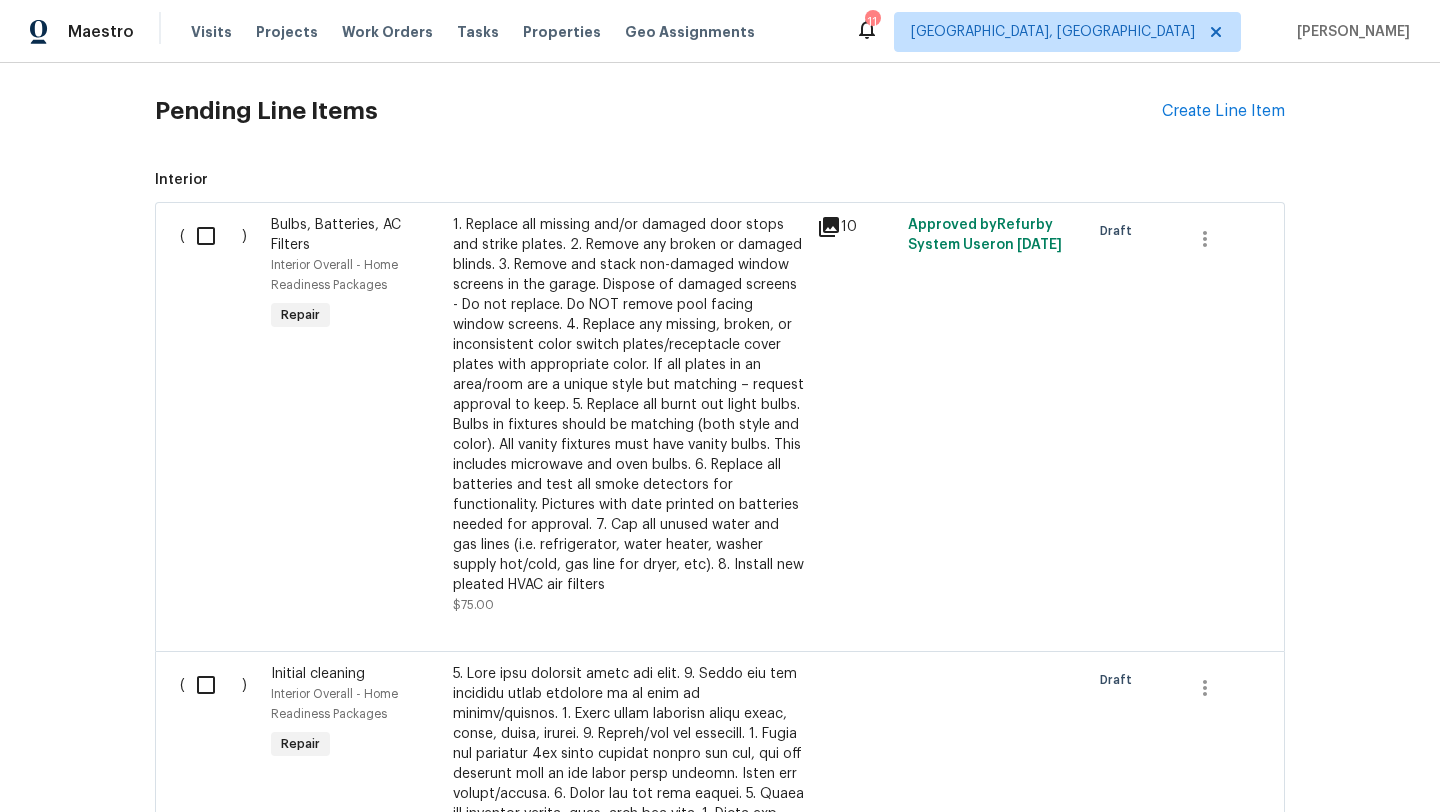 click at bounding box center [213, 236] 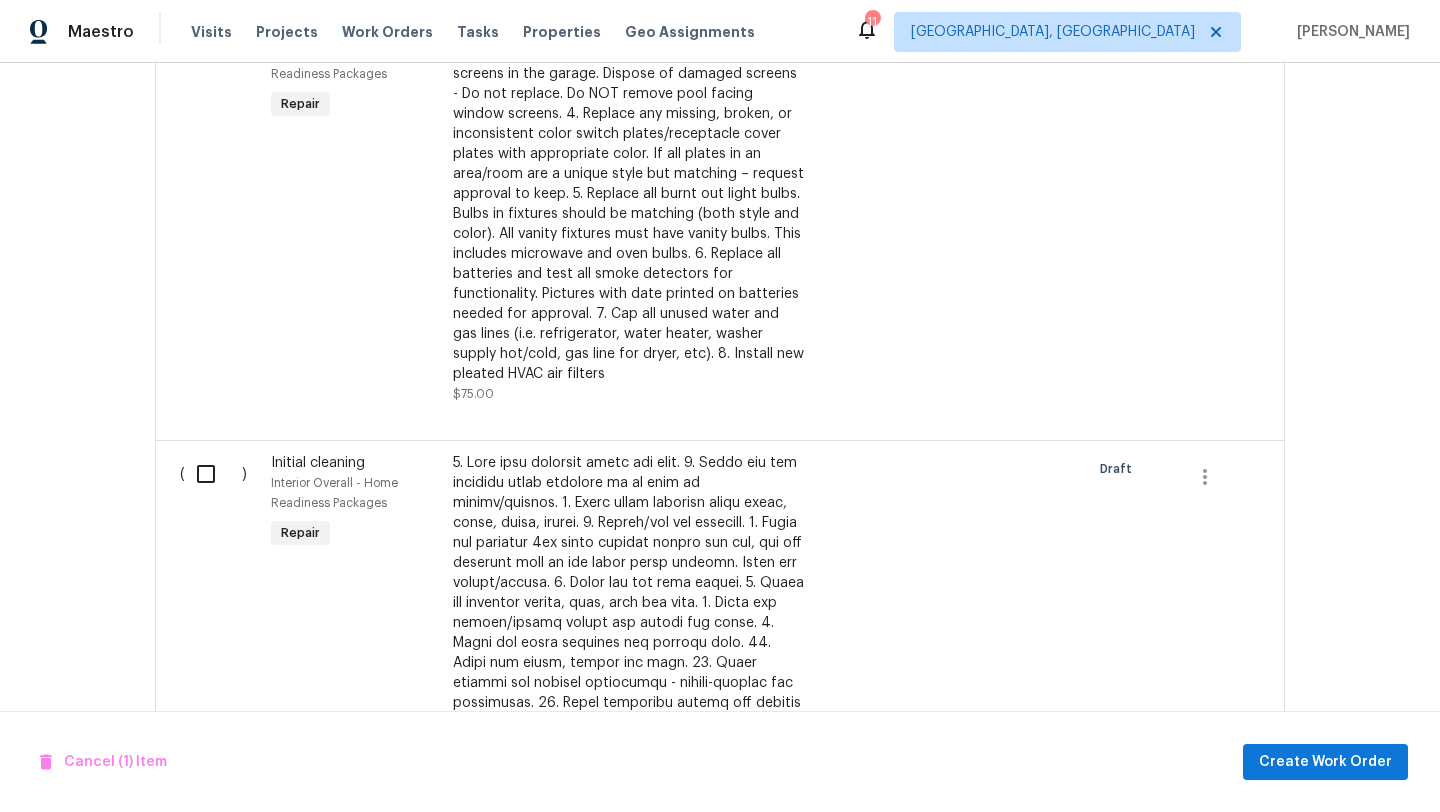 scroll, scrollTop: 904, scrollLeft: 0, axis: vertical 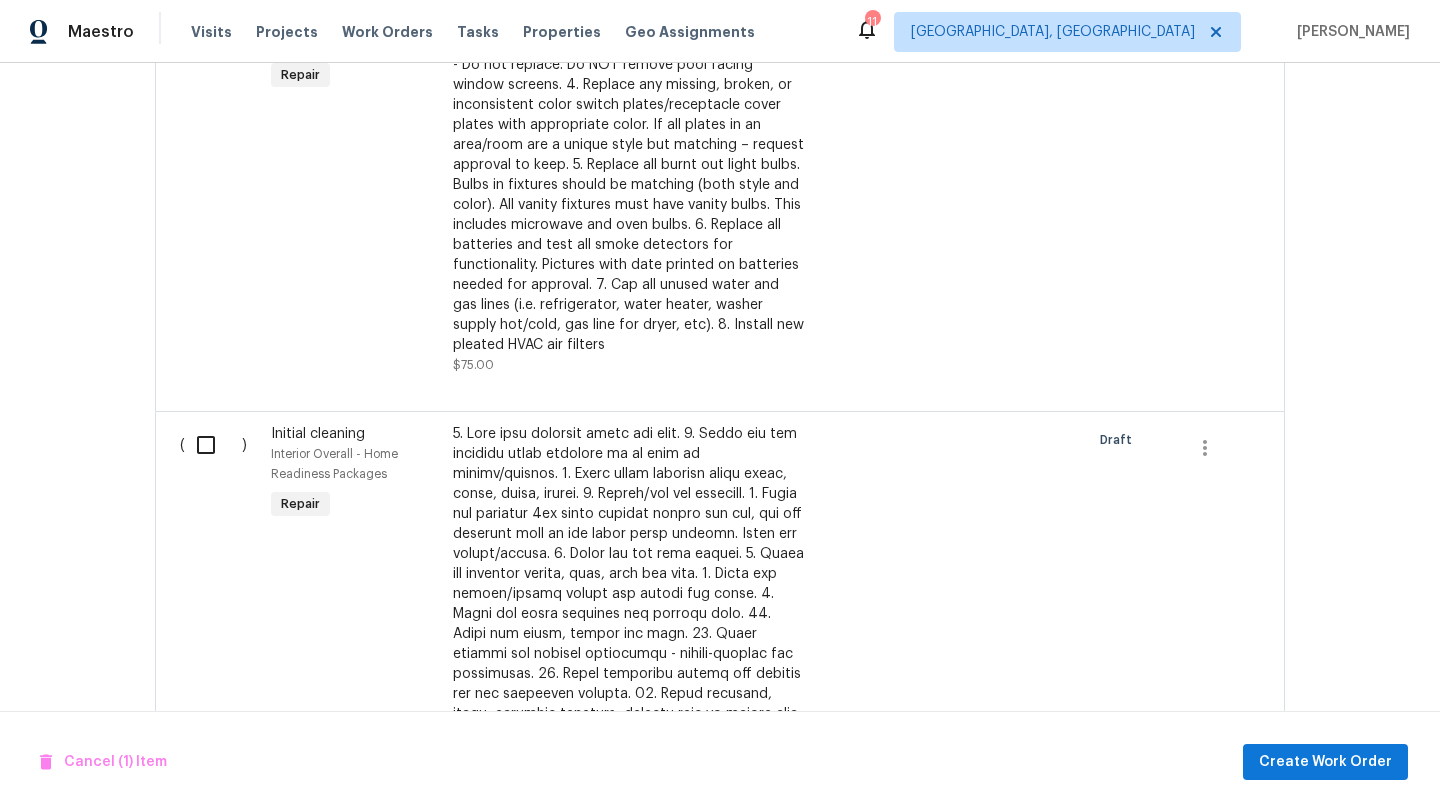 click at bounding box center [213, 445] 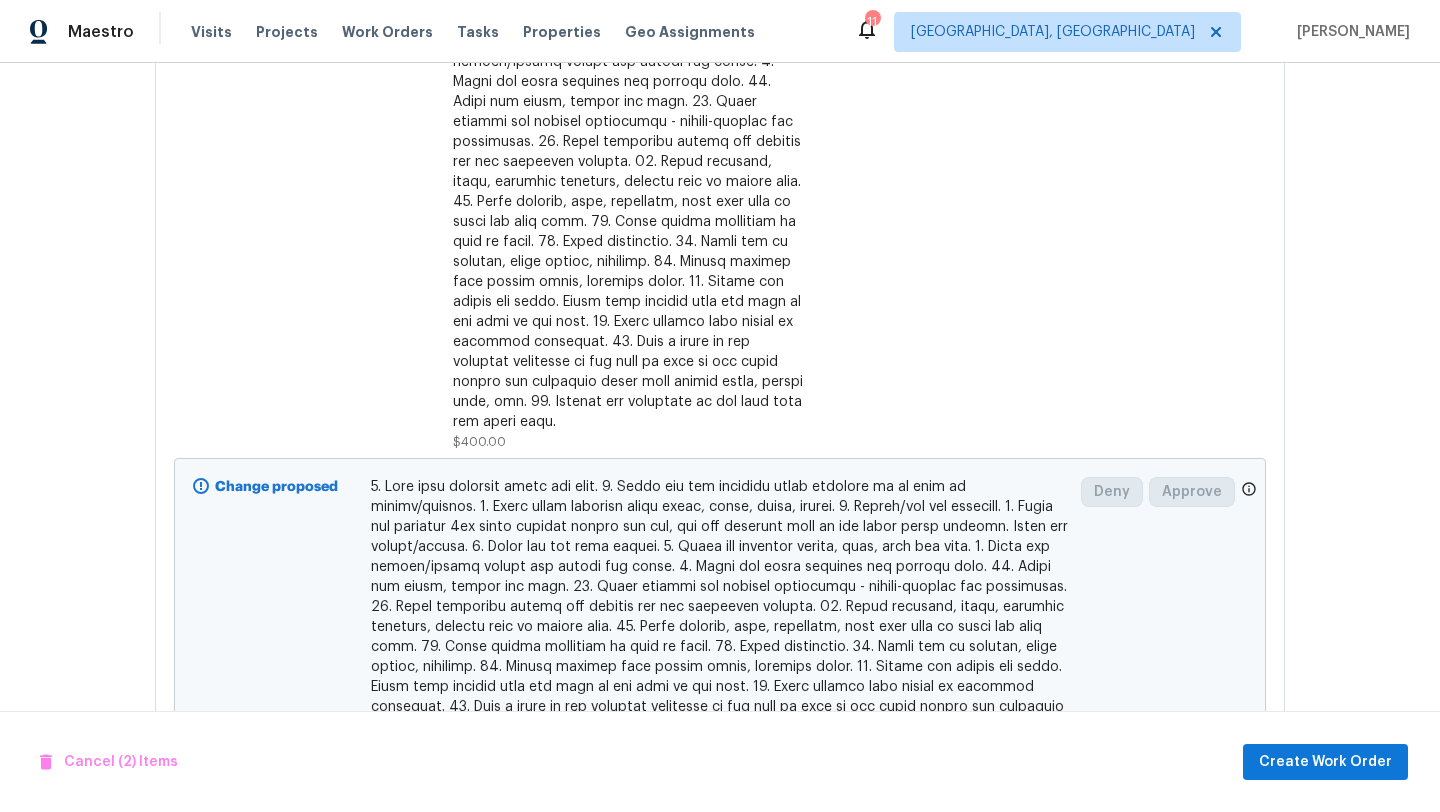 scroll, scrollTop: 1544, scrollLeft: 0, axis: vertical 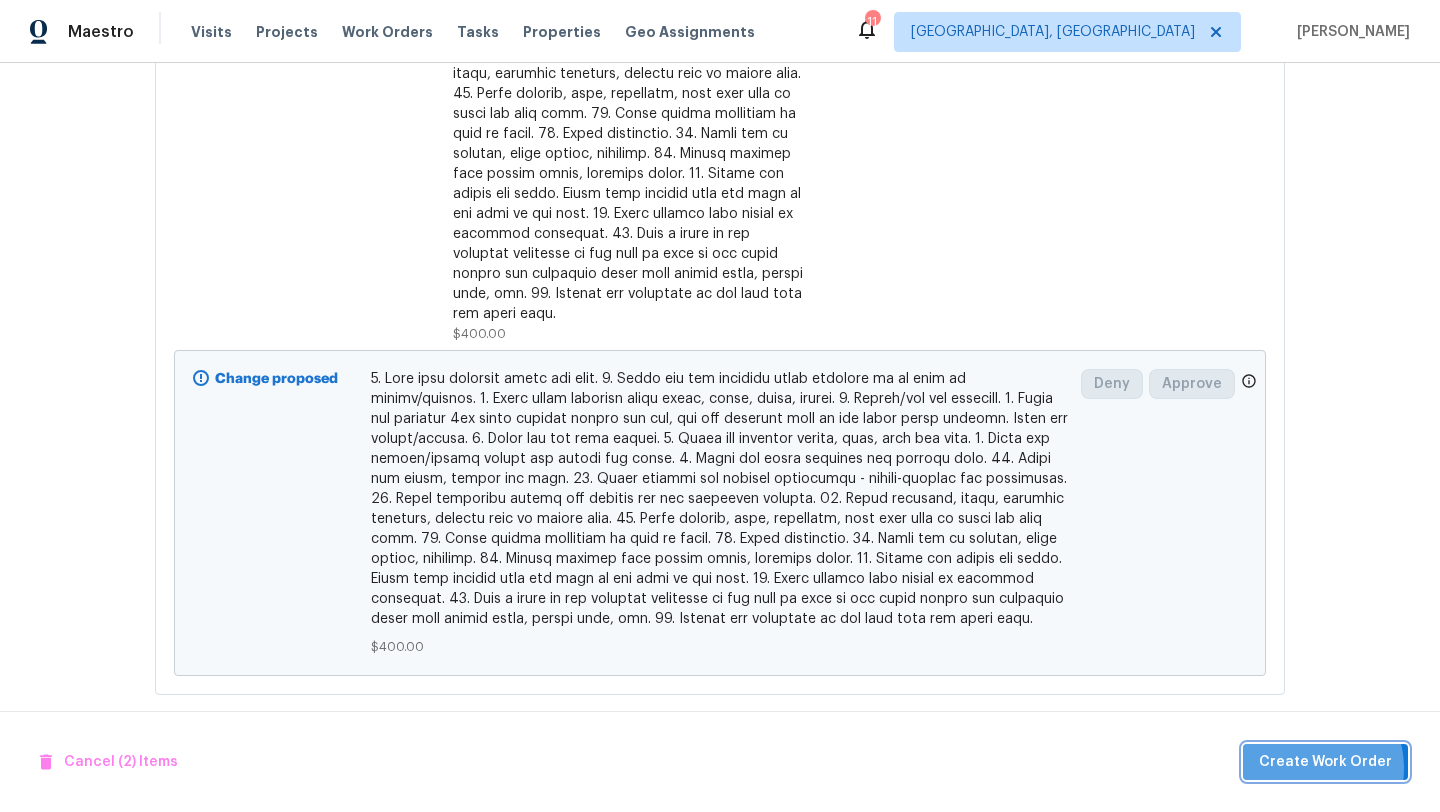 click on "Create Work Order" at bounding box center (1325, 762) 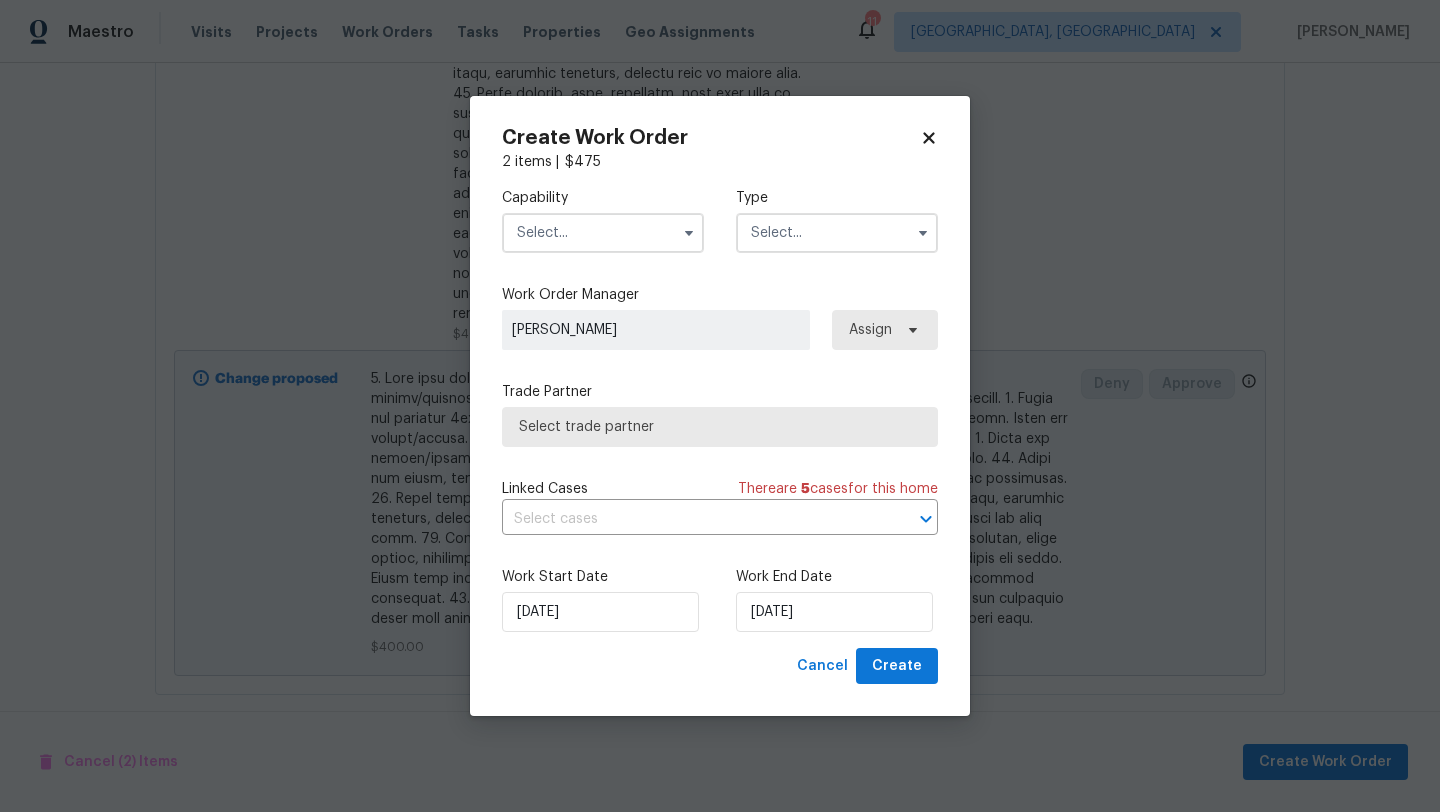 click at bounding box center (603, 233) 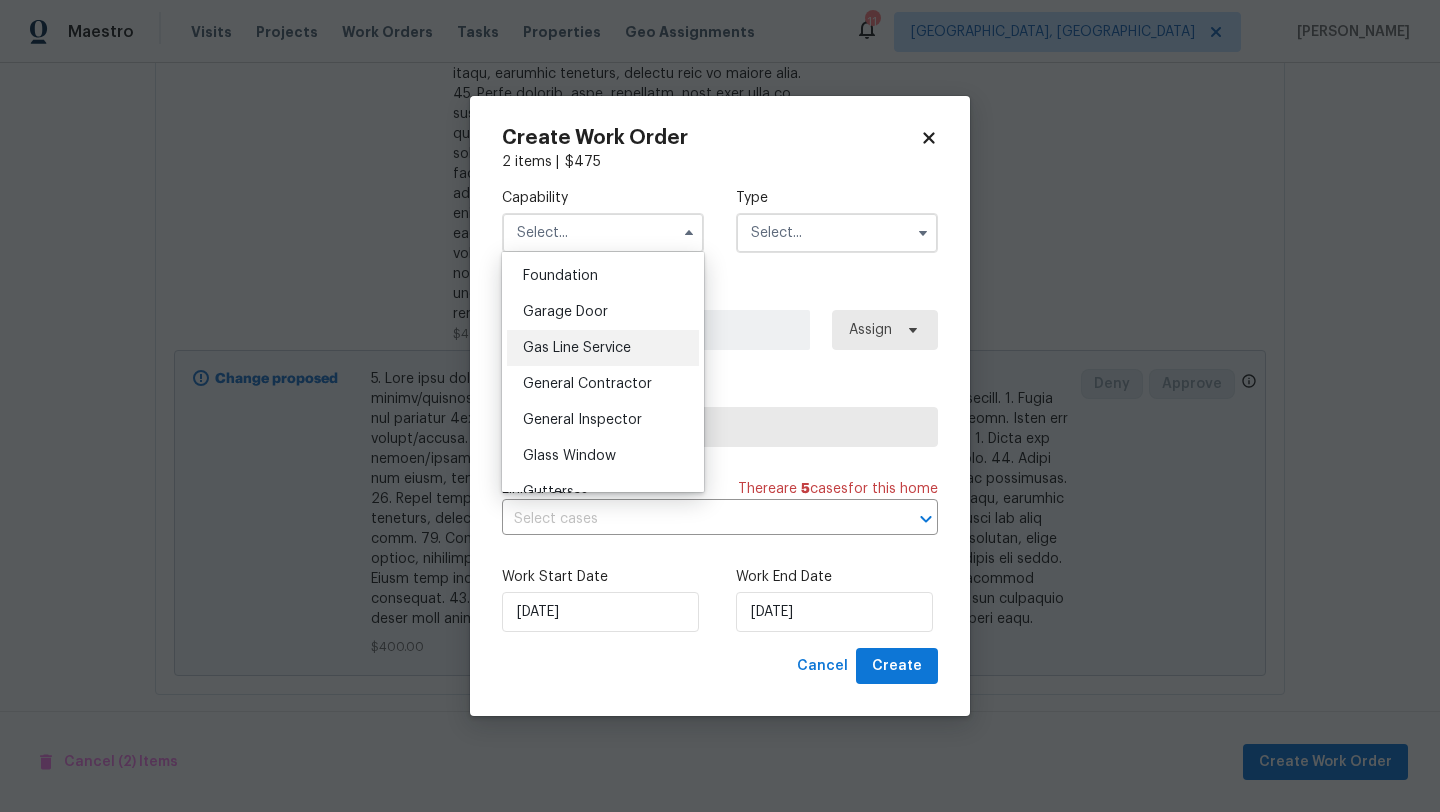 scroll, scrollTop: 857, scrollLeft: 0, axis: vertical 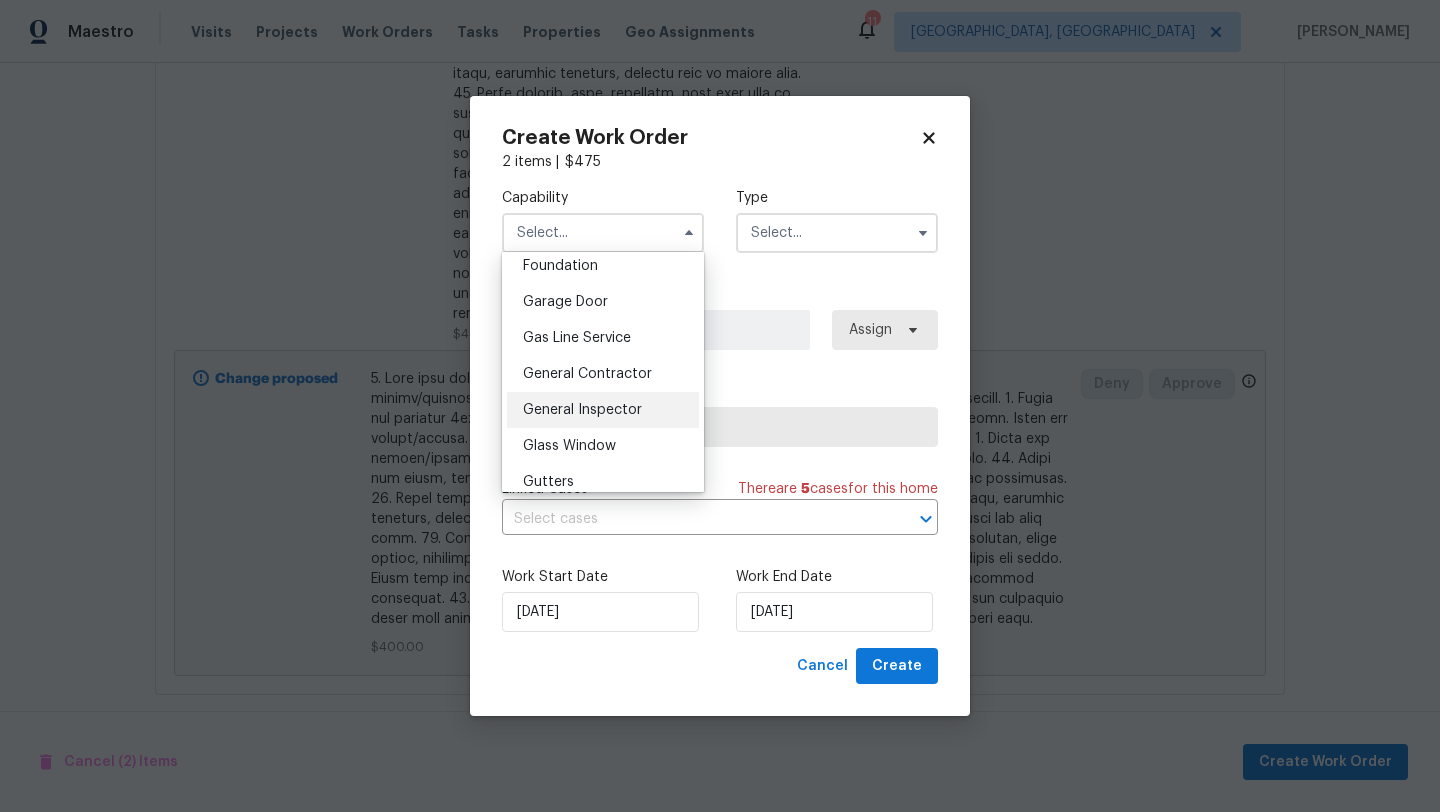 click on "General Inspector" at bounding box center (582, 410) 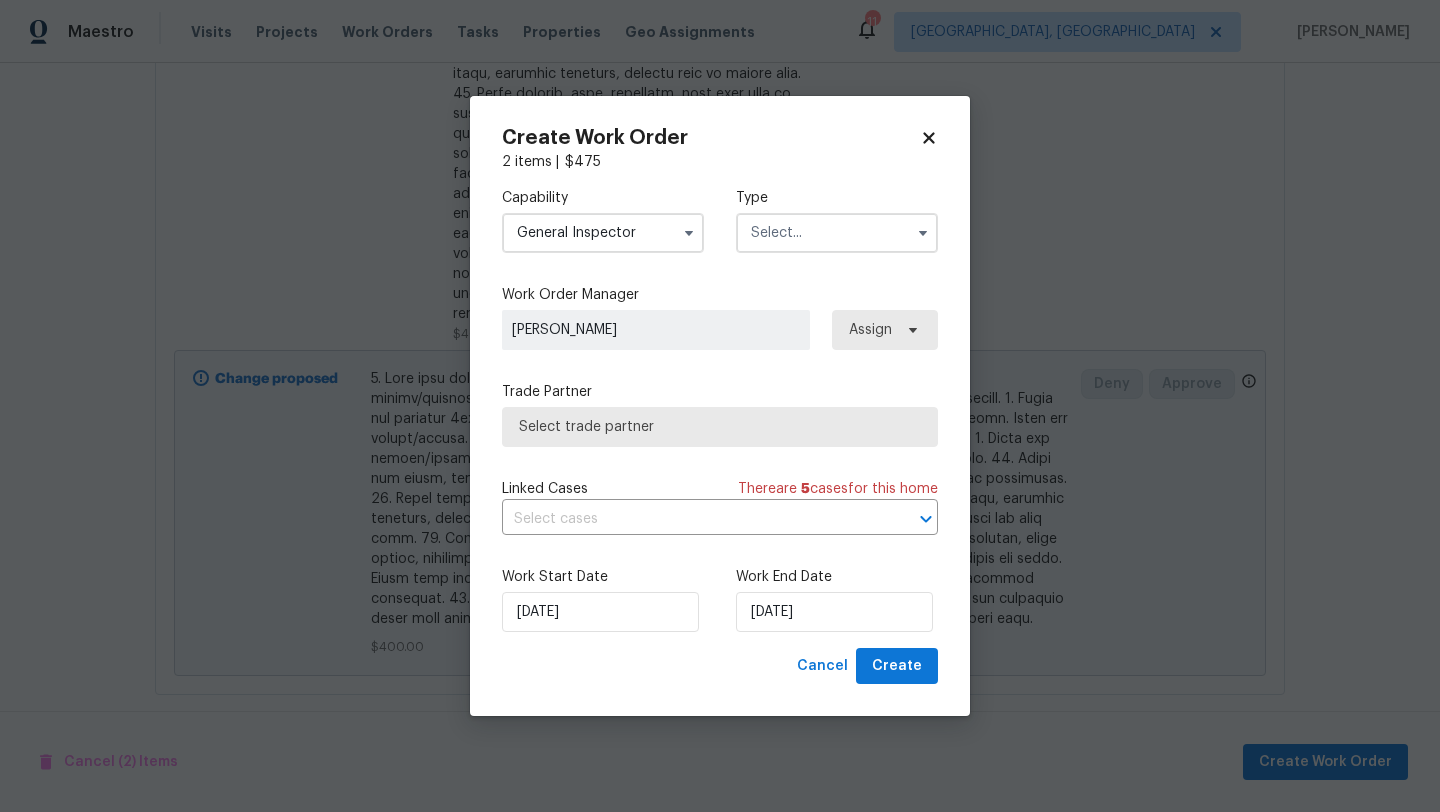 click on "General Inspector" at bounding box center [603, 233] 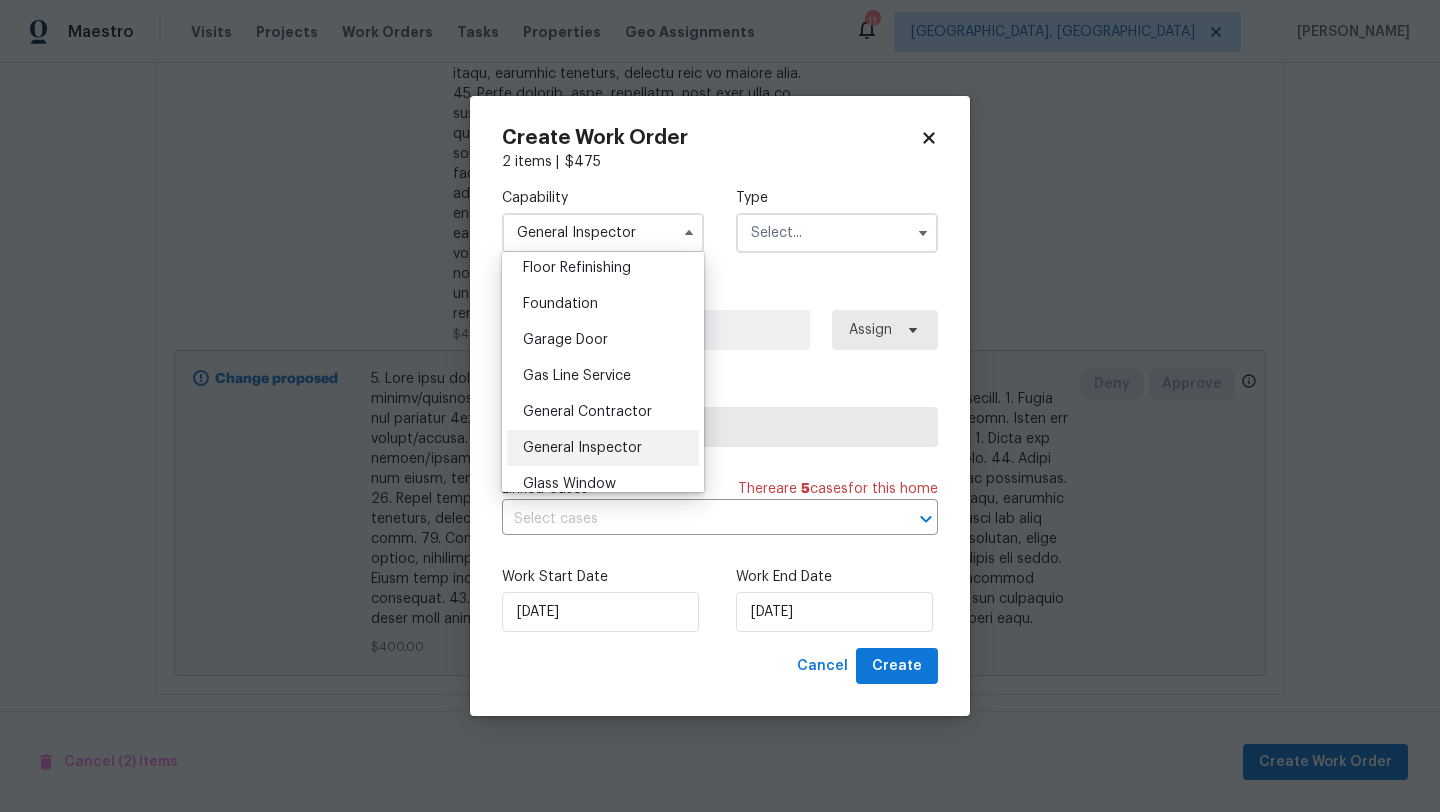 scroll, scrollTop: 820, scrollLeft: 0, axis: vertical 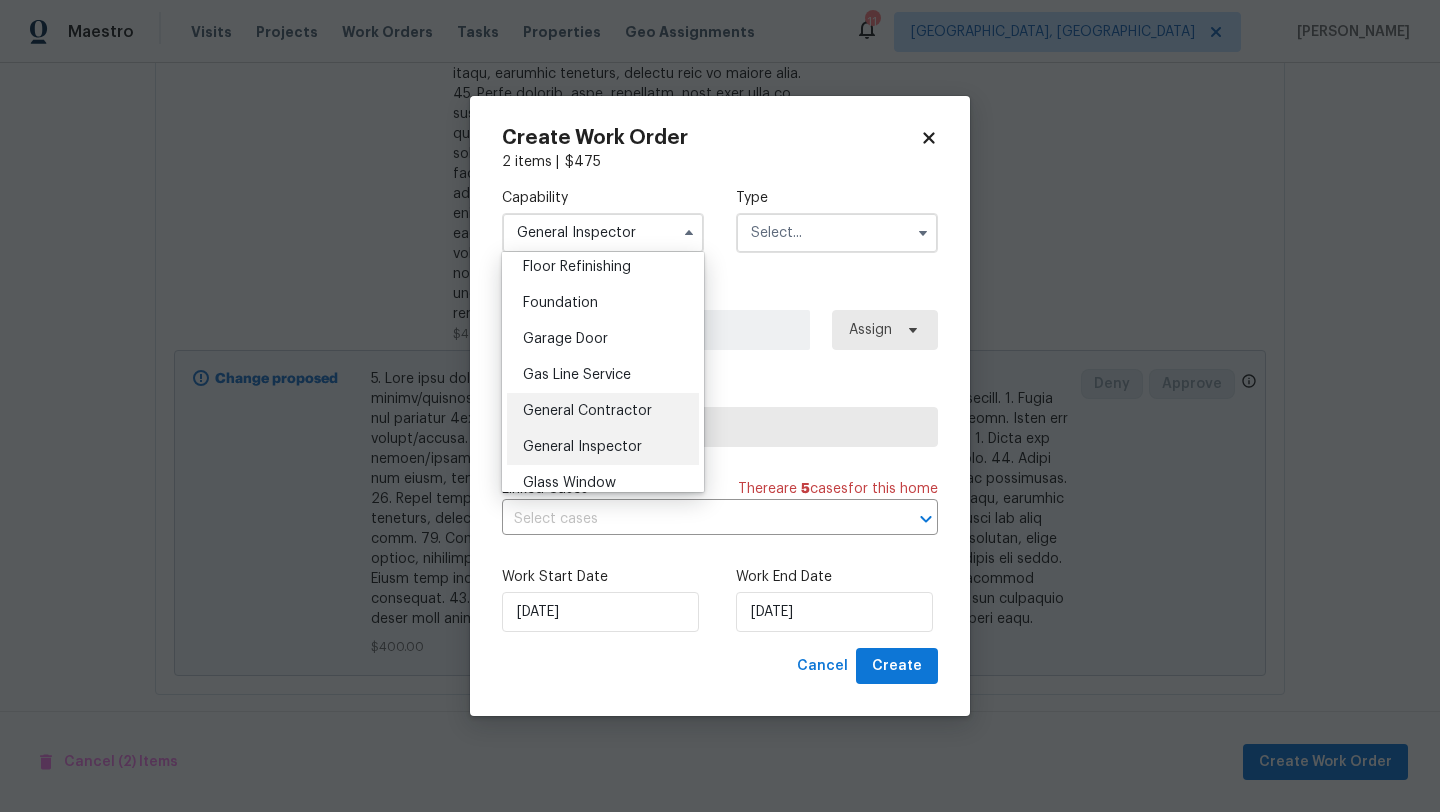 click on "General Contractor" at bounding box center (587, 411) 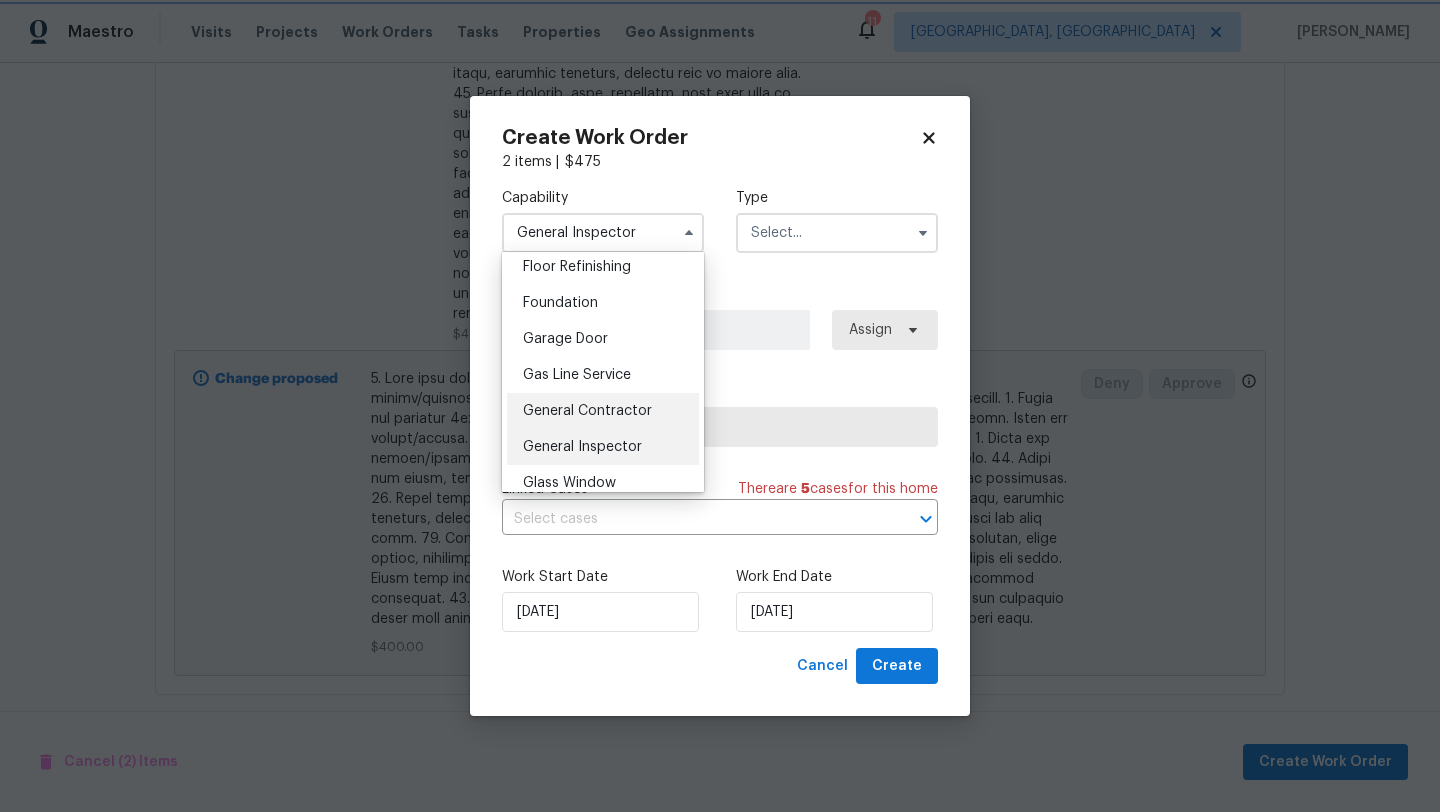 type on "General Contractor" 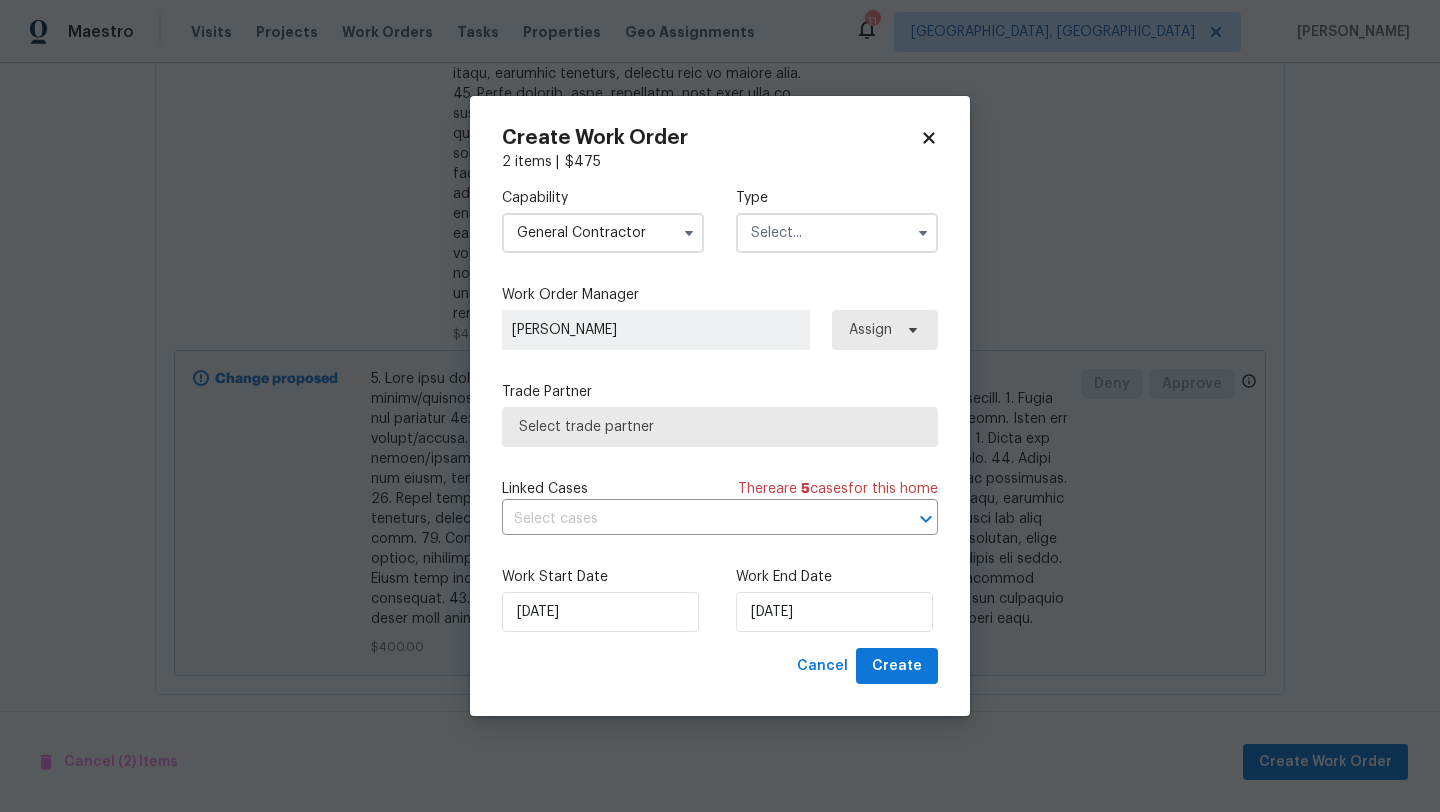 click at bounding box center (837, 233) 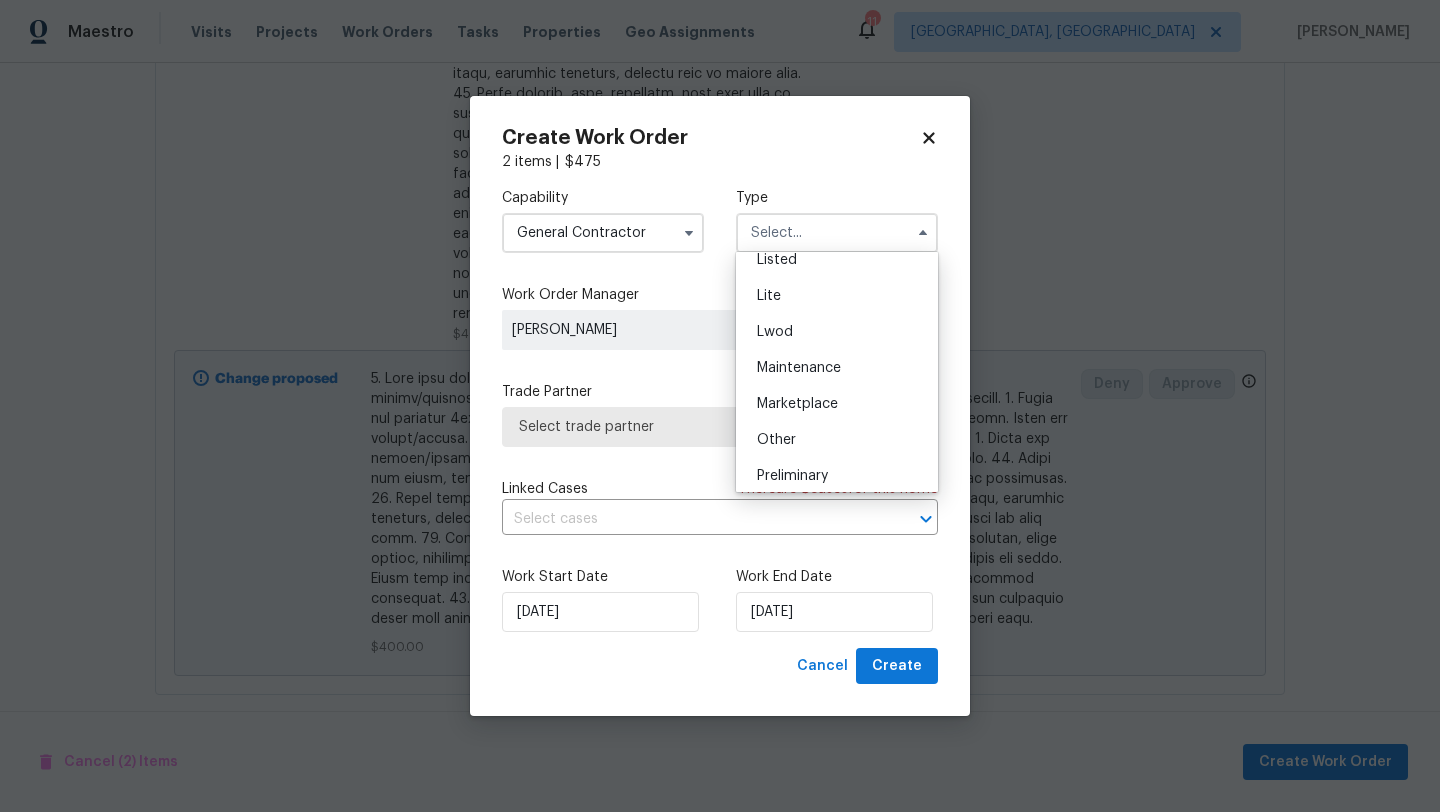 scroll, scrollTop: 302, scrollLeft: 0, axis: vertical 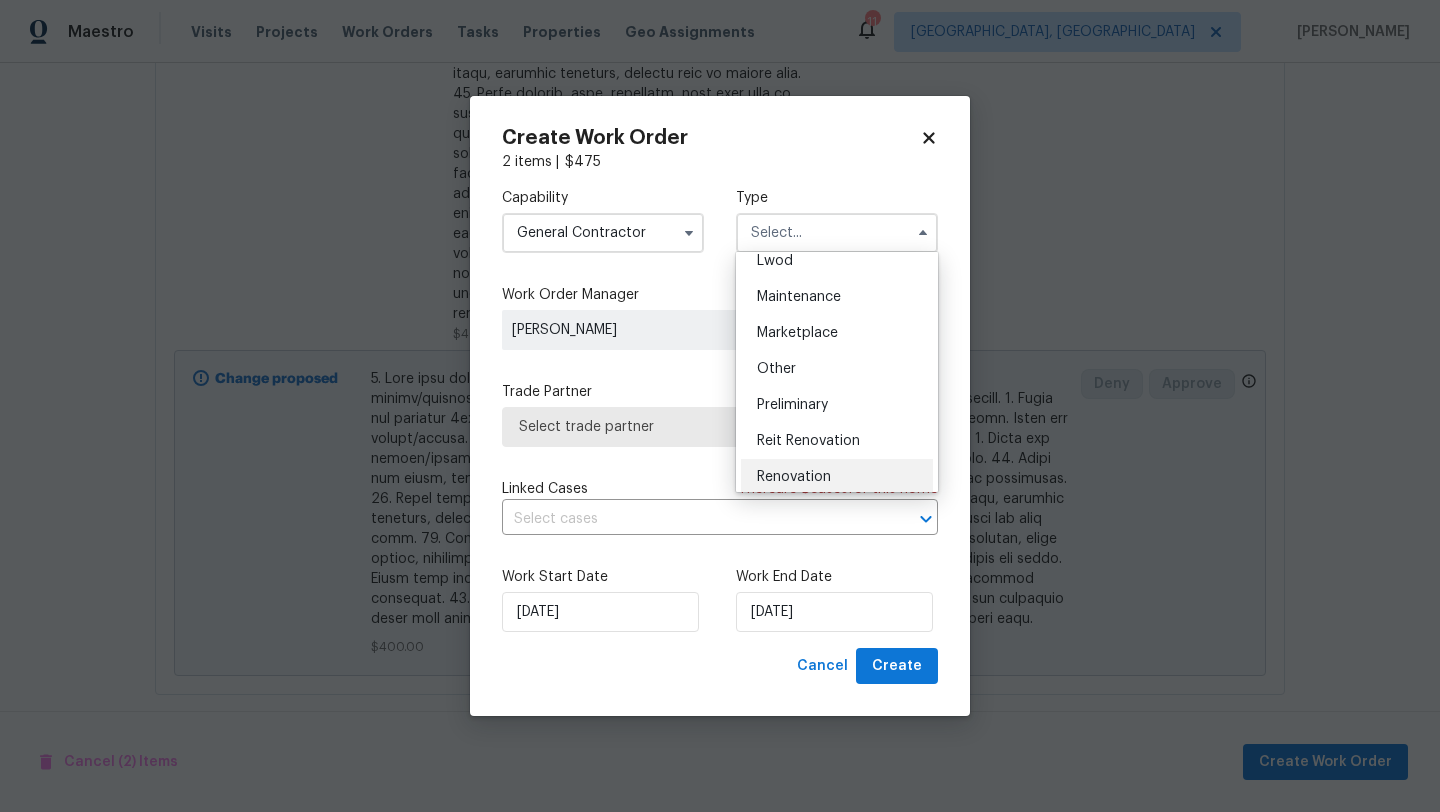 click on "Renovation" at bounding box center (794, 477) 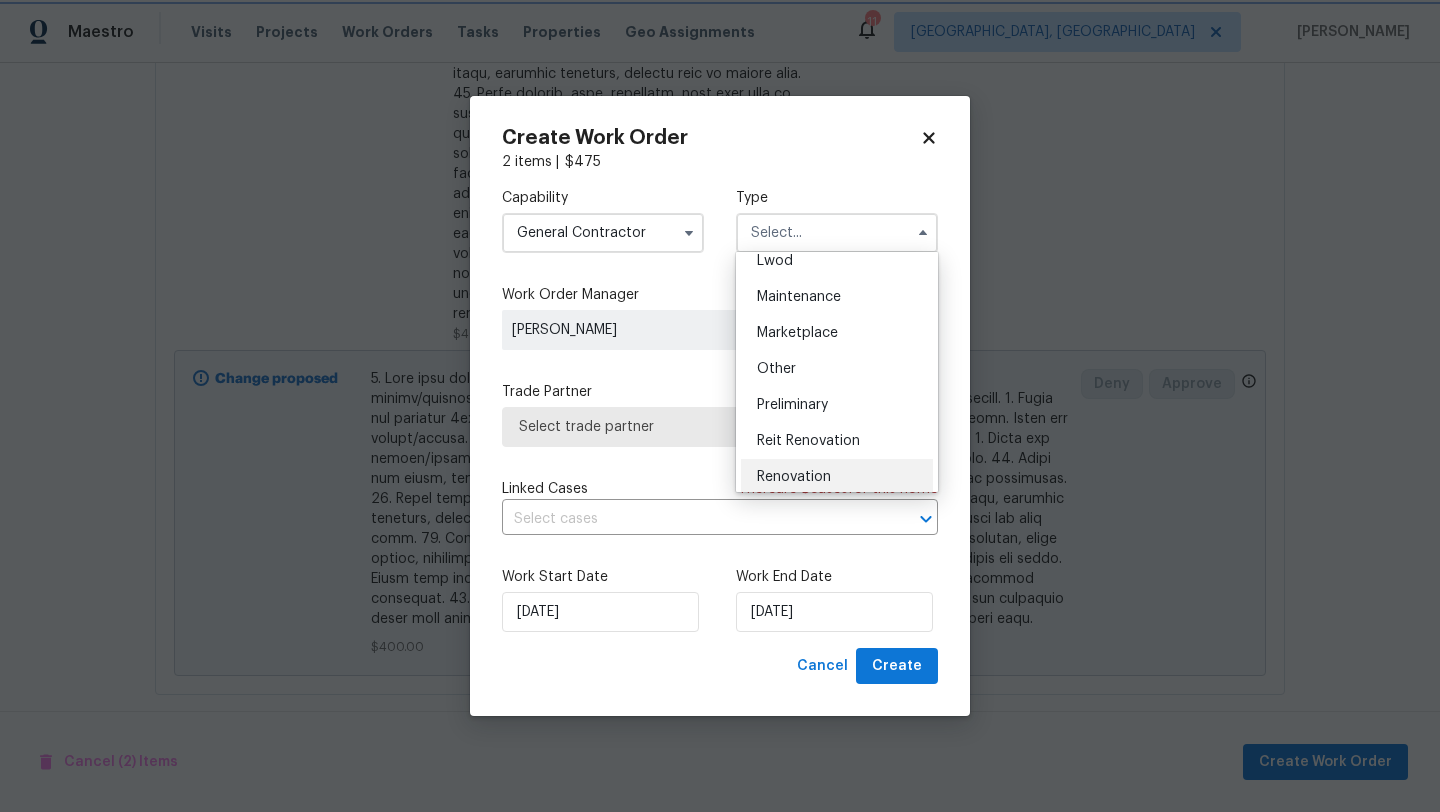 type on "Renovation" 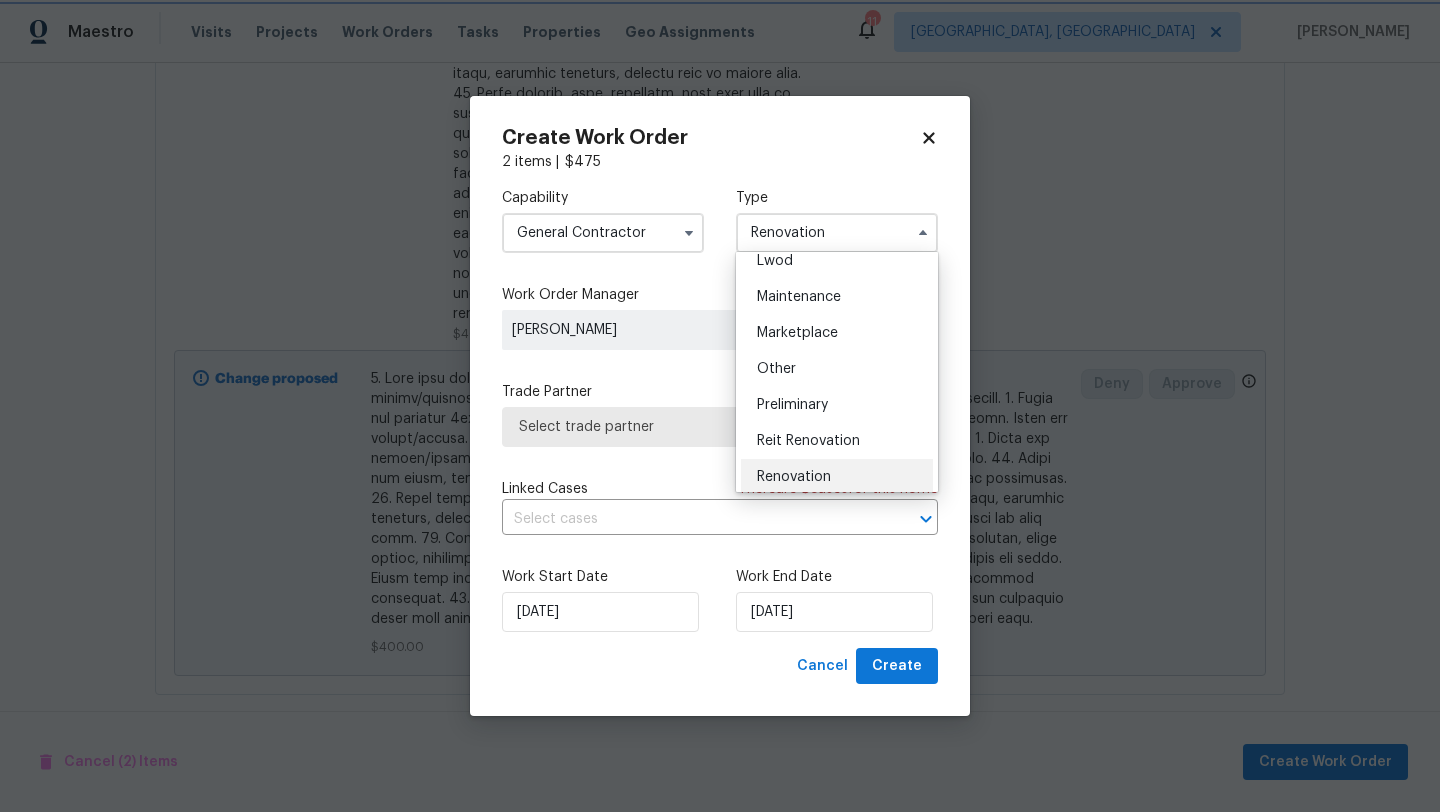 scroll, scrollTop: 0, scrollLeft: 0, axis: both 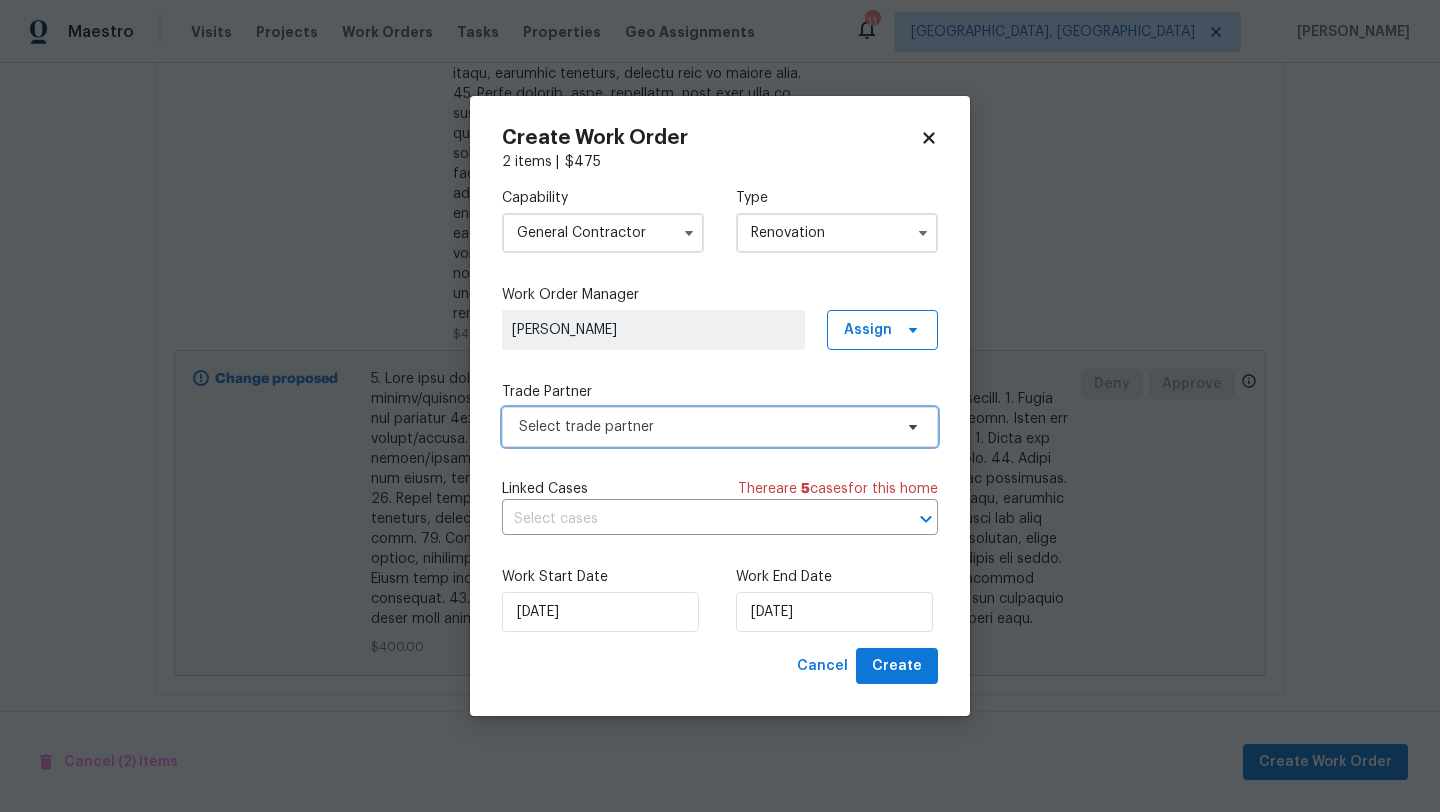 click on "Select trade partner" at bounding box center [705, 427] 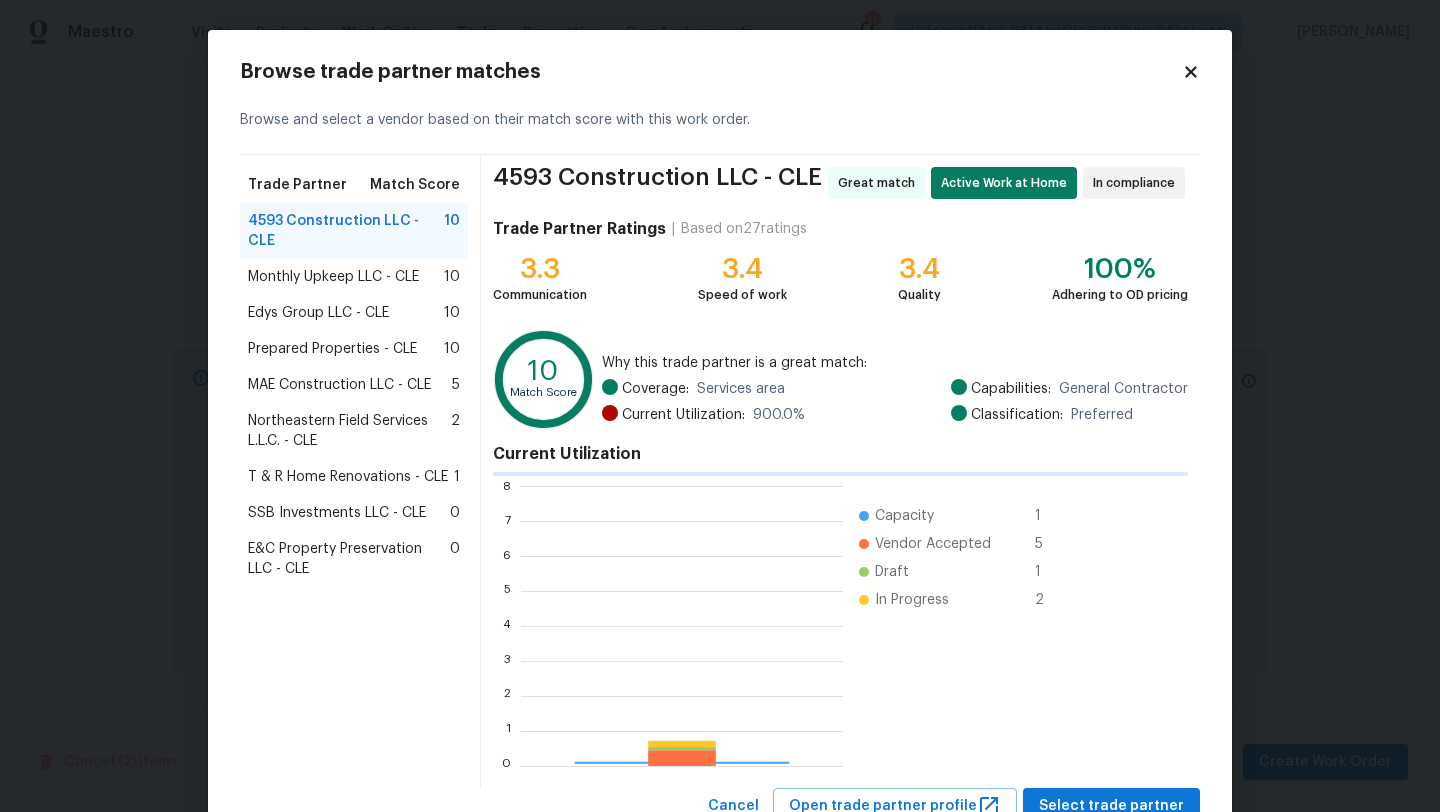 scroll, scrollTop: 2, scrollLeft: 2, axis: both 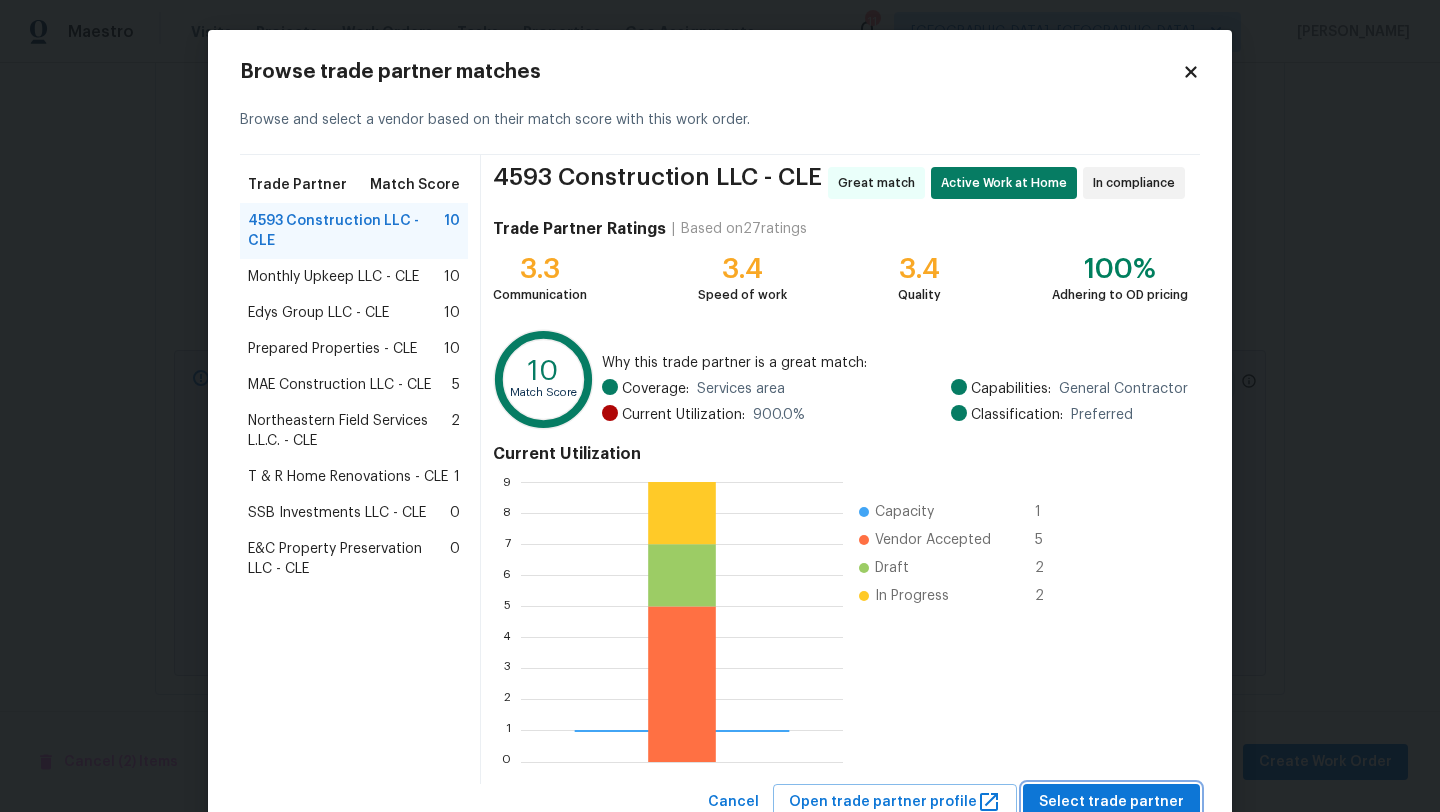 click on "Select trade partner" at bounding box center [1111, 802] 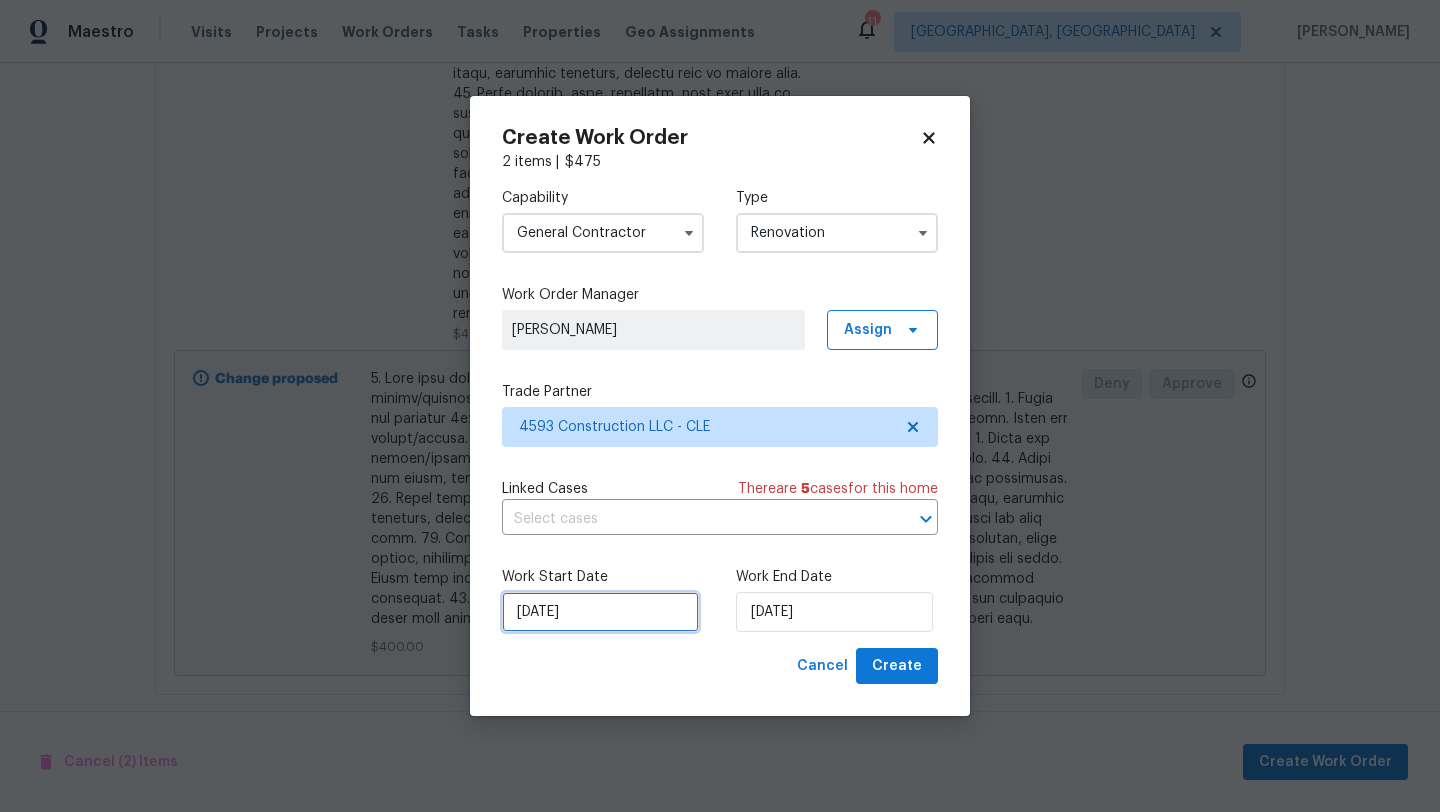 click on "7/22/2025" at bounding box center (600, 612) 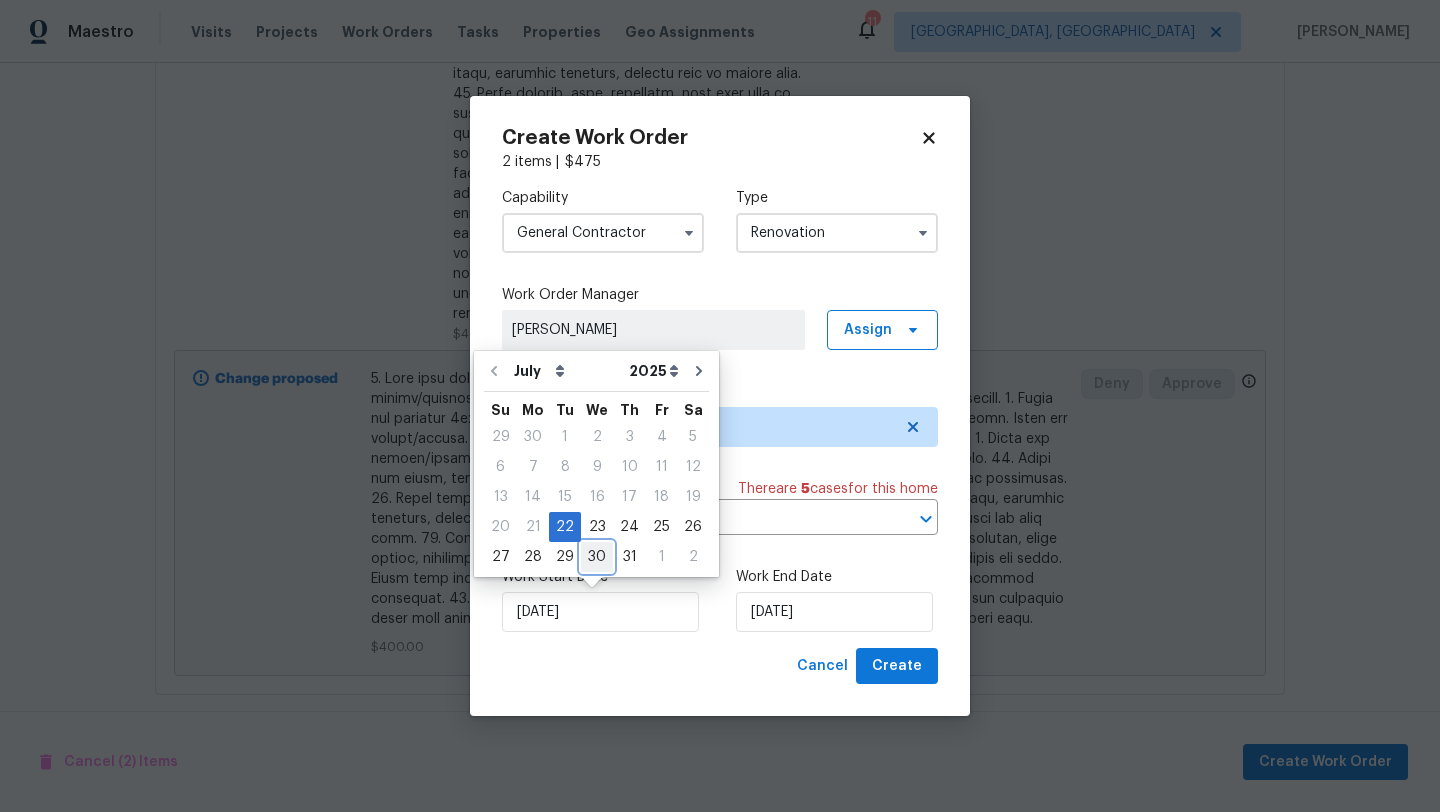 click on "30" at bounding box center [597, 557] 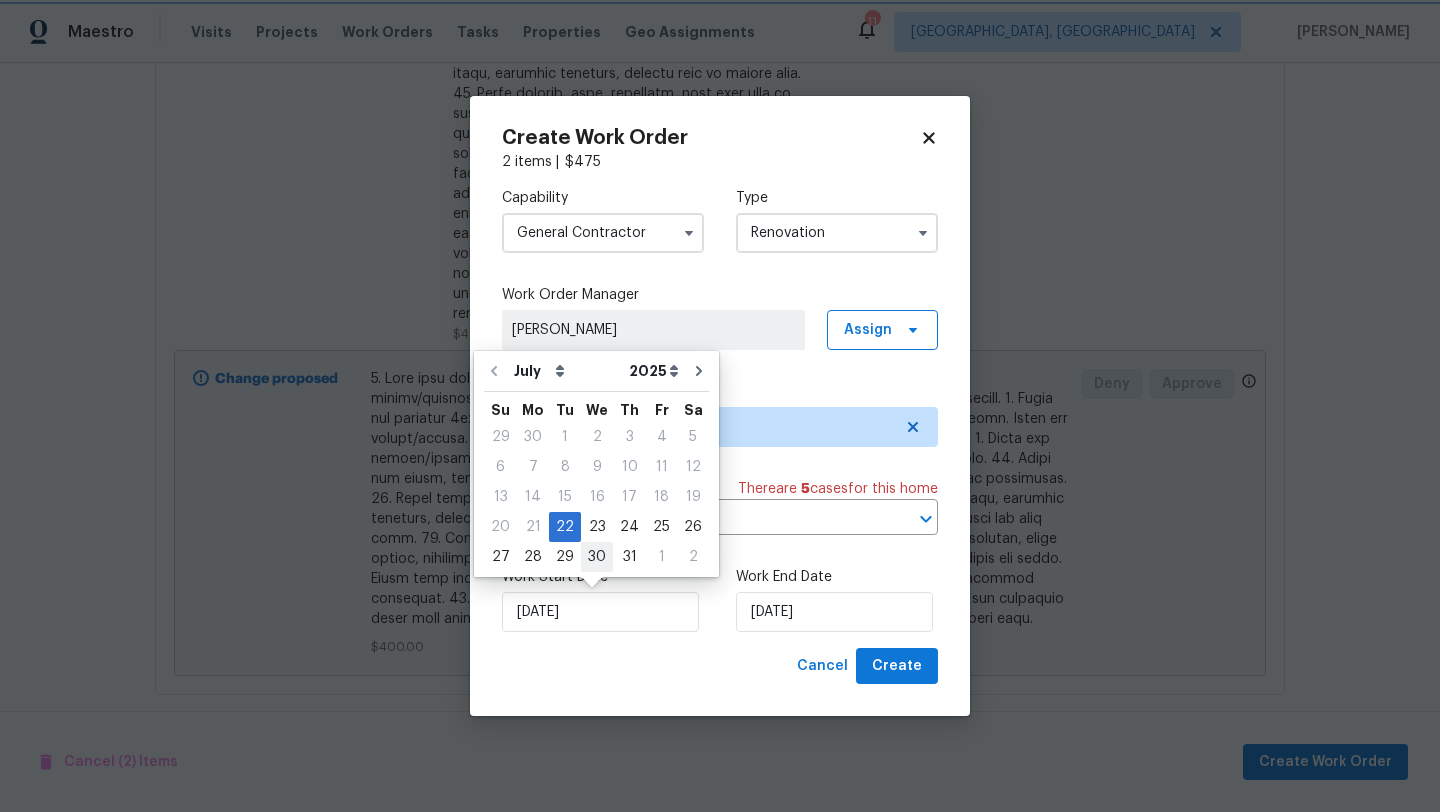 type on "7/30/2025" 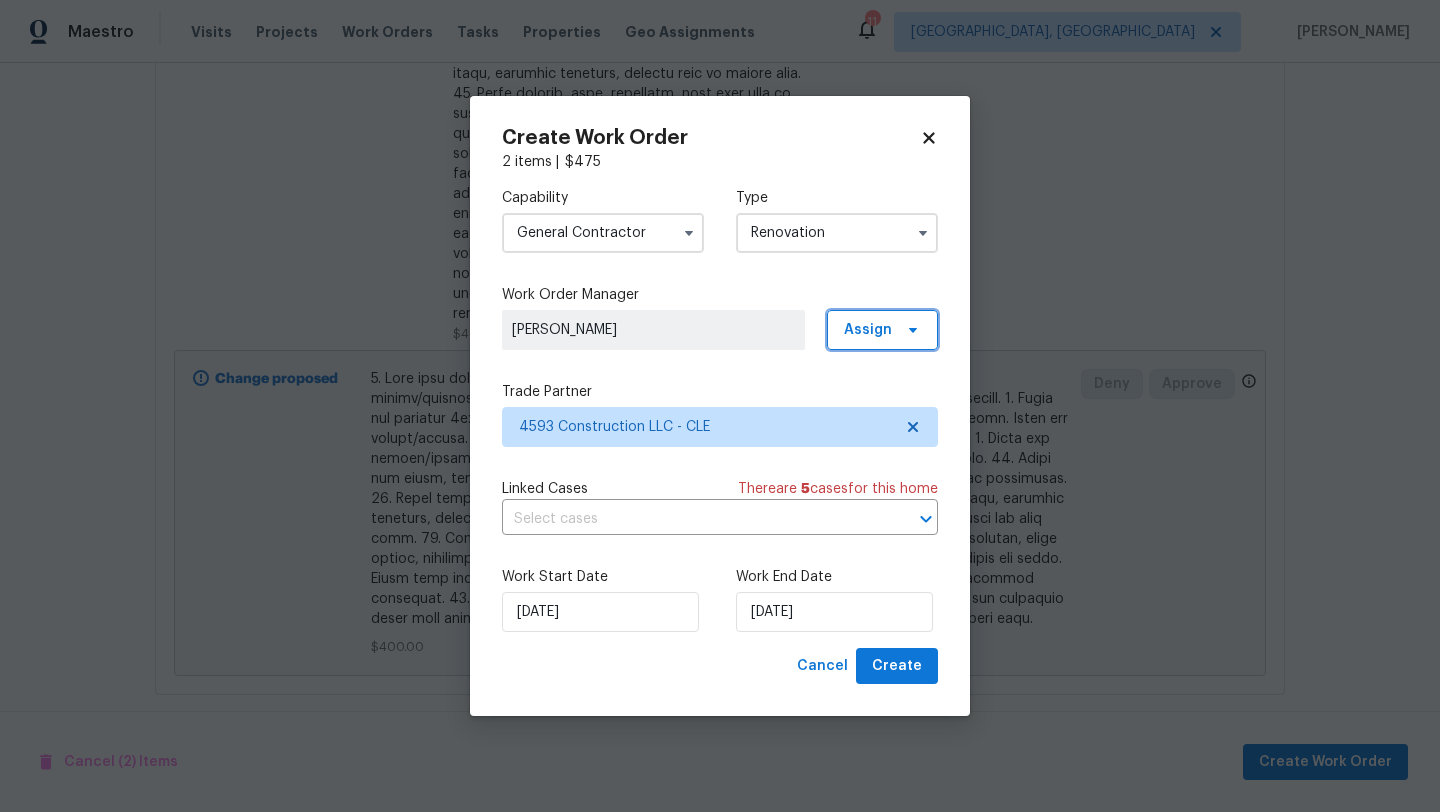 click on "Assign" at bounding box center [868, 330] 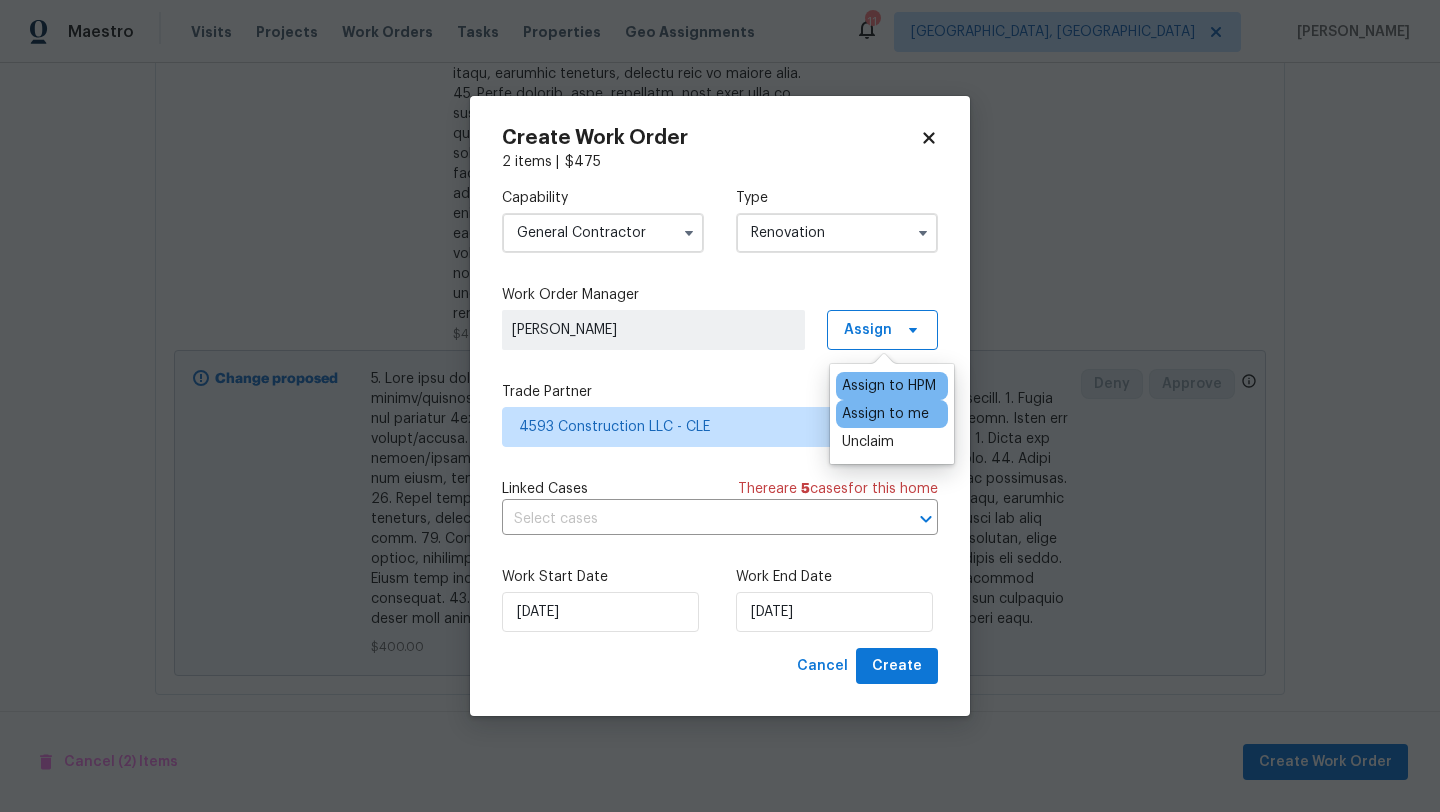 click on "Assign to me" at bounding box center (885, 414) 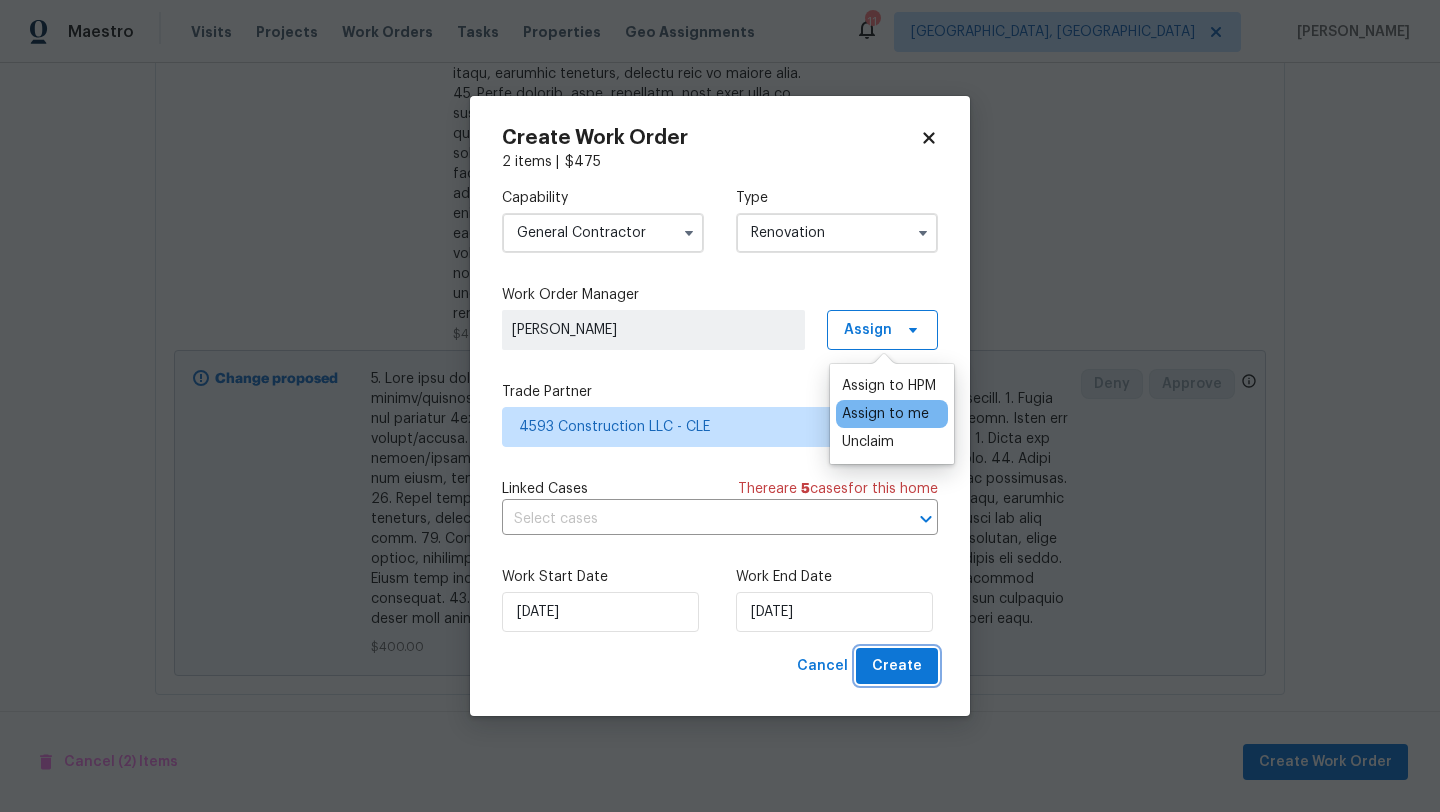 click on "Create" at bounding box center (897, 666) 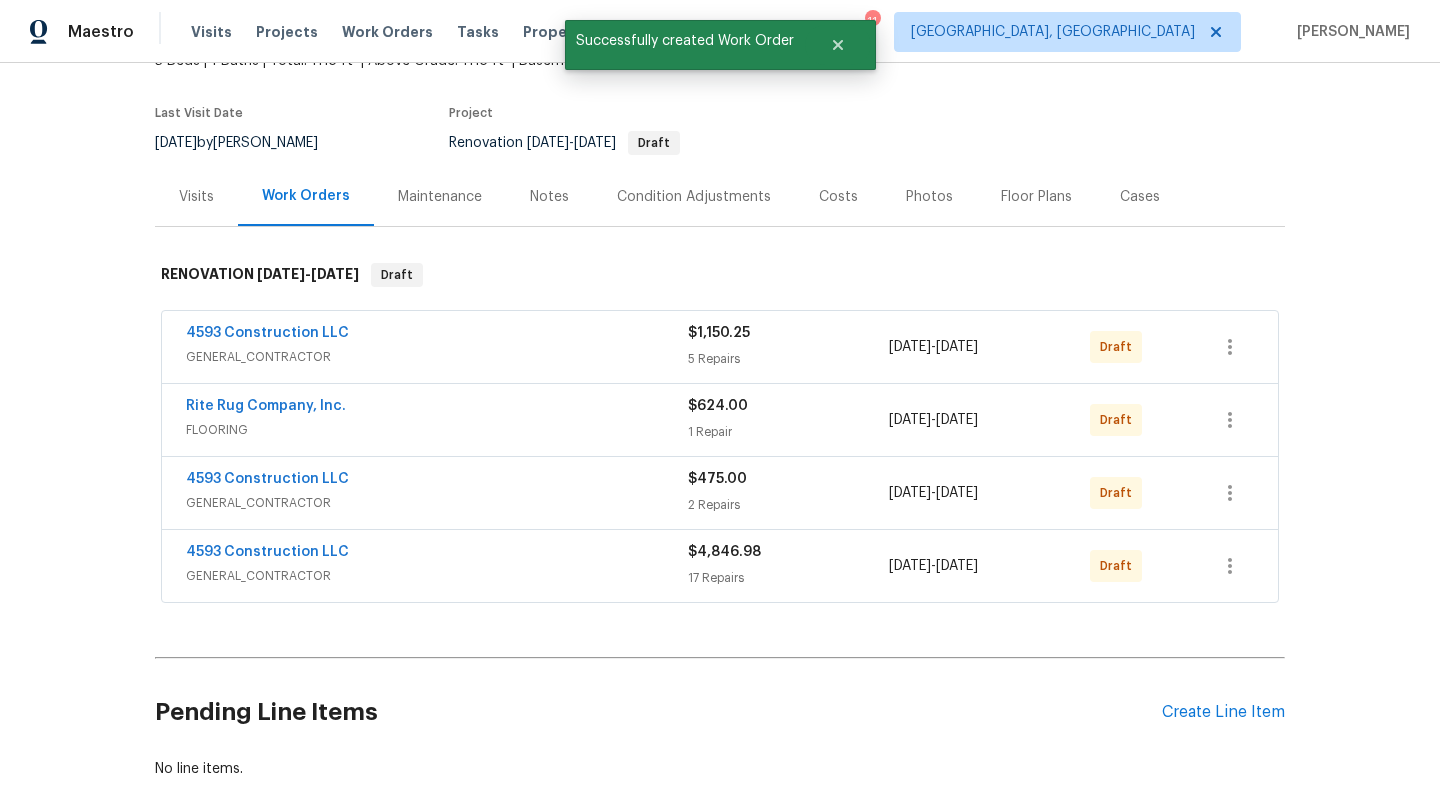 scroll, scrollTop: 0, scrollLeft: 0, axis: both 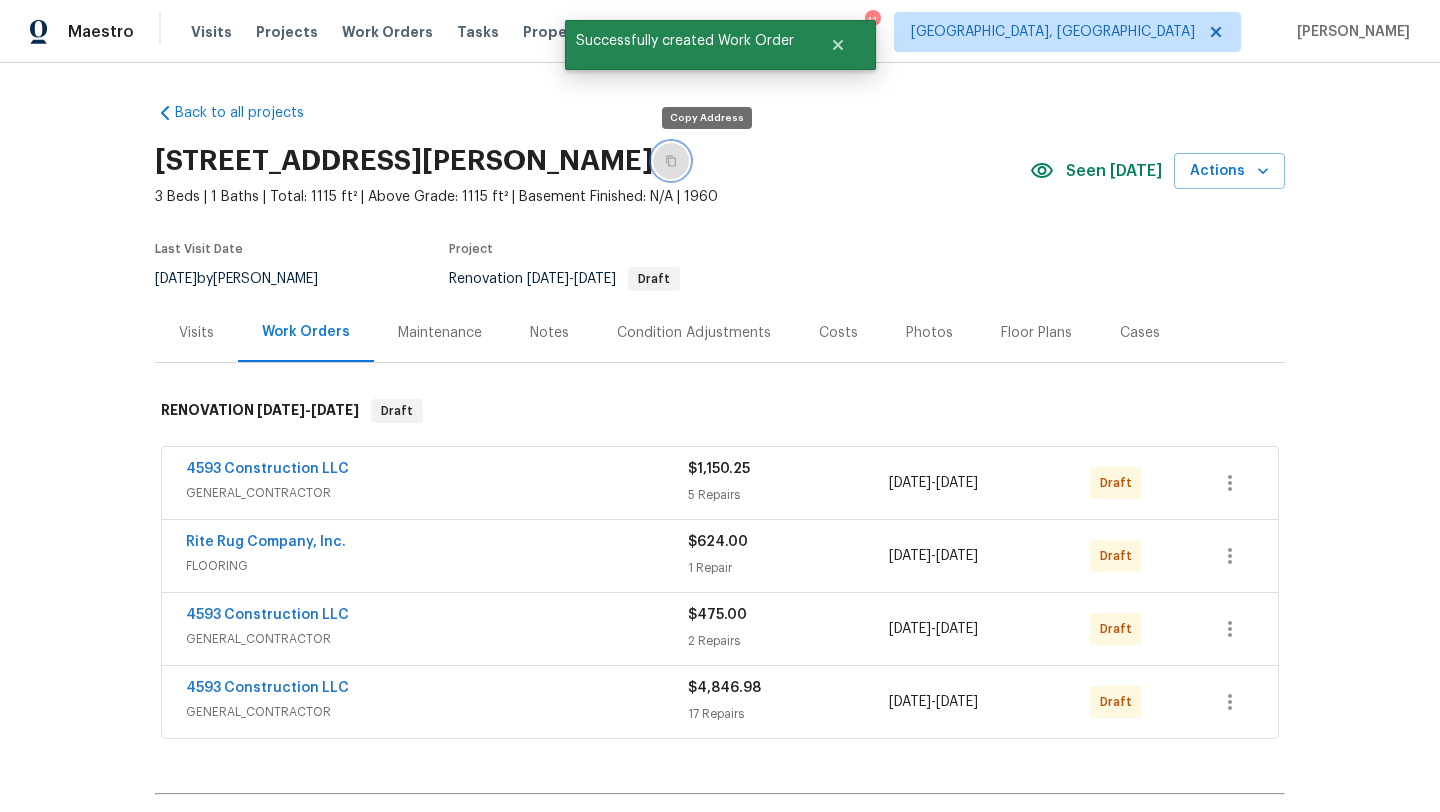 click at bounding box center (671, 161) 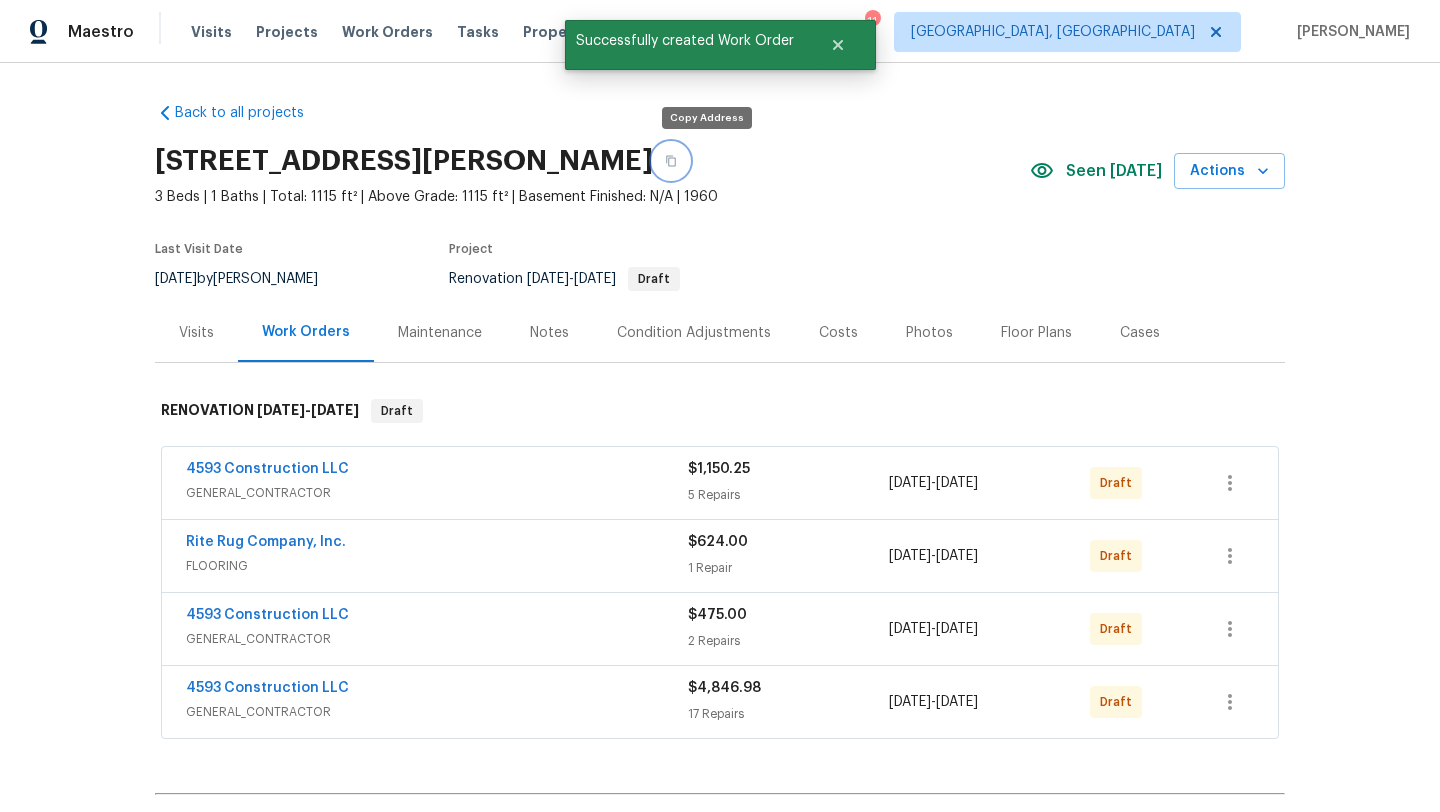 click at bounding box center (671, 161) 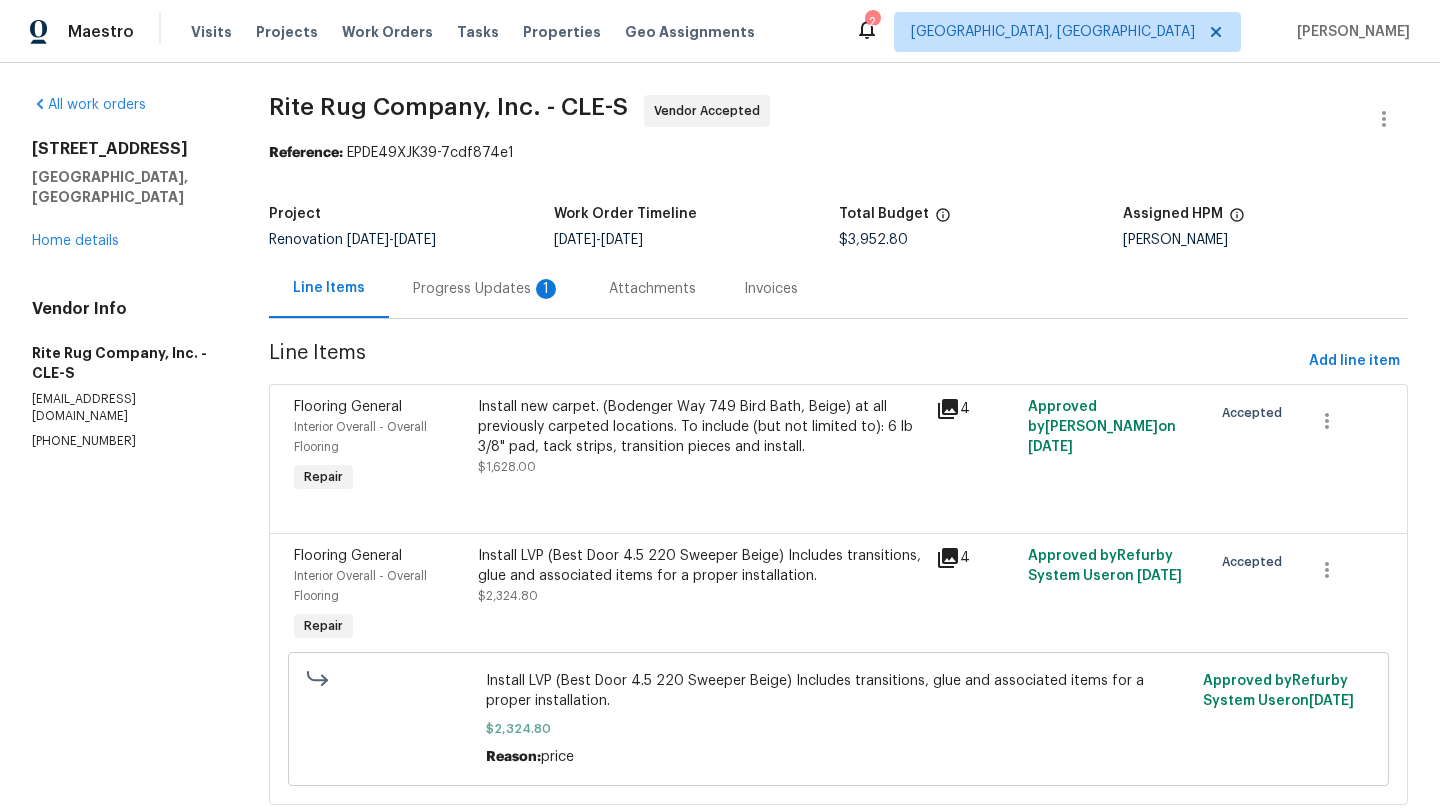 scroll, scrollTop: 0, scrollLeft: 0, axis: both 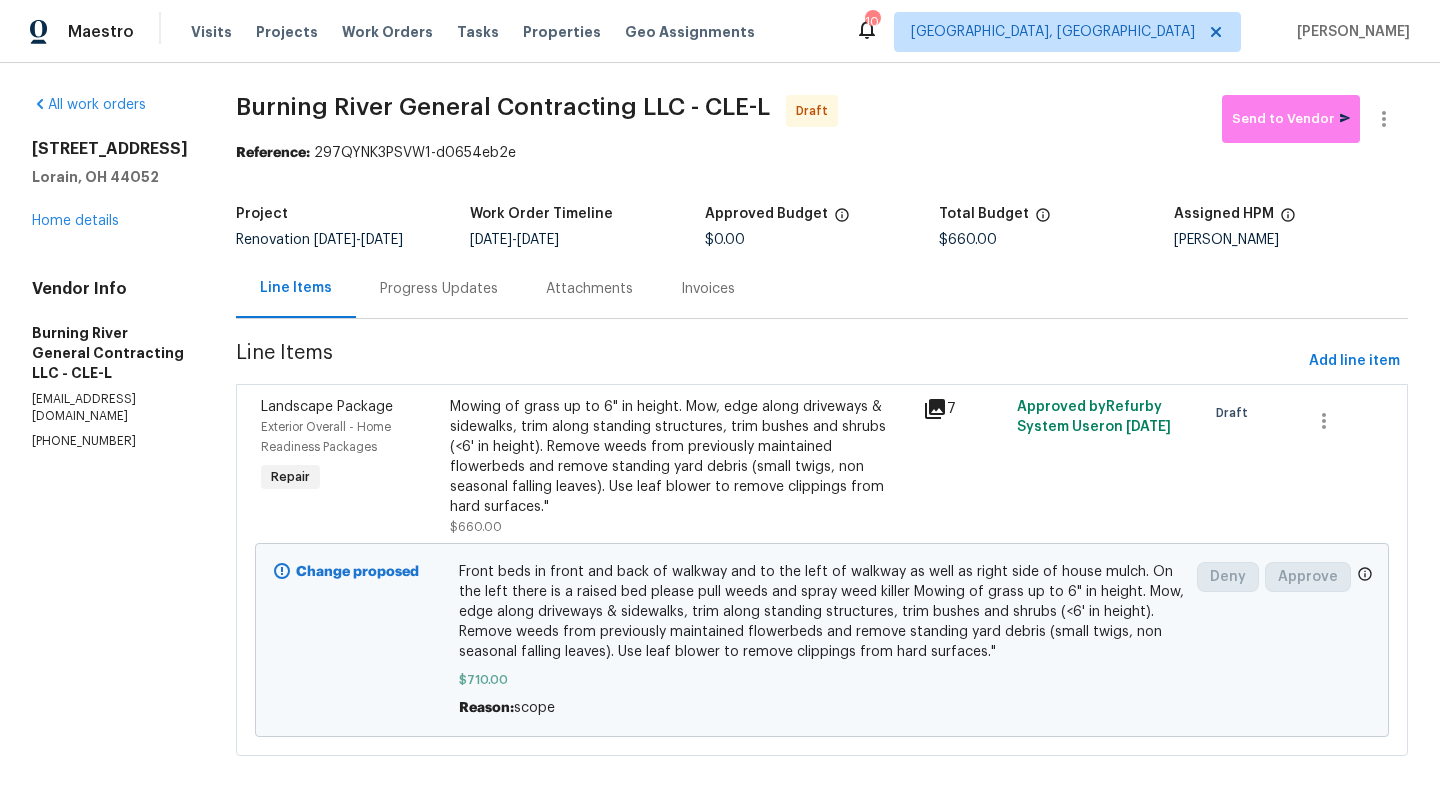 click on "Mowing of grass up to 6" in height. Mow, edge along driveways & sidewalks, trim along standing structures, trim bushes and shrubs (<6' in height). Remove weeds from previously maintained flowerbeds and remove standing yard debris (small twigs, non seasonal falling leaves).  Use leaf blower to remove clippings from hard surfaces."" at bounding box center (680, 457) 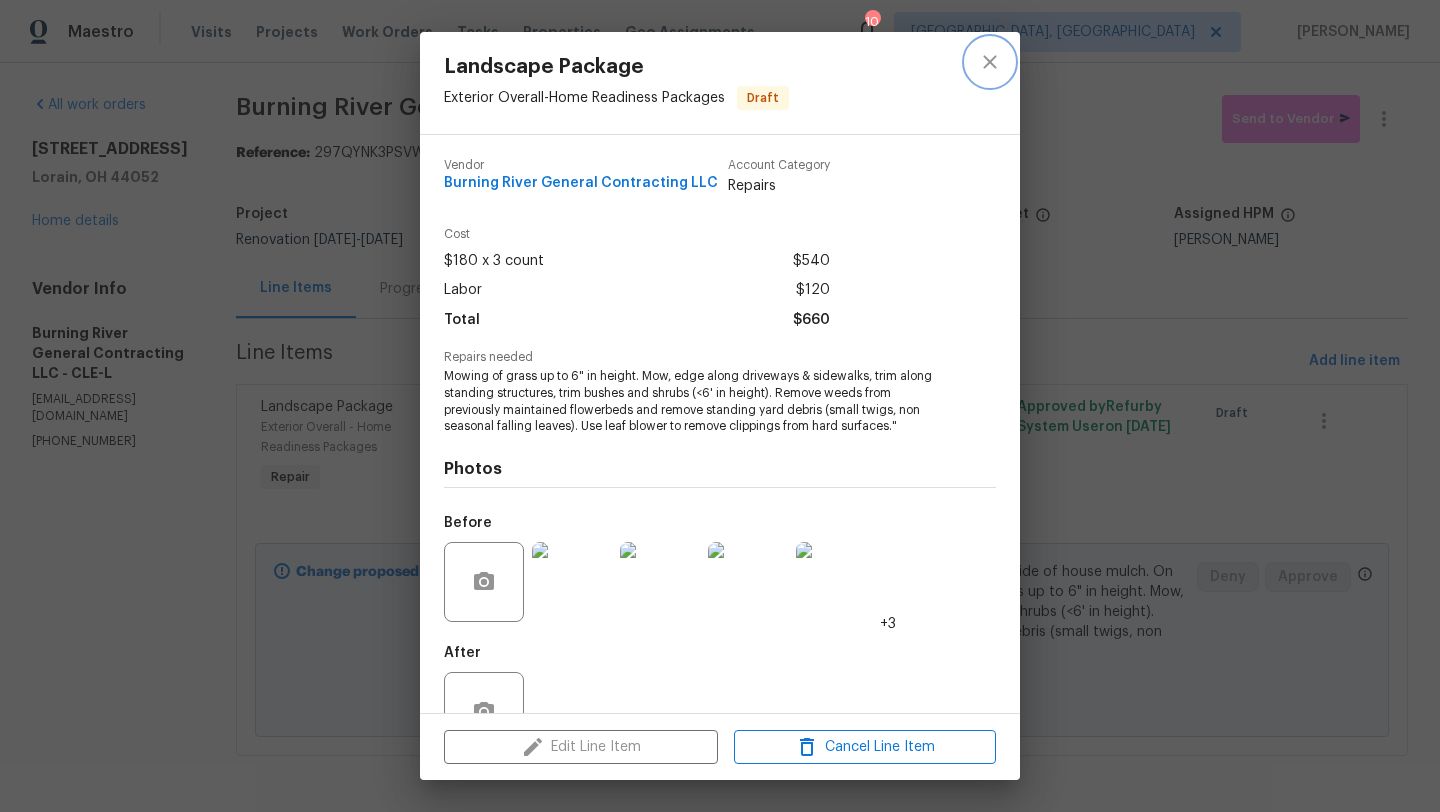 click 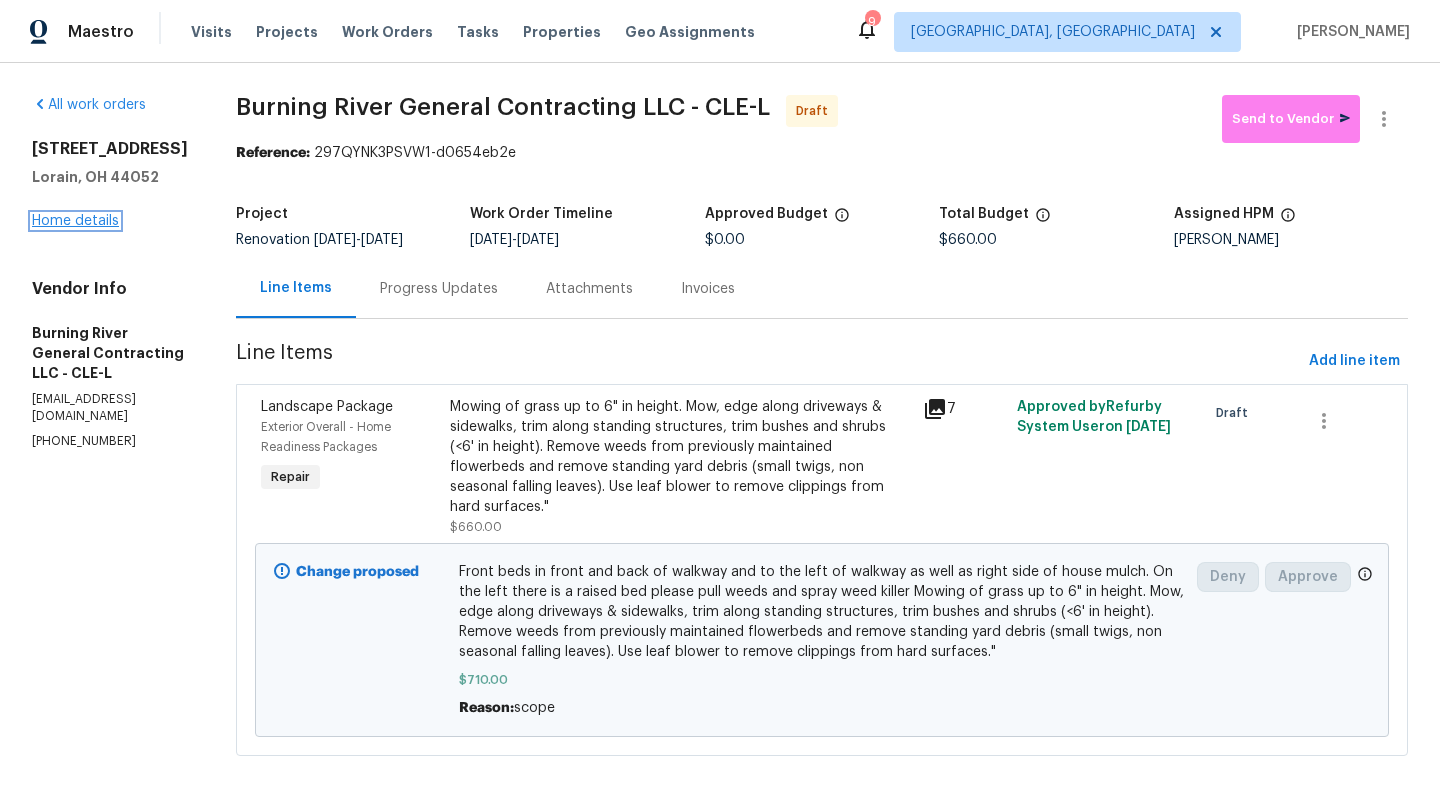 click on "Home details" at bounding box center [75, 221] 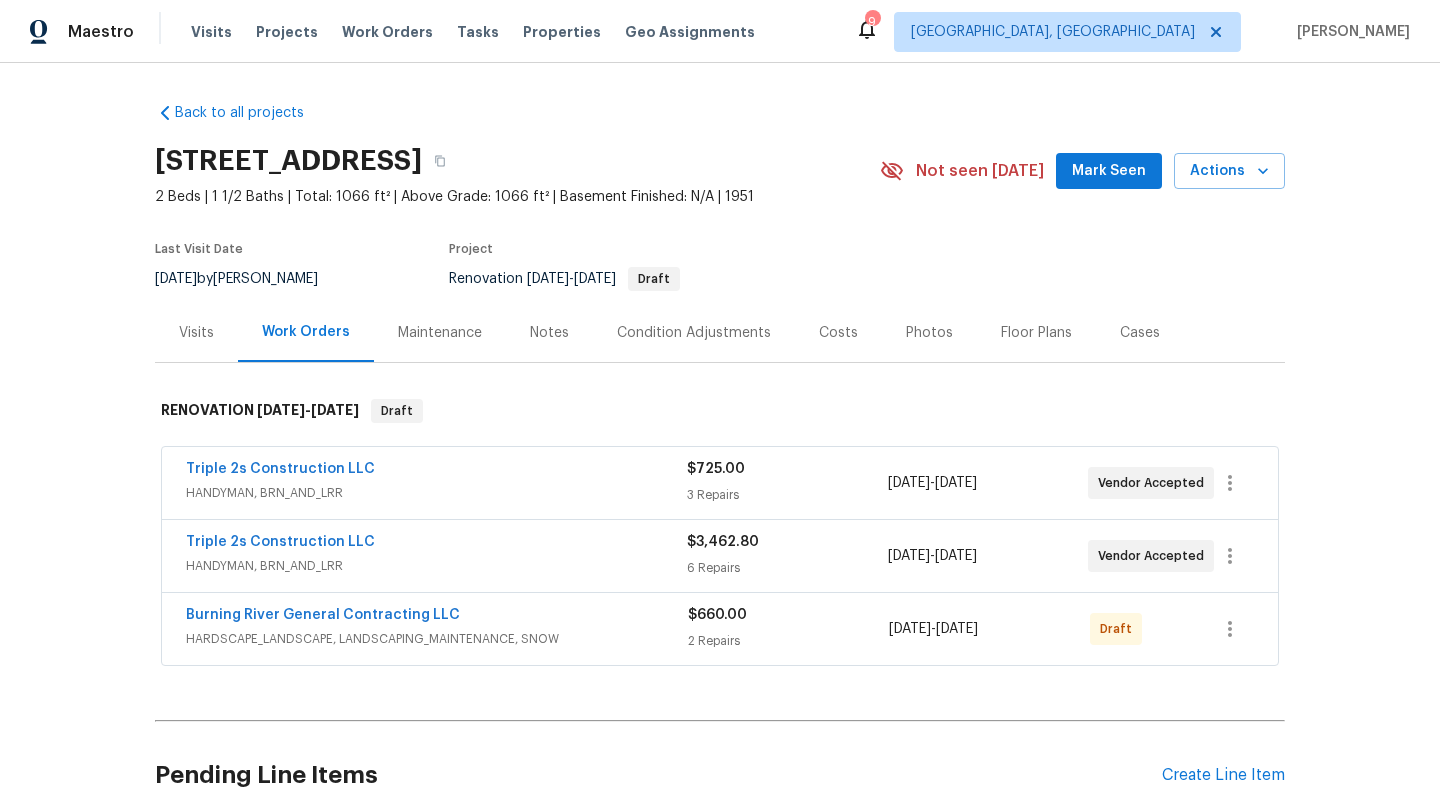 click on "Floor Plans" at bounding box center (1036, 333) 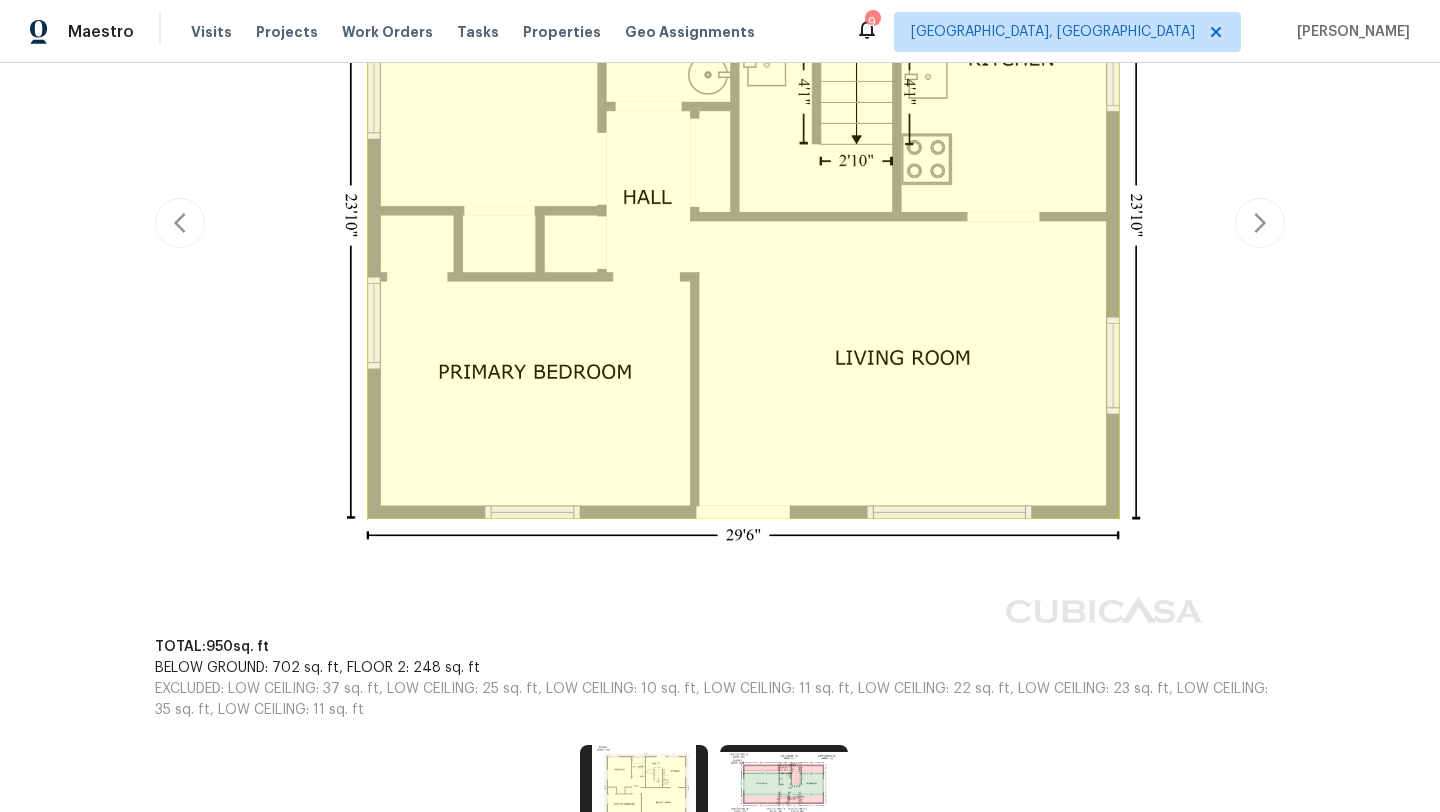 scroll, scrollTop: 783, scrollLeft: 0, axis: vertical 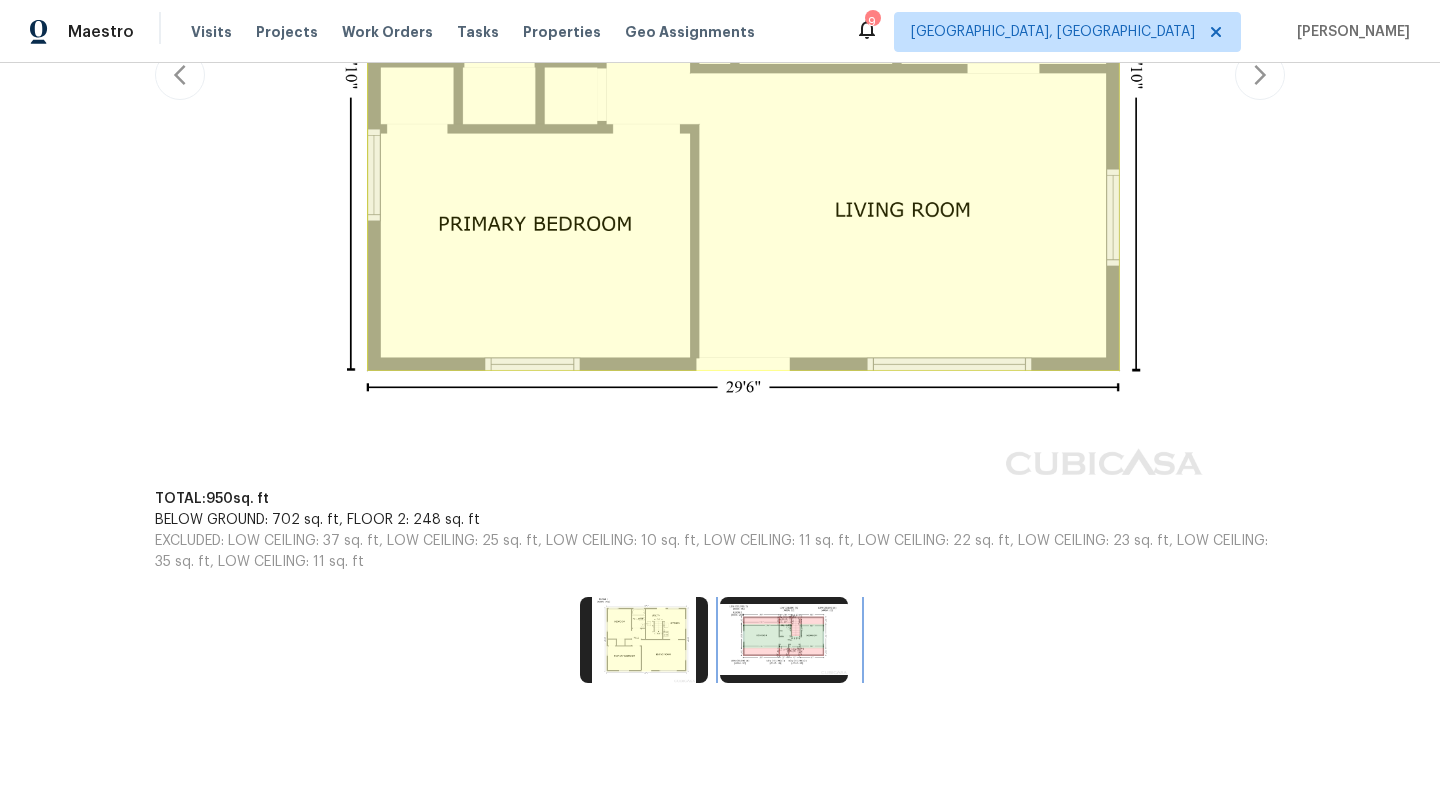 click at bounding box center [784, 640] 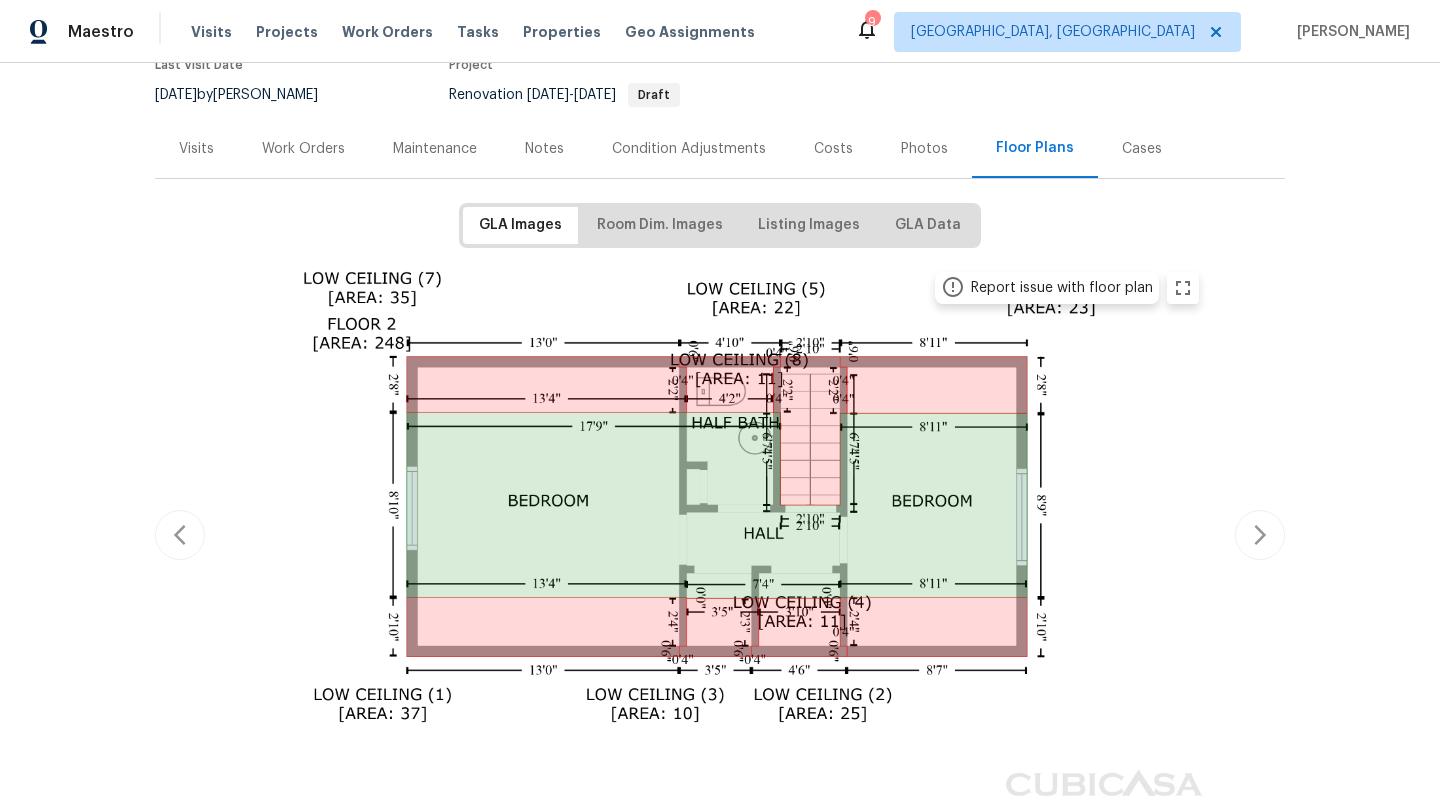 scroll, scrollTop: 177, scrollLeft: 0, axis: vertical 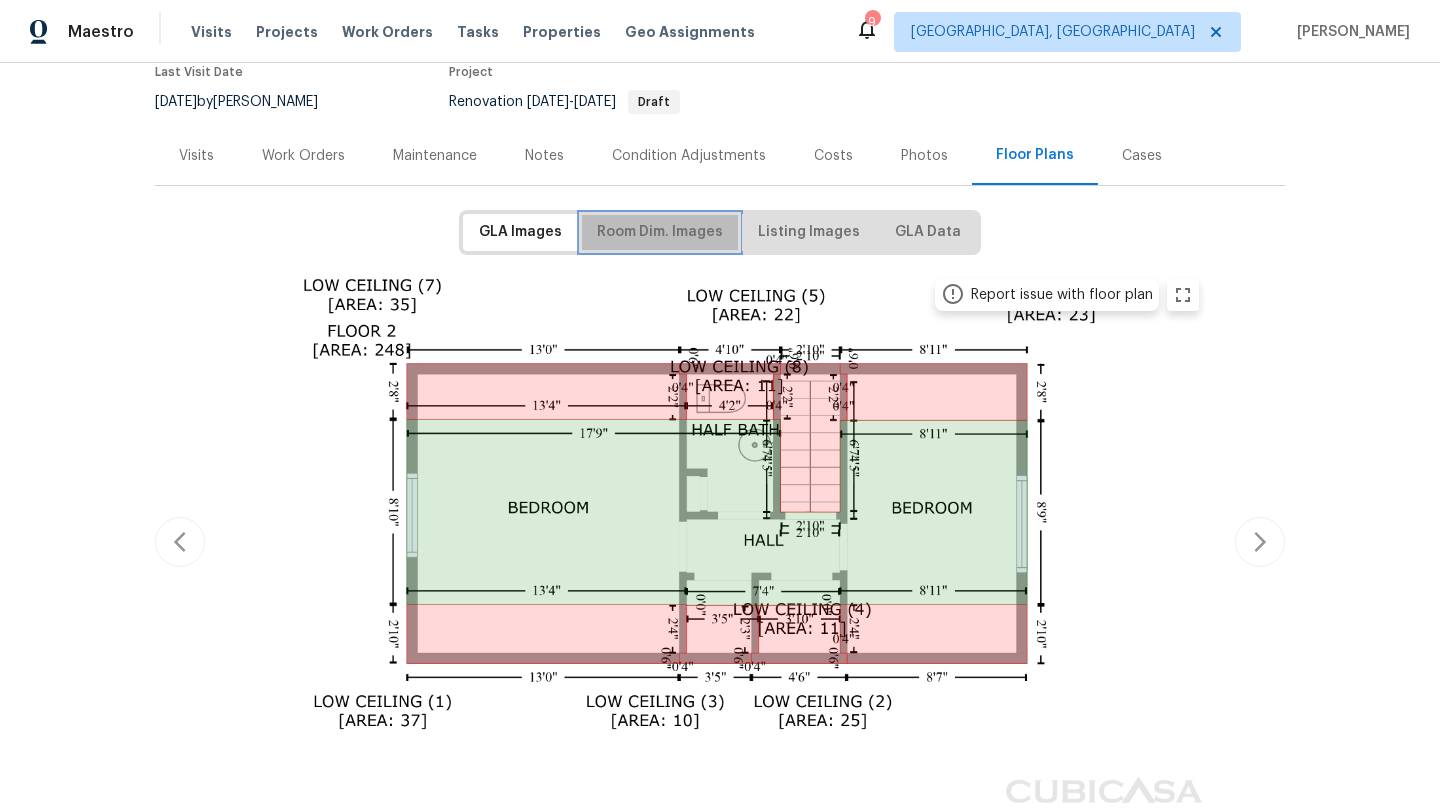 click on "Room Dim. Images" at bounding box center [660, 232] 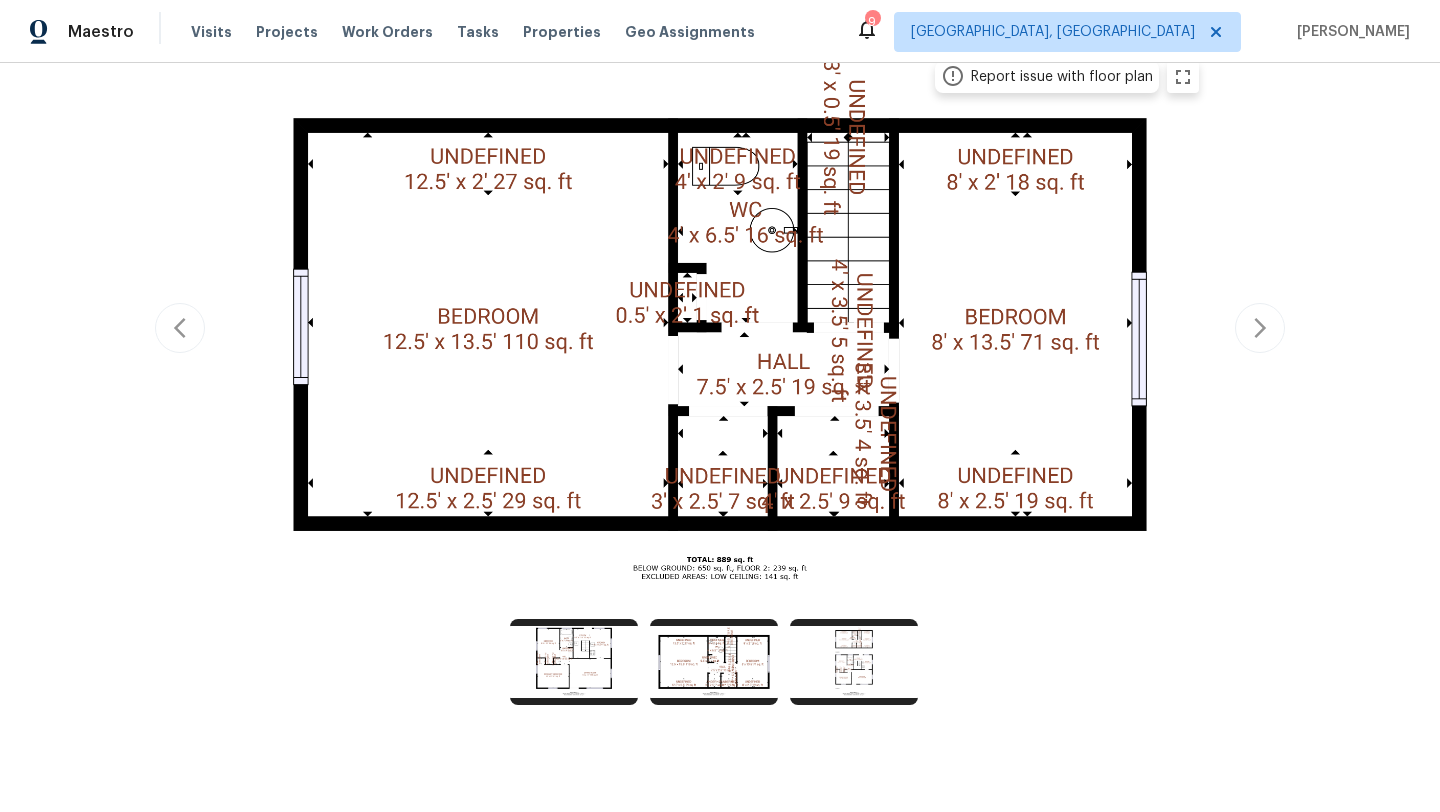 scroll, scrollTop: 398, scrollLeft: 0, axis: vertical 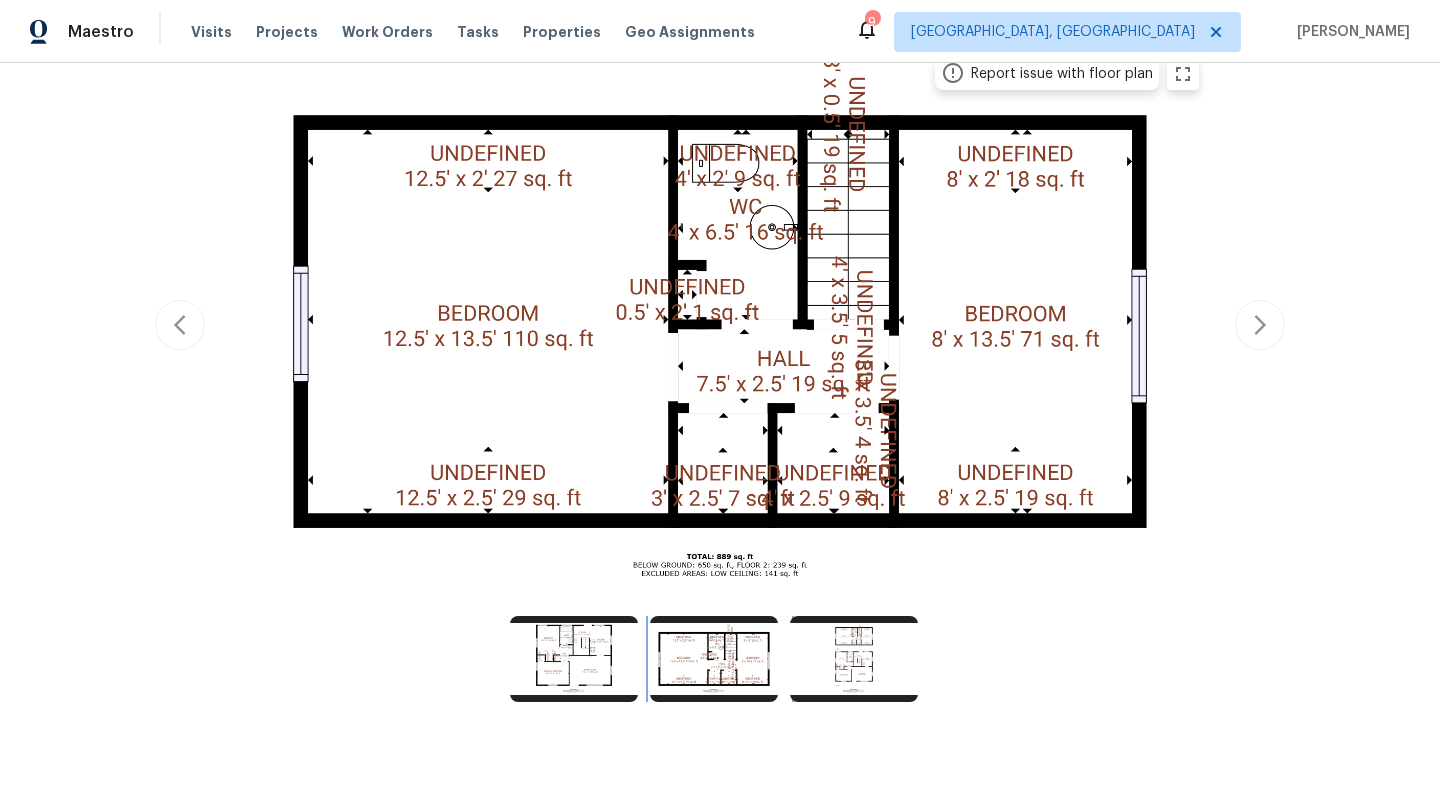 click at bounding box center [714, 659] 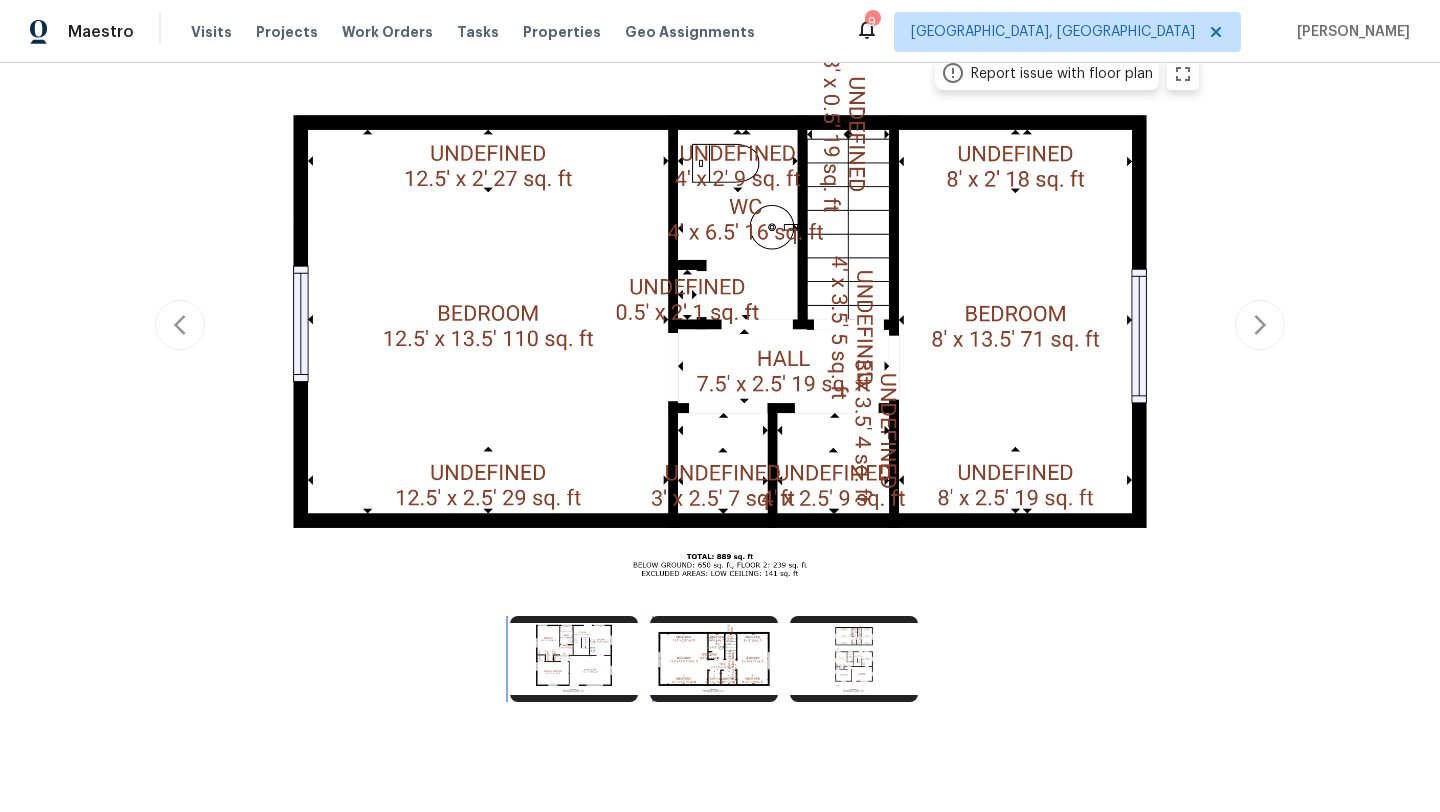 click at bounding box center [574, 659] 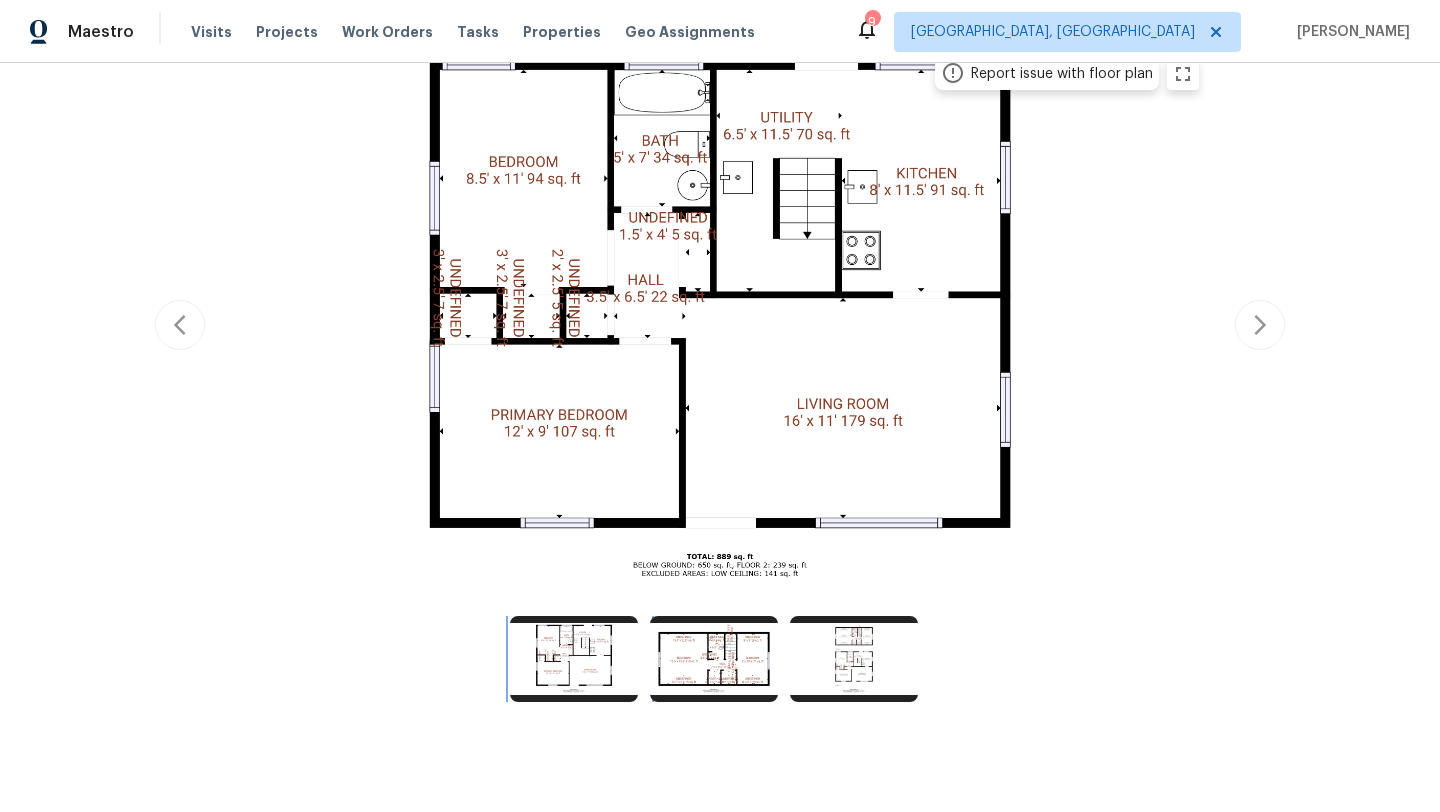 click at bounding box center (574, 659) 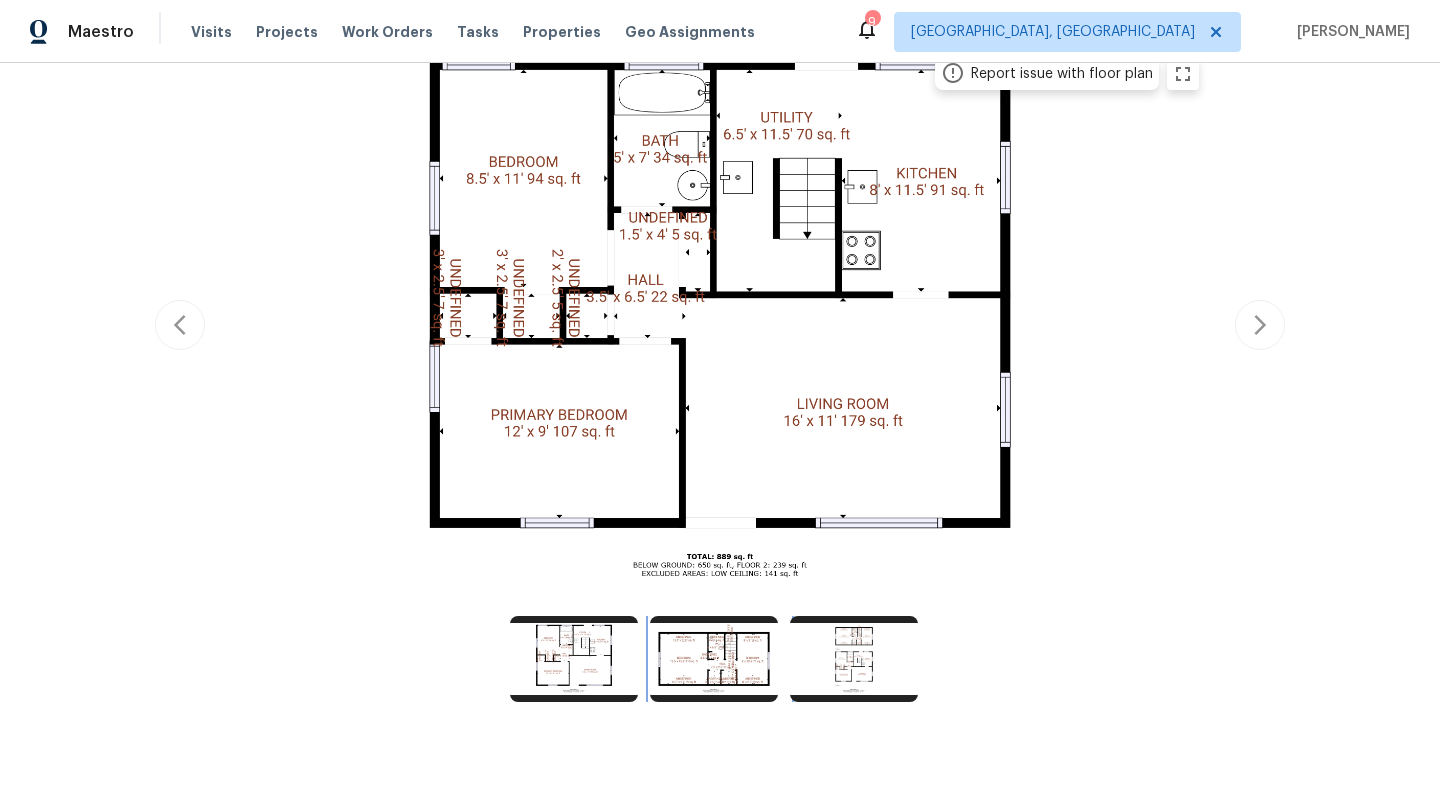 click at bounding box center [714, 659] 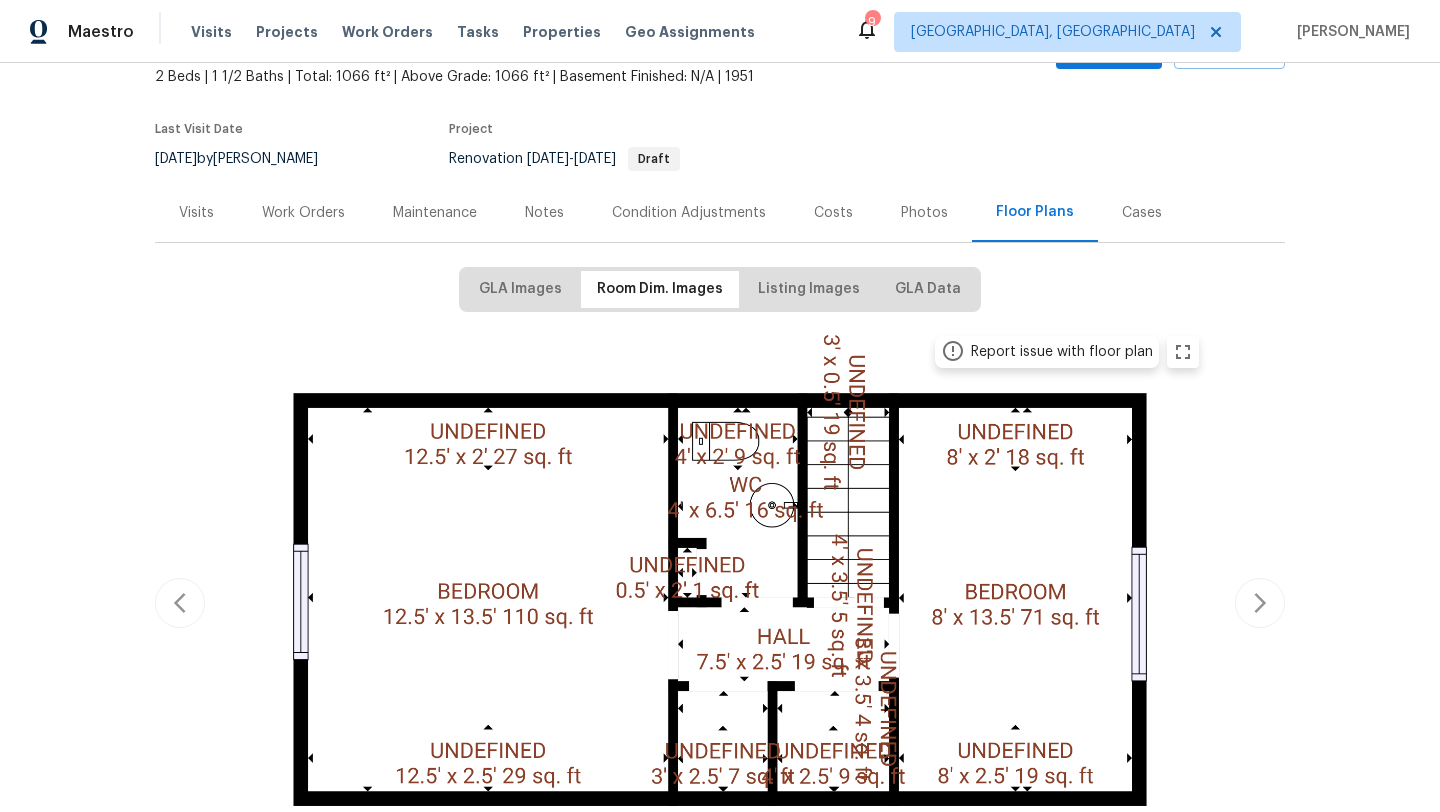 scroll, scrollTop: 0, scrollLeft: 0, axis: both 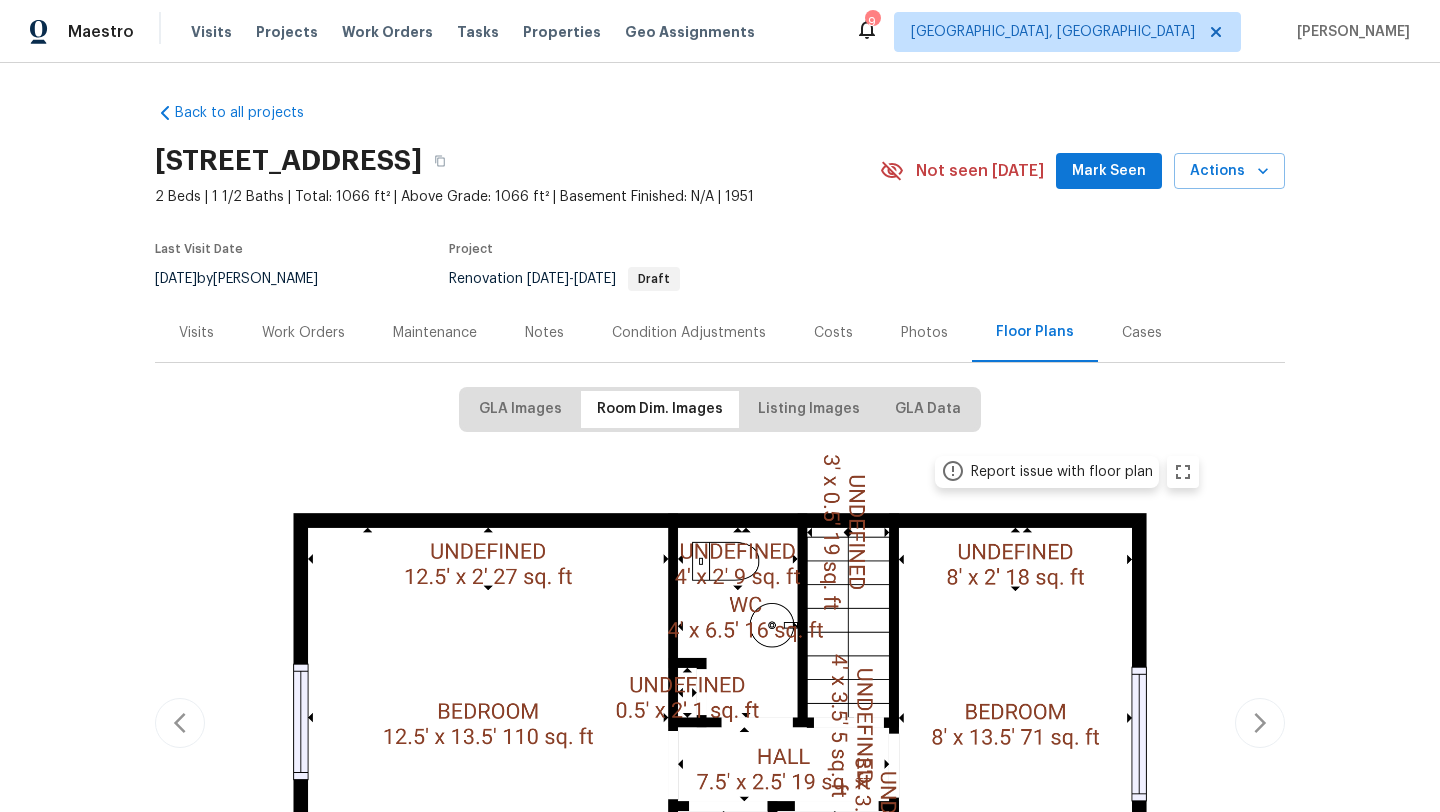 click on "Work Orders" at bounding box center [303, 333] 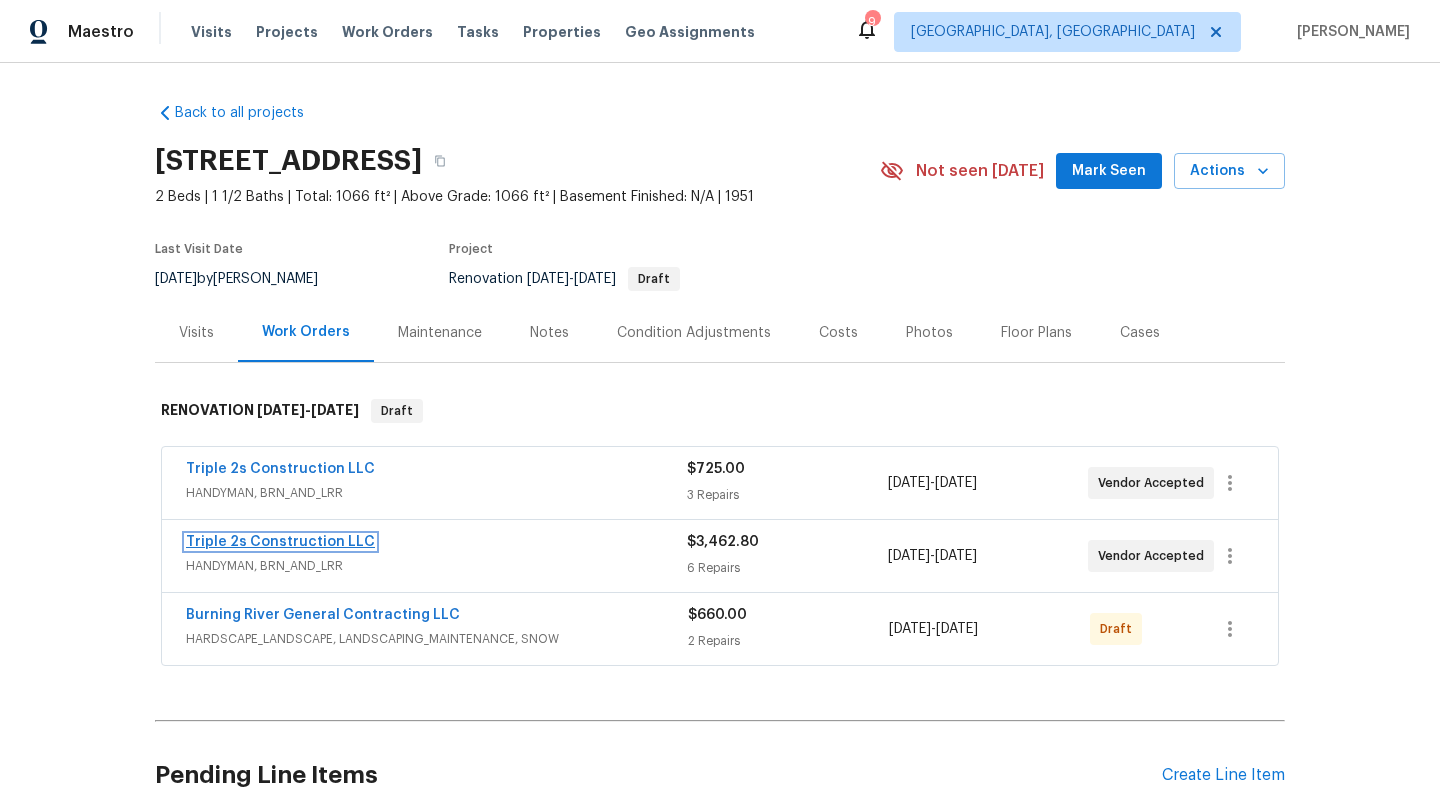 click on "Triple 2s Construction LLC" at bounding box center (280, 542) 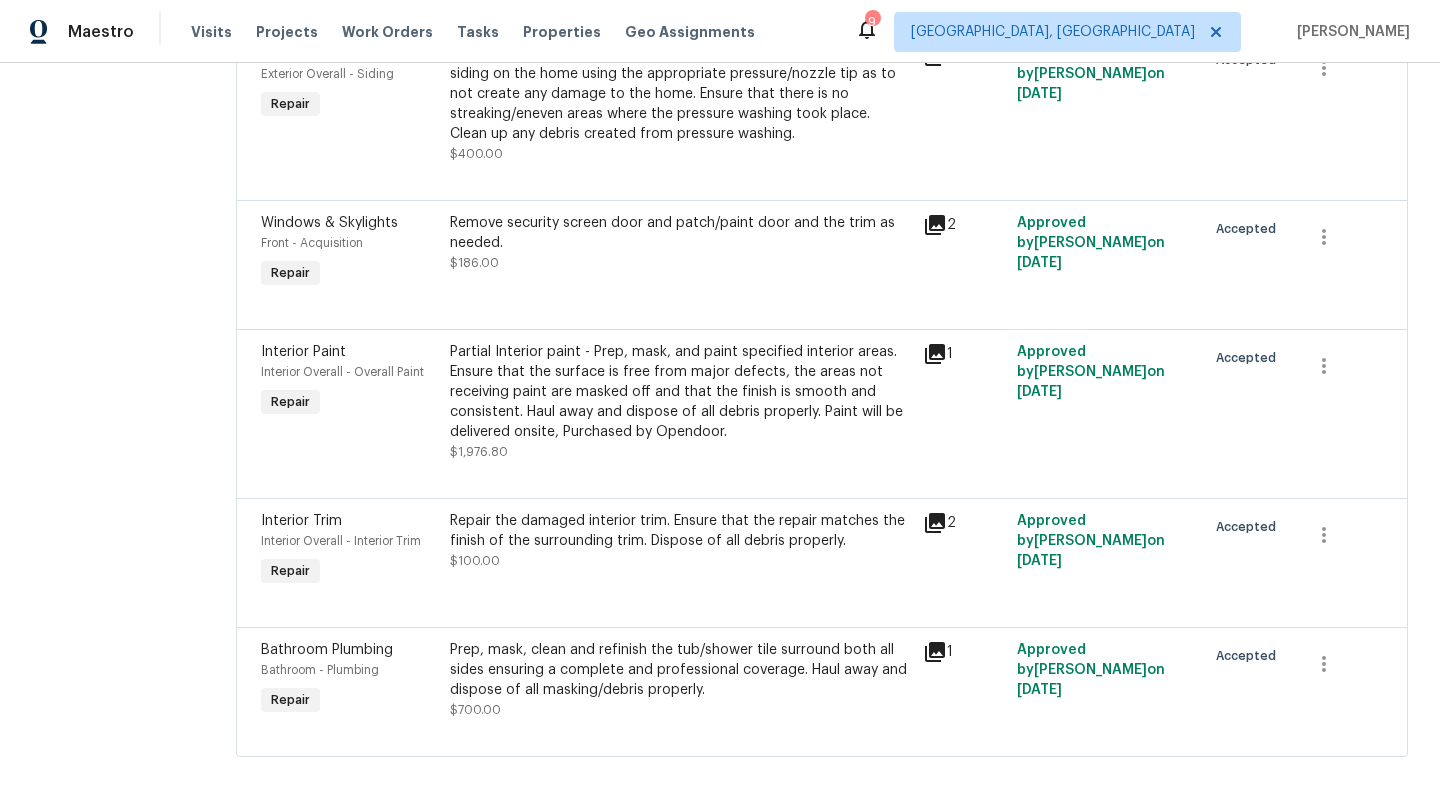 scroll, scrollTop: 608, scrollLeft: 0, axis: vertical 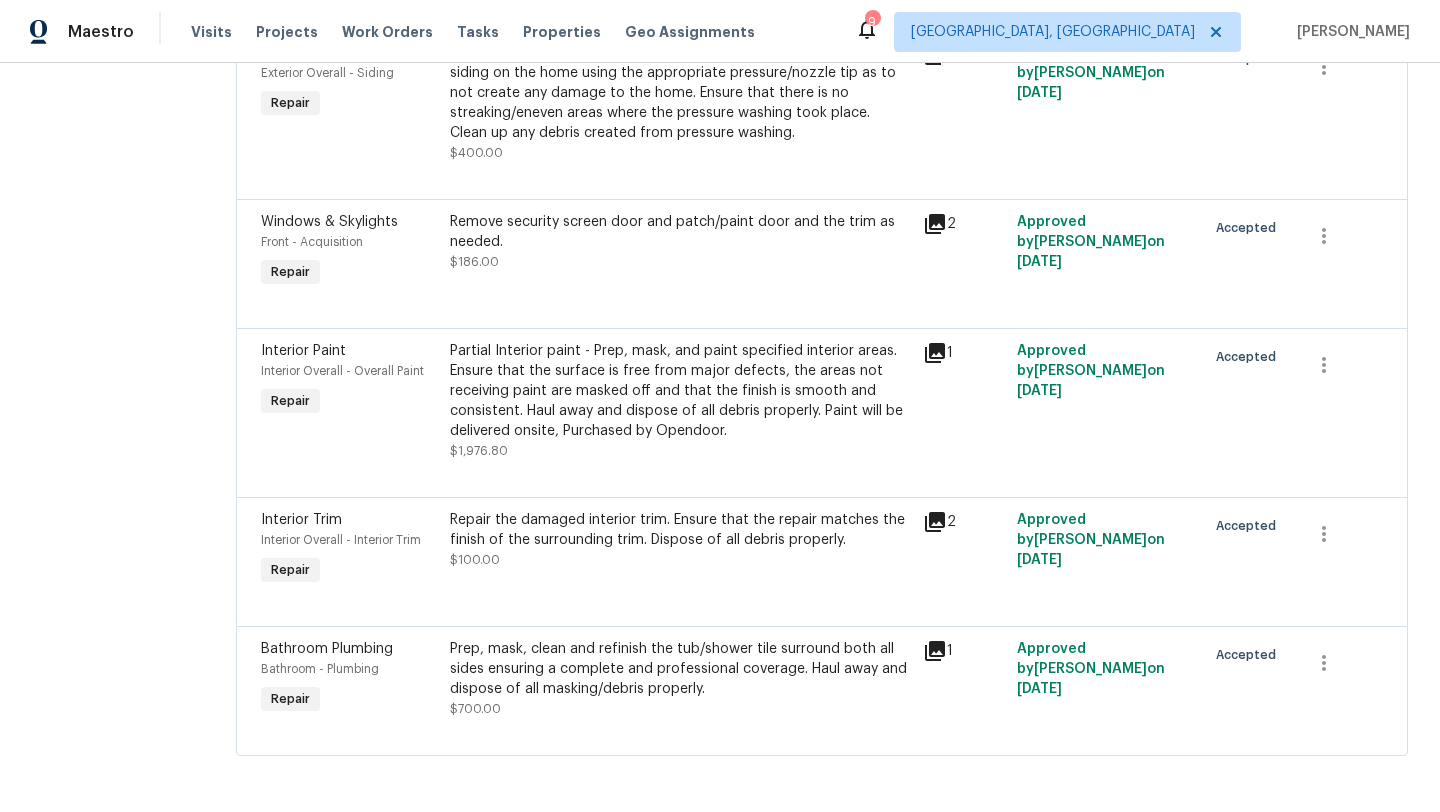 click on "Partial Interior paint - Prep, mask, and paint specified interior areas. Ensure that the surface is free from major defects, the areas not receiving paint are masked off and that the finish is smooth and consistent. Haul away and dispose of all debris properly. Paint will be delivered onsite, Purchased by Opendoor." at bounding box center (680, 391) 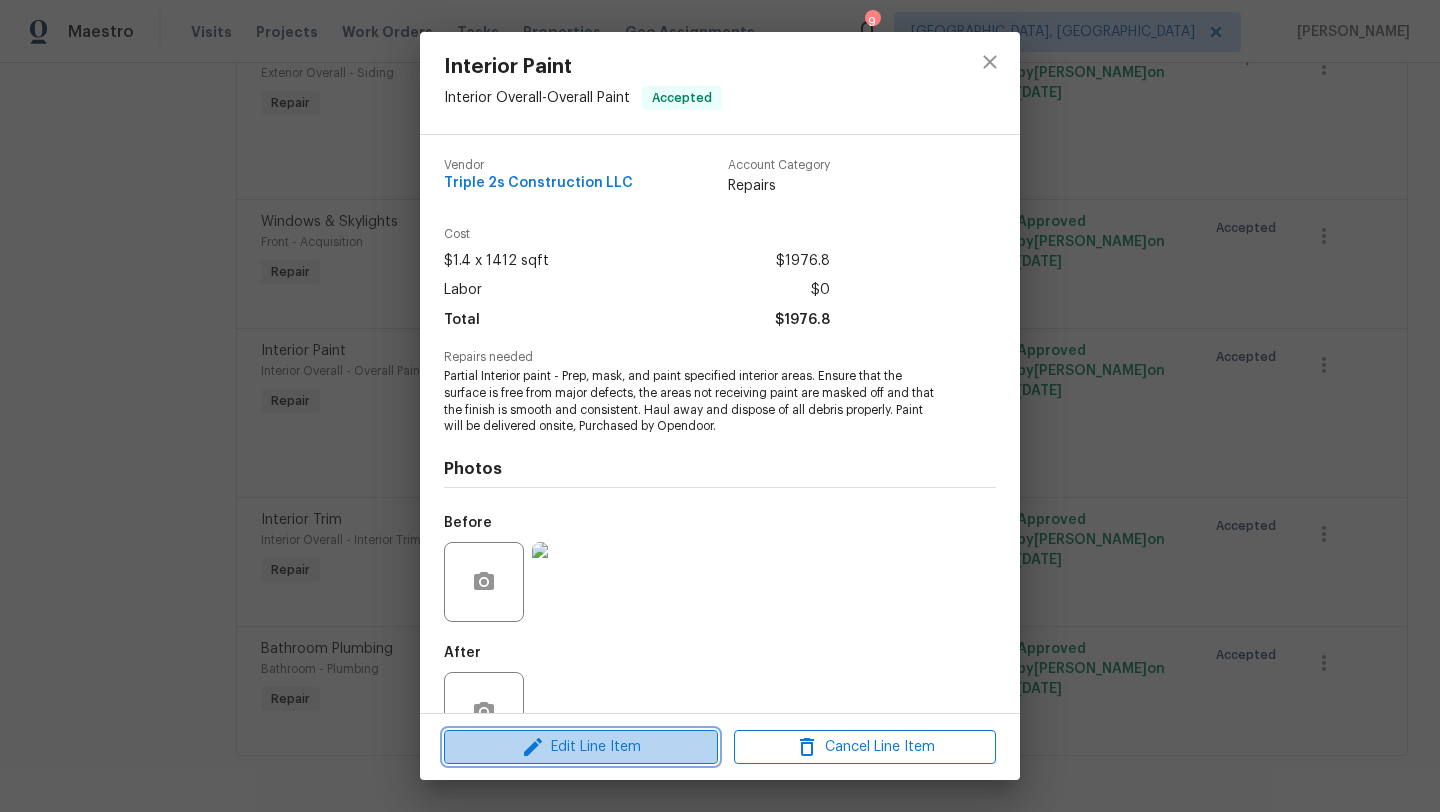 click on "Edit Line Item" at bounding box center [581, 747] 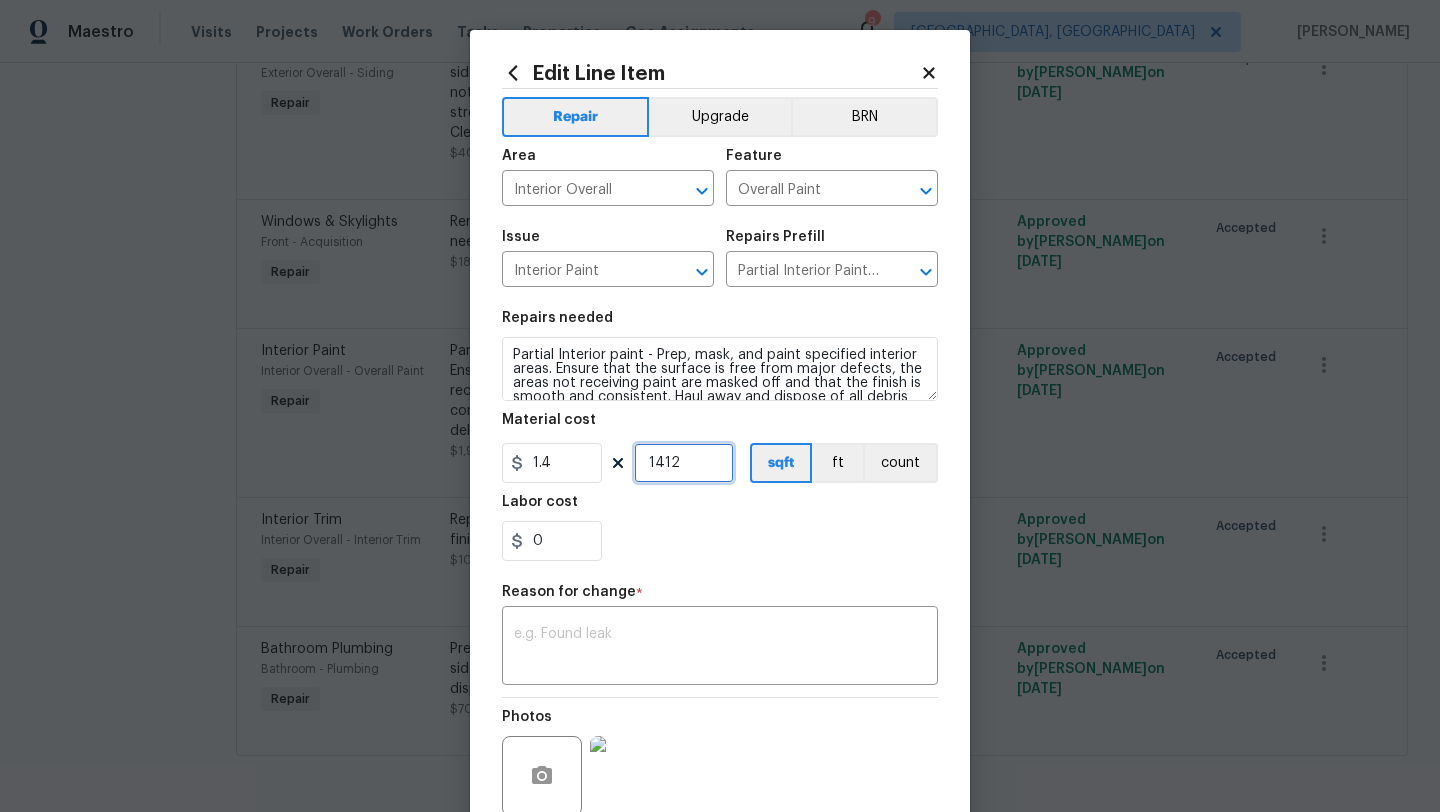 drag, startPoint x: 681, startPoint y: 468, endPoint x: 646, endPoint y: 467, distance: 35.014282 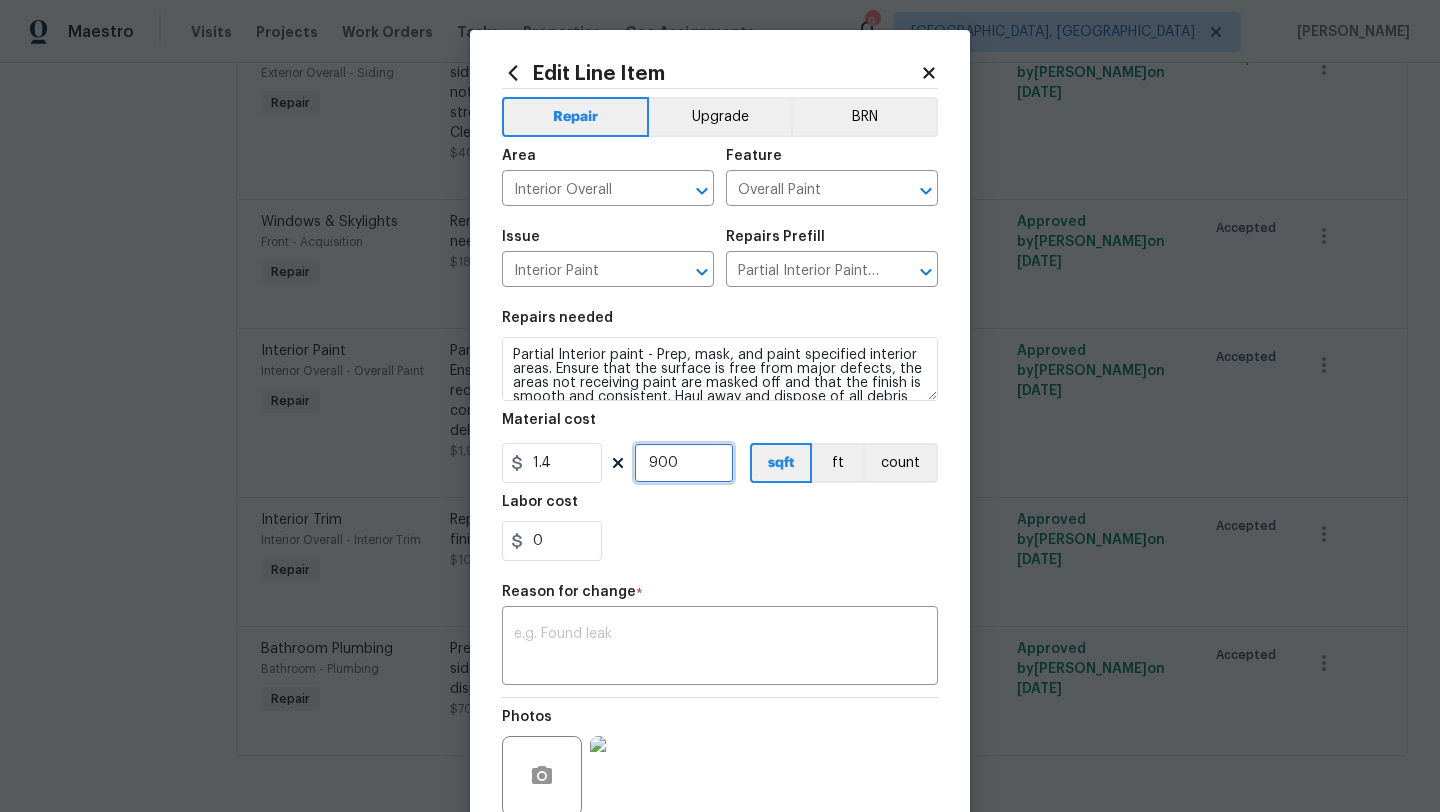 type on "900" 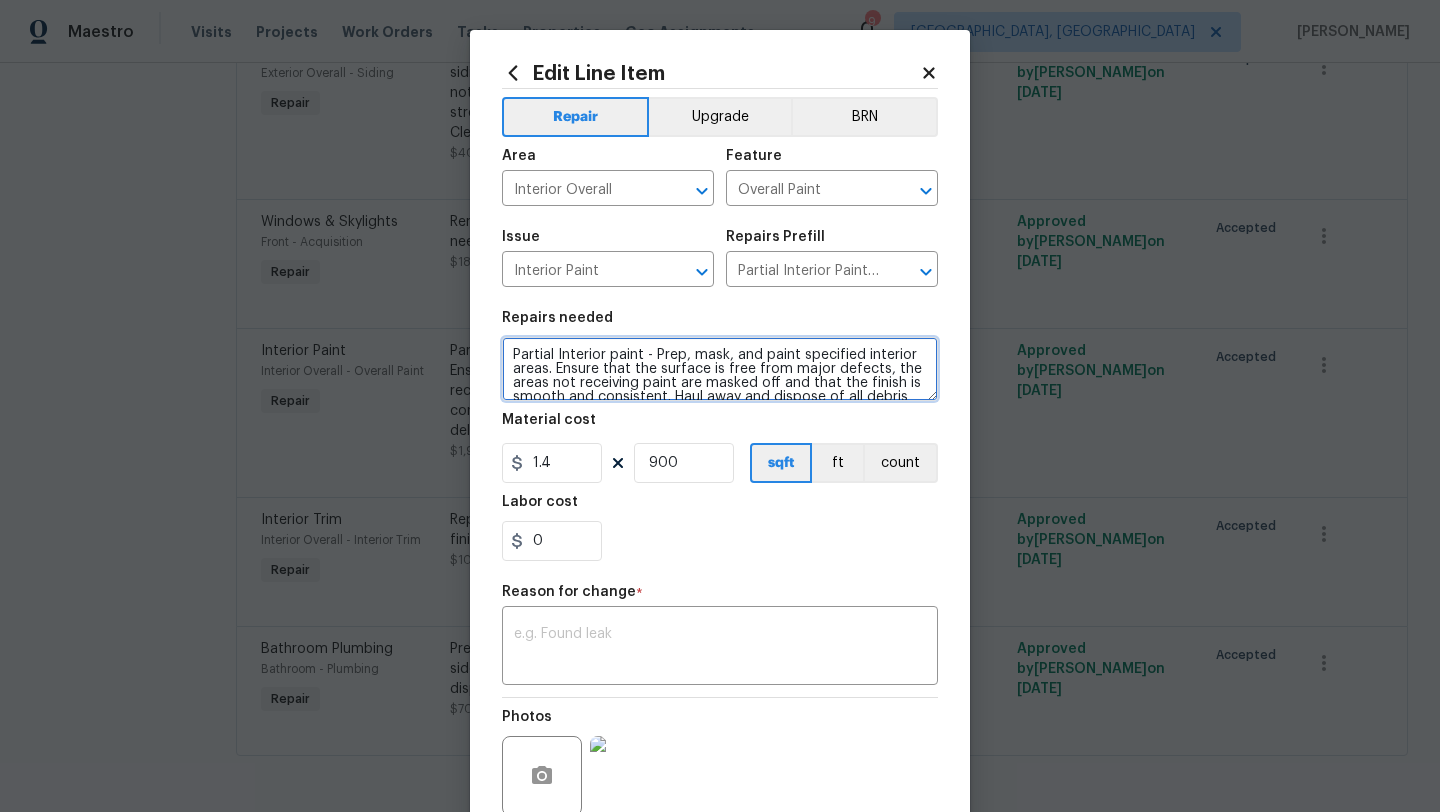 click on "Partial Interior paint - Prep, mask, and paint specified interior areas. Ensure that the surface is free from major defects, the areas not receiving paint are masked off and that the finish is smooth and consistent. Haul away and dispose of all debris properly. Paint will be delivered onsite, Purchased by Opendoor." at bounding box center (720, 369) 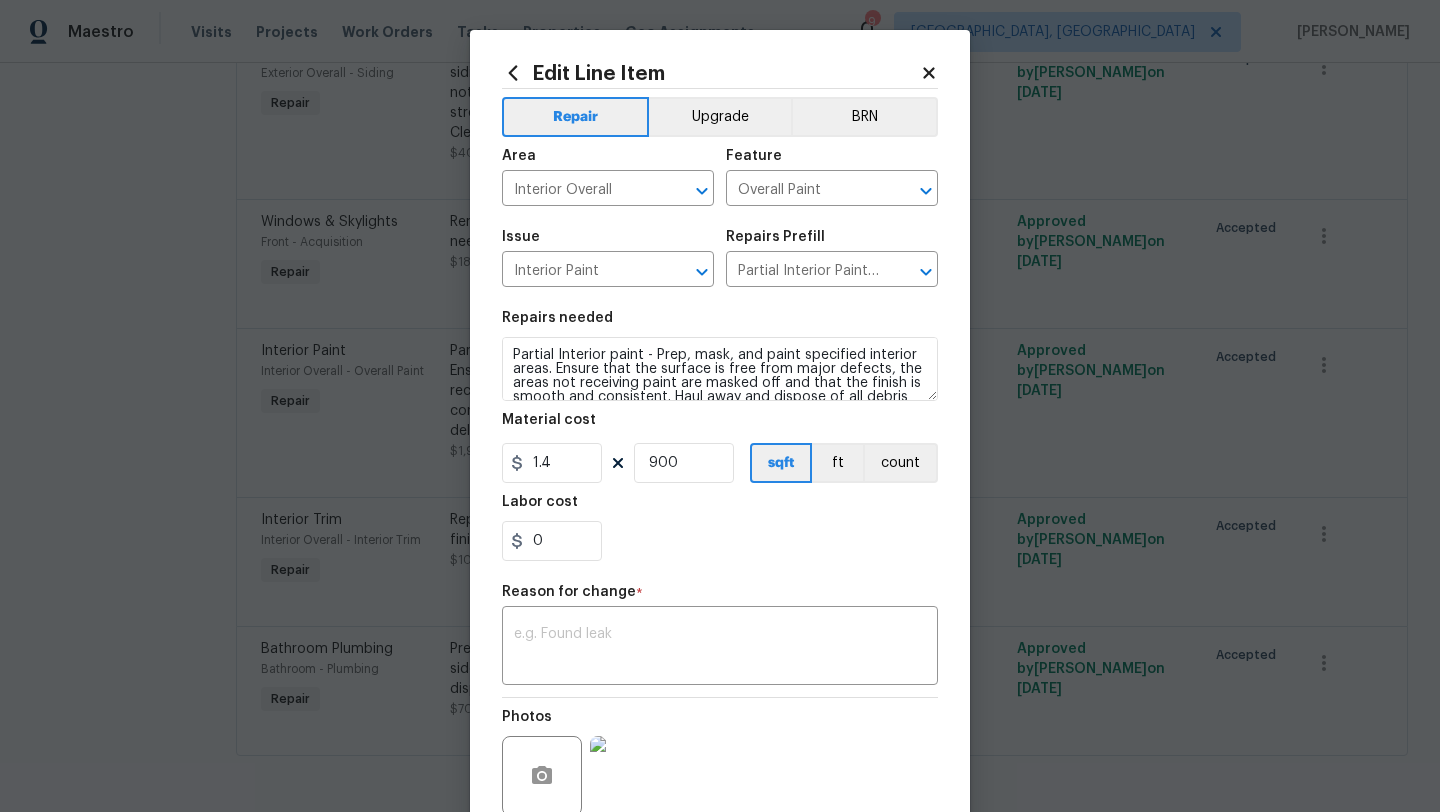 click 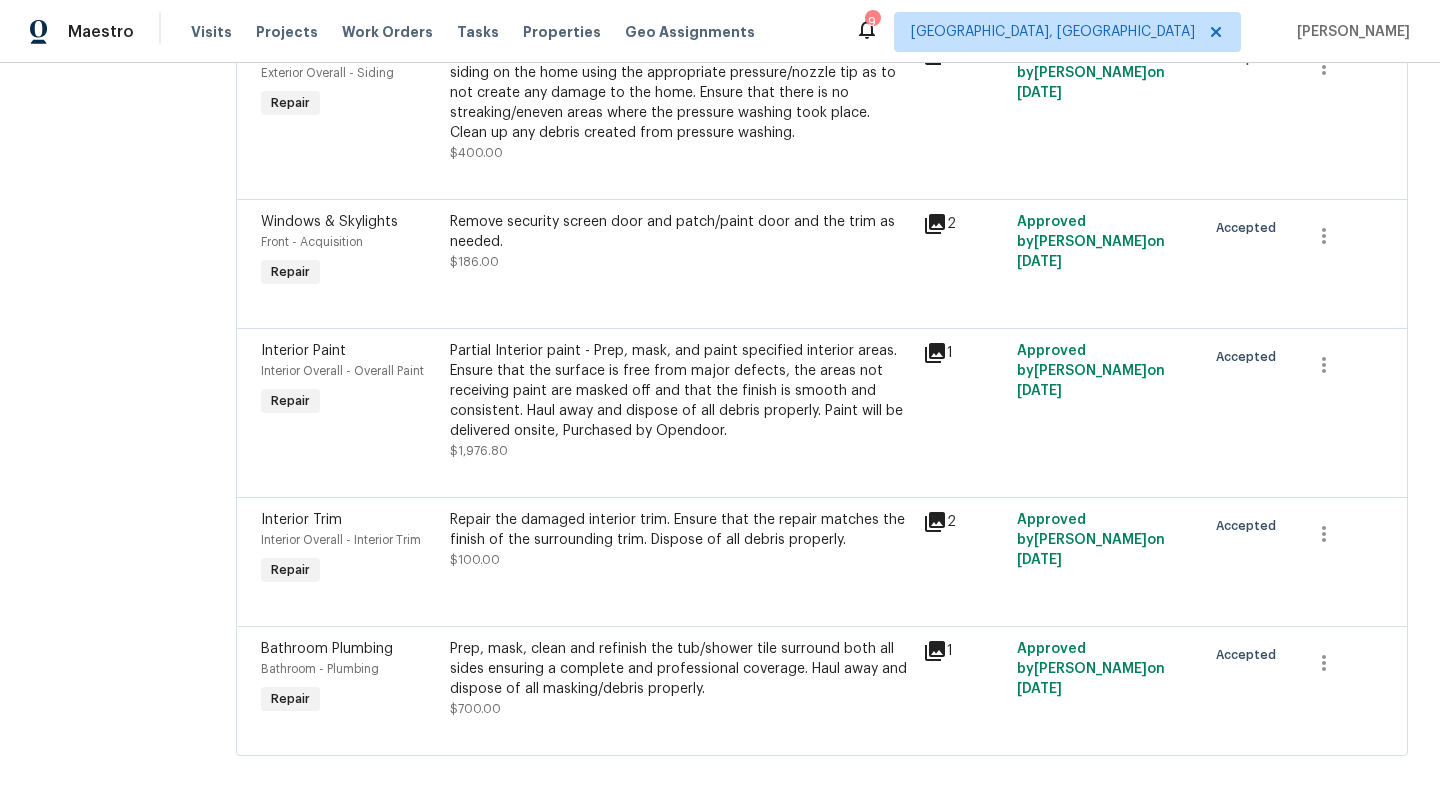 click on "Partial Interior paint - Prep, mask, and paint specified interior areas. Ensure that the surface is free from major defects, the areas not receiving paint are masked off and that the finish is smooth and consistent. Haul away and dispose of all debris properly. Paint will be delivered onsite, Purchased by Opendoor." at bounding box center (680, 391) 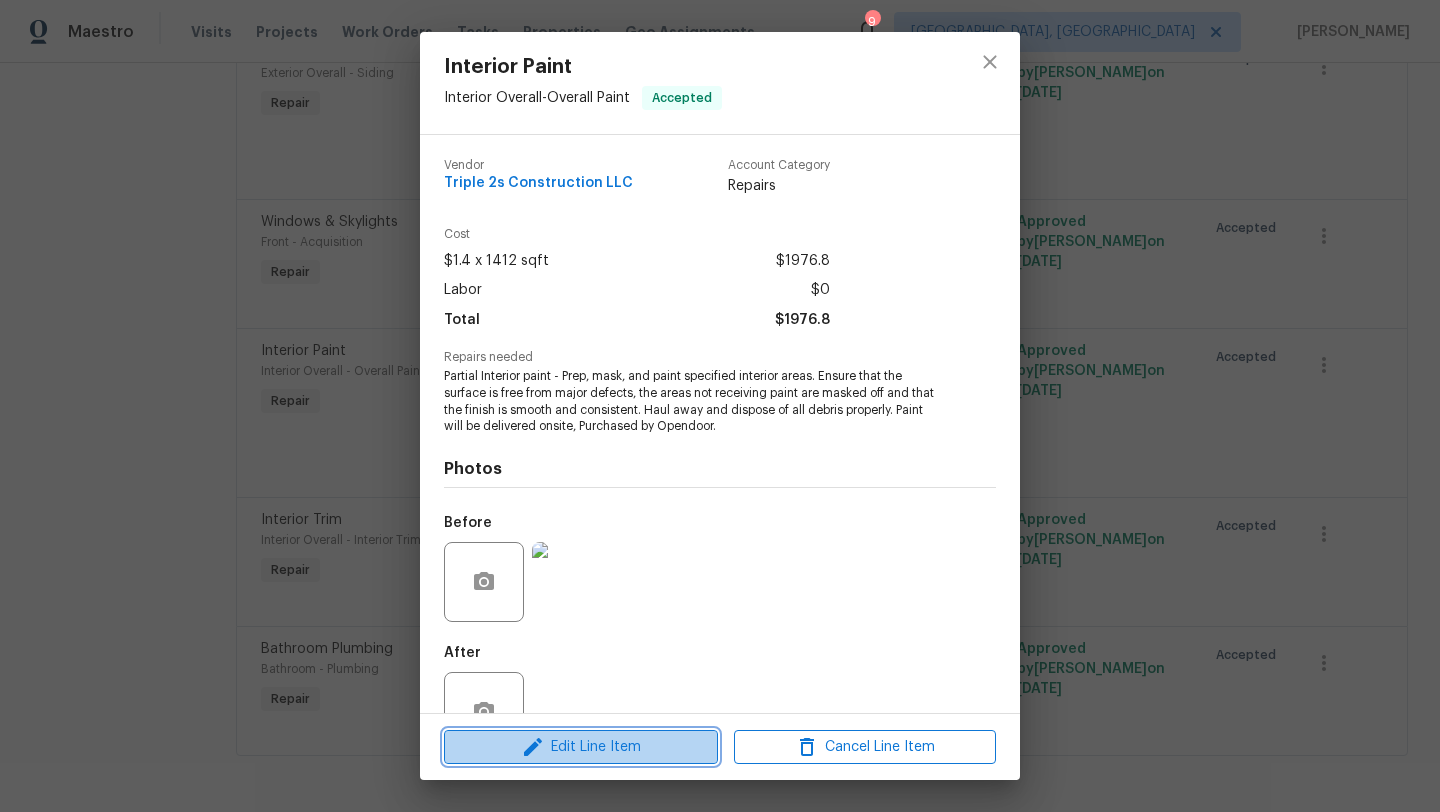 click 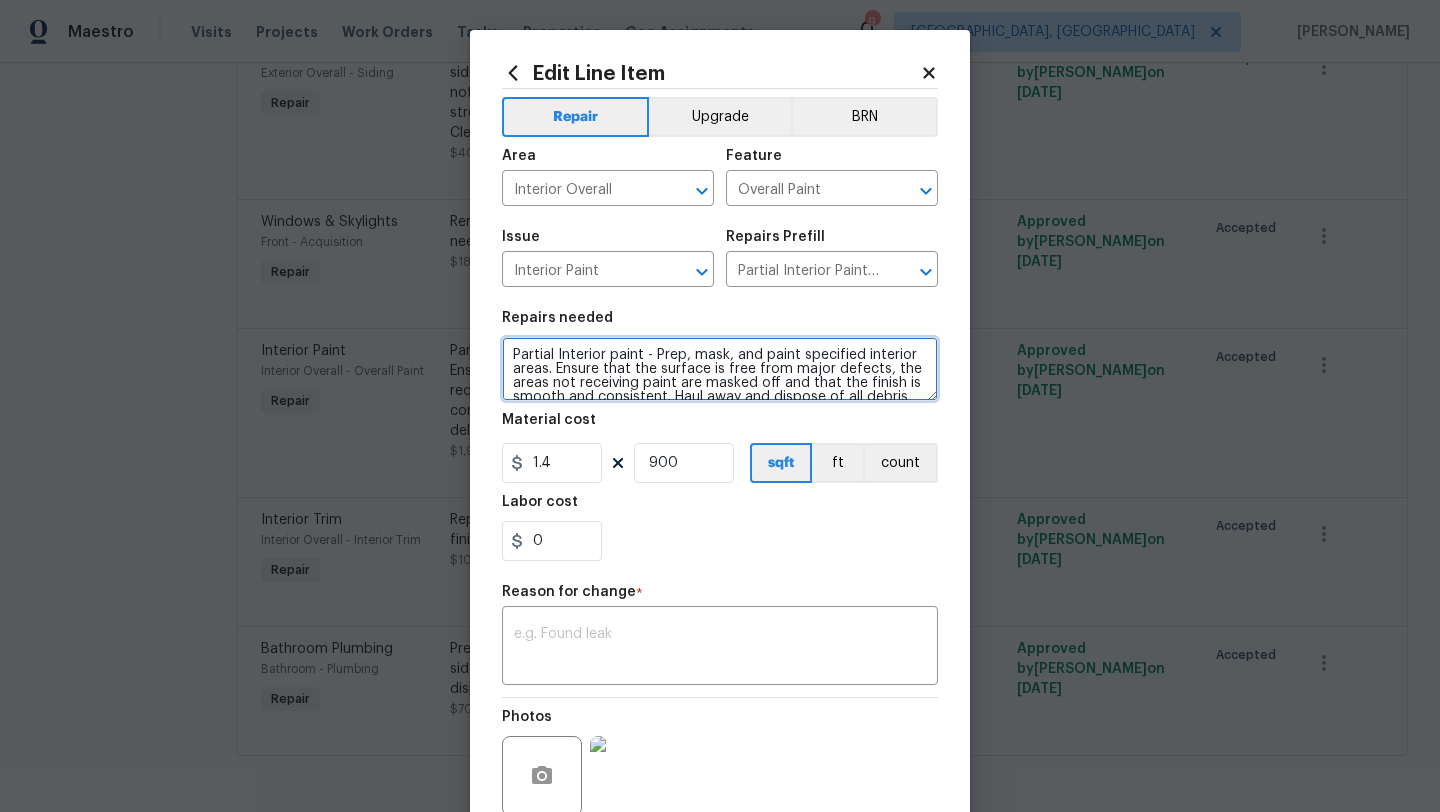 click on "Partial Interior paint - Prep, mask, and paint specified interior areas. Ensure that the surface is free from major defects, the areas not receiving paint are masked off and that the finish is smooth and consistent. Haul away and dispose of all debris properly. Paint will be delivered onsite, Purchased by Opendoor." at bounding box center [720, 369] 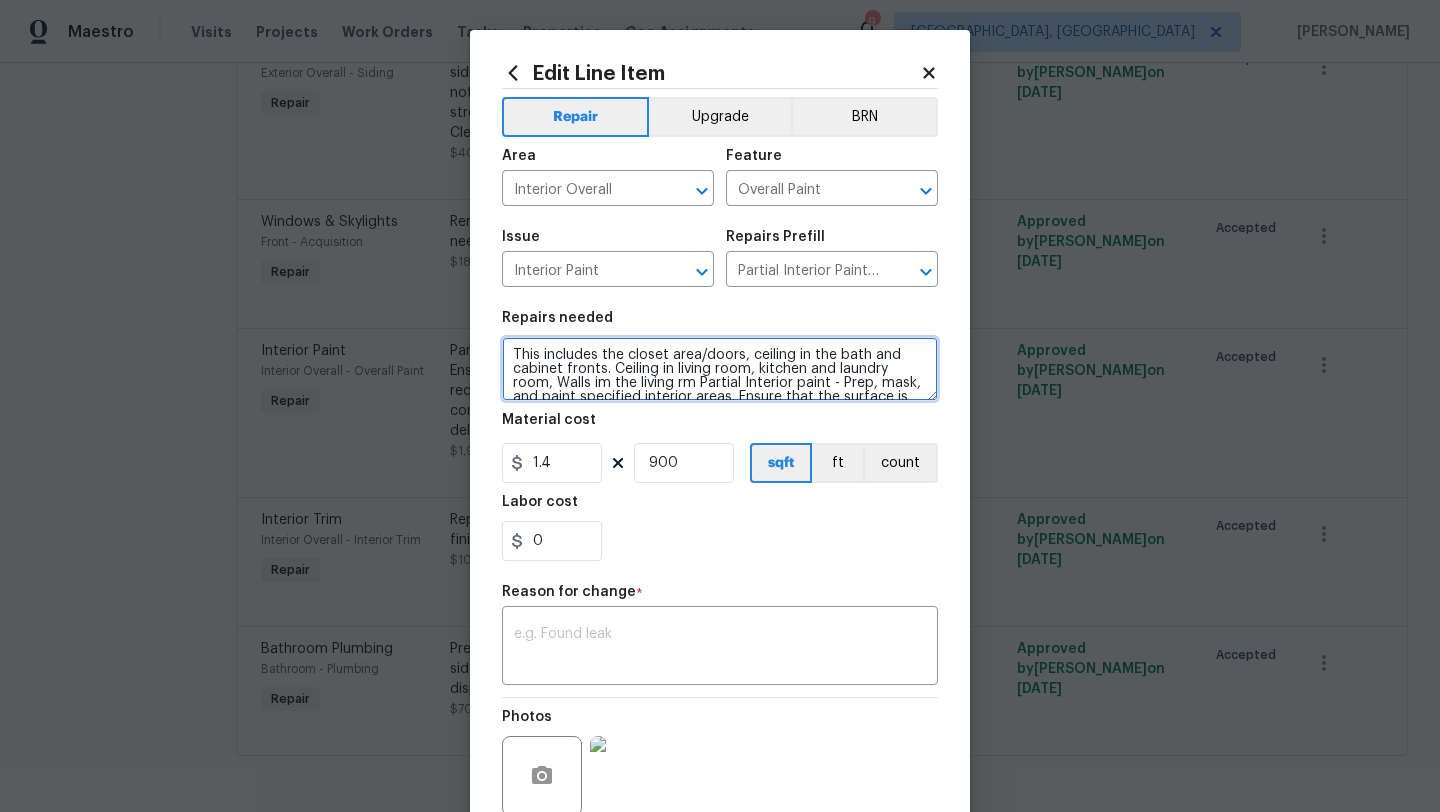click on "This includes the closet area/doors, ceiling in the bath and cabinet fronts. Ceiling in living room, kitchen and laundry room, Walls im the living rm Partial Interior paint - Prep, mask, and paint specified interior areas. Ensure that the surface is free from major defects, the areas not receiving paint are masked off and that the finish is smooth and consistent. Haul away and dispose of all debris properly. Paint will be delivered onsite, Purchased by Opendoor." at bounding box center [720, 369] 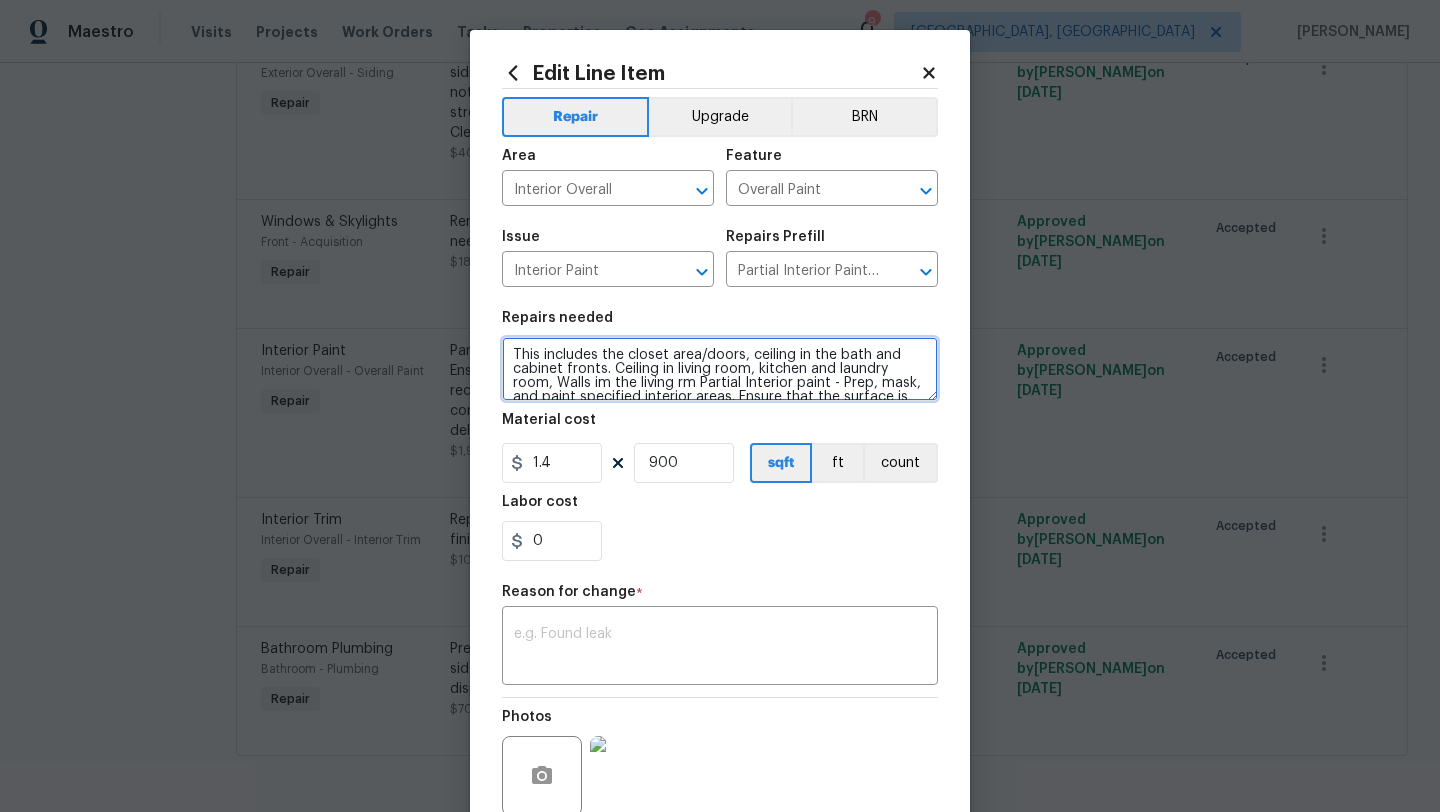 click on "This includes the closet area/doors, ceiling in the bath and cabinet fronts. Ceiling in living room, kitchen and laundry room, Walls im the living rm Partial Interior paint - Prep, mask, and paint specified interior areas. Ensure that the surface is free from major defects, the areas not receiving paint are masked off and that the finish is smooth and consistent. Haul away and dispose of all debris properly. Paint will be delivered onsite, Purchased by Opendoor." at bounding box center [720, 369] 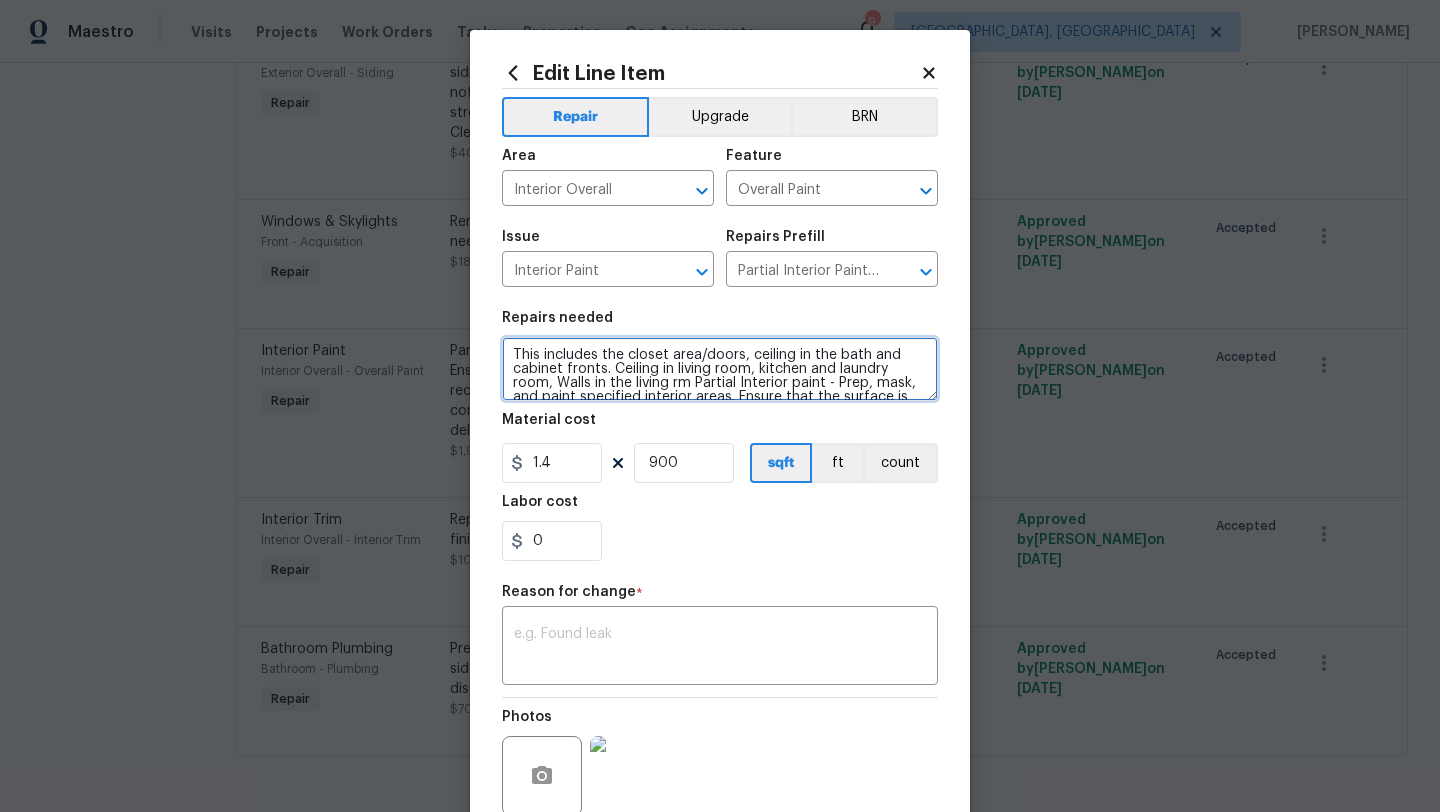 click on "This includes the closet area/doors, ceiling in the bath and cabinet fronts. Ceiling in living room, kitchen and laundry room, Walls in the living rm Partial Interior paint - Prep, mask, and paint specified interior areas. Ensure that the surface is free from major defects, the areas not receiving paint are masked off and that the finish is smooth and consistent. Haul away and dispose of all debris properly. Paint will be delivered onsite, Purchased by Opendoor." at bounding box center (720, 369) 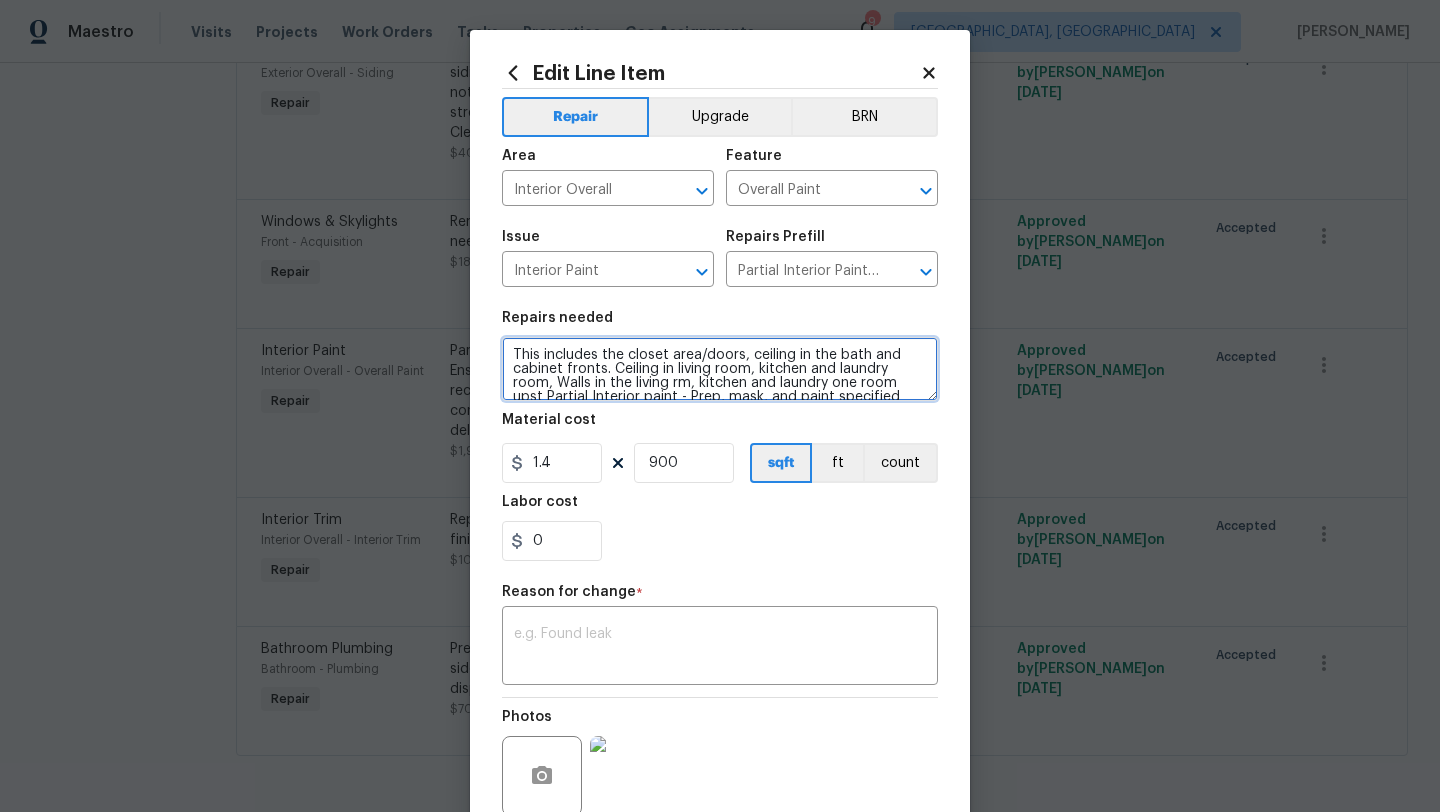 scroll, scrollTop: 4, scrollLeft: 0, axis: vertical 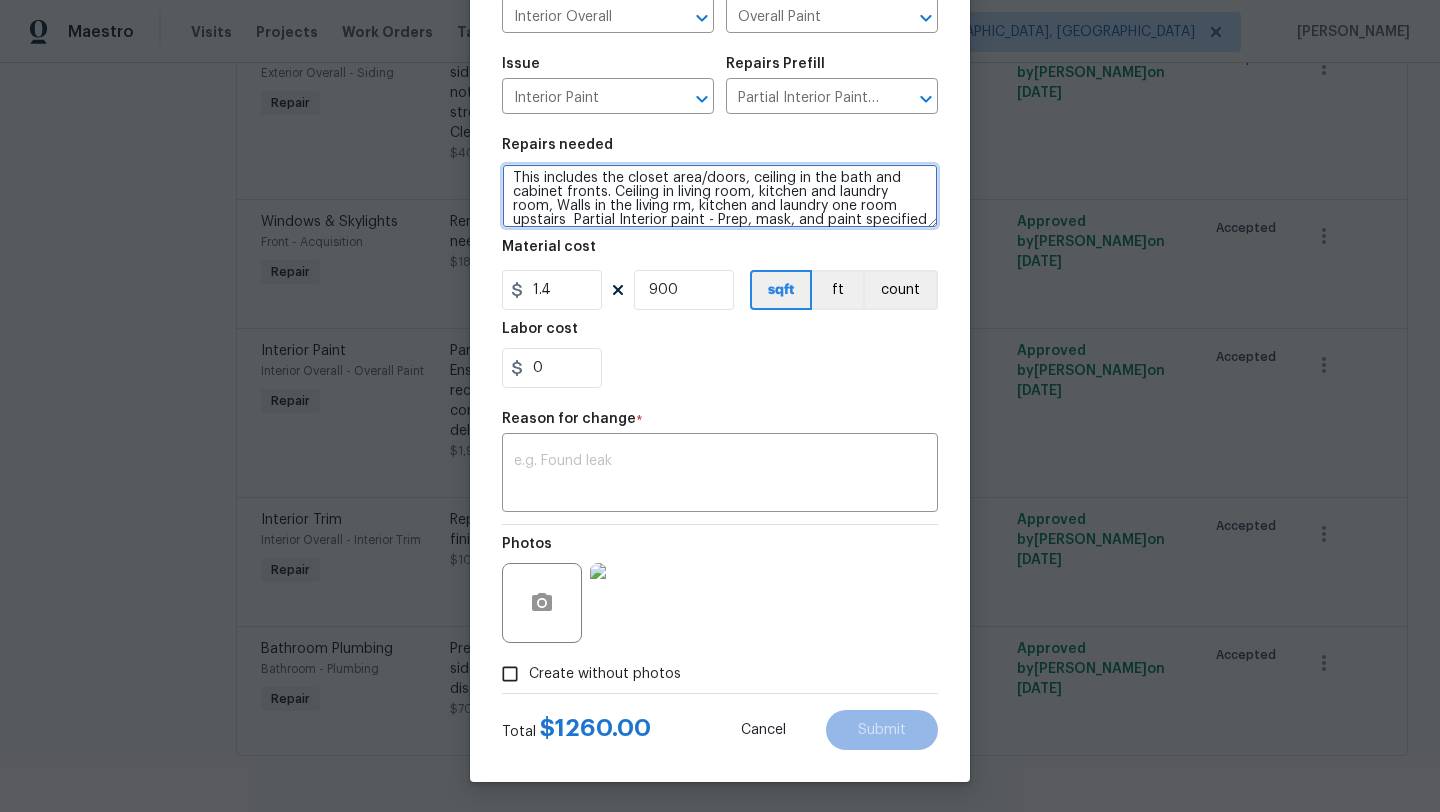 type on "This includes the closet area/doors, ceiling in the bath and cabinet fronts. Ceiling in living room, kitchen and laundry room, Walls in the living rm, kitchen and laundry one room upstairs  Partial Interior paint - Prep, mask, and paint specified interior areas. Ensure that the surface is free from major defects, the areas not receiving paint are masked off and that the finish is smooth and consistent. Haul away and dispose of all debris properly. Paint will be delivered onsite, Purchased by Opendoor." 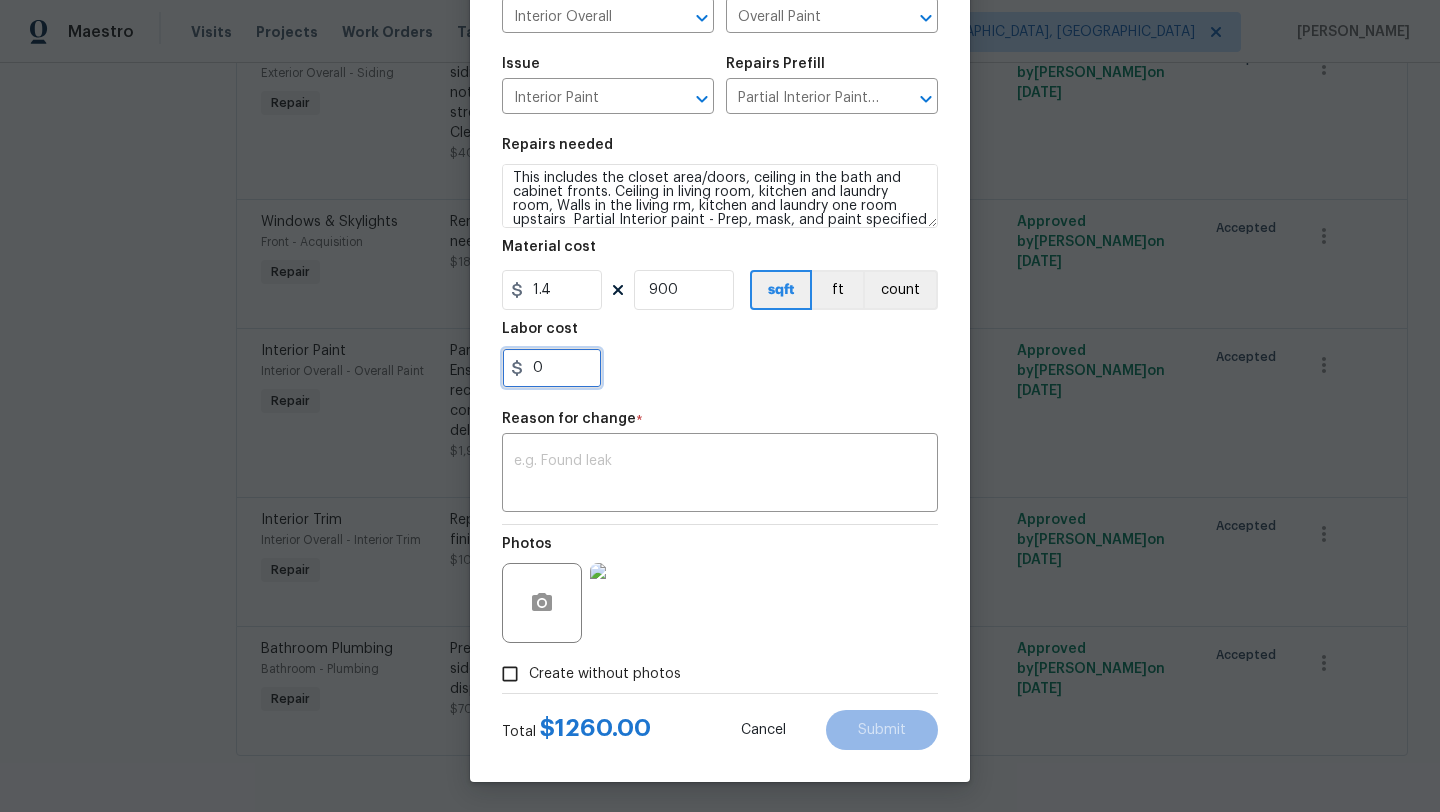click on "0" at bounding box center [552, 368] 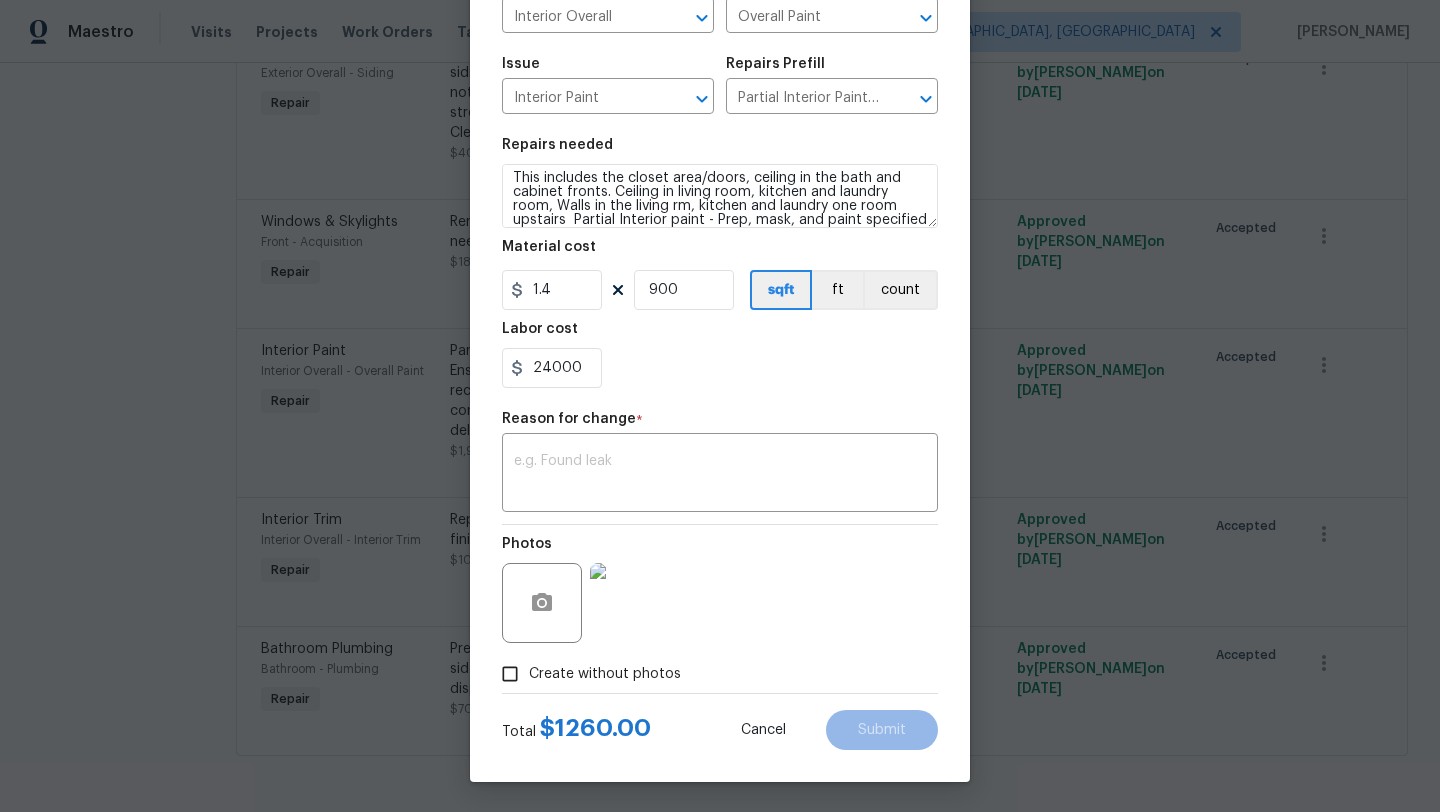 click on "24000" at bounding box center (720, 368) 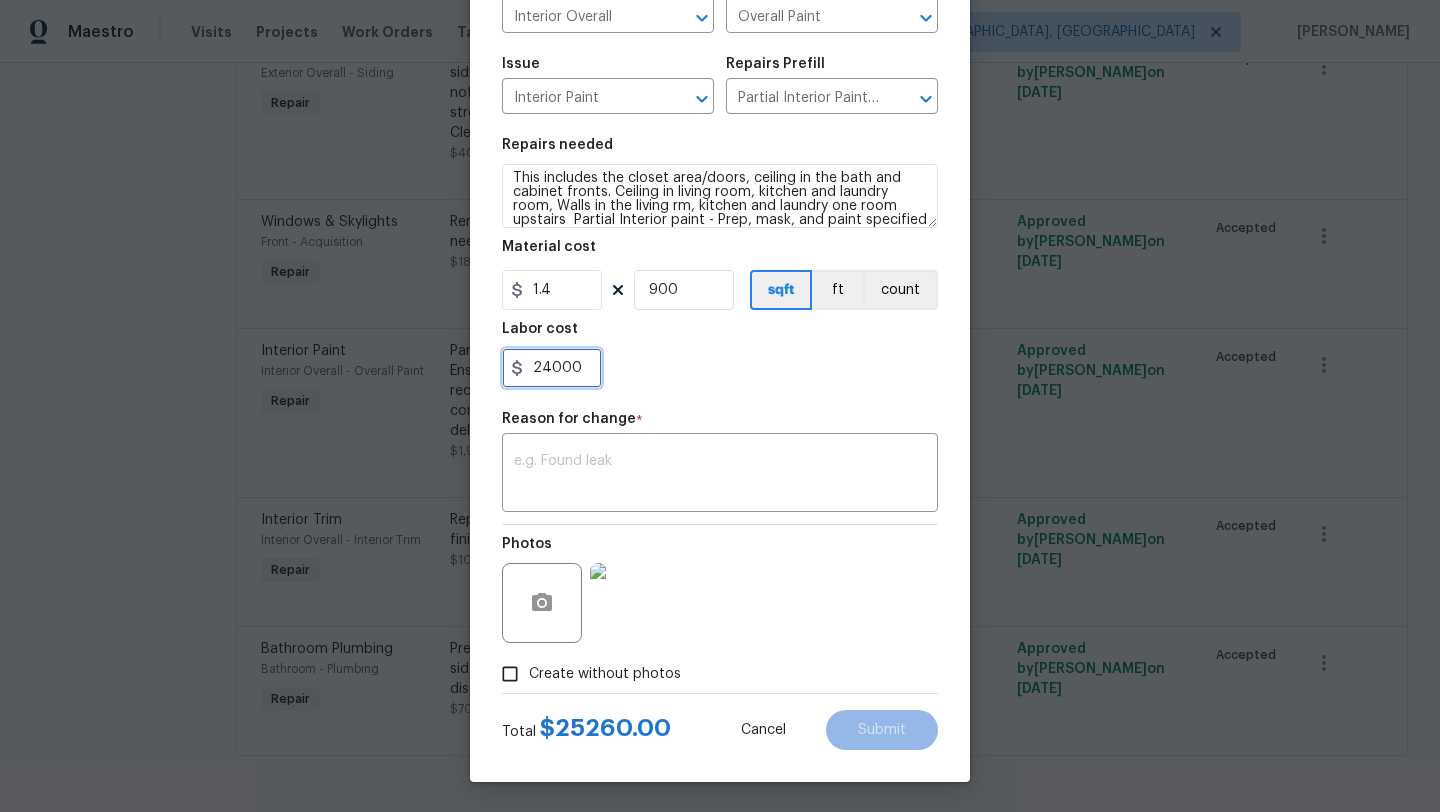 click on "24000" at bounding box center [552, 368] 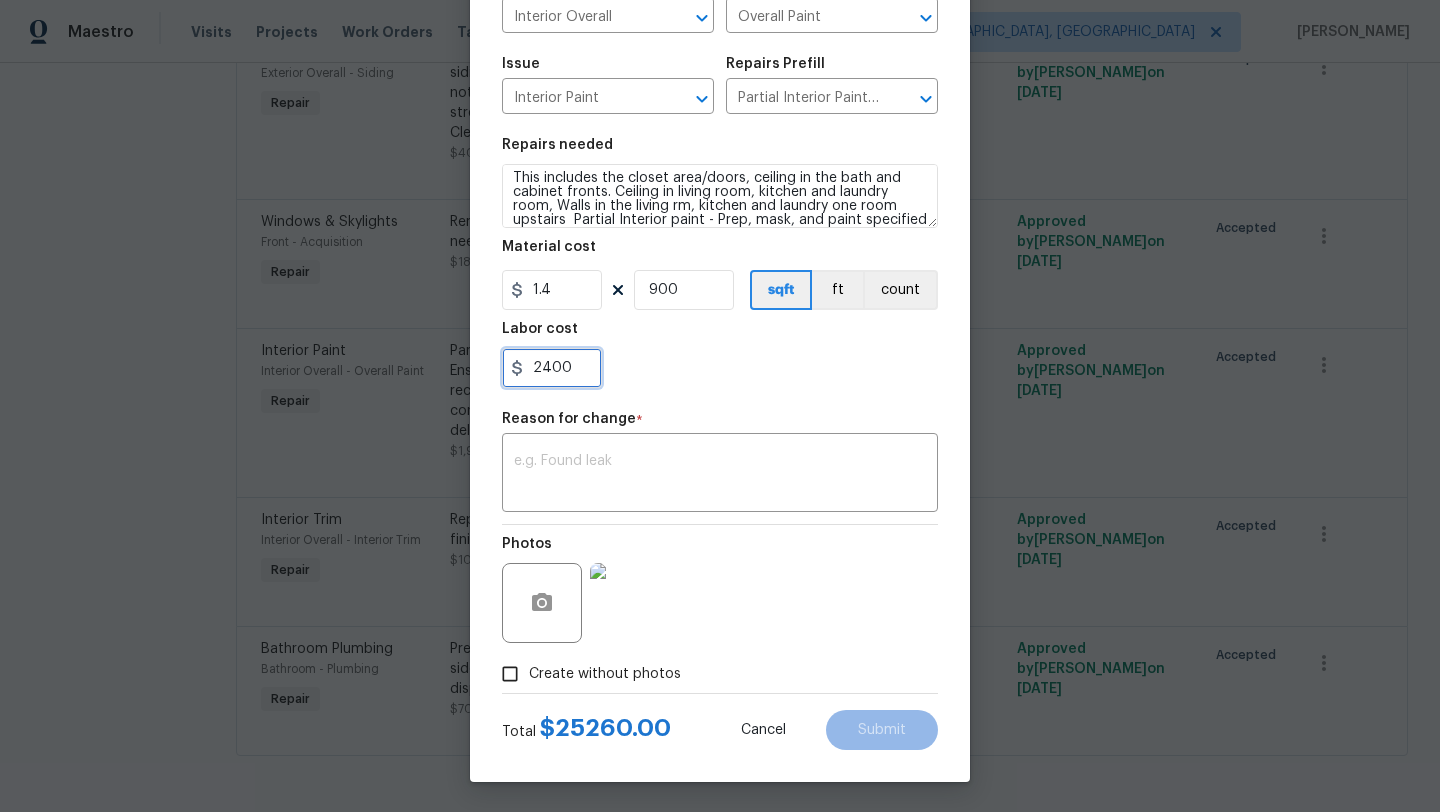 type on "2400" 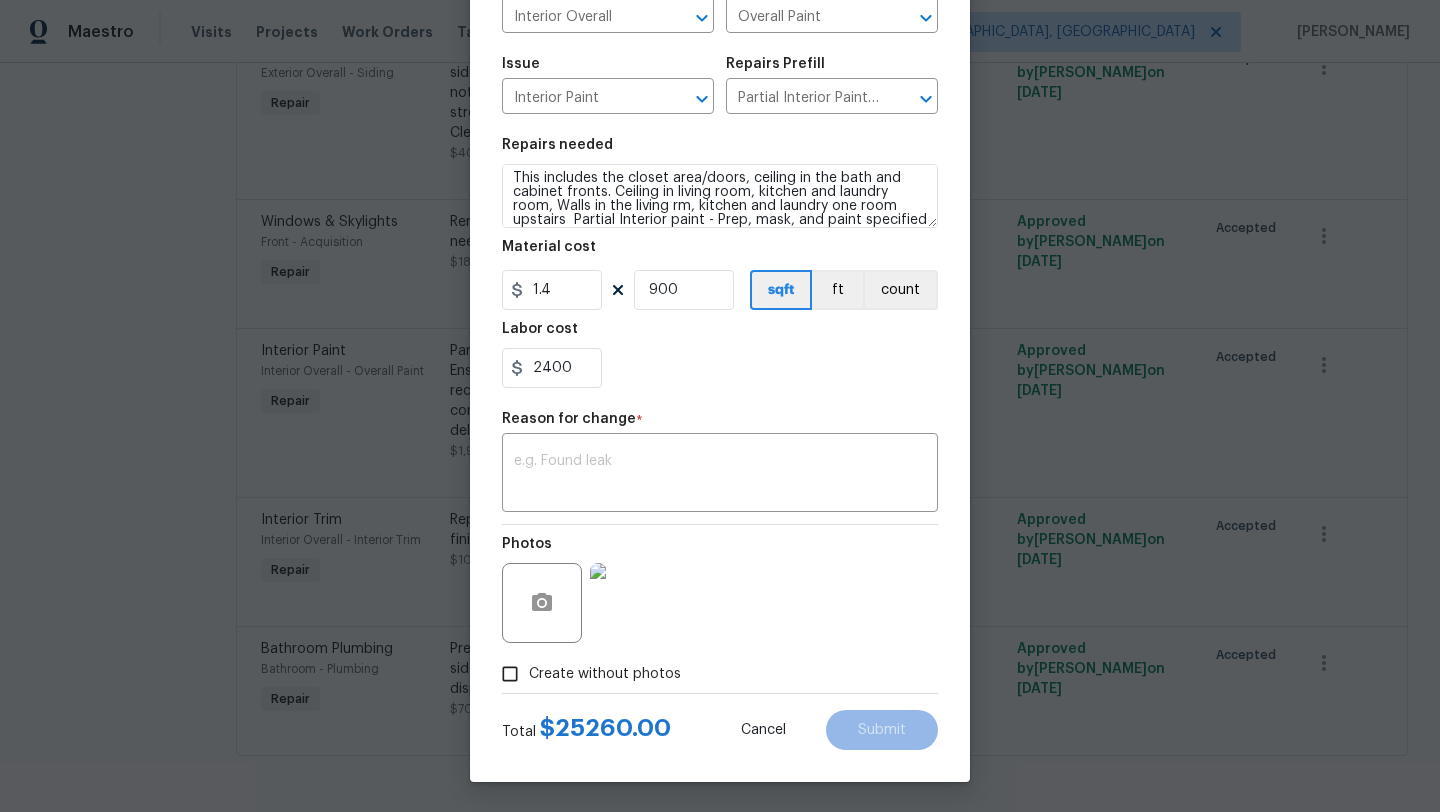 click on "2400" at bounding box center (720, 368) 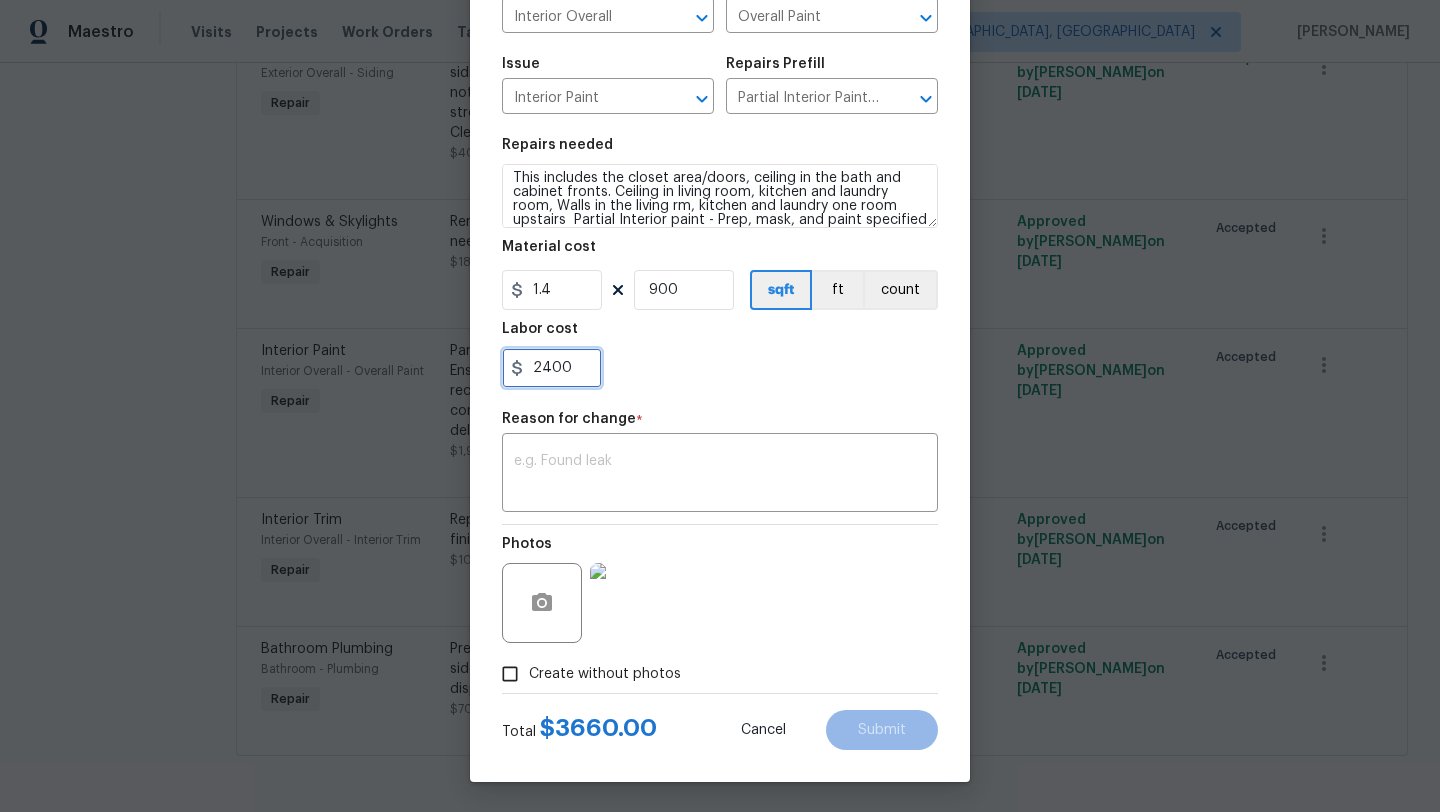 drag, startPoint x: 584, startPoint y: 360, endPoint x: 482, endPoint y: 358, distance: 102.01961 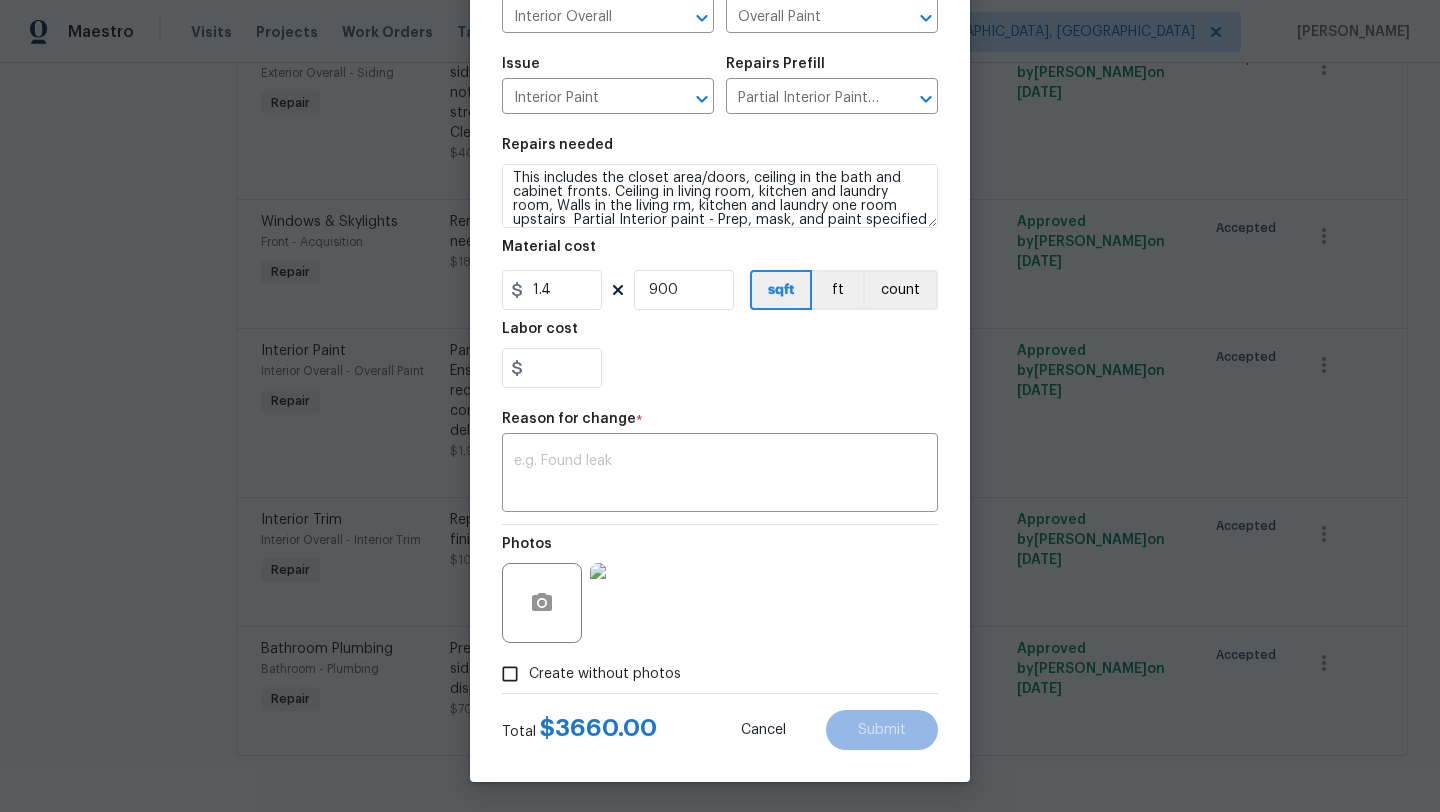 type on "0" 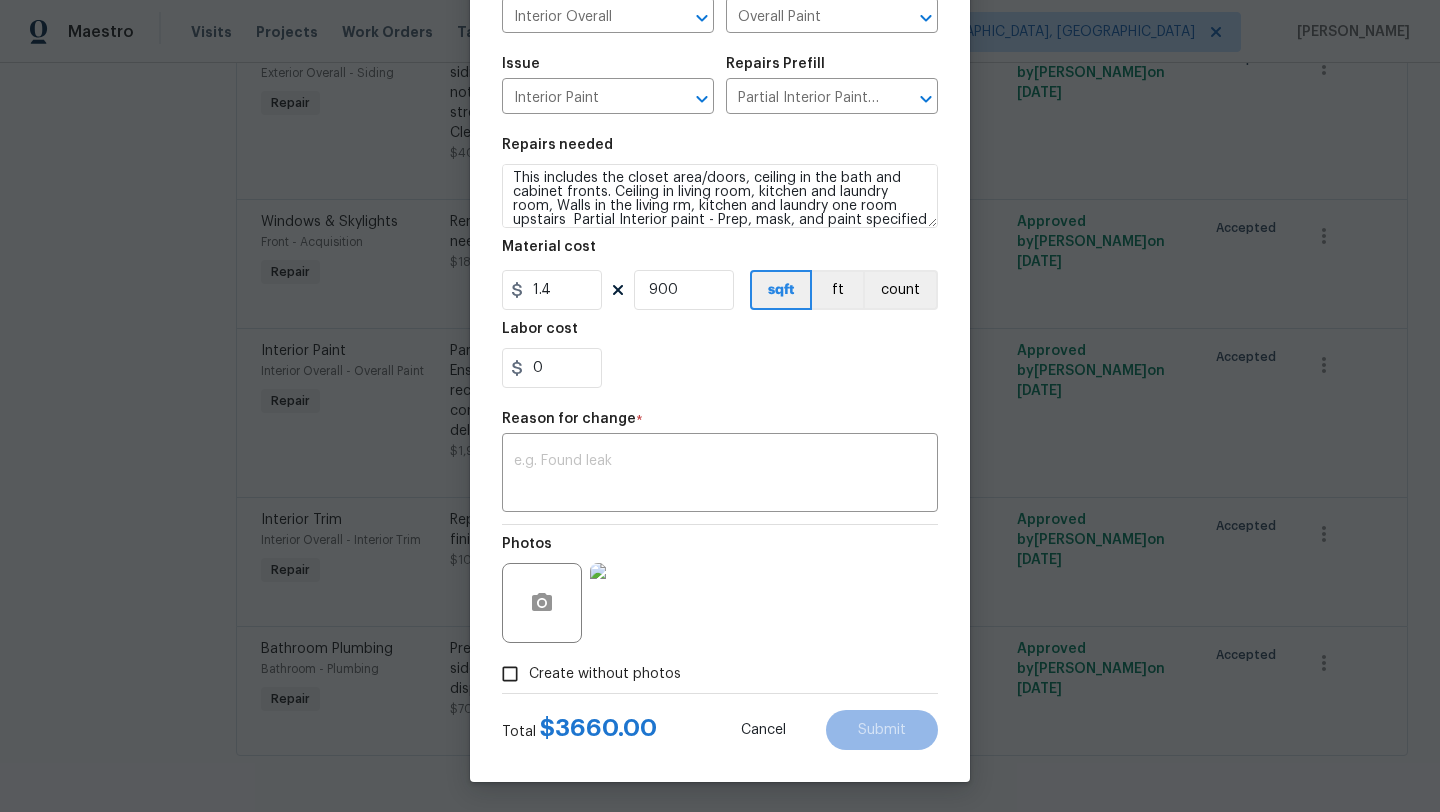 click on "Labor cost" at bounding box center (720, 335) 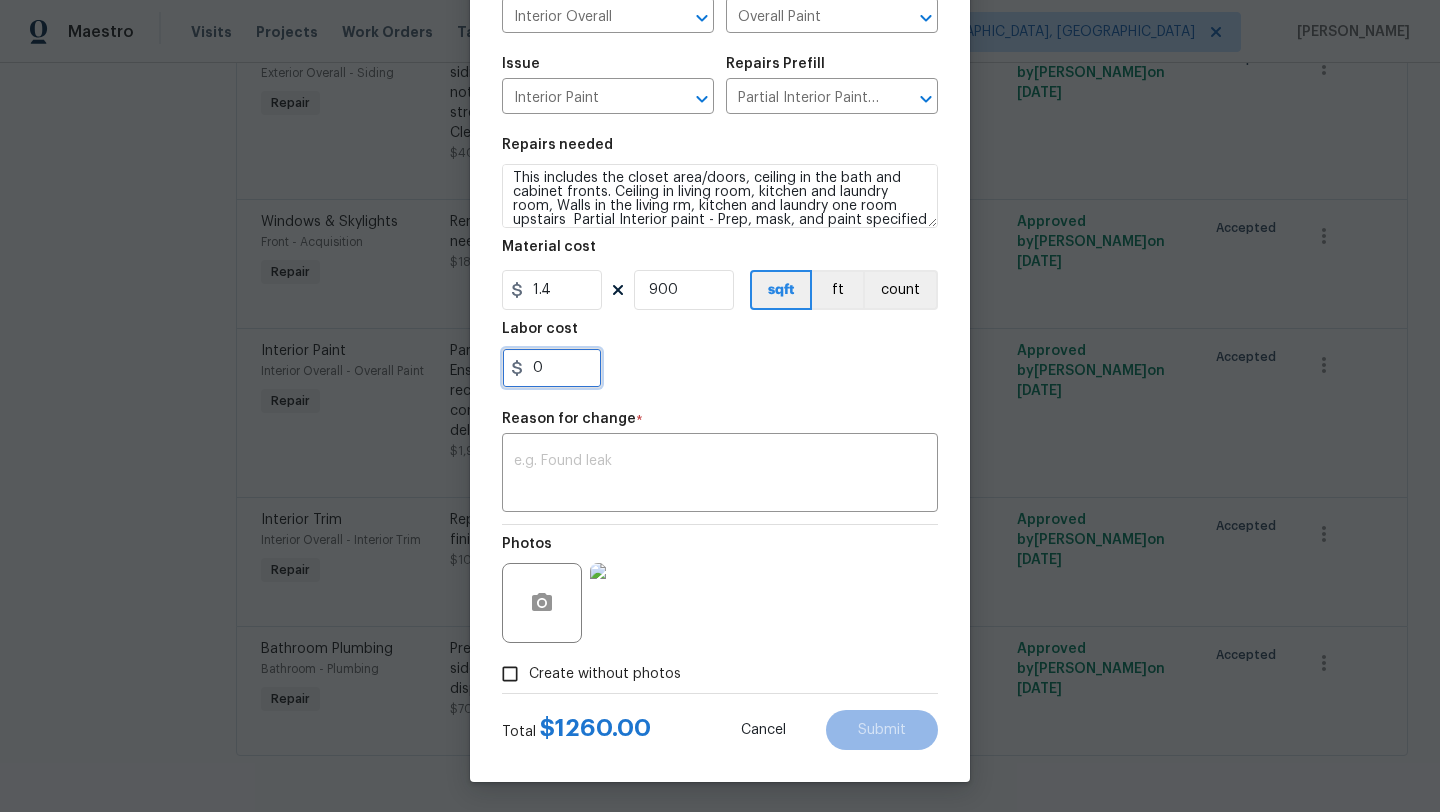 click on "0" at bounding box center [552, 368] 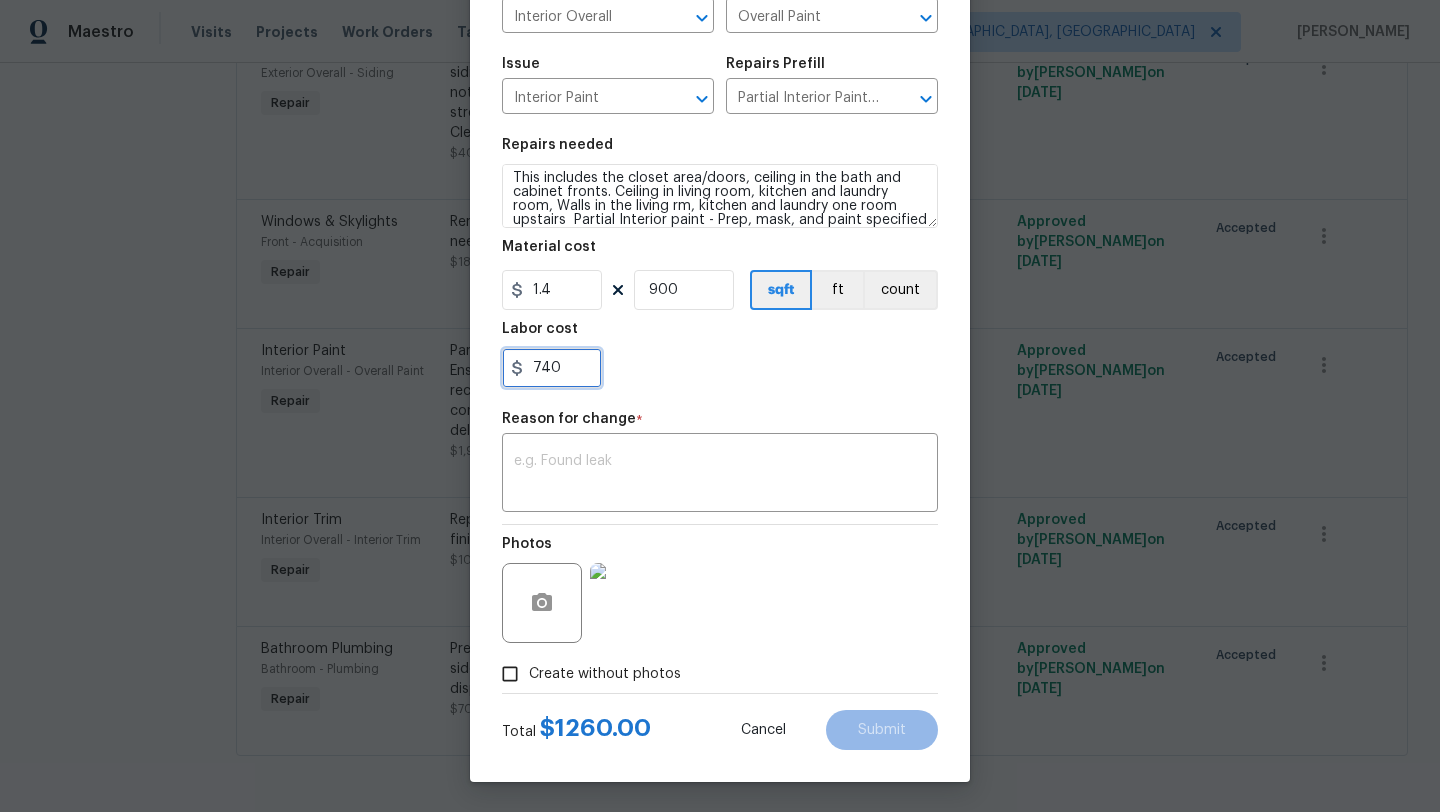 type on "740" 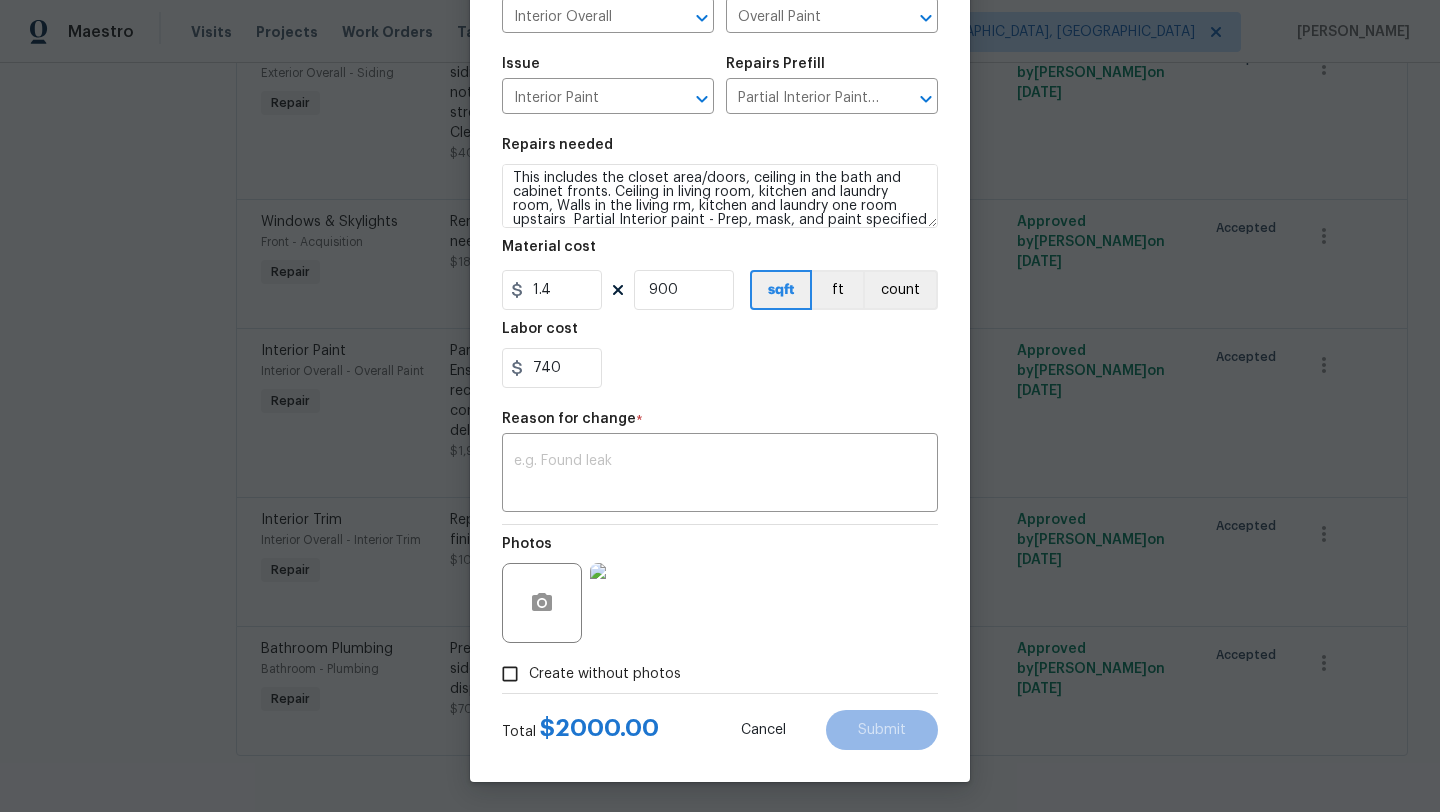 click on "740" at bounding box center [720, 368] 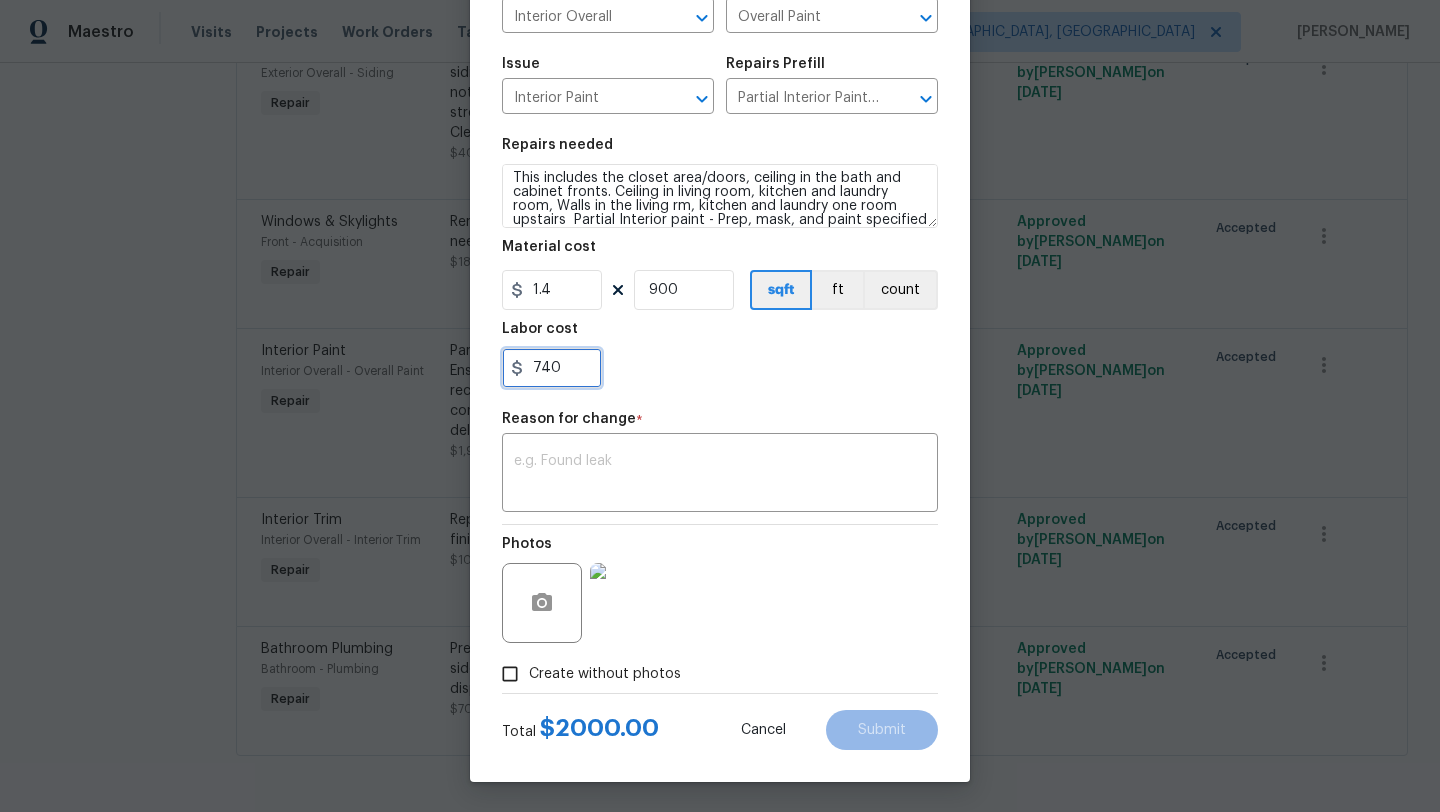drag, startPoint x: 564, startPoint y: 367, endPoint x: 502, endPoint y: 367, distance: 62 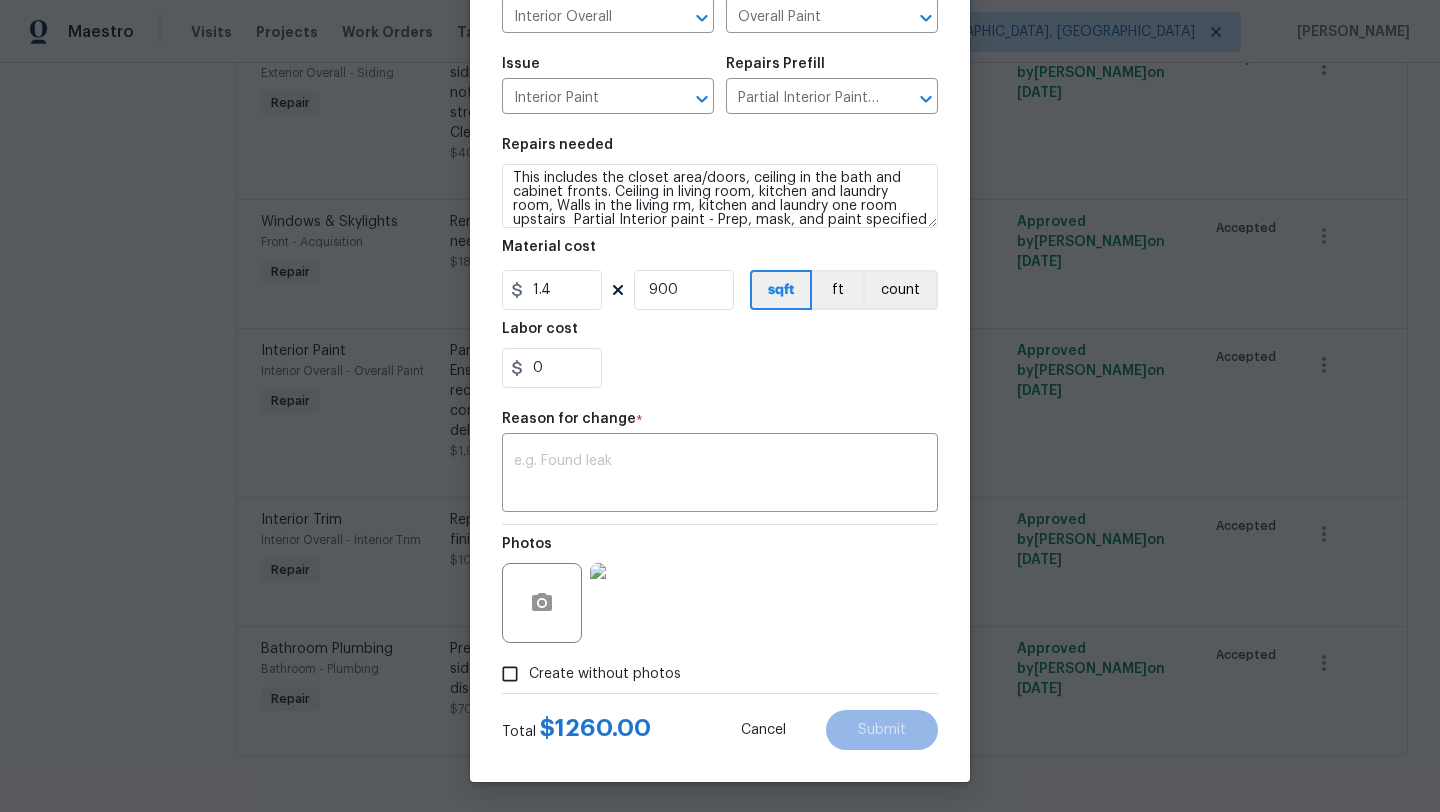 click on "Labor cost" at bounding box center (720, 335) 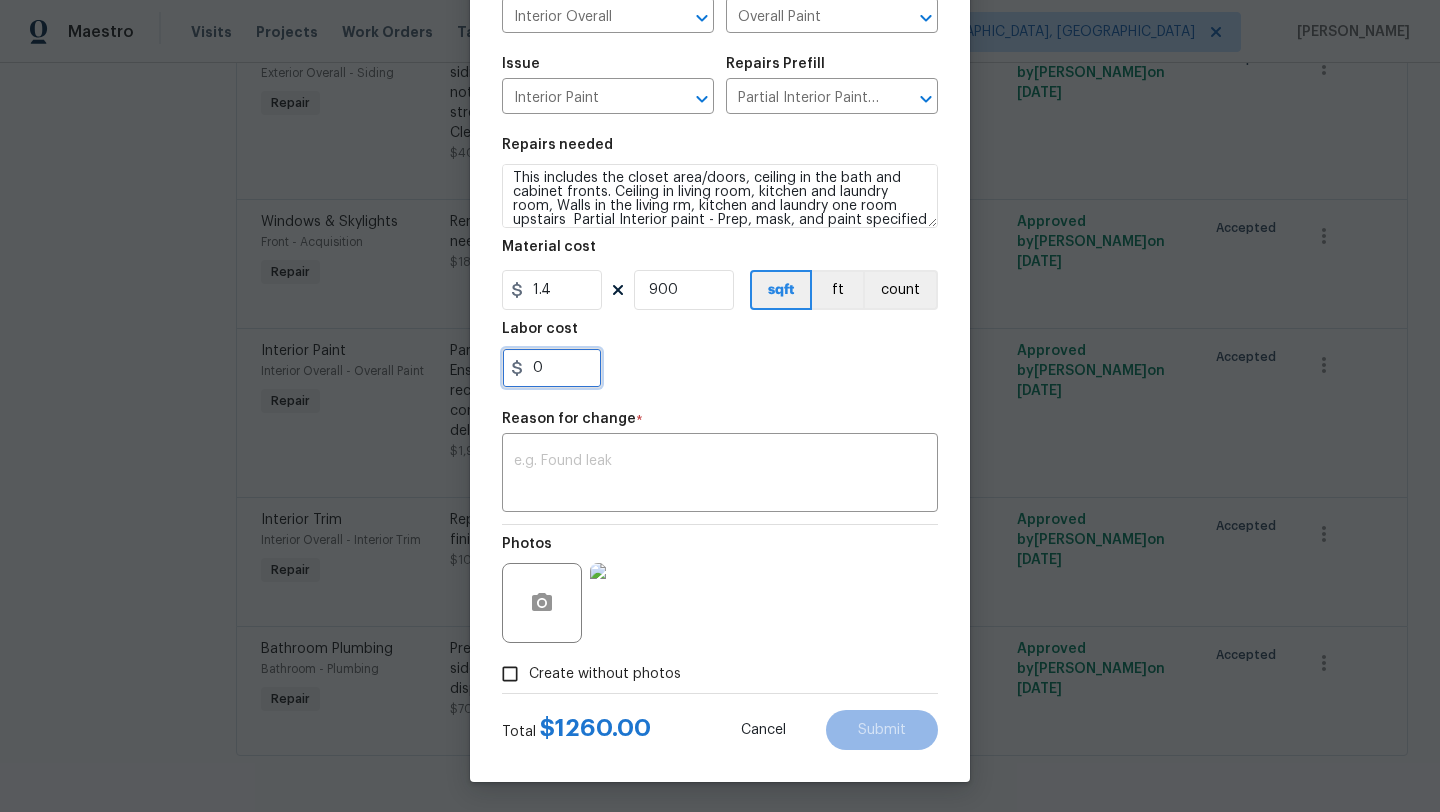 drag, startPoint x: 567, startPoint y: 370, endPoint x: 480, endPoint y: 370, distance: 87 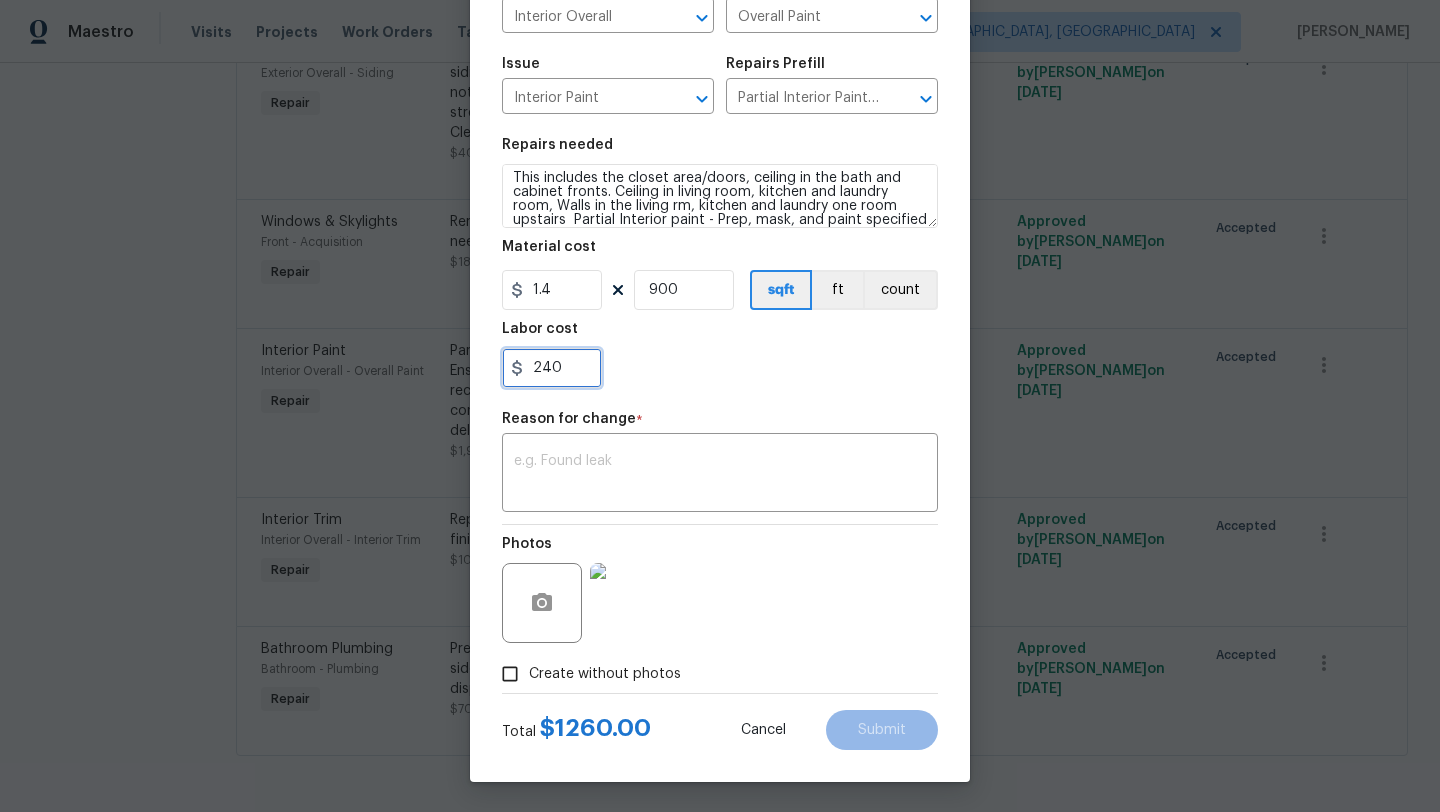type on "240" 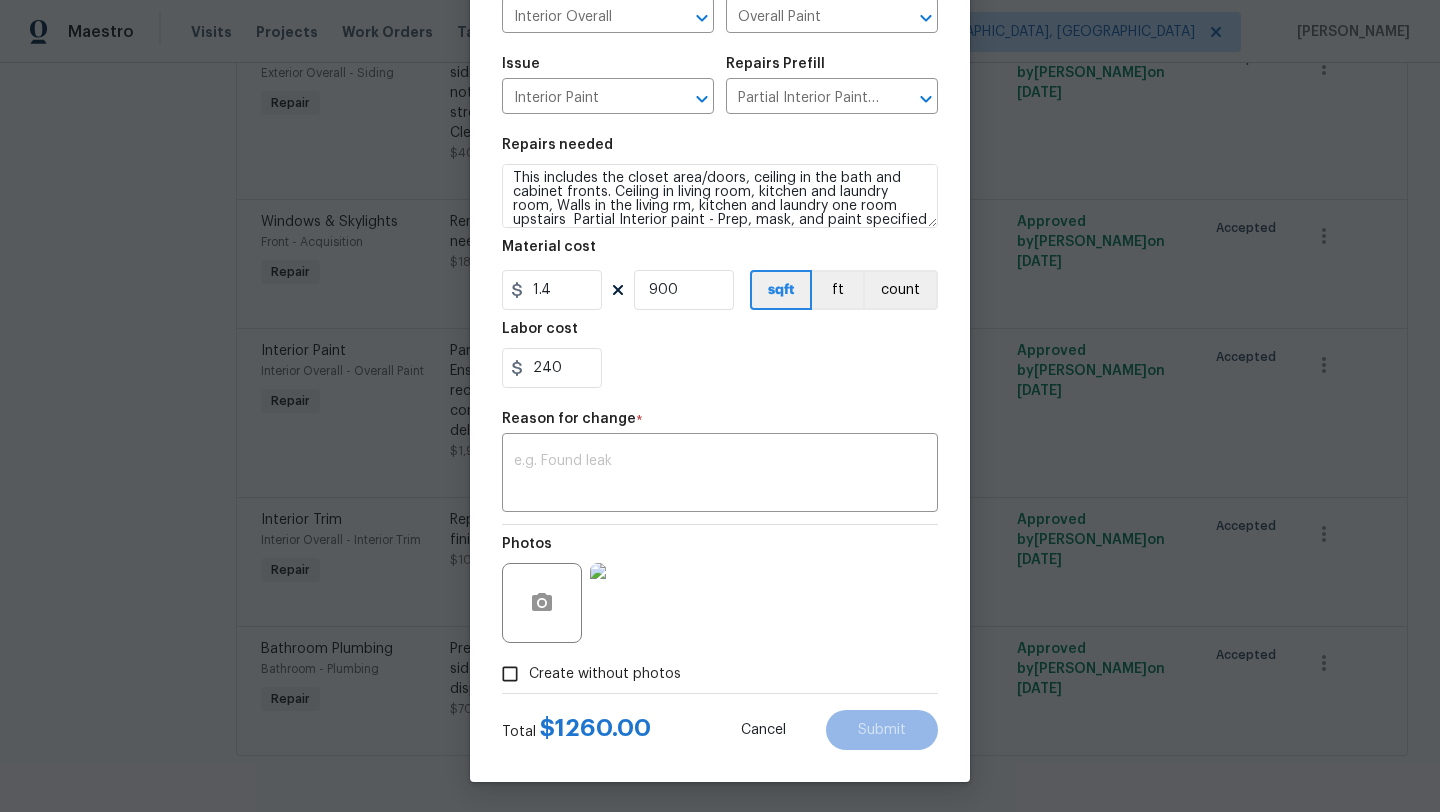 click on "Labor cost" at bounding box center (720, 335) 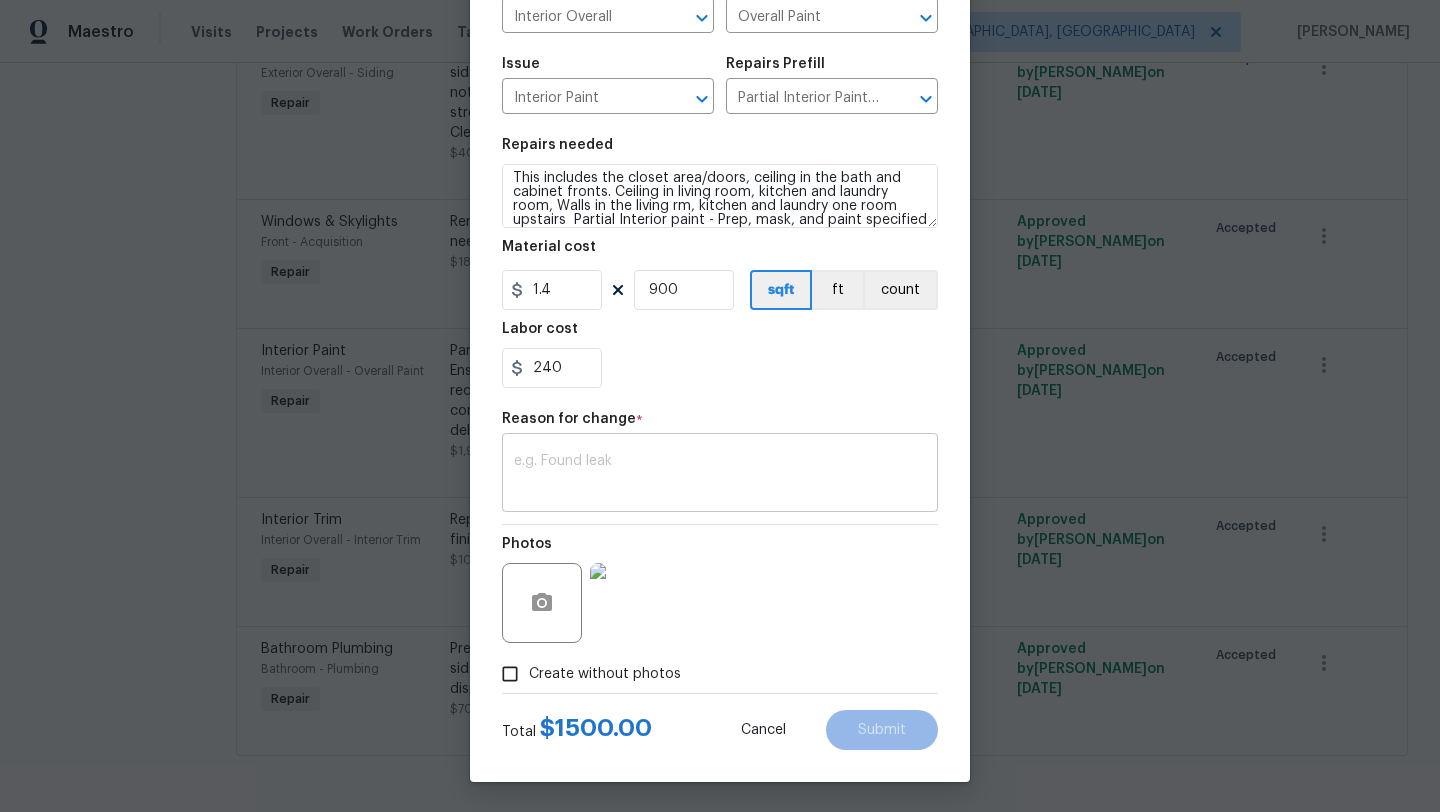 click at bounding box center (720, 475) 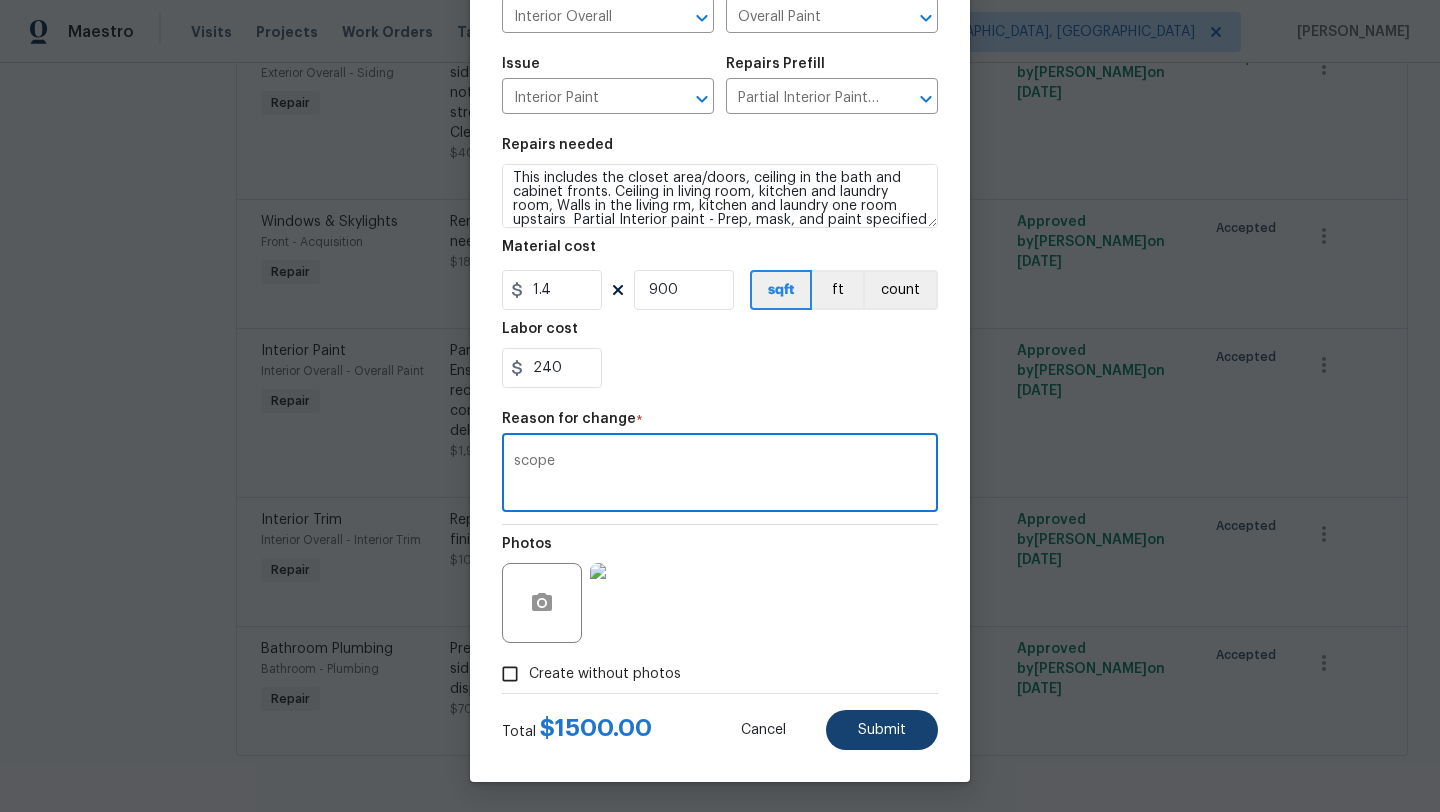 type on "scope" 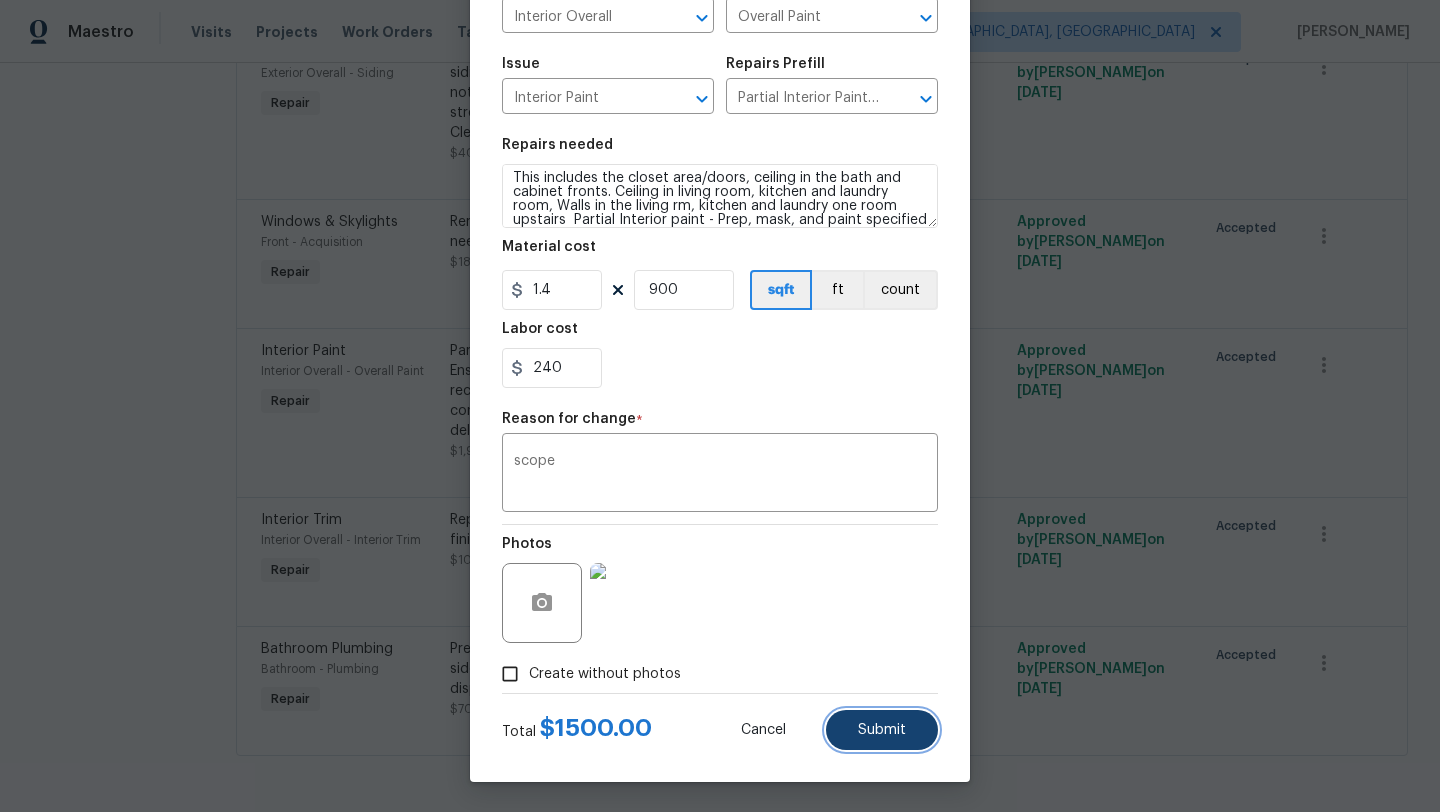 click on "Submit" at bounding box center (882, 730) 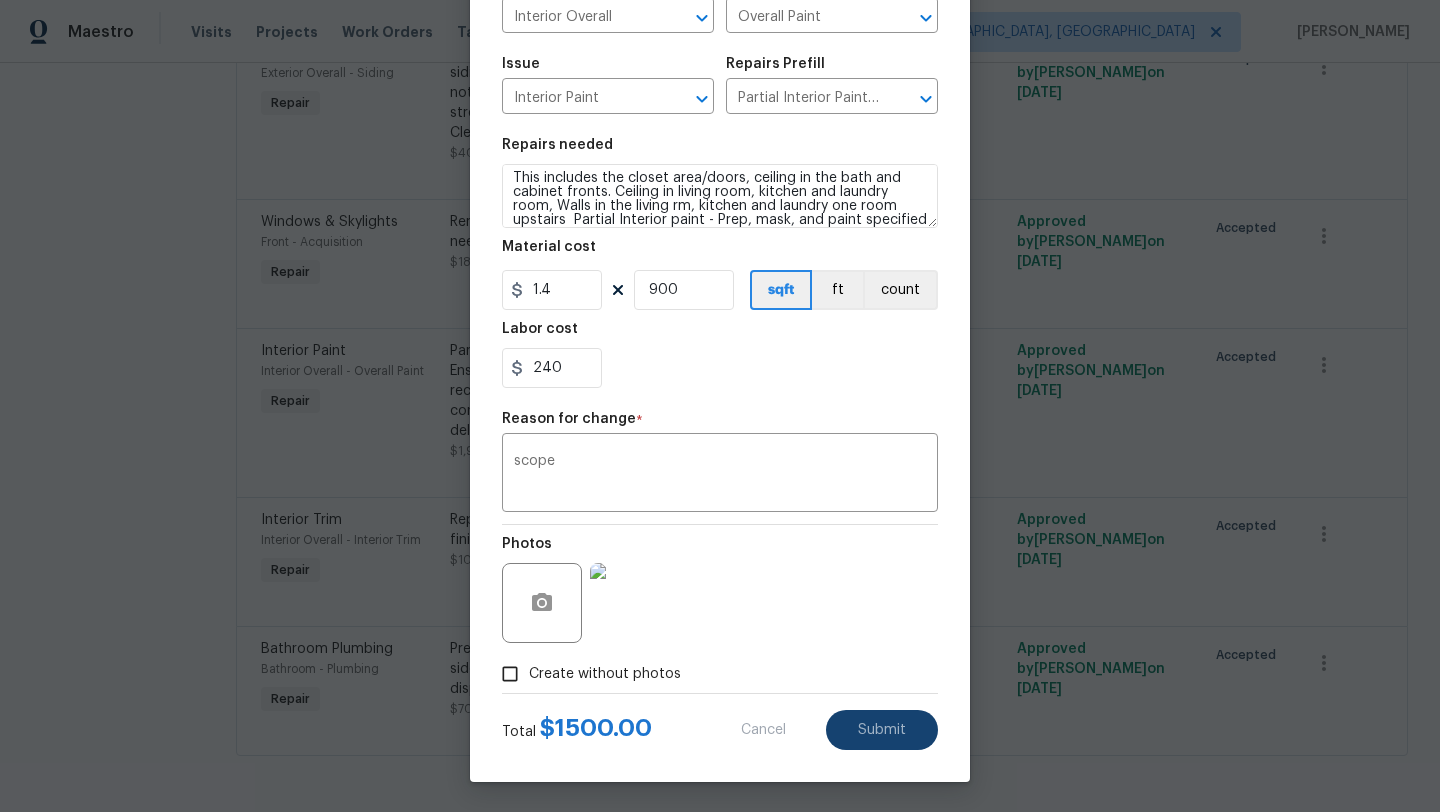 type on "Partial Interior paint - Prep, mask, and paint specified interior areas. Ensure that the surface is free from major defects, the areas not receiving paint are masked off and that the finish is smooth and consistent. Haul away and dispose of all debris properly. Paint will be delivered onsite, Purchased by Opendoor." 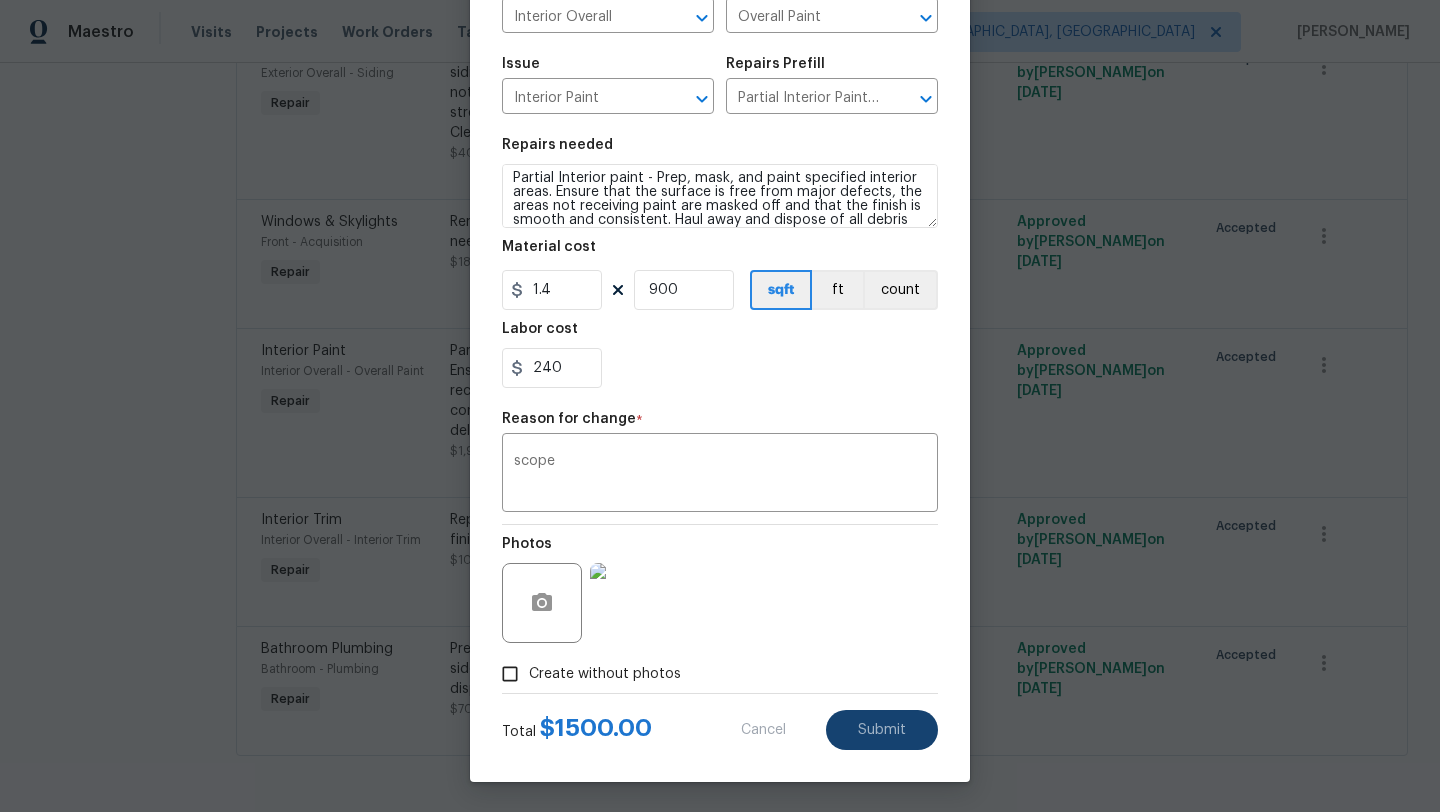 type on "1412" 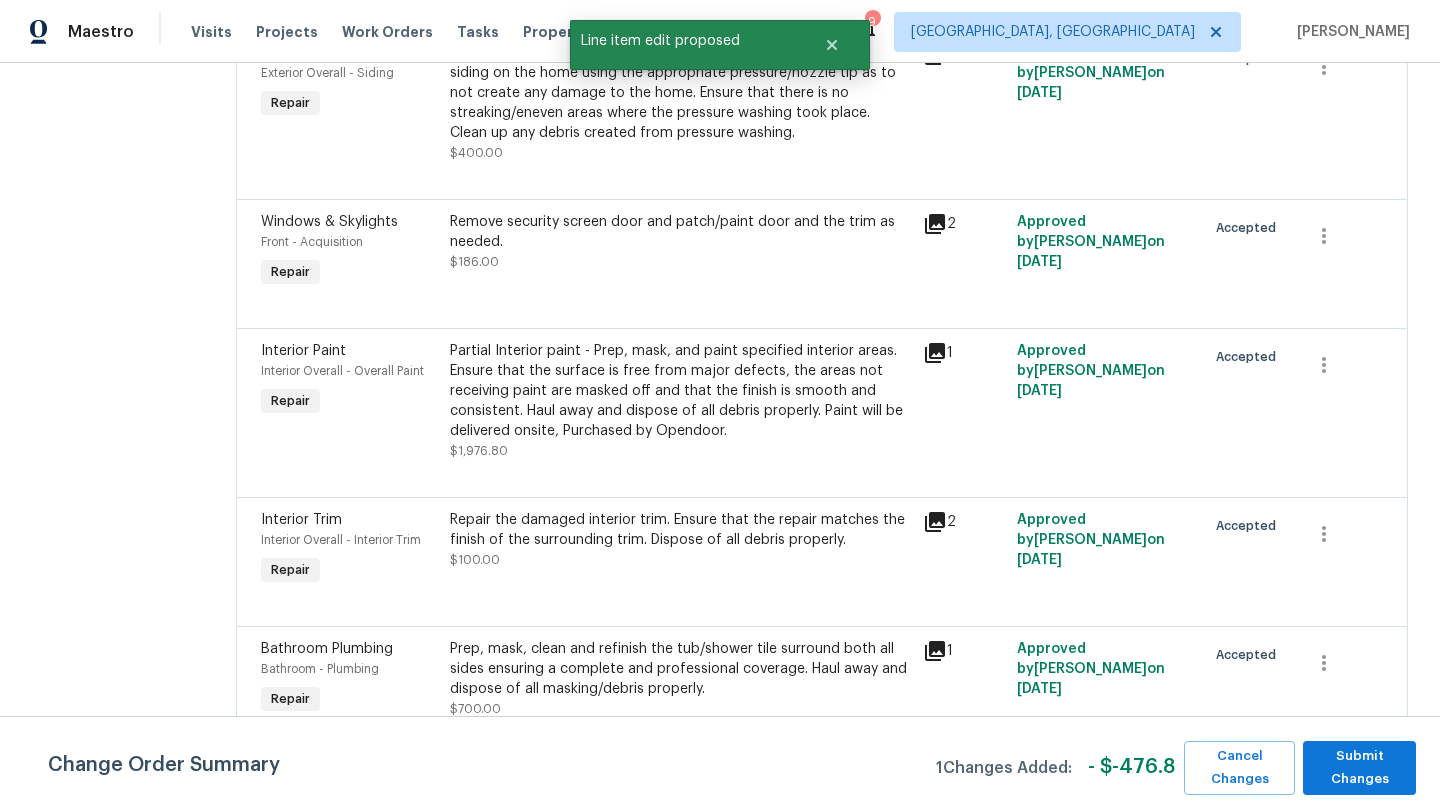 scroll, scrollTop: 0, scrollLeft: 0, axis: both 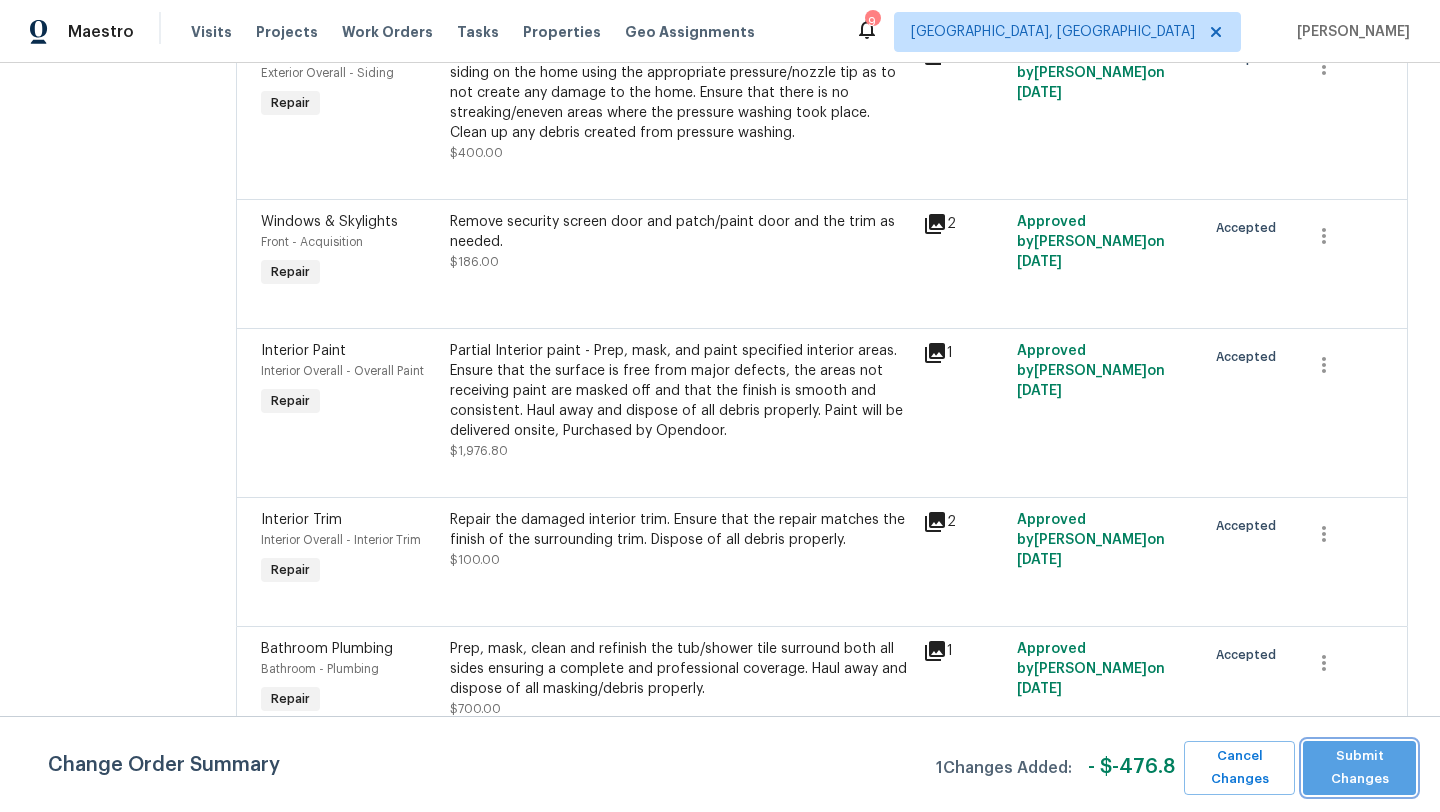 click on "Submit Changes" at bounding box center (1359, 768) 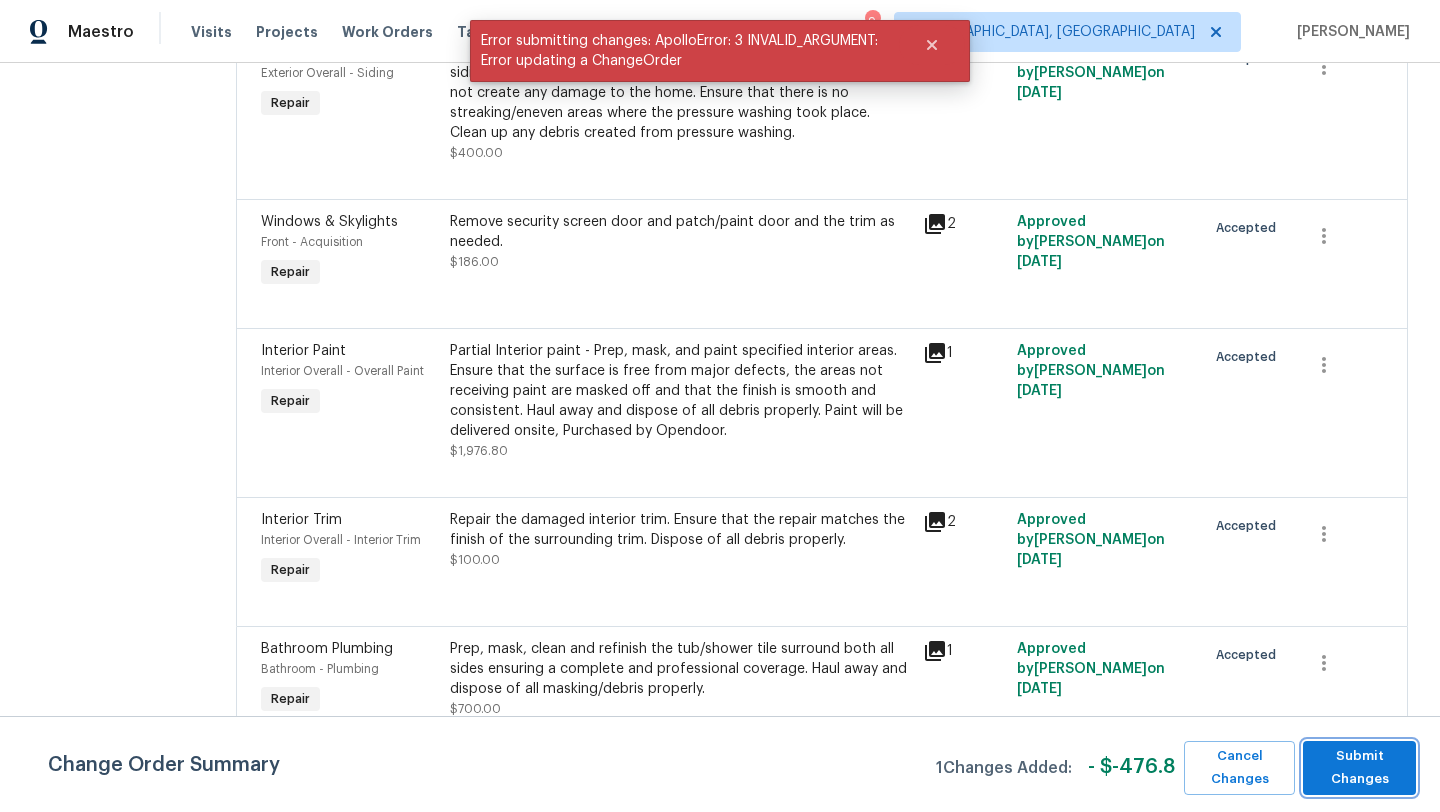 click on "Submit Changes" at bounding box center [1359, 768] 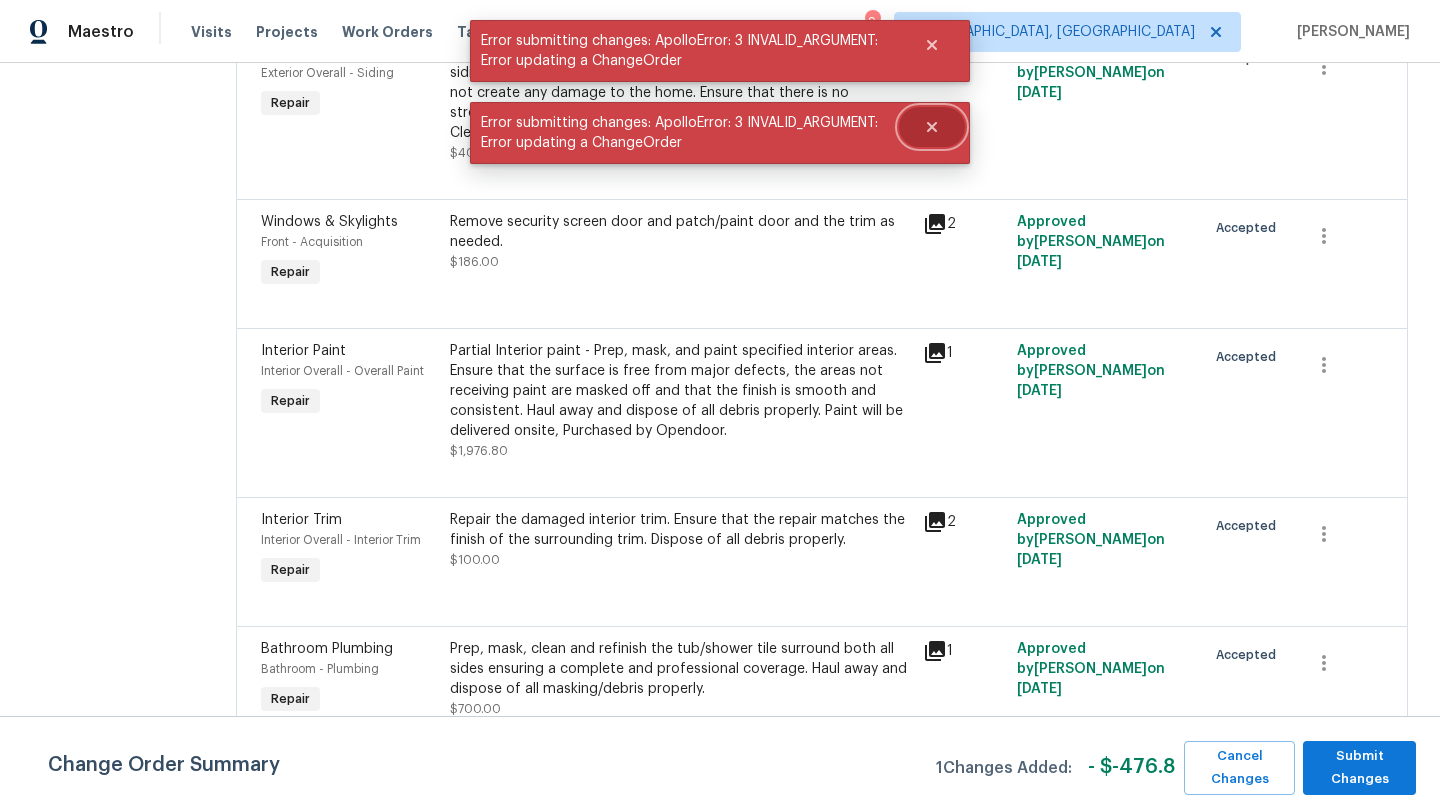 click 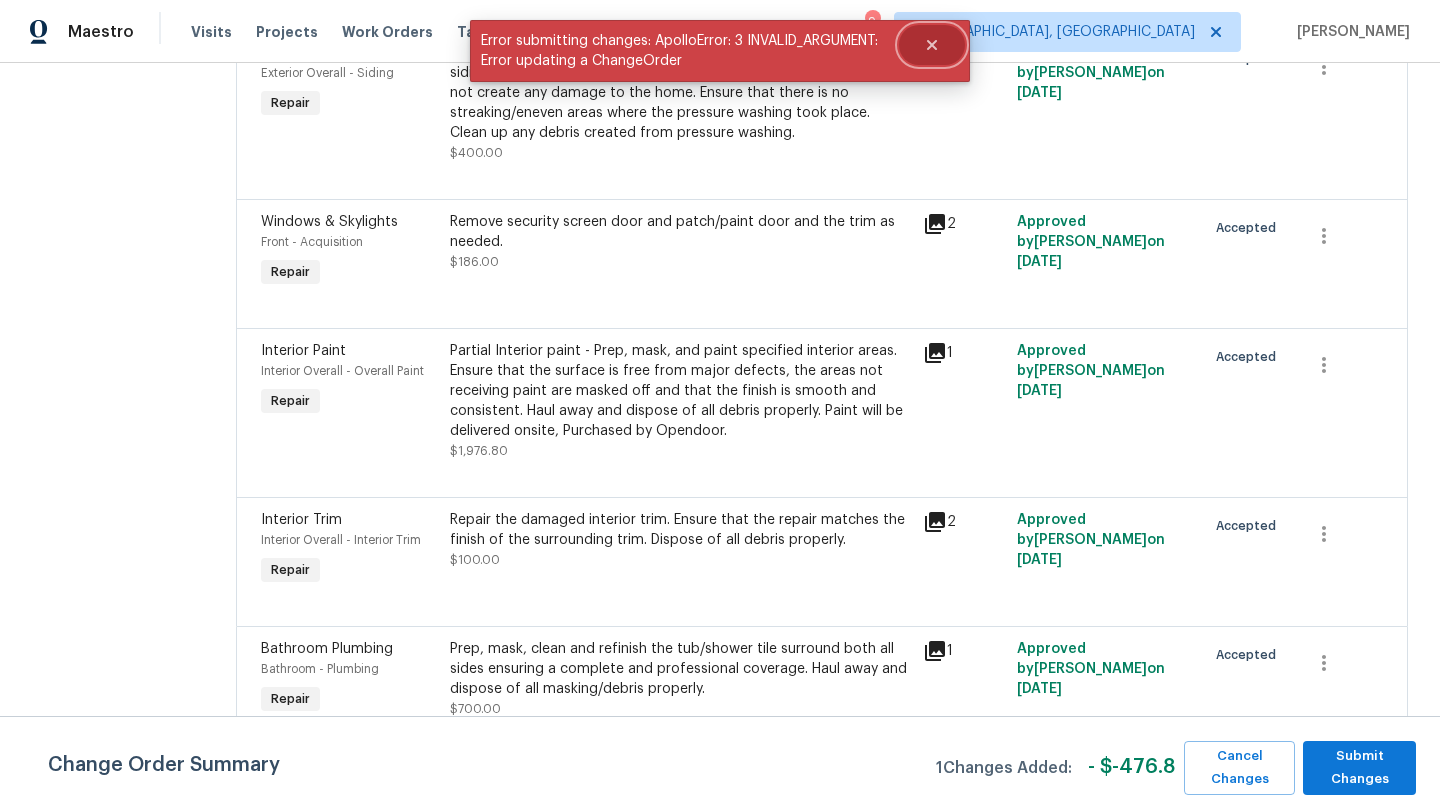 click at bounding box center (932, 45) 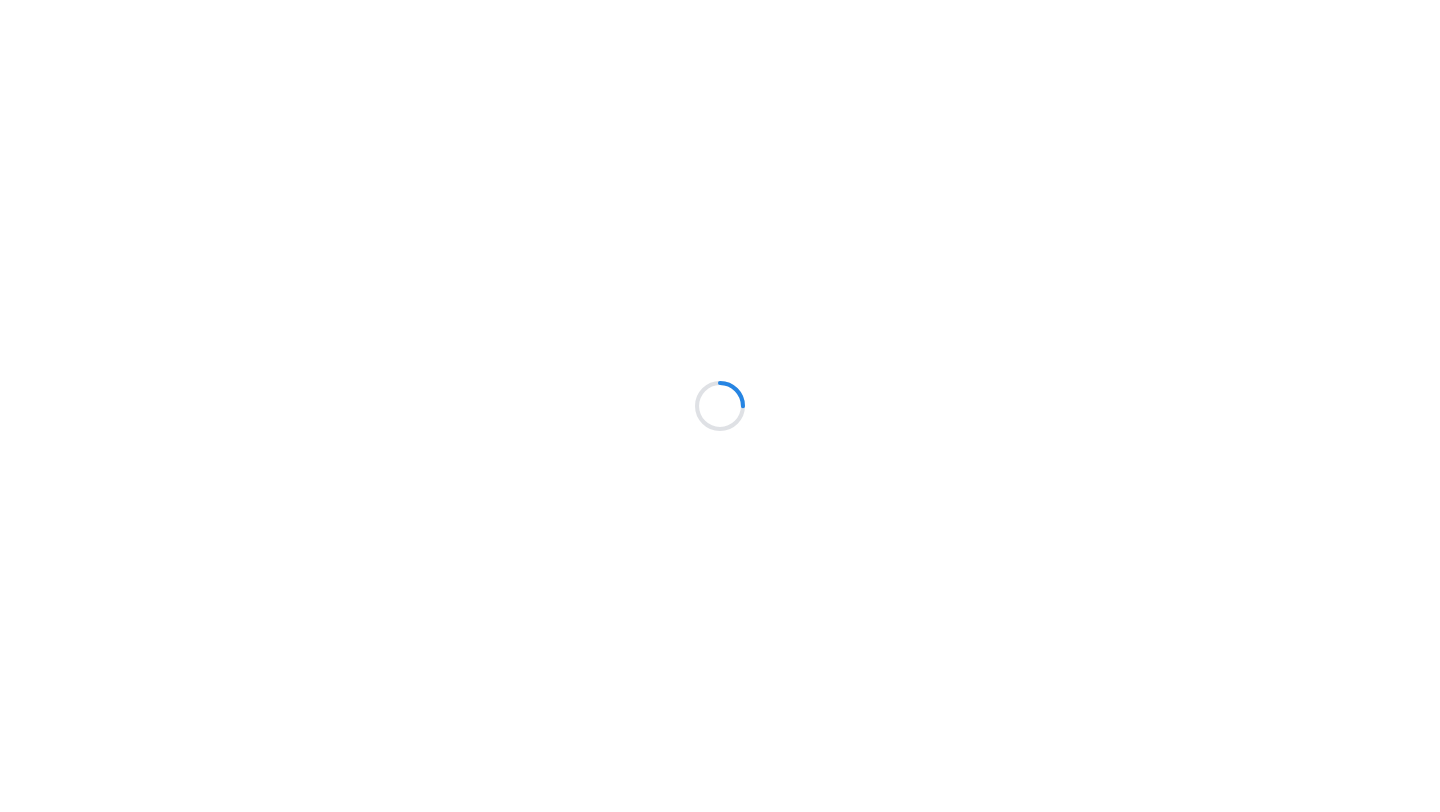 scroll, scrollTop: 0, scrollLeft: 0, axis: both 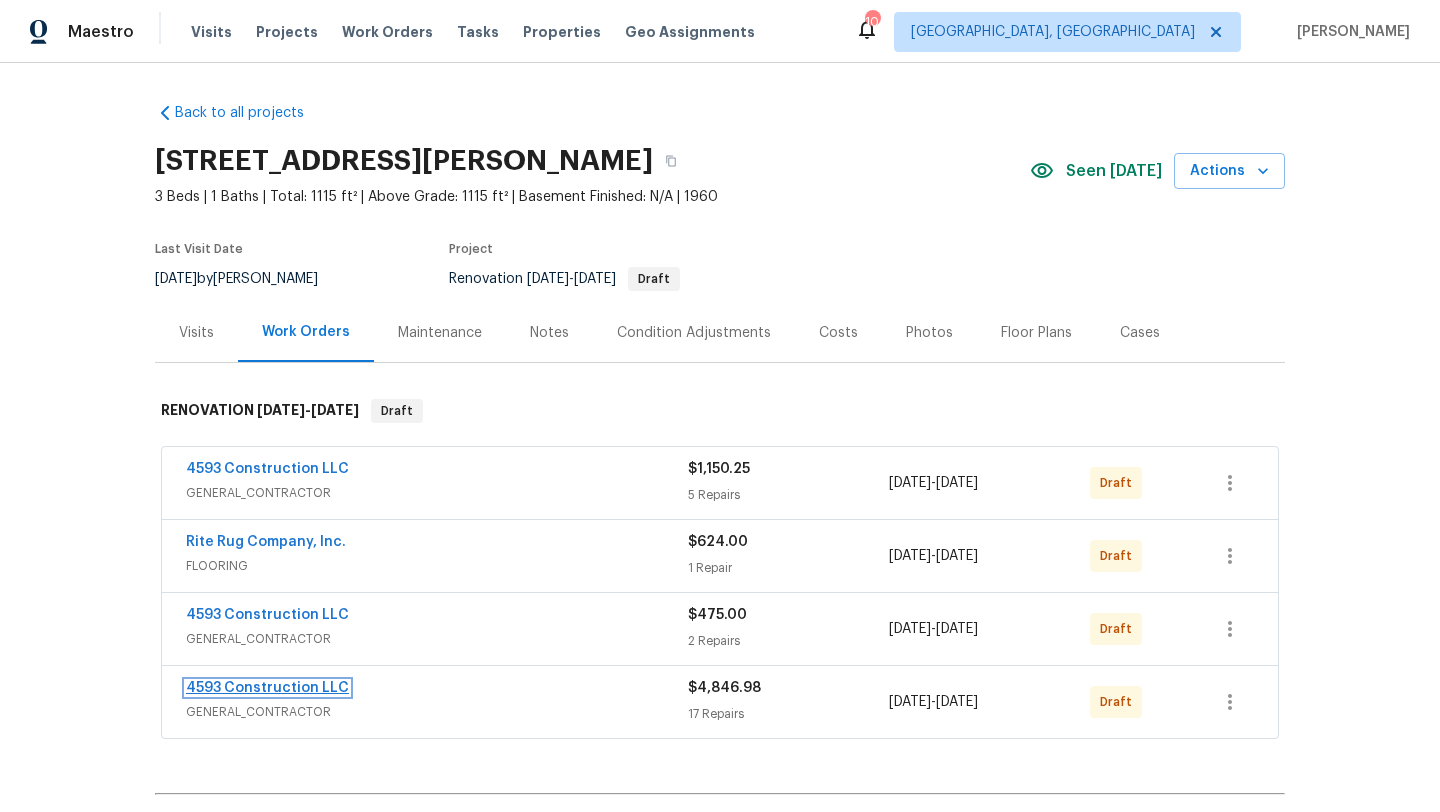 click on "4593 Construction LLC" at bounding box center [267, 688] 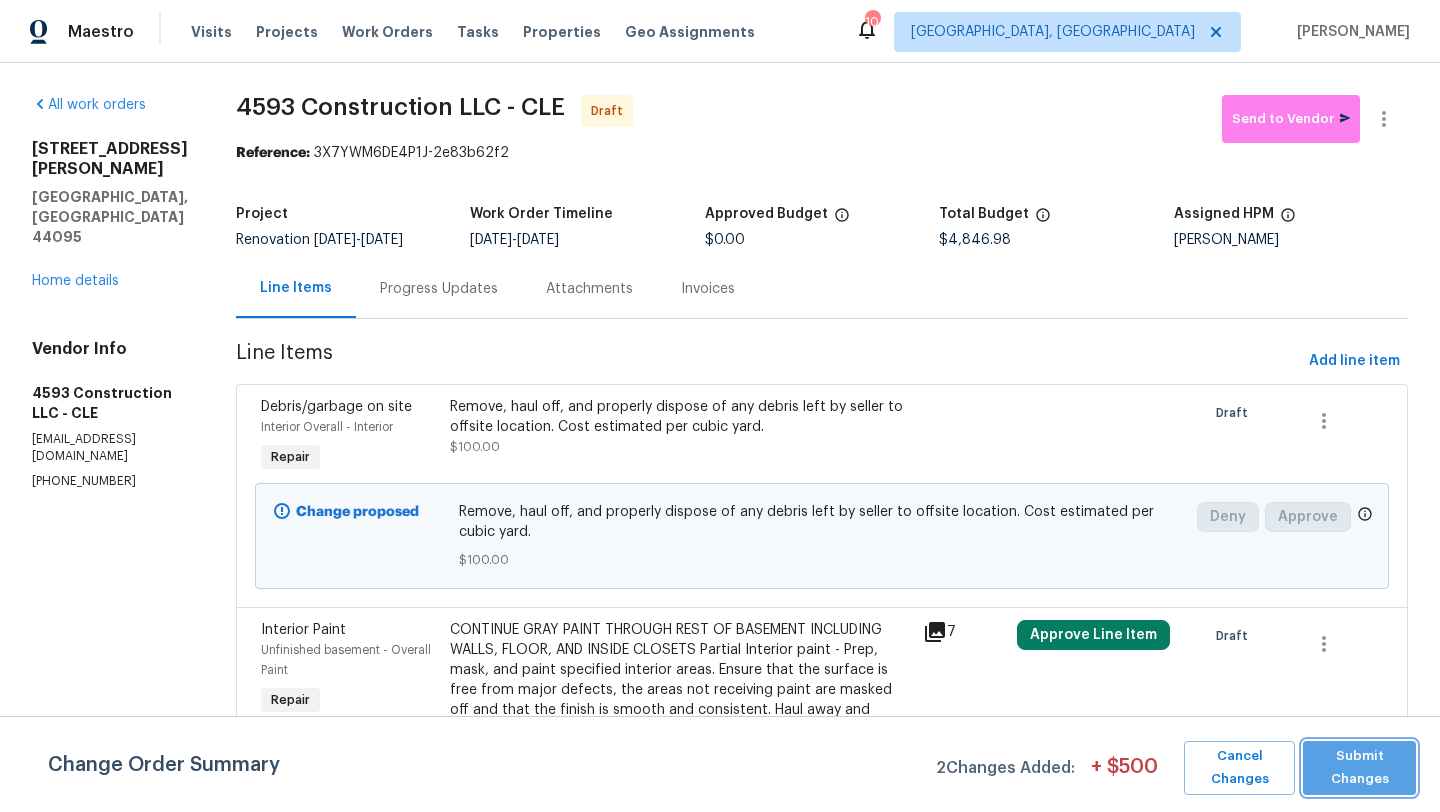 click on "Submit Changes" at bounding box center (1359, 768) 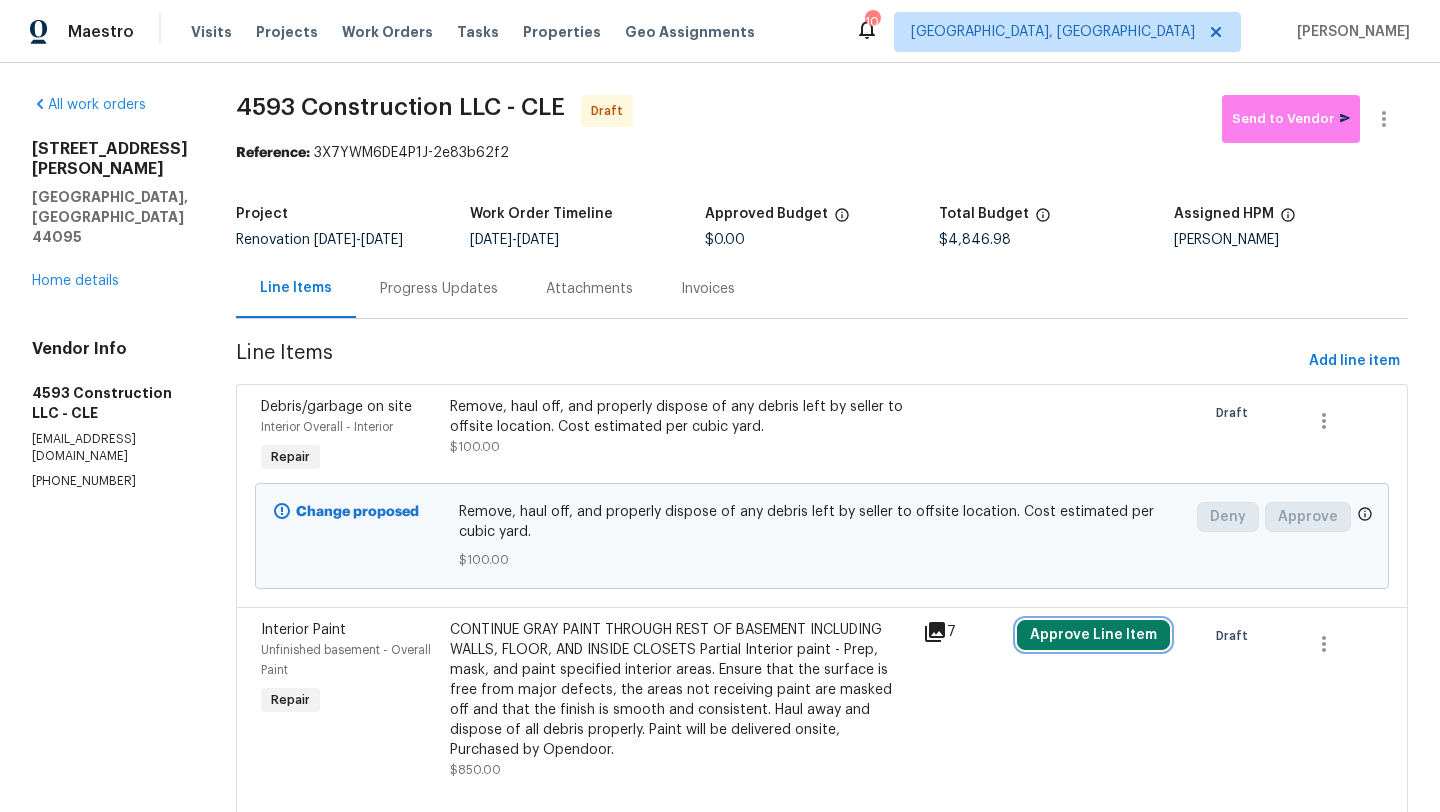 click on "Approve Line Item" at bounding box center [1093, 635] 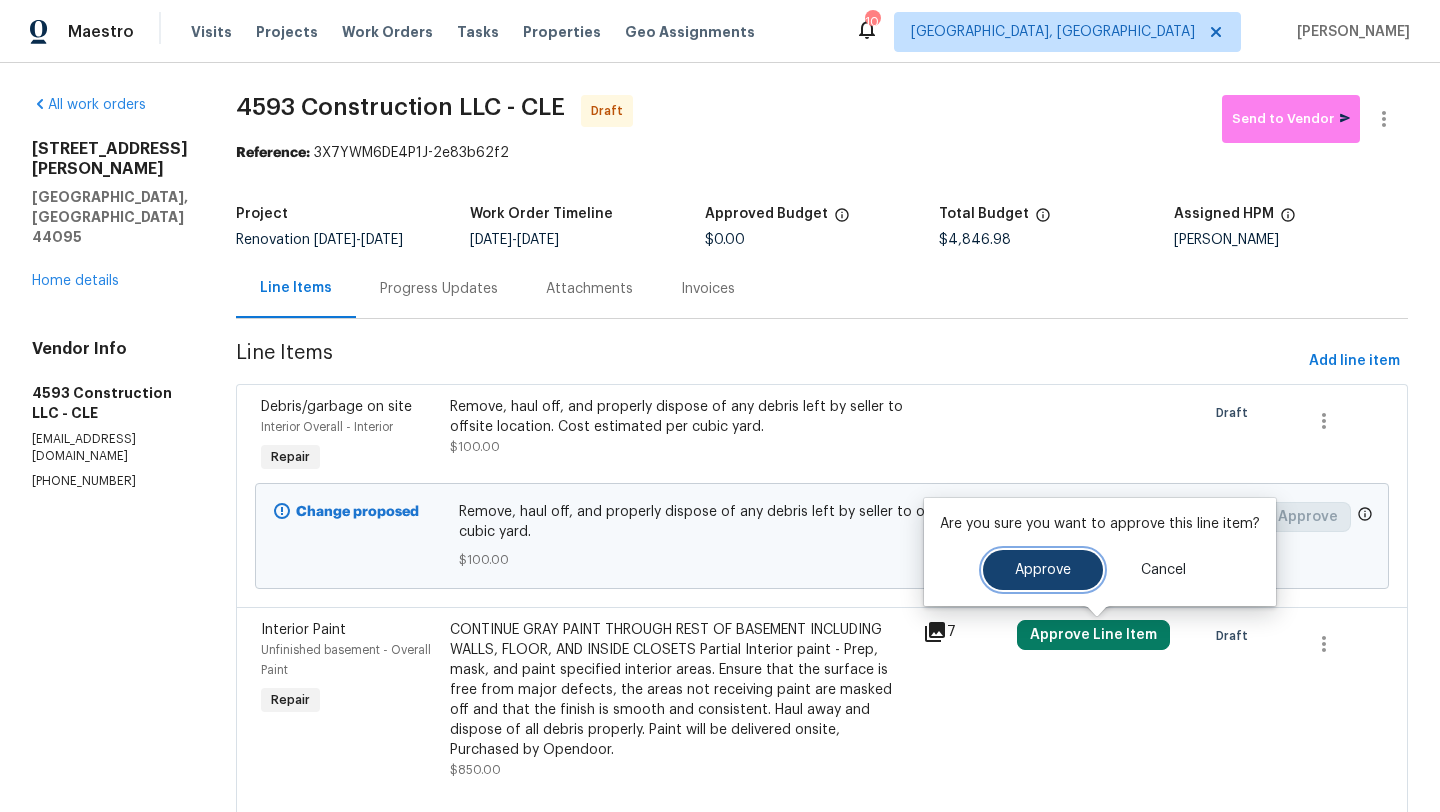 click on "Approve" at bounding box center (1043, 570) 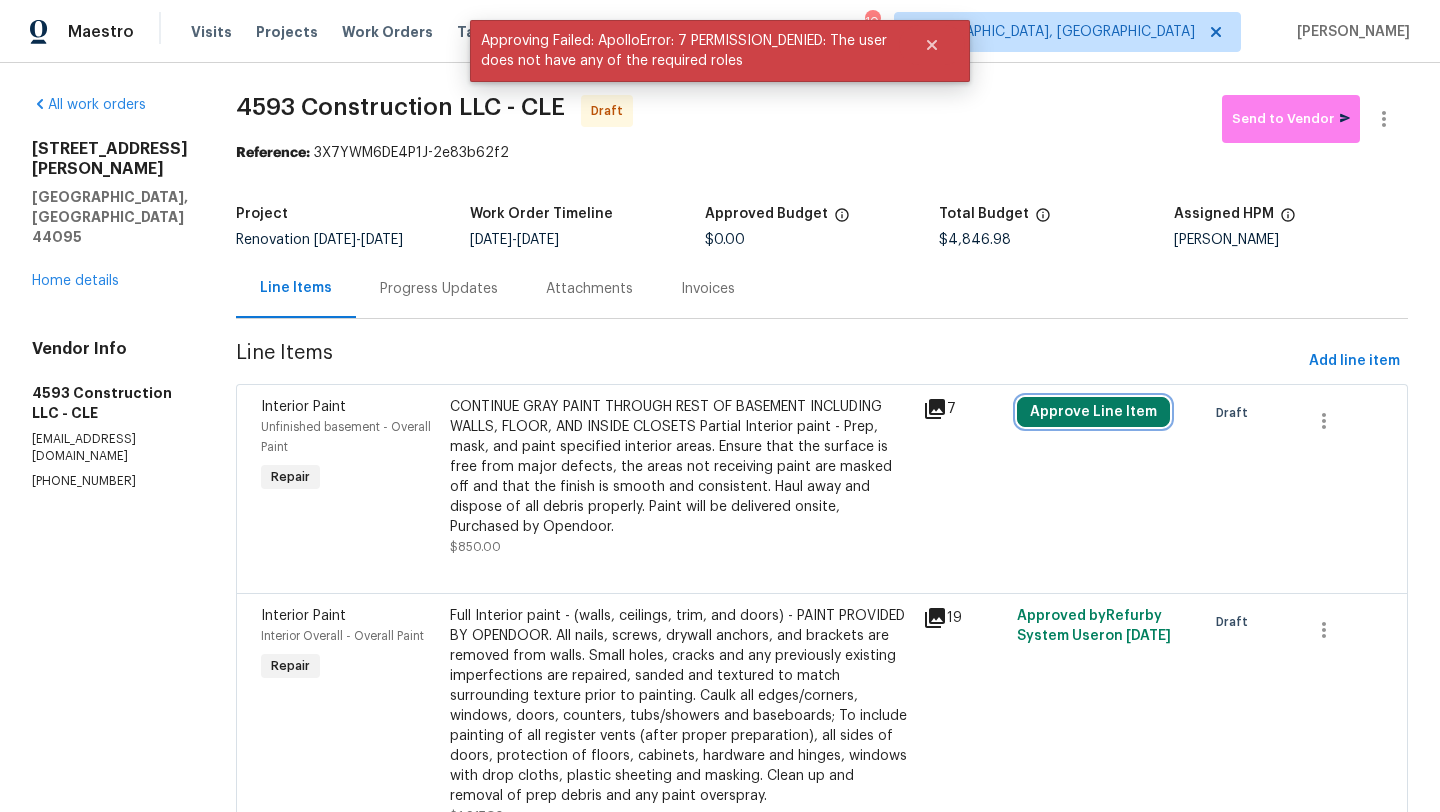 click on "Approve Line Item" at bounding box center [1093, 412] 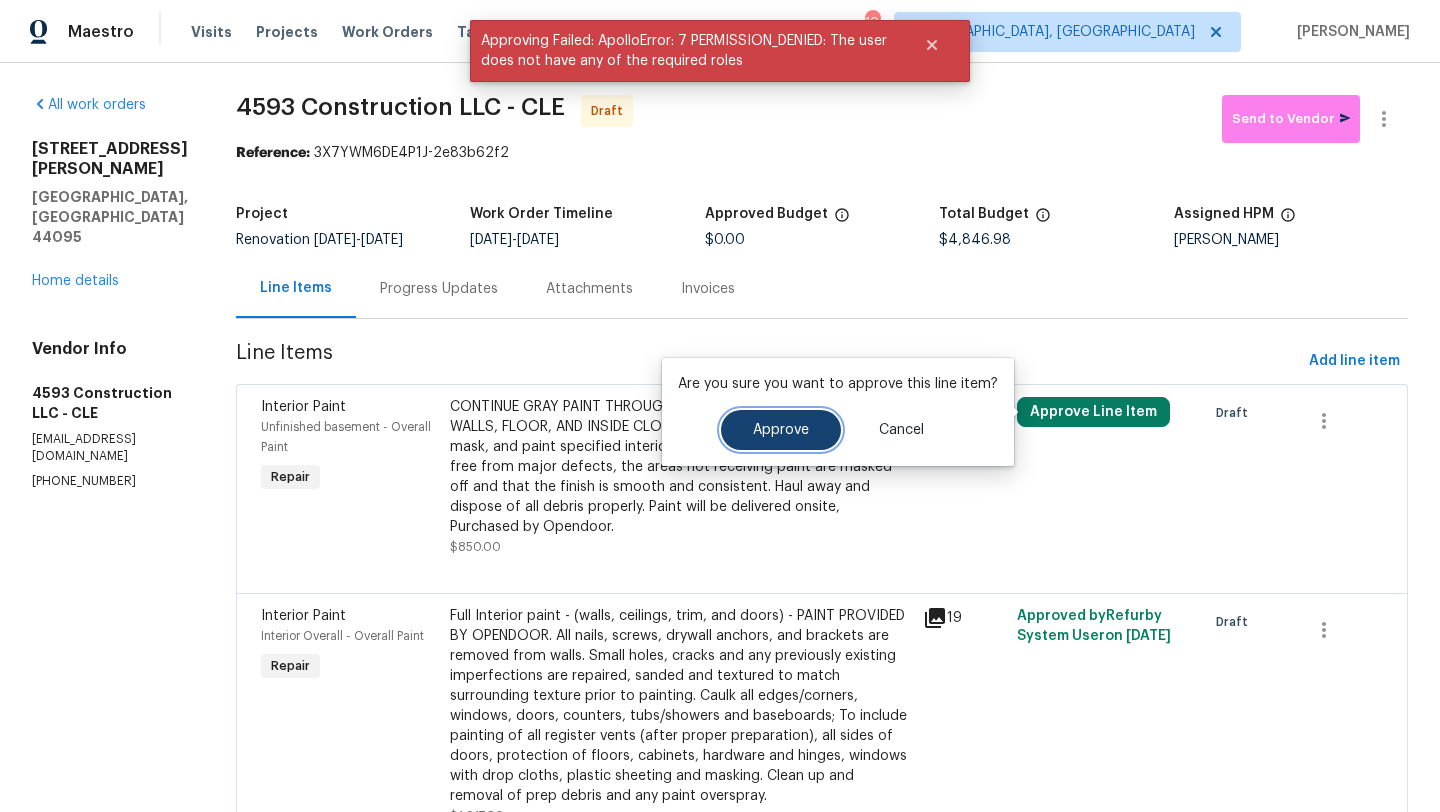 click on "Approve" at bounding box center (781, 430) 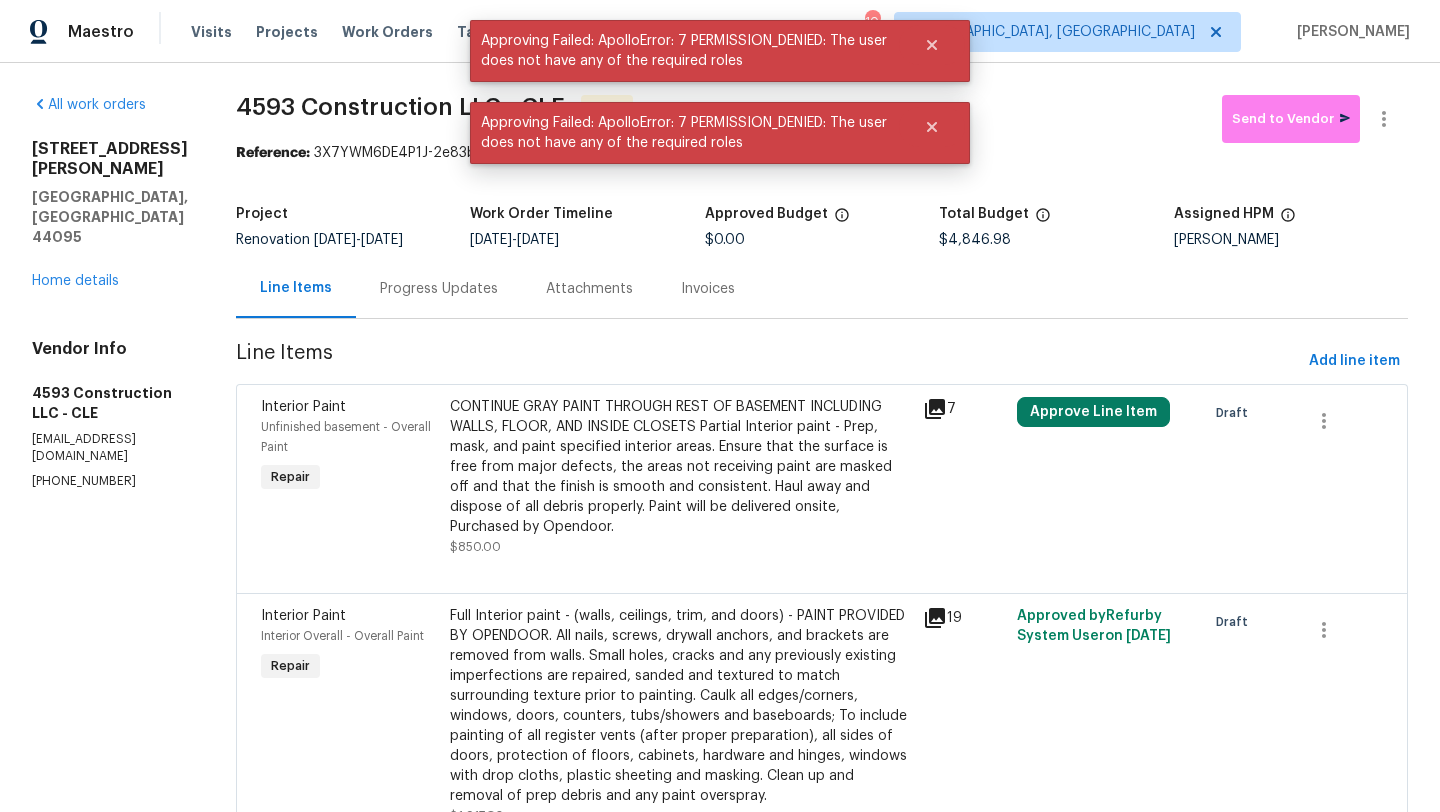 click on "Progress Updates" at bounding box center (439, 289) 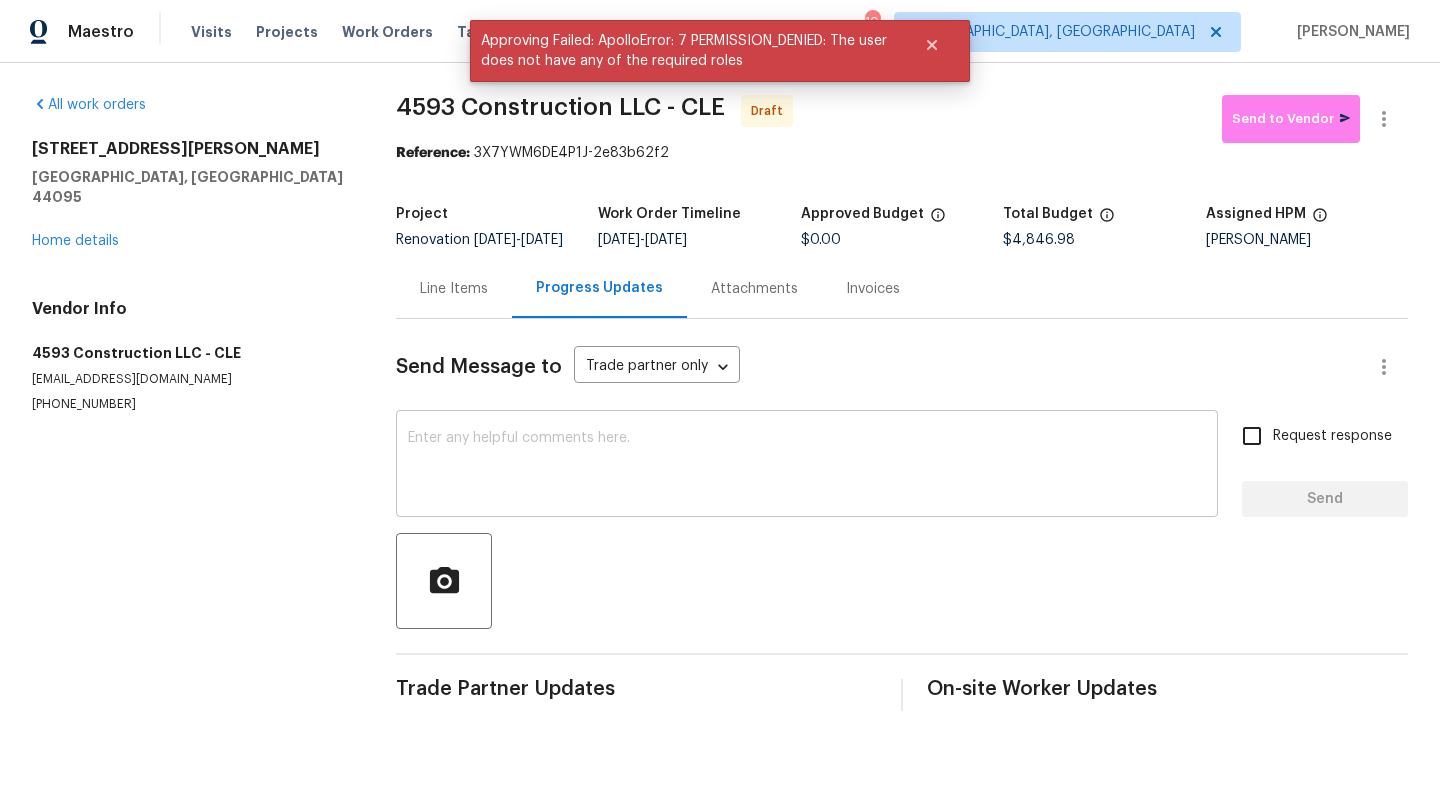 click at bounding box center [807, 466] 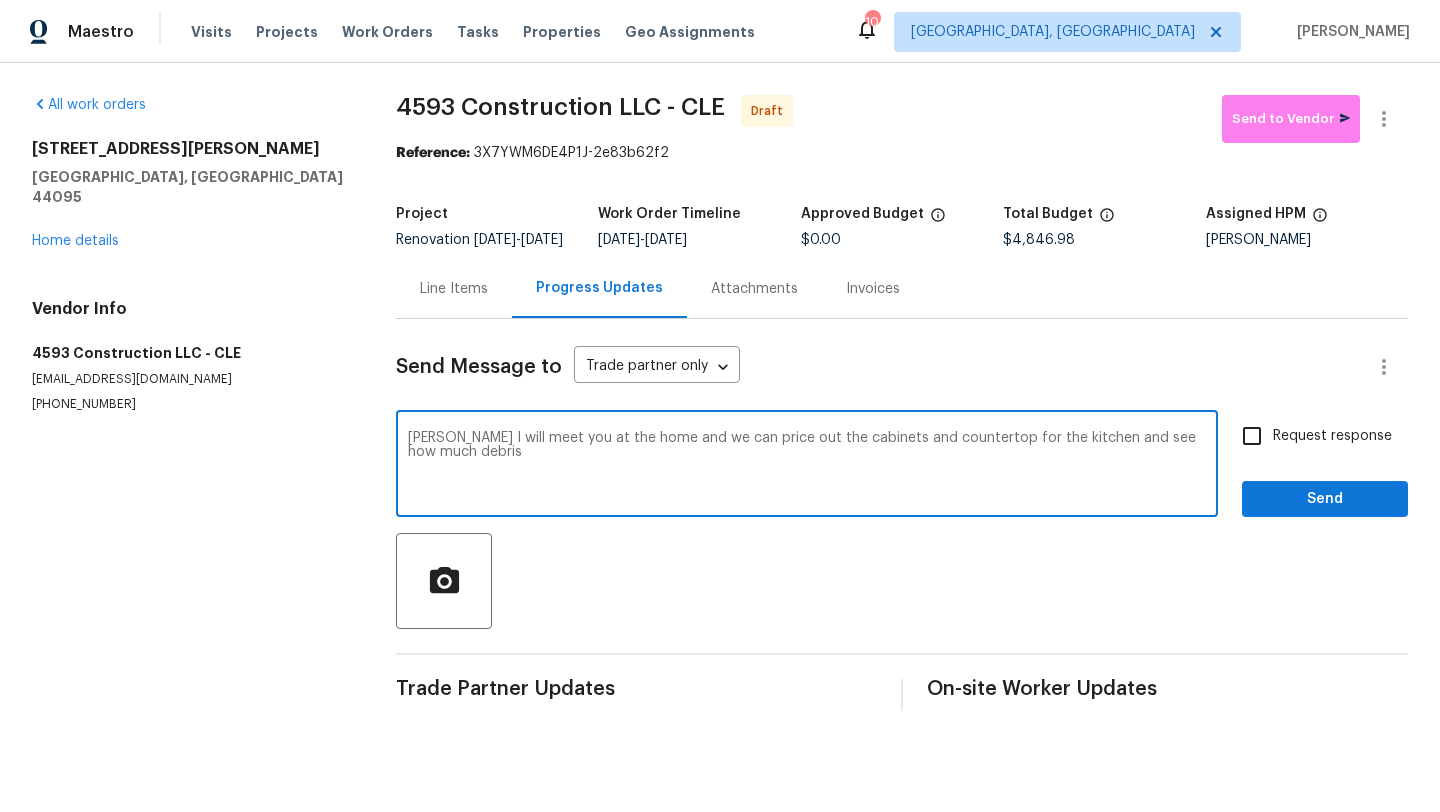 click on "Vann I will meet you at the home and we can price out the cabinets and countertop for the kitchen and see how much debris" at bounding box center (807, 466) 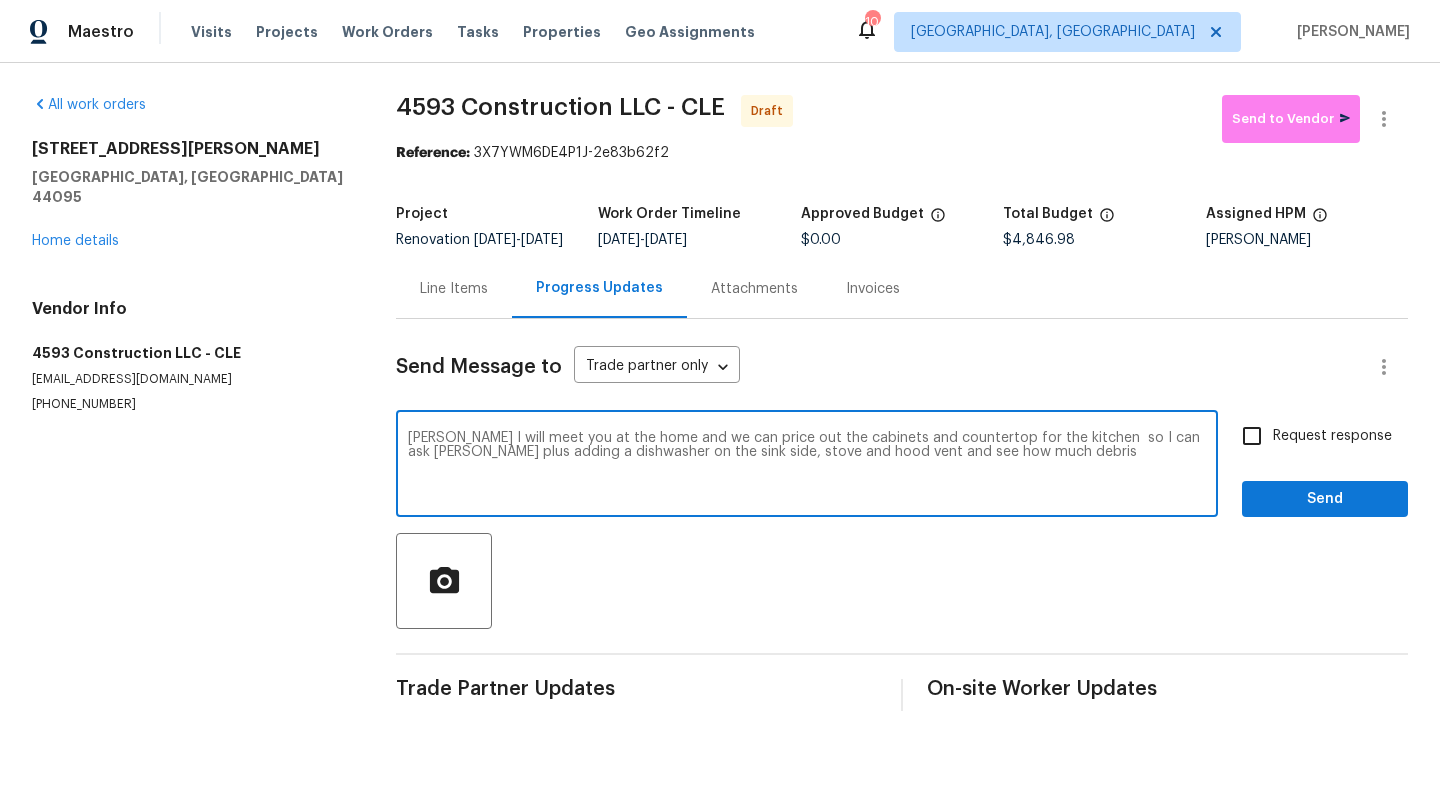 click on "Vann I will meet you at the home and we can price out the cabinets and countertop for the kitchen  so I can ask Michell plus adding a dishwasher on the sink side, stove and hood vent and see how much debris" at bounding box center (807, 466) 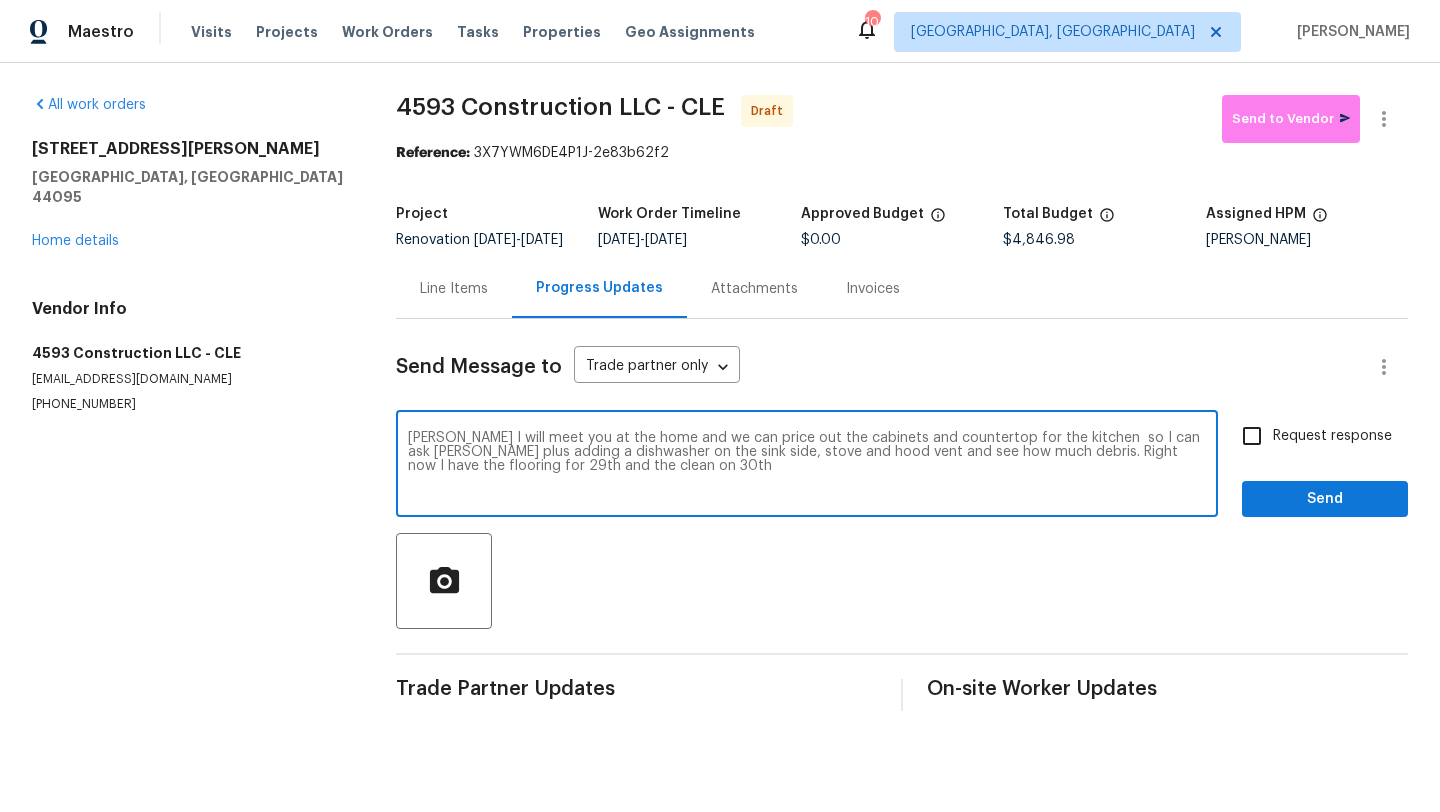 type on "Vann I will meet you at the home and we can price out the cabinets and countertop for the kitchen  so I can ask Michell plus adding a dishwasher on the sink side, stove and hood vent and see how much debris. Right now I have the flooring for 29th and the clean on 30th" 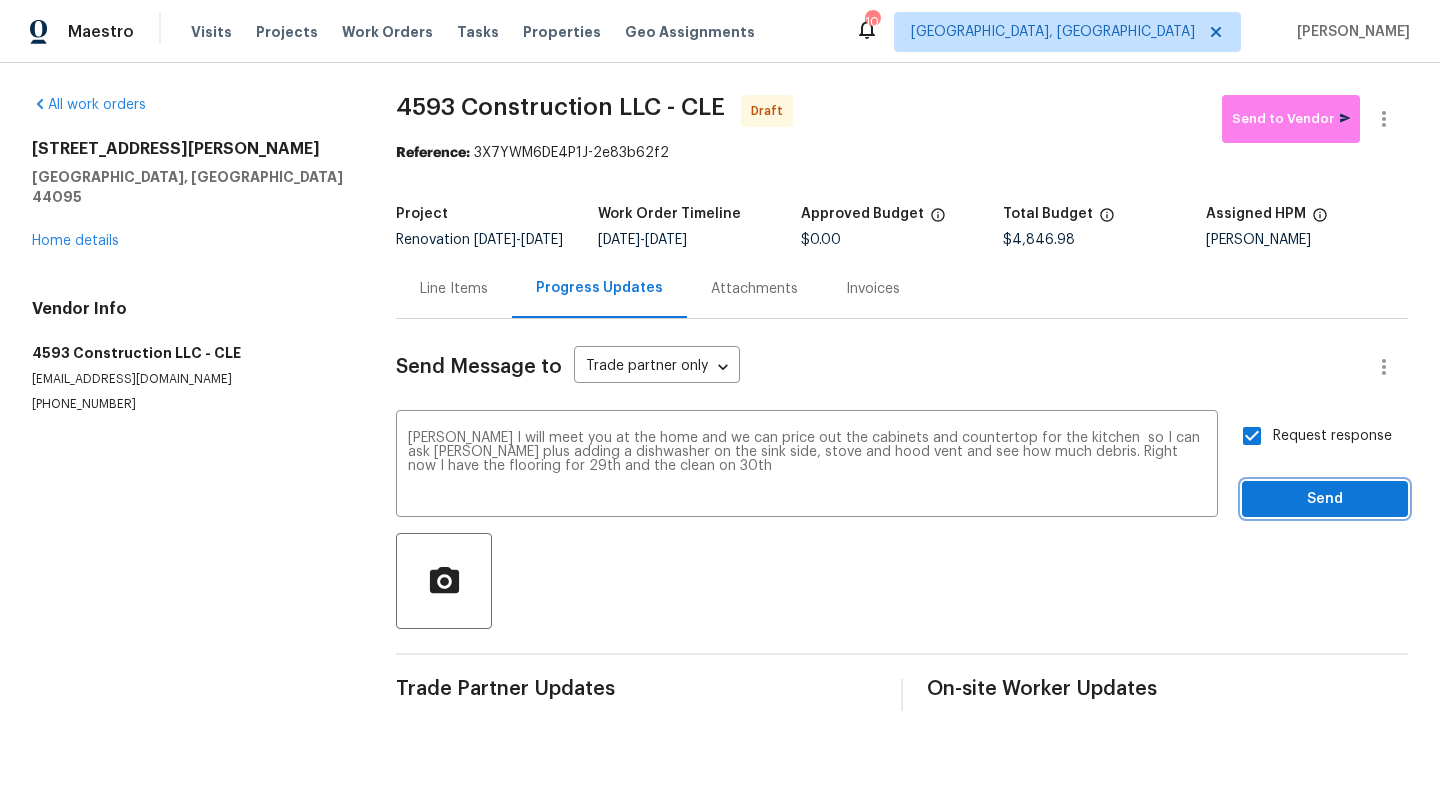 click on "Send" at bounding box center [1325, 499] 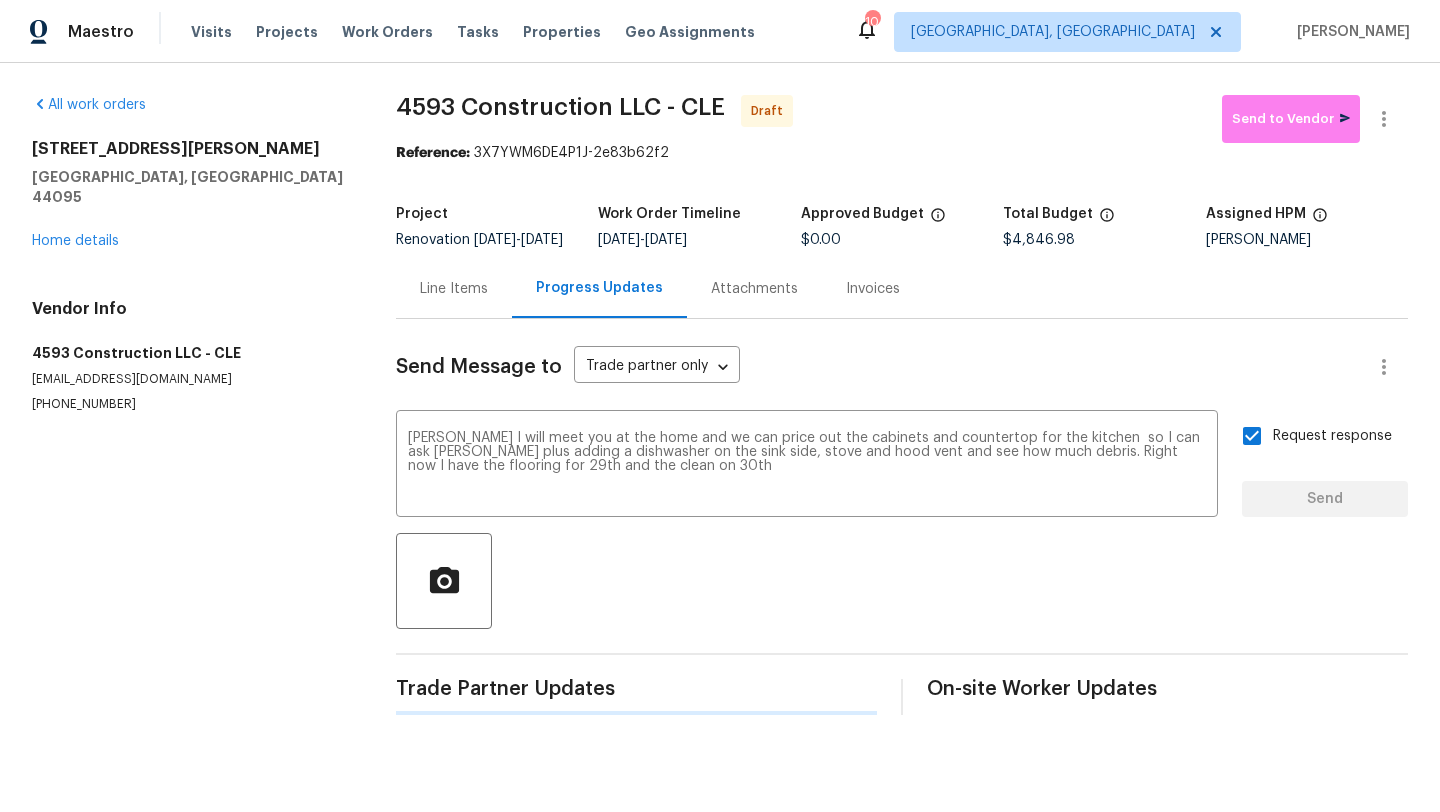 type 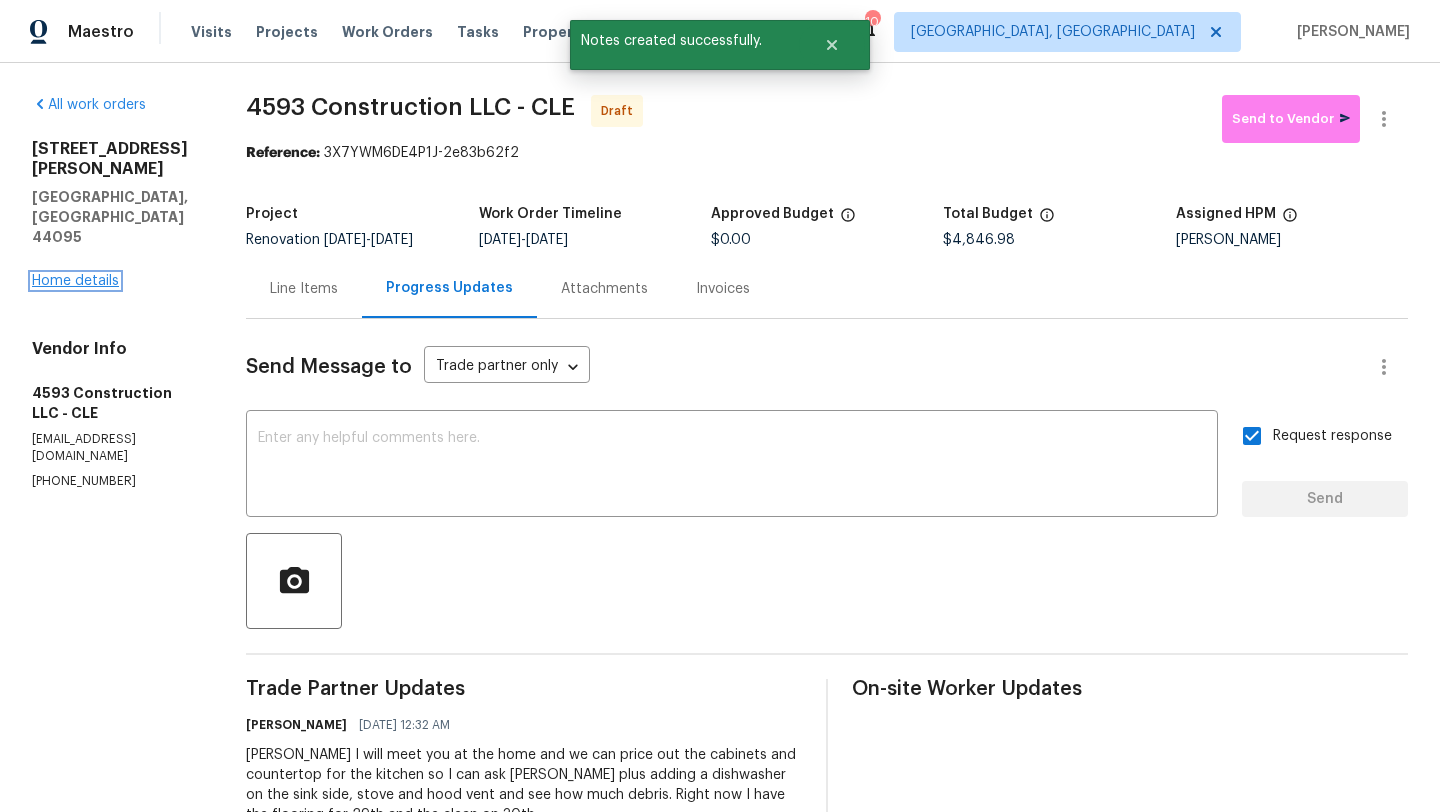 click on "Home details" at bounding box center [75, 281] 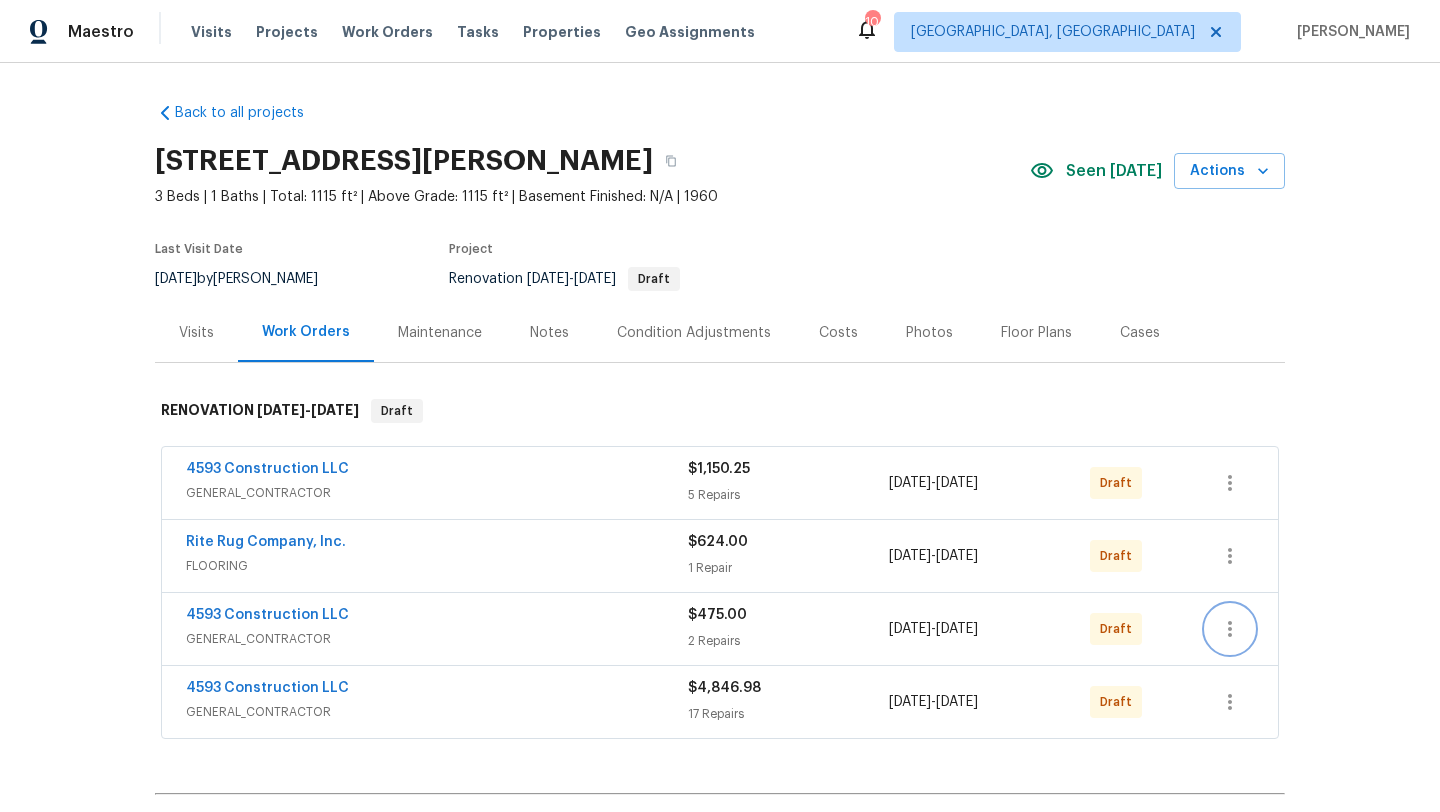 click at bounding box center [1230, 629] 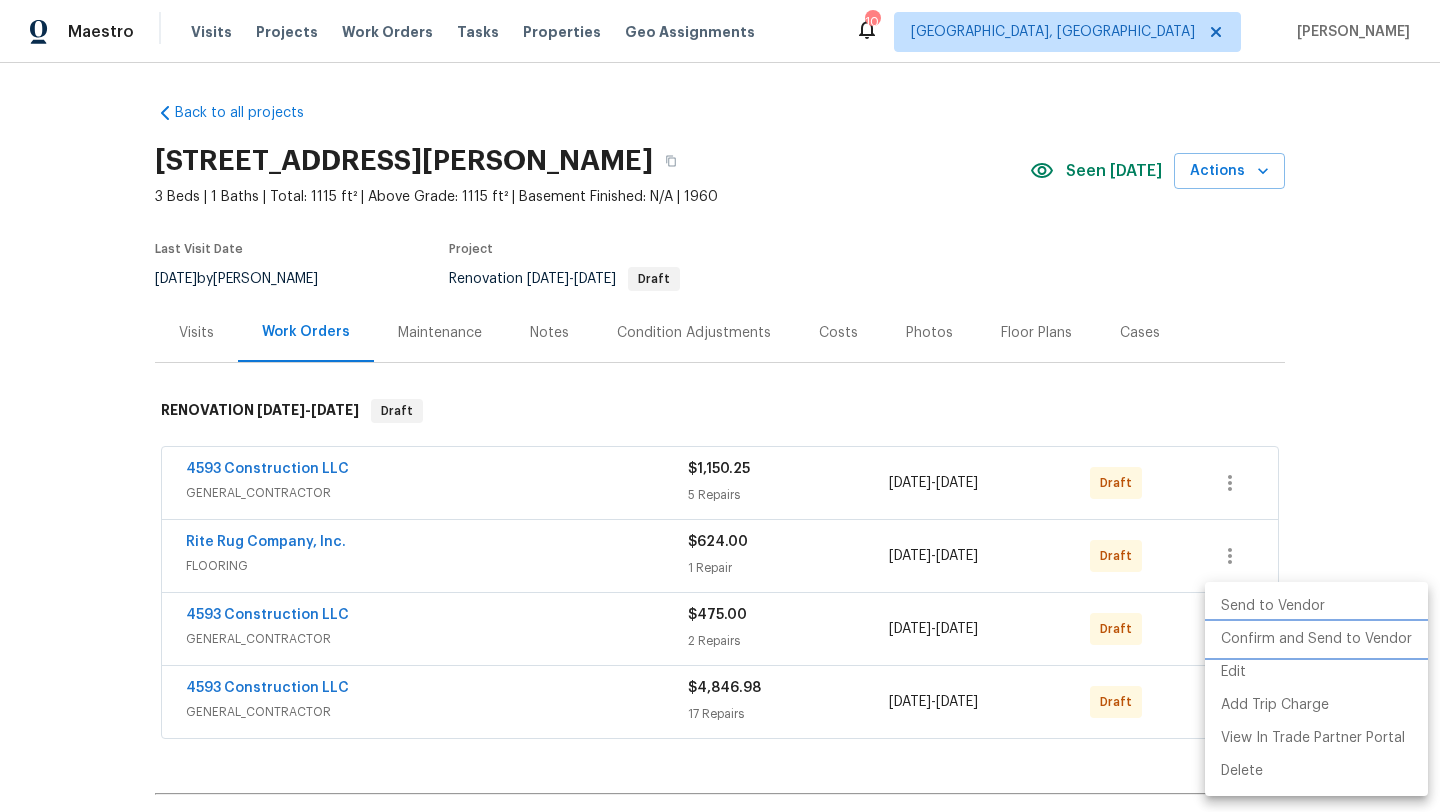 click on "Confirm and Send to Vendor" at bounding box center (1316, 639) 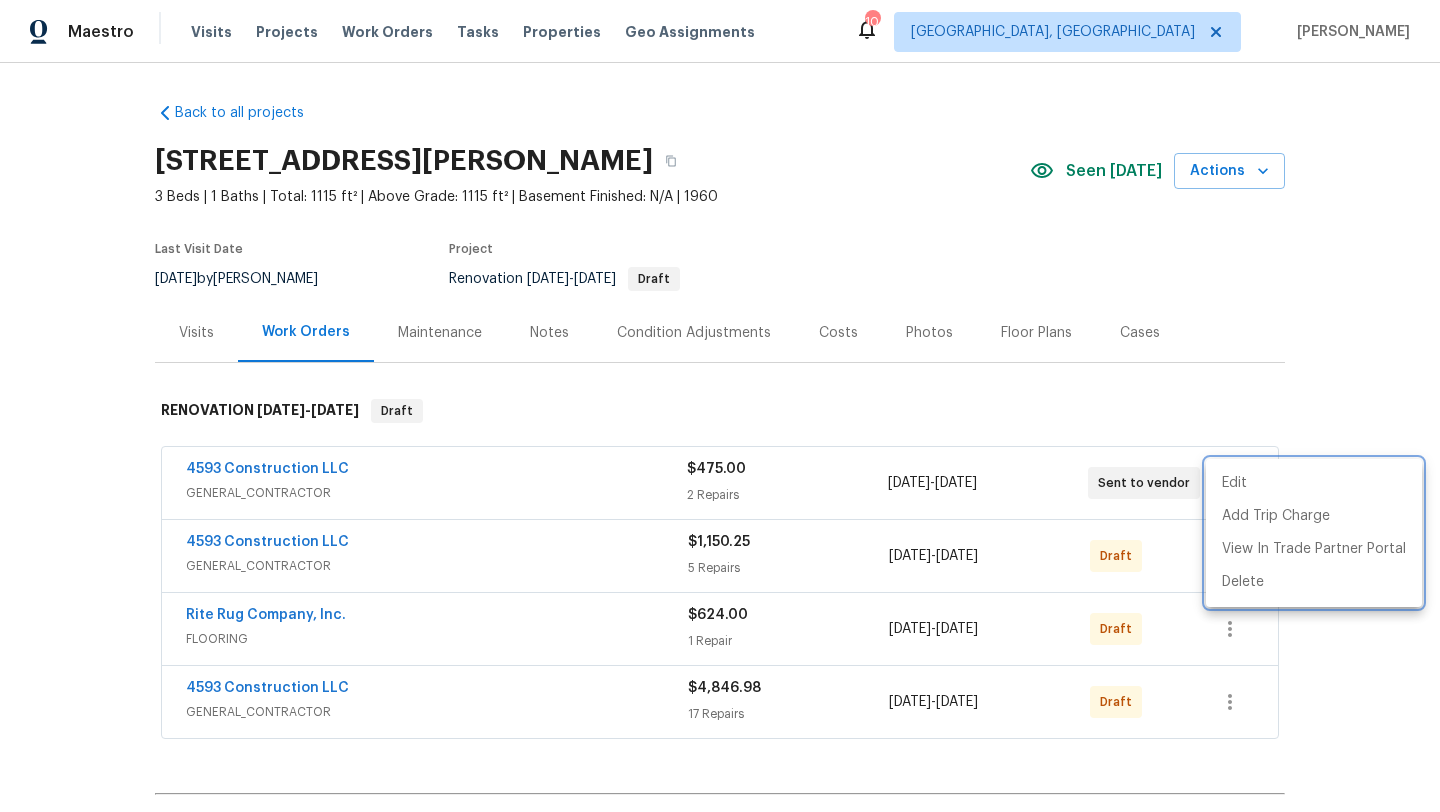 click at bounding box center [720, 406] 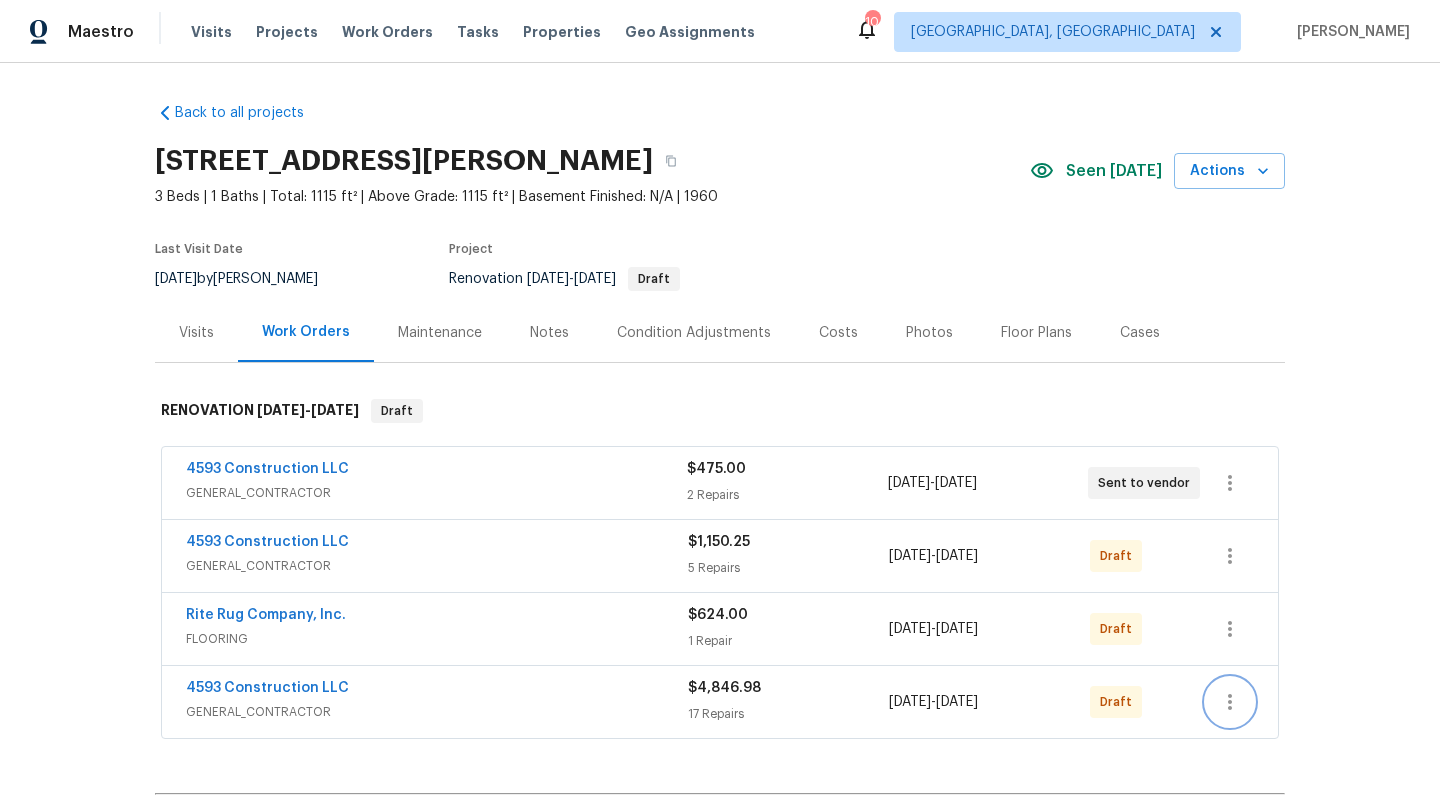 click 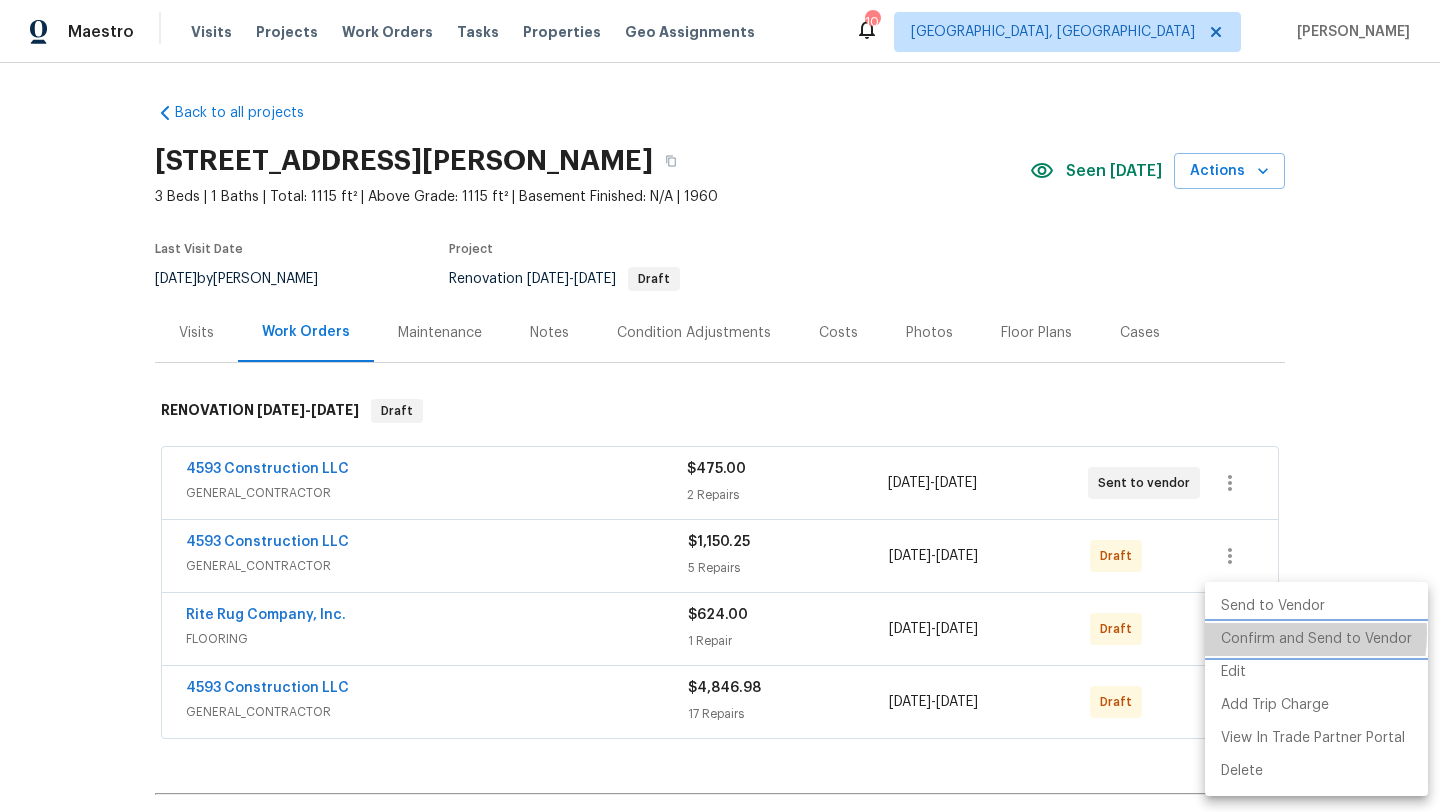 click on "Confirm and Send to Vendor" at bounding box center (1316, 639) 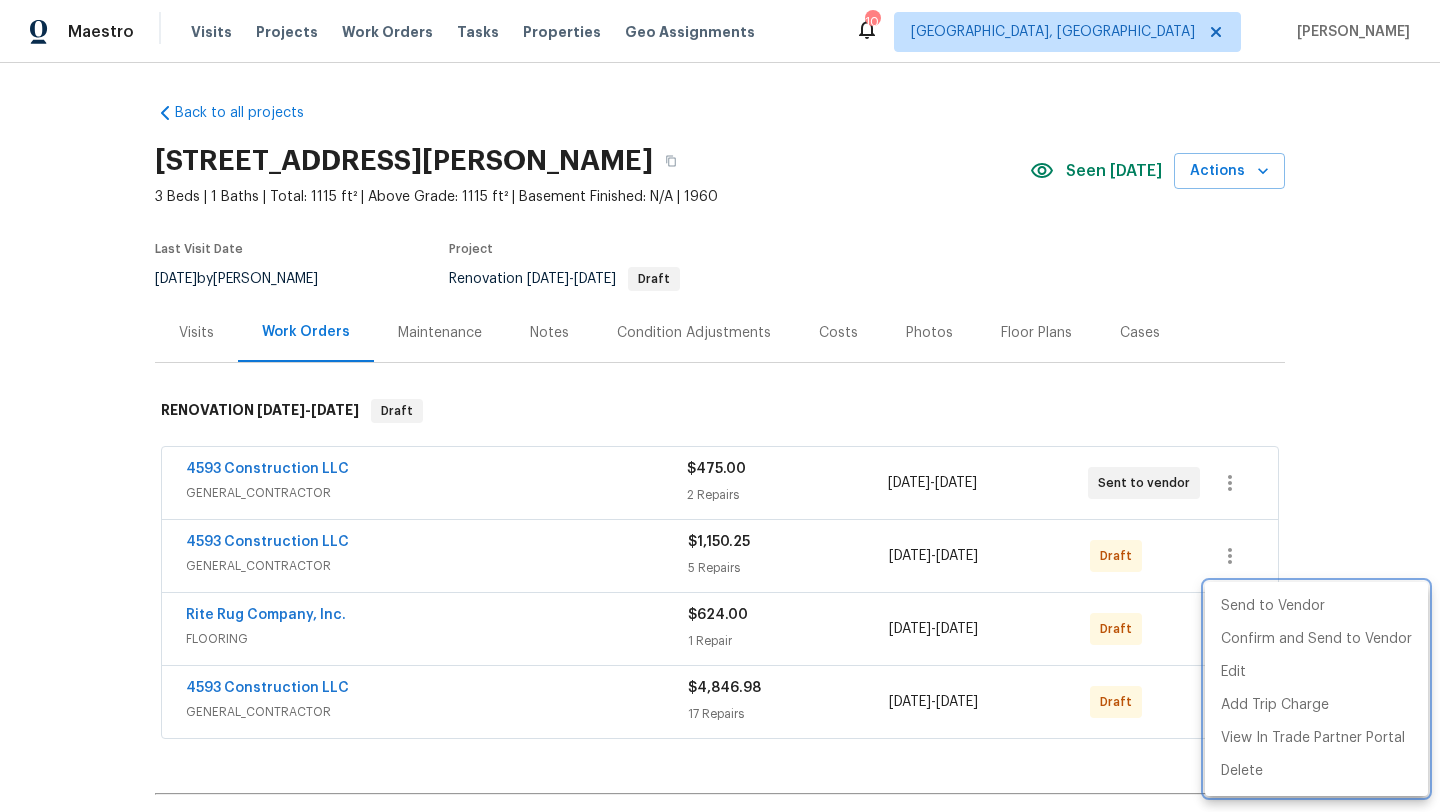 click at bounding box center [720, 406] 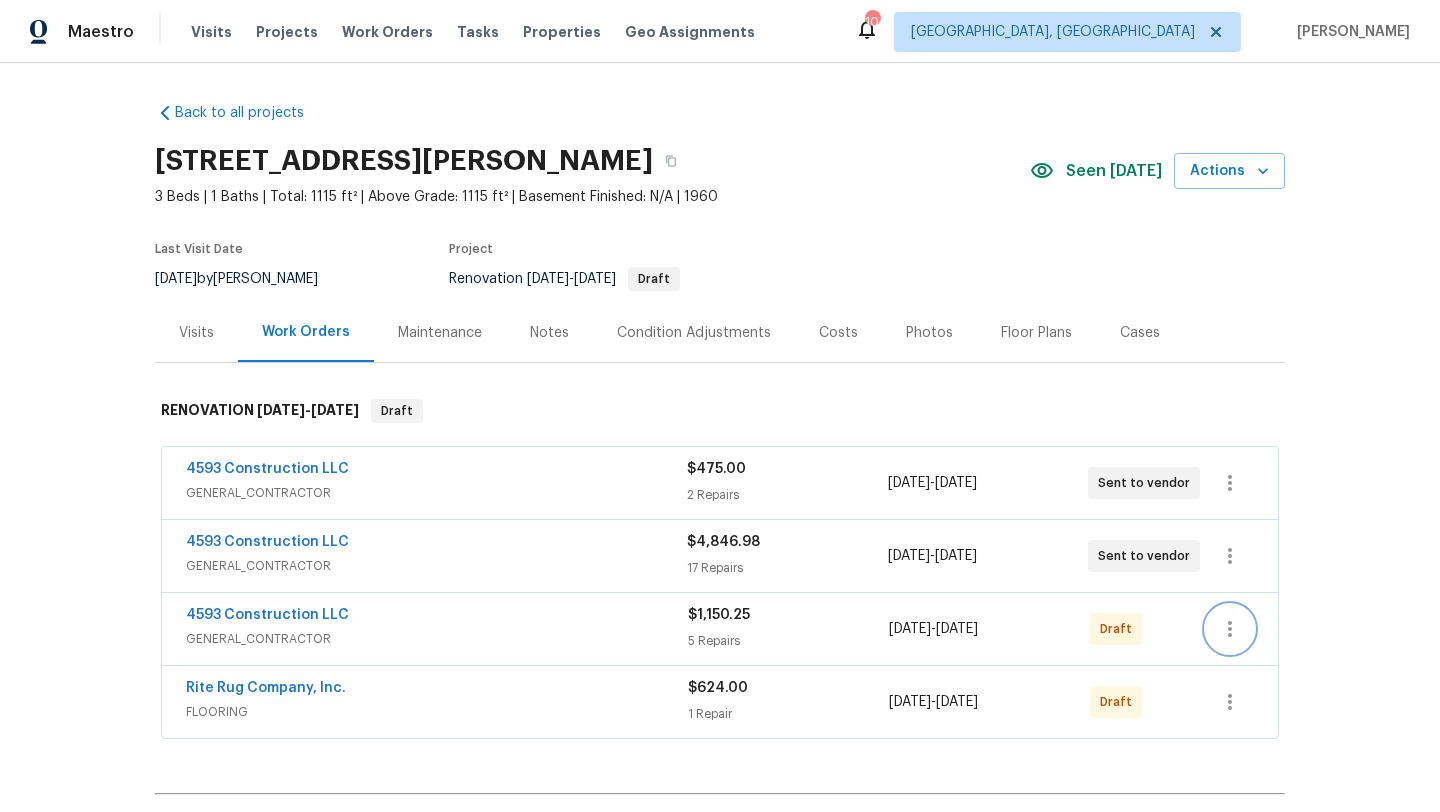 click 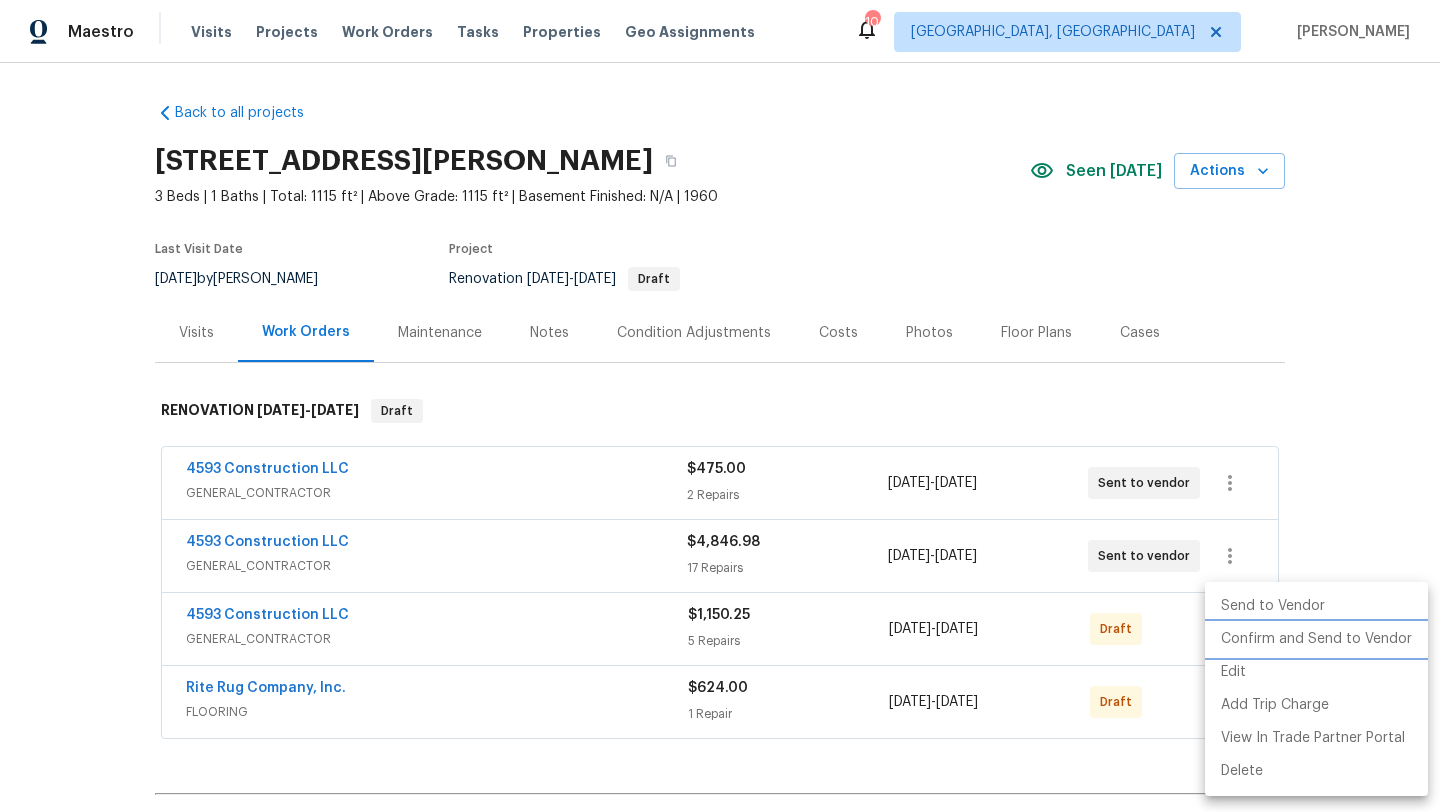 click on "Confirm and Send to Vendor" at bounding box center [1316, 639] 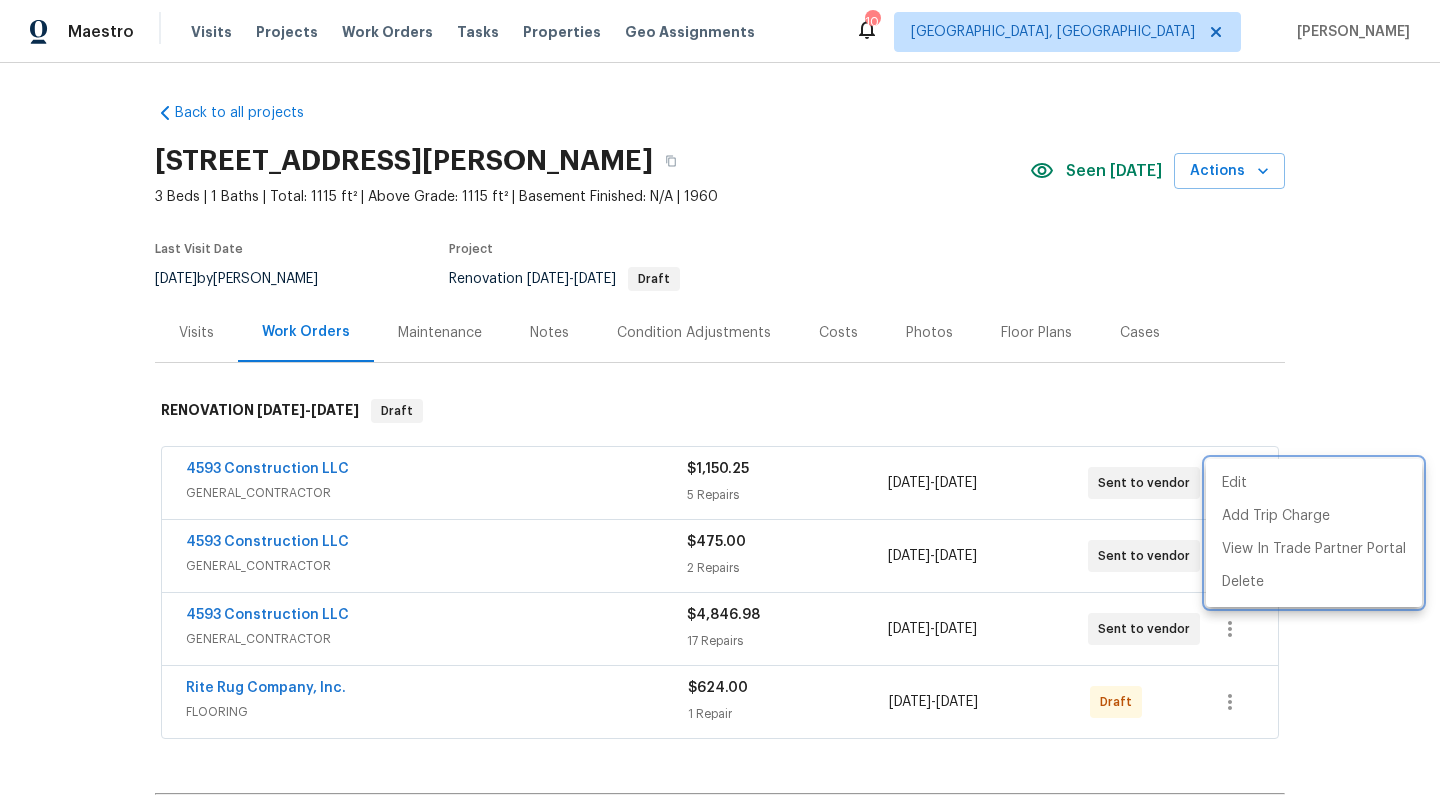 click at bounding box center [720, 406] 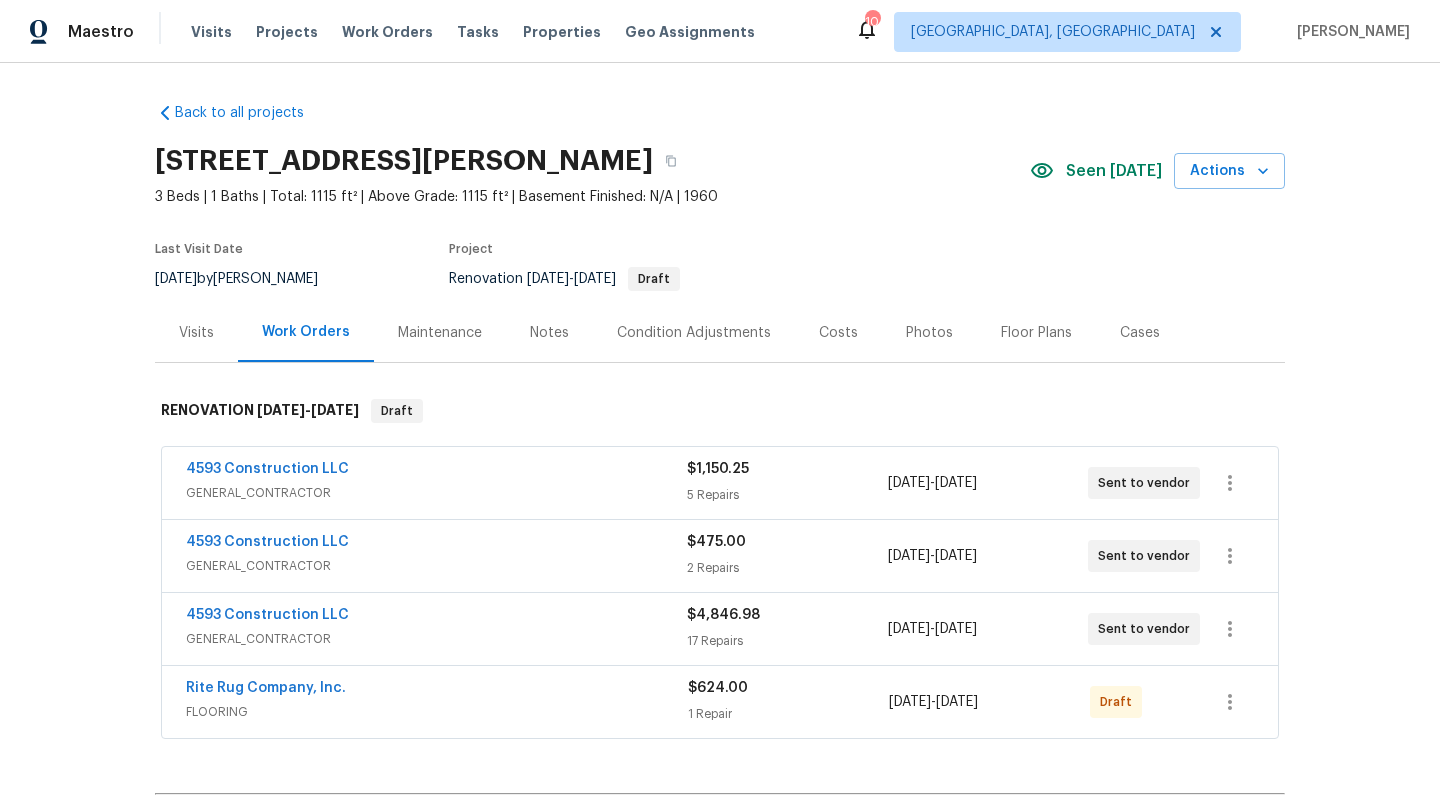 click on "Visits" at bounding box center (196, 333) 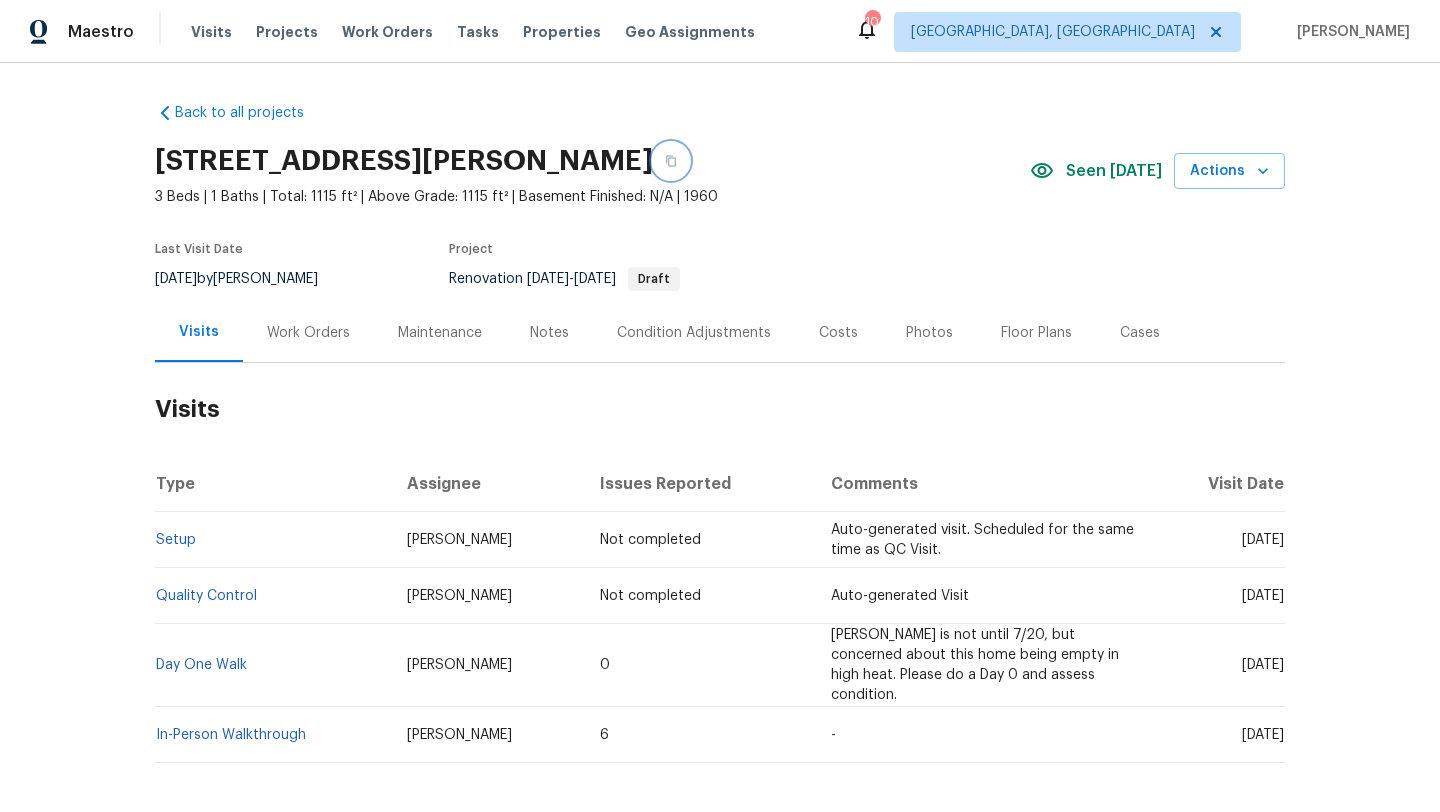click 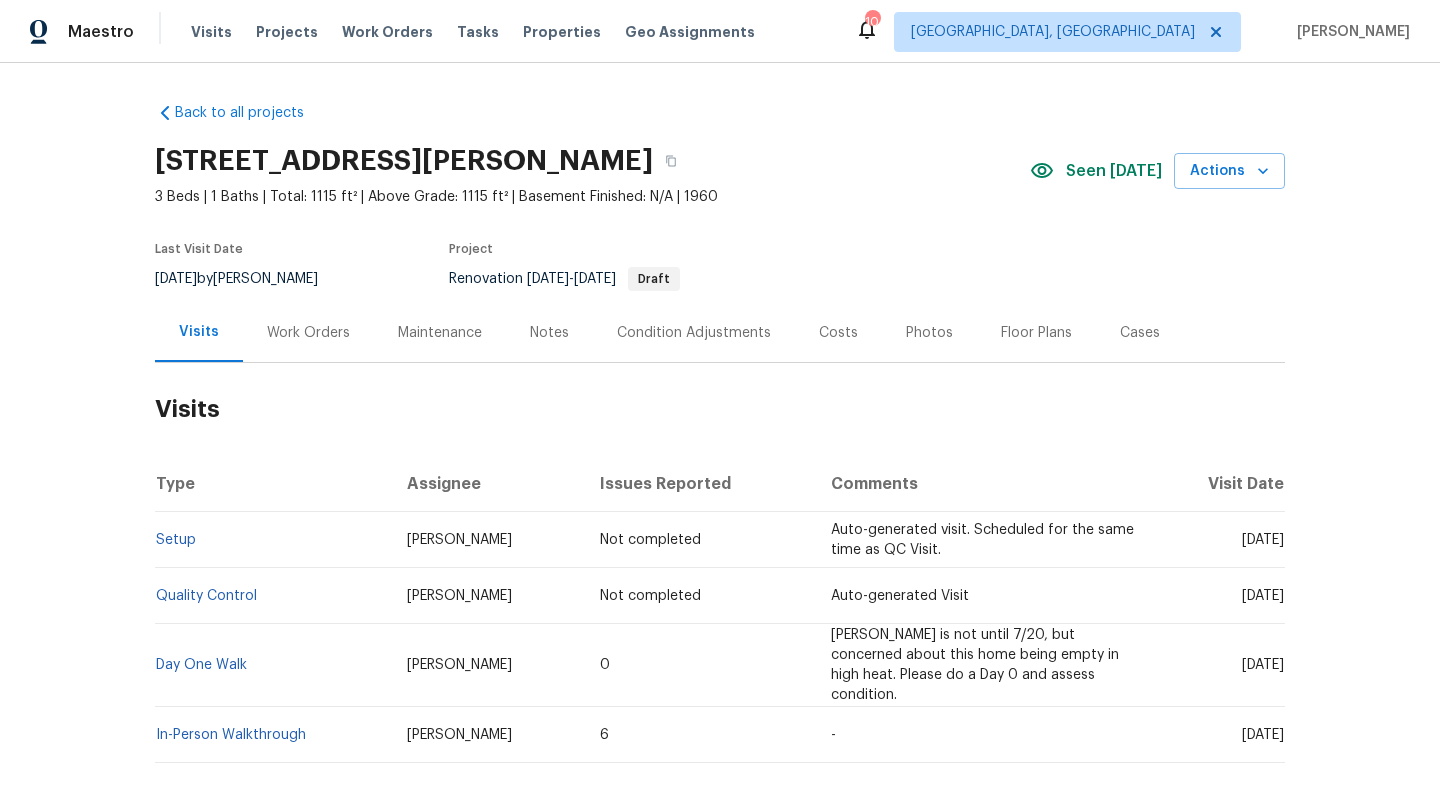 click on "Work Orders" at bounding box center (308, 333) 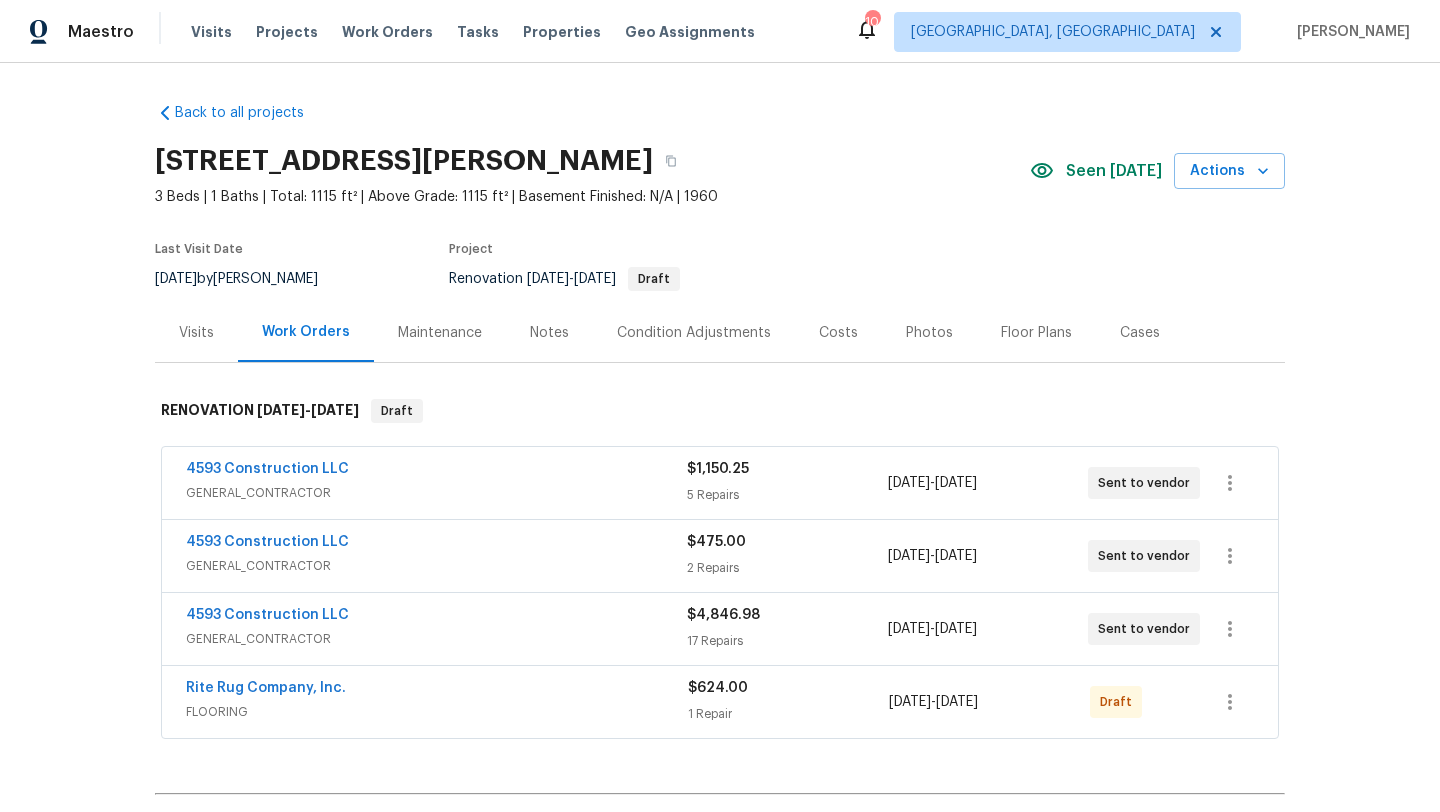 click on "Notes" at bounding box center (549, 333) 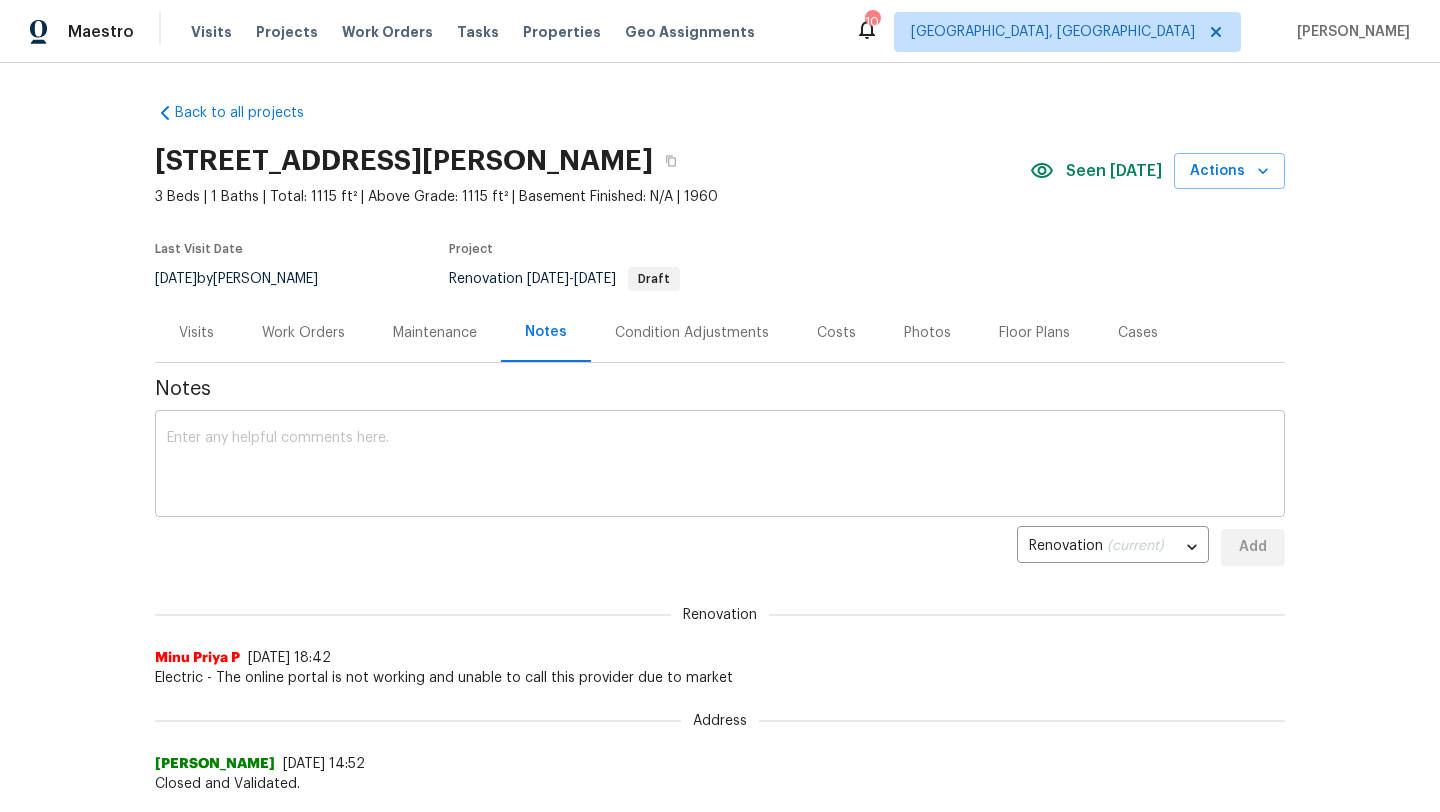 click on "x ​" at bounding box center (720, 466) 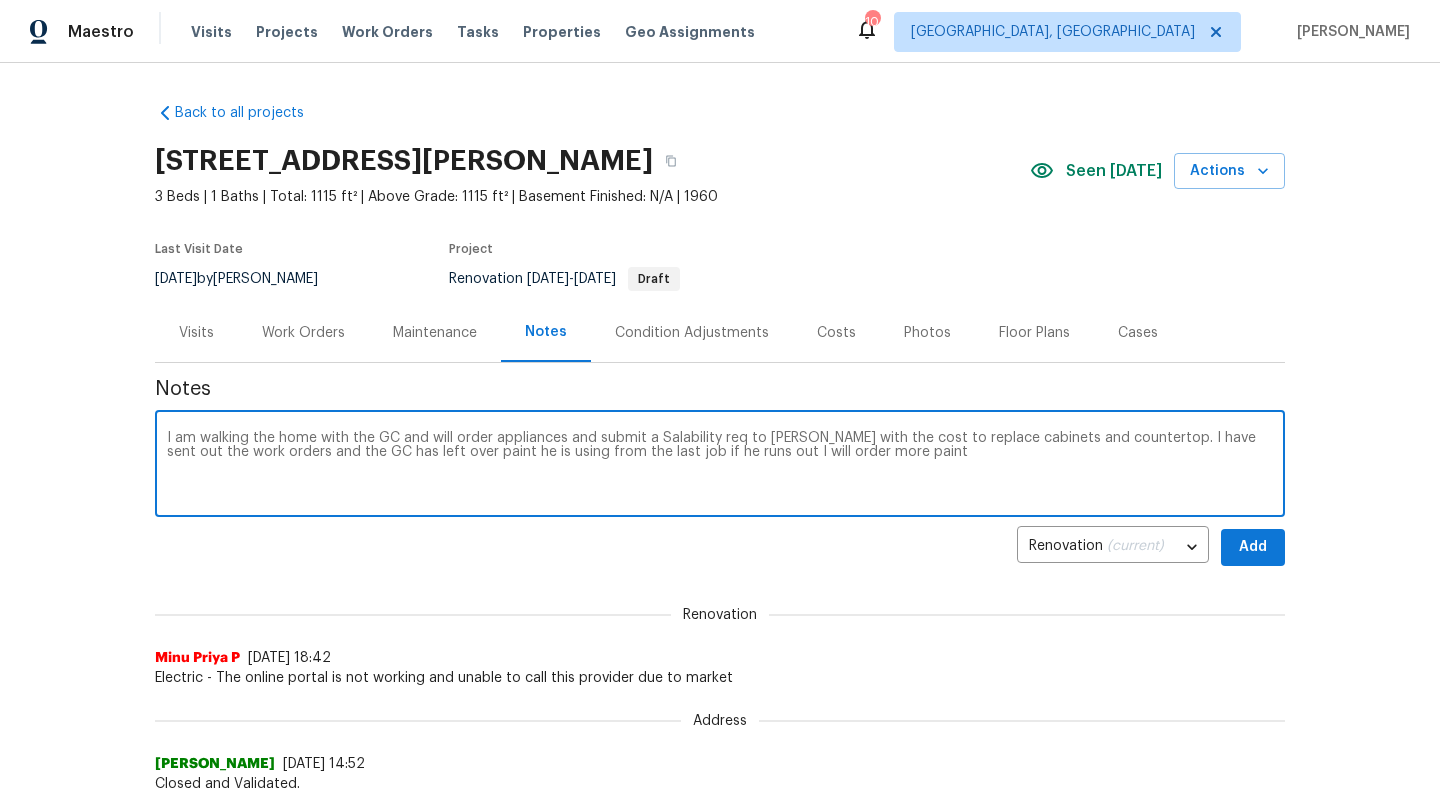 type on "I am walking the home with the GC and will order appliances and submit a Salability req to Michelle with the cost to replace cabinets and countertop. I have sent out the work orders and the GC has left over paint he is using from the last job if he runs out I will order more paint" 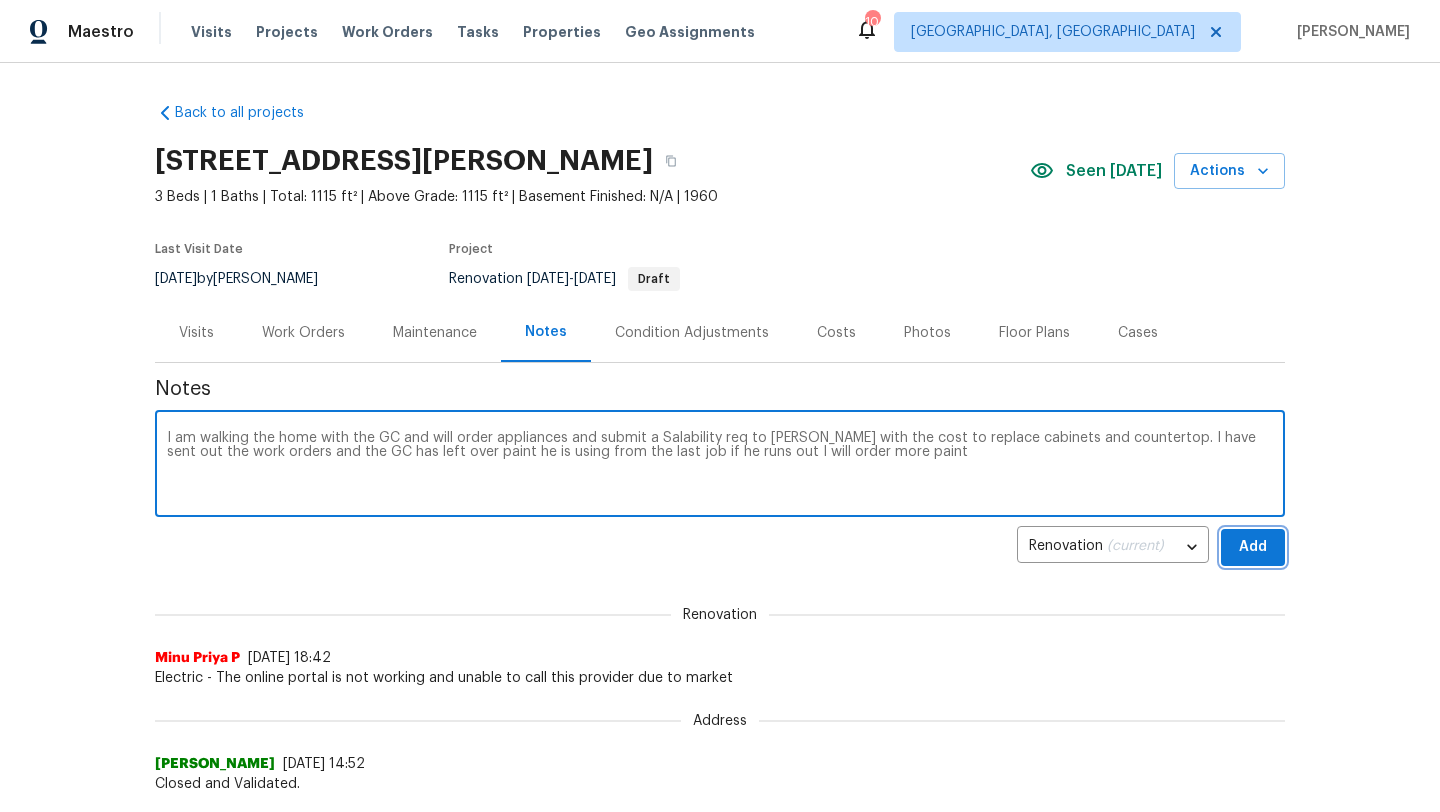 click on "Add" at bounding box center [1253, 547] 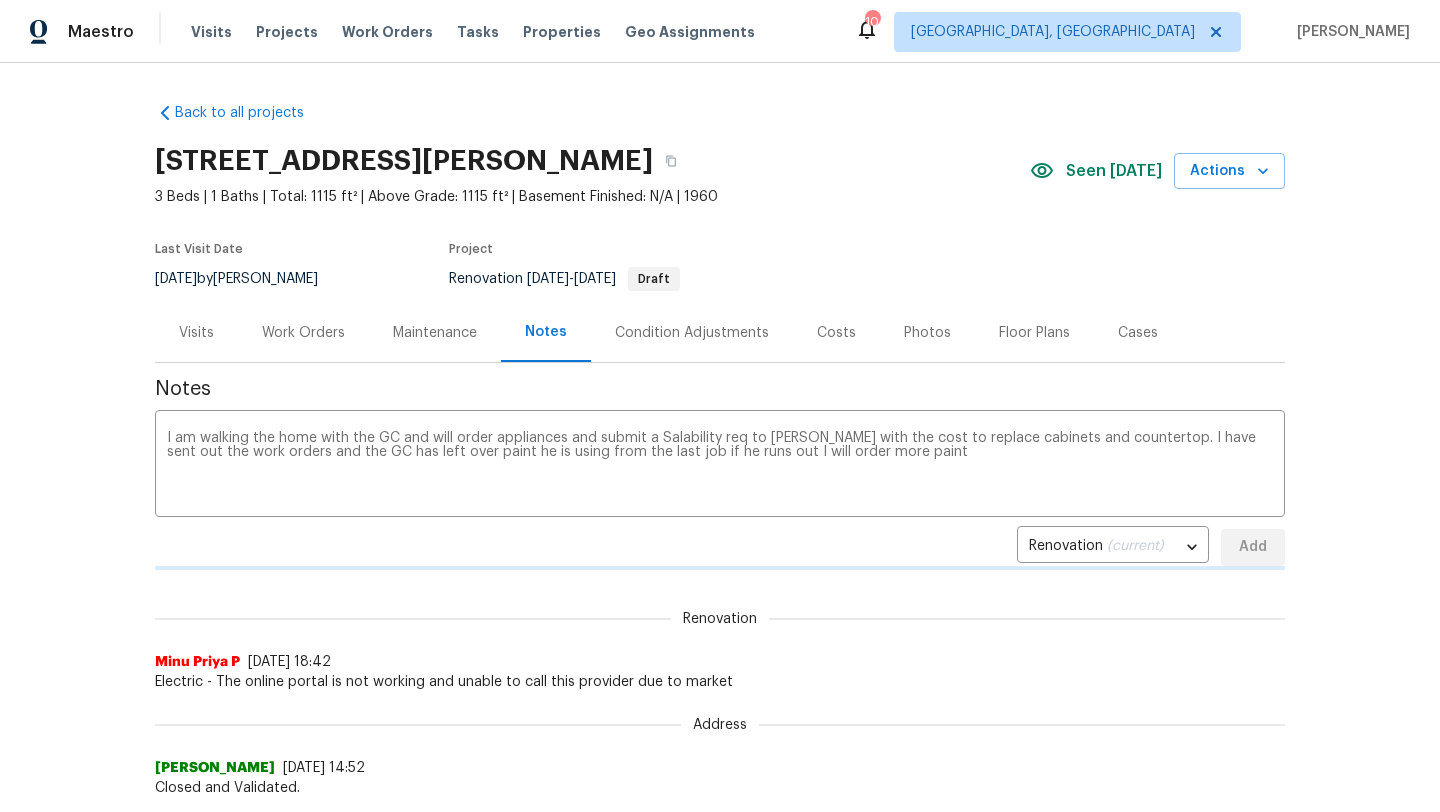 type 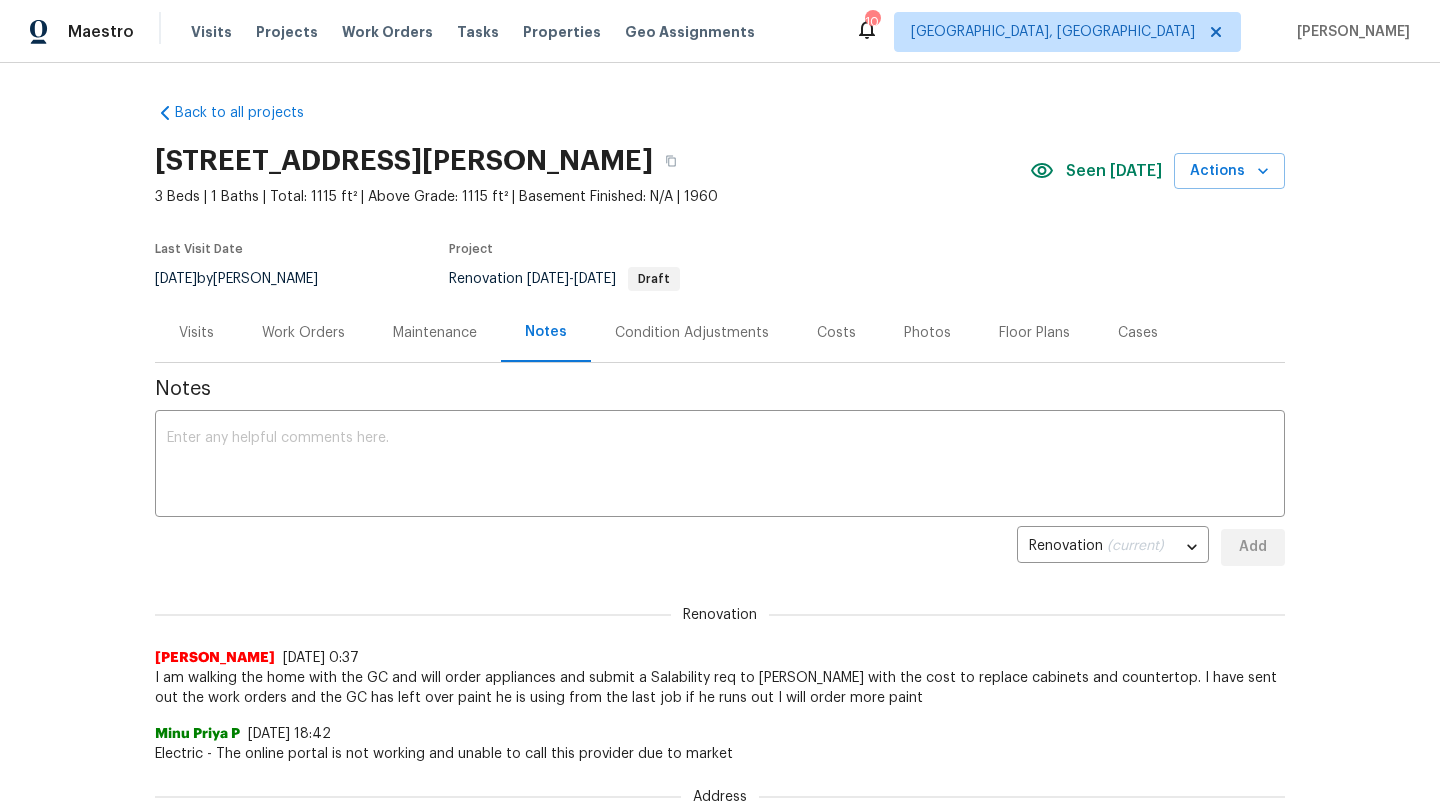 click on "Work Orders" at bounding box center (303, 332) 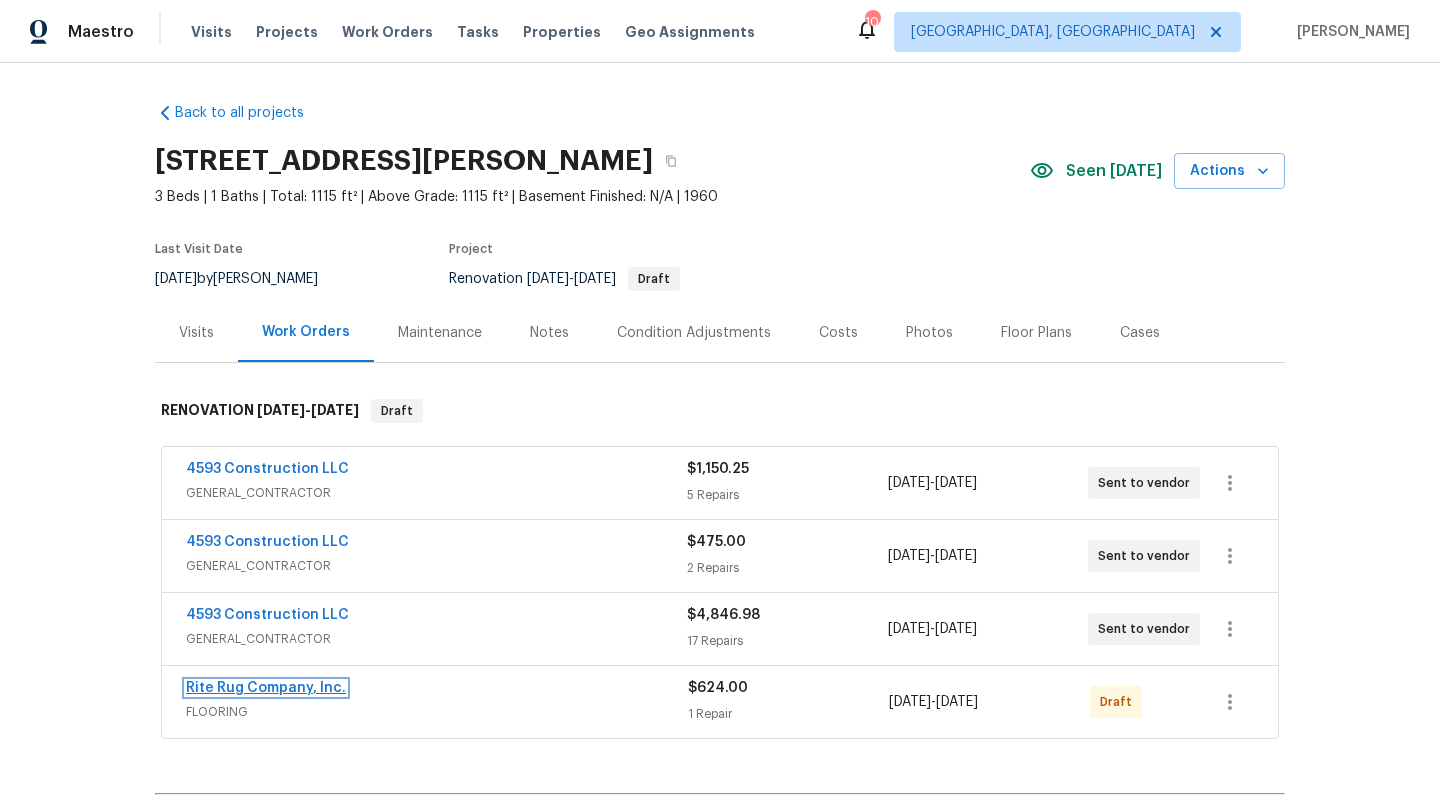 click on "Rite Rug Company, Inc." at bounding box center [266, 688] 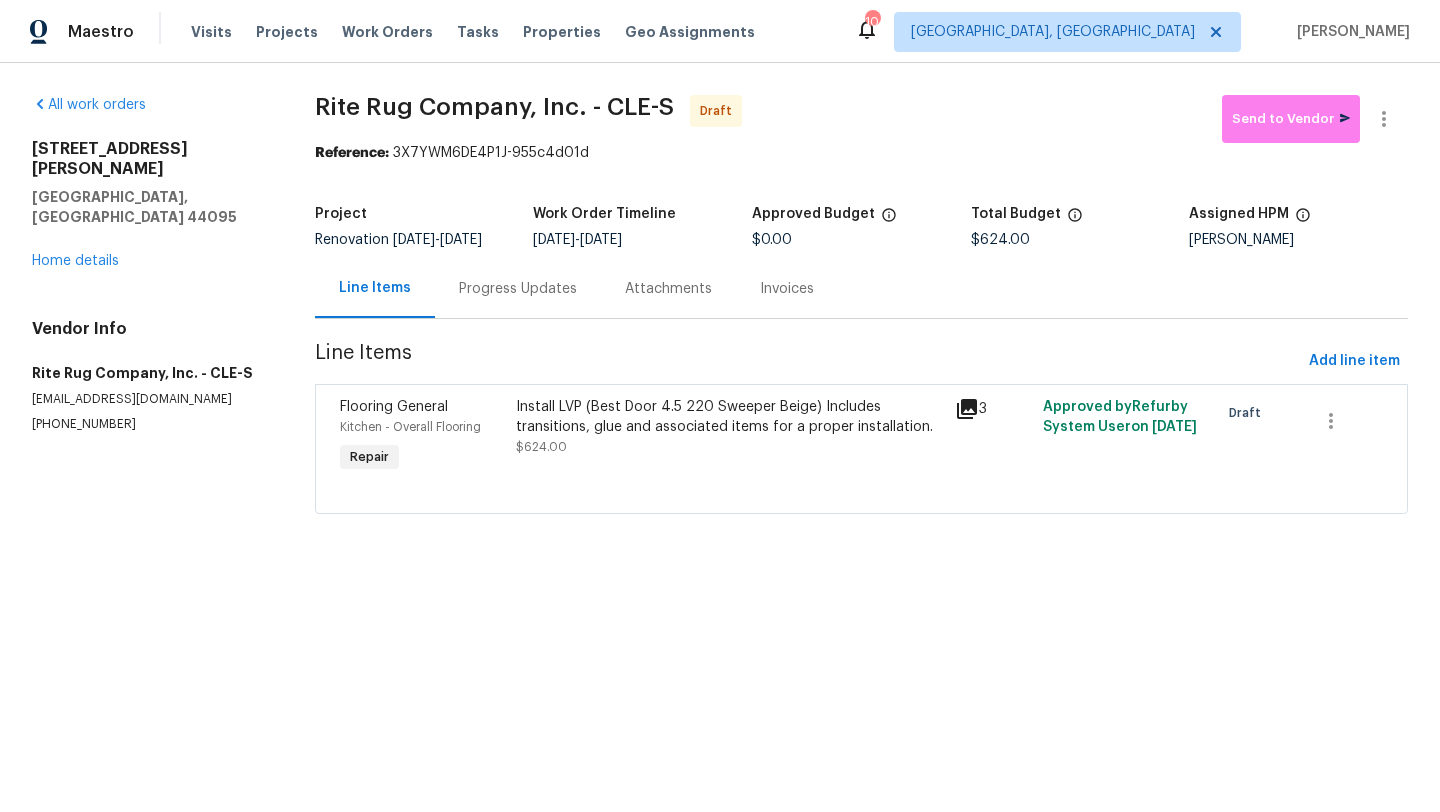click 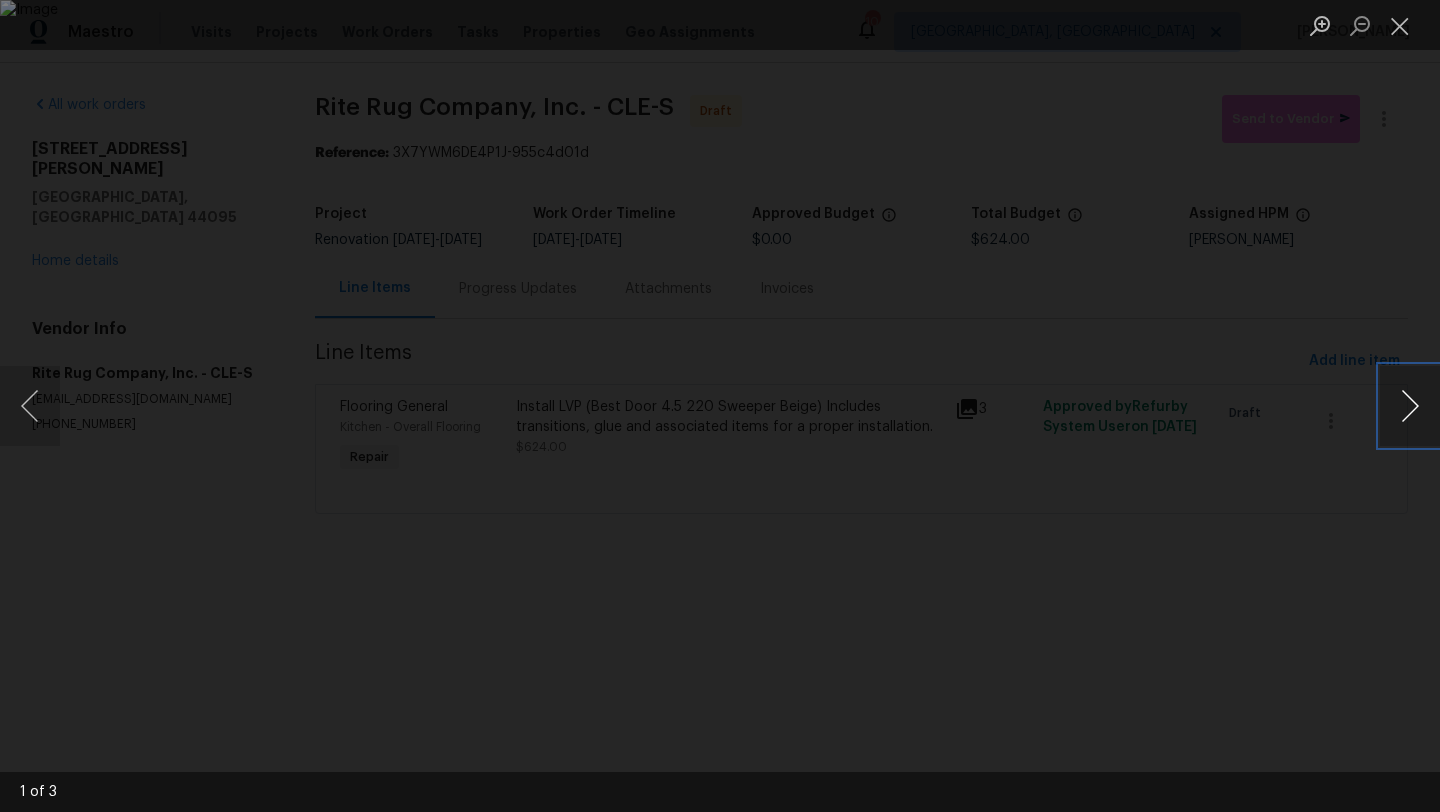click at bounding box center [1410, 406] 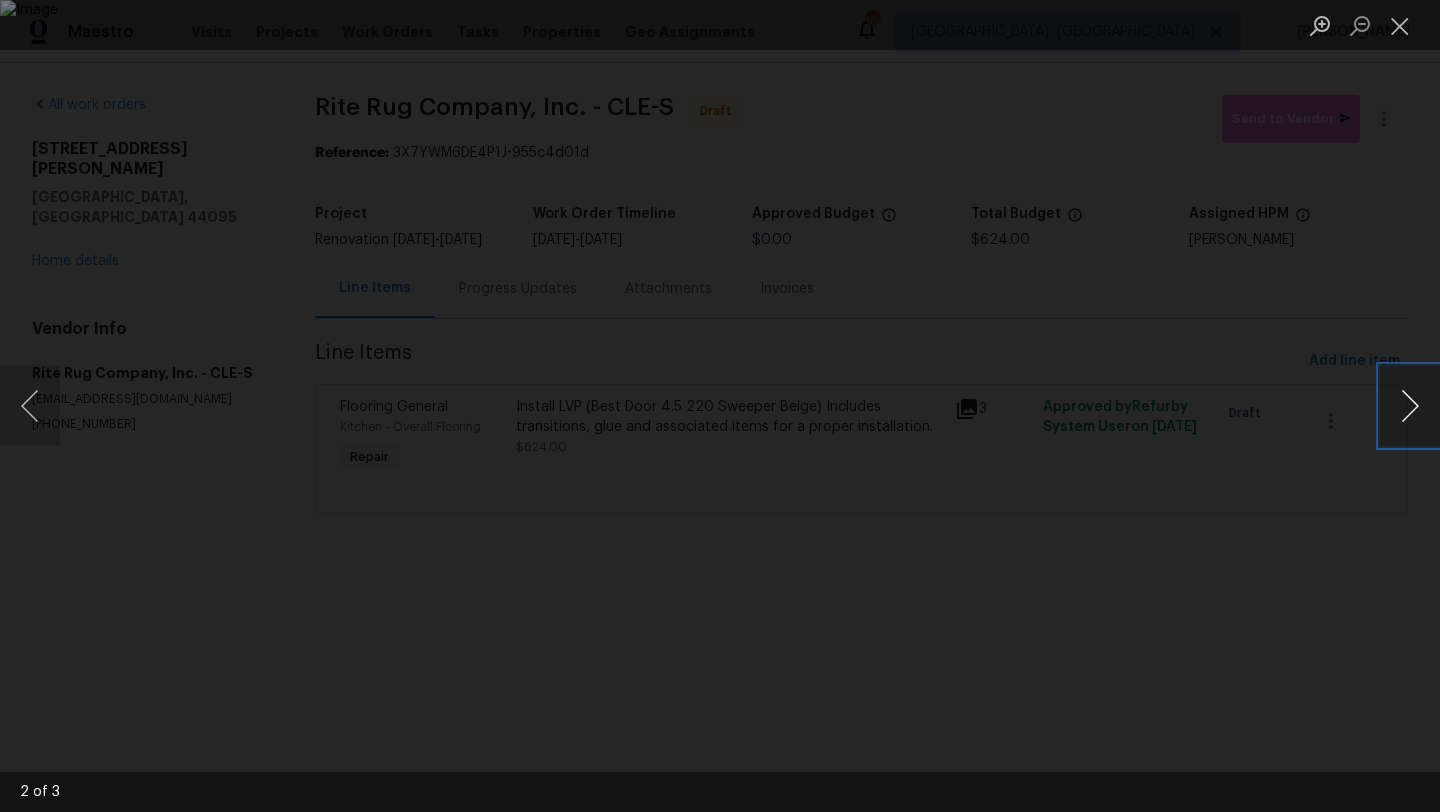click at bounding box center [1410, 406] 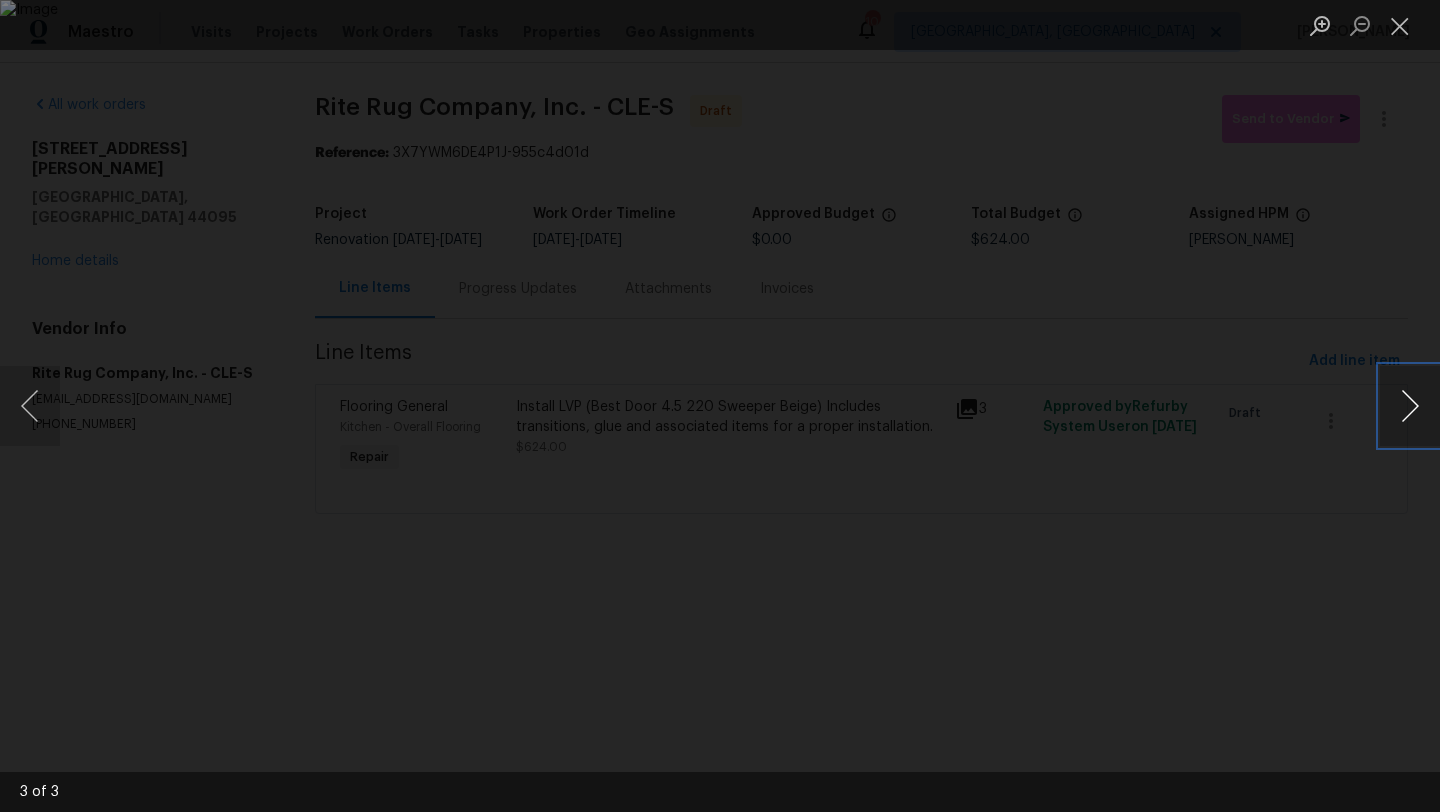 click at bounding box center [1410, 406] 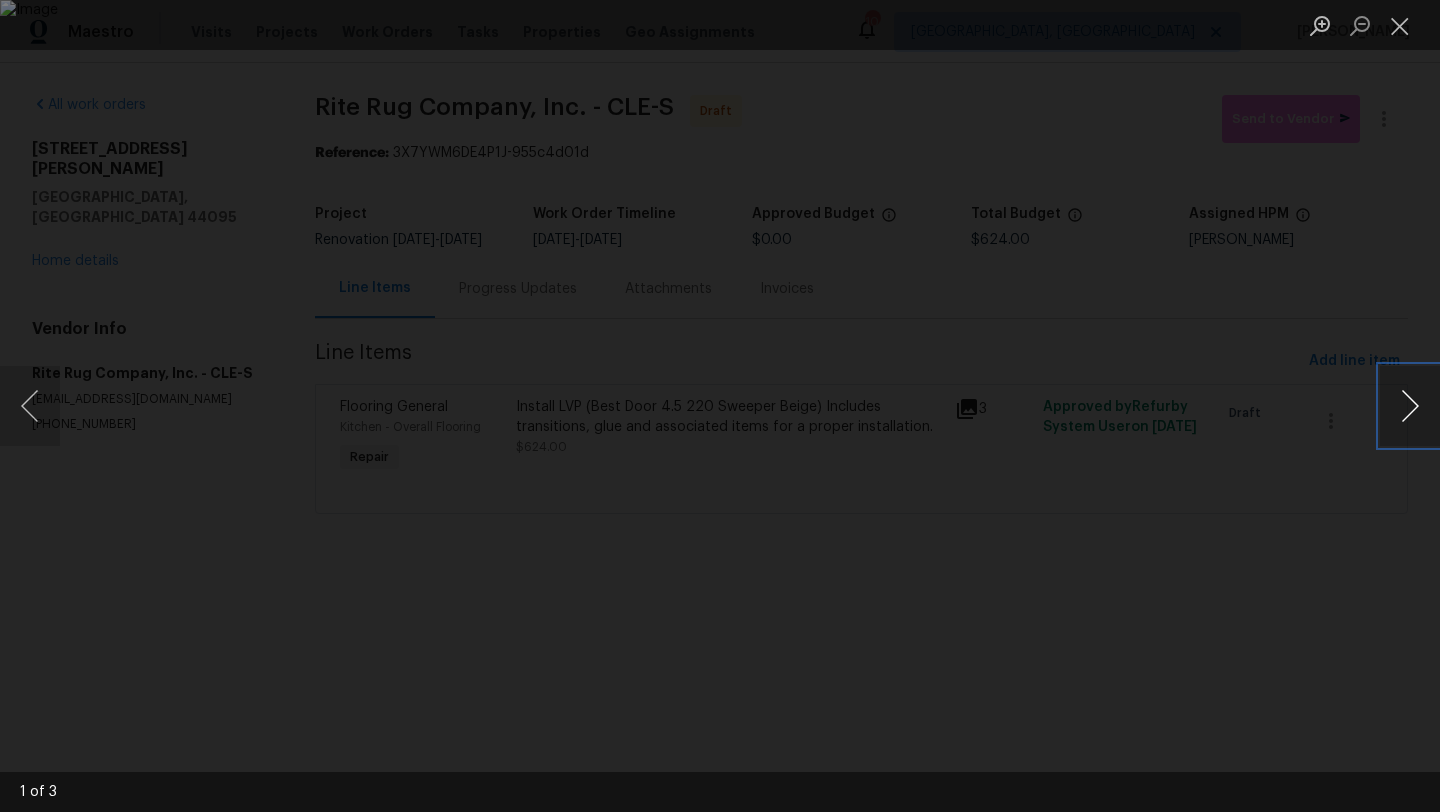 click at bounding box center (1410, 406) 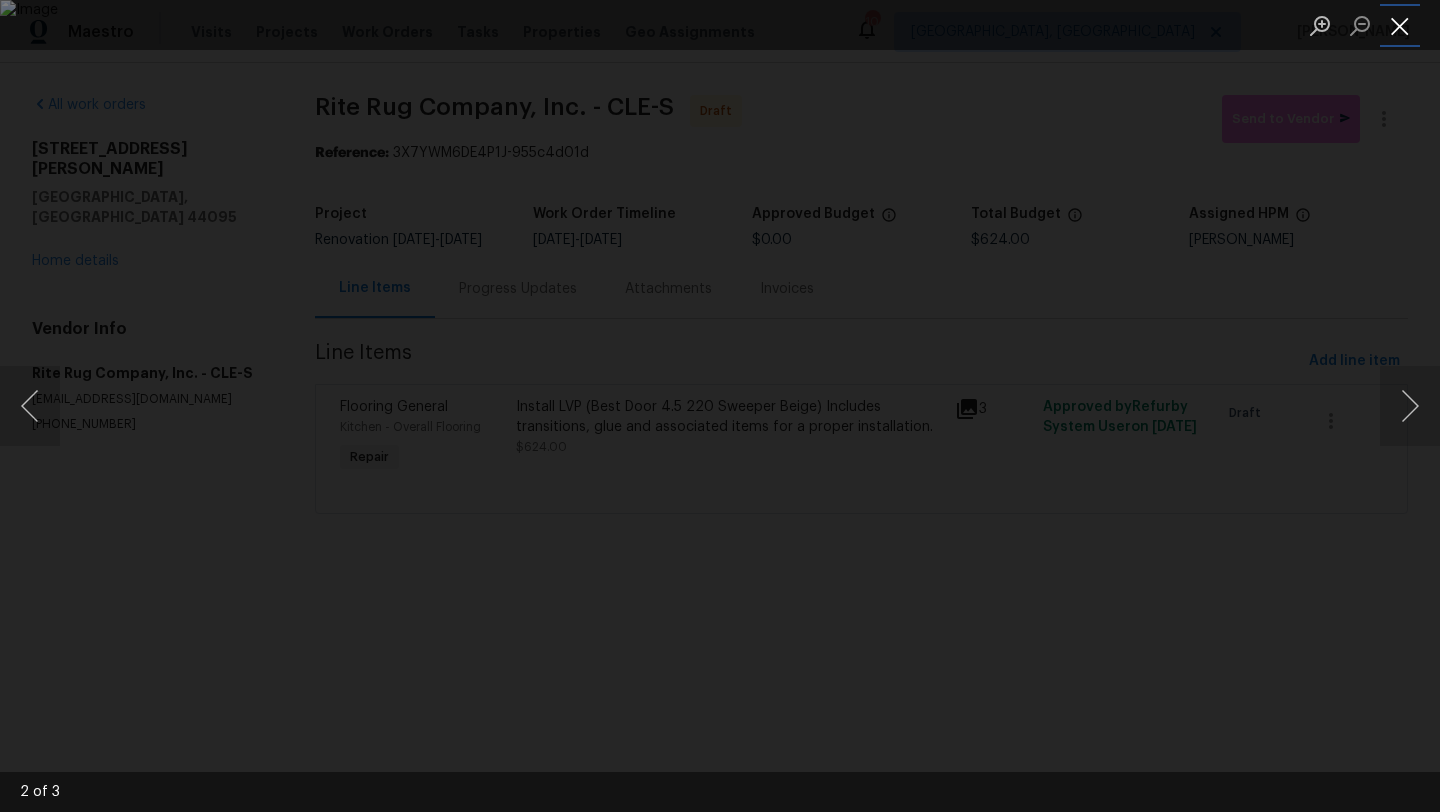 click at bounding box center (1400, 25) 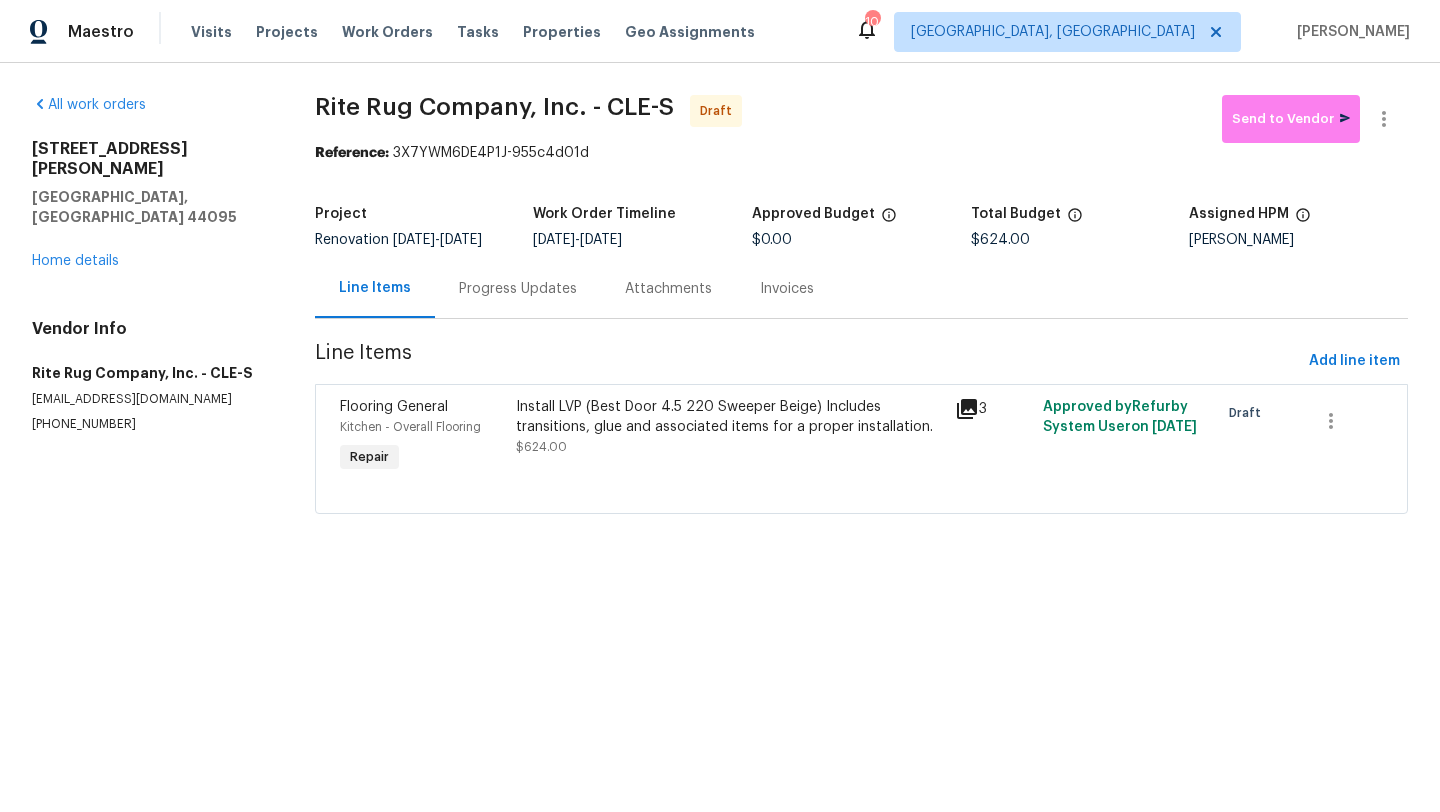 click on "30350 Powell Rd Willowick, OH 44095 Home details" at bounding box center [149, 205] 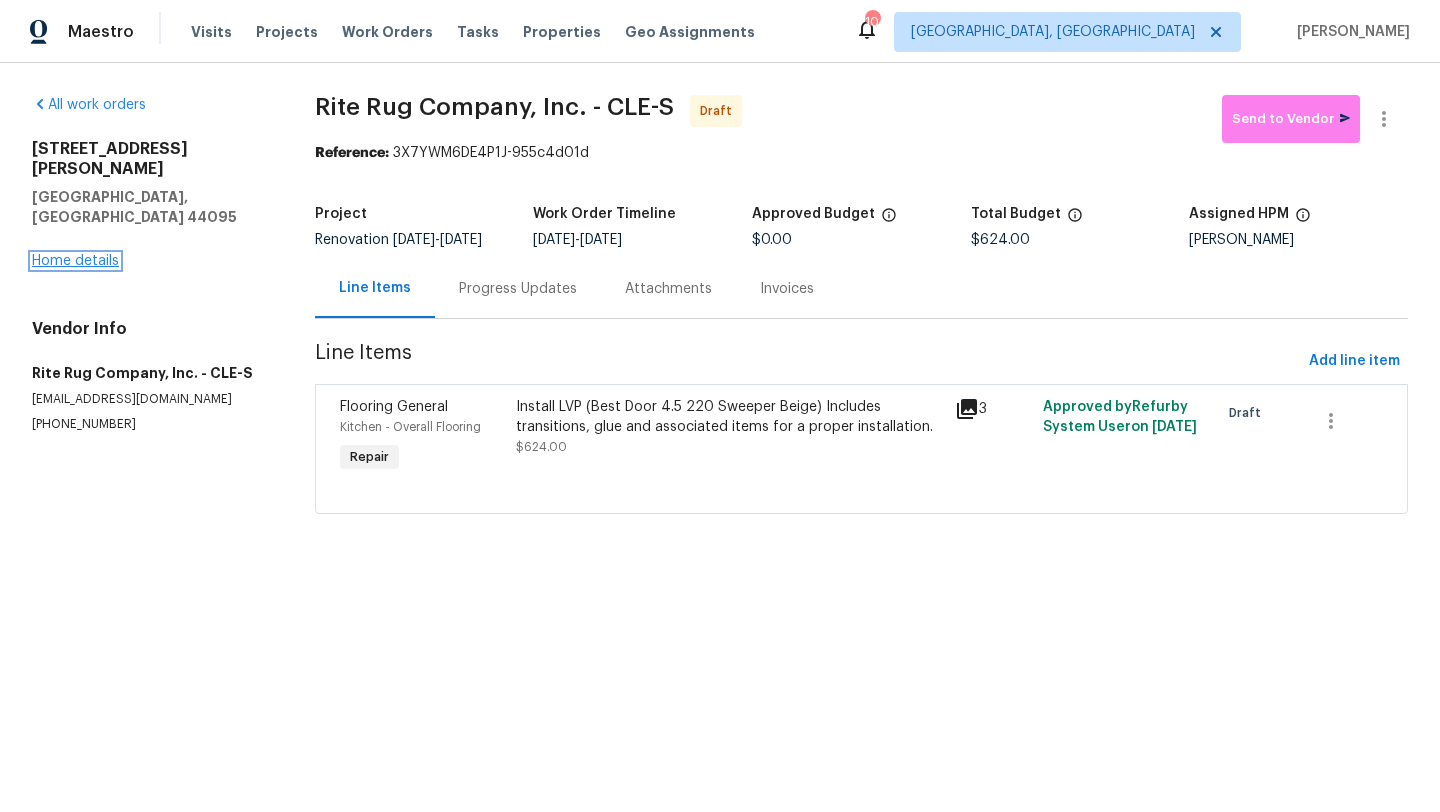 click on "Home details" at bounding box center (75, 261) 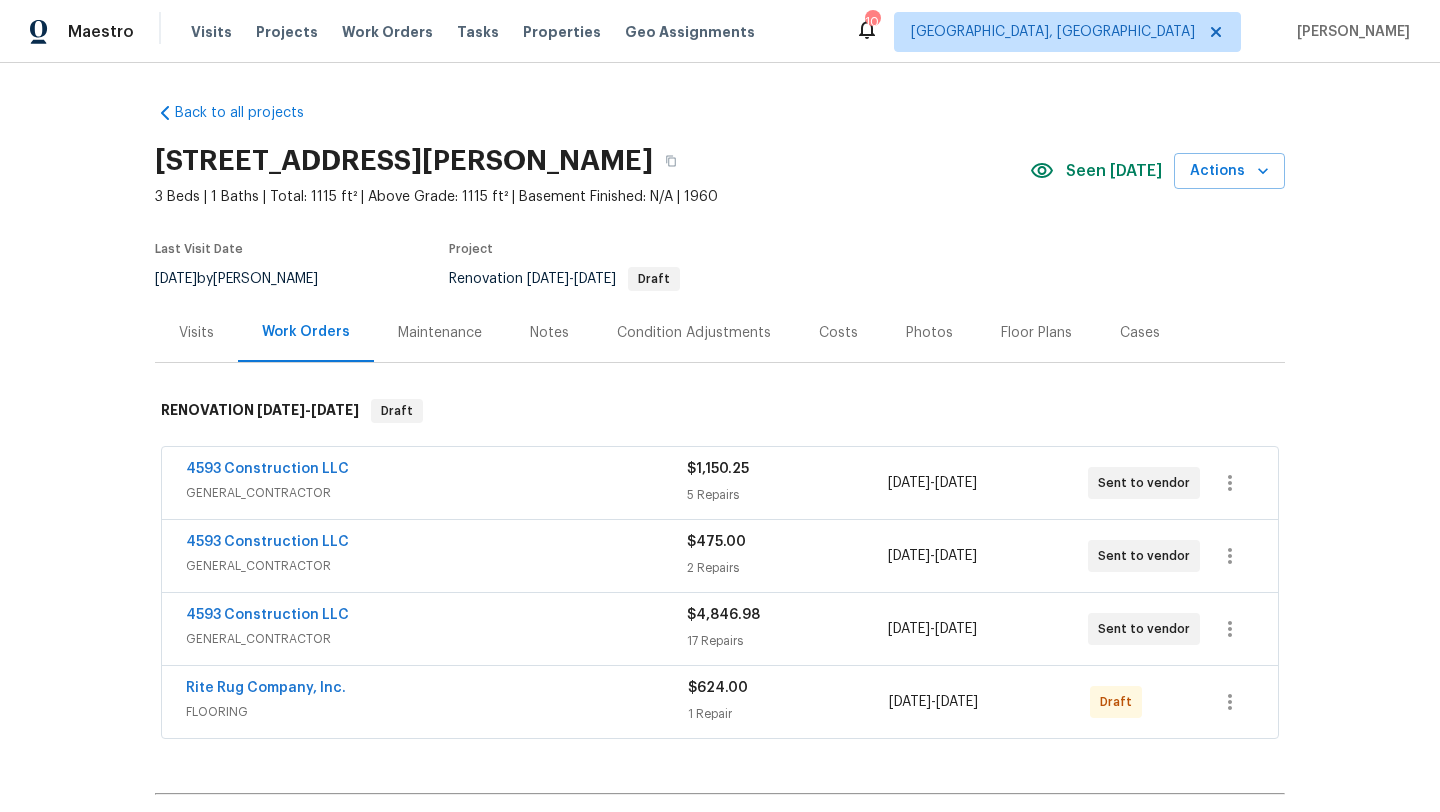 click on "Floor Plans" at bounding box center (1036, 333) 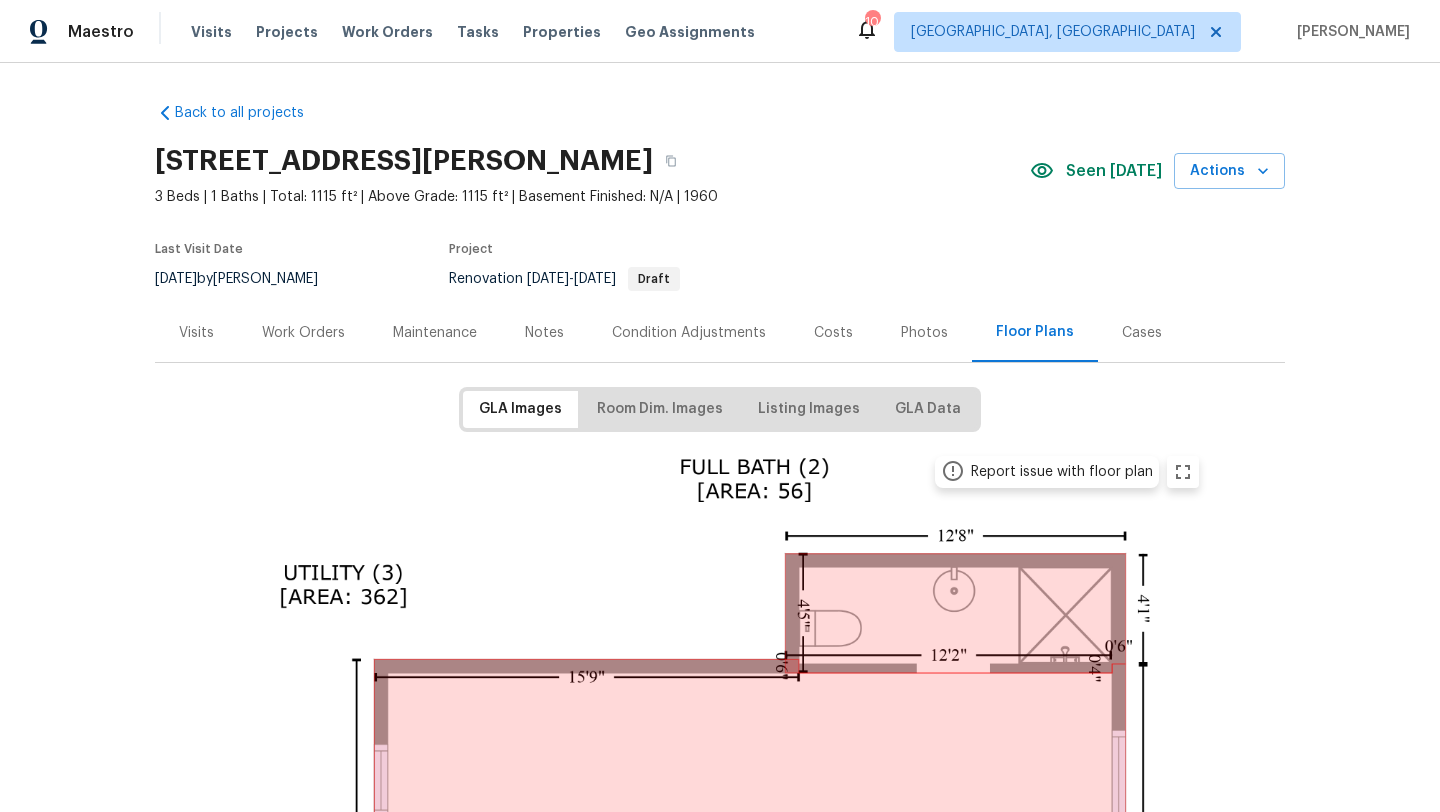 click on "Back to all projects 30350 Powell Rd, Willowick, OH 44095 3 Beds | 1 Baths | Total: 1115 ft² | Above Grade: 1115 ft² | Basement Finished: N/A | 1960 Seen today Actions Last Visit Date 7/11/2025  by  Alison Brice   Project Renovation   7/22/2025  -  7/30/2025 Draft Visits Work Orders Maintenance Notes Condition Adjustments Costs Photos Floor Plans Cases GLA Images Room Dim. Images Listing Images GLA Data Report issue with floor plan Report issue with floor plan Report issue with floor plan TOTAL:  1088  sq. ft FLOOR 2: 756 sq. ft, FLOOR 3: 332 sq. ft EXCLUDED:   BASEMENT: 339 sq. ft, BATH: 56 sq. ft, UTILITY: 362 sq. ft, LOW CEILING: 7 sq. ft, LOW CEILING: 6 sq. ft, LOW CEILING: 10 sq. ft, LOW CEILING: 2 sq. ft, LOW CEILING: 11 sq. ft" at bounding box center [720, 908] 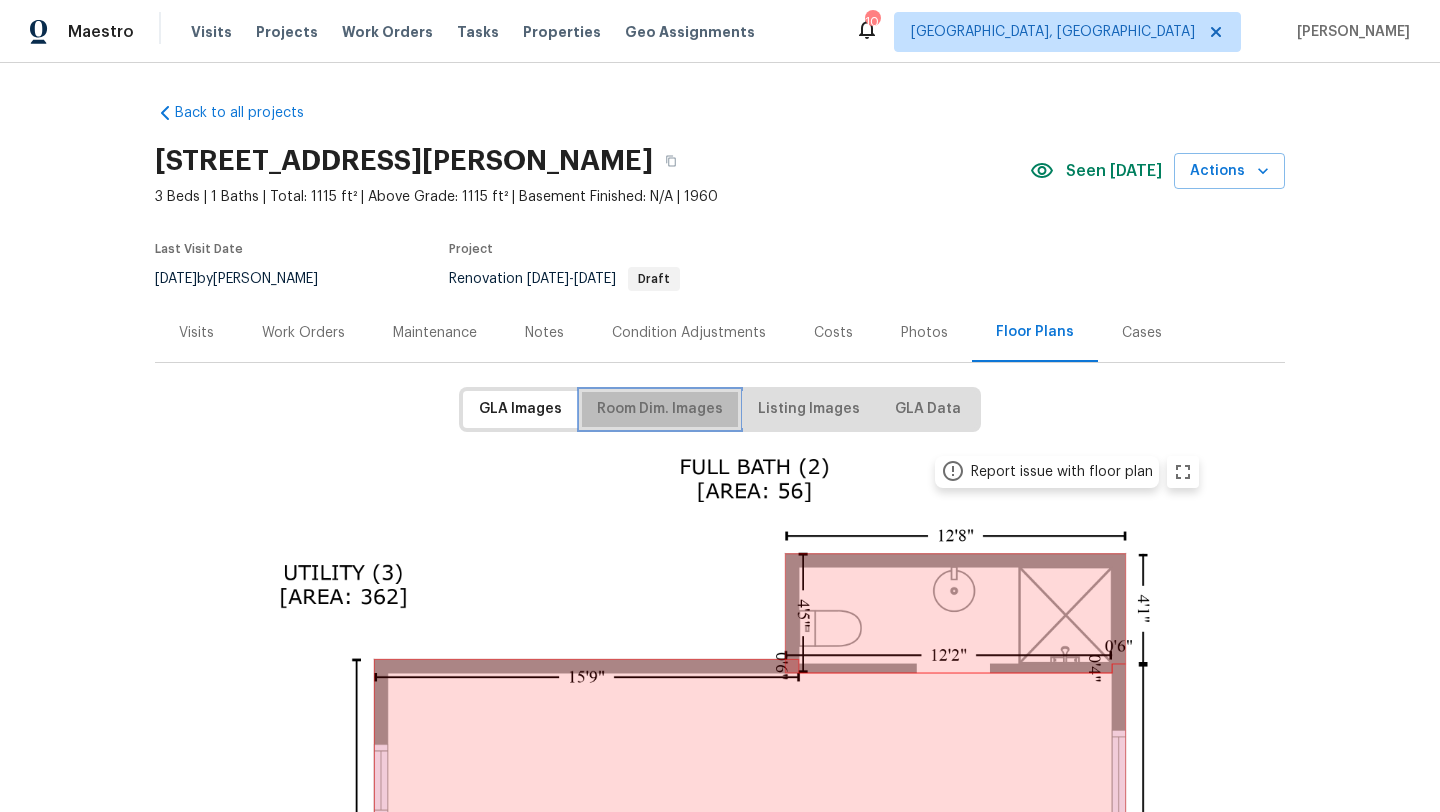 click on "Room Dim. Images" at bounding box center [660, 409] 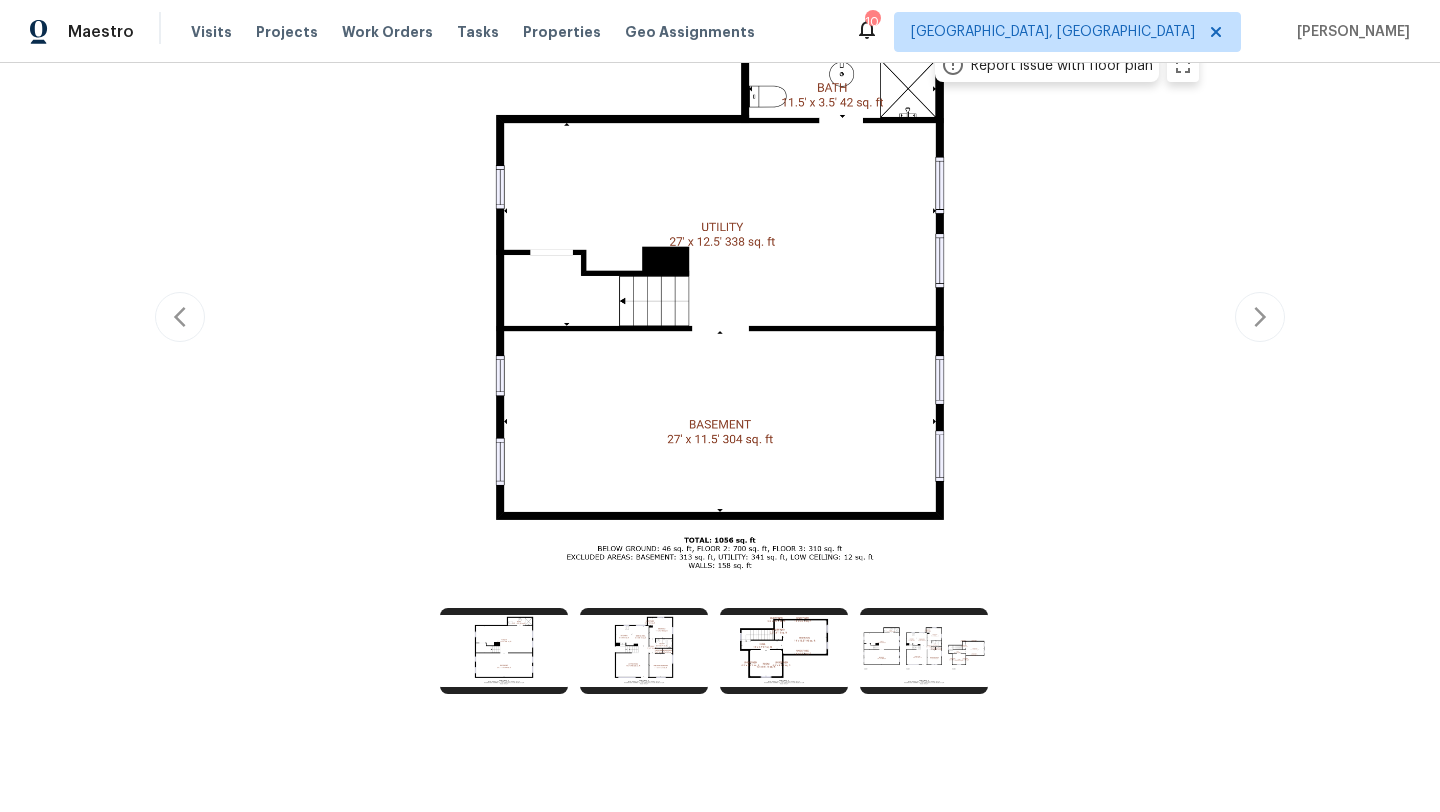 scroll, scrollTop: 417, scrollLeft: 0, axis: vertical 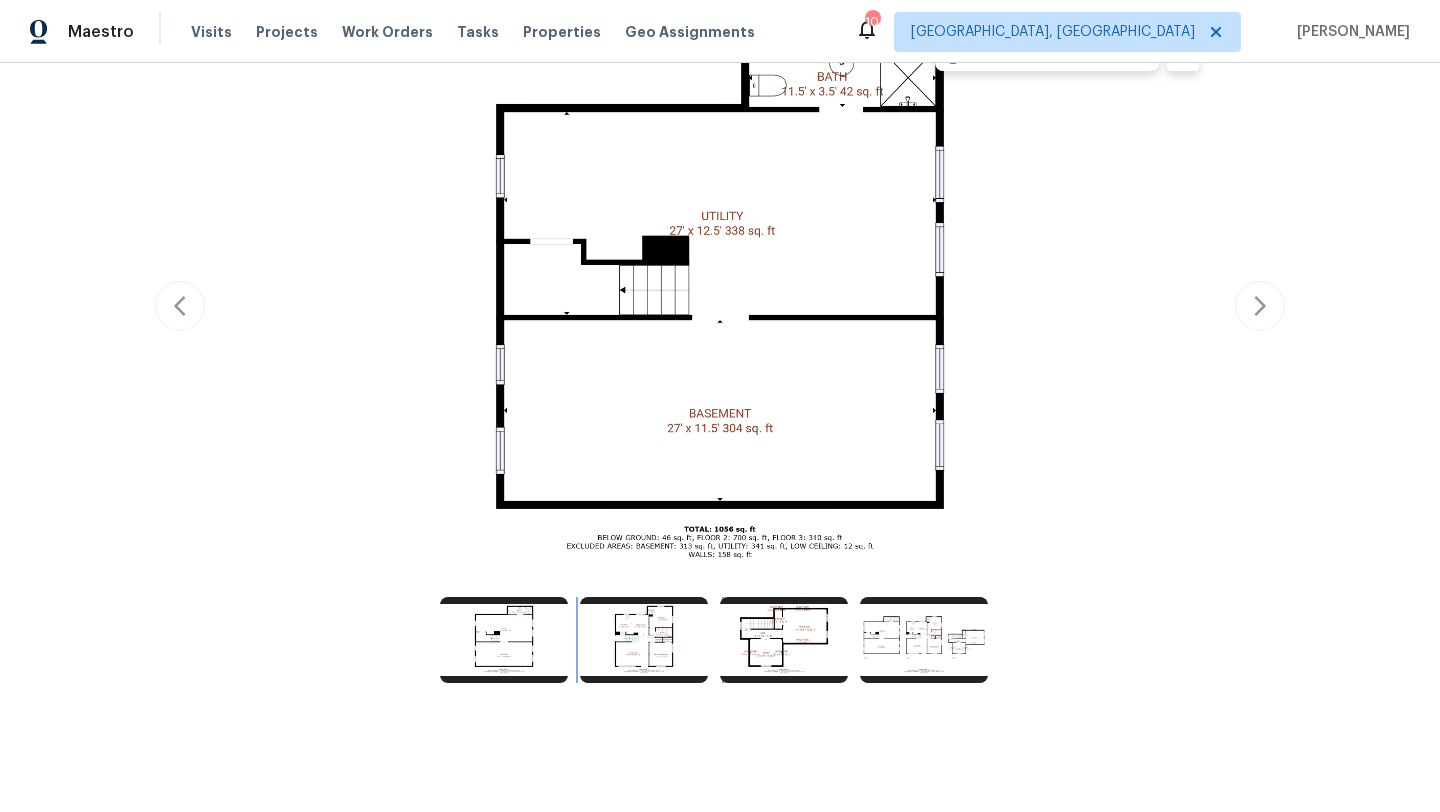 click at bounding box center [644, 640] 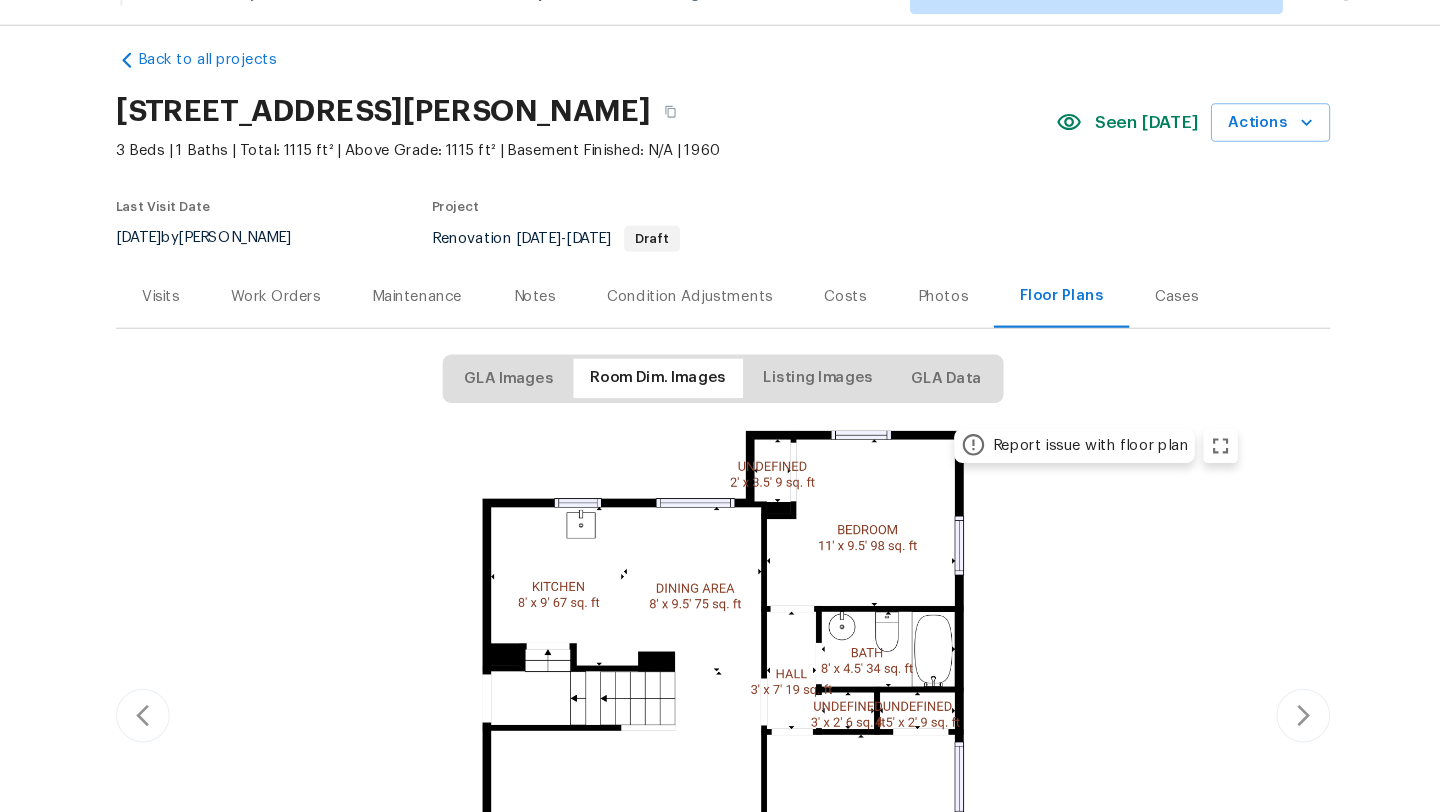 scroll, scrollTop: 0, scrollLeft: 0, axis: both 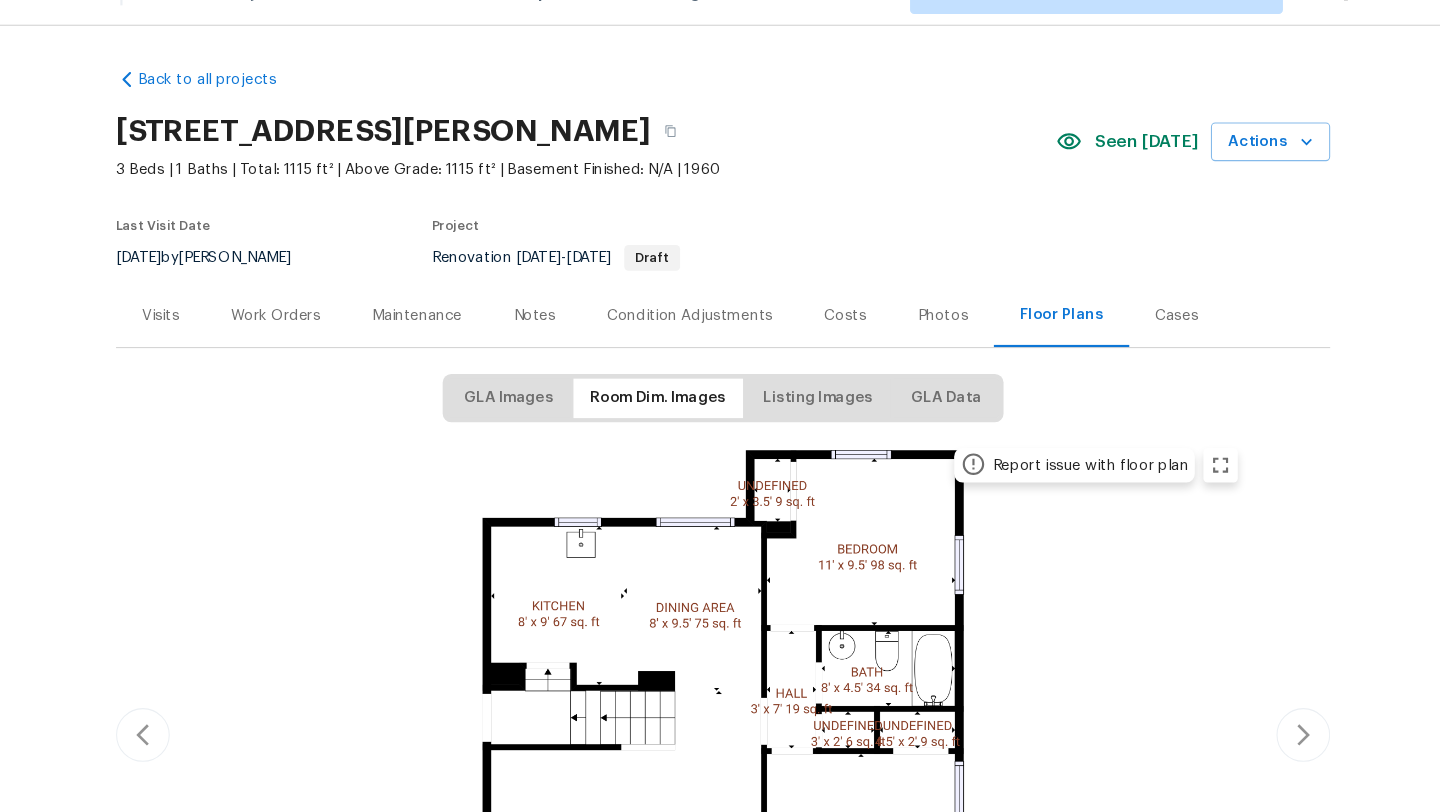 click on "Work Orders" at bounding box center (303, 333) 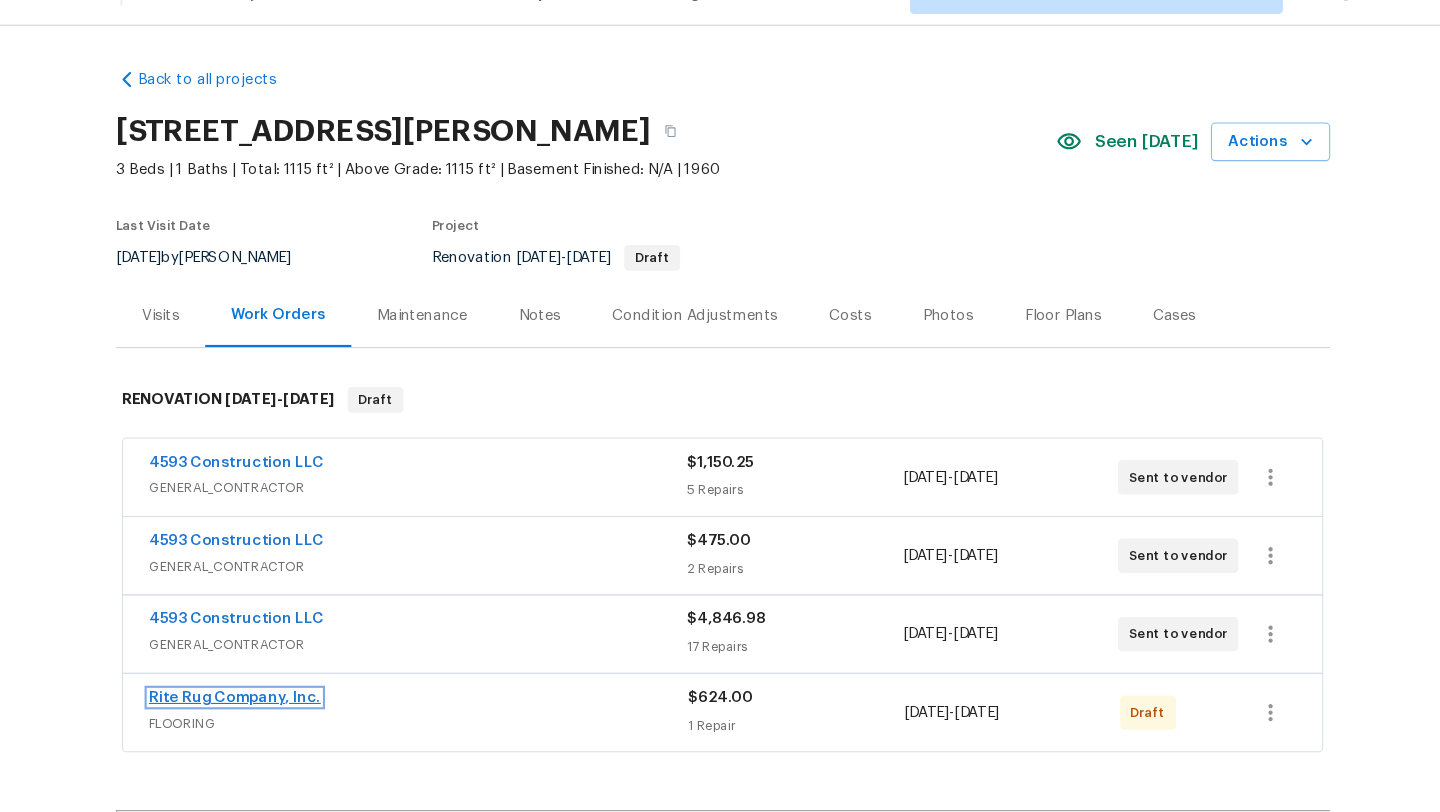click on "Rite Rug Company, Inc." at bounding box center [266, 688] 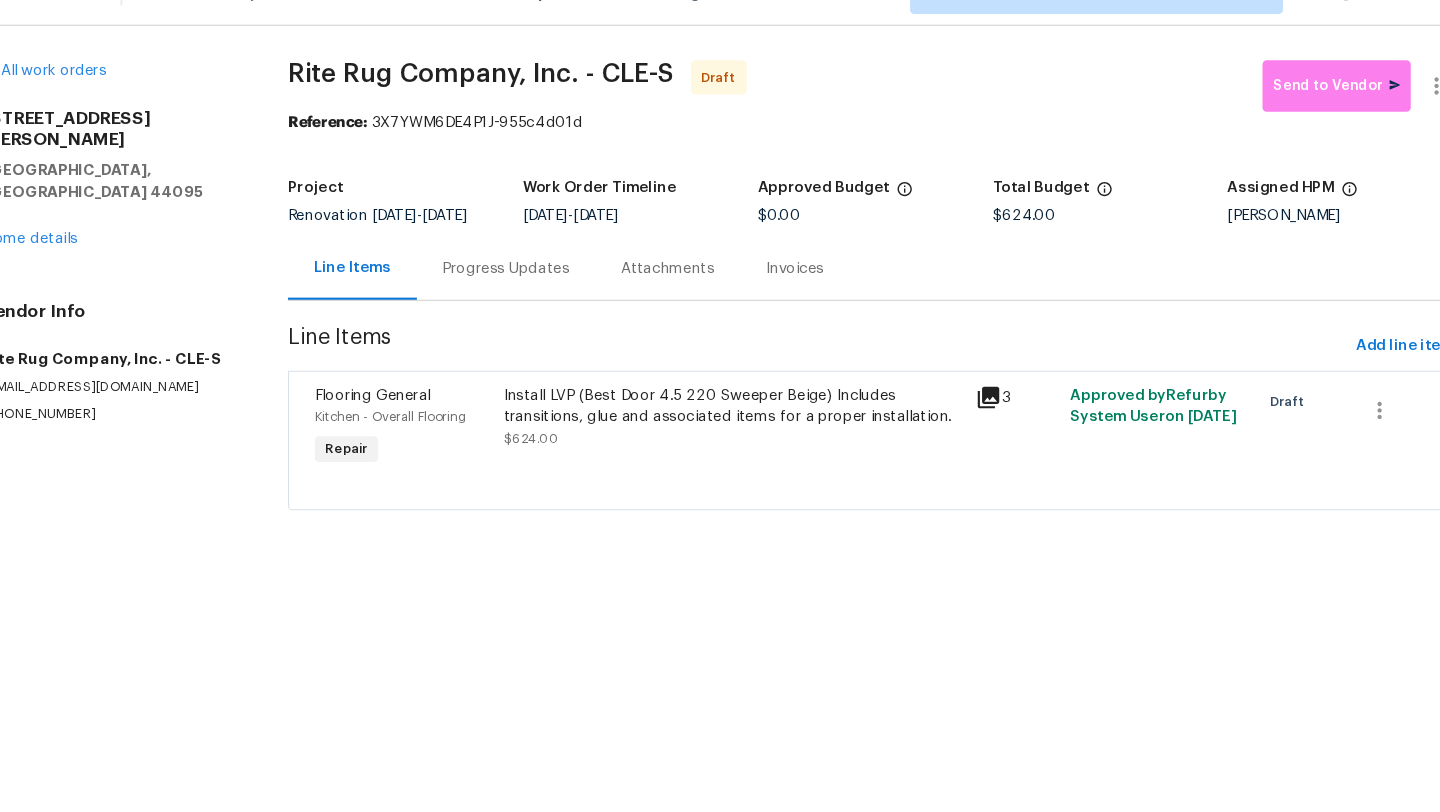 click on "Install LVP (Best Door 4.5 220 Sweeper Beige) Includes transitions, glue and associated items for a proper installation." at bounding box center [730, 417] 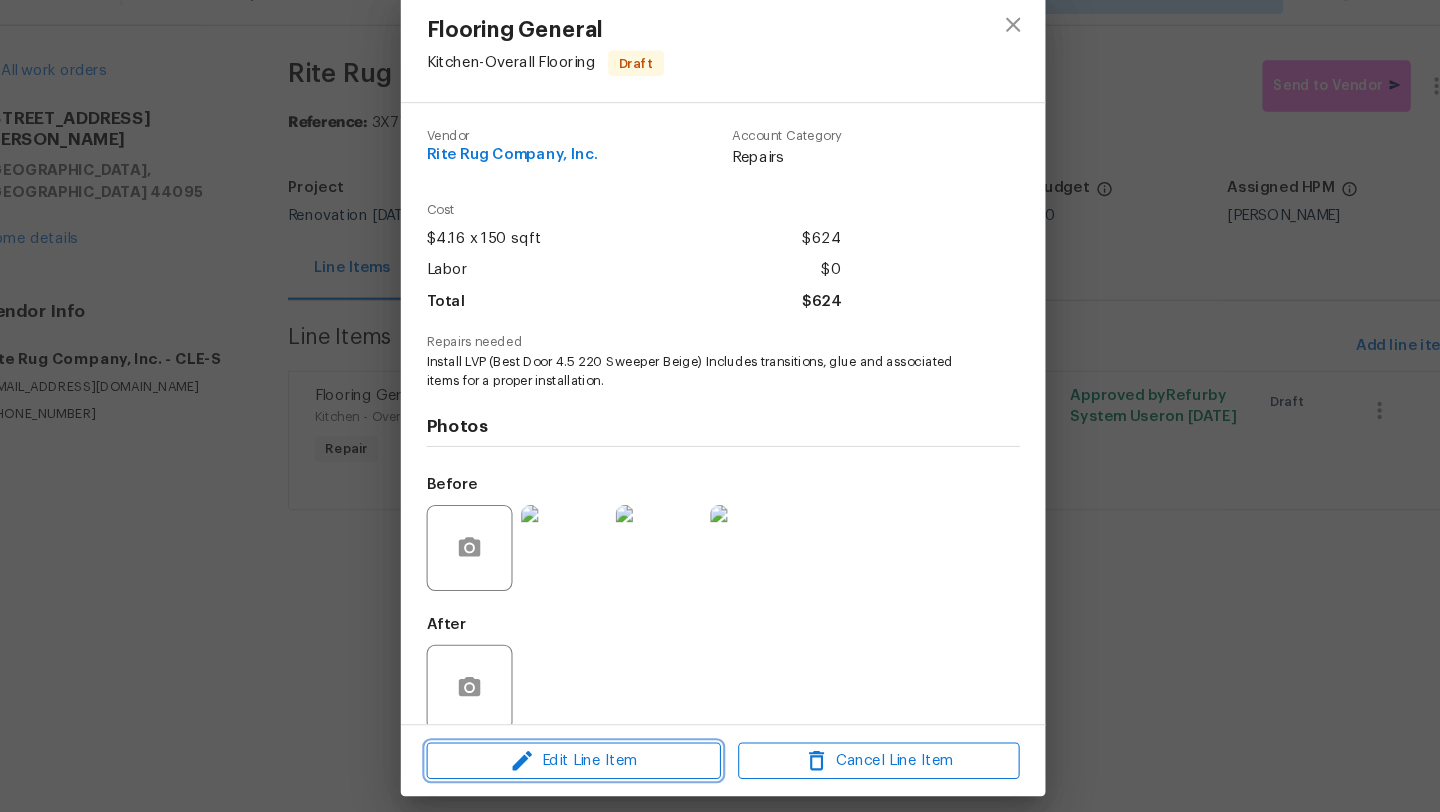 click 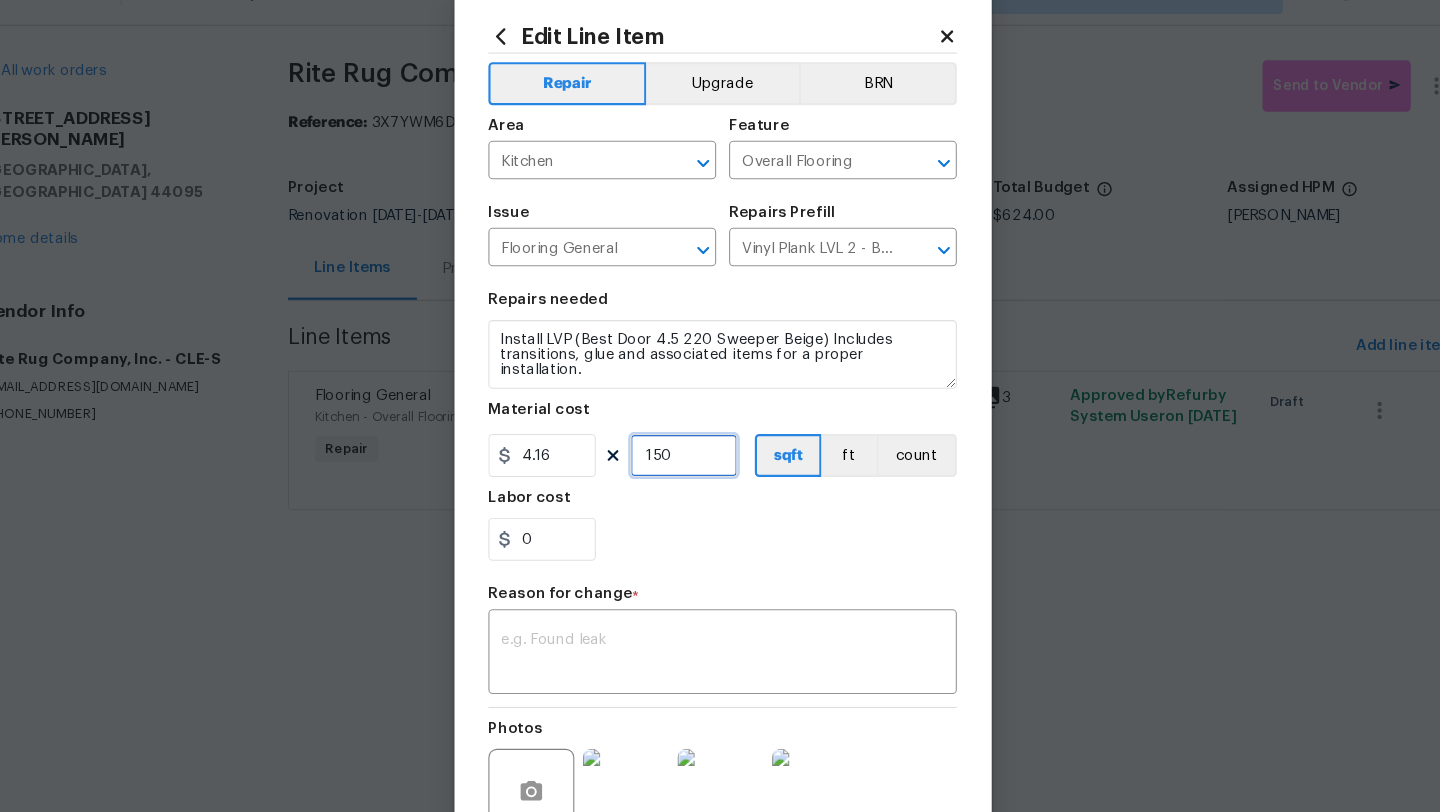 drag, startPoint x: 682, startPoint y: 463, endPoint x: 630, endPoint y: 463, distance: 52 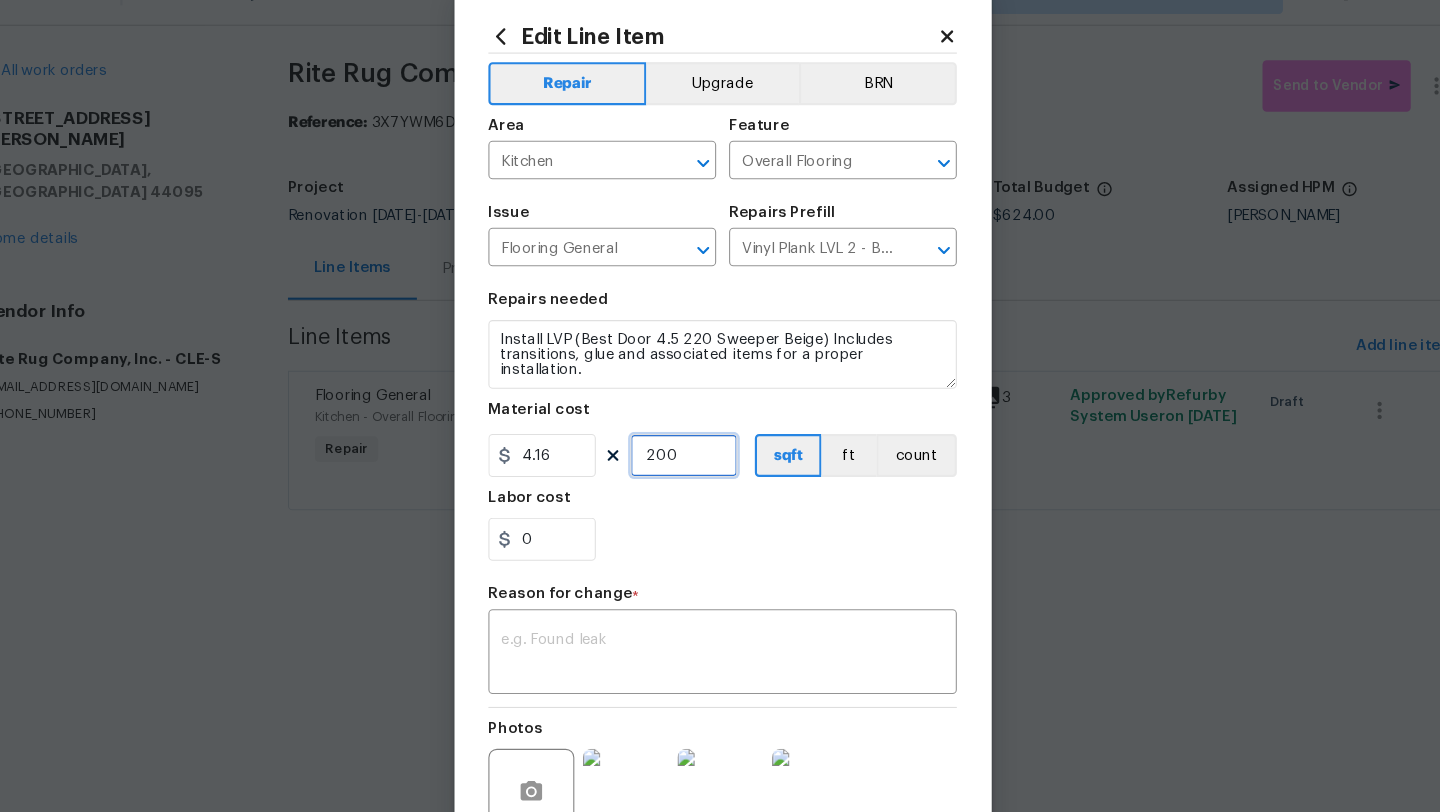 type on "200" 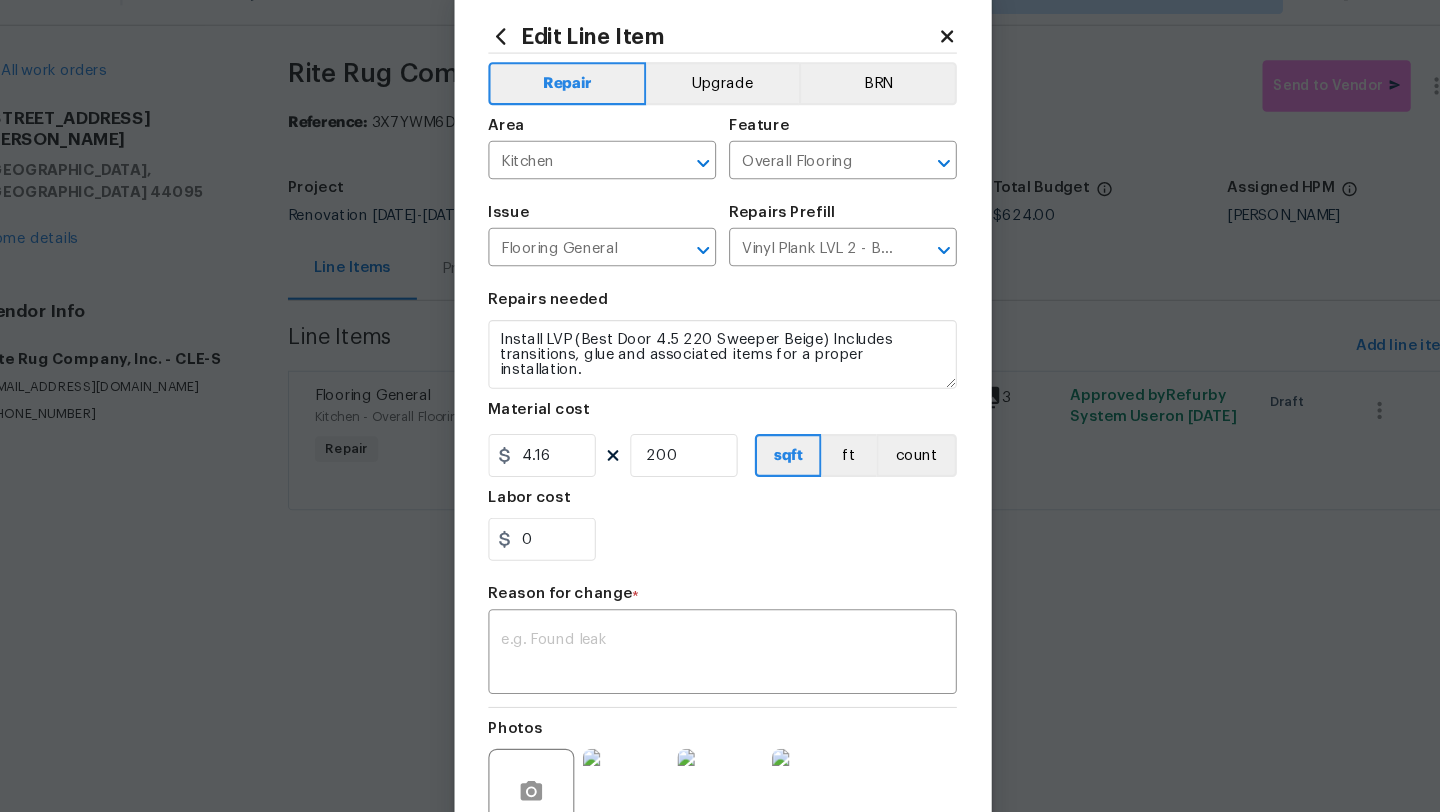 click on "0" at bounding box center (720, 541) 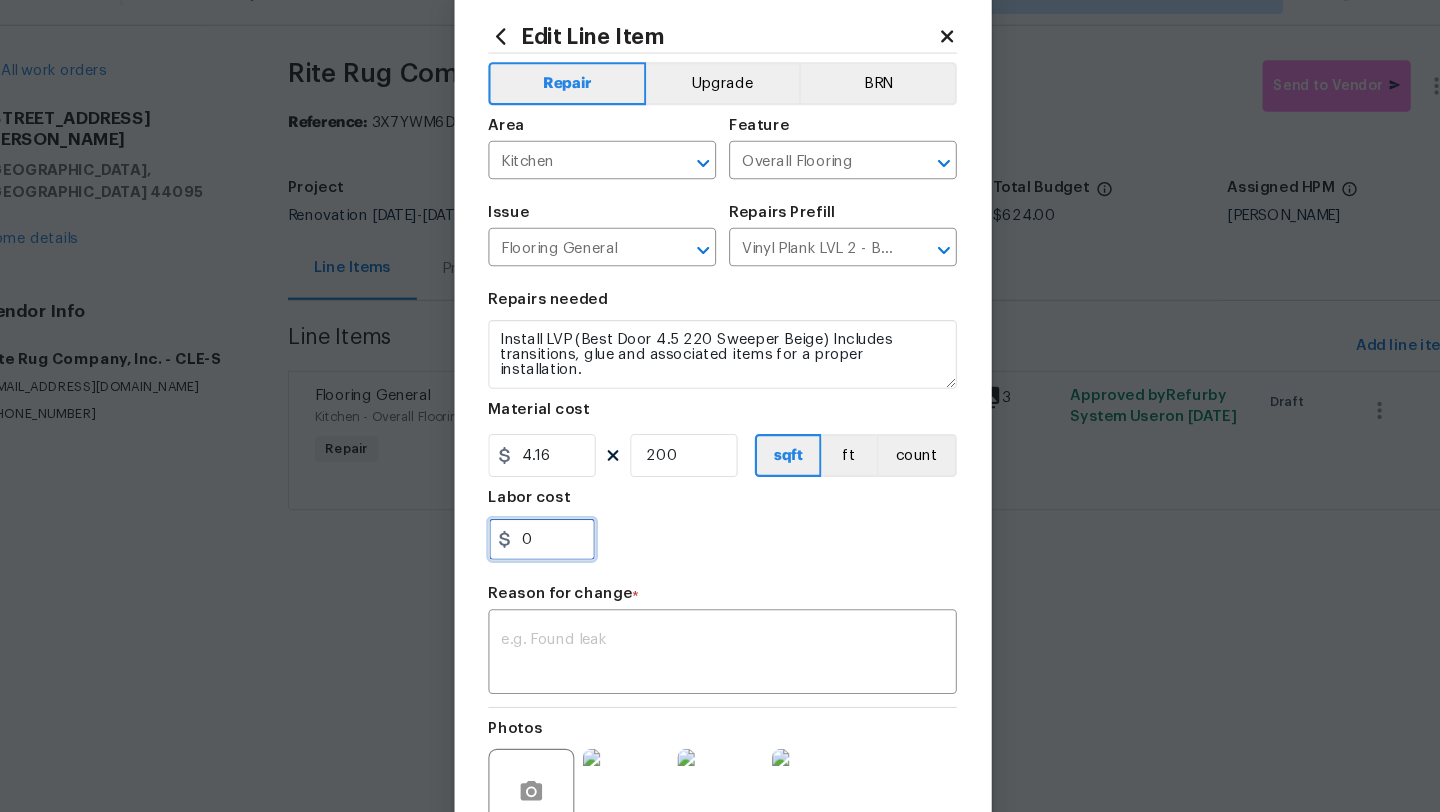 click on "0" at bounding box center (552, 541) 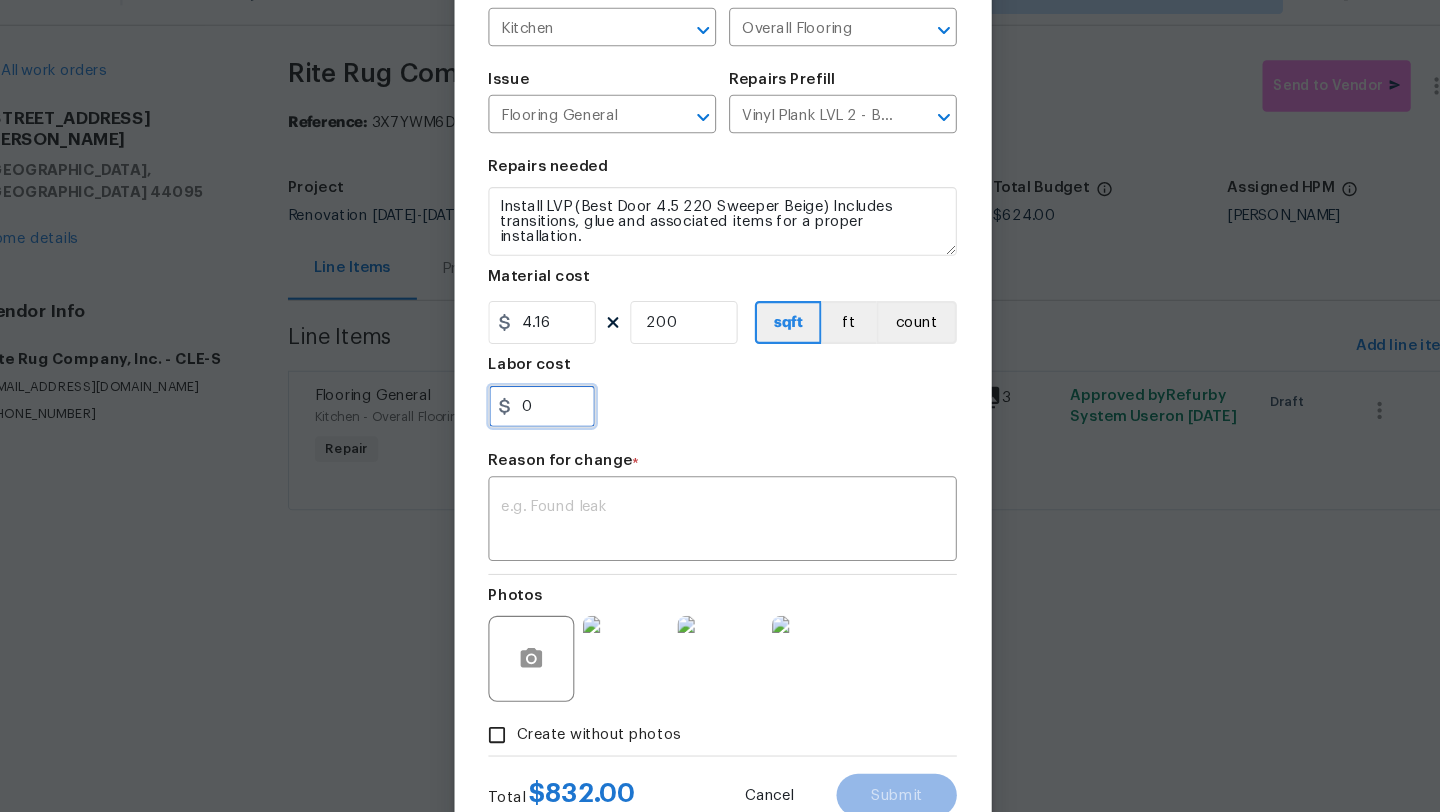 scroll, scrollTop: 174, scrollLeft: 0, axis: vertical 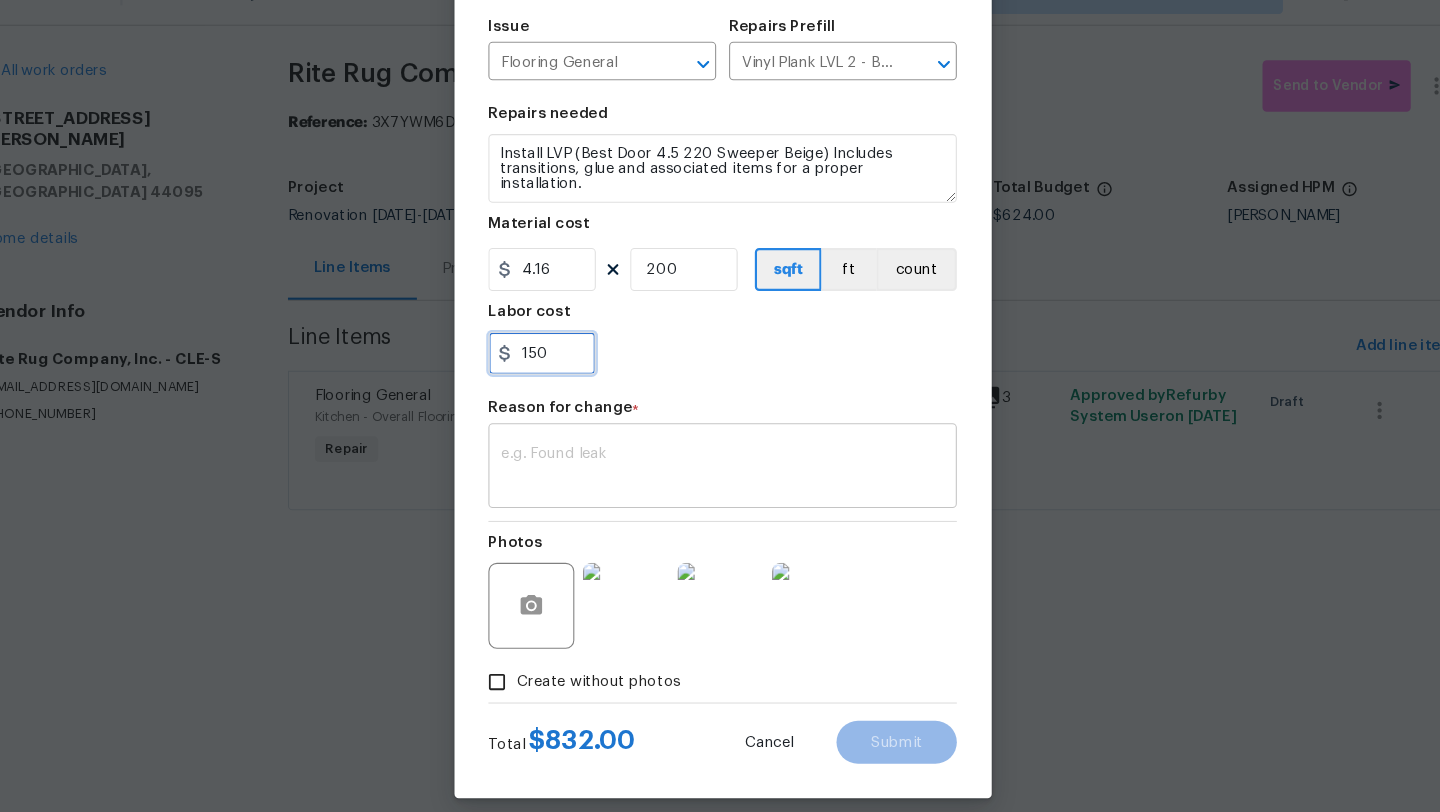 type on "150" 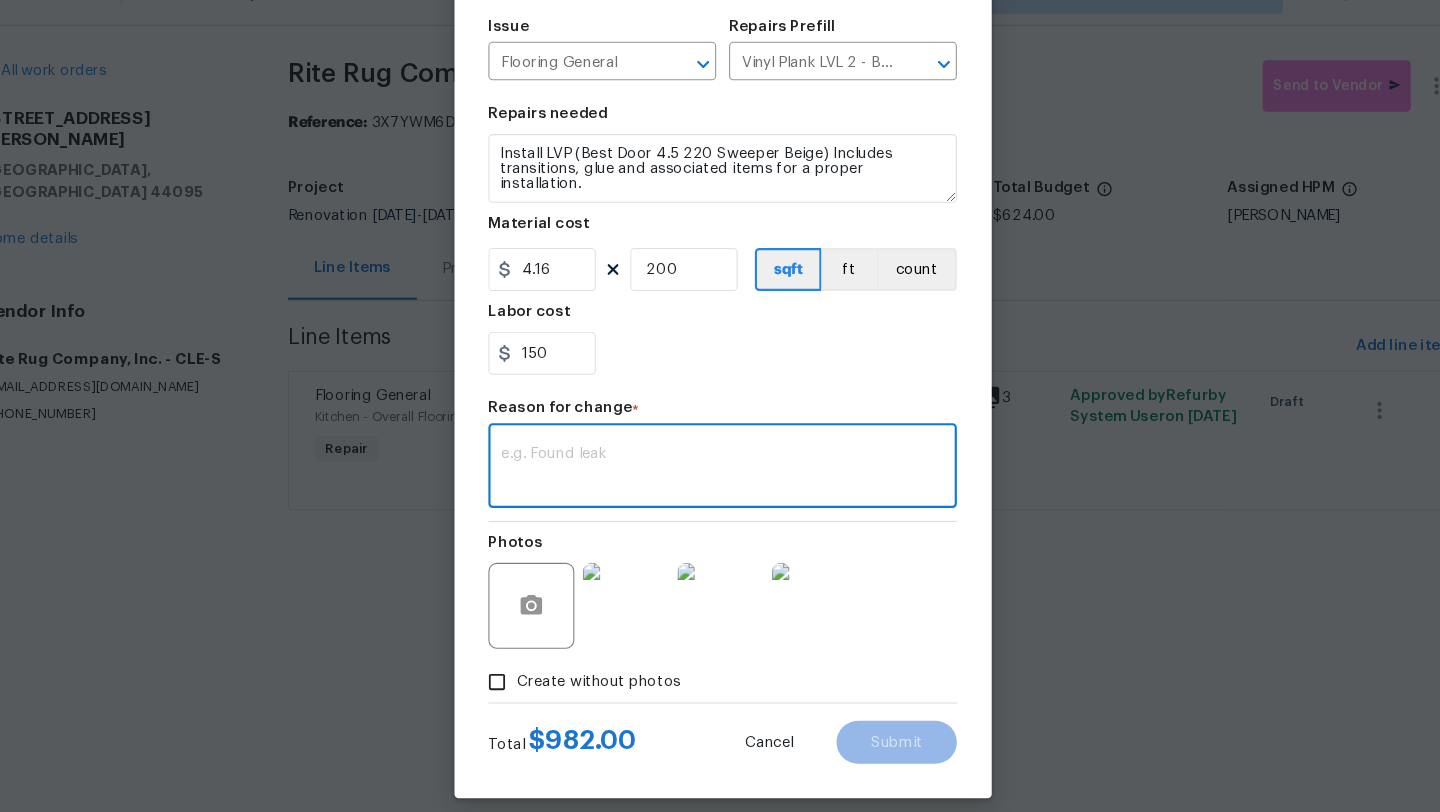 click at bounding box center [720, 475] 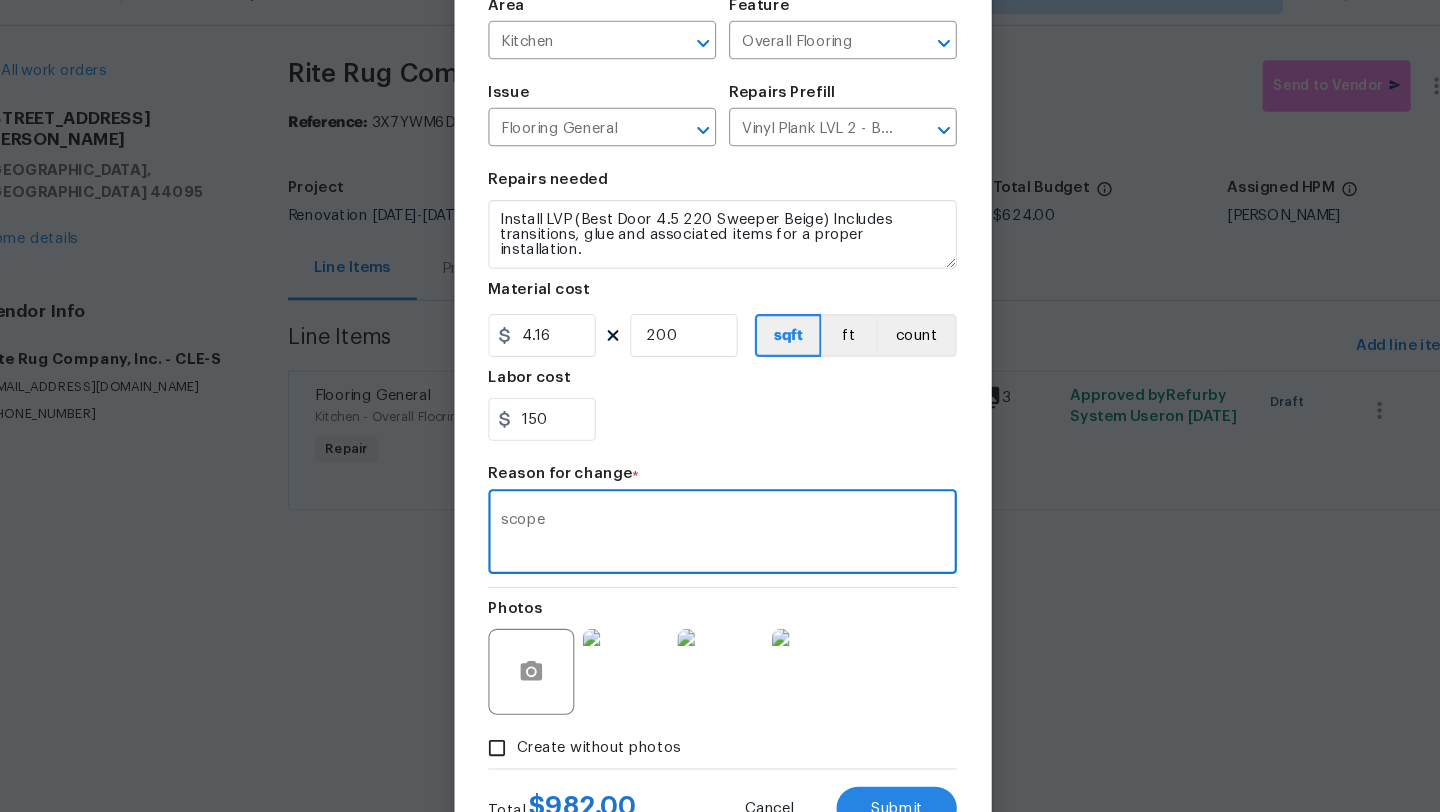scroll, scrollTop: 174, scrollLeft: 0, axis: vertical 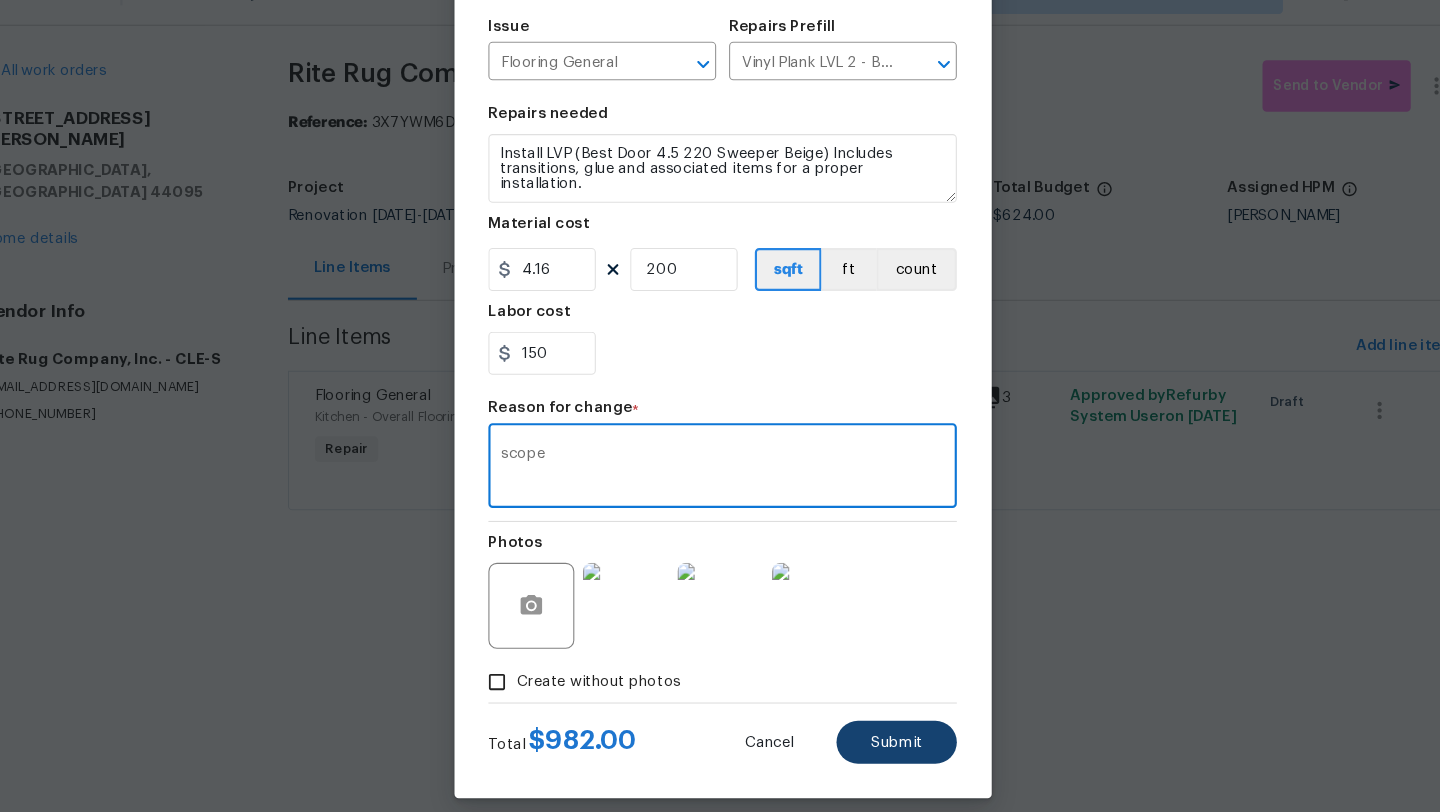 type on "scope" 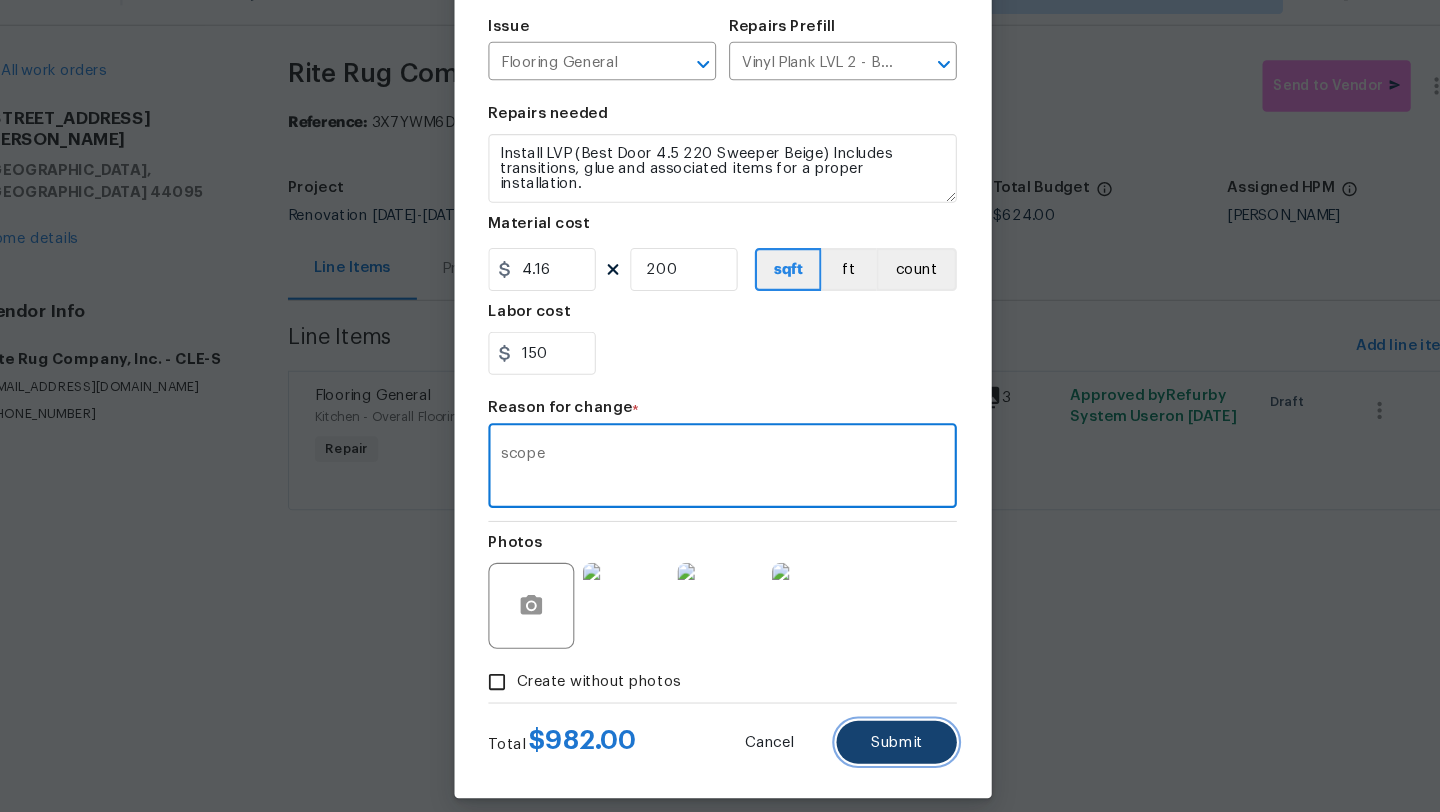click on "Submit" at bounding box center [882, 730] 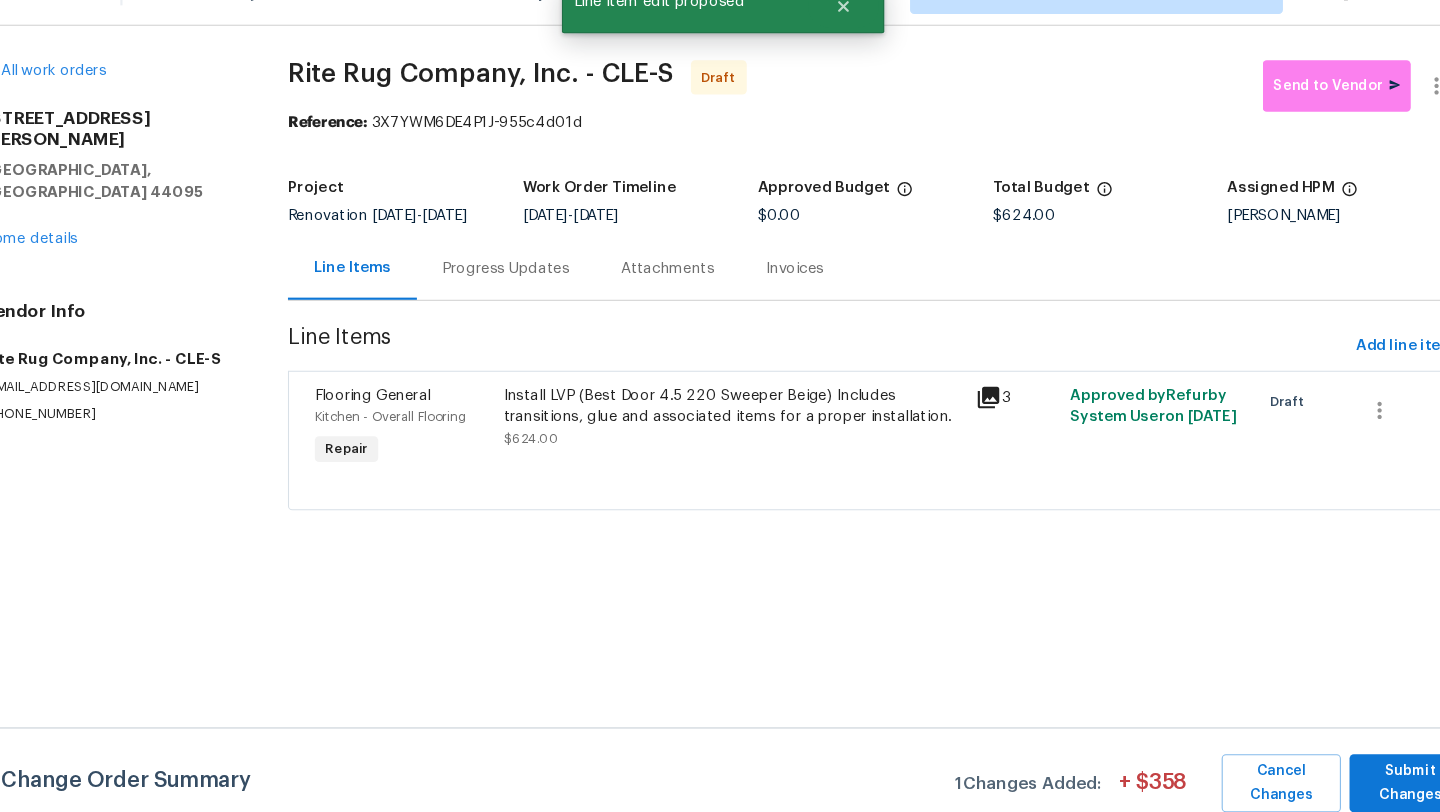scroll, scrollTop: 0, scrollLeft: 0, axis: both 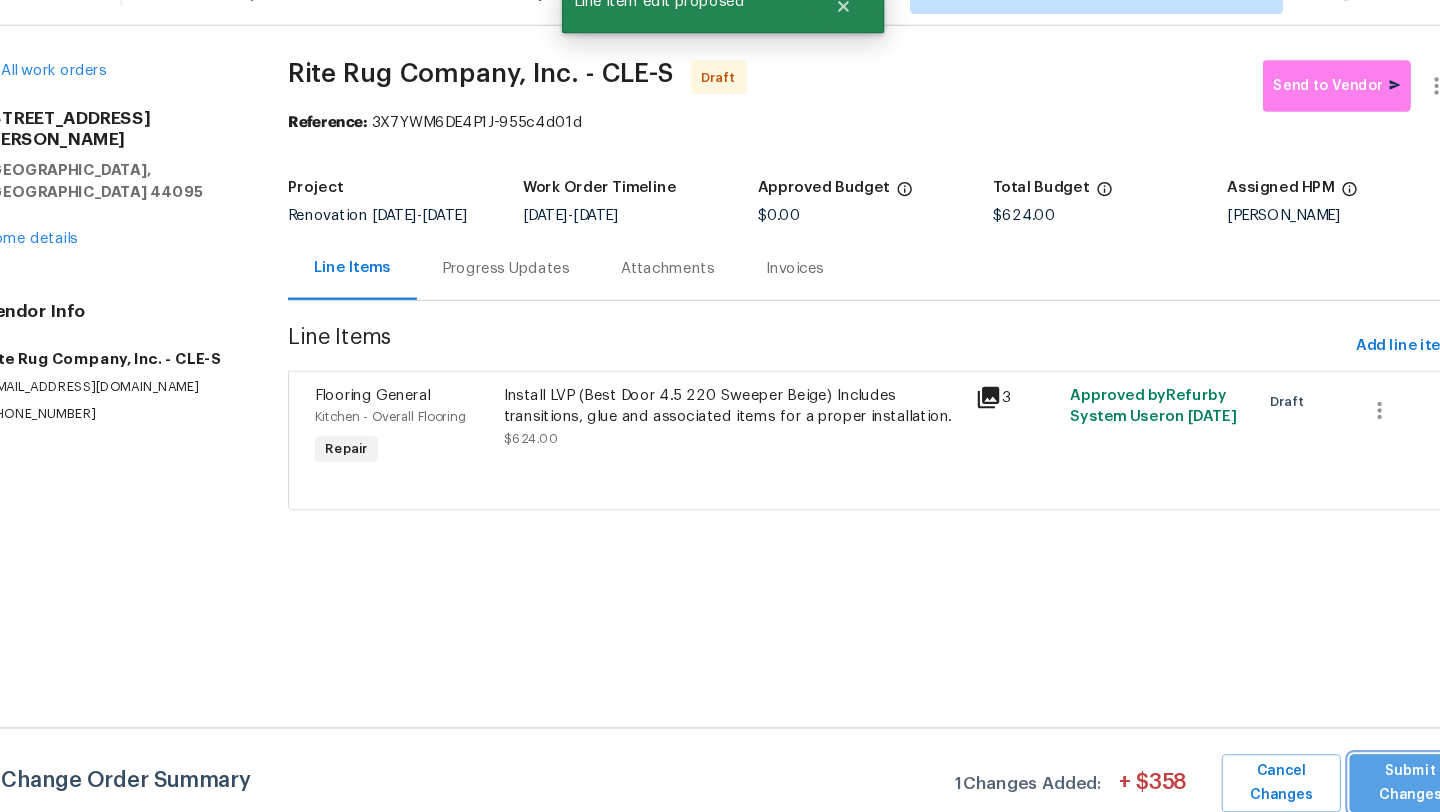click on "Submit Changes" at bounding box center [1359, 768] 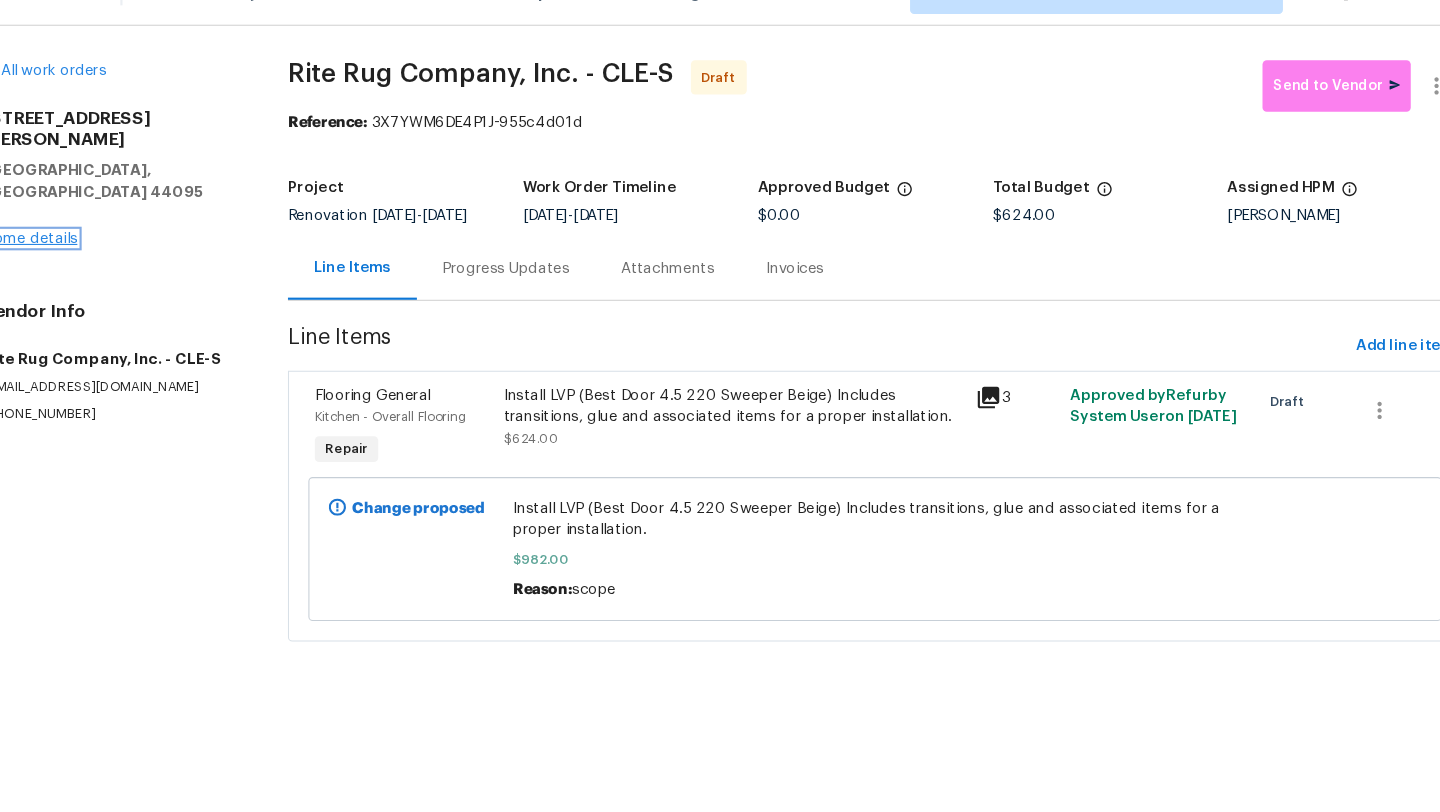 click on "Home details" at bounding box center (75, 261) 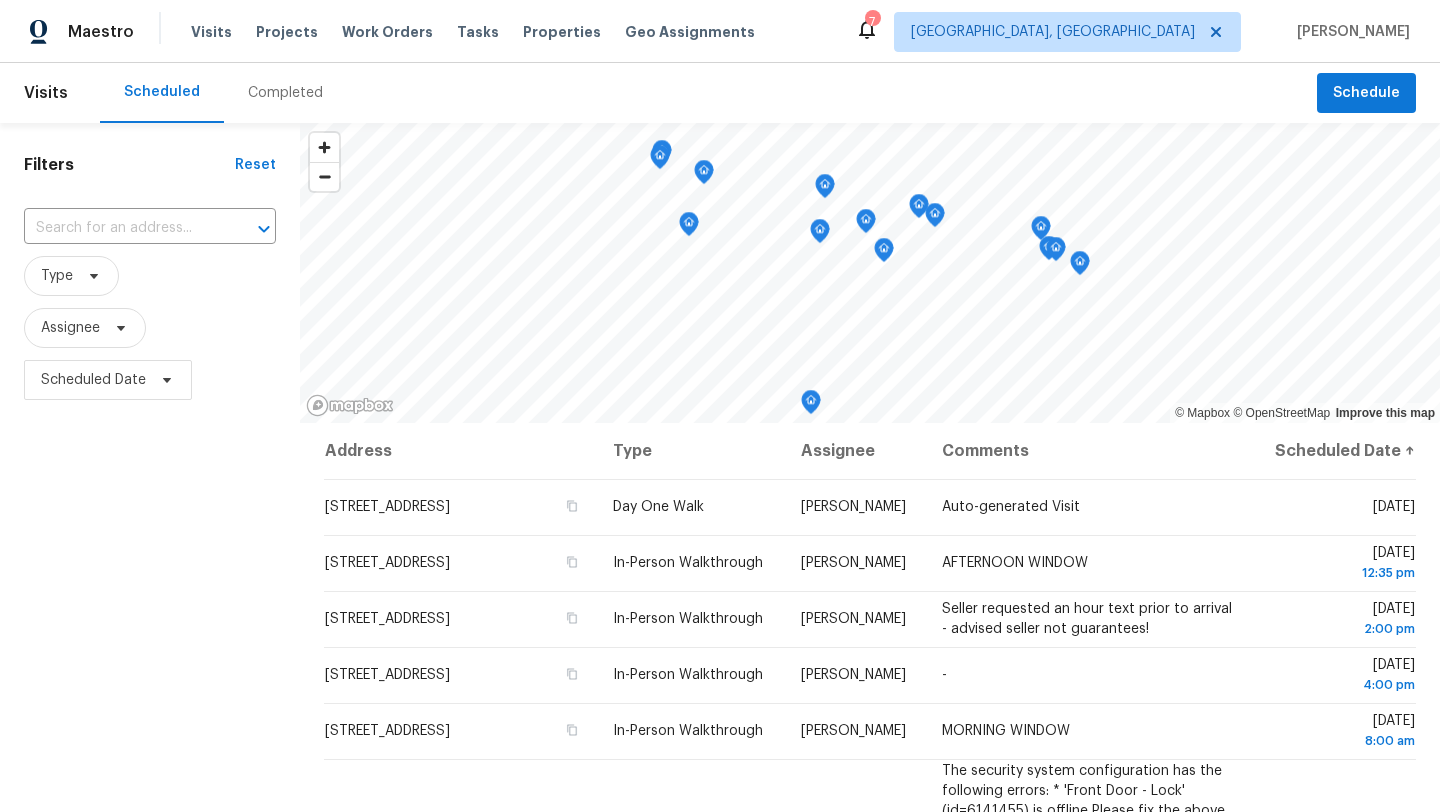 scroll, scrollTop: 0, scrollLeft: 0, axis: both 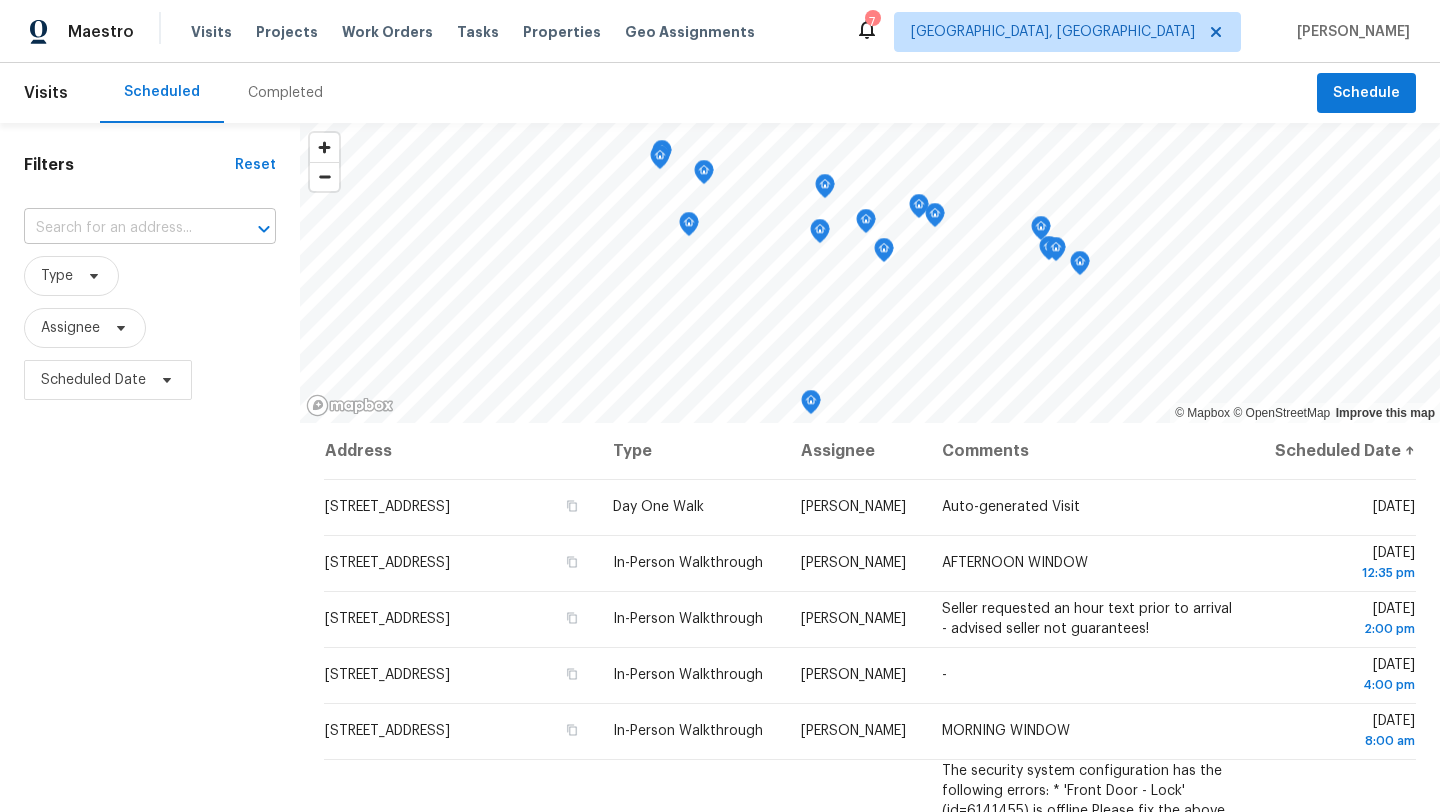 click at bounding box center [122, 228] 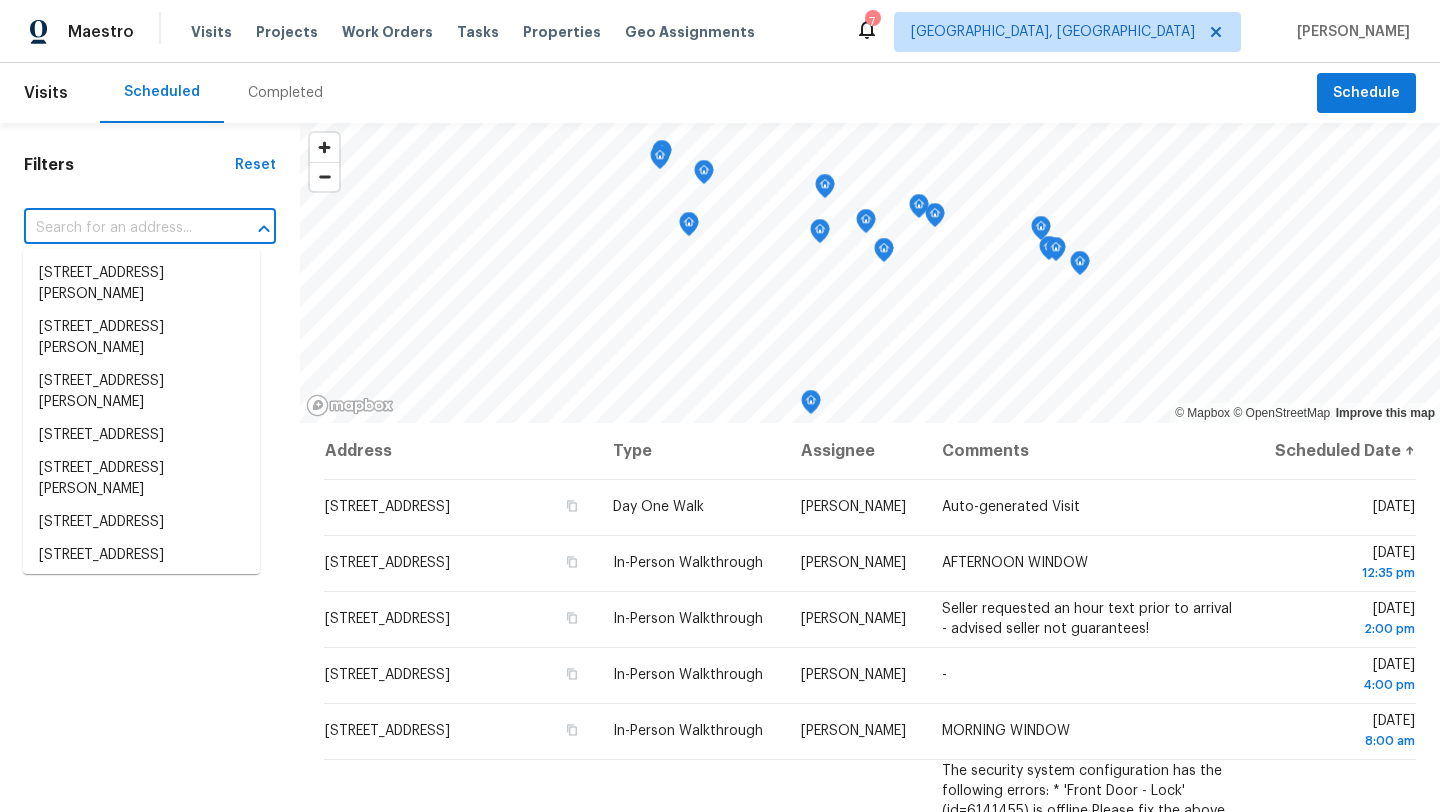 paste on "[STREET_ADDRESS][PERSON_NAME]" 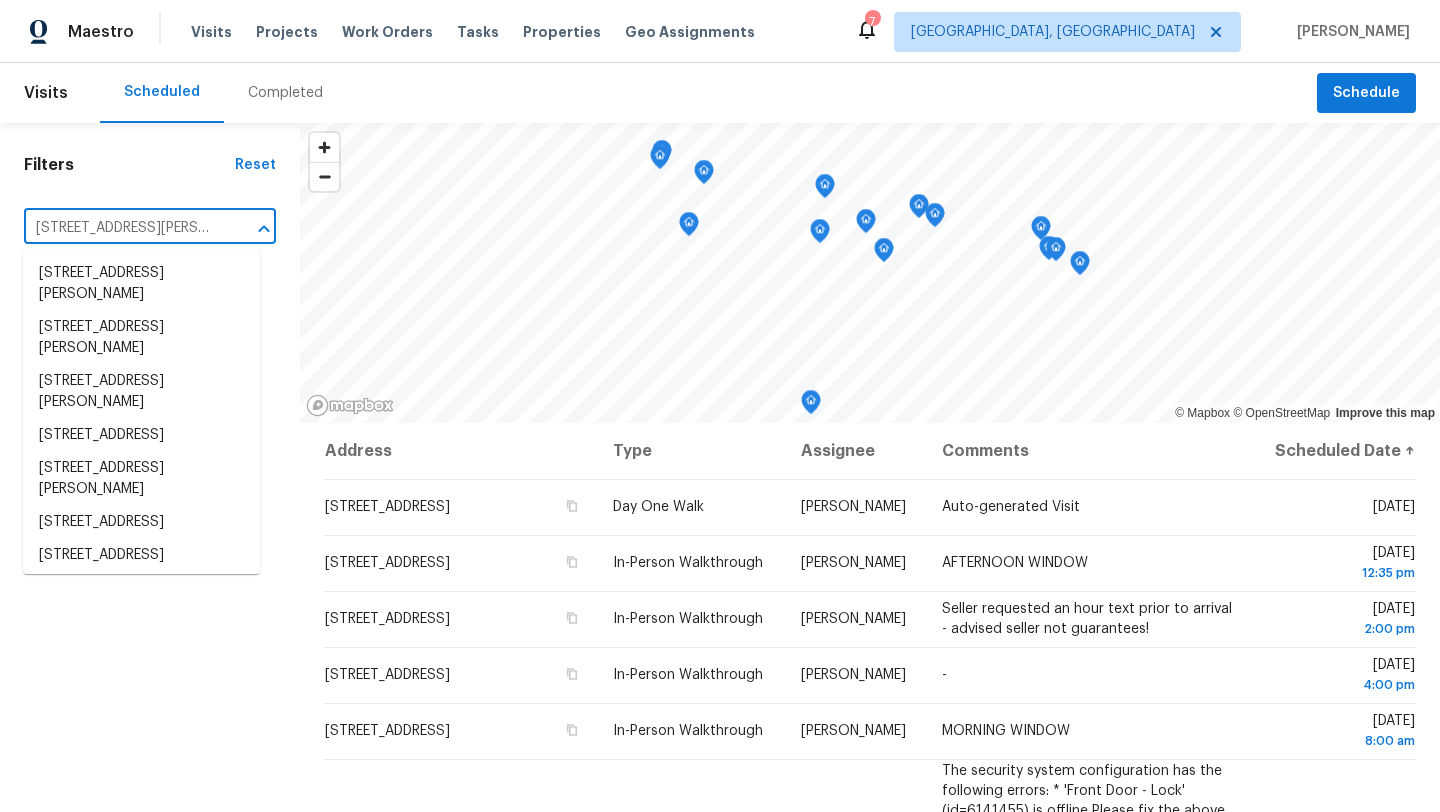 scroll, scrollTop: 0, scrollLeft: 88, axis: horizontal 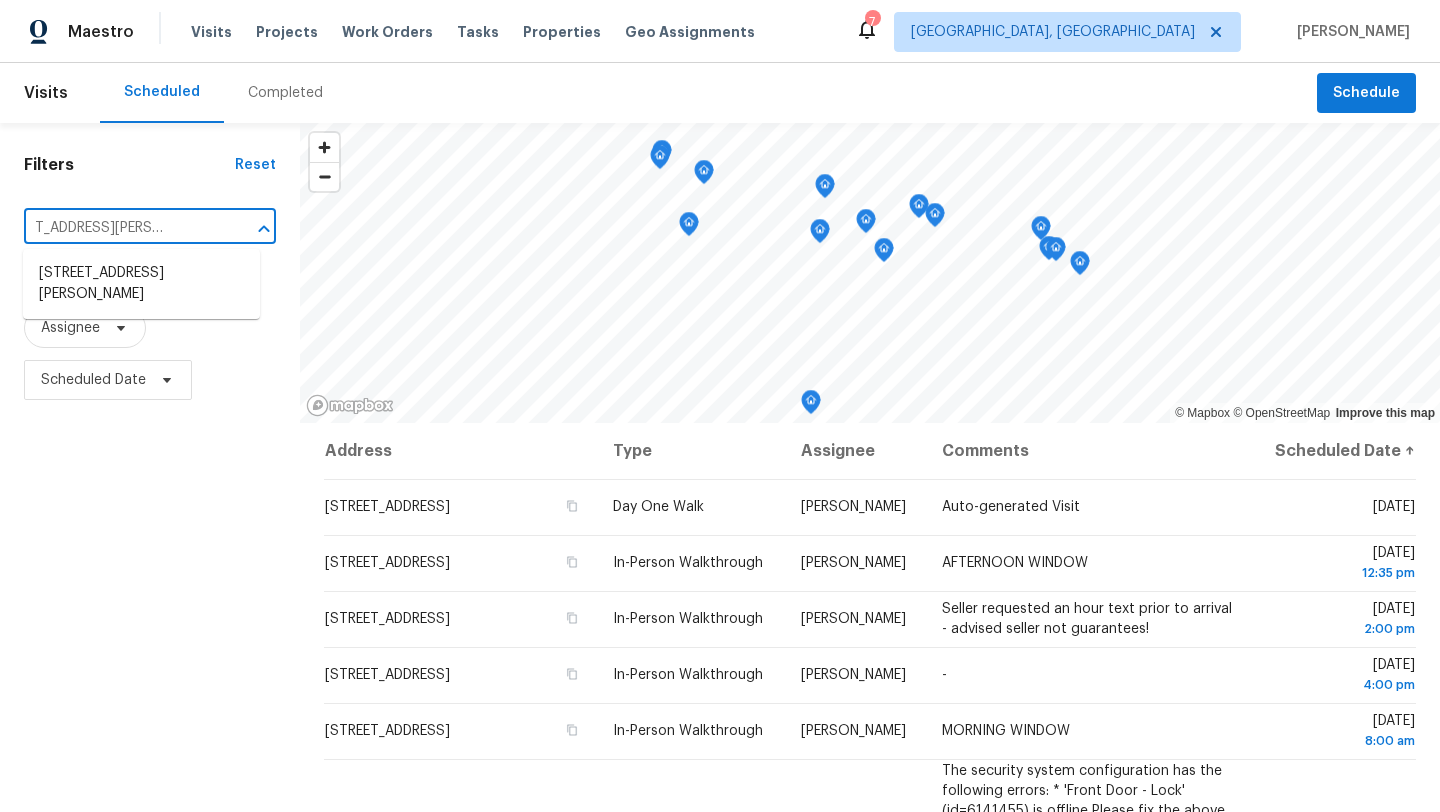 type on "[STREET_ADDRESS][PERSON_NAME]" 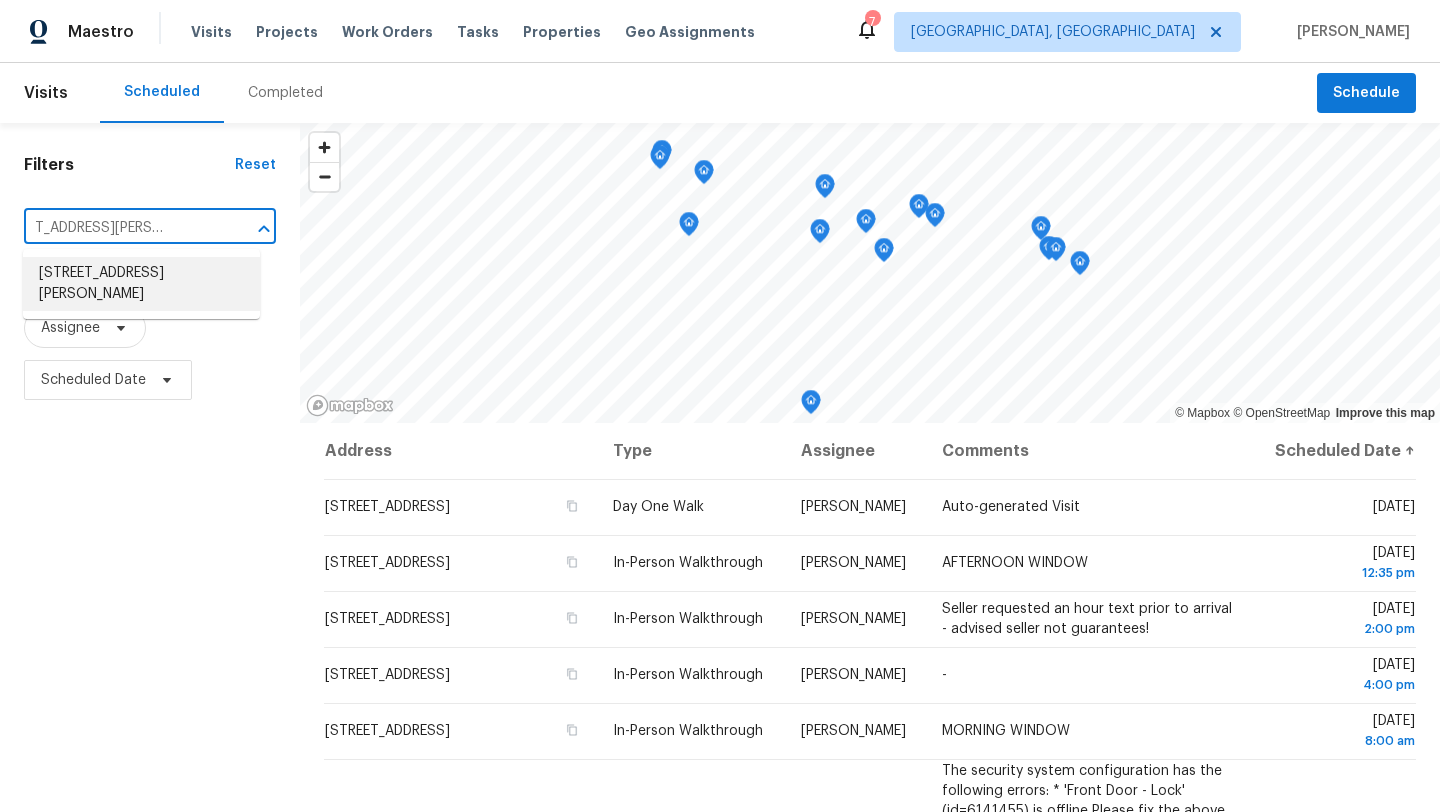 click on "[STREET_ADDRESS][PERSON_NAME]" at bounding box center [141, 284] 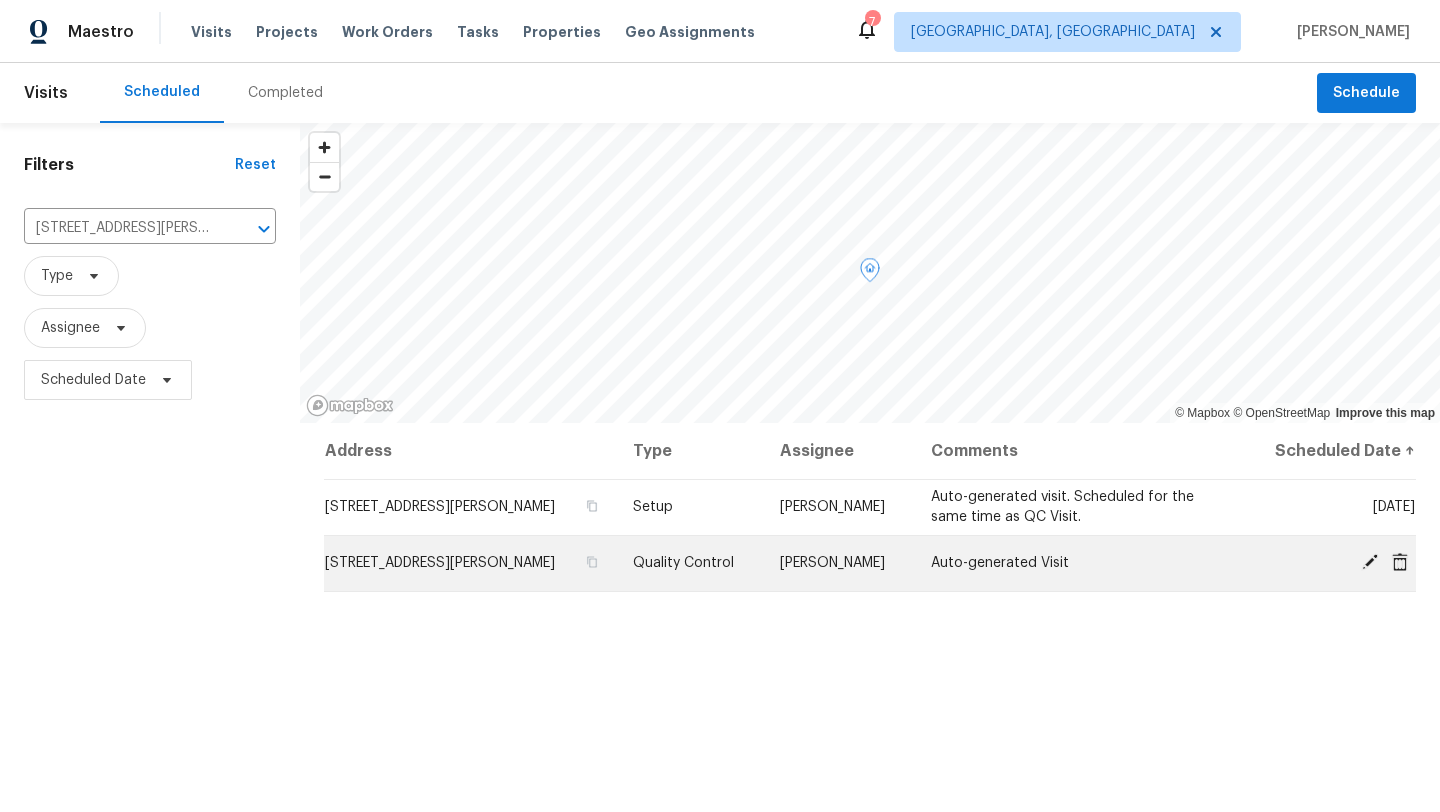click 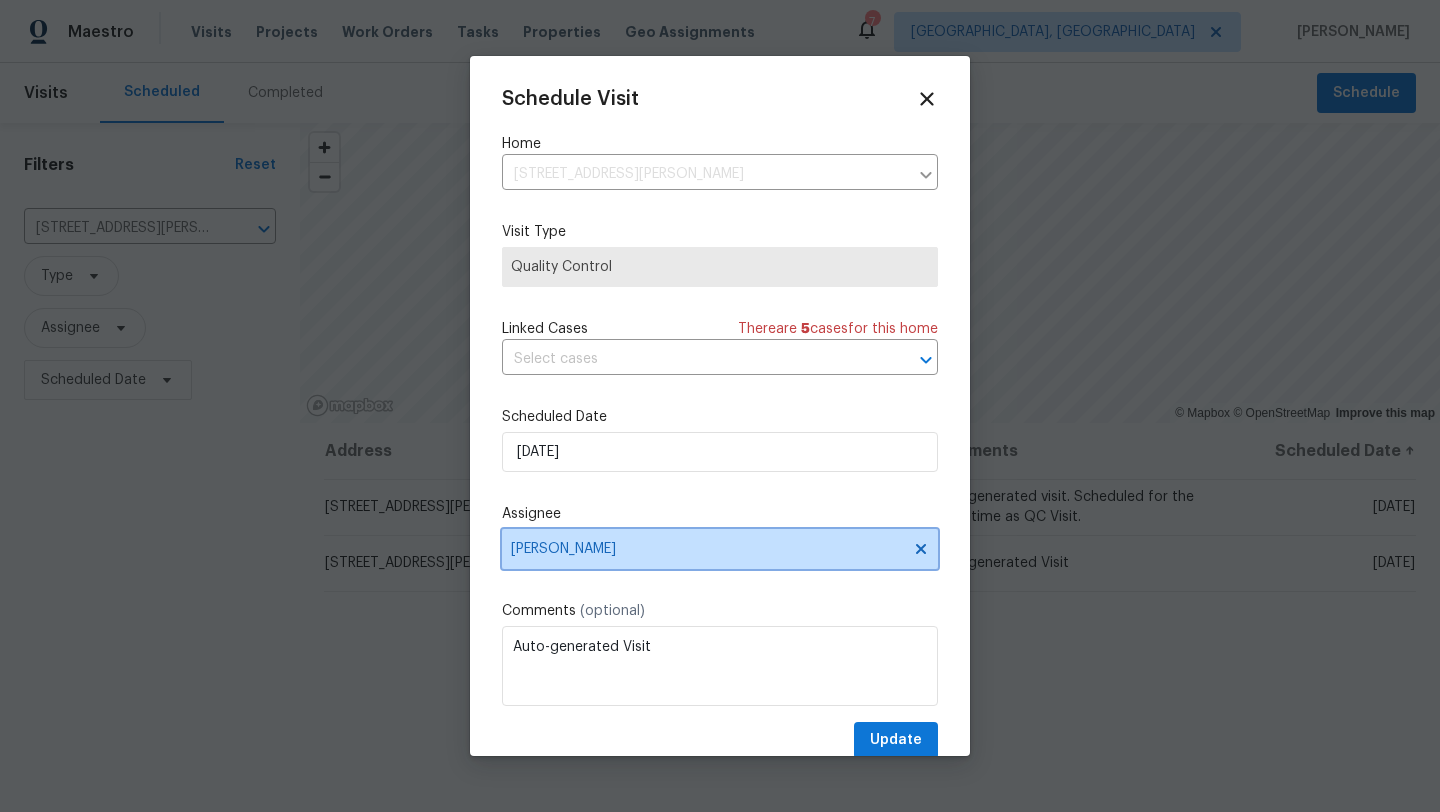 click on "[PERSON_NAME]" at bounding box center [707, 549] 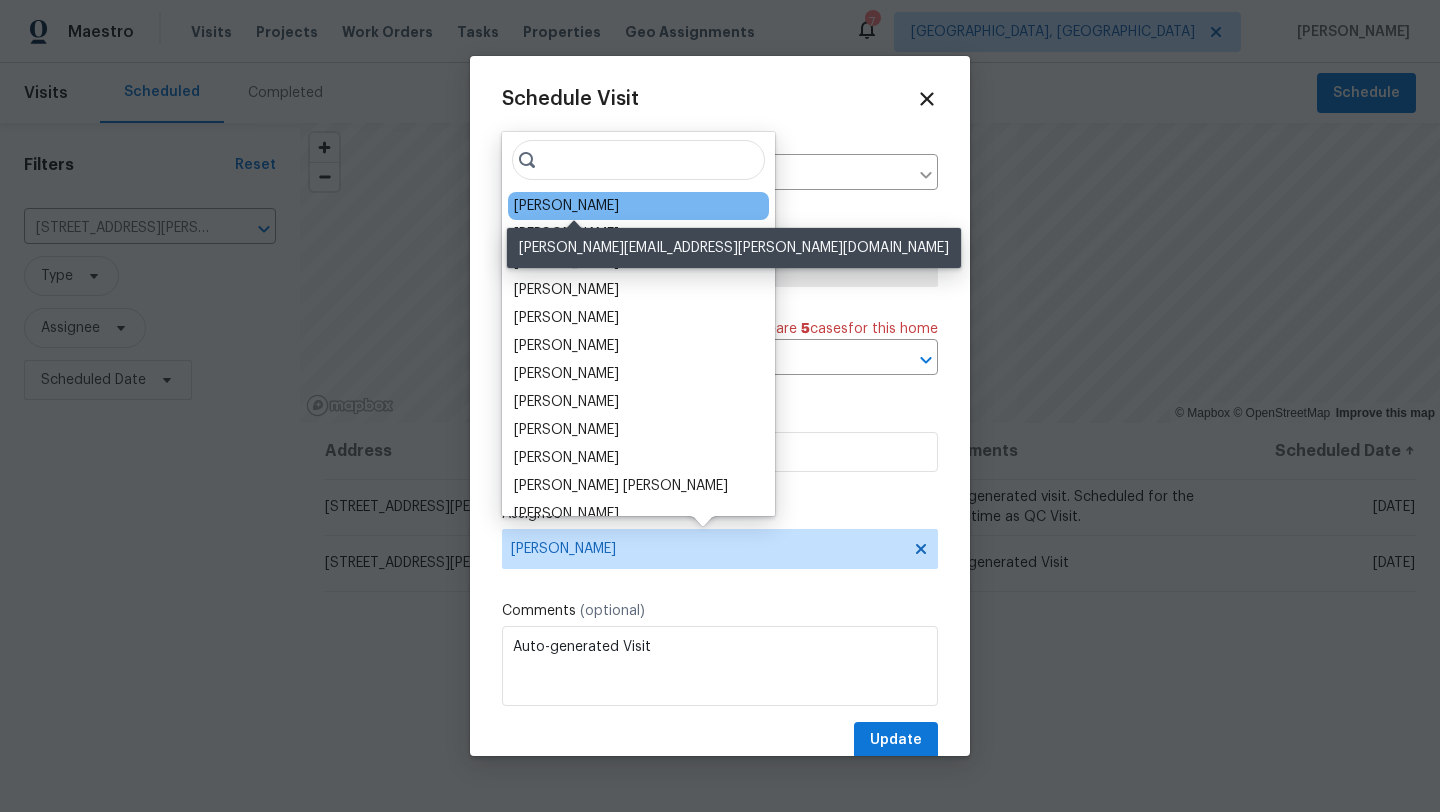 click on "[PERSON_NAME]" at bounding box center (566, 206) 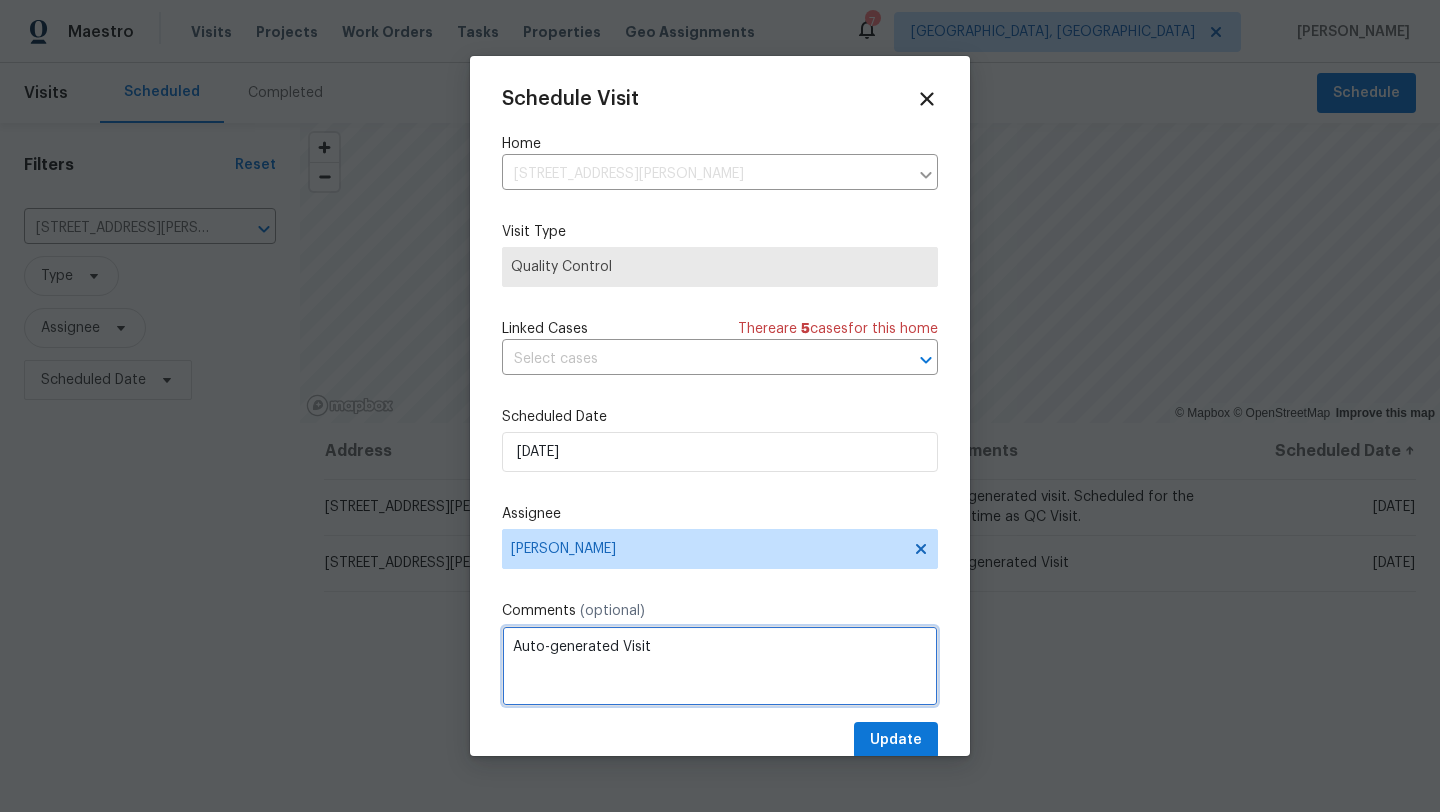 click on "Auto-generated Visit" at bounding box center [720, 666] 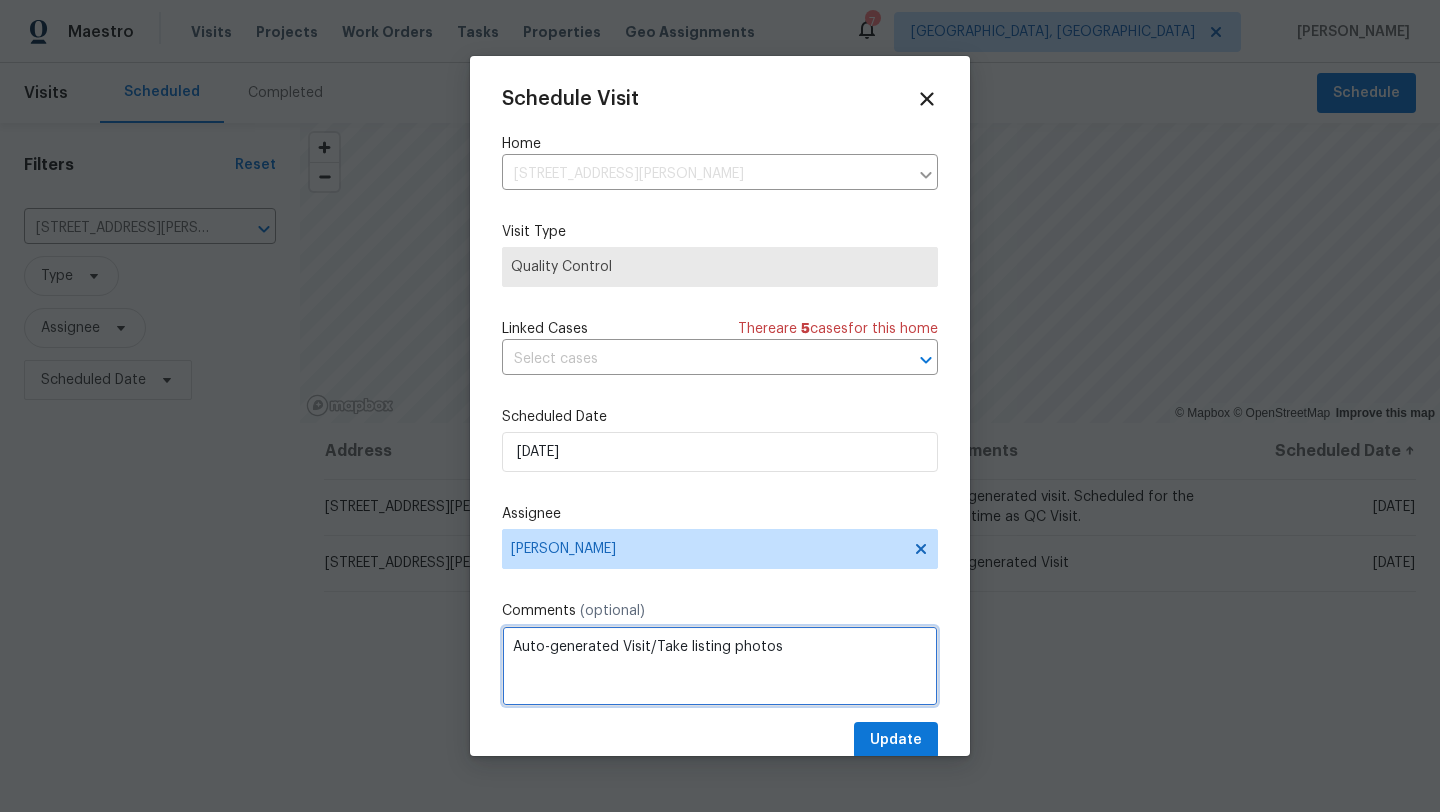 type on "Auto-generated Visit/Take listing photos" 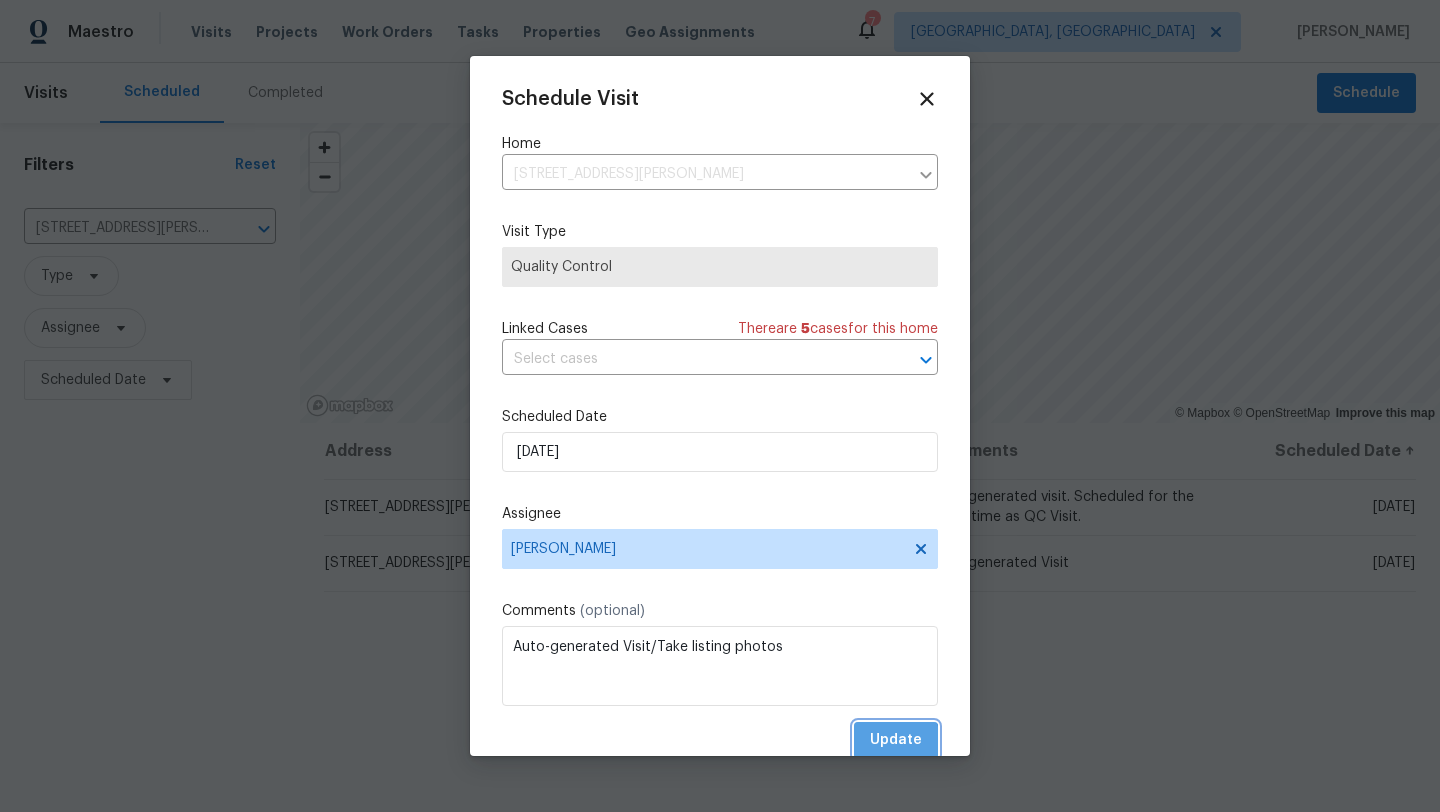 click on "Update" at bounding box center [896, 740] 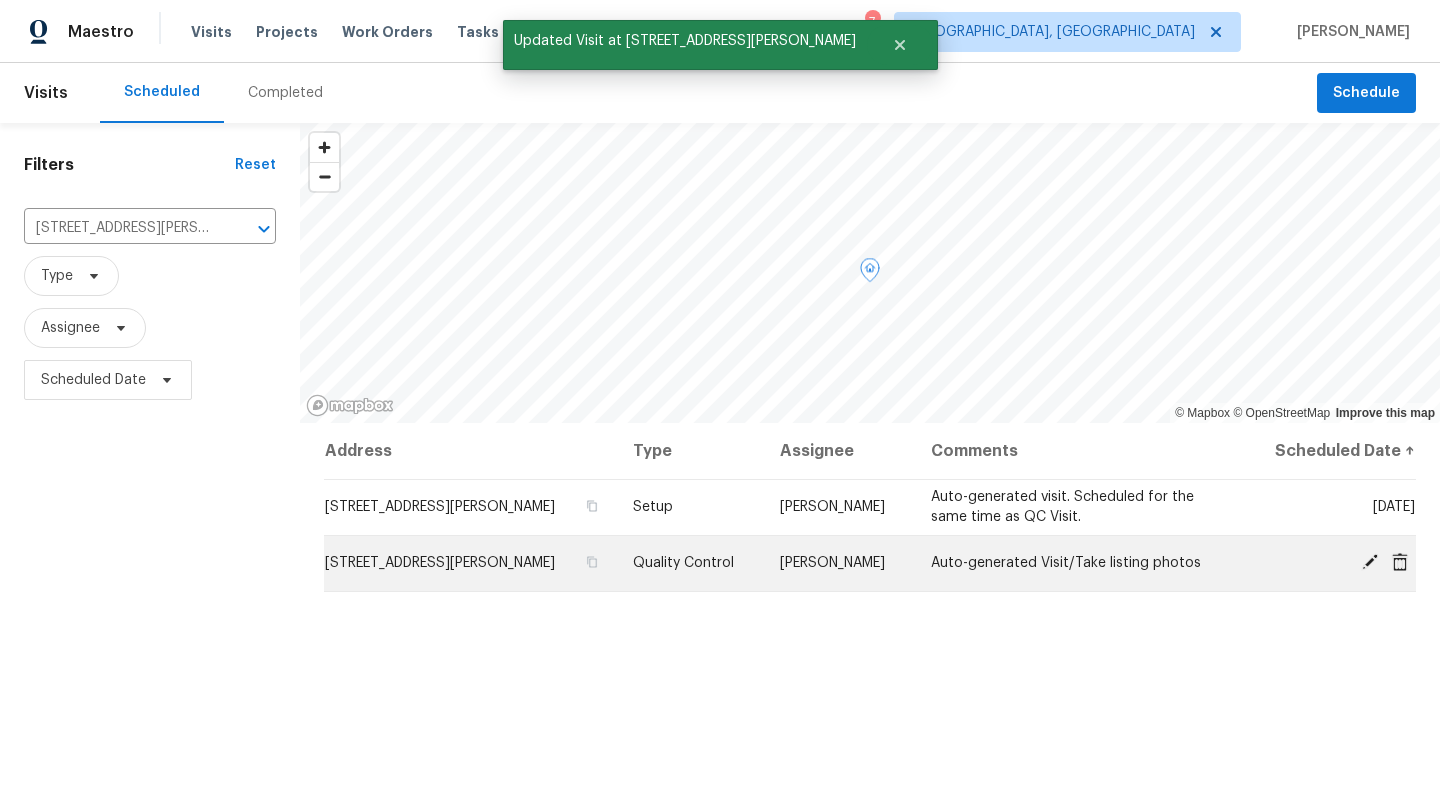 click 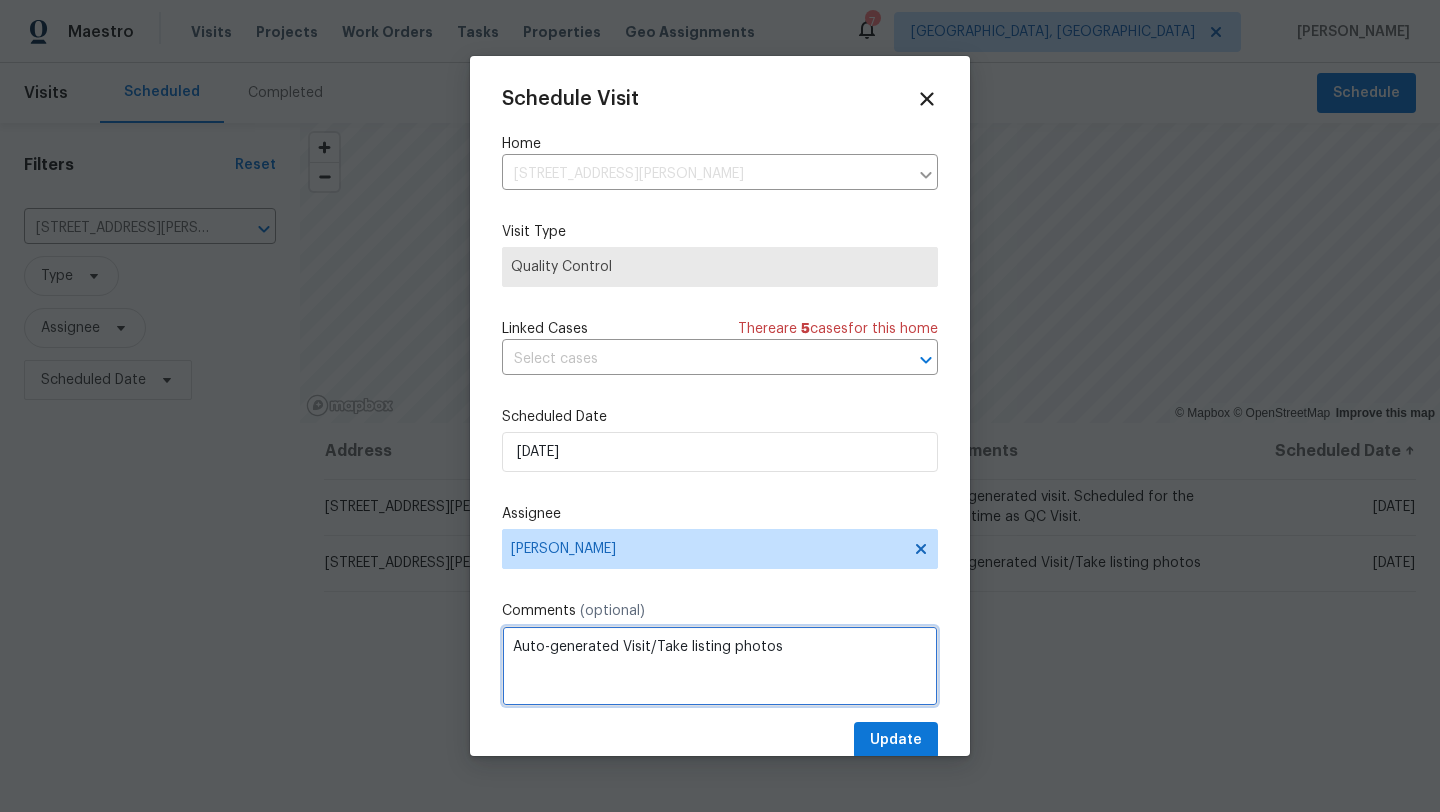 click on "Auto-generated Visit/Take listing photos" at bounding box center (720, 666) 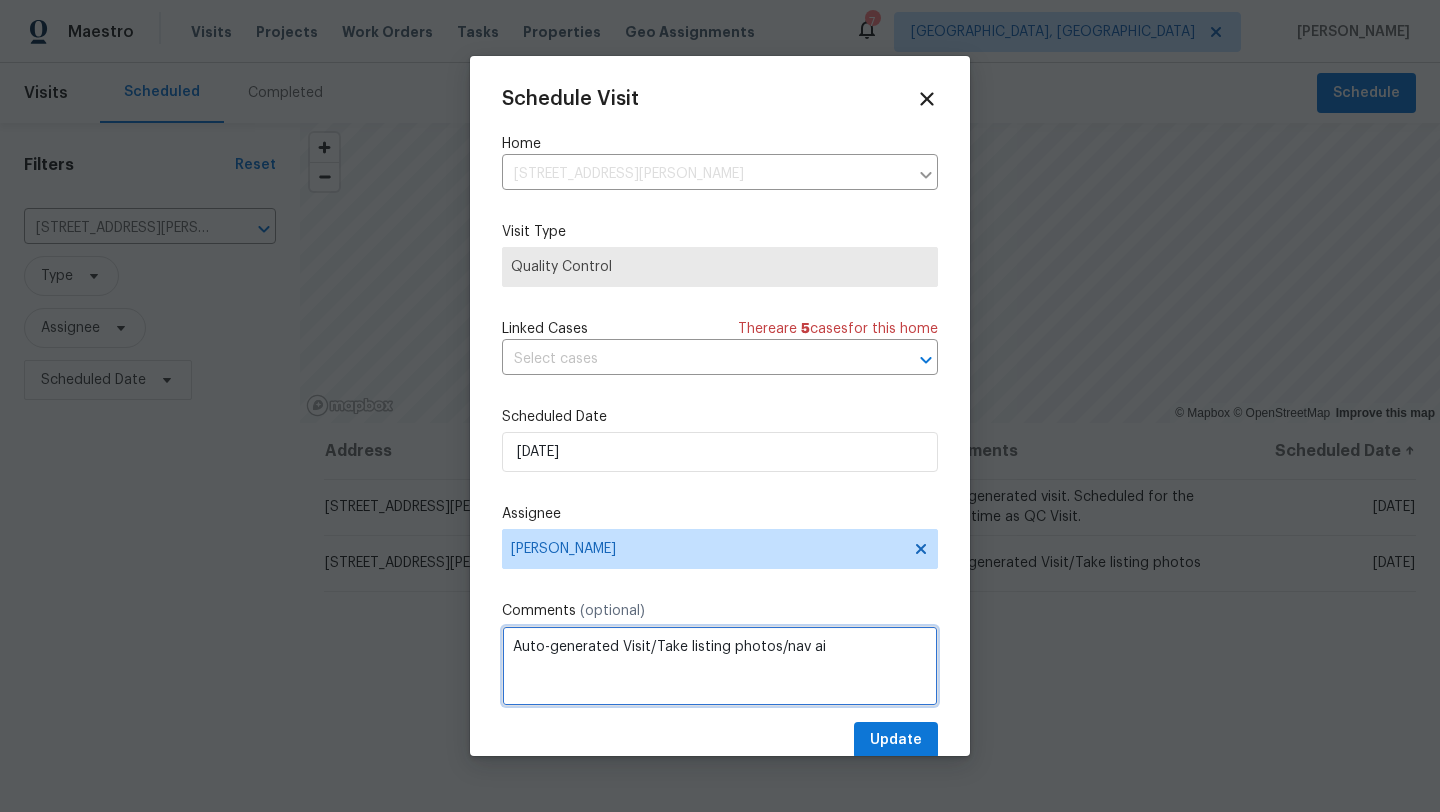 type on "Auto-generated Visit/Take listing photos/nav ai" 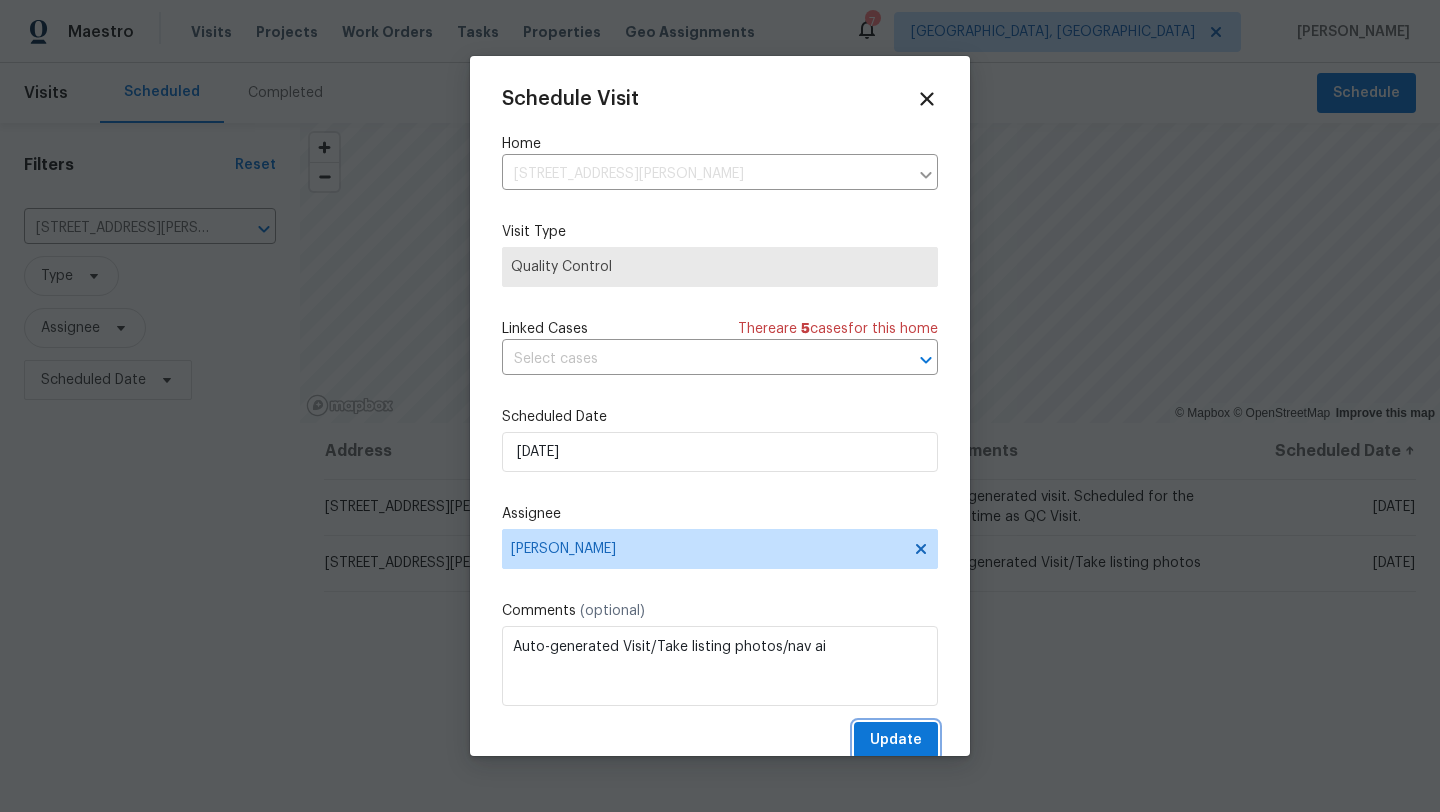 click on "Update" at bounding box center (896, 740) 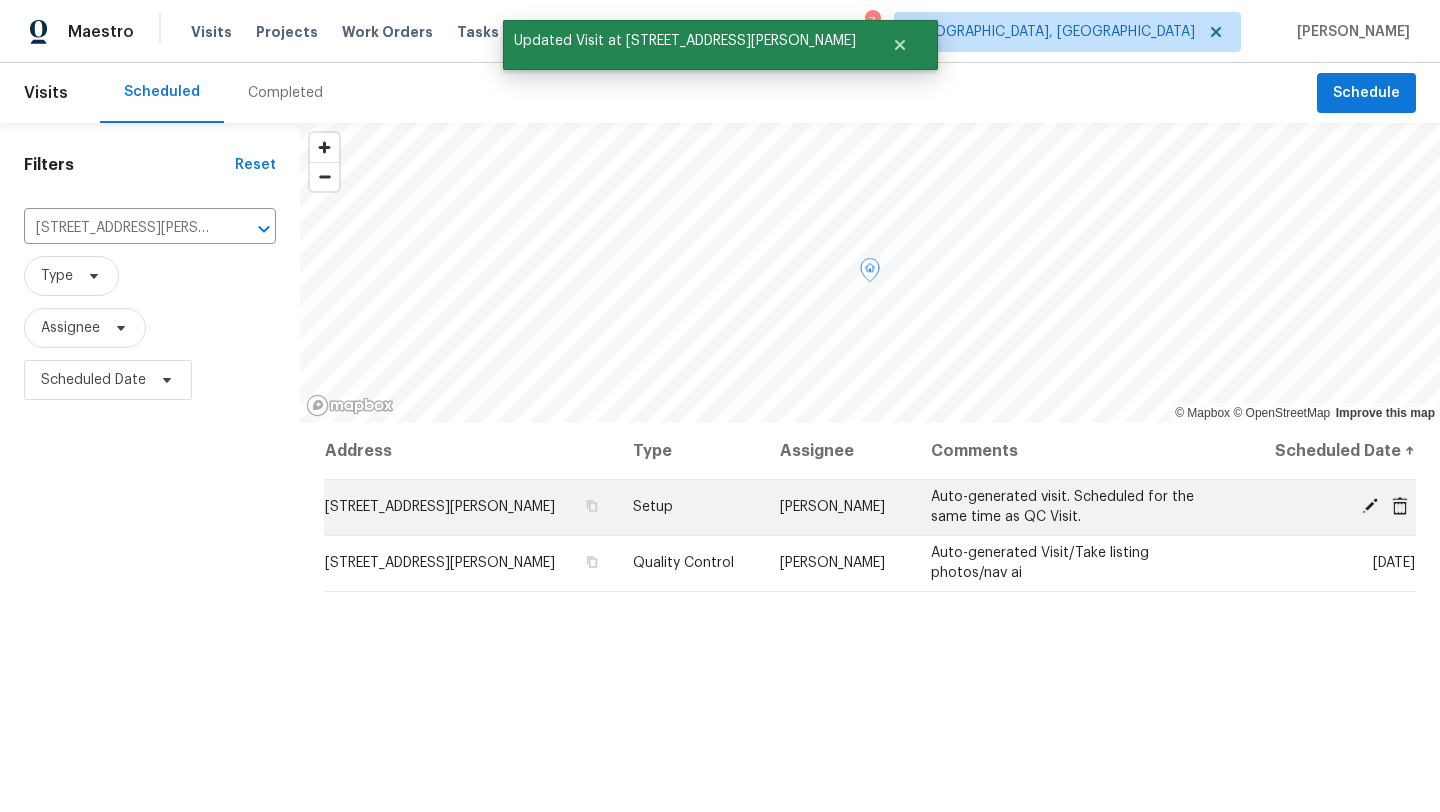 click 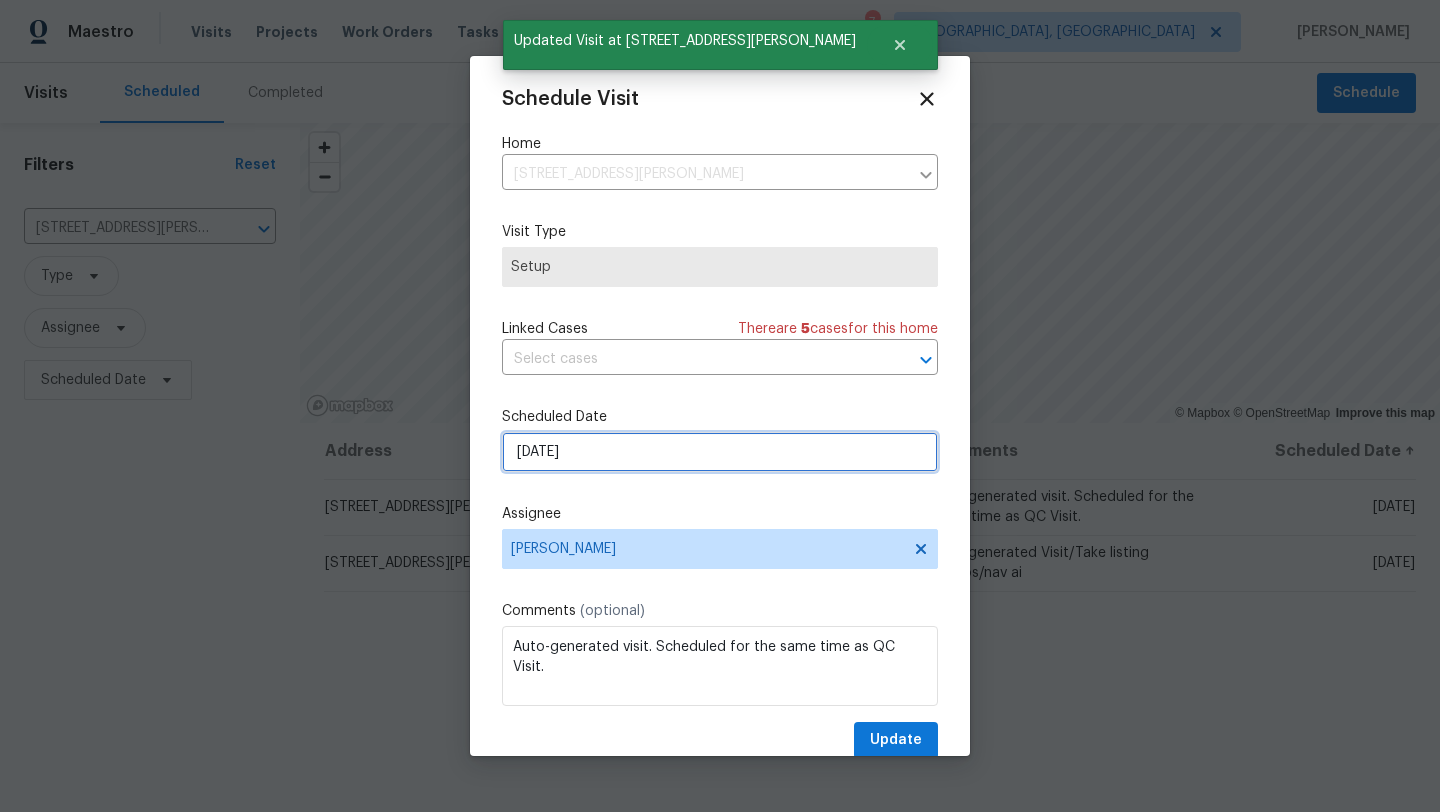 click on "[DATE]" at bounding box center [720, 452] 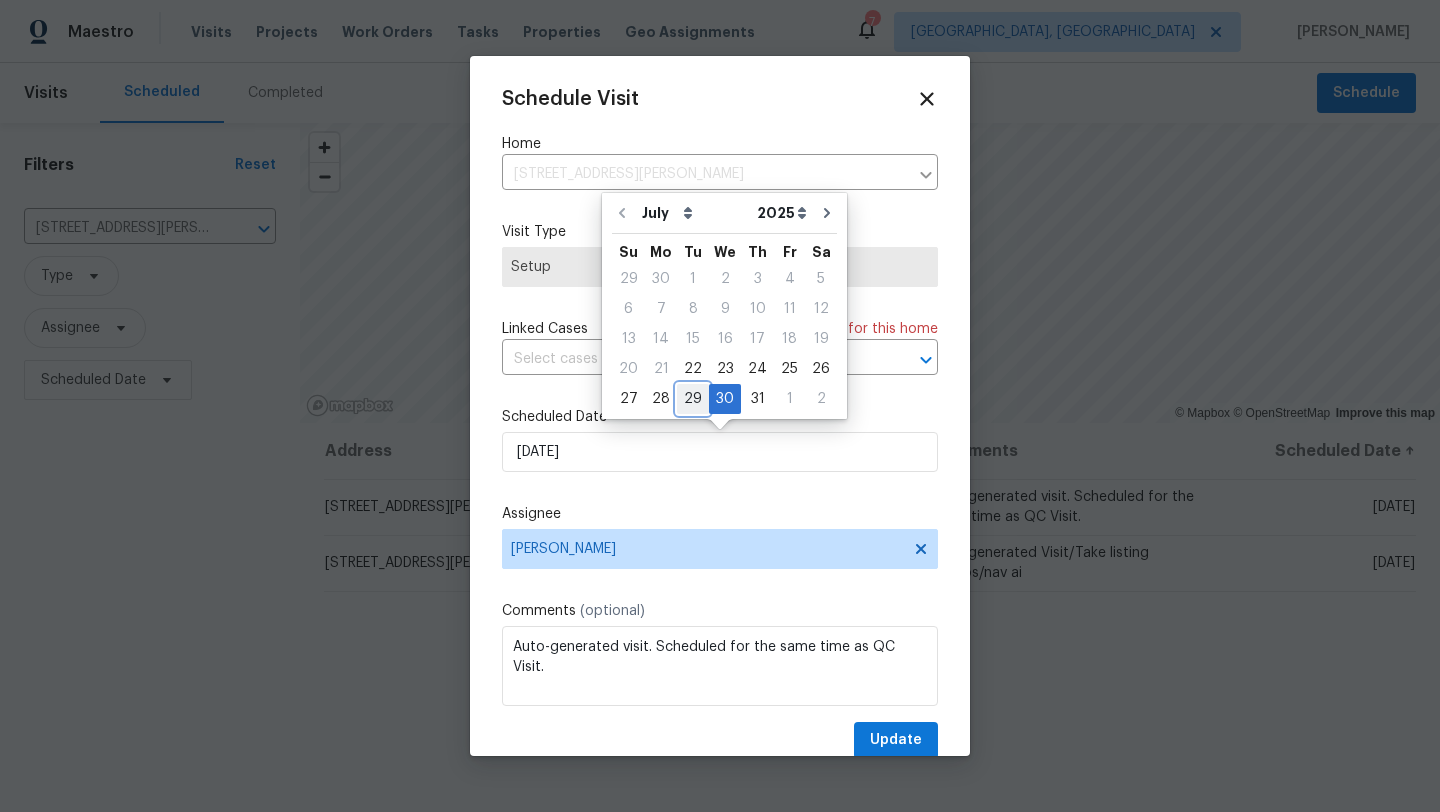 click on "29" at bounding box center (693, 399) 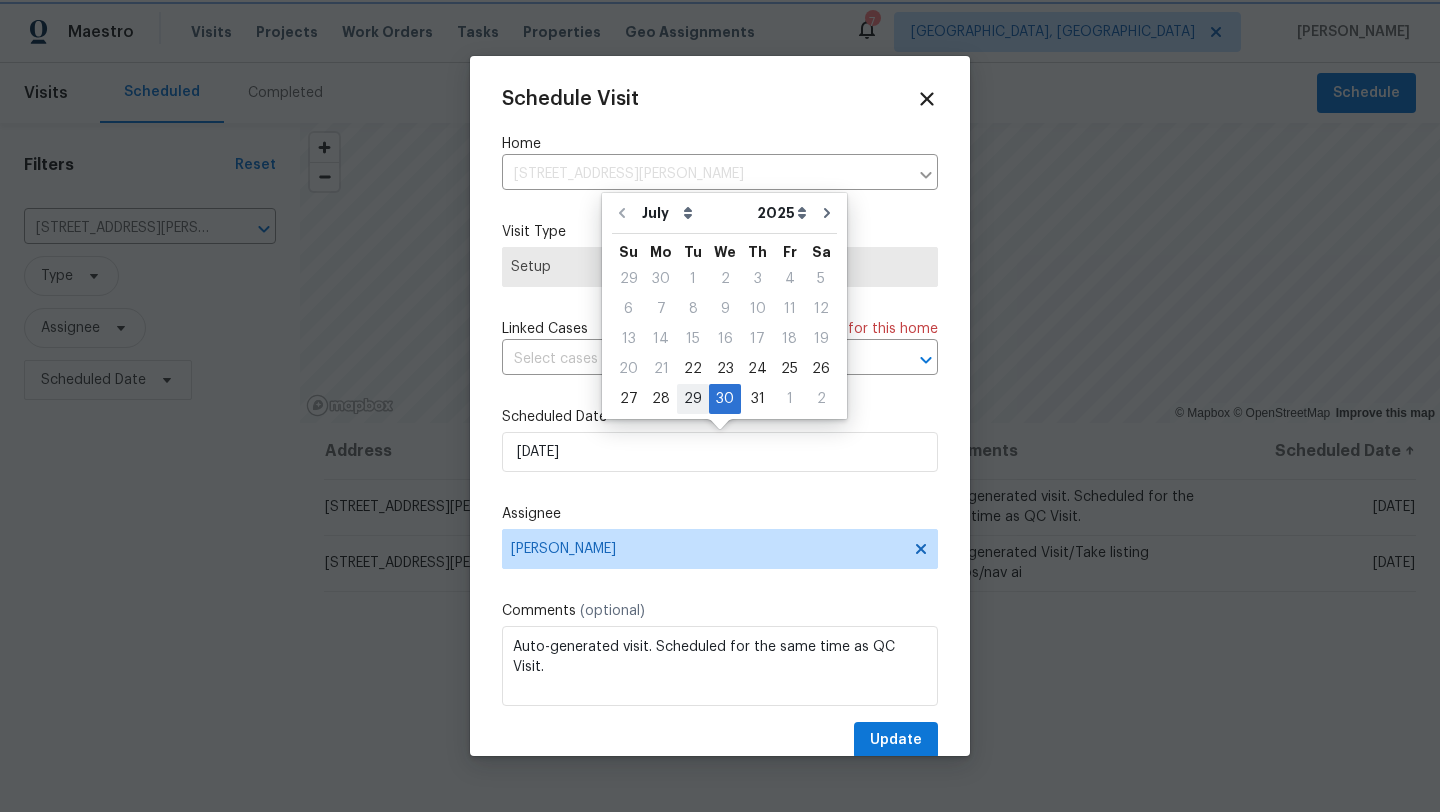 type on "[DATE]" 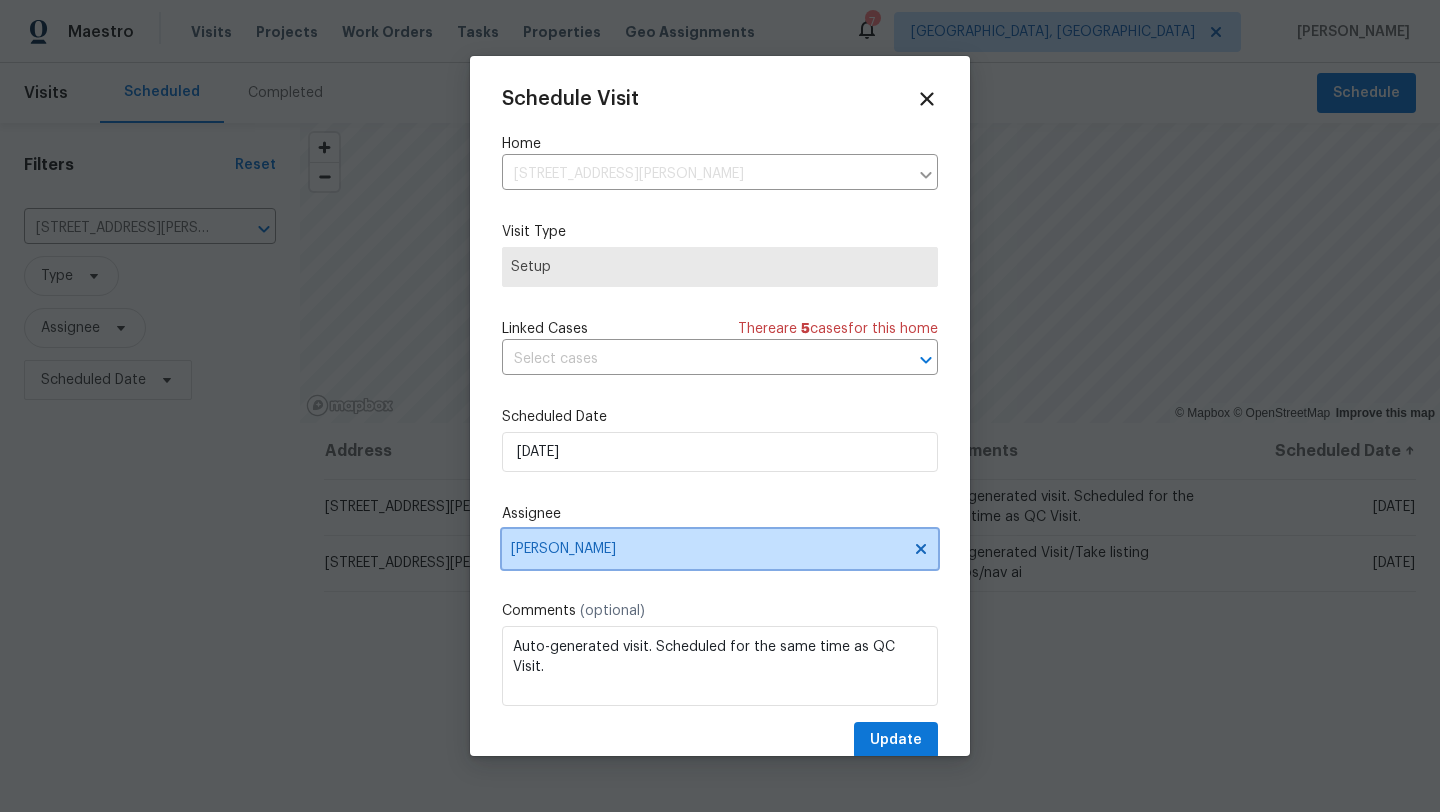 click on "[PERSON_NAME]" at bounding box center [707, 549] 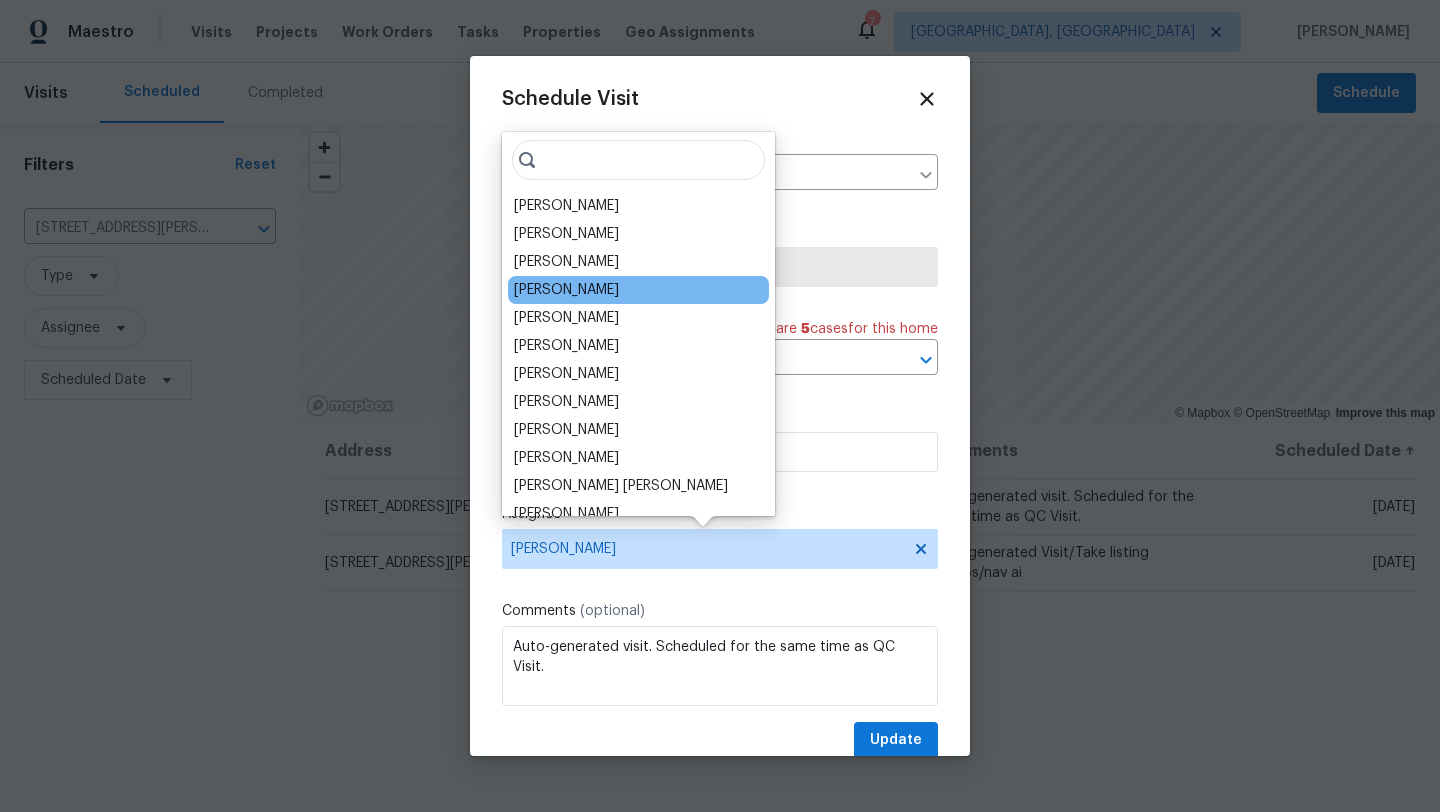 click on "[PERSON_NAME]" at bounding box center [638, 290] 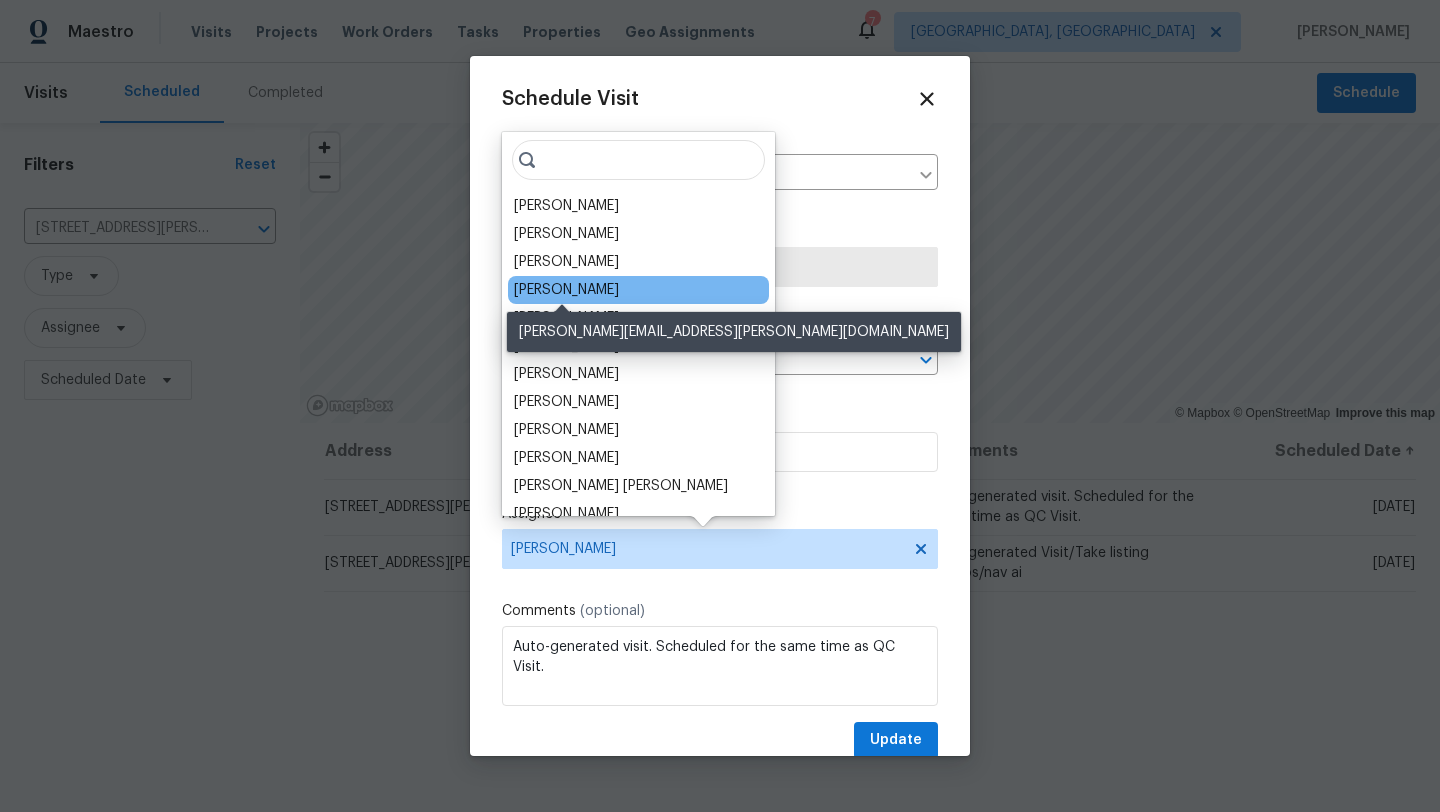 click on "[PERSON_NAME]" at bounding box center (566, 290) 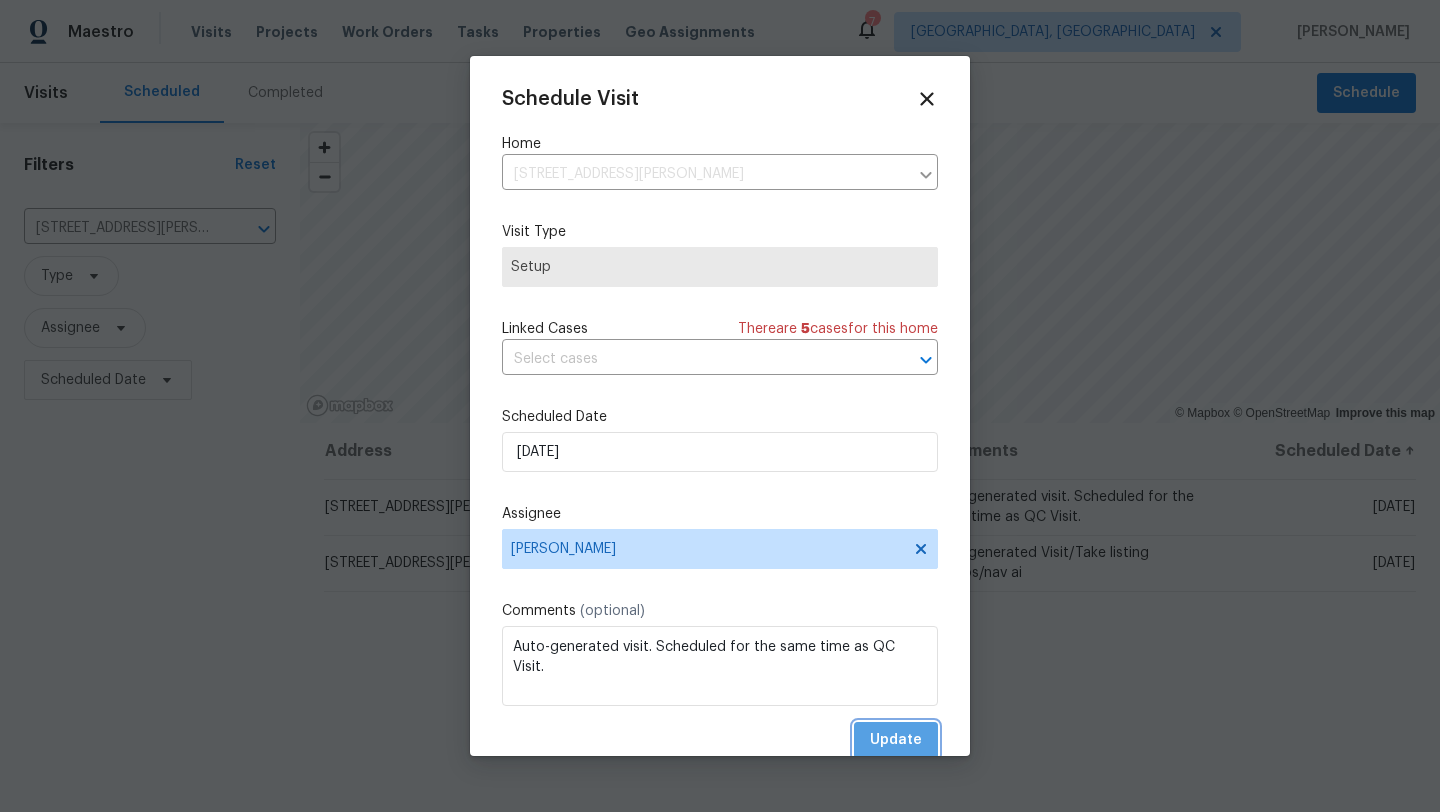 click on "Update" at bounding box center (896, 740) 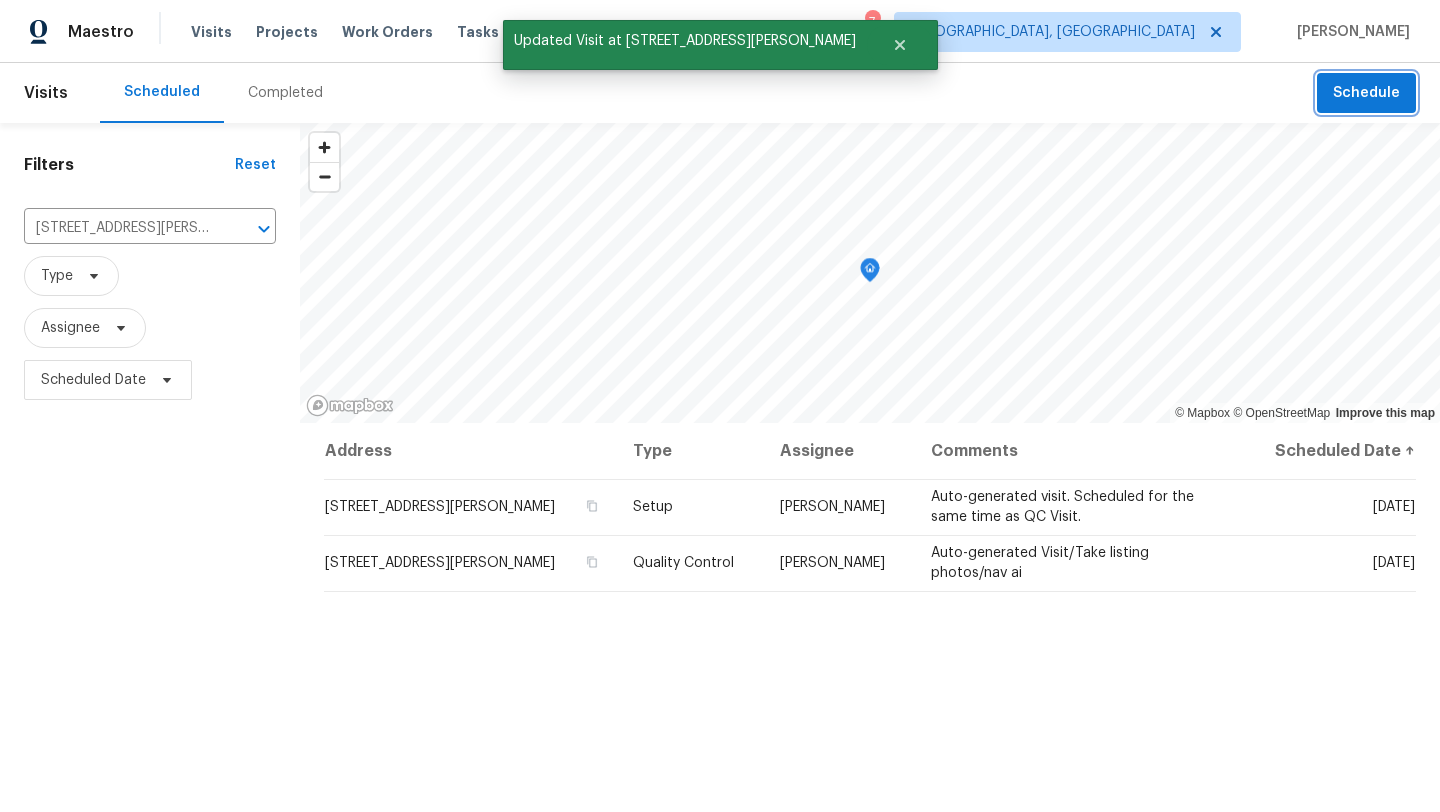 click on "Schedule" at bounding box center [1366, 93] 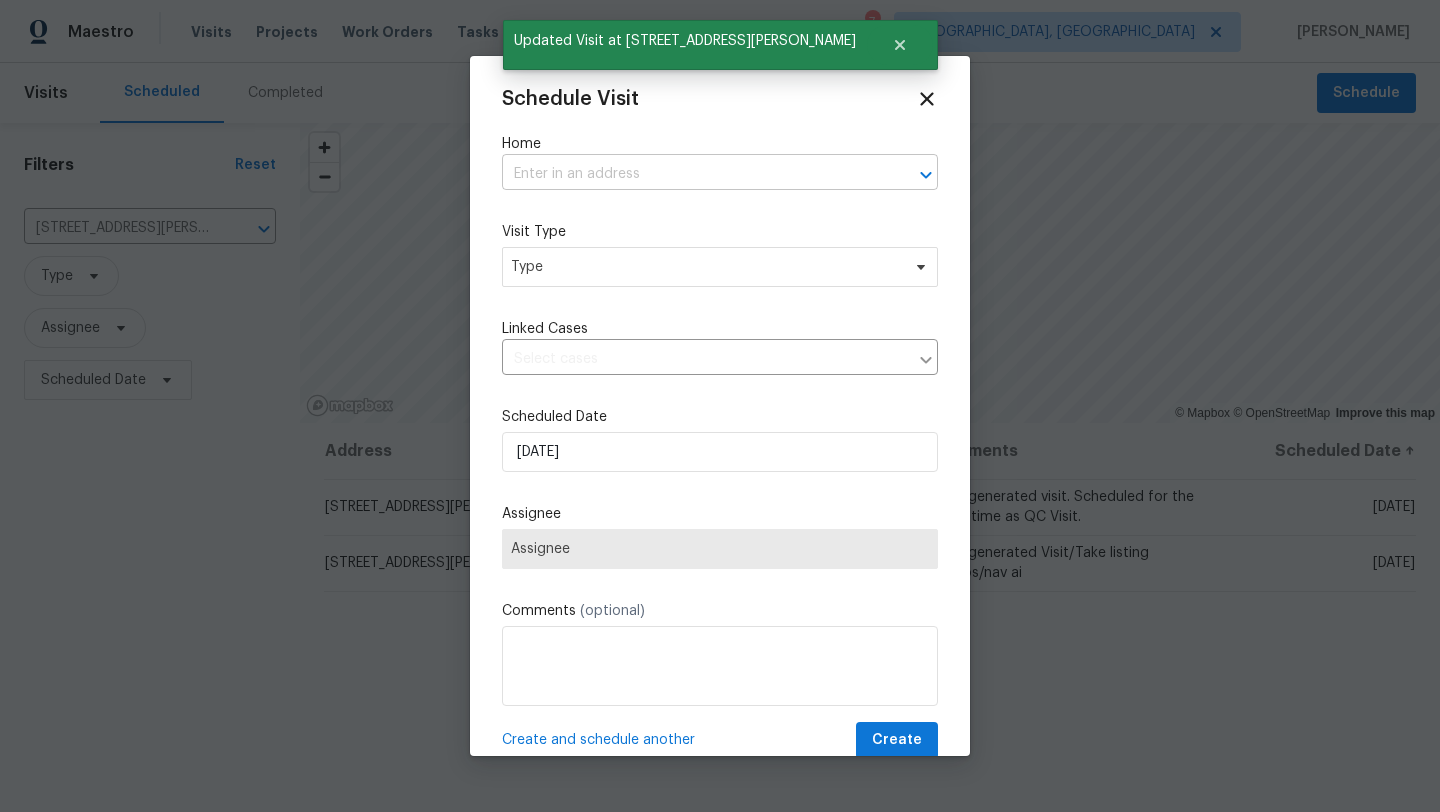 click at bounding box center (692, 174) 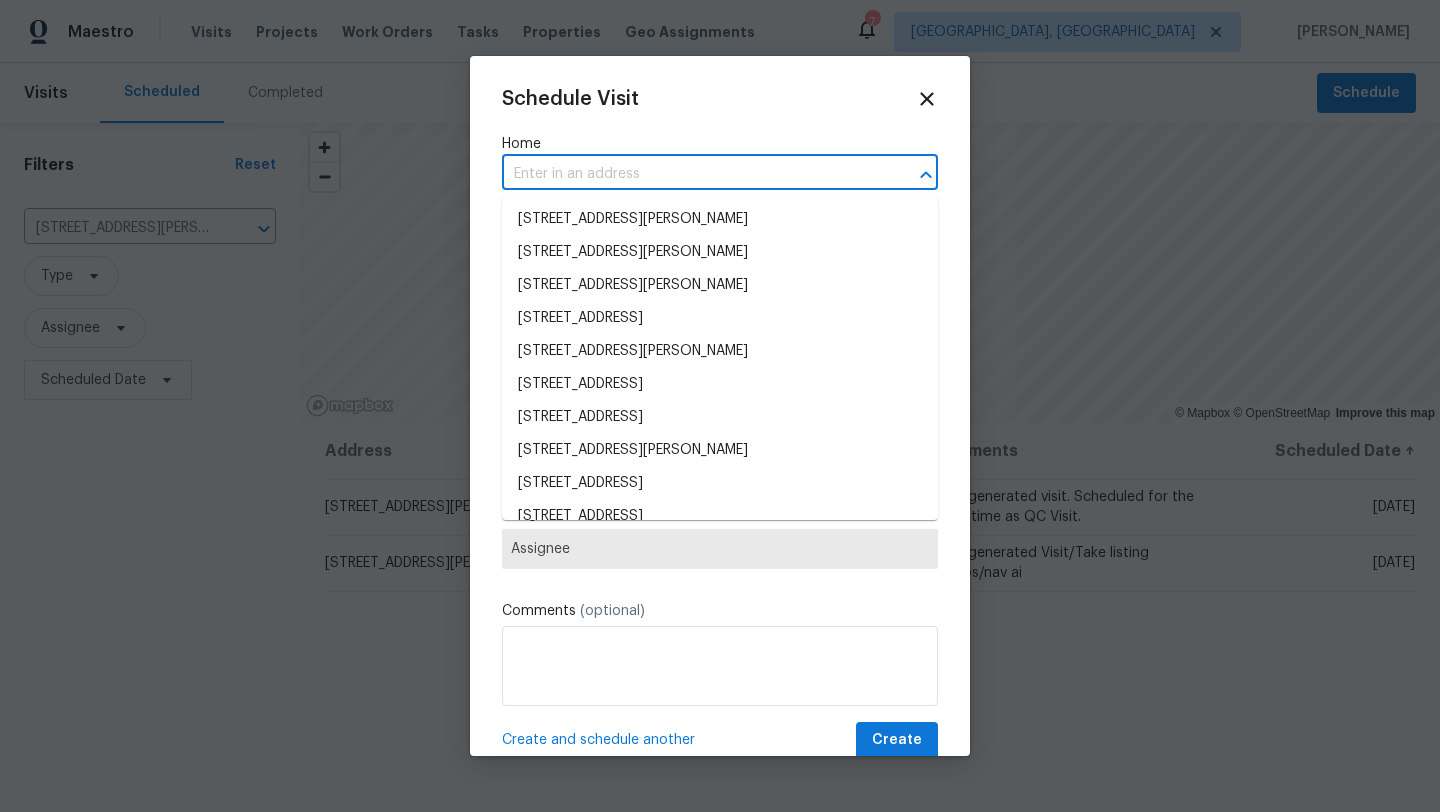paste on "[STREET_ADDRESS][PERSON_NAME]" 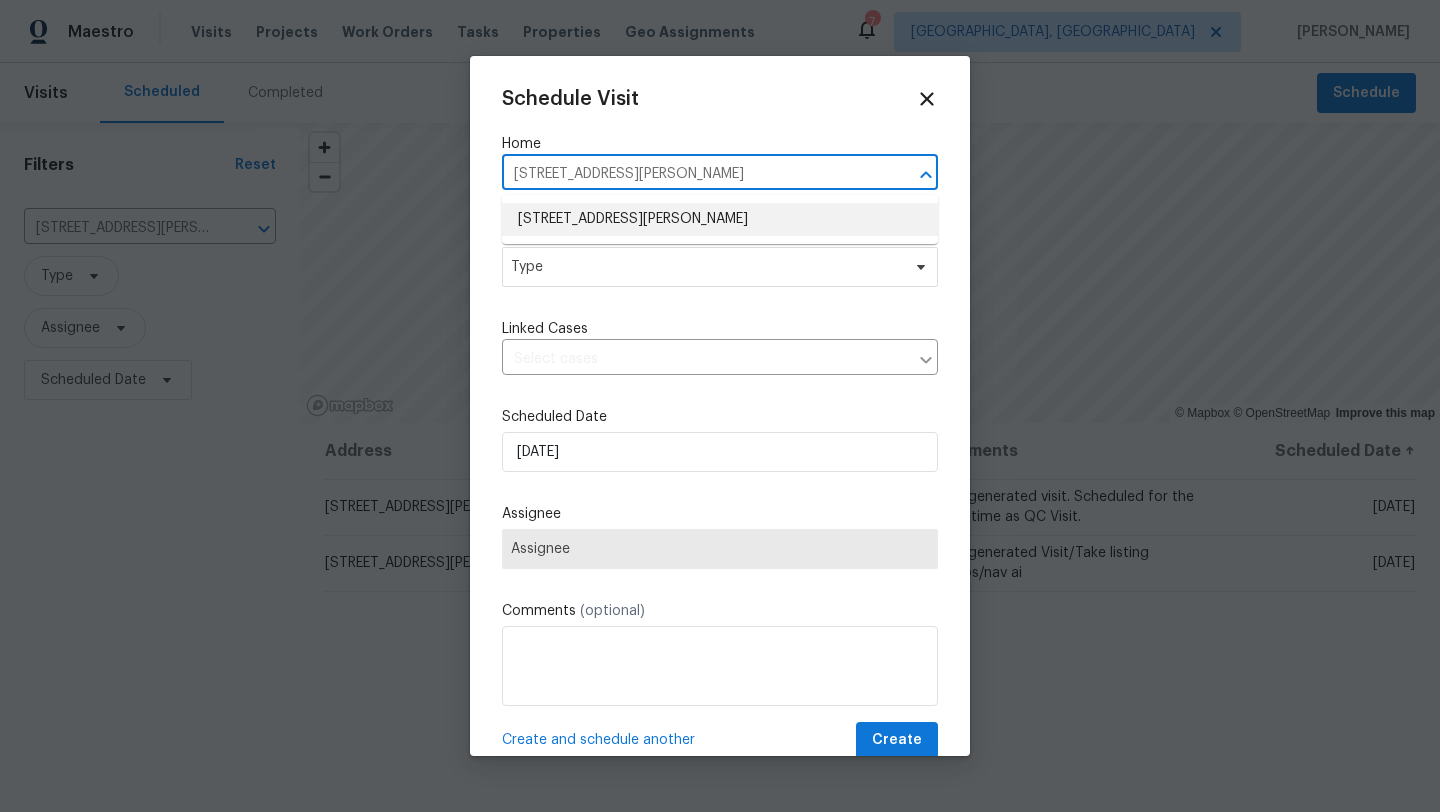 click on "[STREET_ADDRESS][PERSON_NAME]" at bounding box center (720, 219) 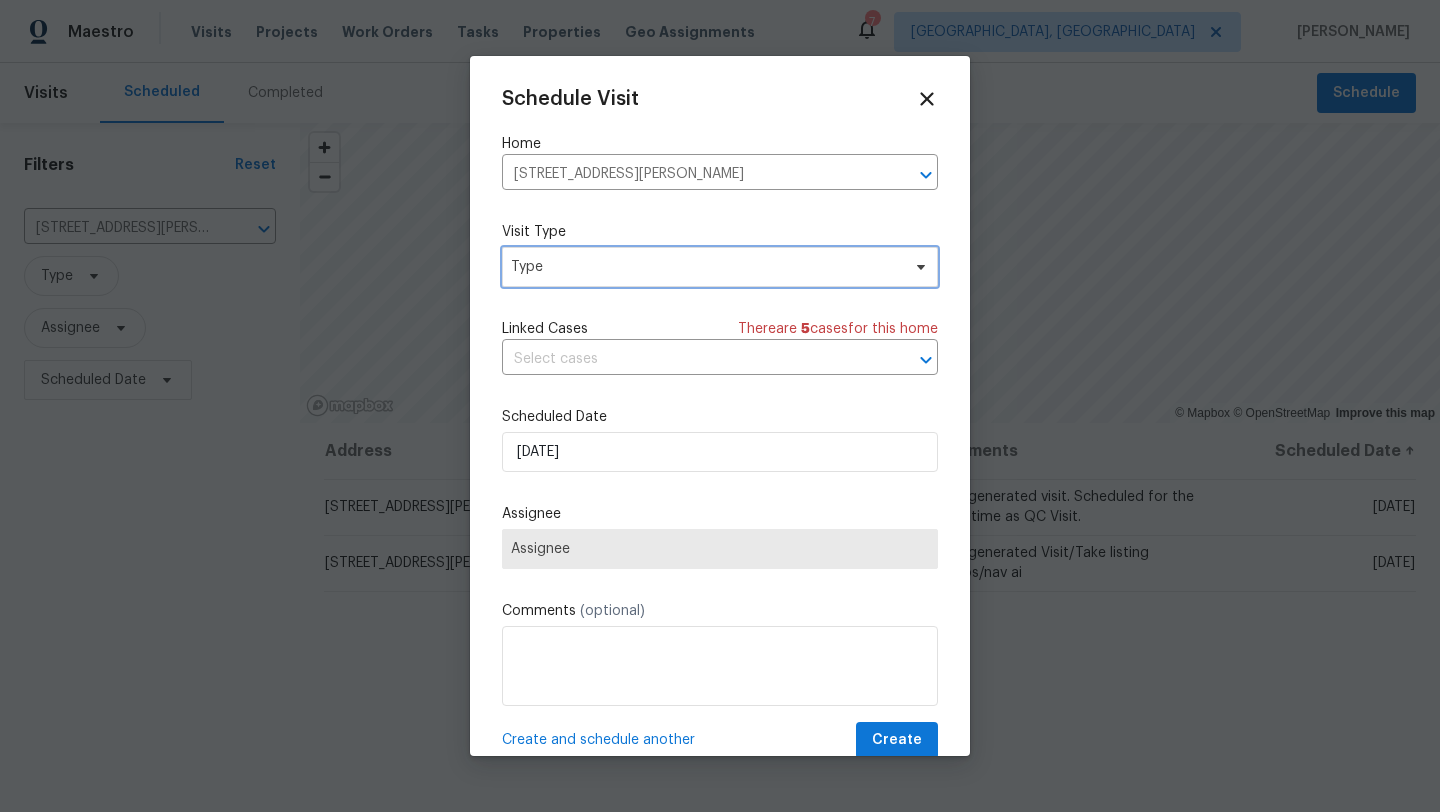 click on "Type" at bounding box center (705, 267) 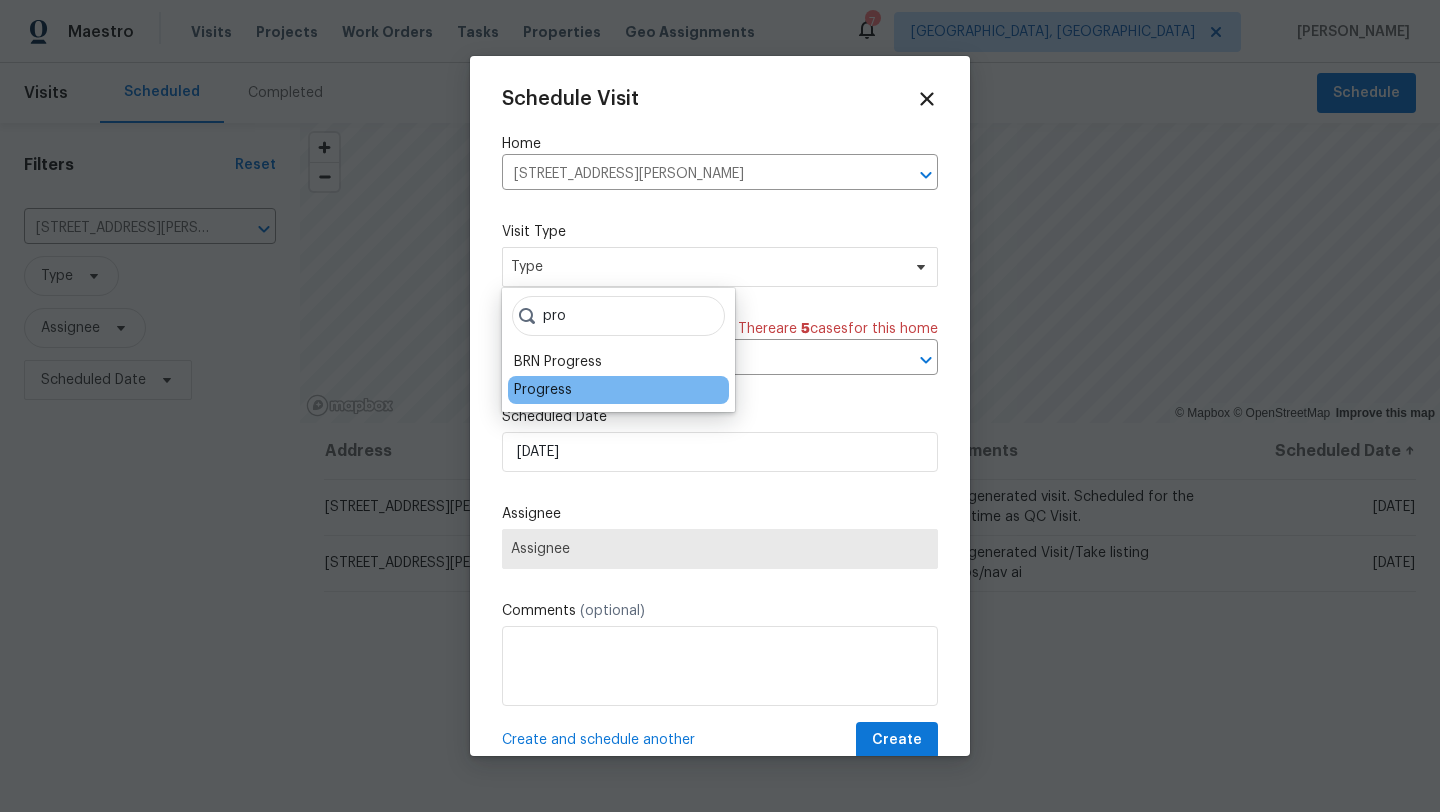 type on "pro" 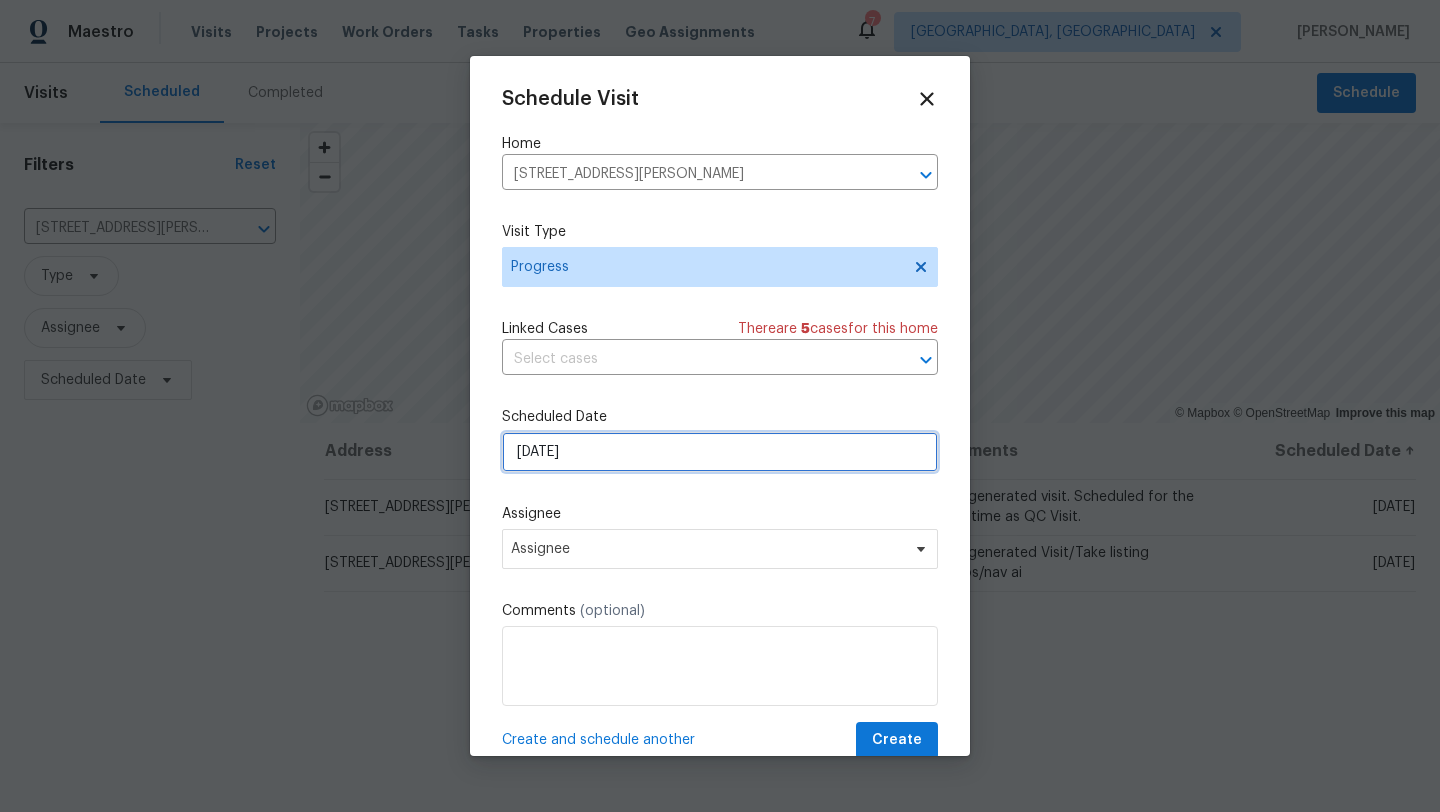 click on "[DATE]" at bounding box center (720, 452) 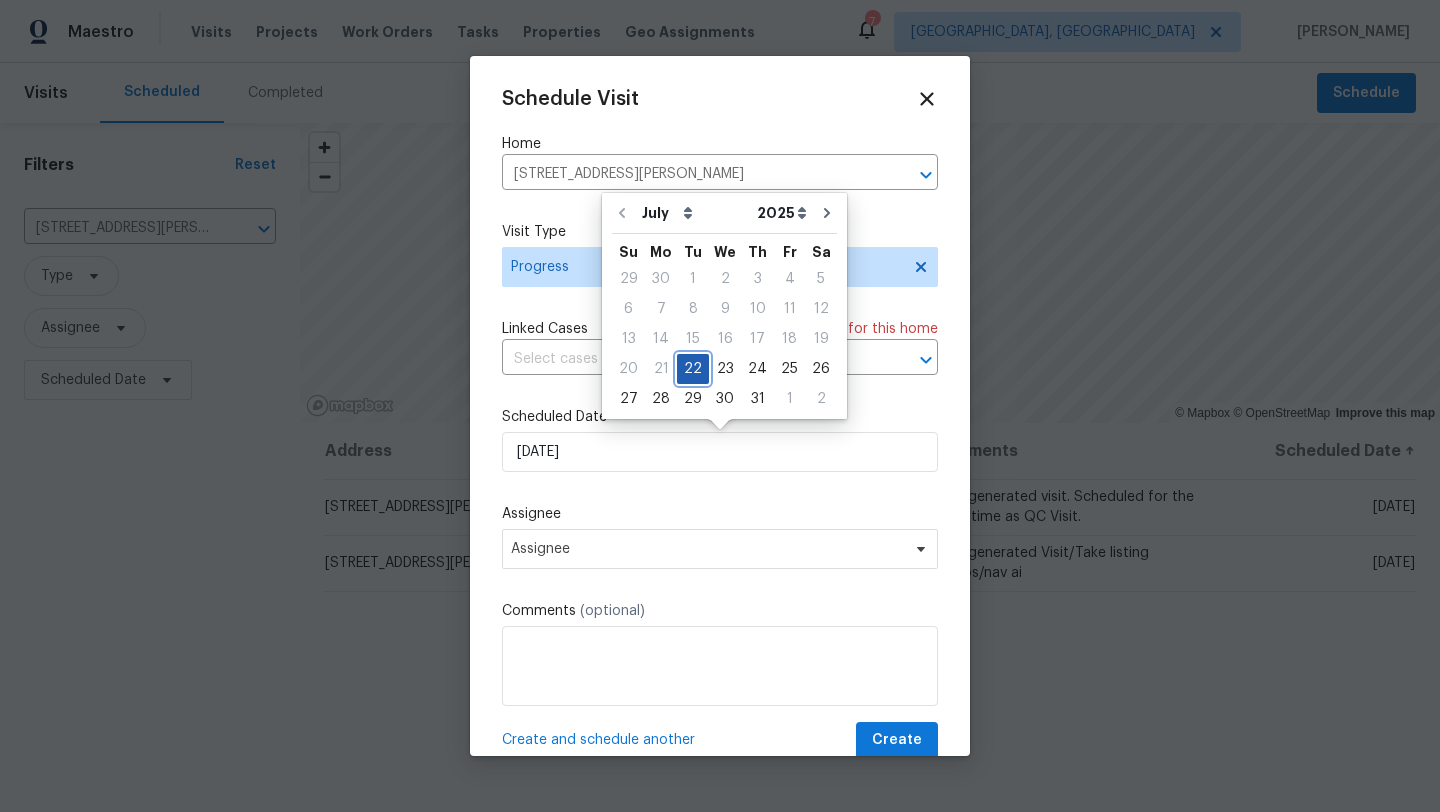 click on "22" at bounding box center [693, 369] 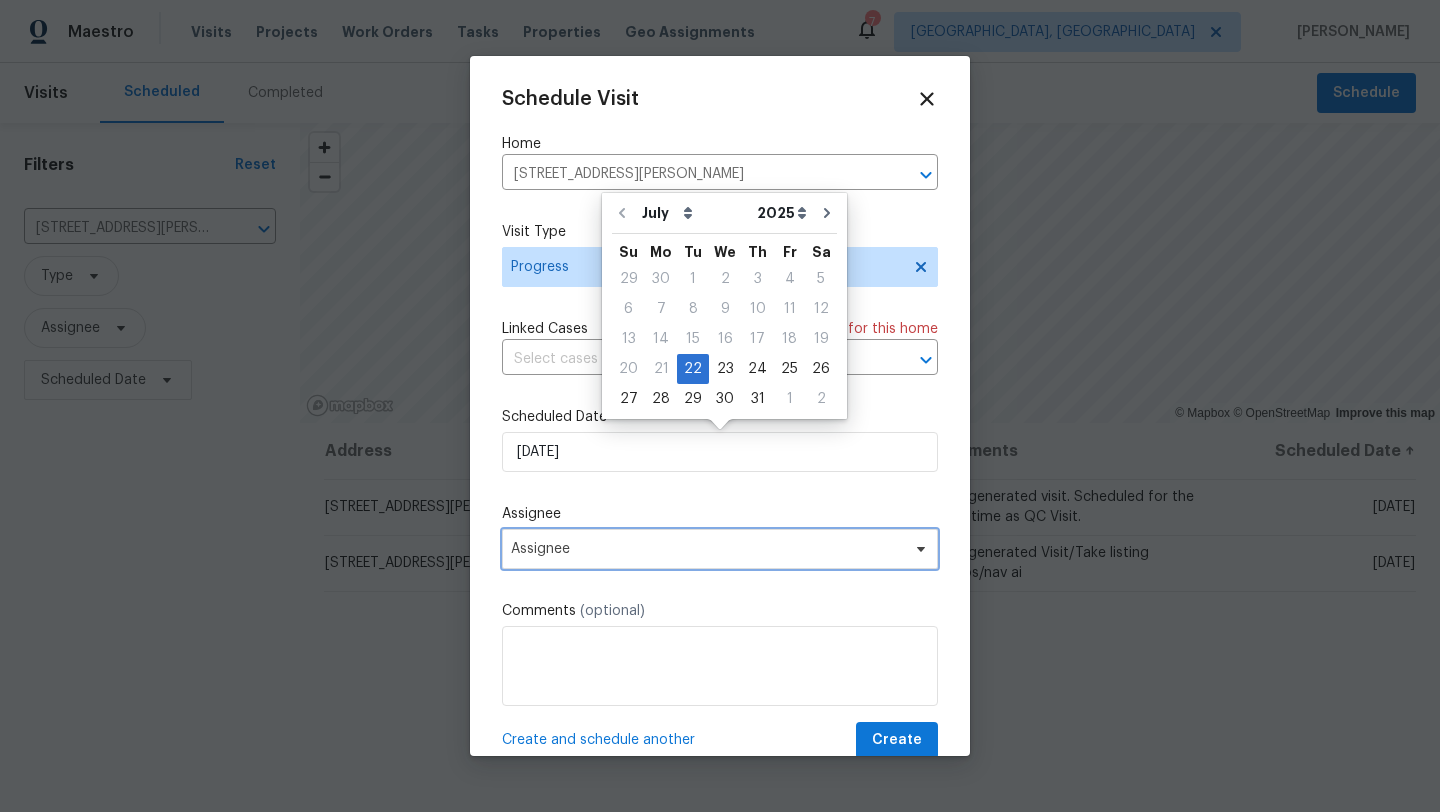 click on "Assignee" at bounding box center [707, 549] 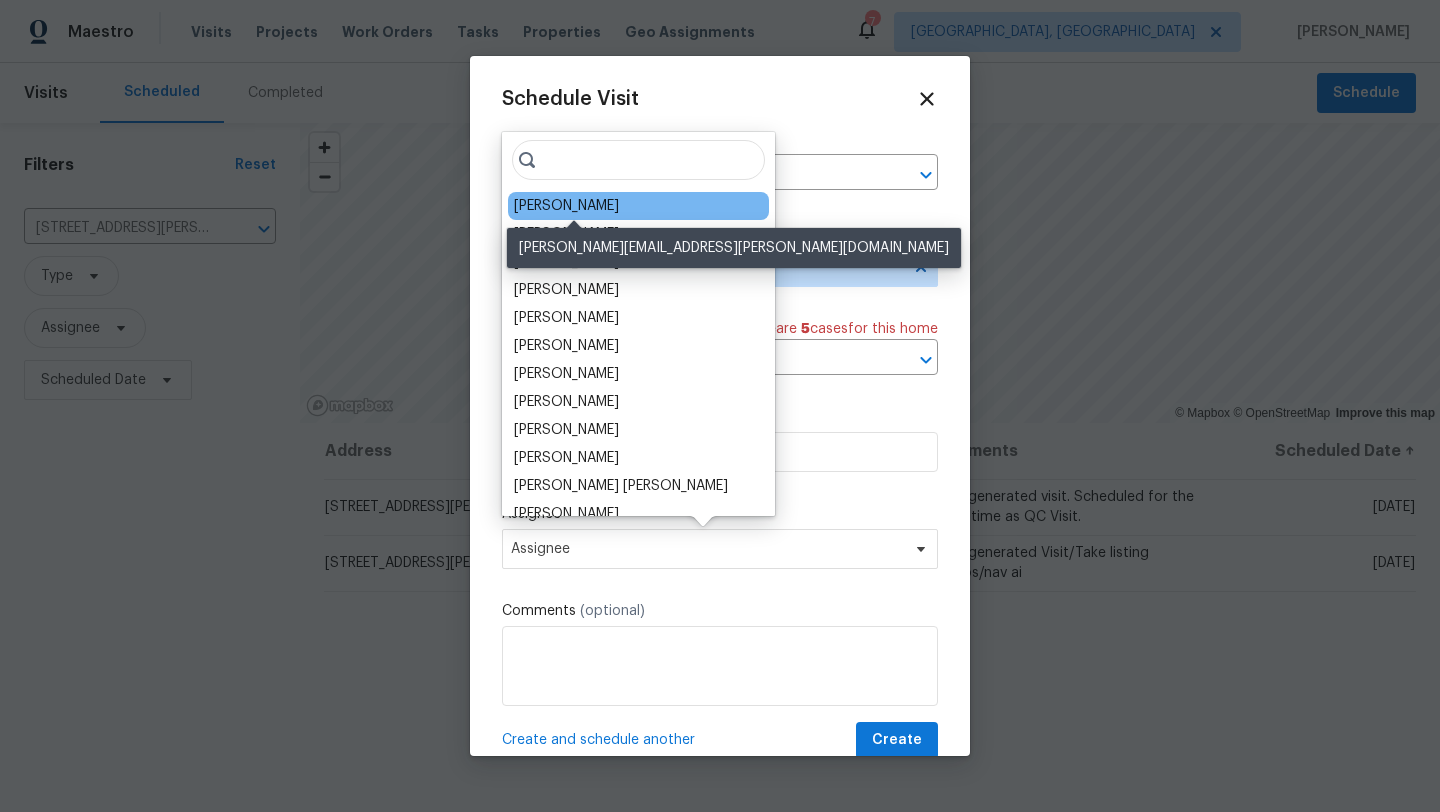 click on "[PERSON_NAME]" at bounding box center [566, 206] 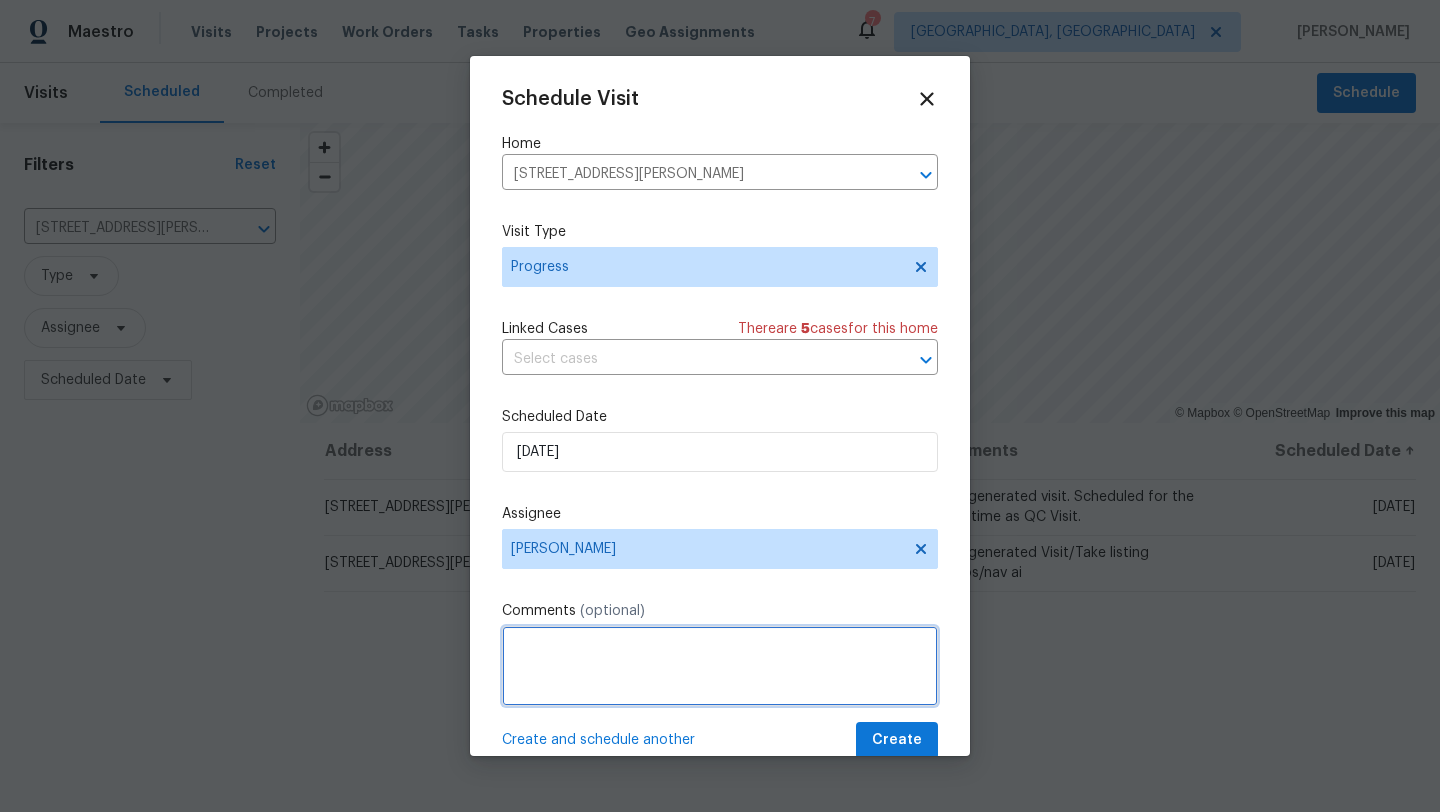 click at bounding box center (720, 666) 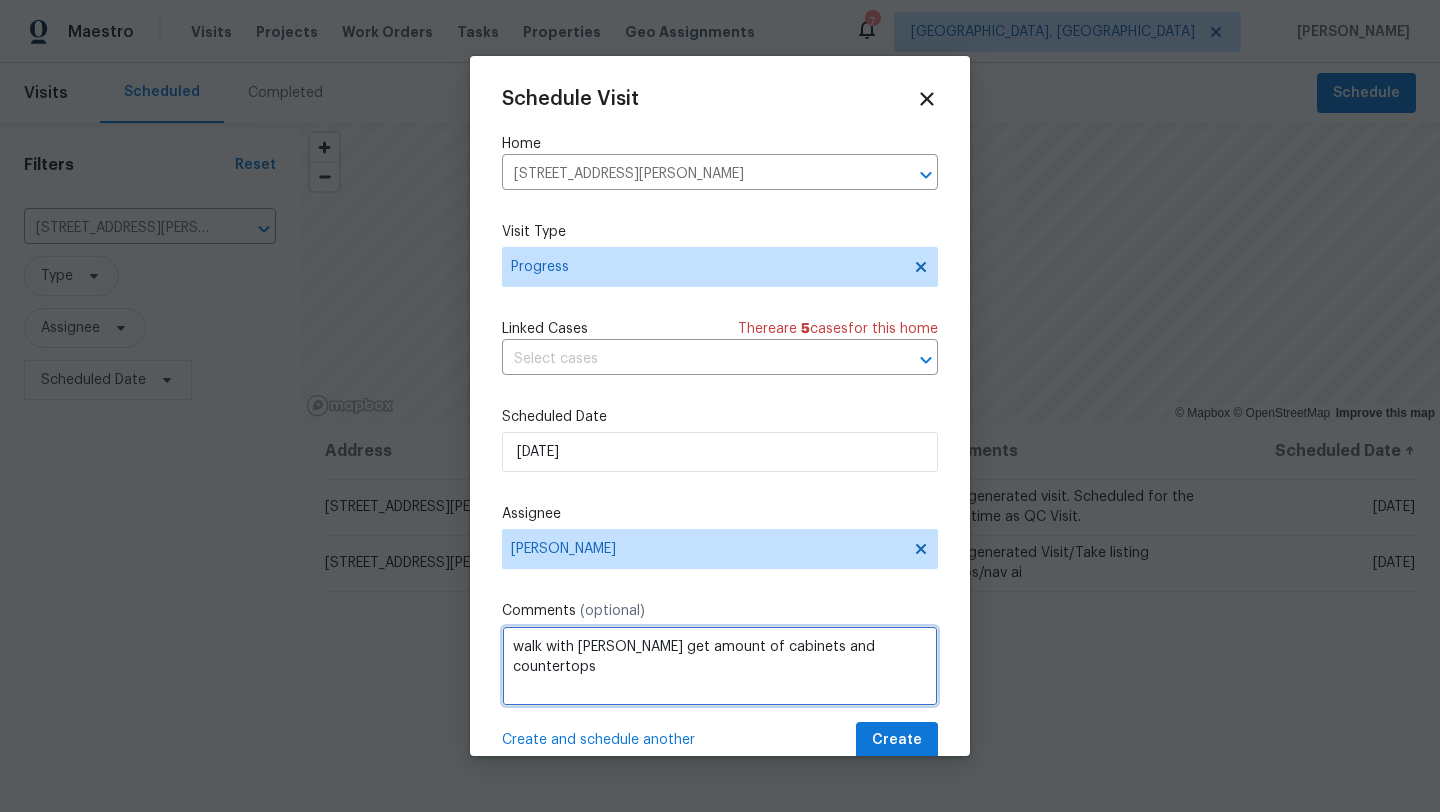 type on "walk with [PERSON_NAME] get amount of cabinets and countertops" 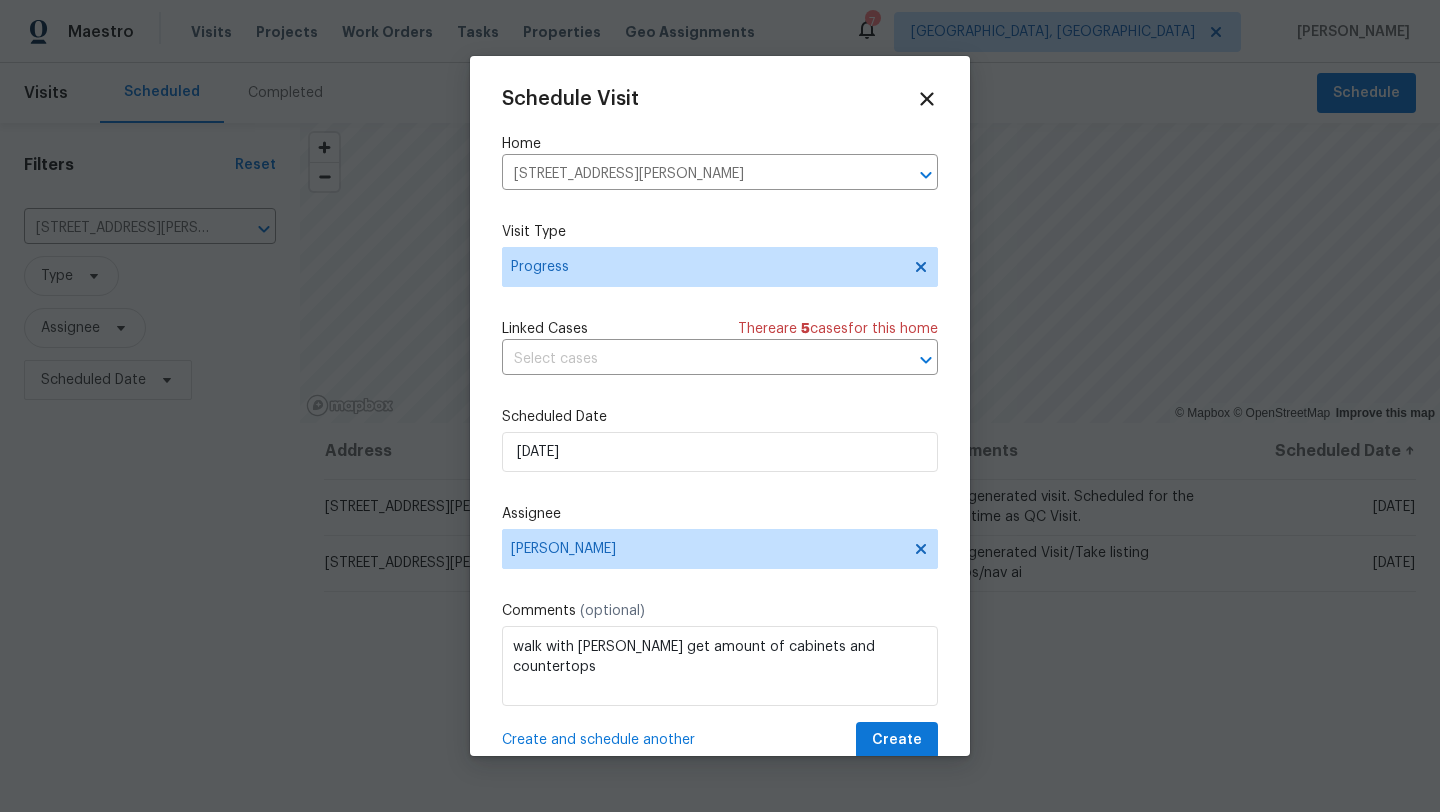 click on "Create and schedule another" at bounding box center (598, 740) 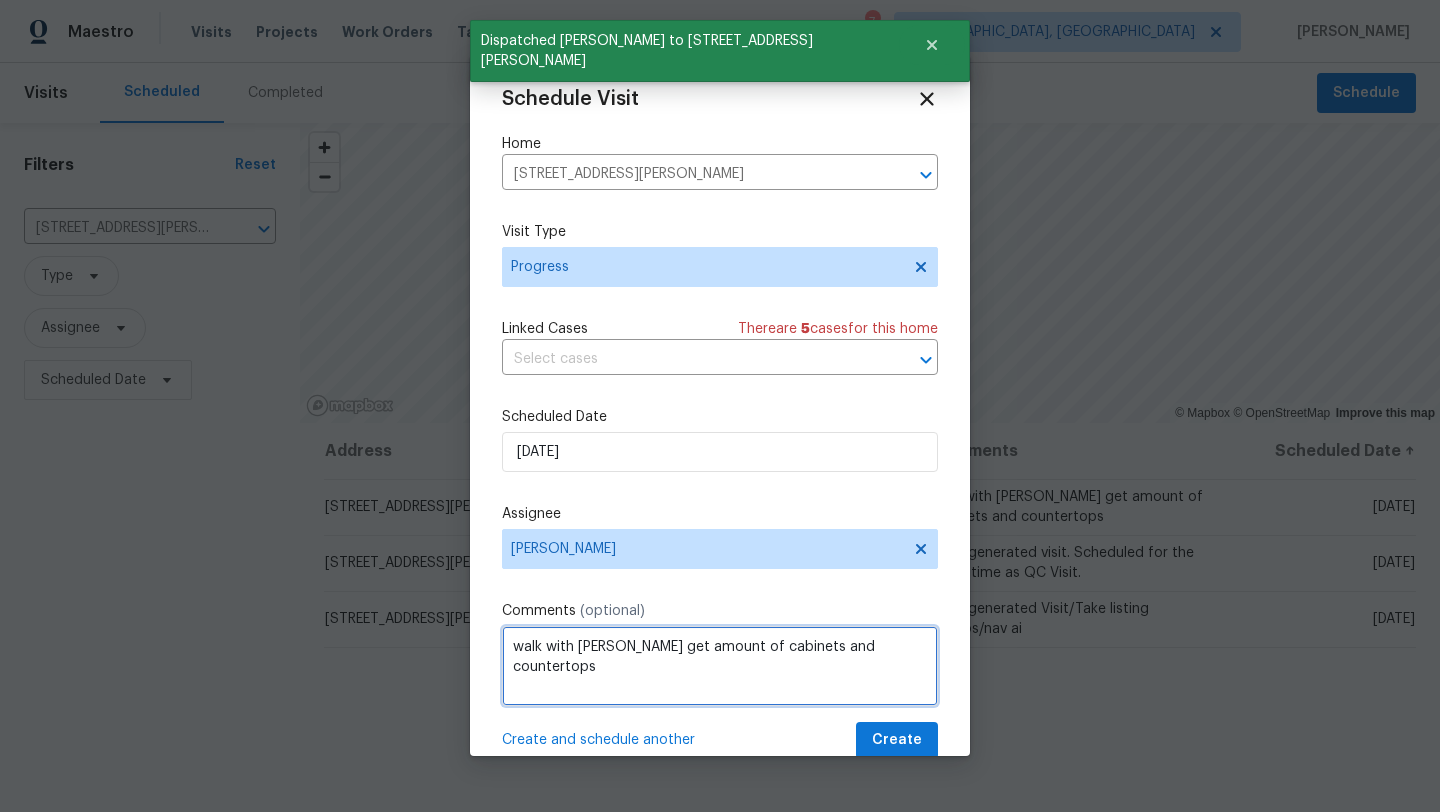 drag, startPoint x: 907, startPoint y: 658, endPoint x: 501, endPoint y: 648, distance: 406.12314 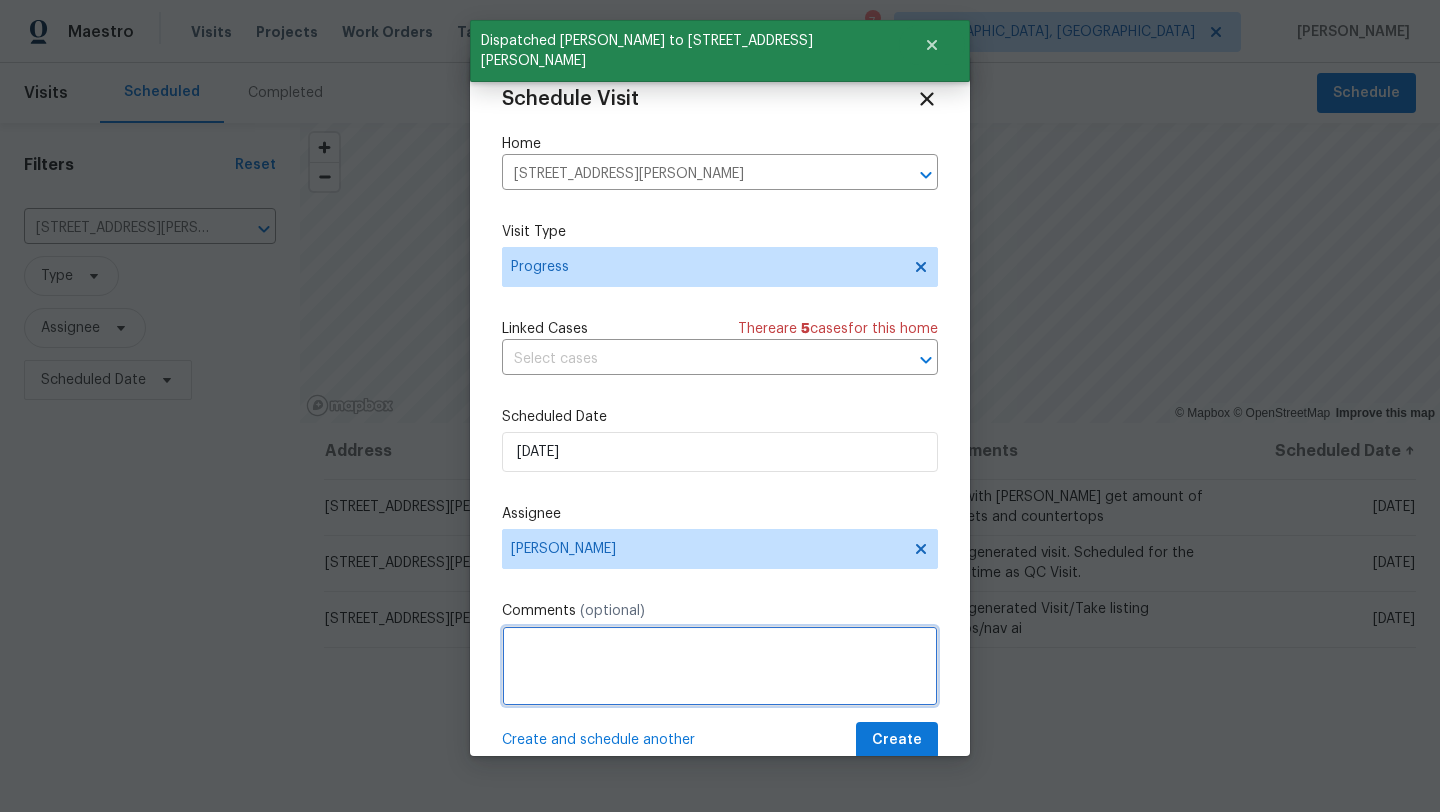 type 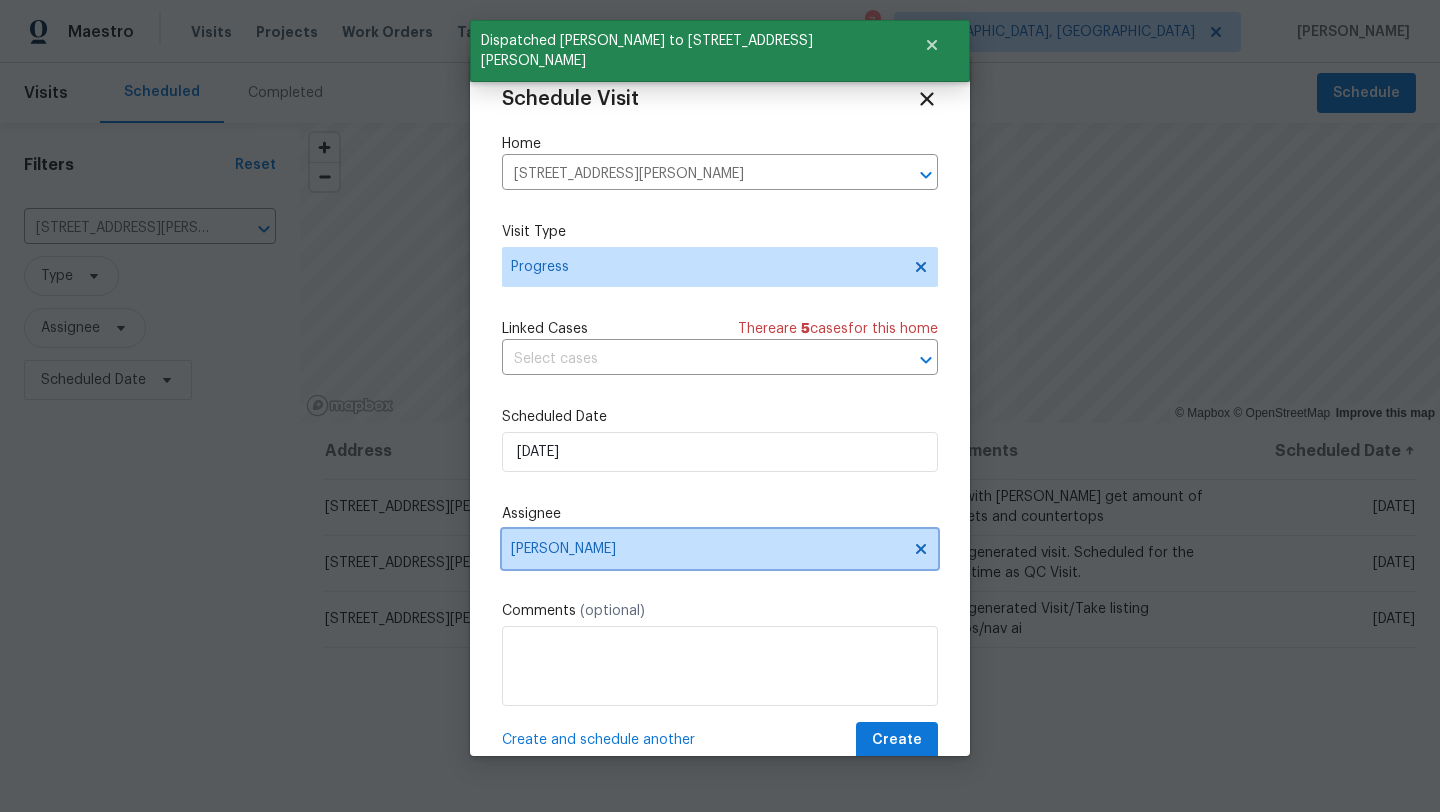 click on "[PERSON_NAME]" at bounding box center [707, 549] 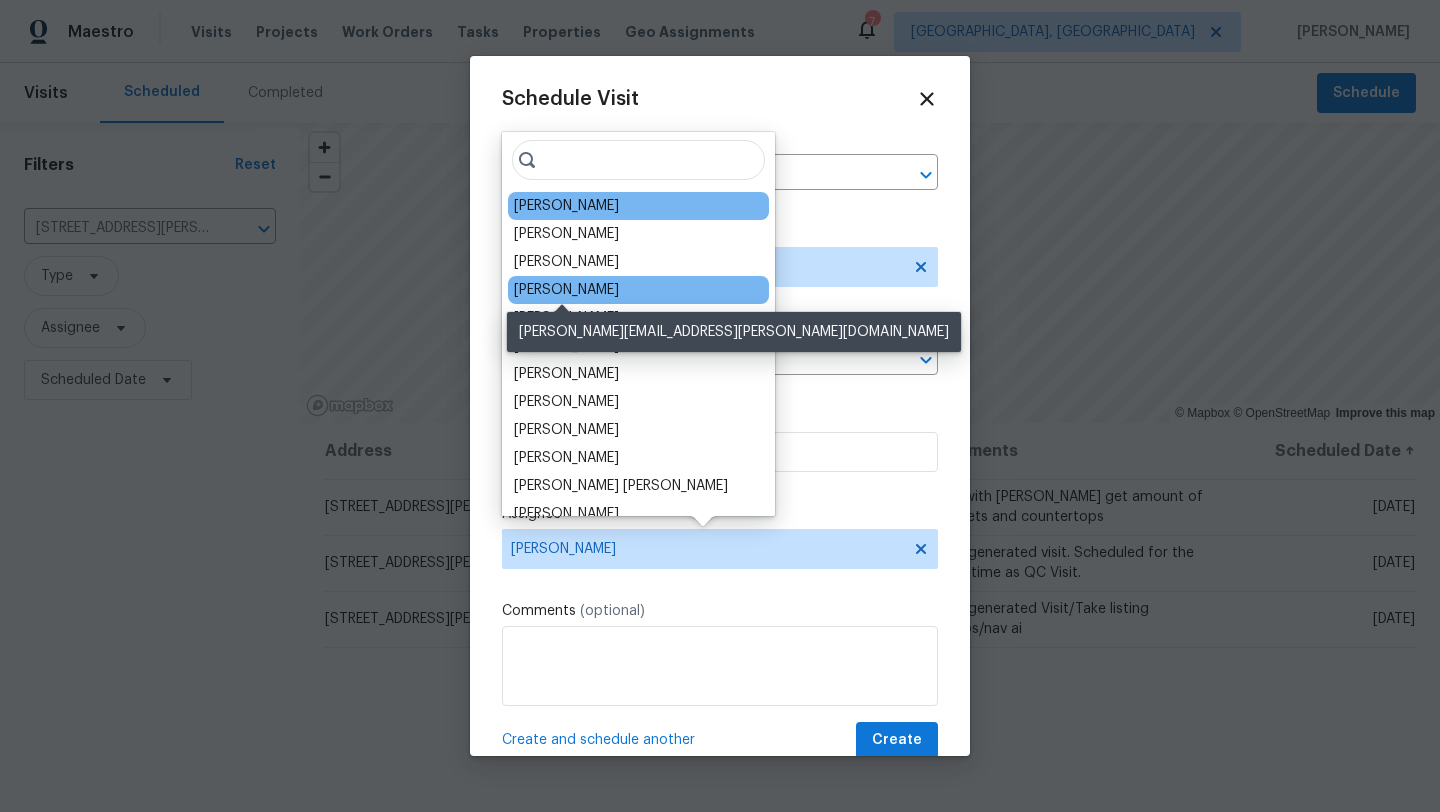 click on "[PERSON_NAME]" at bounding box center (566, 290) 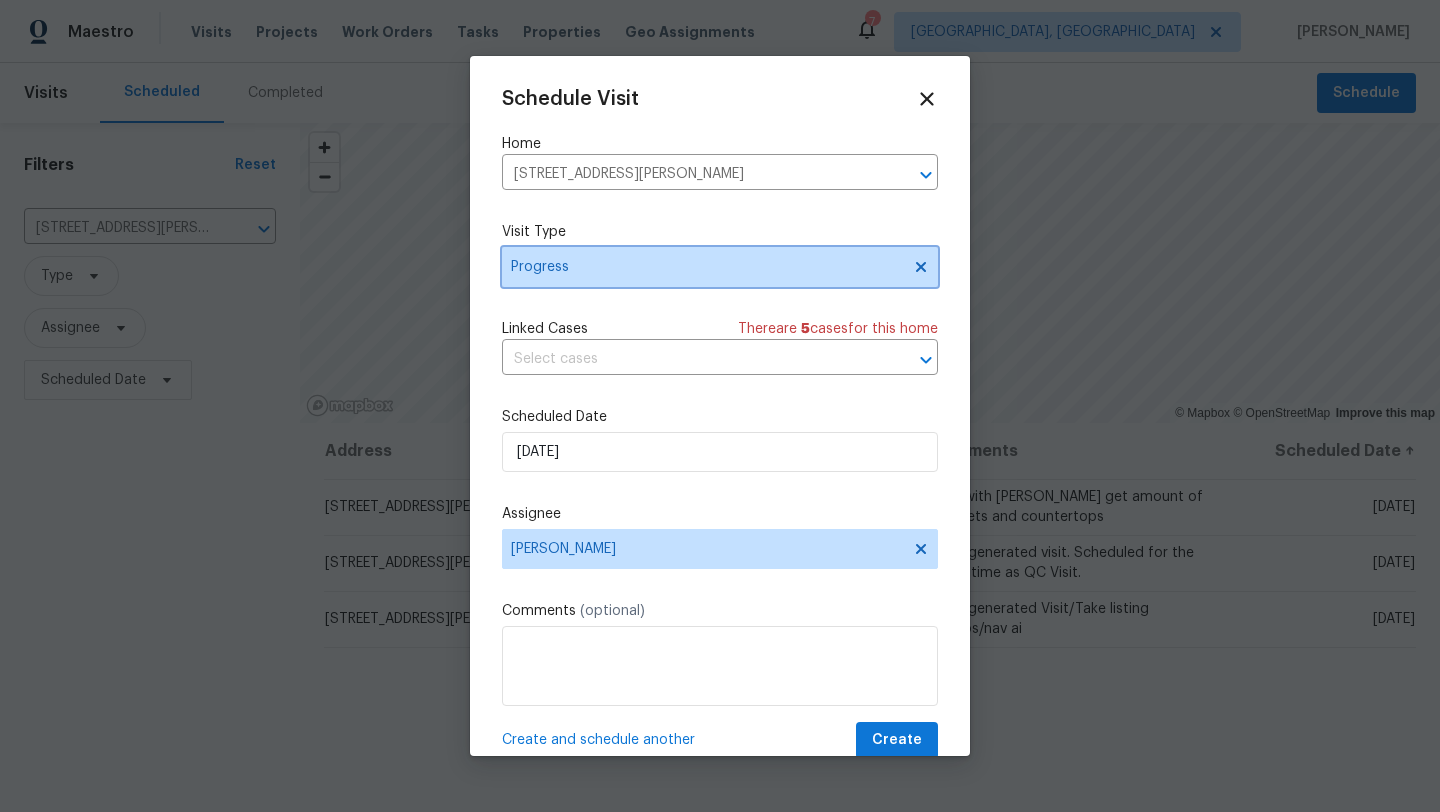 click on "Progress" at bounding box center (705, 267) 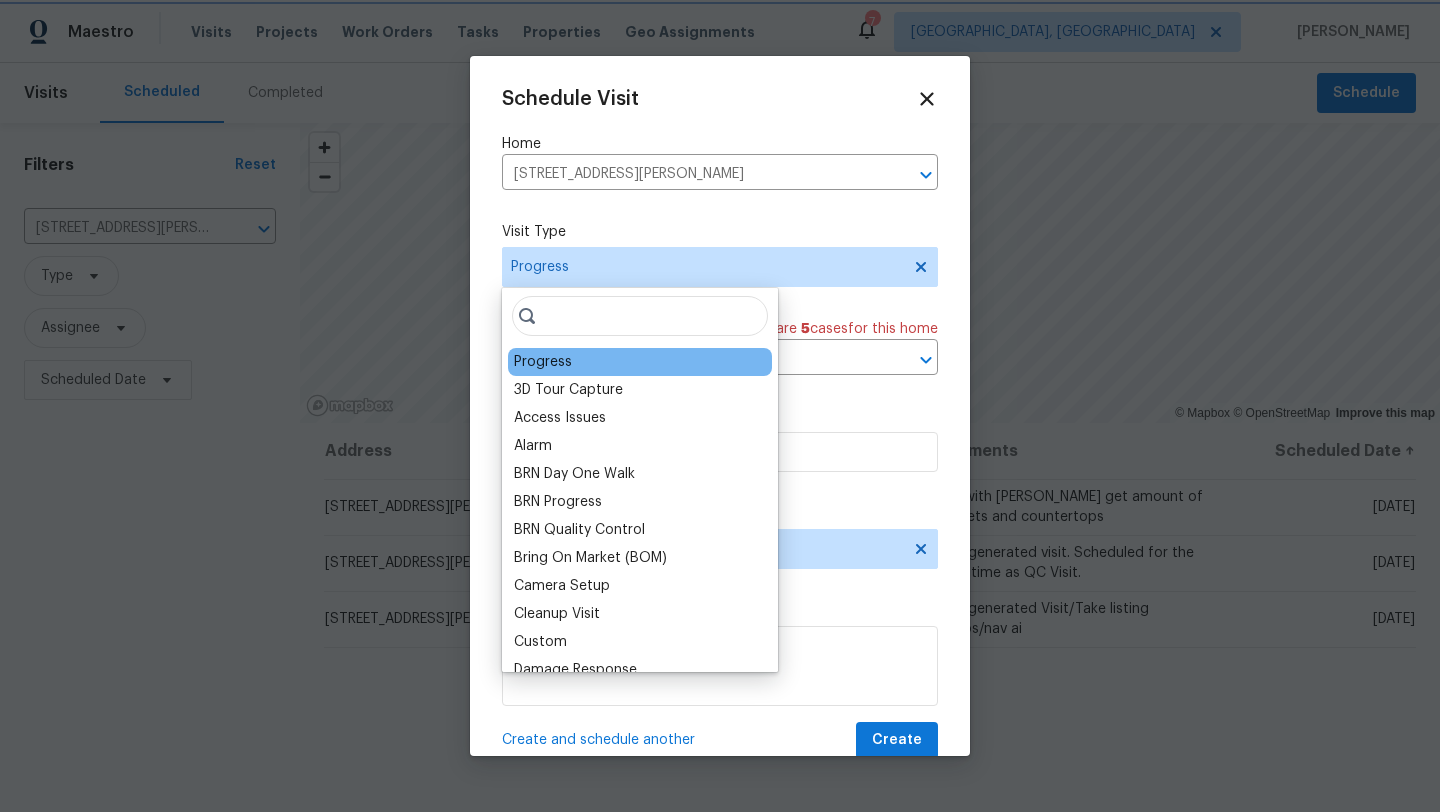 click on "Progress" at bounding box center [705, 267] 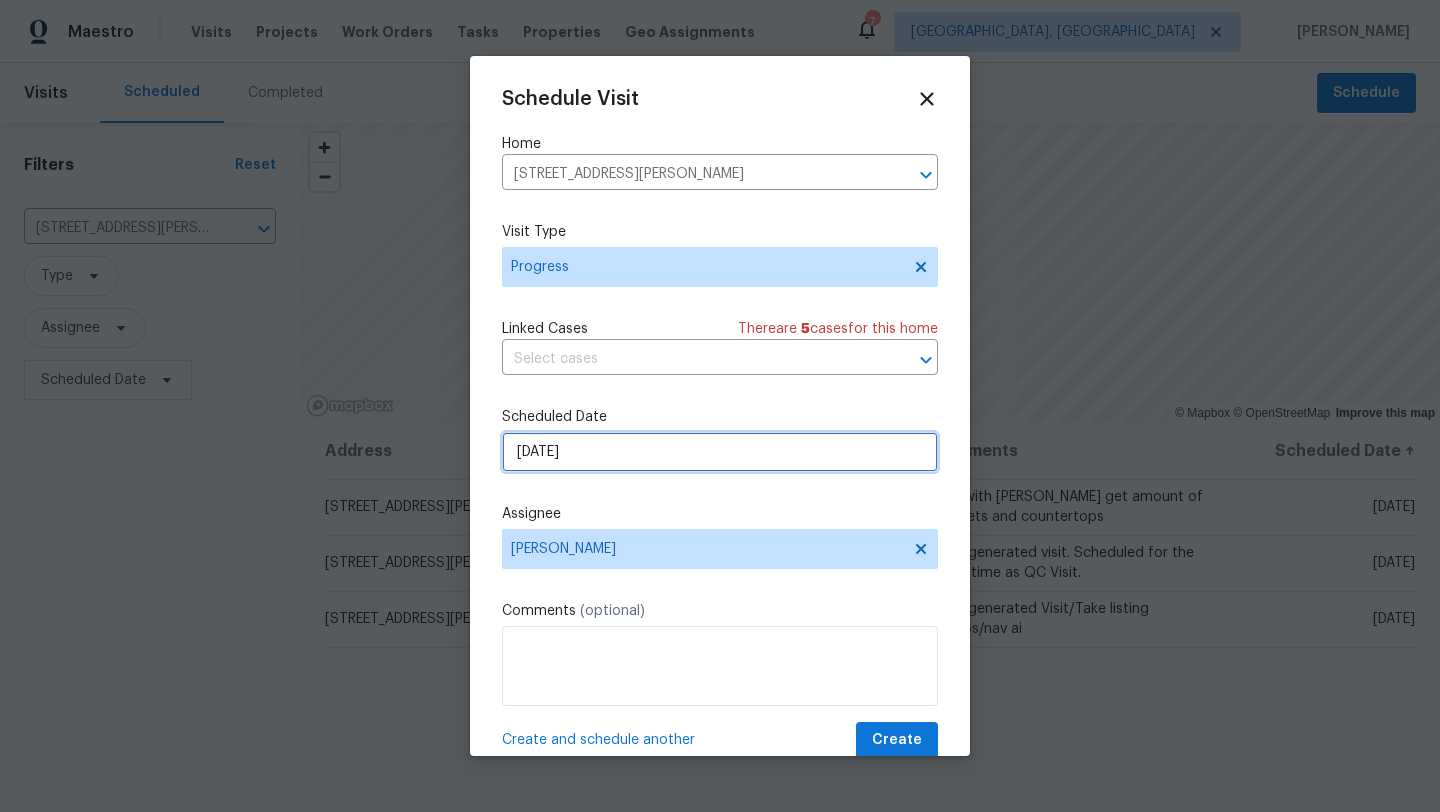 click on "[DATE]" at bounding box center [720, 452] 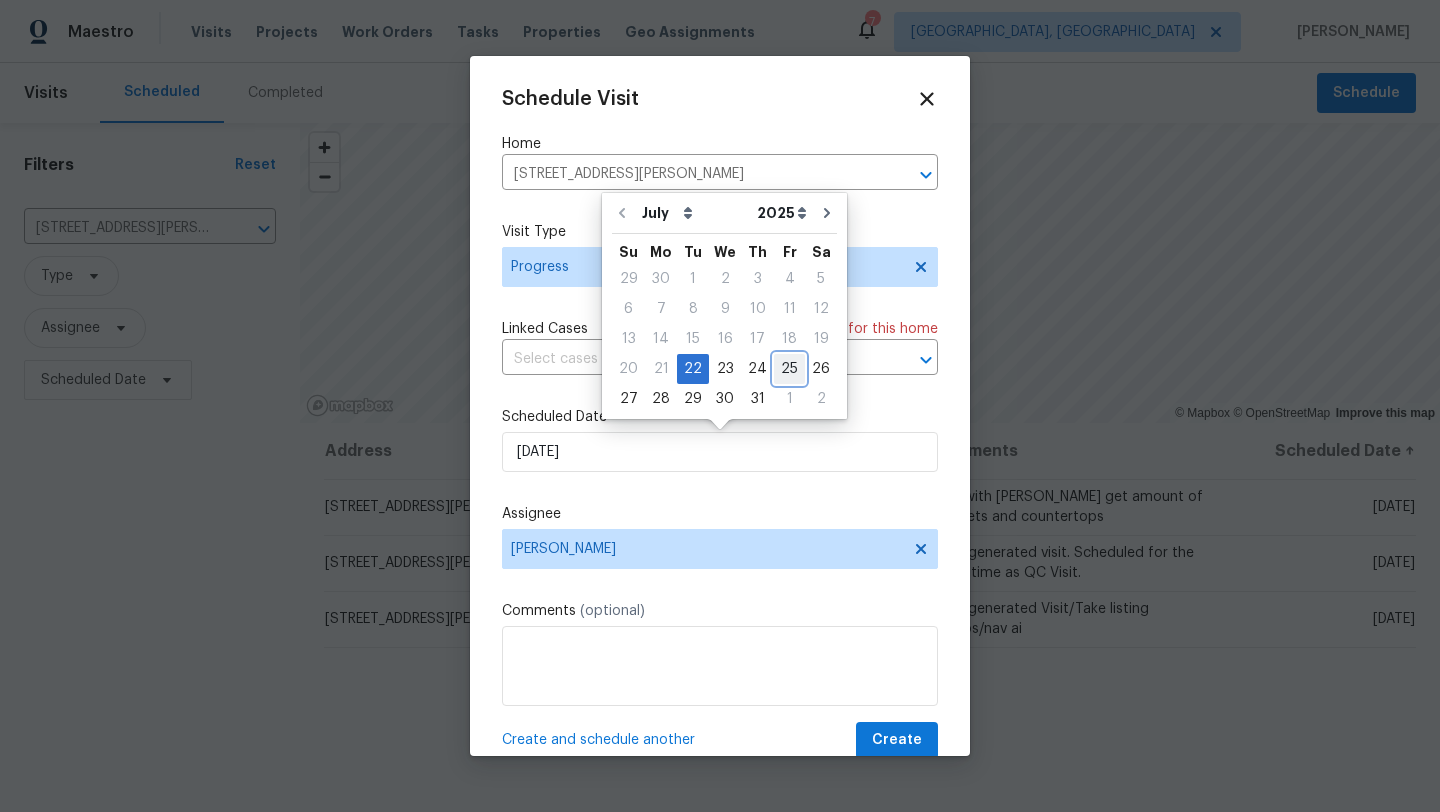 click on "25" at bounding box center (789, 369) 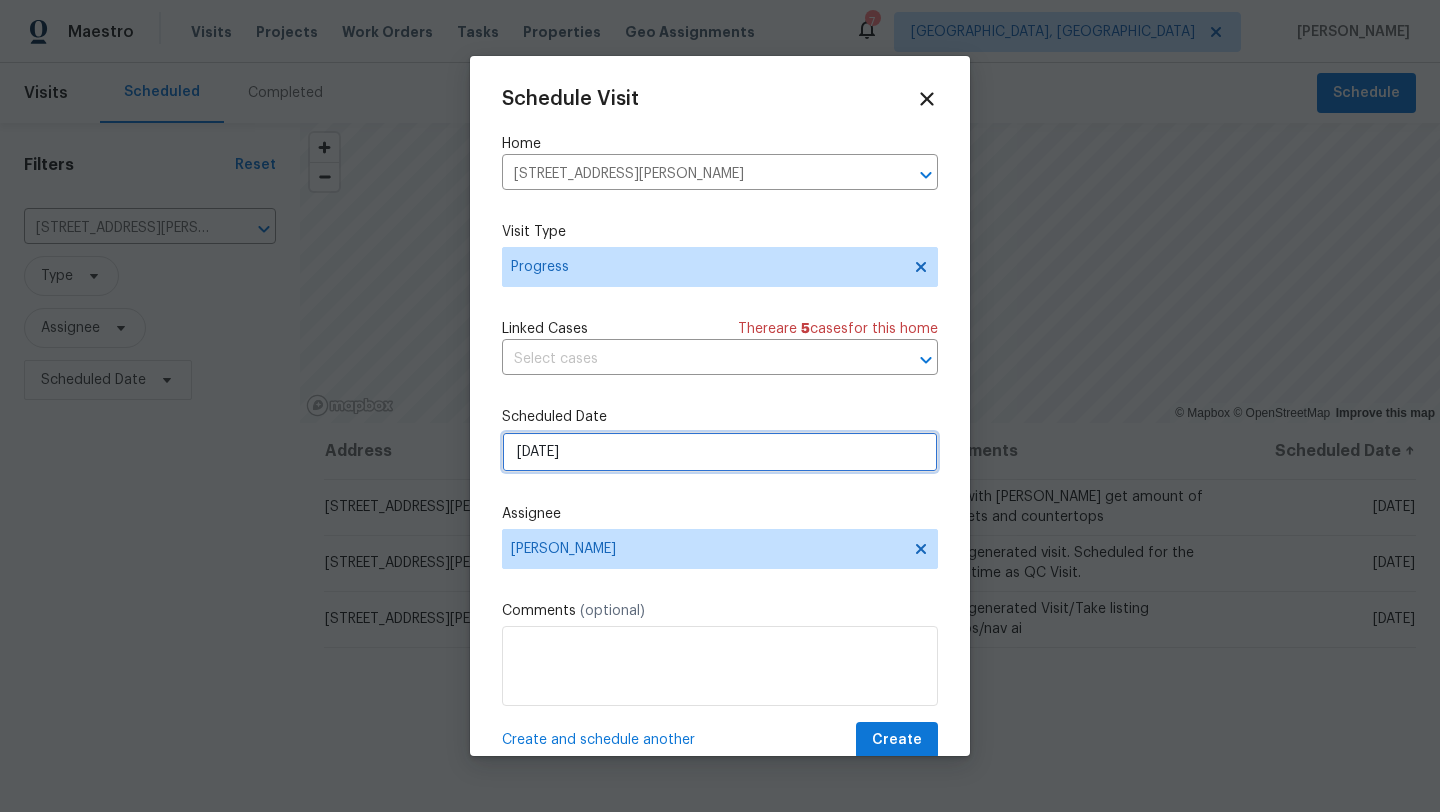 click on "[DATE]" at bounding box center [720, 452] 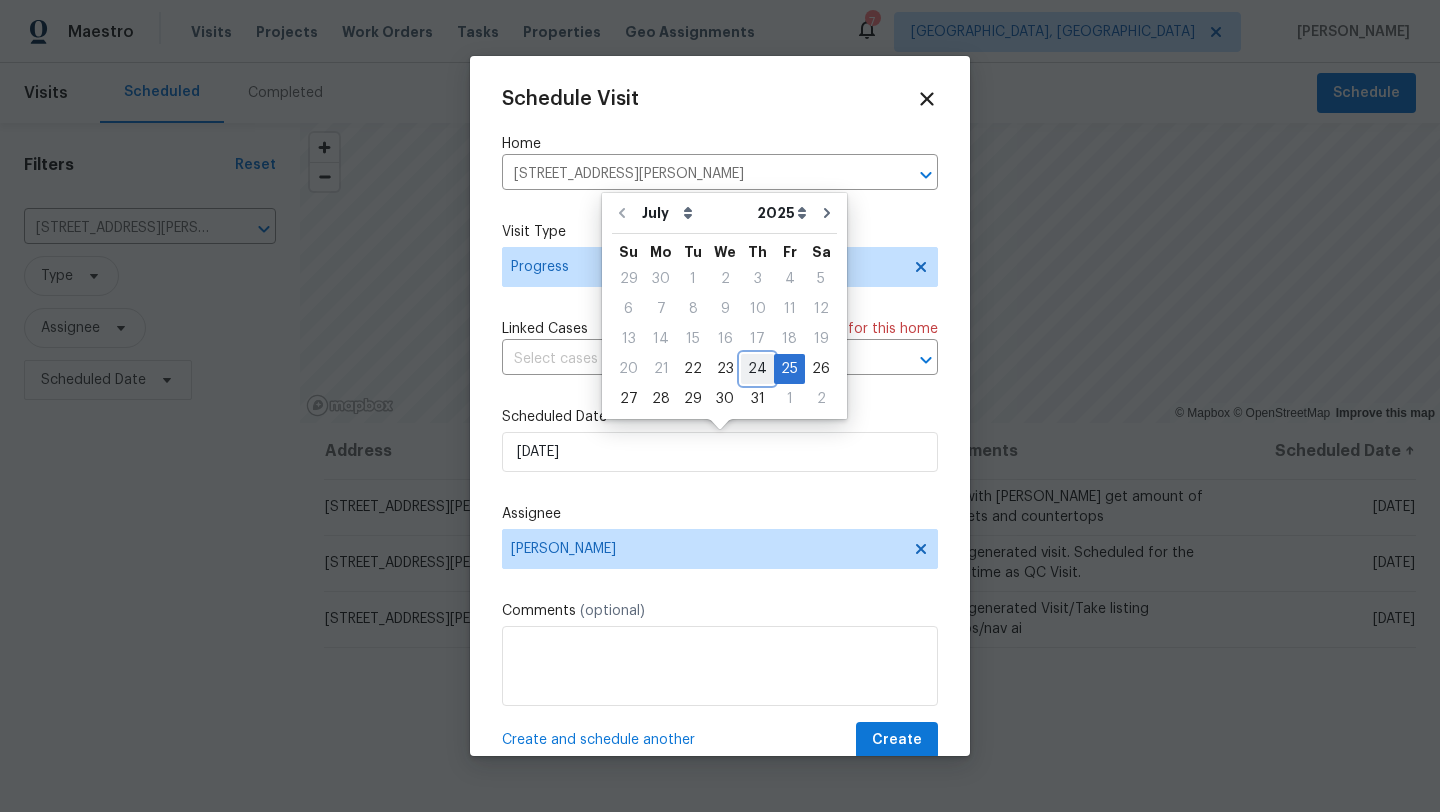 click on "24" at bounding box center [757, 369] 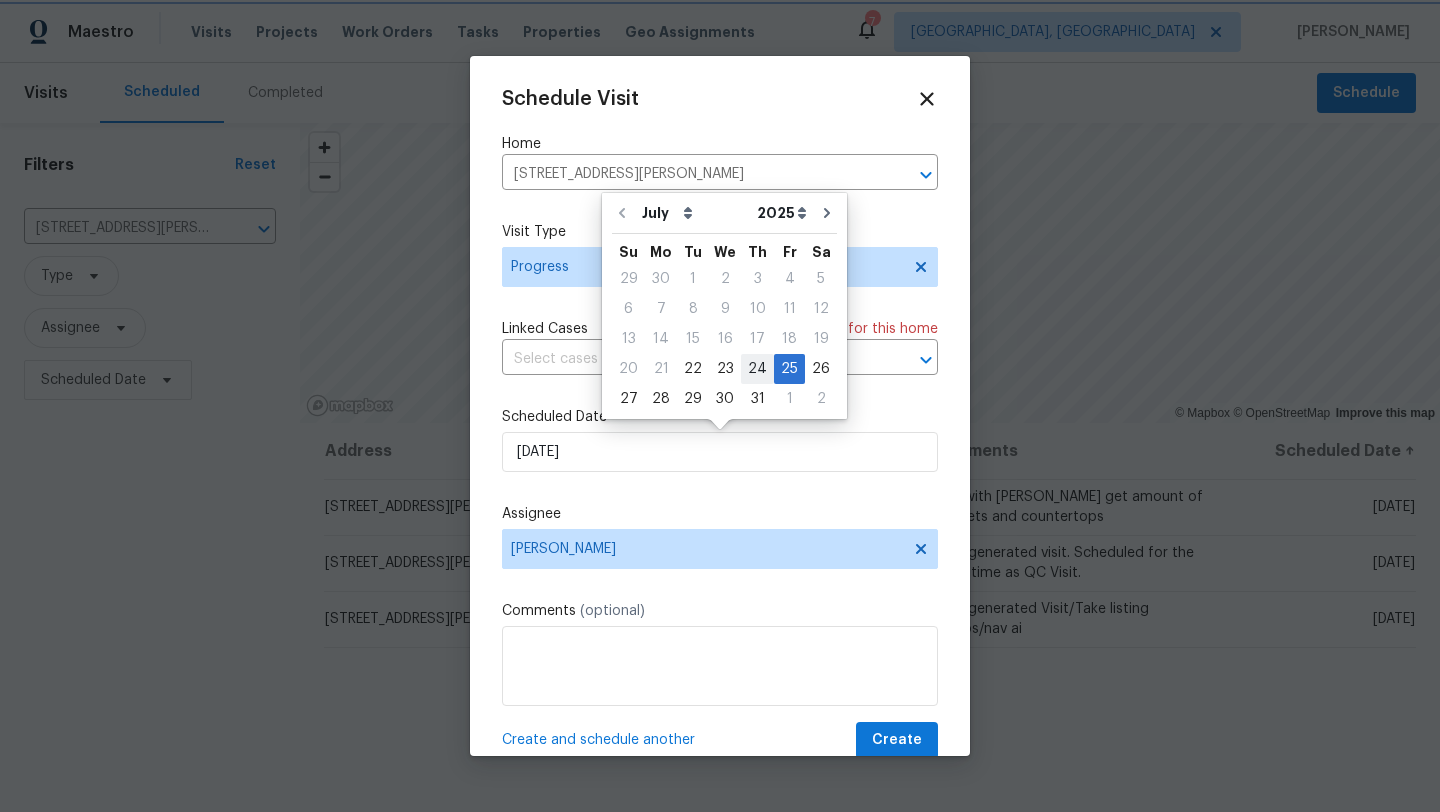type on "[DATE]" 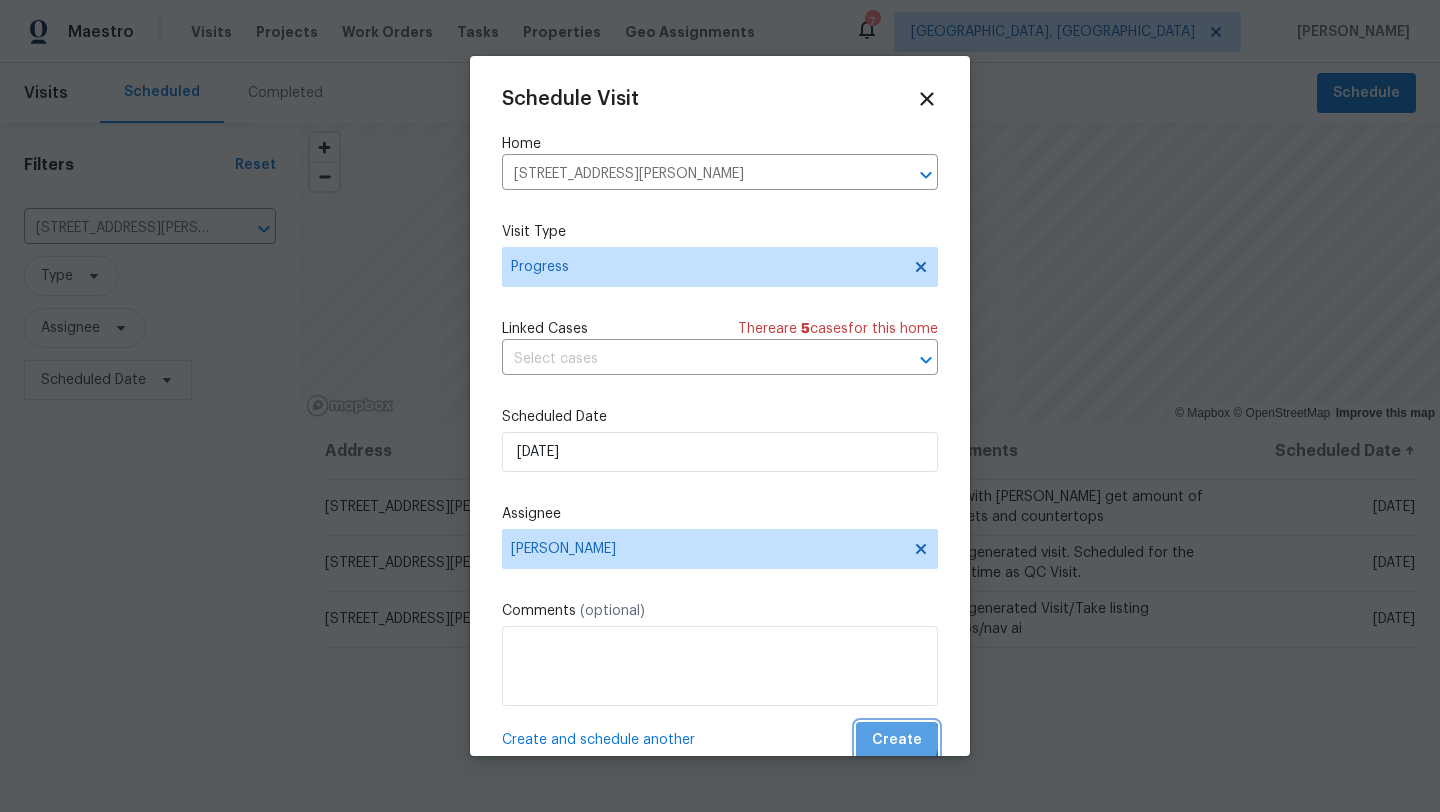 click on "Create" at bounding box center (897, 740) 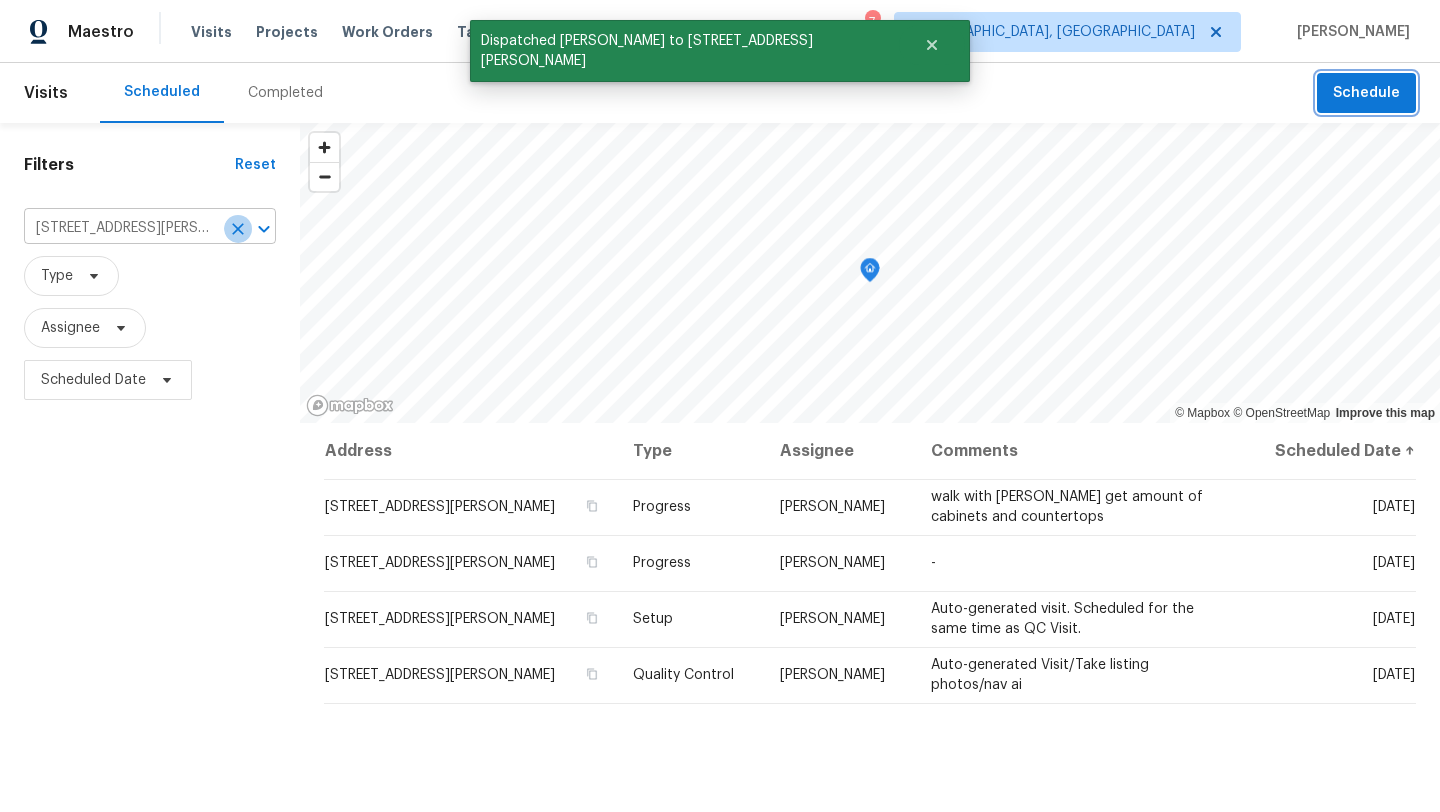 click 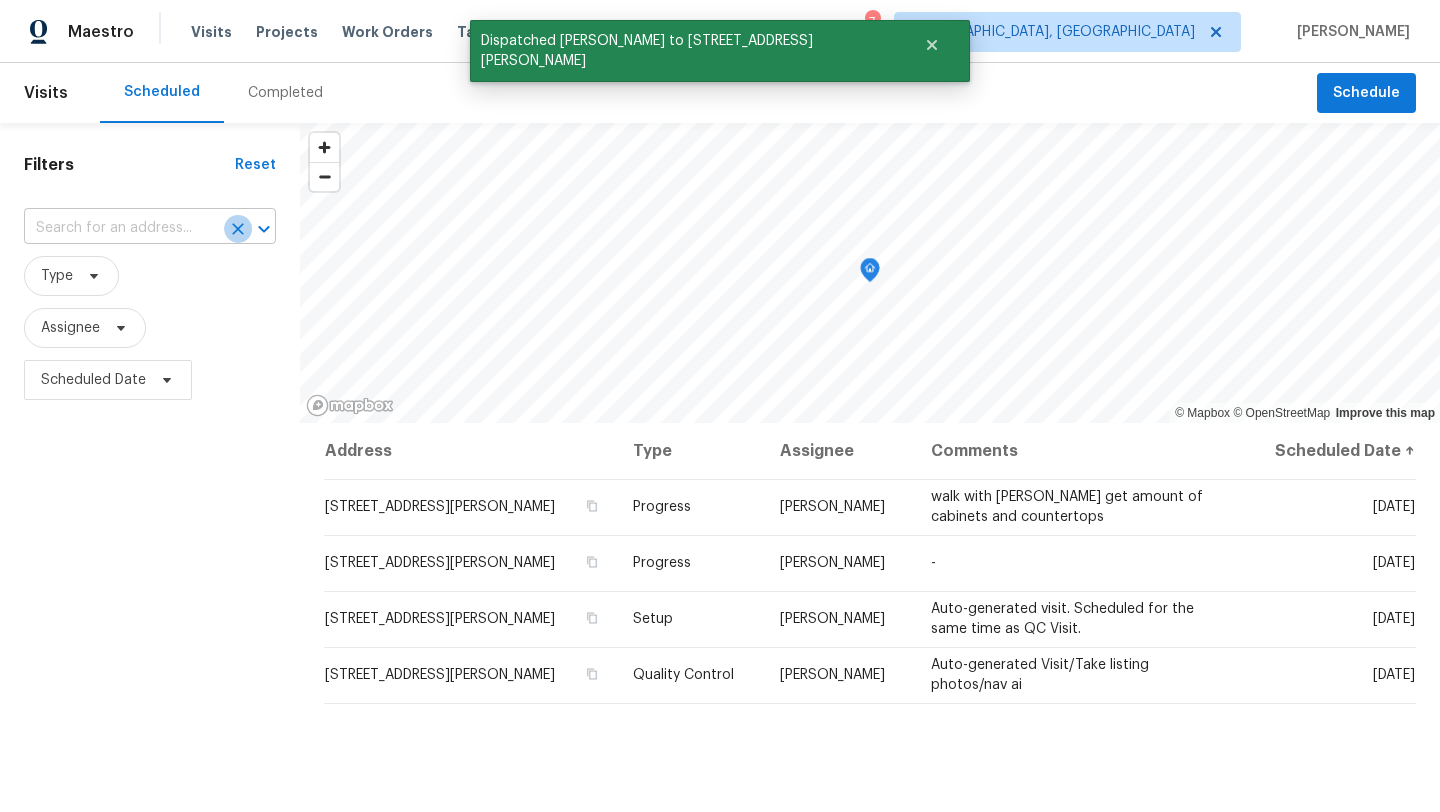 scroll, scrollTop: 0, scrollLeft: 0, axis: both 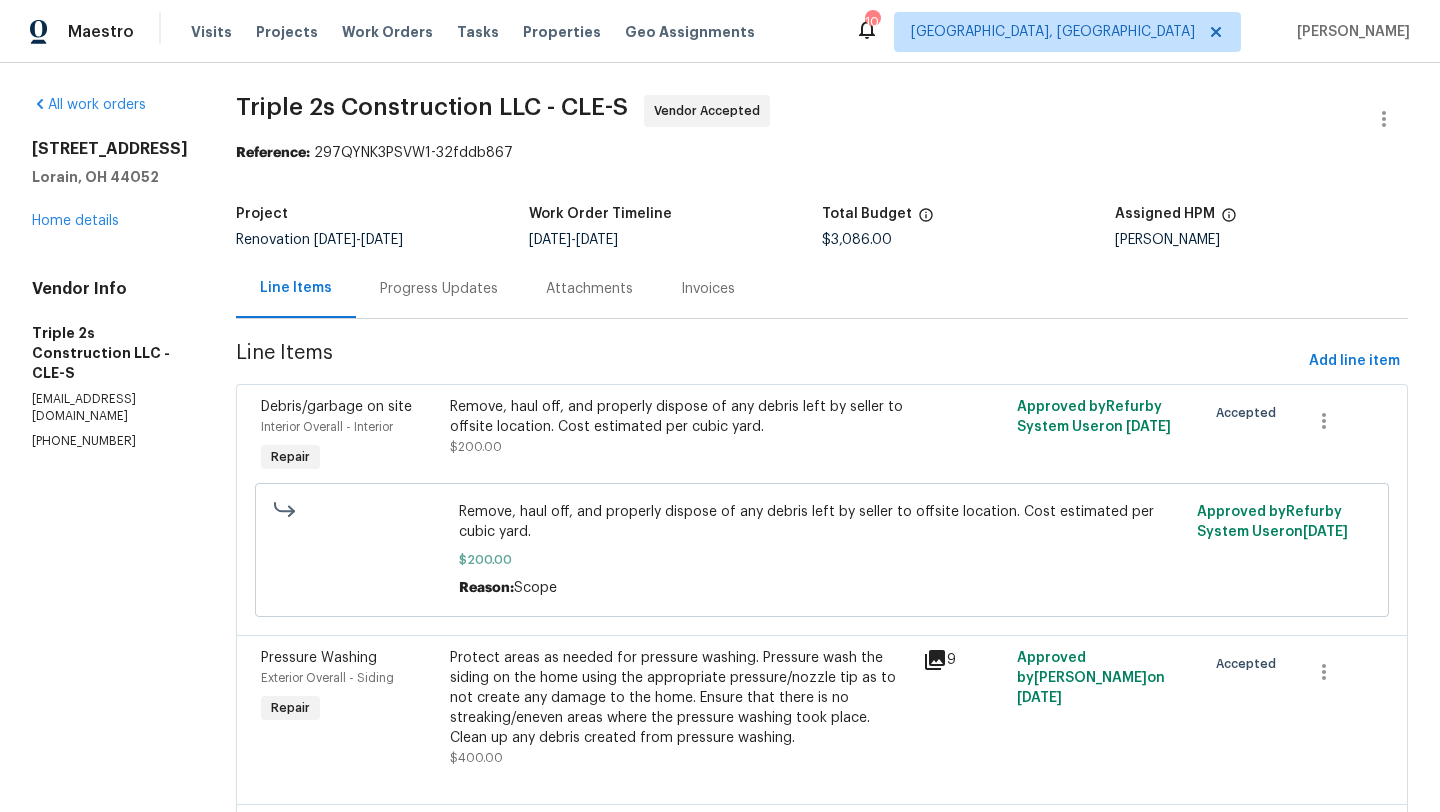 click on "[STREET_ADDRESS] Home details" at bounding box center (110, 185) 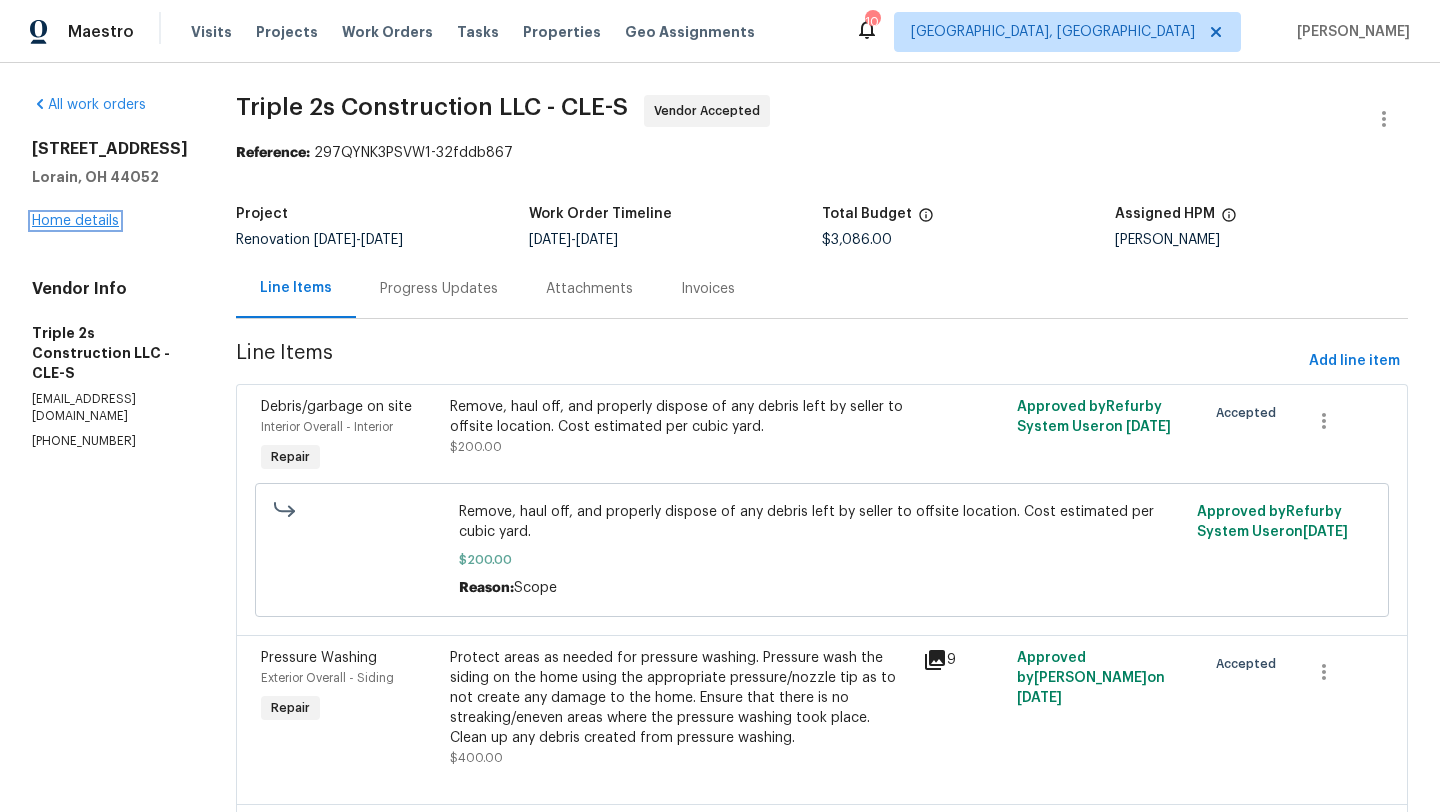 click on "Home details" at bounding box center [75, 221] 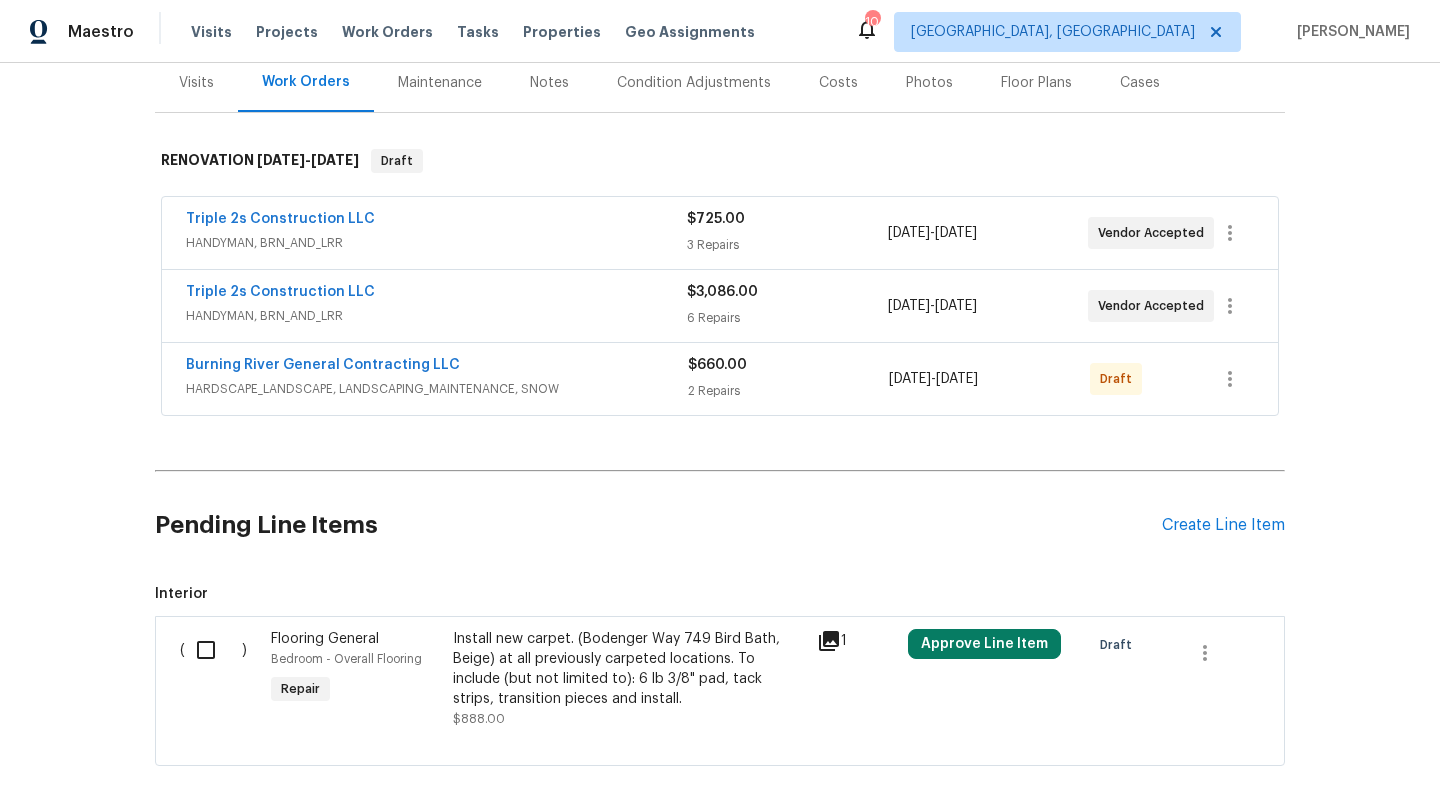 scroll, scrollTop: 340, scrollLeft: 0, axis: vertical 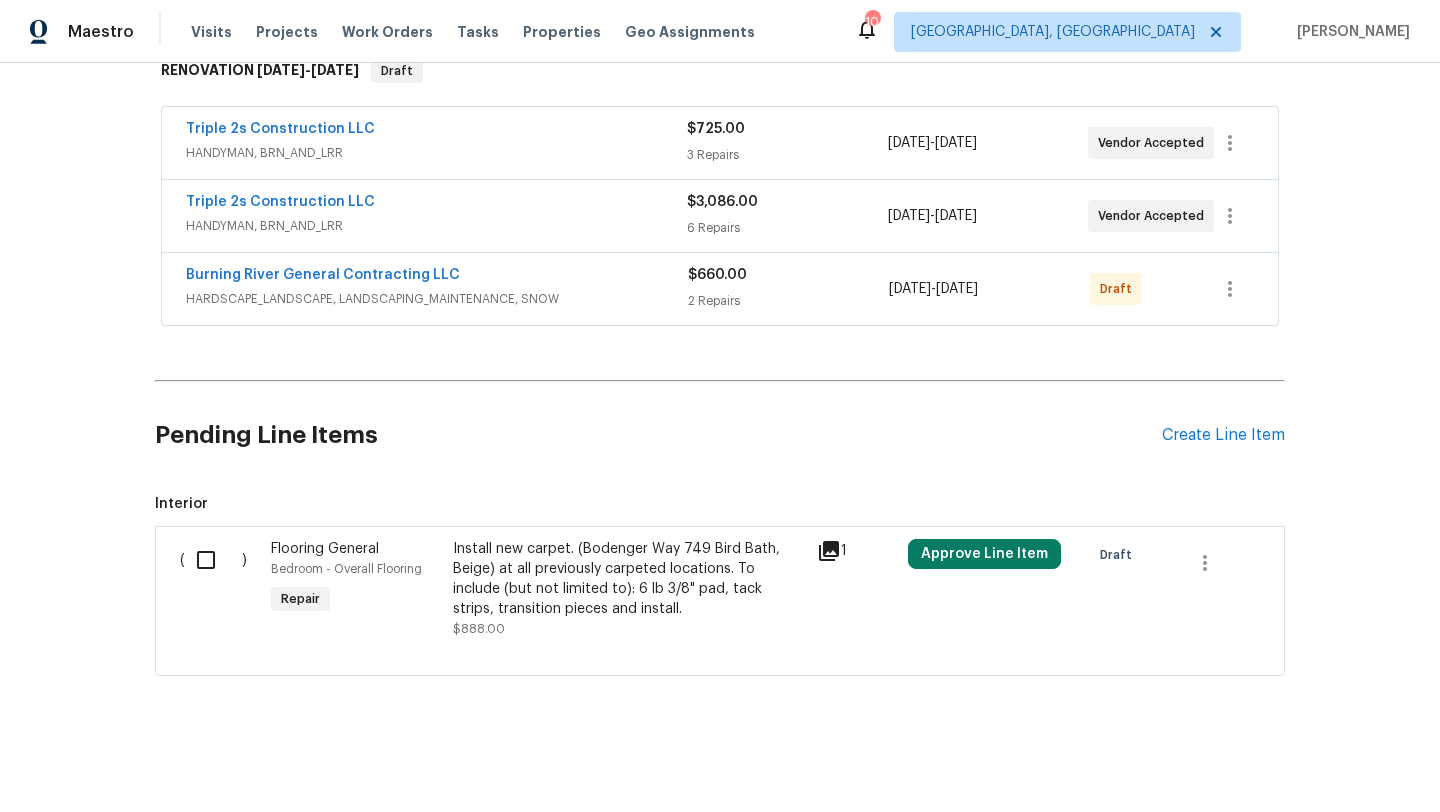 click on "Burning River General Contracting LLC" at bounding box center [323, 275] 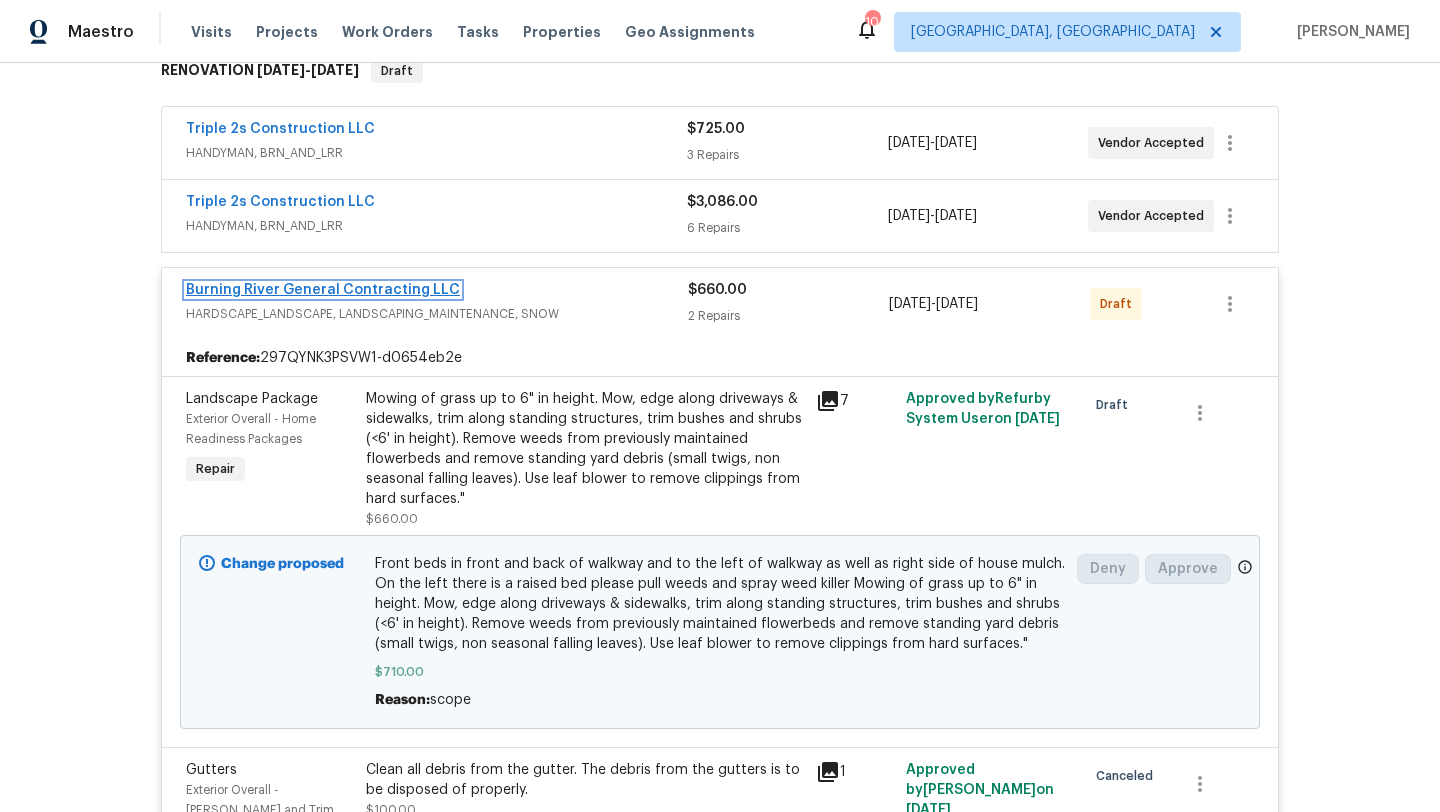 click on "Burning River General Contracting LLC" at bounding box center [323, 290] 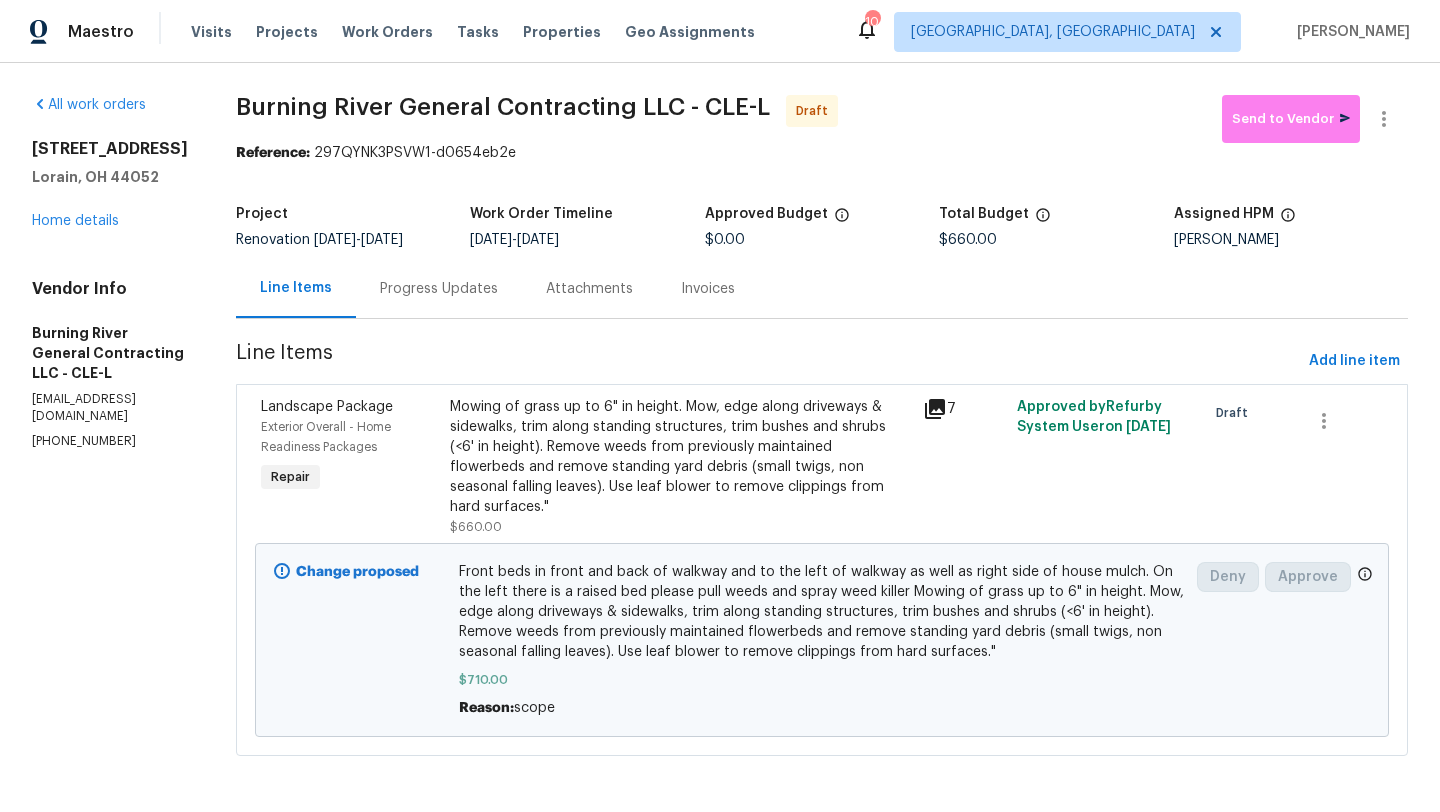 click on "[STREET_ADDRESS] Home details" at bounding box center (110, 185) 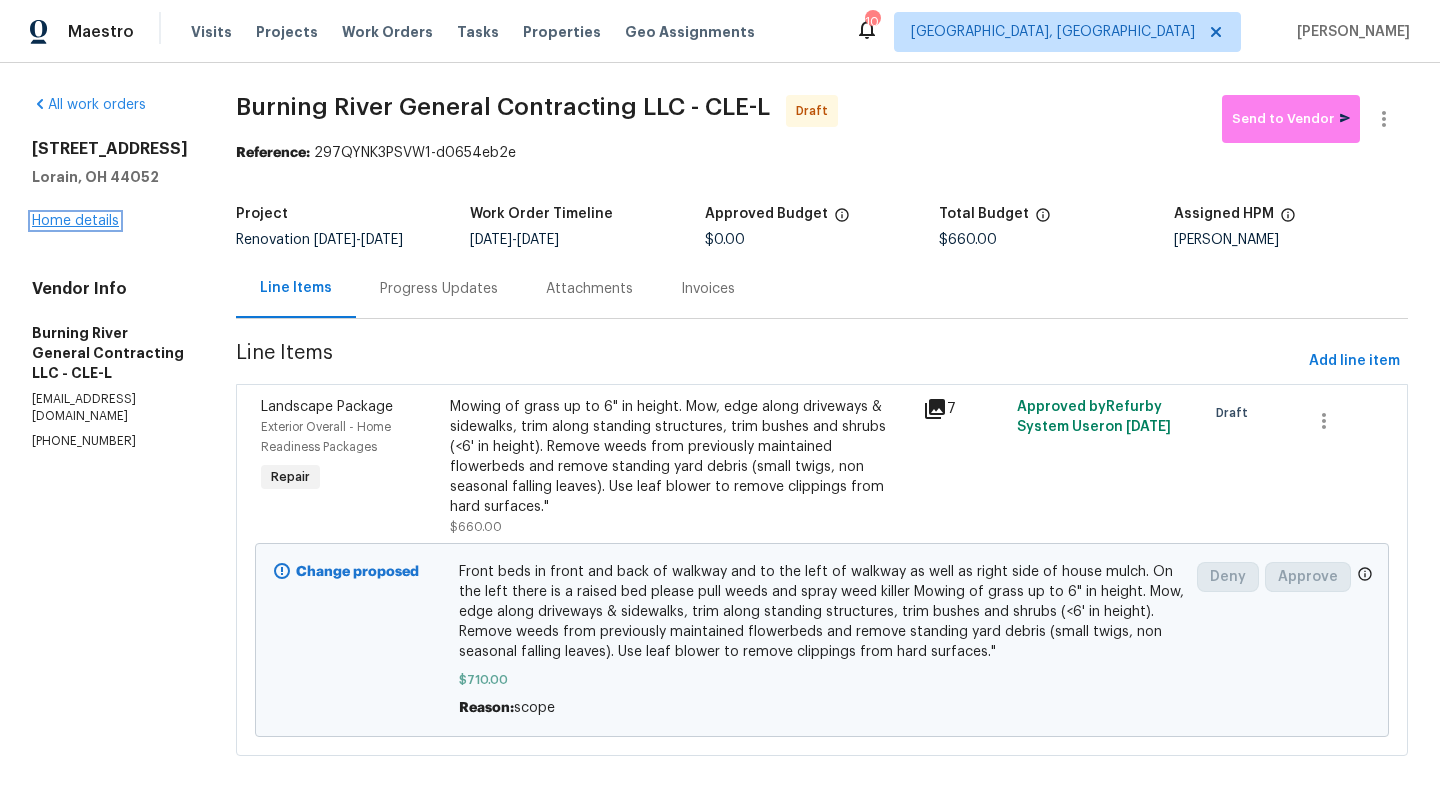 click on "Home details" at bounding box center [75, 221] 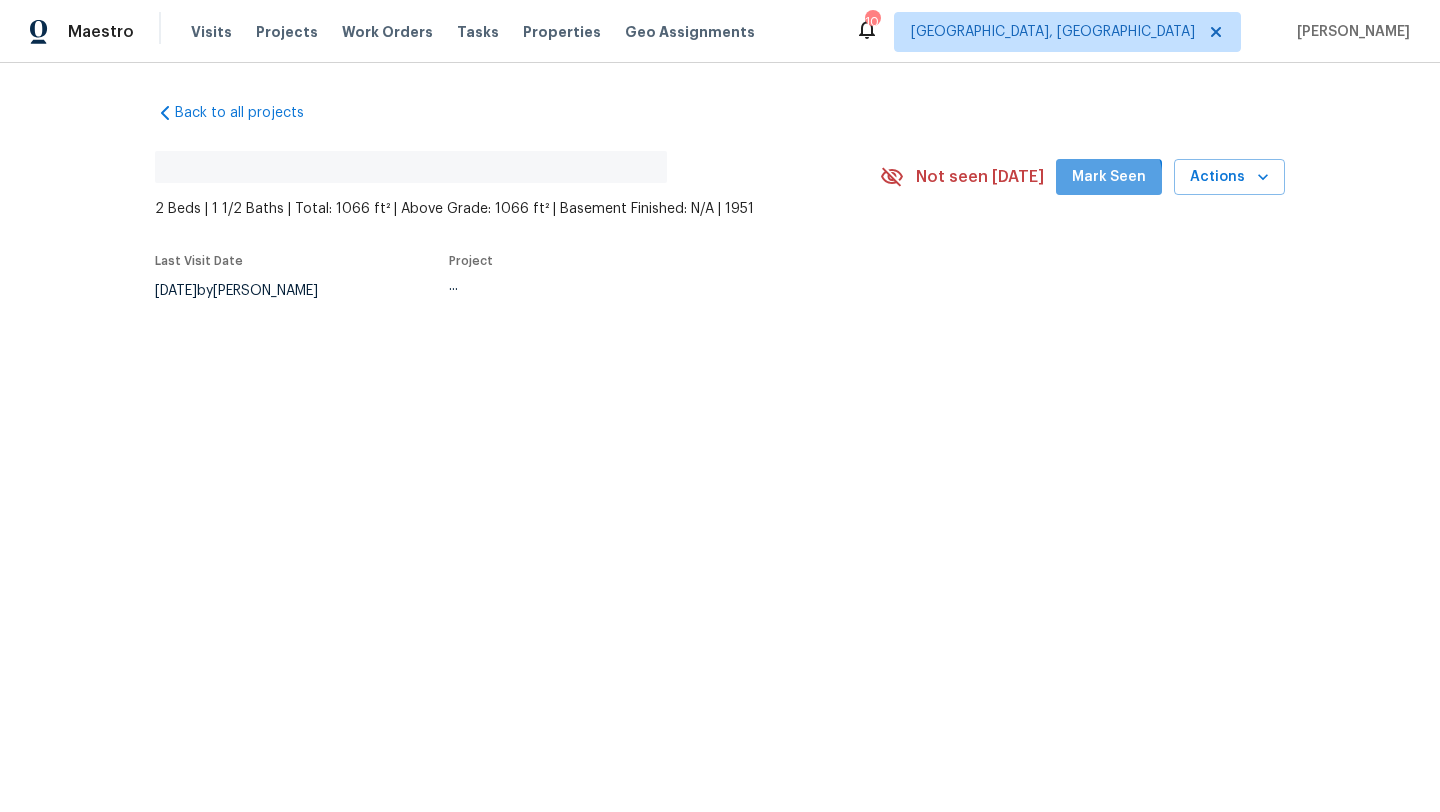 click on "Mark Seen" at bounding box center [1109, 177] 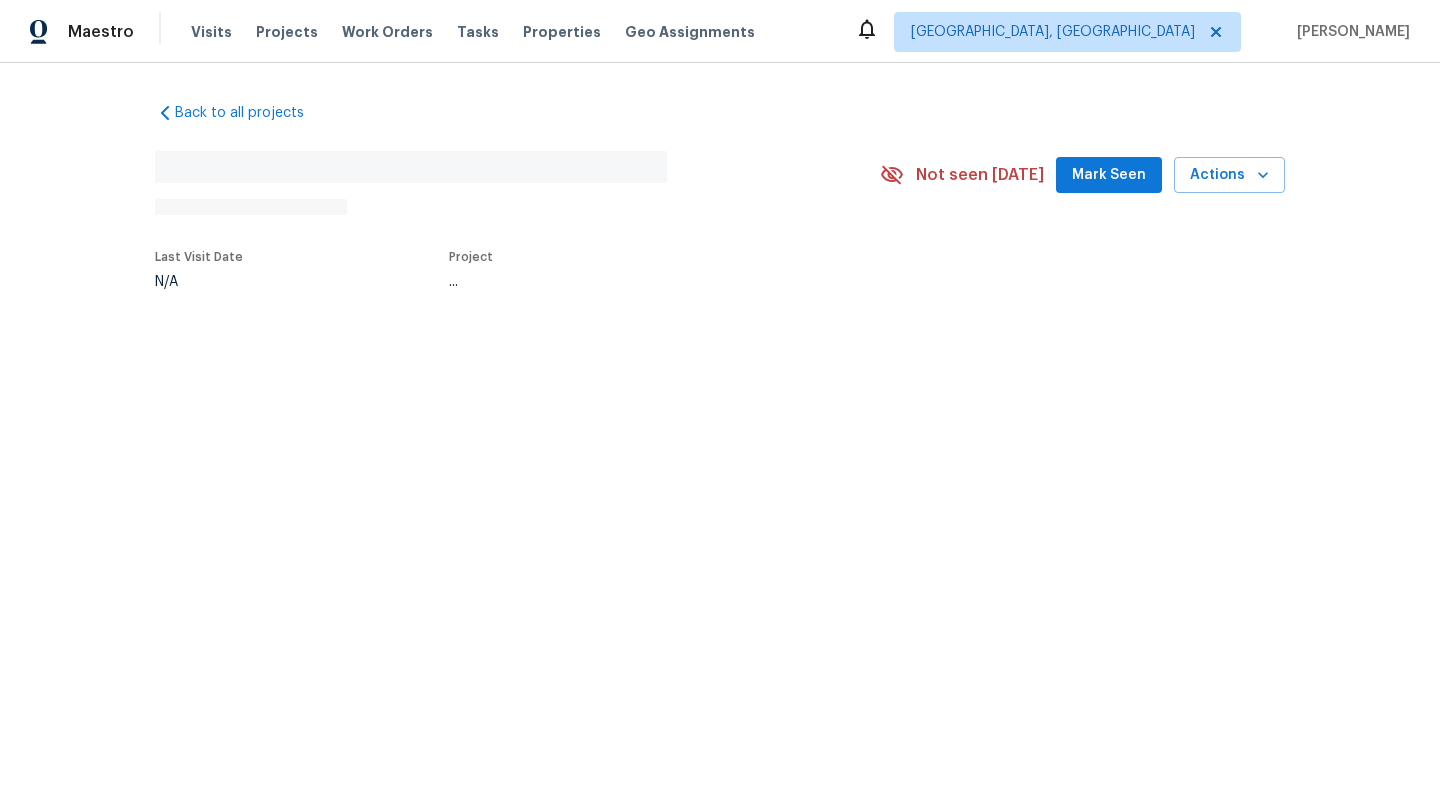 scroll, scrollTop: 0, scrollLeft: 0, axis: both 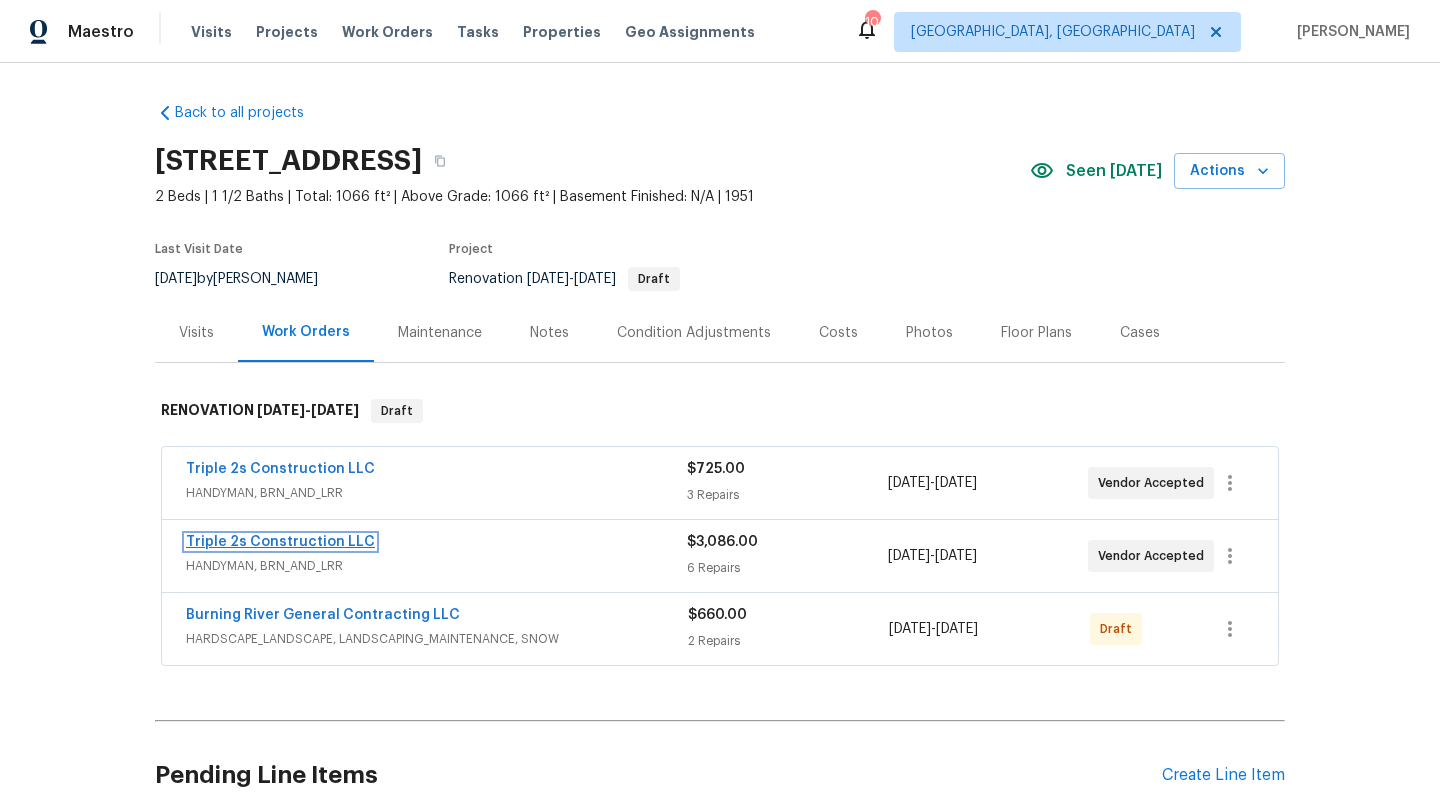 click on "Triple 2s Construction LLC" at bounding box center (280, 542) 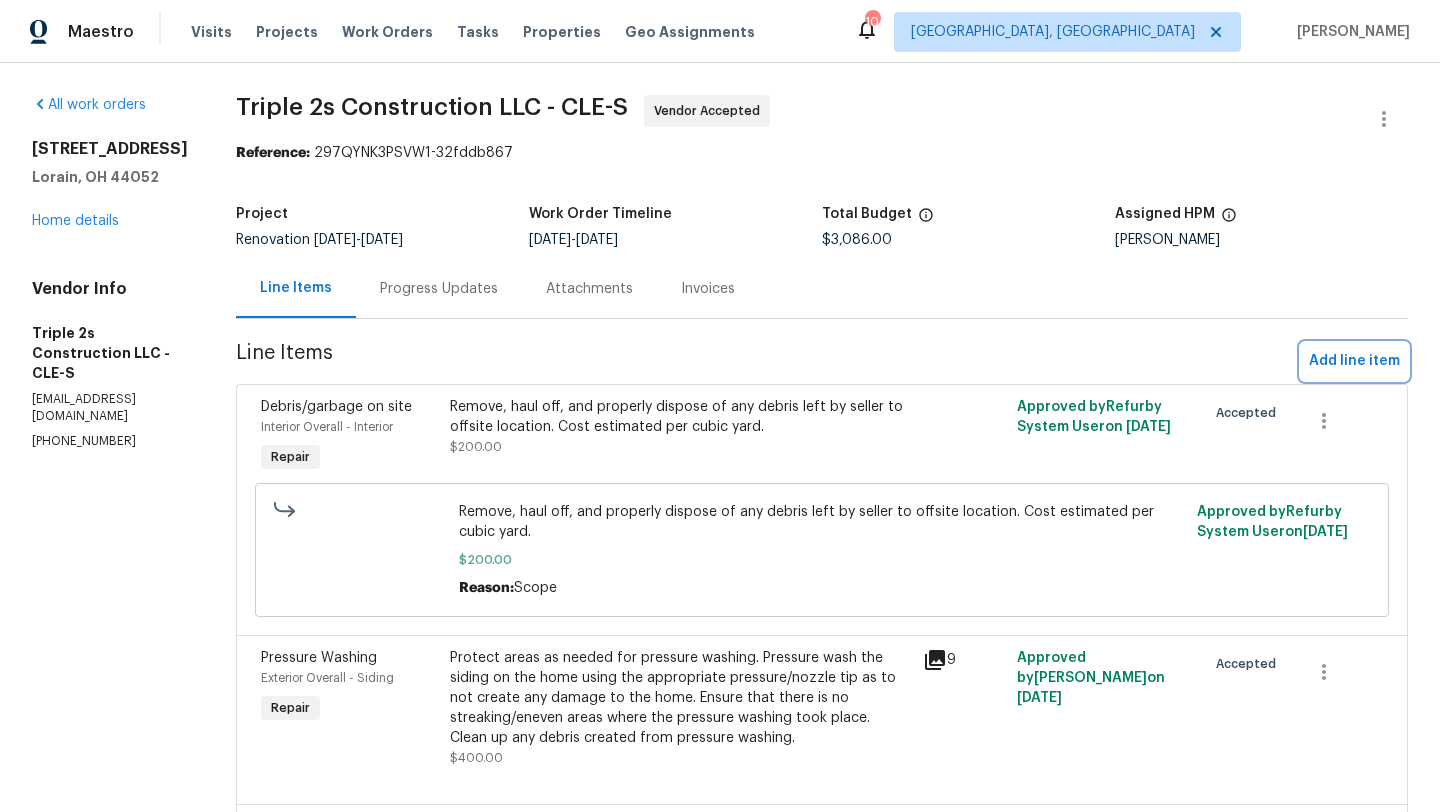 click on "Add line item" at bounding box center (1354, 361) 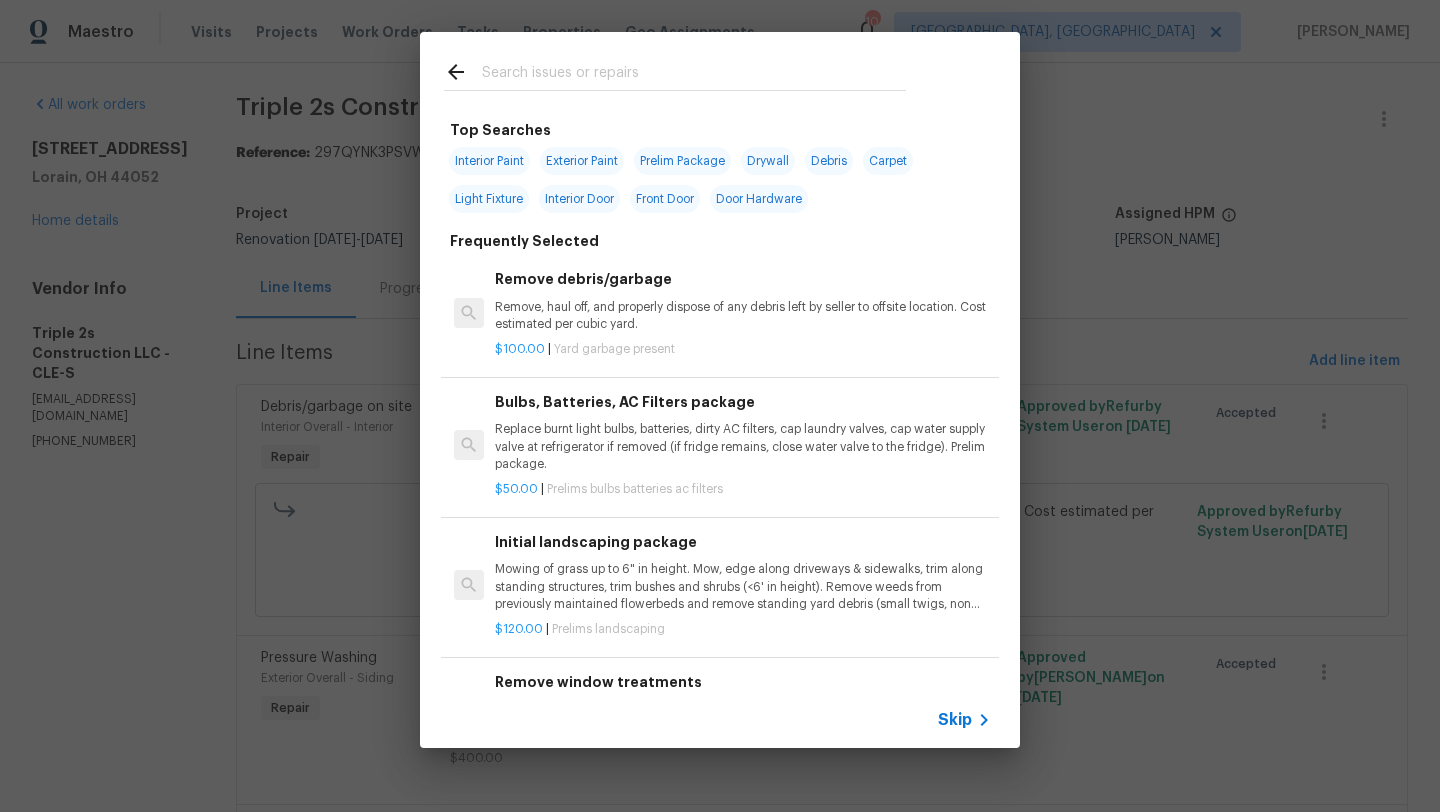 click at bounding box center (694, 75) 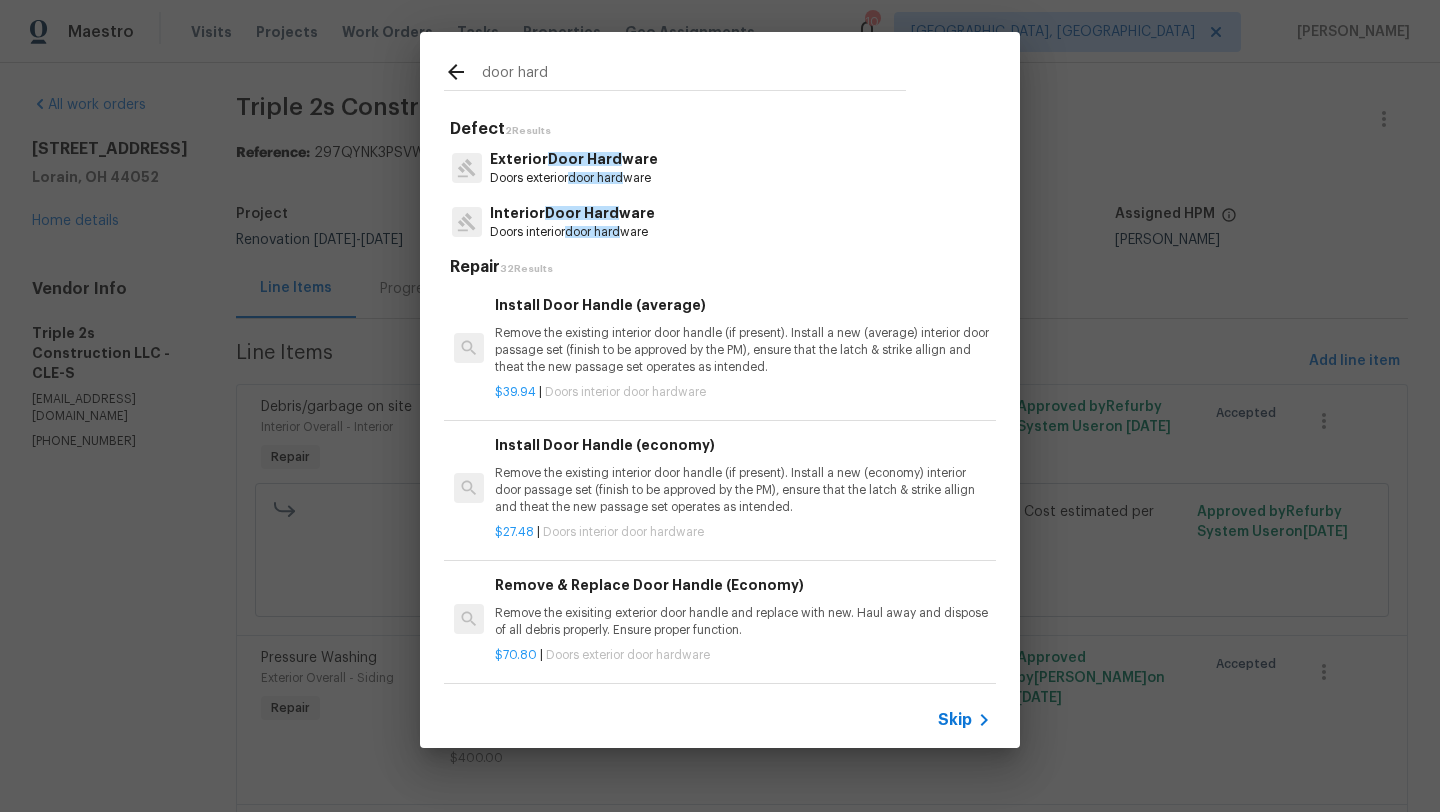 type on "door hard" 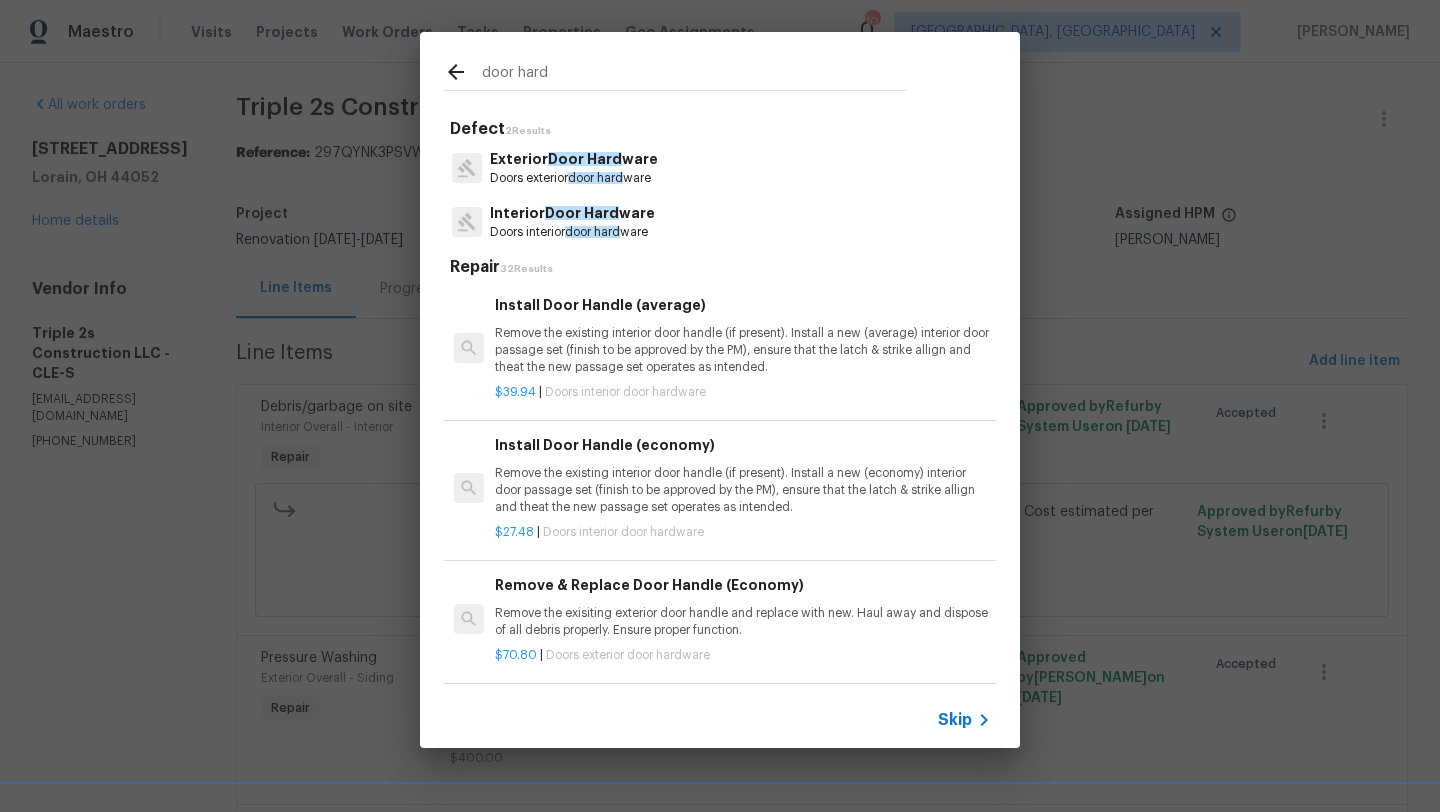 click on "Exterior  Door Hard ware" at bounding box center [574, 159] 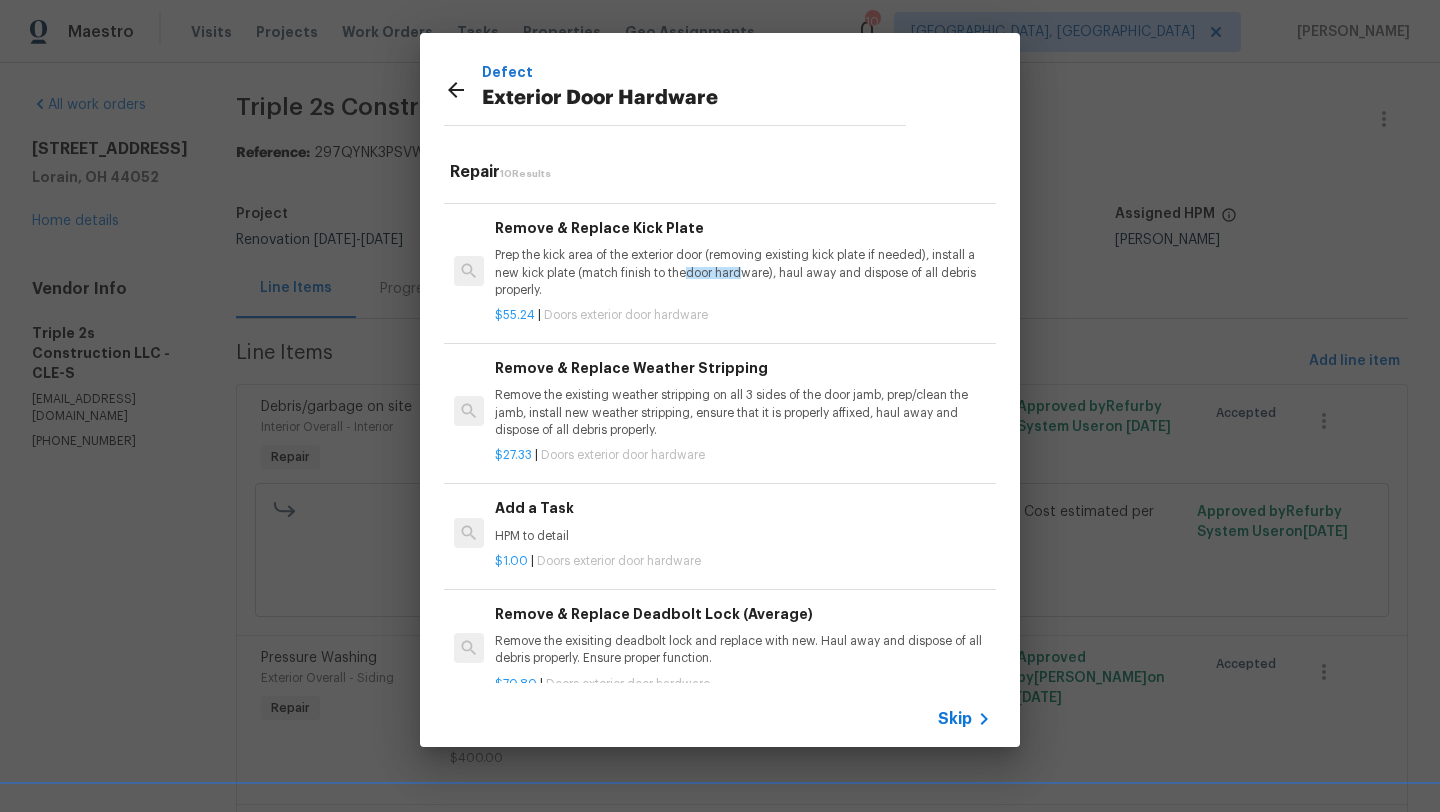 scroll, scrollTop: 370, scrollLeft: 0, axis: vertical 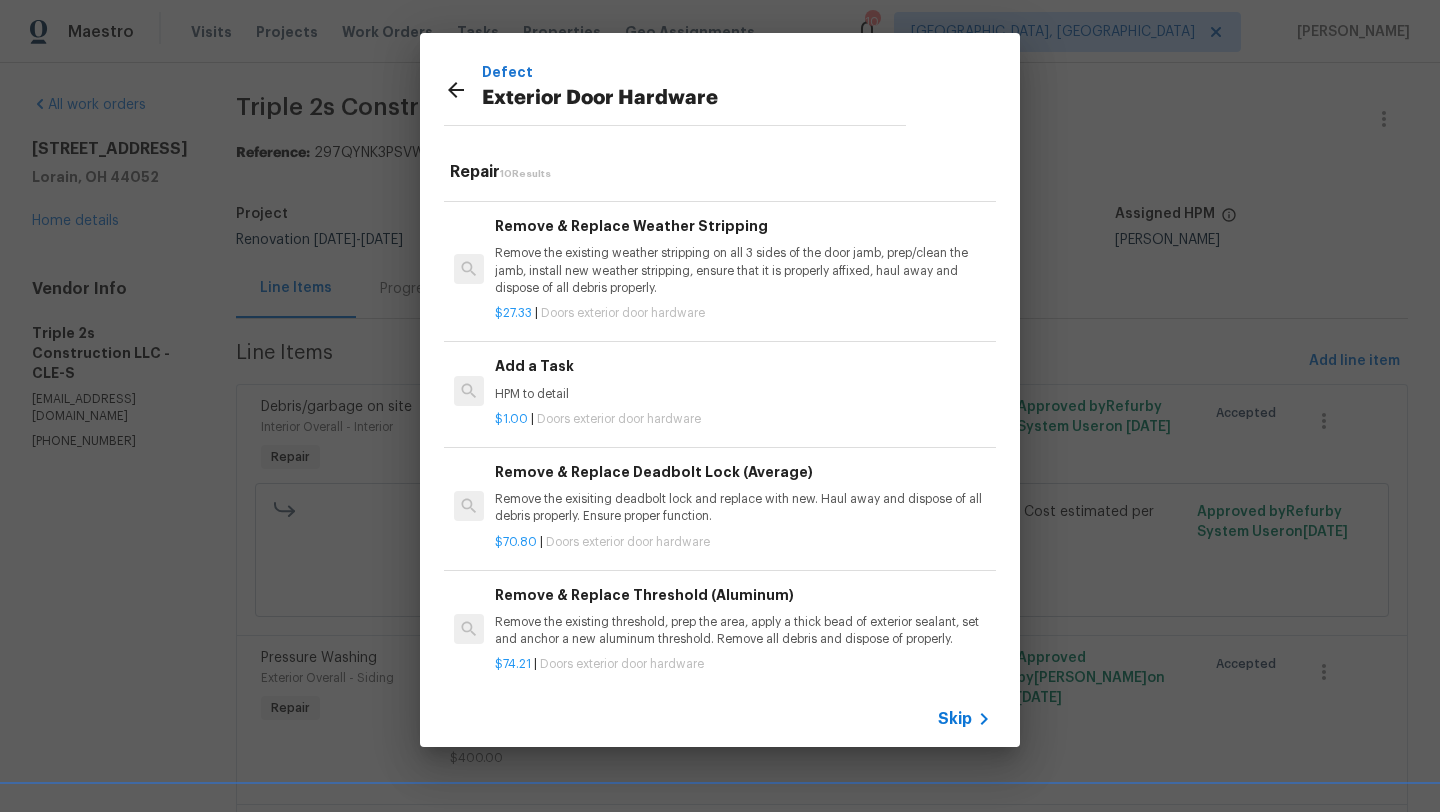 click on "HPM to detail" at bounding box center (743, 394) 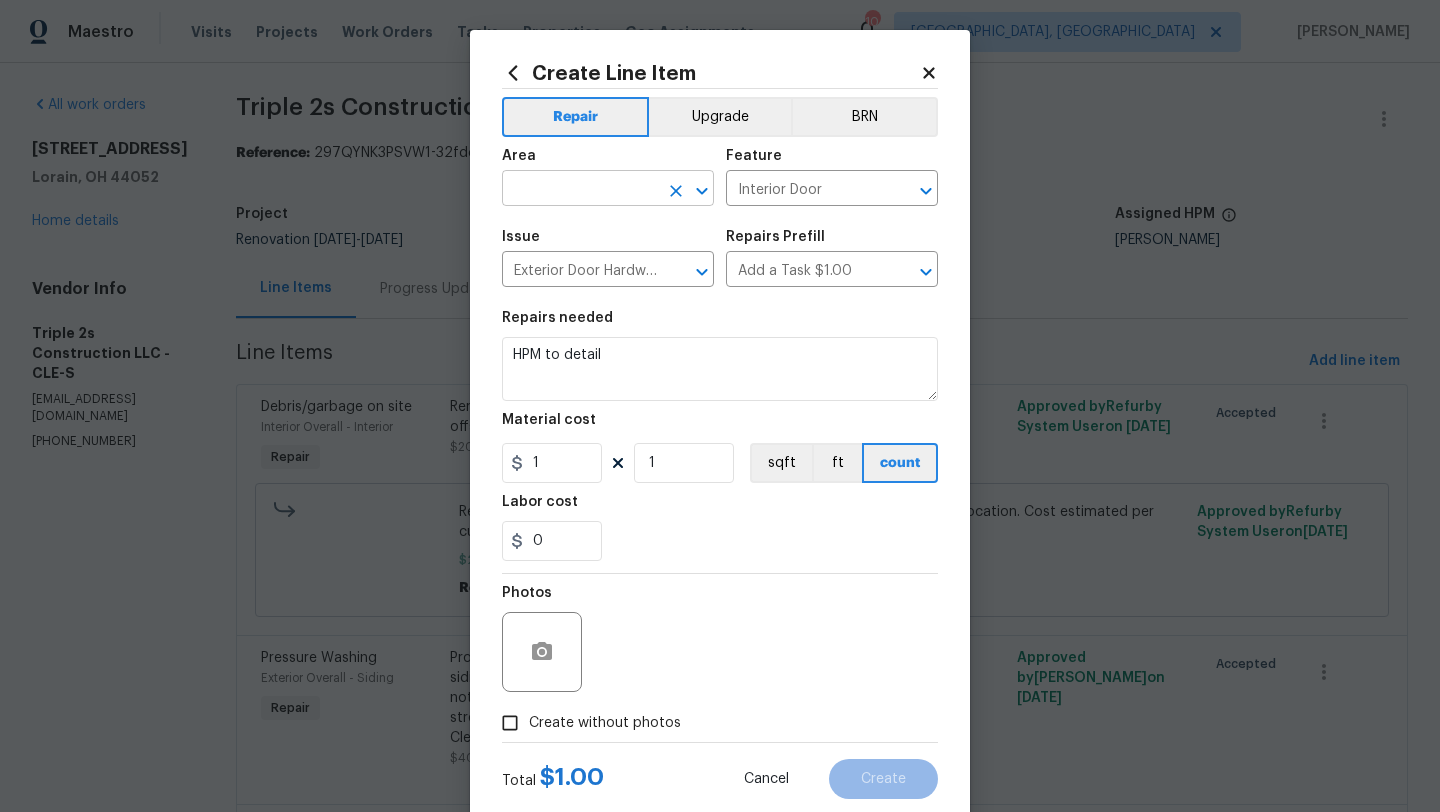click at bounding box center [580, 190] 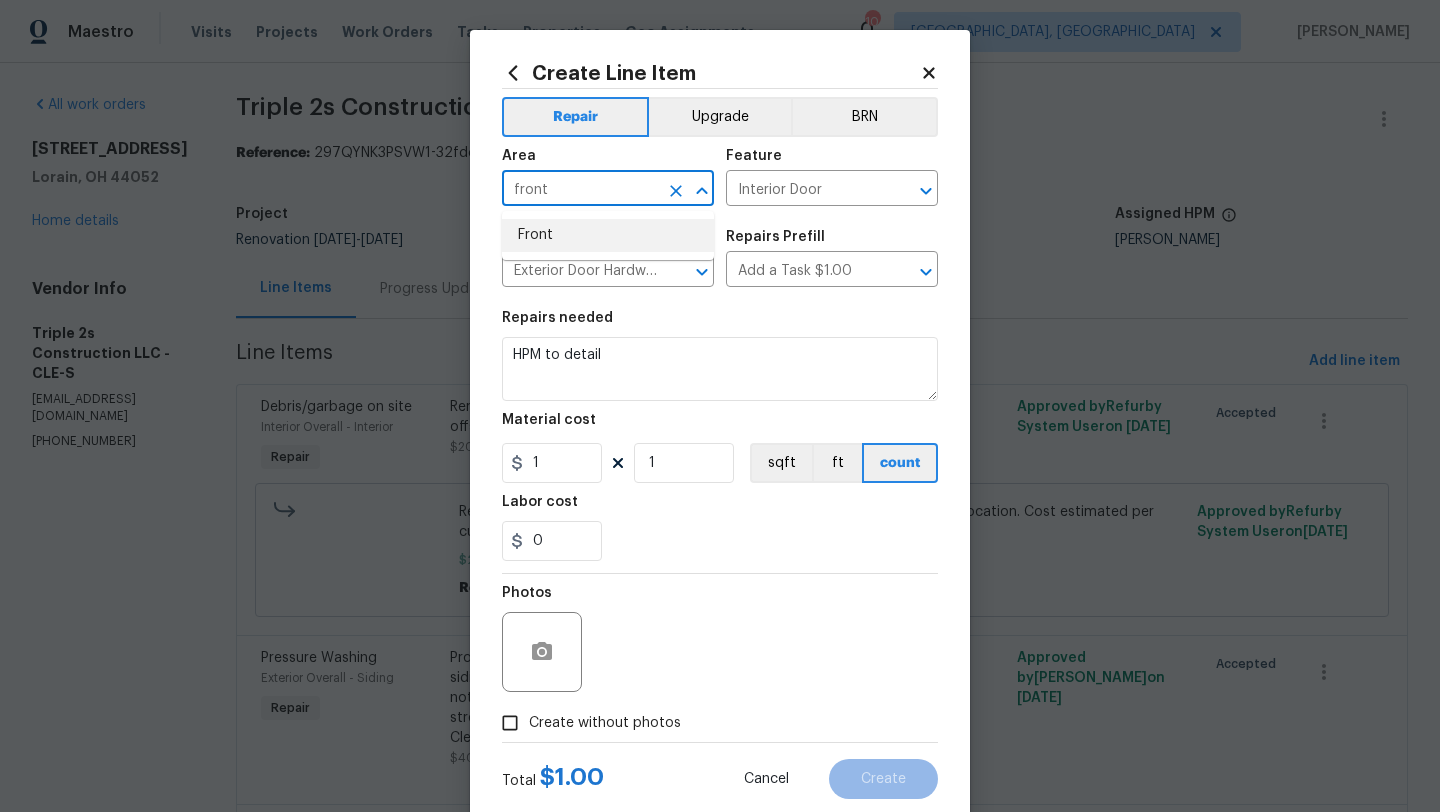 click on "Front" at bounding box center [608, 235] 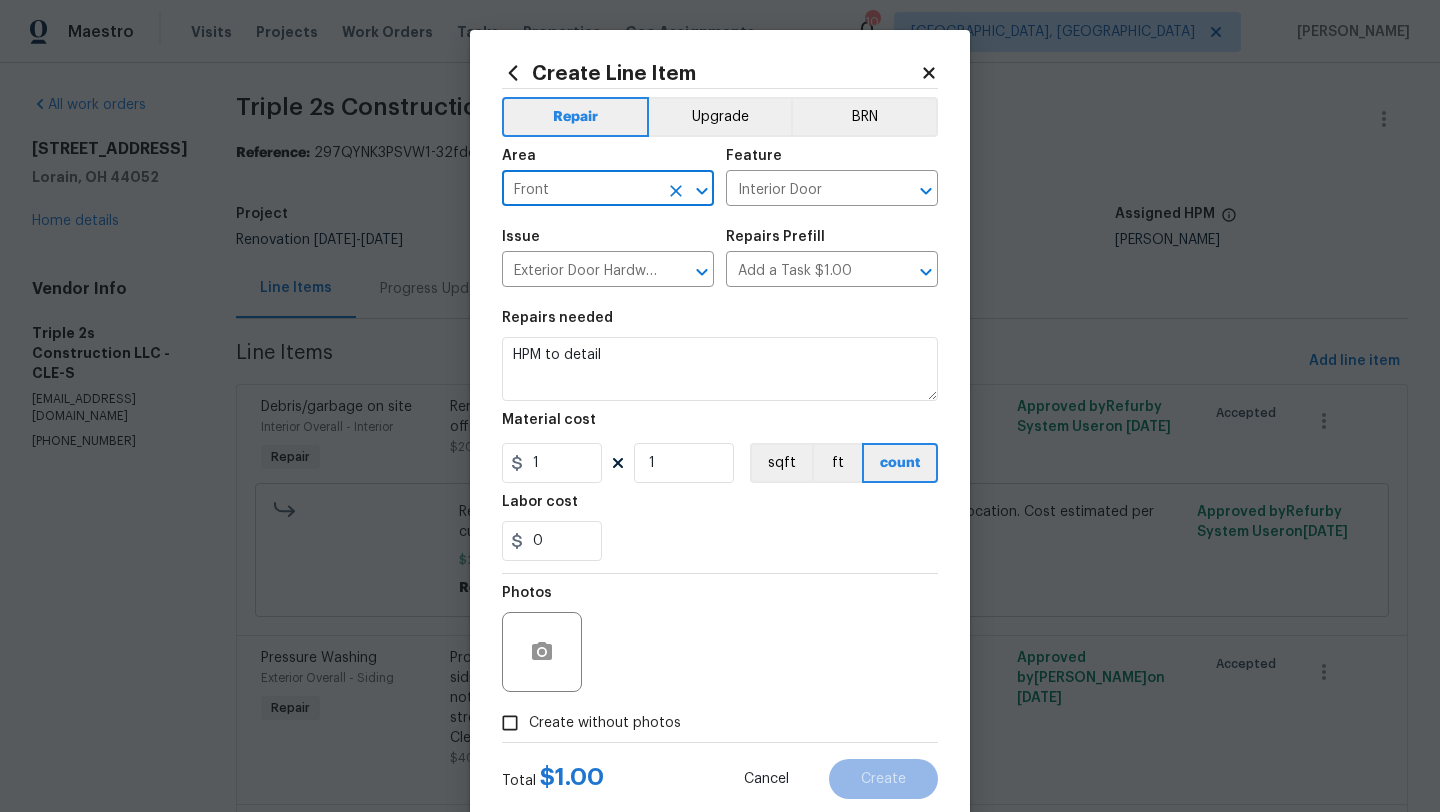 type on "Front" 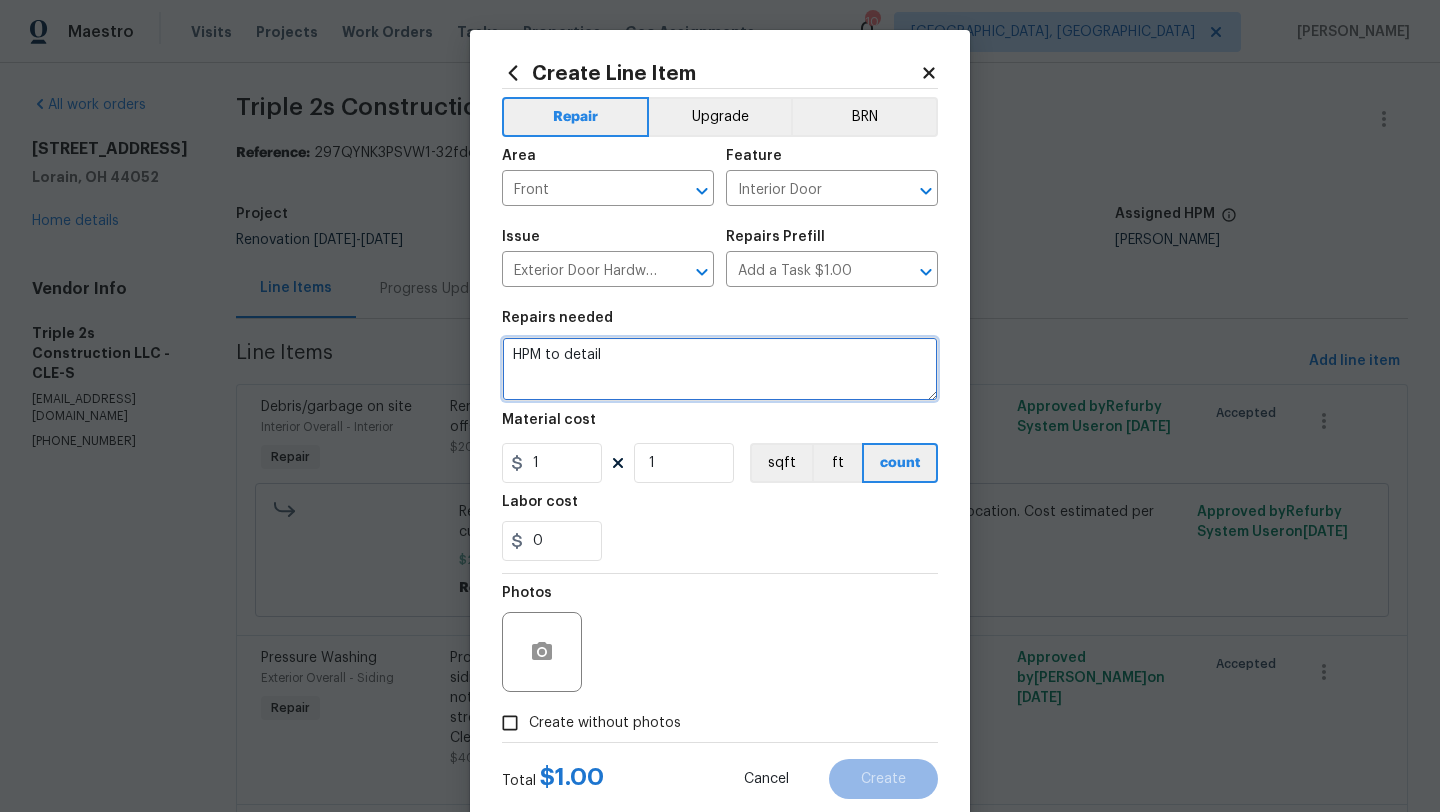 drag, startPoint x: 623, startPoint y: 357, endPoint x: 366, endPoint y: 358, distance: 257.00195 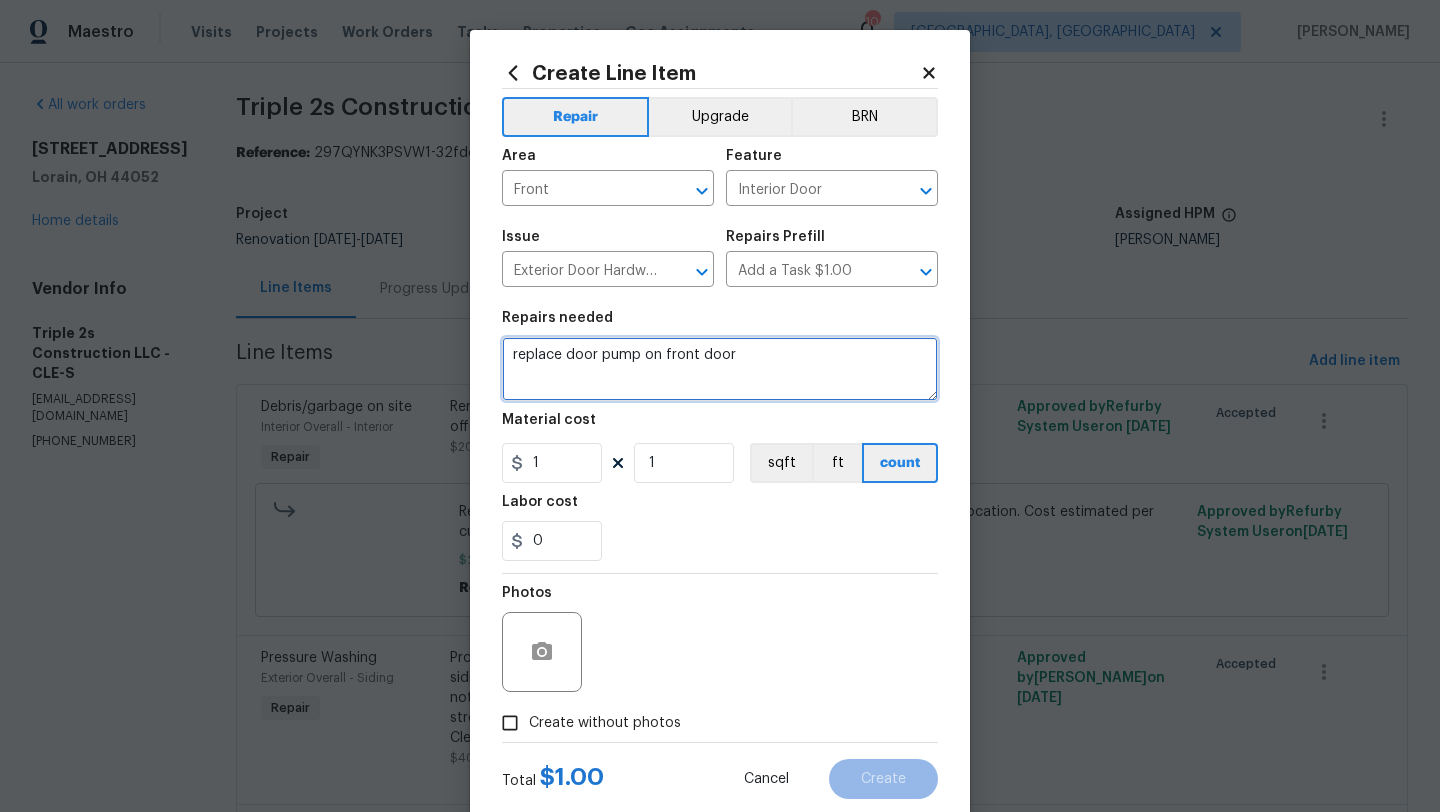 type on "replace door pump on front door" 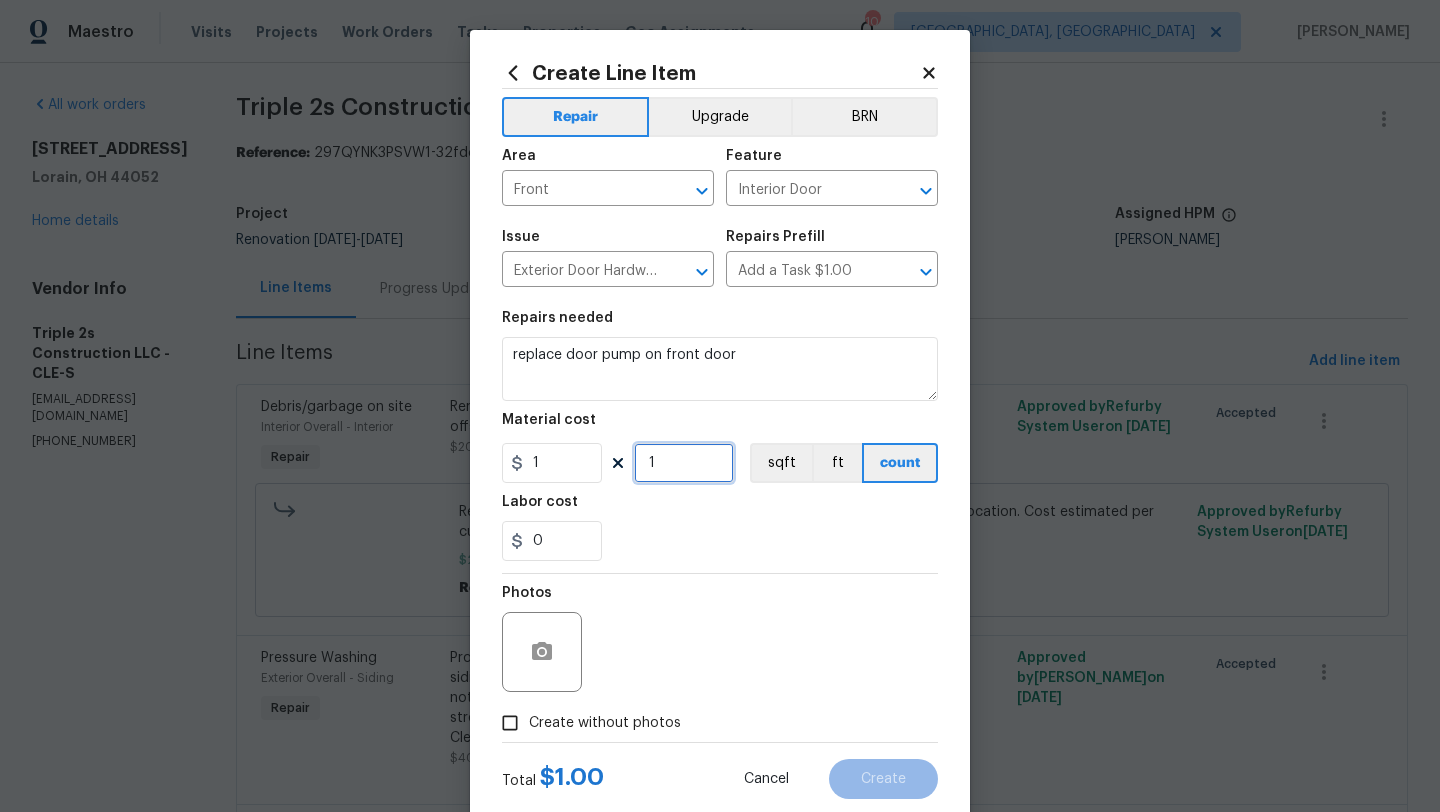 click on "1" at bounding box center (684, 463) 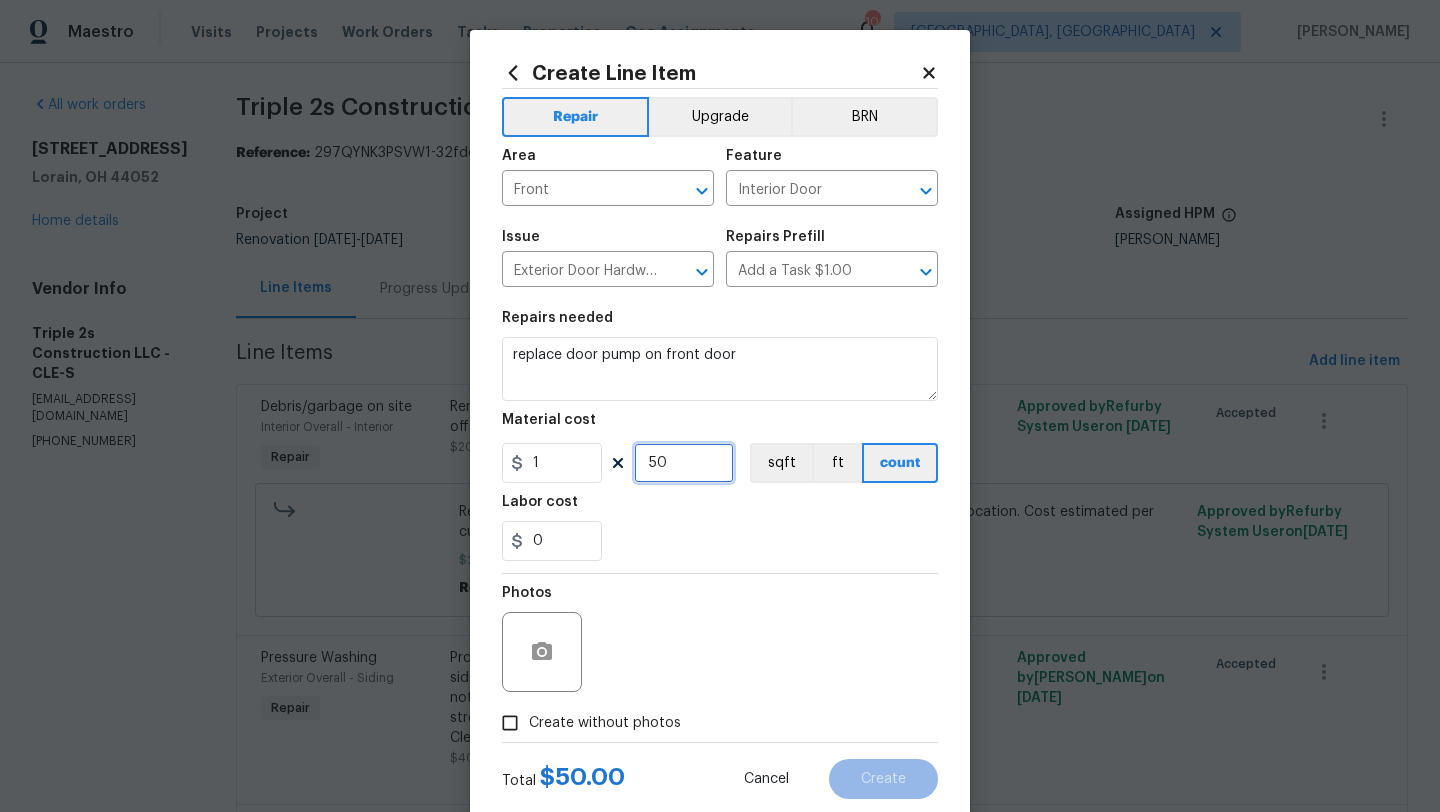 type on "50" 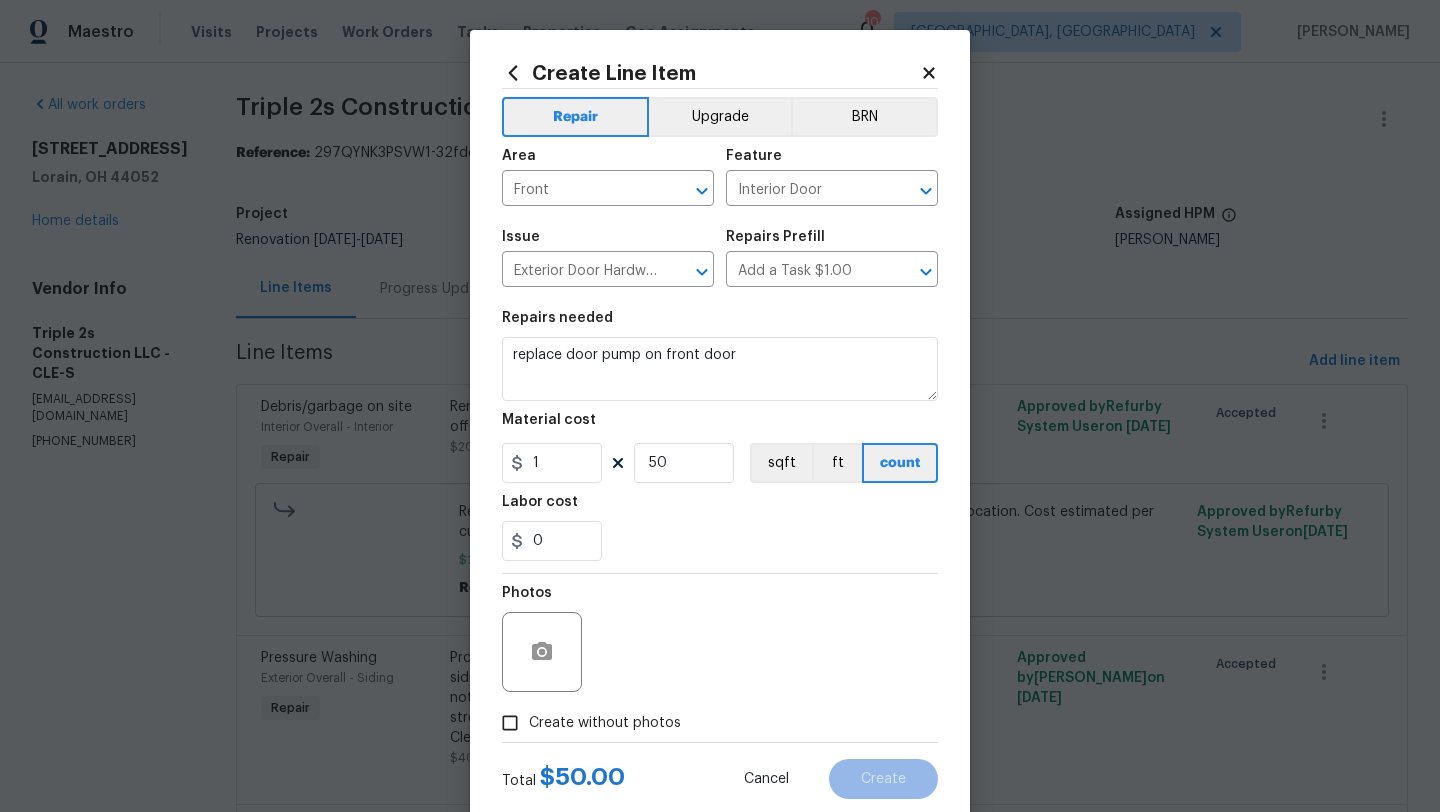 click on "Create without photos" at bounding box center [510, 723] 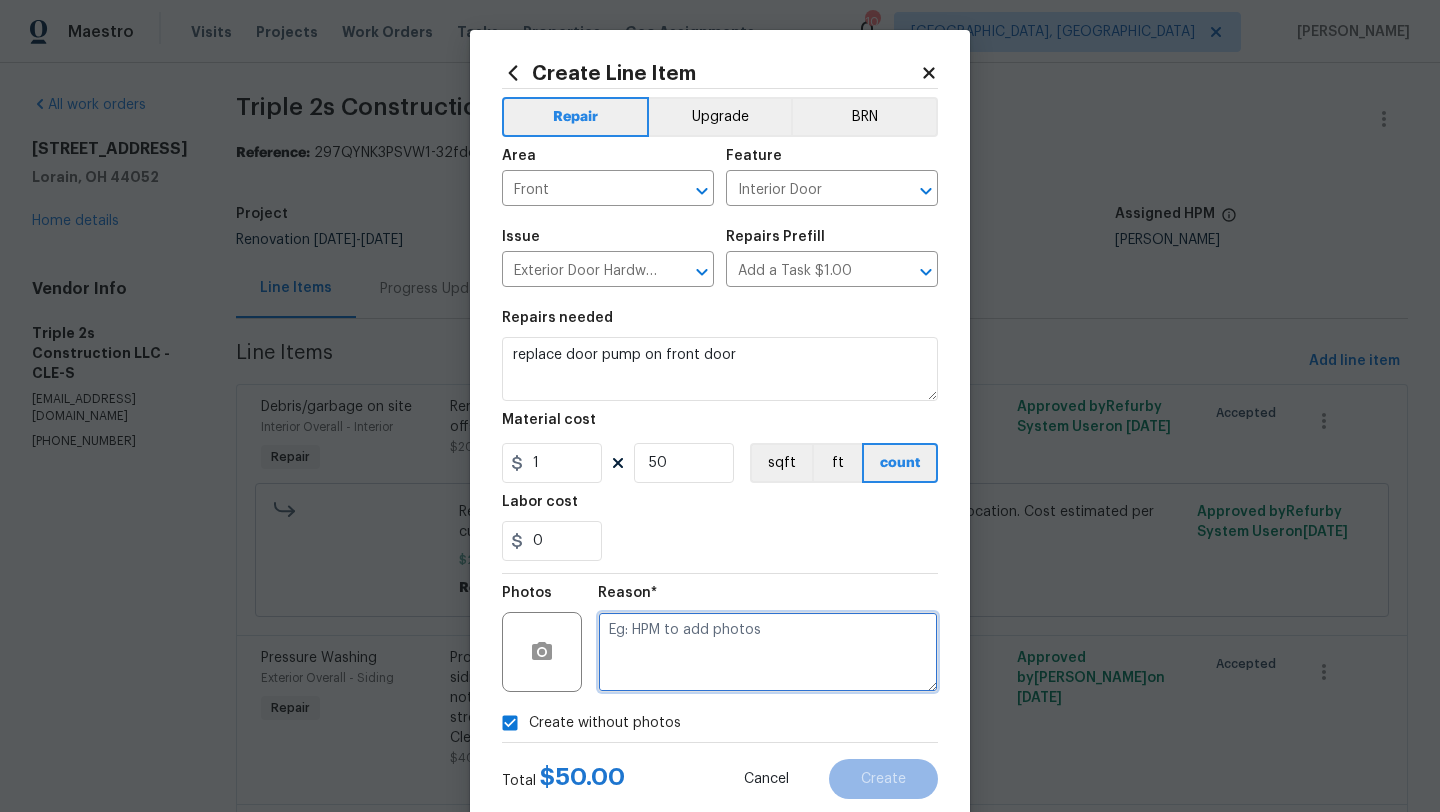 click at bounding box center (768, 652) 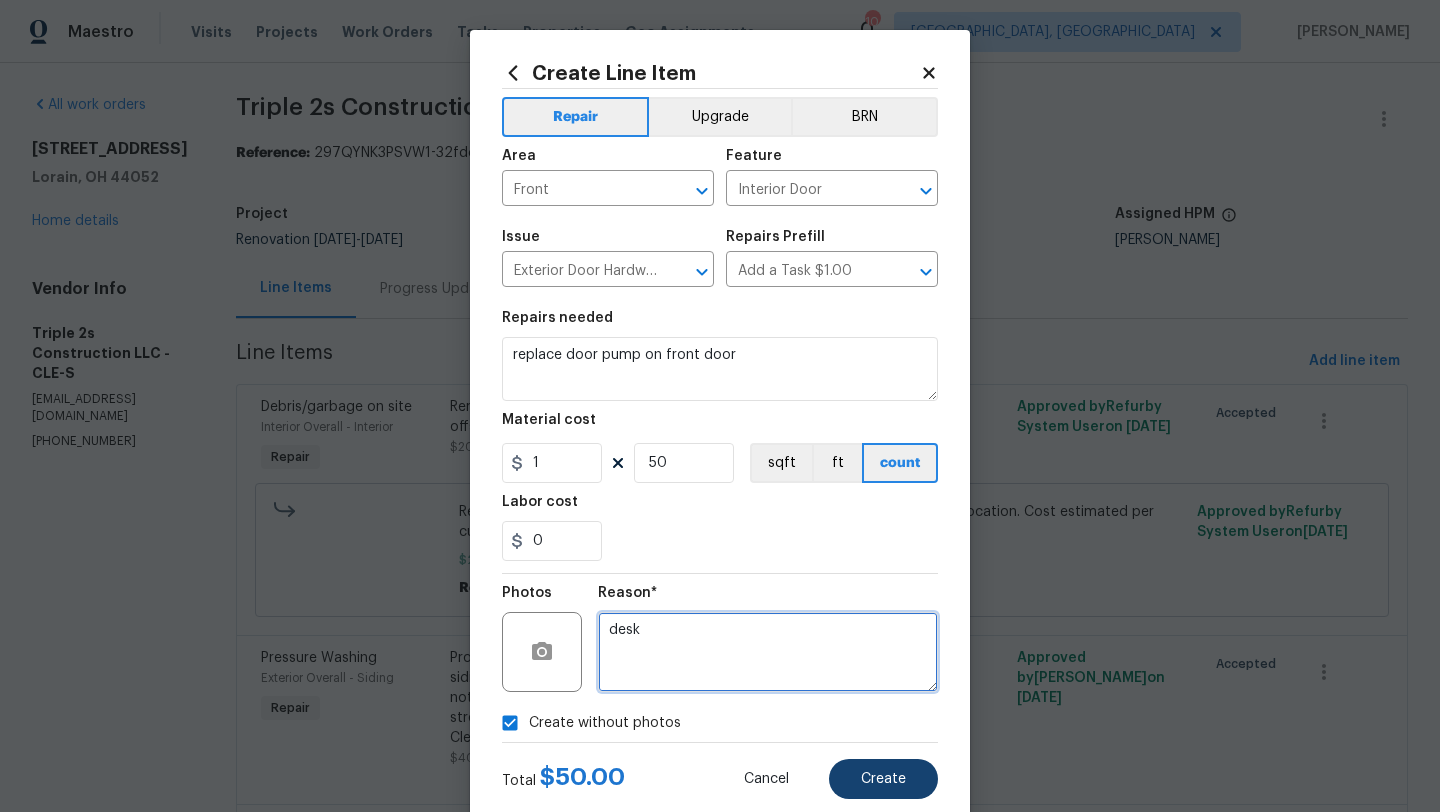 type on "desk" 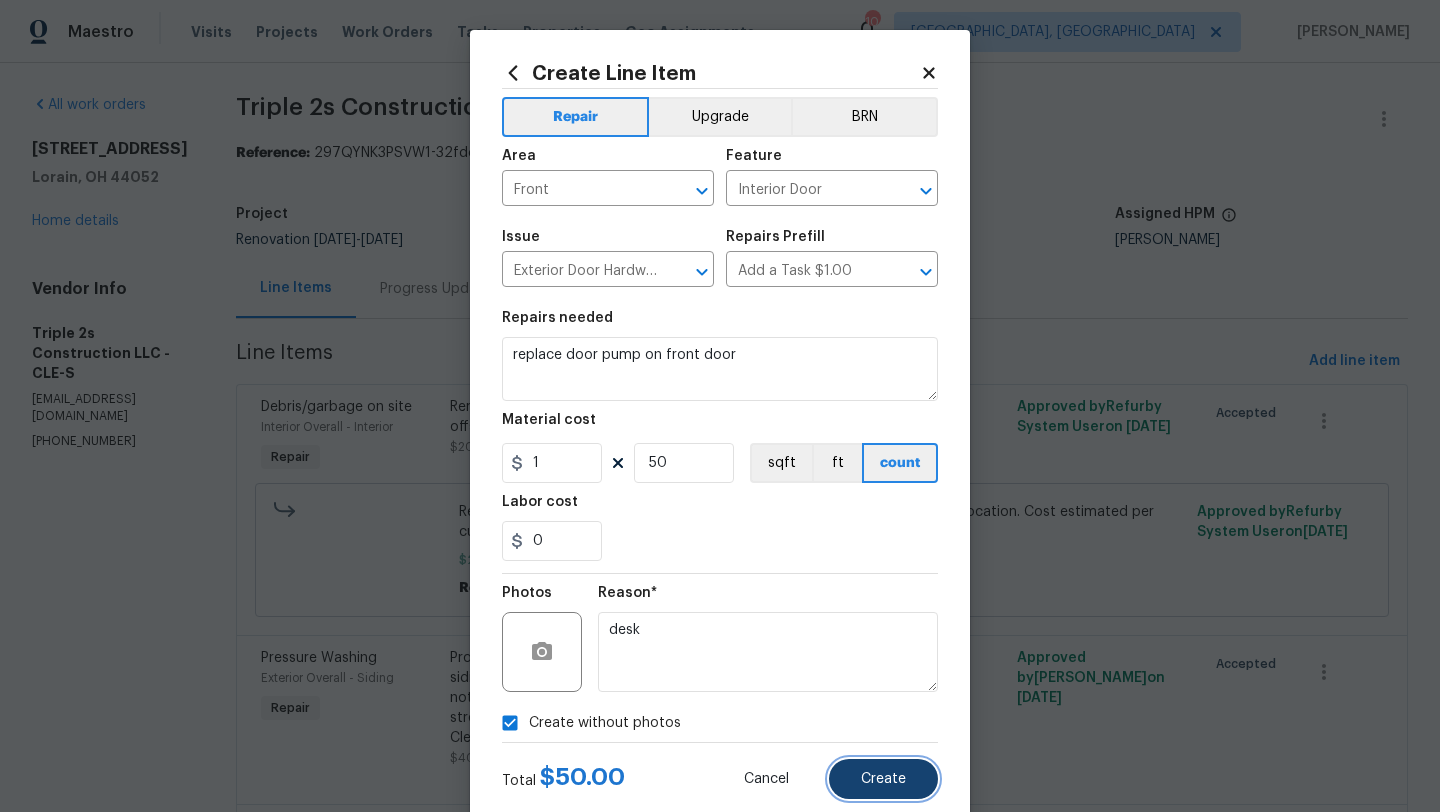 click on "Create" at bounding box center [883, 779] 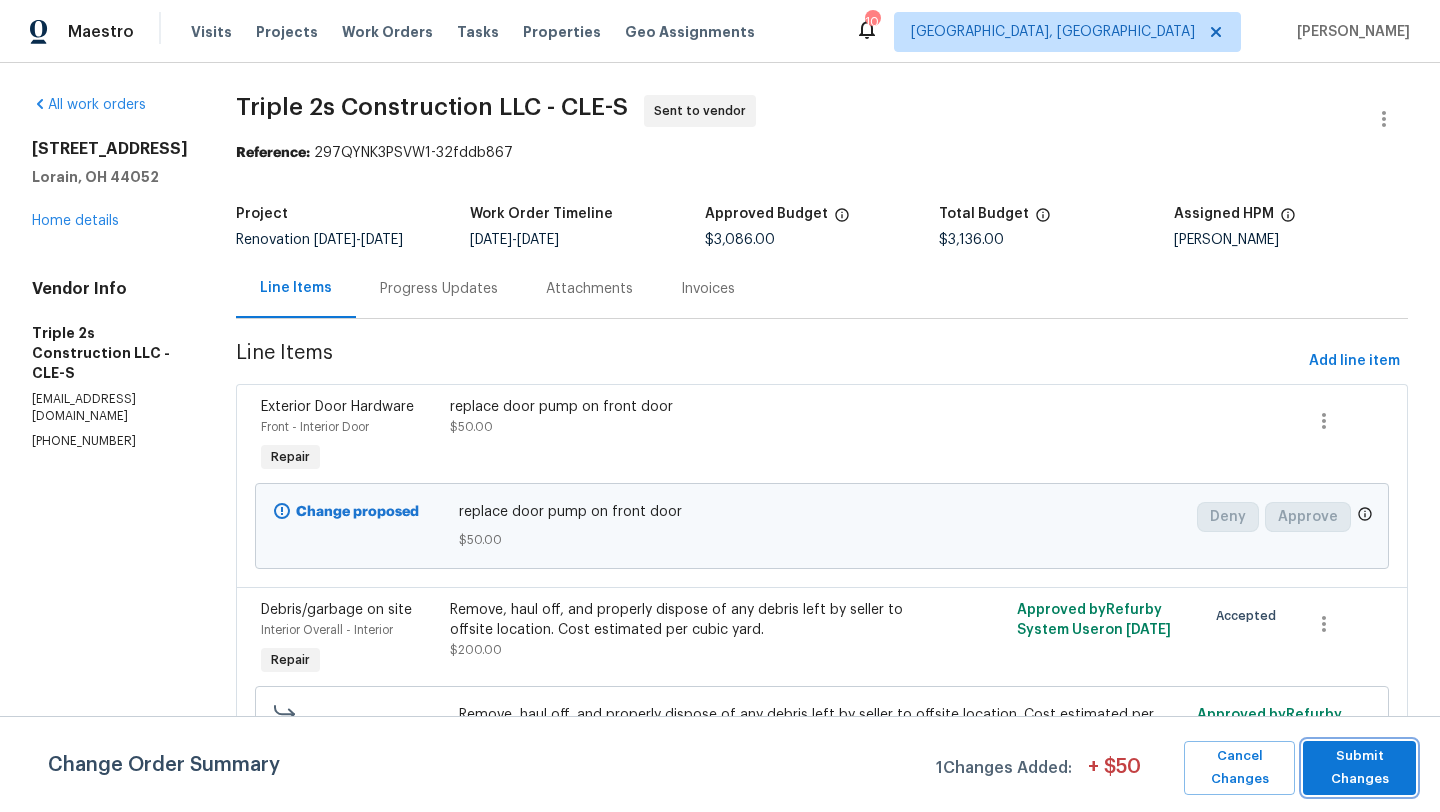 click on "Submit Changes" at bounding box center (1359, 768) 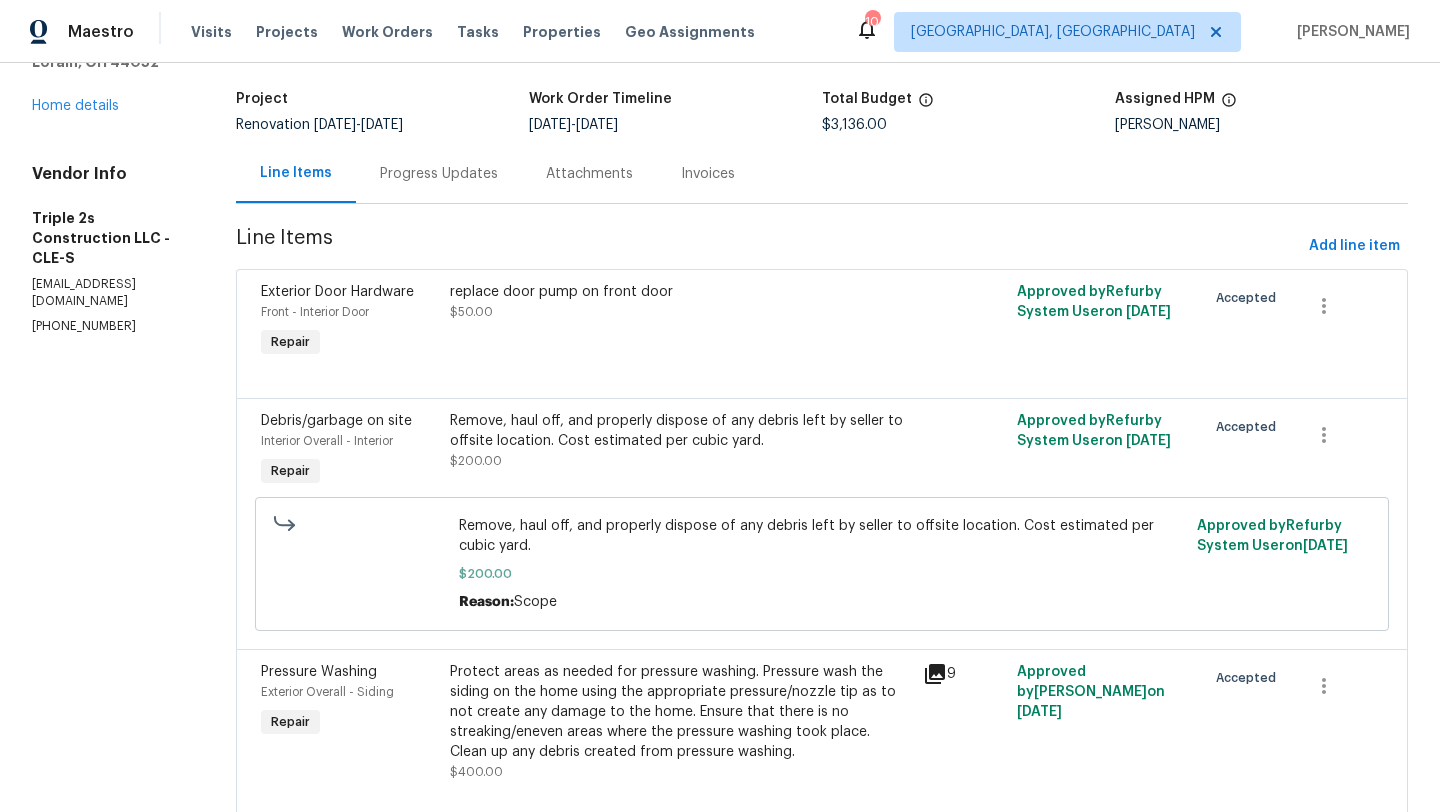 scroll, scrollTop: 125, scrollLeft: 0, axis: vertical 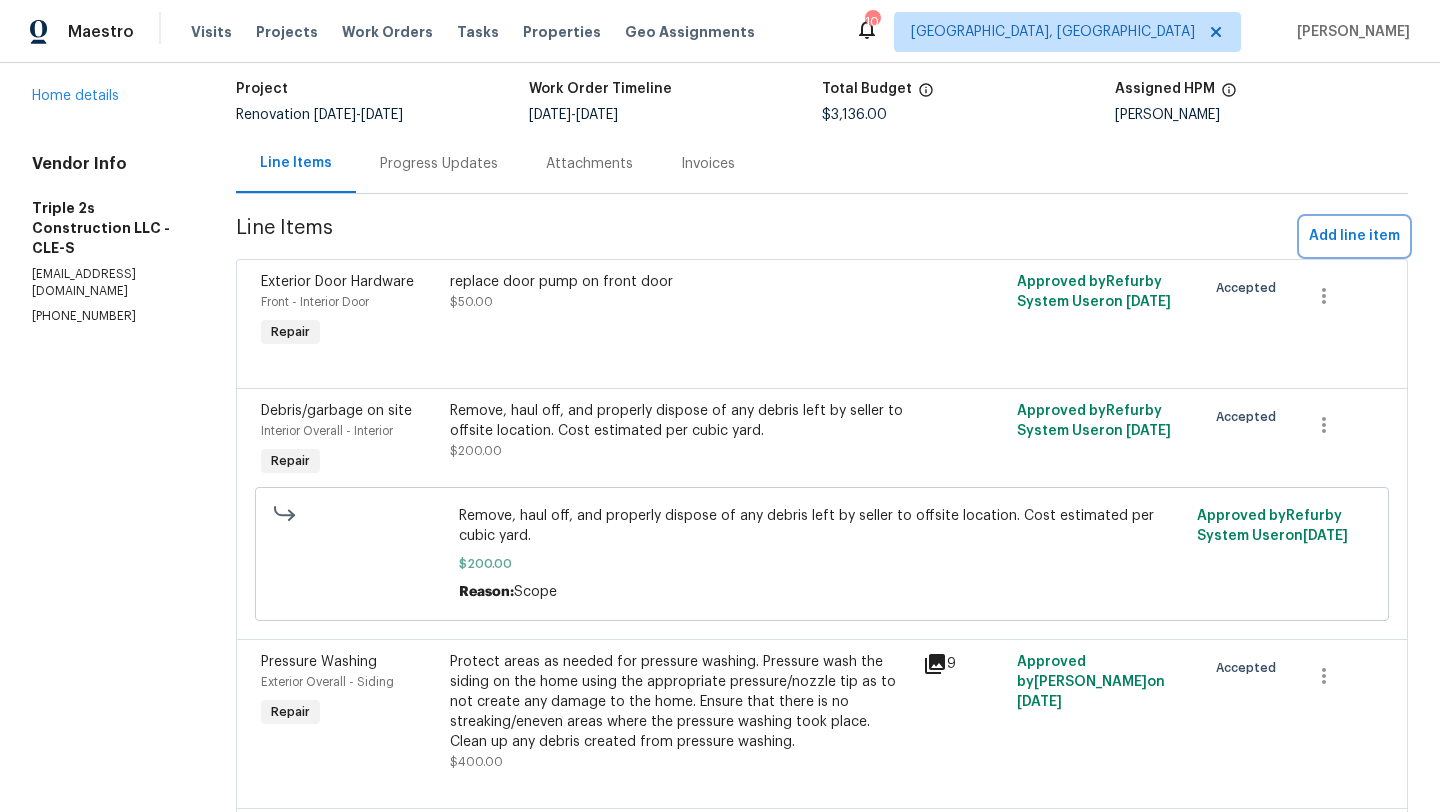 click on "Add line item" at bounding box center (1354, 236) 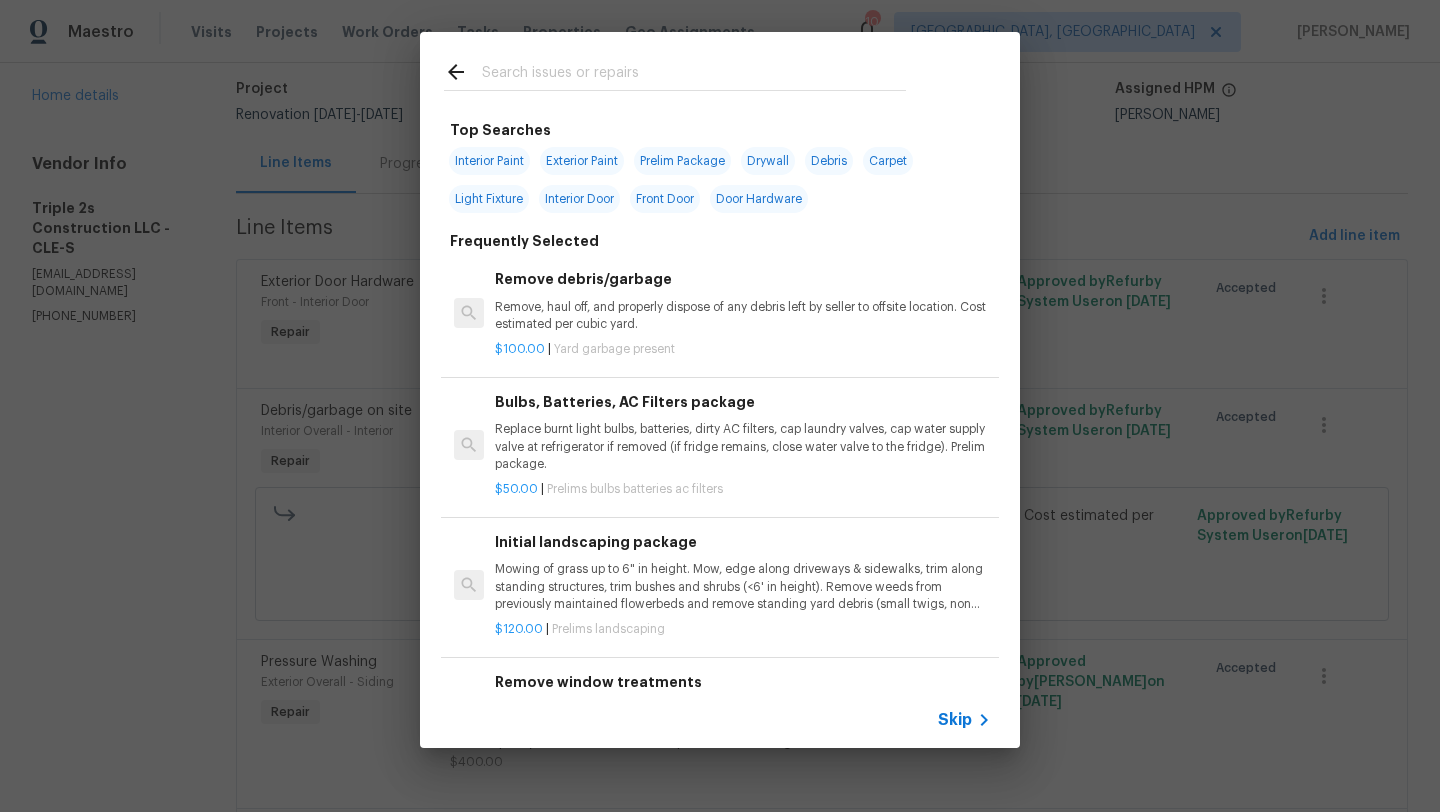 click at bounding box center (694, 75) 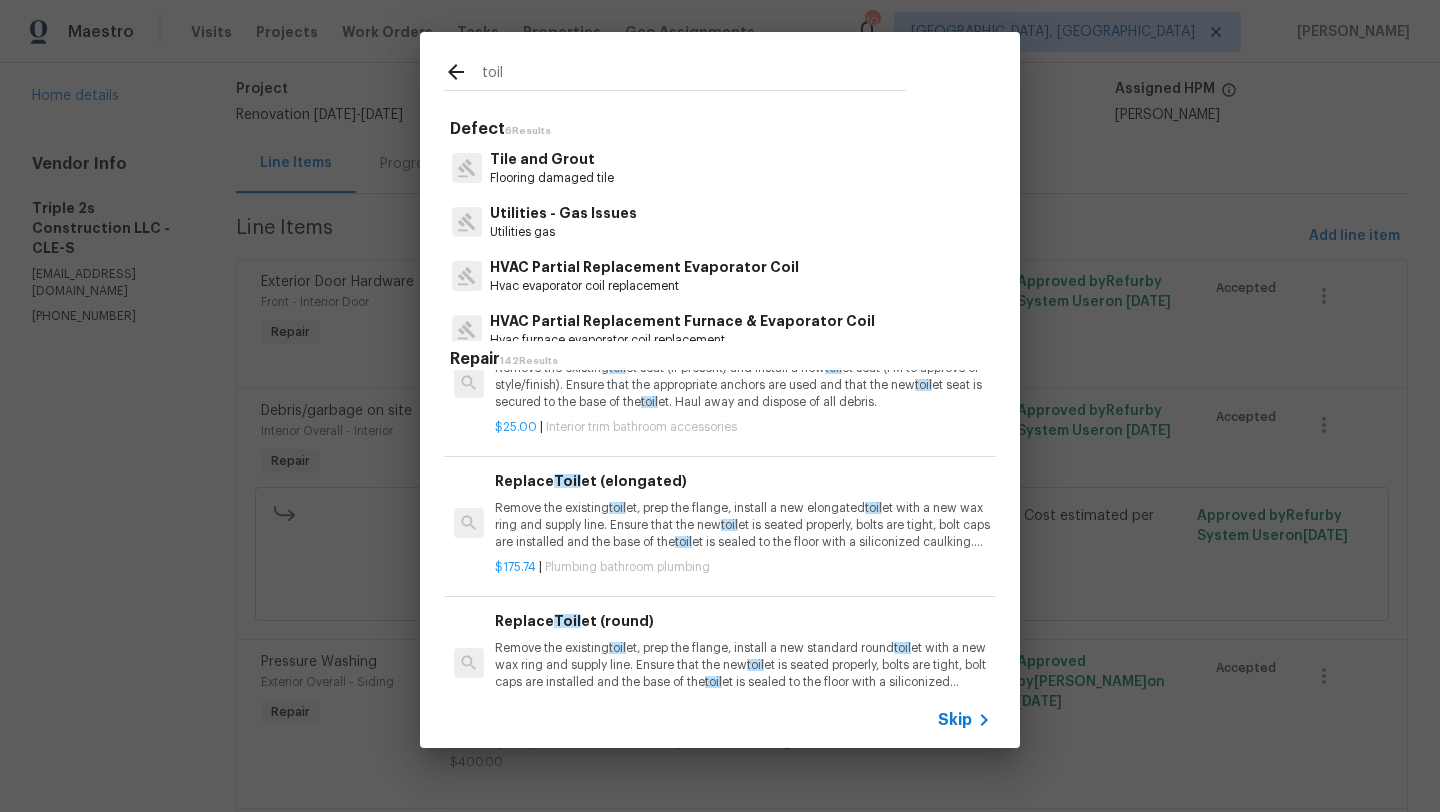 scroll, scrollTop: 437, scrollLeft: 0, axis: vertical 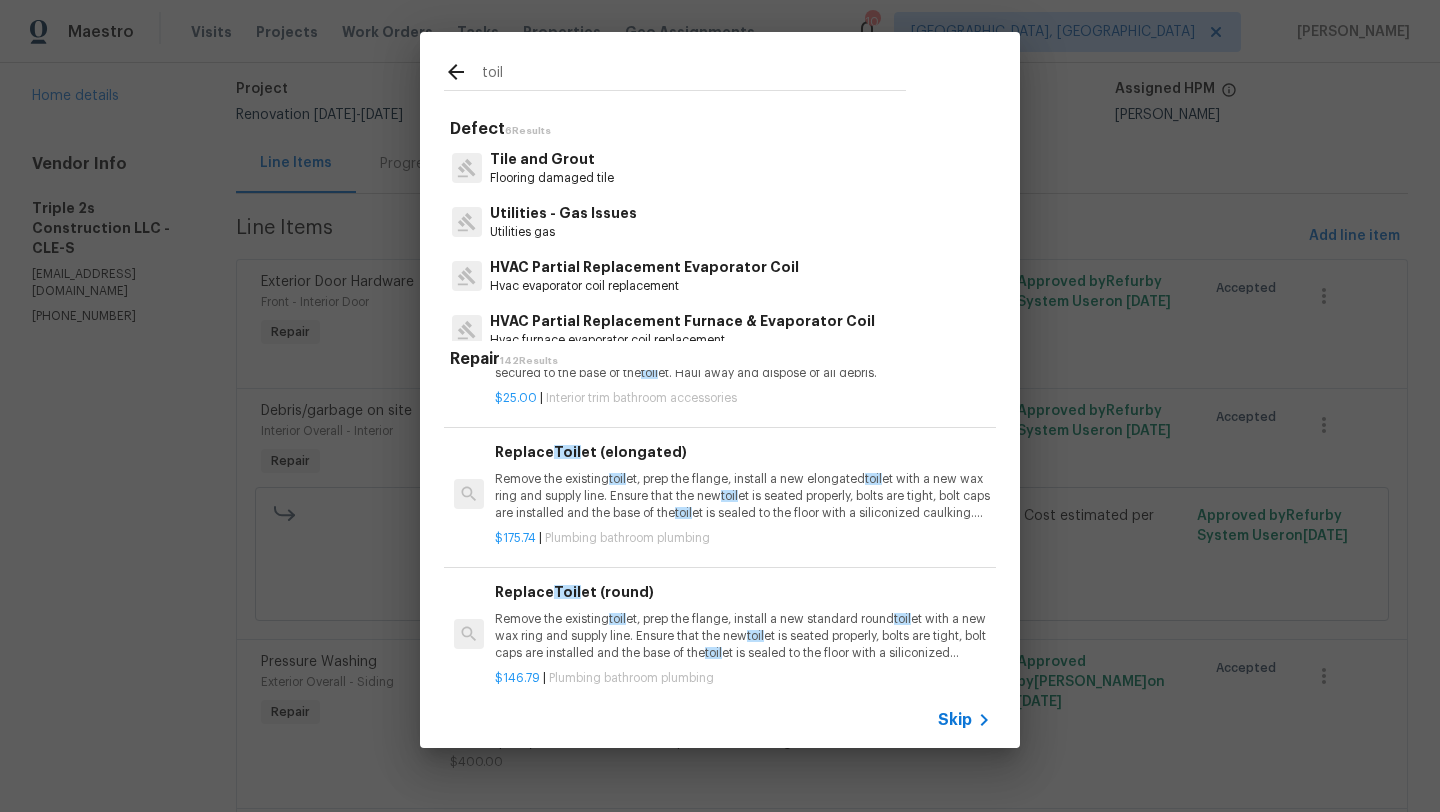 type on "toil" 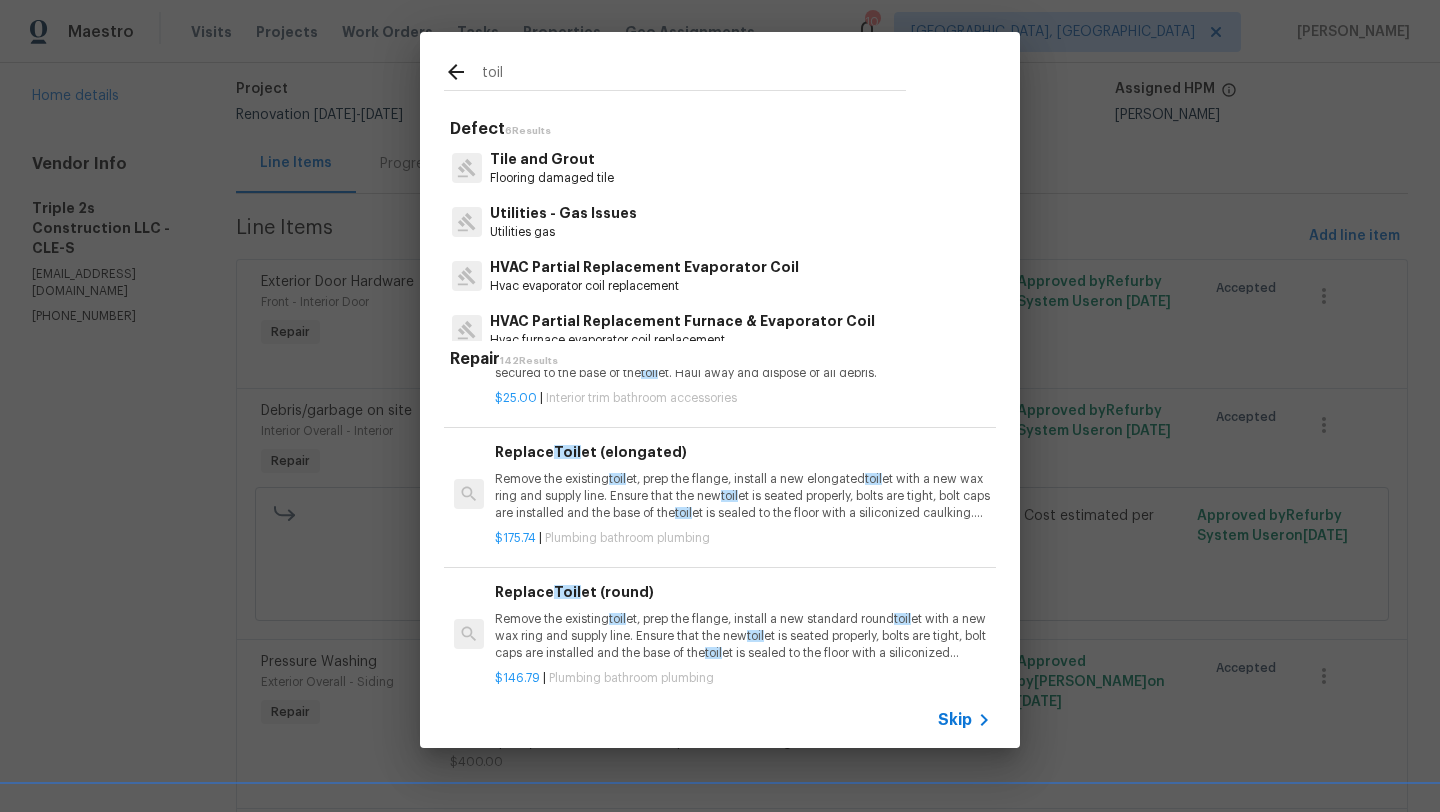 click on "Remove the existing  toil et, prep the flange, install a new elongated  toil et with a new wax ring and supply line. Ensure that the new  toil et is seated properly, bolts are tight, bolt caps are installed and the base of the  toil et is sealed to the floor with a siliconized caulking. Haul away and dispose of all debris properly." at bounding box center [743, 496] 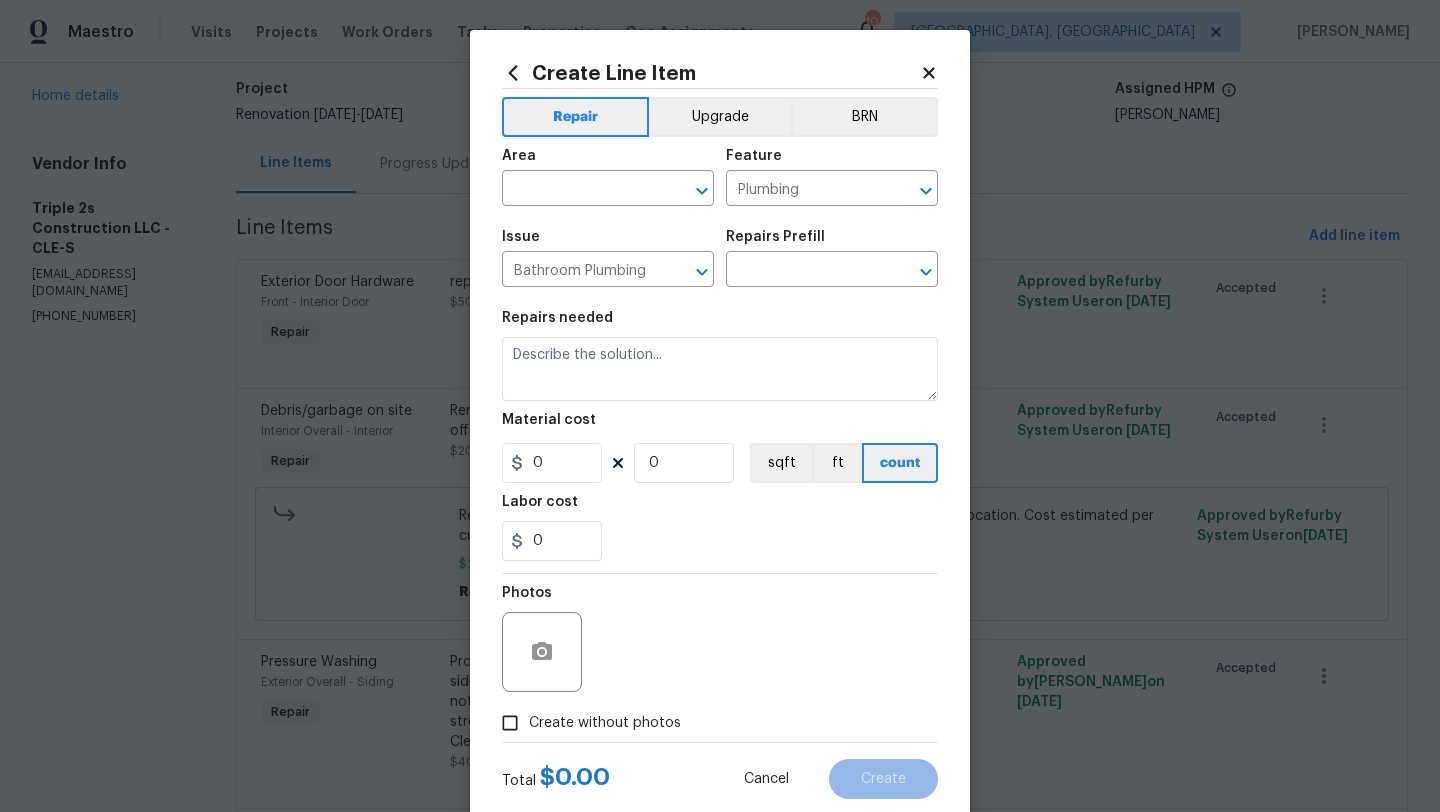 type on "Replace Toilet (elongated) $175.74" 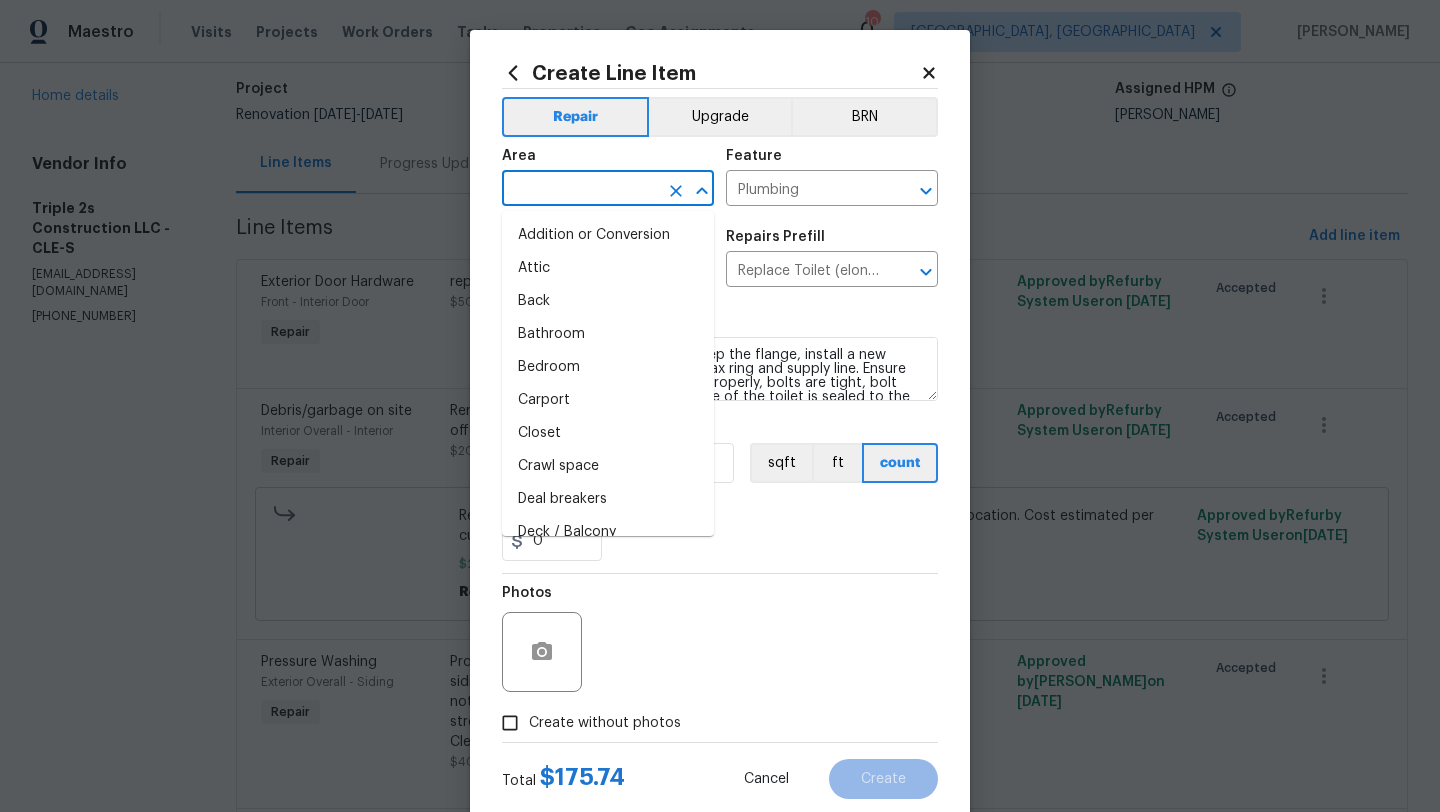 click at bounding box center [580, 190] 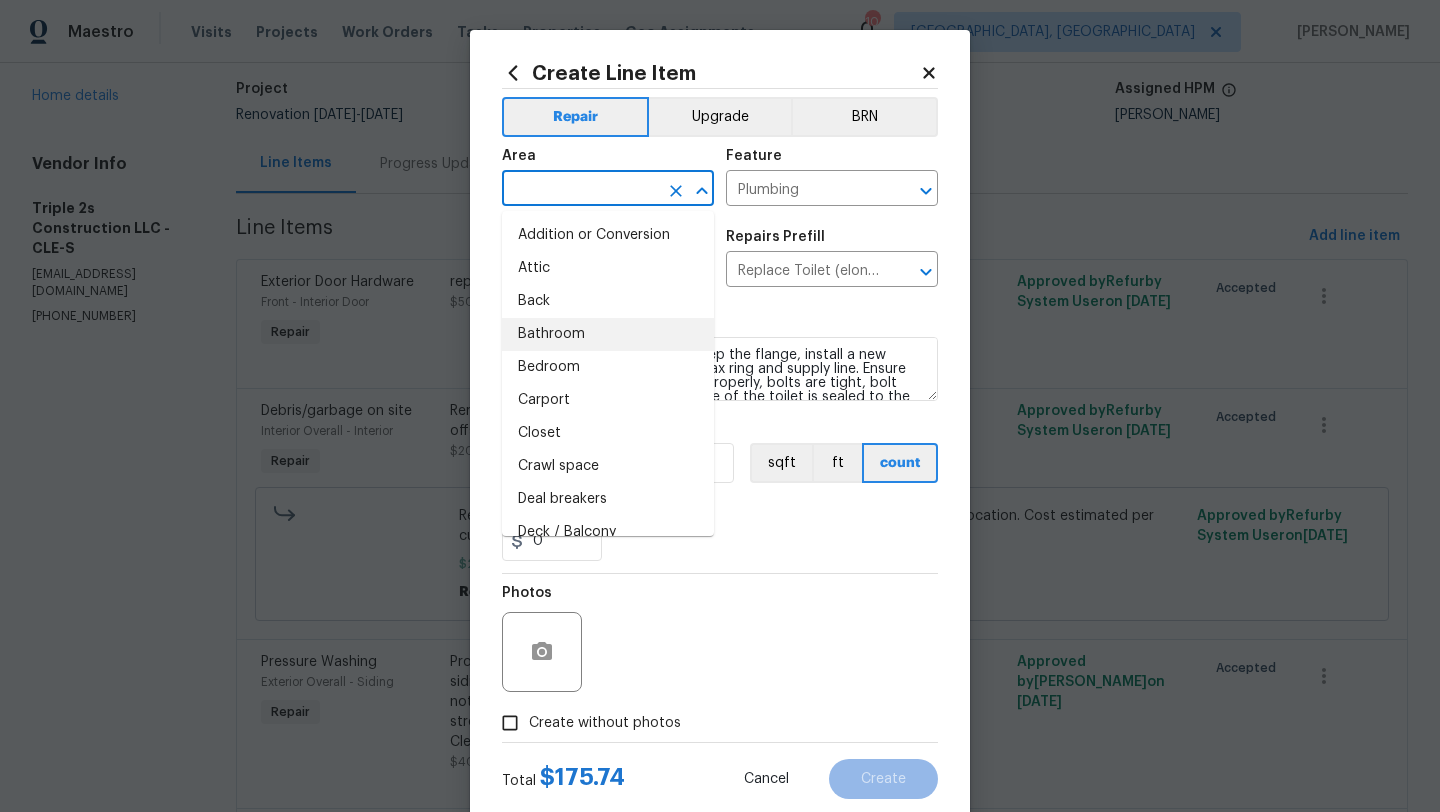 click on "Bathroom" at bounding box center (608, 334) 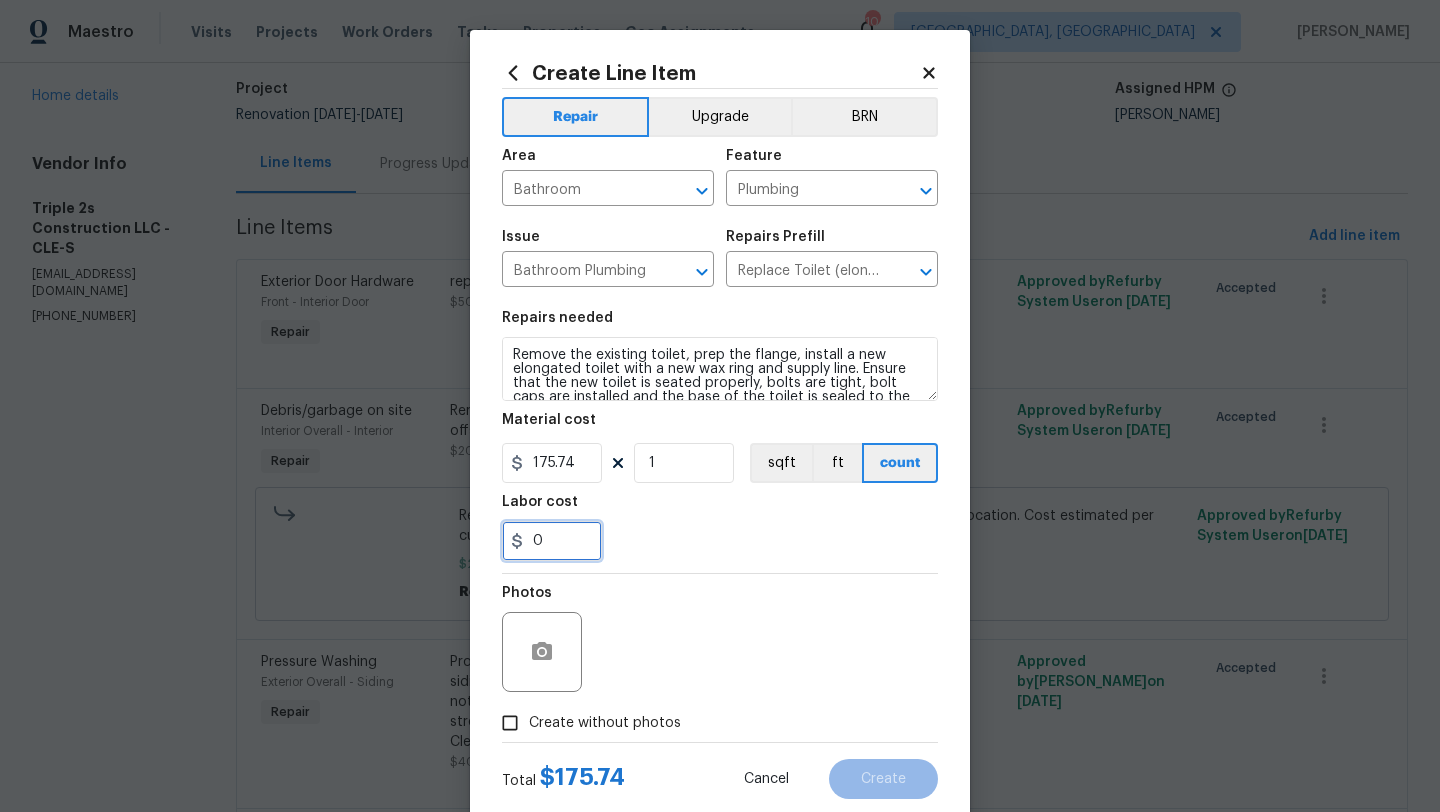 drag, startPoint x: 574, startPoint y: 545, endPoint x: 468, endPoint y: 541, distance: 106.07545 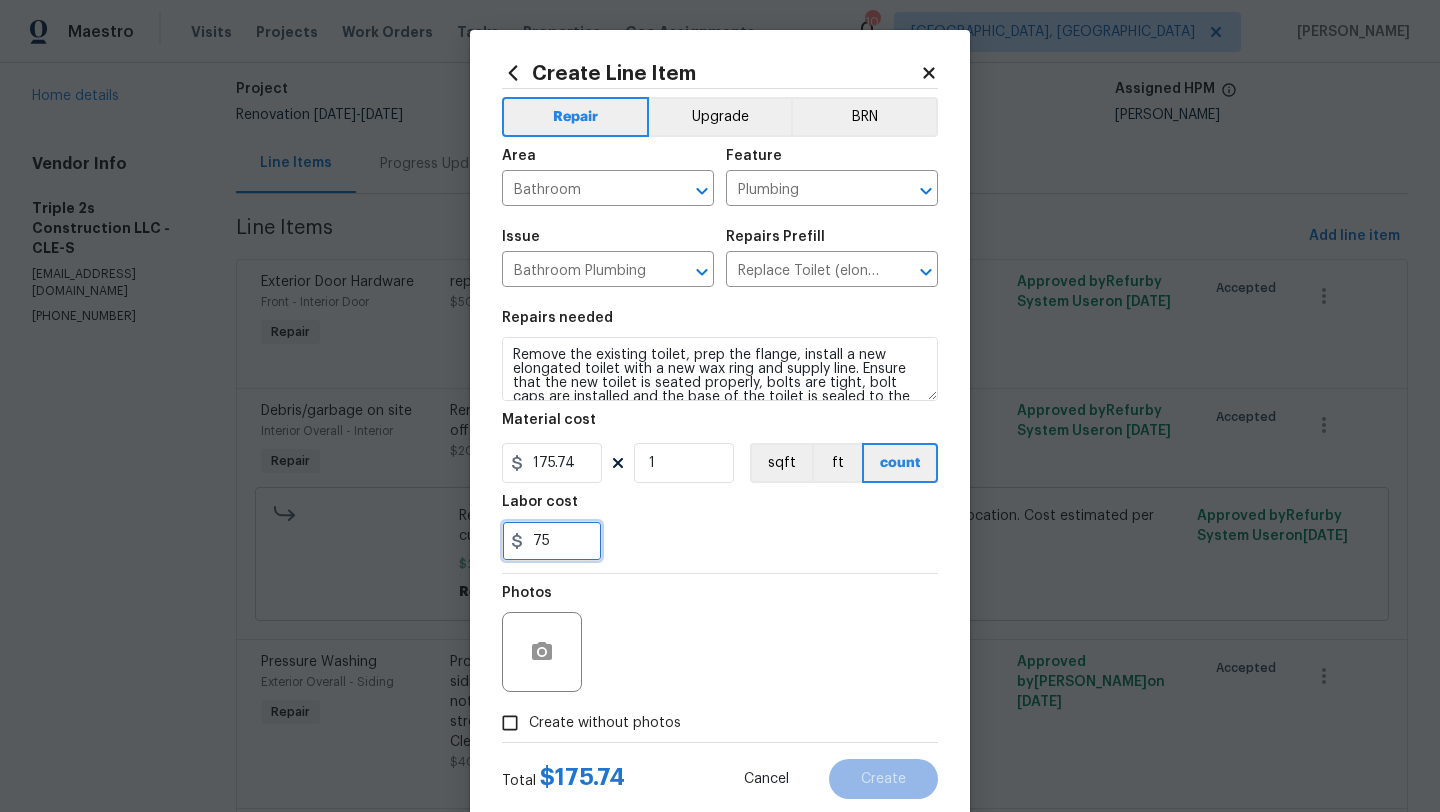 type on "75" 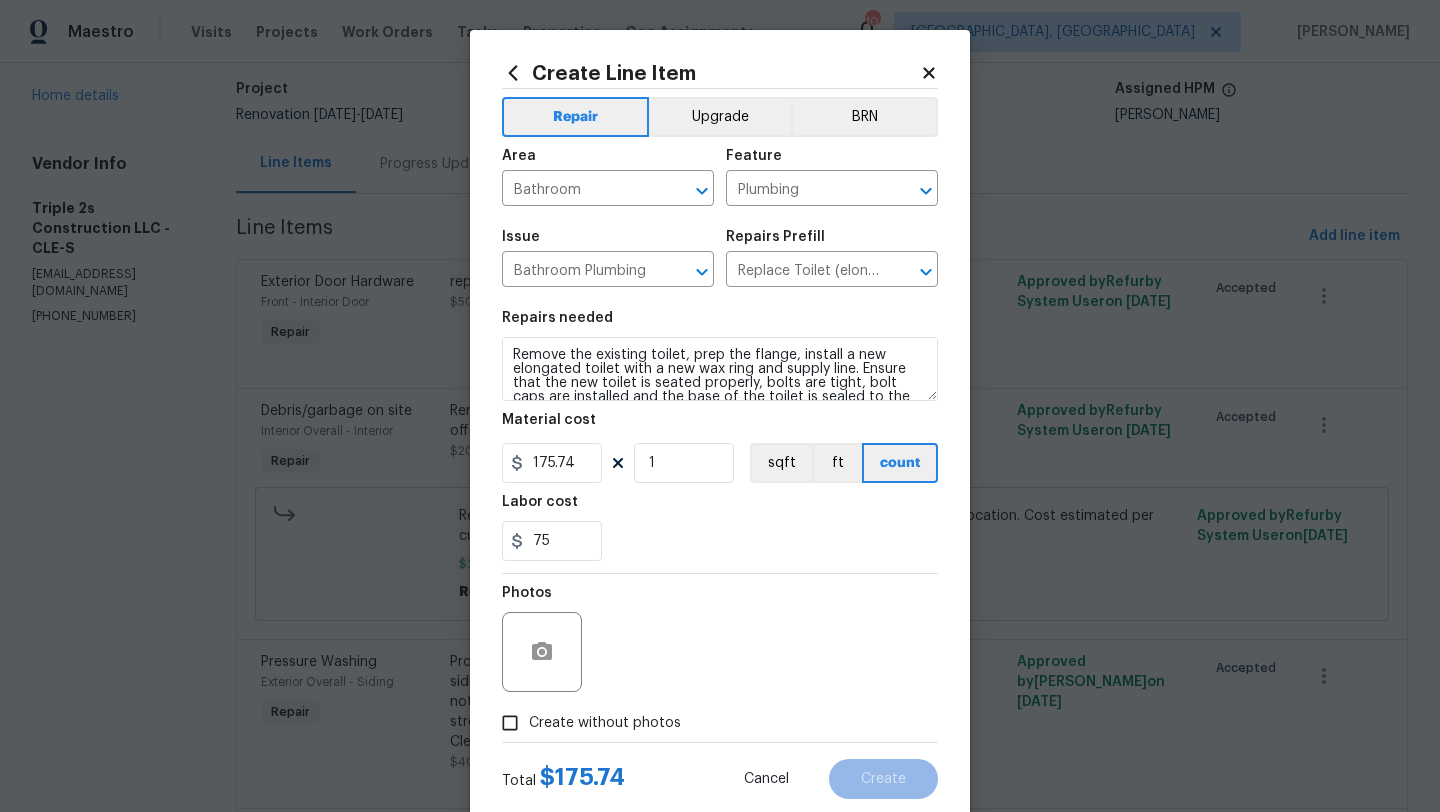 click on "Create without photos" at bounding box center (510, 723) 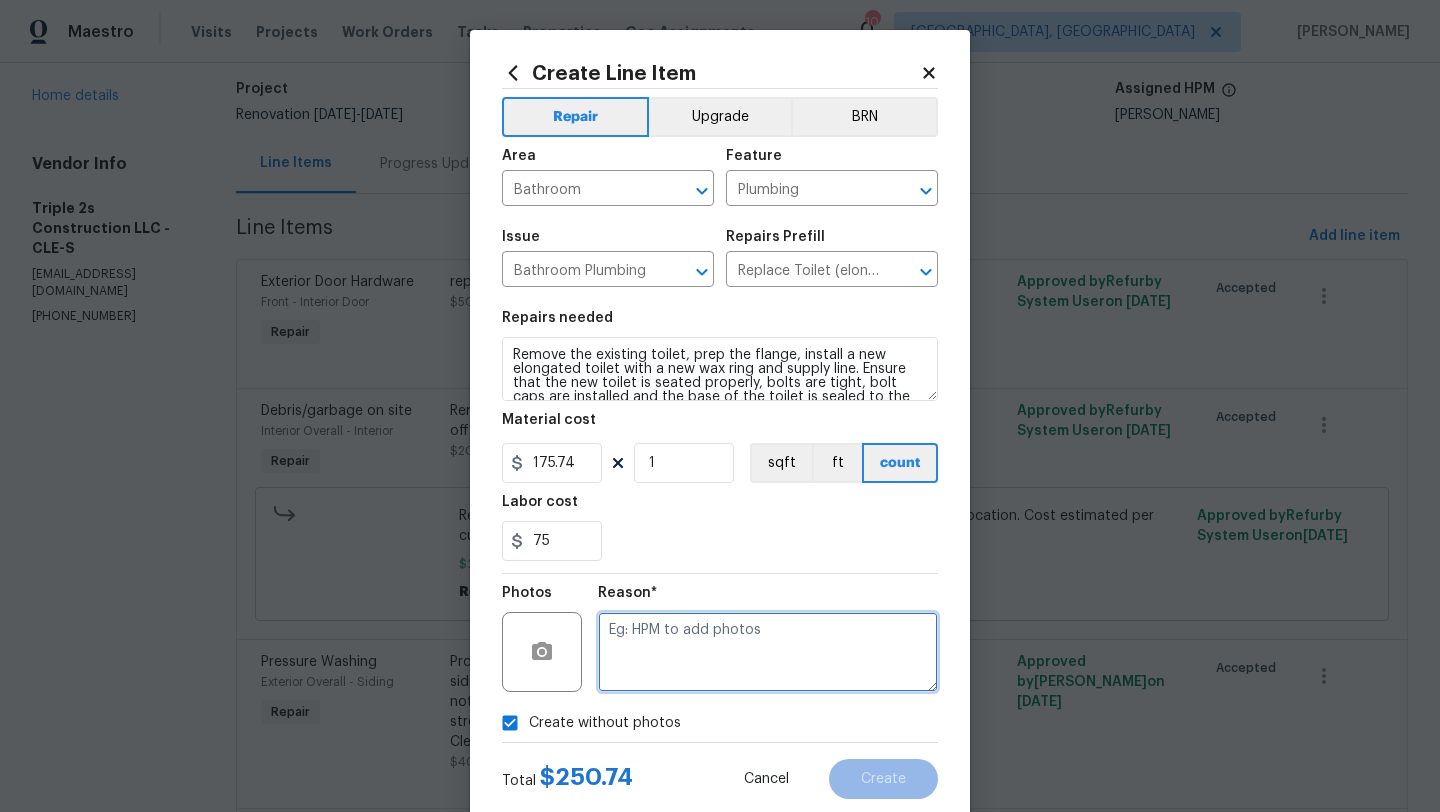 click at bounding box center [768, 652] 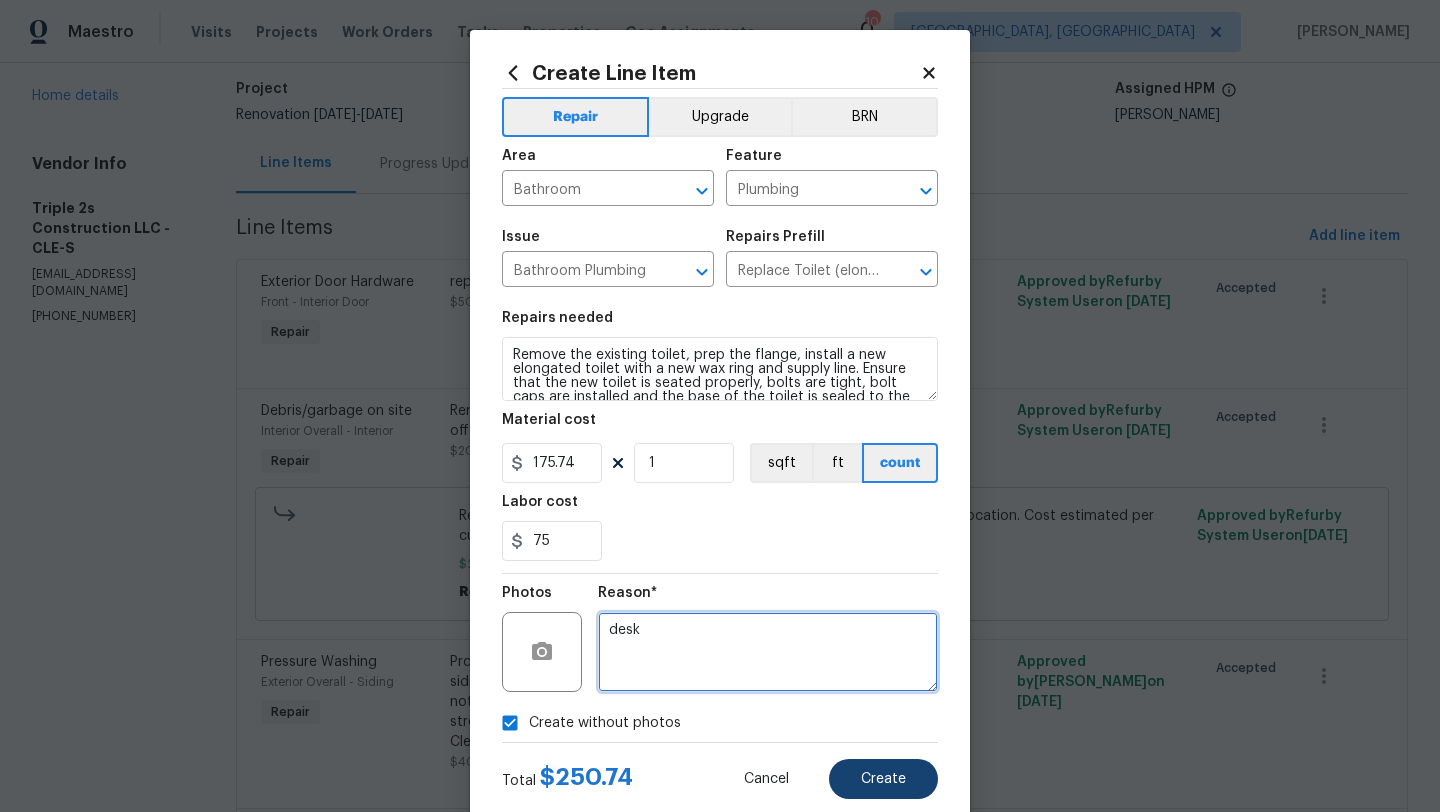 type on "desk" 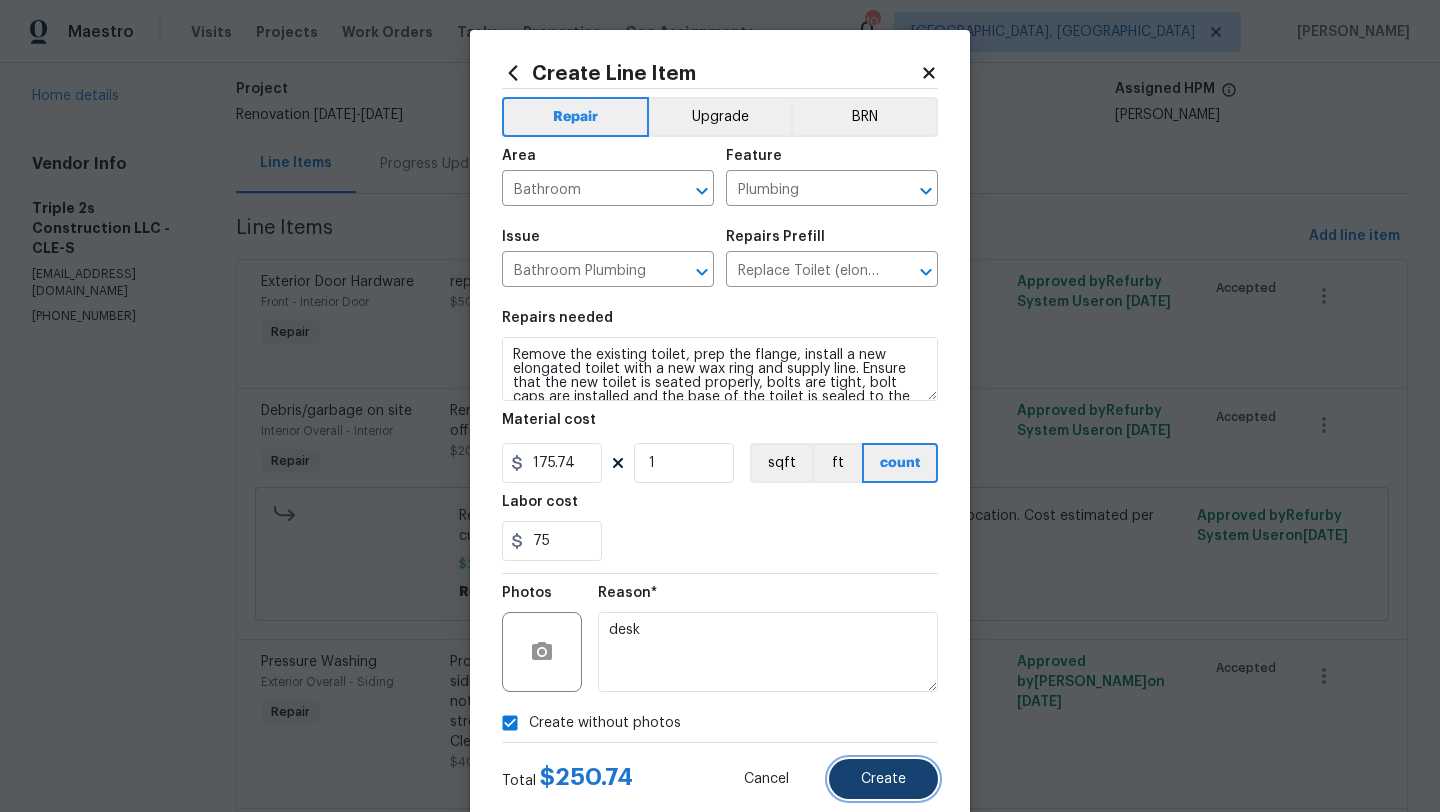 click on "Create" at bounding box center (883, 779) 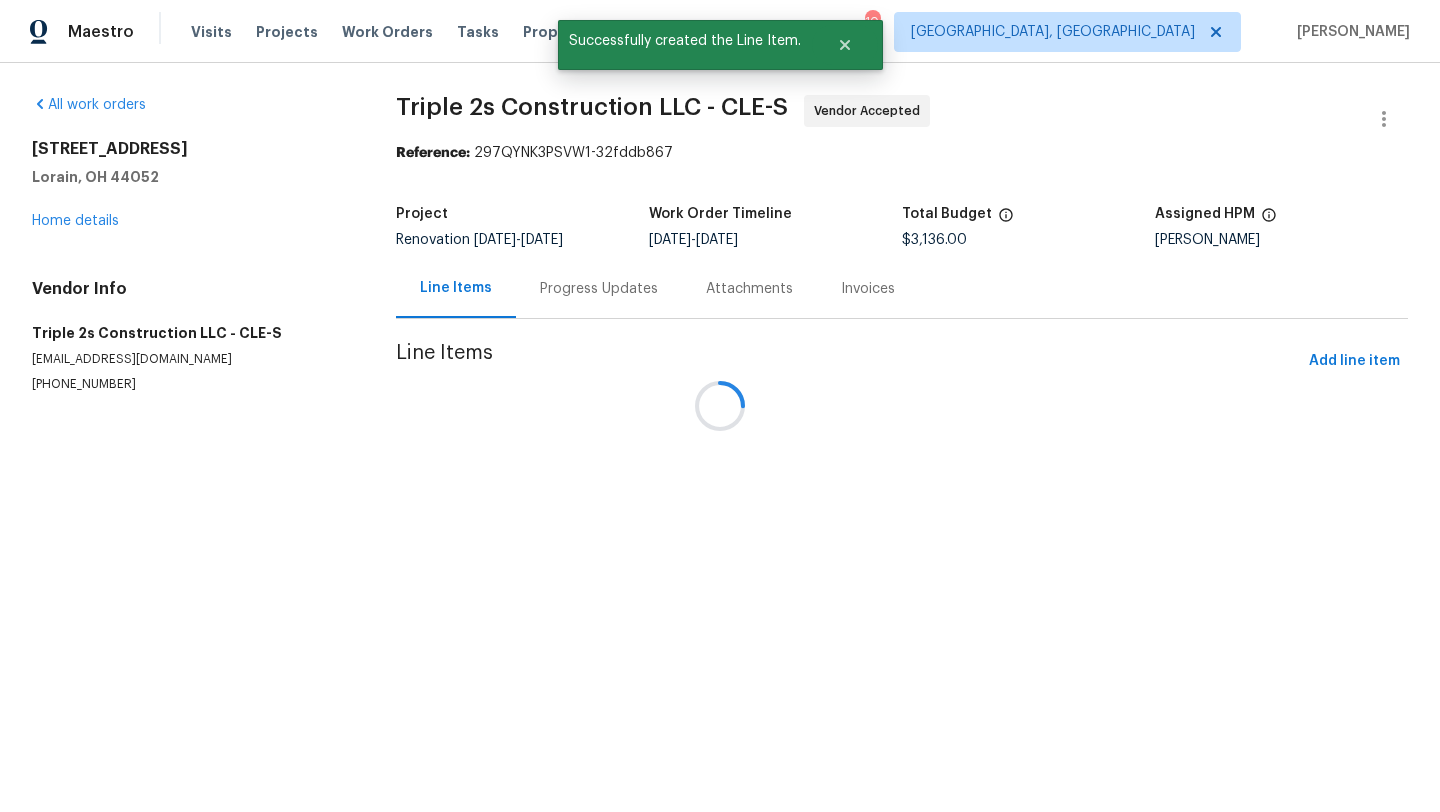 scroll, scrollTop: 0, scrollLeft: 0, axis: both 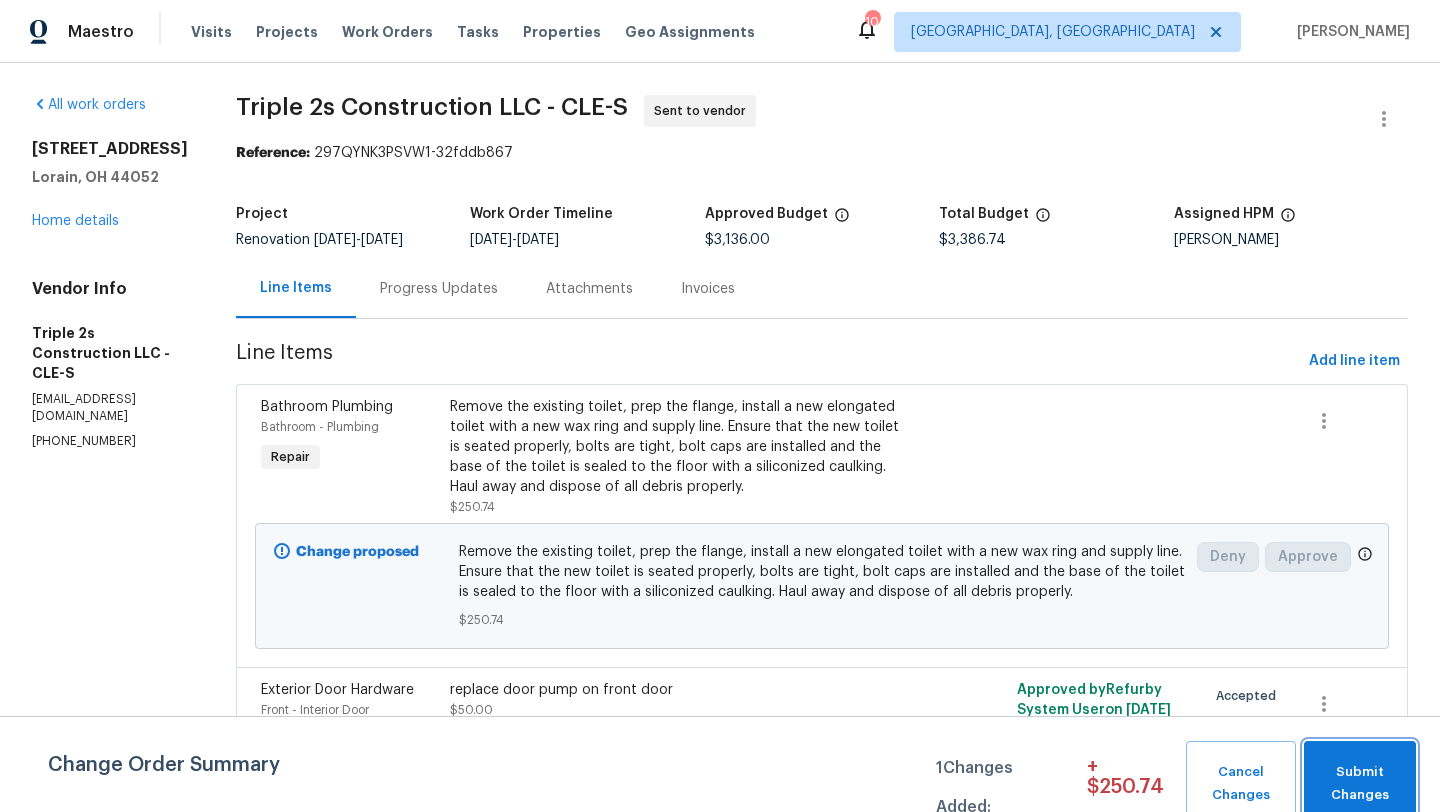 click on "Submit Changes" at bounding box center [1360, 784] 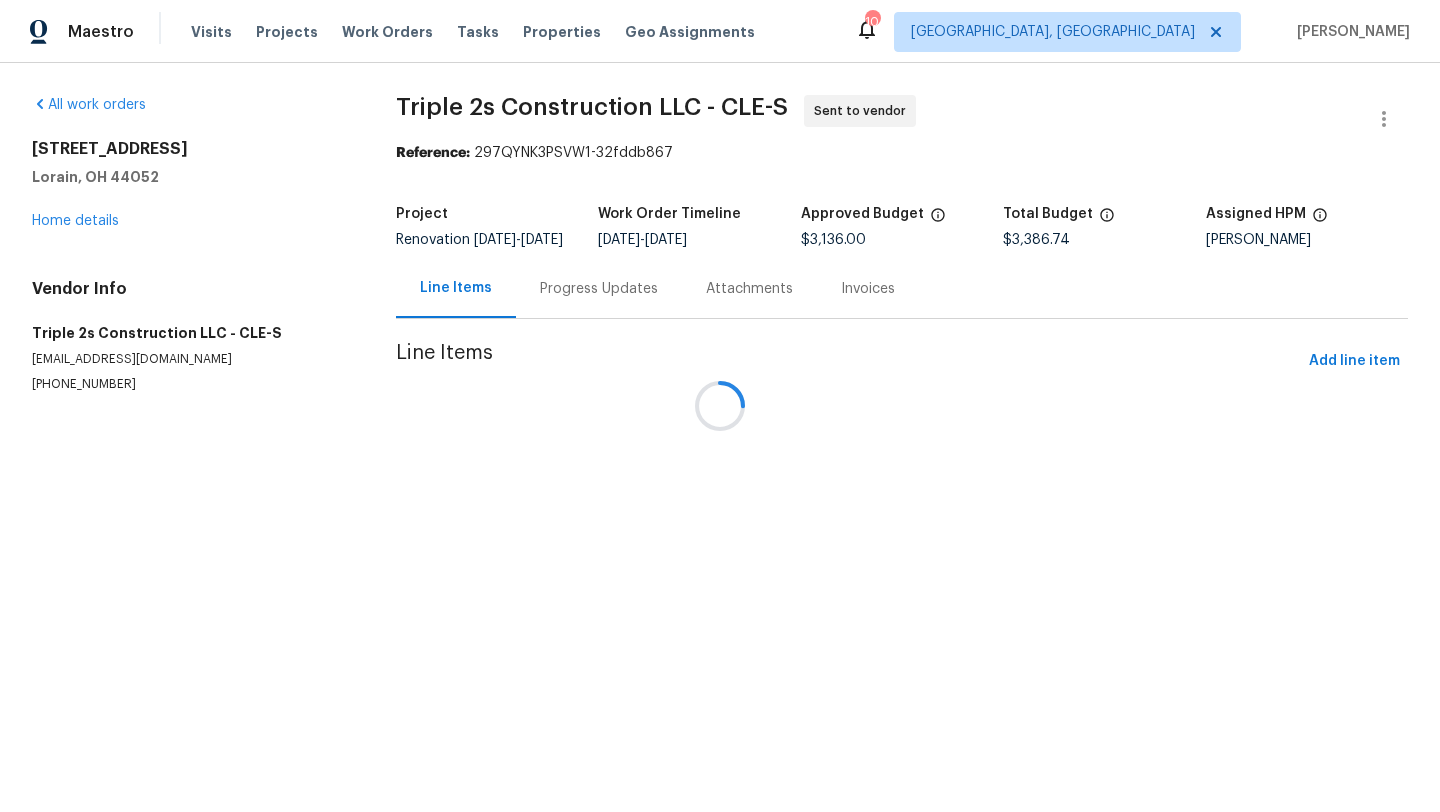 click at bounding box center [720, 406] 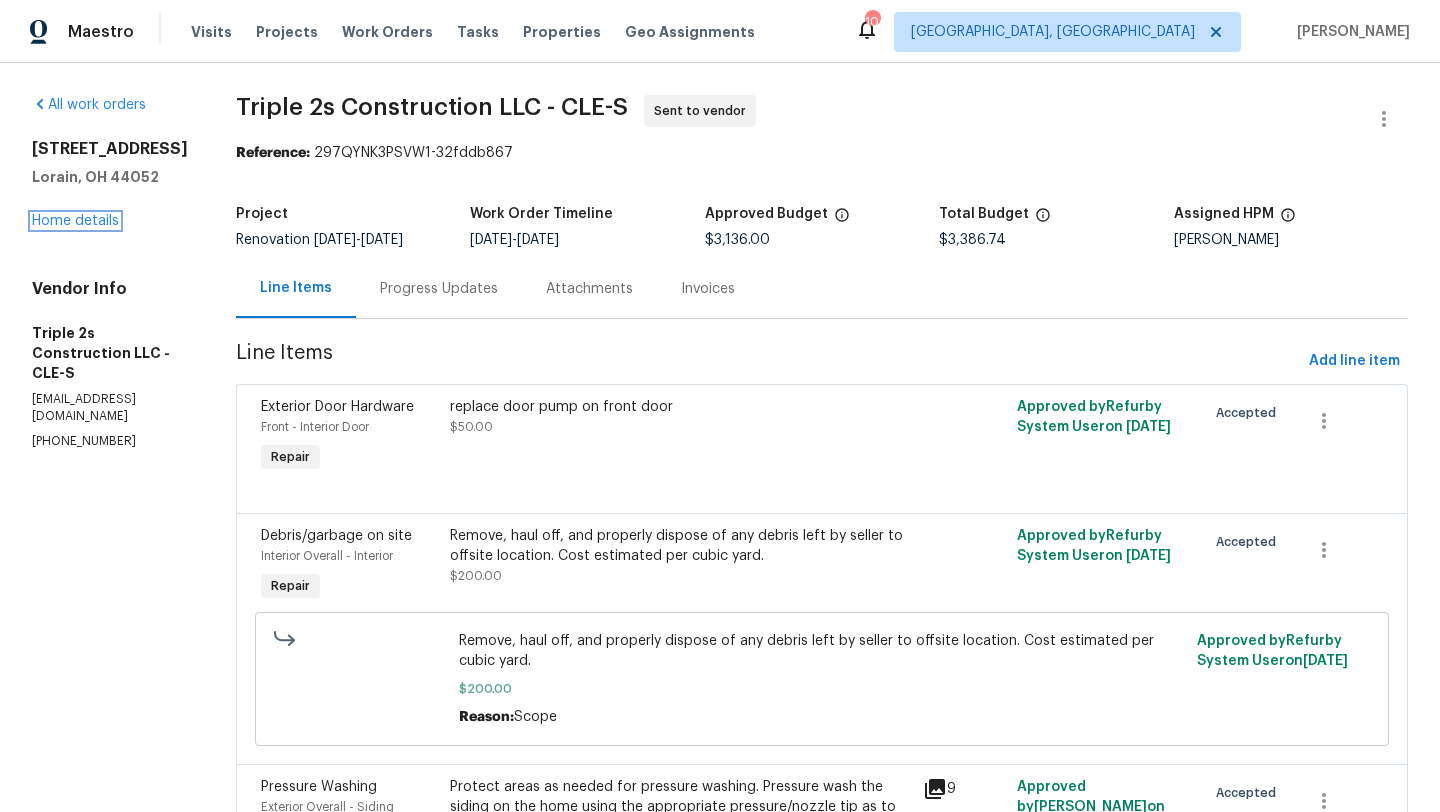 click on "Home details" at bounding box center [75, 221] 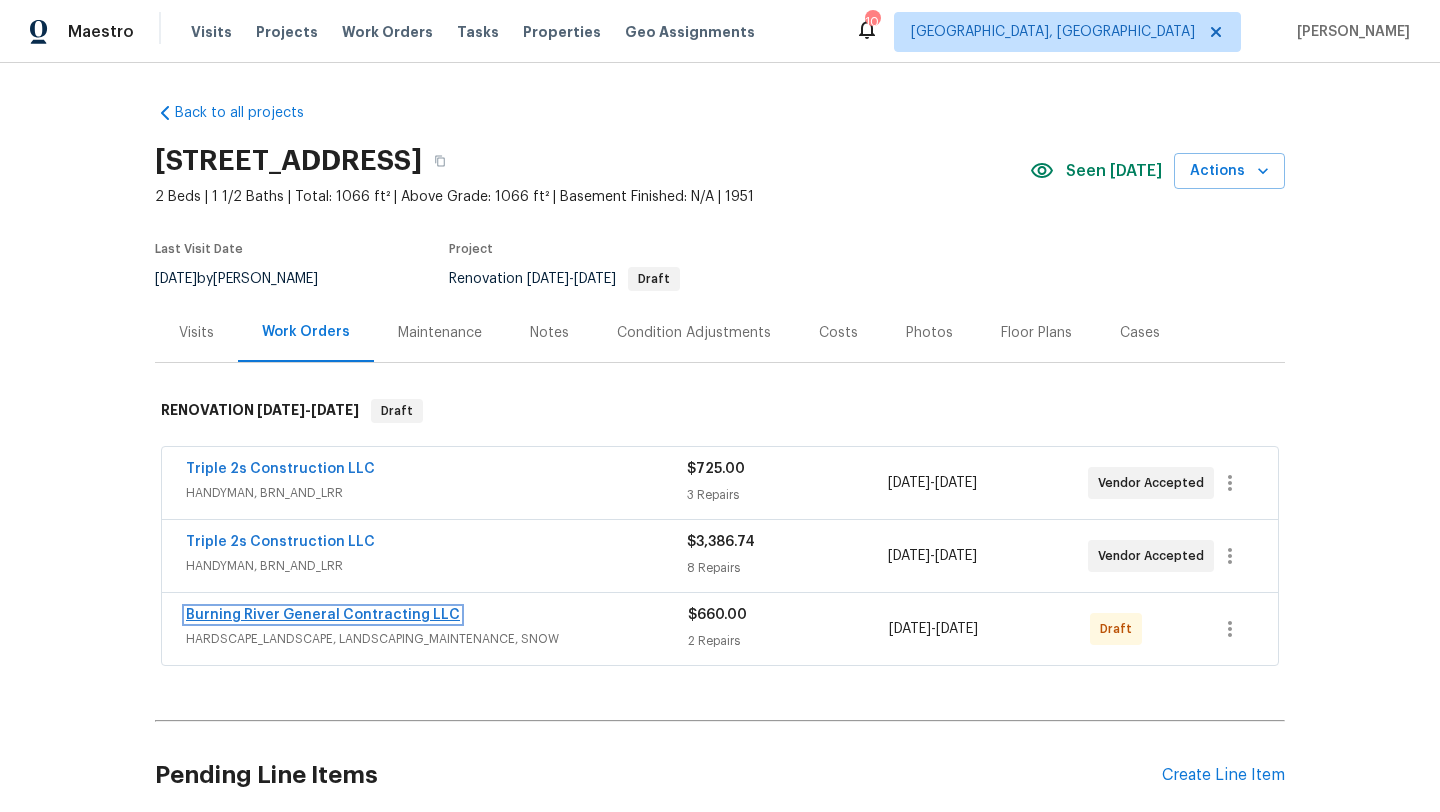 click on "Burning River General Contracting LLC" at bounding box center (323, 615) 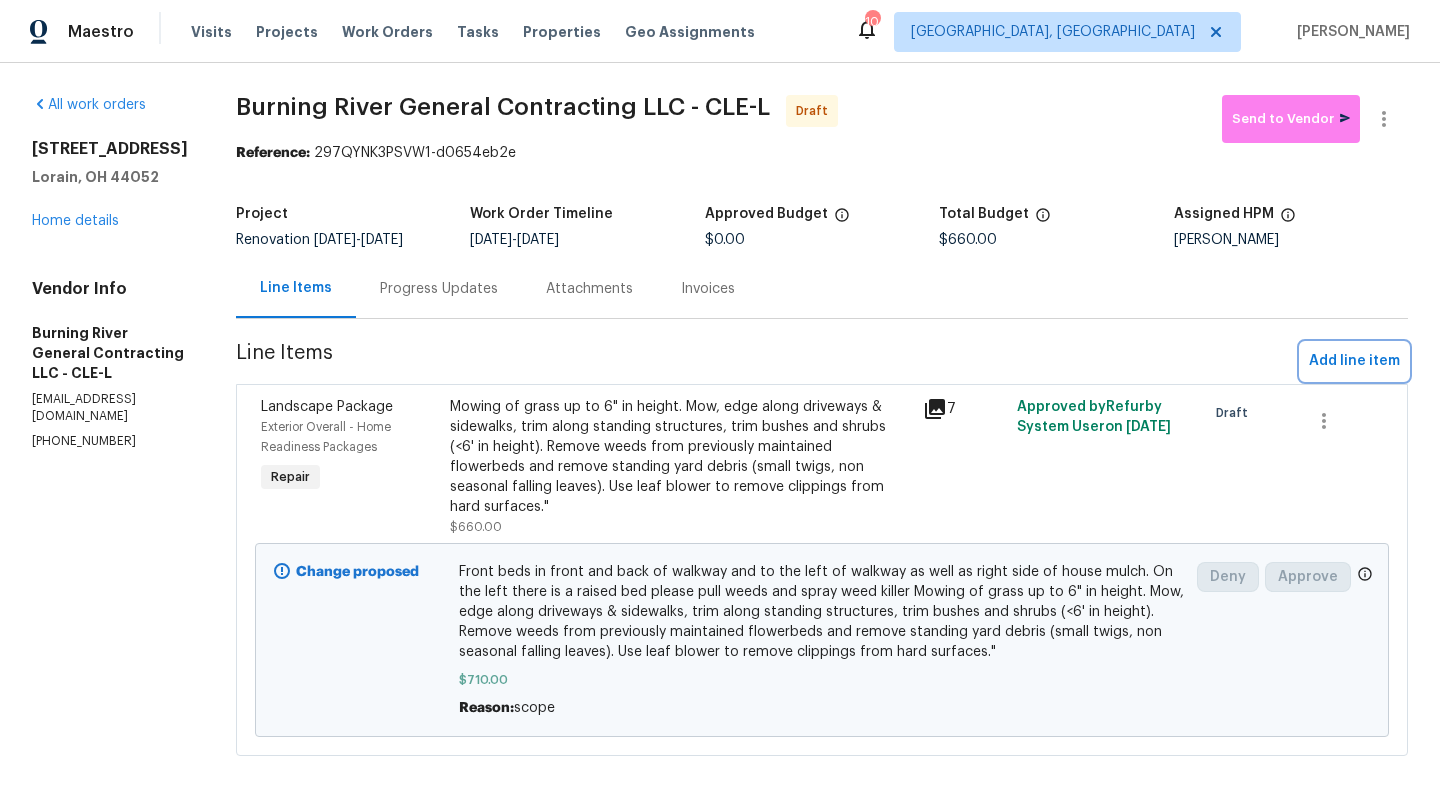 click on "Add line item" at bounding box center [1354, 361] 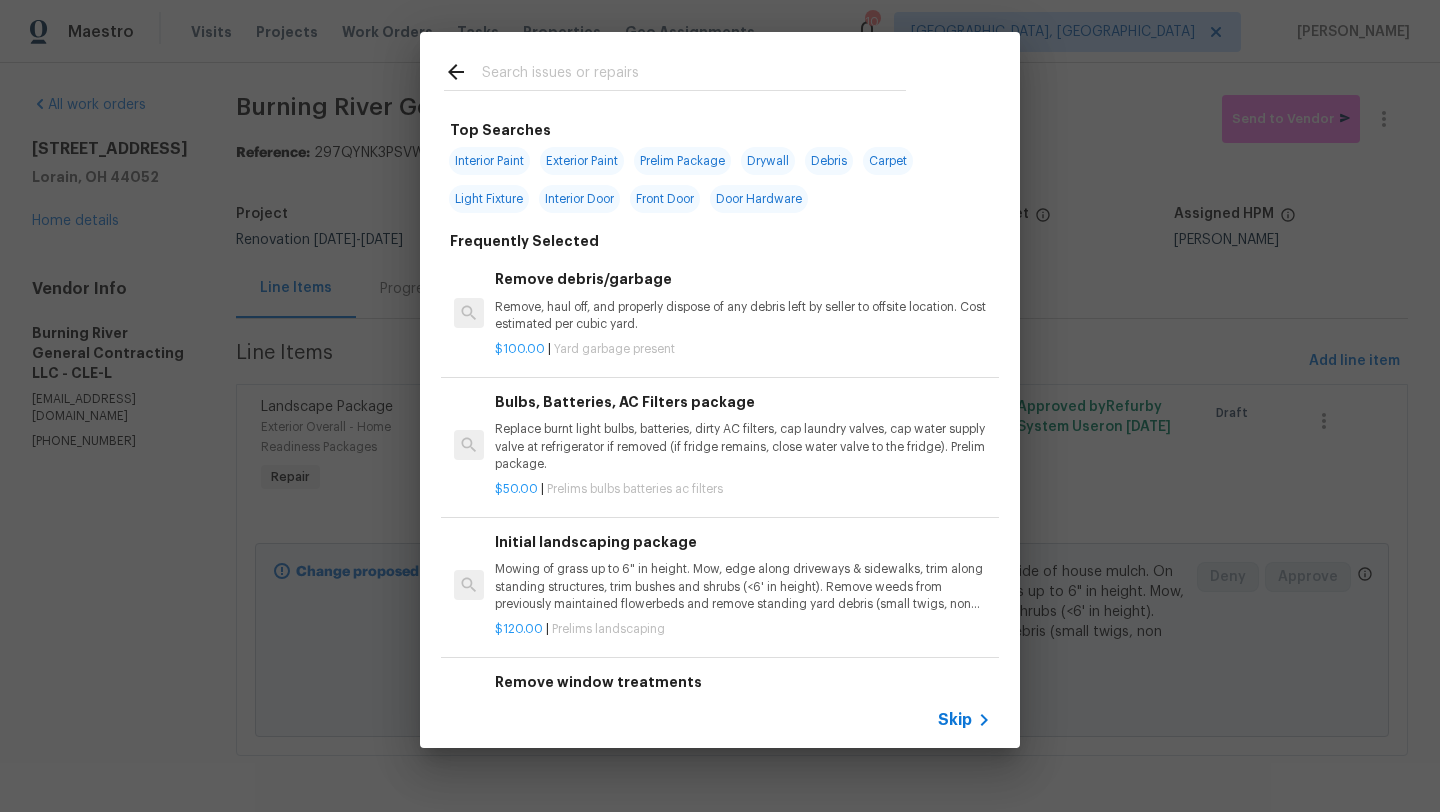 click at bounding box center [694, 75] 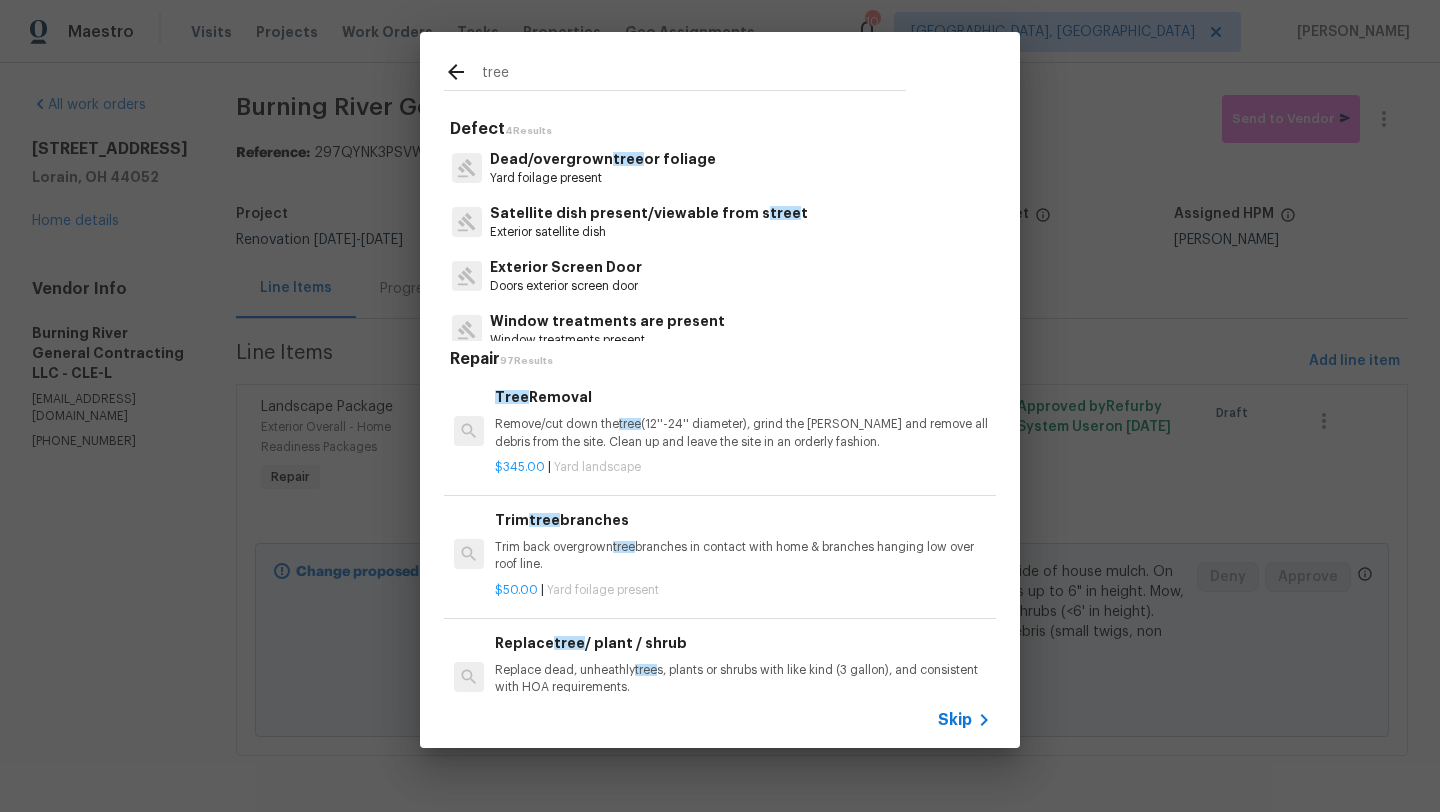 type on "tree" 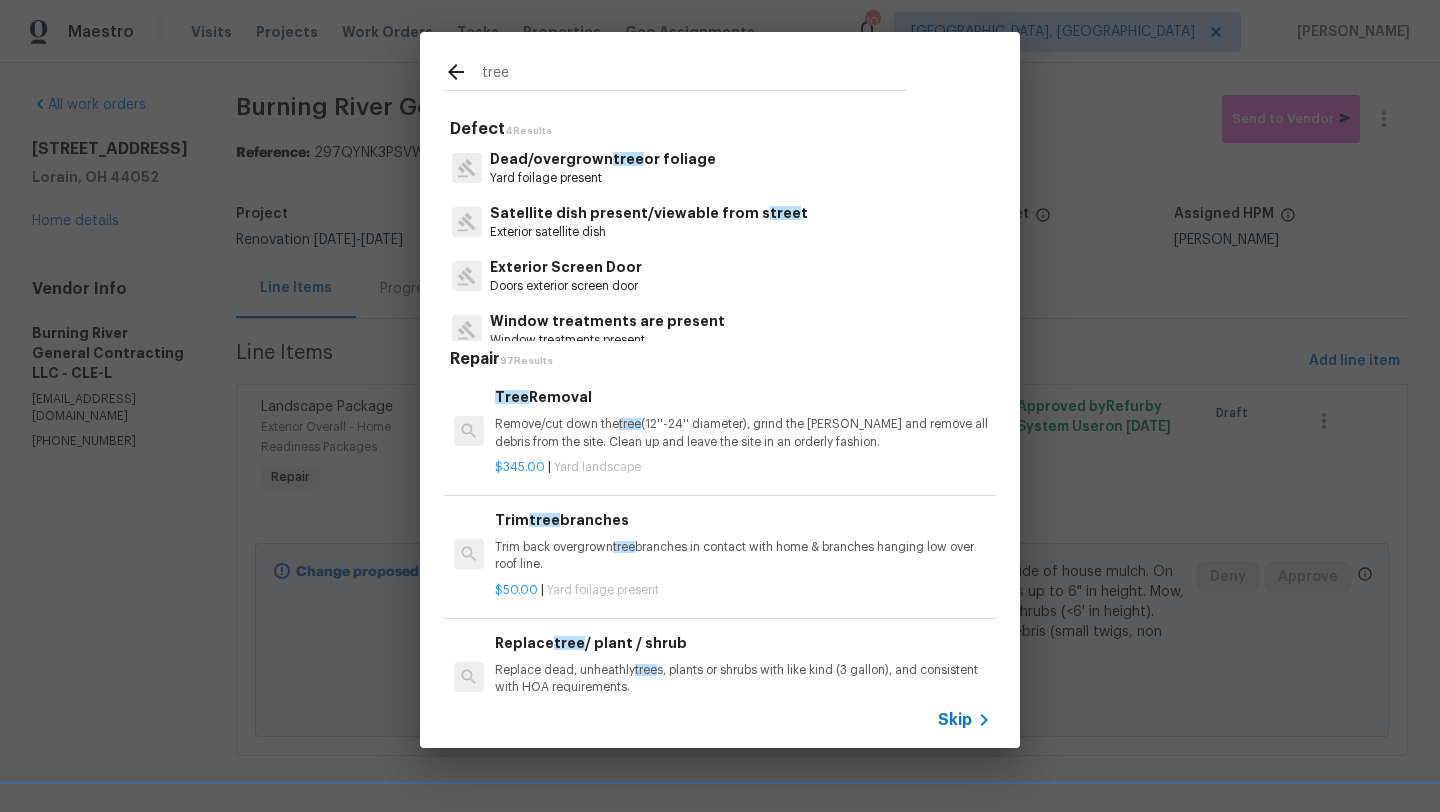 click on "Trim back overgrown  tree  branches in contact with home & branches hanging low over roof line." at bounding box center [743, 556] 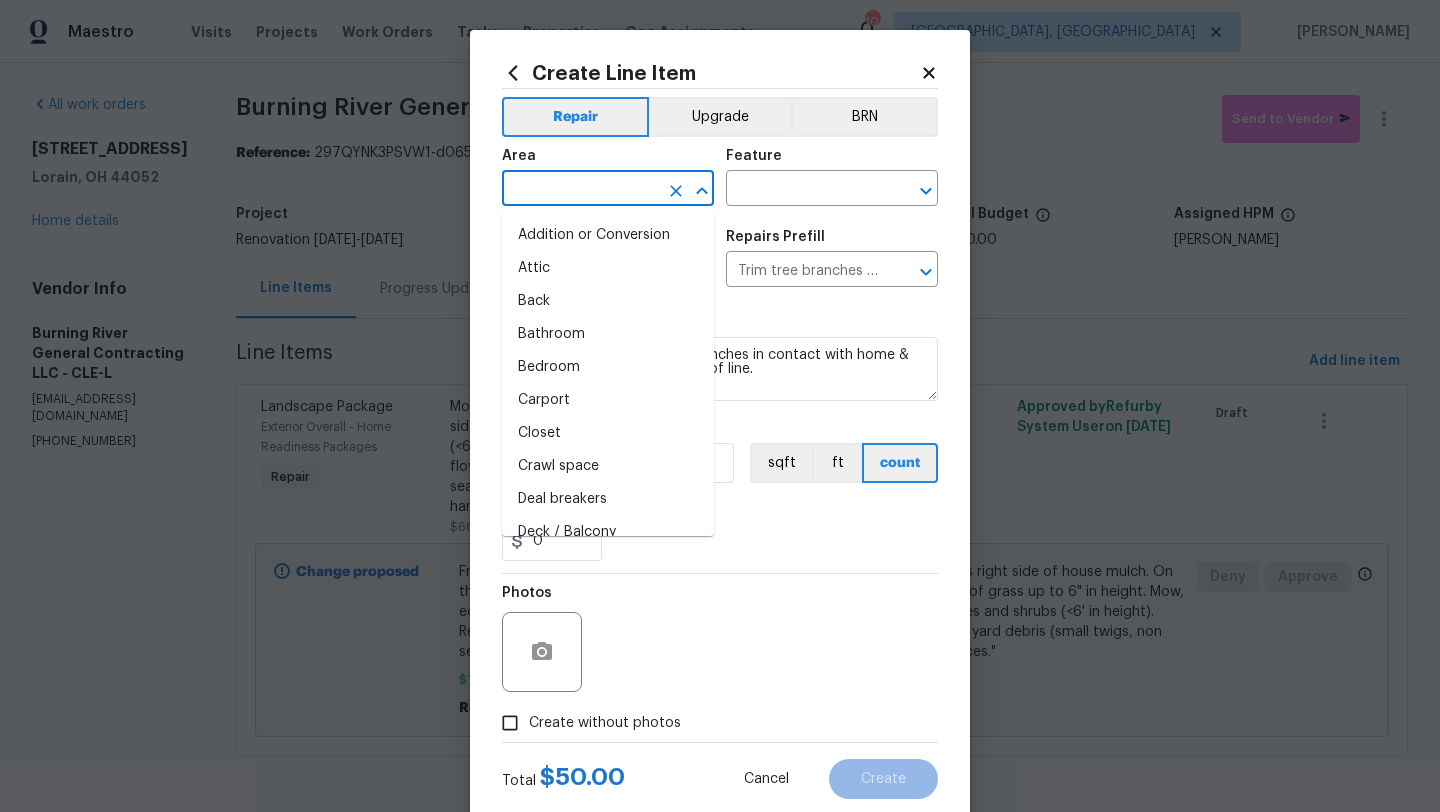 click at bounding box center (580, 190) 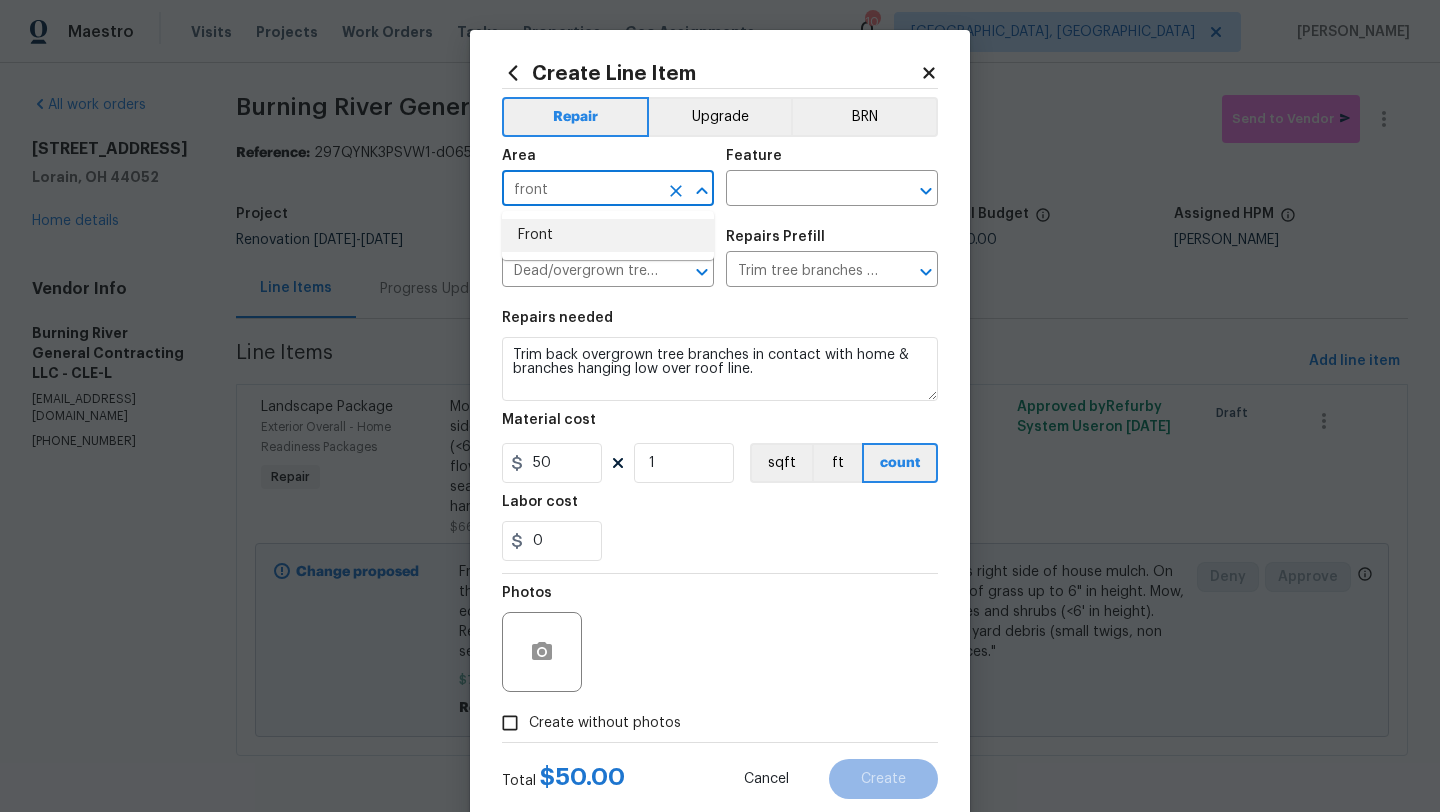click on "Front" at bounding box center [608, 235] 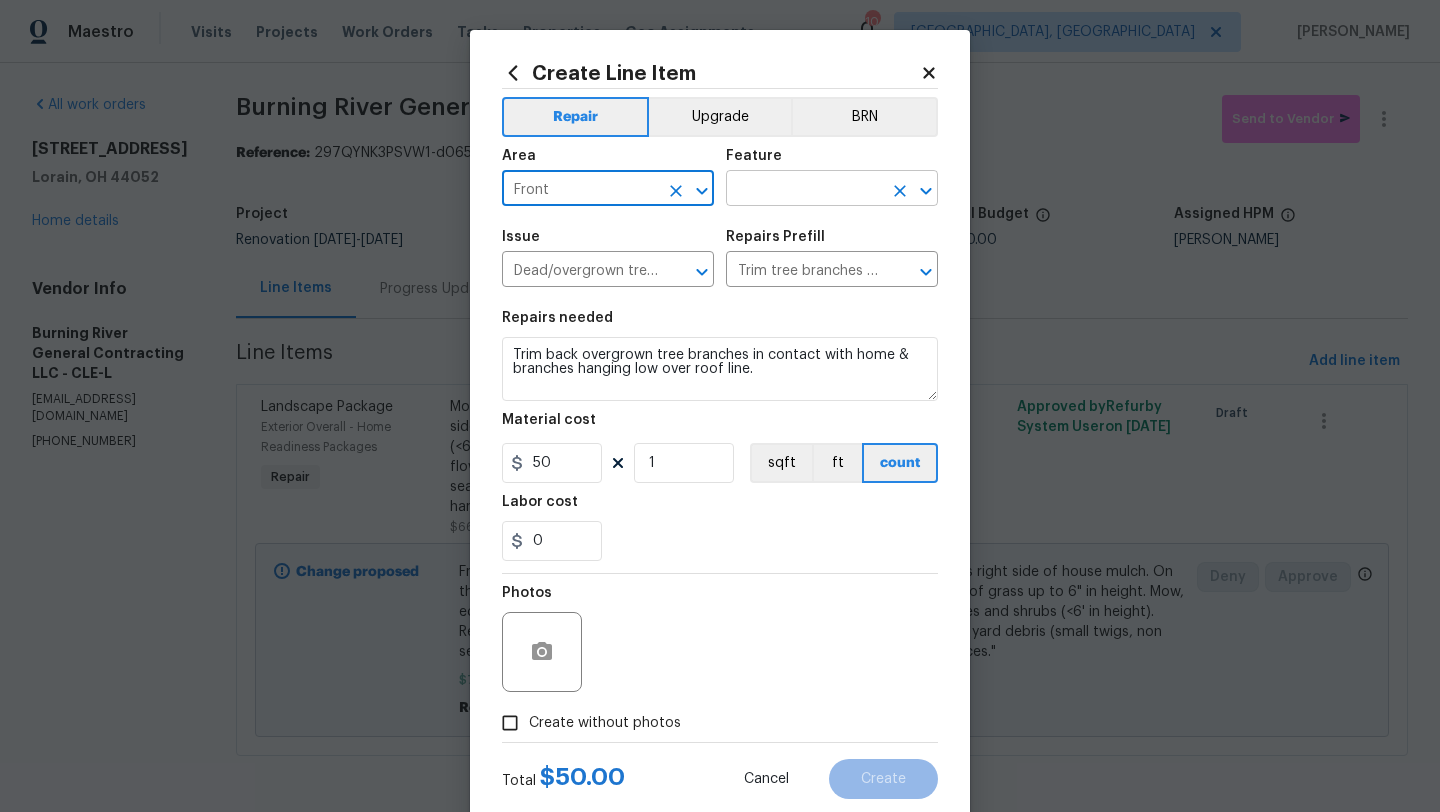 type on "Front" 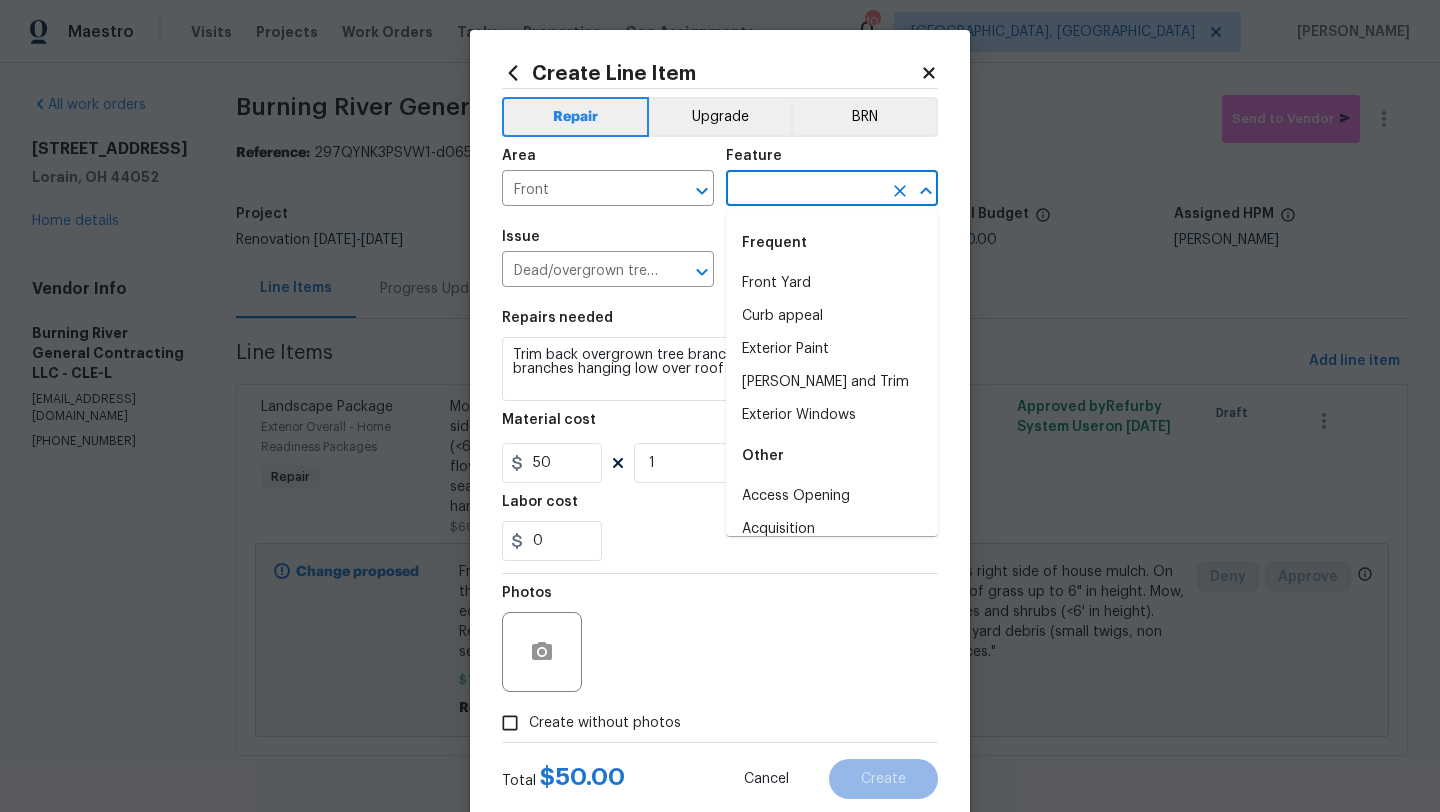 click at bounding box center [804, 190] 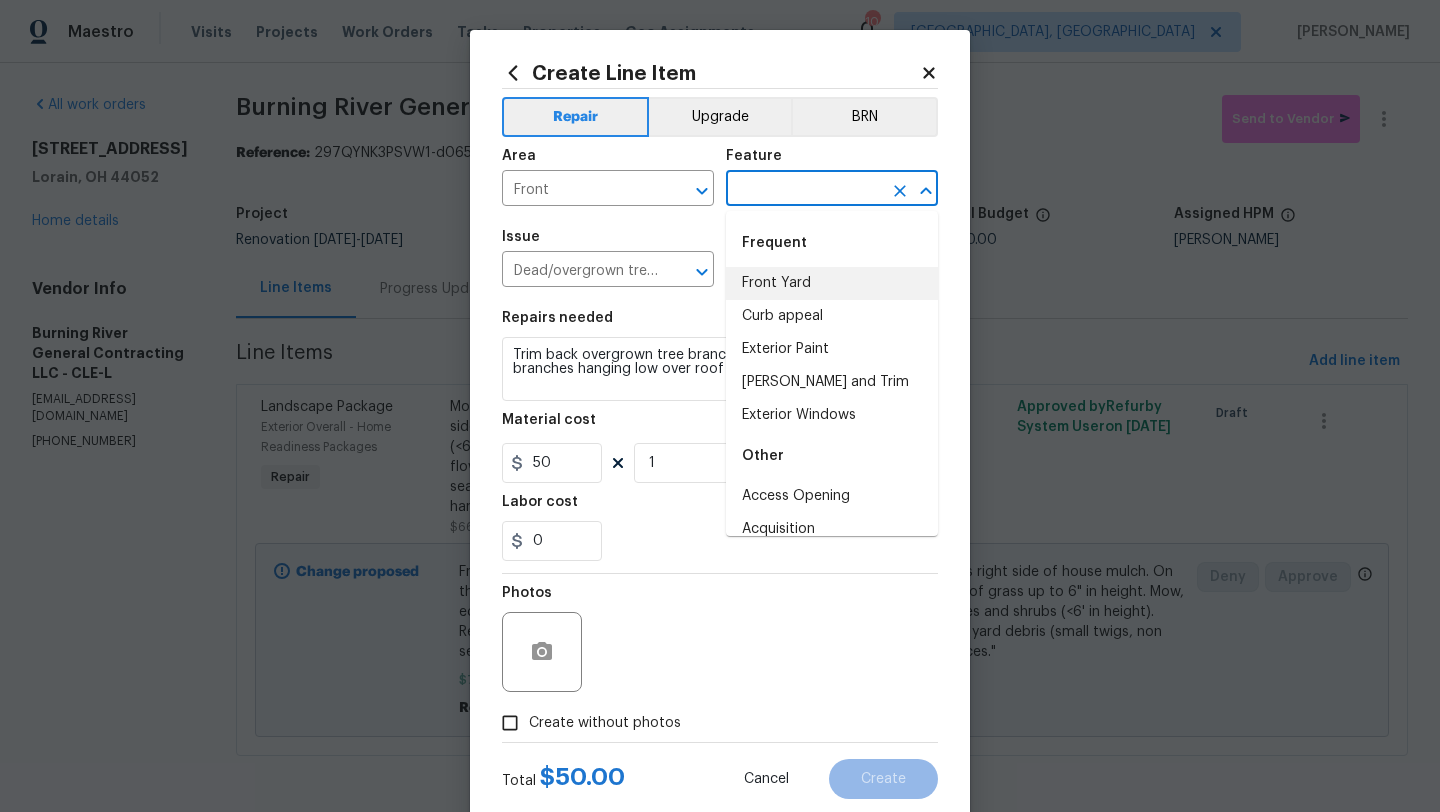 click on "Front Yard" at bounding box center (832, 283) 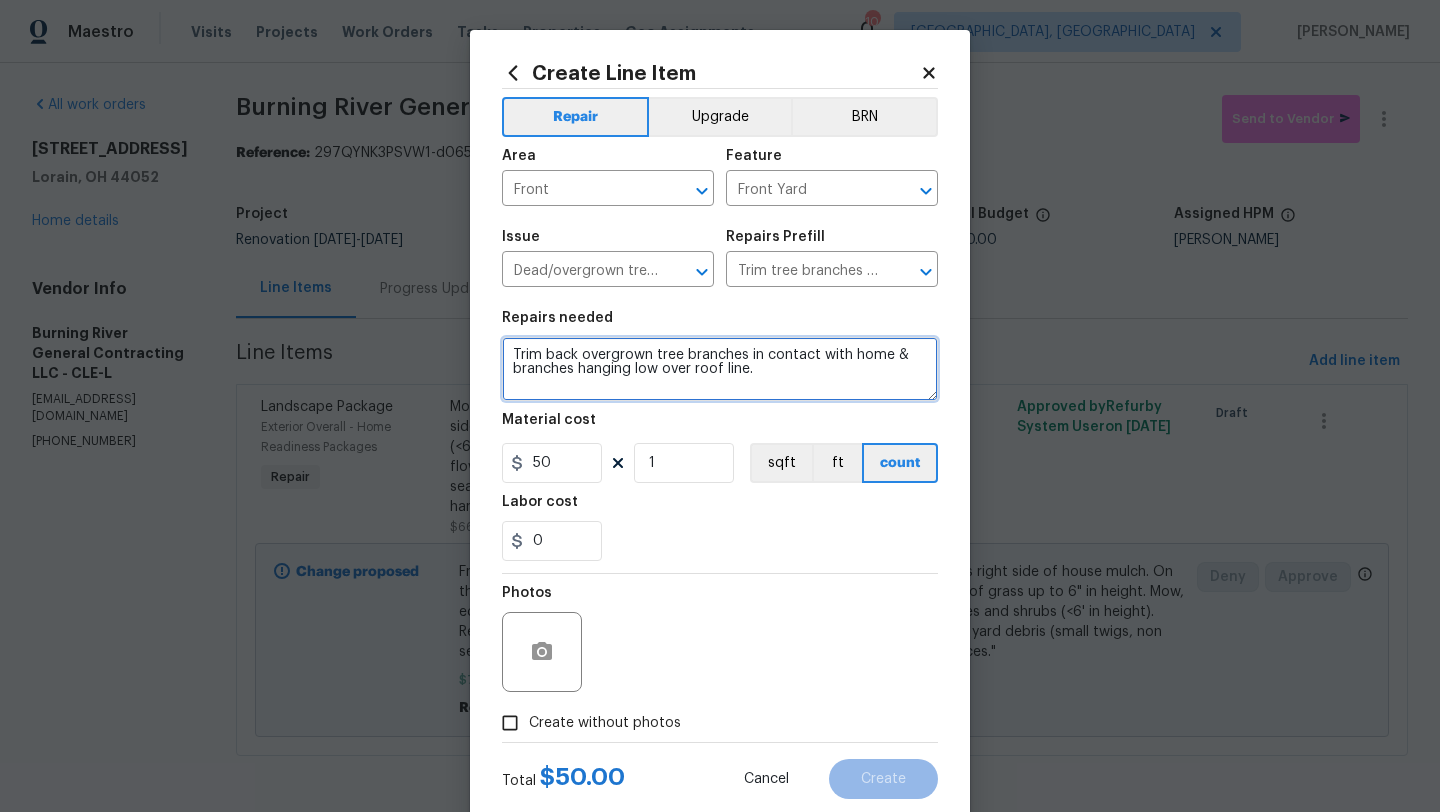 click on "Trim back overgrown tree branches in contact with home & branches hanging low over roof line." at bounding box center (720, 369) 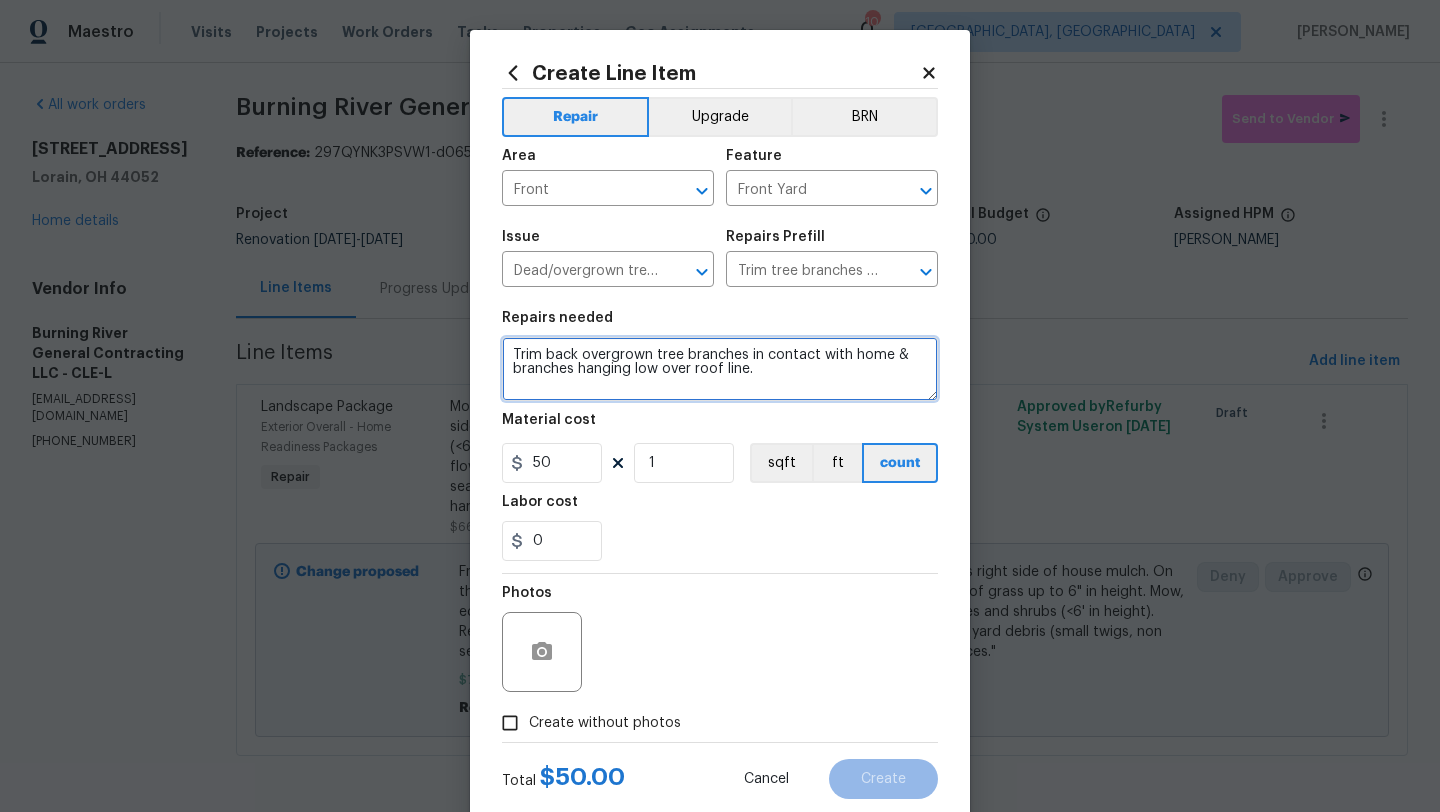 click on "Trim back overgrown tree branches in contact with home & branches hanging low over roof line." at bounding box center (720, 369) 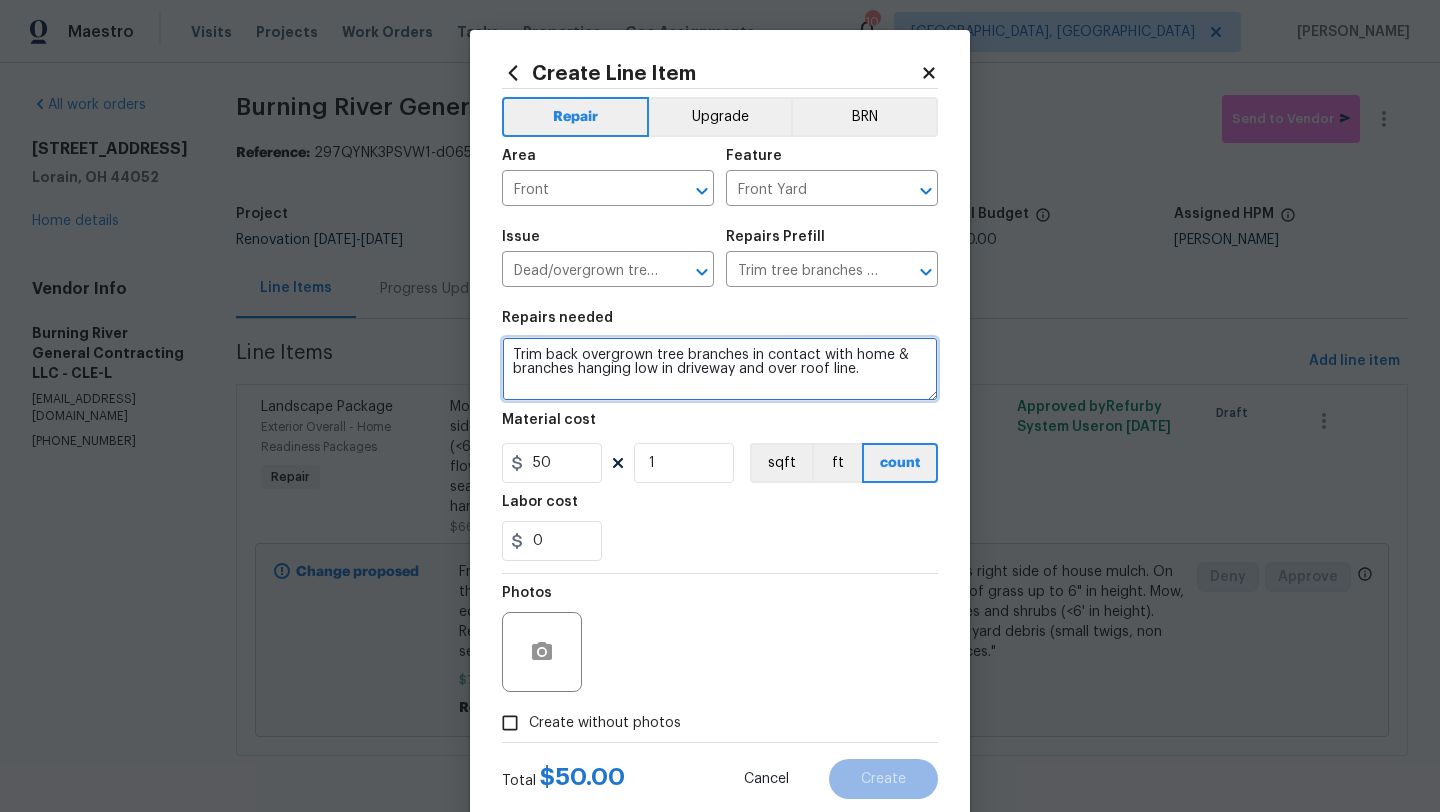 type on "Trim back overgrown tree branches in contact with home & branches hanging low in driveway and over roof line." 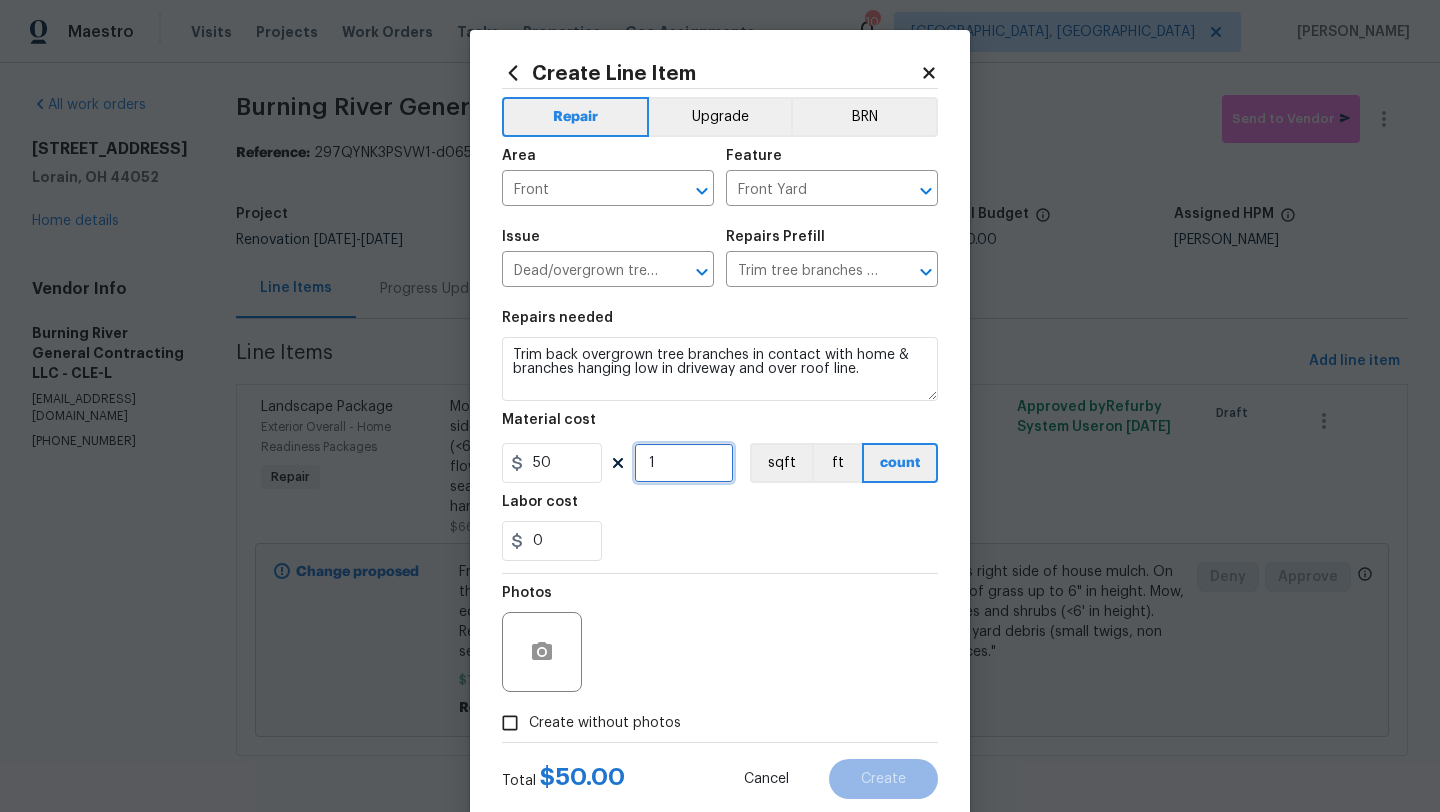 drag, startPoint x: 671, startPoint y: 476, endPoint x: 637, endPoint y: 468, distance: 34.928497 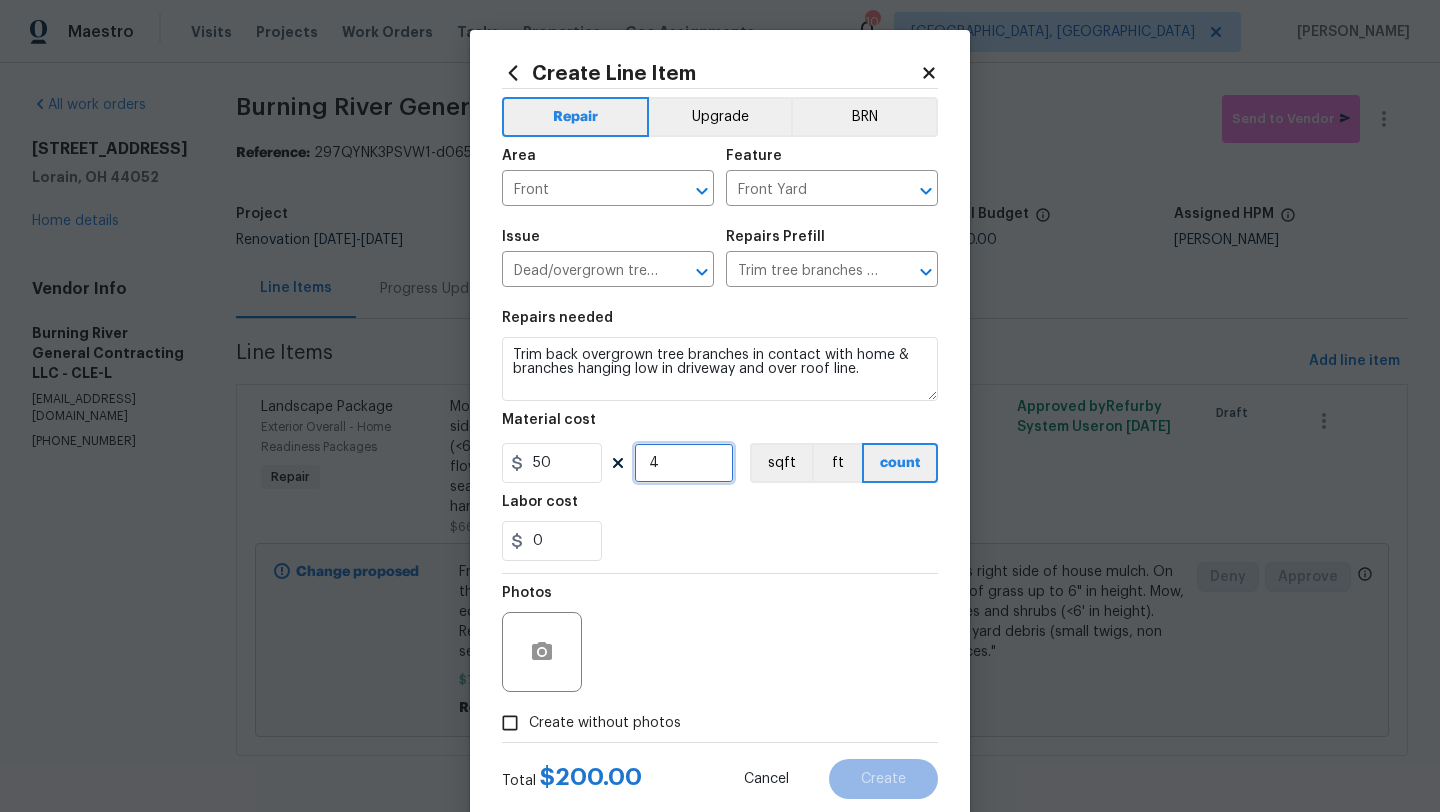 type on "4" 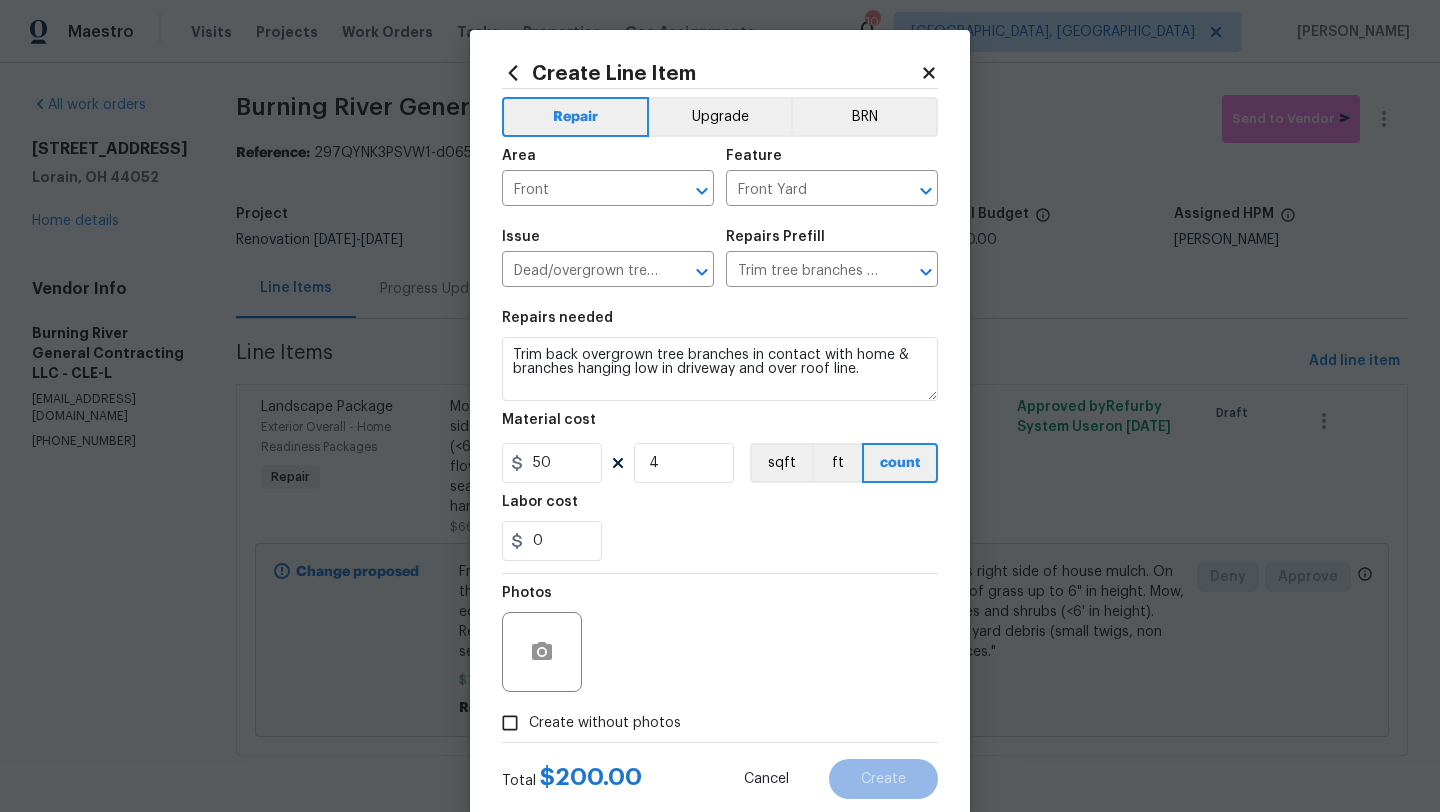 click on "Photos" at bounding box center (720, 639) 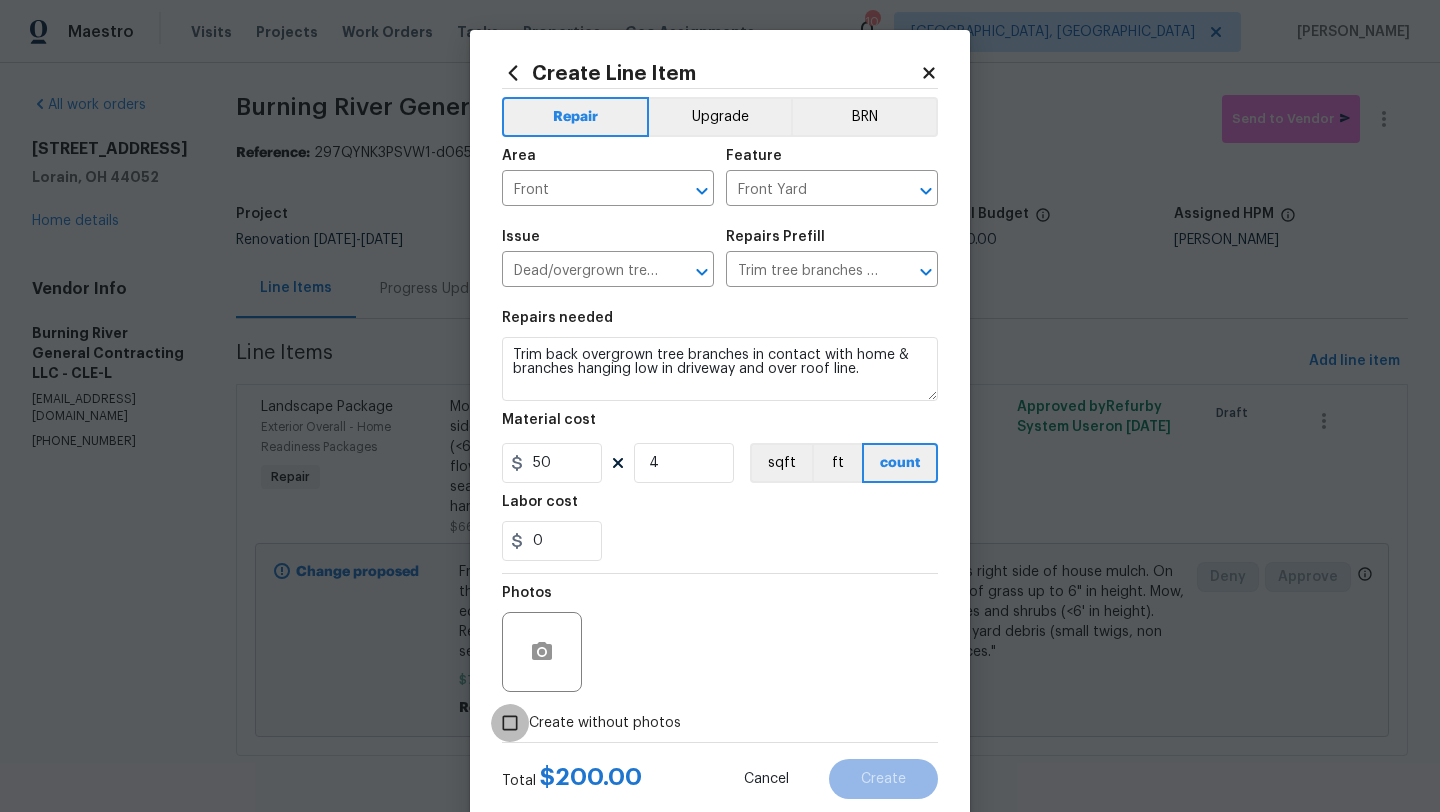 click on "Create without photos" at bounding box center (510, 723) 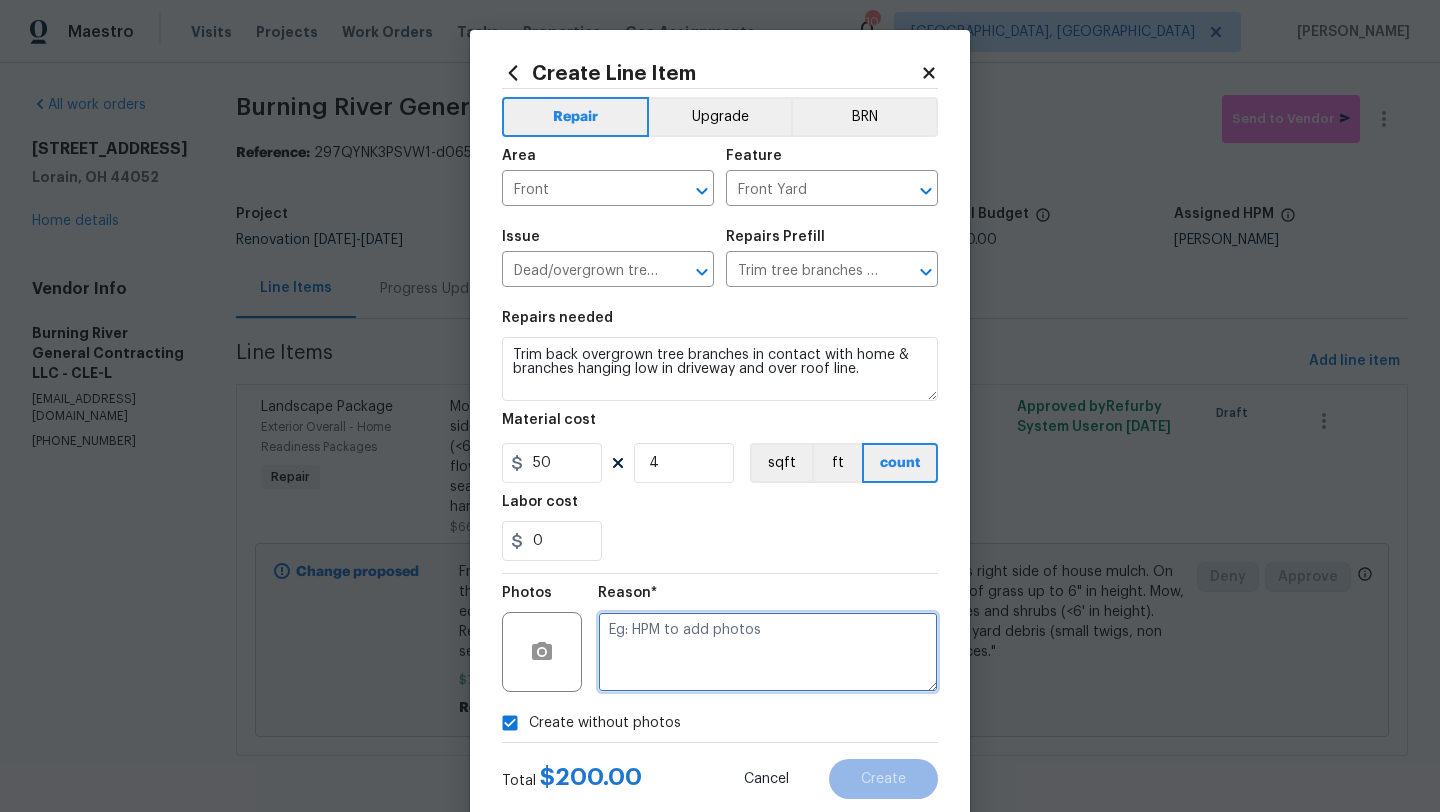 click at bounding box center [768, 652] 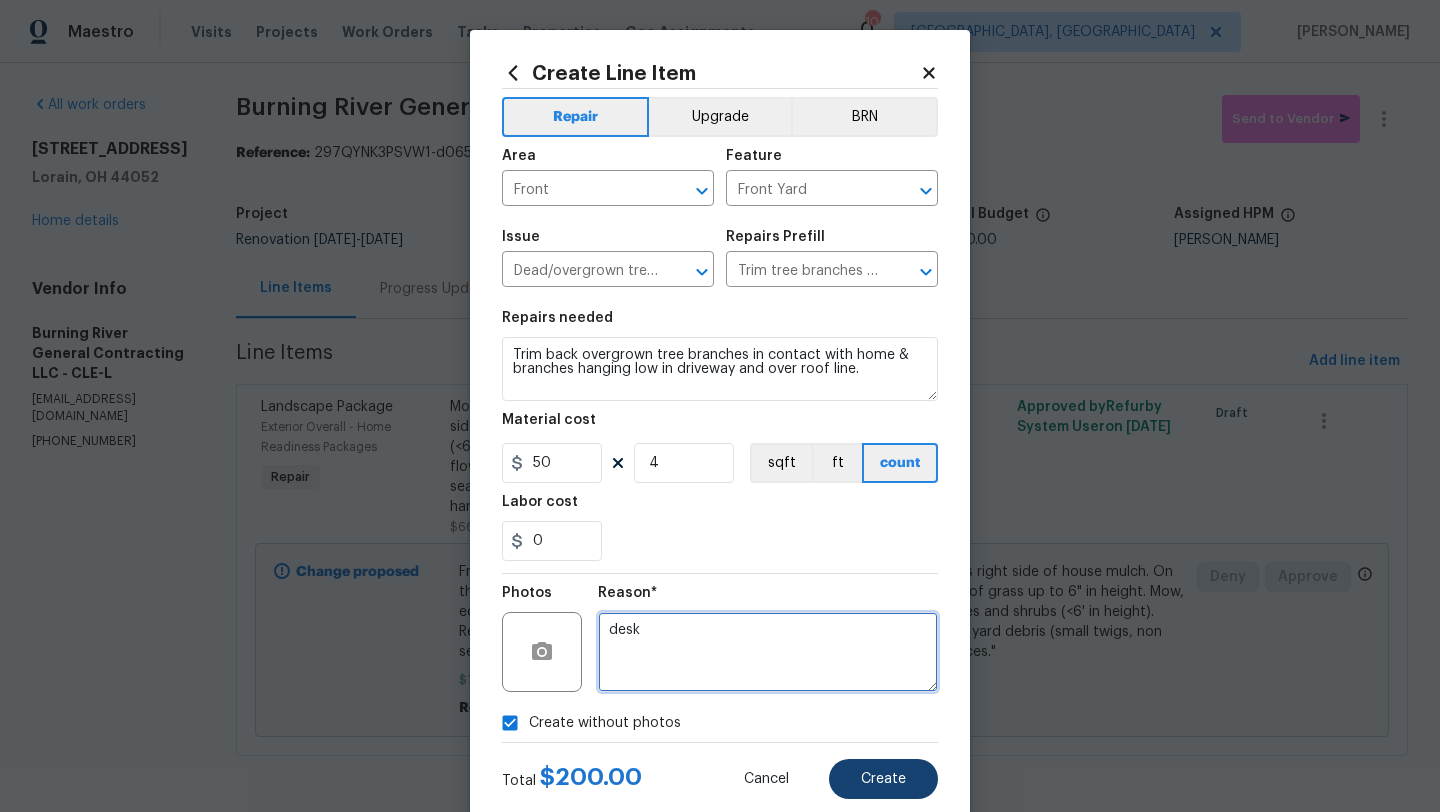 type on "desk" 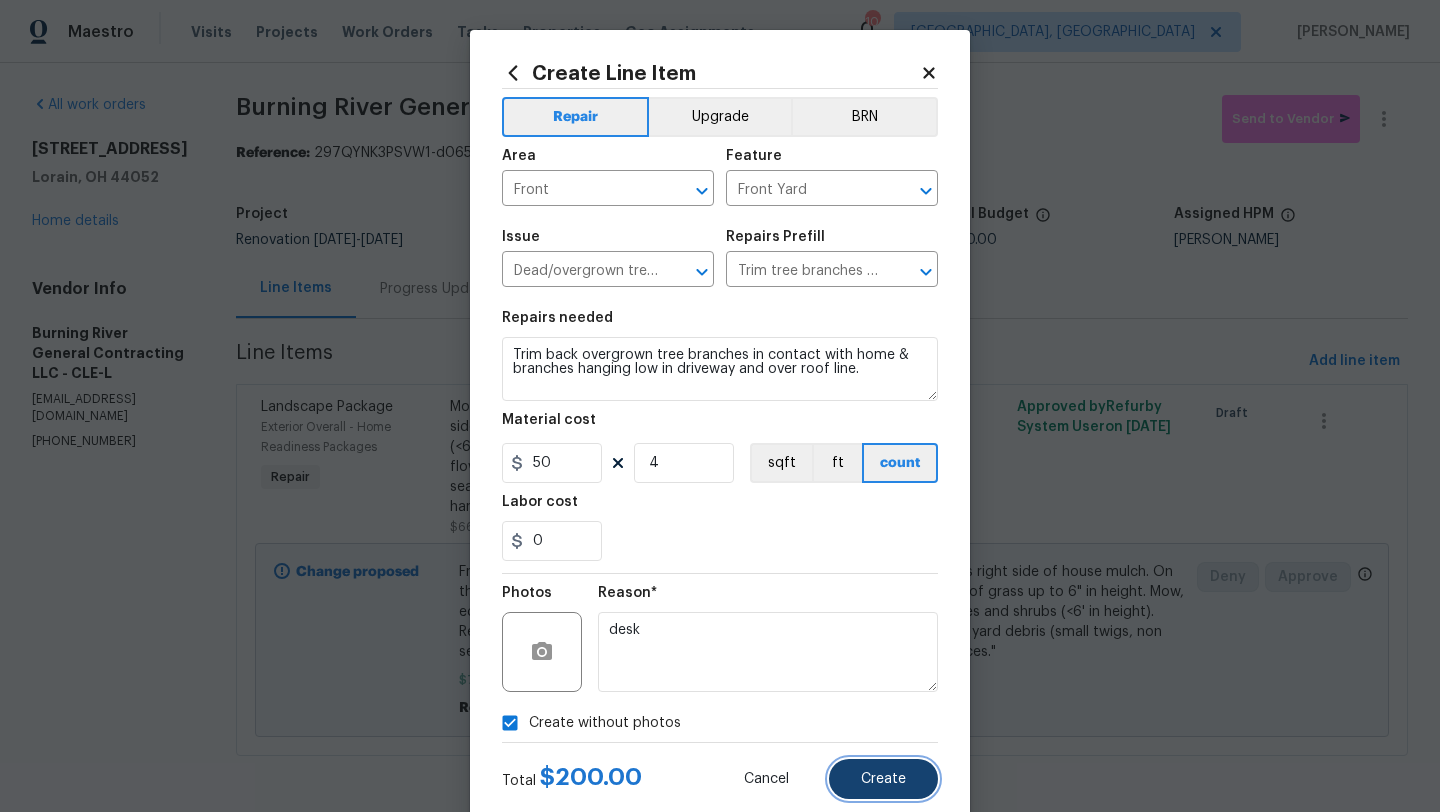 click on "Create" at bounding box center (883, 779) 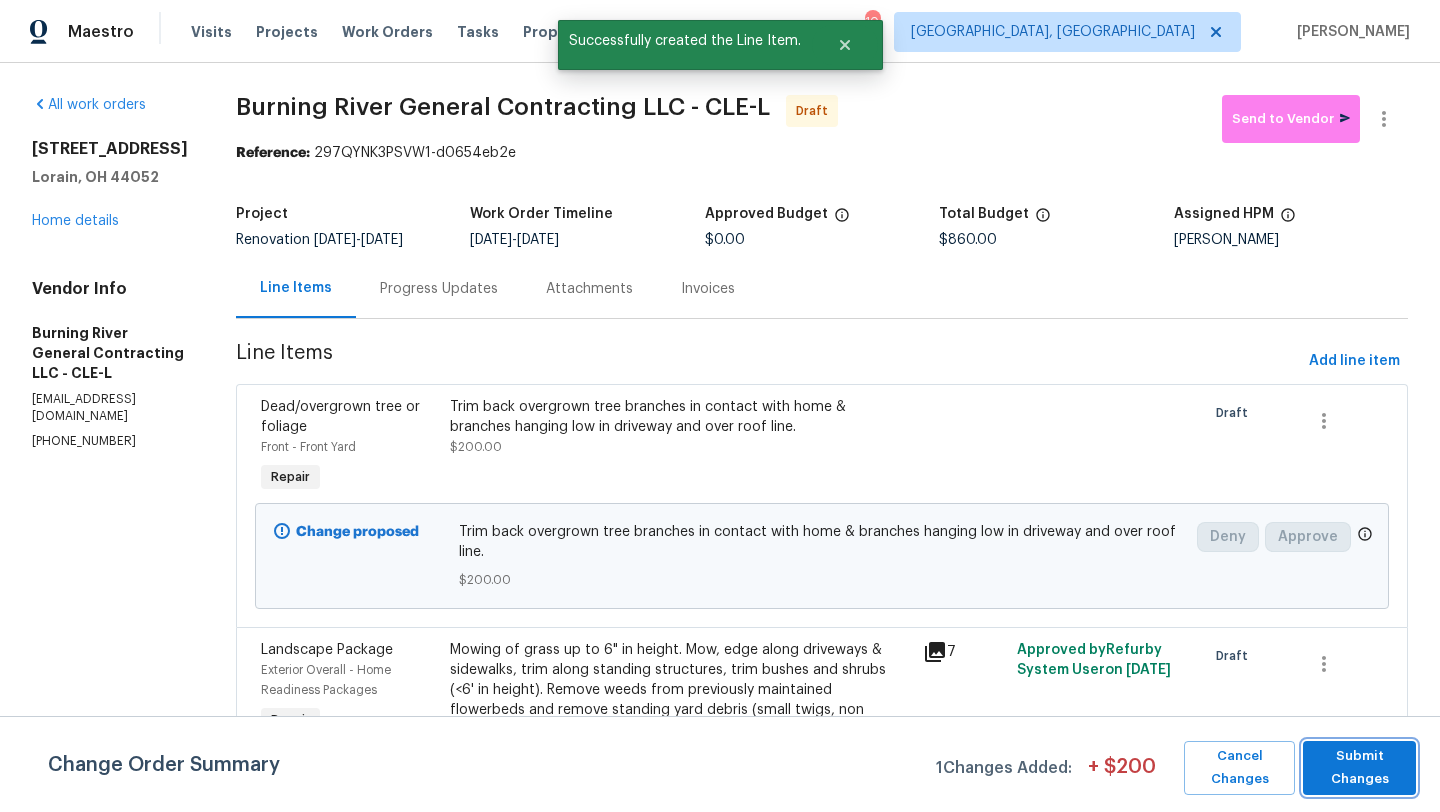 click on "Submit Changes" at bounding box center (1359, 768) 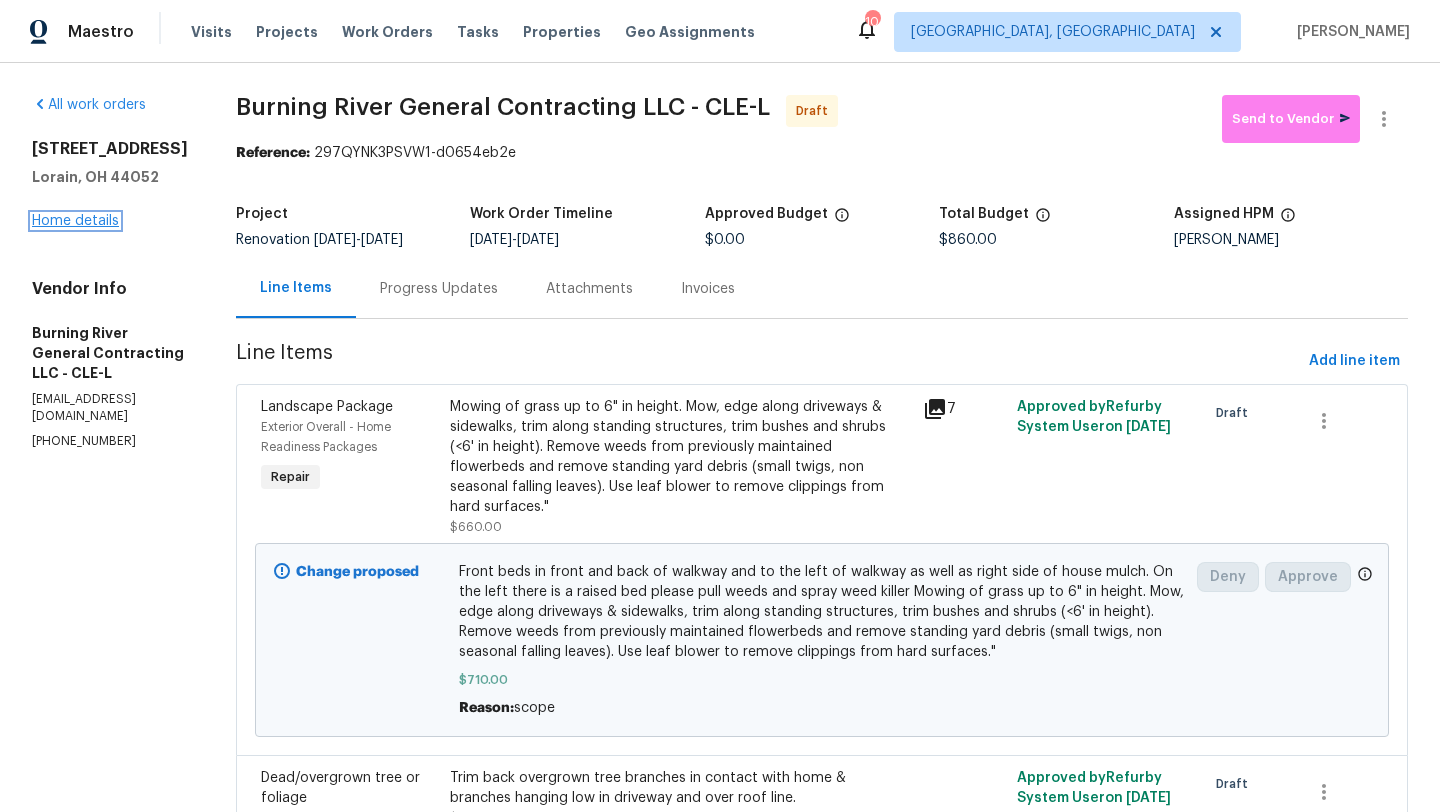 click on "Home details" at bounding box center (75, 221) 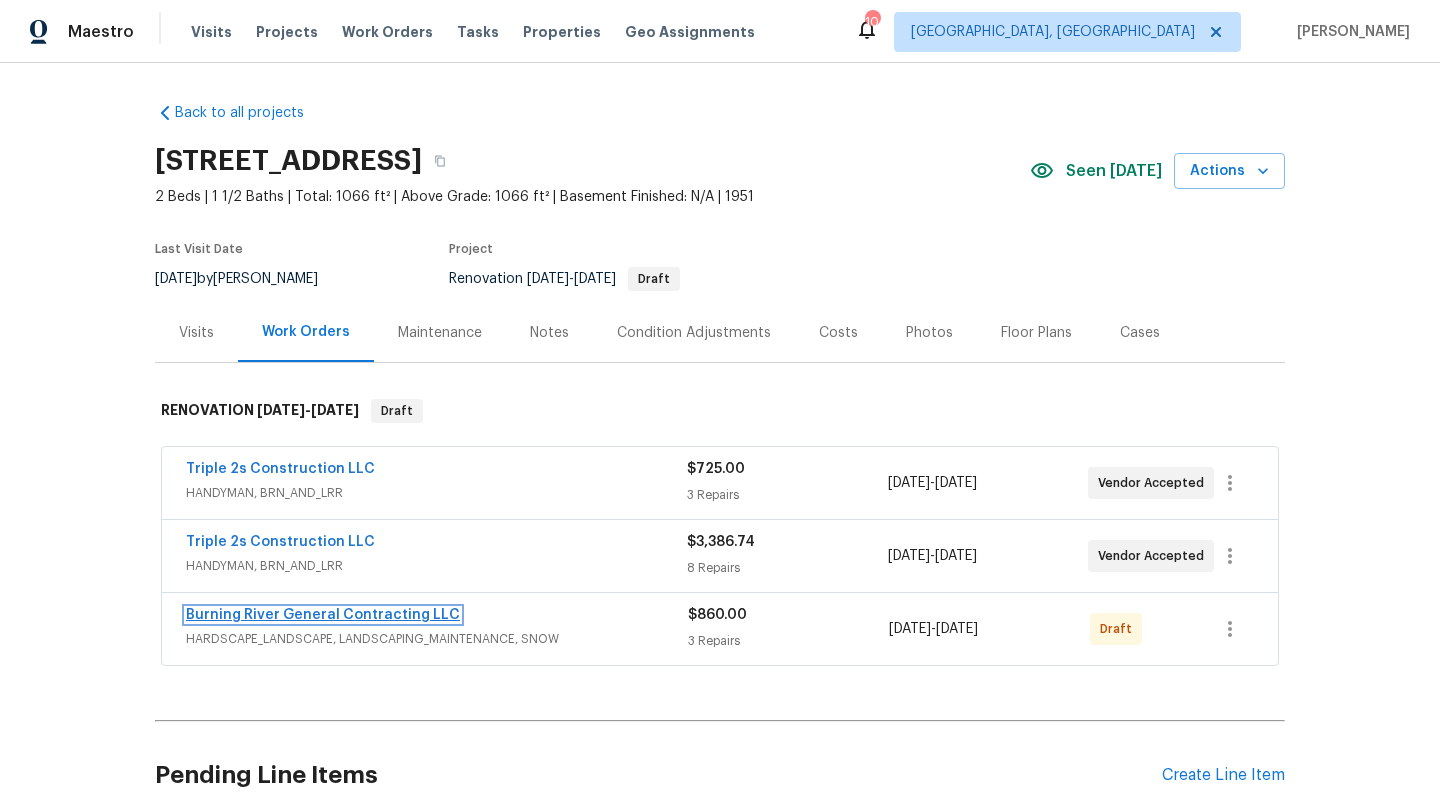click on "Burning River General Contracting LLC" at bounding box center (323, 615) 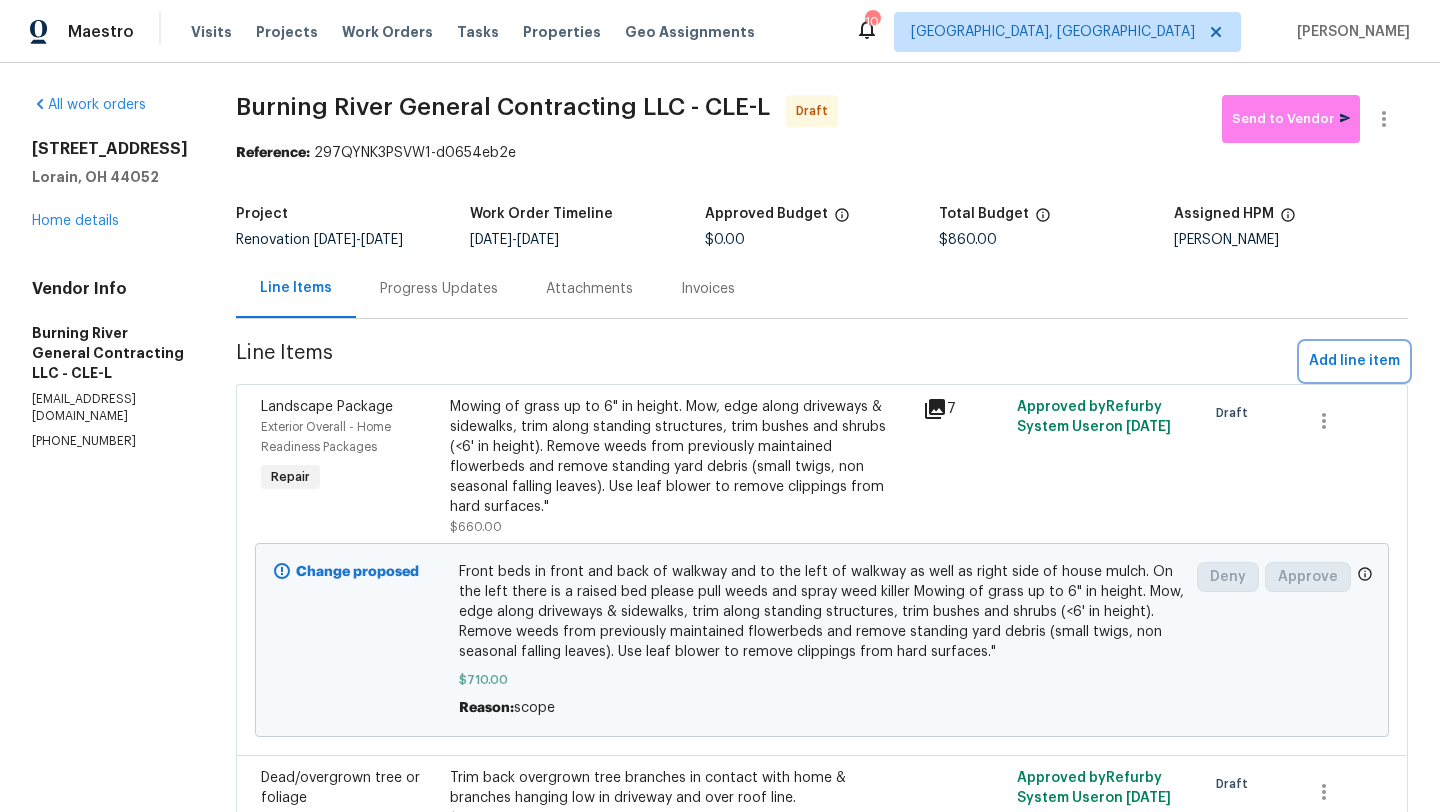 click on "Add line item" at bounding box center [1354, 361] 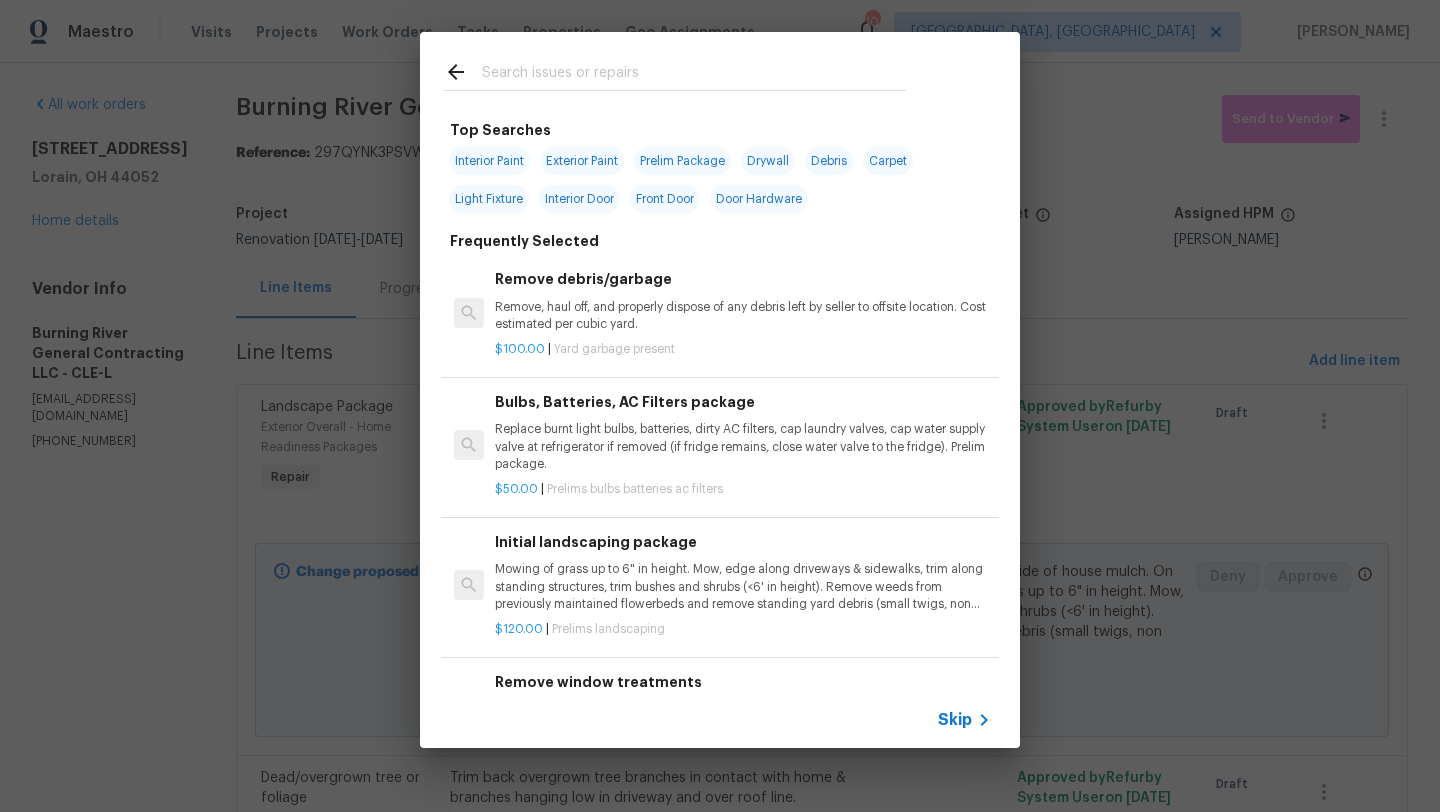 click at bounding box center (694, 75) 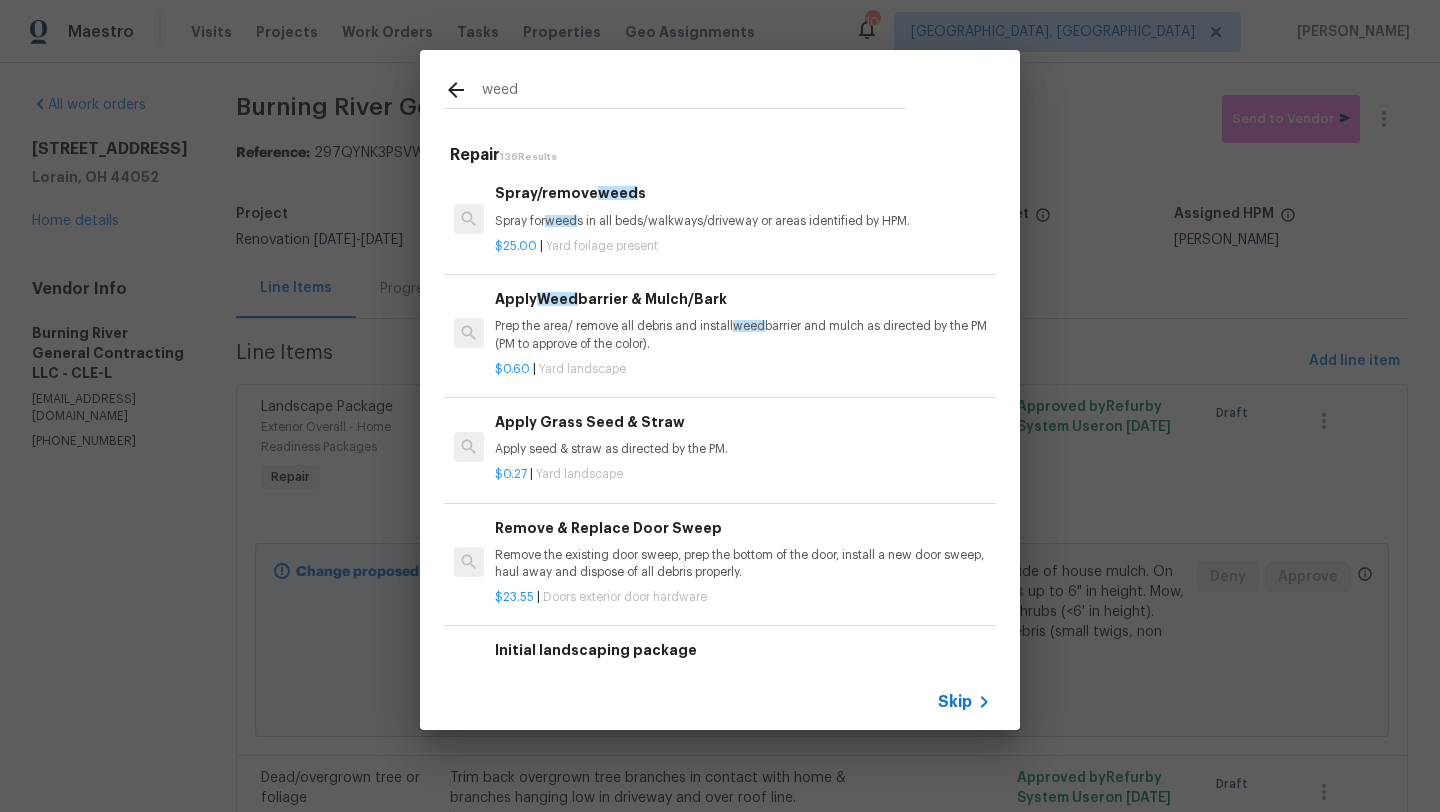 type on "weed" 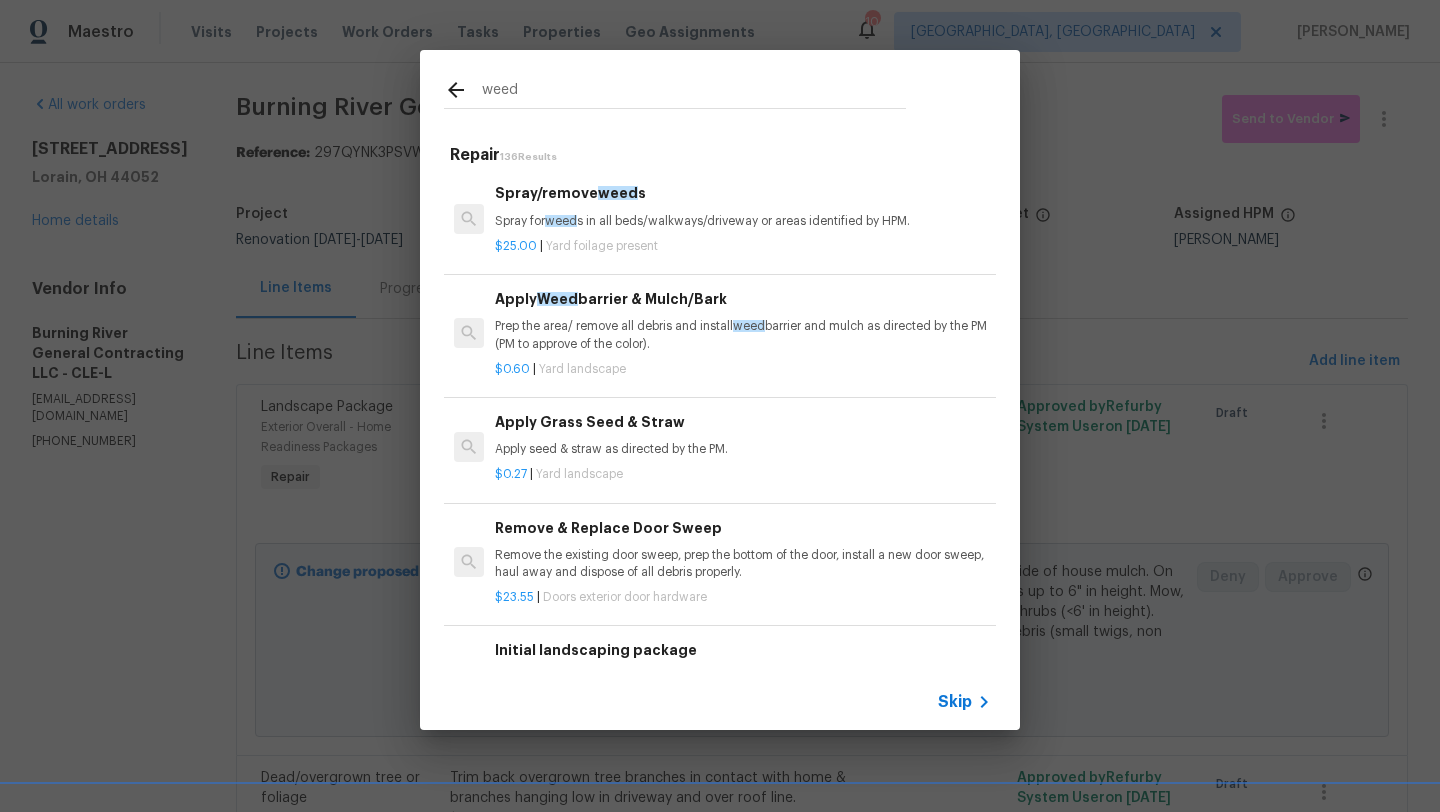 click on "Spray for  weed s in all beds/walkways/driveway or areas identified by HPM." at bounding box center (743, 221) 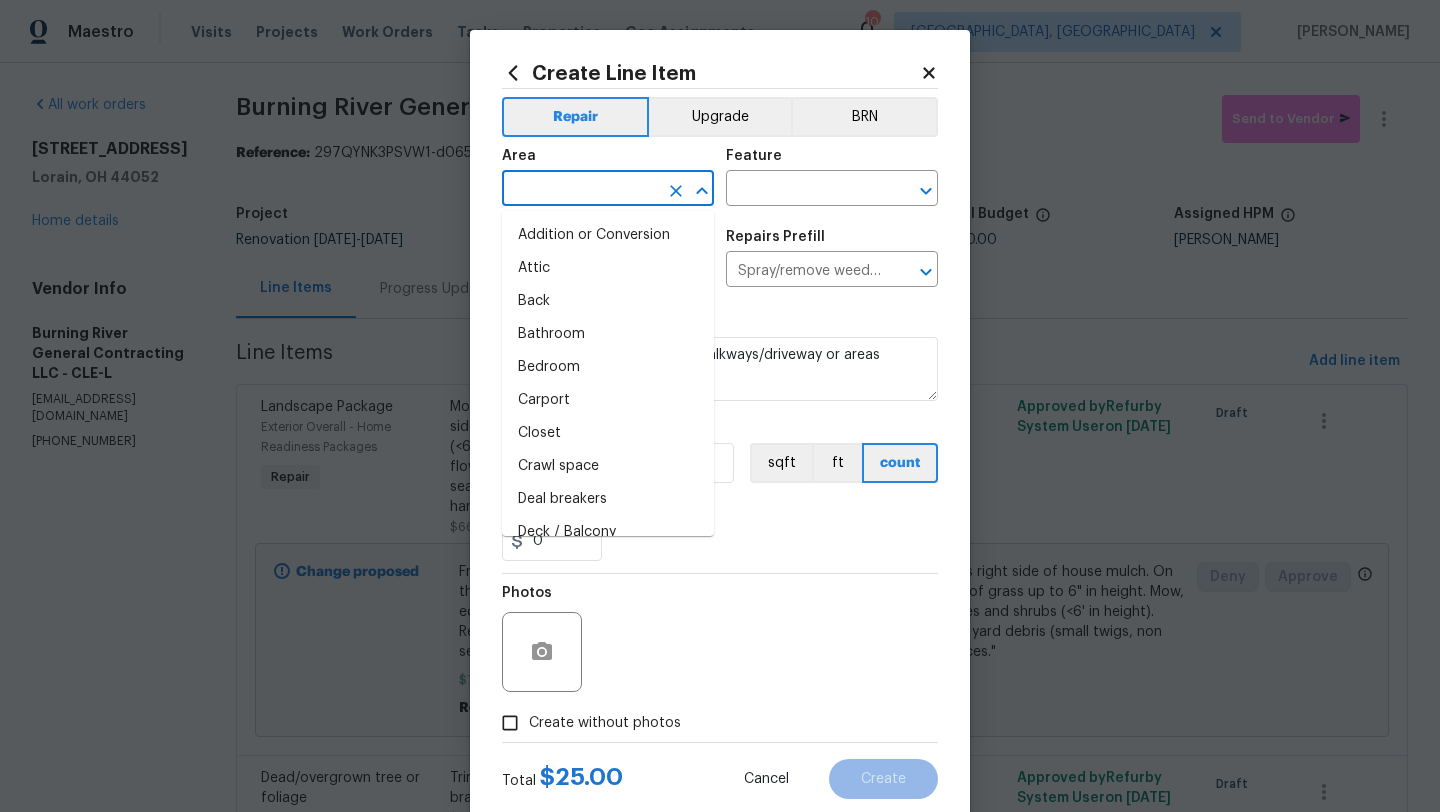click at bounding box center [580, 190] 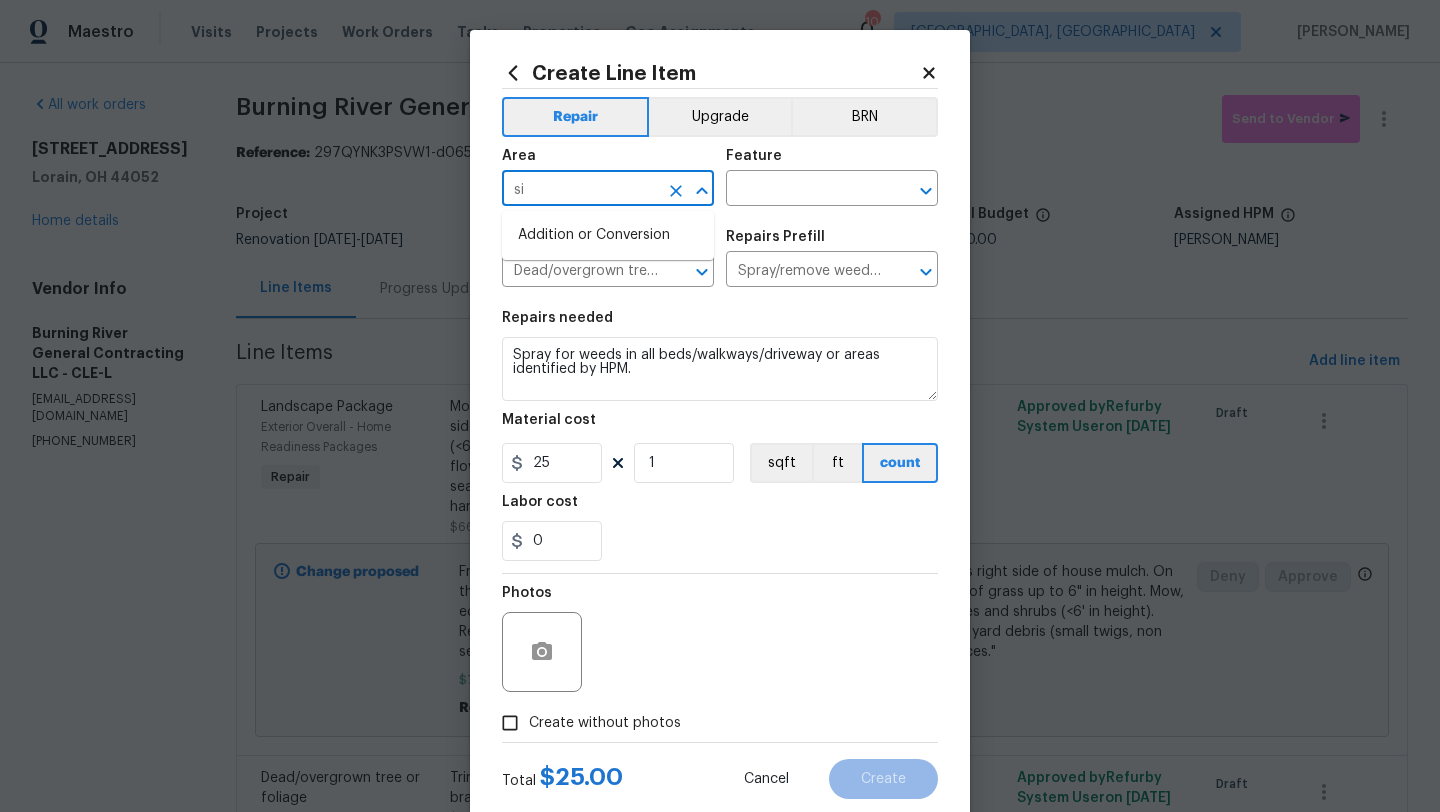 type on "s" 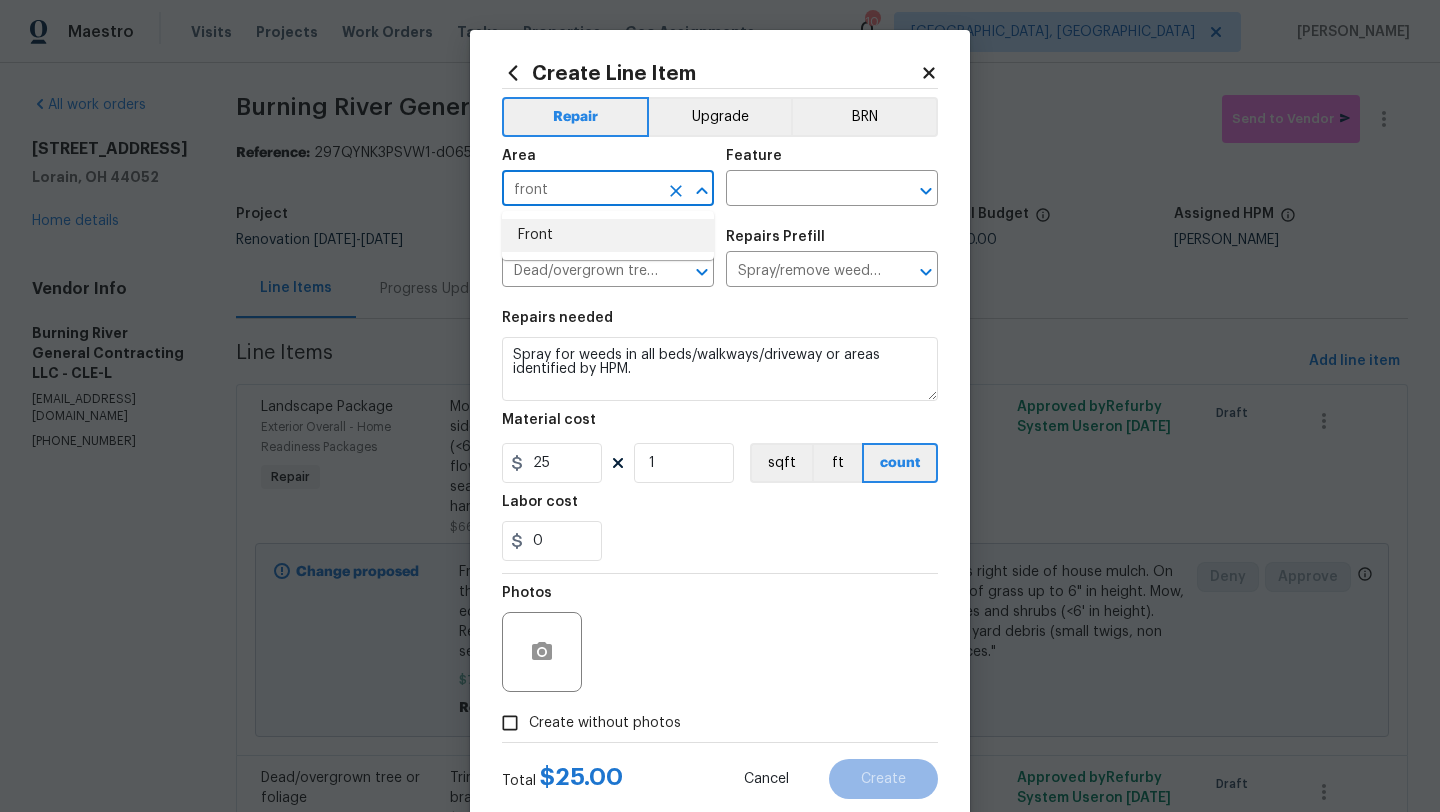 click on "Front" at bounding box center (608, 235) 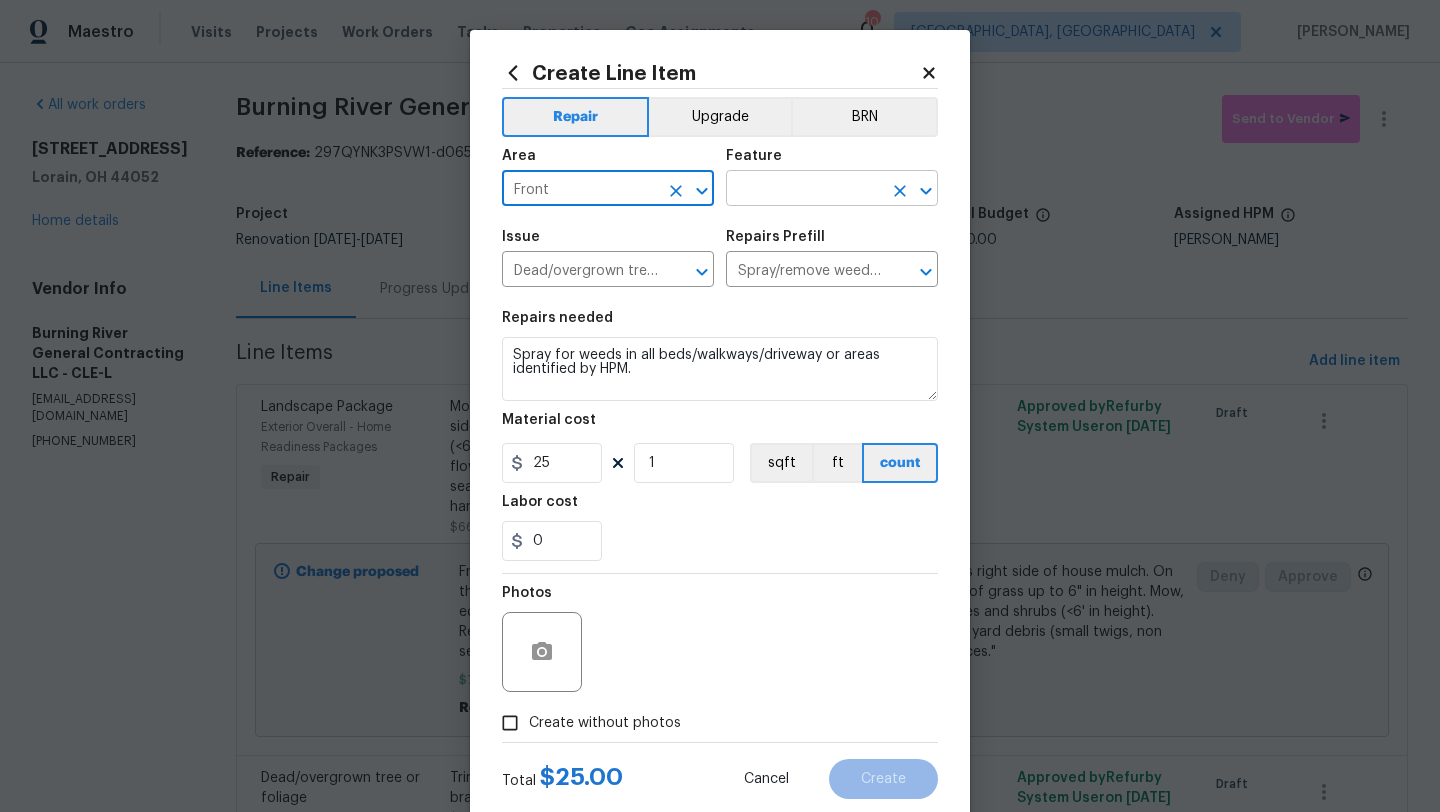type on "Front" 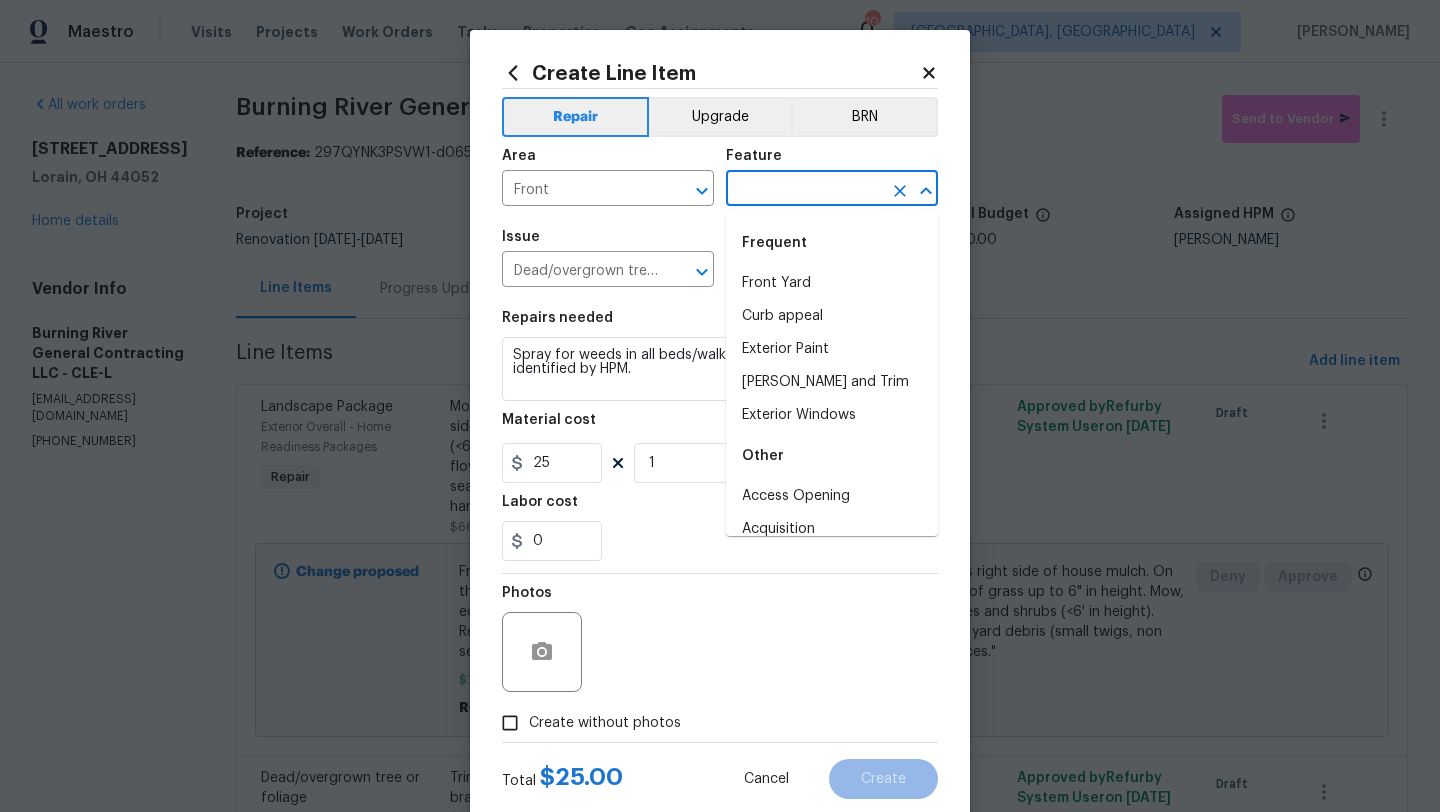 click at bounding box center [804, 190] 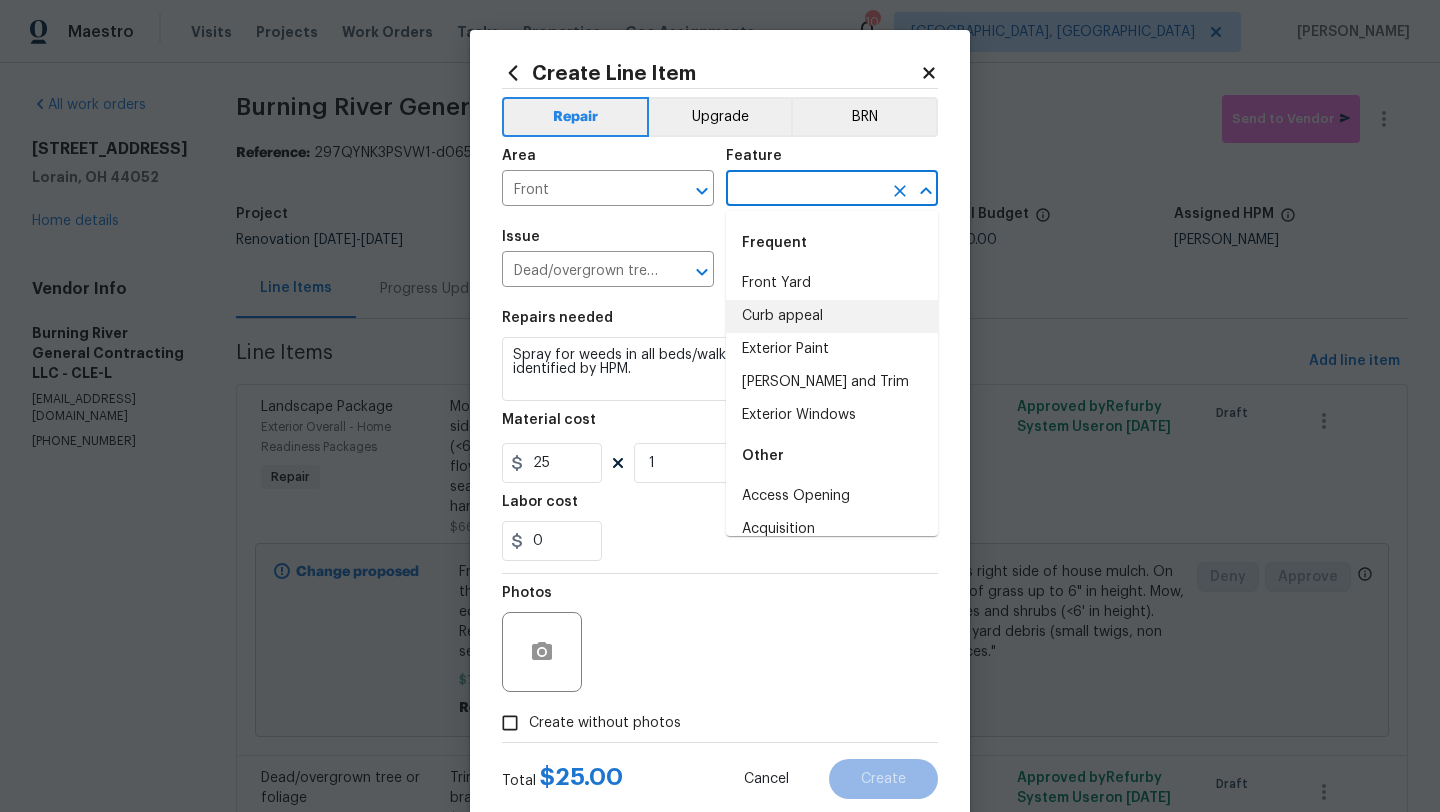 click on "Curb appeal" at bounding box center [832, 316] 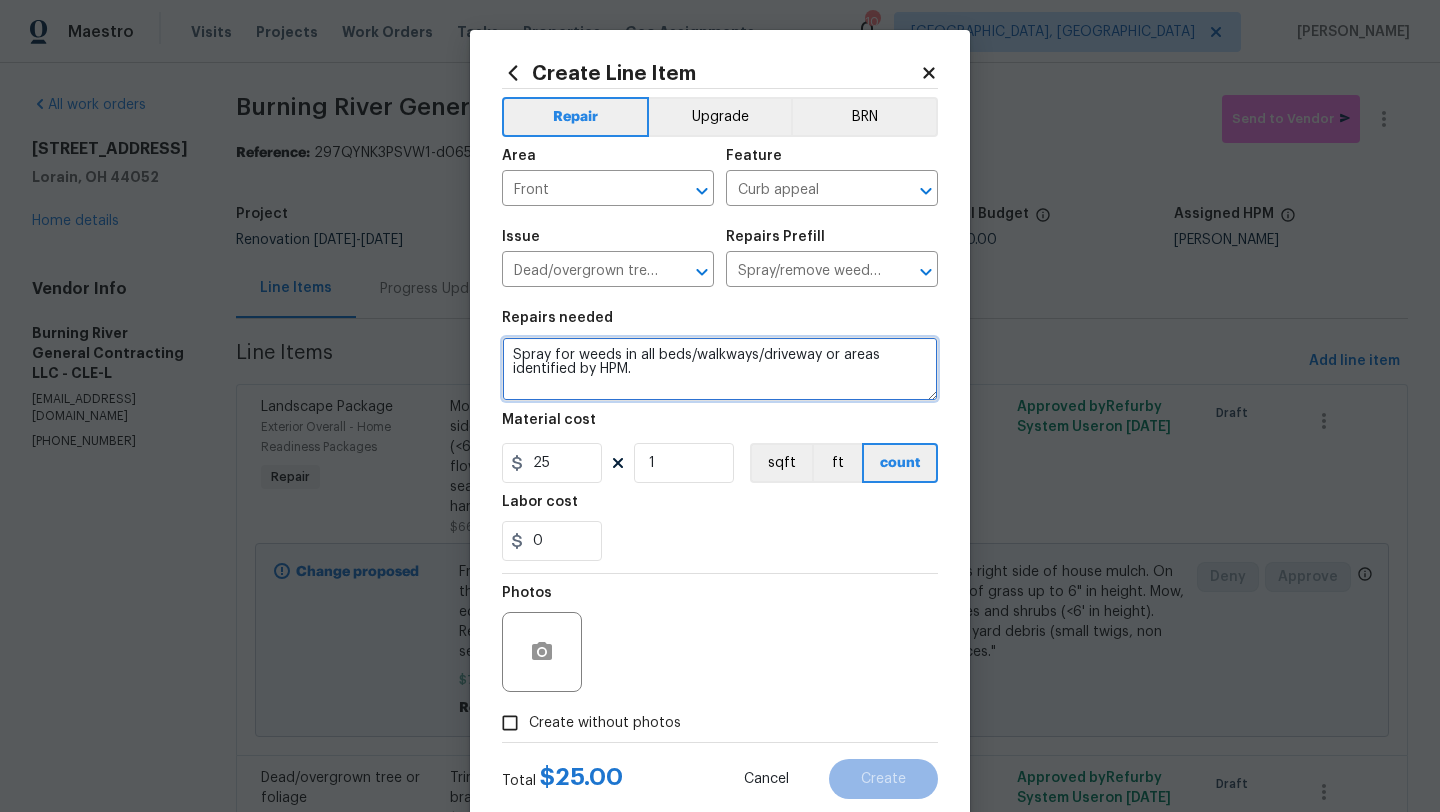 click on "Spray for weeds in all beds/walkways/driveway or areas identified by HPM." at bounding box center [720, 369] 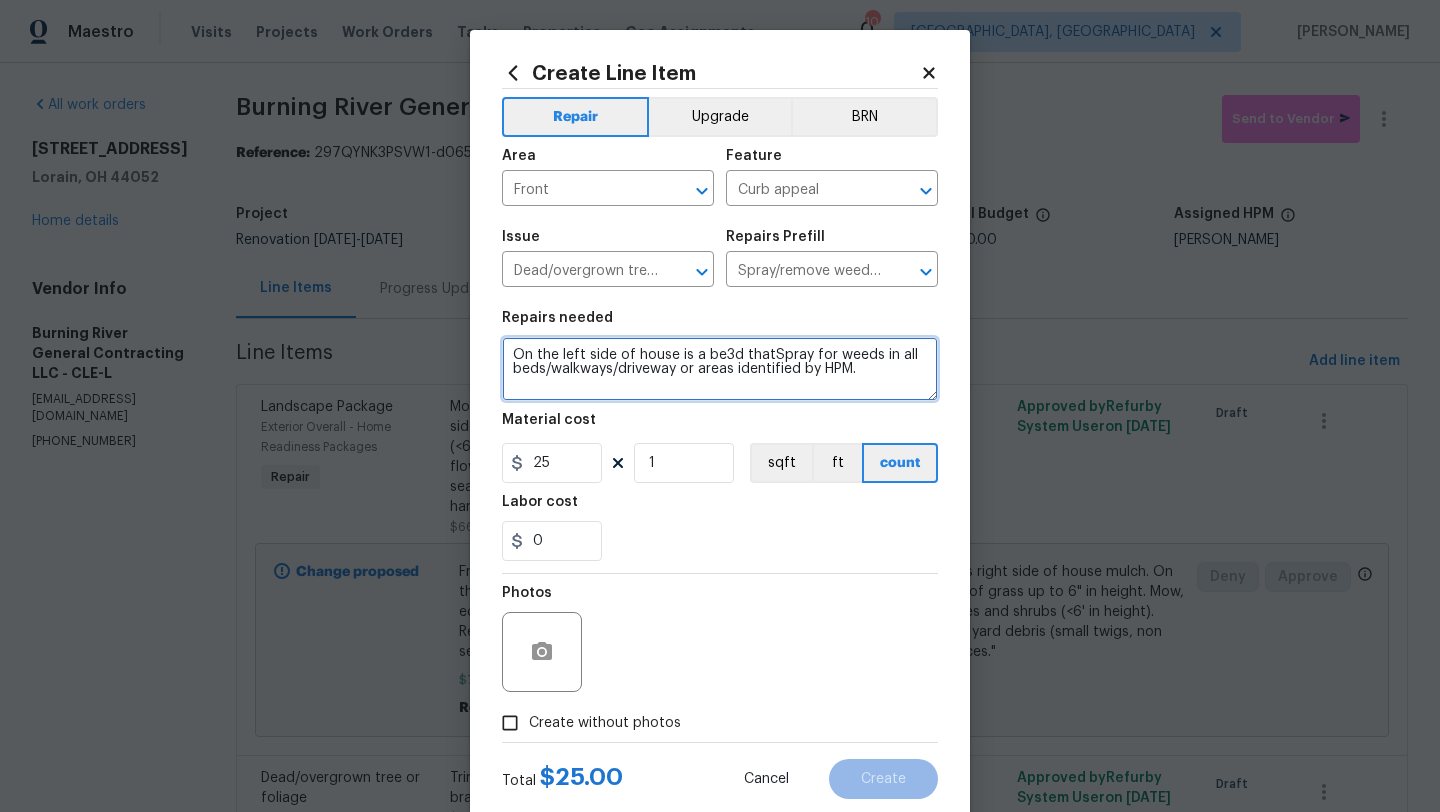 type on "On the left side of house is a be3d thatSpray for weeds in all beds/walkways/driveway or areas identified by HPM." 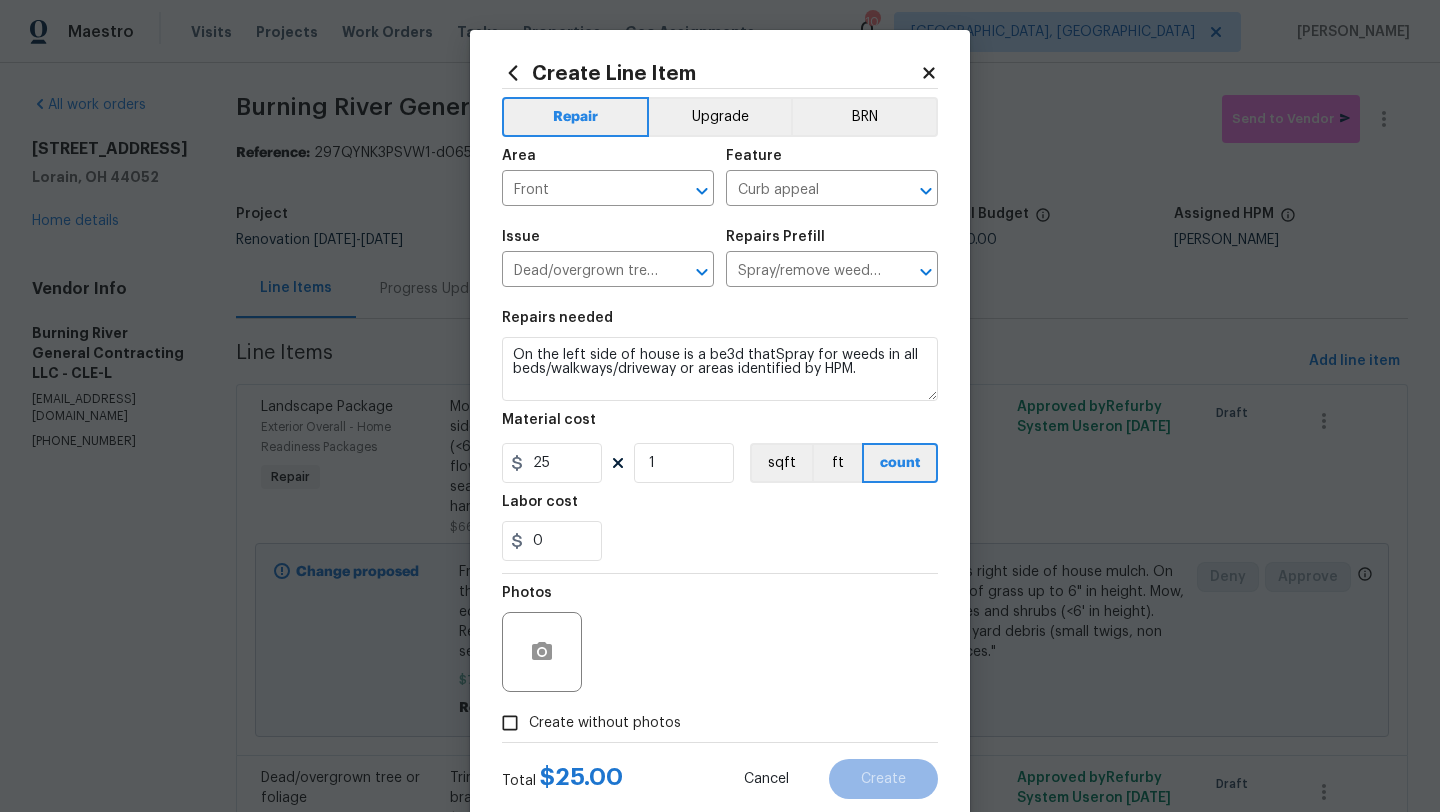 click 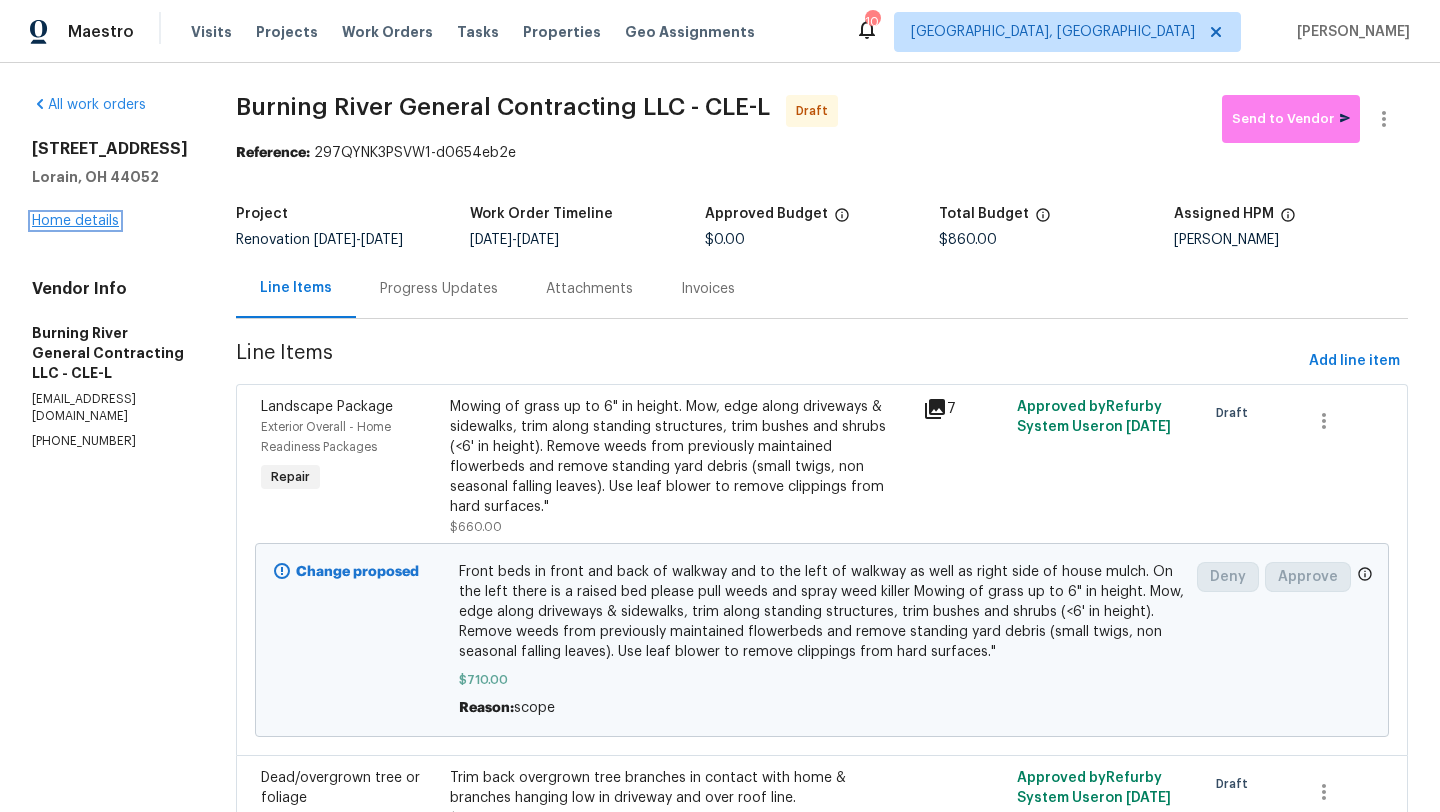 click on "Home details" at bounding box center [75, 221] 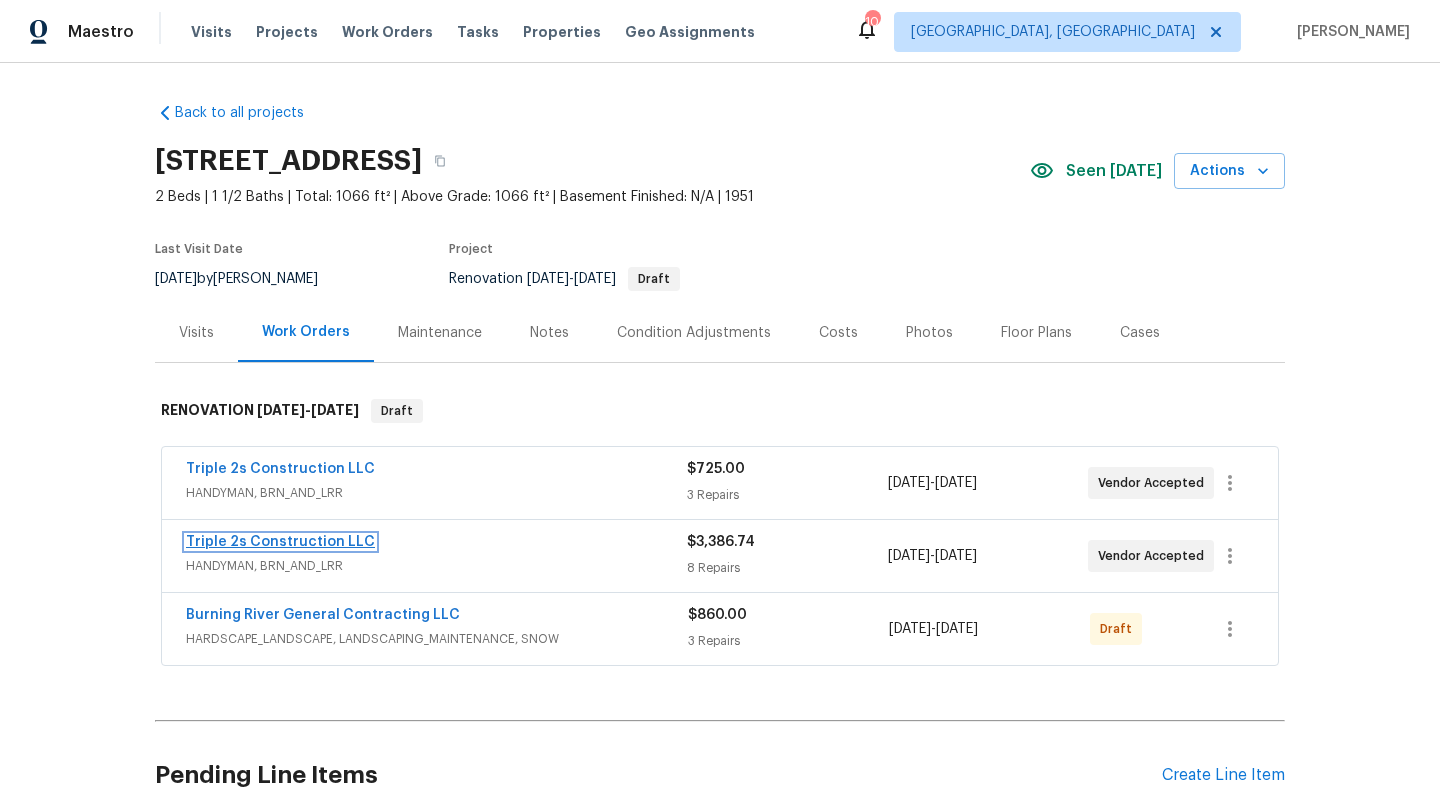 click on "Triple 2s Construction LLC" at bounding box center (280, 542) 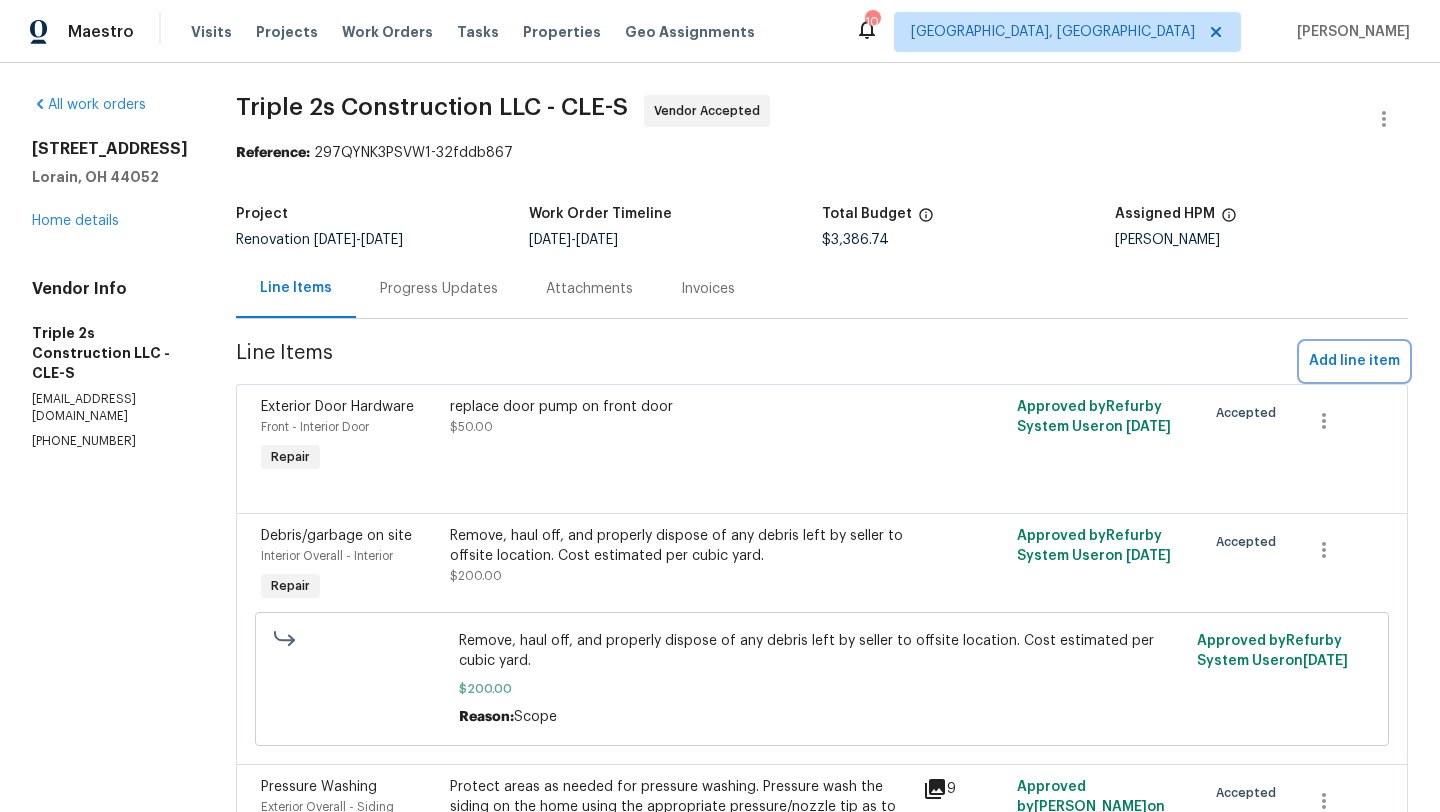 click on "Add line item" at bounding box center [1354, 361] 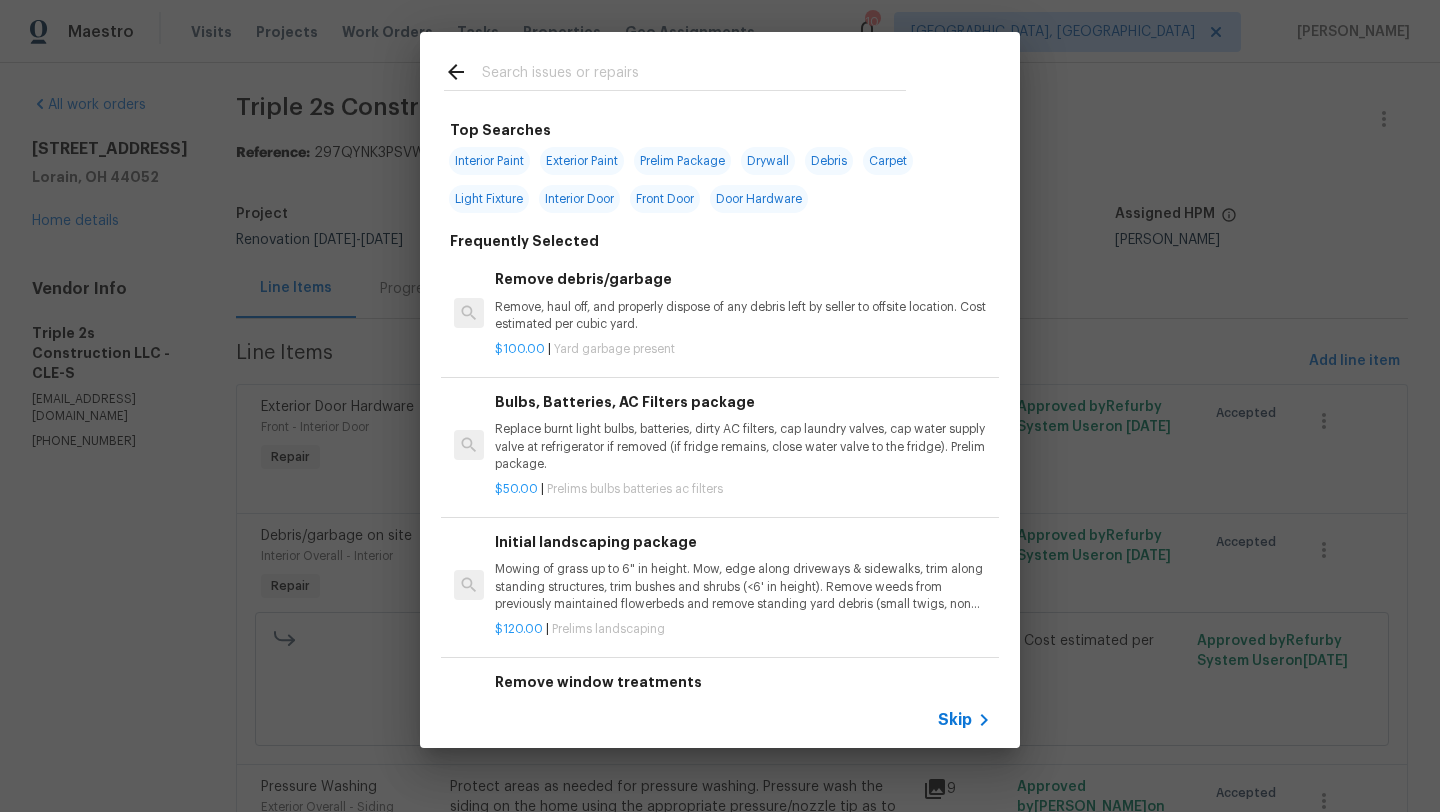 click at bounding box center [694, 75] 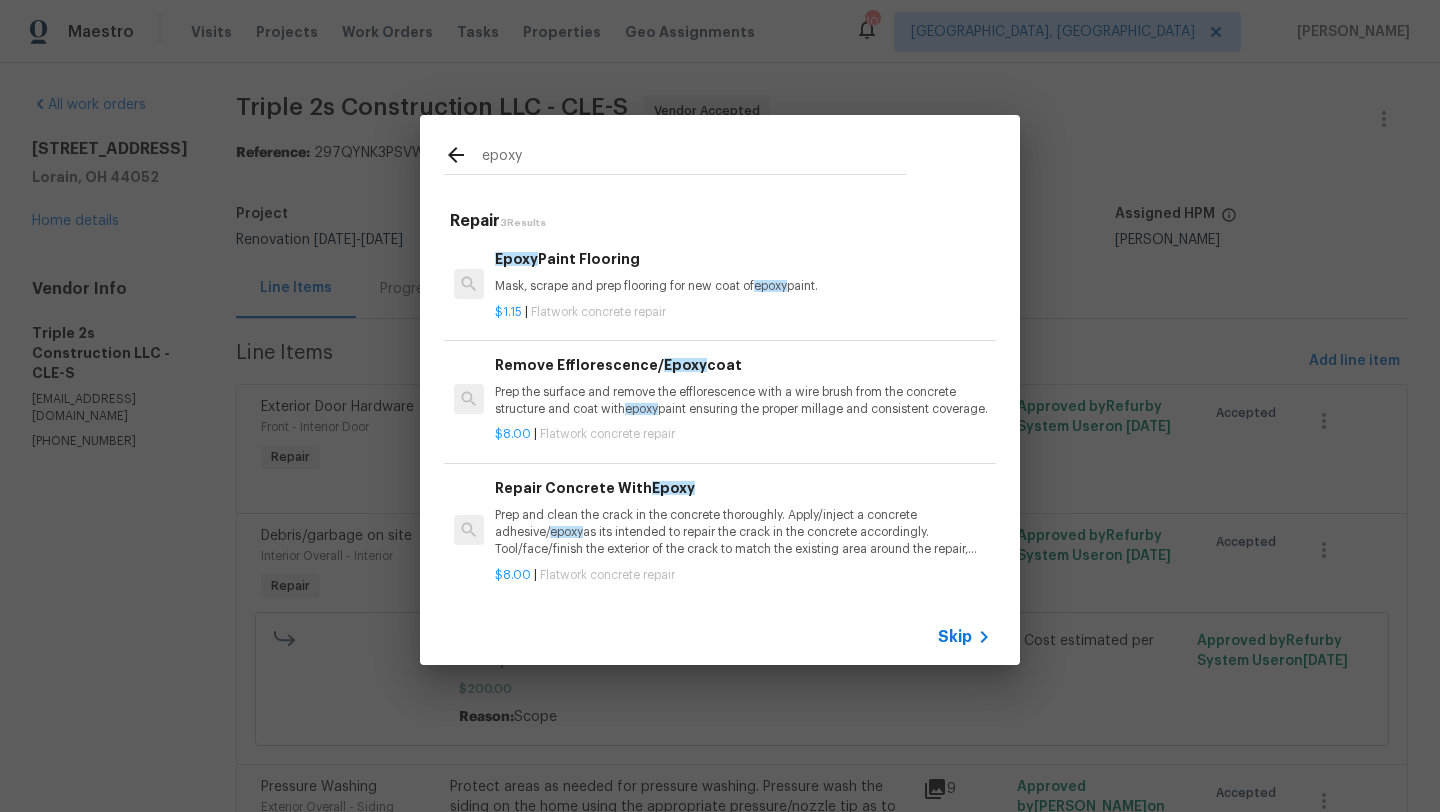 type on "epoxy" 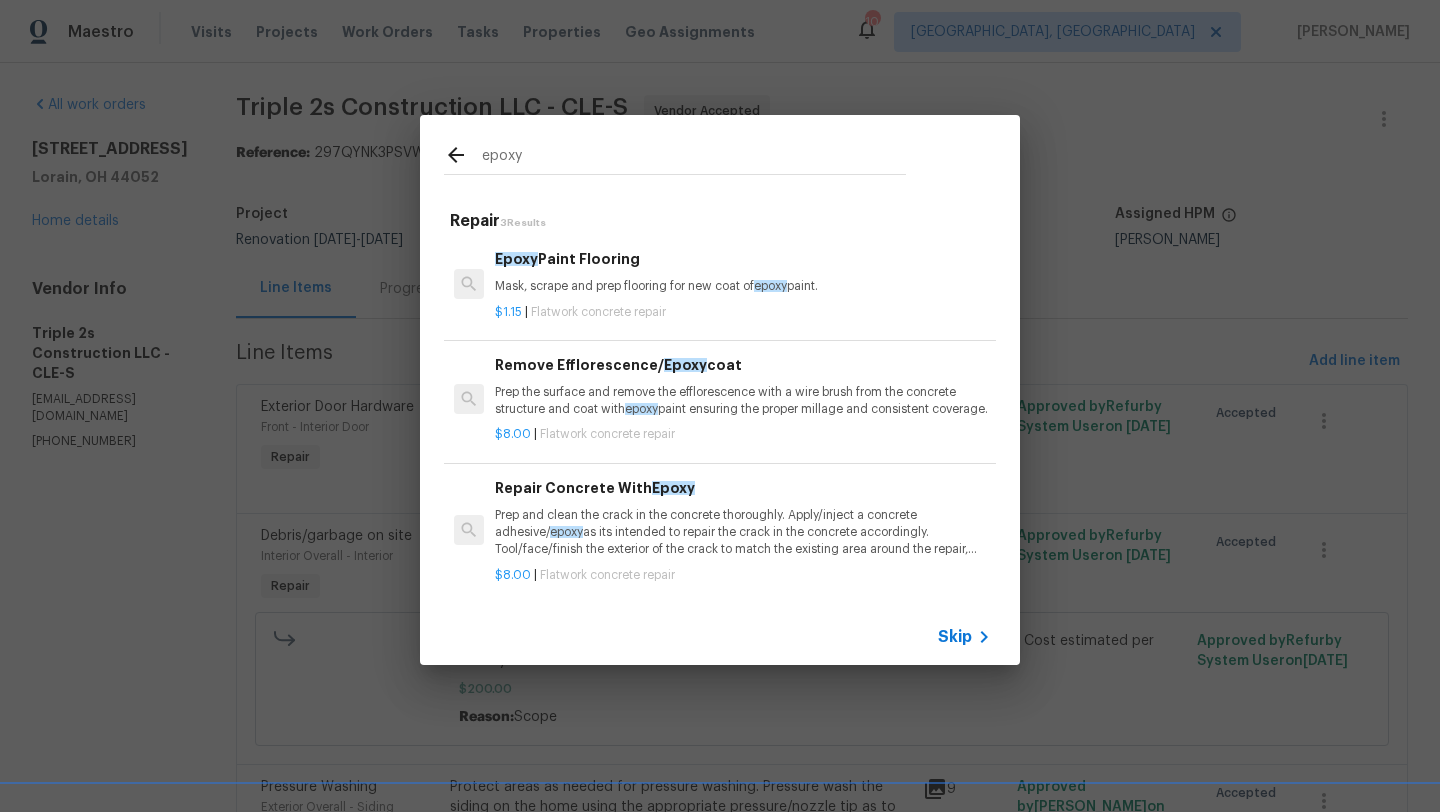 click on "Prep and clean the crack in the concrete thoroughly. Apply/inject a concrete adhesive/ epoxy  as its intended to repair the crack in the concrete accordingly. Tool/face/finish the exterior of the crack to match the existing area around the repair, haul away and dispose of all debris properly." at bounding box center (743, 532) 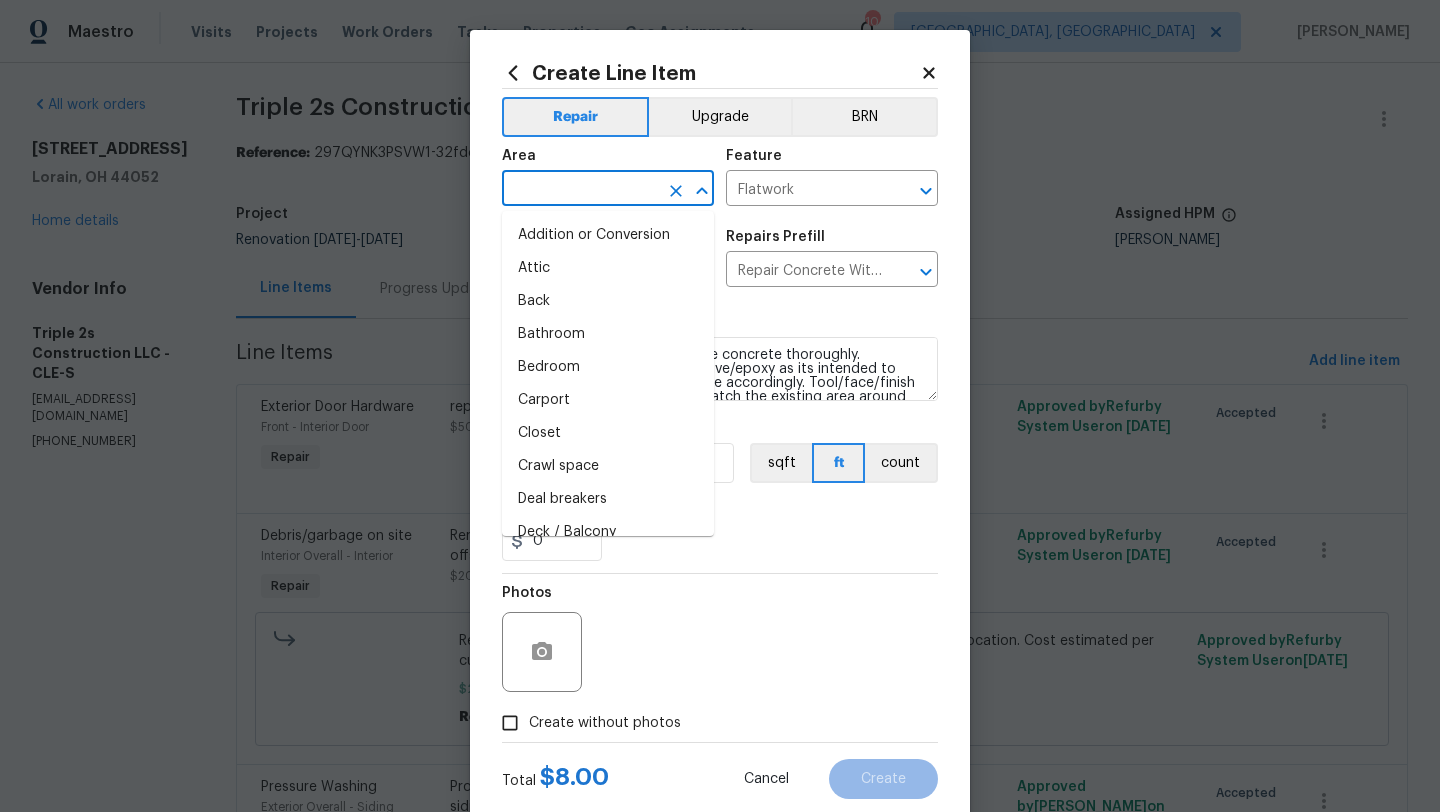 click at bounding box center [580, 190] 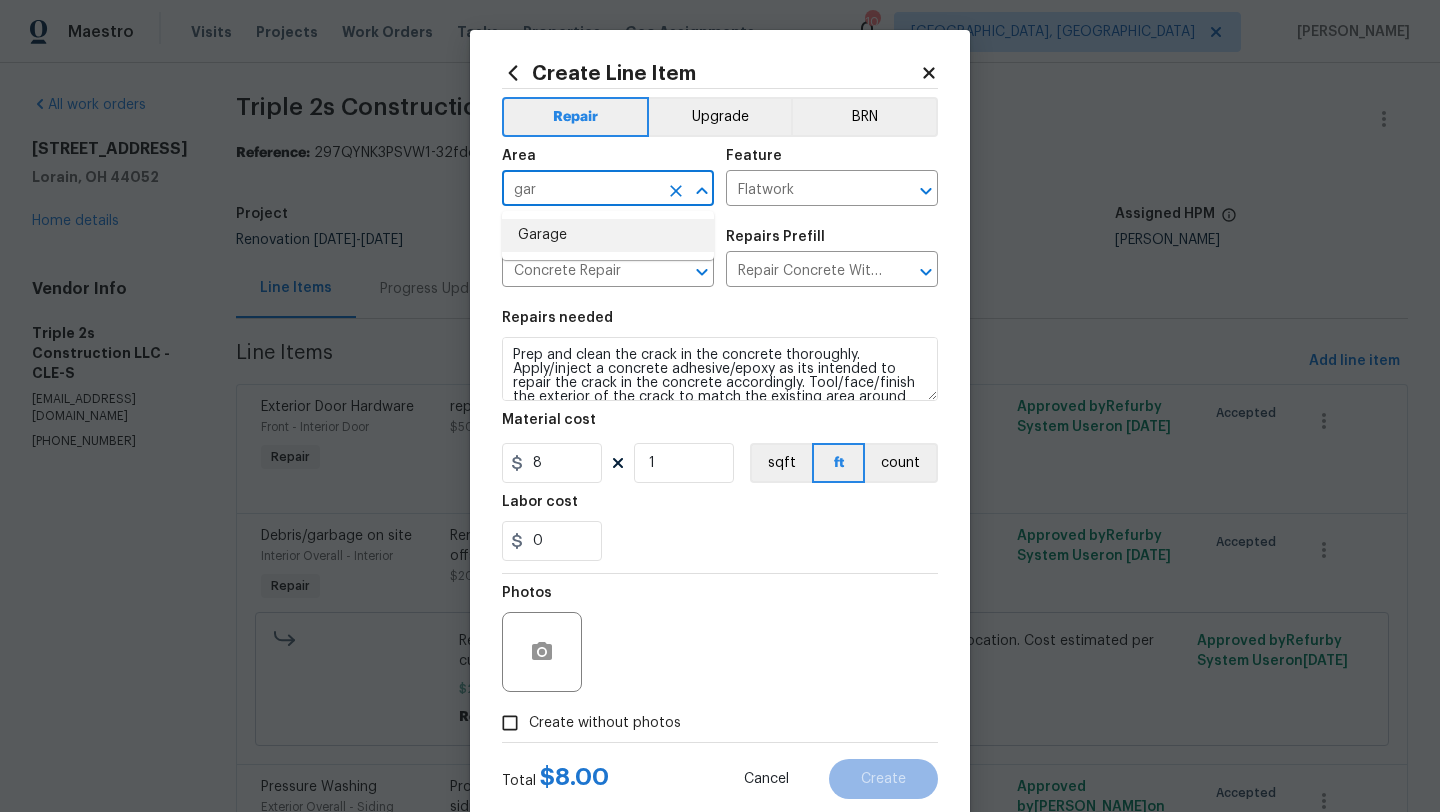 click on "Garage" at bounding box center [608, 235] 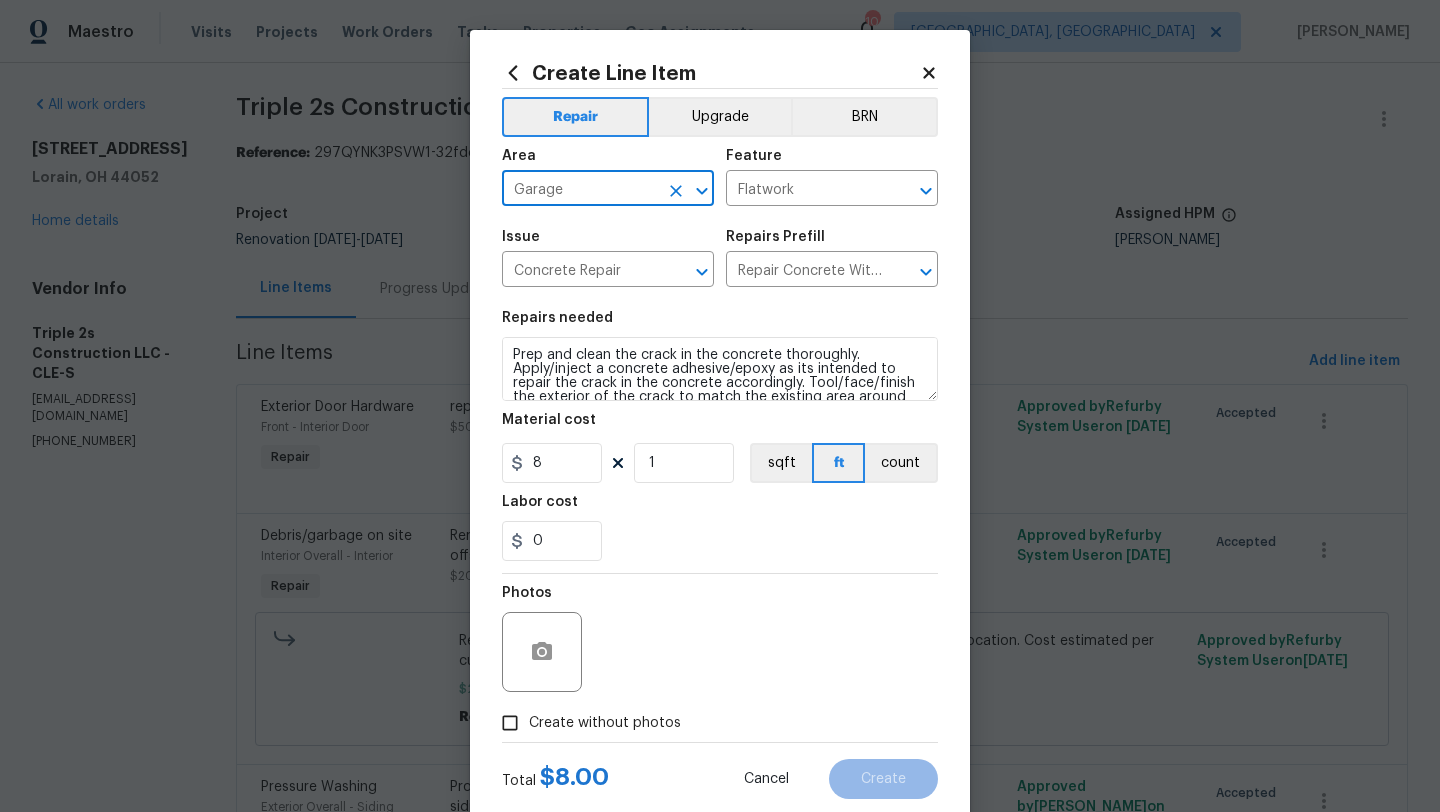 type on "Garage" 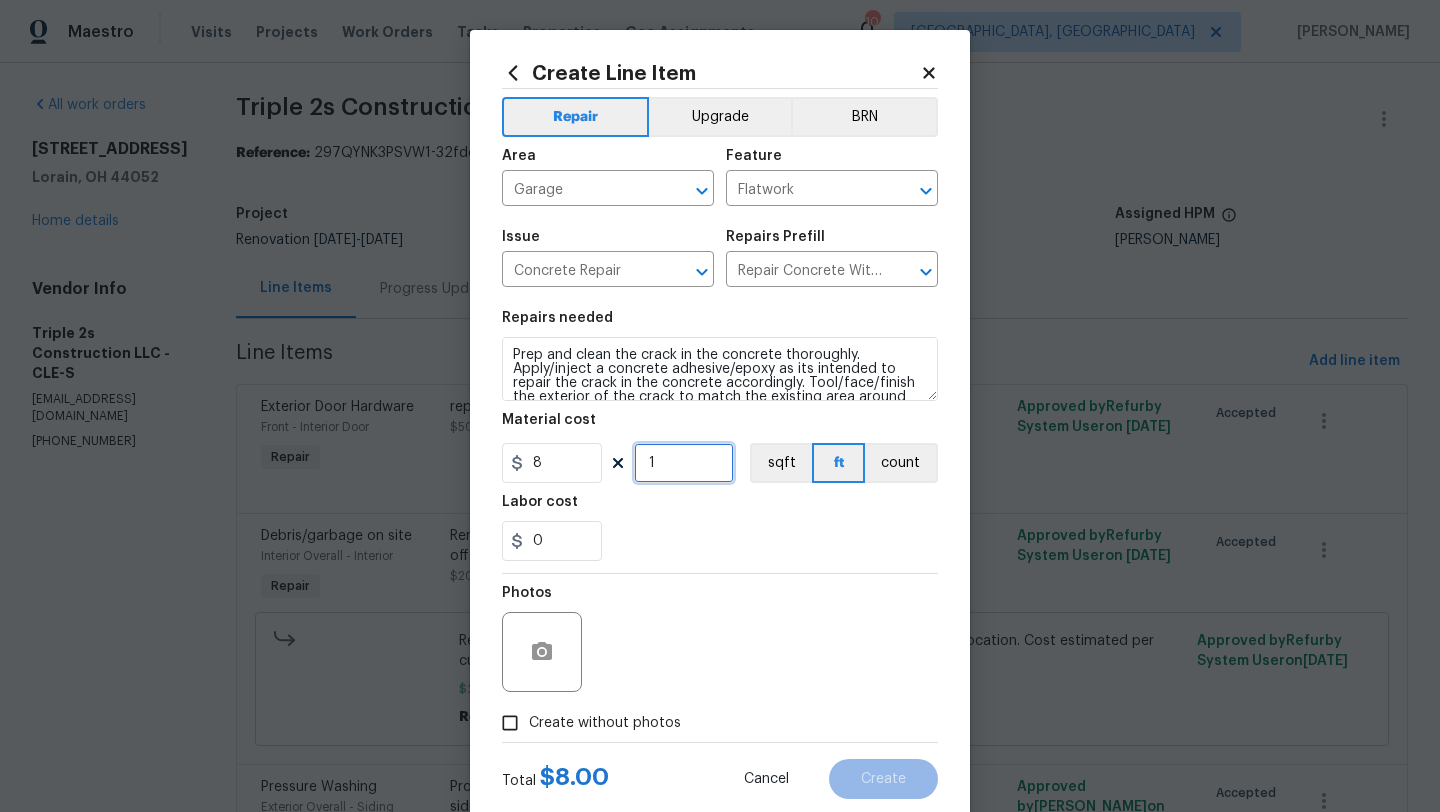 click on "1" at bounding box center (684, 463) 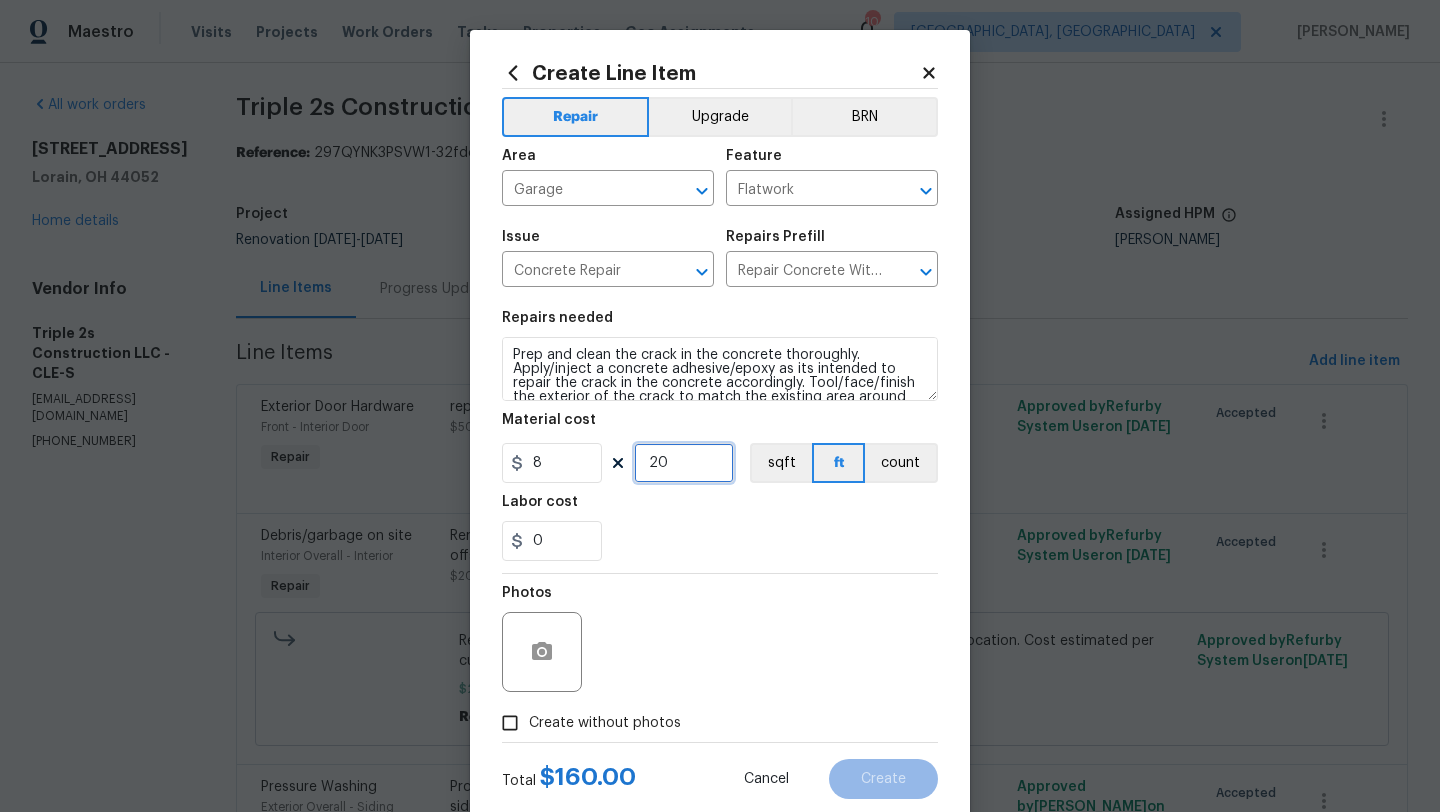 type on "20" 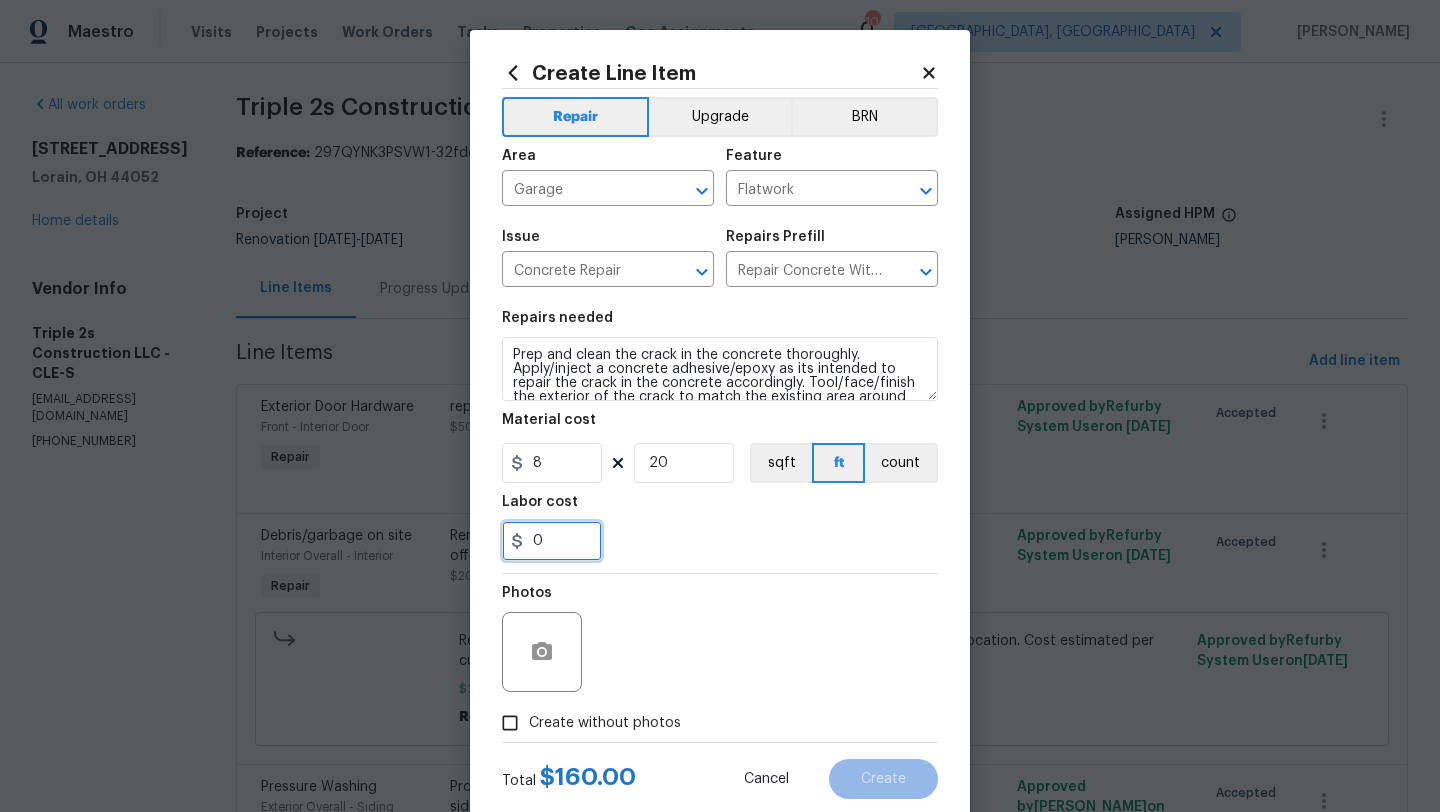 drag, startPoint x: 565, startPoint y: 546, endPoint x: 449, endPoint y: 546, distance: 116 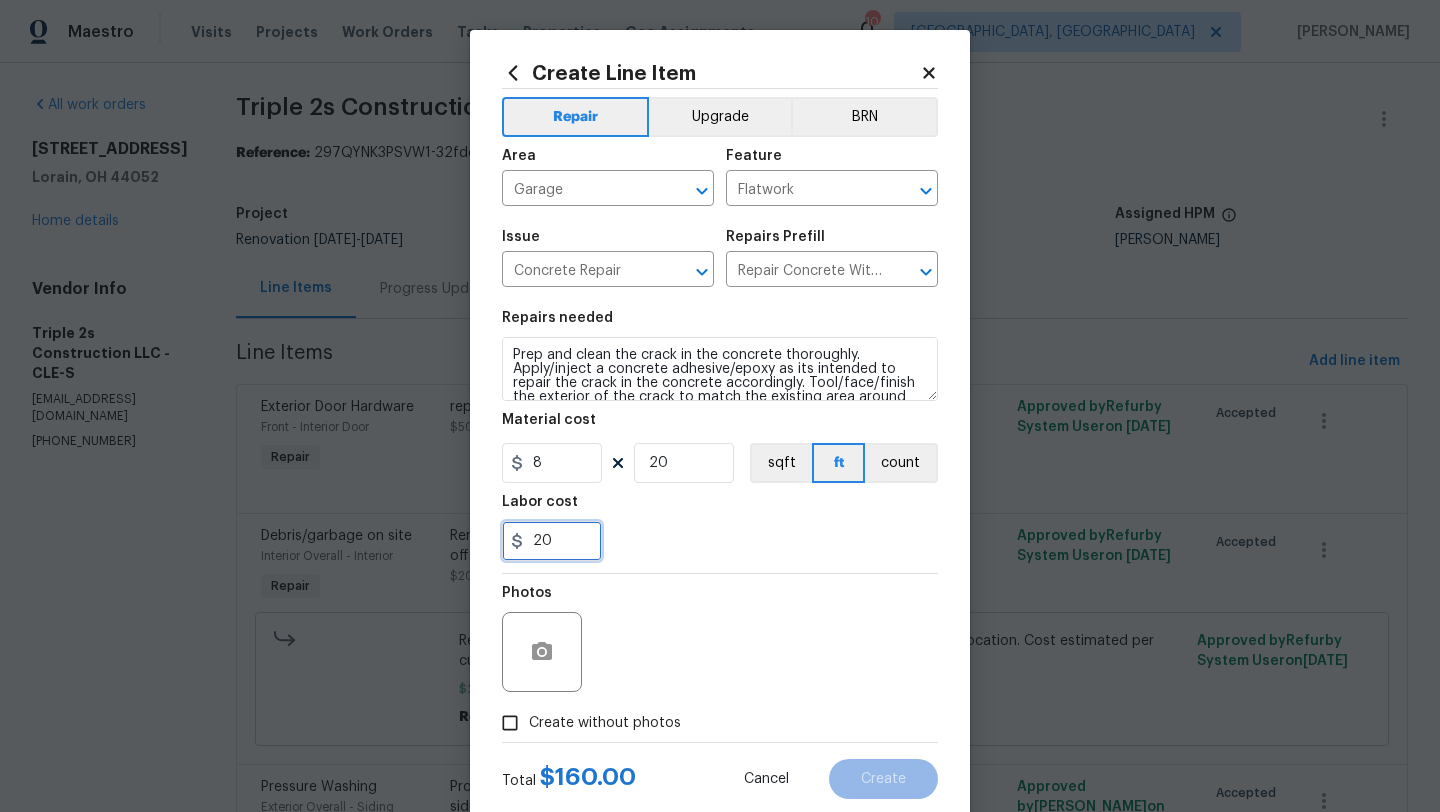type on "2" 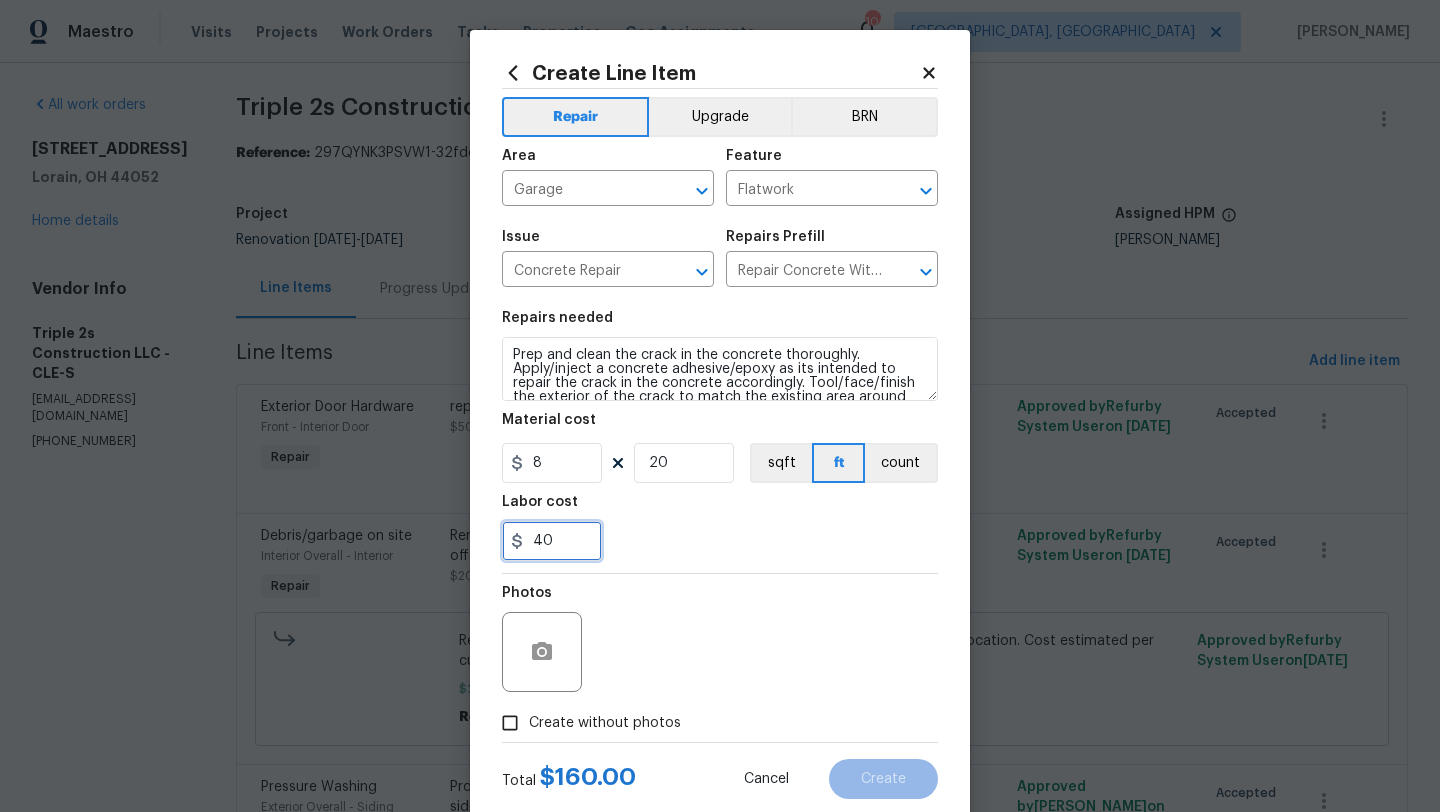 type on "40" 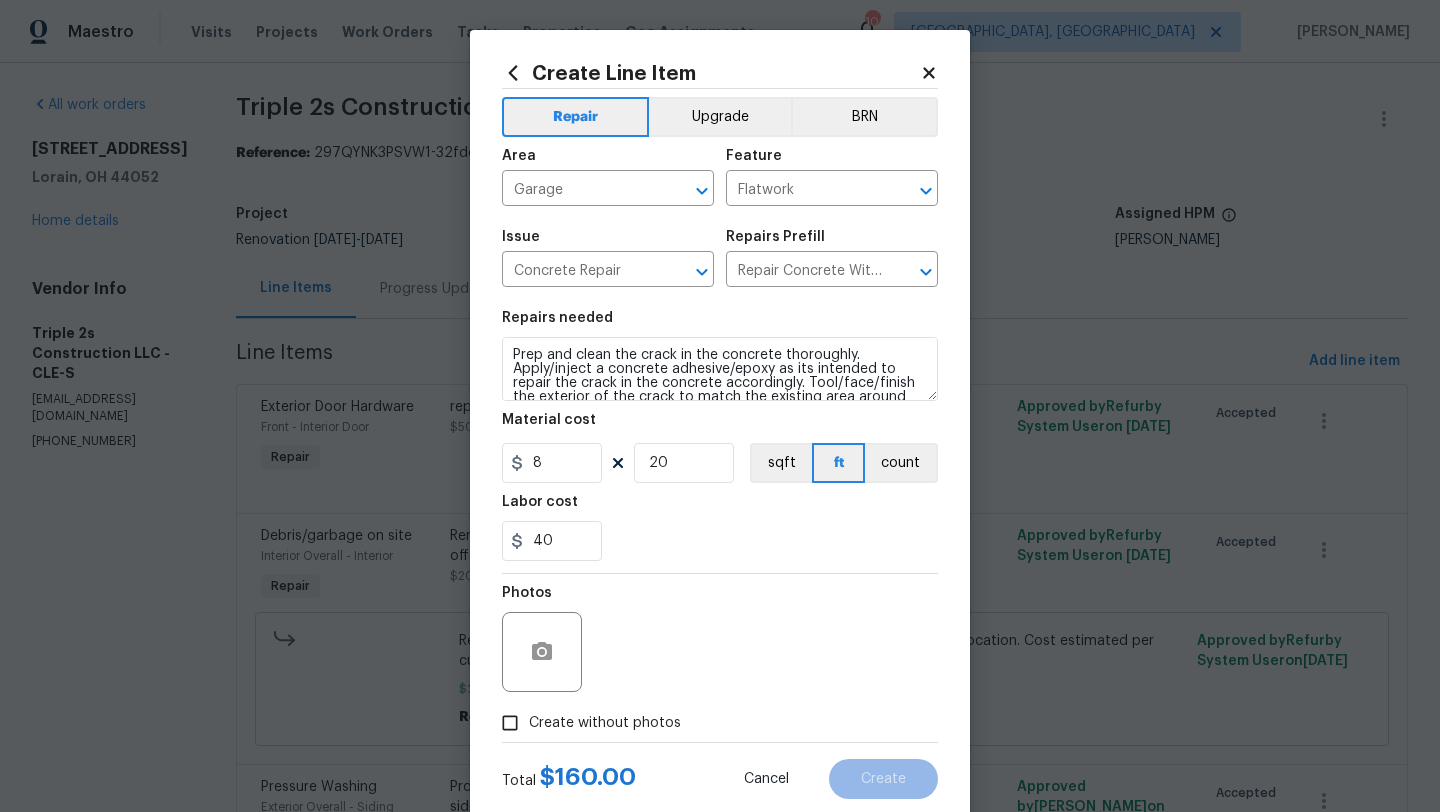 click on "Create without photos" at bounding box center (510, 723) 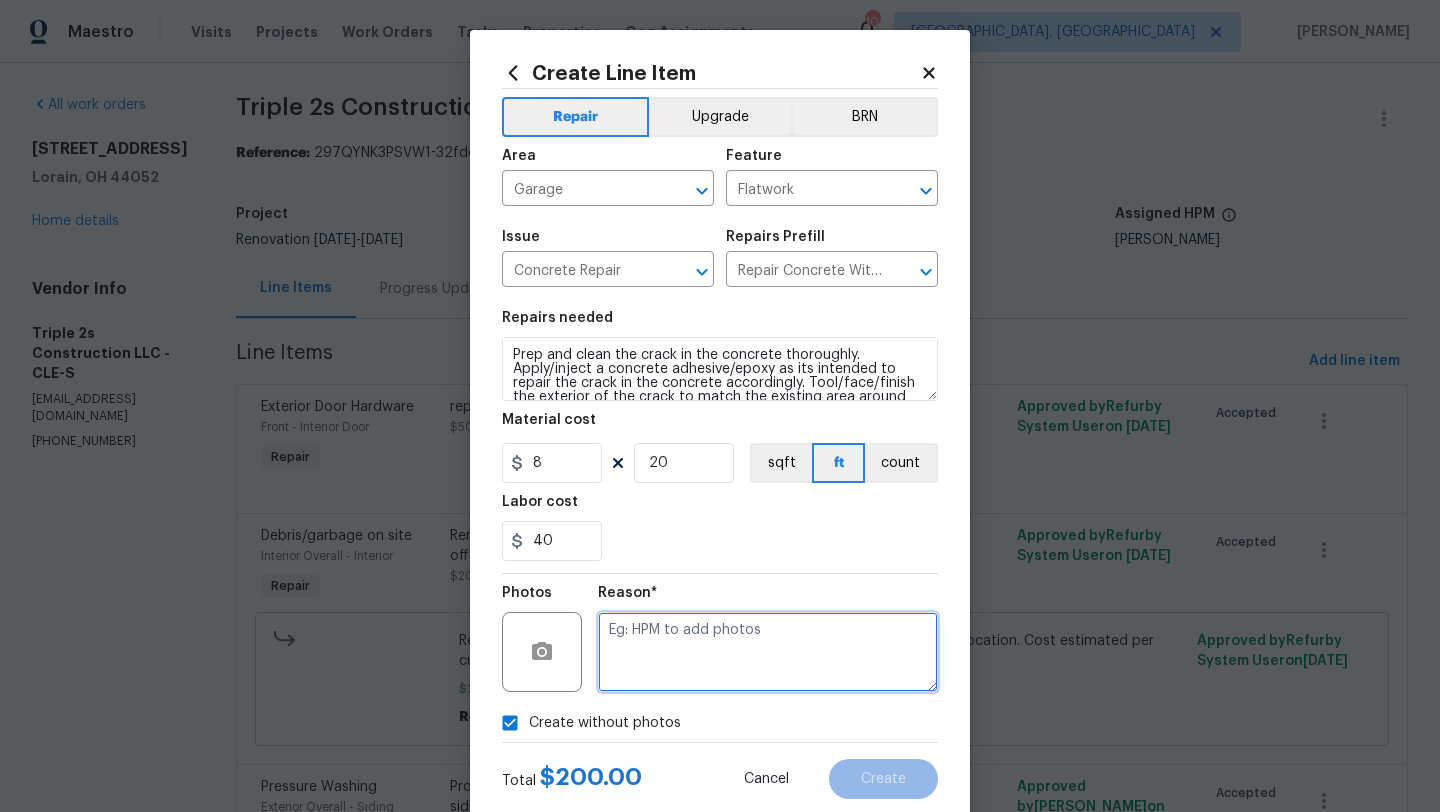 click at bounding box center [768, 652] 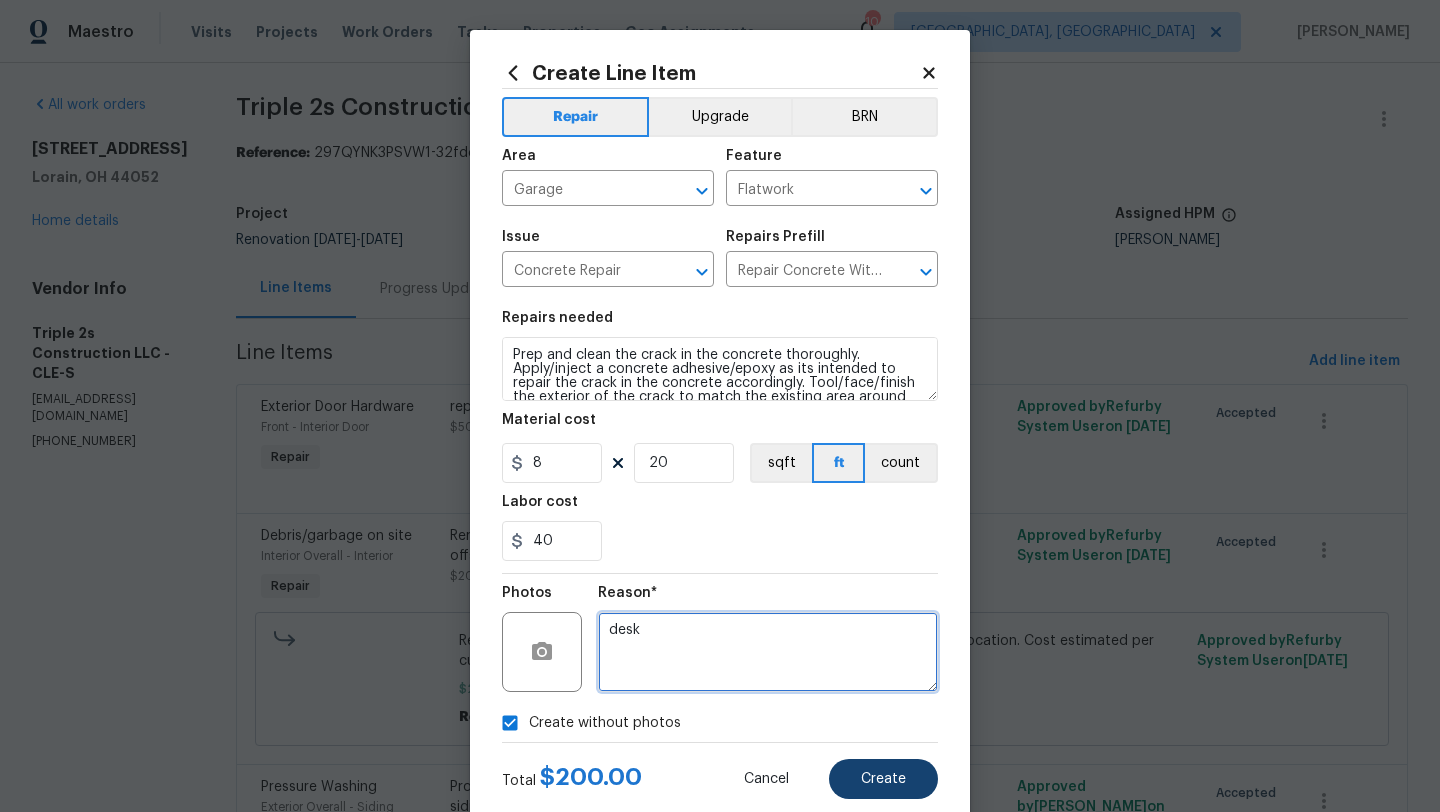 type on "desk" 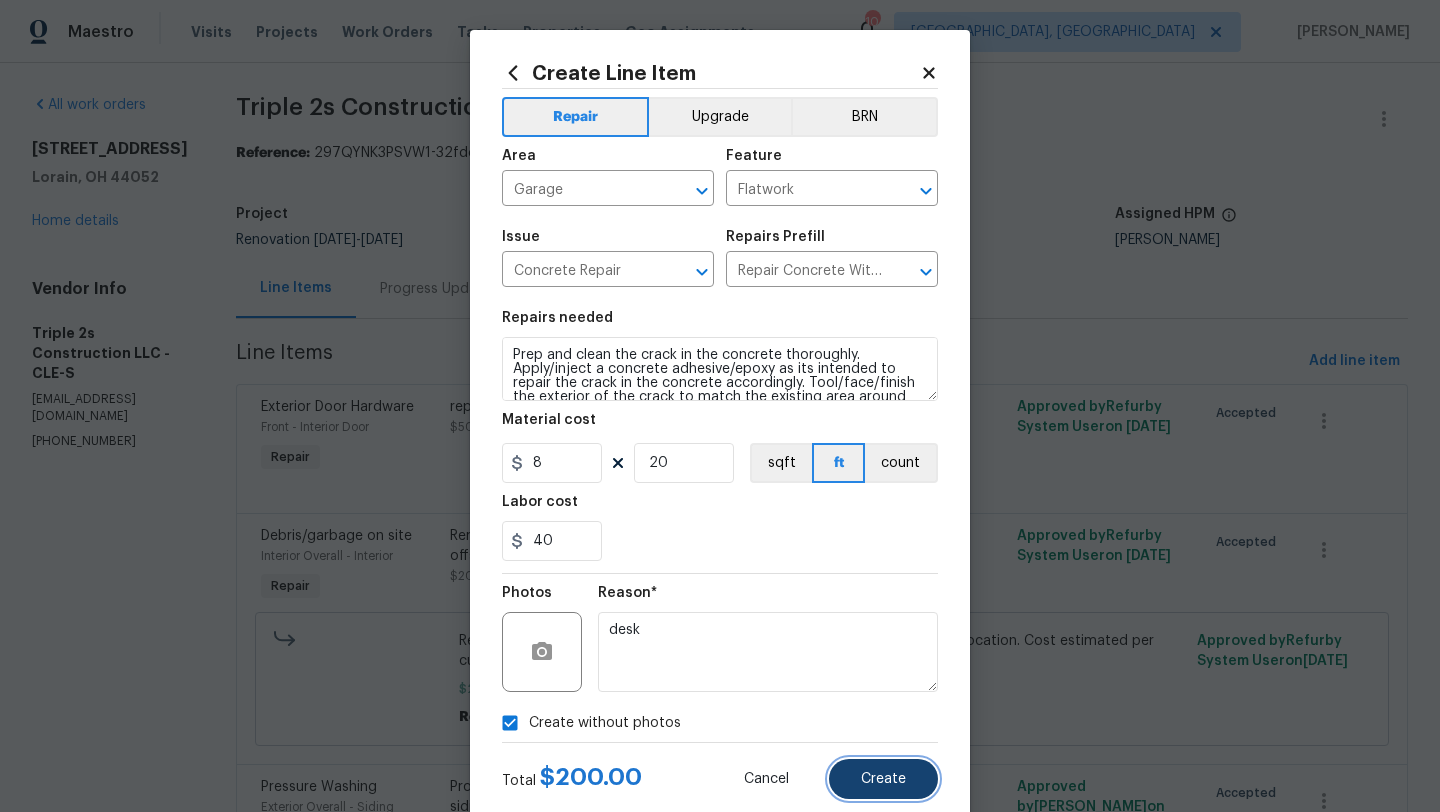 click on "Create" at bounding box center [883, 779] 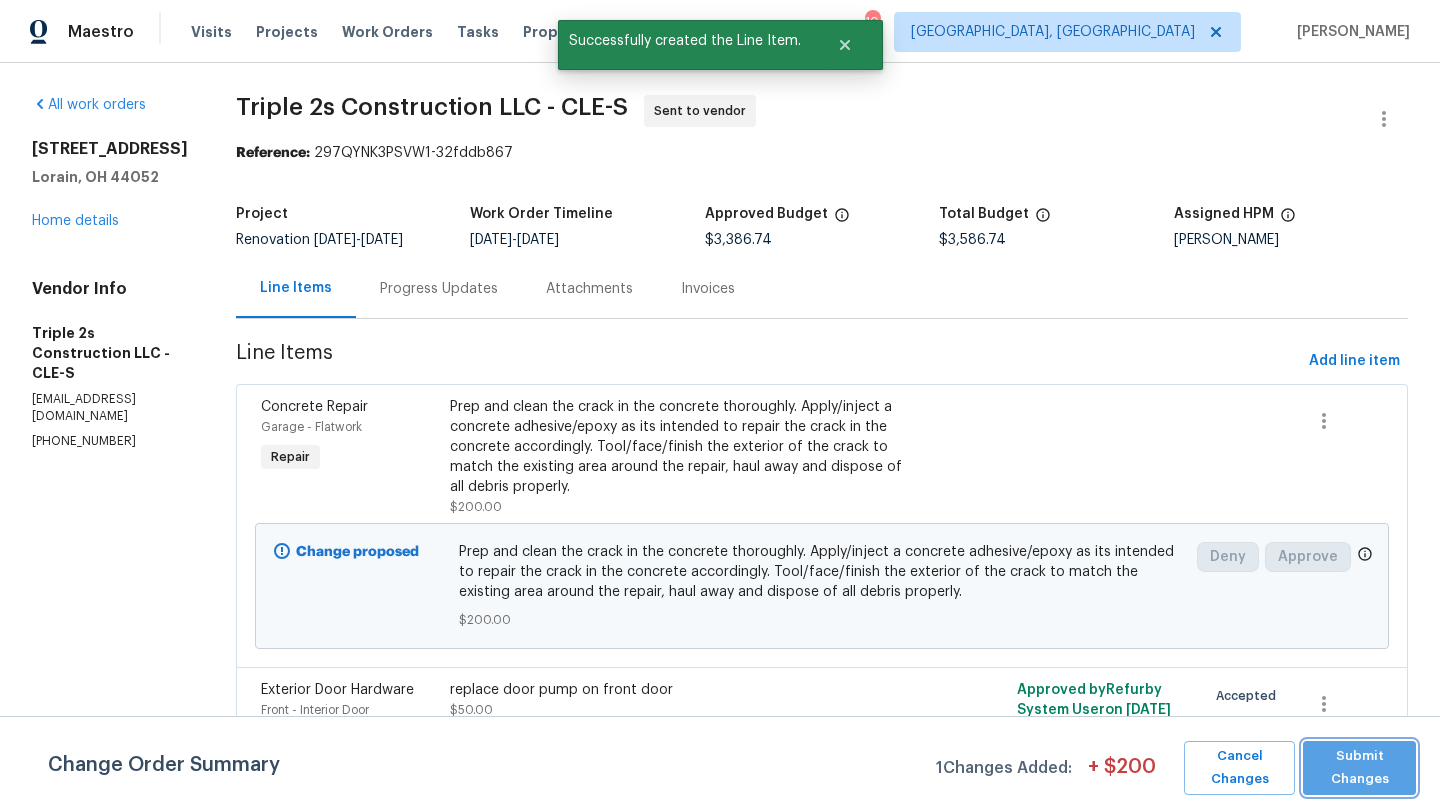 click on "Submit Changes" at bounding box center (1359, 768) 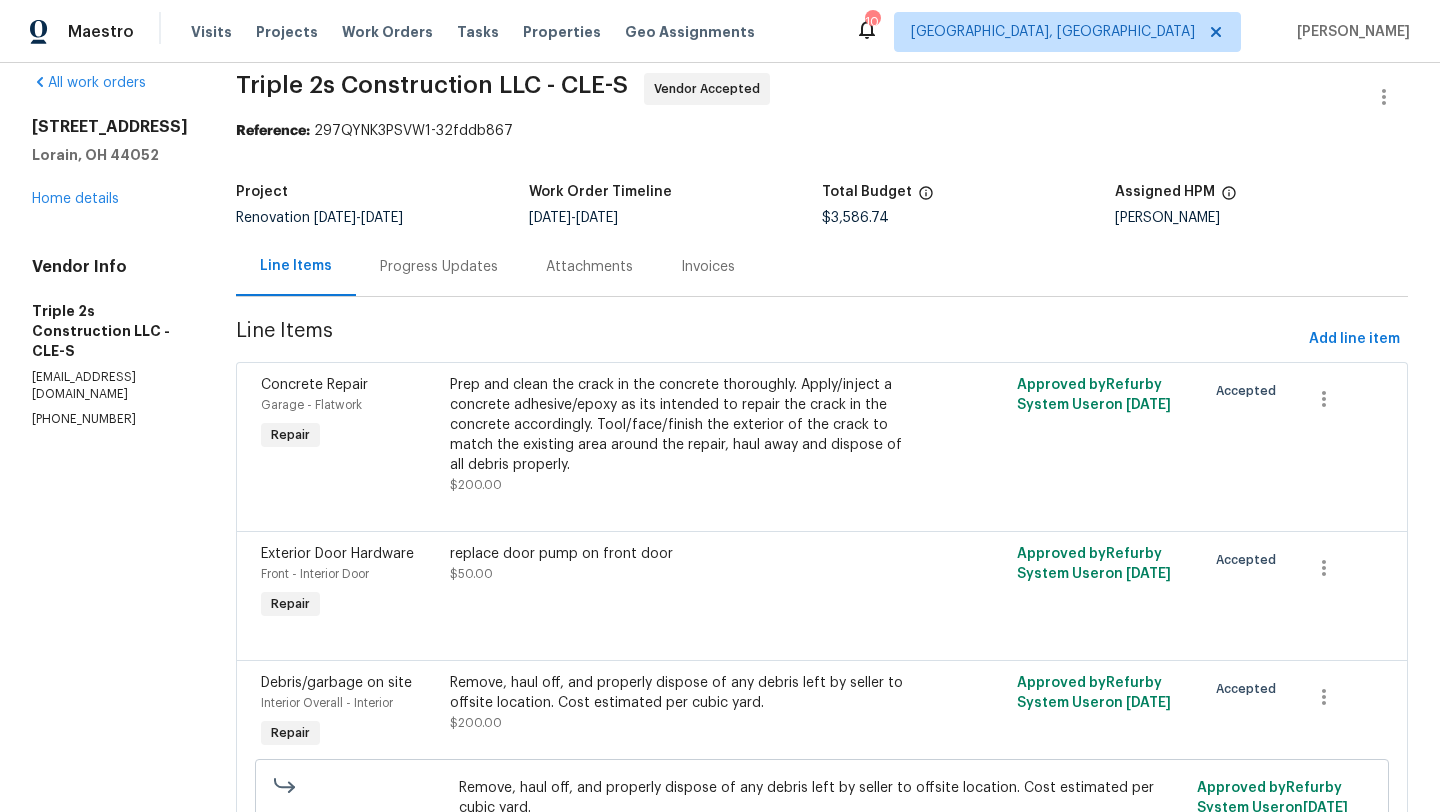 scroll, scrollTop: 0, scrollLeft: 0, axis: both 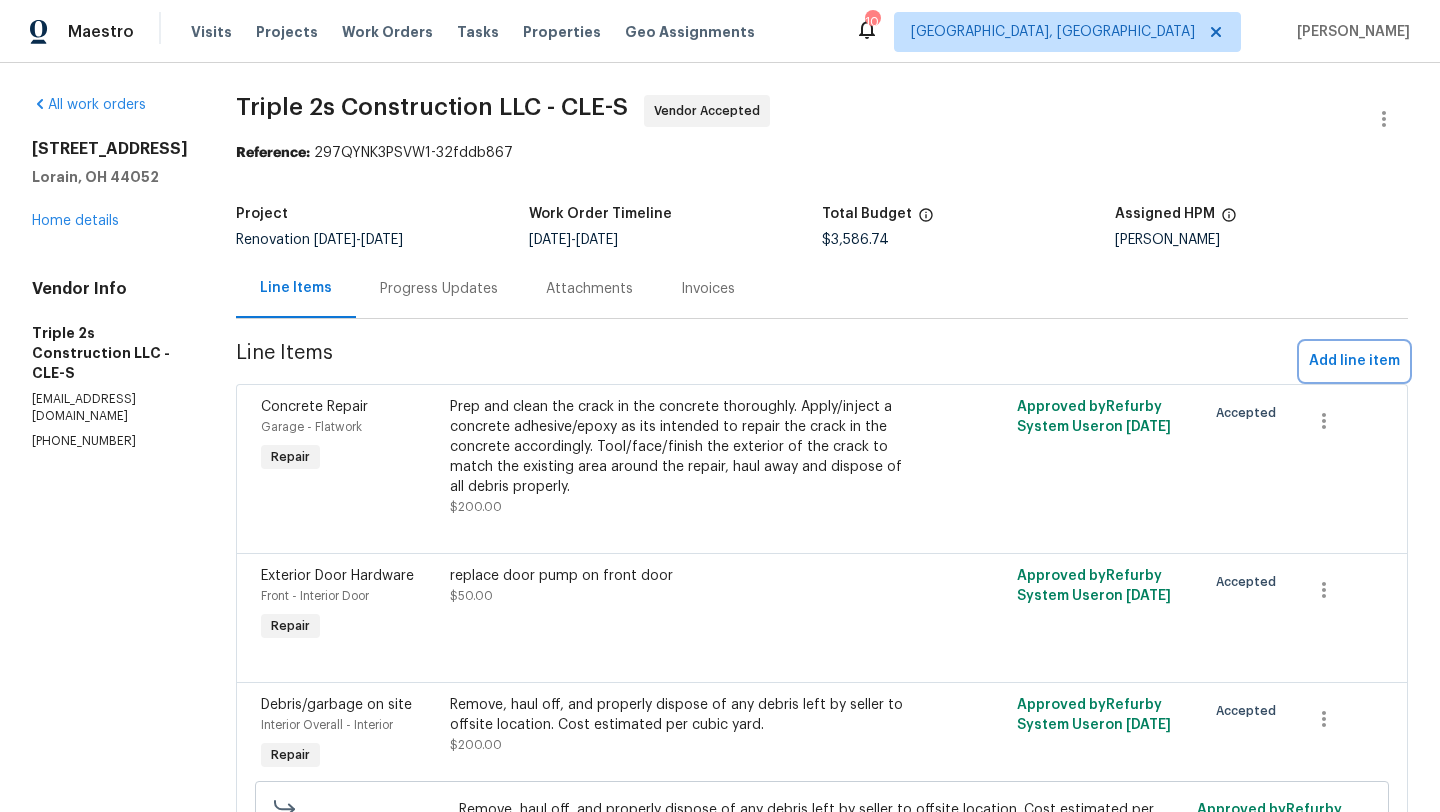 click on "Add line item" at bounding box center [1354, 361] 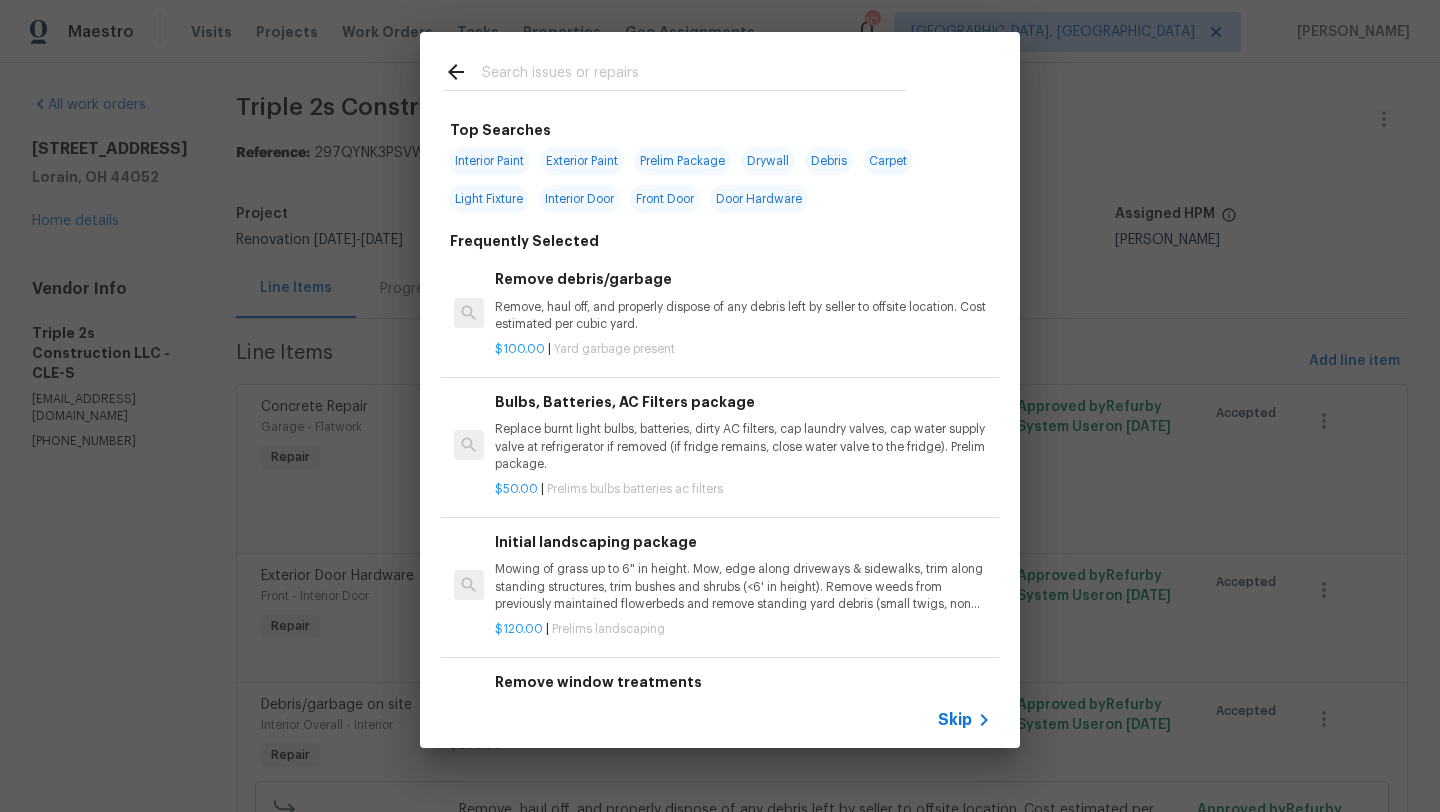 click at bounding box center [694, 75] 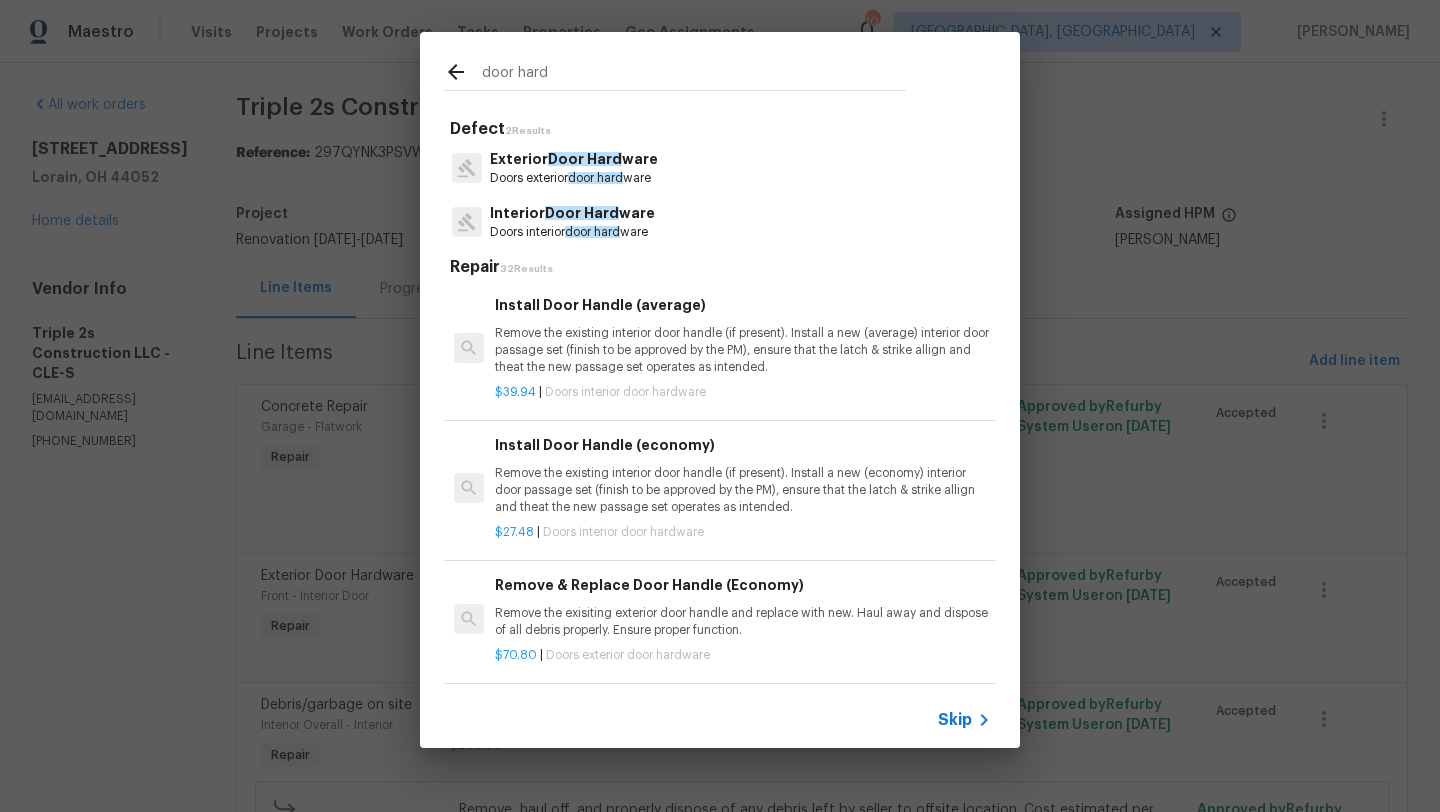 click on "door hard" at bounding box center [694, 75] 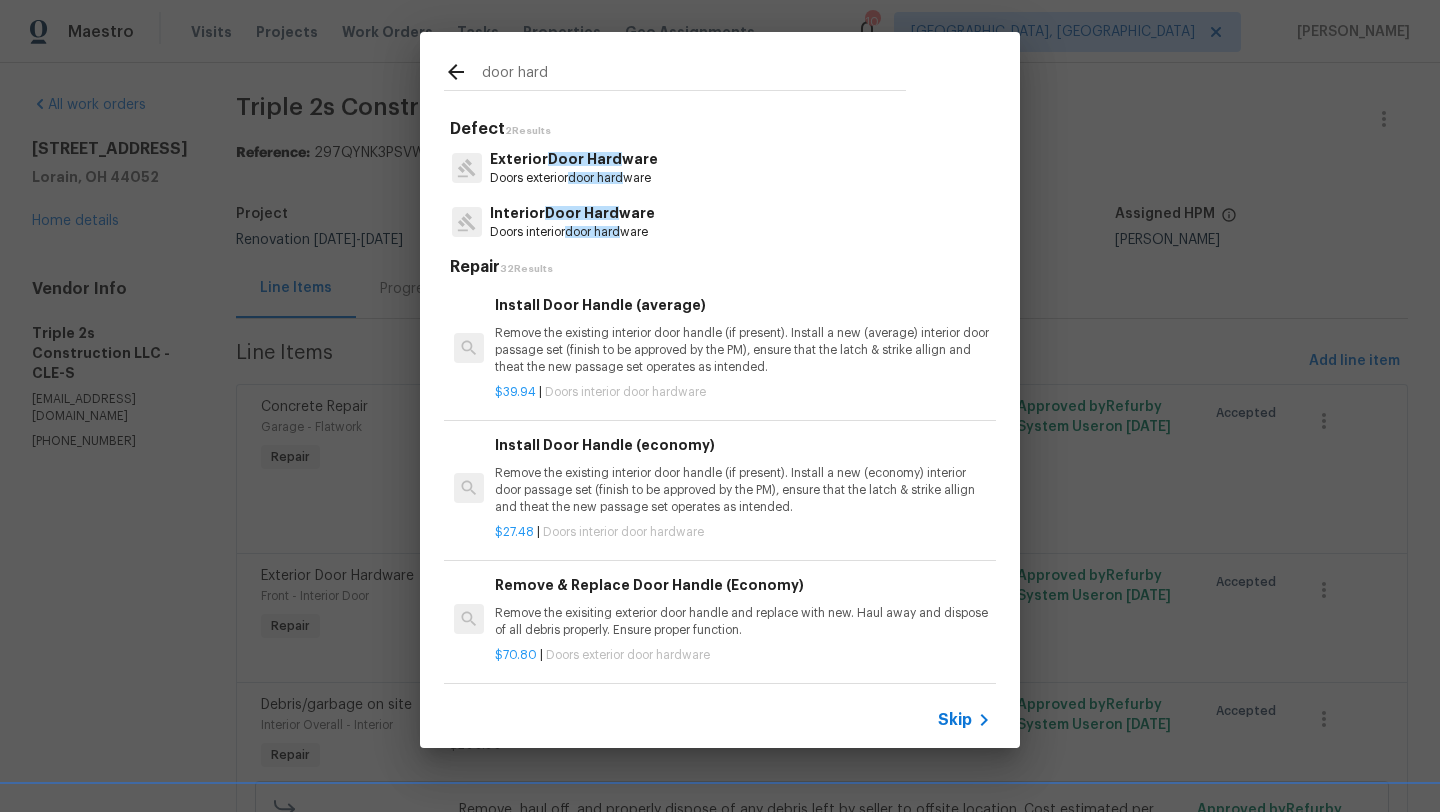 click on "Remove the existing interior  door handle (if present). Install a new (economy) interior door passage set (finish to be approved by the PM), ensure that the latch & strike allign  and theat the new passage set operates as intended." at bounding box center [743, 490] 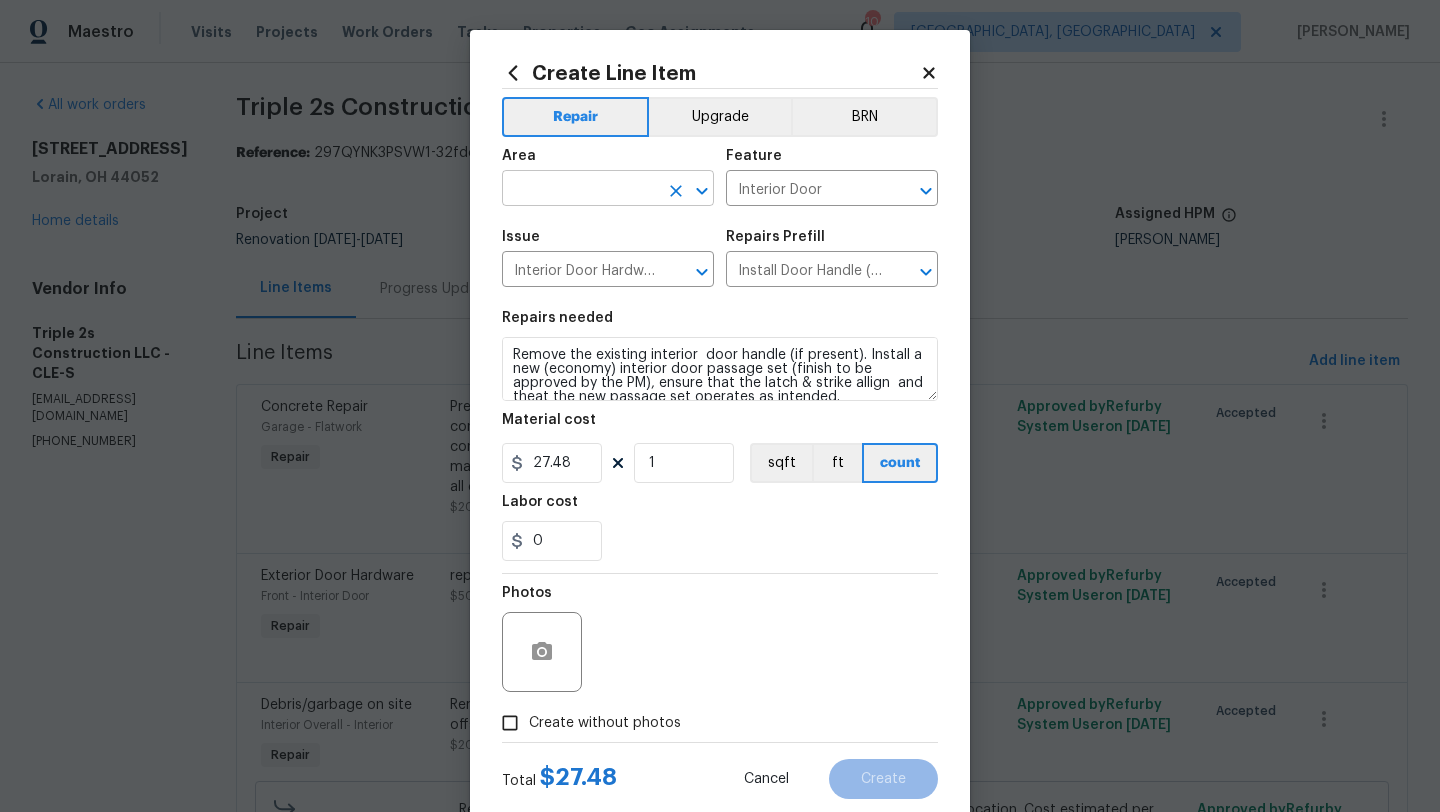 click at bounding box center [580, 190] 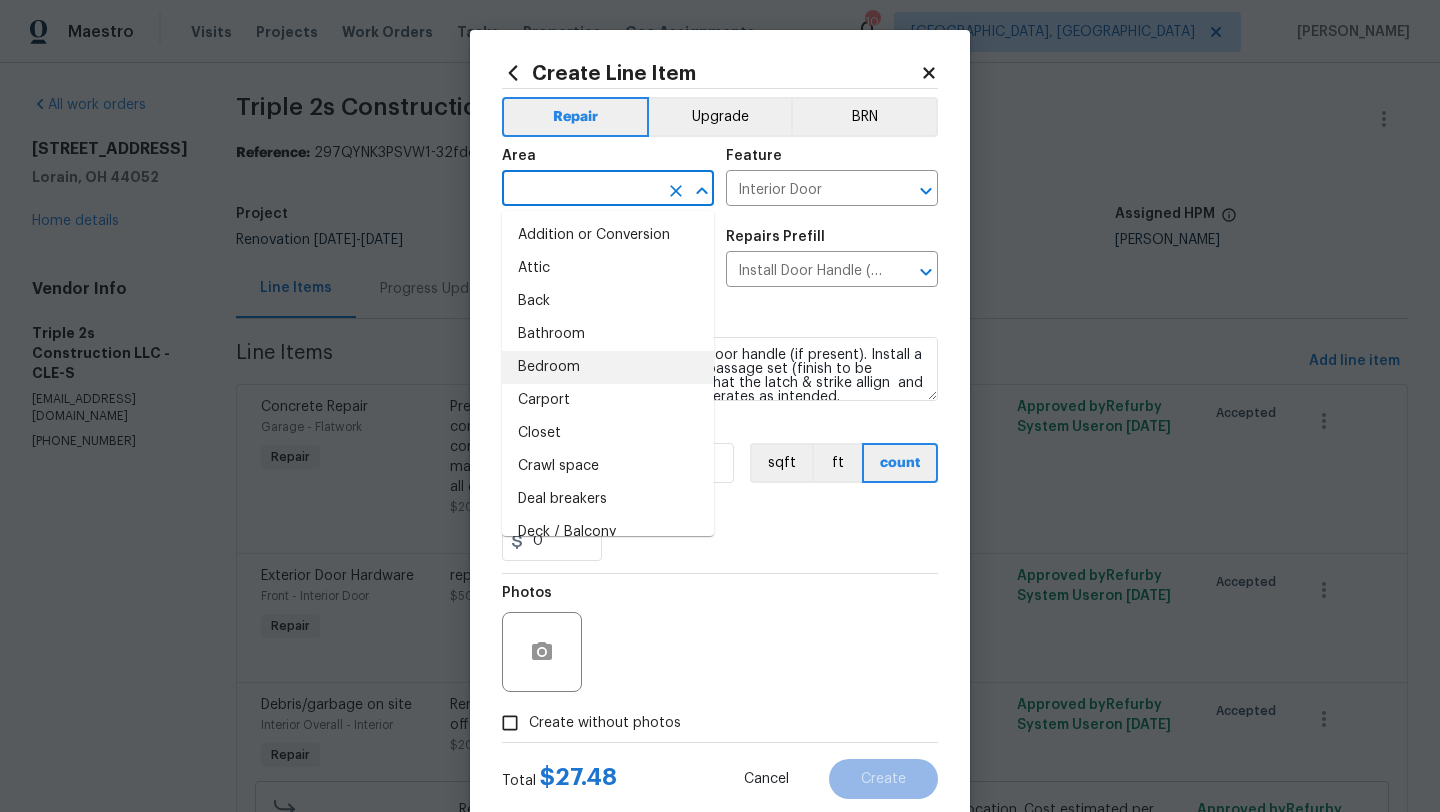 click on "Bedroom" at bounding box center [608, 367] 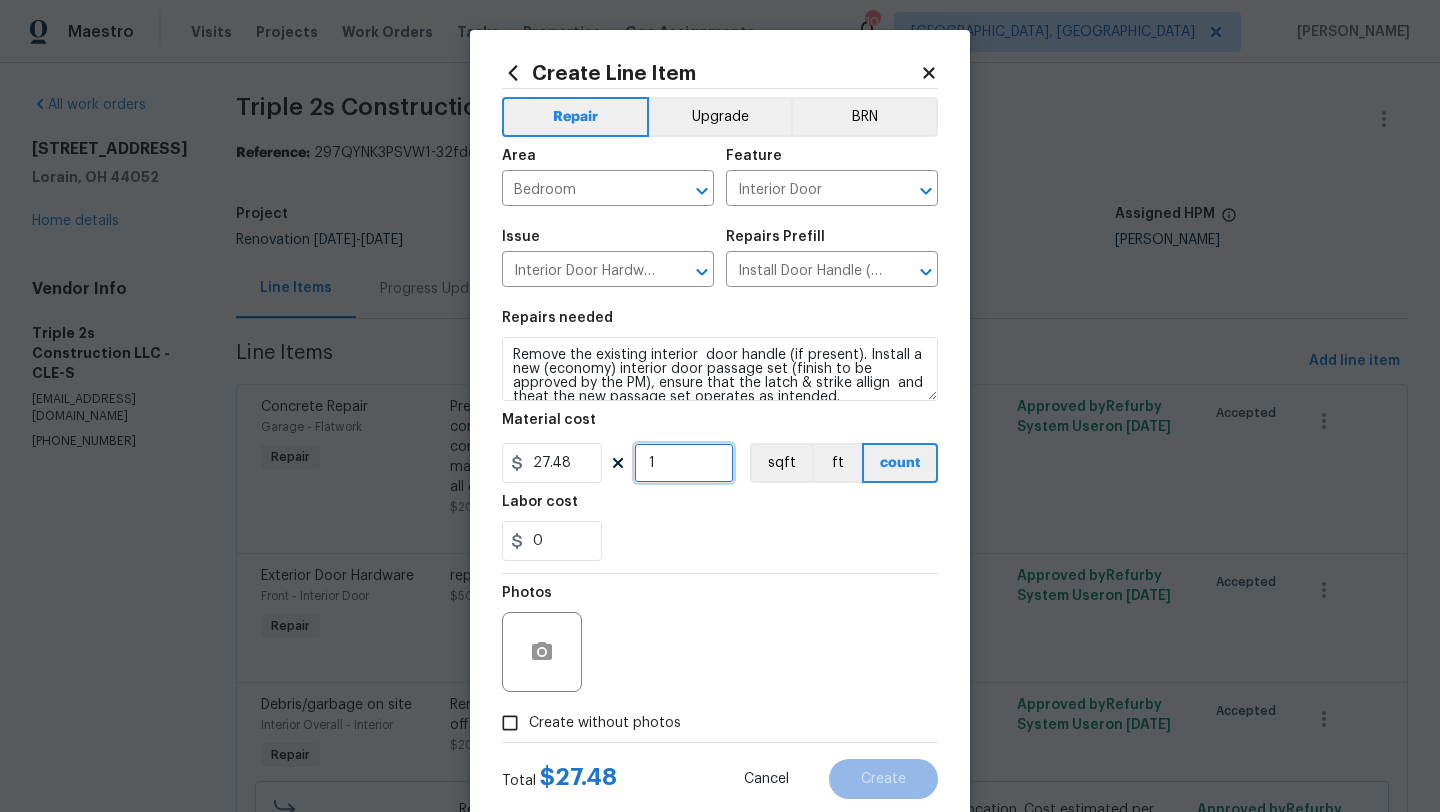 click on "1" at bounding box center (684, 463) 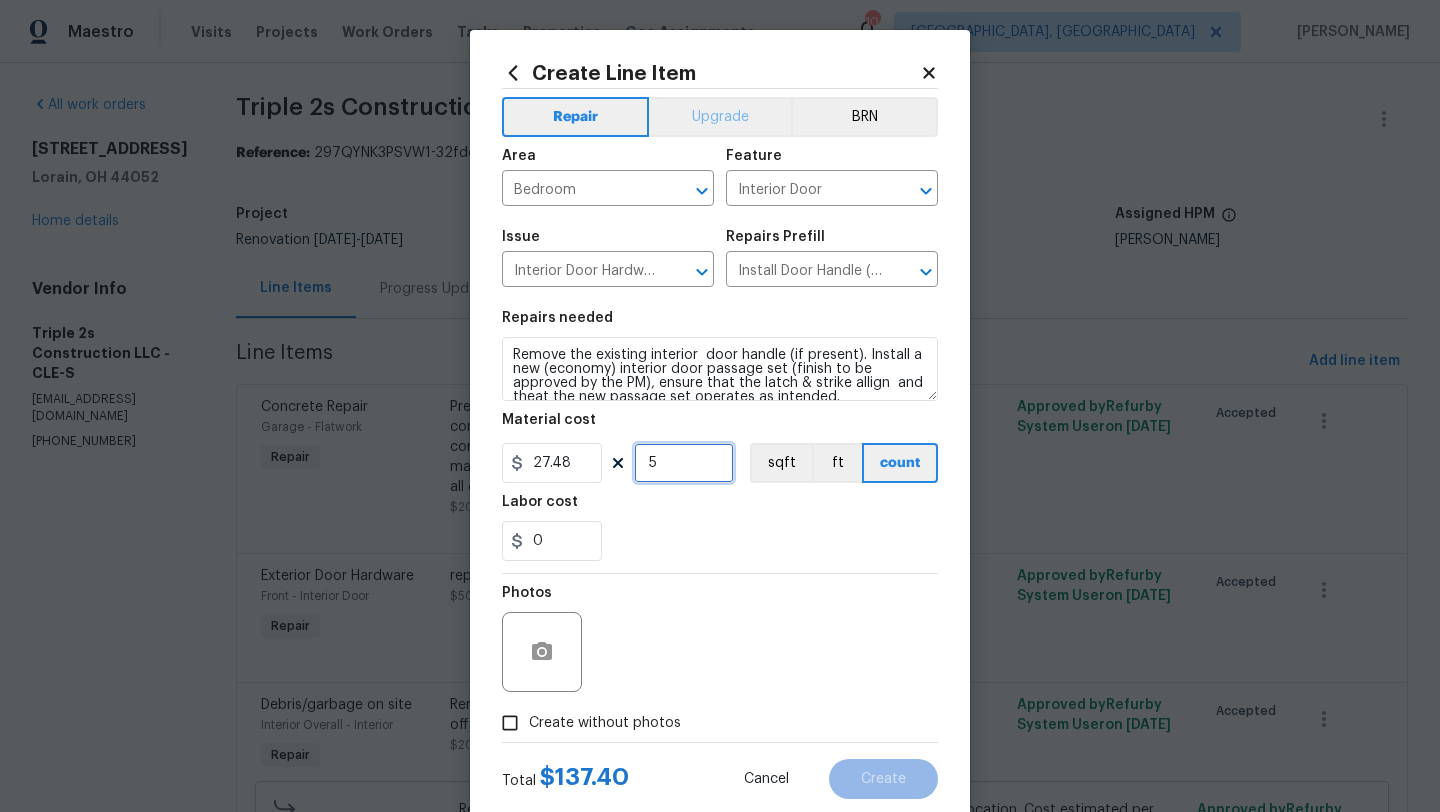 type on "5" 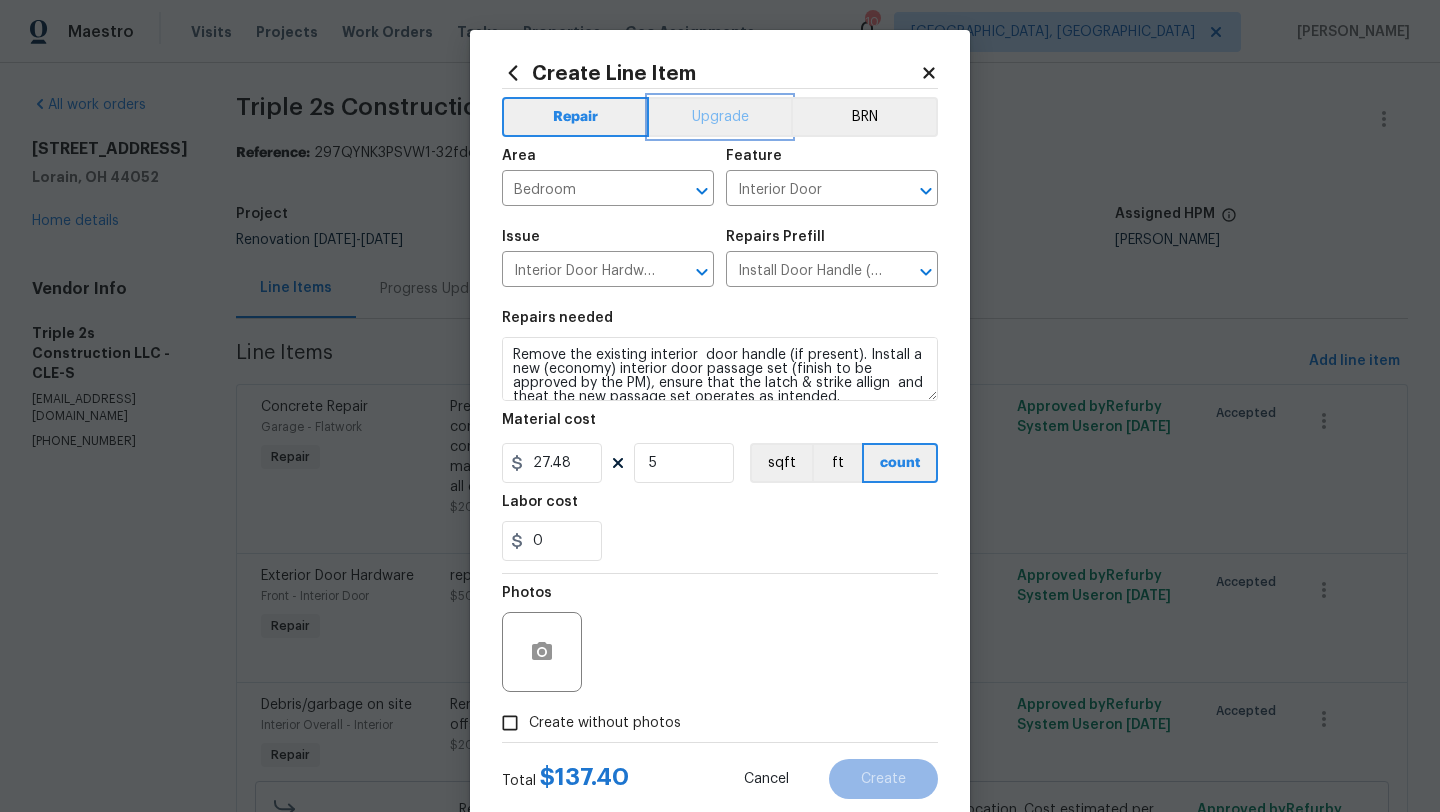click on "Upgrade" at bounding box center [720, 117] 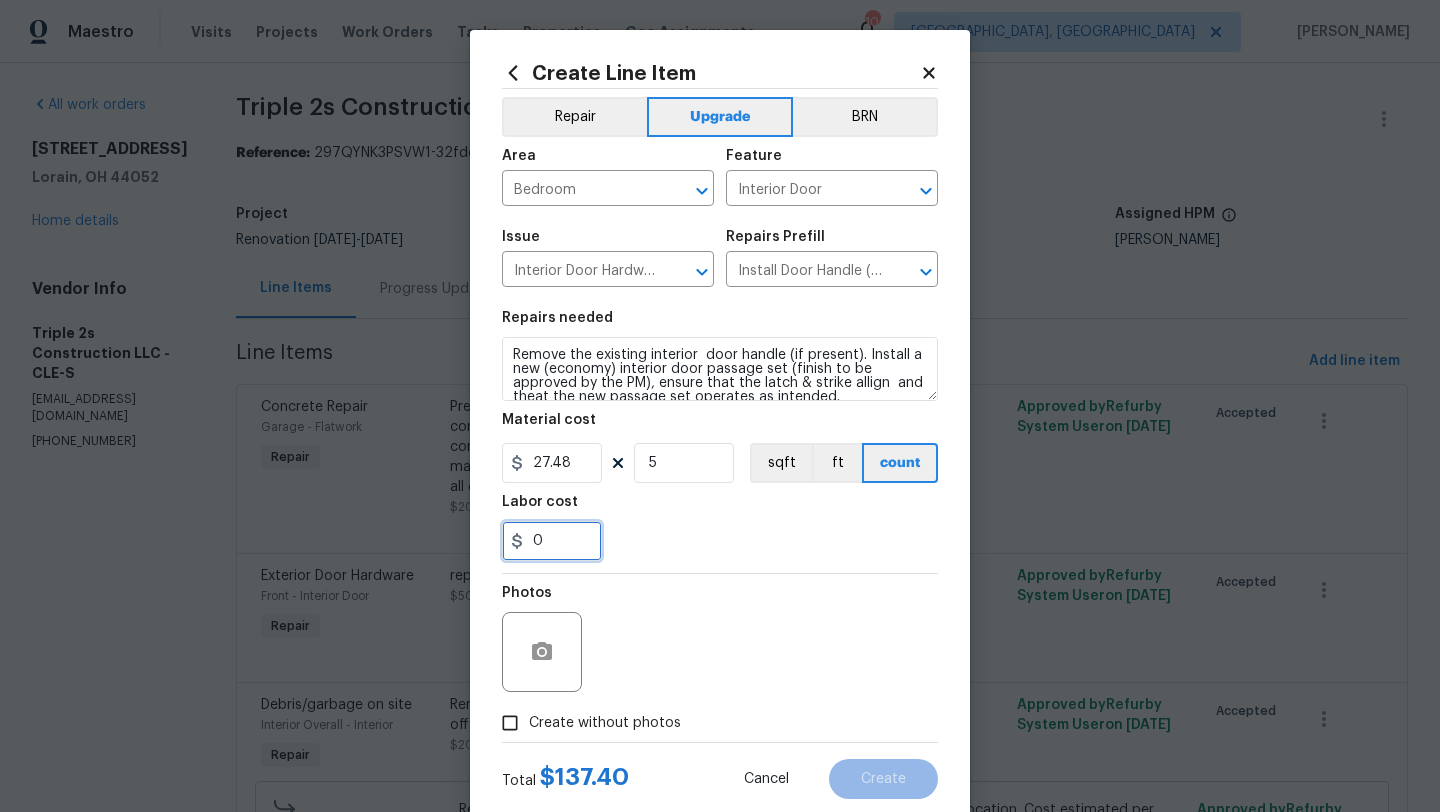 click on "0" at bounding box center (552, 541) 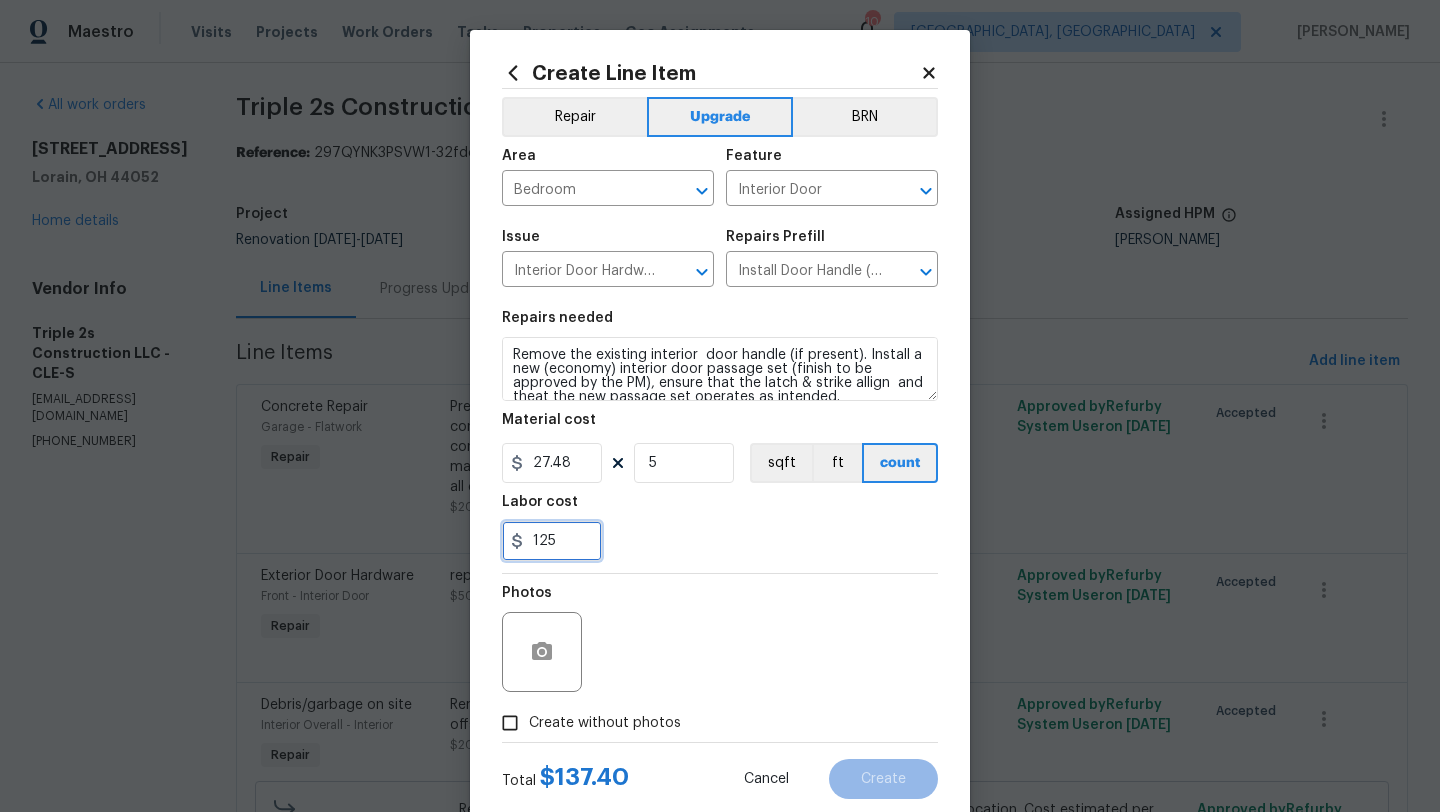type on "125" 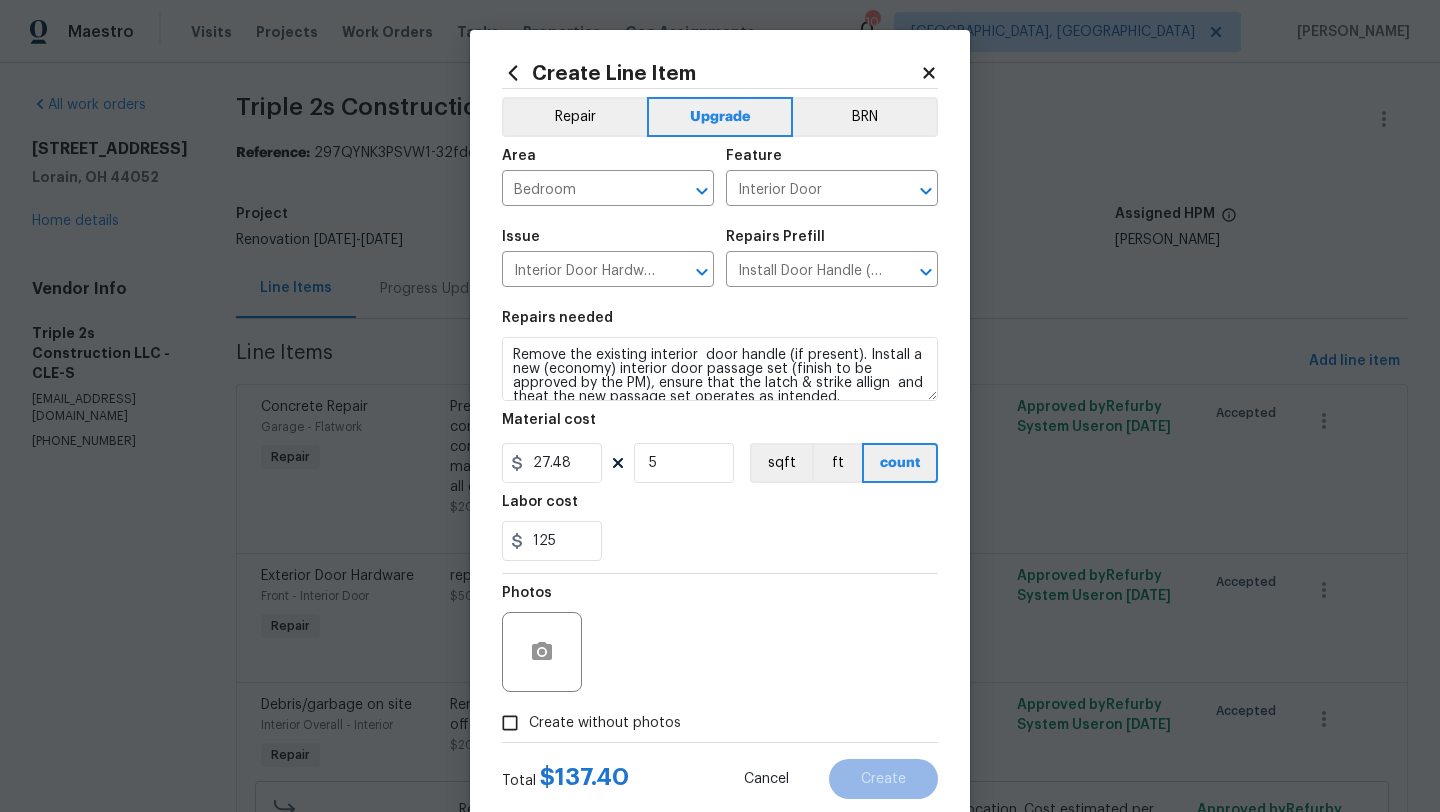 click on "Photos" at bounding box center (720, 639) 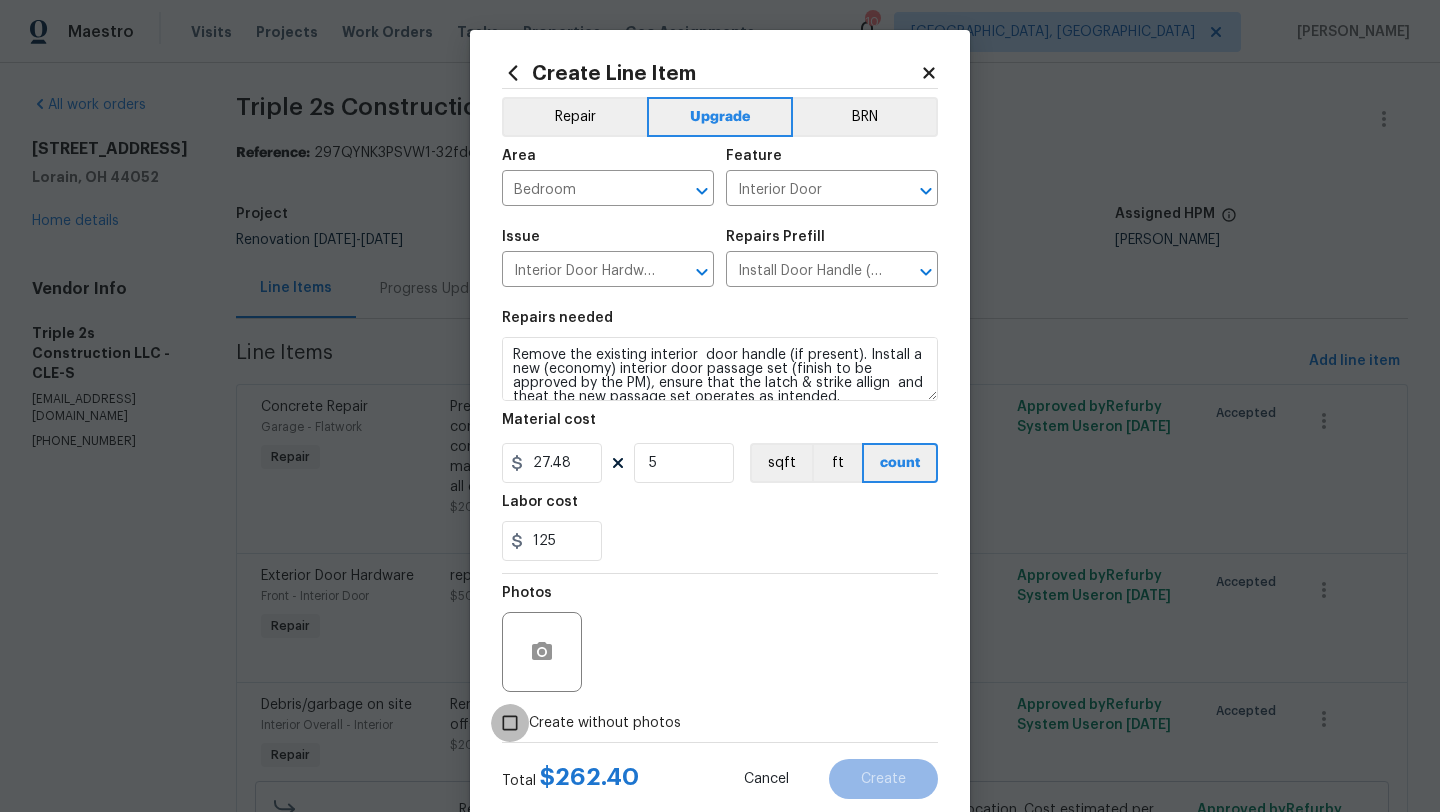 click on "Create without photos" at bounding box center (510, 723) 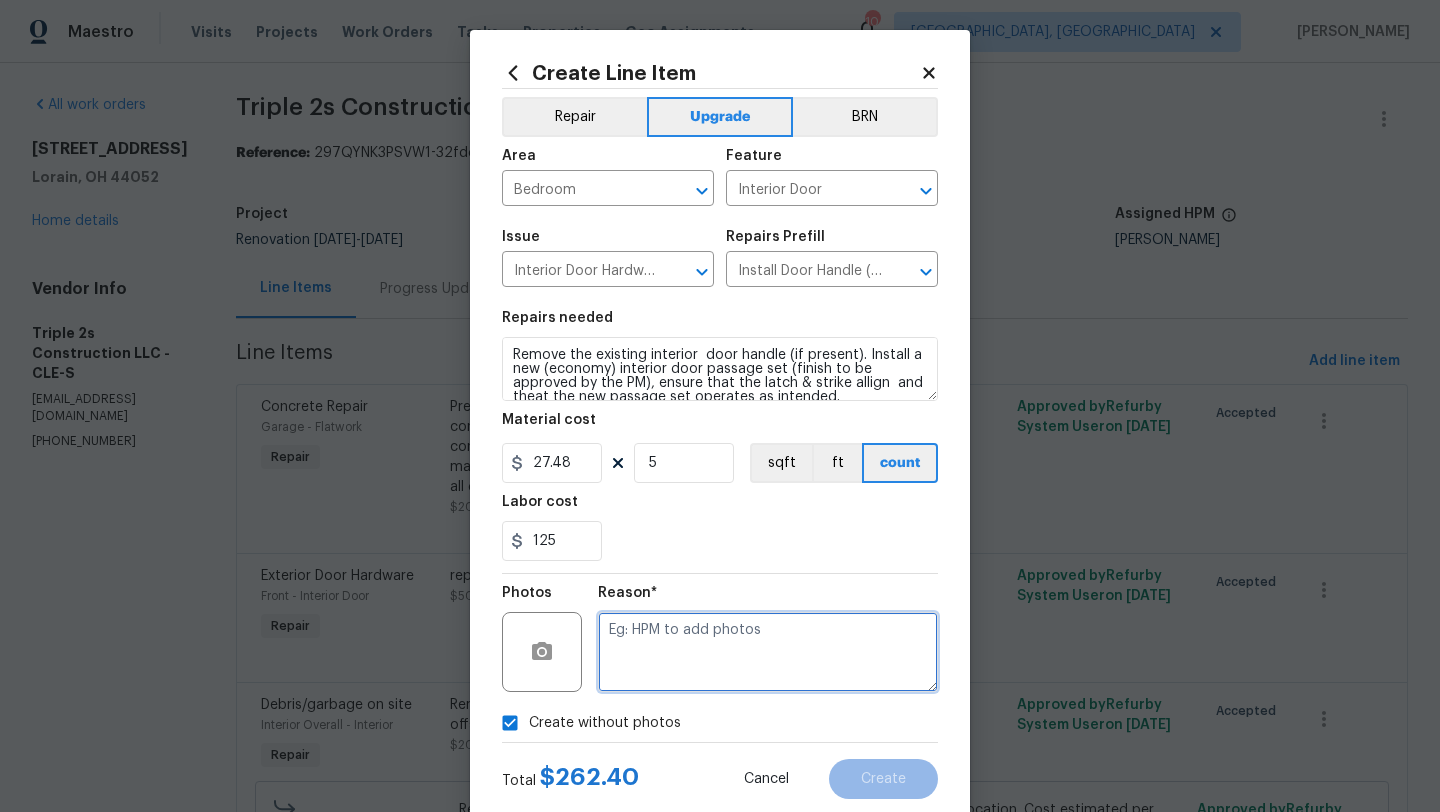click at bounding box center (768, 652) 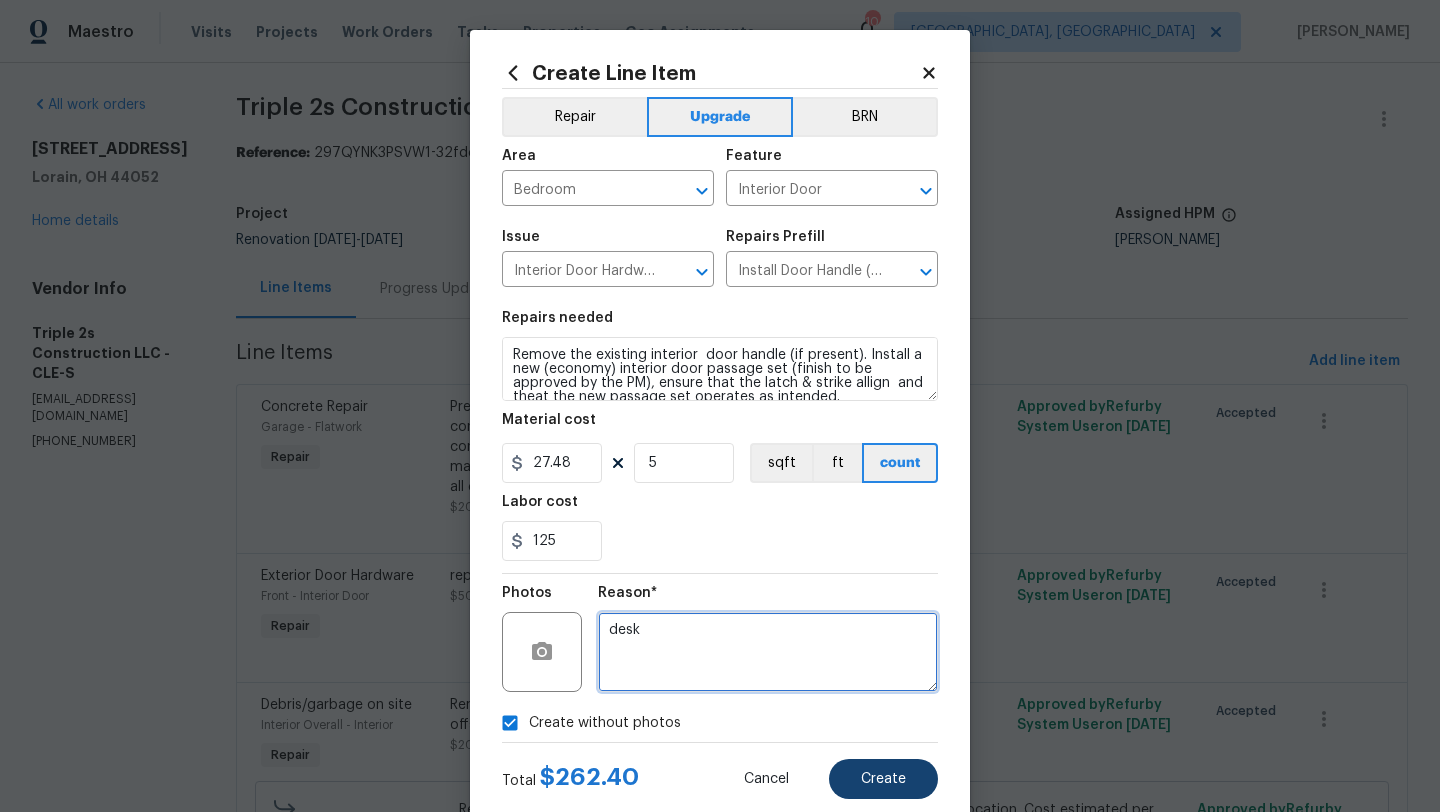 type on "desk" 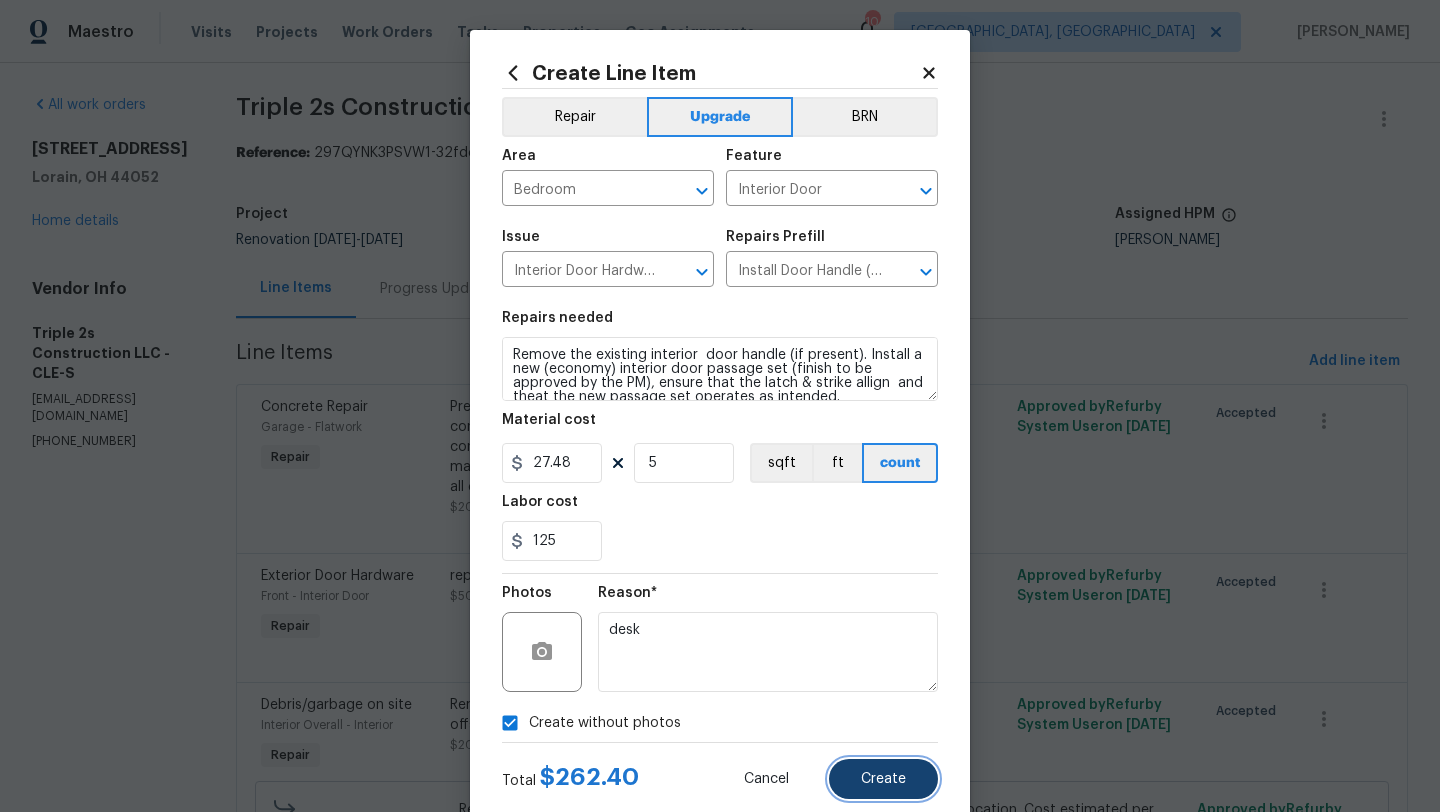 click on "Create" at bounding box center [883, 779] 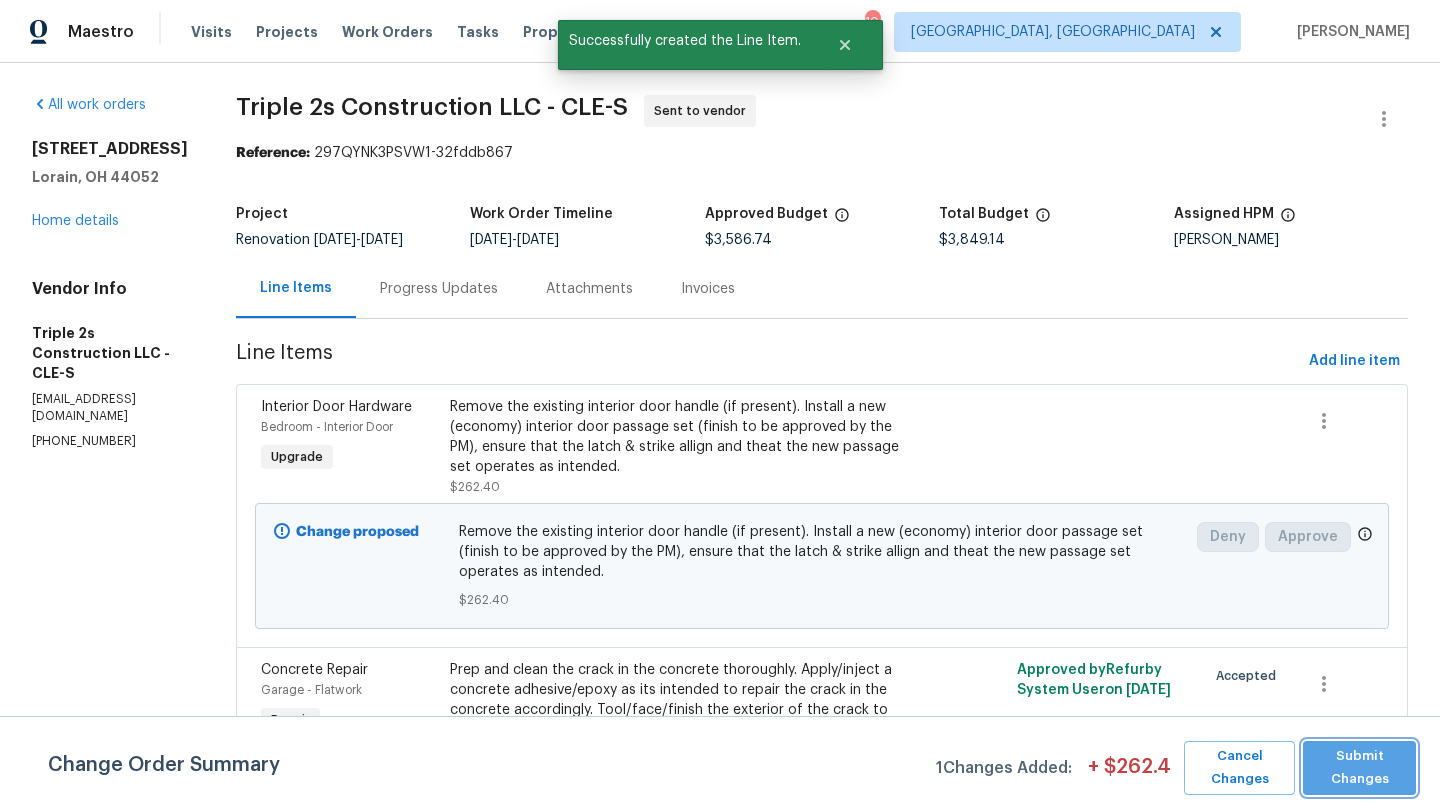 click on "Submit Changes" at bounding box center (1359, 768) 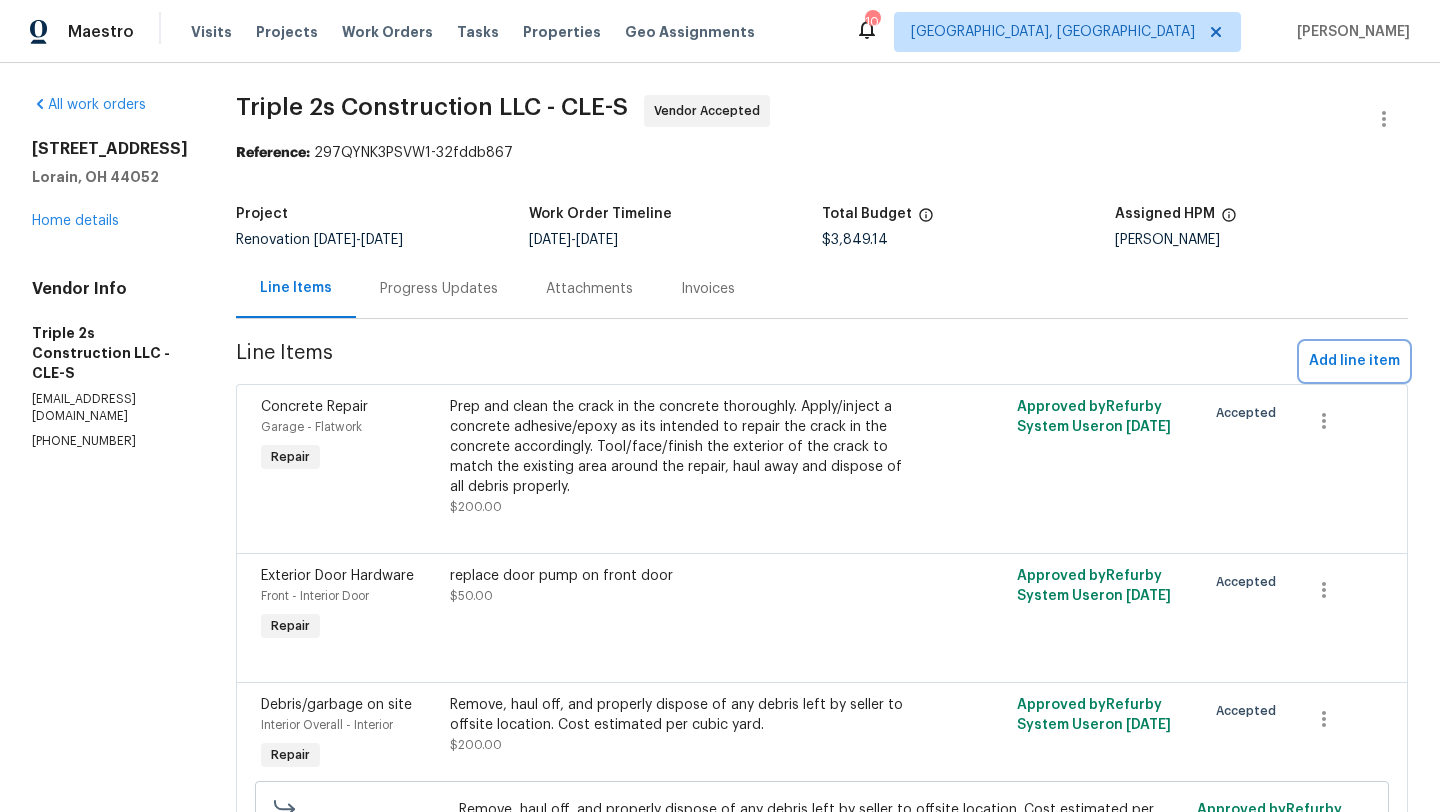 click on "Add line item" at bounding box center [1354, 361] 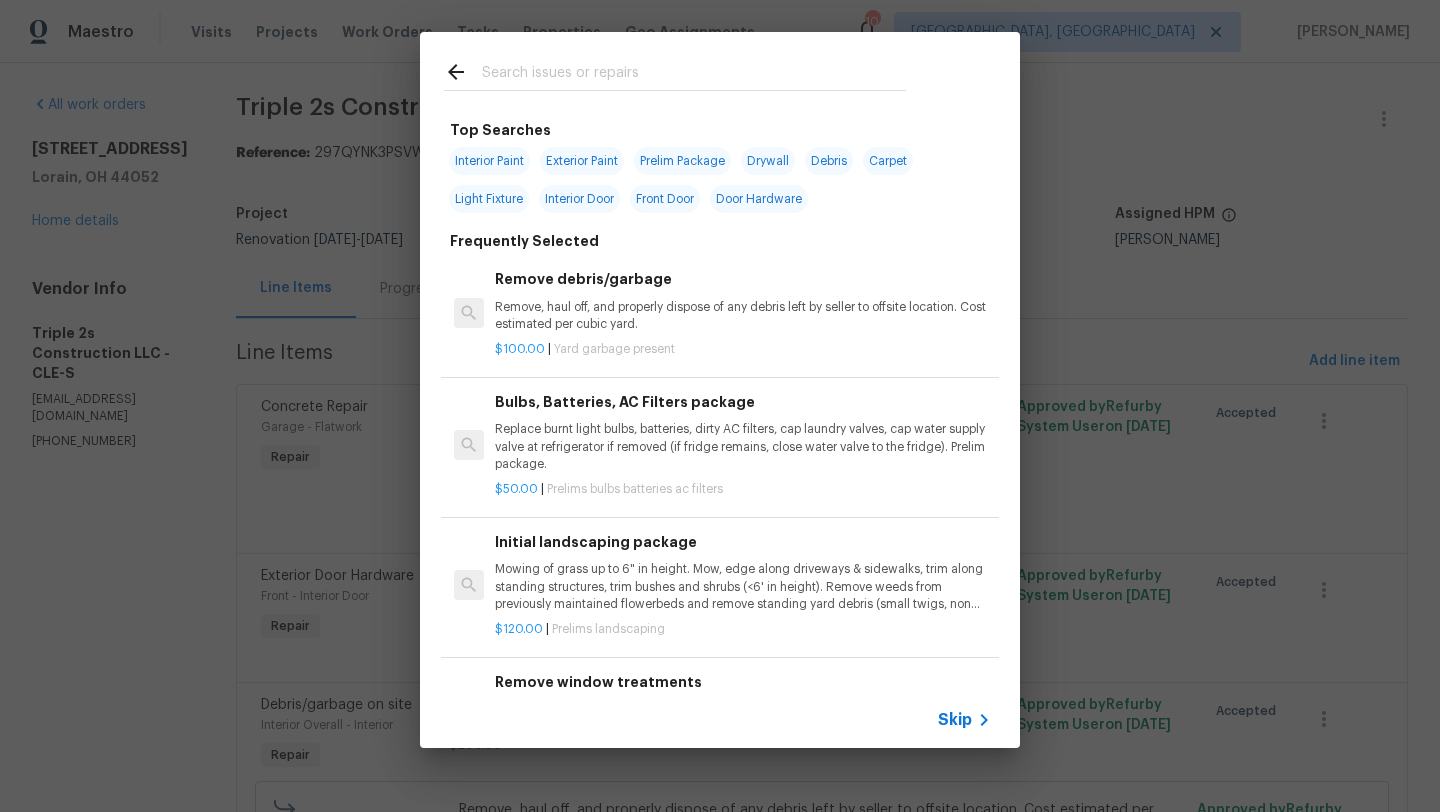 click at bounding box center (694, 75) 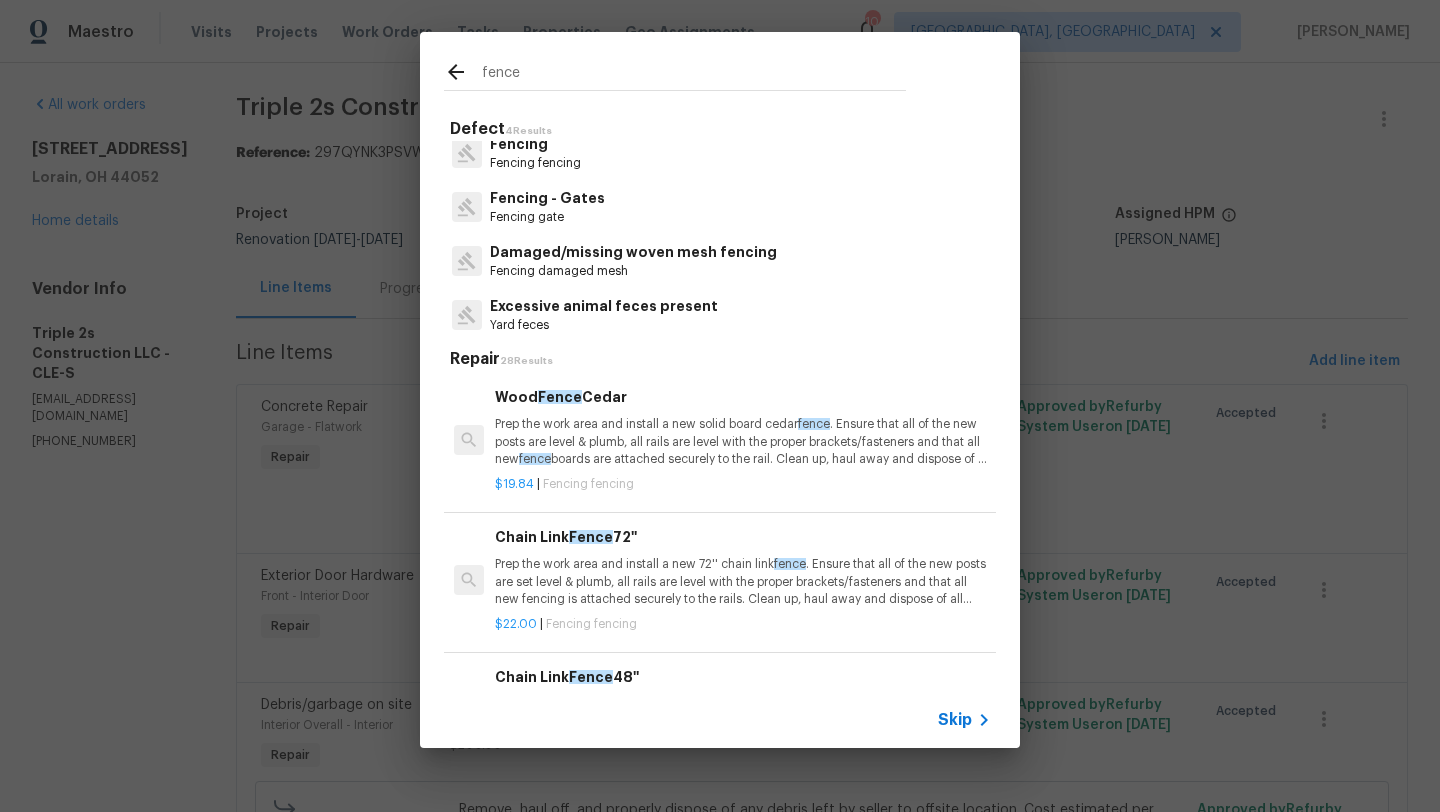 scroll, scrollTop: 16, scrollLeft: 0, axis: vertical 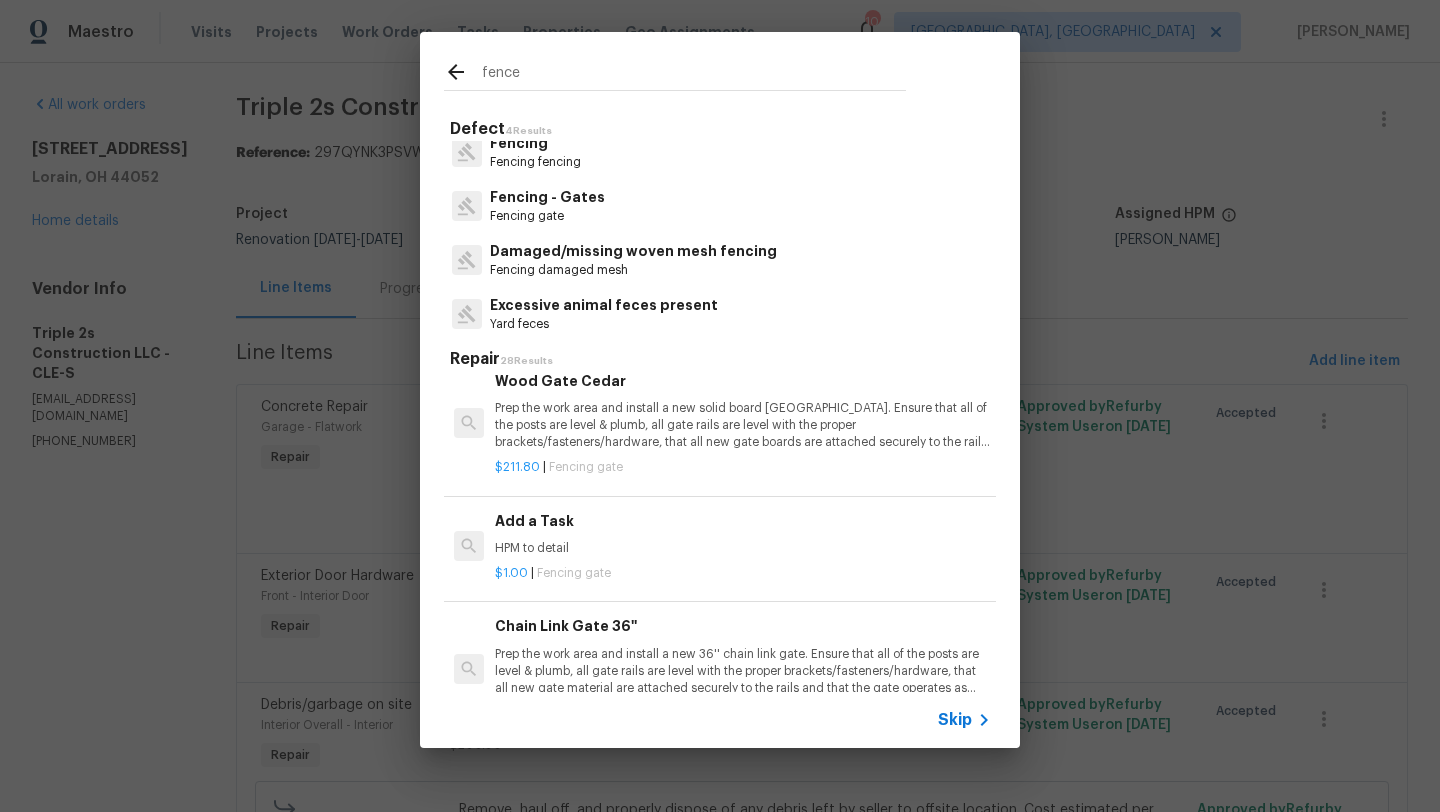 type on "fence" 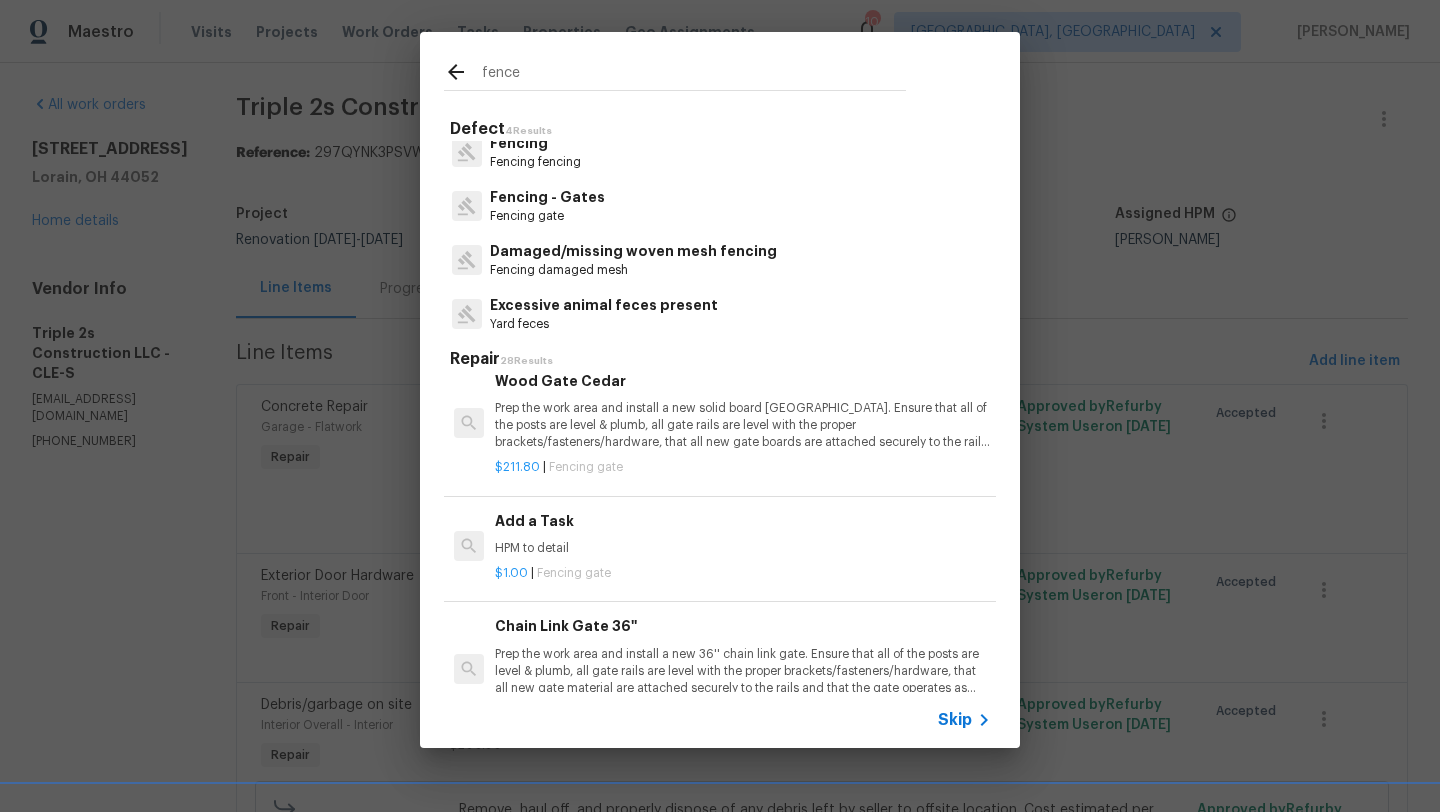 click on "HPM to detail" at bounding box center [743, 548] 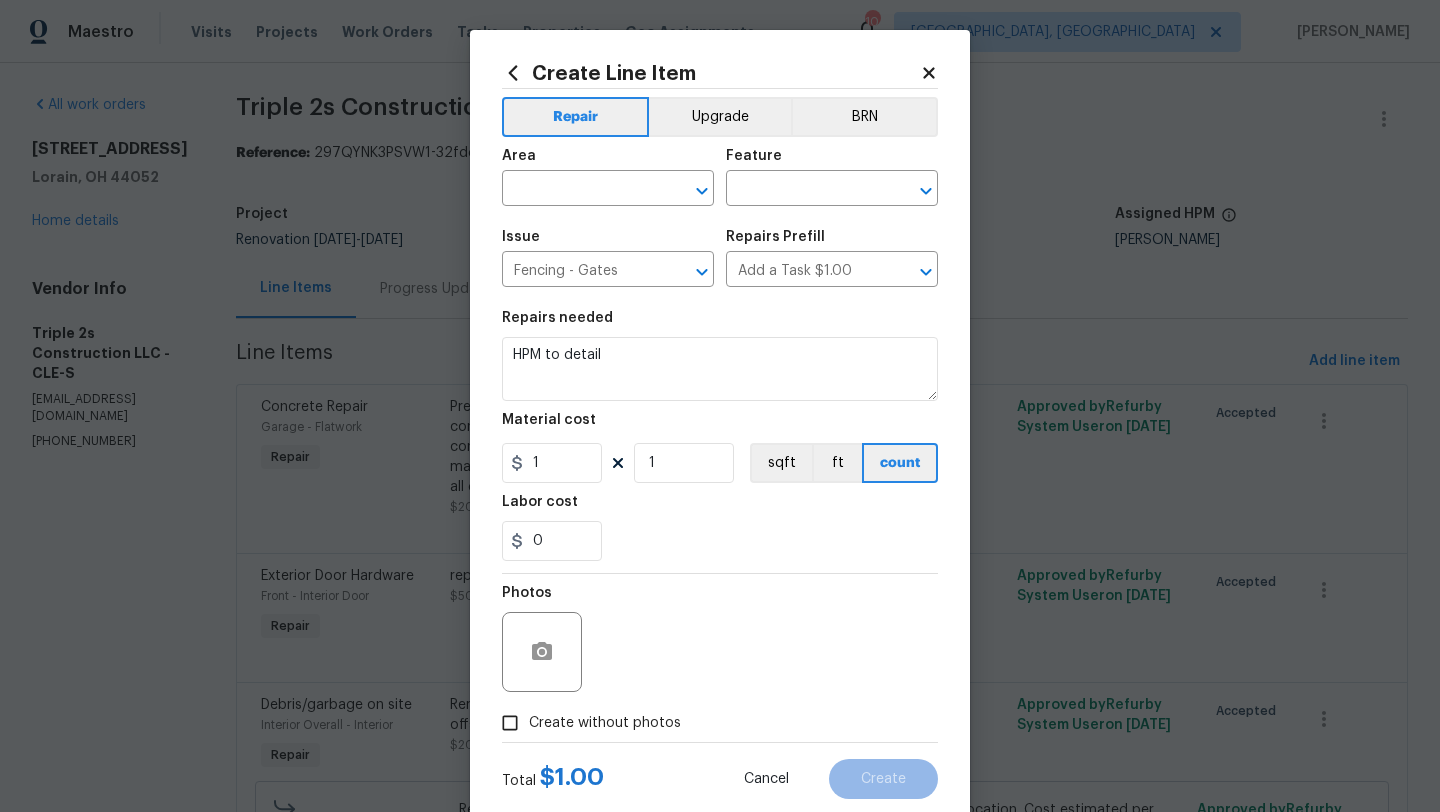 scroll, scrollTop: 38, scrollLeft: 0, axis: vertical 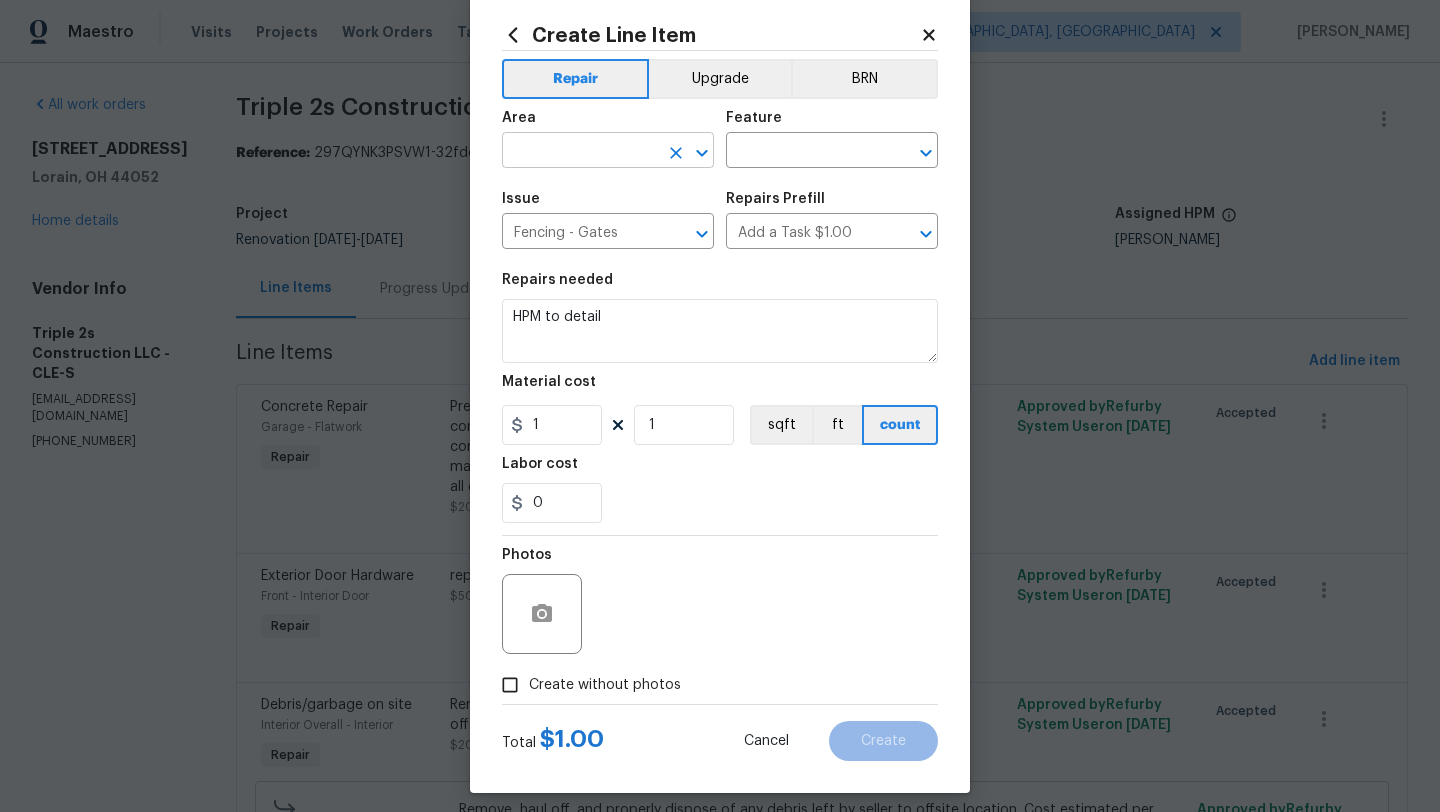 click at bounding box center [580, 152] 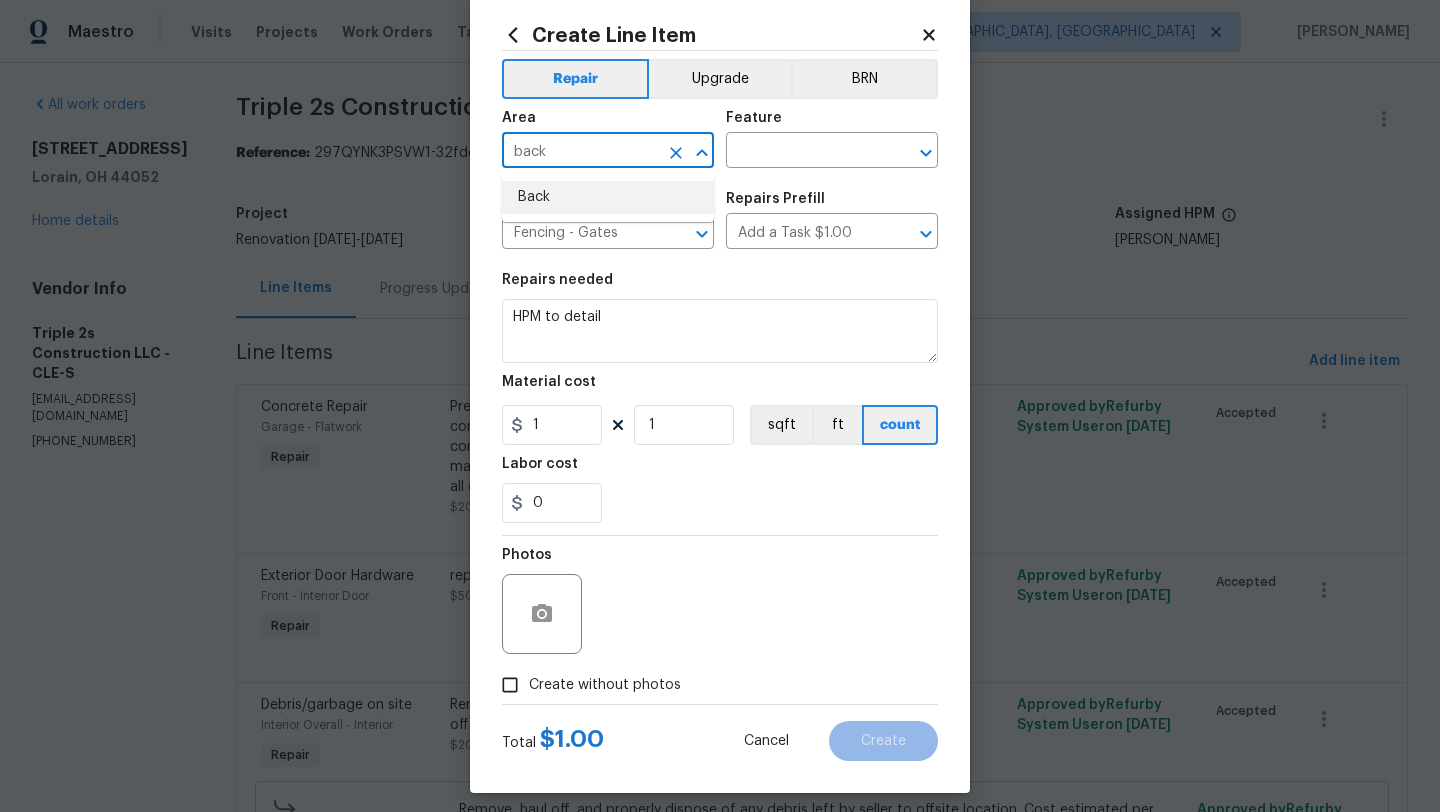 click on "Back" at bounding box center [608, 197] 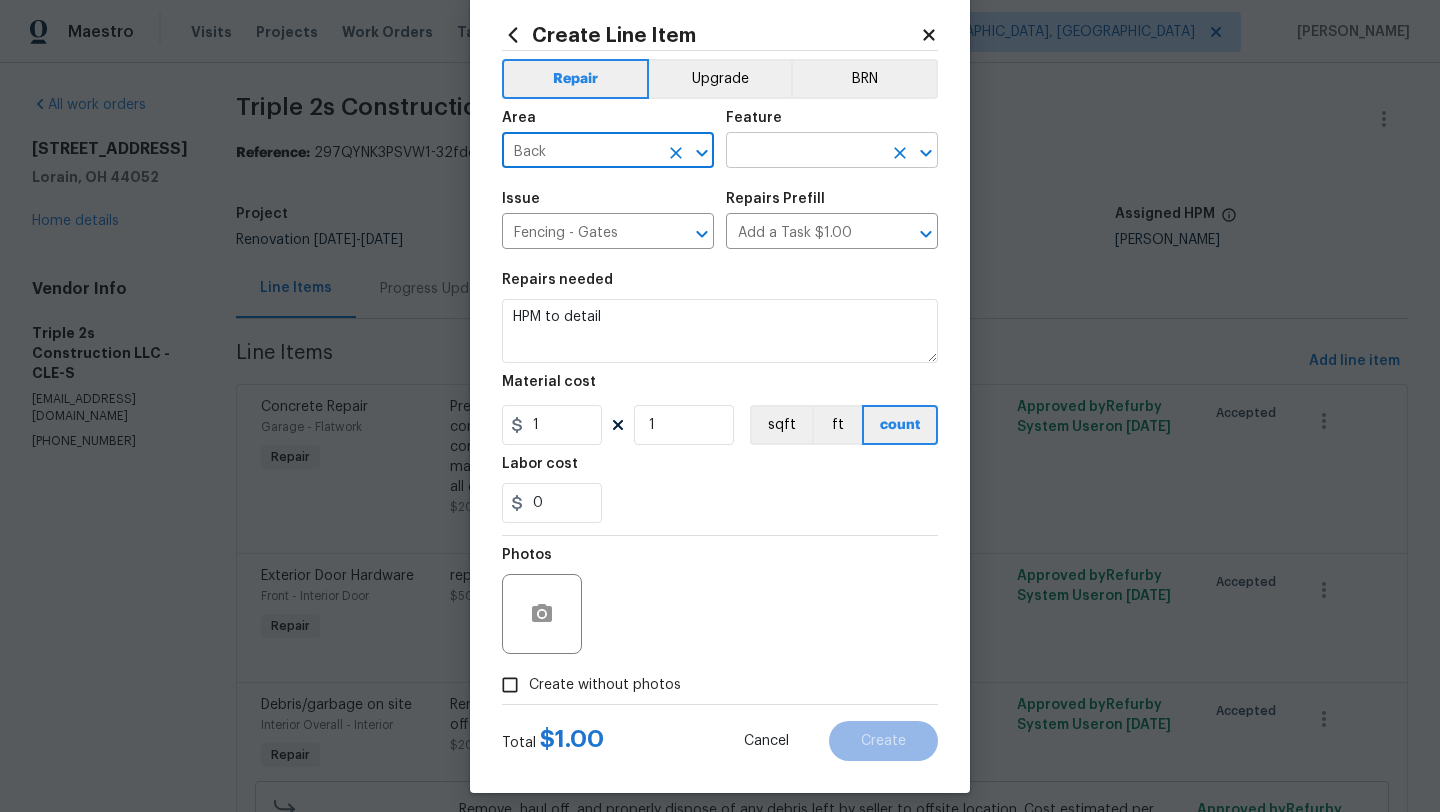 type on "Back" 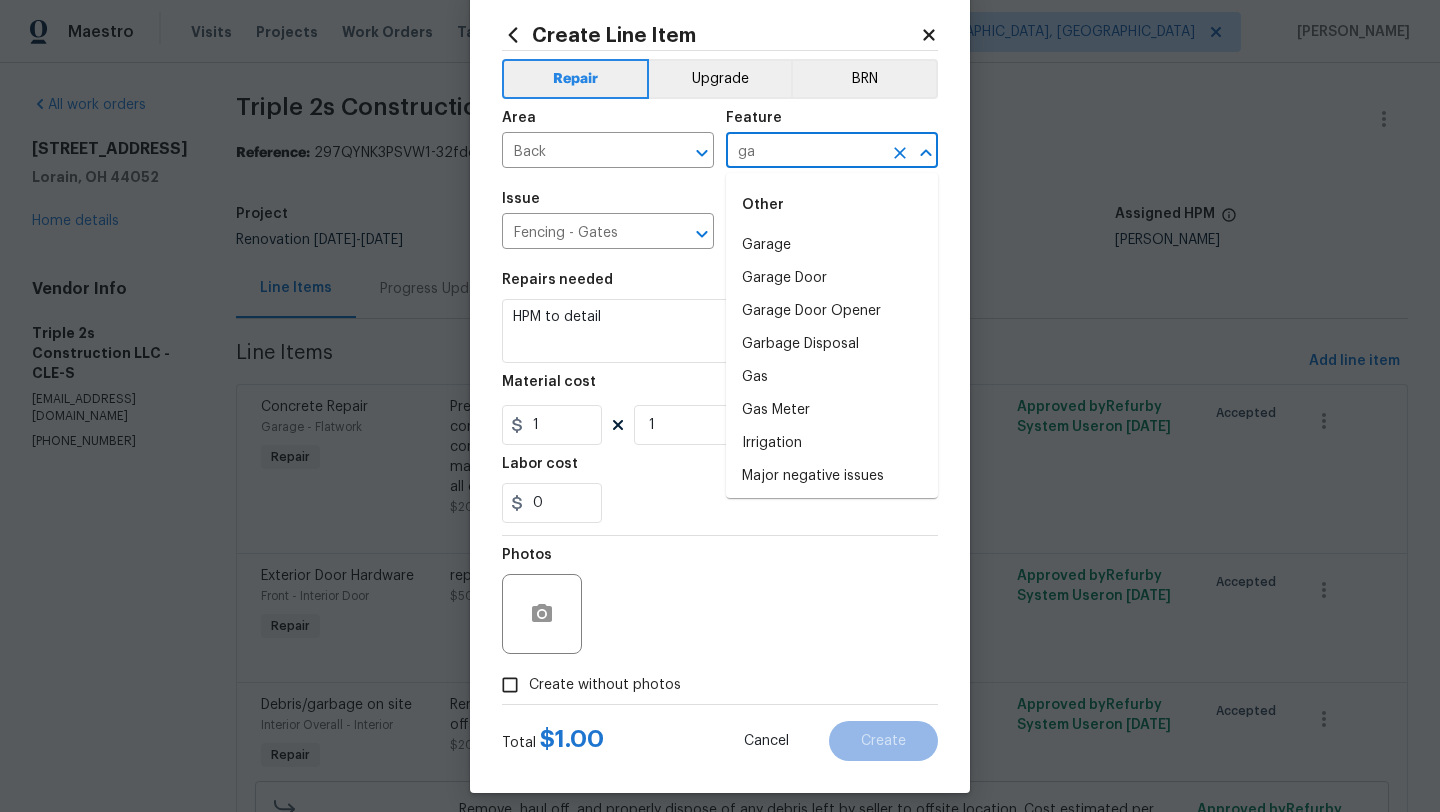 type on "g" 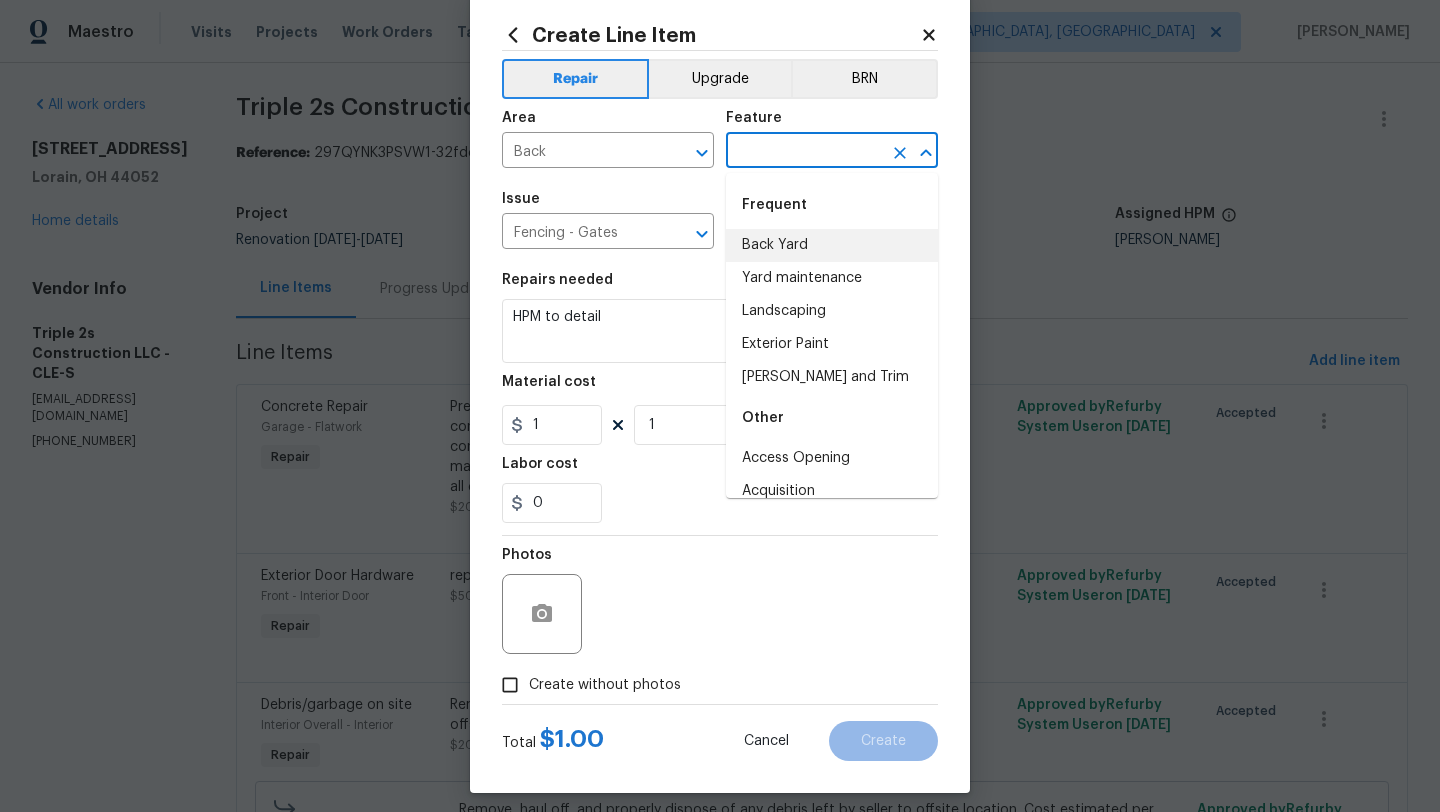 click on "Back Yard" at bounding box center [832, 245] 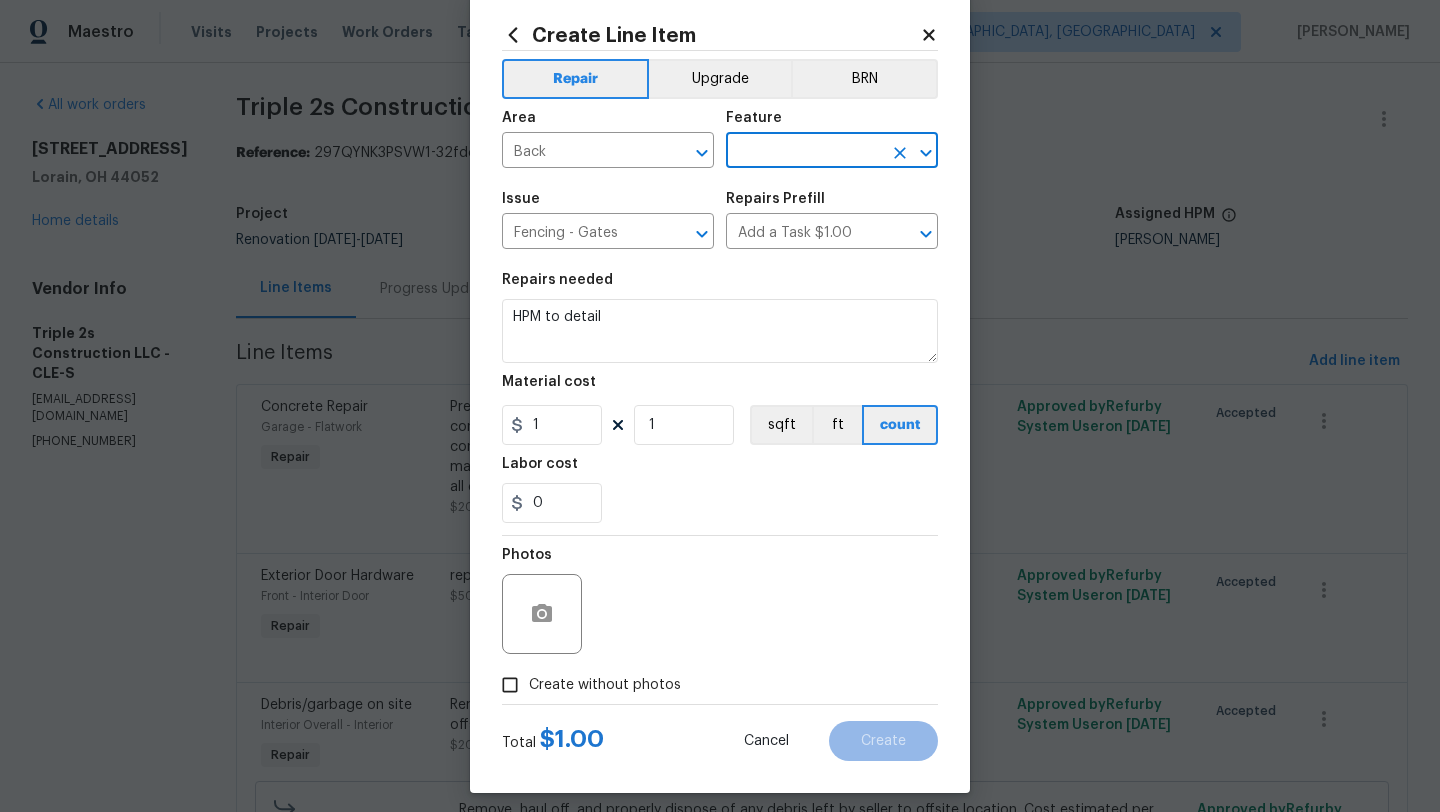 type on "Back Yard" 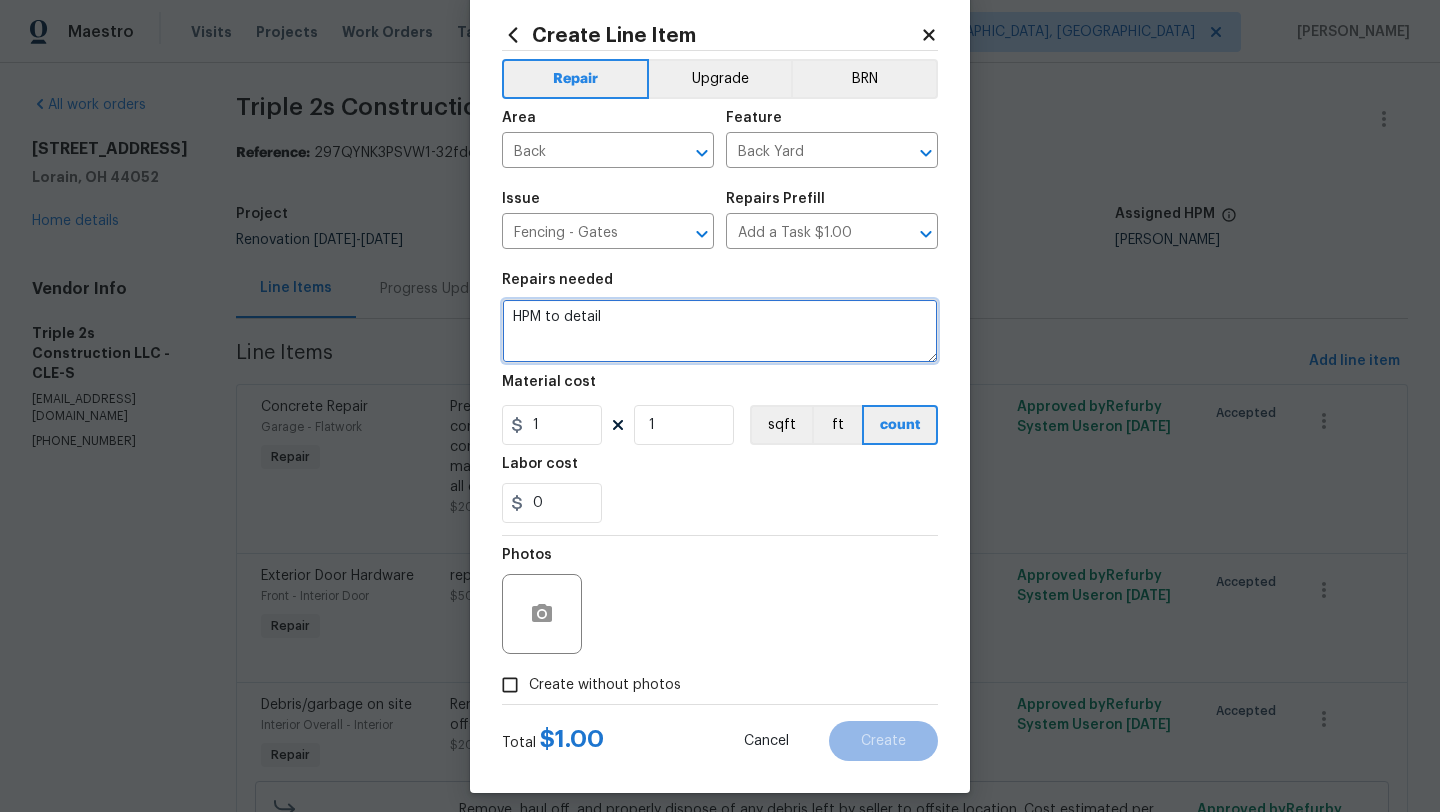 drag, startPoint x: 651, startPoint y: 308, endPoint x: 444, endPoint y: 332, distance: 208.38666 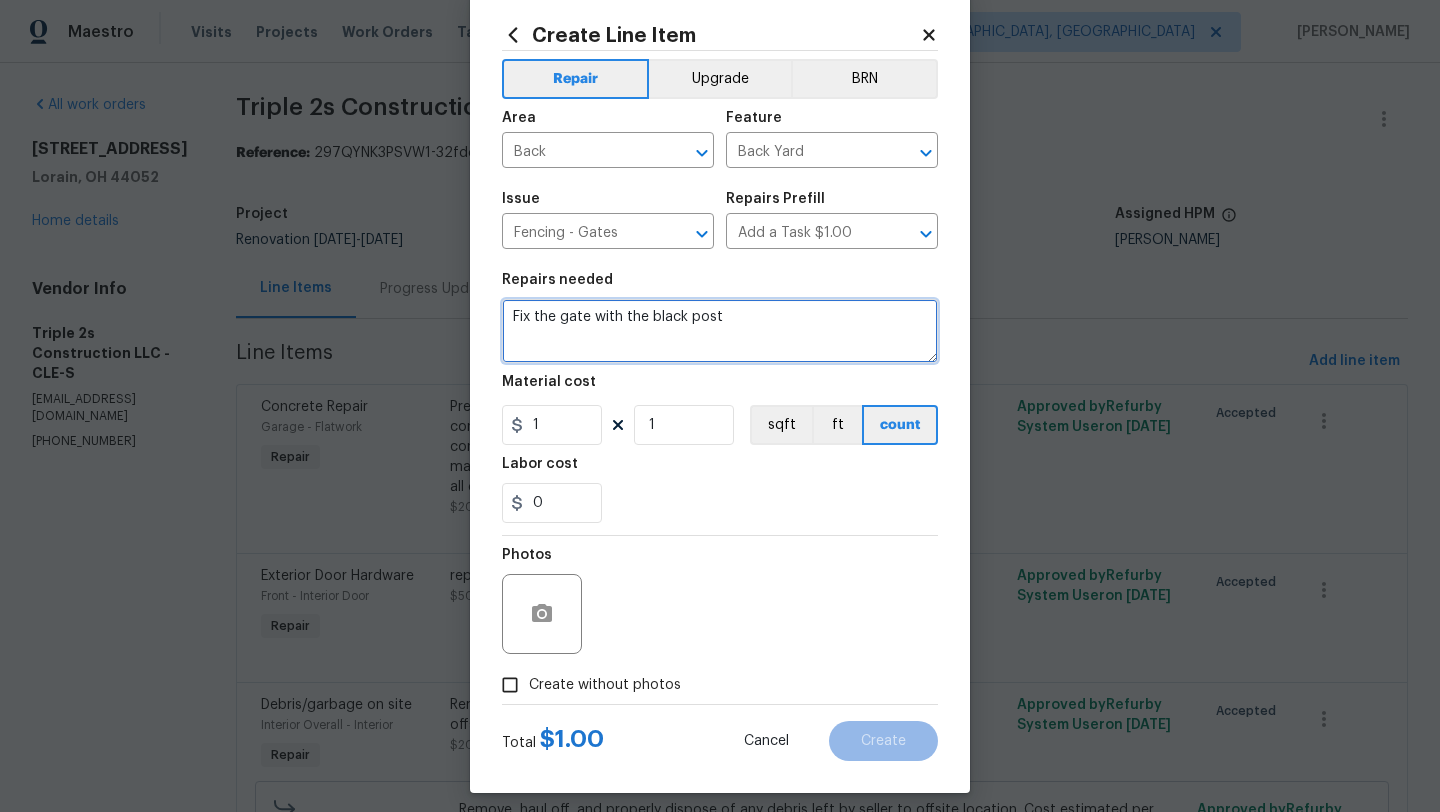 type on "Fix the gate with the black post" 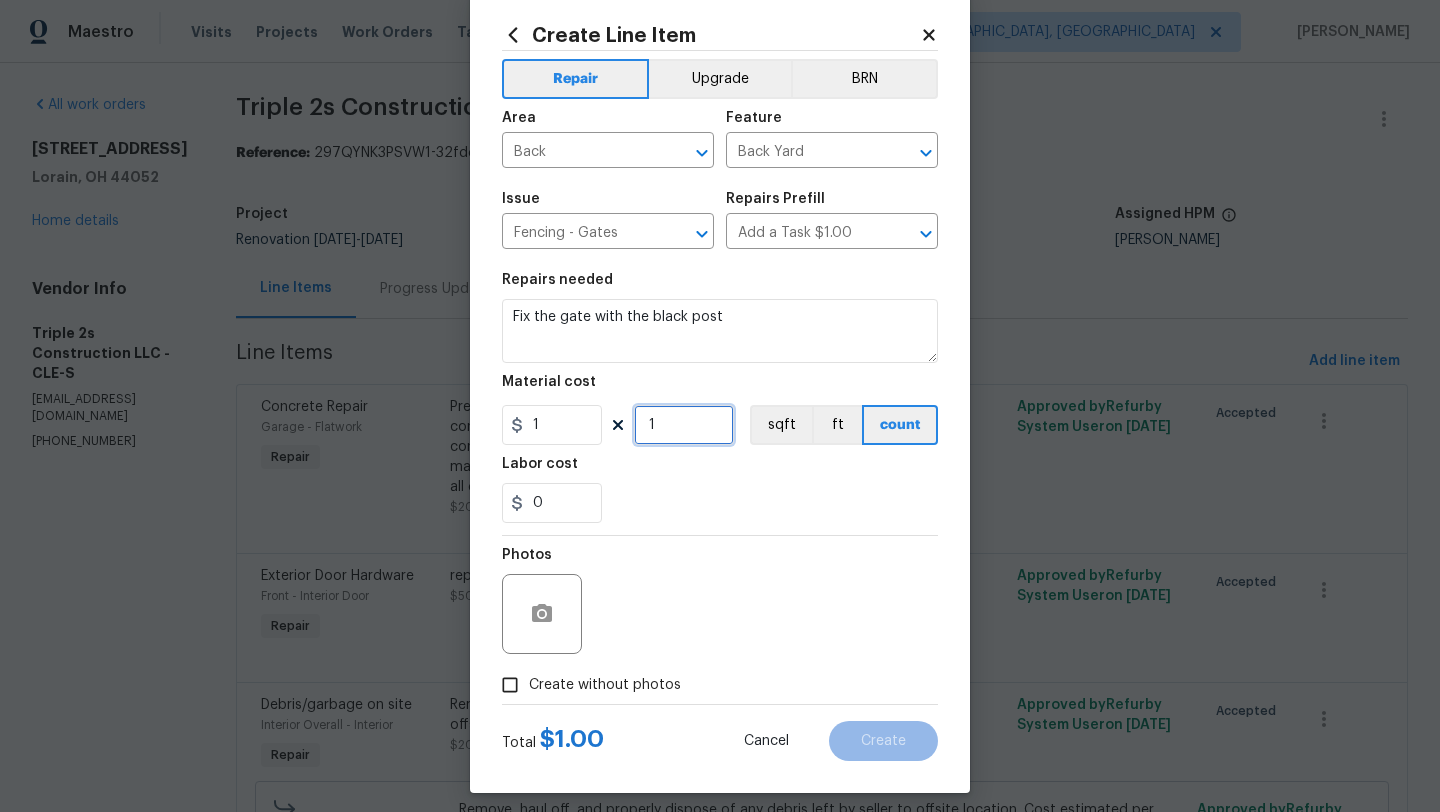 click on "1" at bounding box center (684, 425) 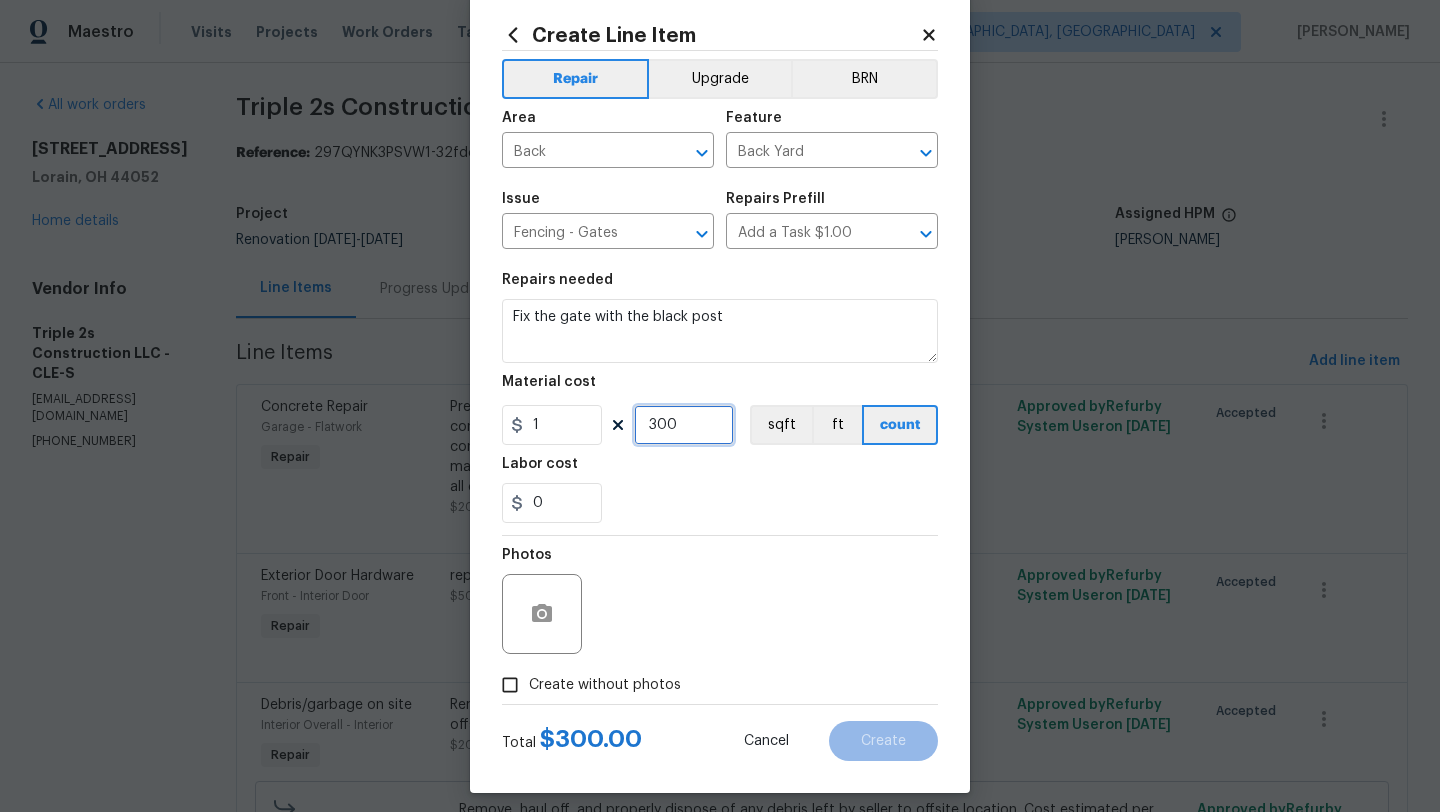 type on "300" 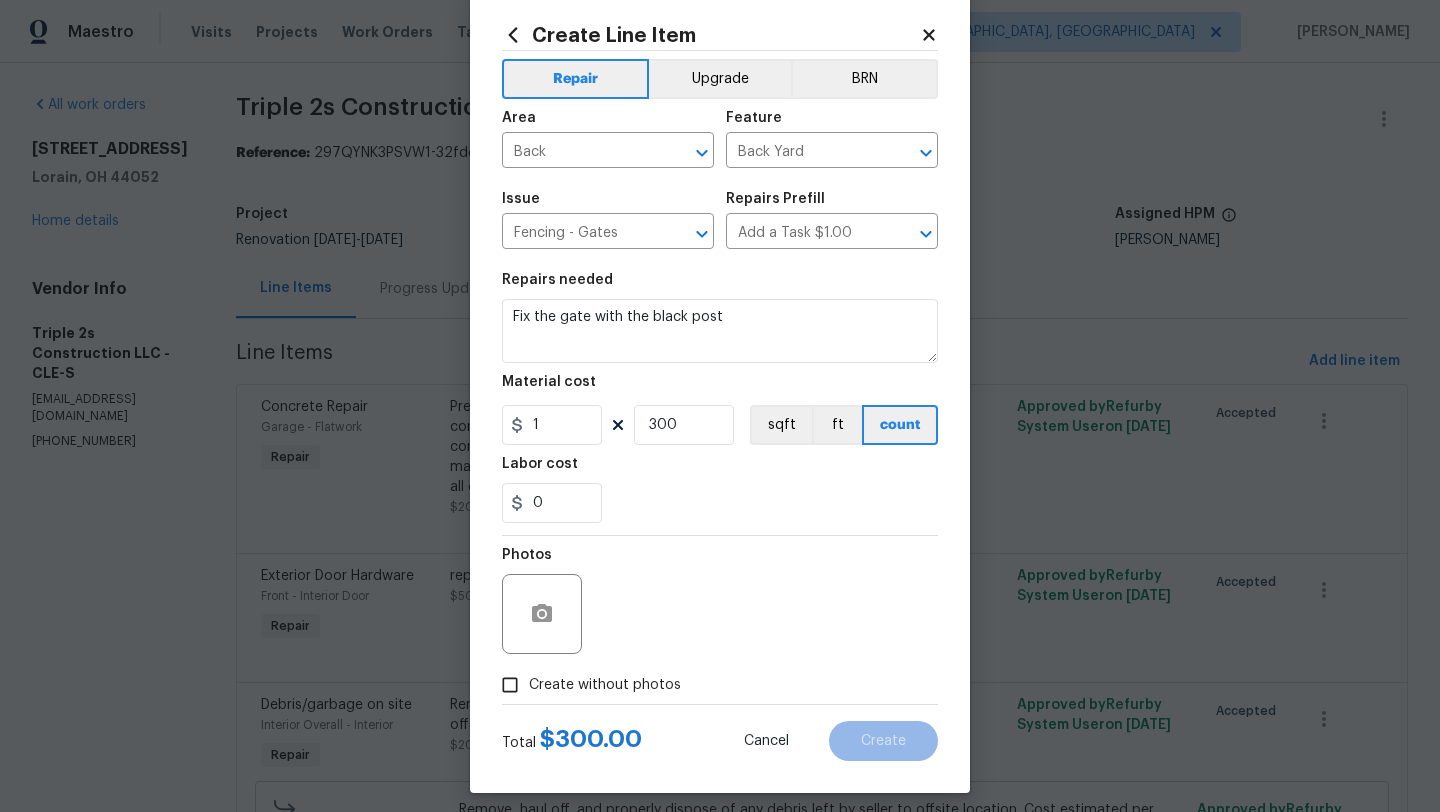 click on "0" at bounding box center (720, 503) 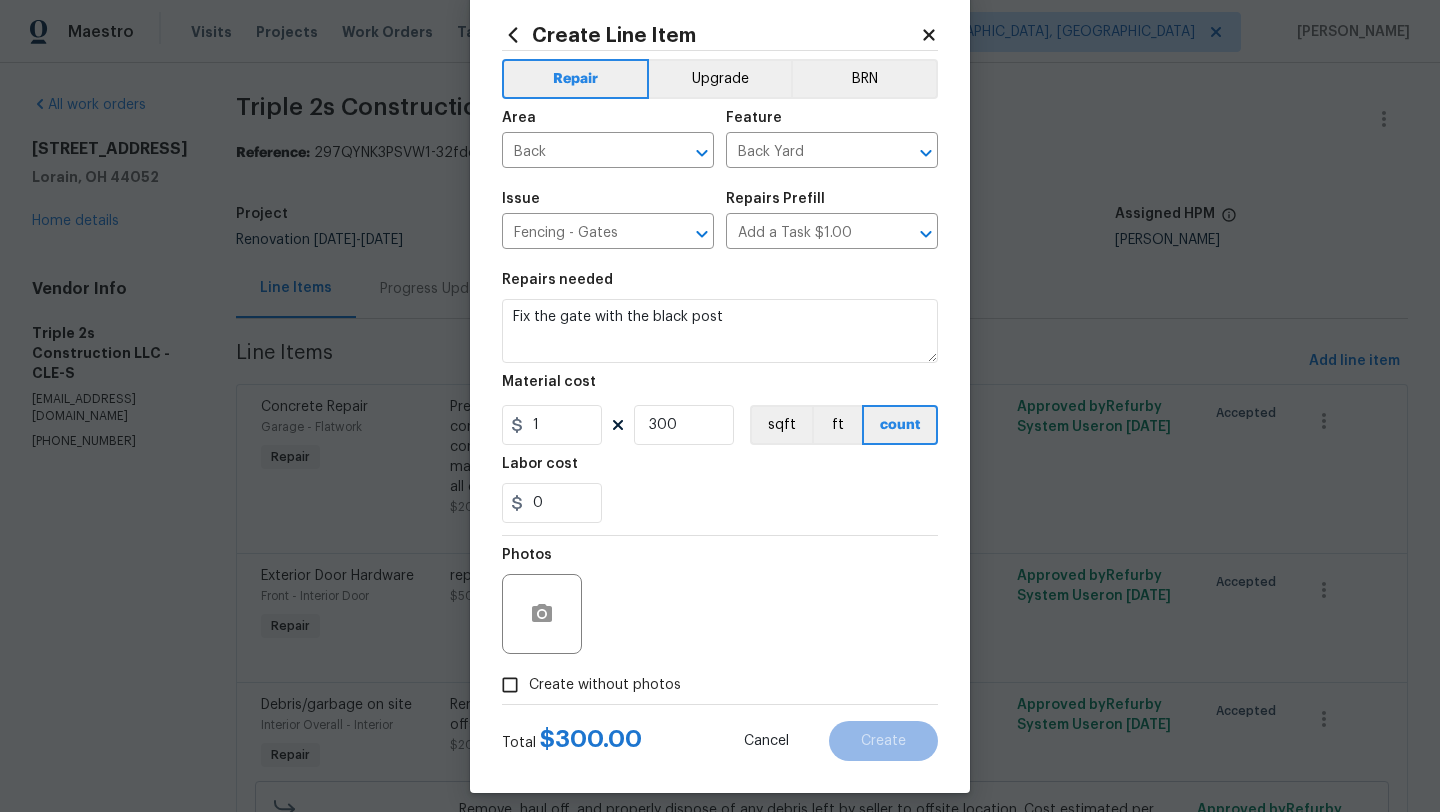 click on "Create without photos" at bounding box center (510, 685) 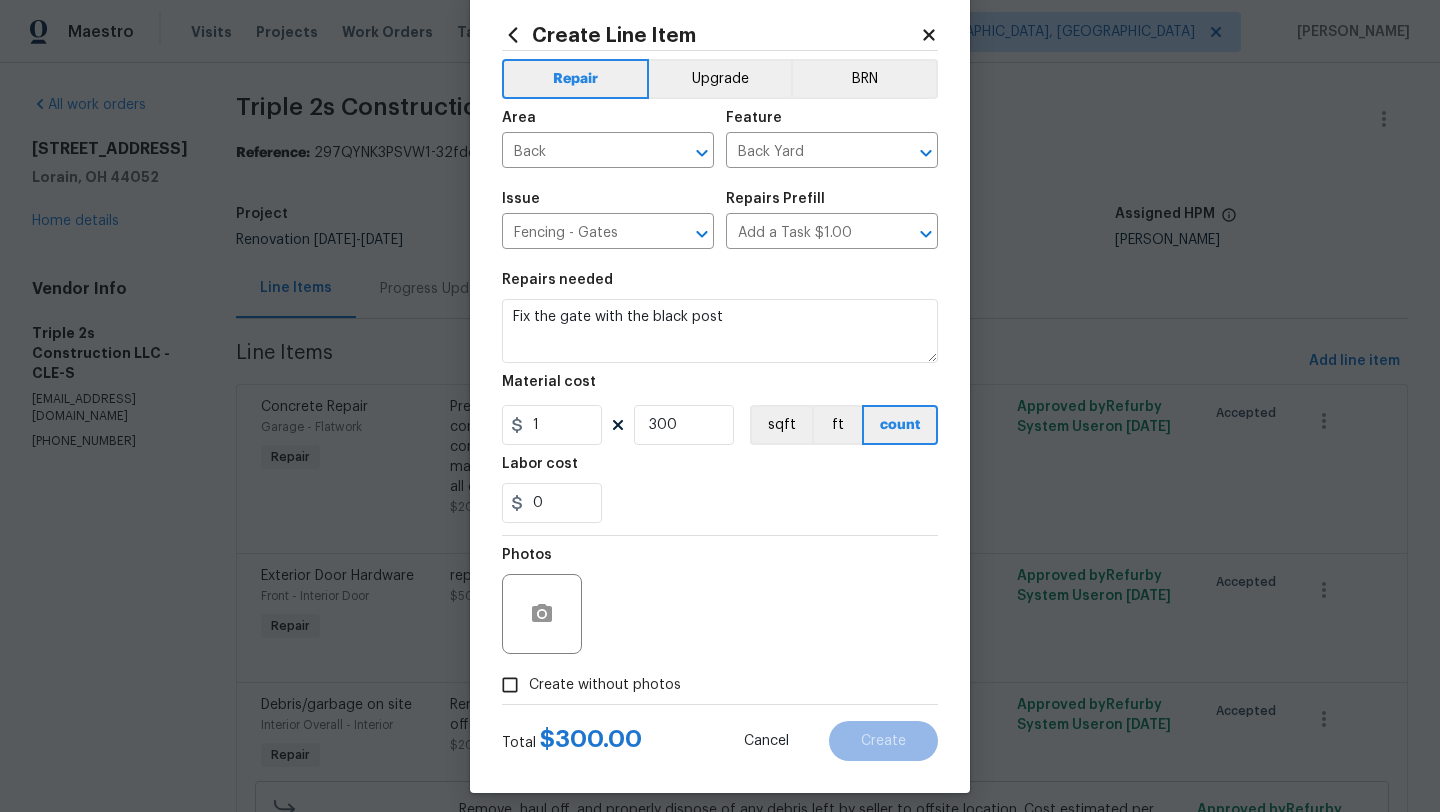checkbox on "true" 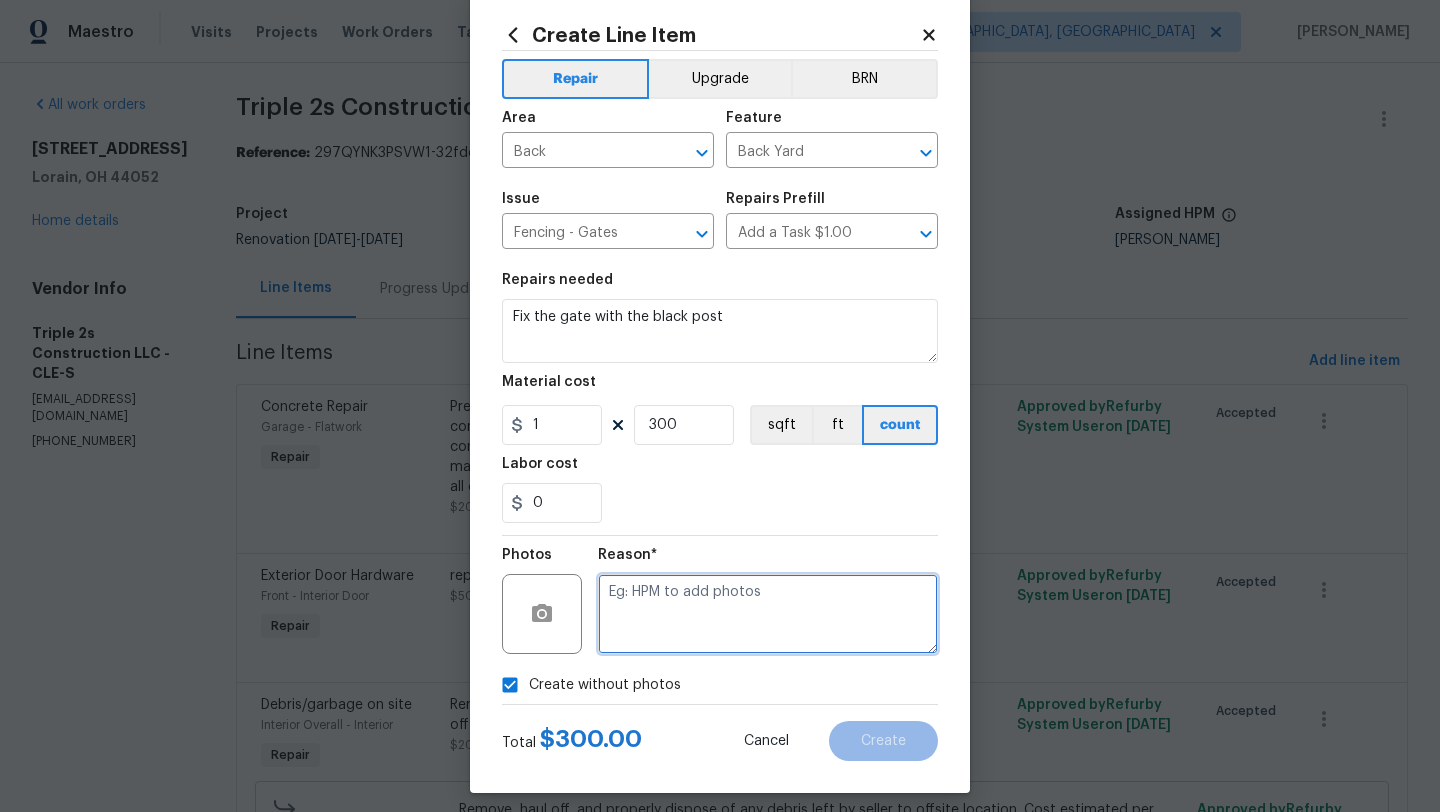 click at bounding box center [768, 614] 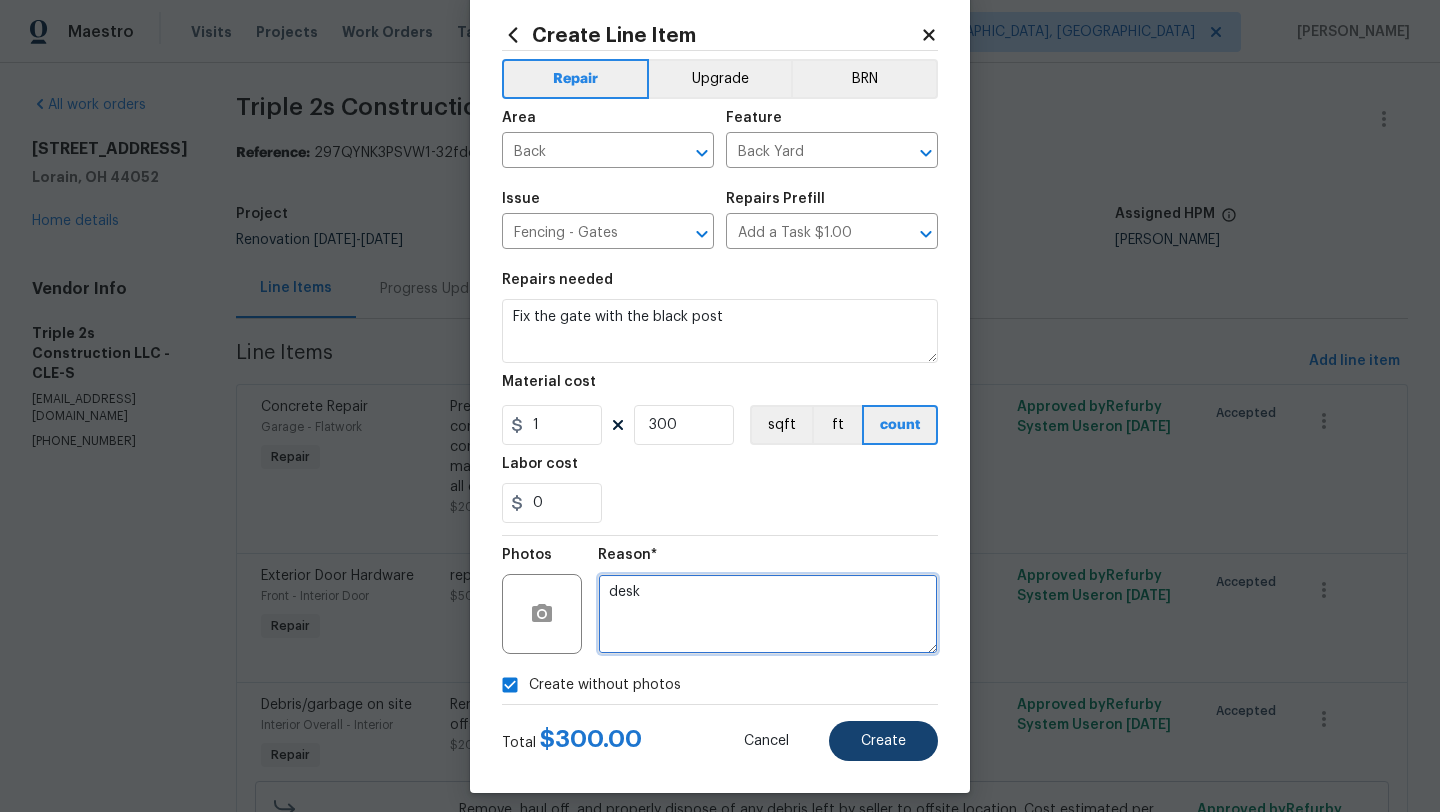 type on "desk" 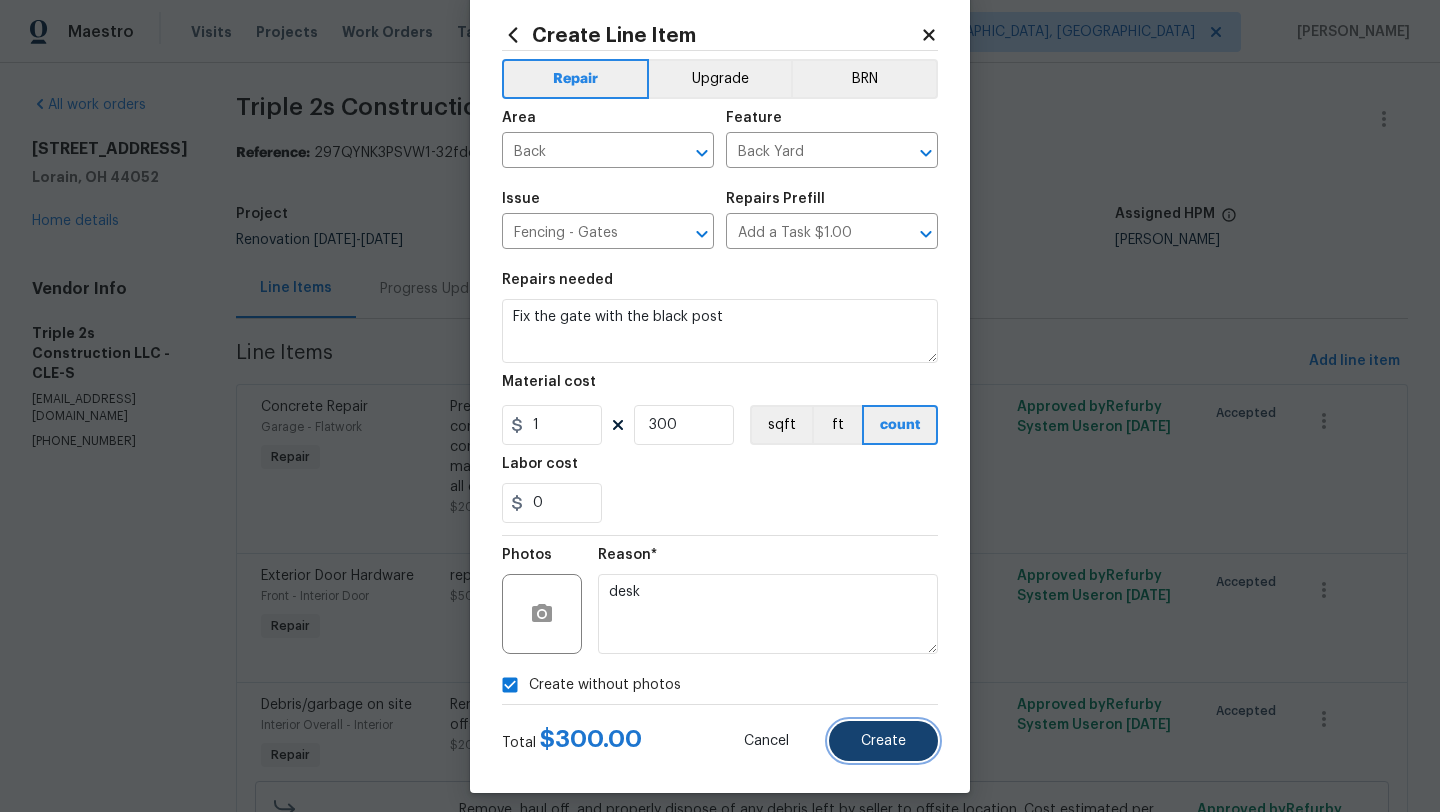 click on "Create" at bounding box center (883, 741) 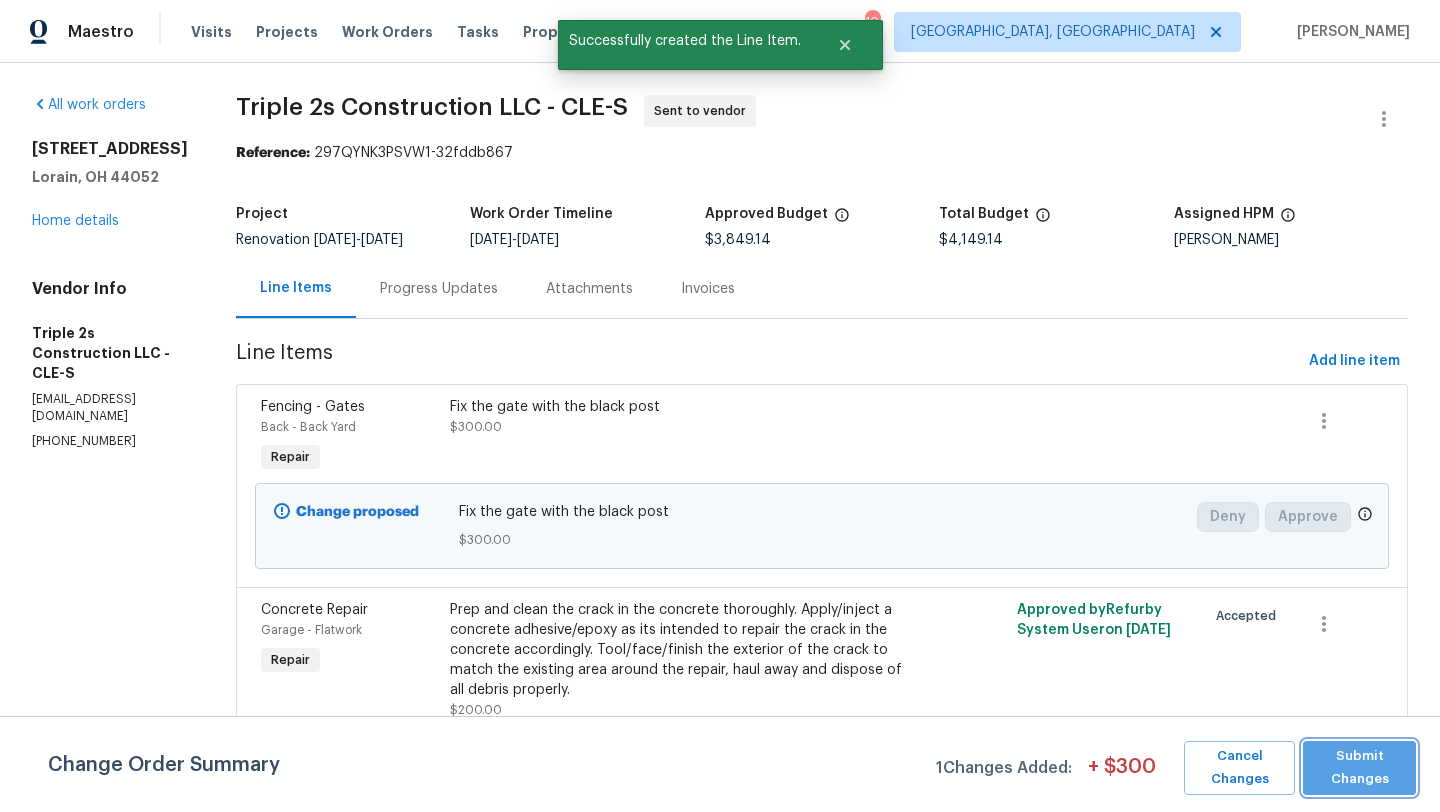 click on "Submit Changes" at bounding box center [1359, 768] 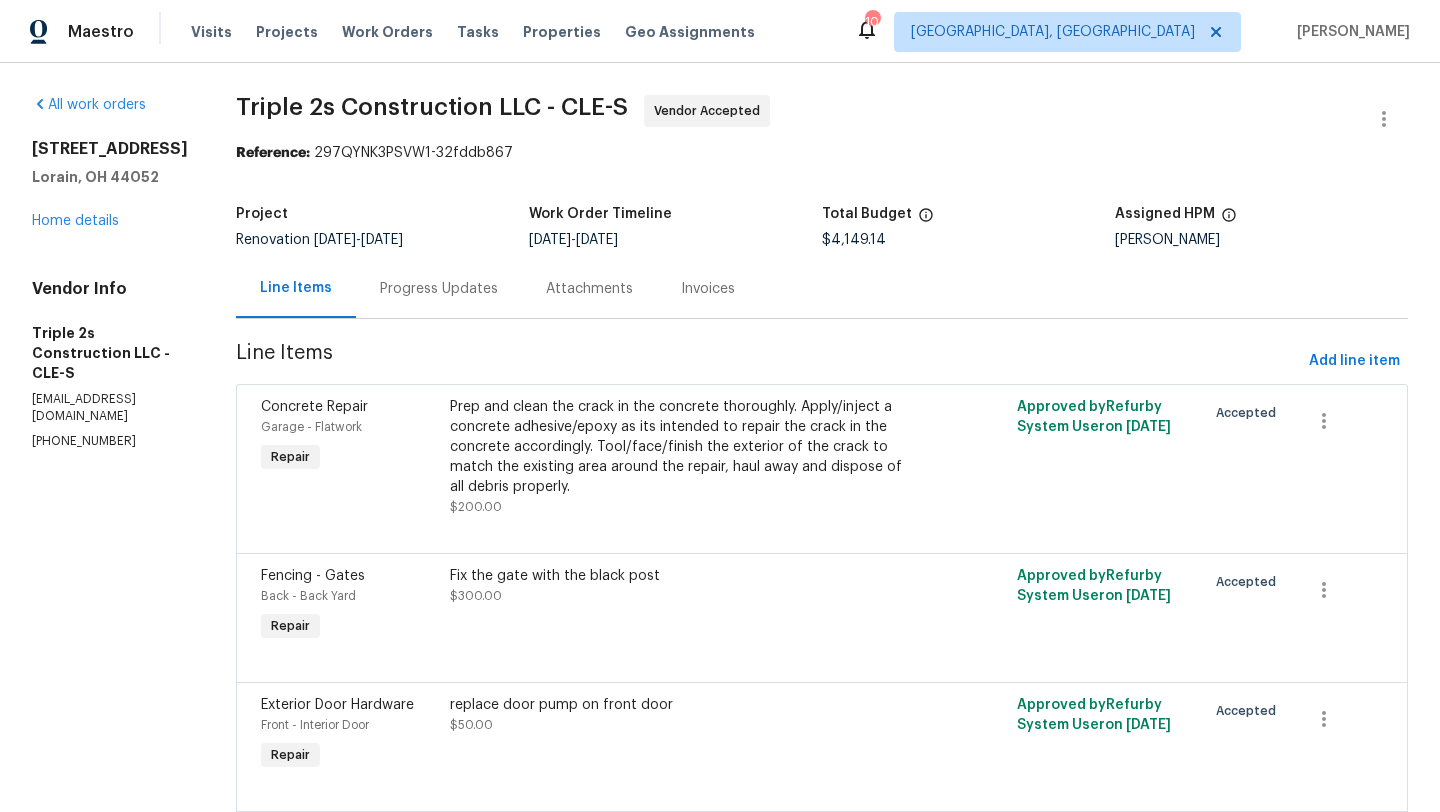 scroll, scrollTop: 1, scrollLeft: 0, axis: vertical 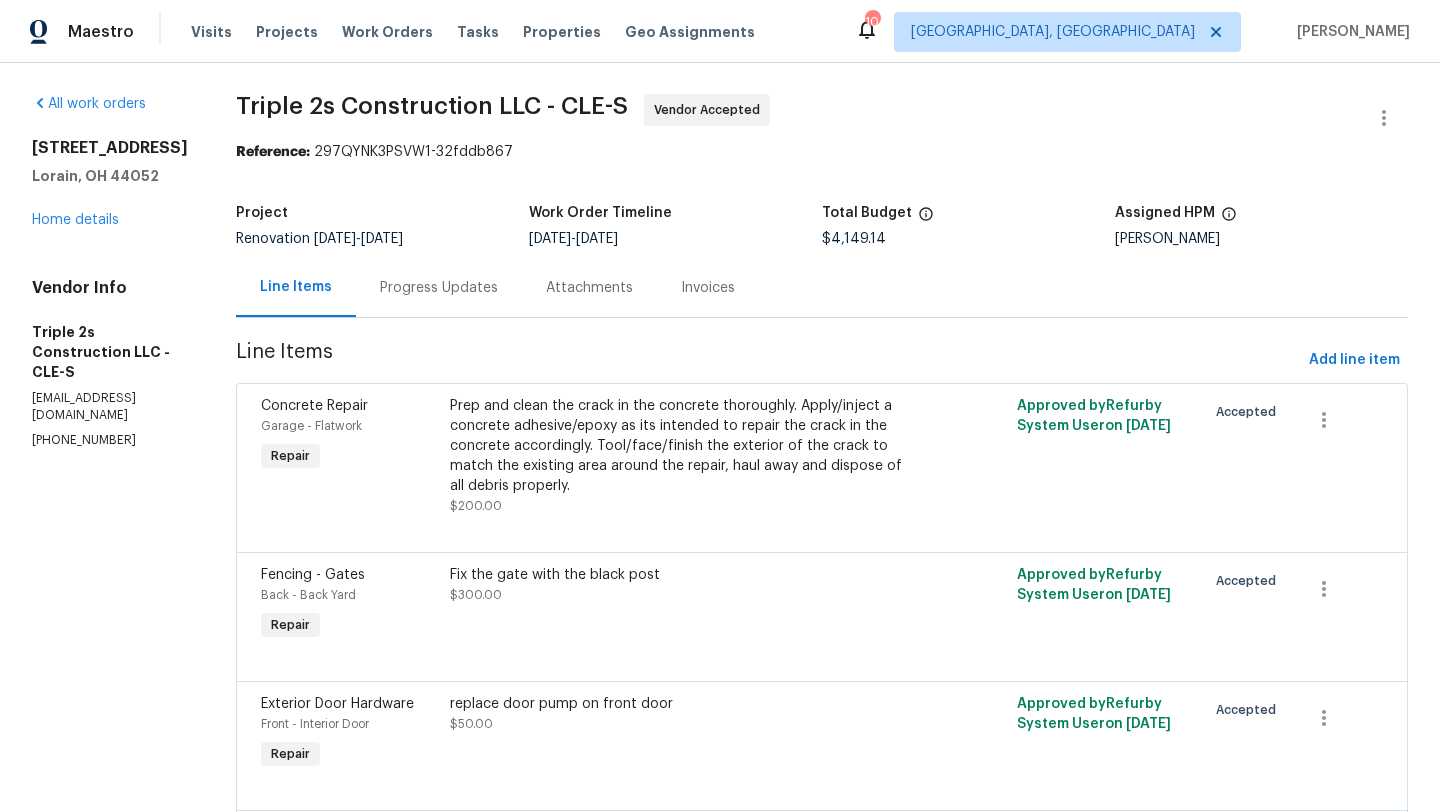 click at bounding box center [1341, 456] 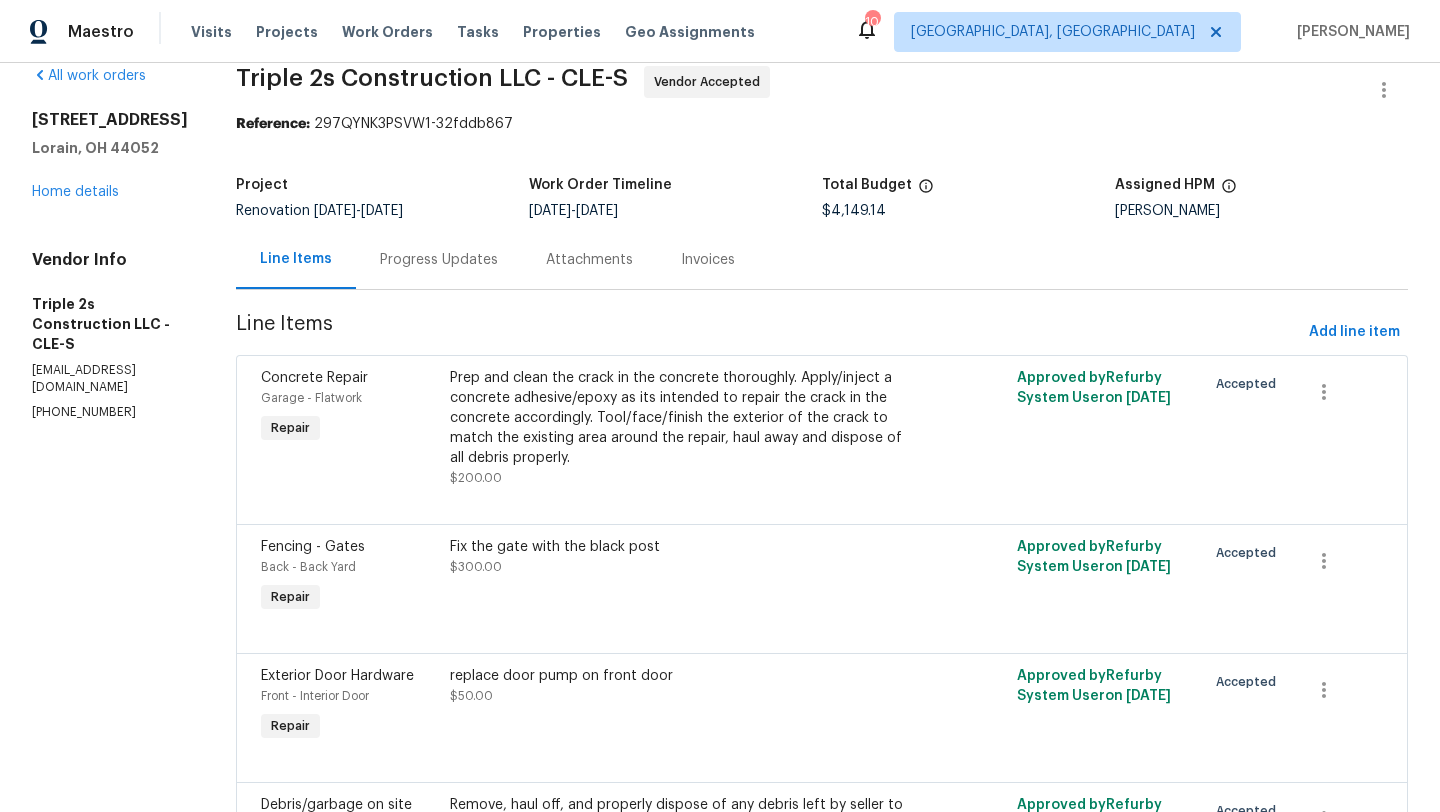 scroll, scrollTop: 0, scrollLeft: 0, axis: both 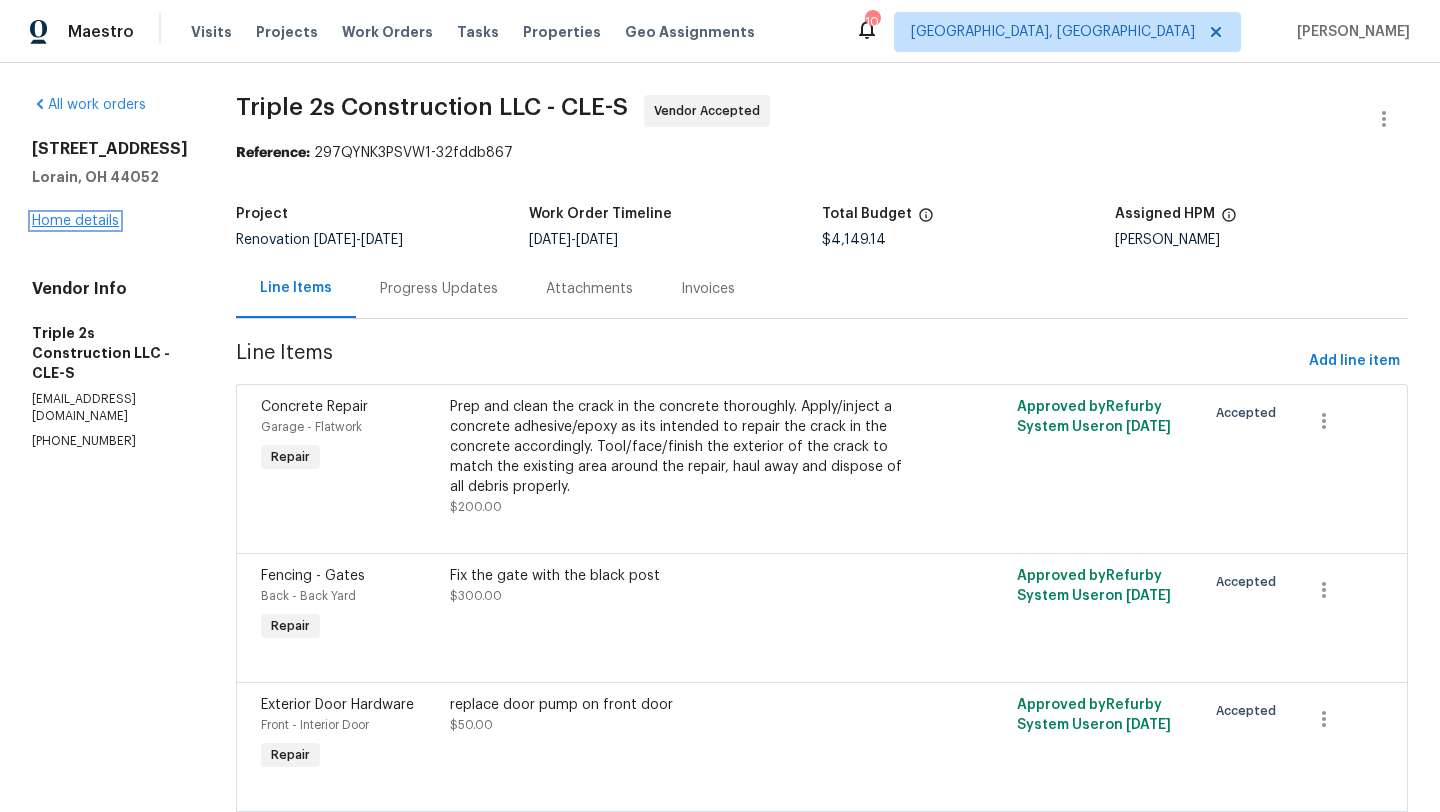 click on "Home details" at bounding box center [75, 221] 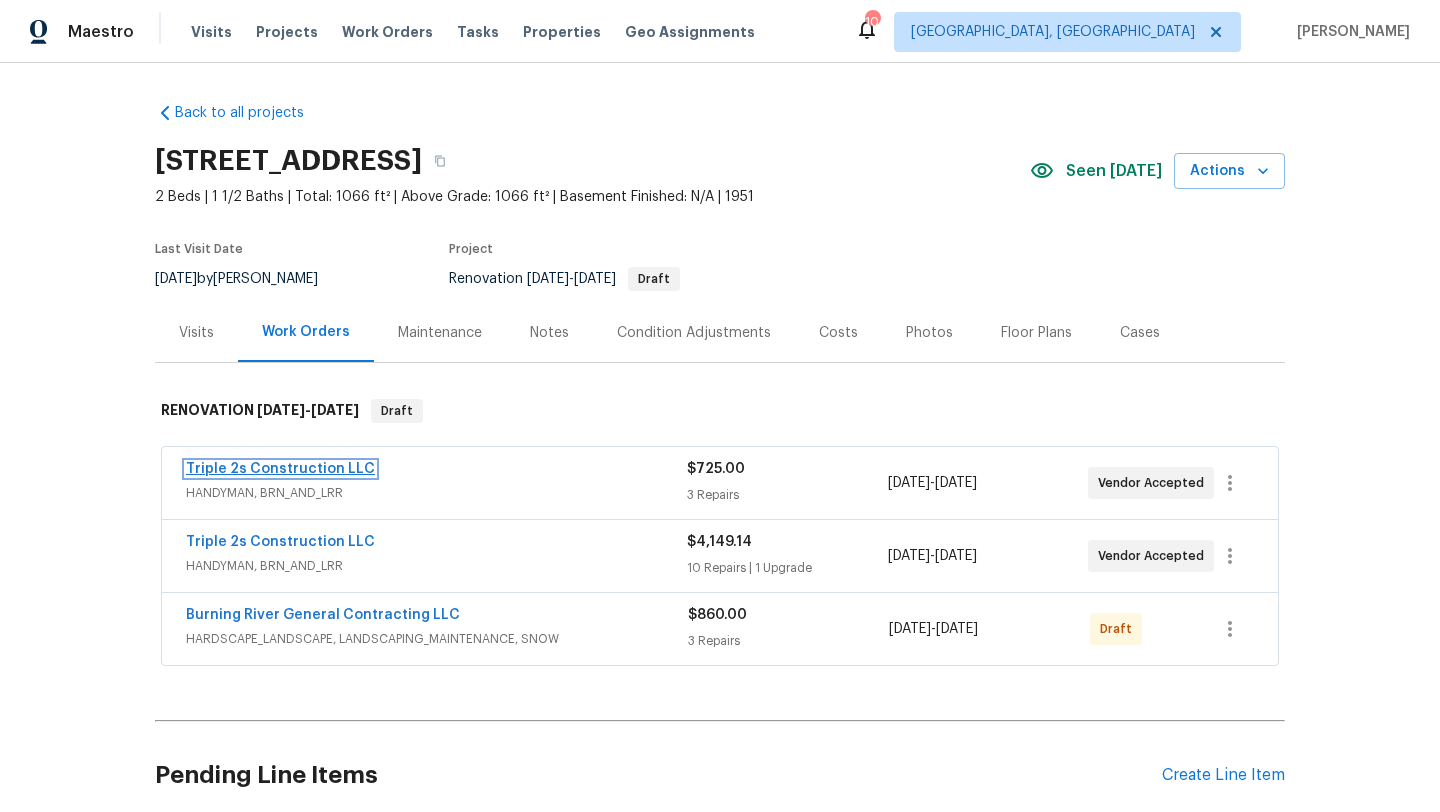 click on "Triple 2s Construction LLC" at bounding box center [280, 469] 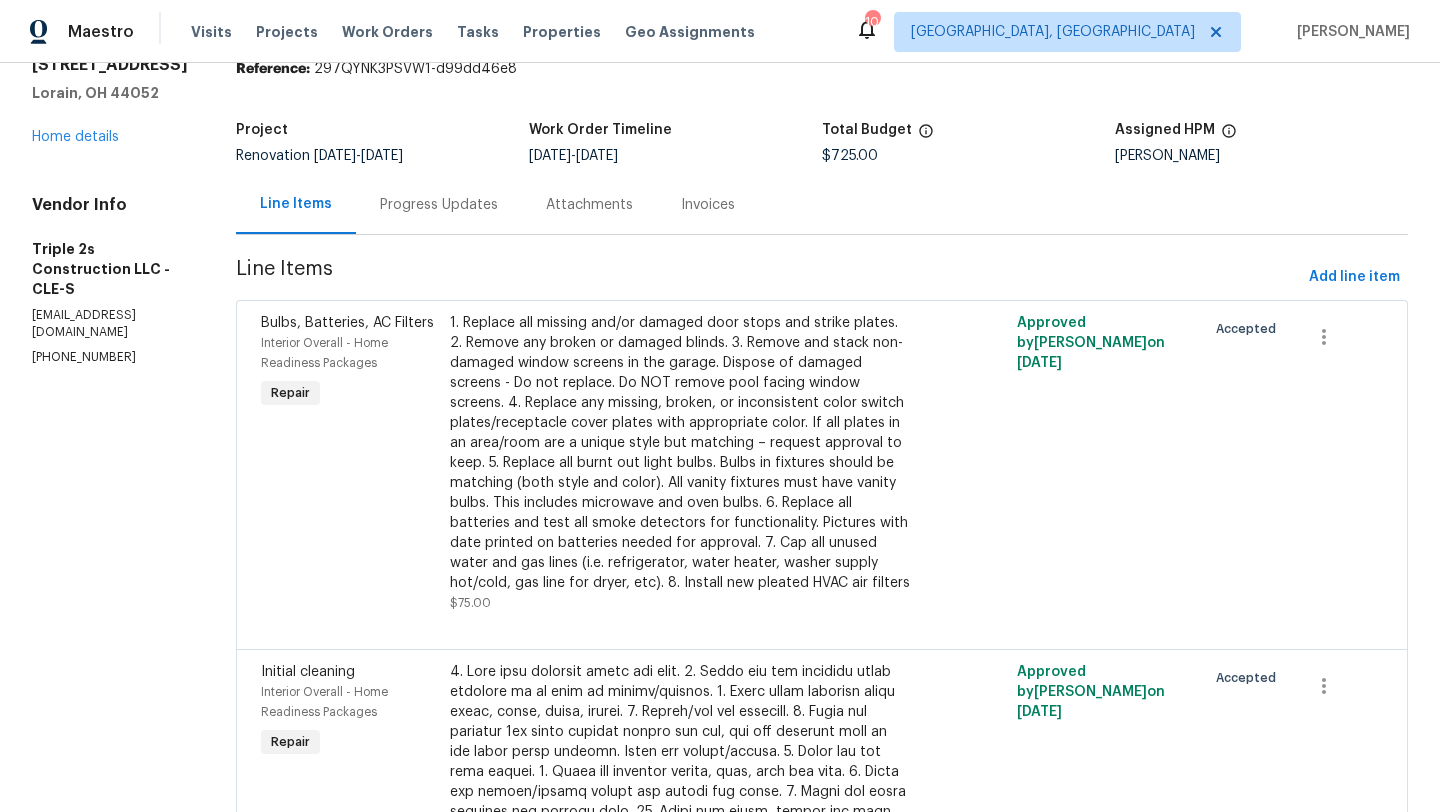scroll, scrollTop: 0, scrollLeft: 0, axis: both 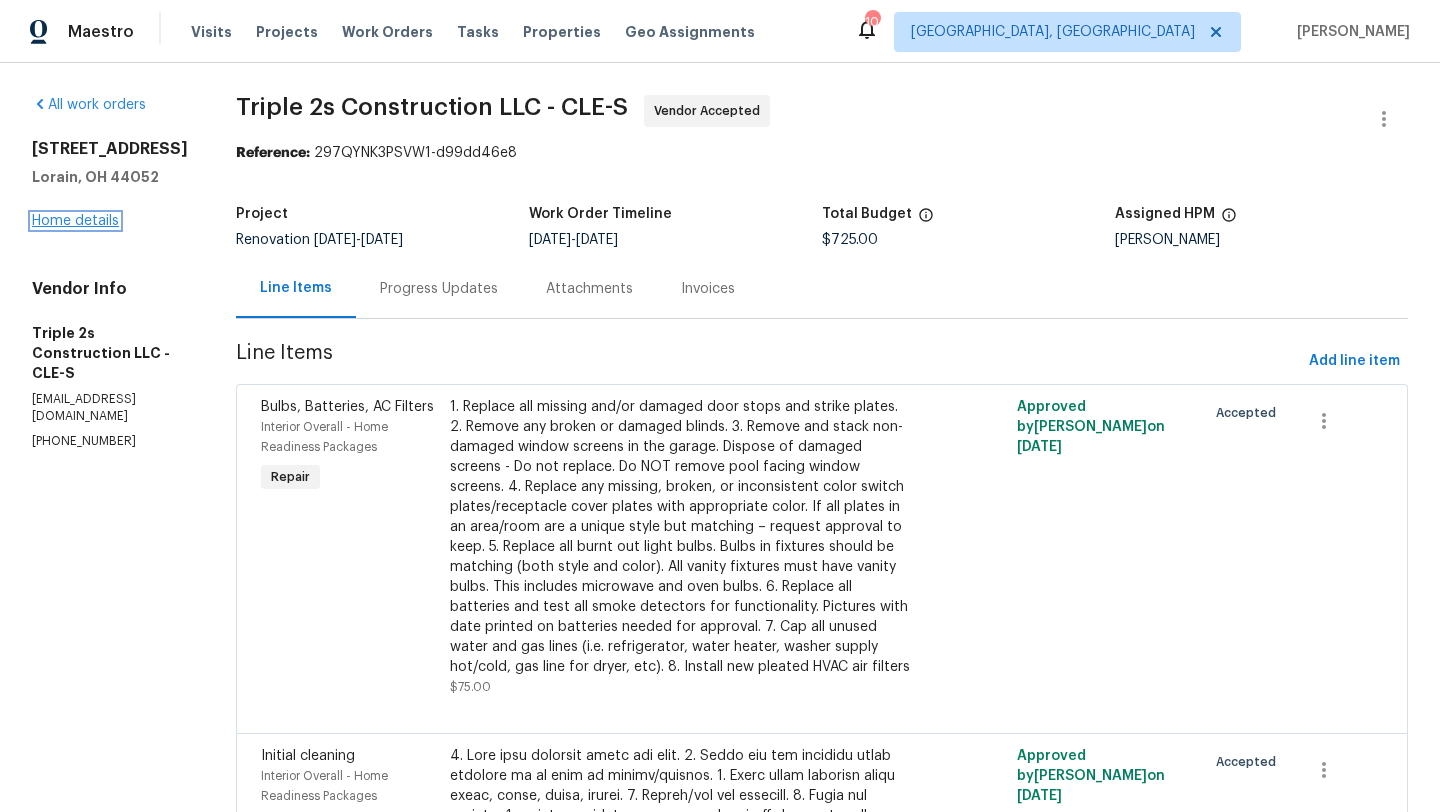 click on "Home details" at bounding box center [75, 221] 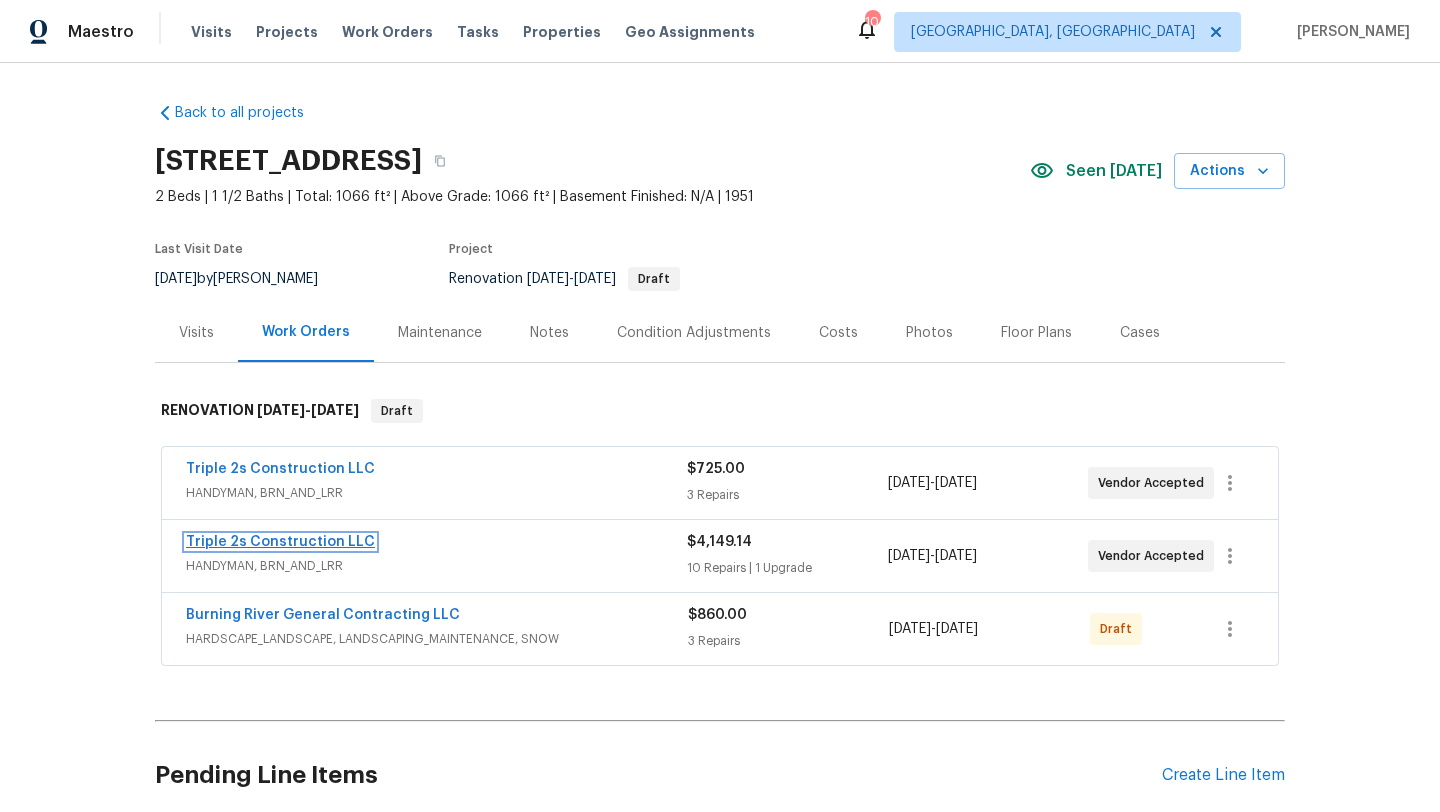 click on "Triple 2s Construction LLC" at bounding box center (280, 542) 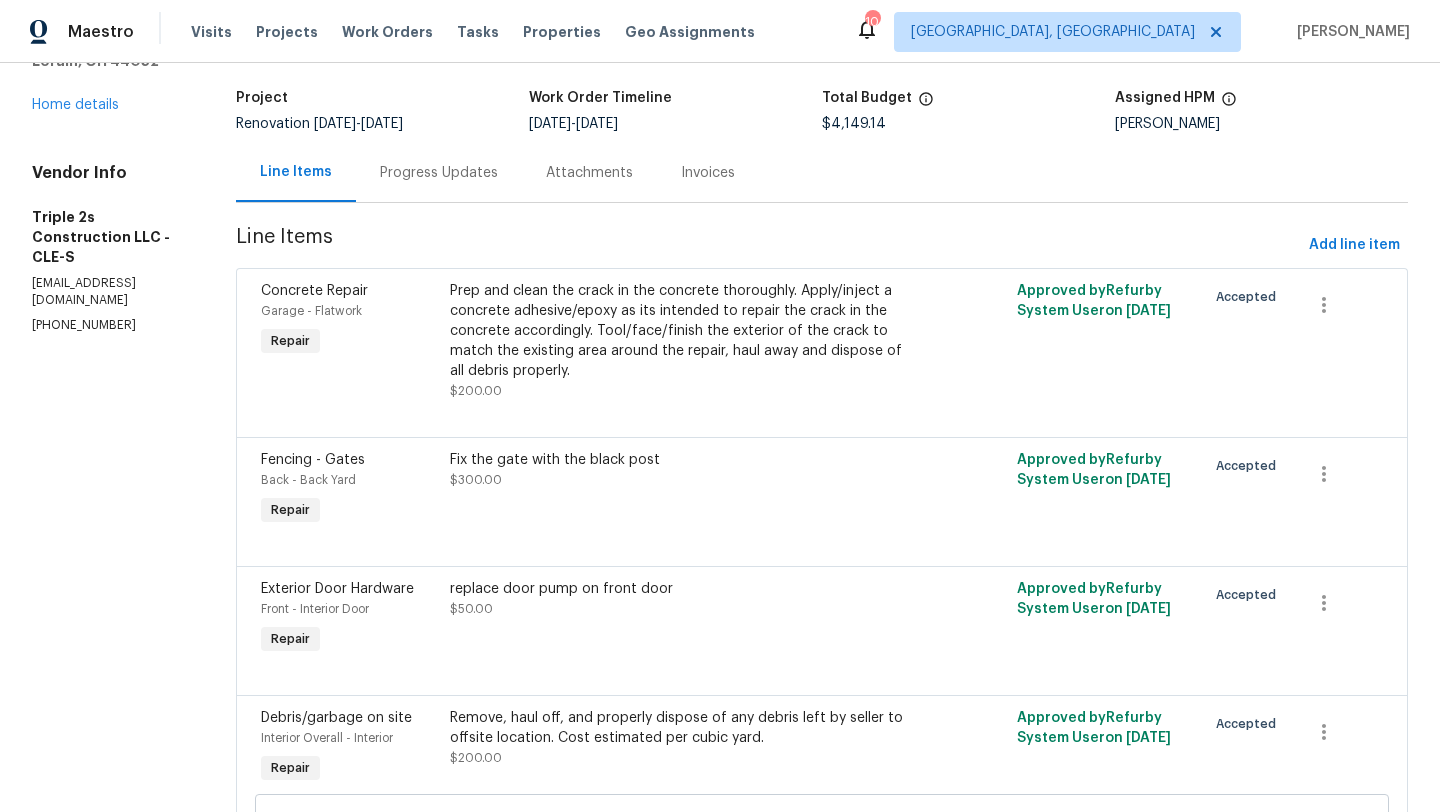 scroll, scrollTop: 0, scrollLeft: 0, axis: both 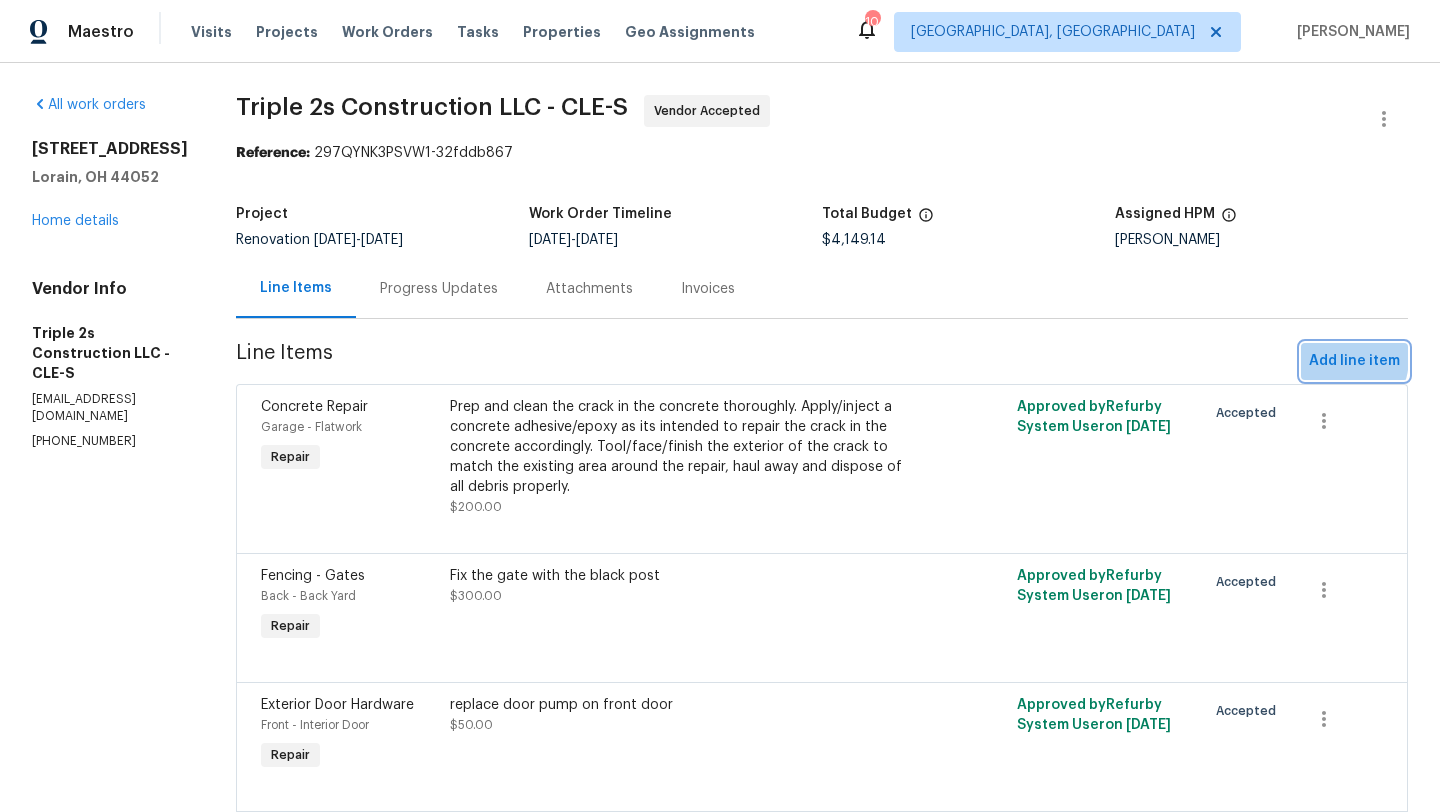 click on "Add line item" at bounding box center [1354, 361] 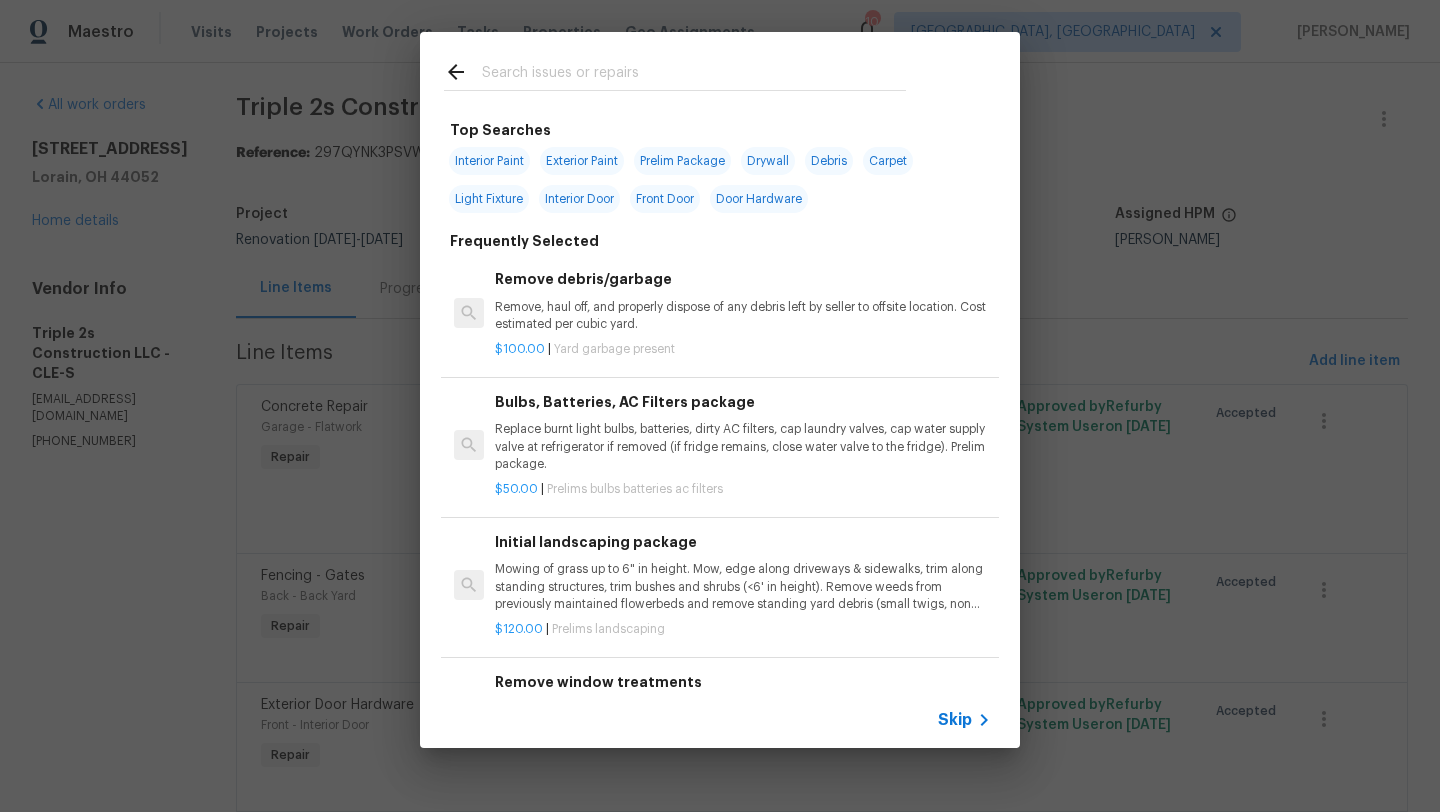 click at bounding box center [694, 75] 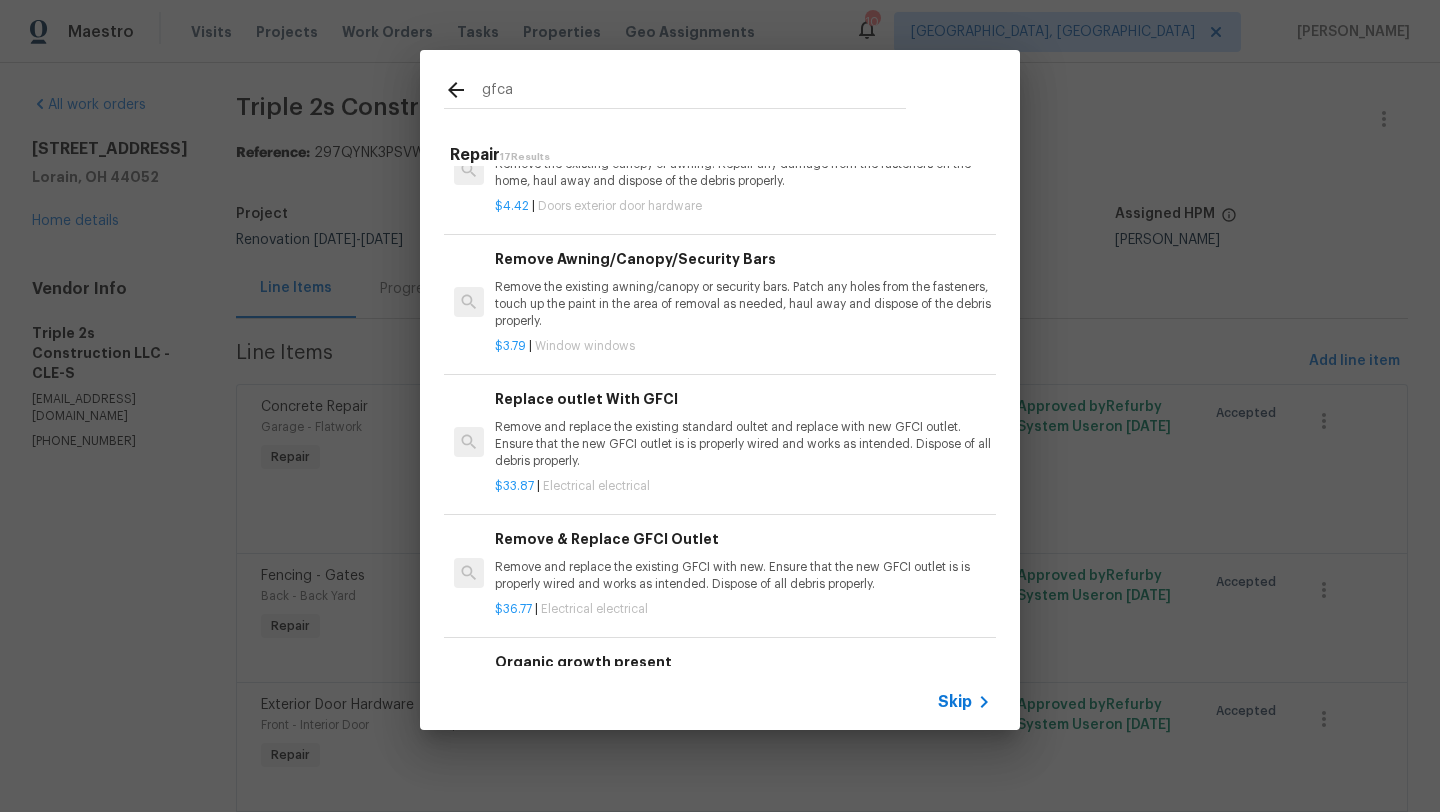 scroll, scrollTop: 62, scrollLeft: 0, axis: vertical 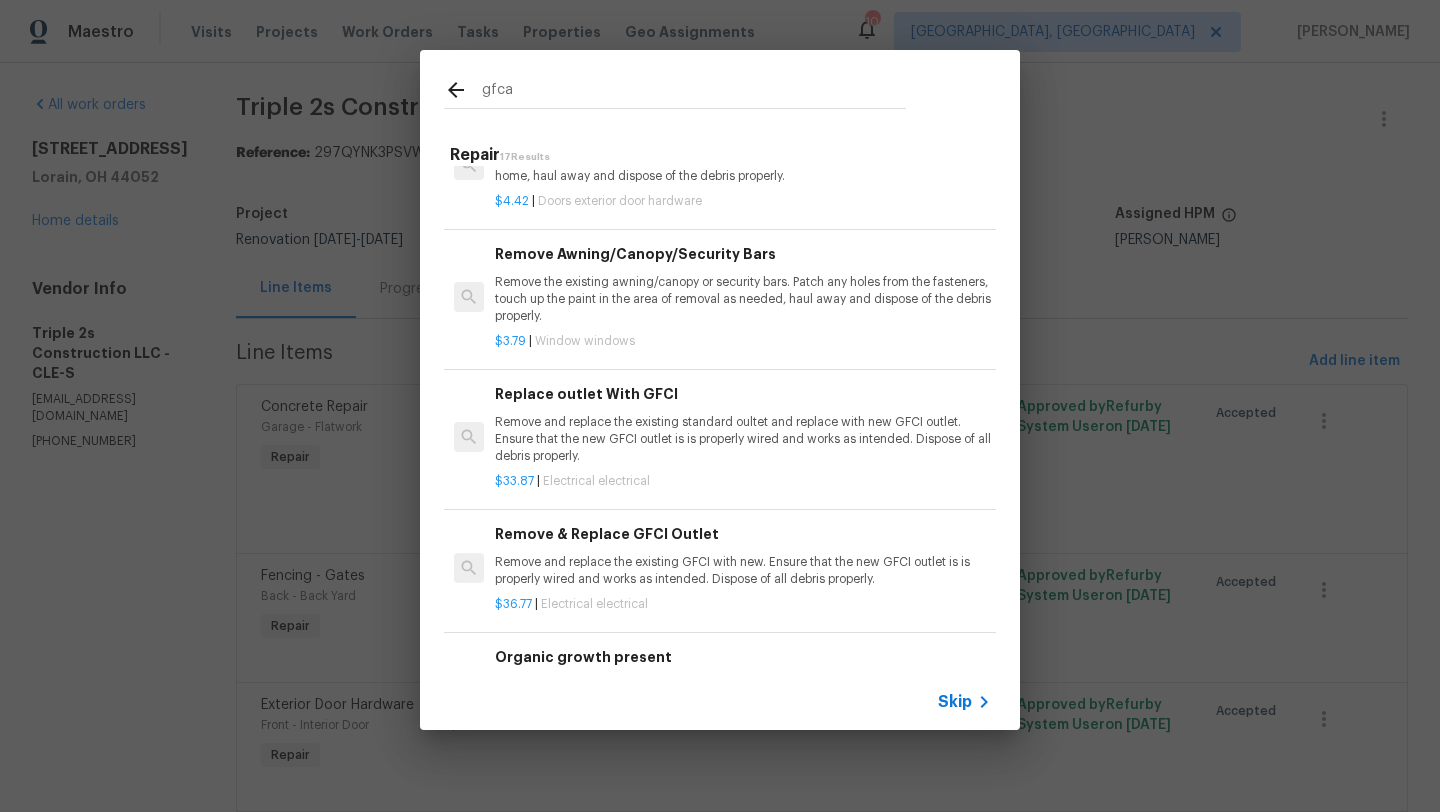 type on "gfca" 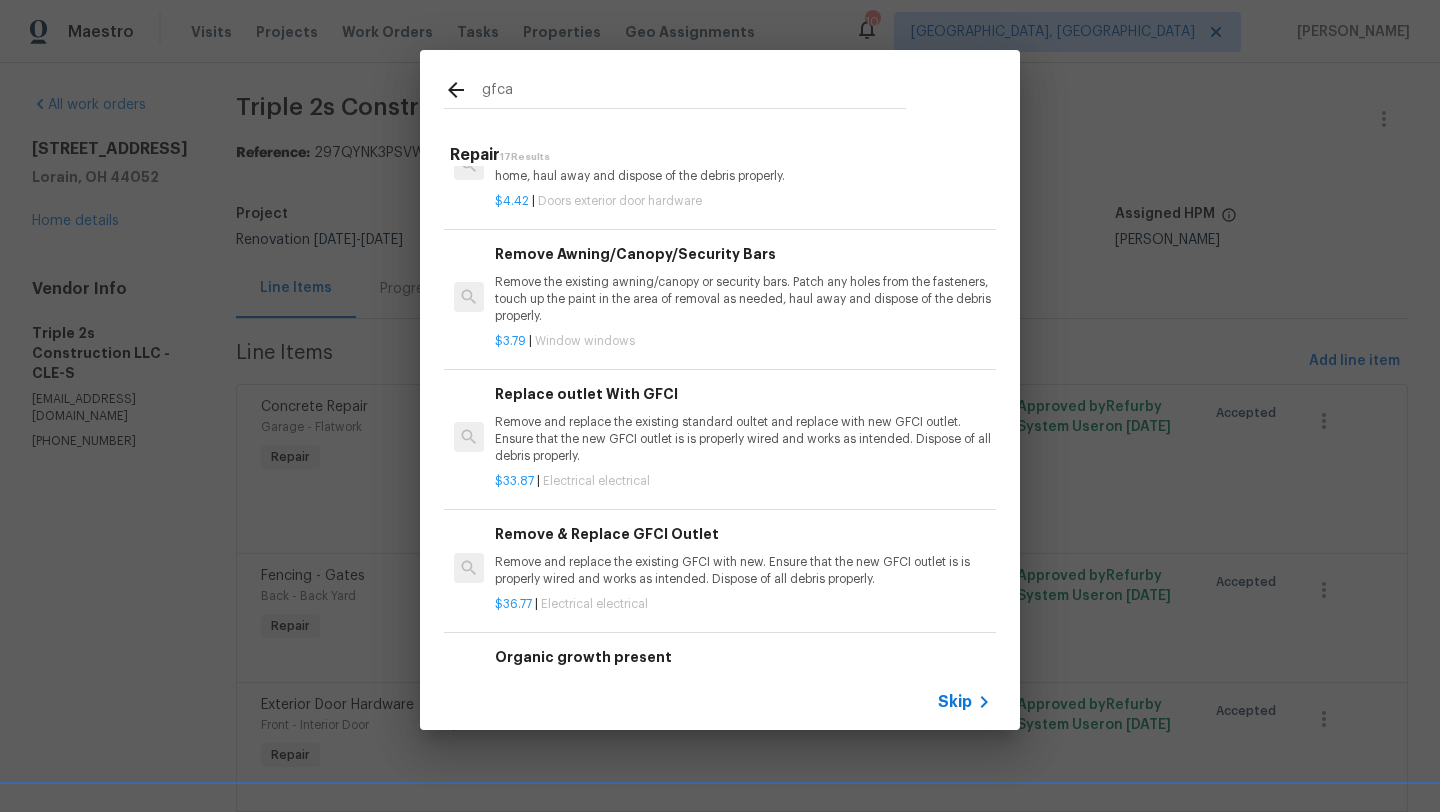 click on "Remove and replace the existing GFCI with new. Ensure that the new GFCI outlet is is properly wired and works as intended. Dispose of all debris properly." at bounding box center (743, 571) 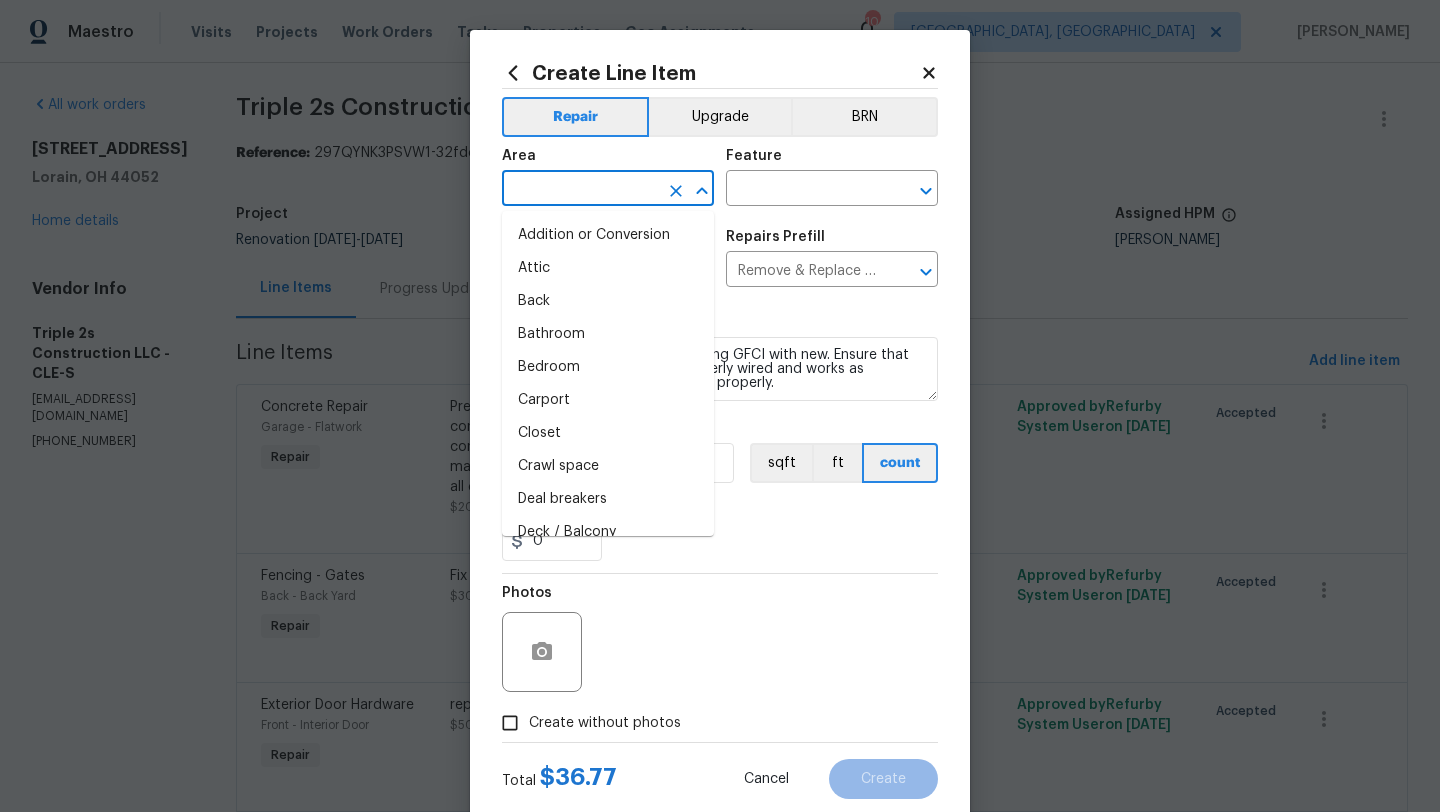 click at bounding box center [580, 190] 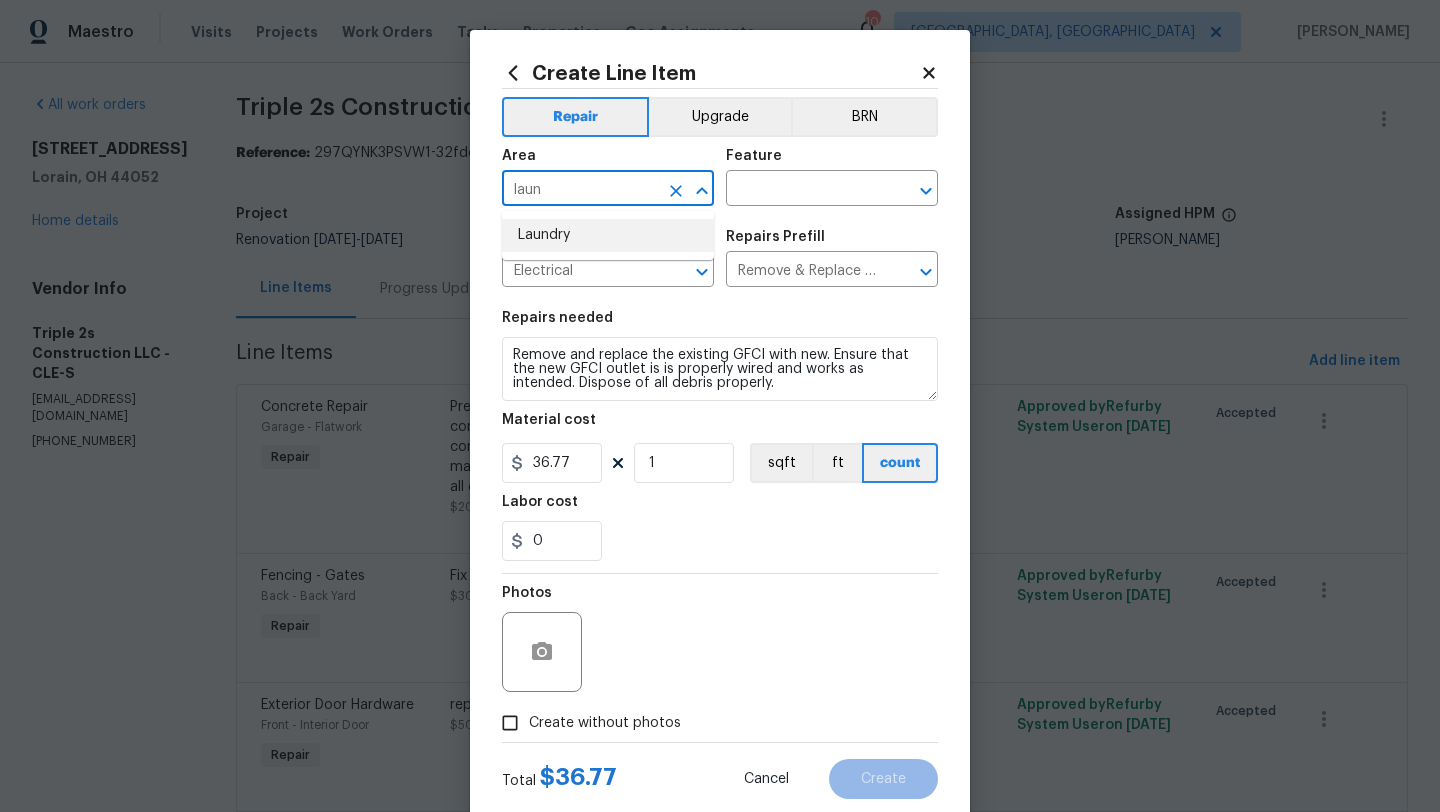 click on "Laundry" at bounding box center (608, 235) 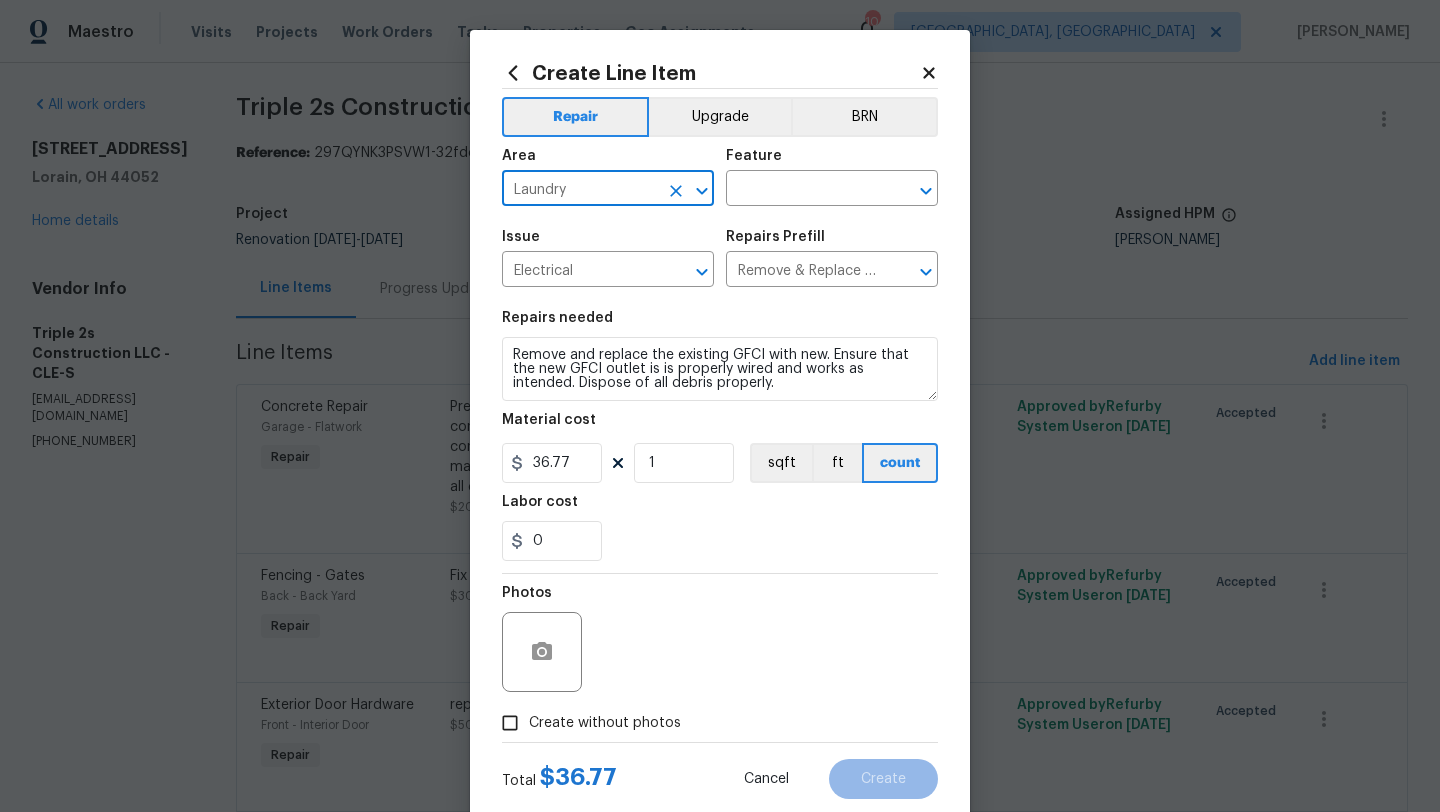 type on "Laundry" 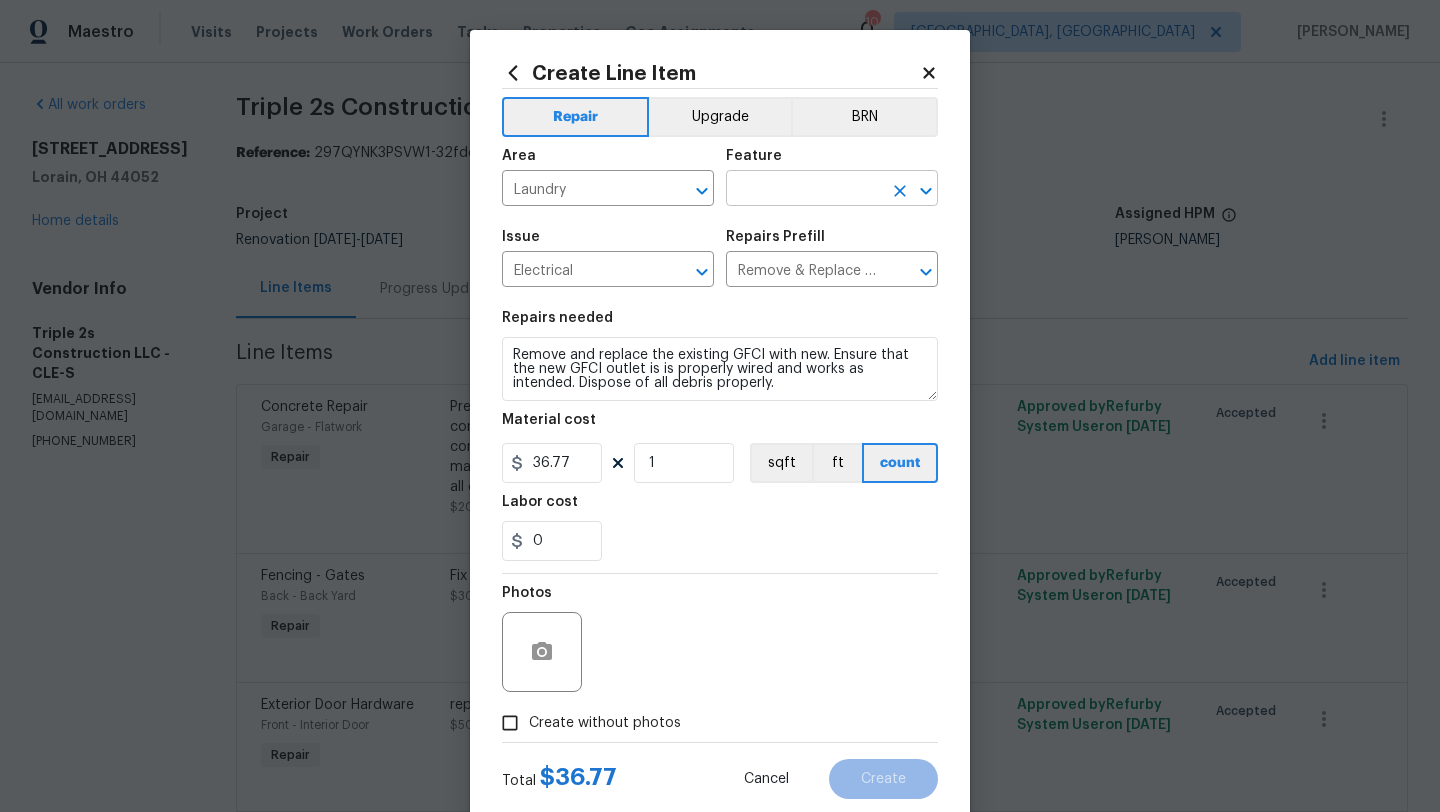 click at bounding box center [804, 190] 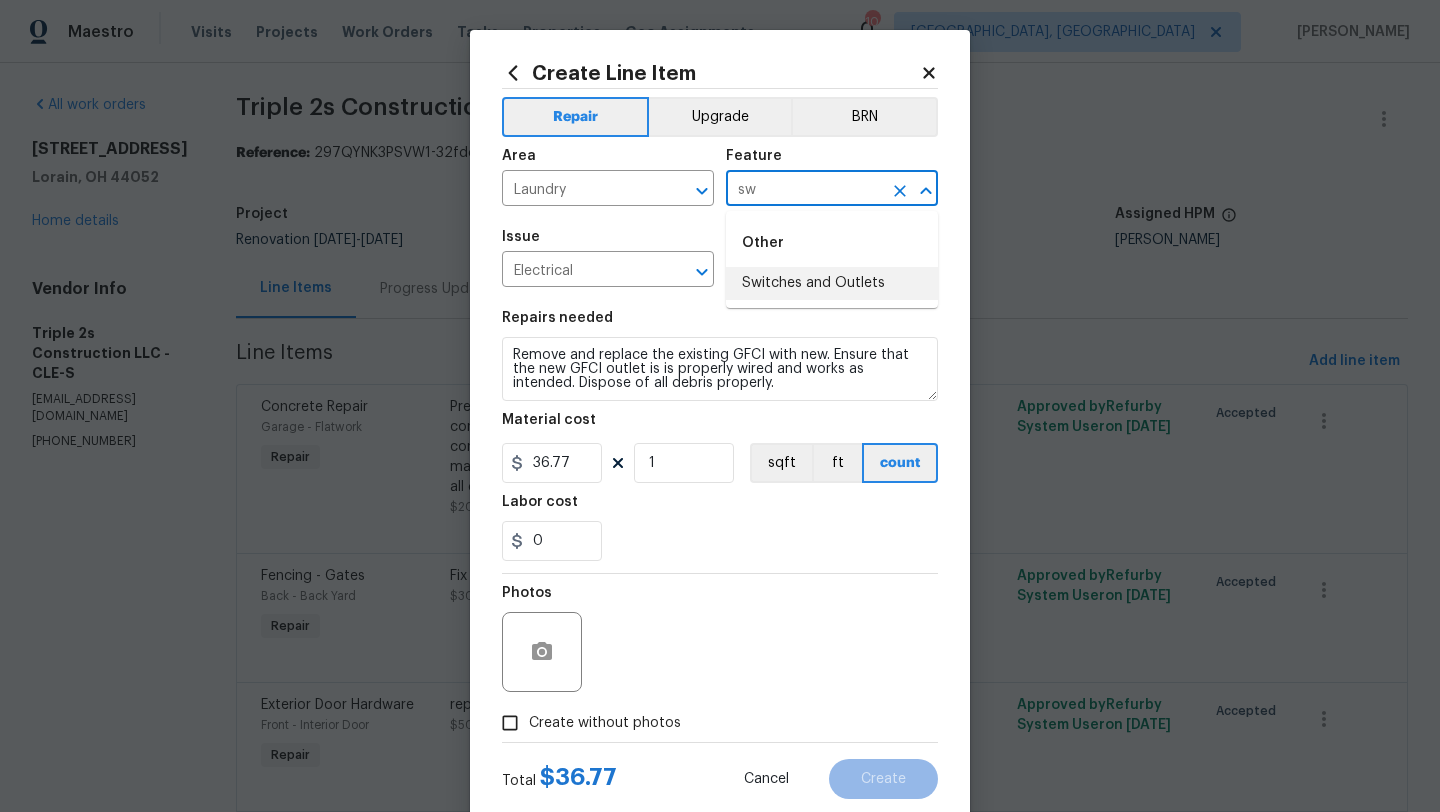 click on "Switches and Outlets" at bounding box center [832, 283] 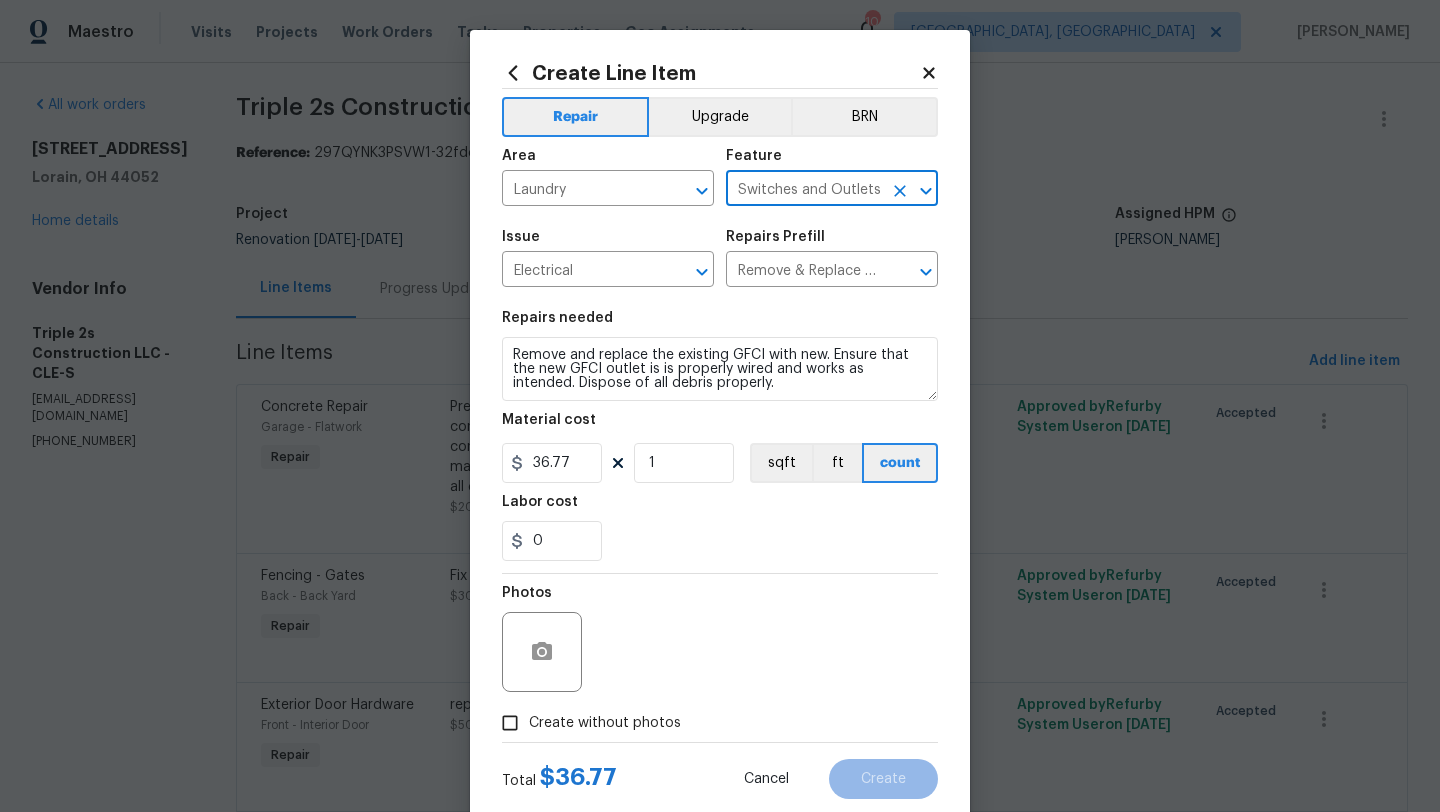 type on "Switches and Outlets" 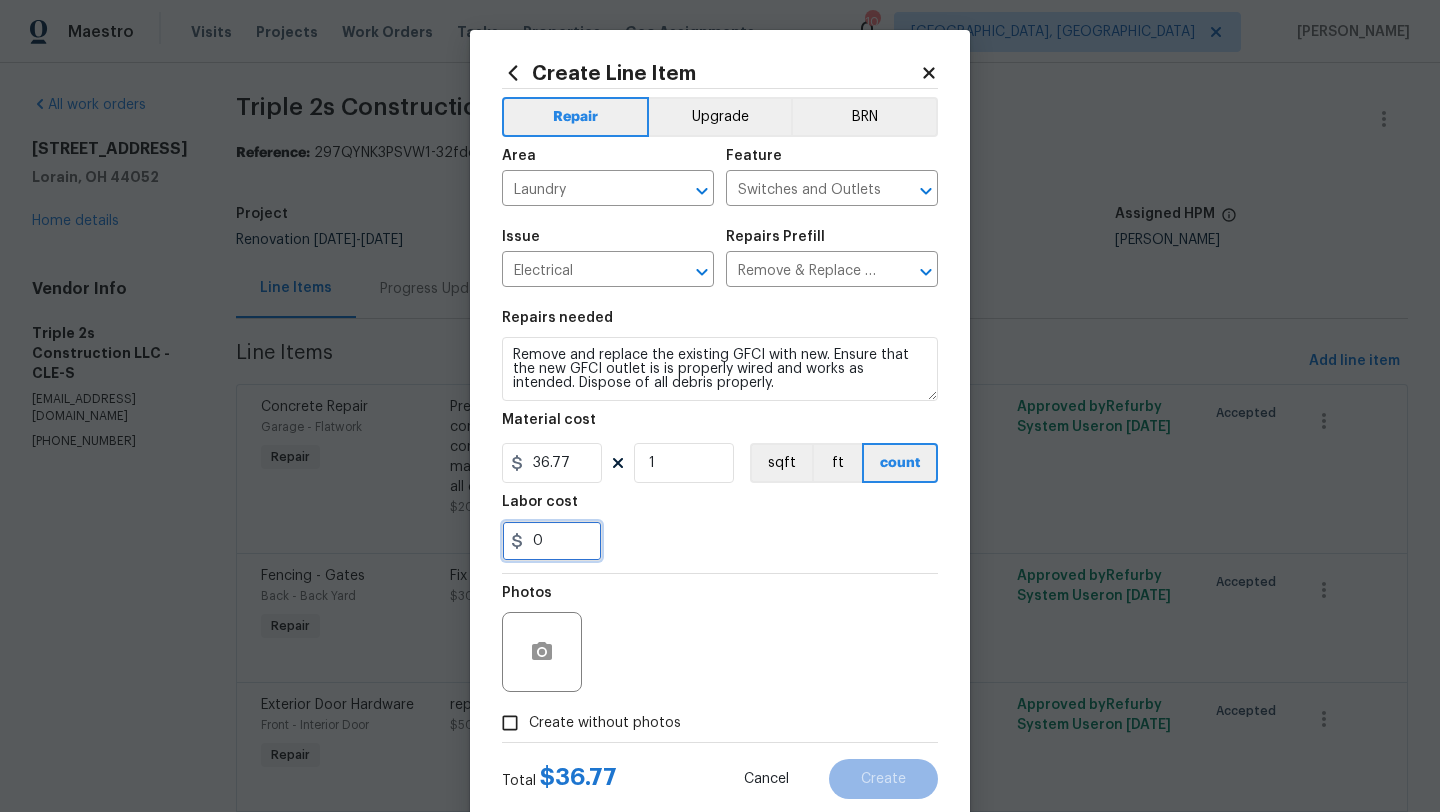 drag, startPoint x: 574, startPoint y: 550, endPoint x: 483, endPoint y: 550, distance: 91 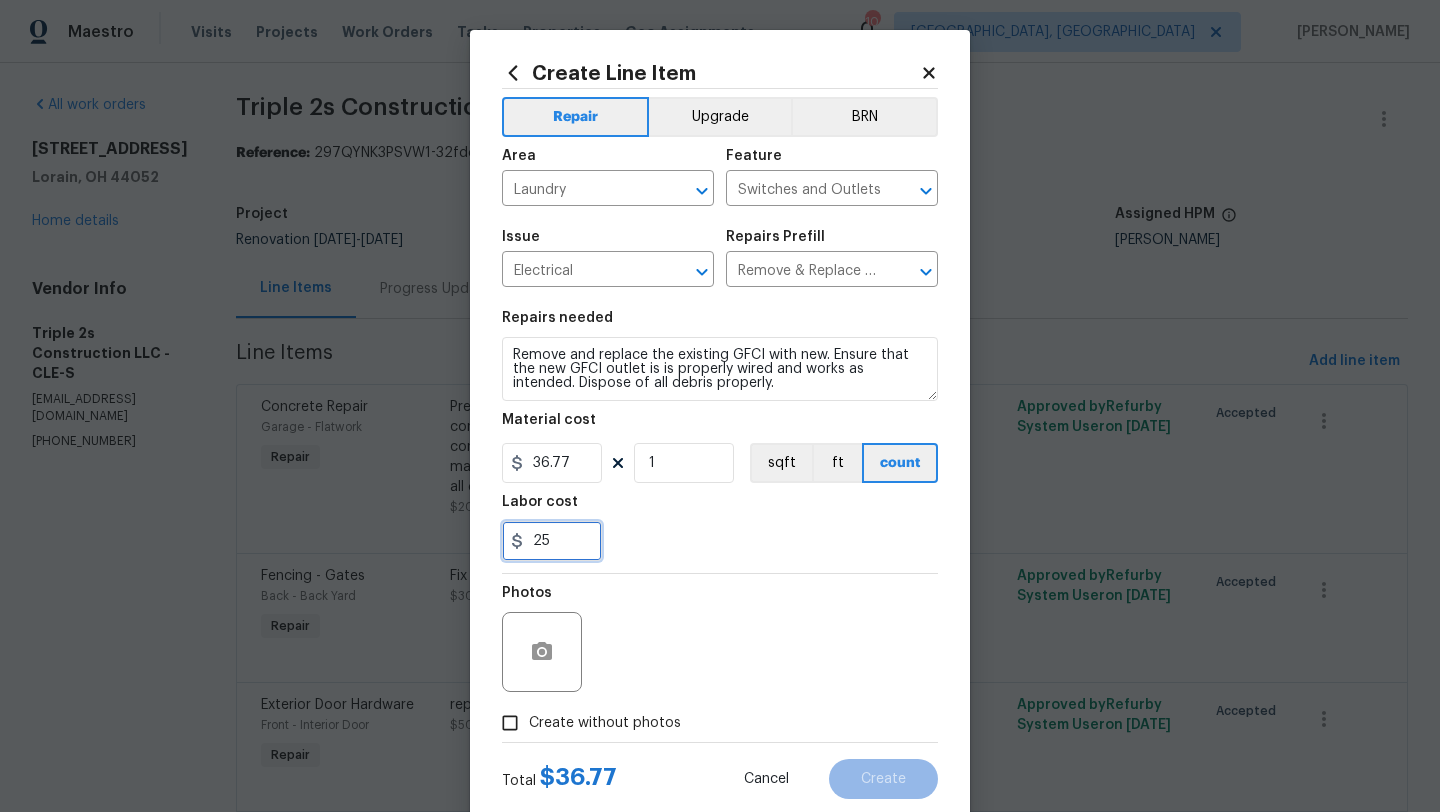 type on "25" 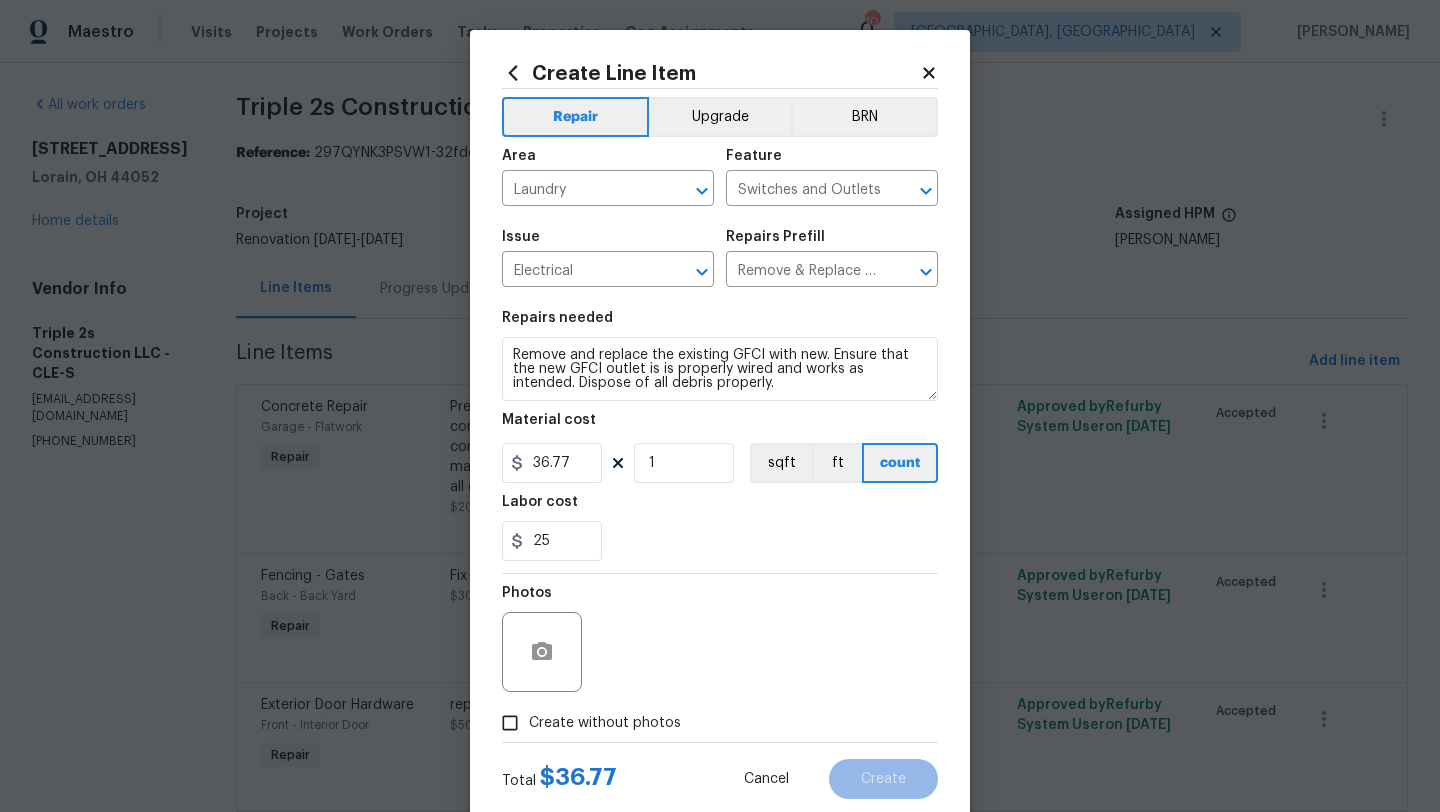 click on "Photos" at bounding box center [720, 639] 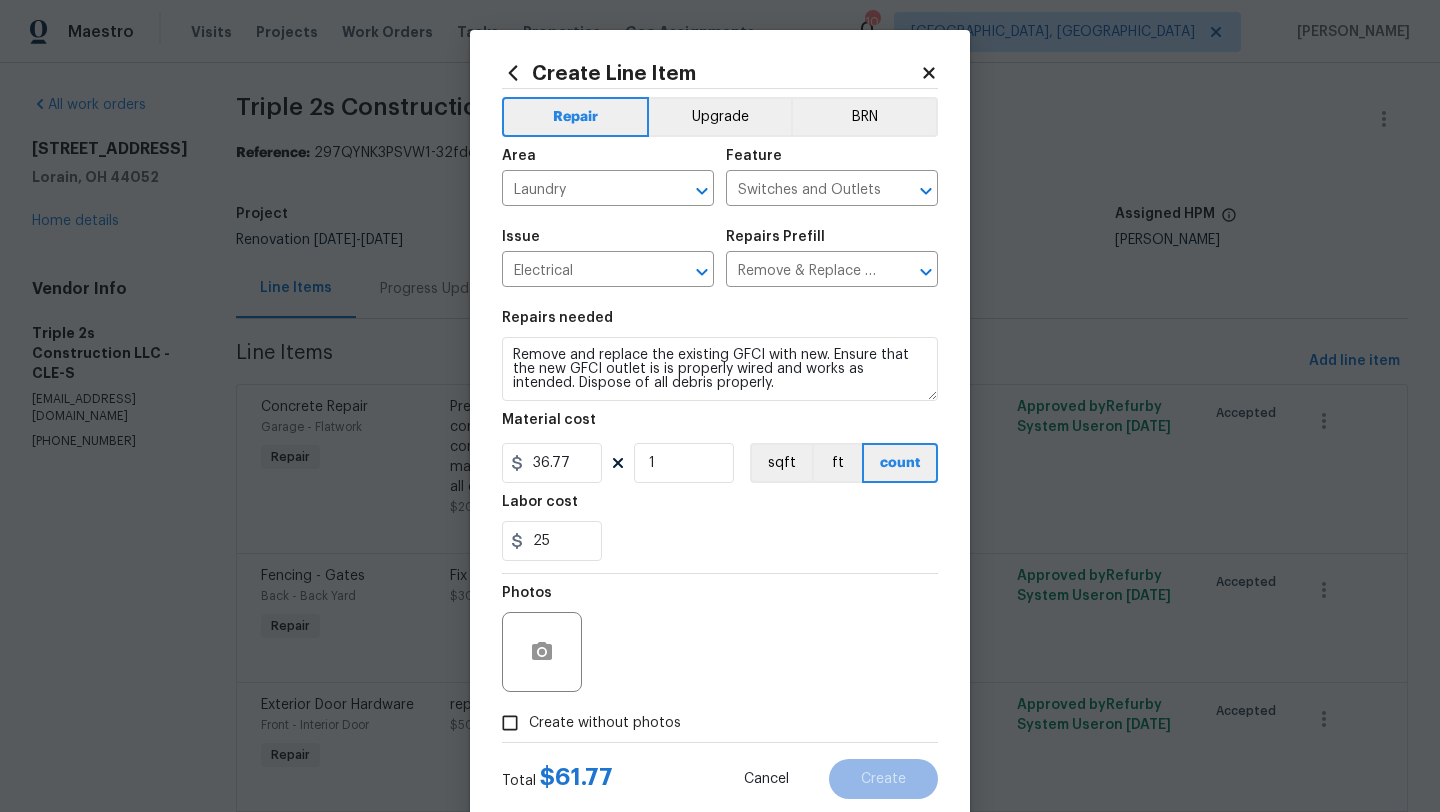 click on "Create without photos" at bounding box center (510, 723) 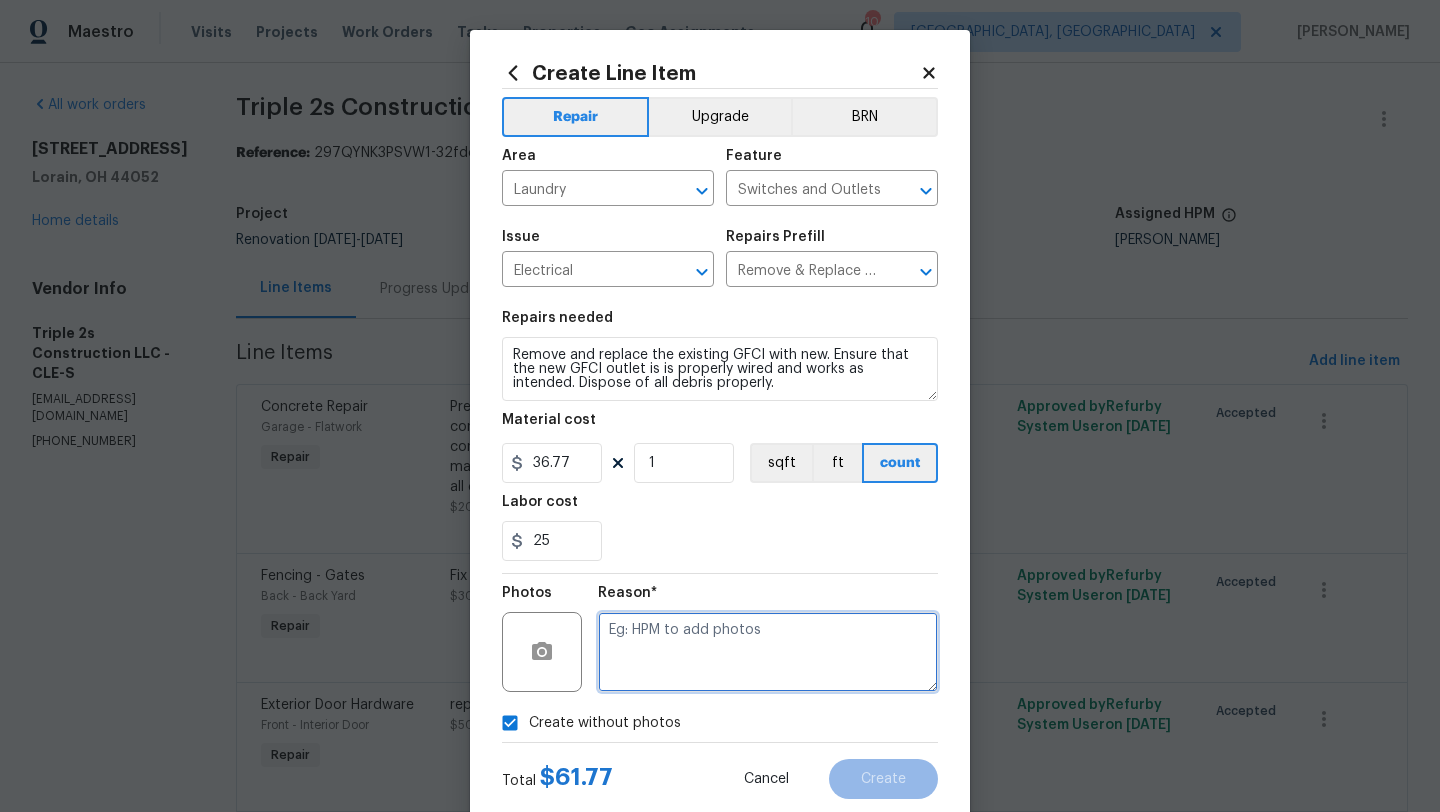 click at bounding box center [768, 652] 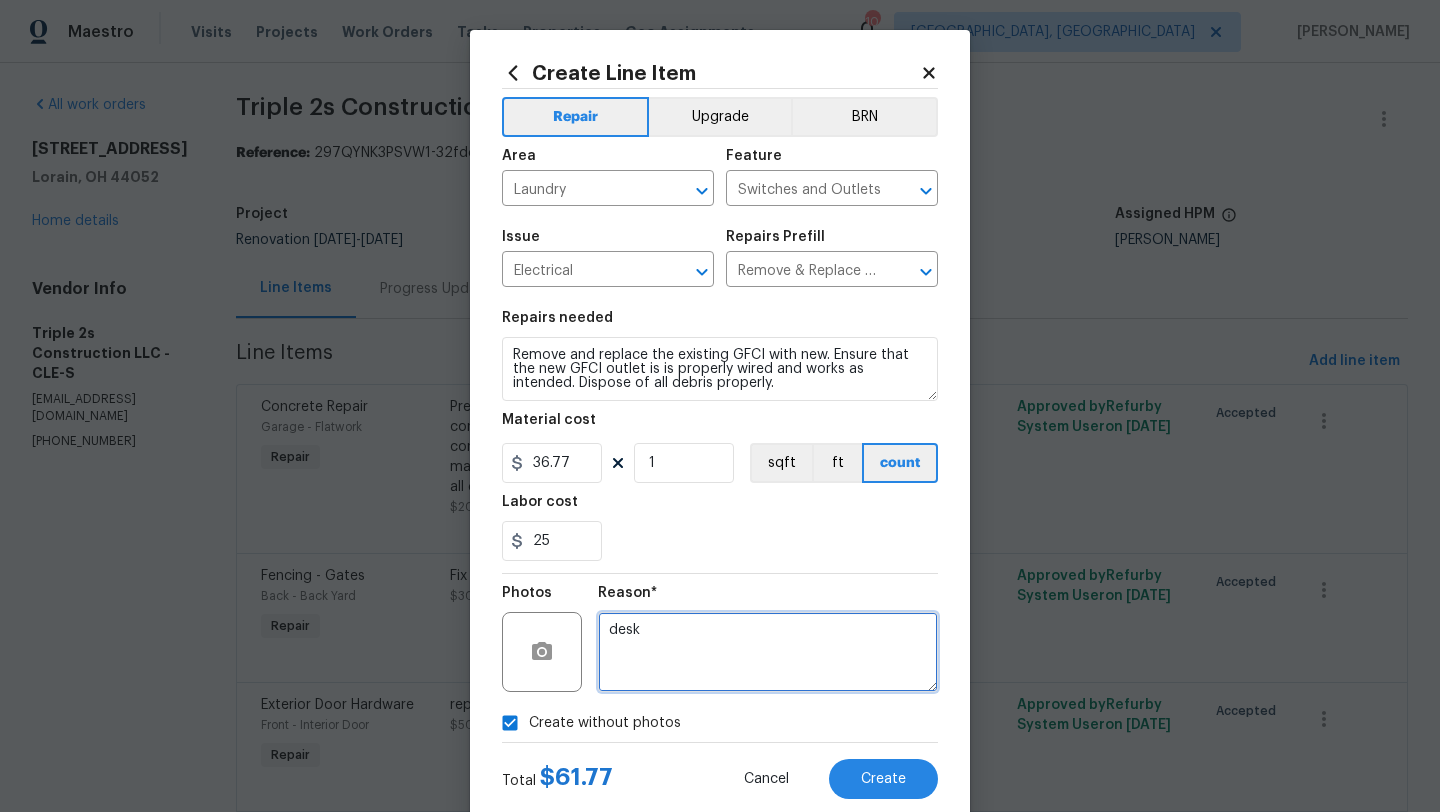 type on "desk" 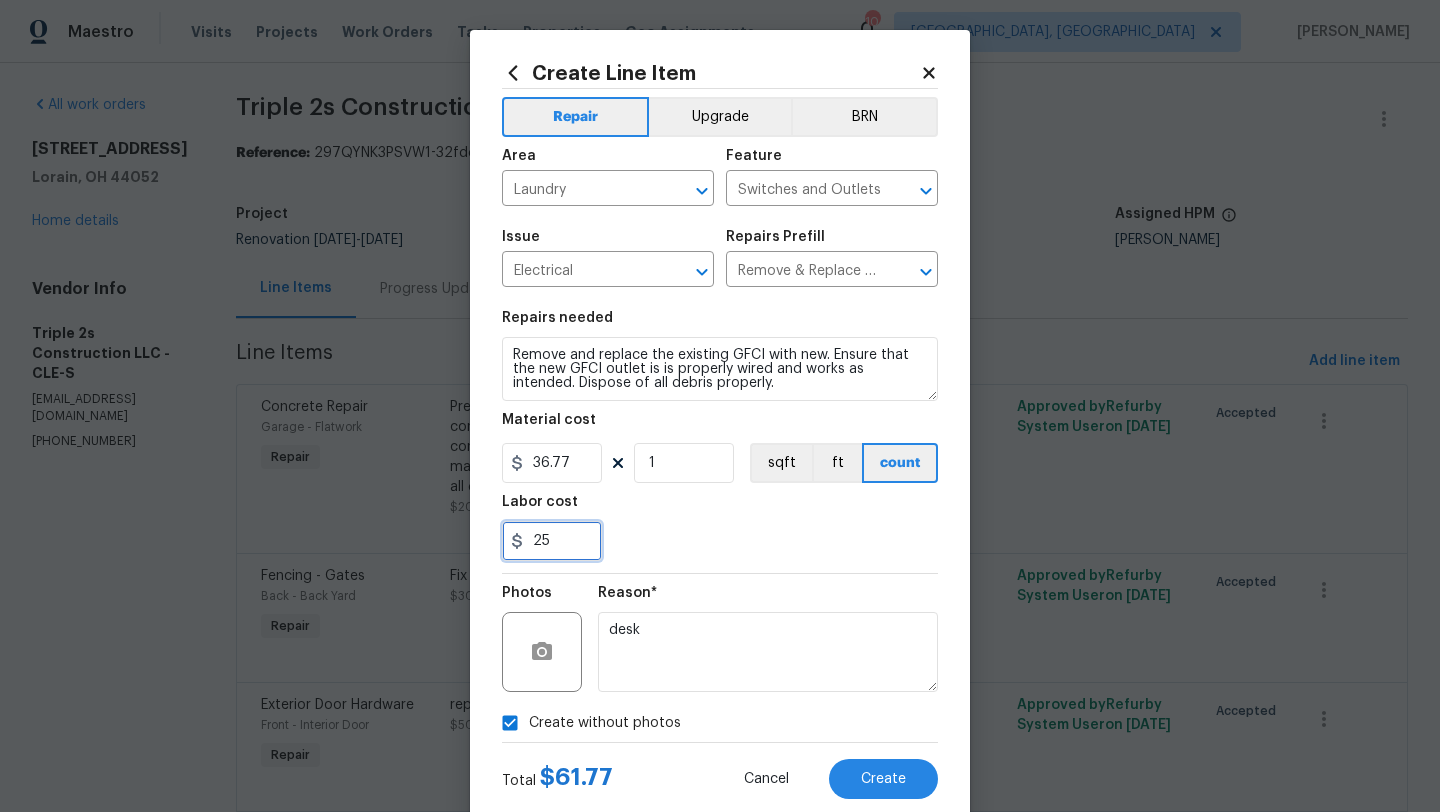 click on "25" at bounding box center (552, 541) 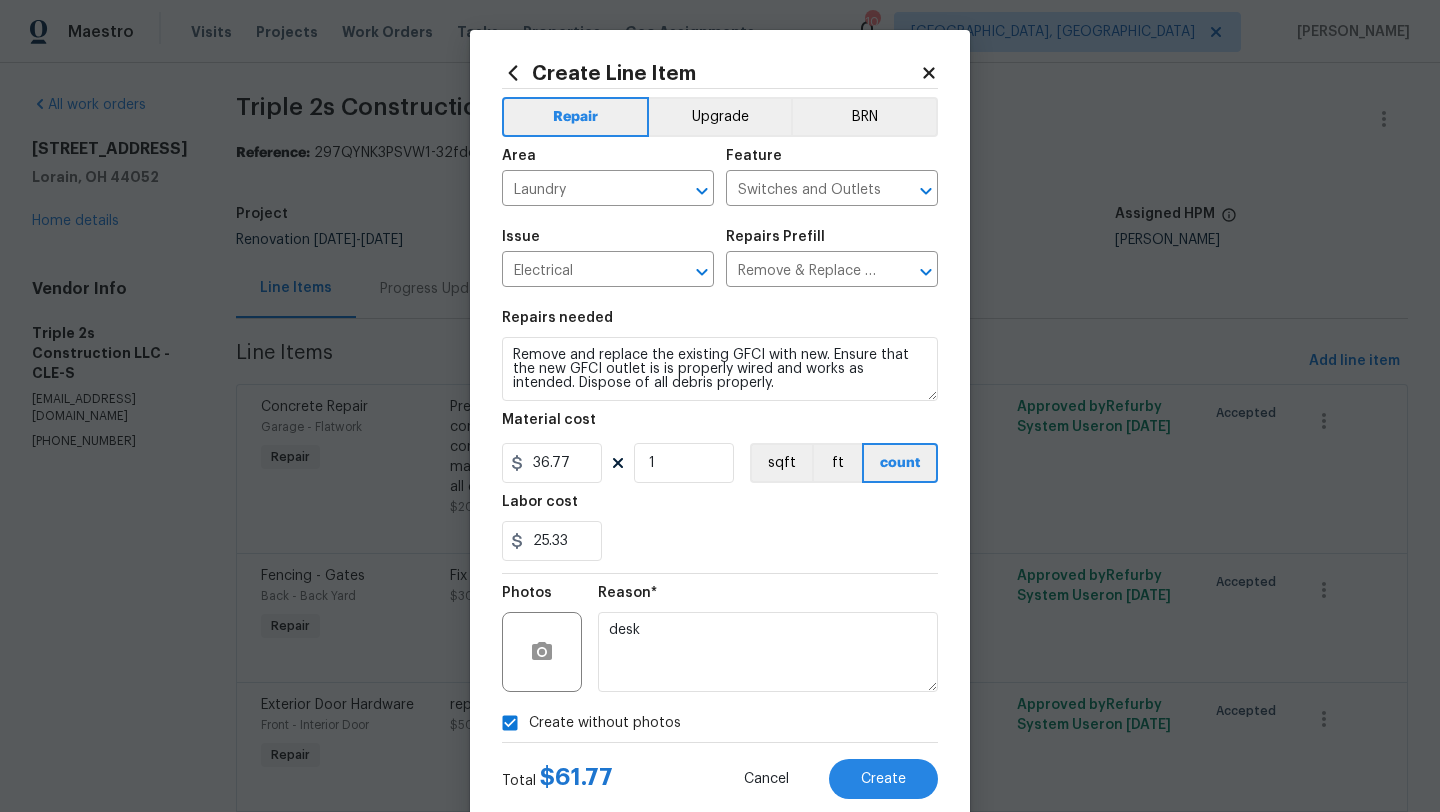 click on "Repairs needed Remove and replace the existing GFCI with new. Ensure that the new GFCI outlet is is properly wired and works as intended. Dispose of all debris properly. Material cost 36.77 1 sqft ft count Labor cost 25.33" at bounding box center (720, 436) 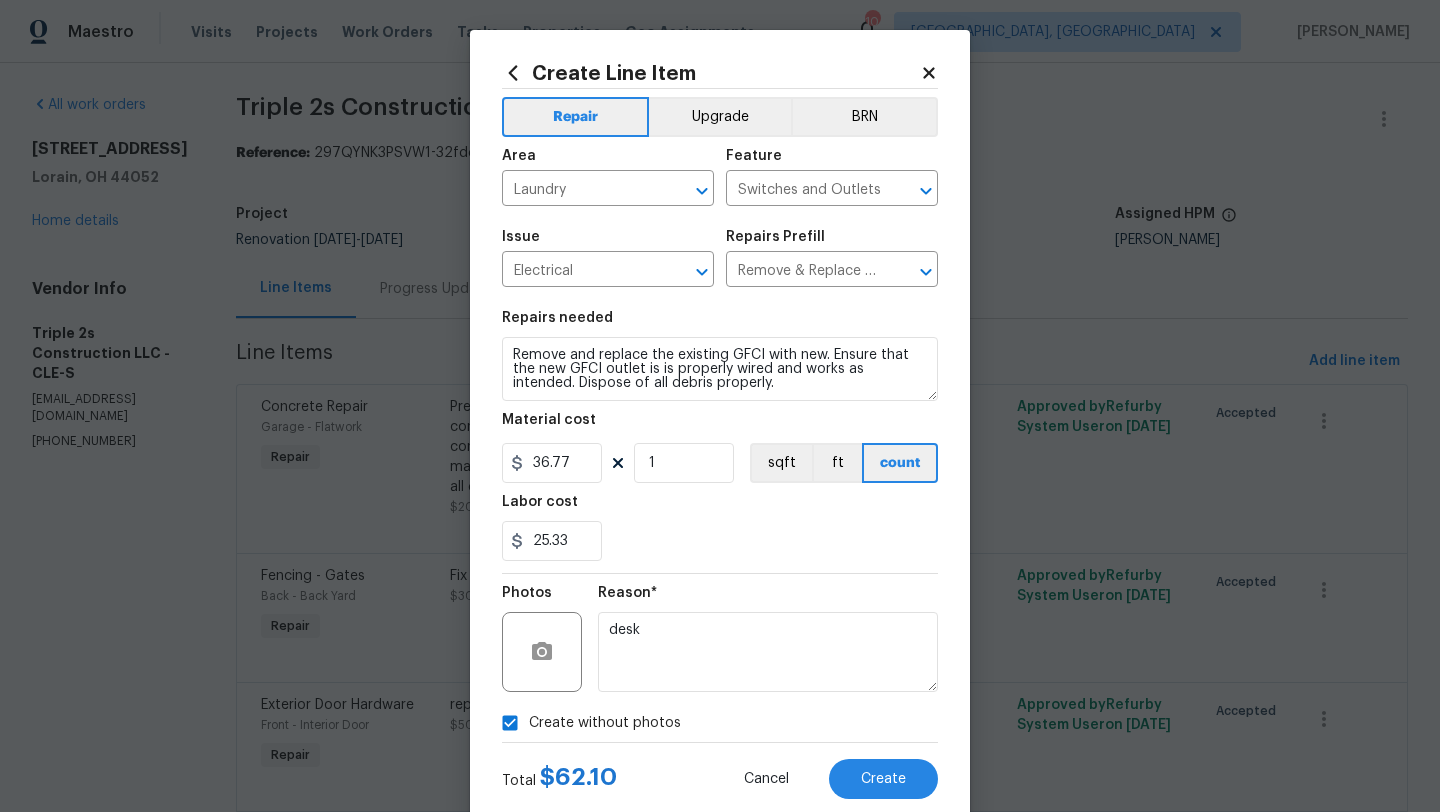 click on "25.33" at bounding box center (720, 541) 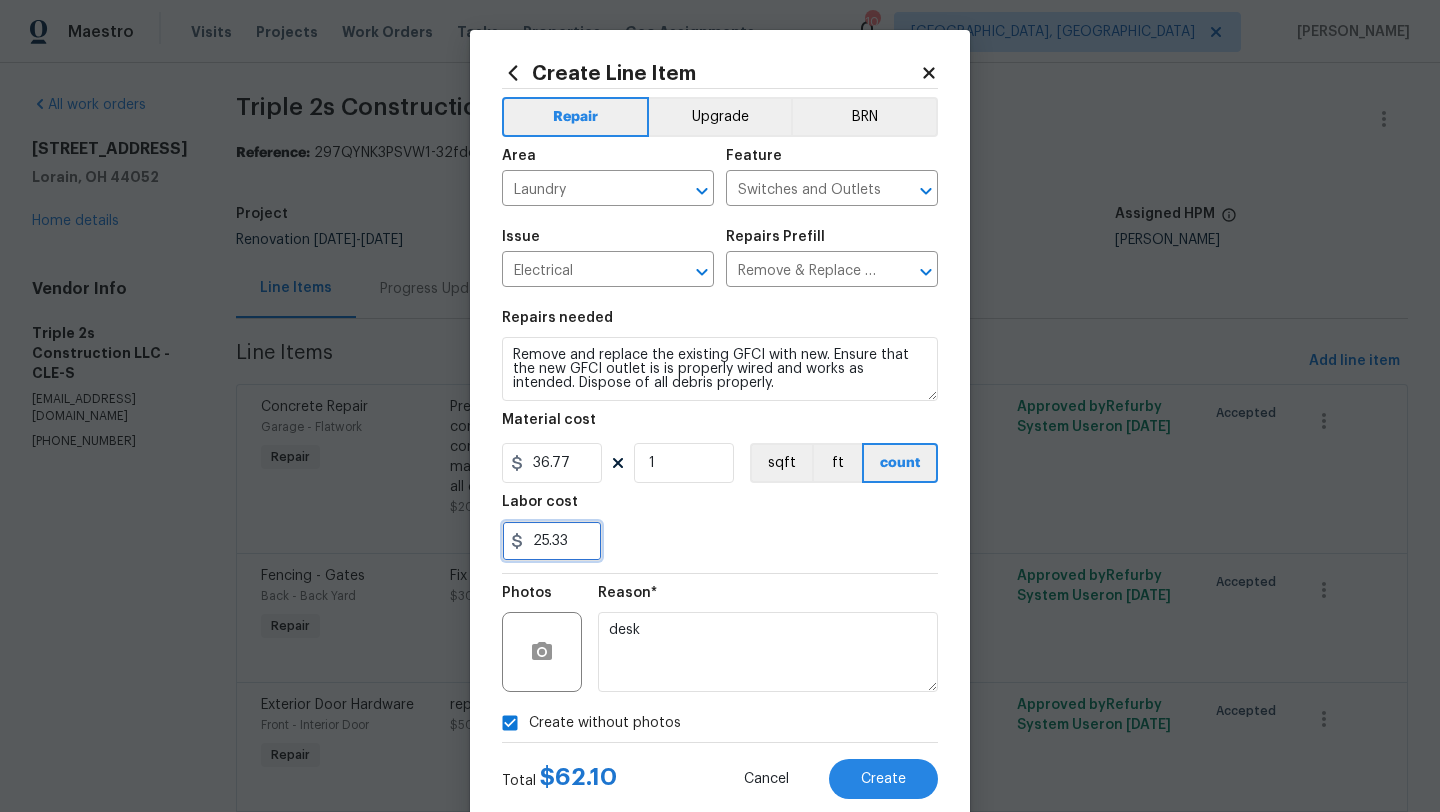 click on "25.33" at bounding box center [552, 541] 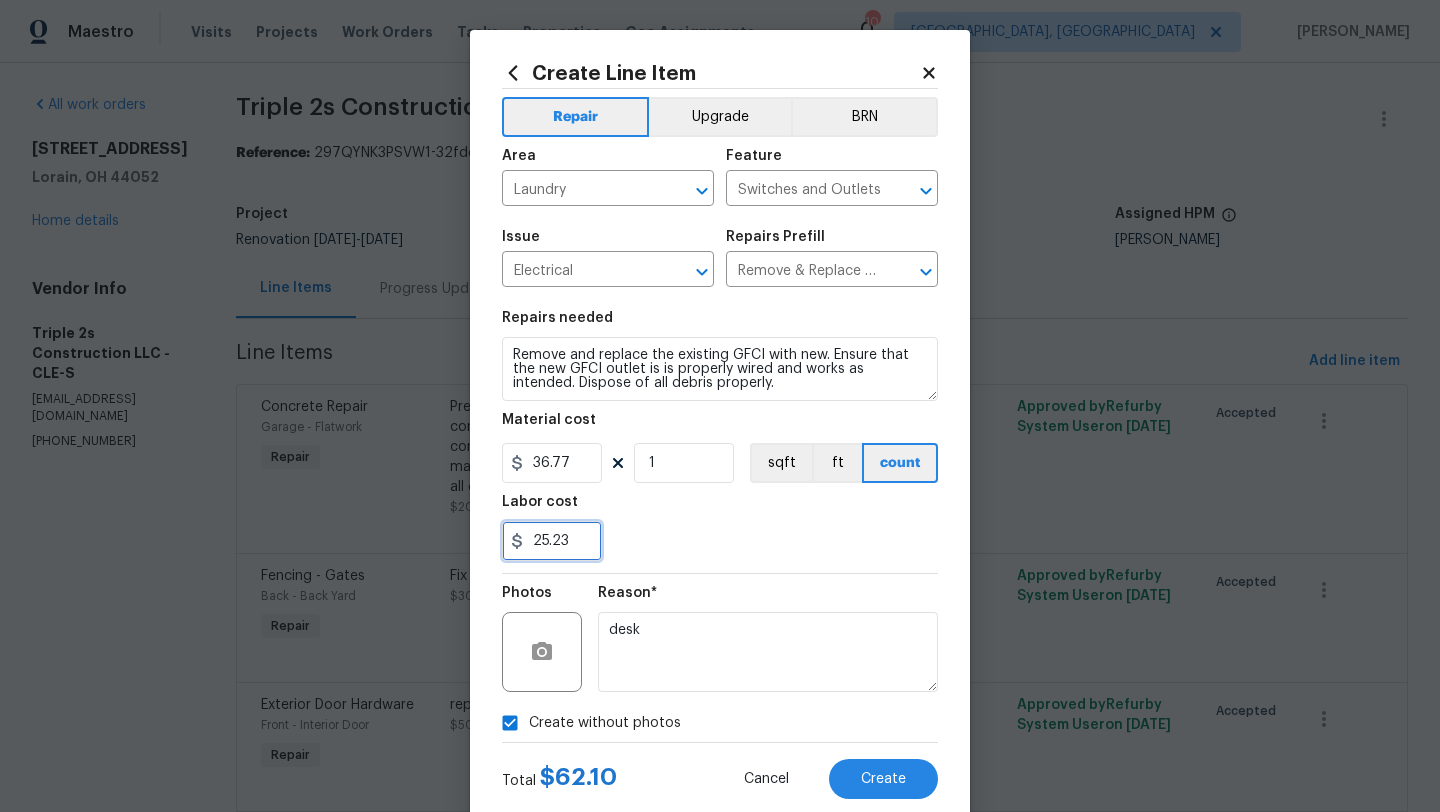 type on "25.23" 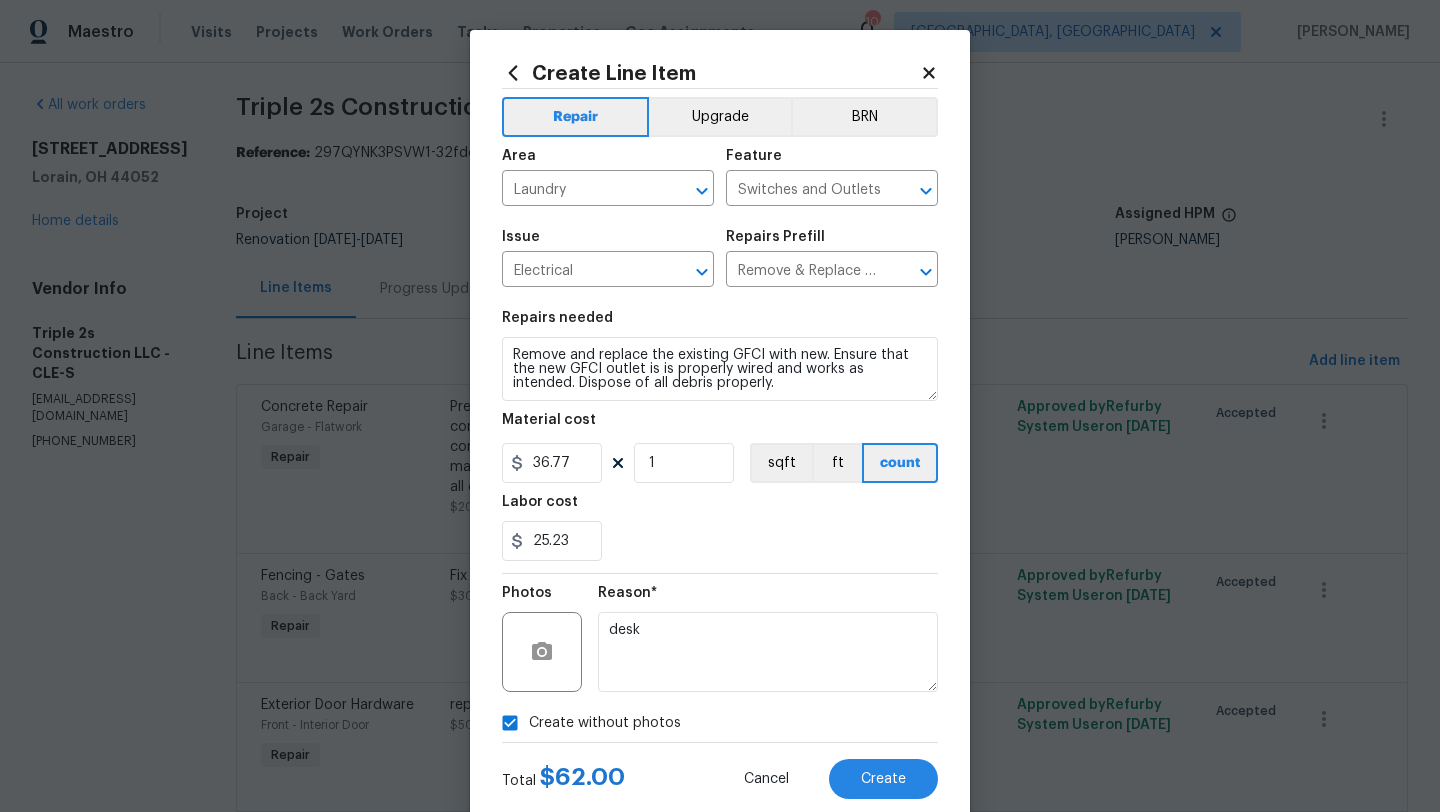 click on "25.23" at bounding box center (720, 541) 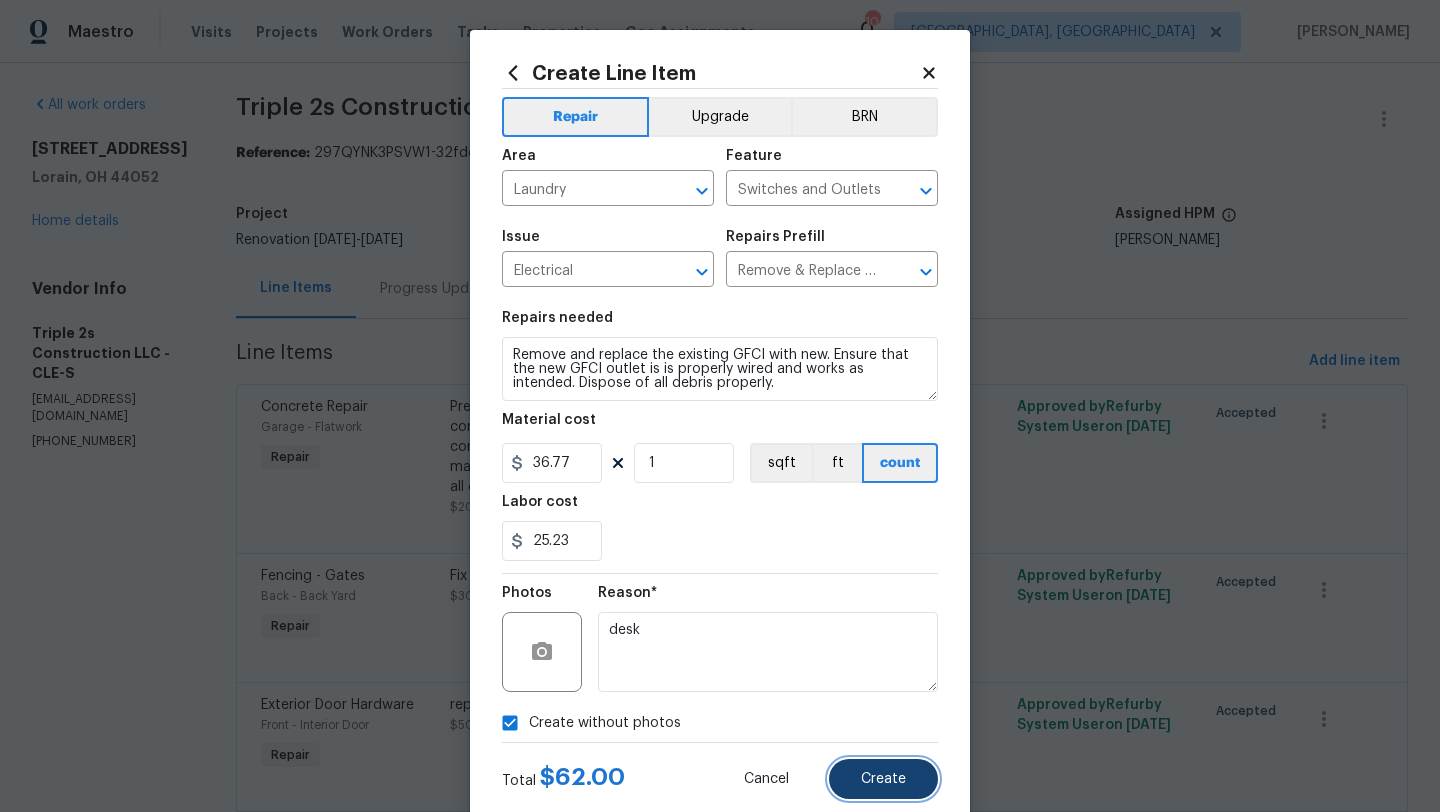 click on "Create" at bounding box center [883, 779] 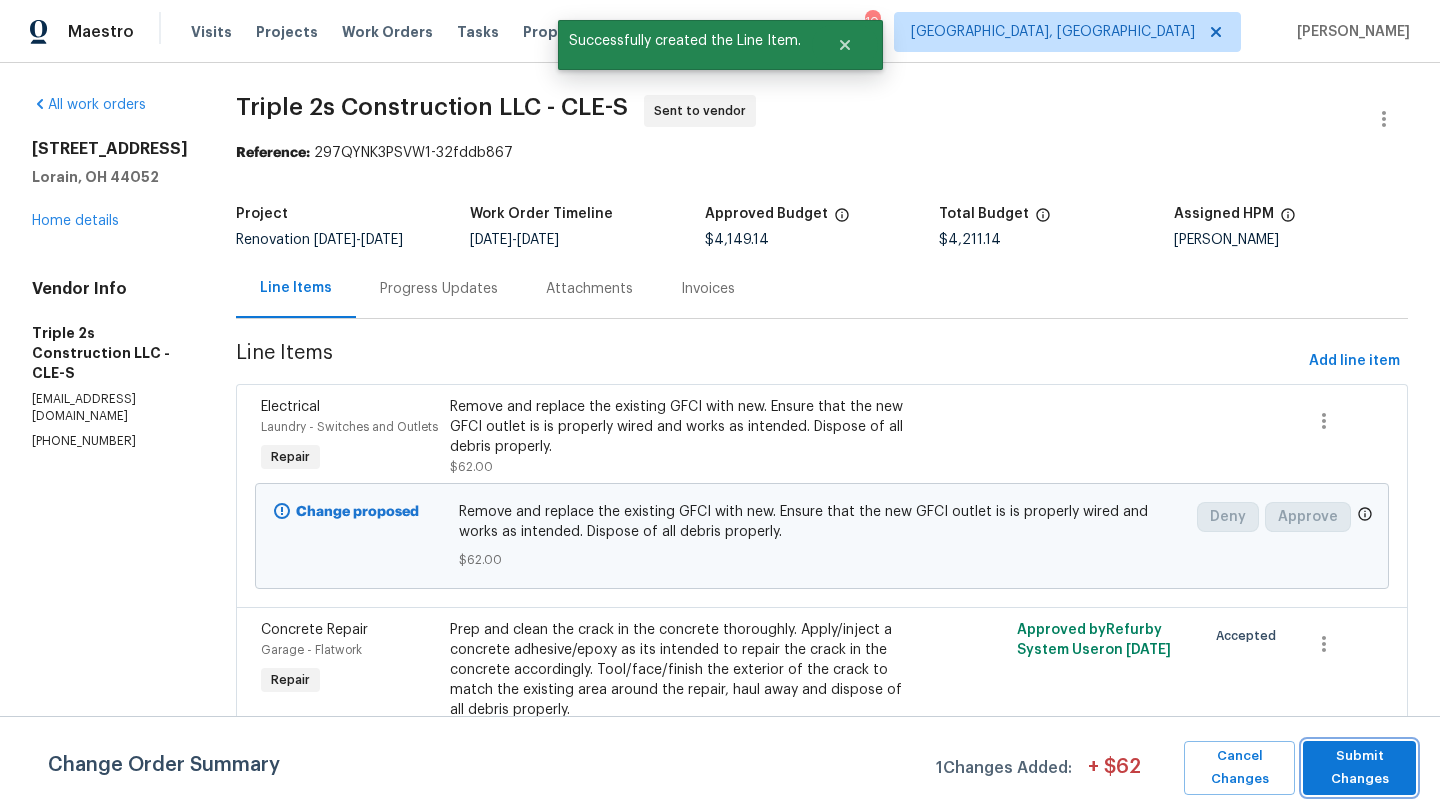 click on "Submit Changes" at bounding box center [1359, 768] 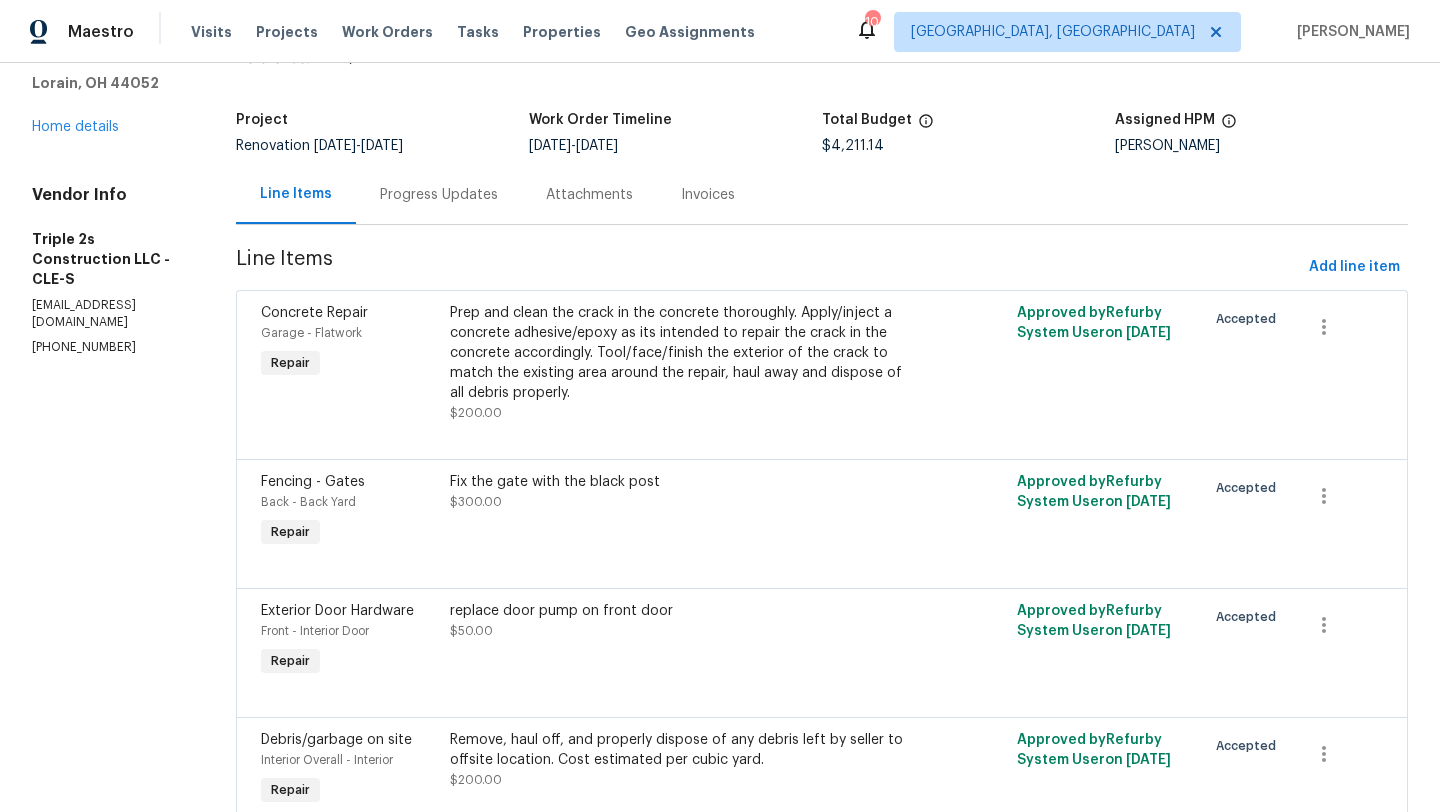 scroll, scrollTop: 0, scrollLeft: 0, axis: both 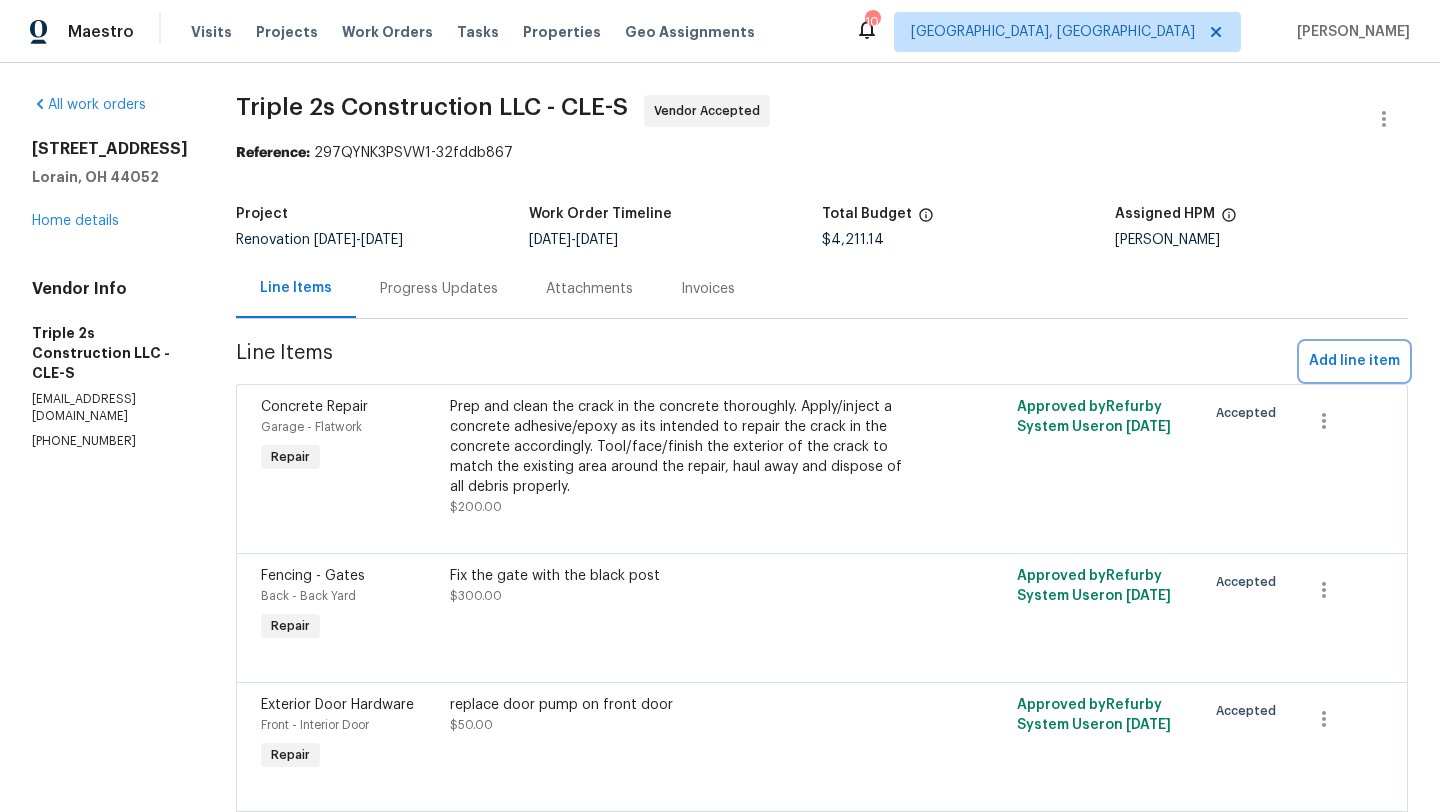 click on "Add line item" at bounding box center [1354, 361] 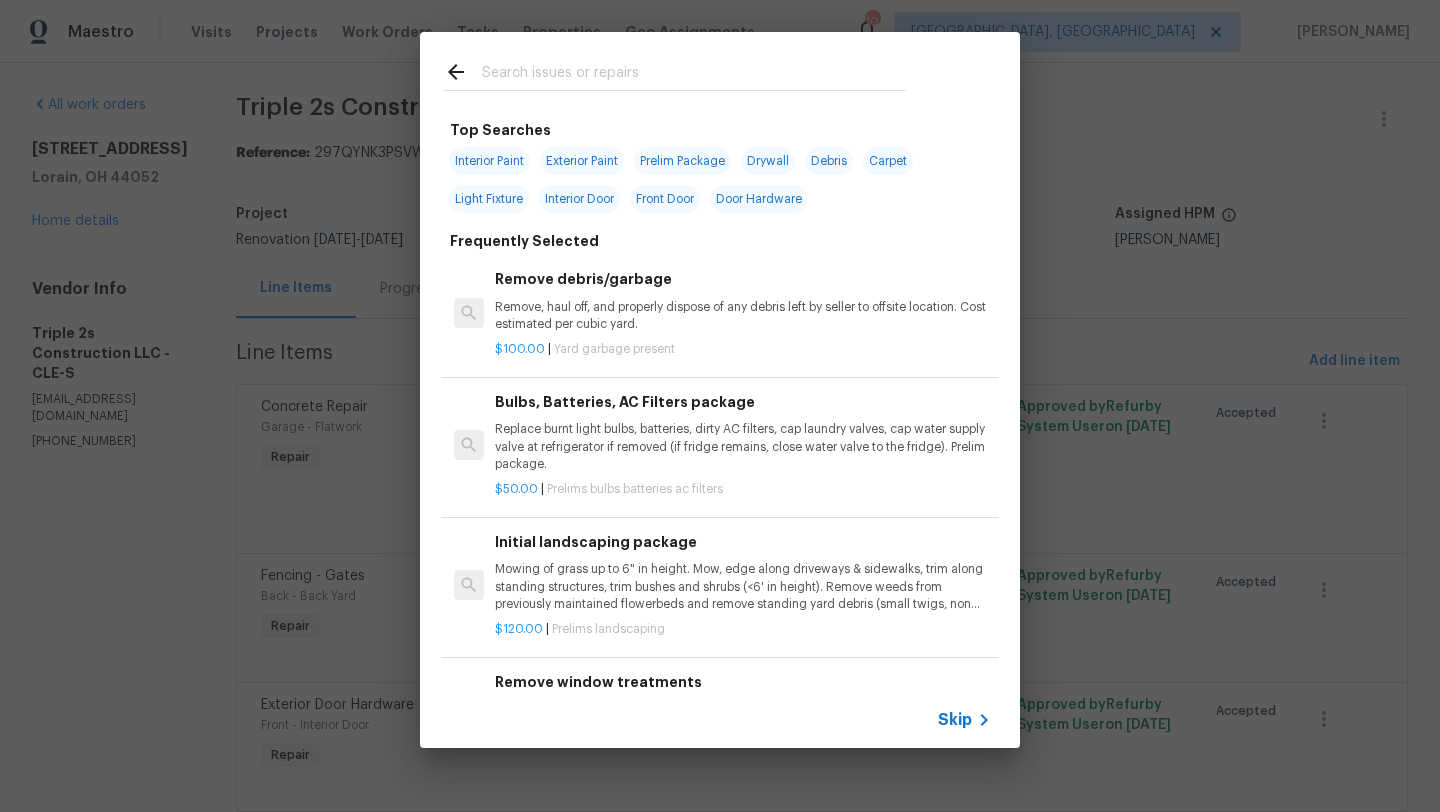 click on "Drywall" at bounding box center [768, 161] 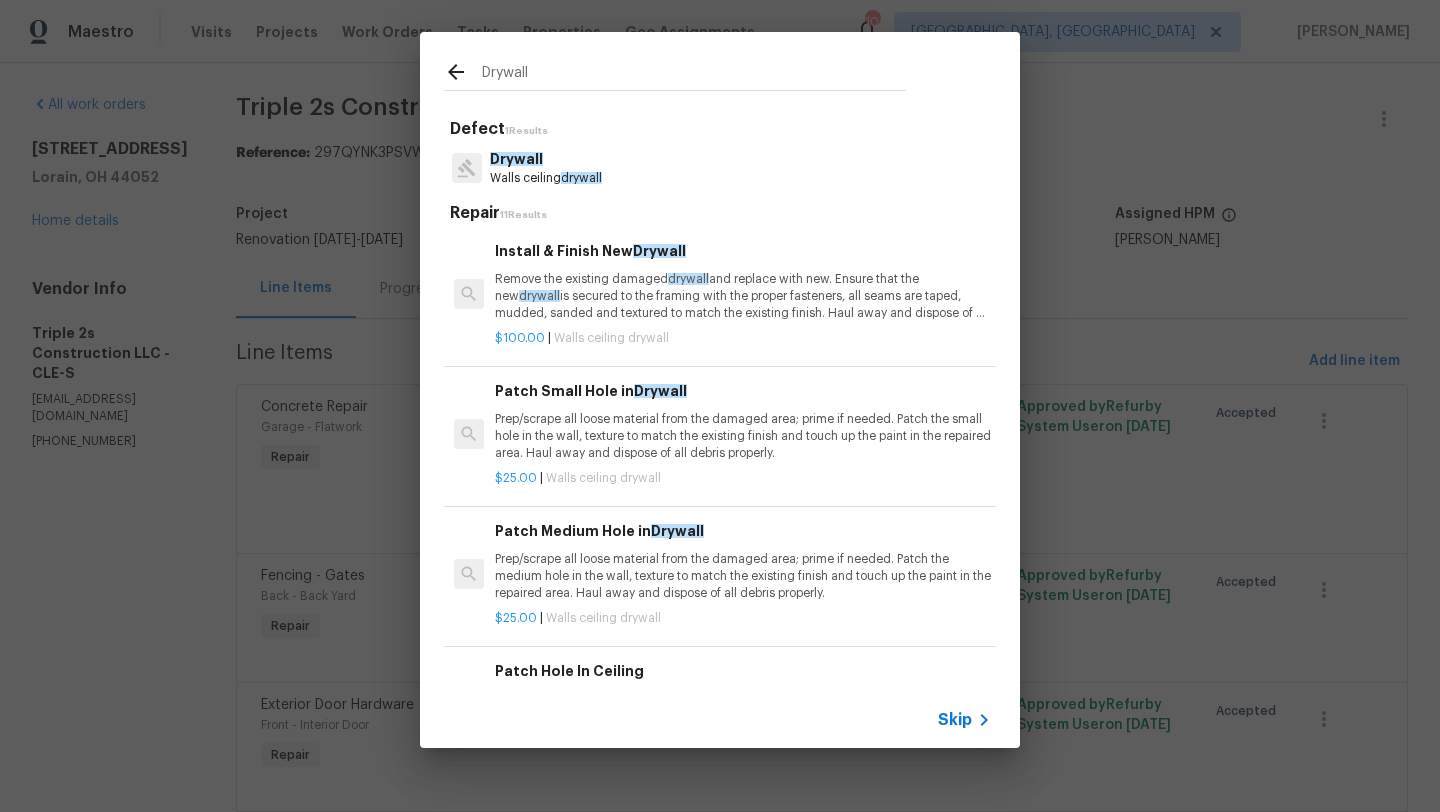 click on "Remove the existing damaged  drywall  and replace with new. Ensure that the new  drywall  is secured to the framing with the proper fasteners, all seams are taped, mudded, sanded and textured to match the existing finish. Haul away and dispose of all debris properly." at bounding box center (743, 296) 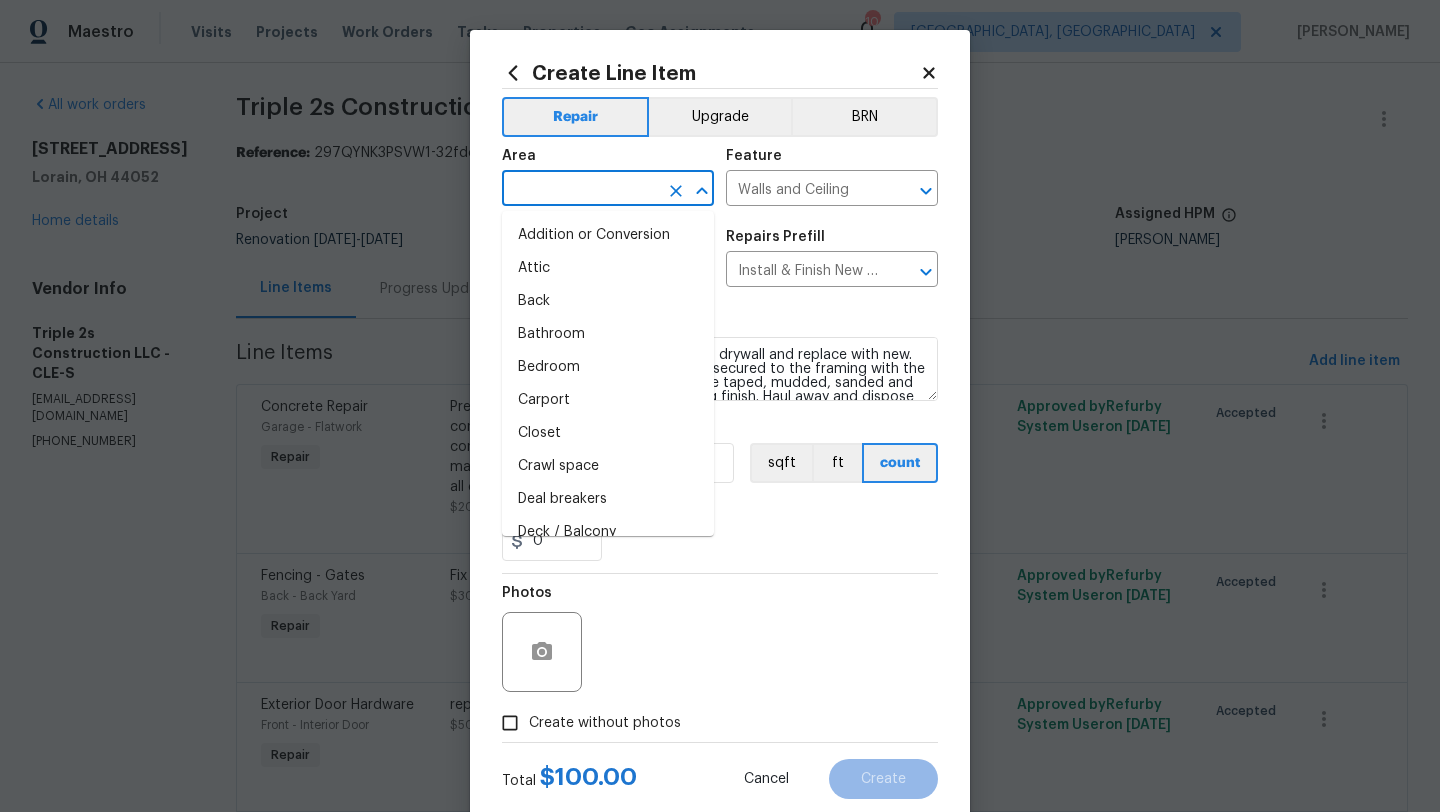 click at bounding box center [580, 190] 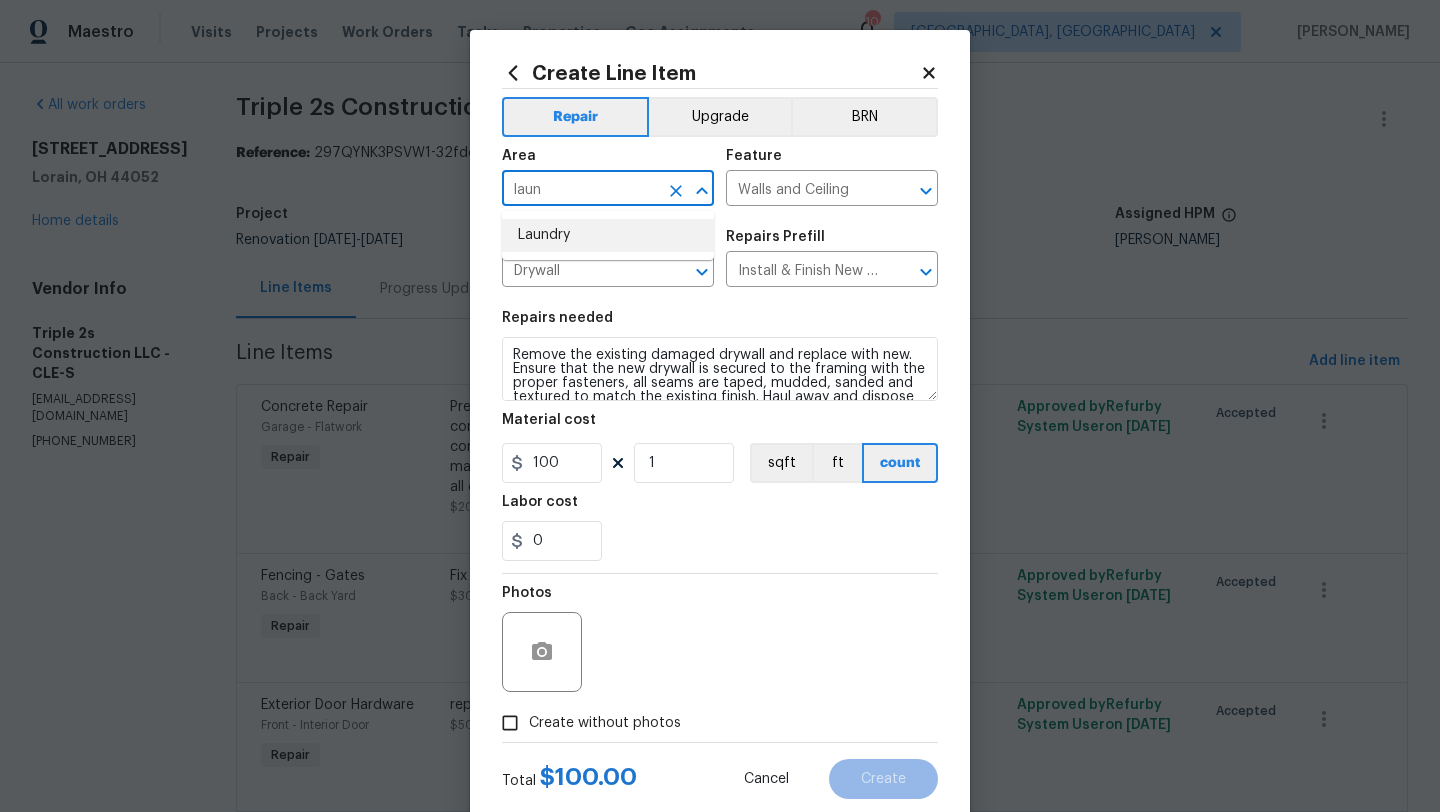 click on "Laundry" at bounding box center (608, 235) 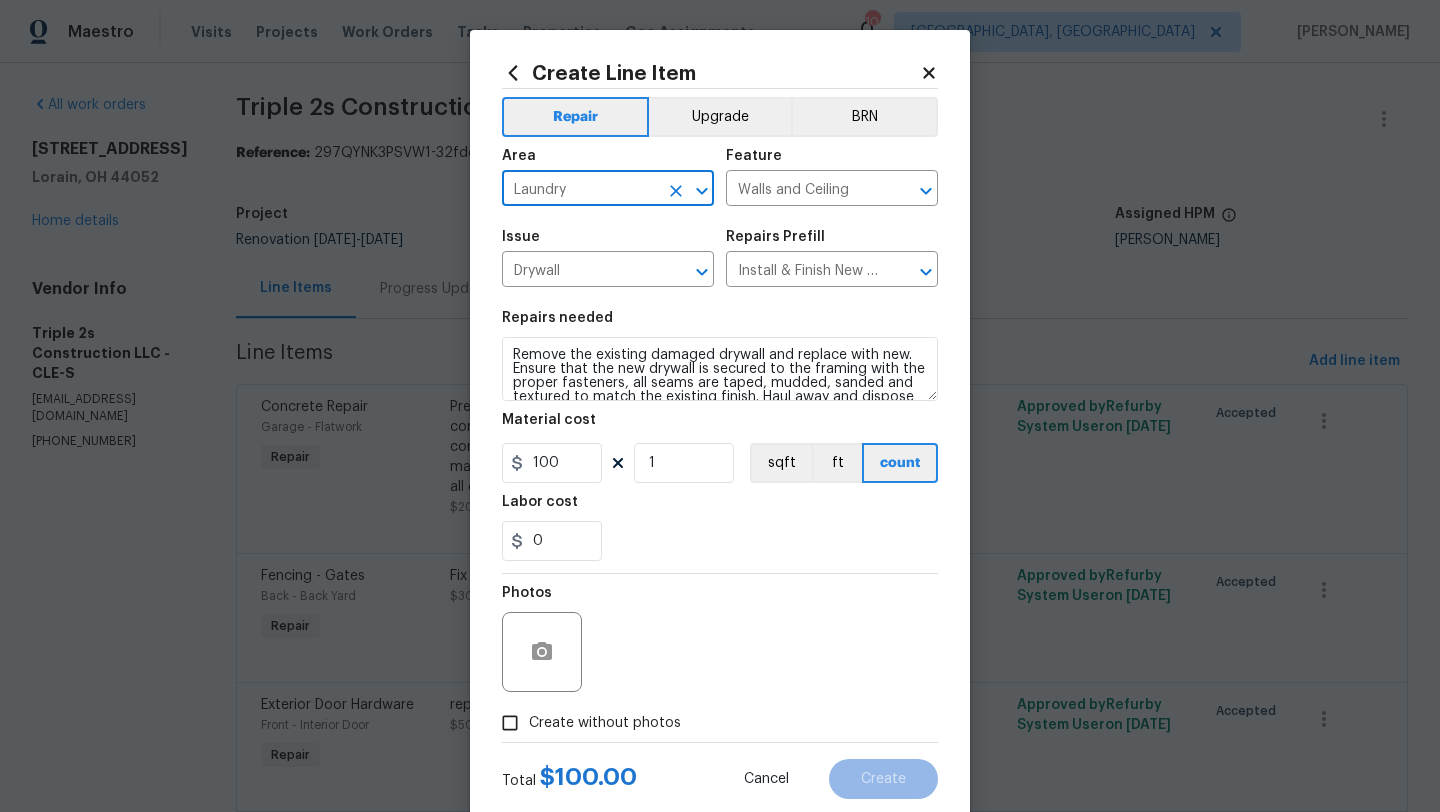 type on "Laundry" 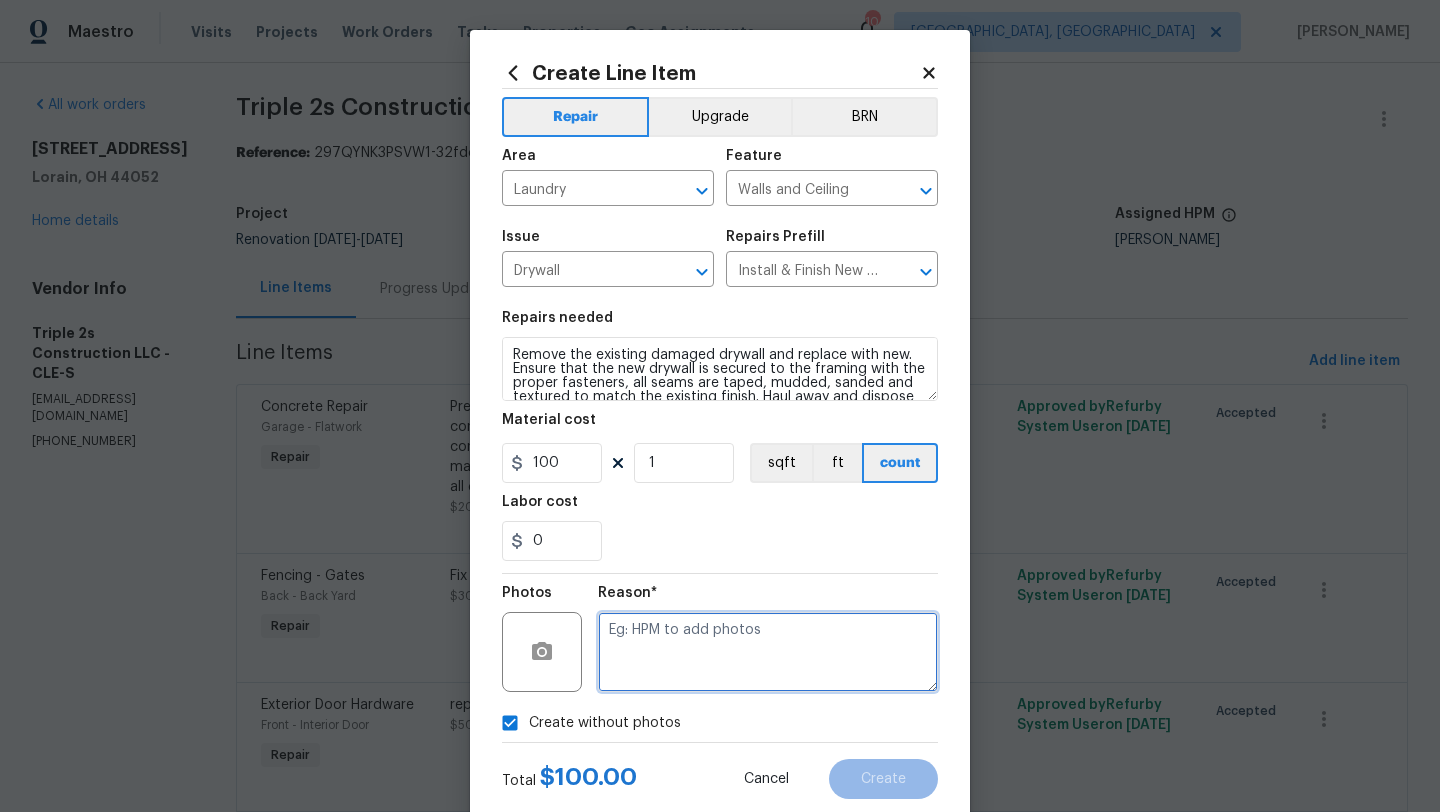 click at bounding box center (768, 652) 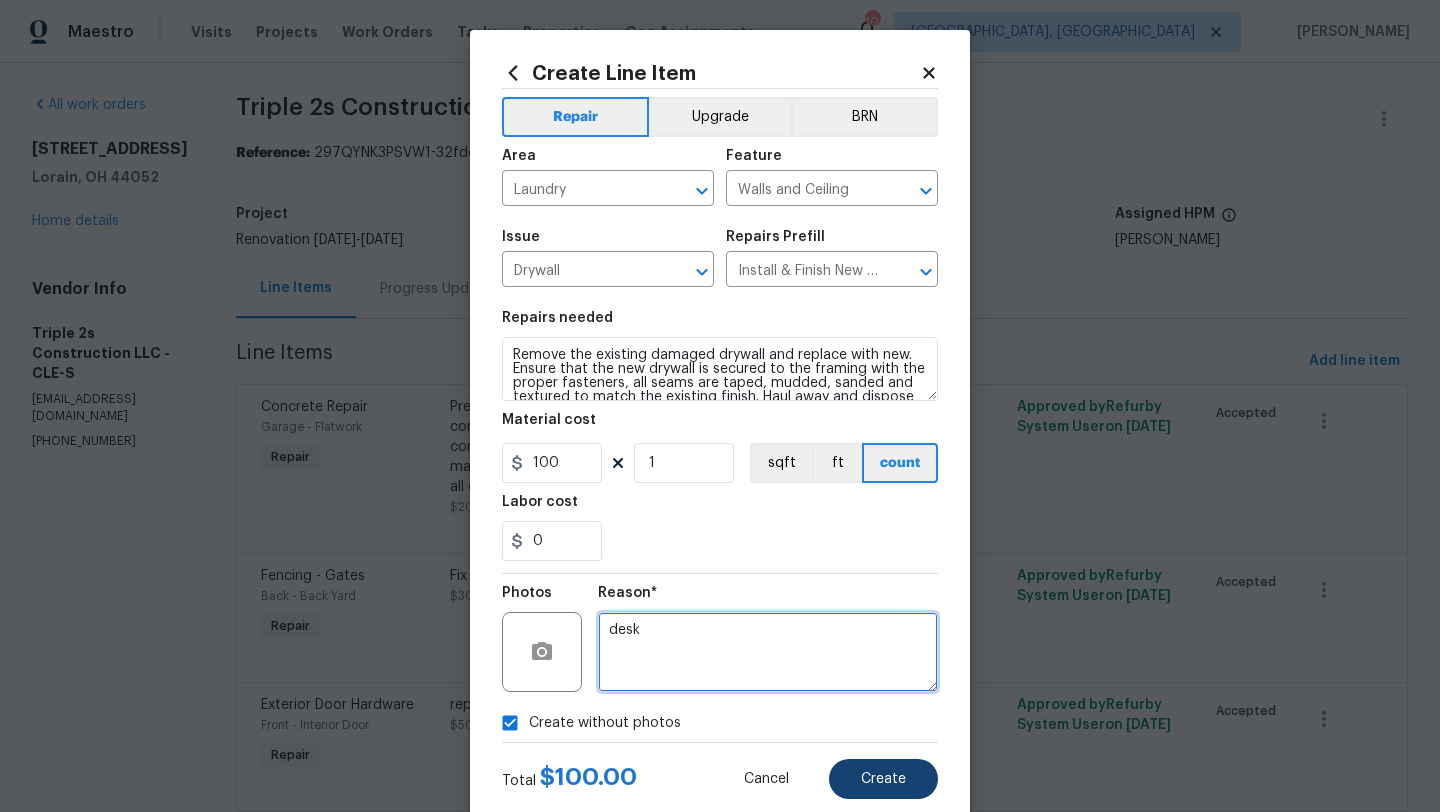 type on "desk" 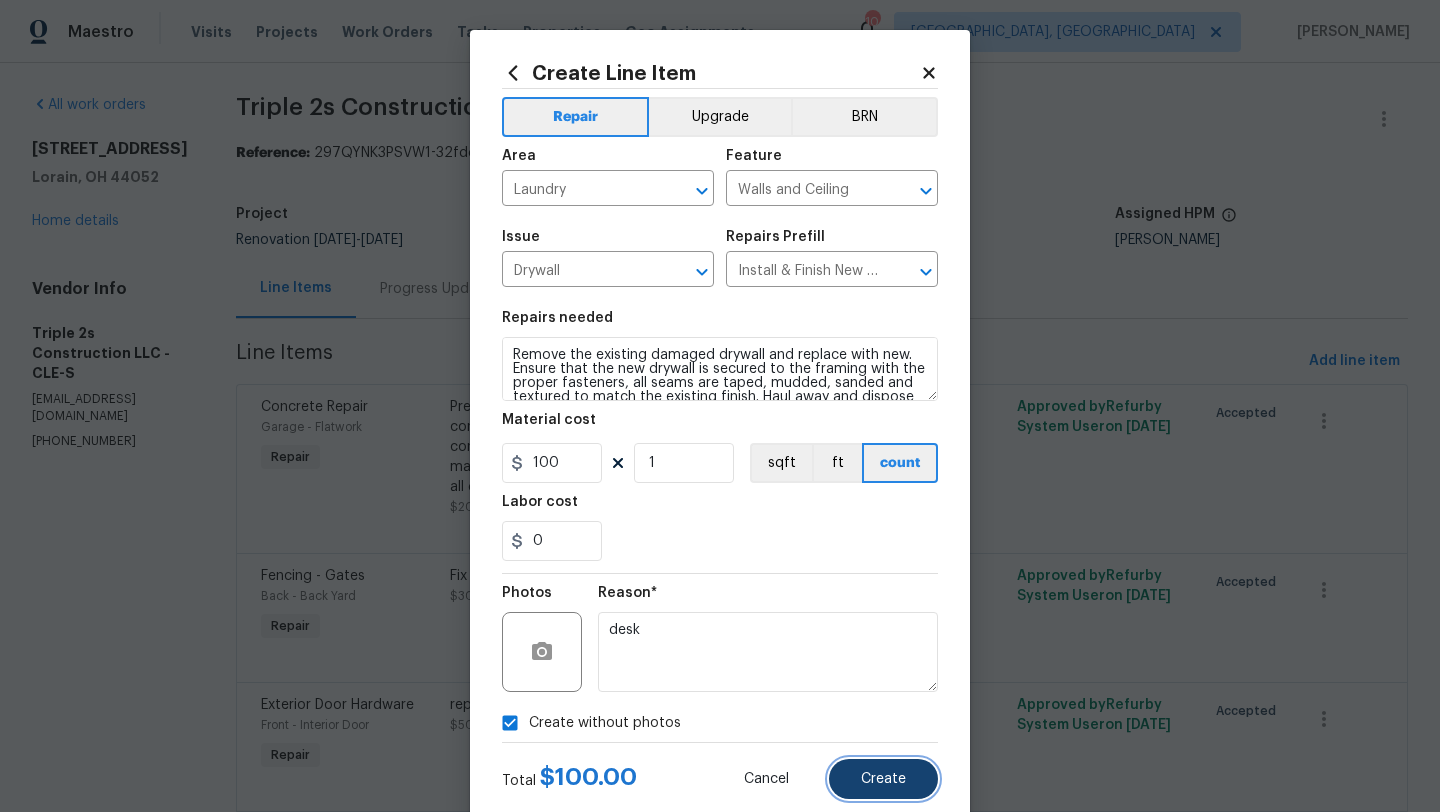 click on "Create" at bounding box center [883, 779] 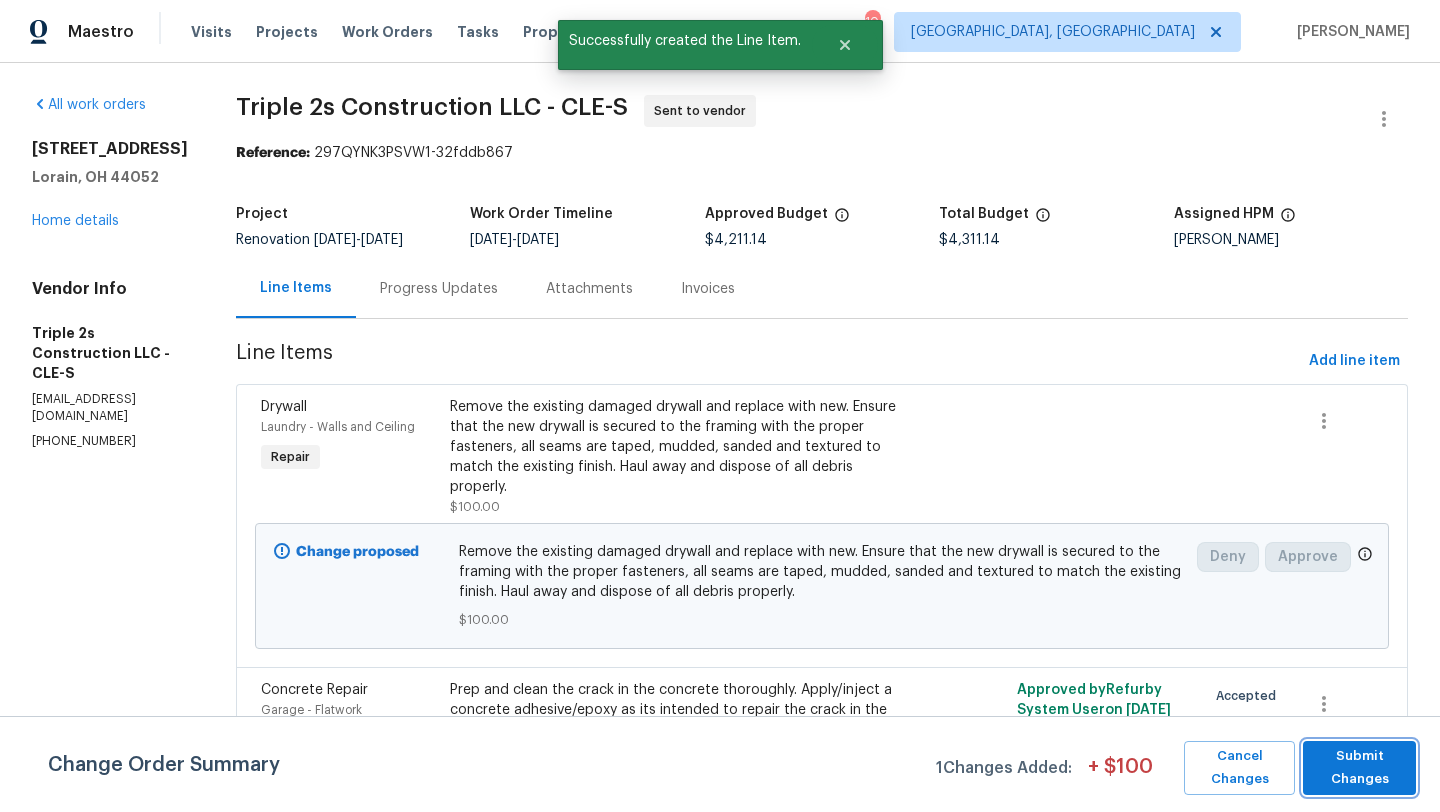 click on "Submit Changes" at bounding box center [1359, 768] 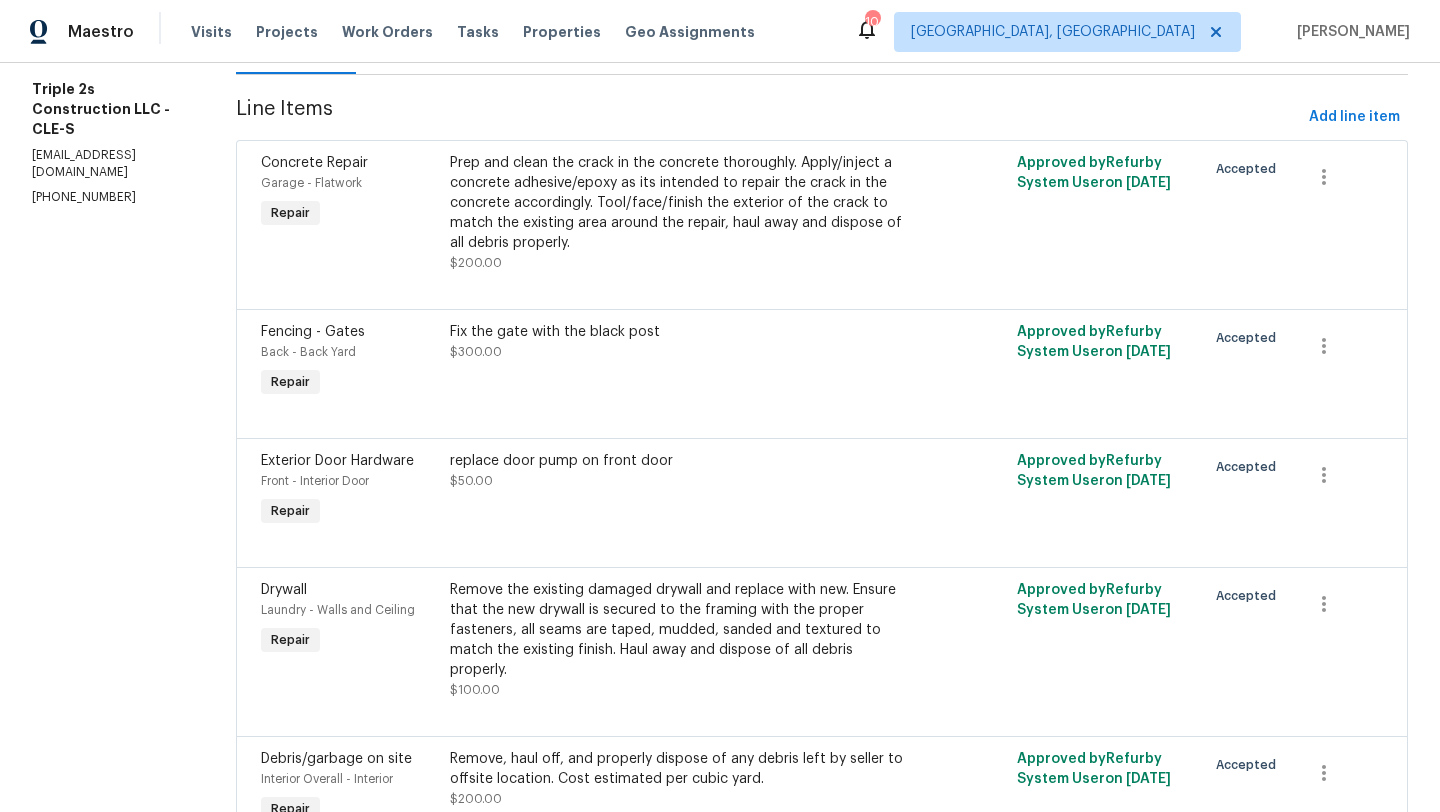 scroll, scrollTop: 0, scrollLeft: 0, axis: both 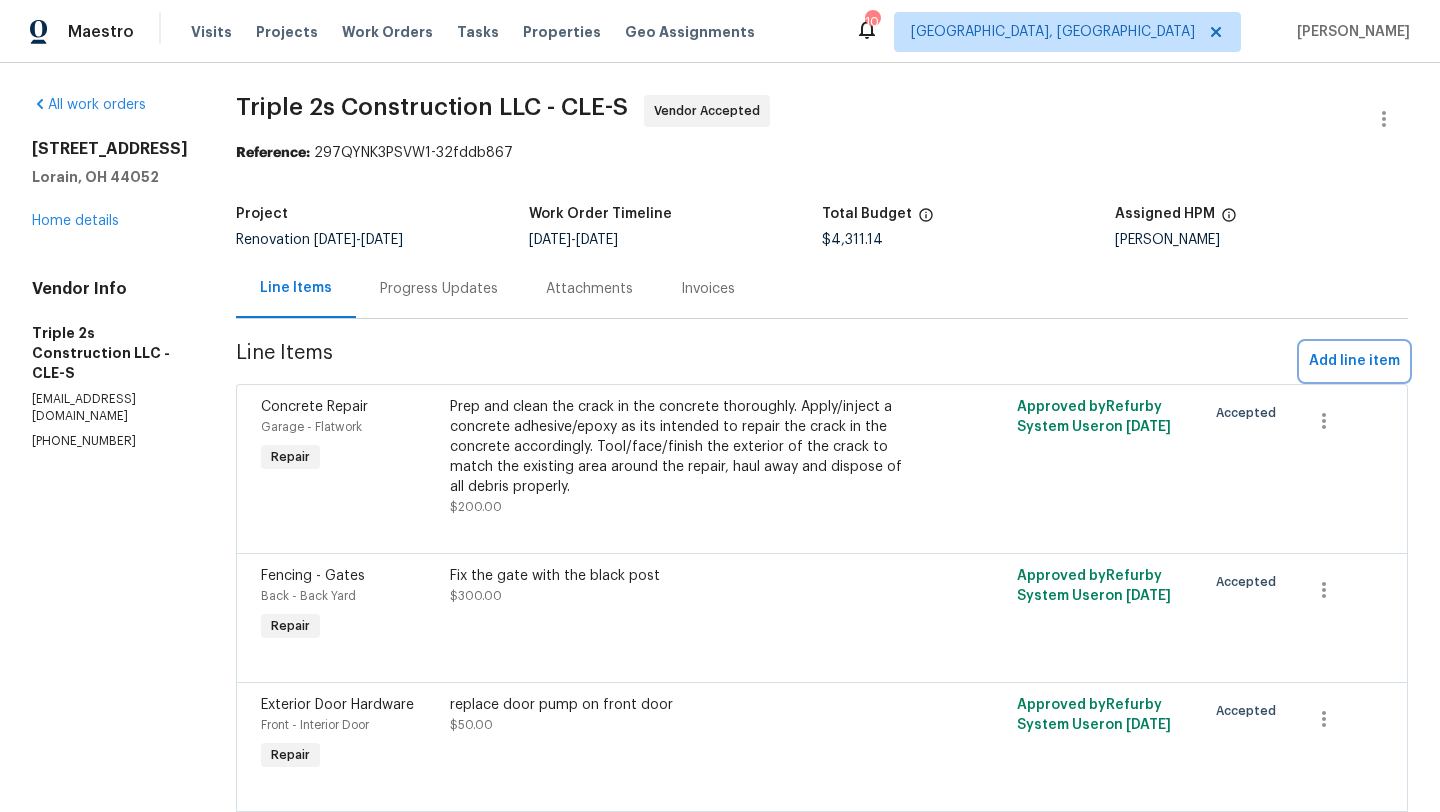 click on "Add line item" at bounding box center [1354, 361] 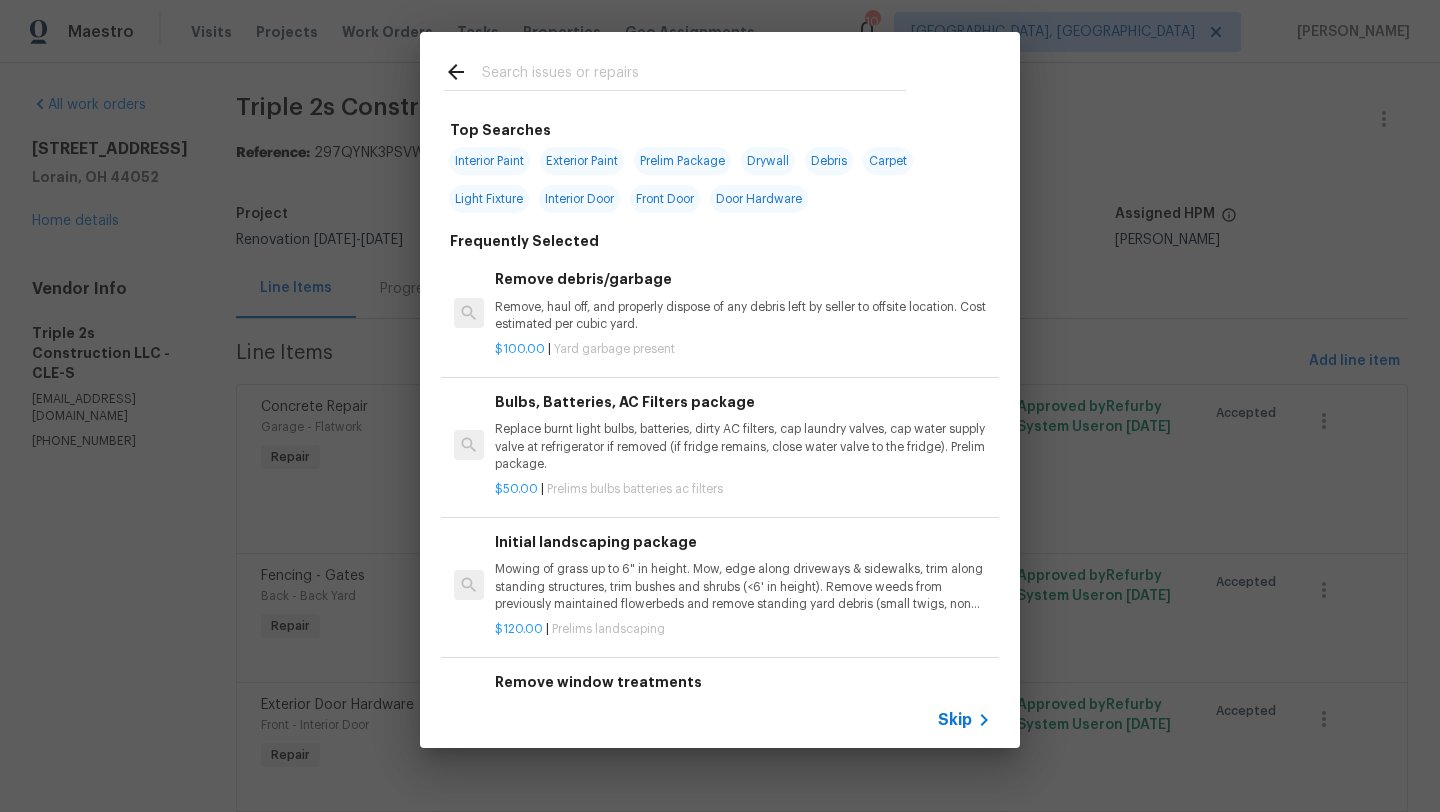 click at bounding box center [694, 75] 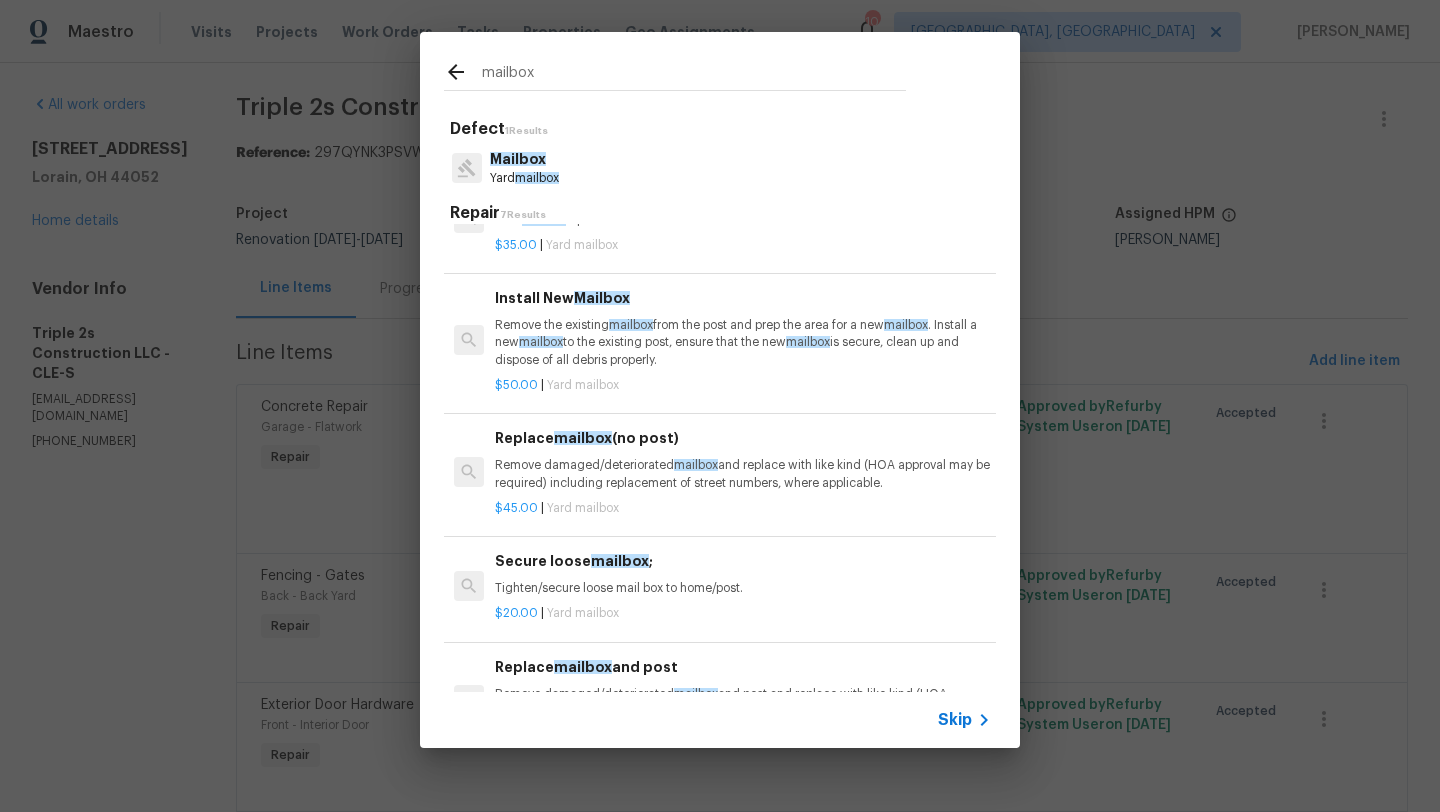 scroll, scrollTop: 73, scrollLeft: 0, axis: vertical 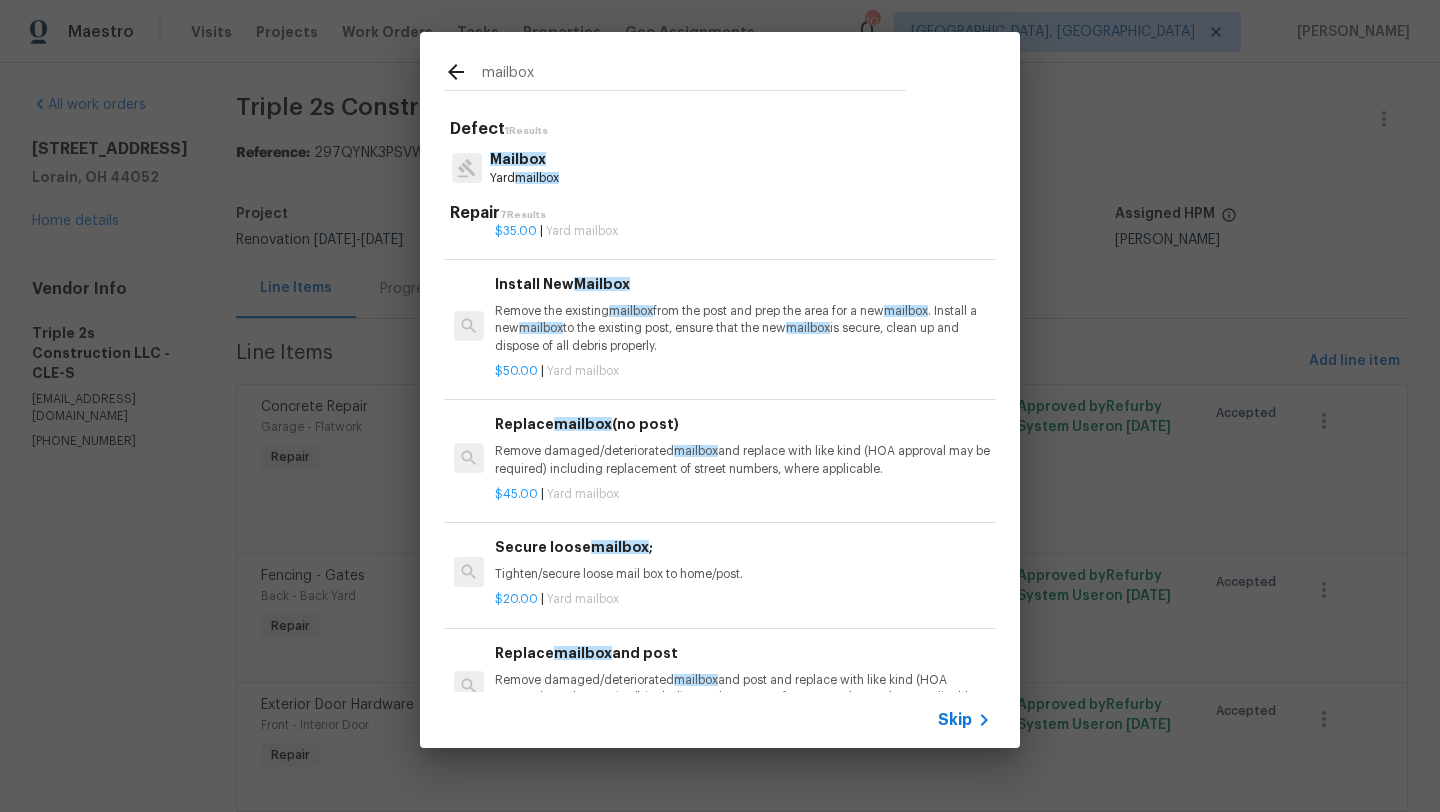 type on "mailbox" 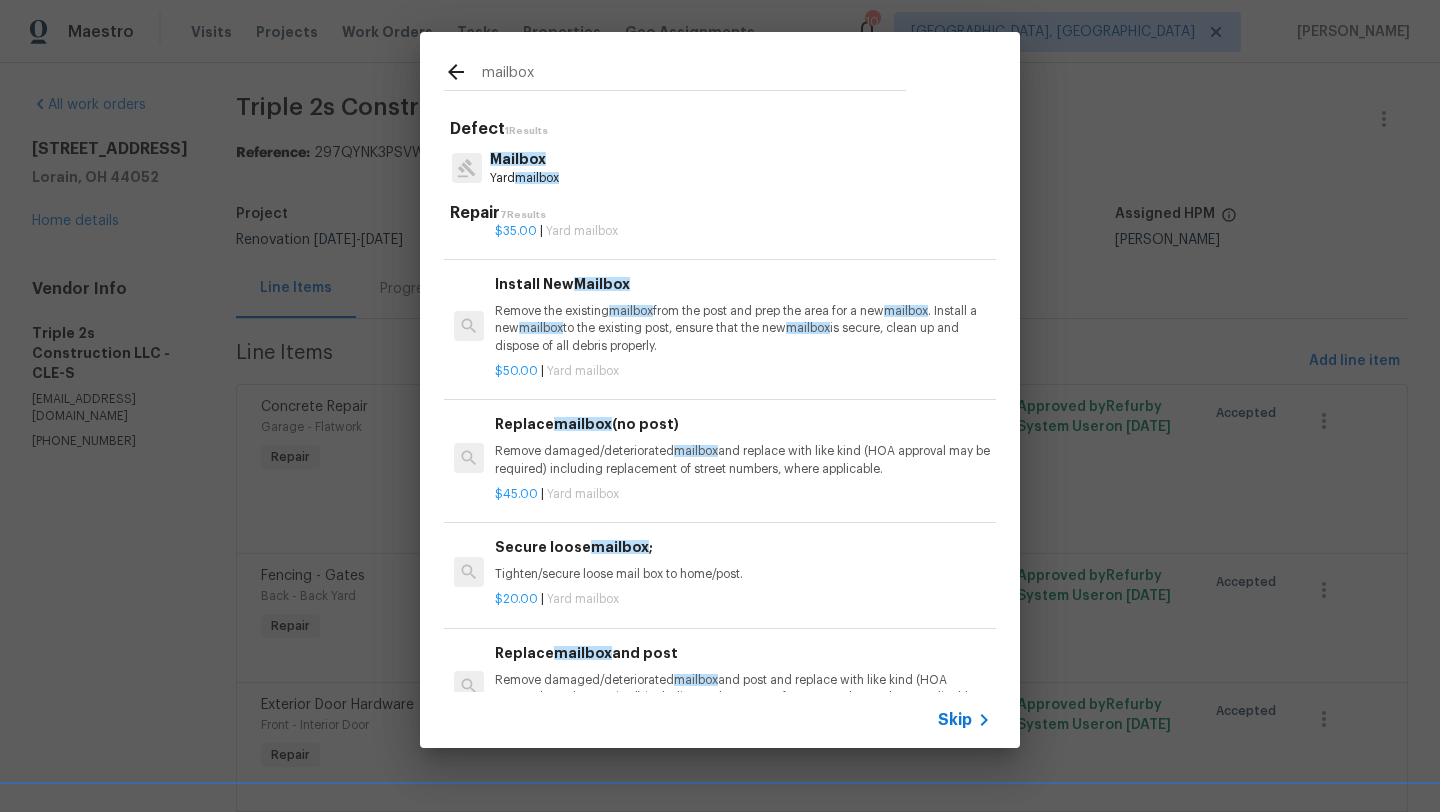 click on "Remove the existing  mailbox  from the post and prep the area for a new  mailbox . Install a new  mailbox  to the existing post, ensure that the new  mailbox  is secure, clean up and dispose of all debris properly." at bounding box center [743, 328] 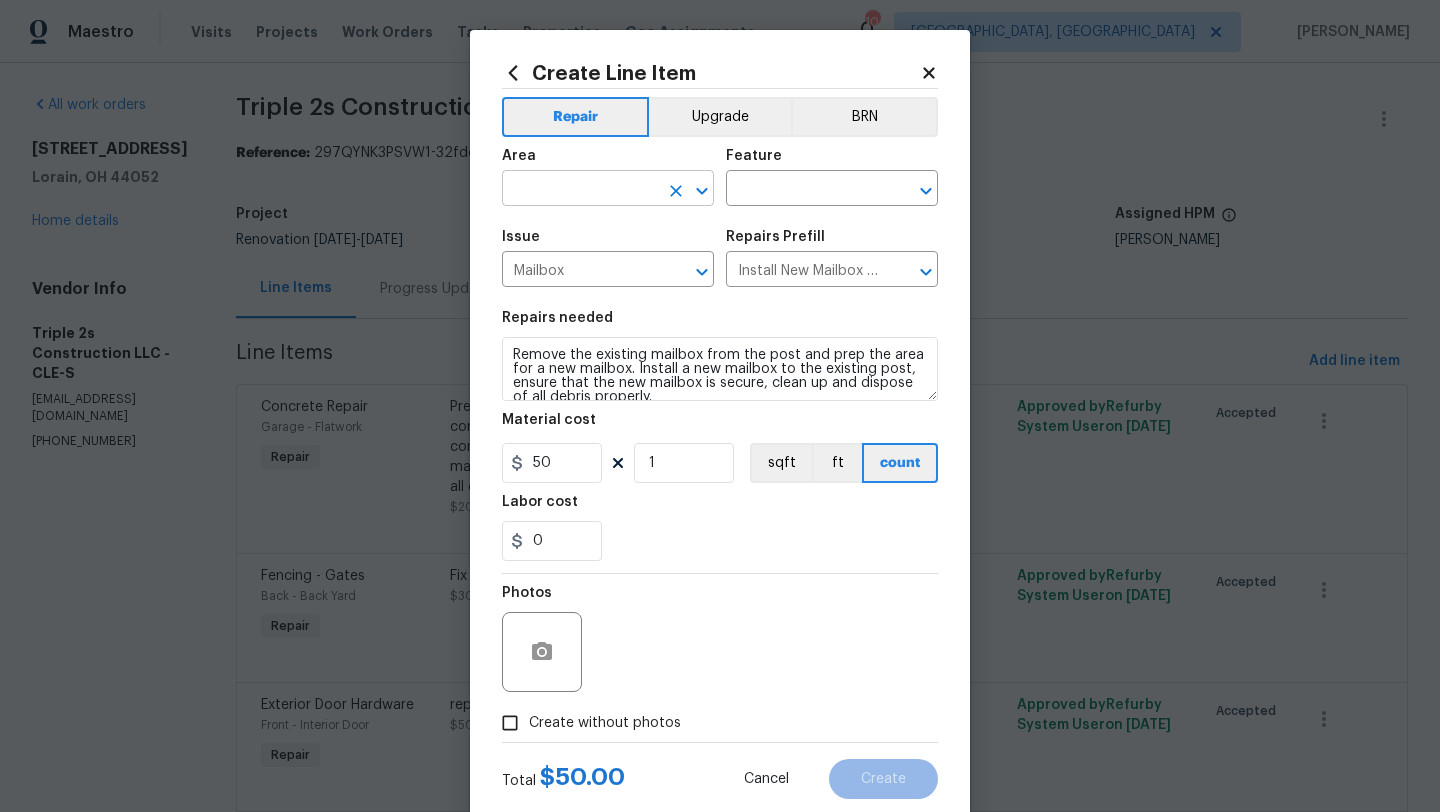 click at bounding box center [580, 190] 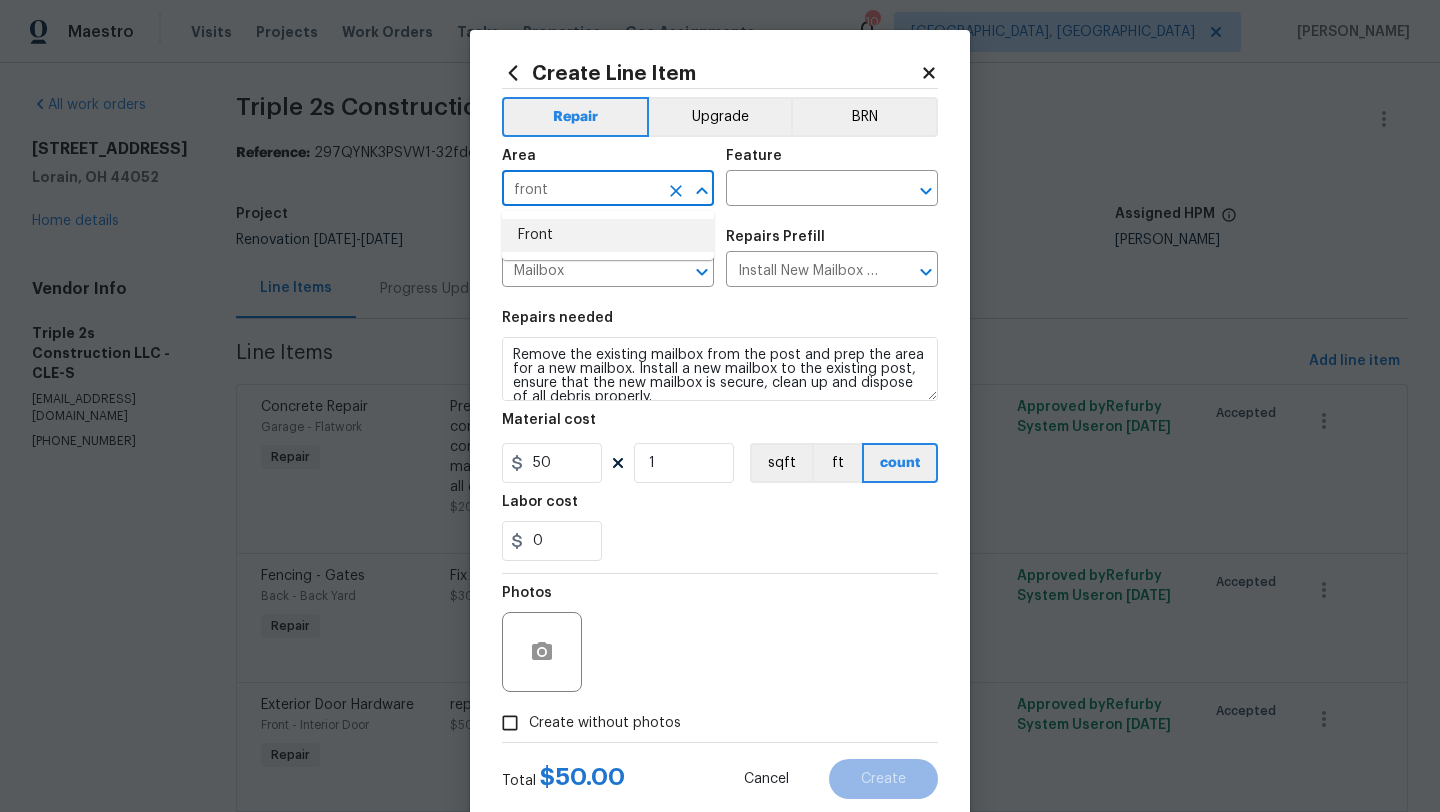 click on "Front" at bounding box center (608, 235) 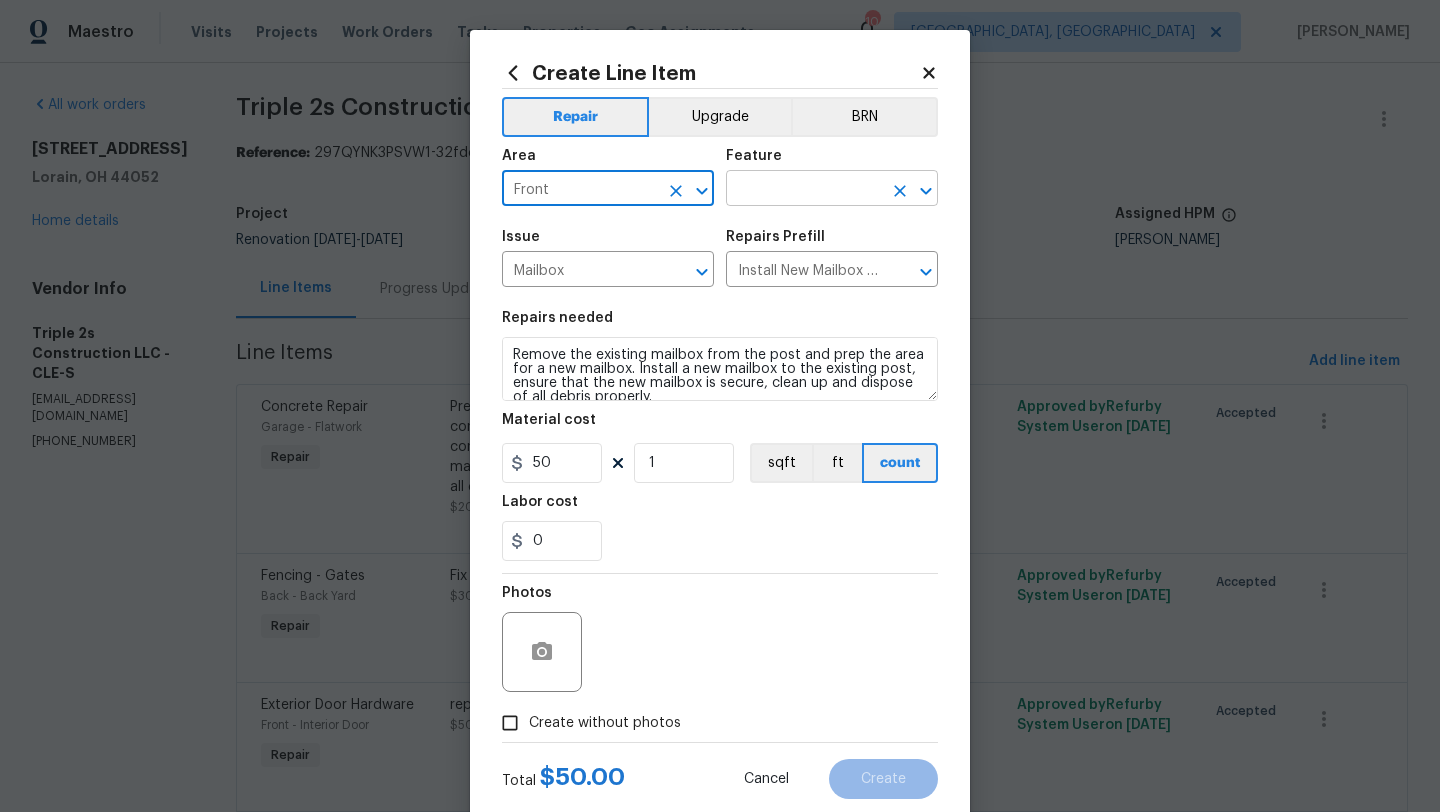 type on "Front" 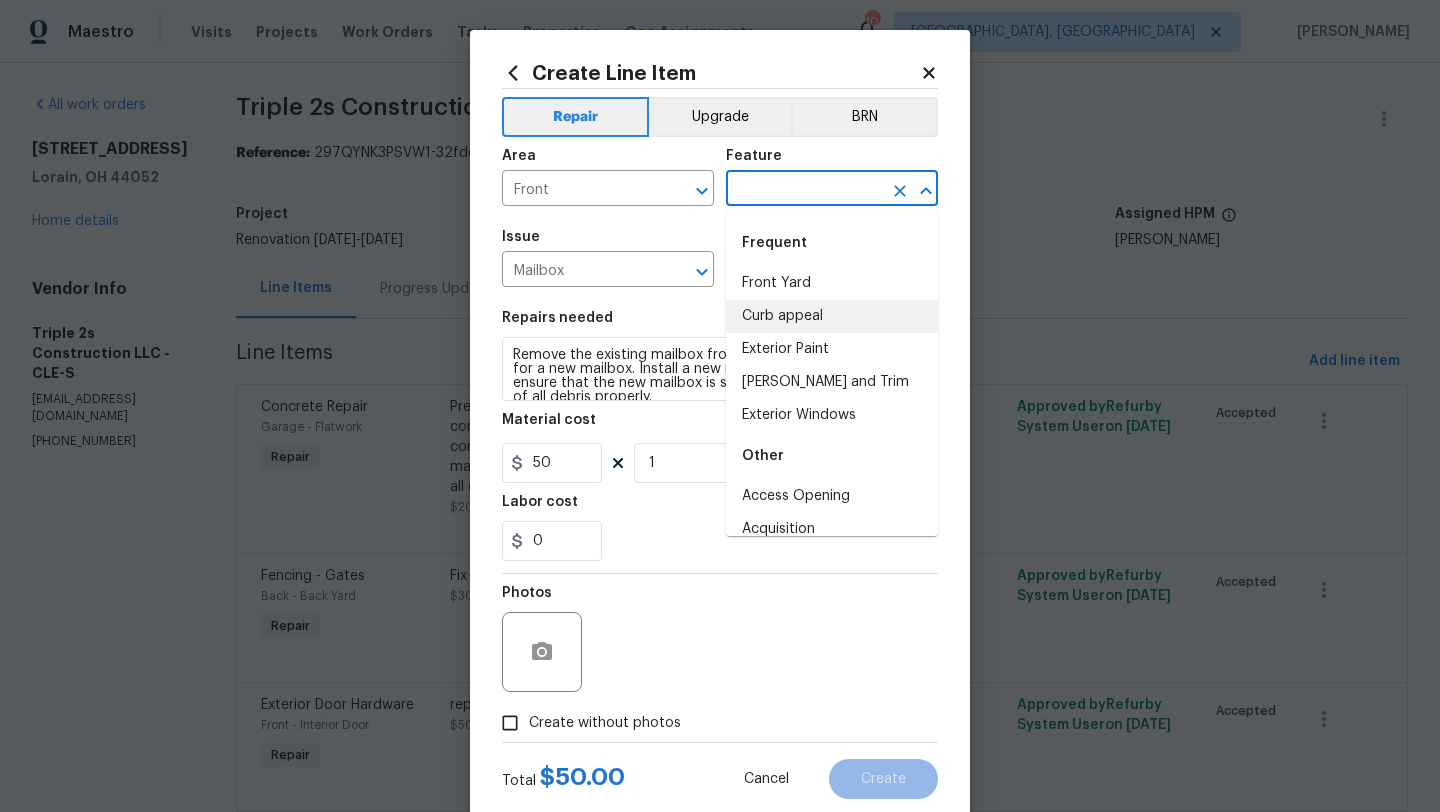 click on "Curb appeal" at bounding box center (832, 316) 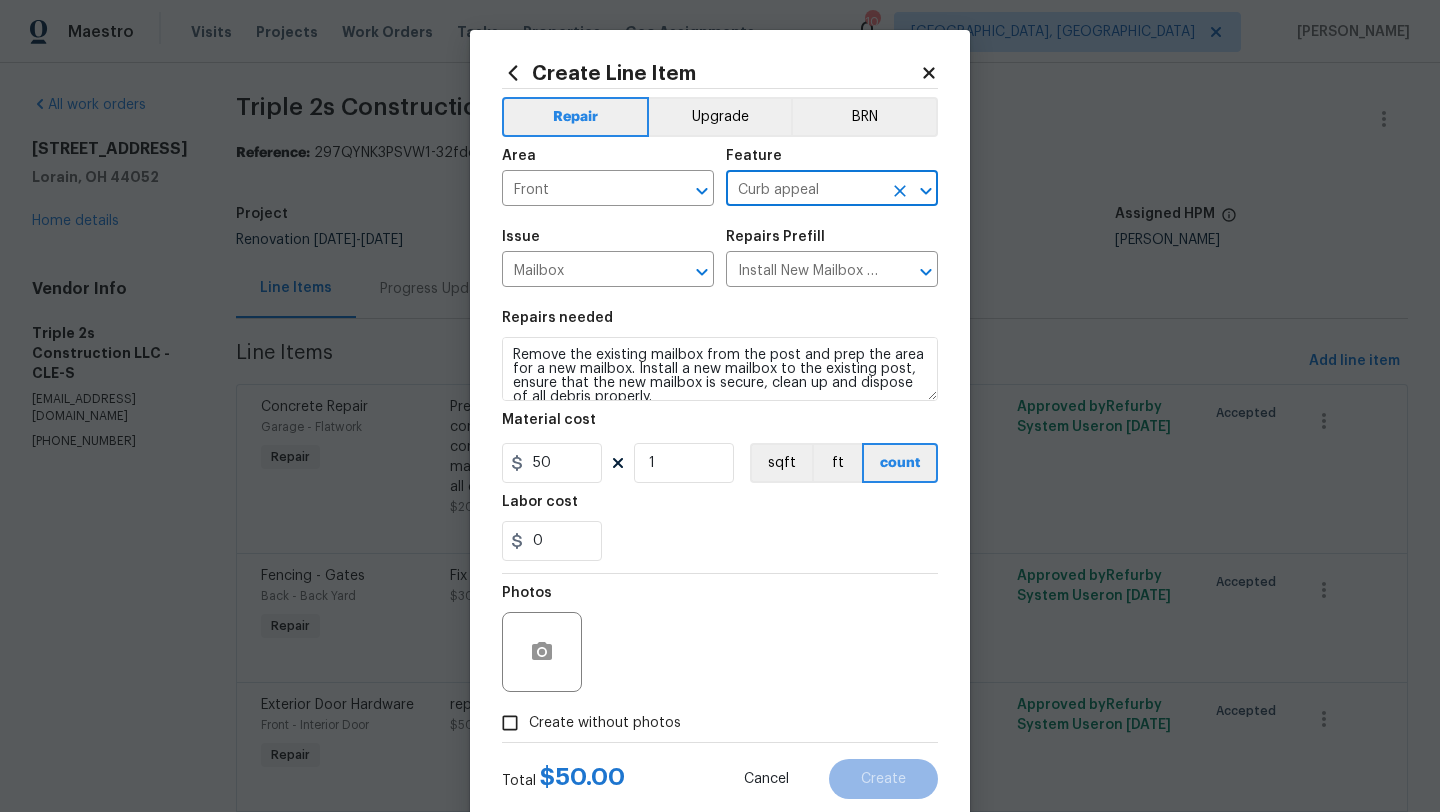 click on "Create without photos" at bounding box center [510, 723] 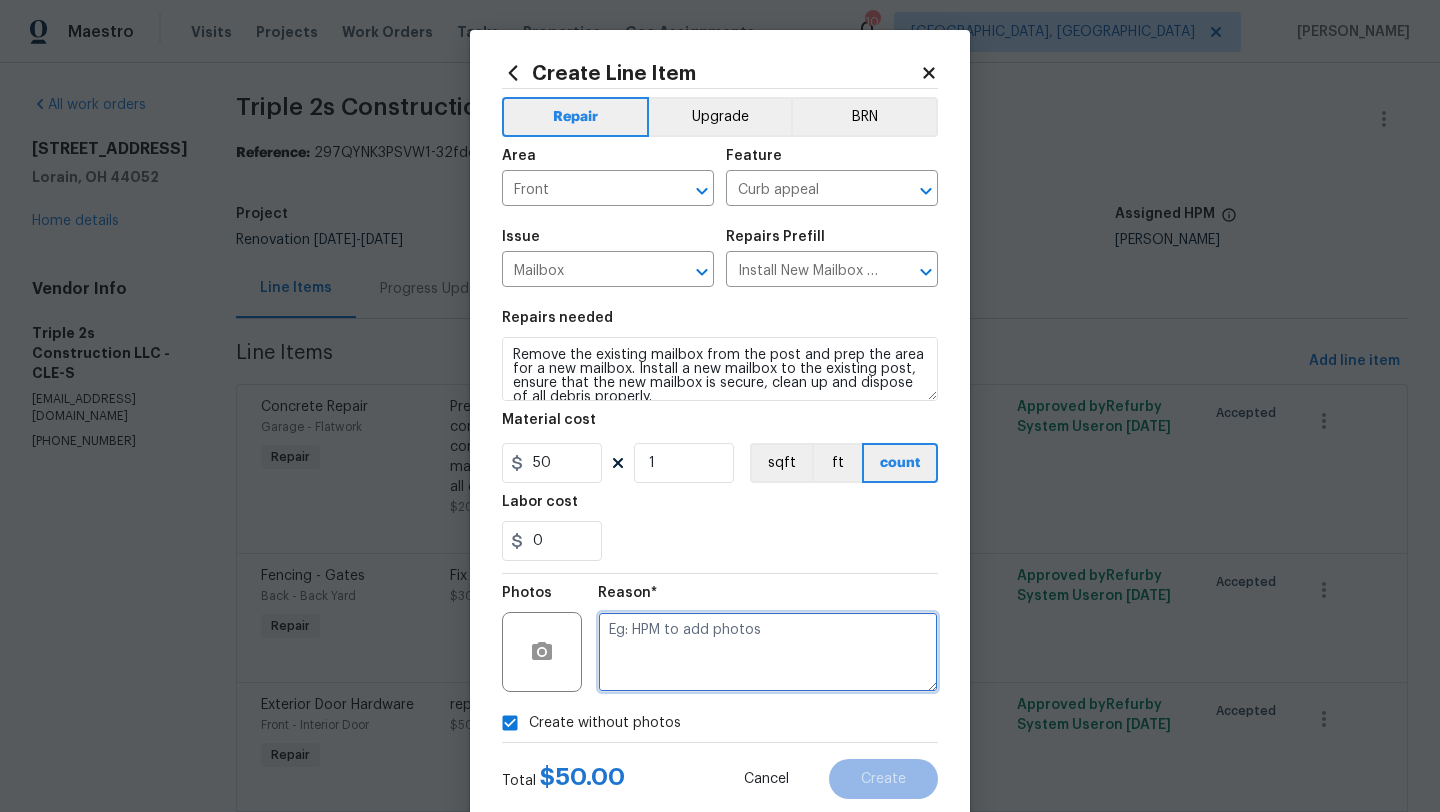 click at bounding box center (768, 652) 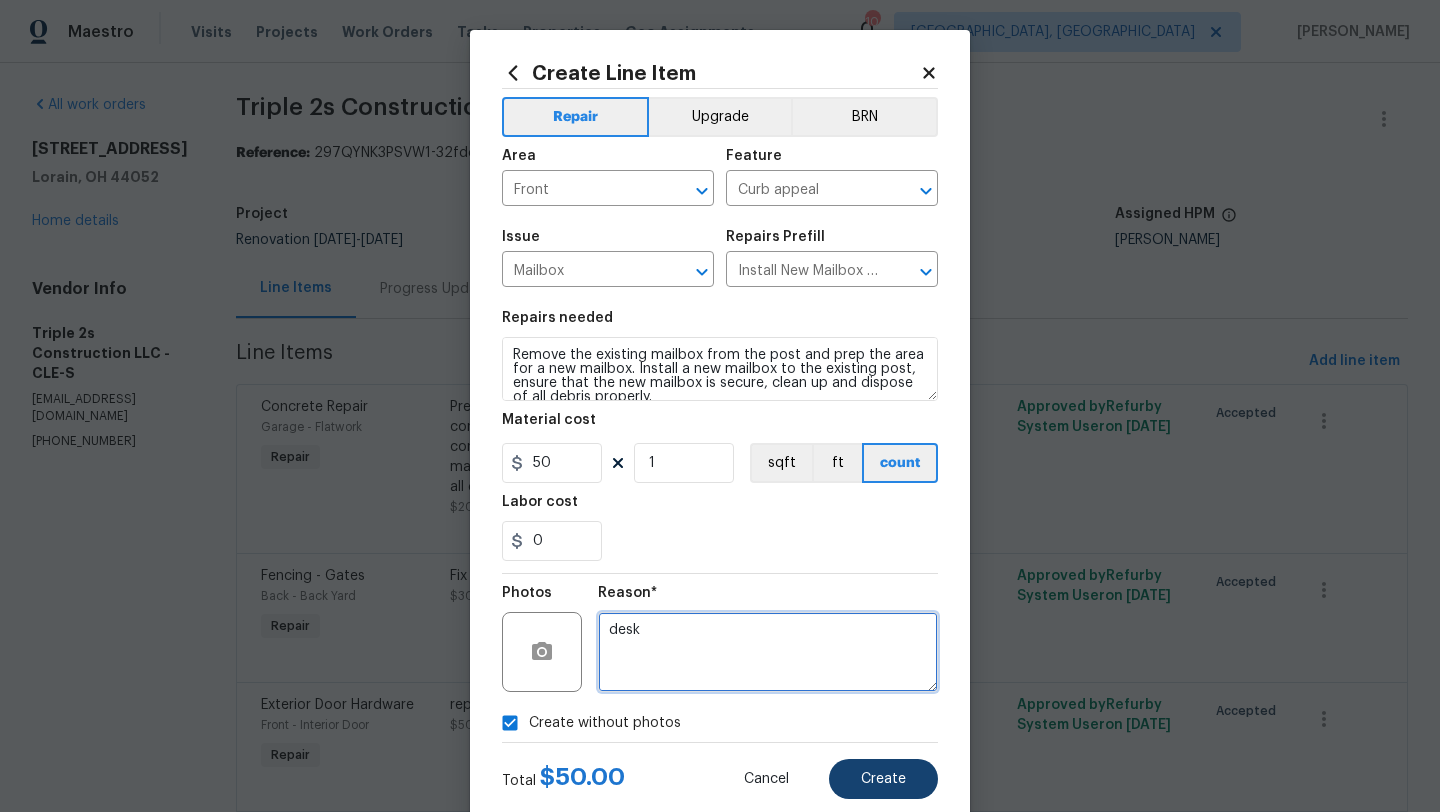 type on "desk" 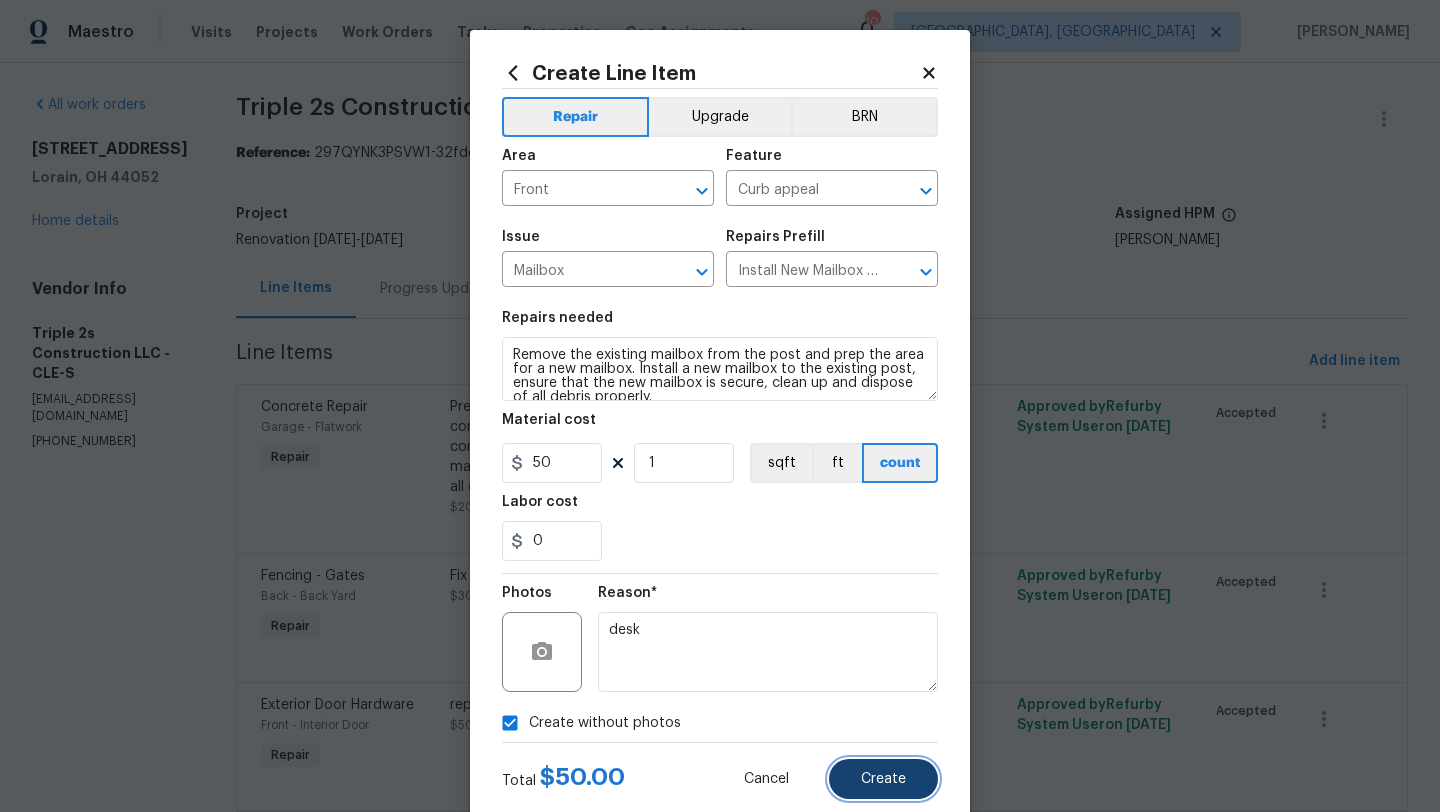 click on "Create" at bounding box center (883, 779) 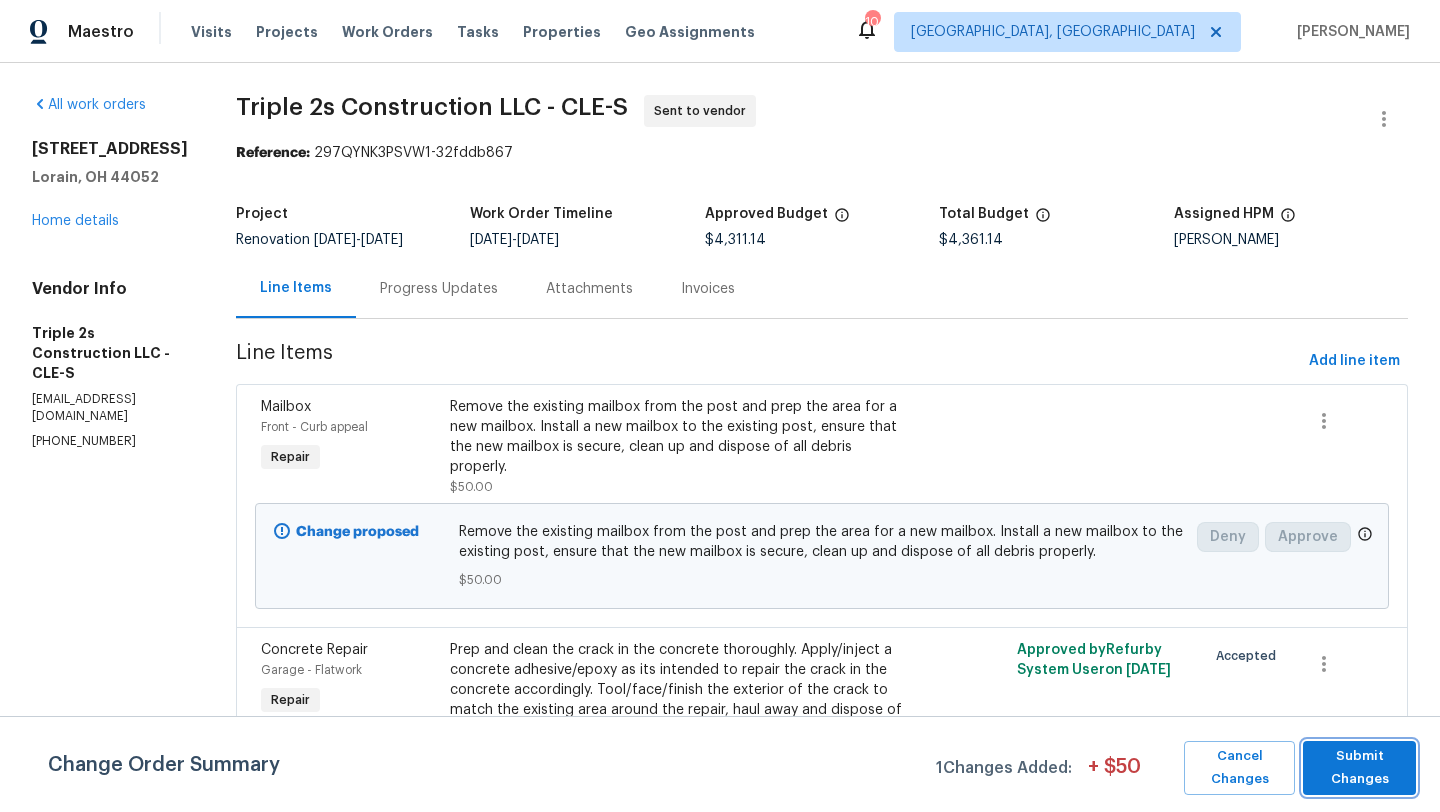 click on "Submit Changes" at bounding box center [1359, 768] 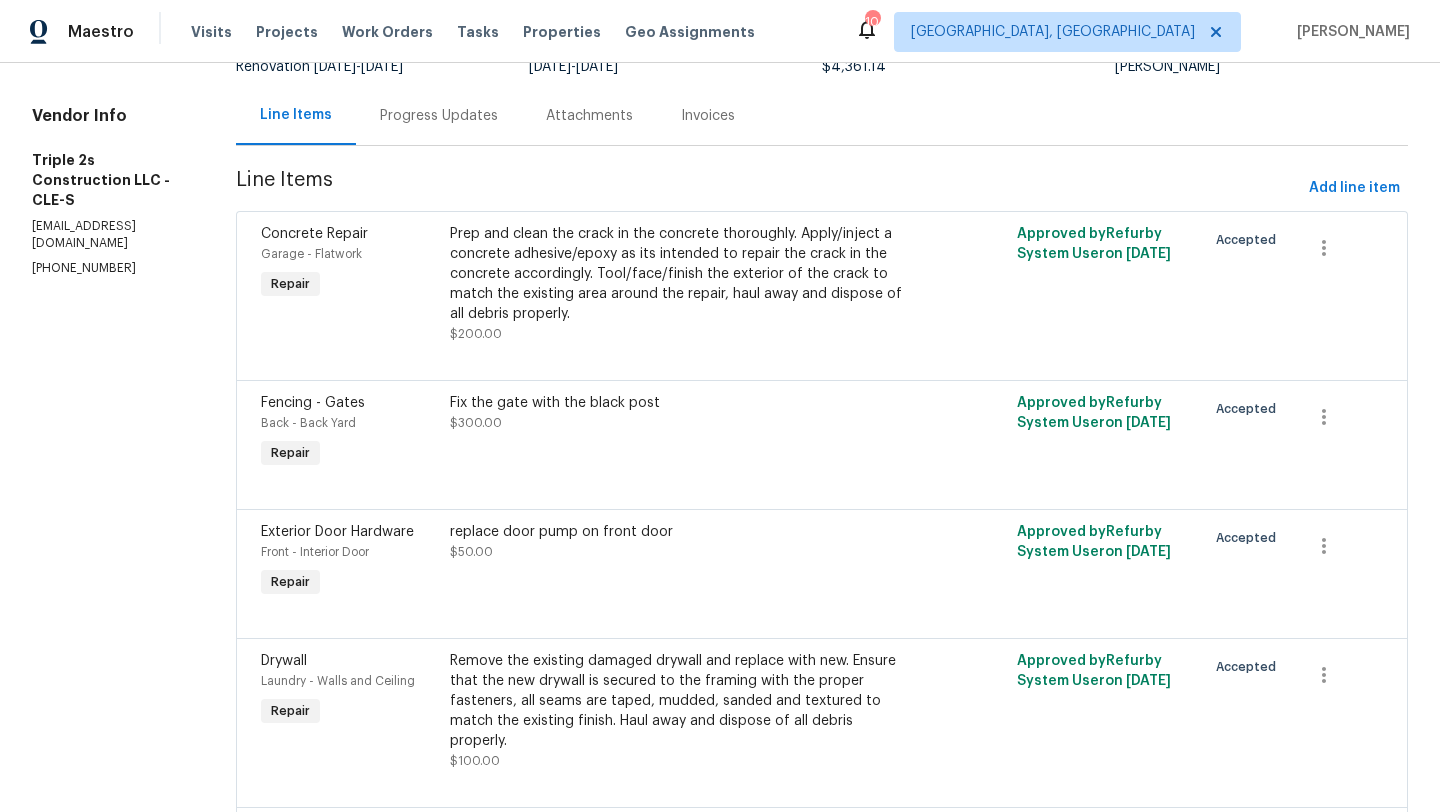 scroll, scrollTop: 167, scrollLeft: 0, axis: vertical 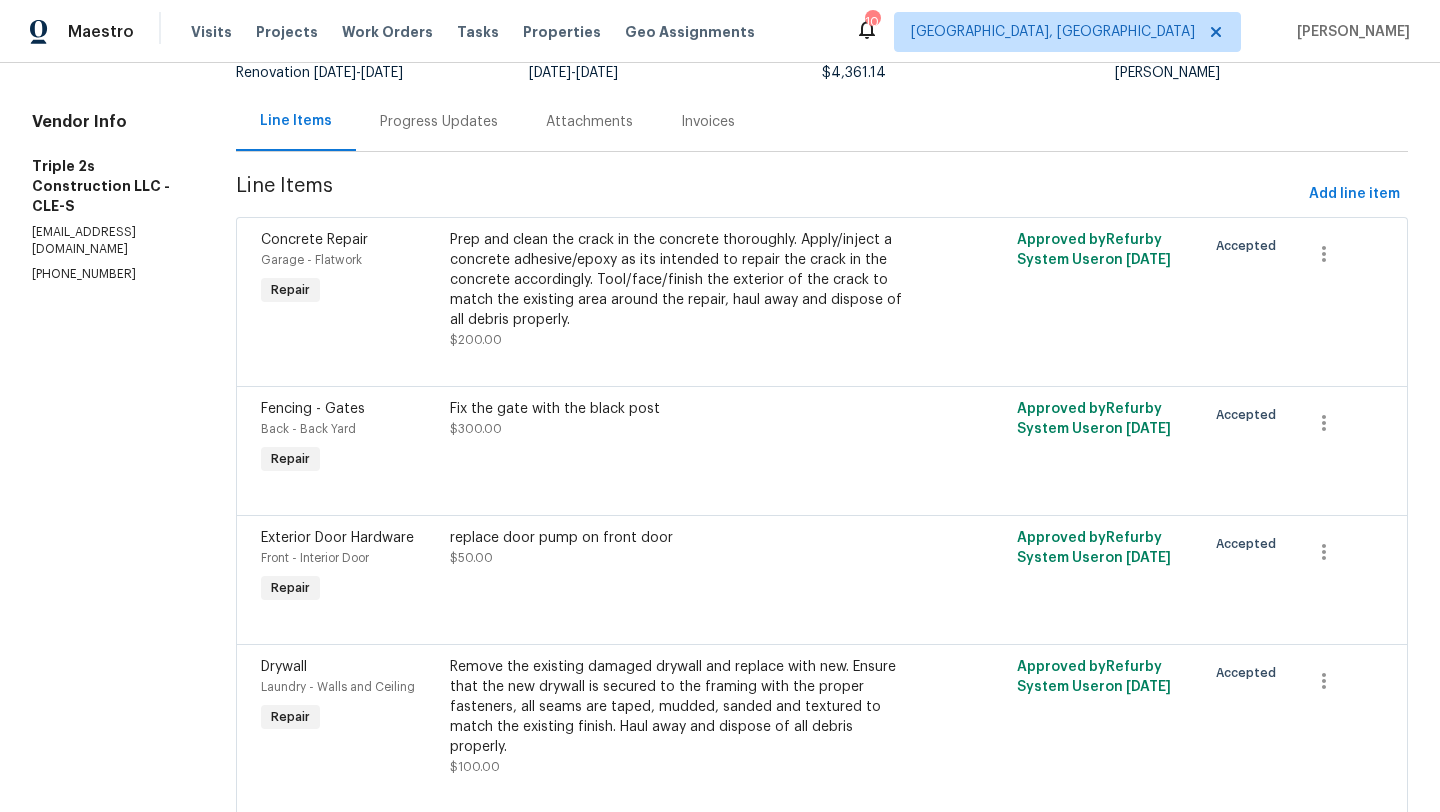 click on "Fix the gate with the black post" at bounding box center (680, 409) 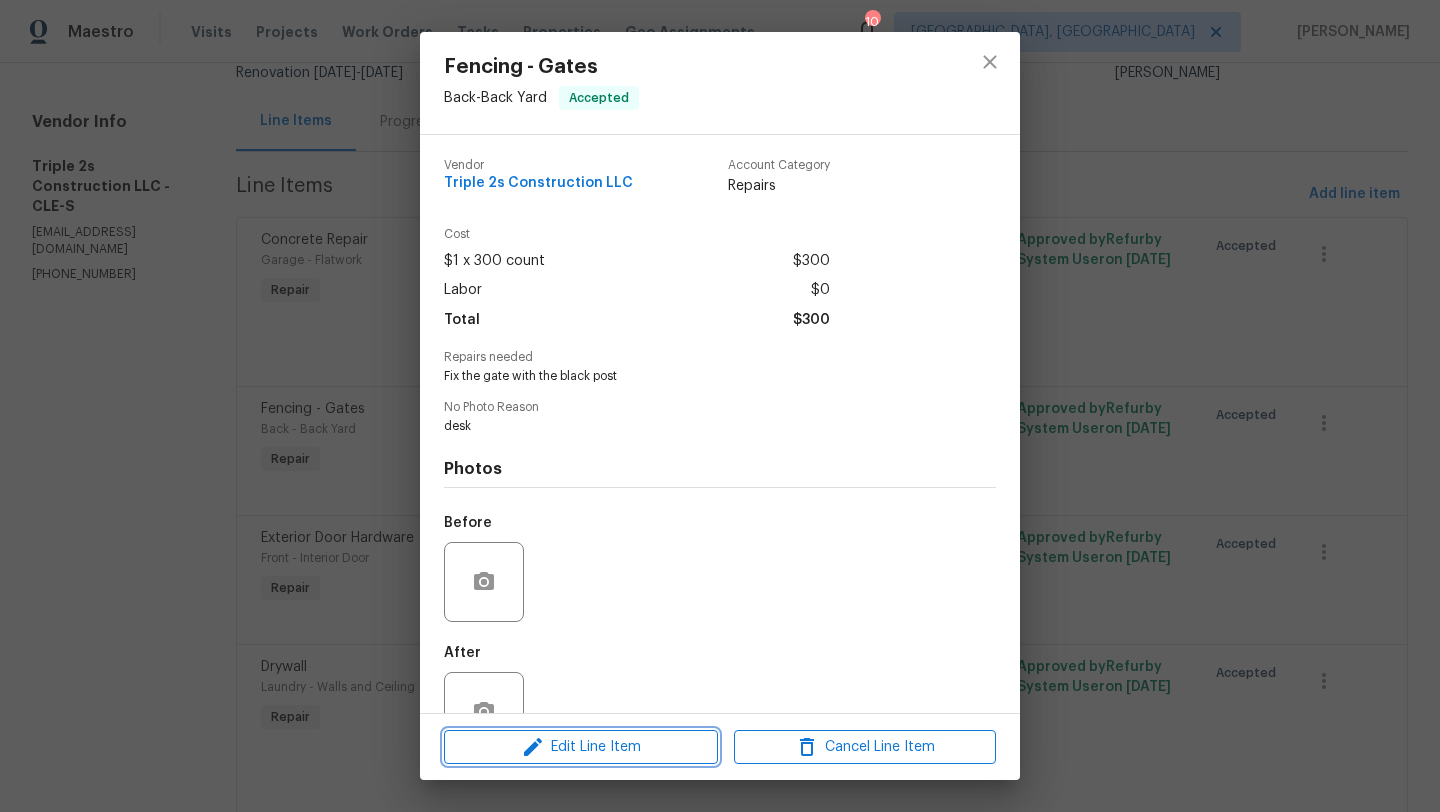 click on "Edit Line Item" at bounding box center [581, 747] 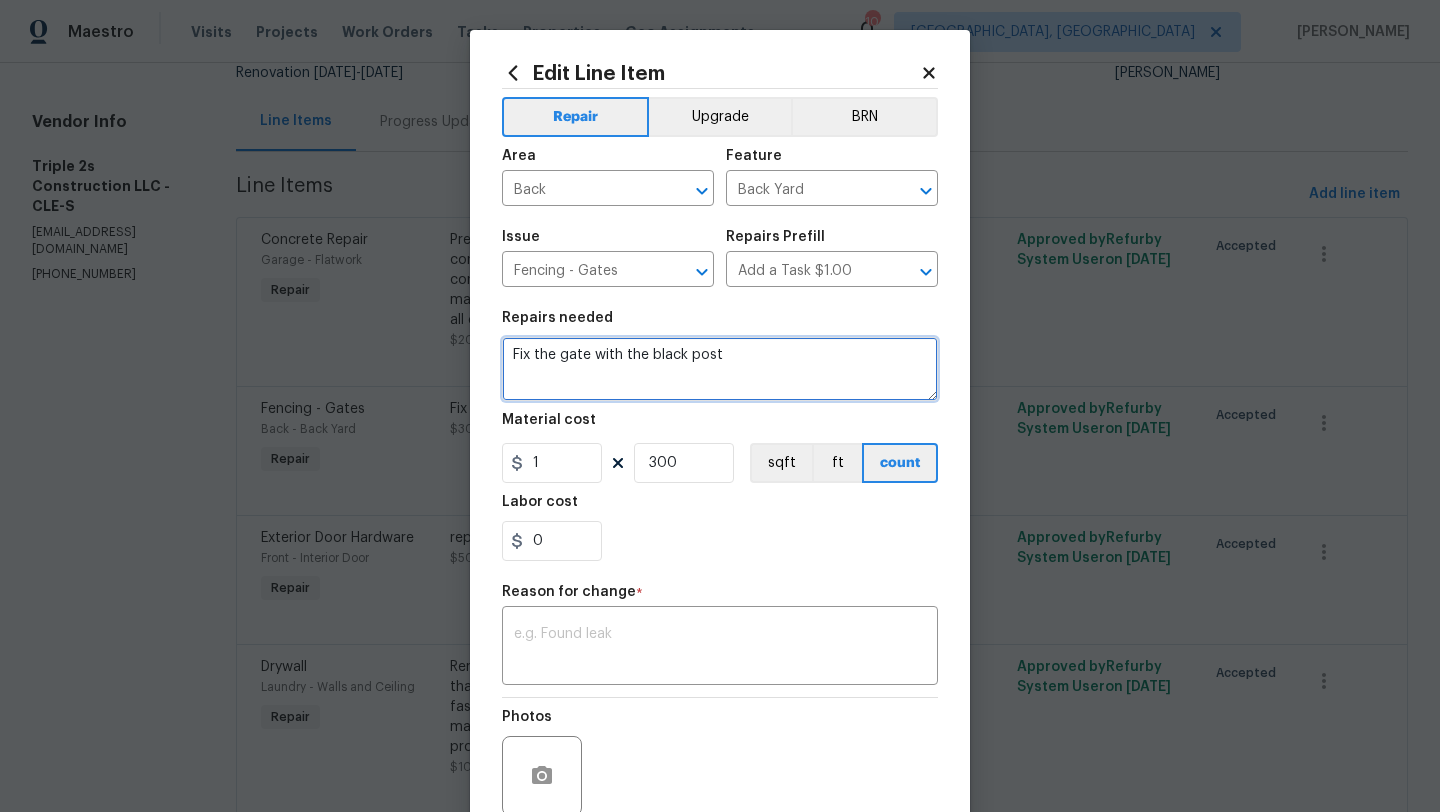 click on "Fix the gate with the black post" at bounding box center (720, 369) 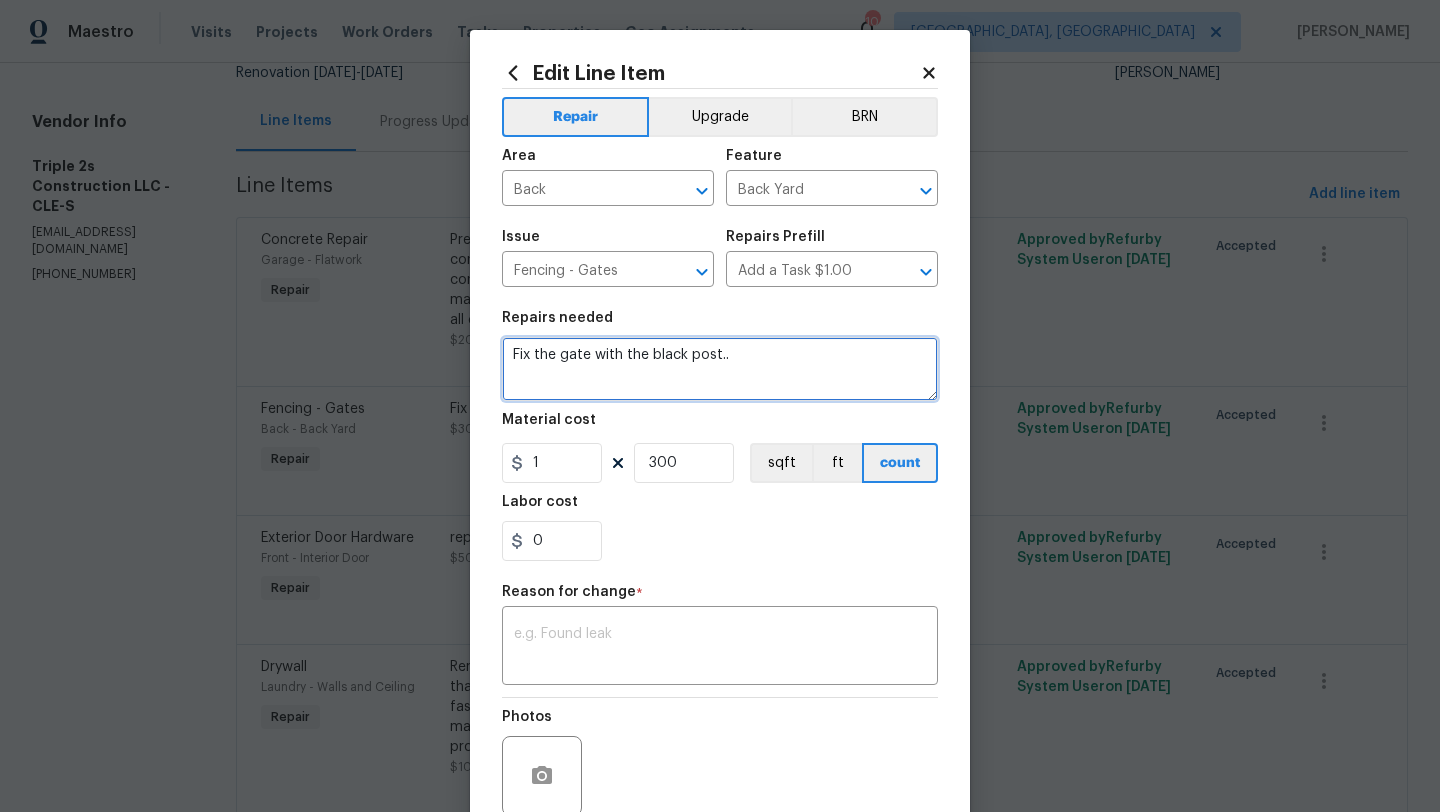 paste on "E-Z Mender 12-Gauge Black Powder-Coated Mender Plate for 4x4 Nominal Wood Post" 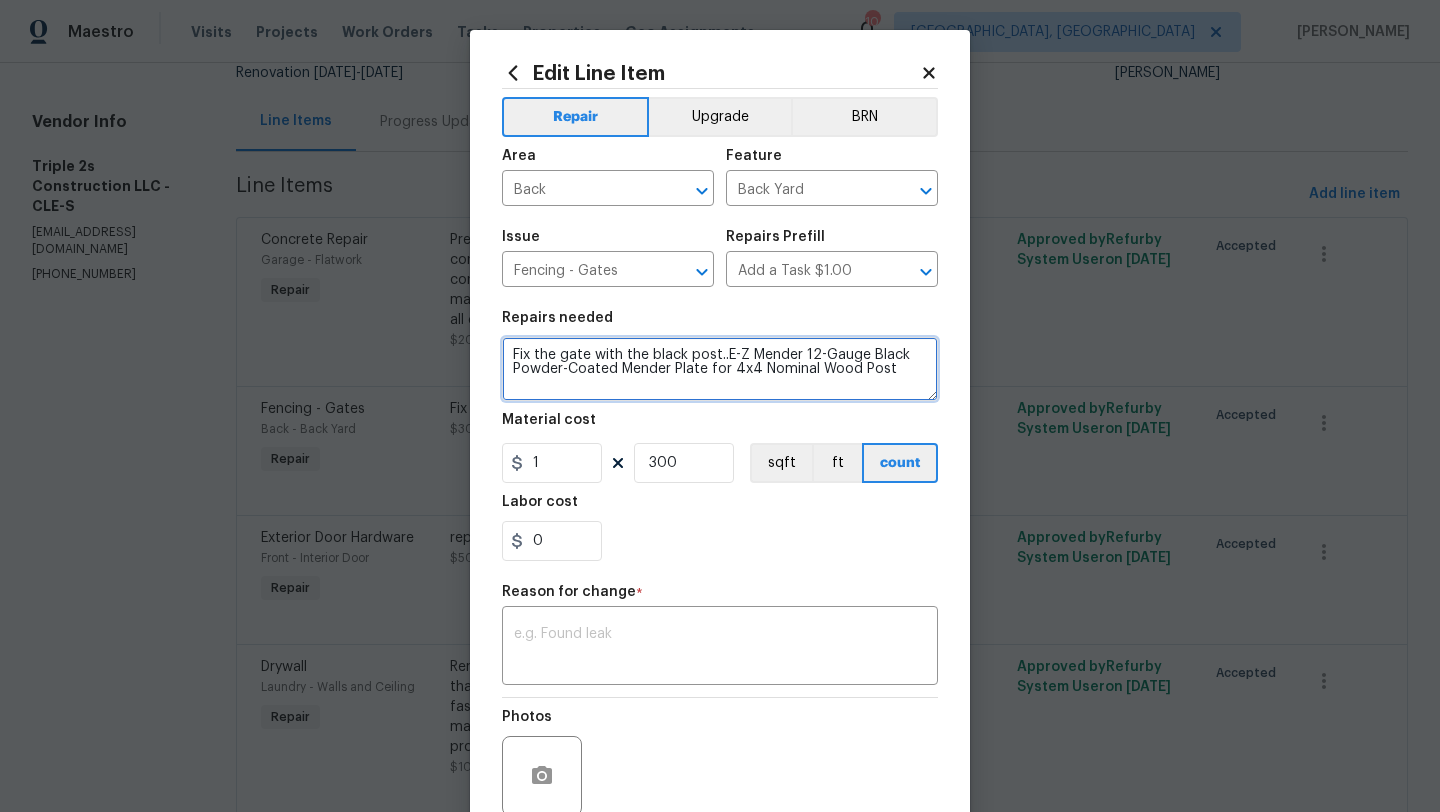 click on "Fix the gate with the black post..E-Z Mender 12-Gauge Black Powder-Coated Mender Plate for 4x4 Nominal Wood Post" at bounding box center [720, 369] 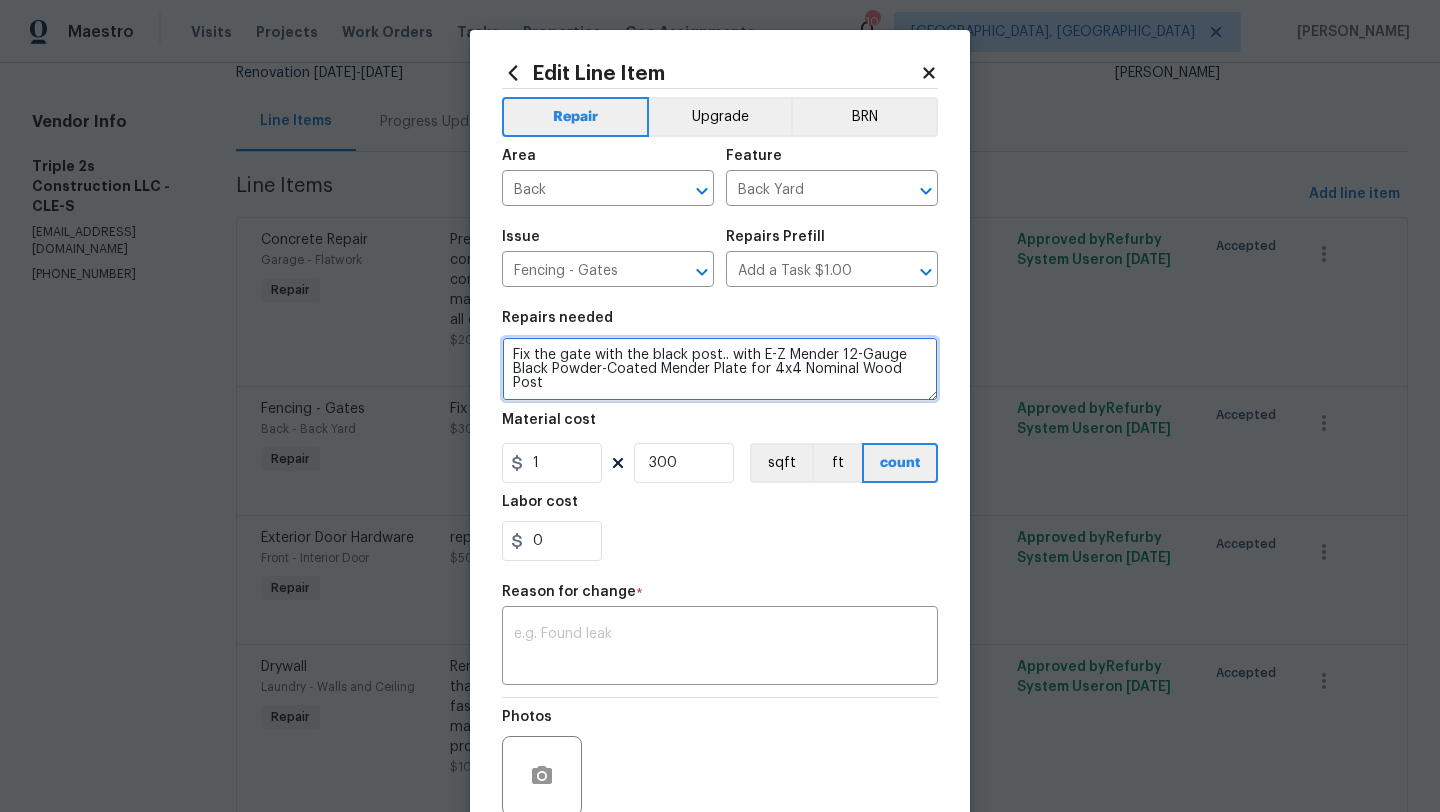click on "Fix the gate with the black post.. with E-Z Mender 12-Gauge Black Powder-Coated Mender Plate for 4x4 Nominal Wood Post" at bounding box center [720, 369] 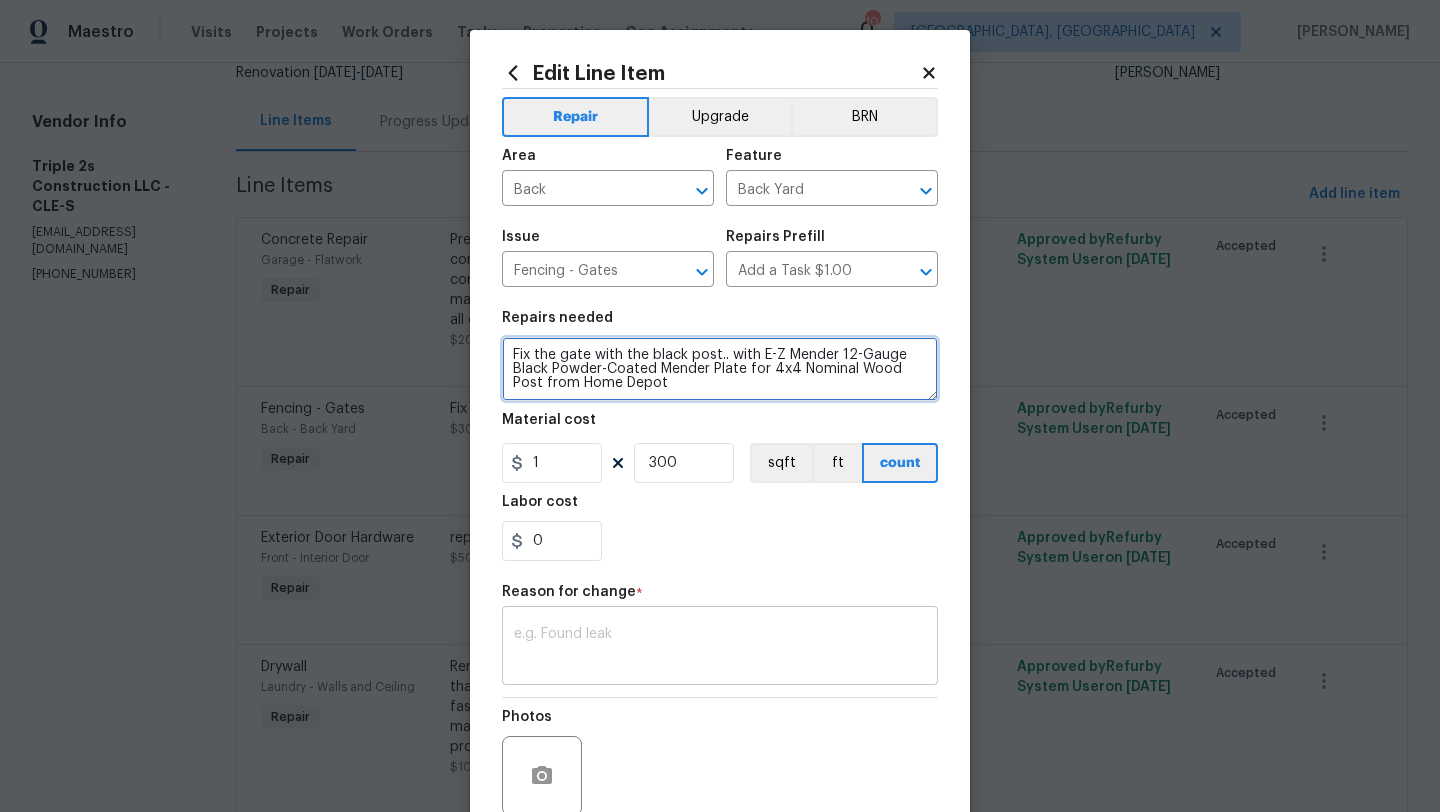 type on "Fix the gate with the black post.. with E-Z Mender 12-Gauge Black Powder-Coated Mender Plate for 4x4 Nominal Wood Post from Home Depot" 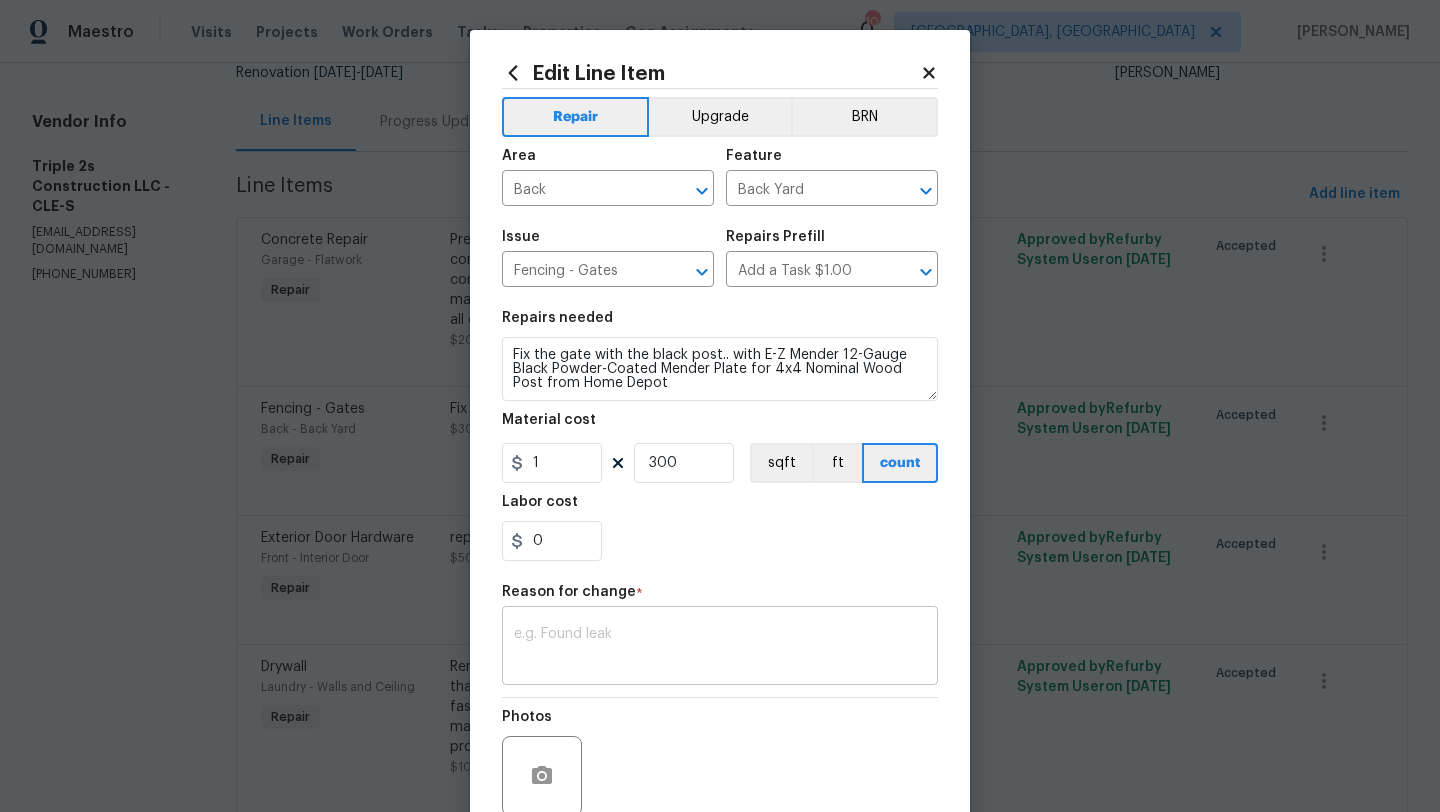 click at bounding box center (720, 648) 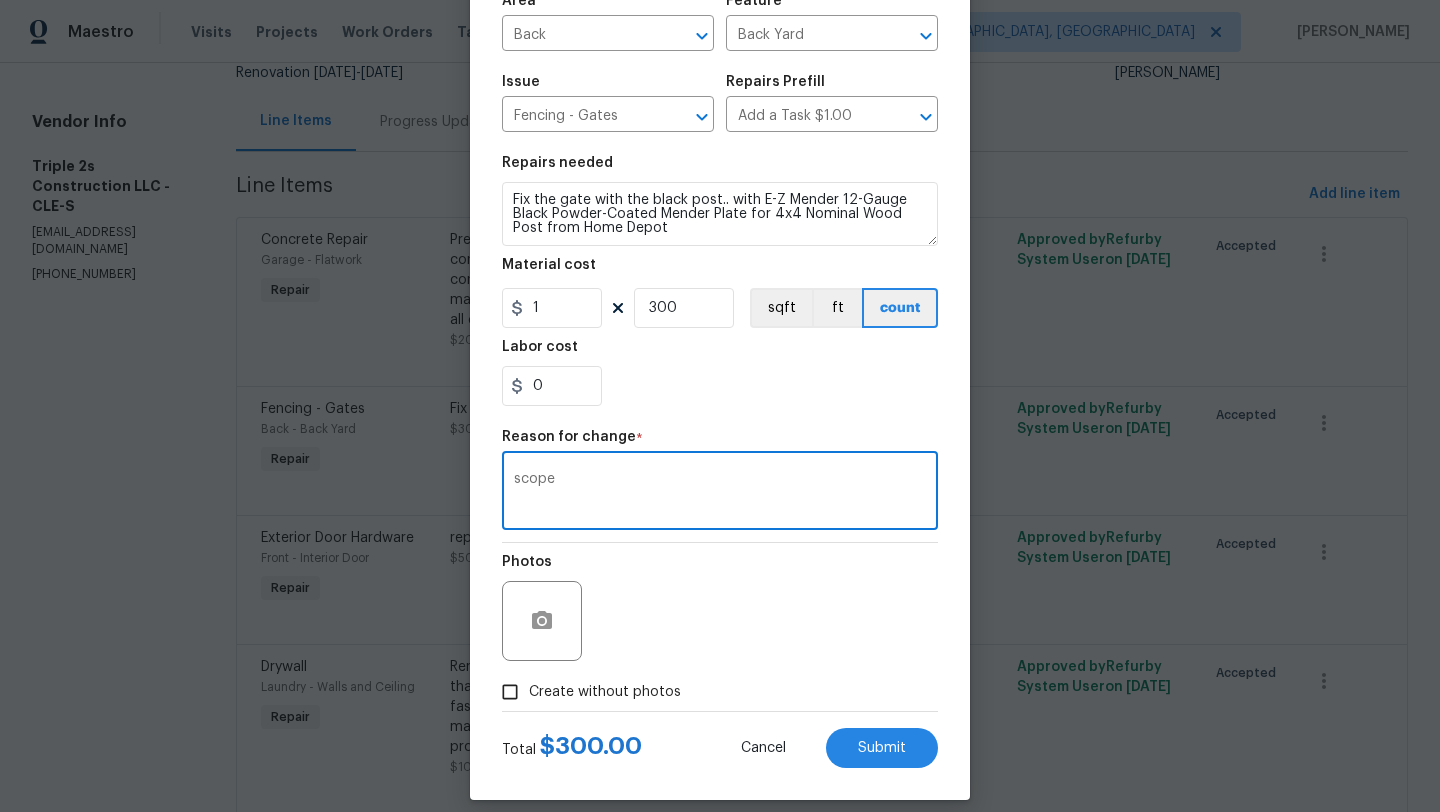 scroll, scrollTop: 174, scrollLeft: 0, axis: vertical 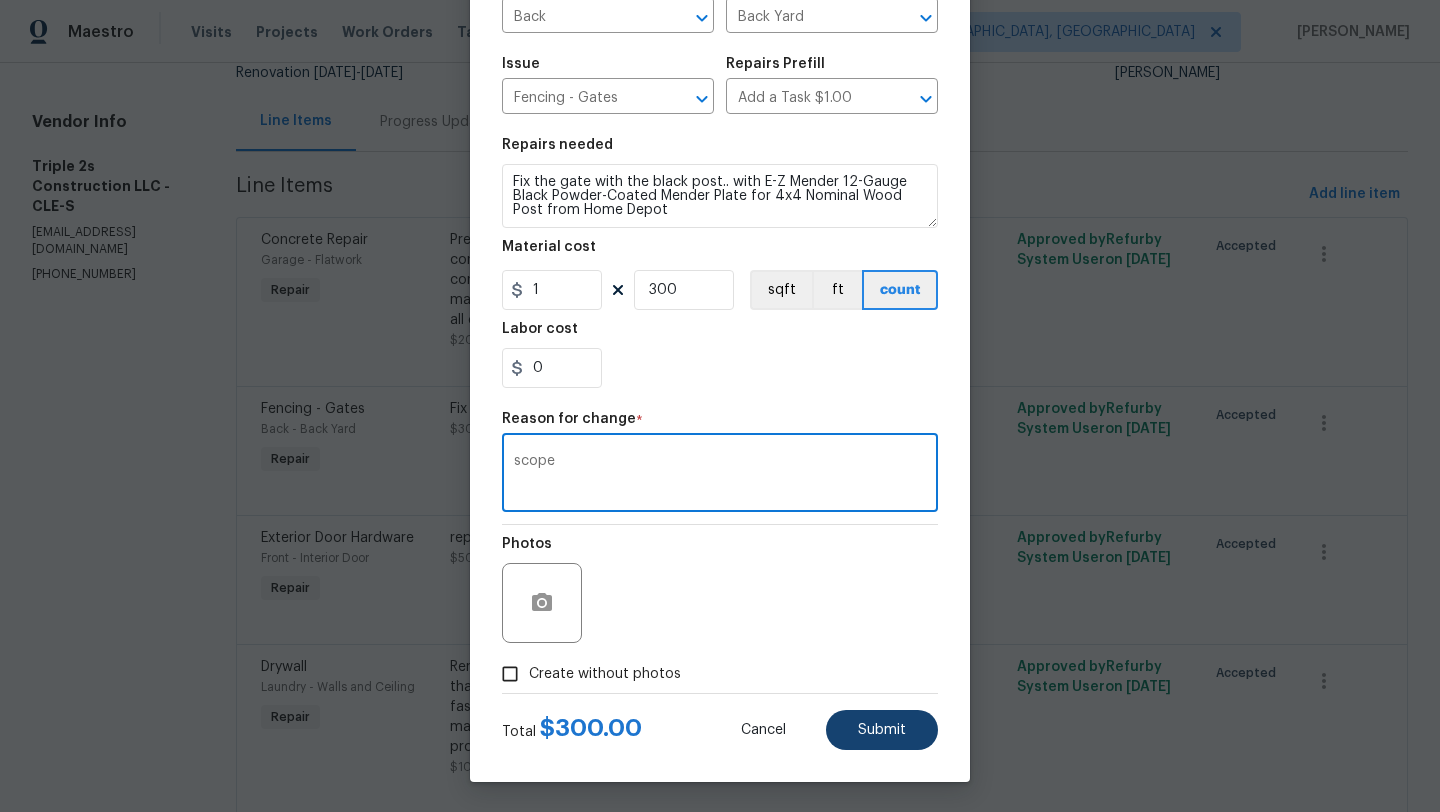 type on "scope" 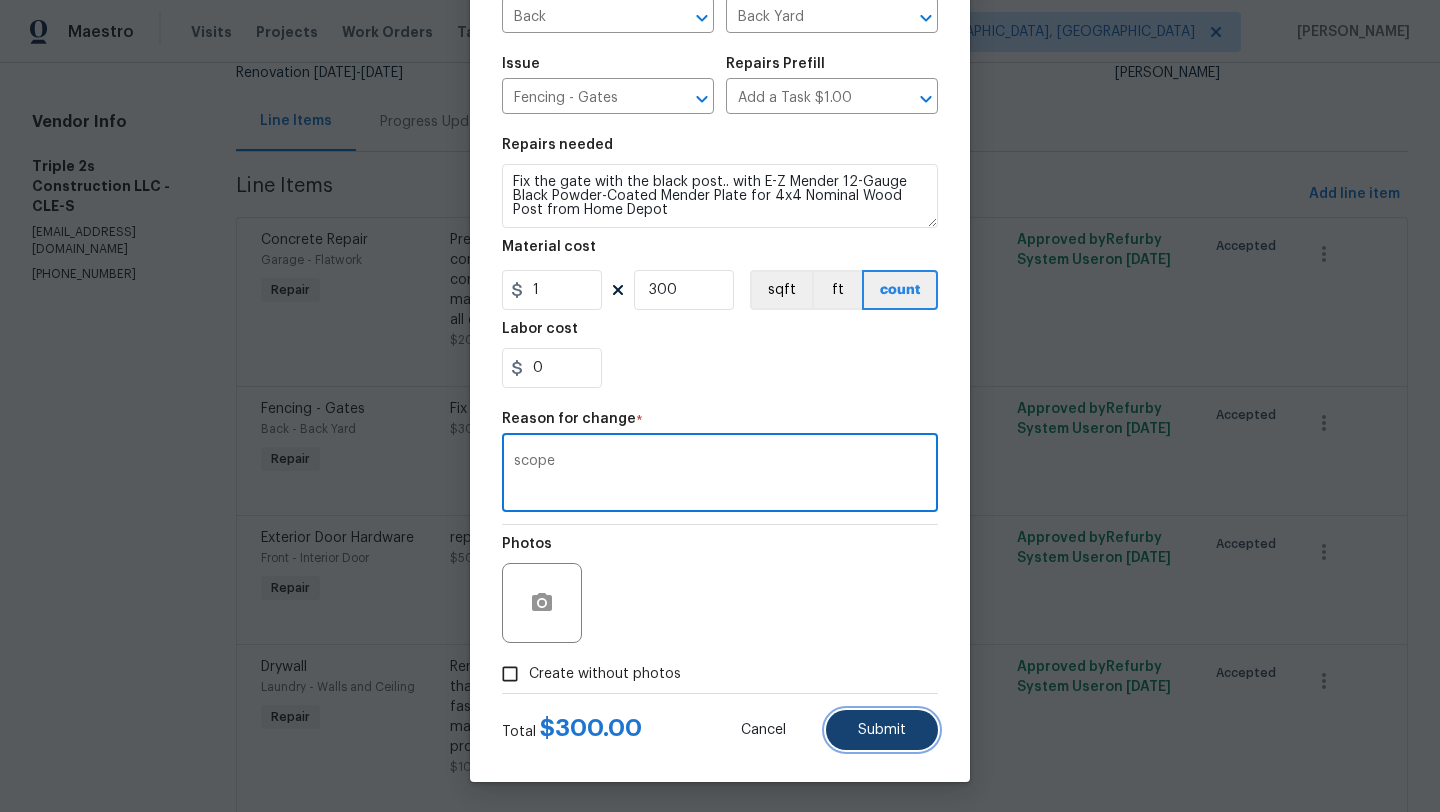 click on "Submit" at bounding box center [882, 730] 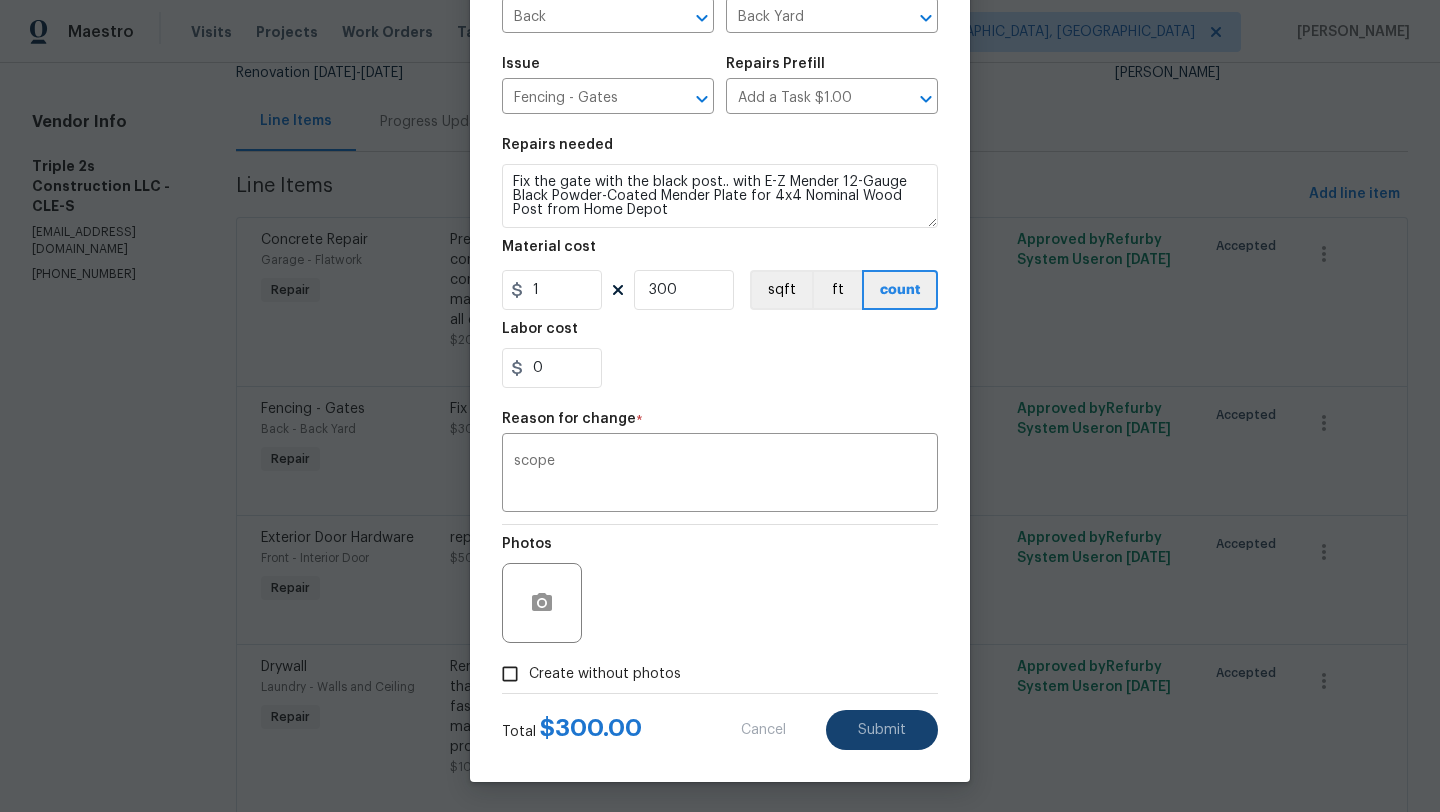 type on "Fix the gate with the black post" 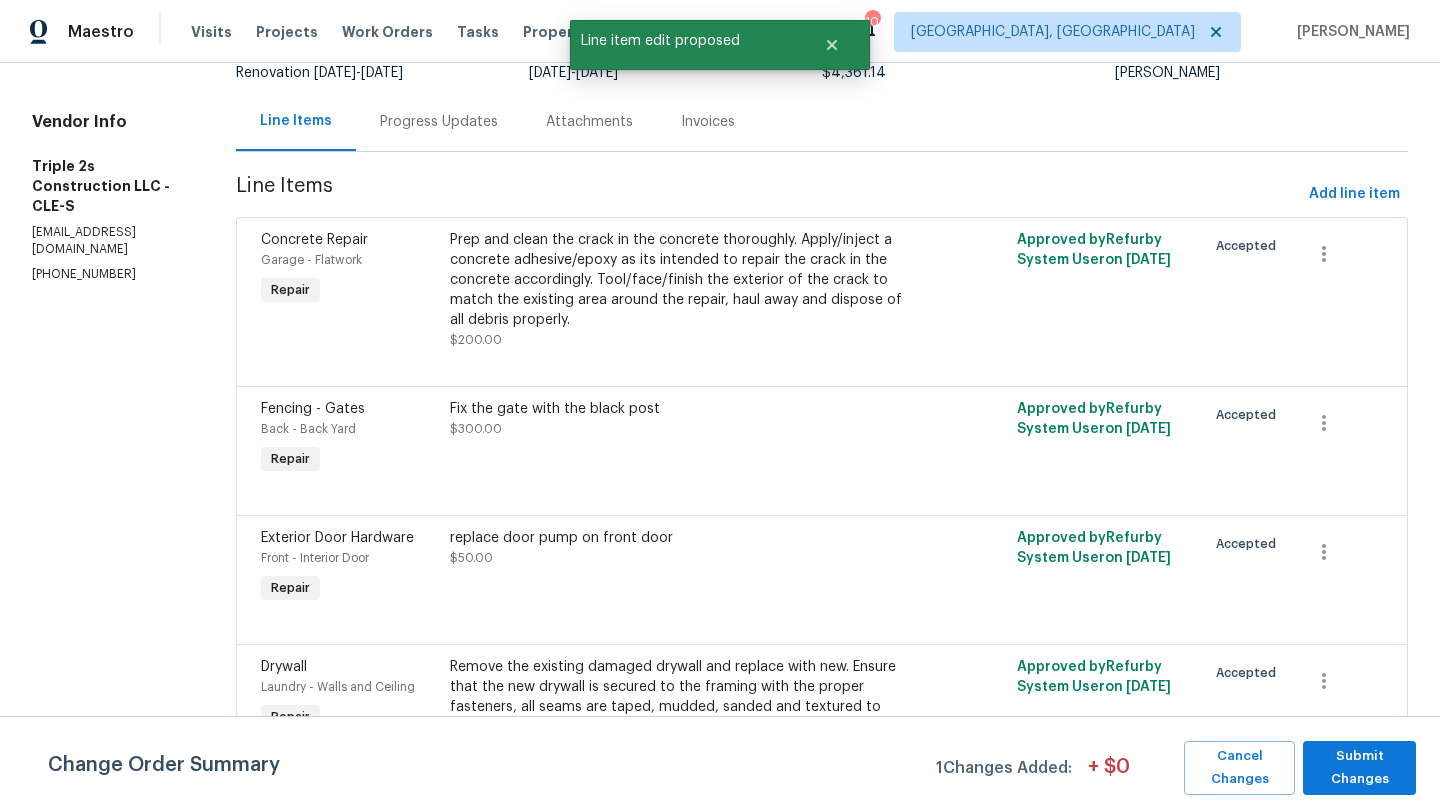 scroll, scrollTop: 0, scrollLeft: 0, axis: both 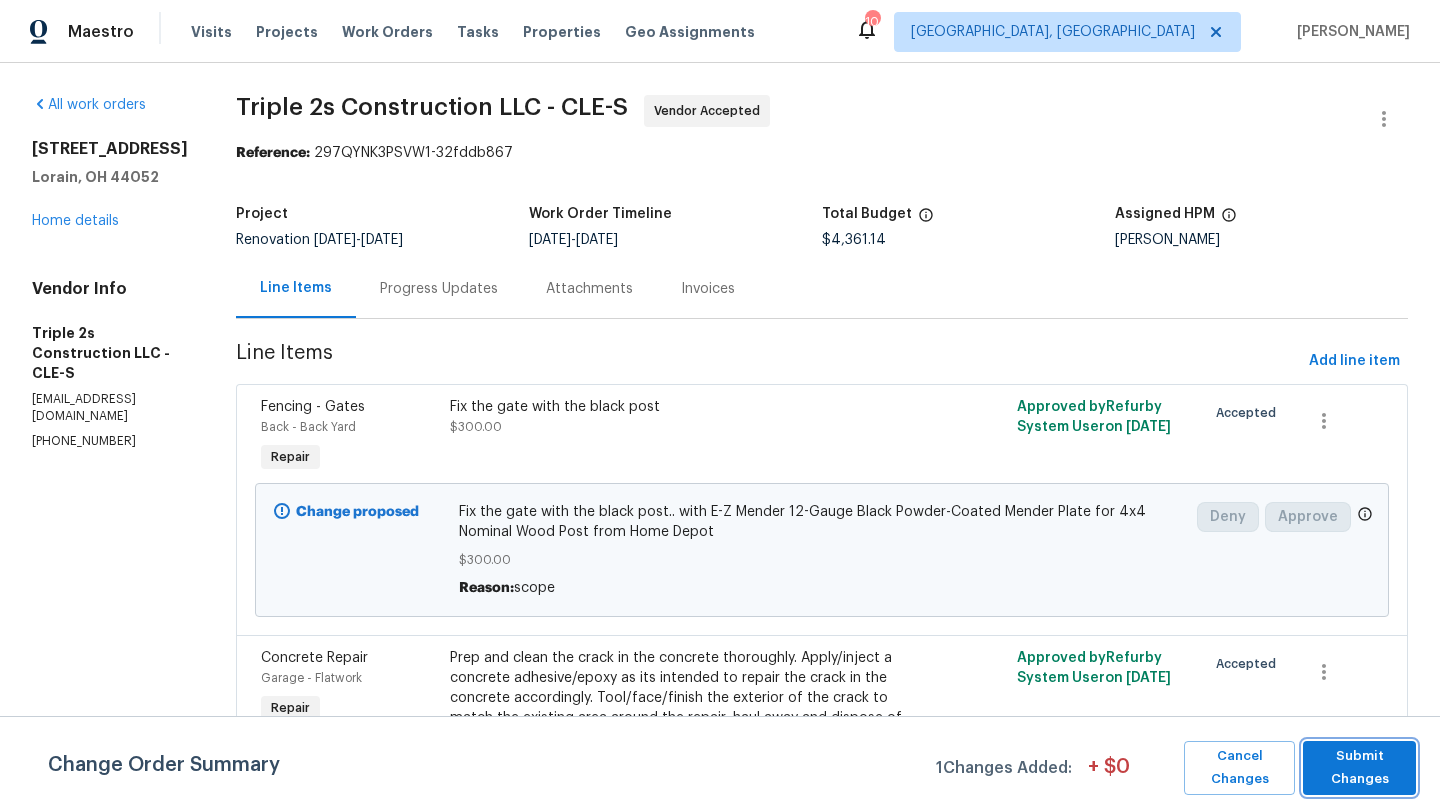click on "Submit Changes" at bounding box center [1359, 768] 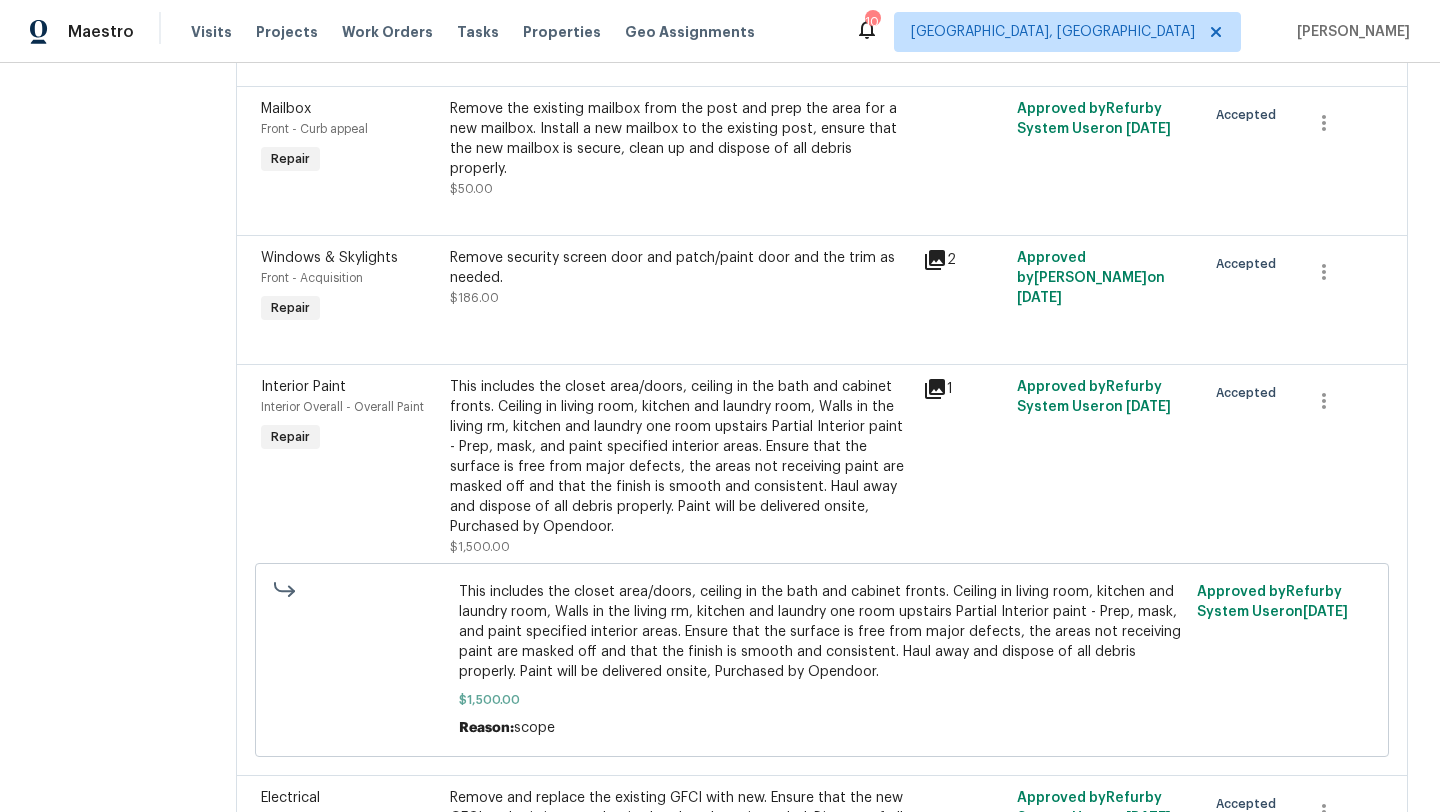 scroll, scrollTop: 1438, scrollLeft: 0, axis: vertical 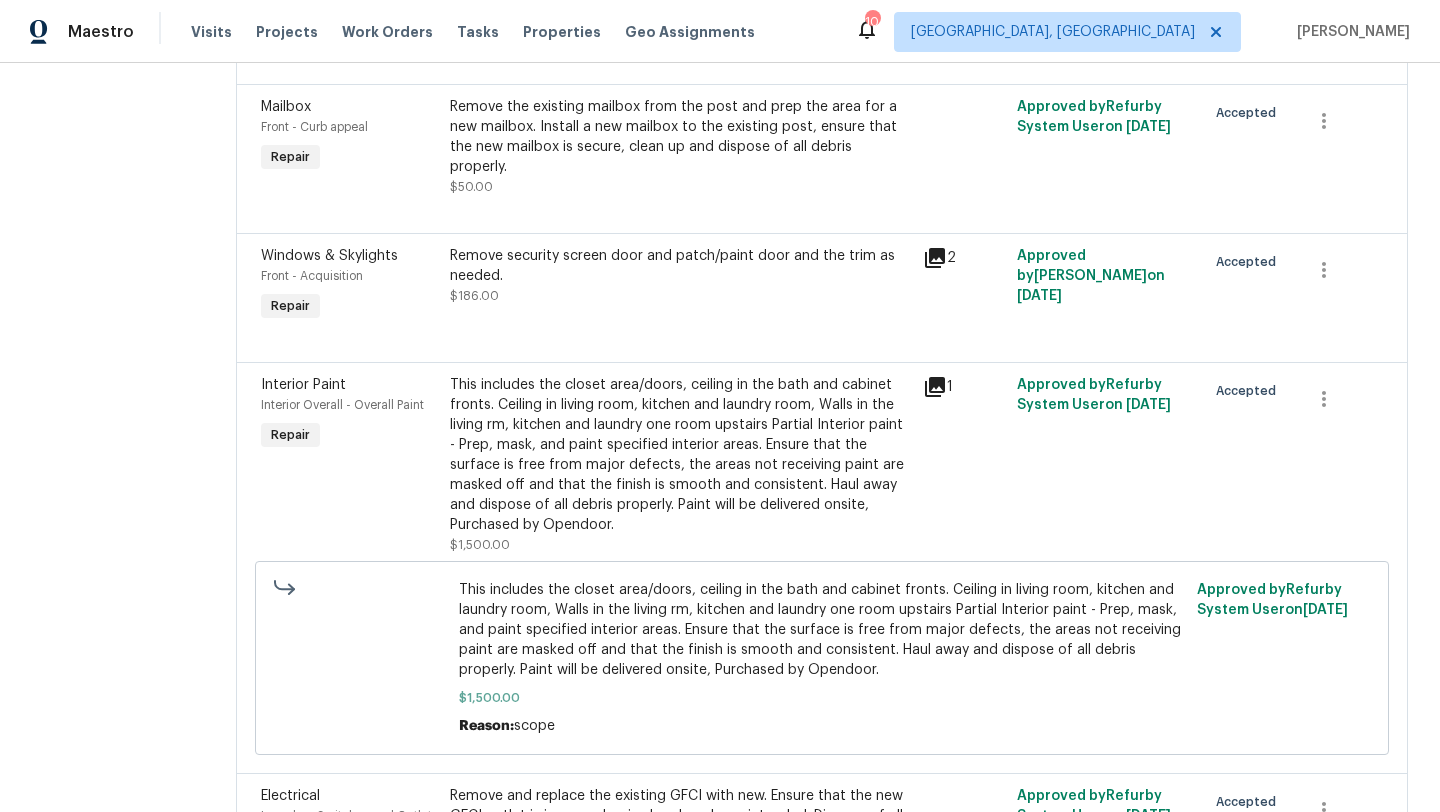 click on "Remove security screen door and patch/paint door and the trim as needed." at bounding box center (680, 266) 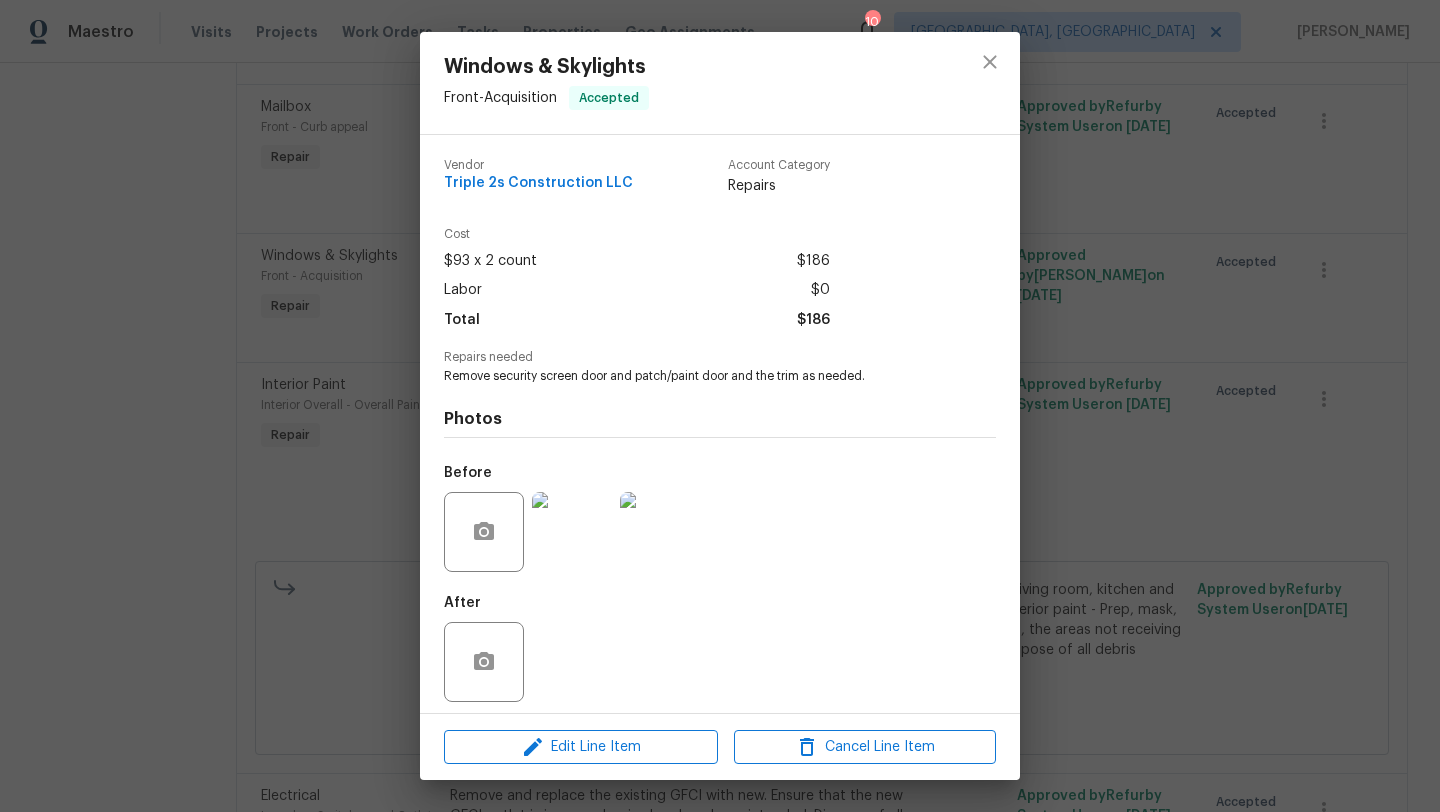click at bounding box center (572, 532) 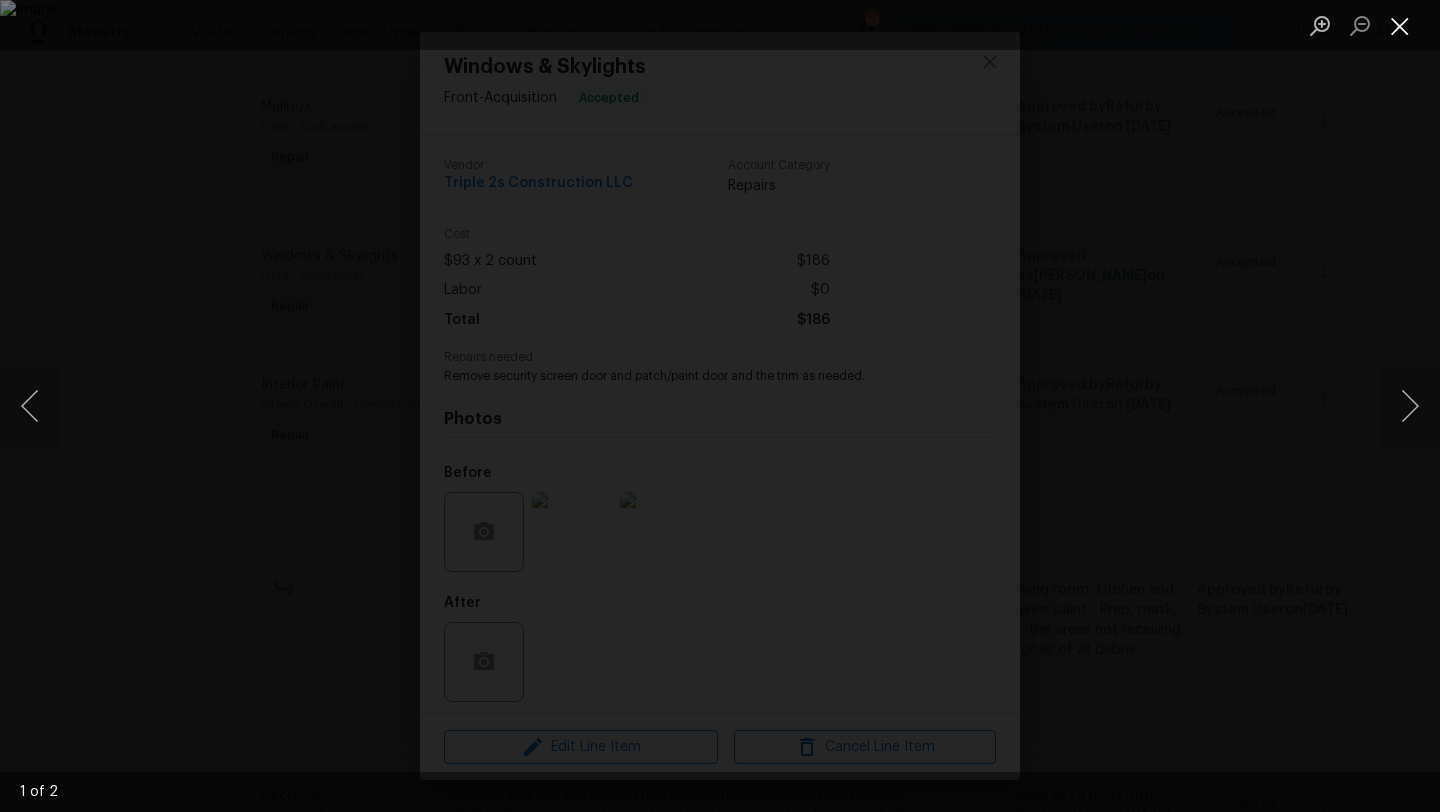 click at bounding box center [1400, 25] 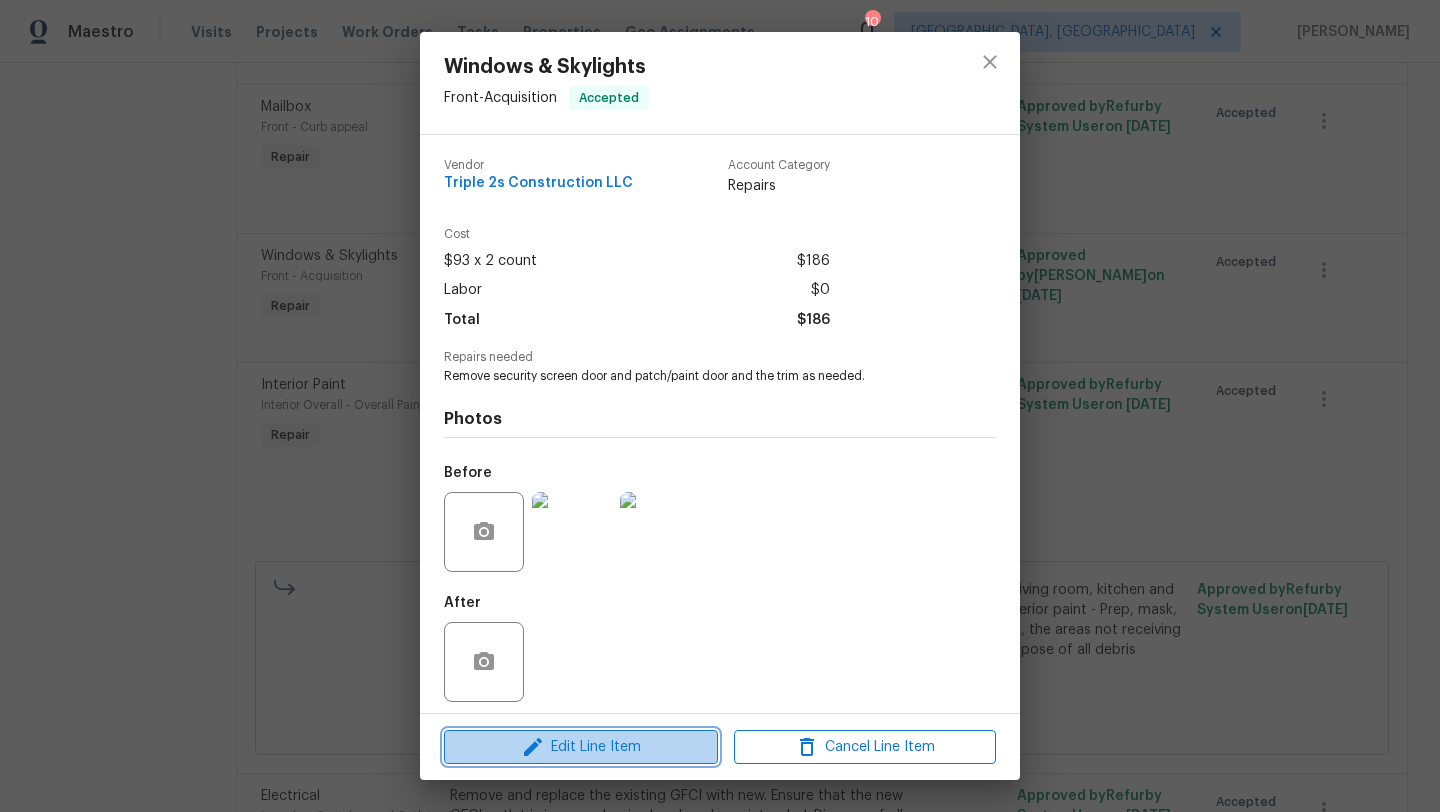 click on "Edit Line Item" at bounding box center (581, 747) 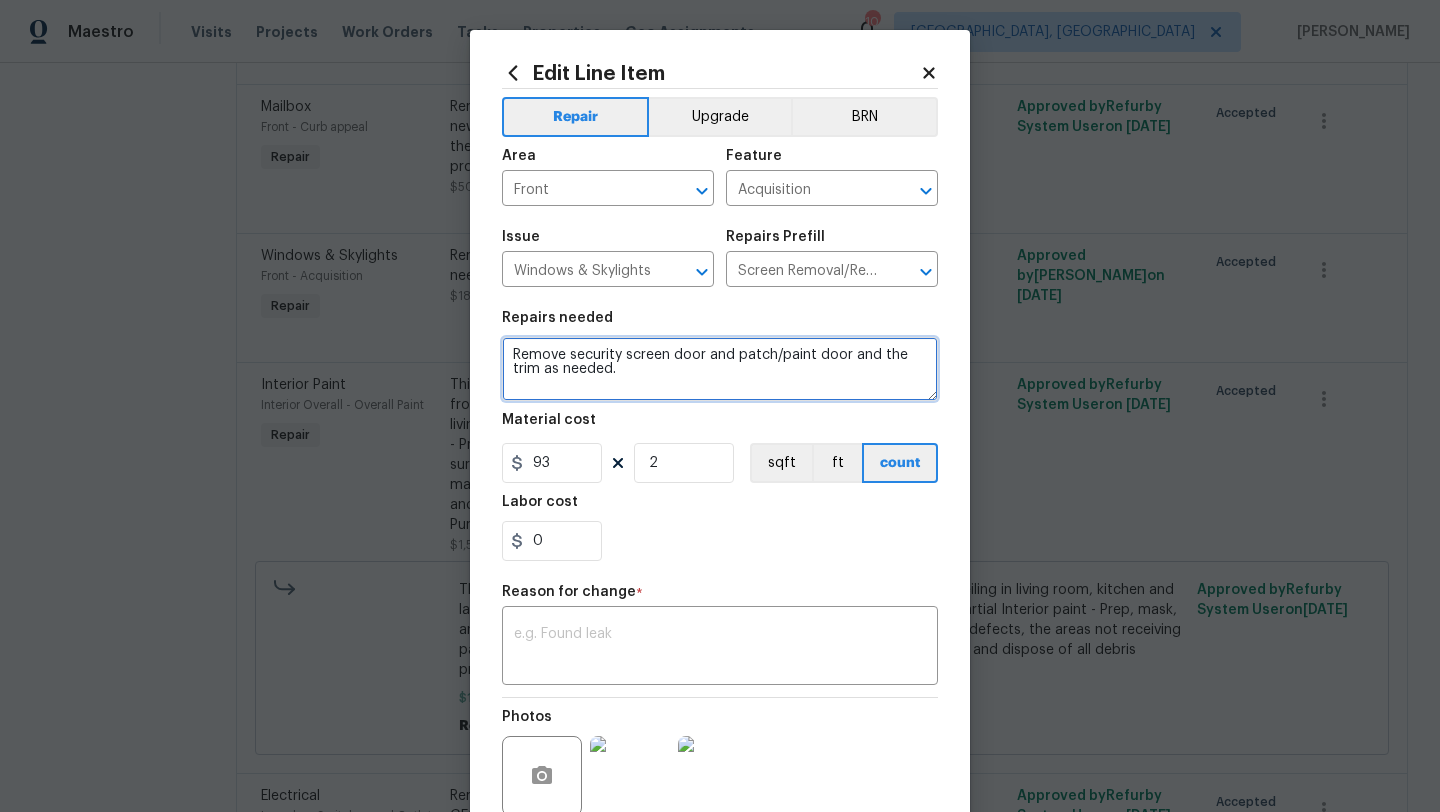 click on "Remove security screen door and patch/paint door and the trim as needed." at bounding box center [720, 369] 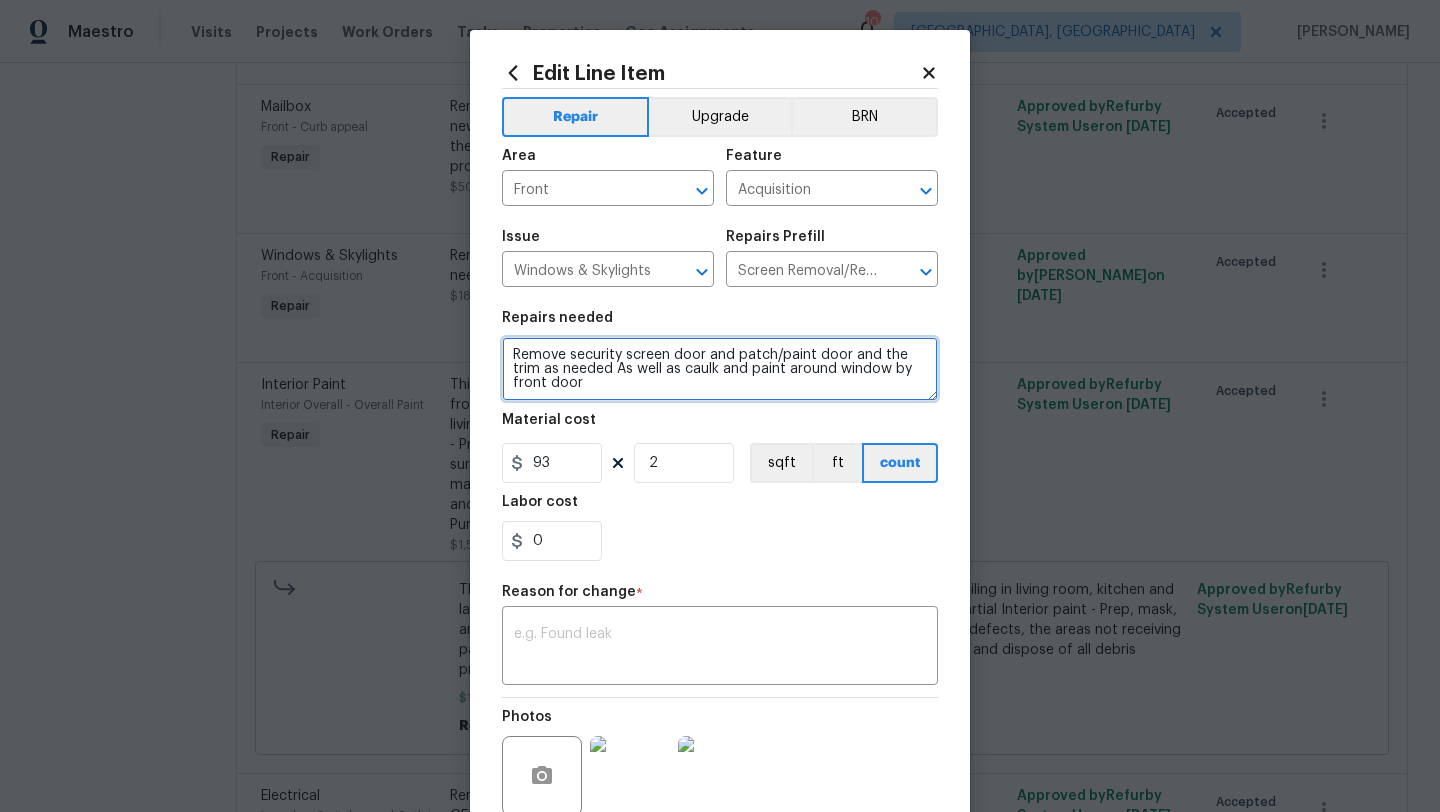 click on "Remove security screen door and patch/paint door and the trim as needed As well as caulk and paint around window by front door" at bounding box center (720, 369) 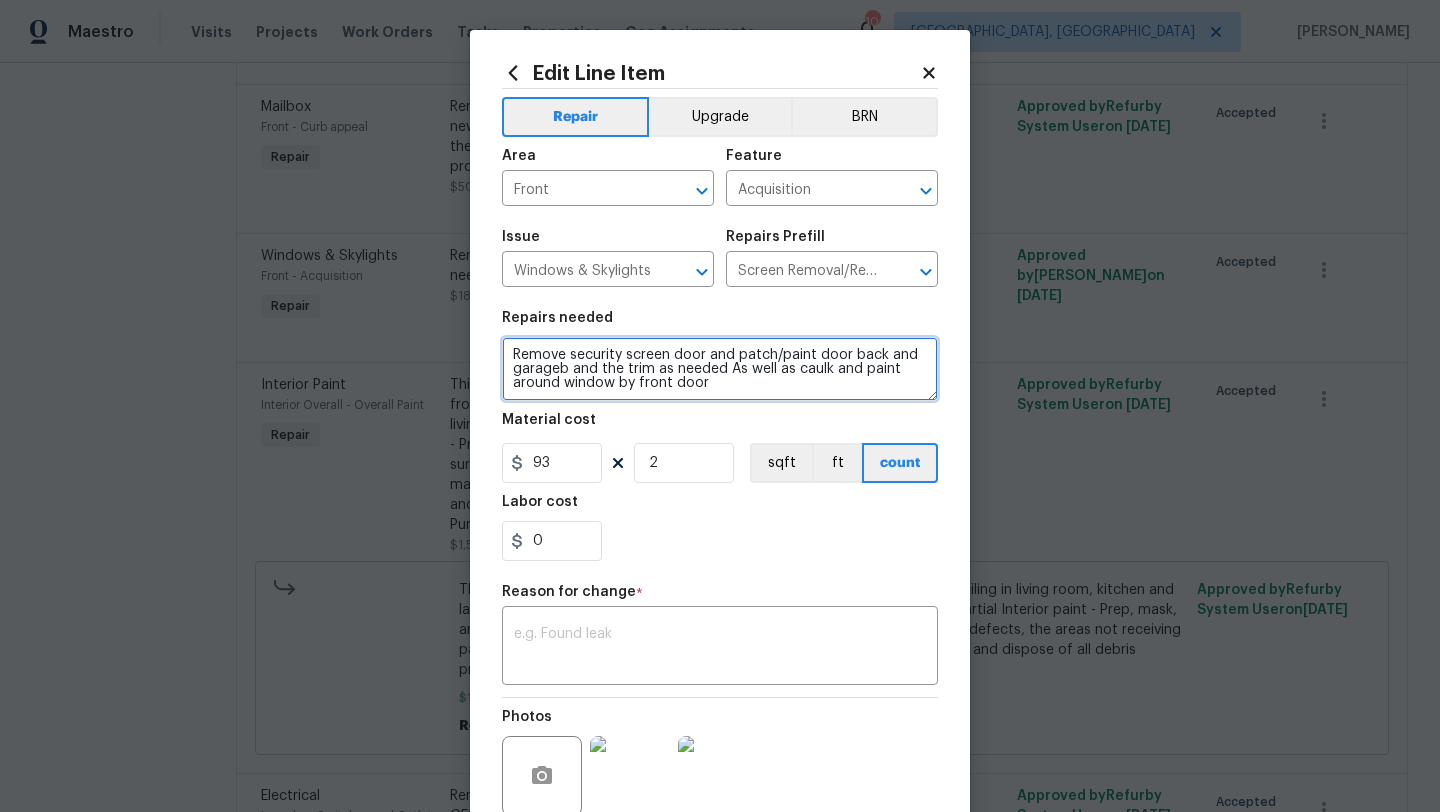 type on "Remove security screen door and patch/paint door back and garageb and the trim as needed As well as caulk and paint around window by front door" 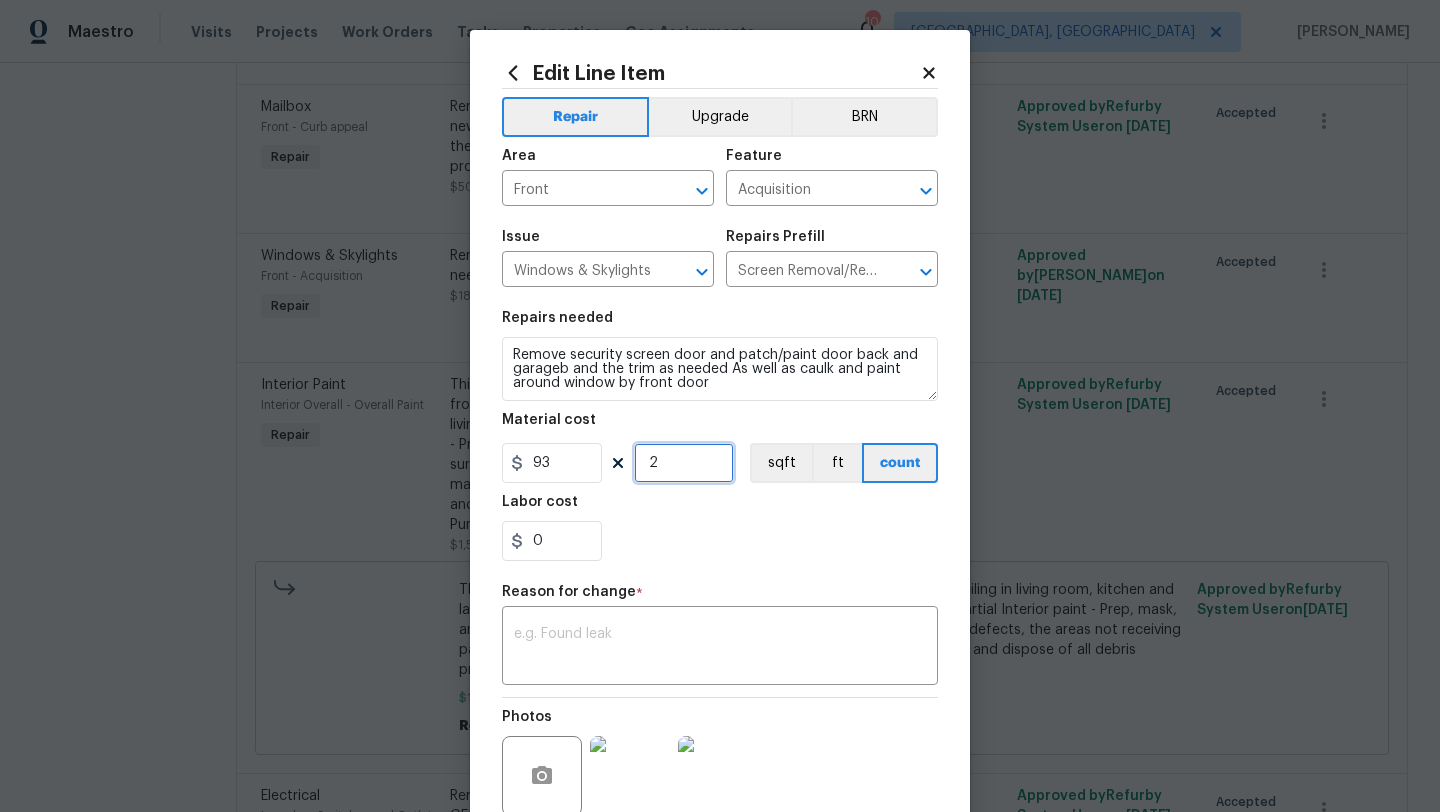 click on "2" at bounding box center (684, 463) 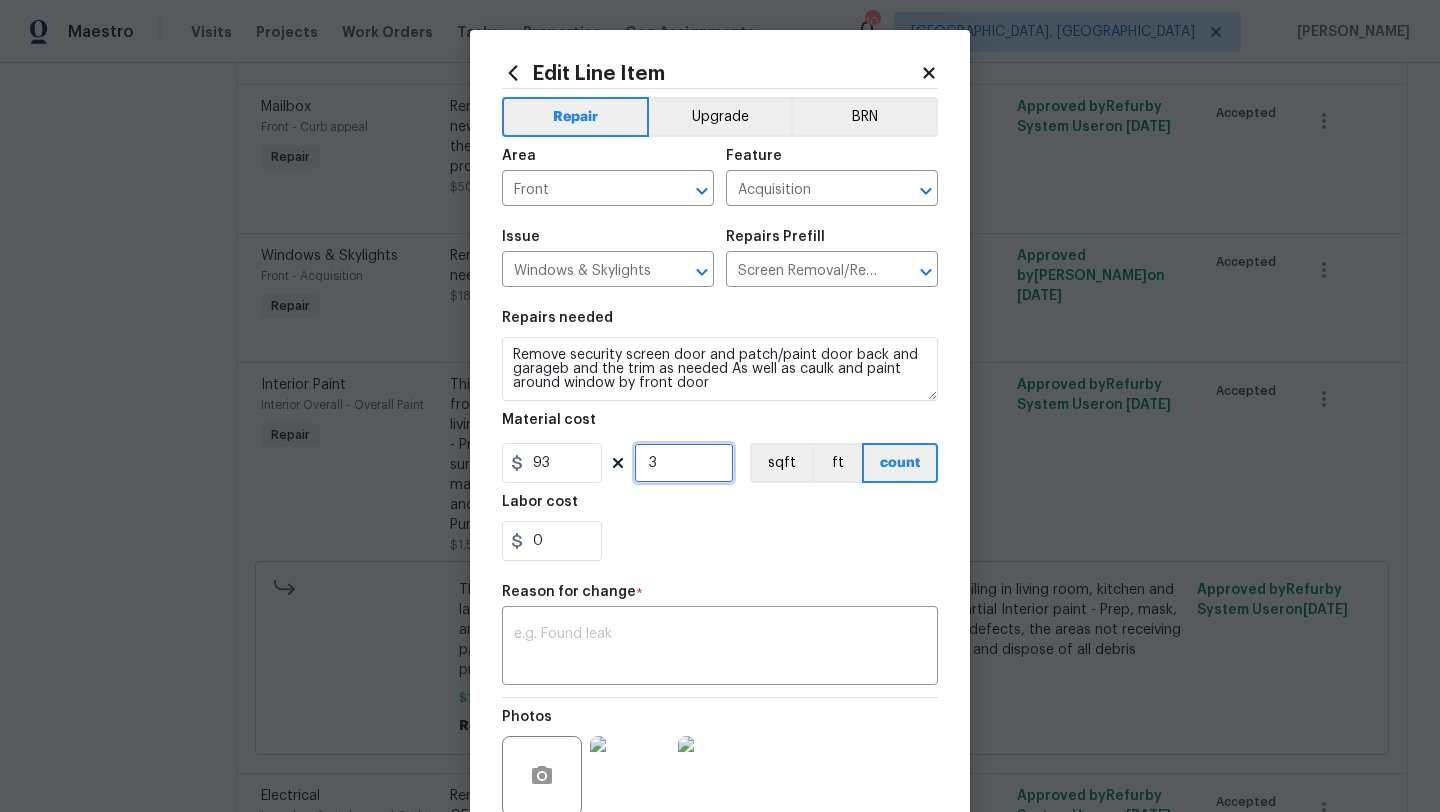 type on "3" 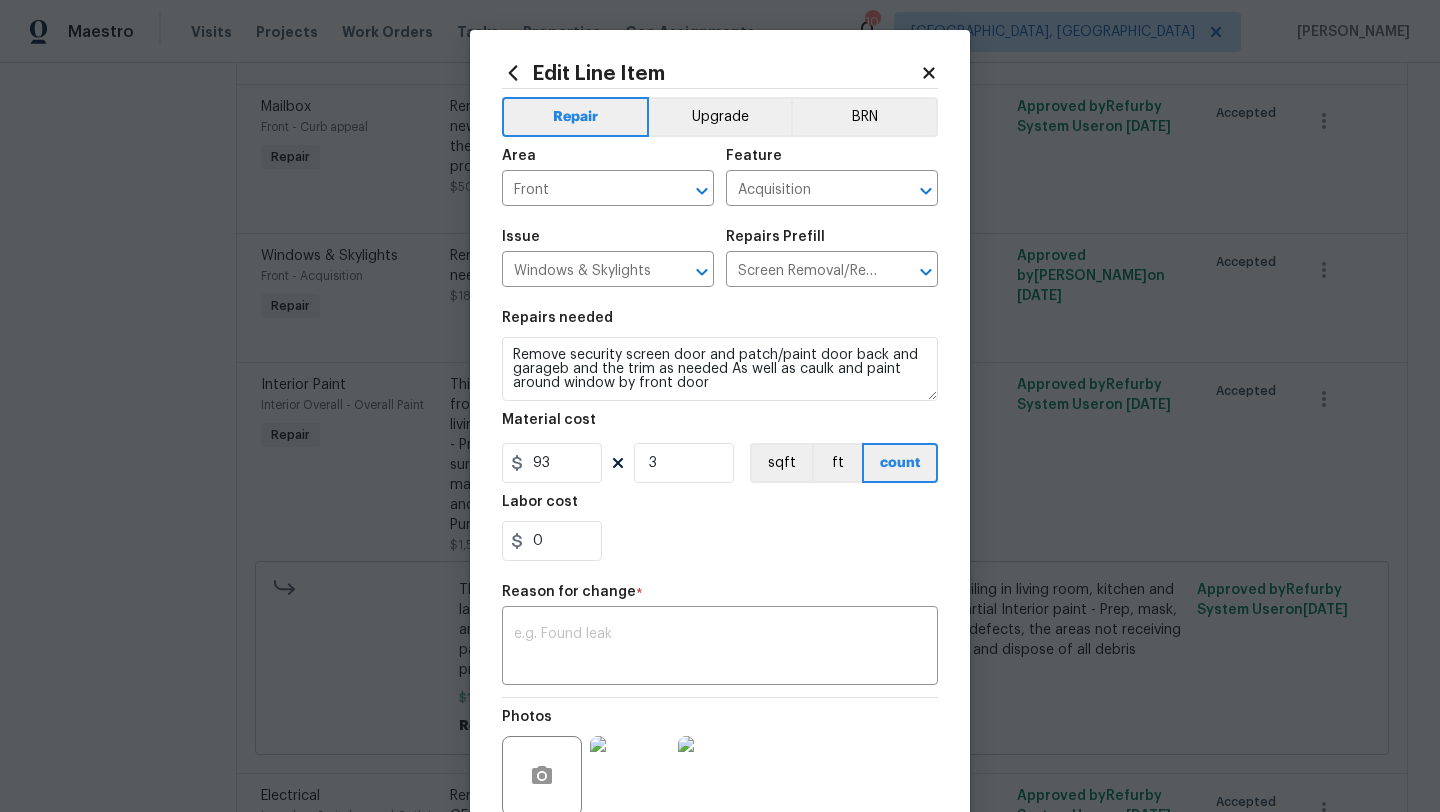 click on "Repair Upgrade BRN Area Front ​ Feature Acquisition ​ Issue Windows & Skylights ​ Repairs Prefill Screen Removal/Replacement $50.13 ​ Repairs needed Remove security screen door and patch/paint door back and garageb and the trim as needed As well as caulk and paint around window by front door  Material cost 93 3 sqft ft count Labor cost 0 Reason for change * x ​ Photos Create without photos" at bounding box center [720, 477] 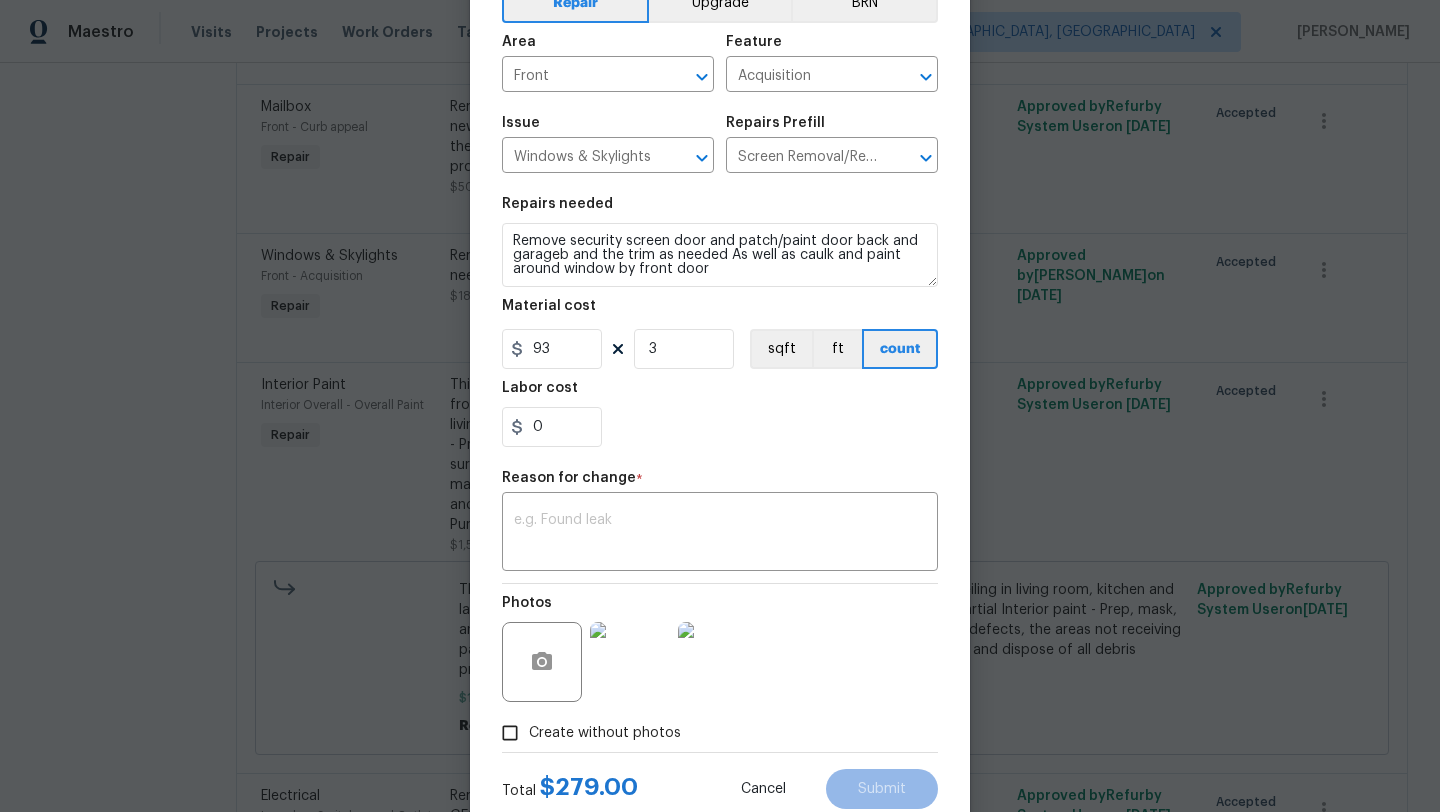 scroll, scrollTop: 103, scrollLeft: 0, axis: vertical 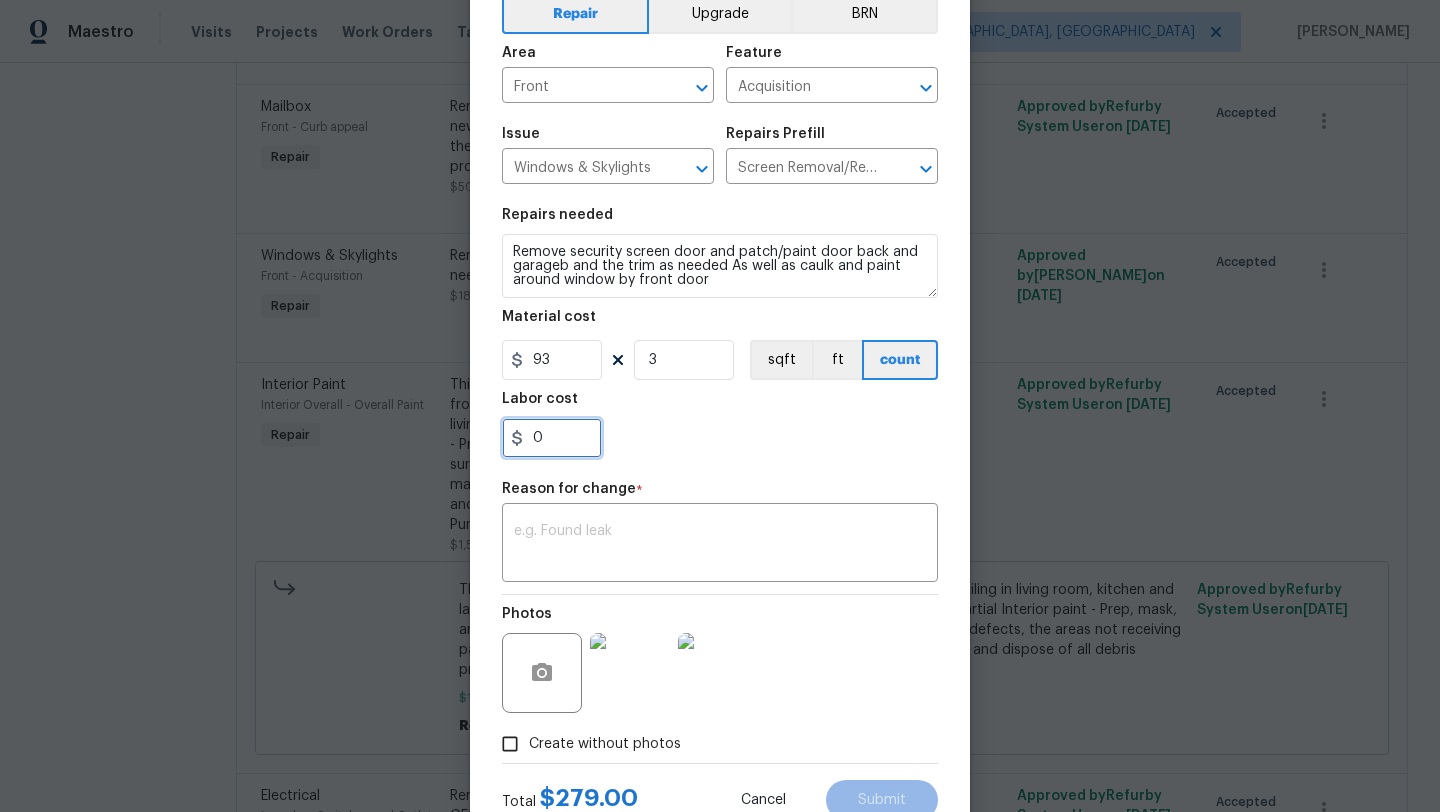 drag, startPoint x: 545, startPoint y: 449, endPoint x: 532, endPoint y: 445, distance: 13.601471 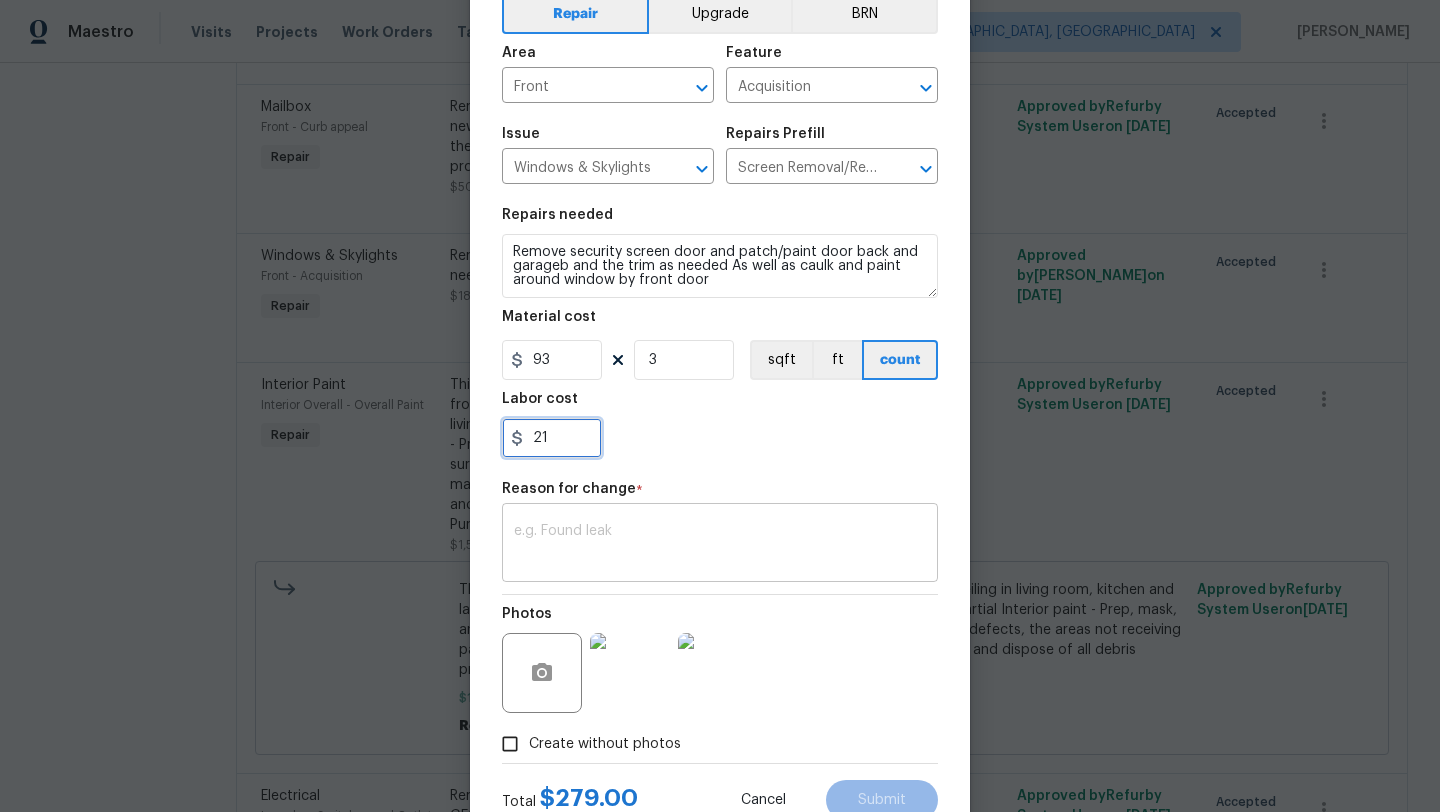 type on "21" 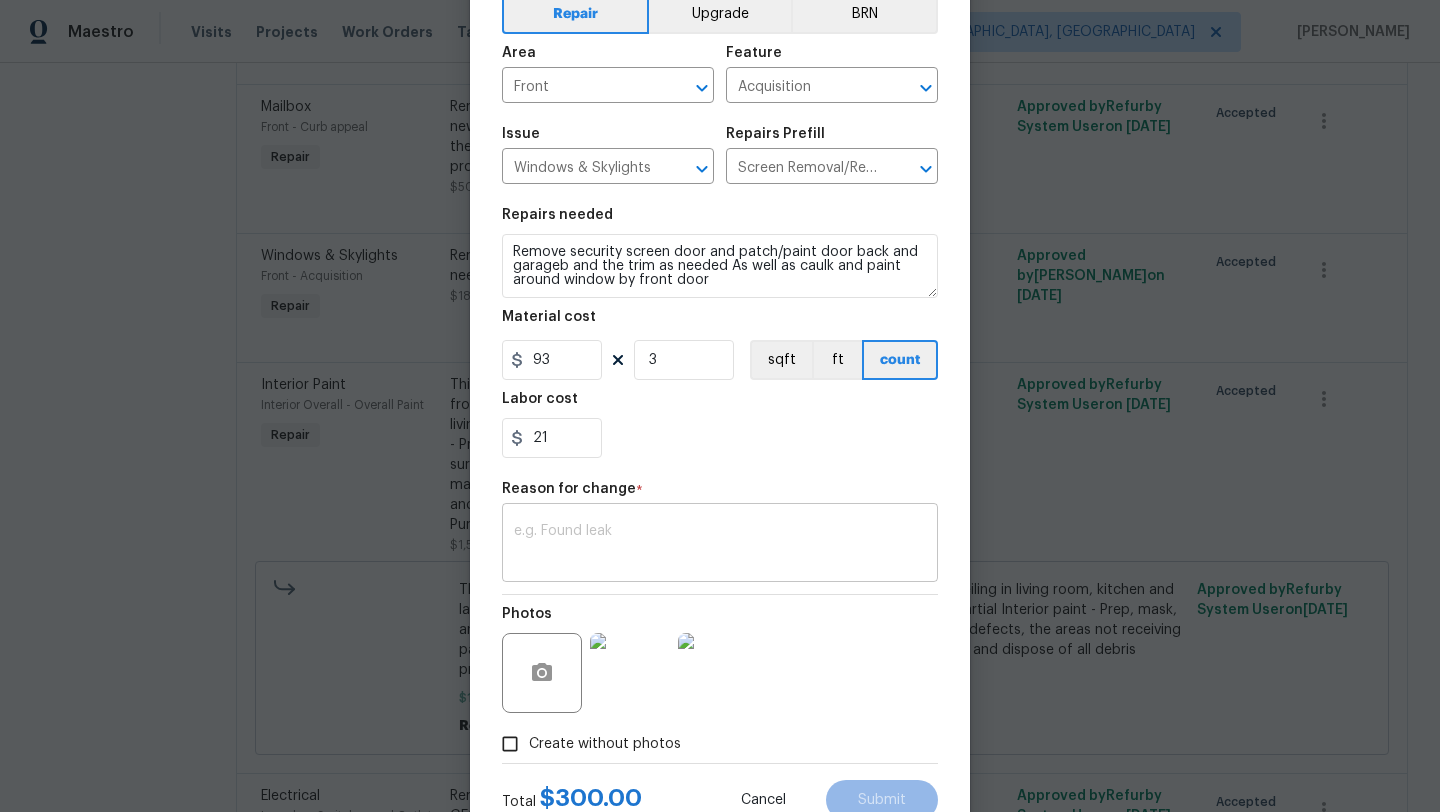 click on "x ​" at bounding box center [720, 545] 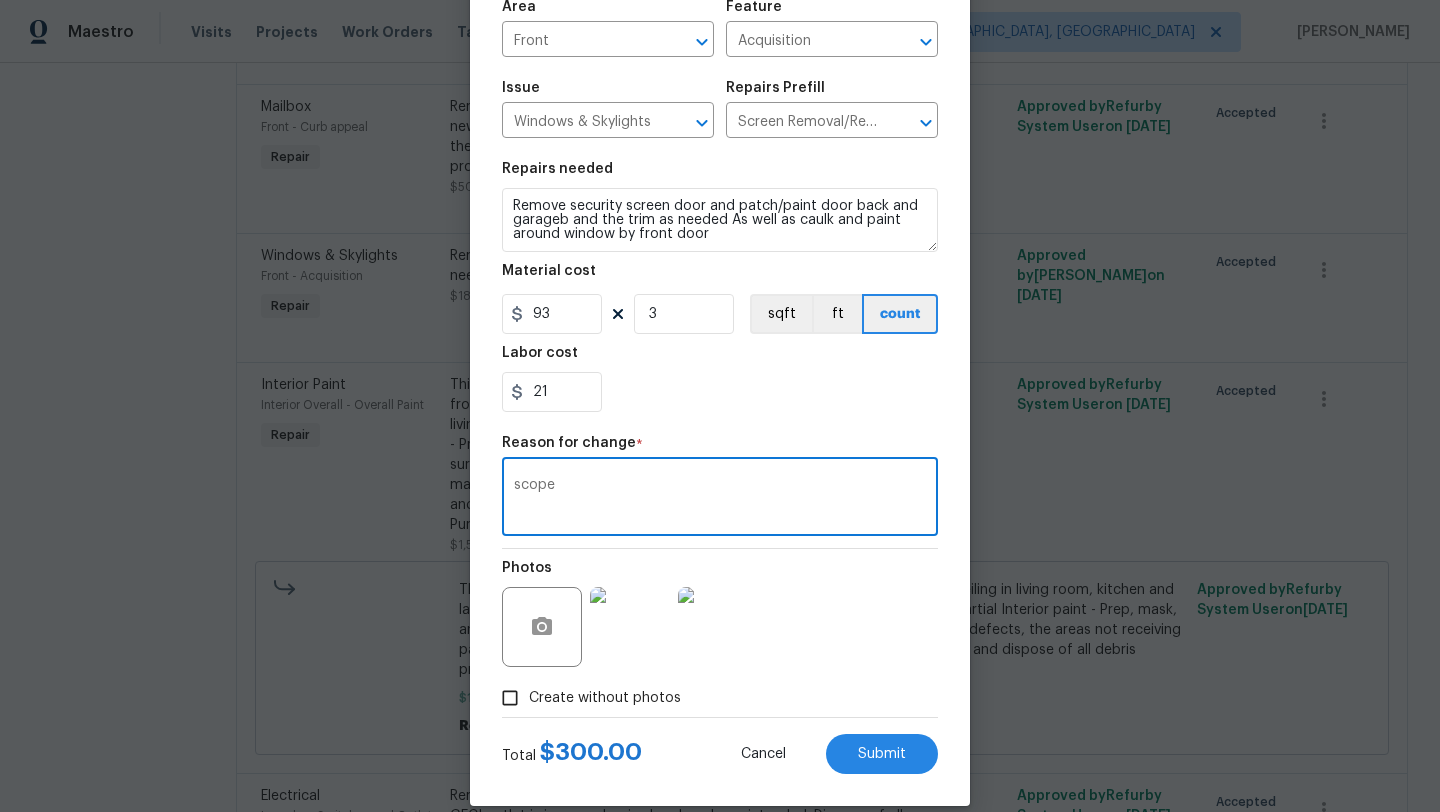 scroll, scrollTop: 174, scrollLeft: 0, axis: vertical 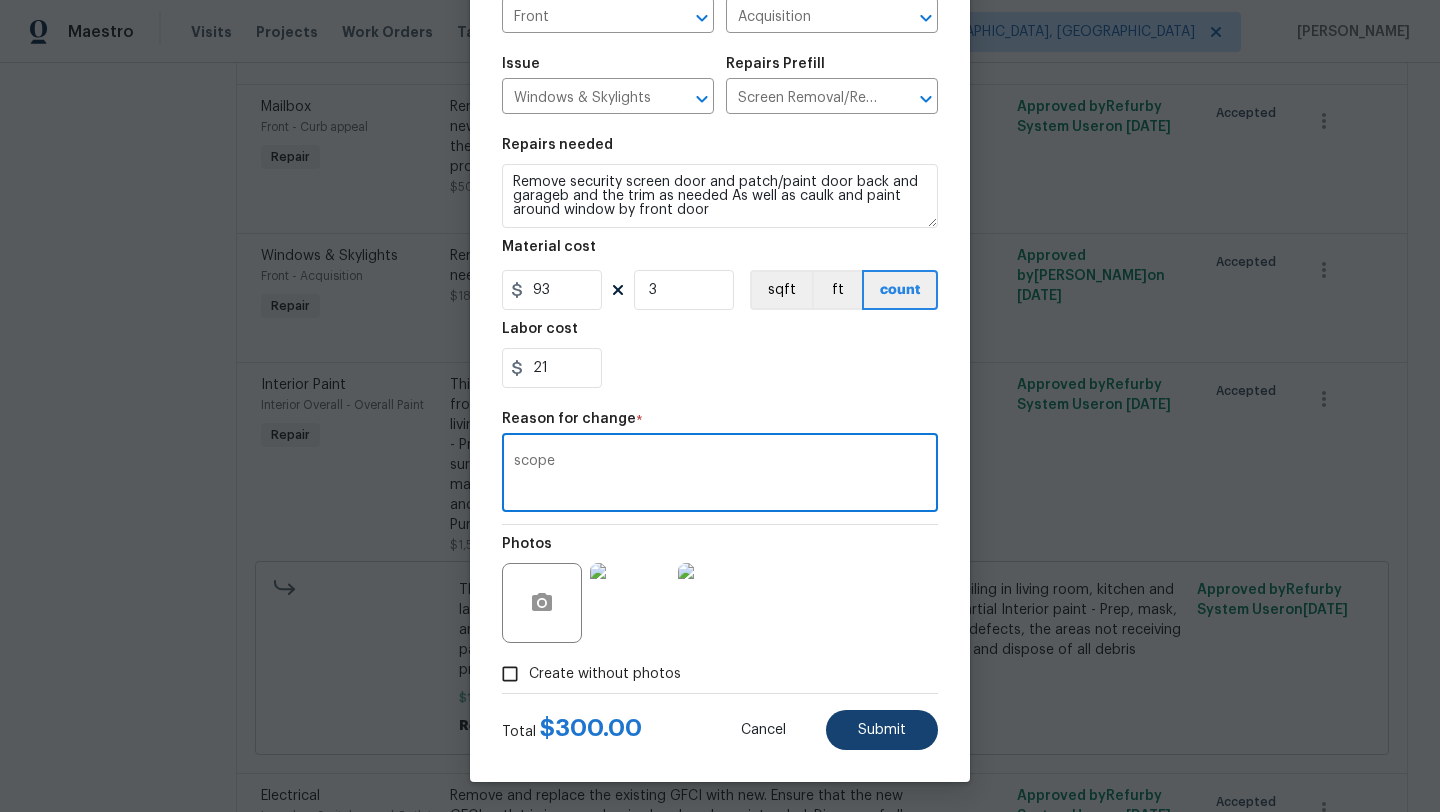 type on "scope" 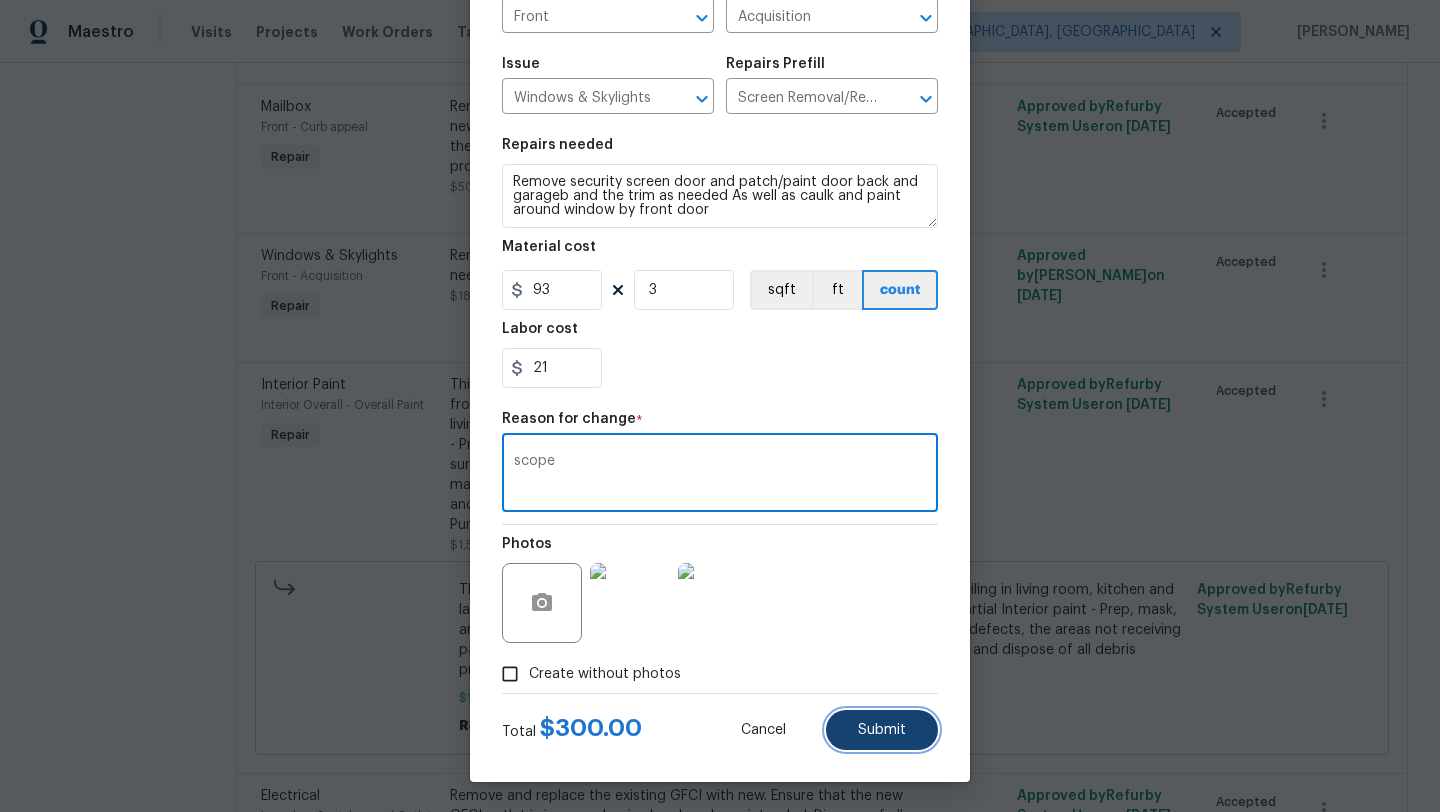 click on "Submit" at bounding box center (882, 730) 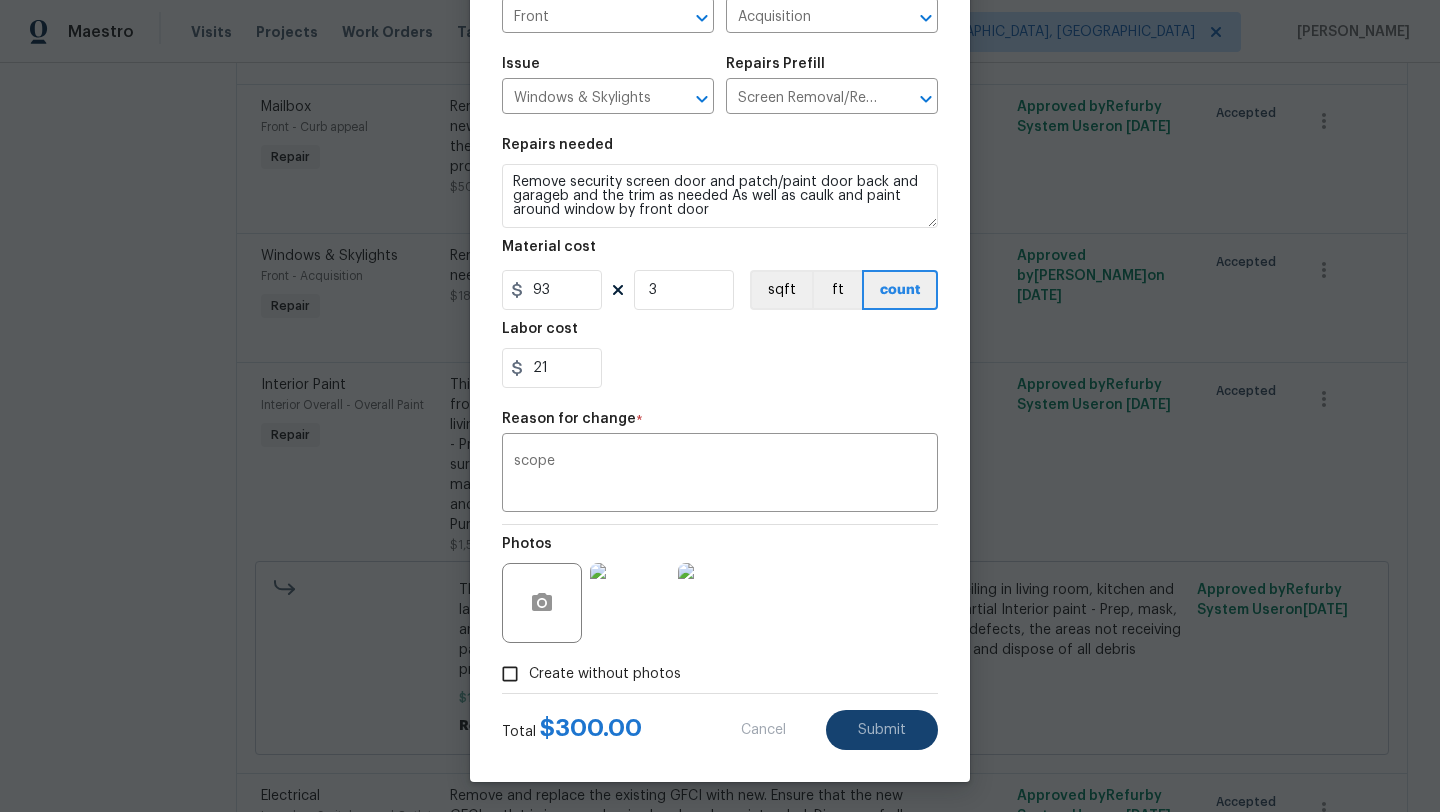 type on "Remove security screen door and patch/paint door and the trim as needed." 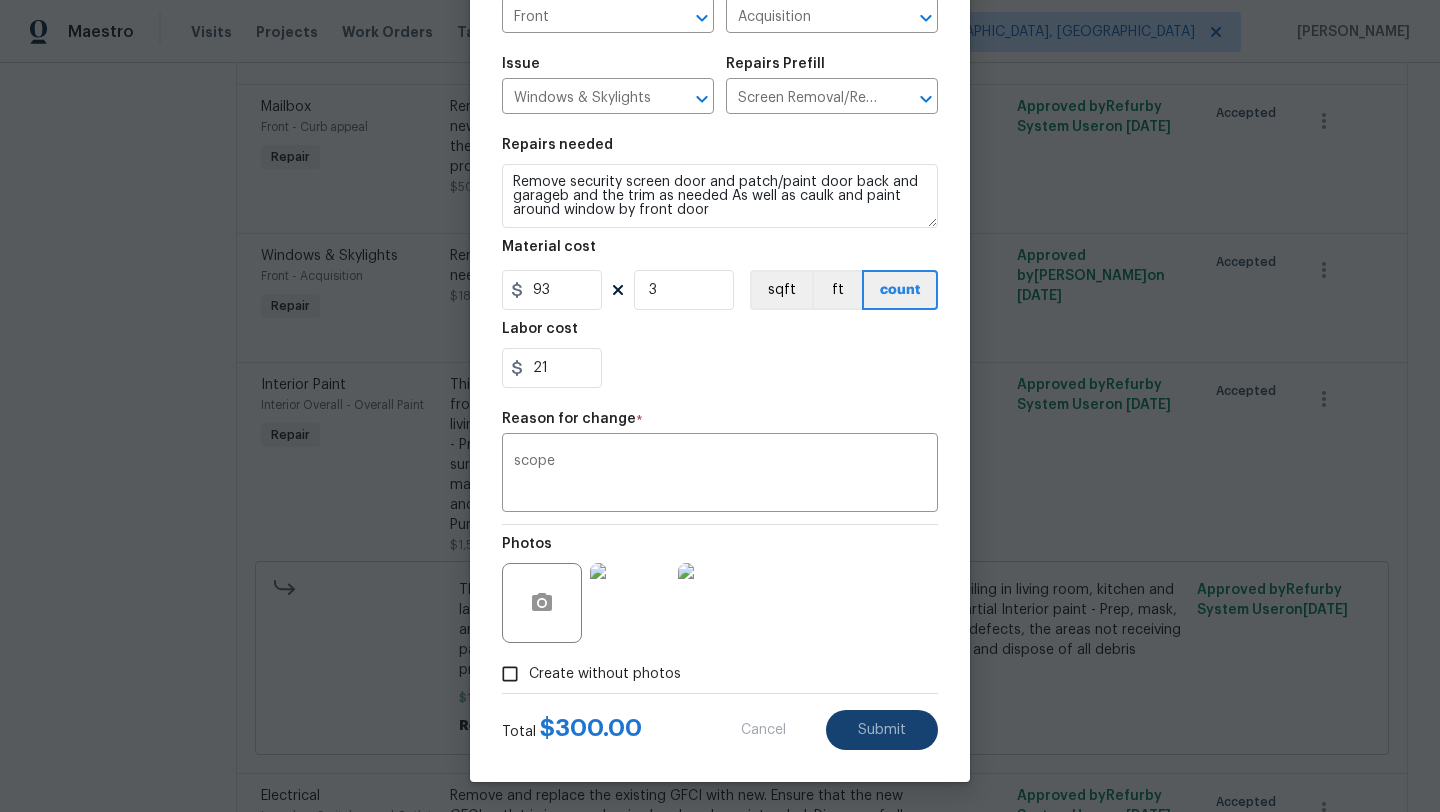 type on "2" 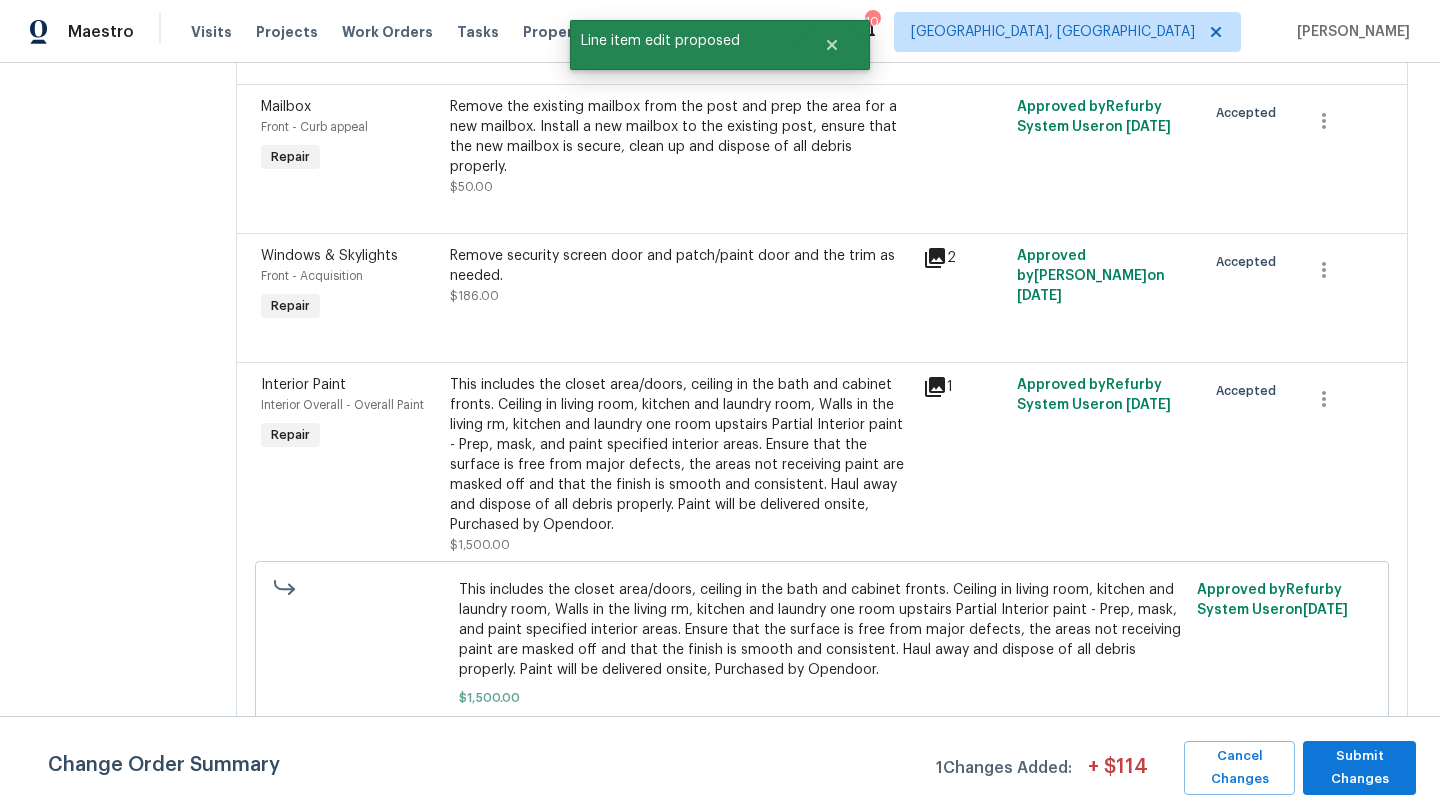 scroll, scrollTop: 0, scrollLeft: 0, axis: both 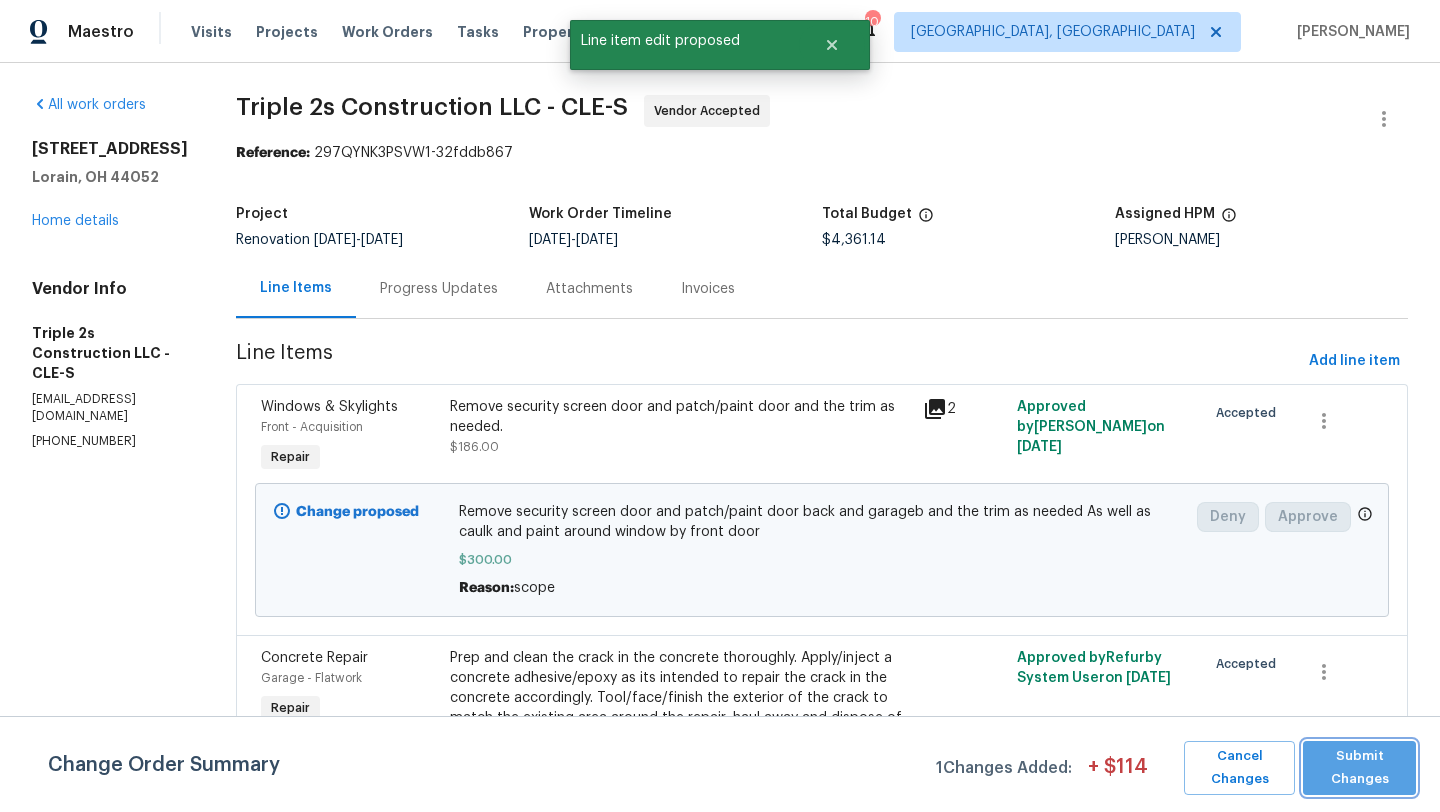 click on "Submit Changes" at bounding box center [1359, 768] 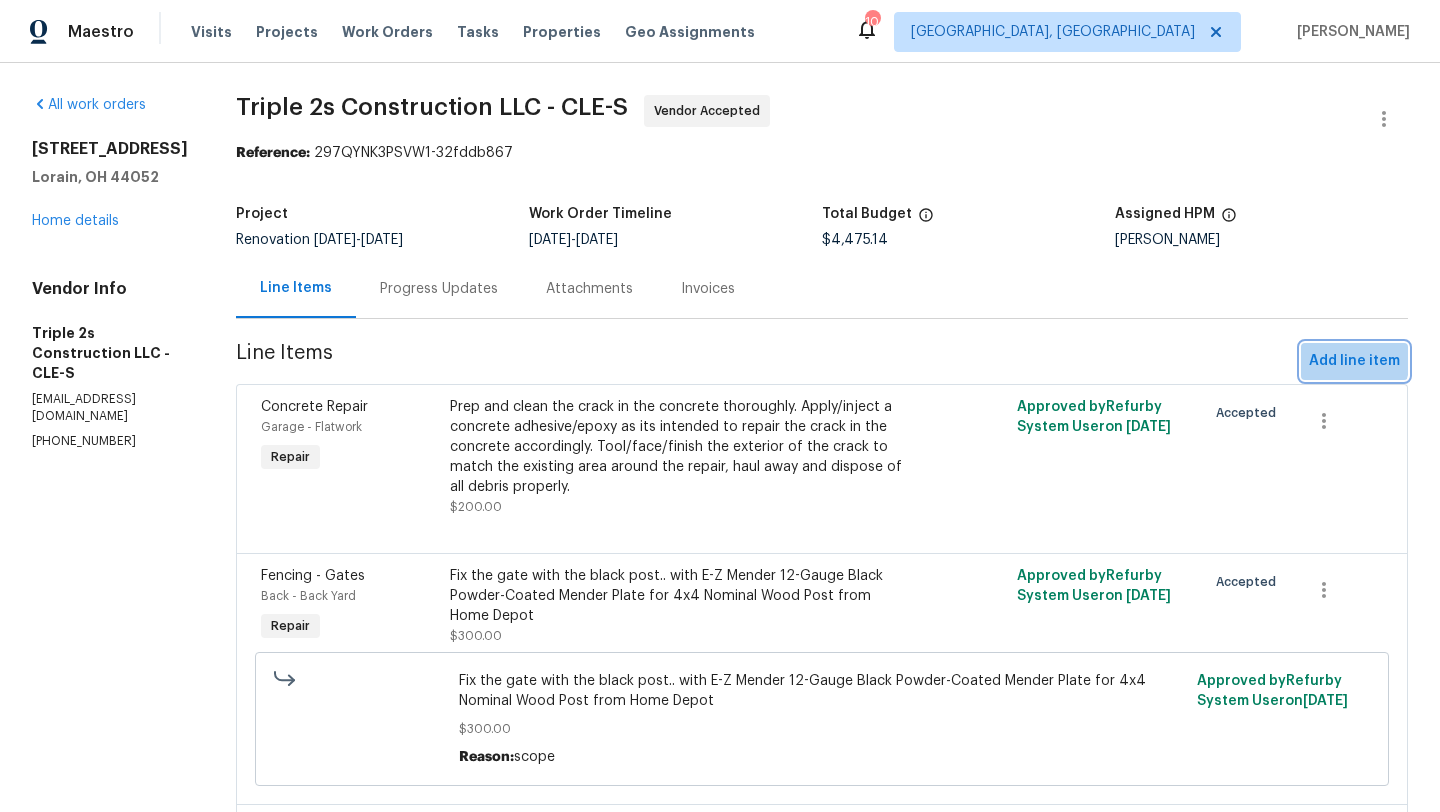 click on "Add line item" at bounding box center [1354, 361] 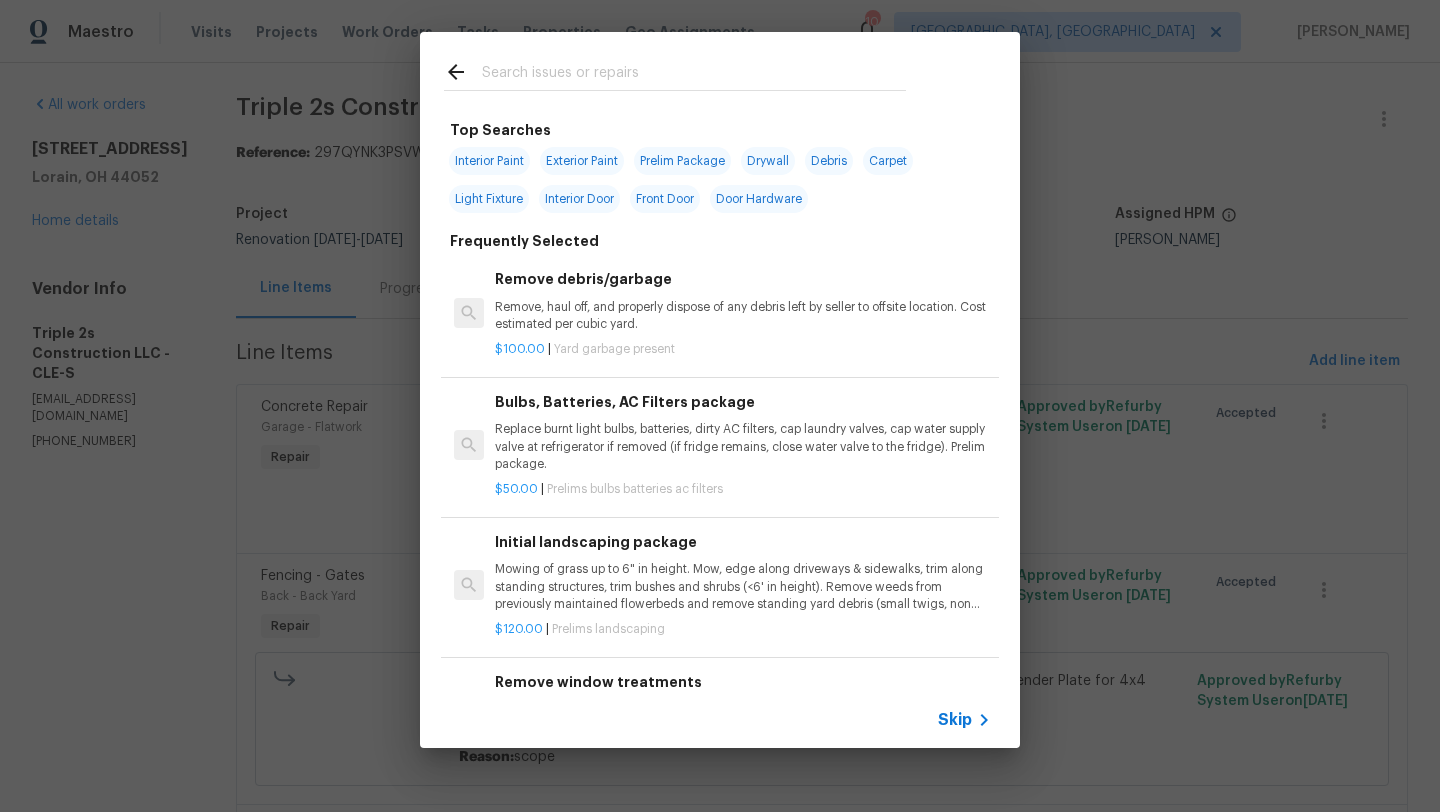 click at bounding box center (694, 75) 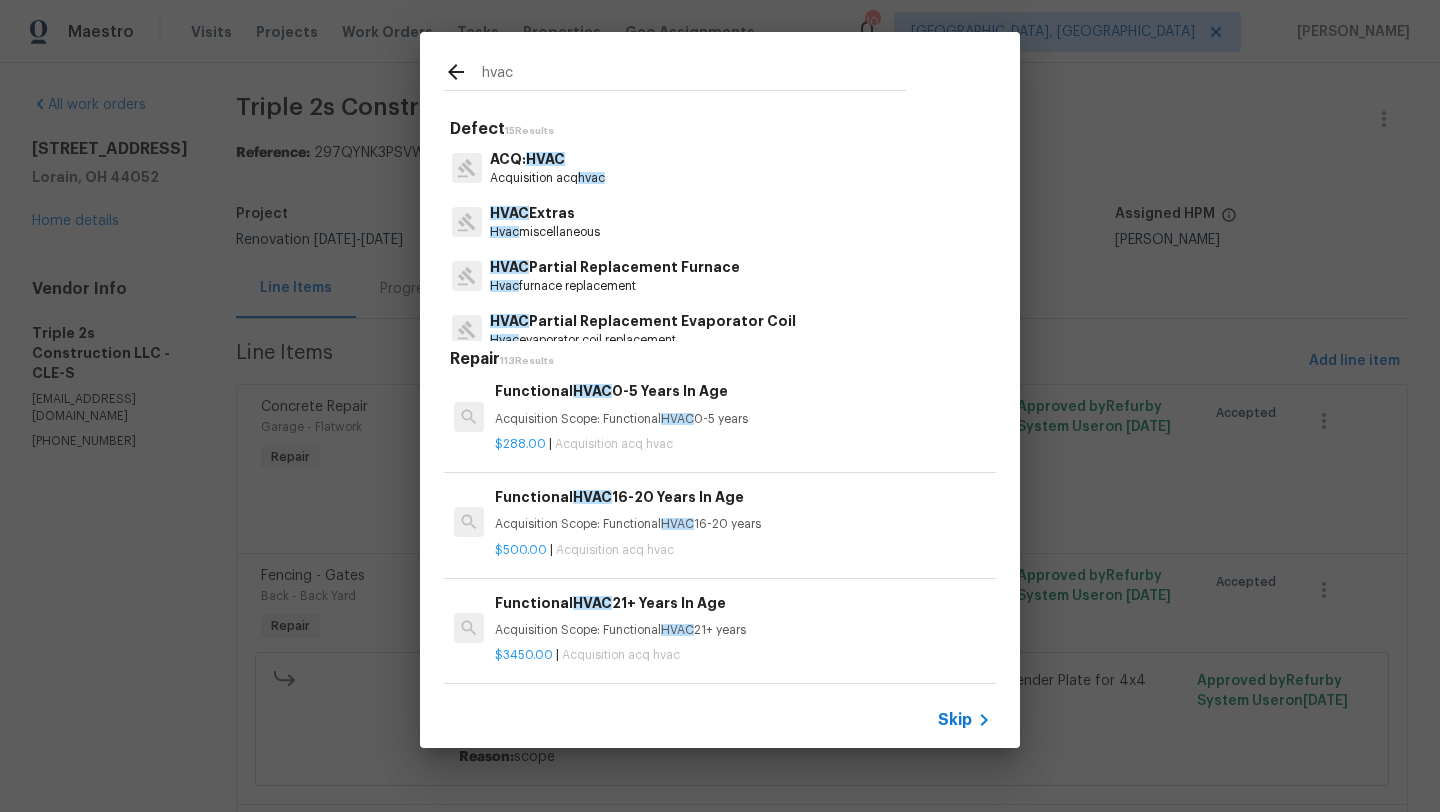scroll, scrollTop: 649, scrollLeft: 0, axis: vertical 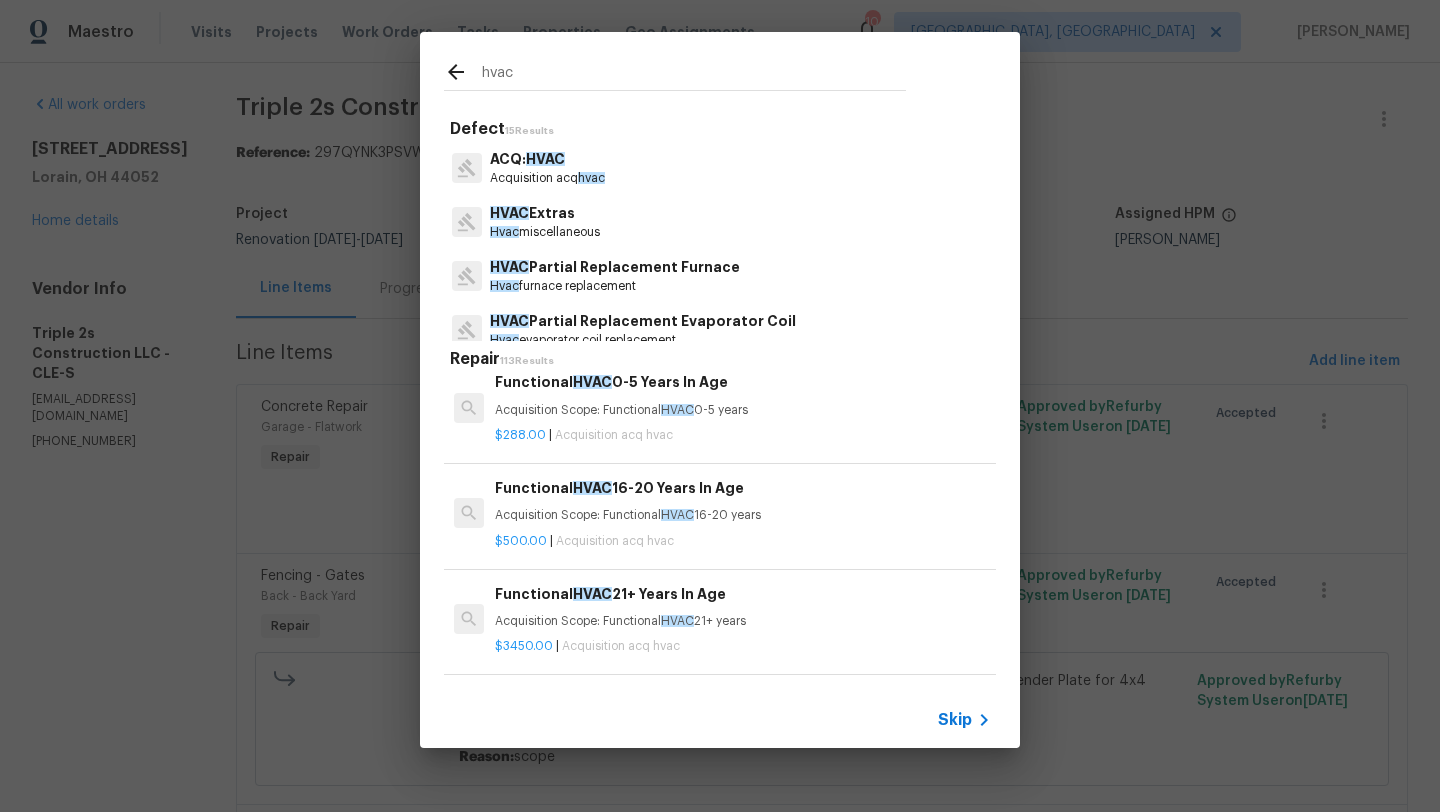 type on "hvac" 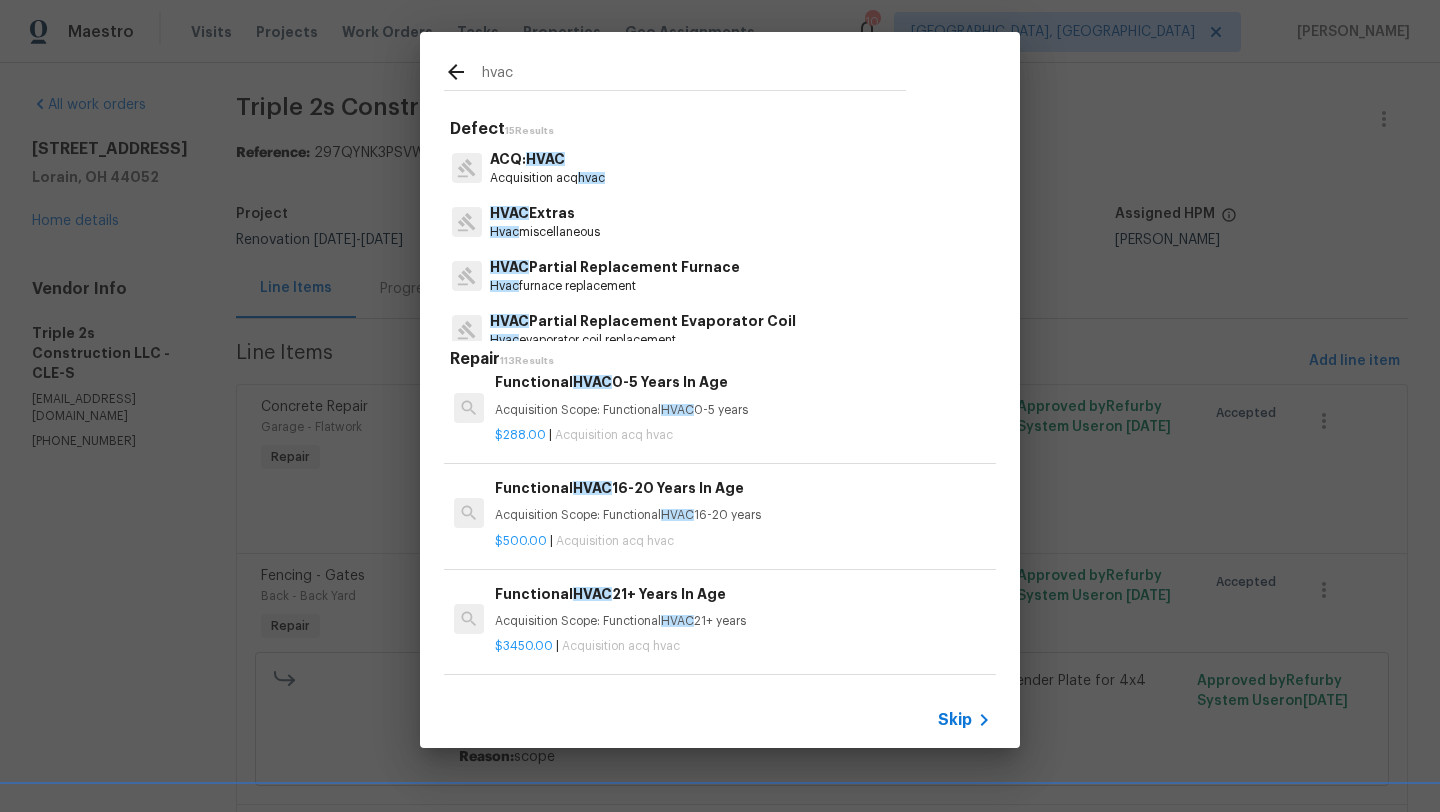 click on "HVAC  Extras" at bounding box center (545, 213) 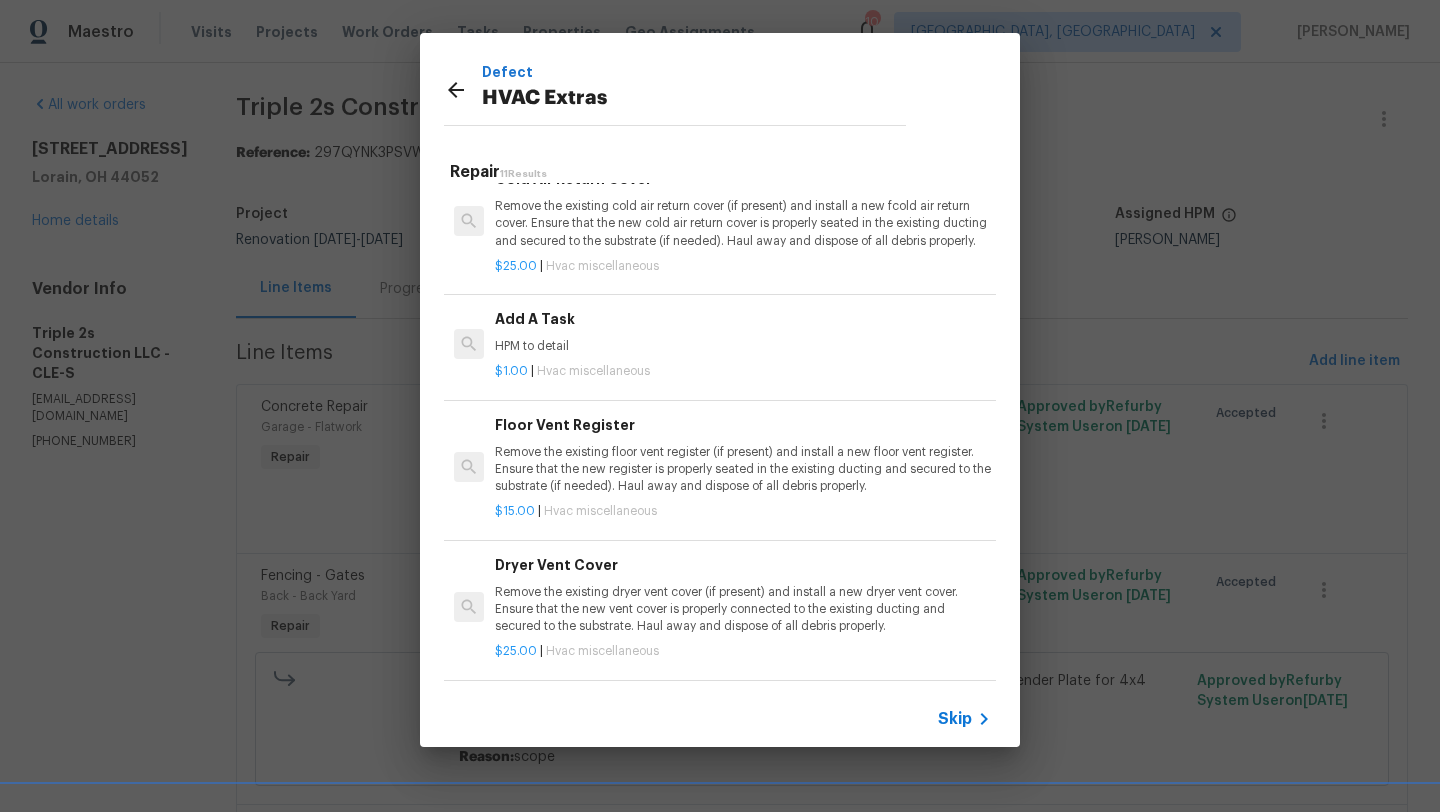 click on "Remove the existing floor vent register (if present) and install a new floor vent register. Ensure that the new register is properly seated in the existing ducting and secured to the substrate (if needed). Haul away and dispose of all debris properly." at bounding box center (743, 469) 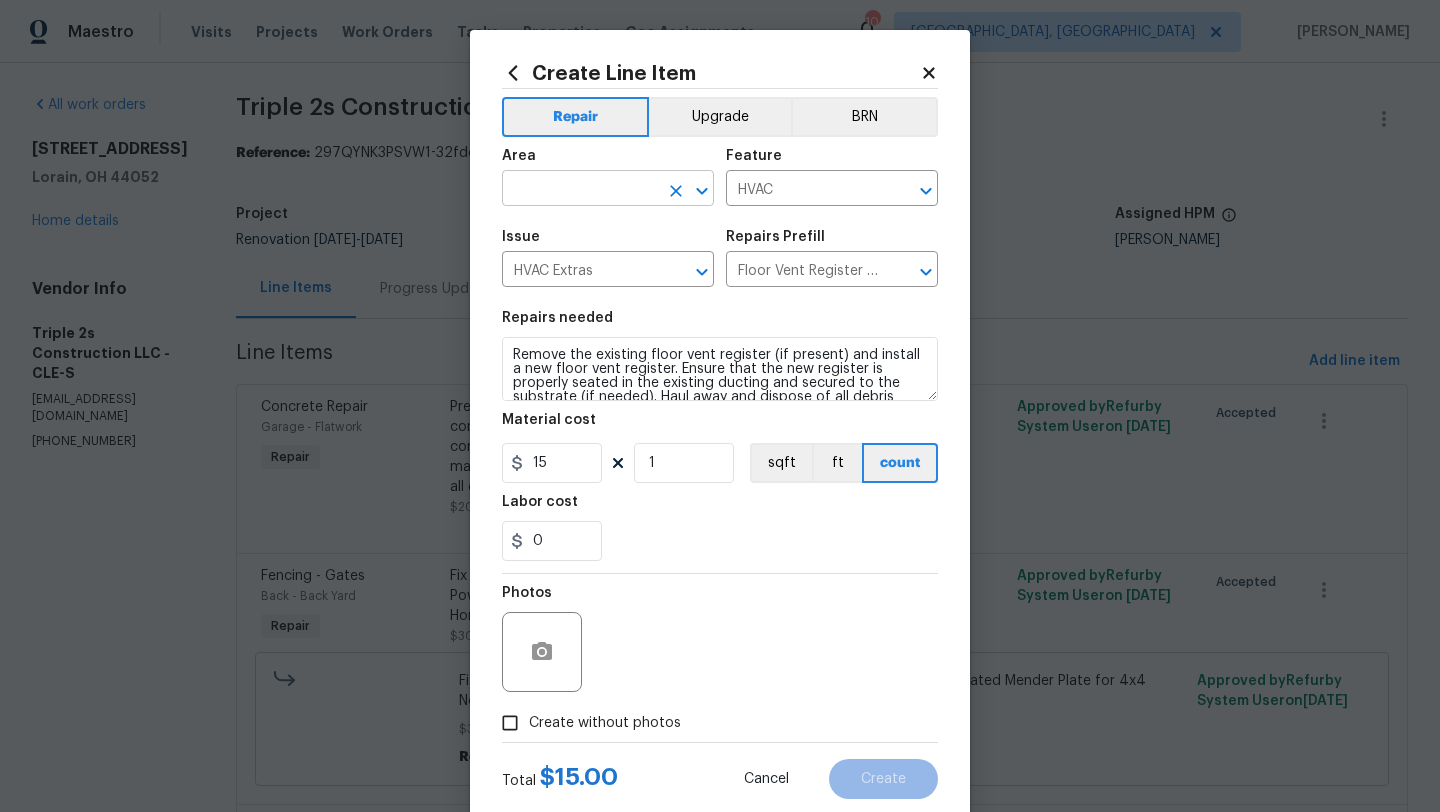 click at bounding box center (580, 190) 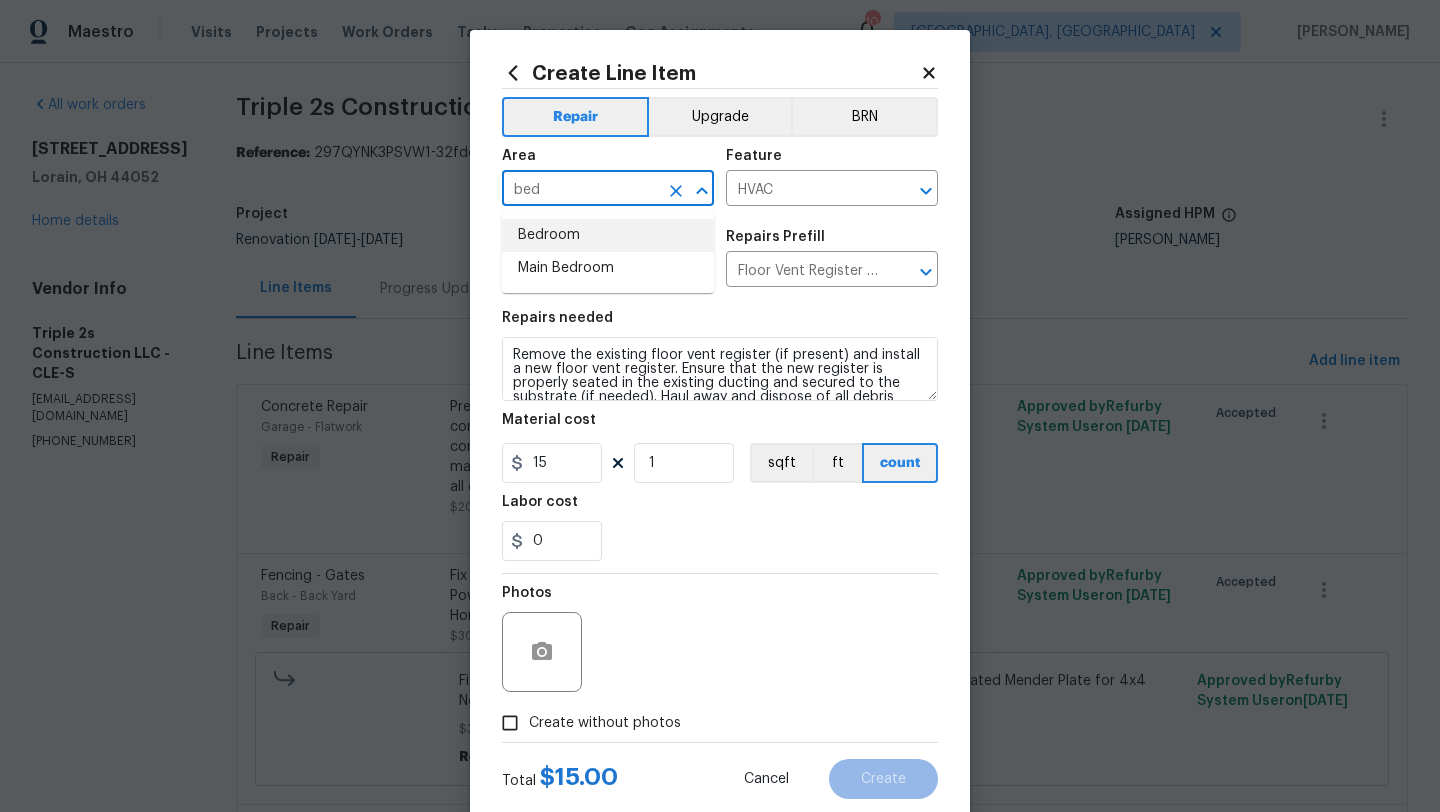 click on "Bedroom" at bounding box center [608, 235] 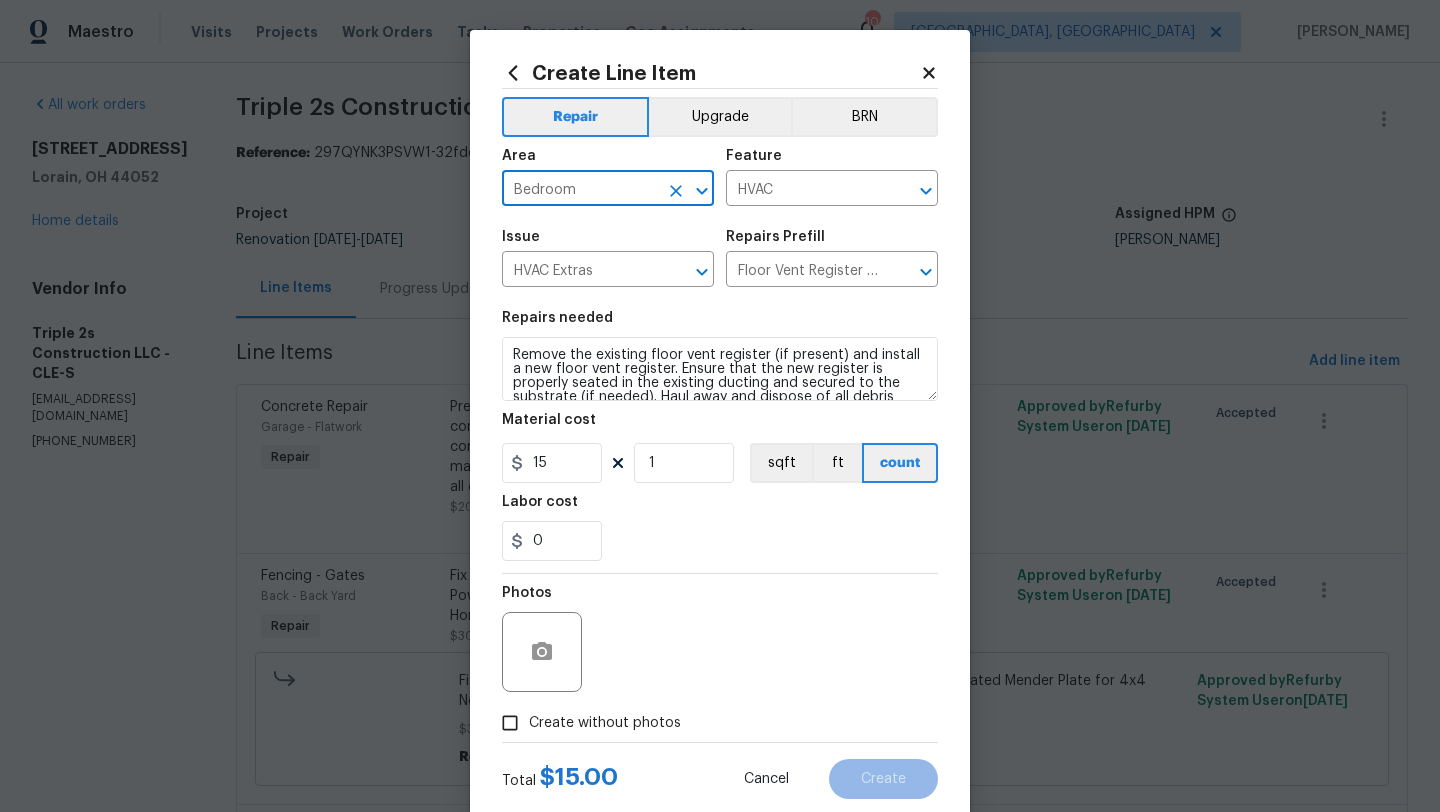 type on "Bedroom" 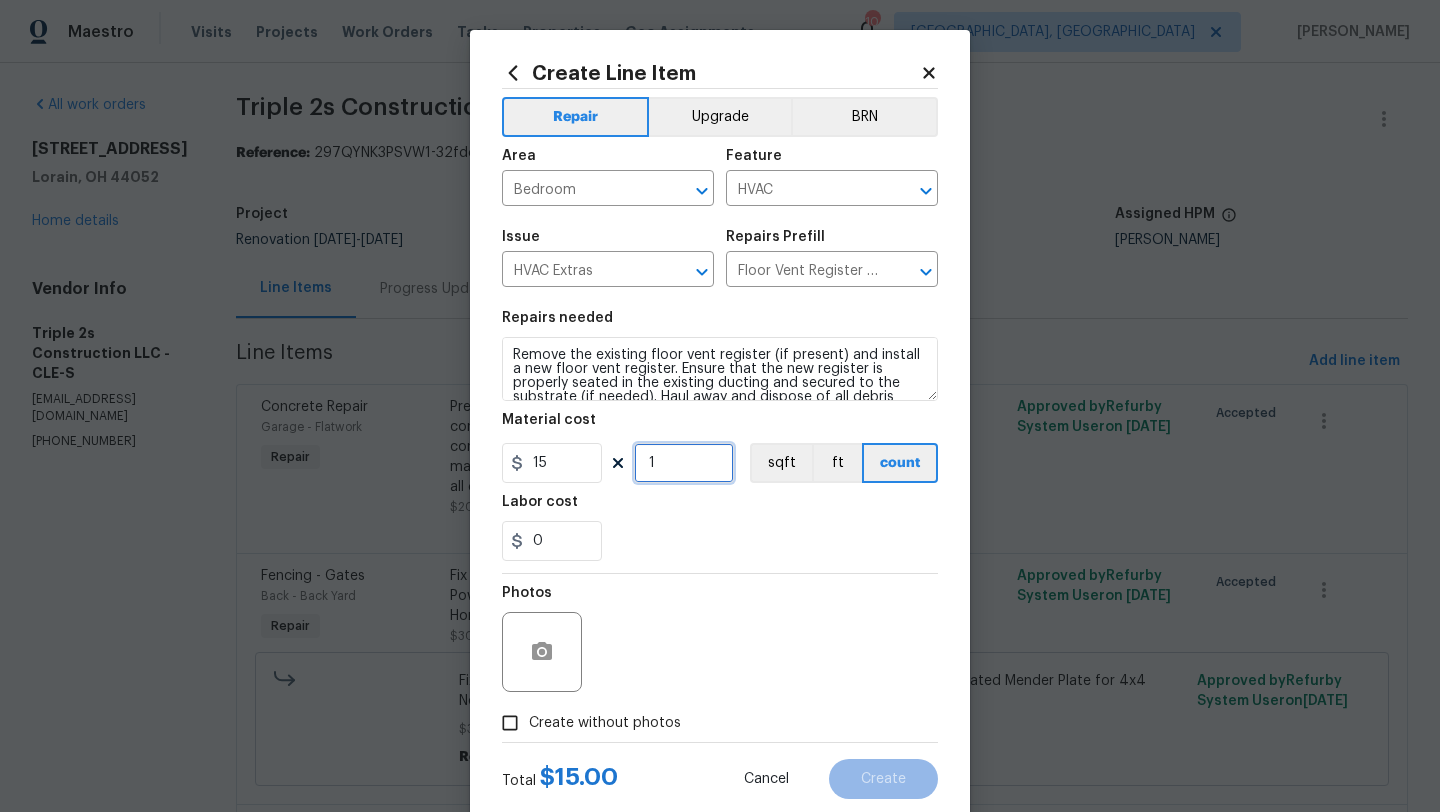 click on "1" at bounding box center (684, 463) 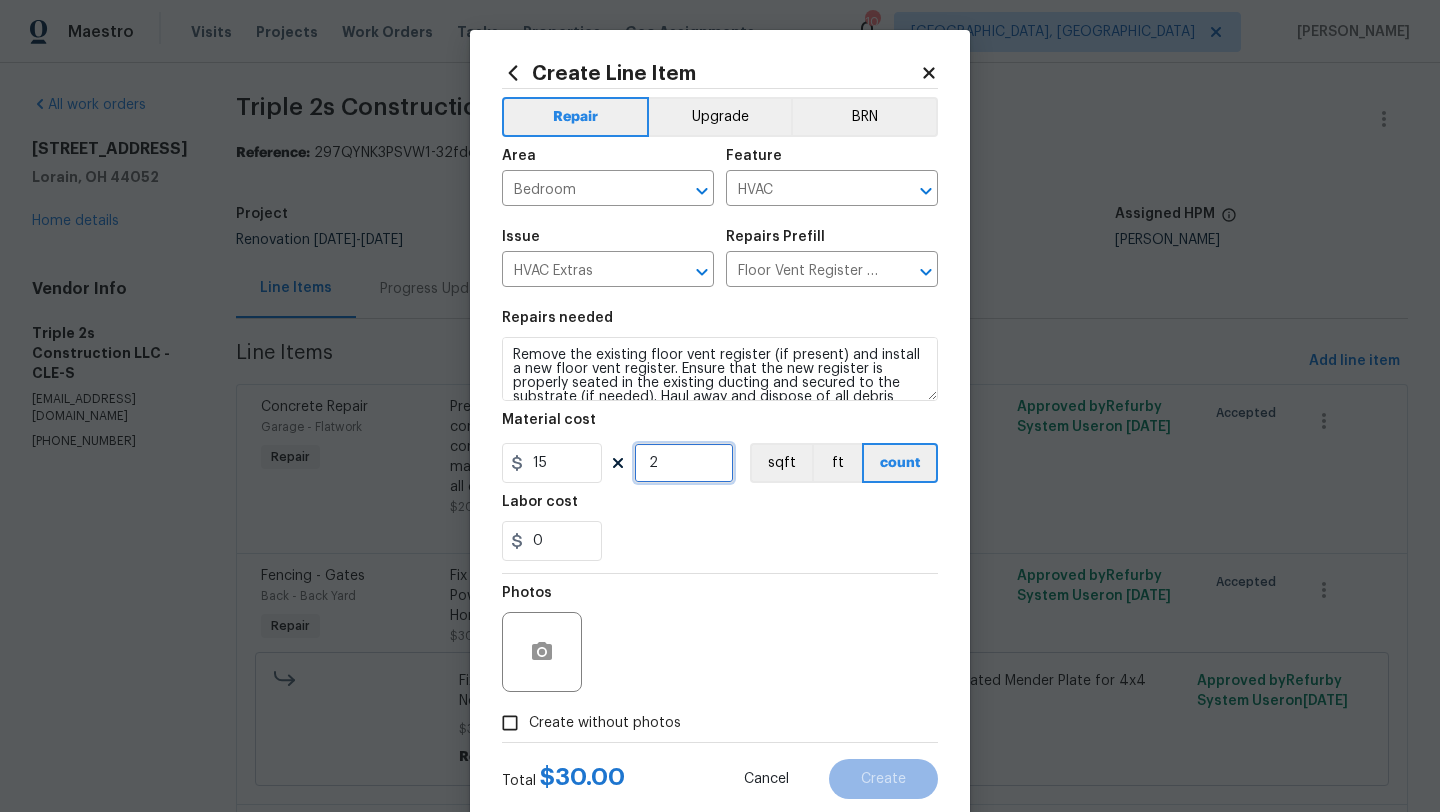 type on "2" 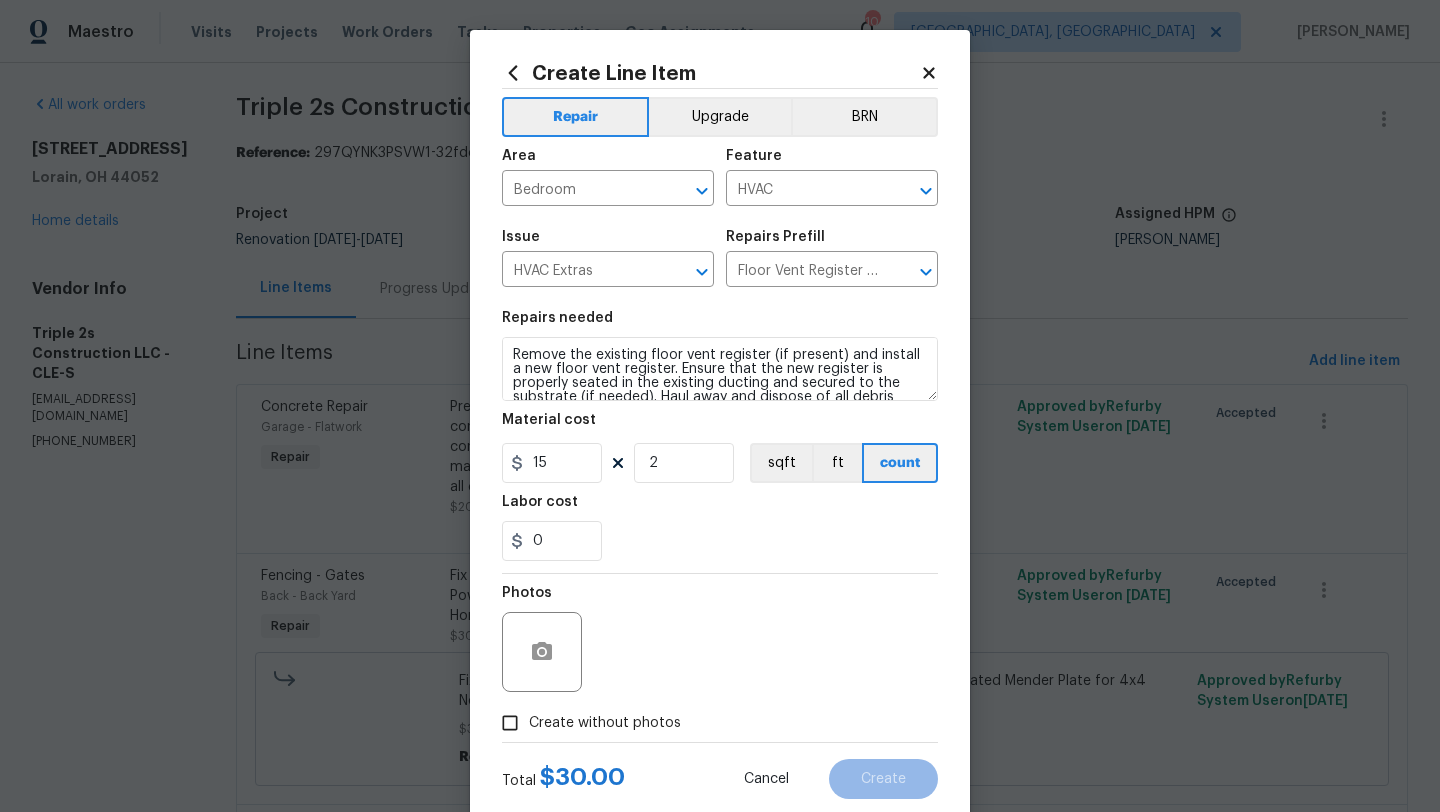 click on "Photos" at bounding box center [720, 639] 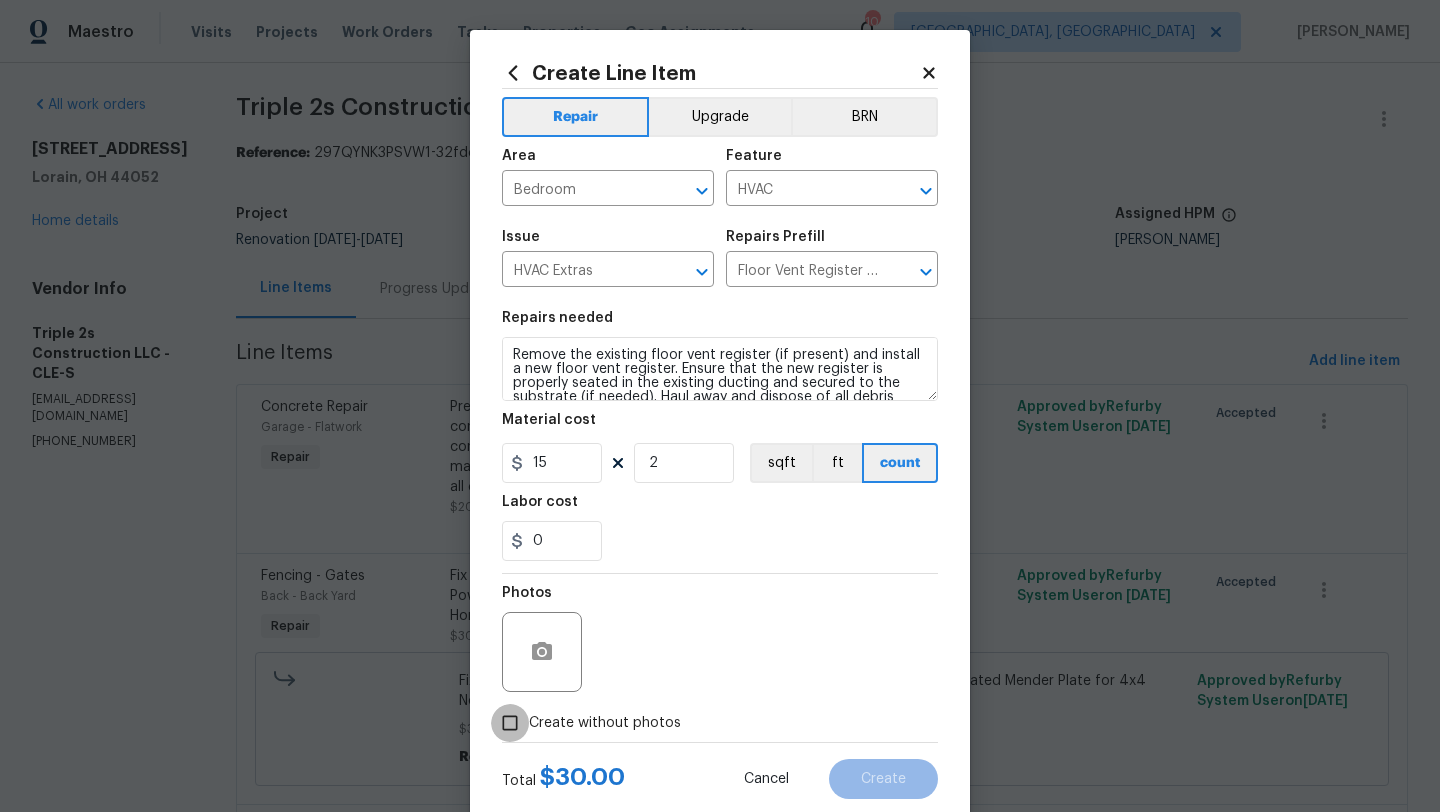 click on "Create without photos" at bounding box center [510, 723] 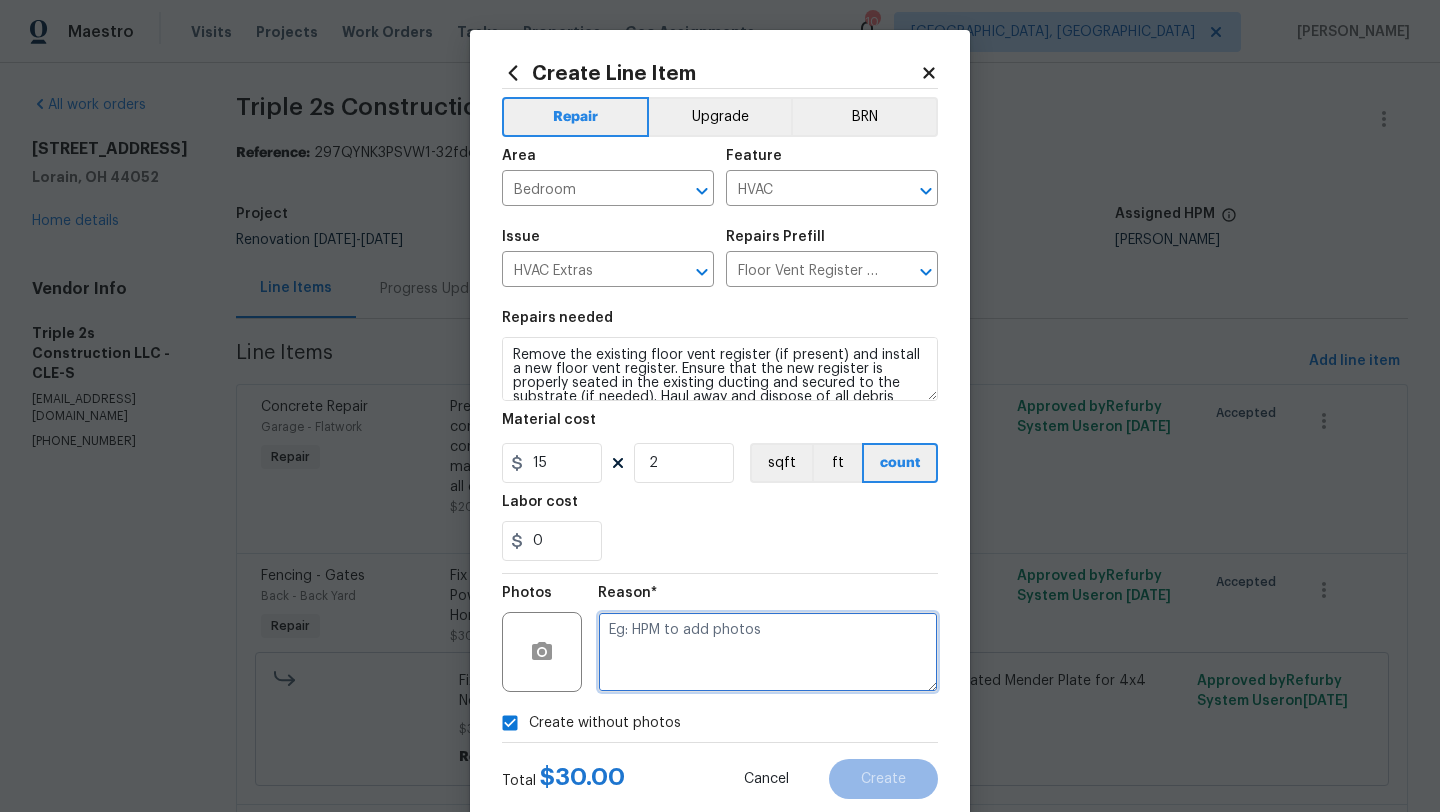 click at bounding box center (768, 652) 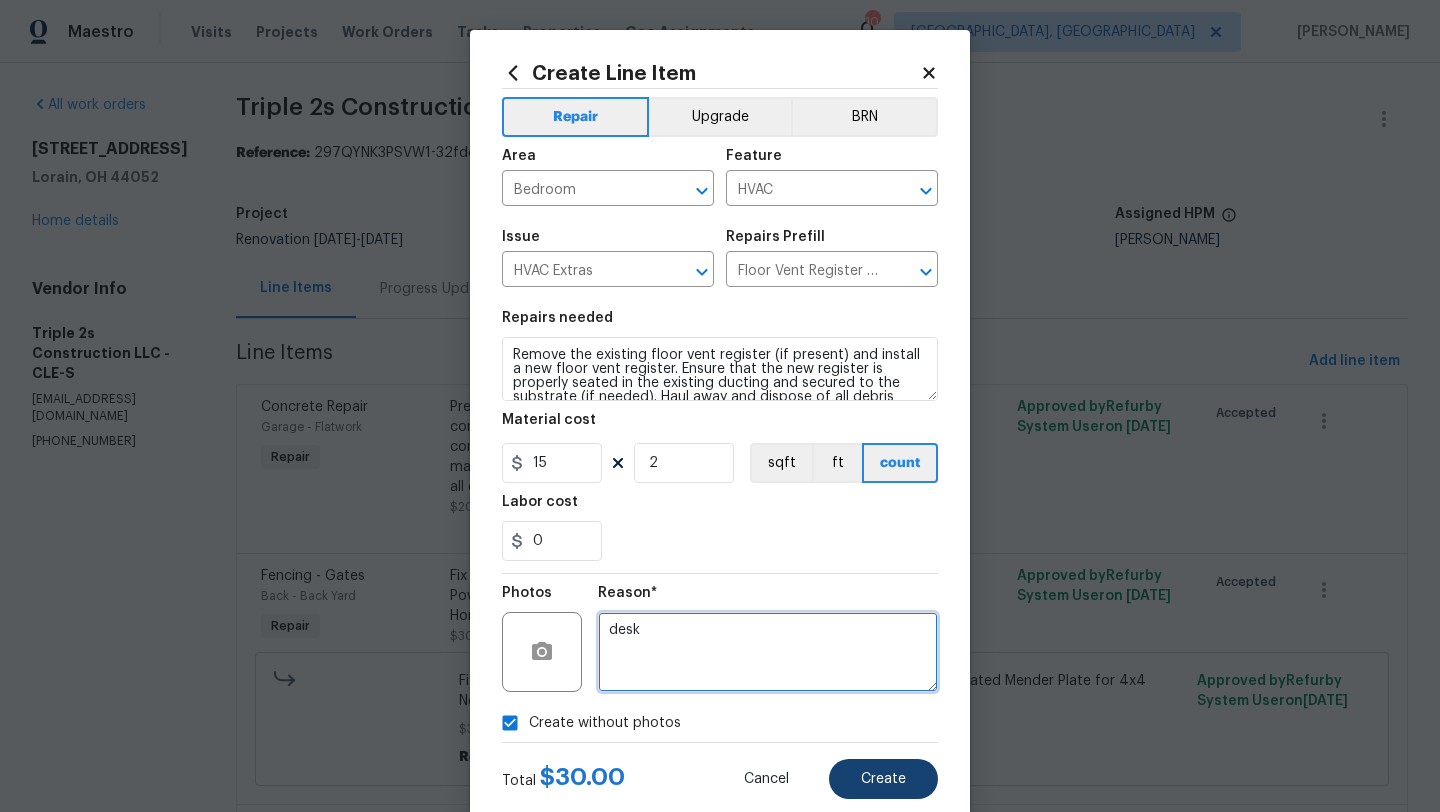 type on "desk" 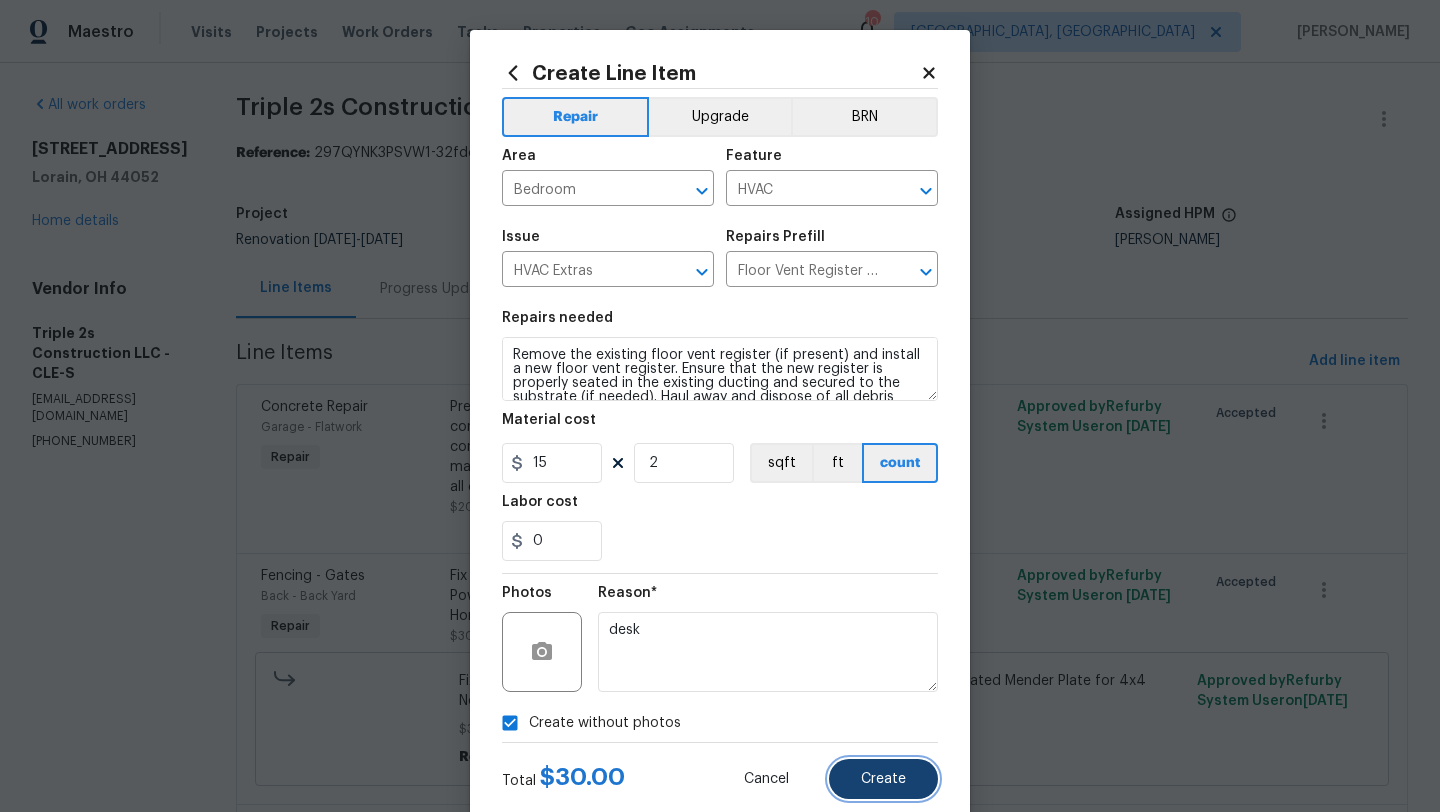 click on "Create" at bounding box center (883, 779) 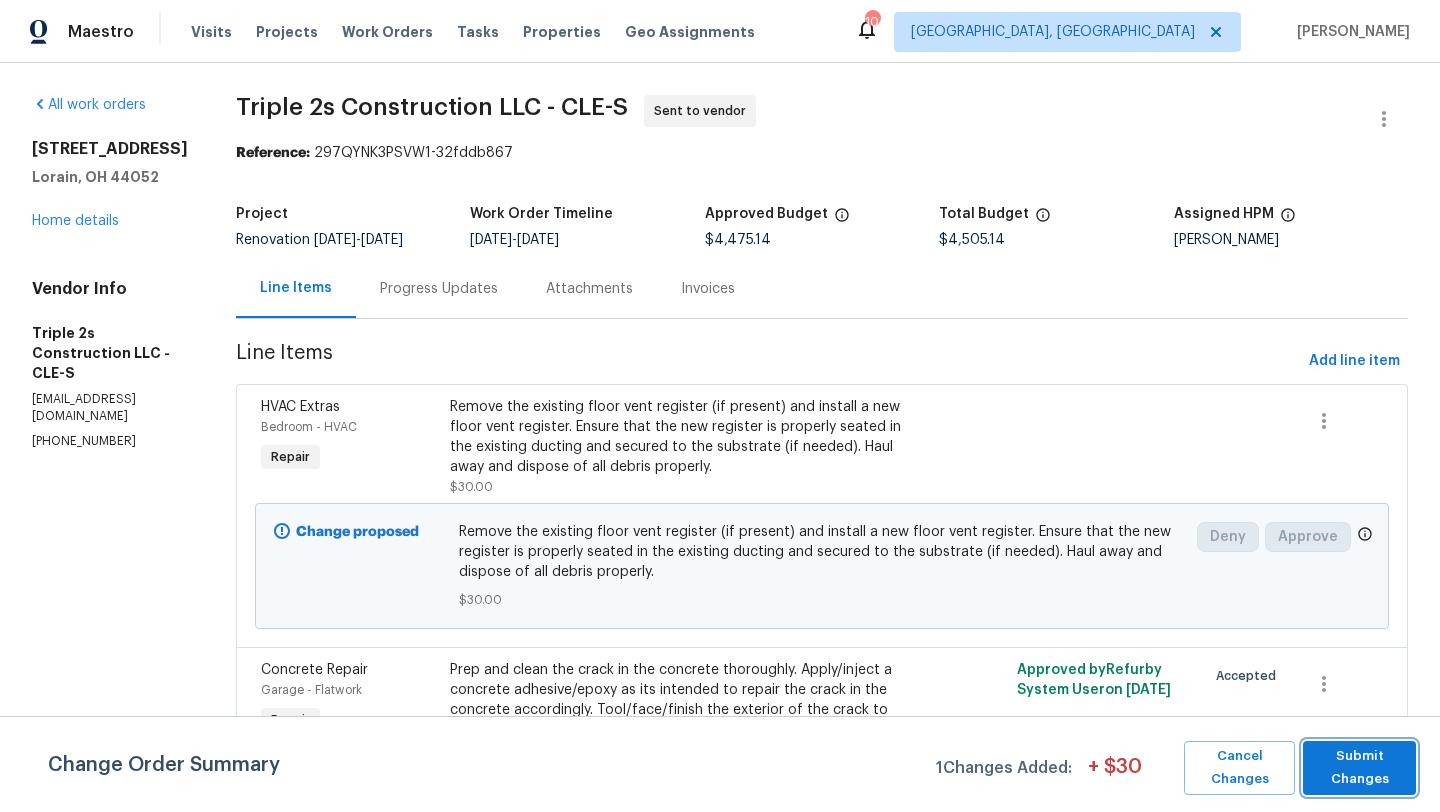 click on "Submit Changes" at bounding box center (1359, 768) 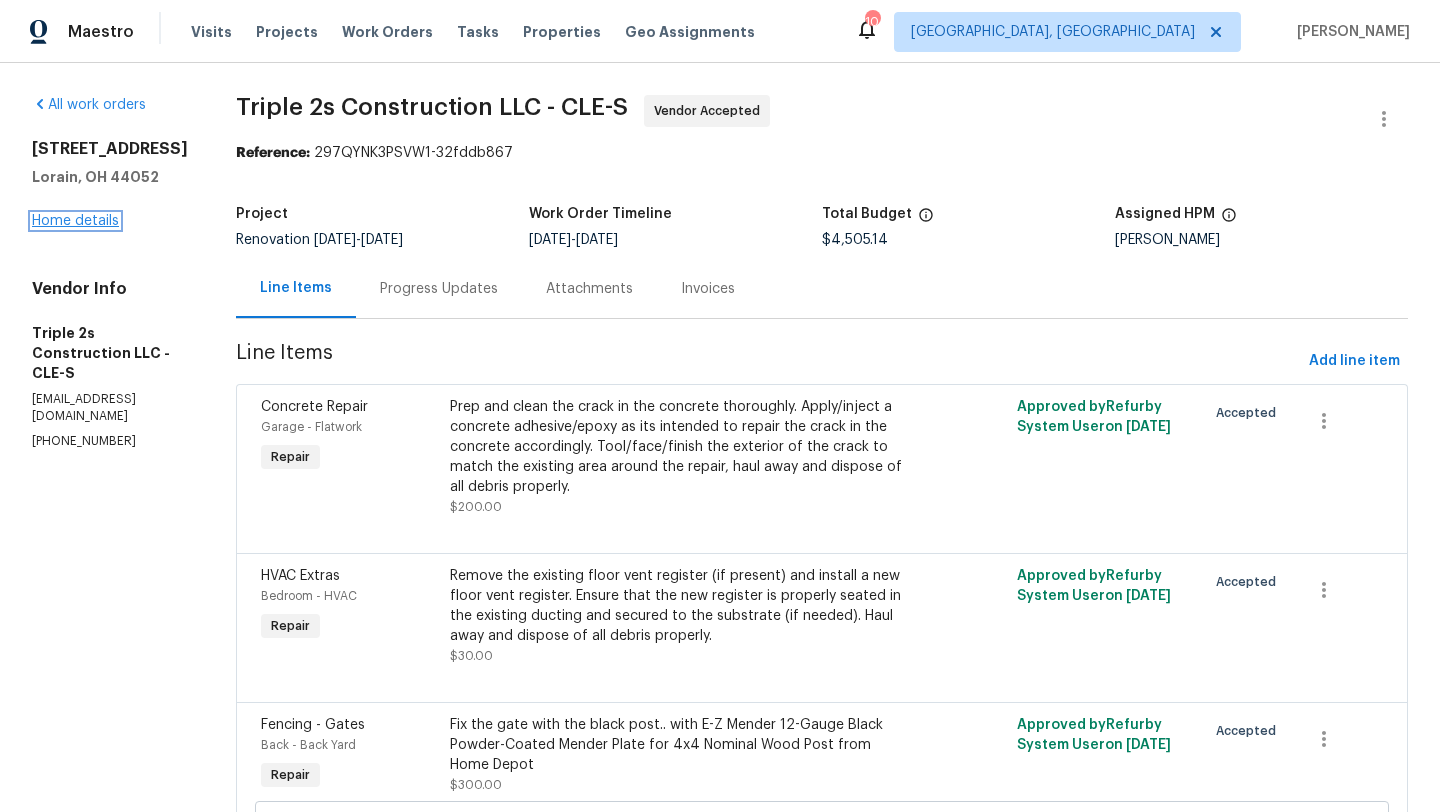 click on "Home details" at bounding box center [75, 221] 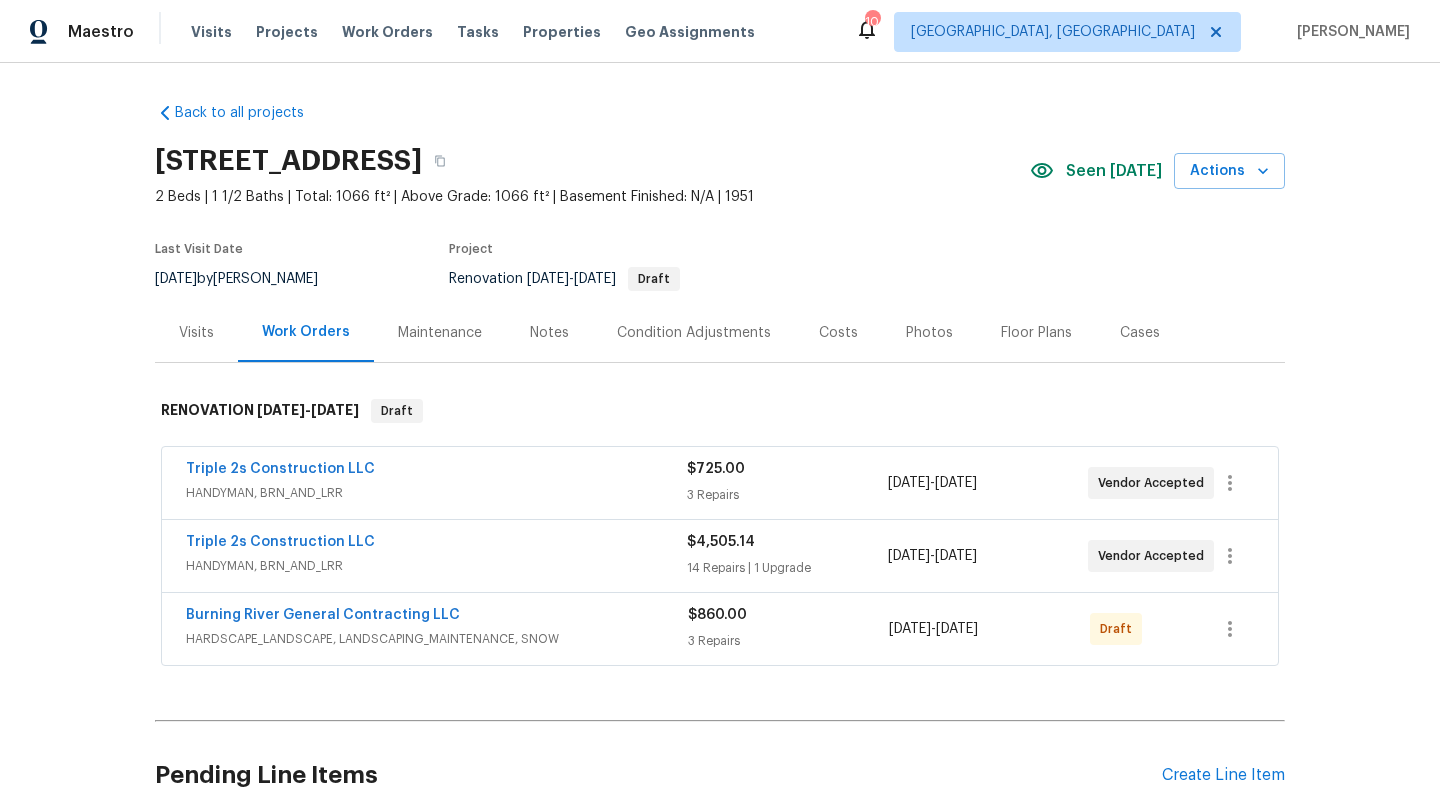 click on "Visits" at bounding box center (196, 333) 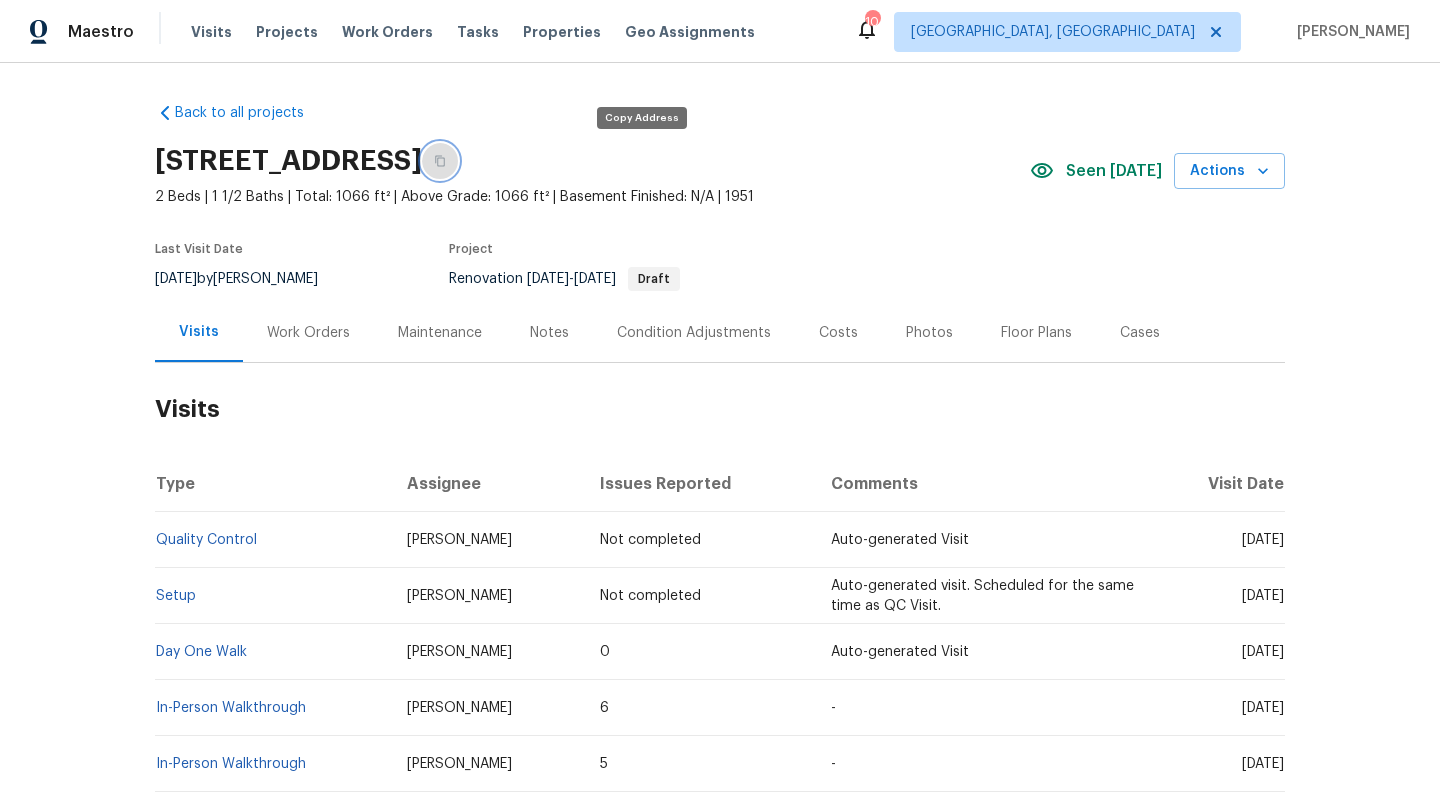 click at bounding box center (440, 161) 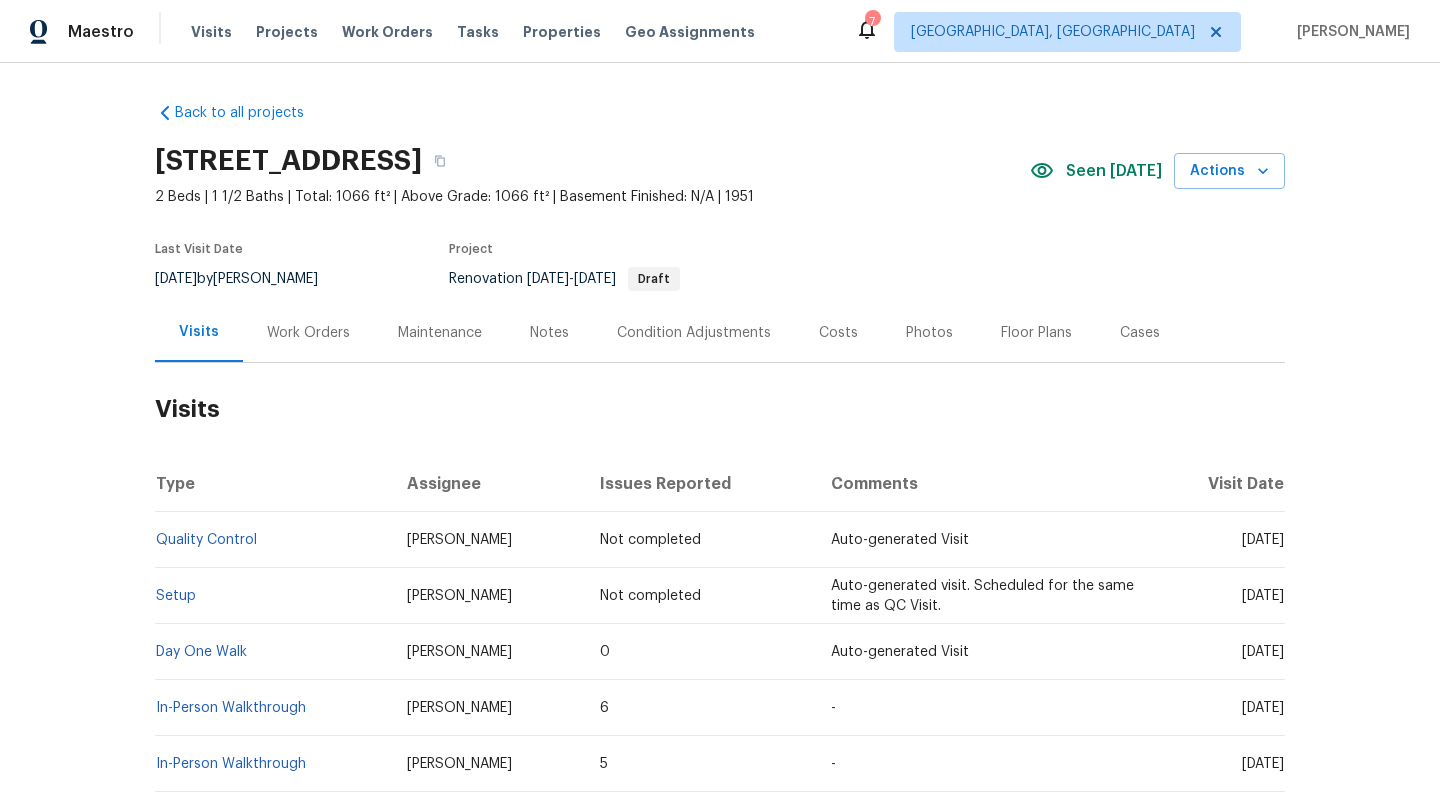 click on "Work Orders" at bounding box center [308, 333] 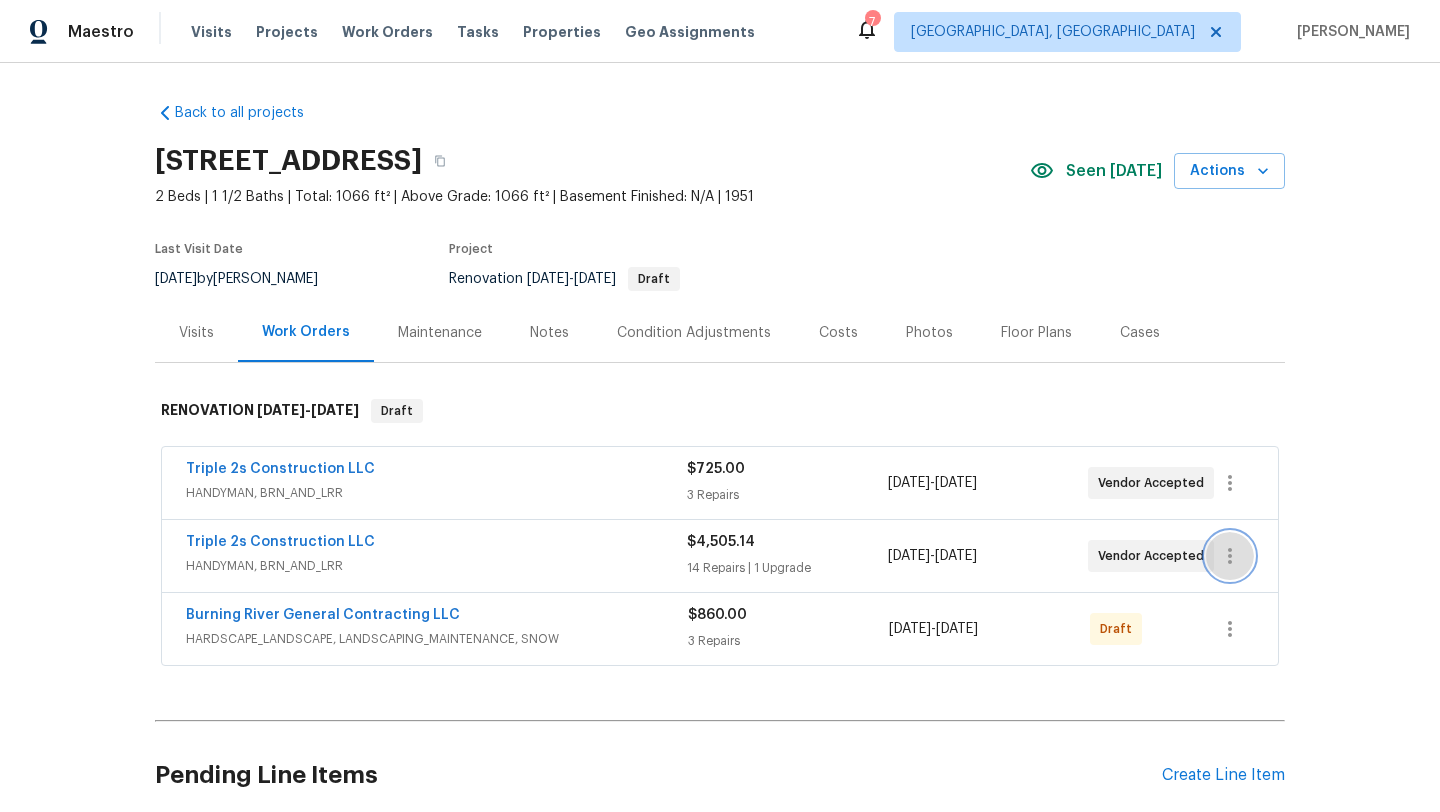 click 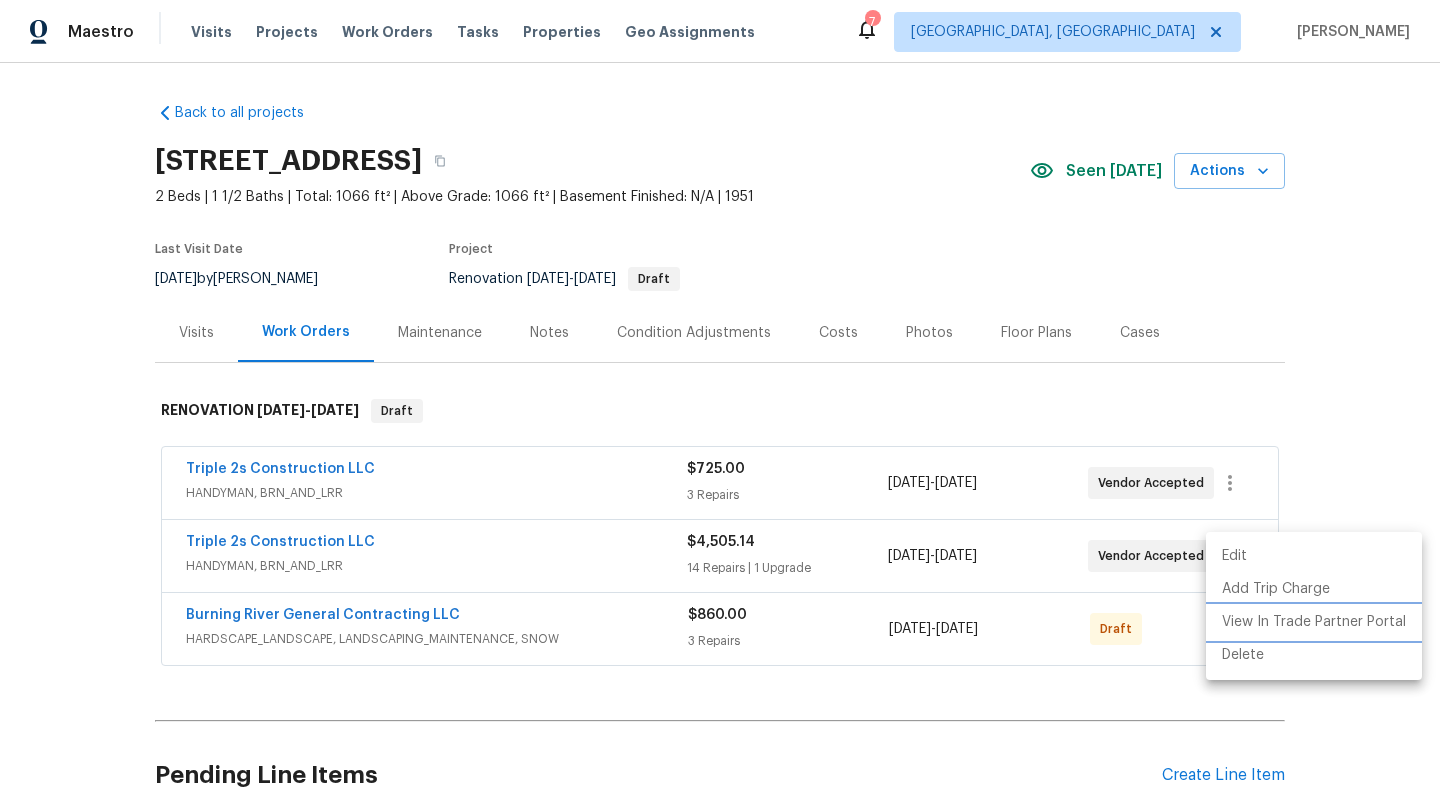 click on "View In Trade Partner Portal" at bounding box center [1314, 622] 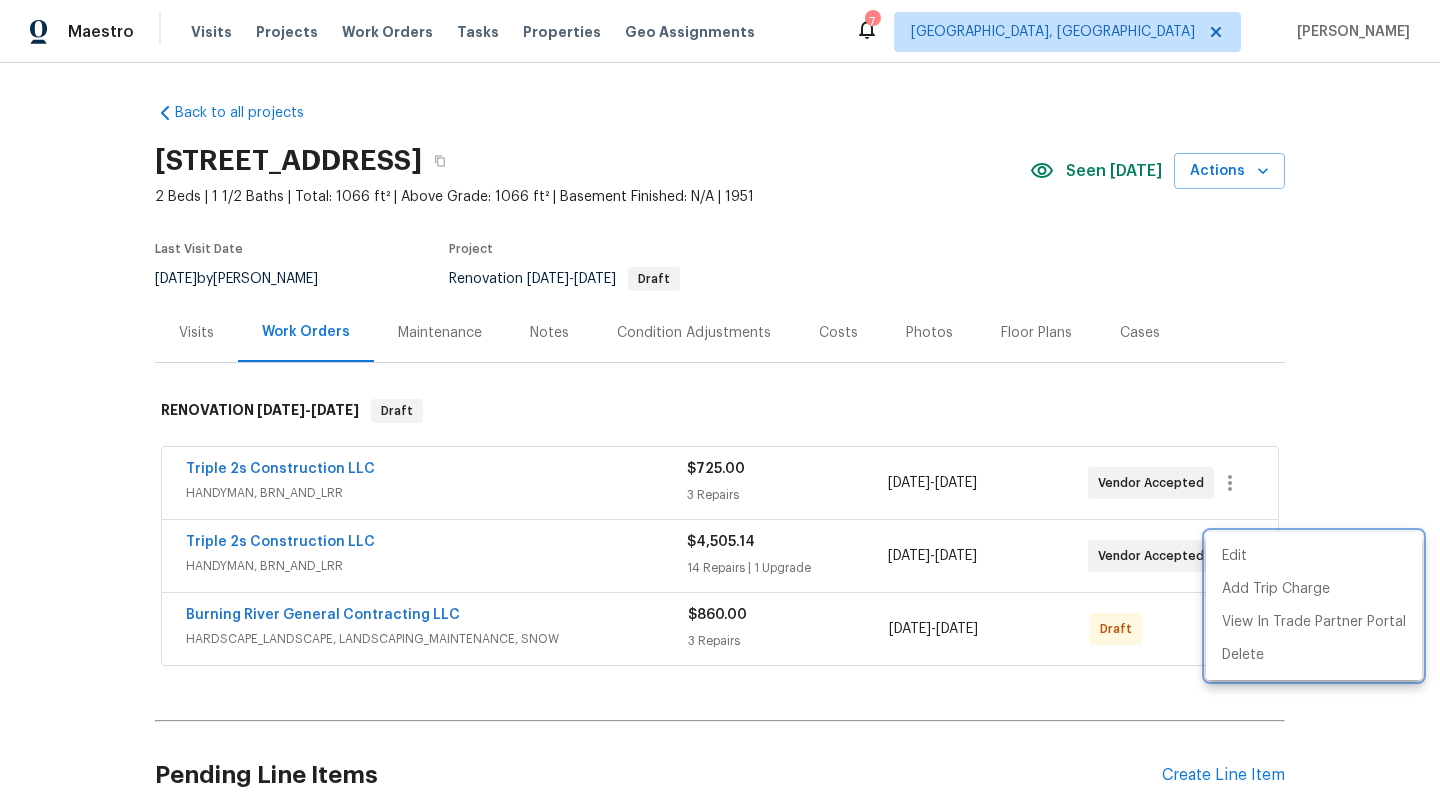 click at bounding box center (720, 406) 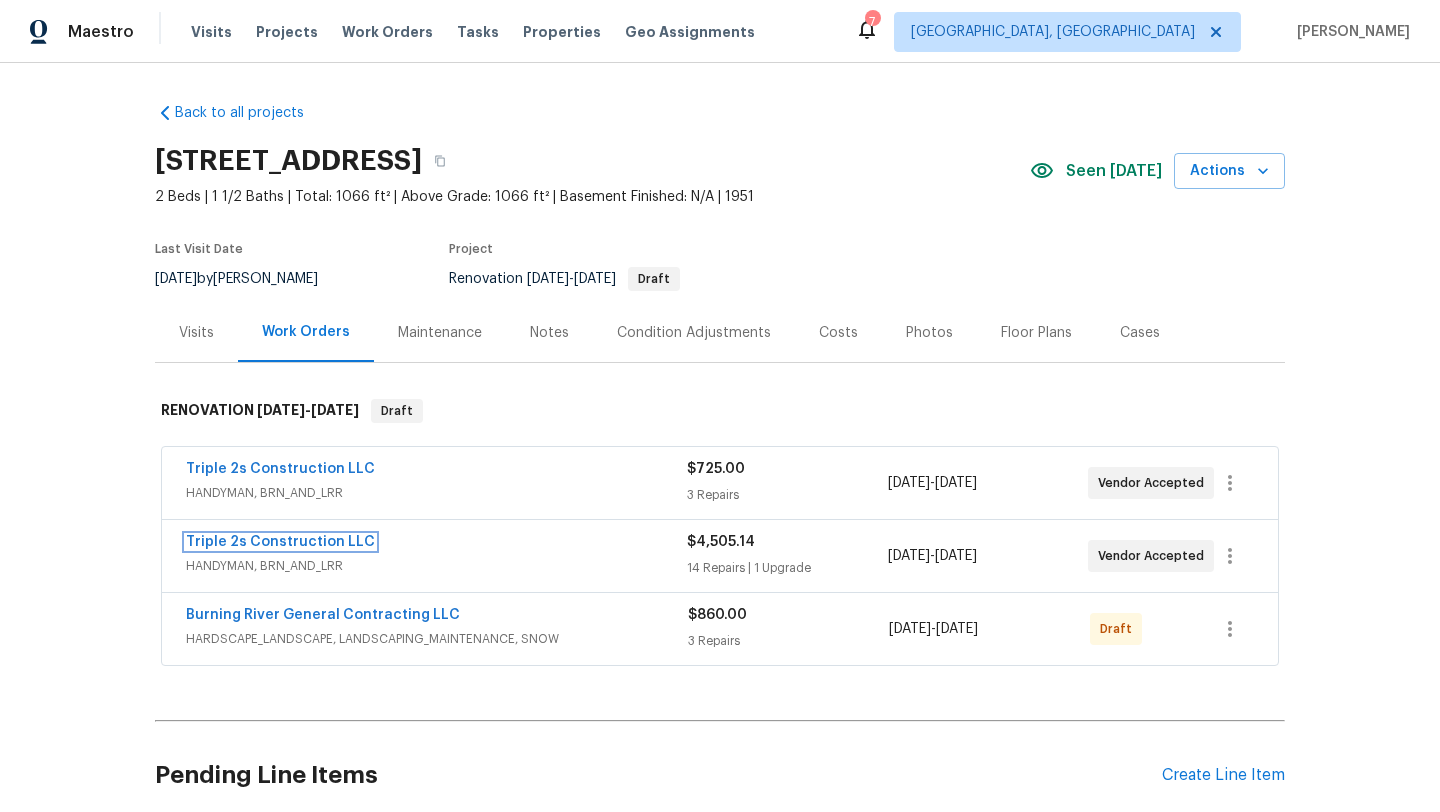 click on "Triple 2s Construction LLC" at bounding box center [280, 542] 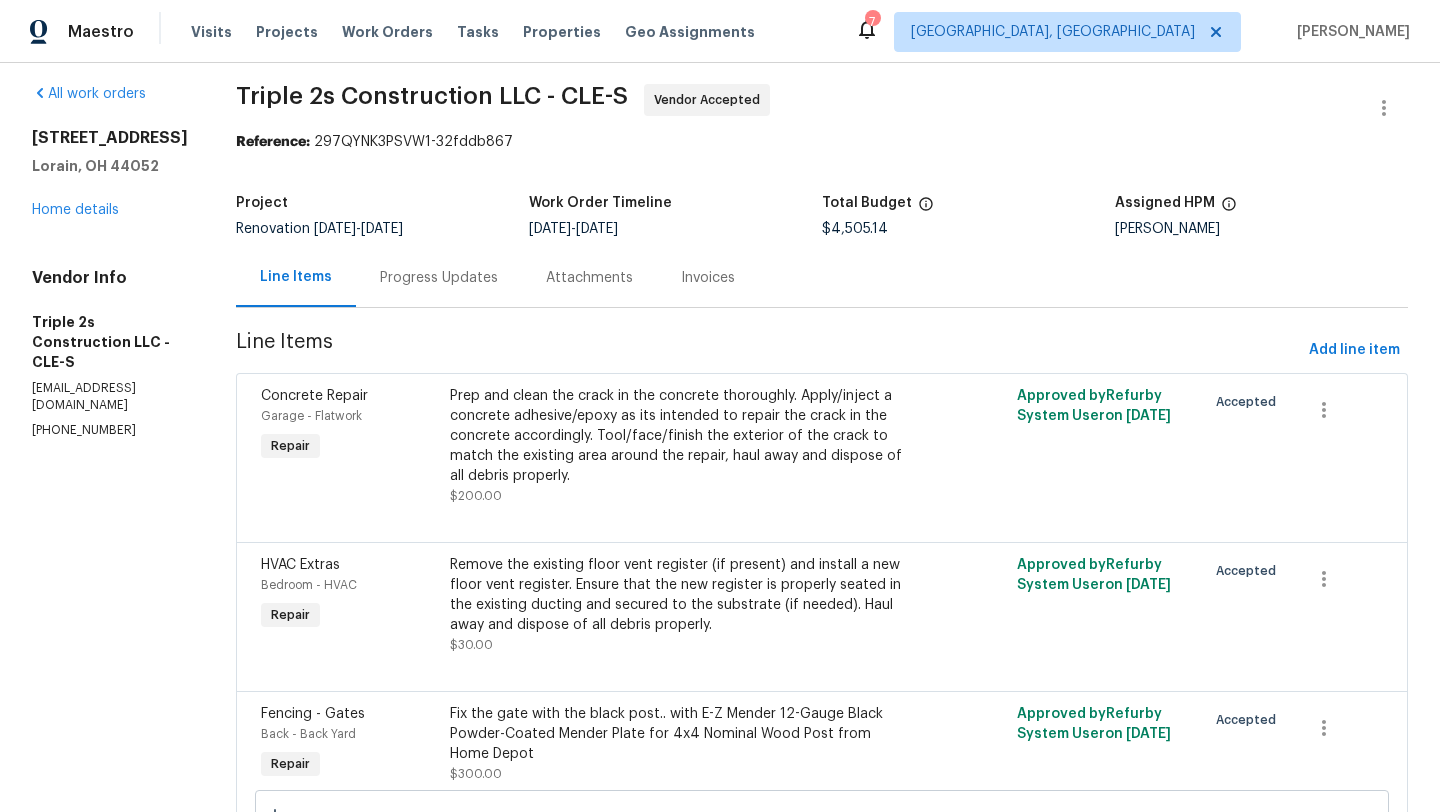 scroll, scrollTop: 0, scrollLeft: 0, axis: both 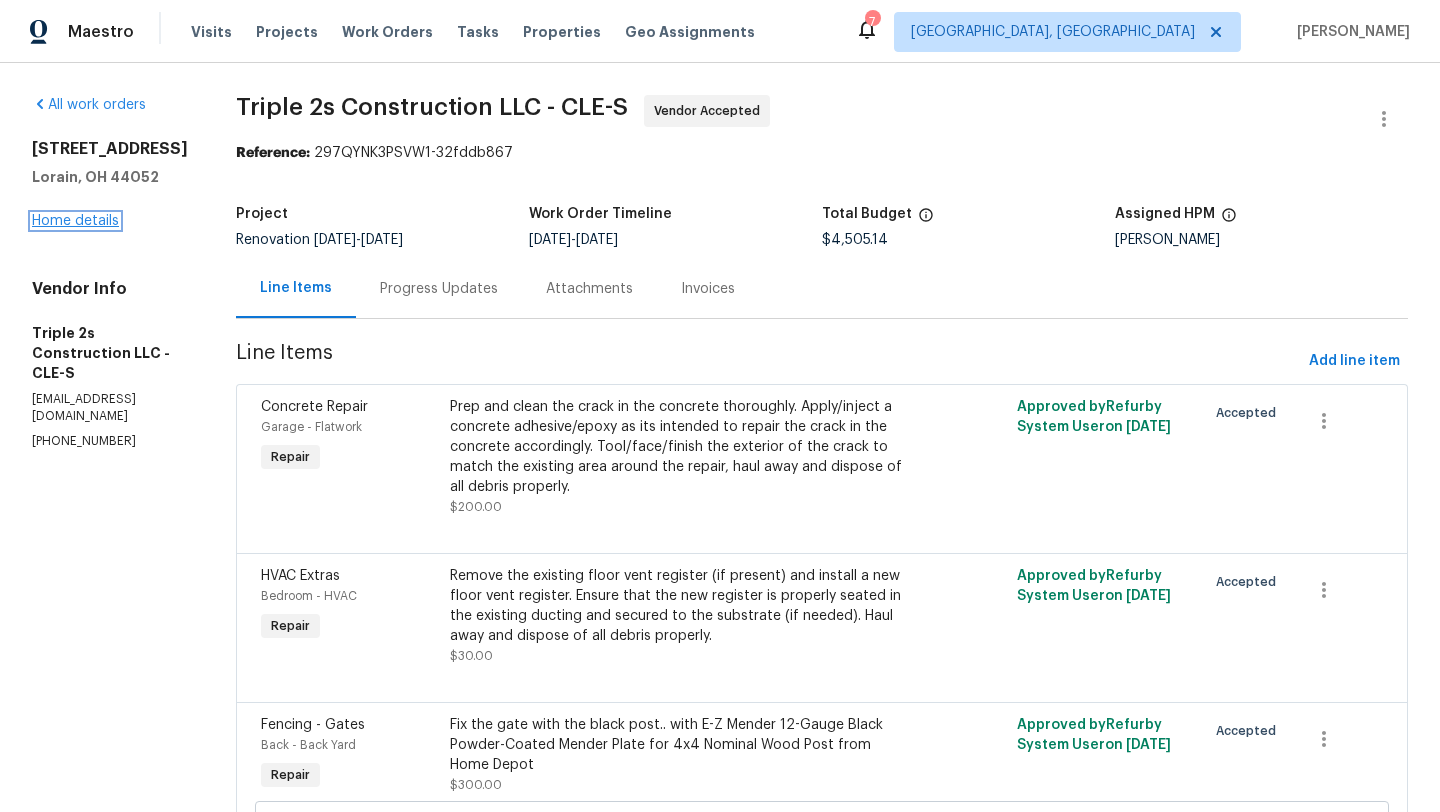 click on "Home details" at bounding box center [75, 221] 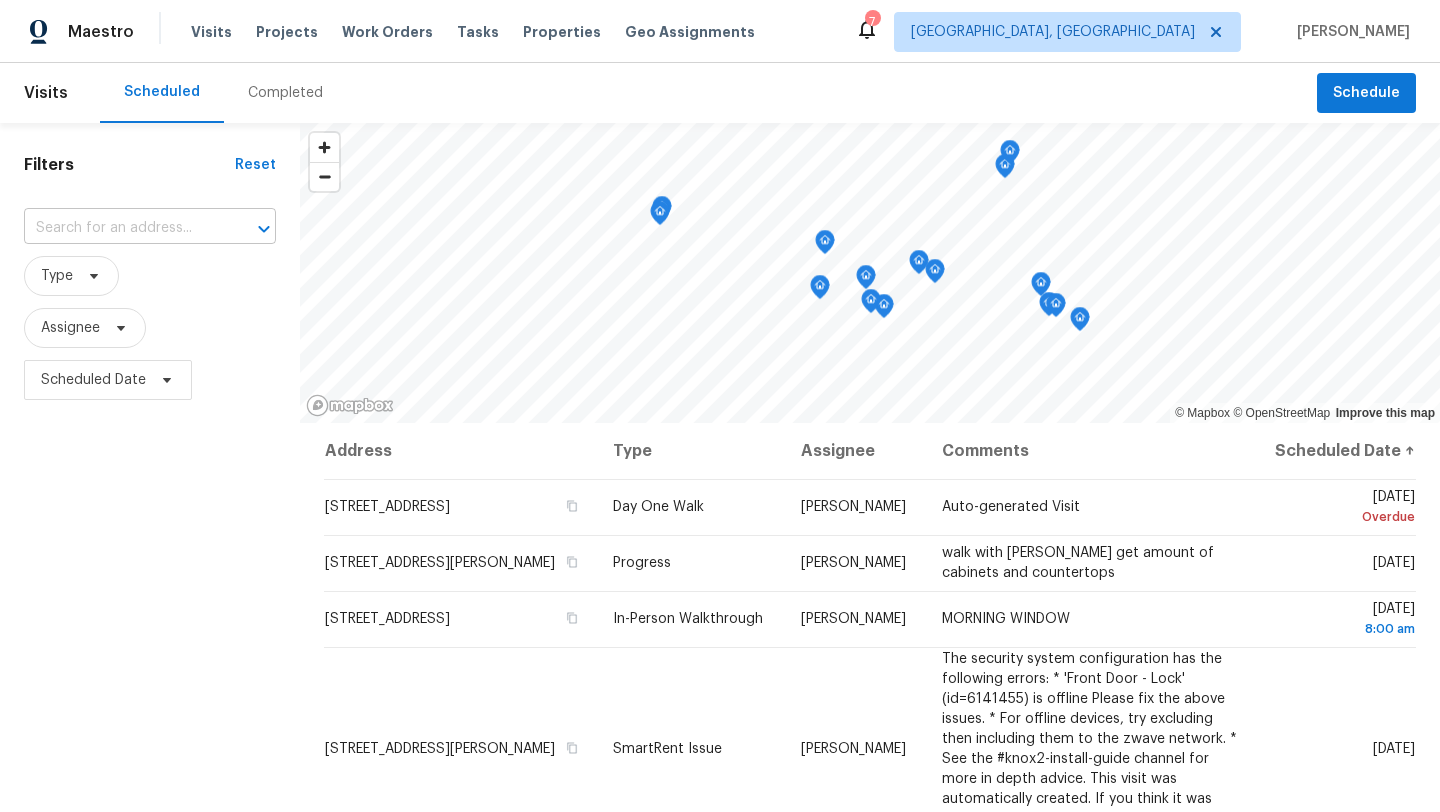 scroll, scrollTop: 0, scrollLeft: 0, axis: both 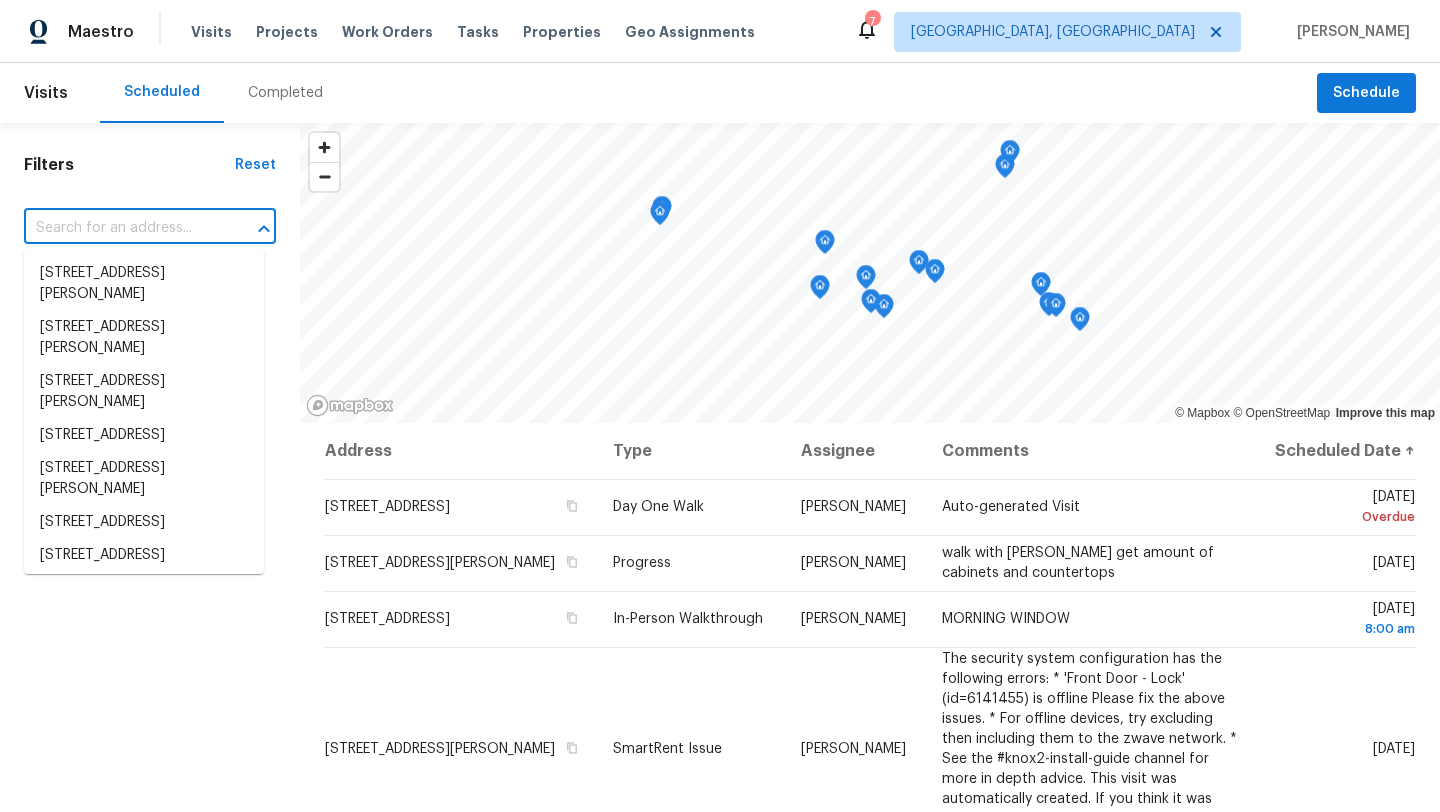 click at bounding box center [122, 228] 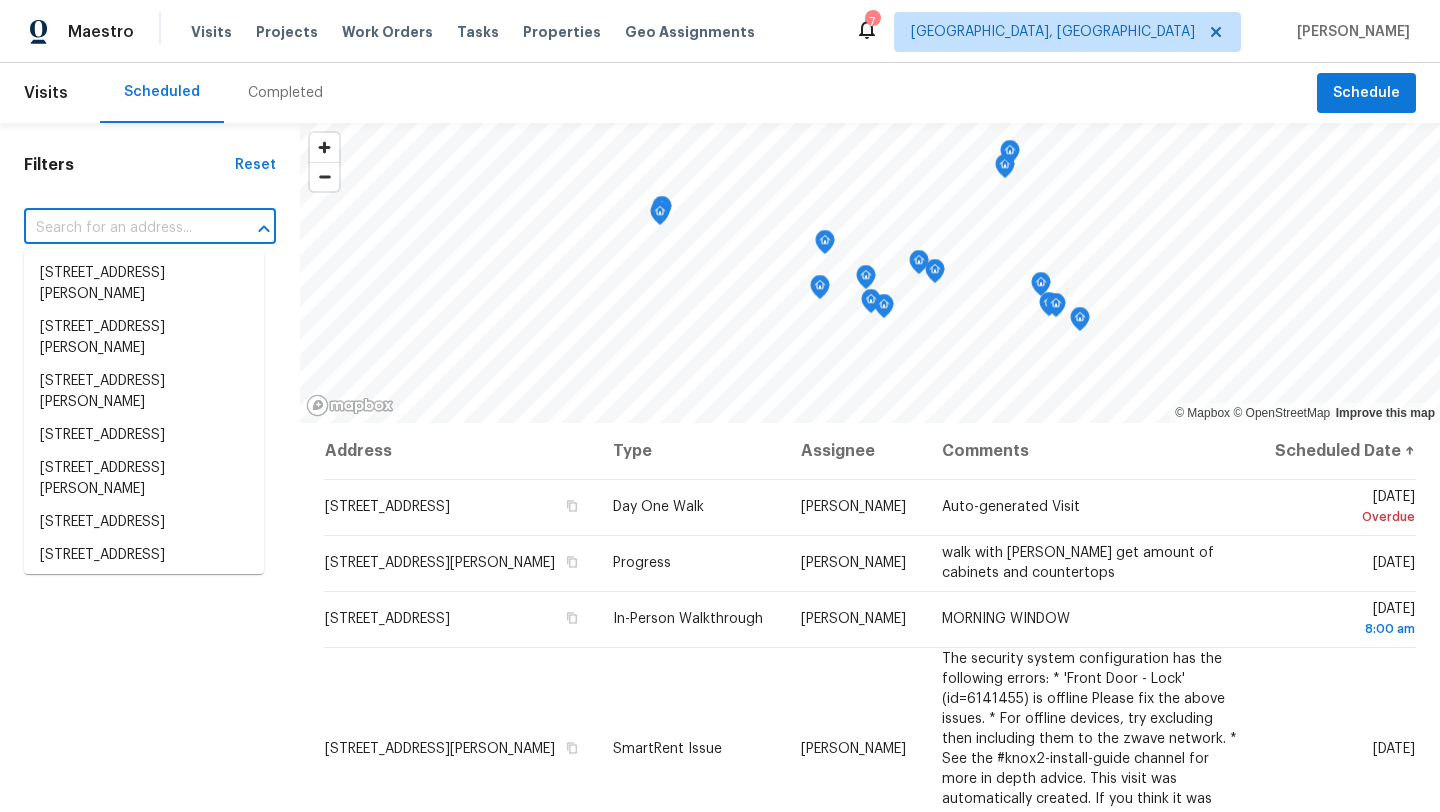 paste on "[STREET_ADDRESS]" 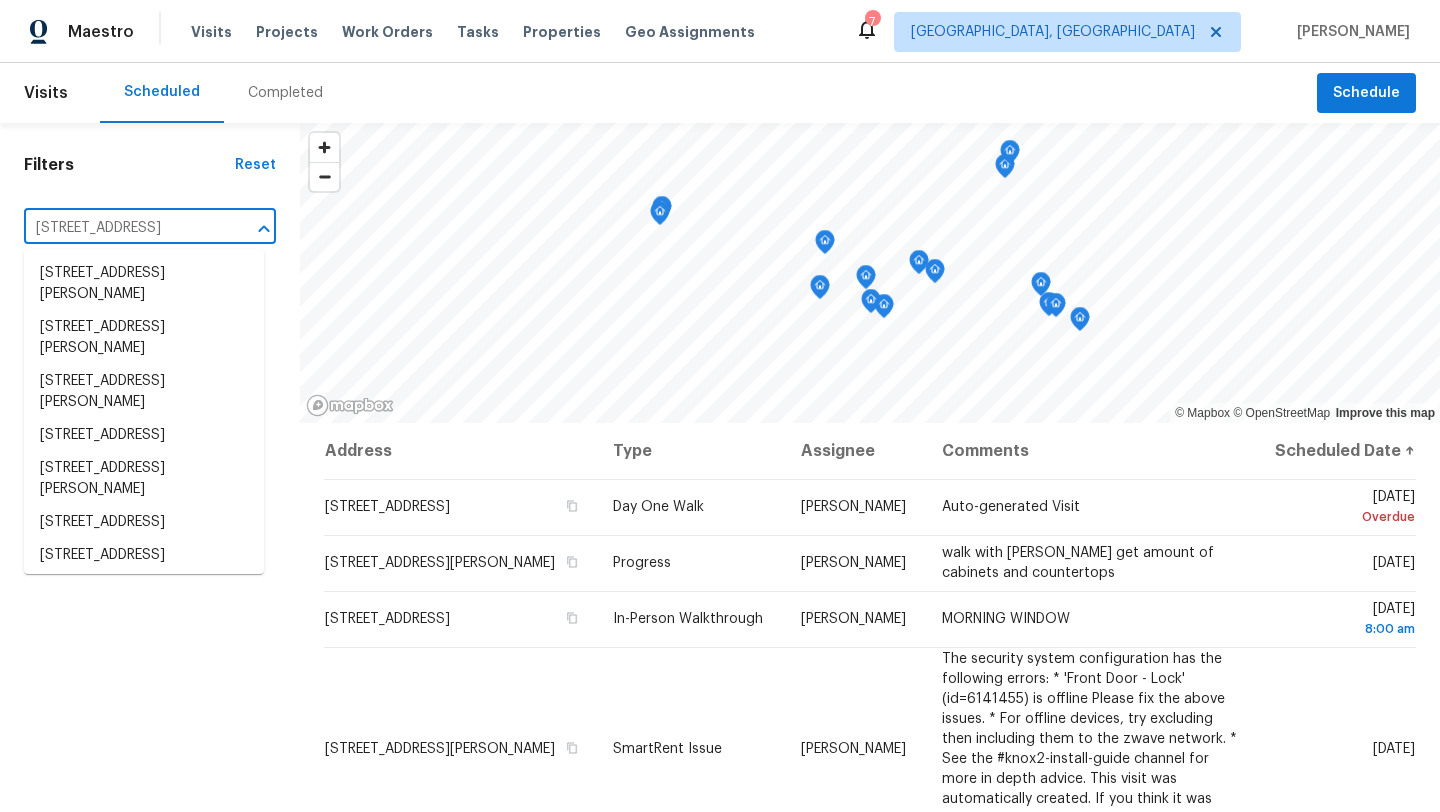 scroll, scrollTop: 0, scrollLeft: 54, axis: horizontal 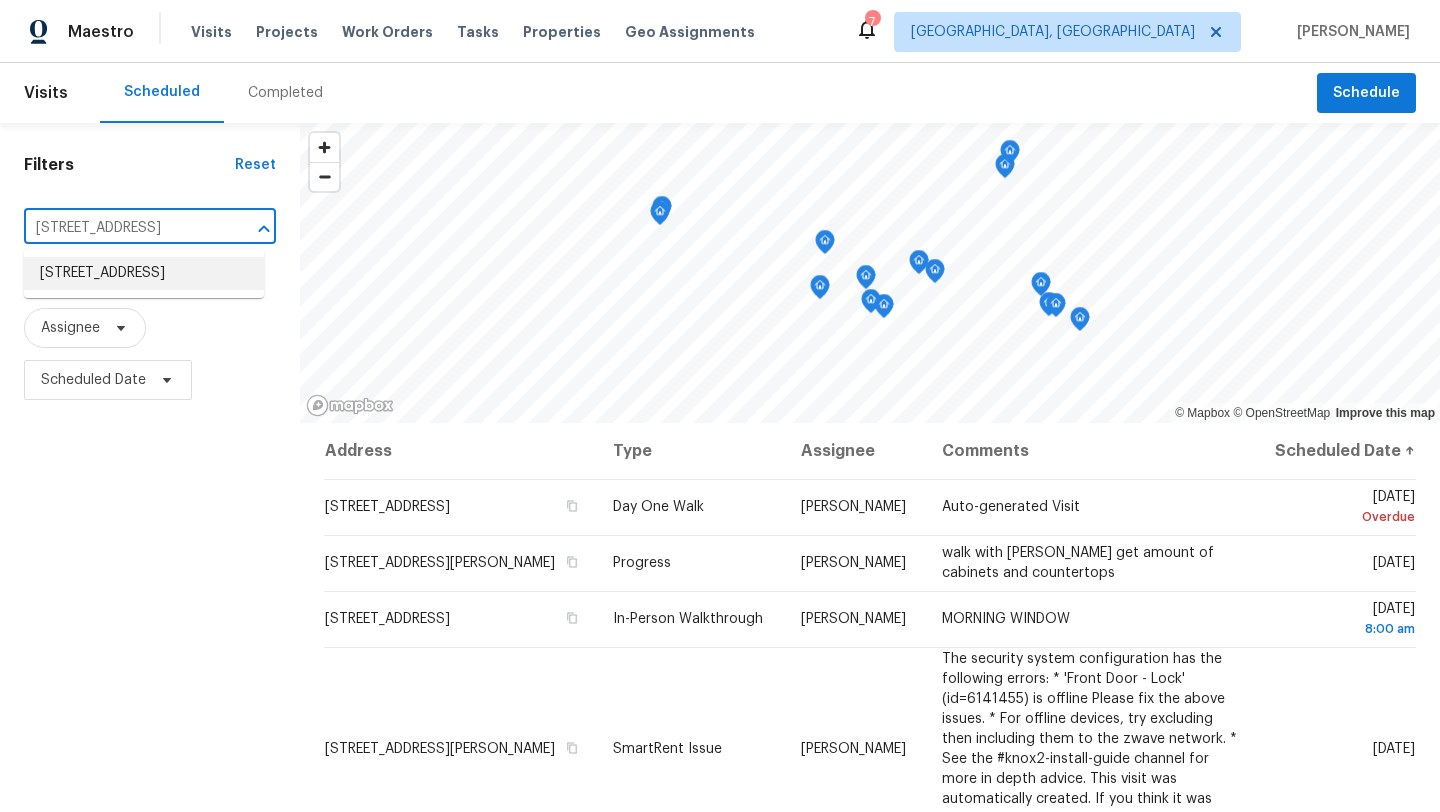 click on "2846 Lincoln St, Lorain, OH 44052" at bounding box center [144, 273] 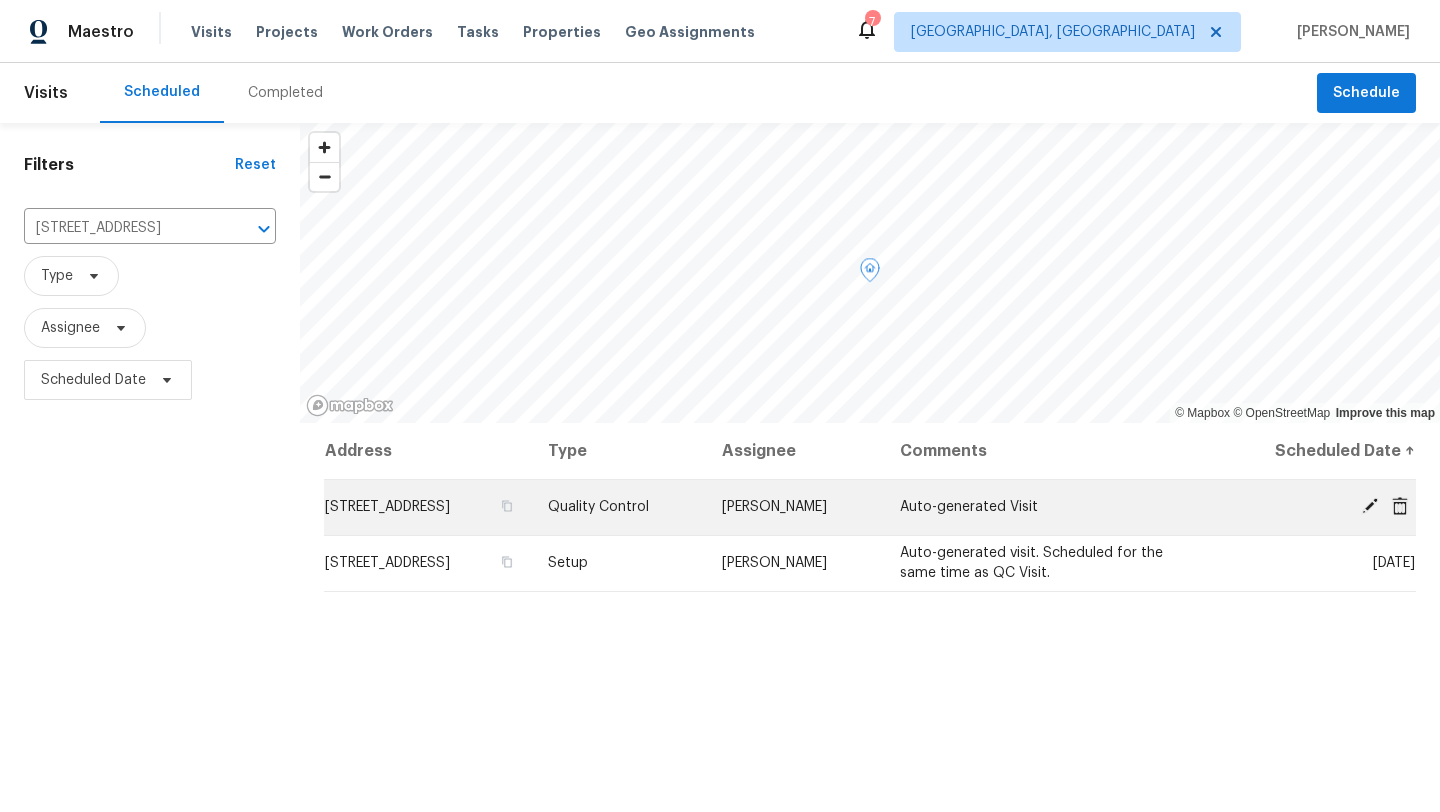 click 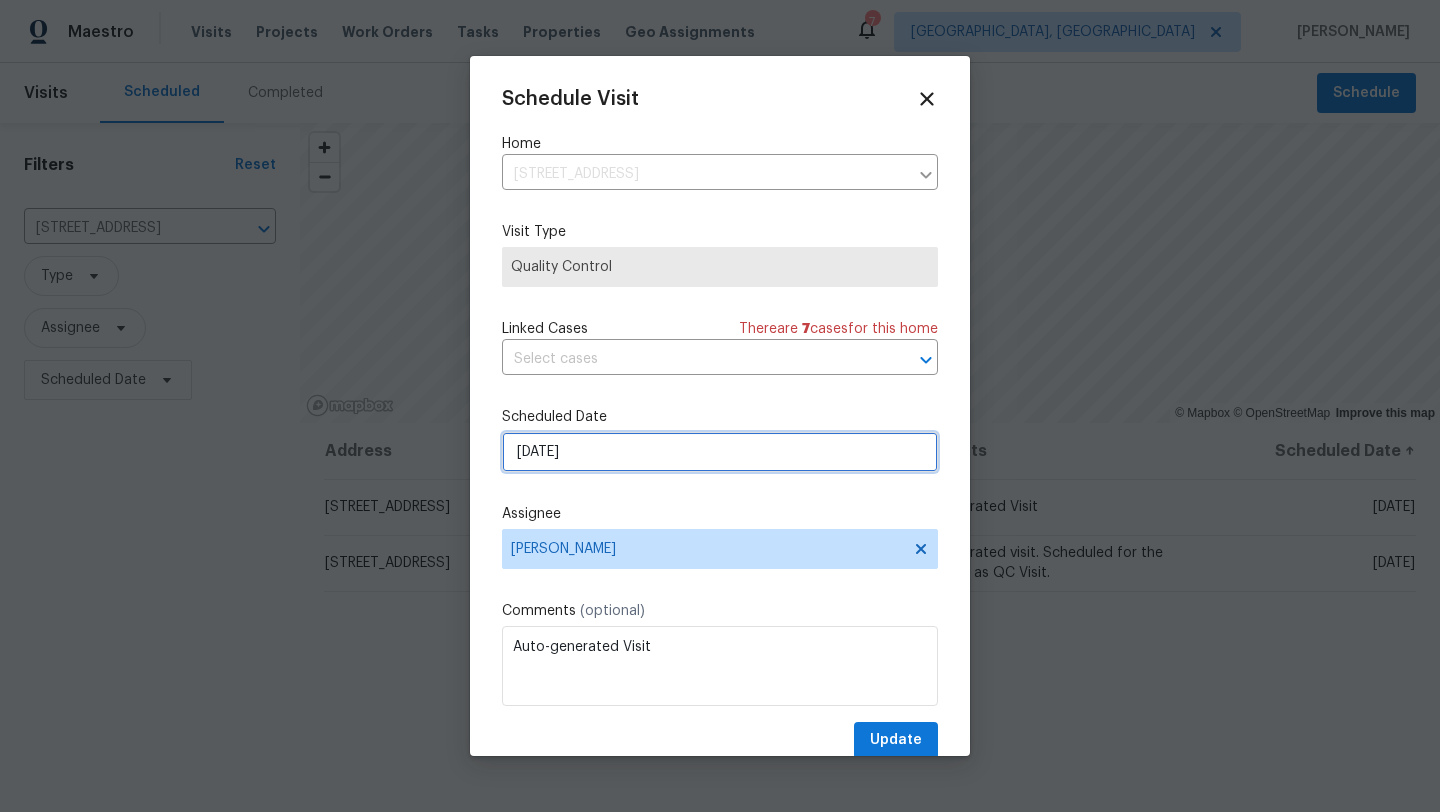 click on "[DATE]" at bounding box center (720, 452) 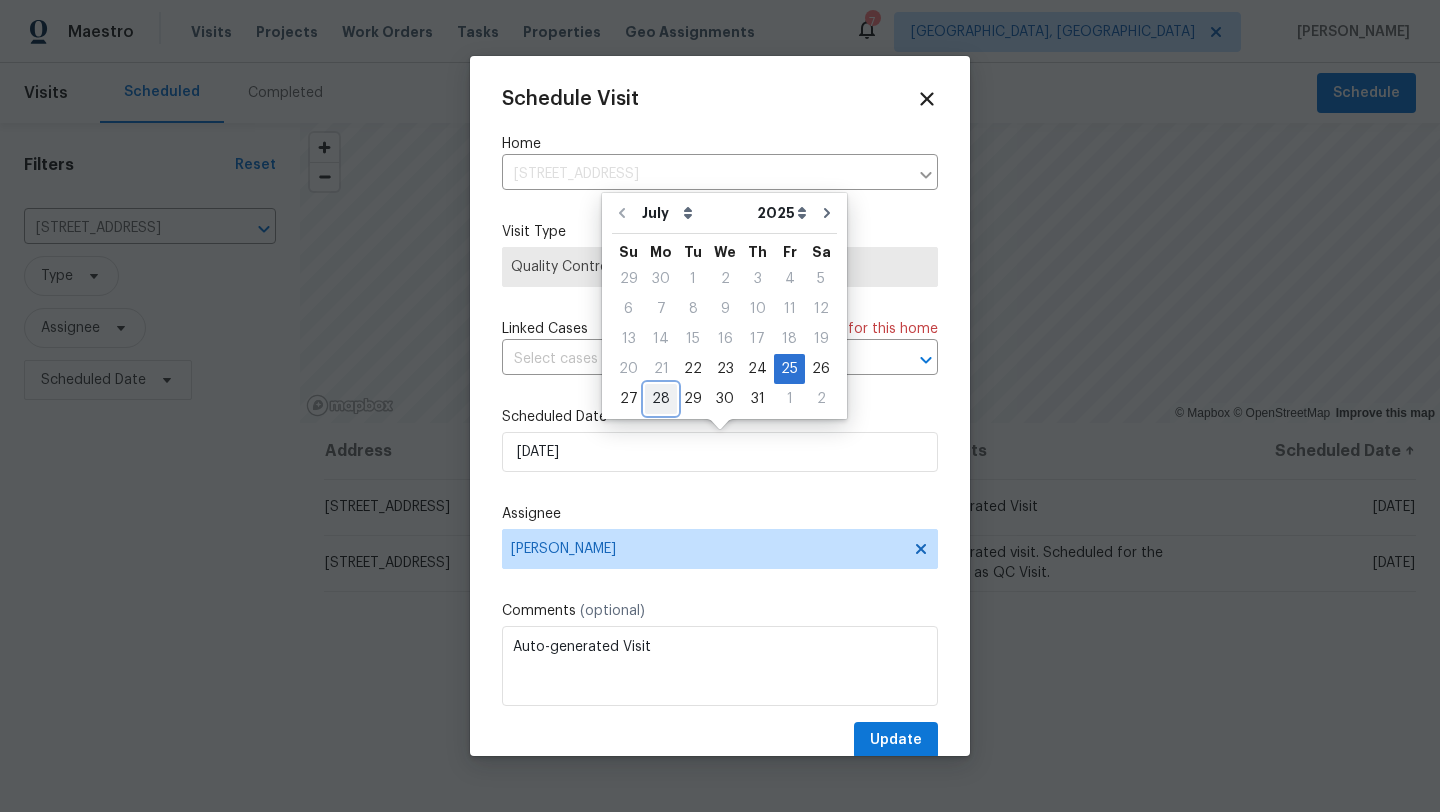 click on "28" at bounding box center [661, 399] 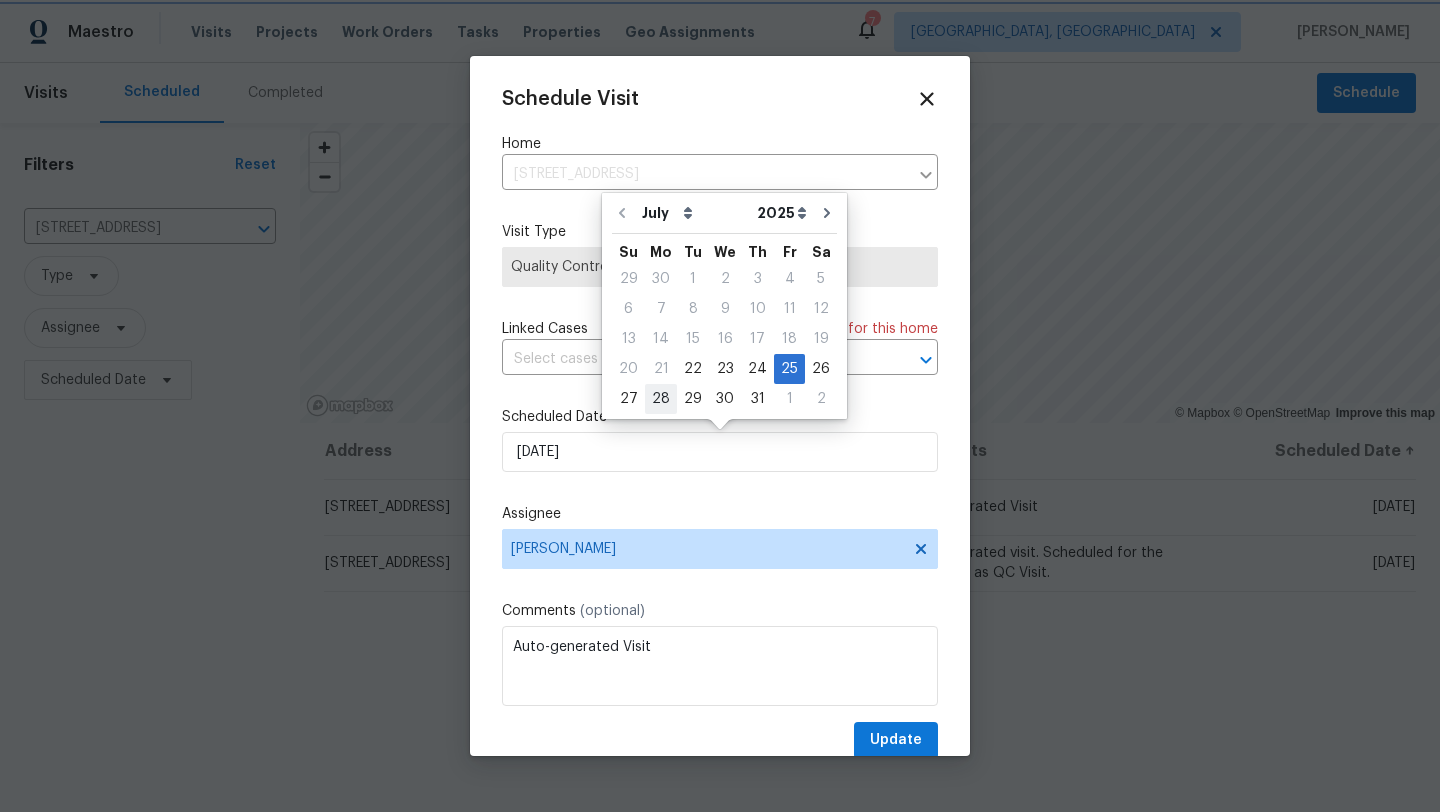 type on "7/28/2025" 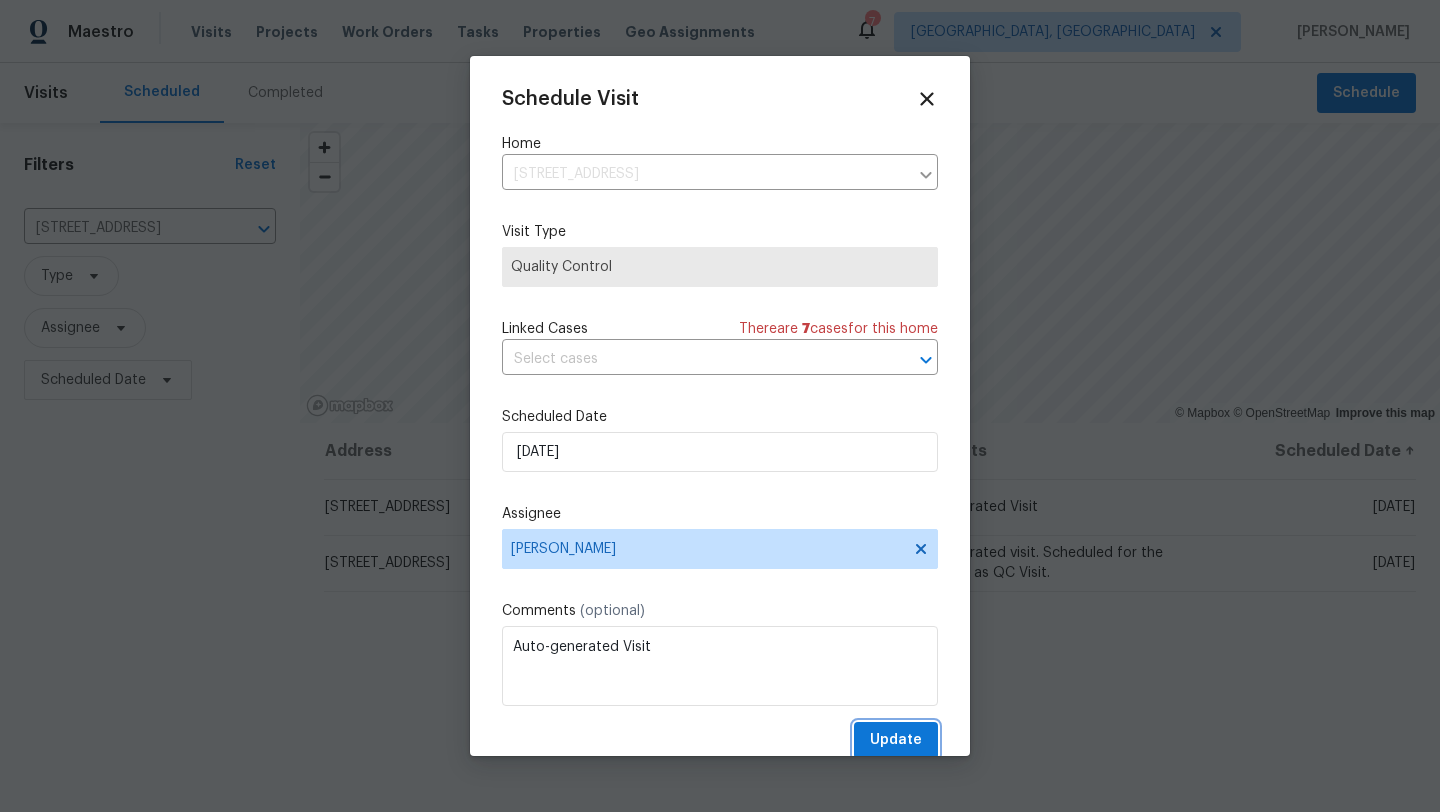 click on "Update" at bounding box center [896, 740] 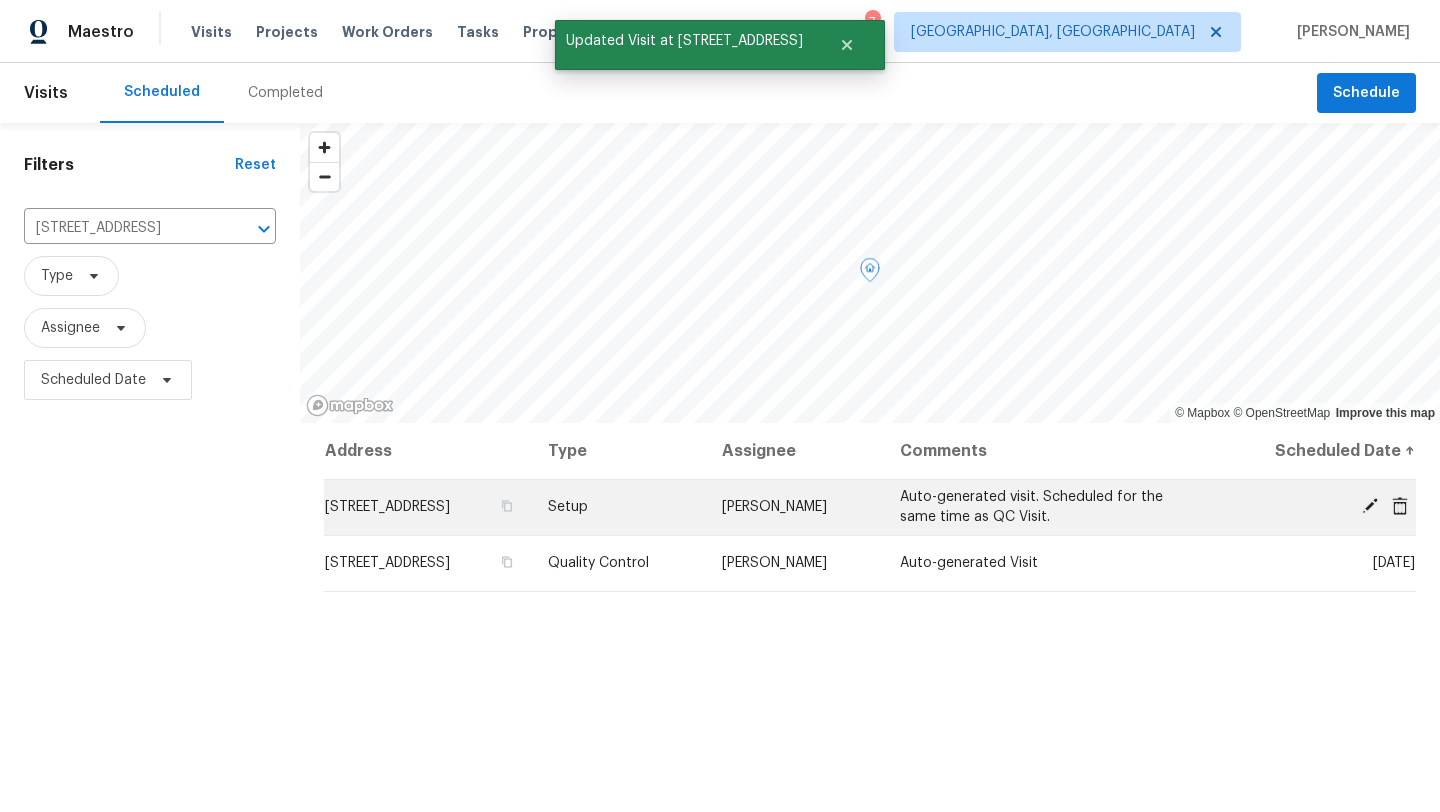 click 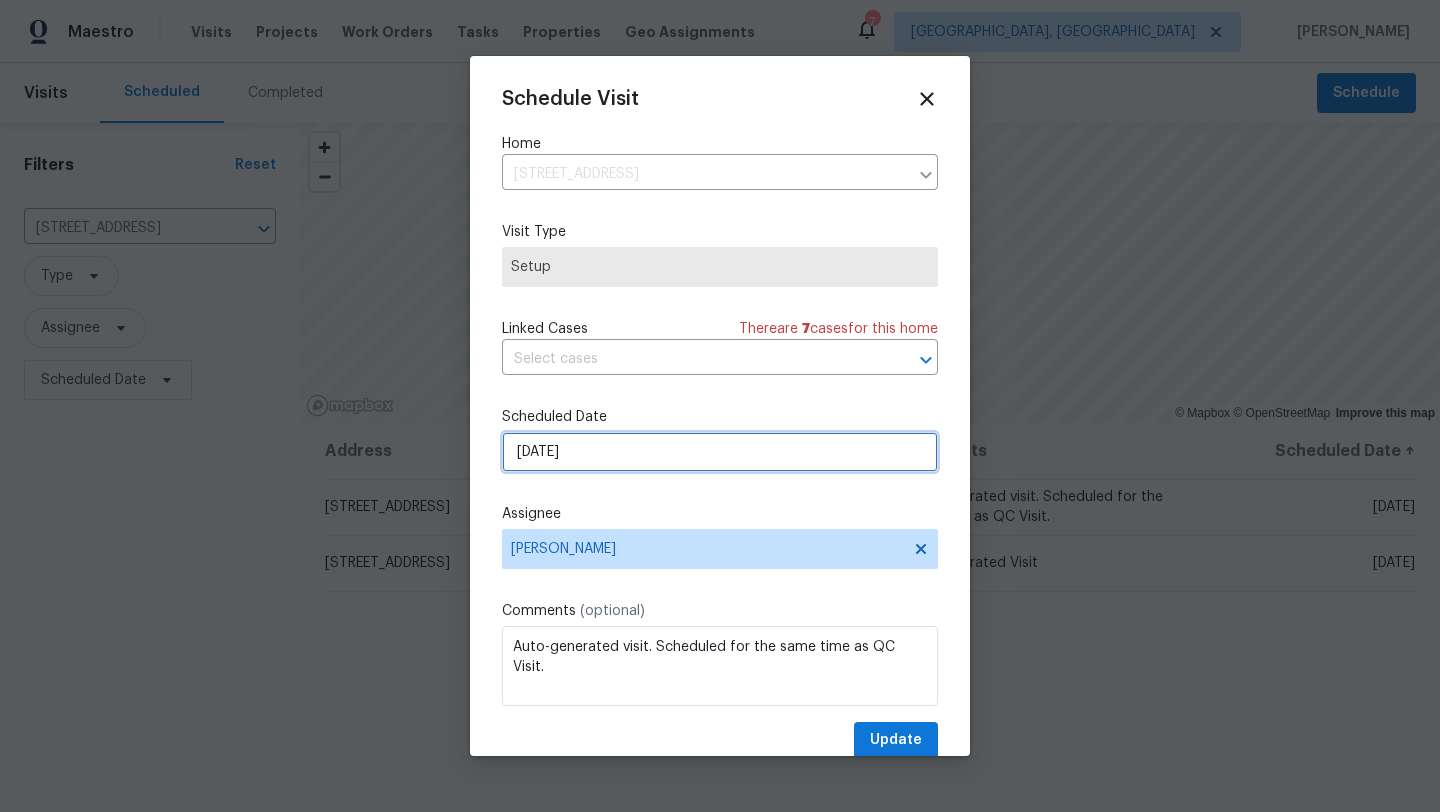 click on "[DATE]" at bounding box center (720, 452) 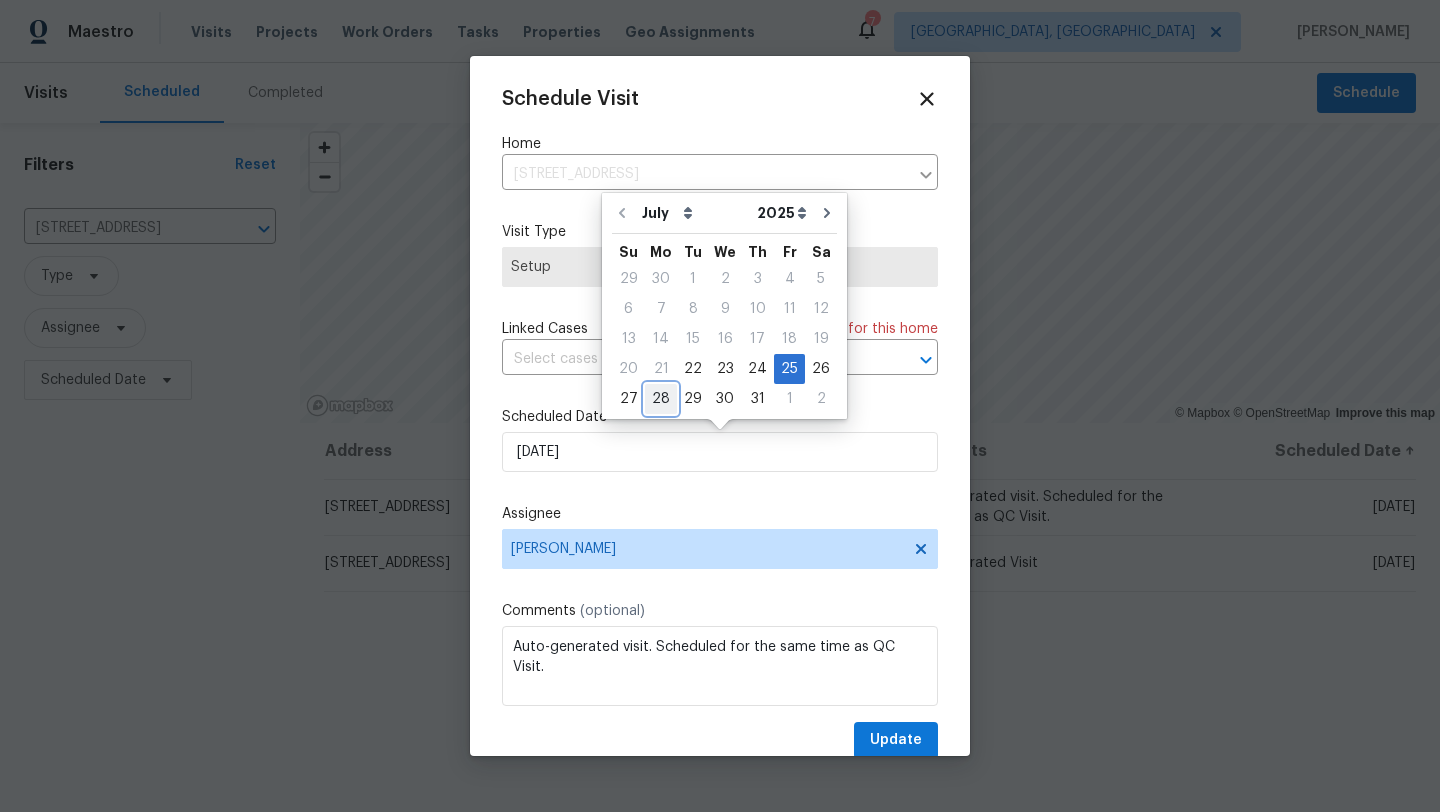 click on "28" at bounding box center (661, 399) 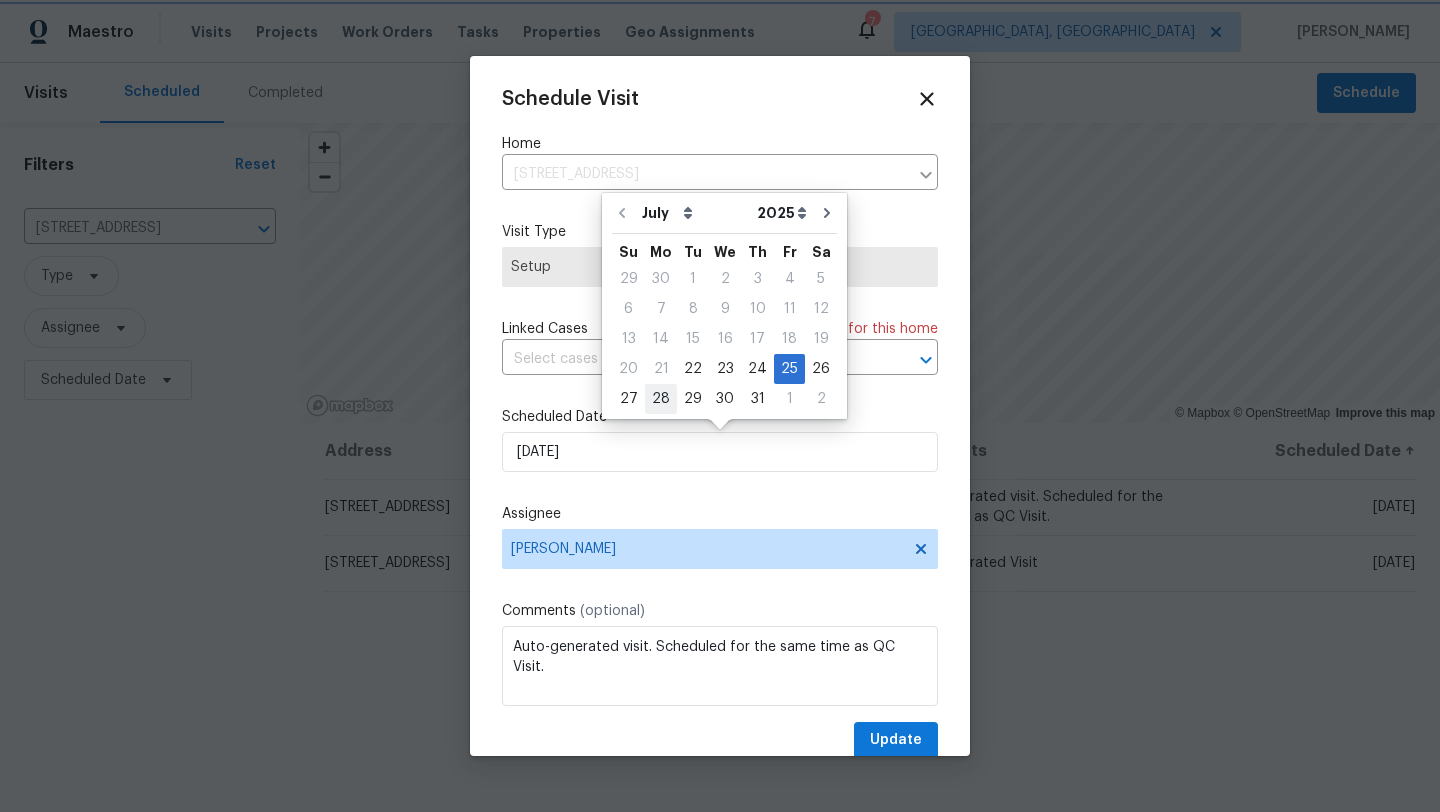 type on "7/28/2025" 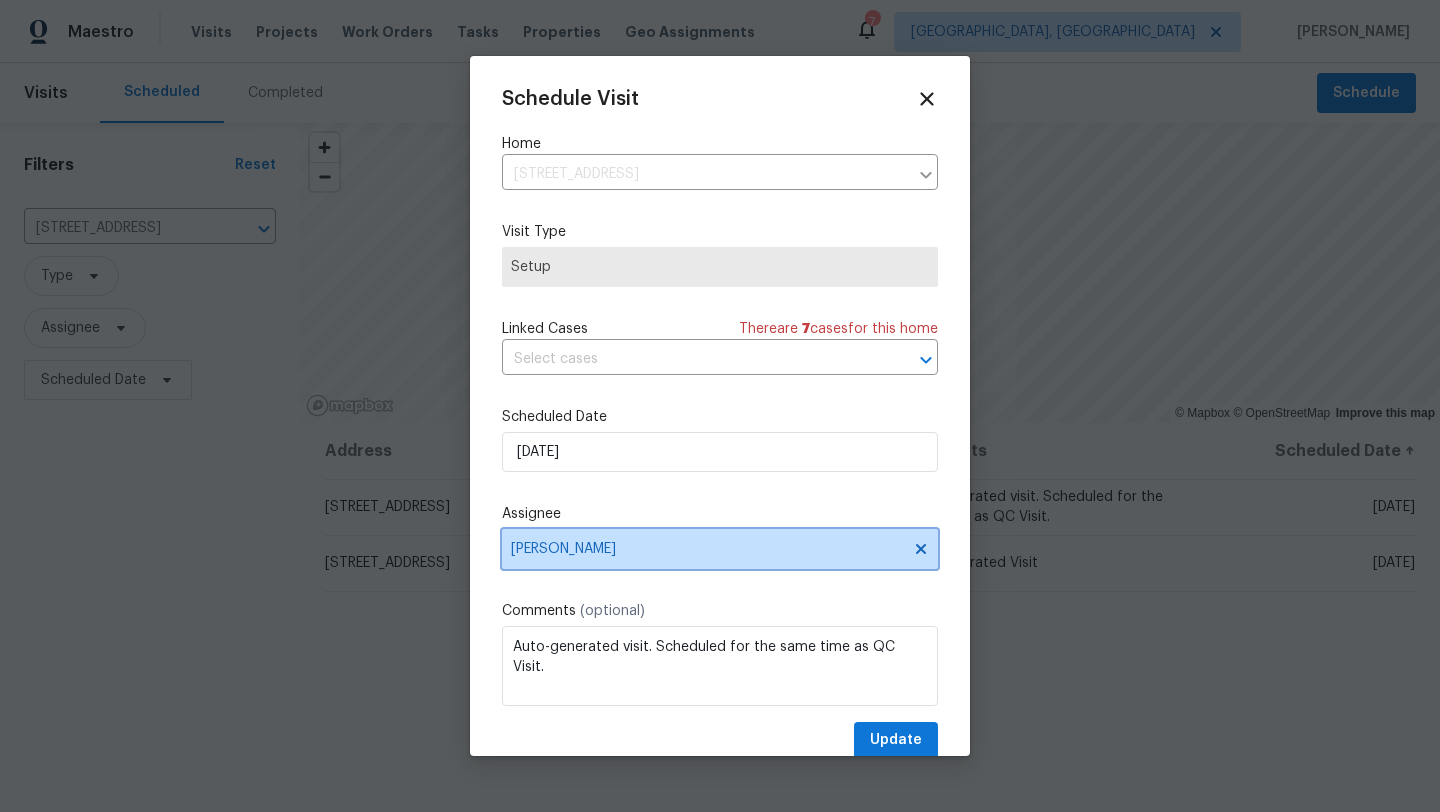 click on "[PERSON_NAME]" at bounding box center [707, 549] 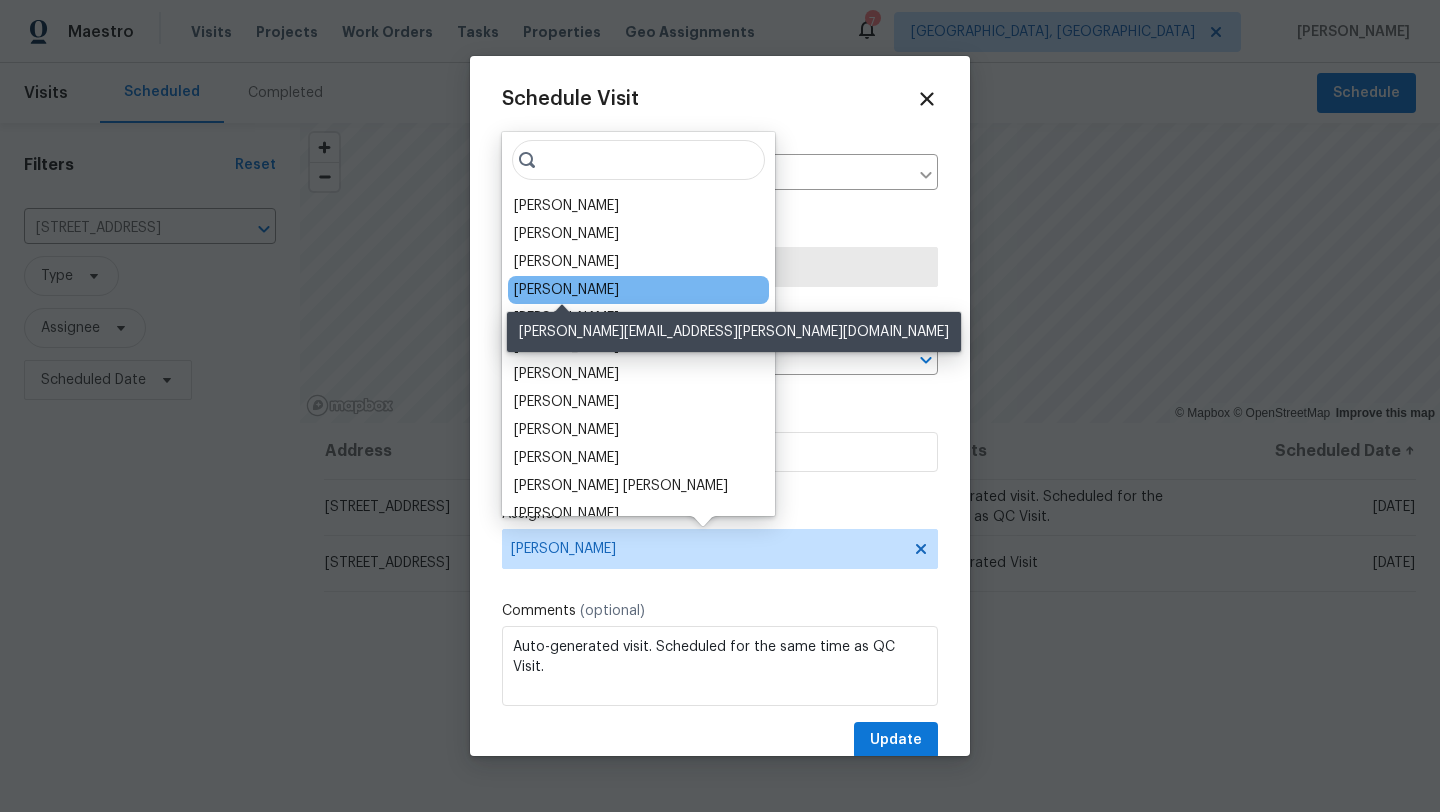 click on "[PERSON_NAME]" at bounding box center [566, 290] 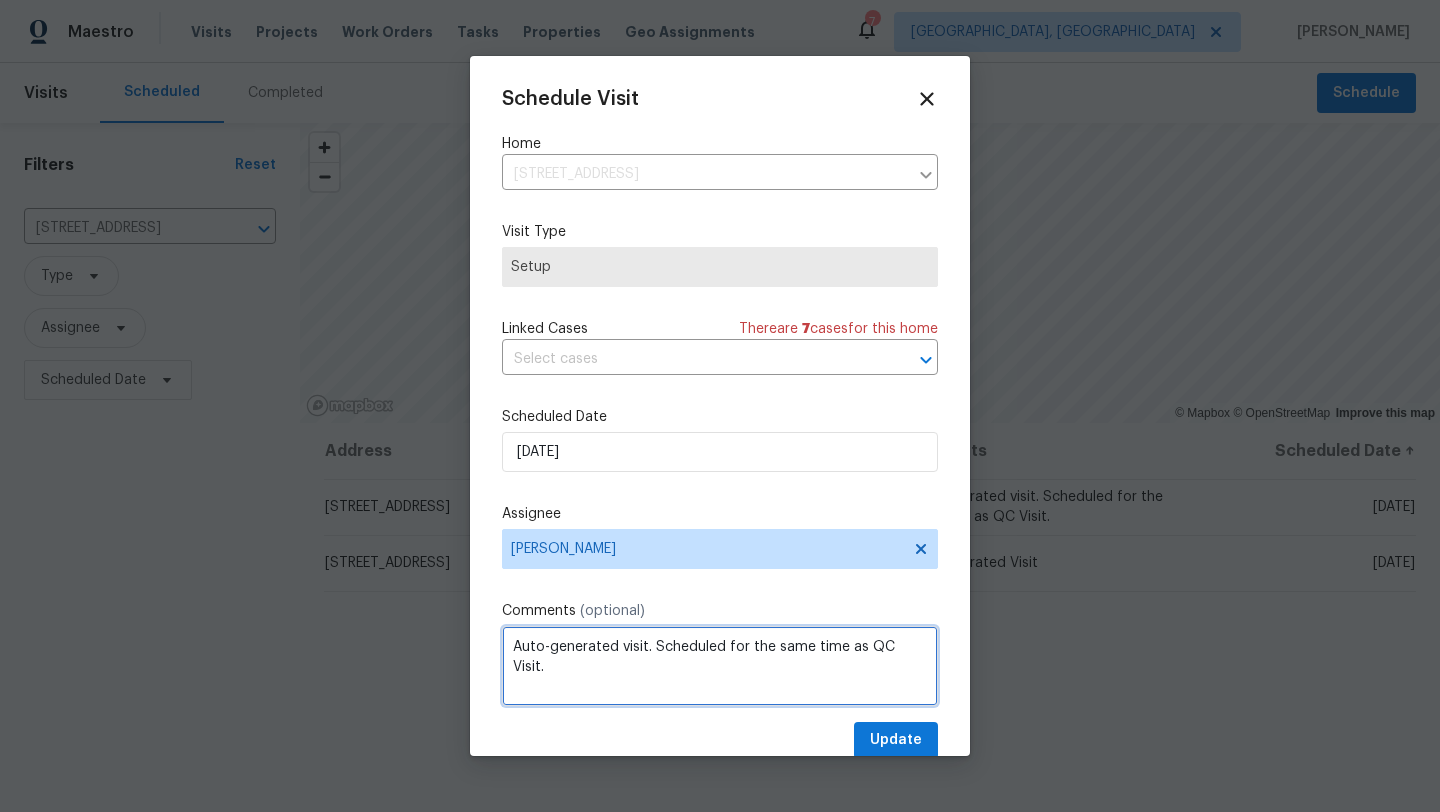 drag, startPoint x: 652, startPoint y: 644, endPoint x: 929, endPoint y: 646, distance: 277.00723 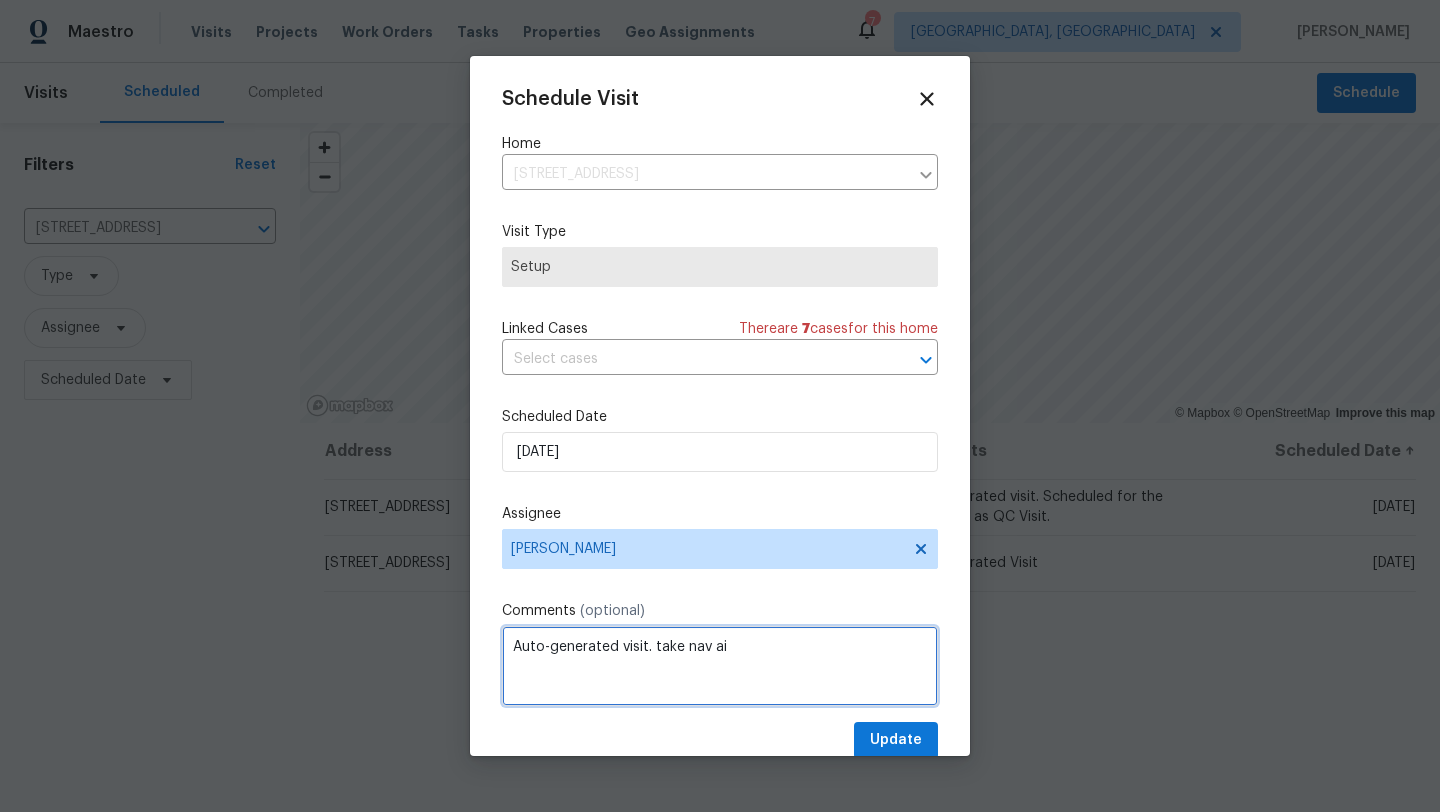 type on "Auto-generated visit. take nav ai" 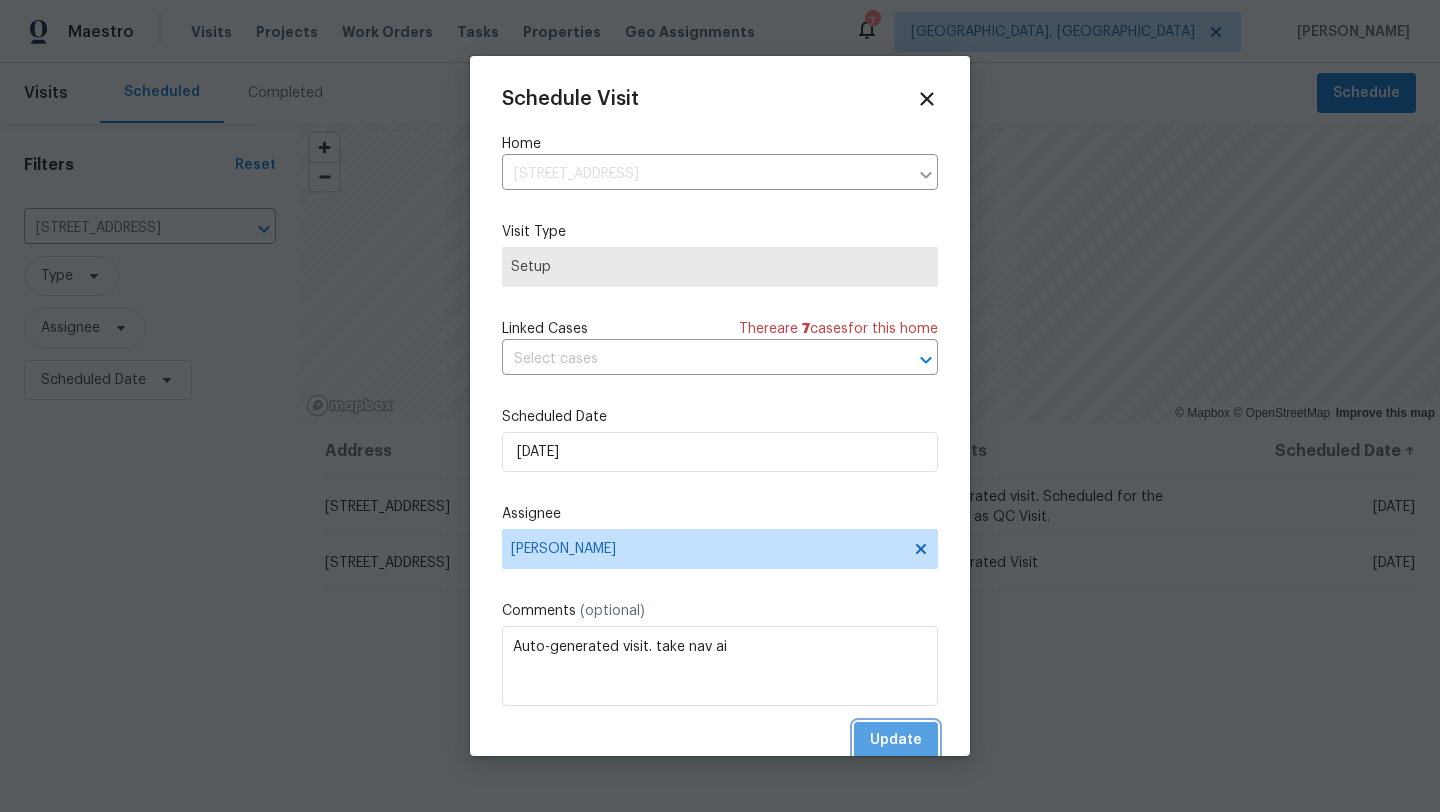 click on "Update" at bounding box center [896, 740] 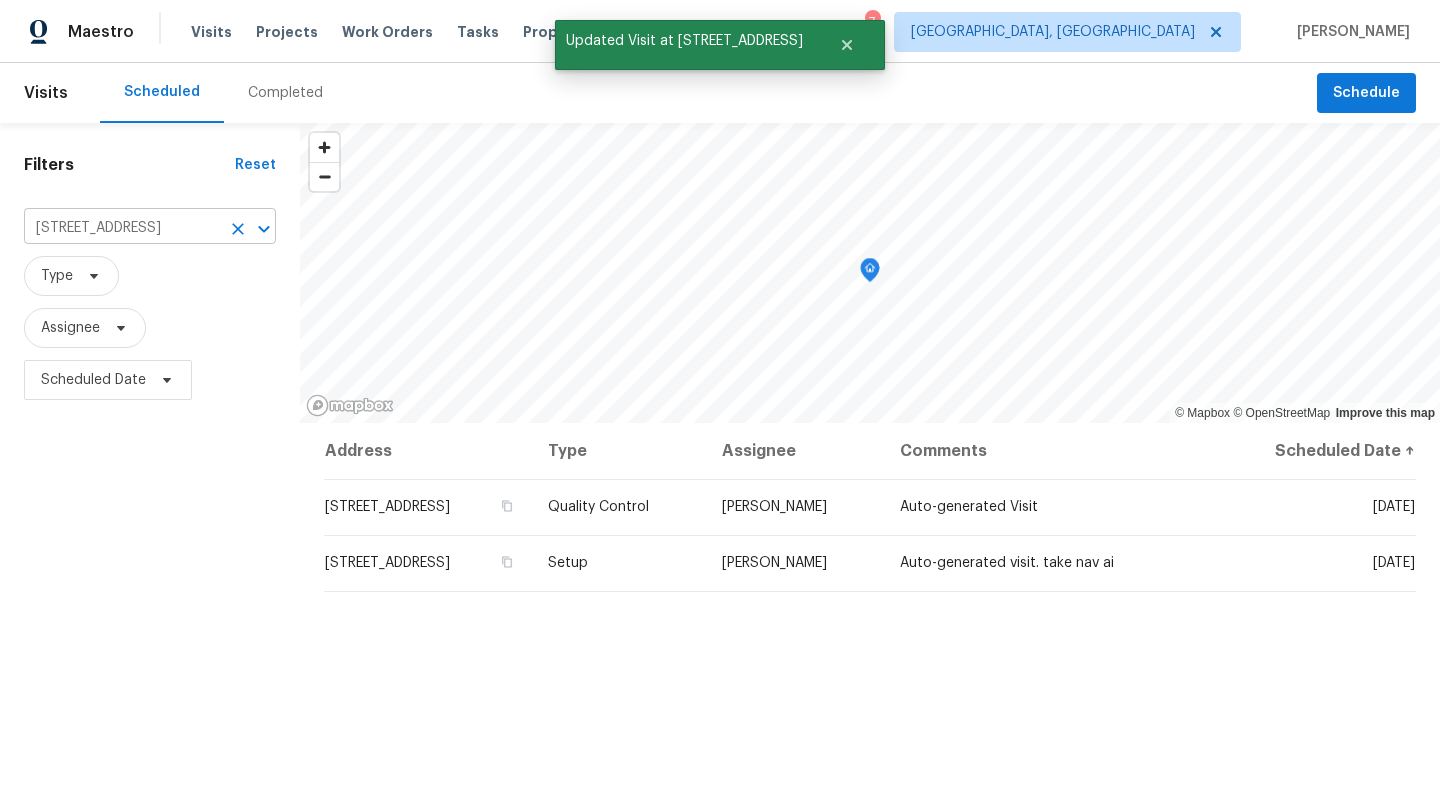 click 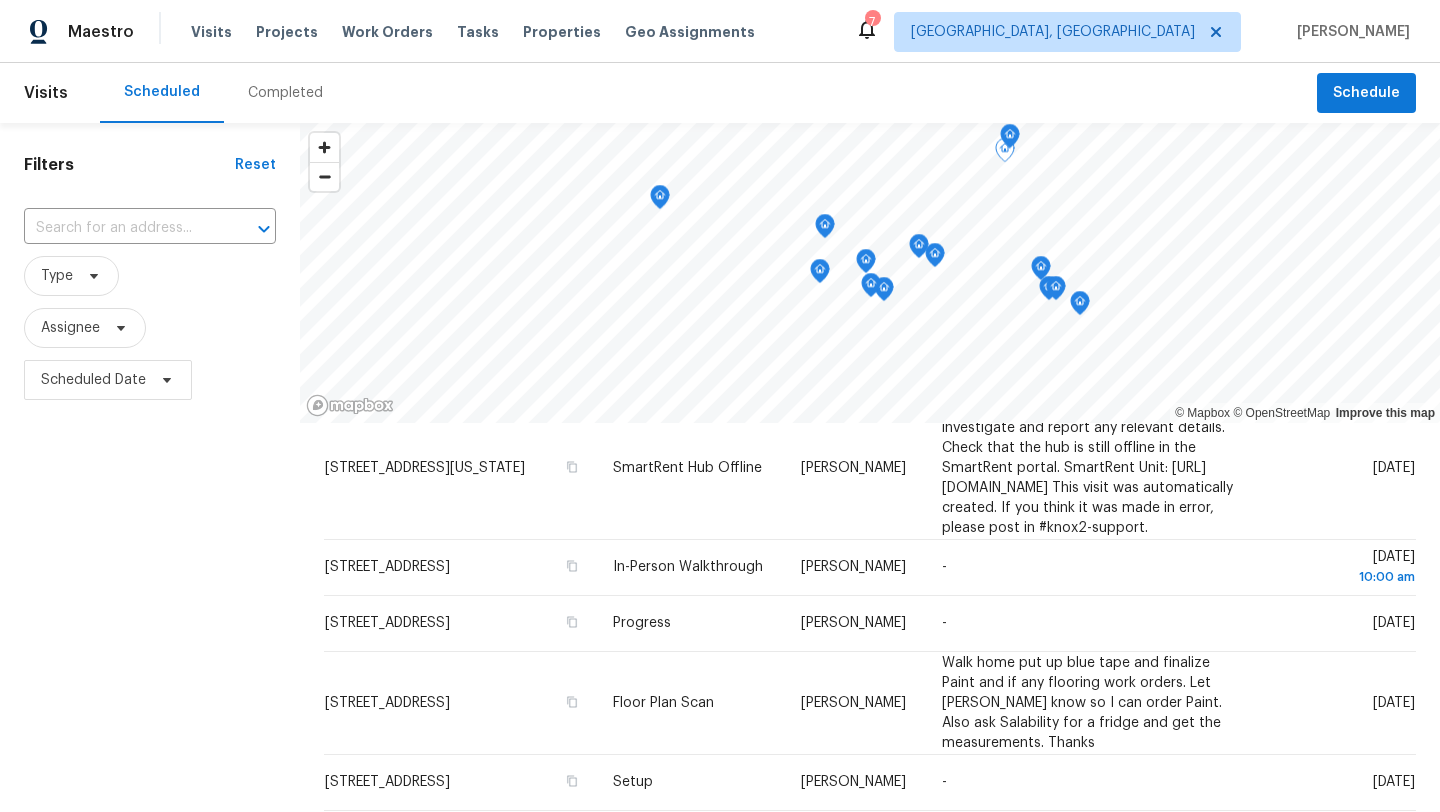 scroll, scrollTop: 401, scrollLeft: 0, axis: vertical 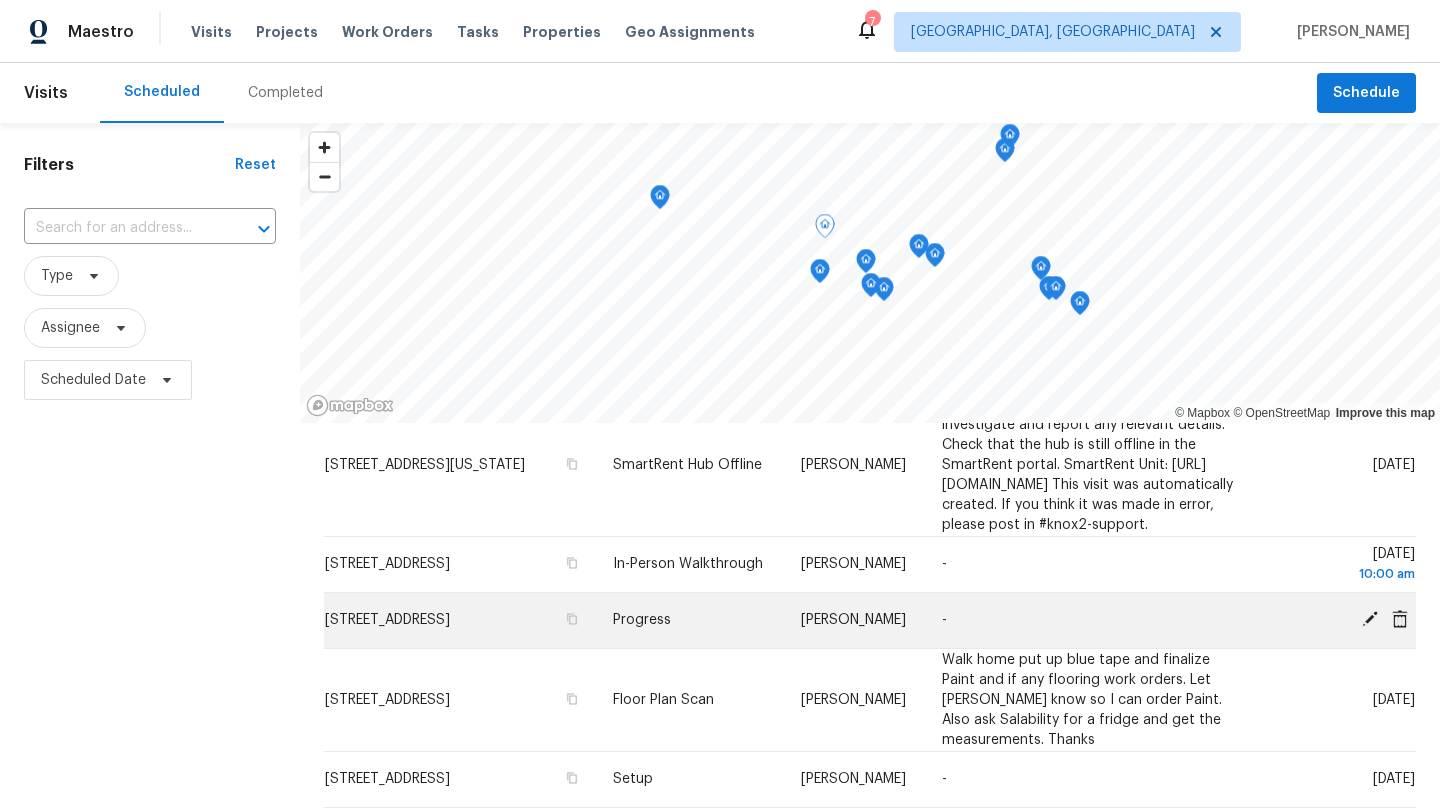 click 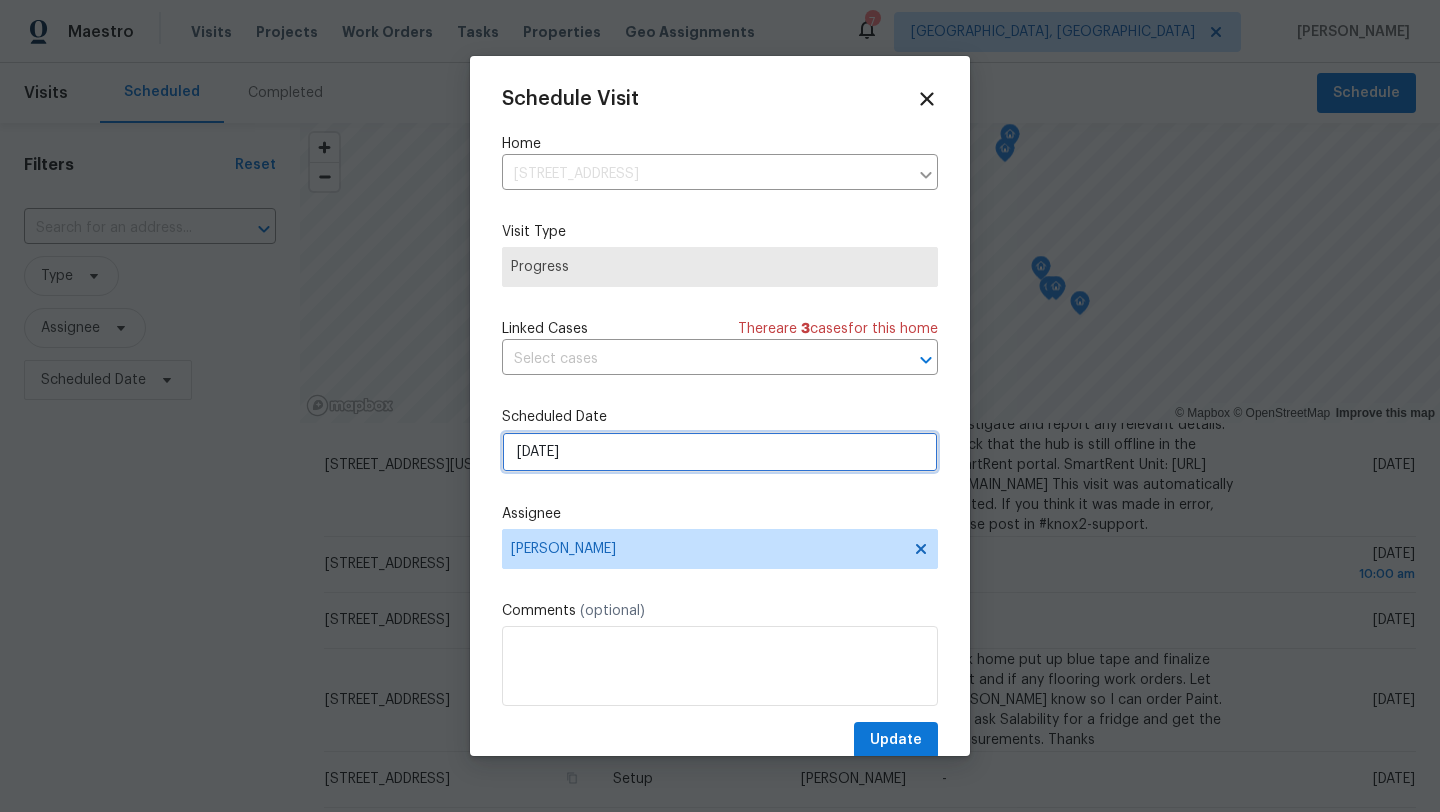 click on "[DATE]" at bounding box center (720, 452) 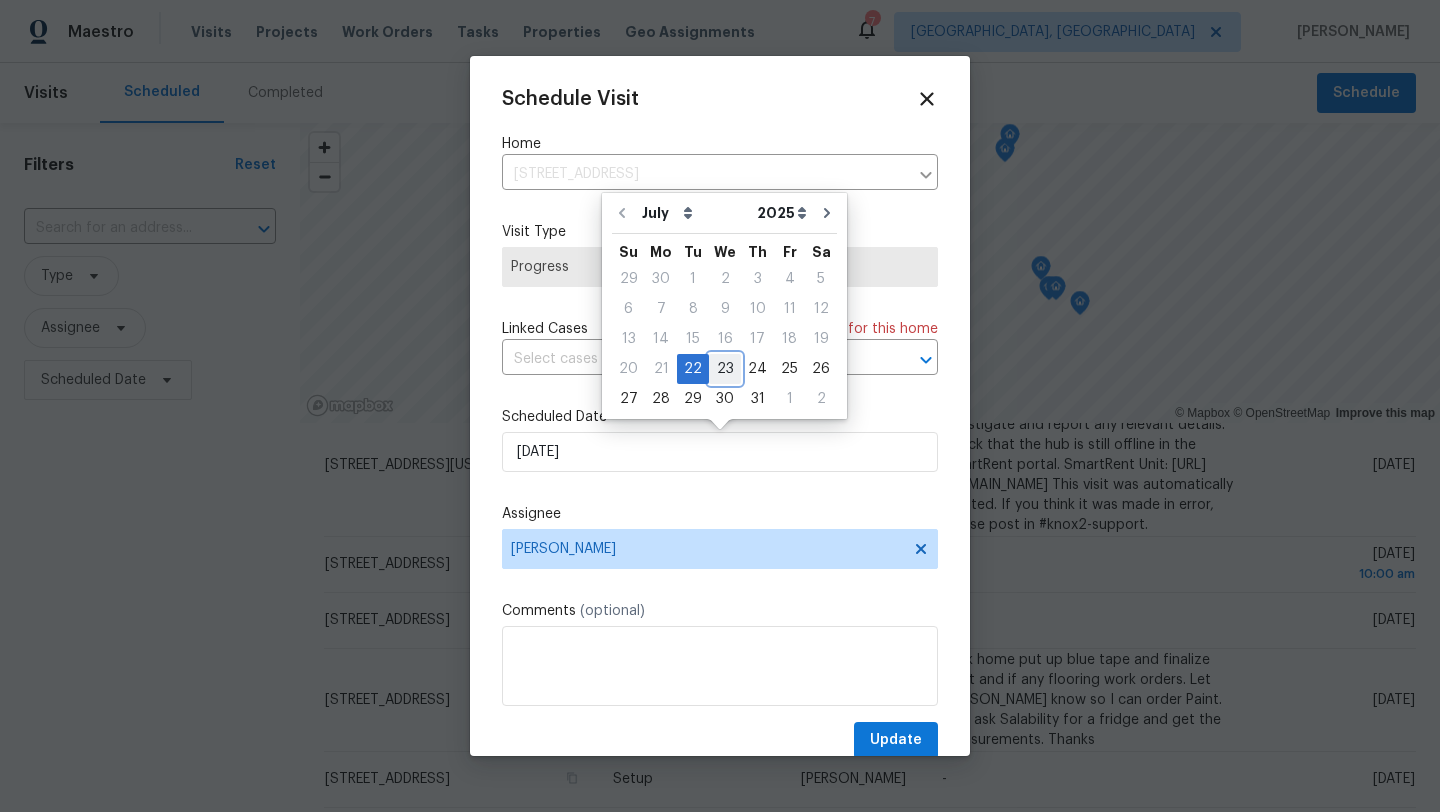 click on "23" at bounding box center (725, 369) 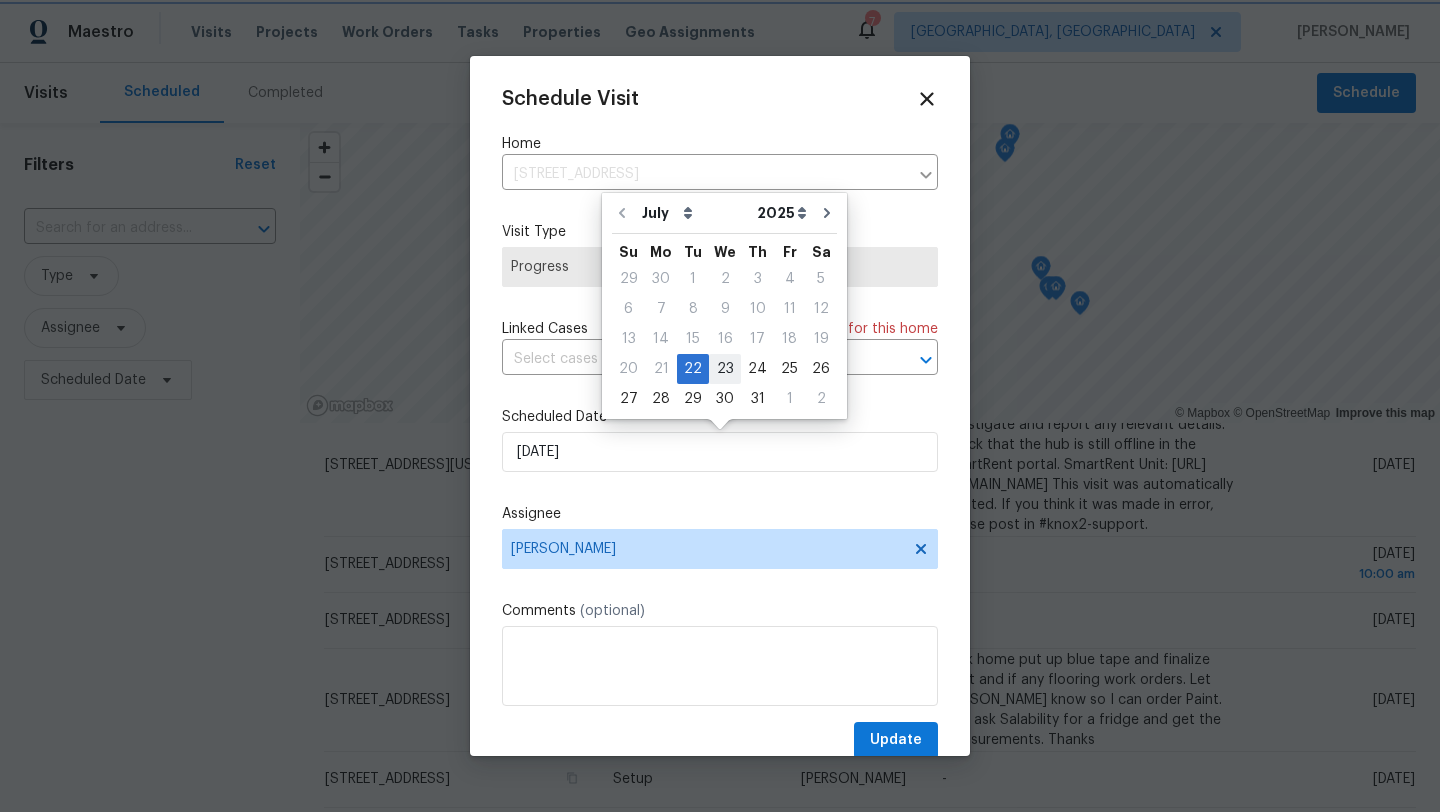type on "[DATE]" 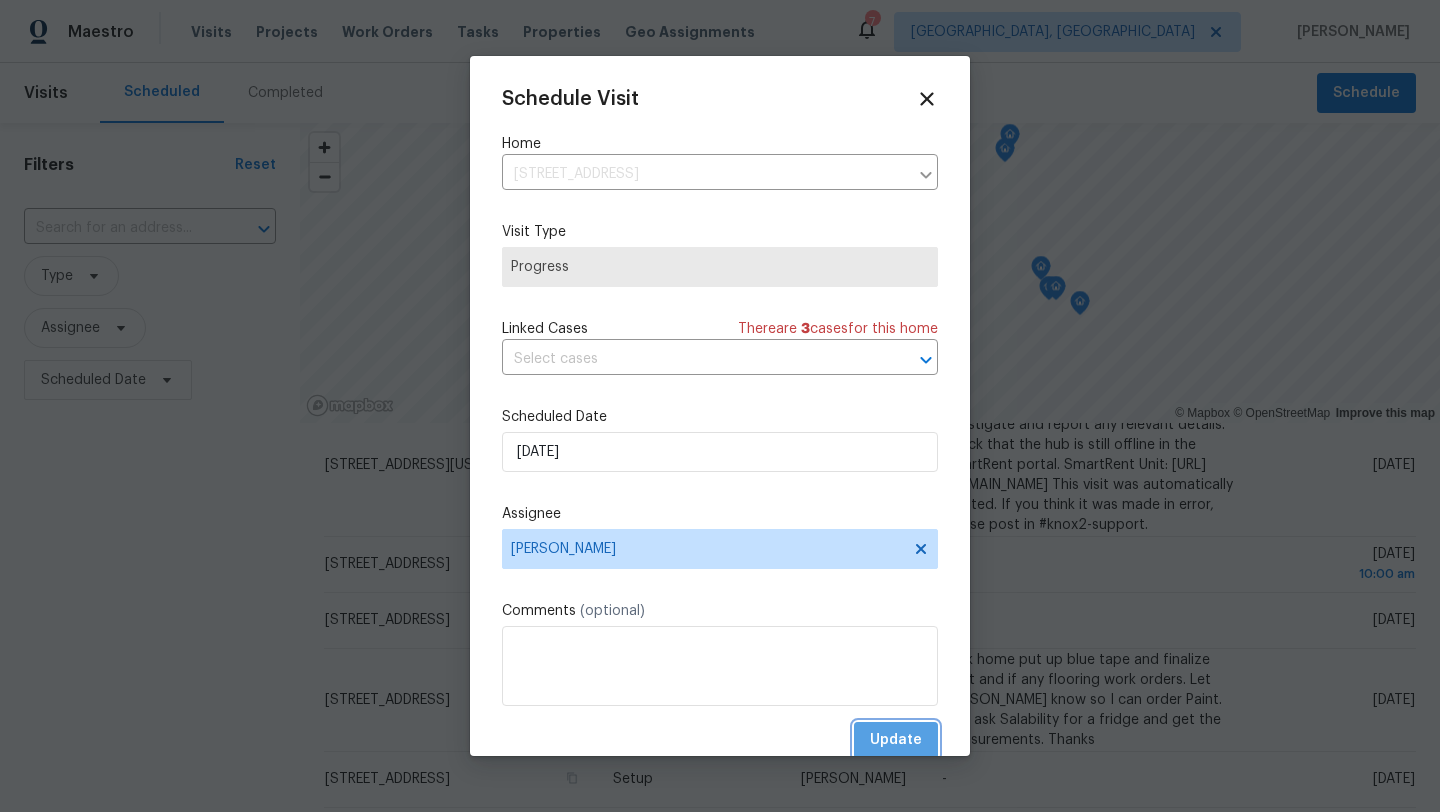 click on "Update" at bounding box center (896, 740) 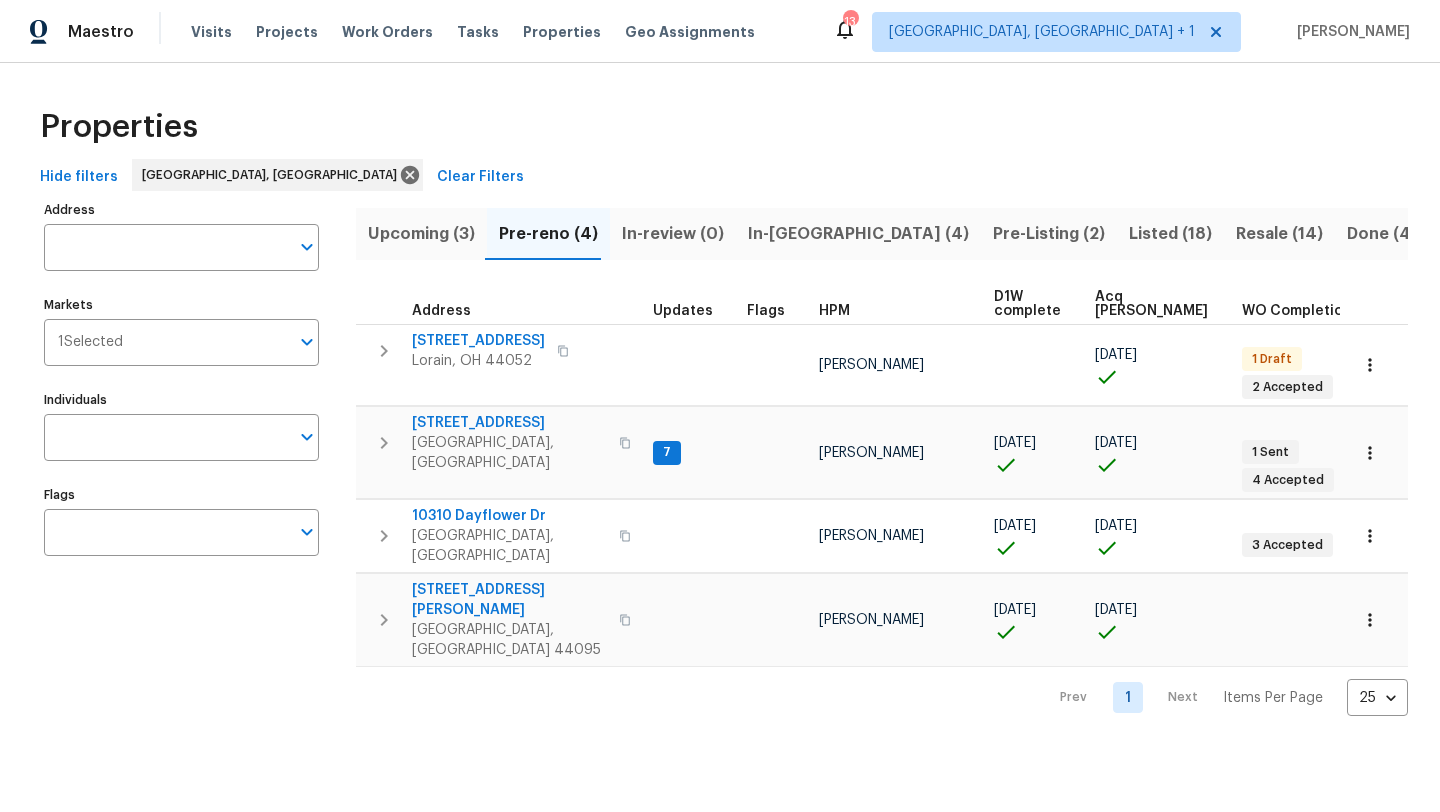 scroll, scrollTop: 0, scrollLeft: 0, axis: both 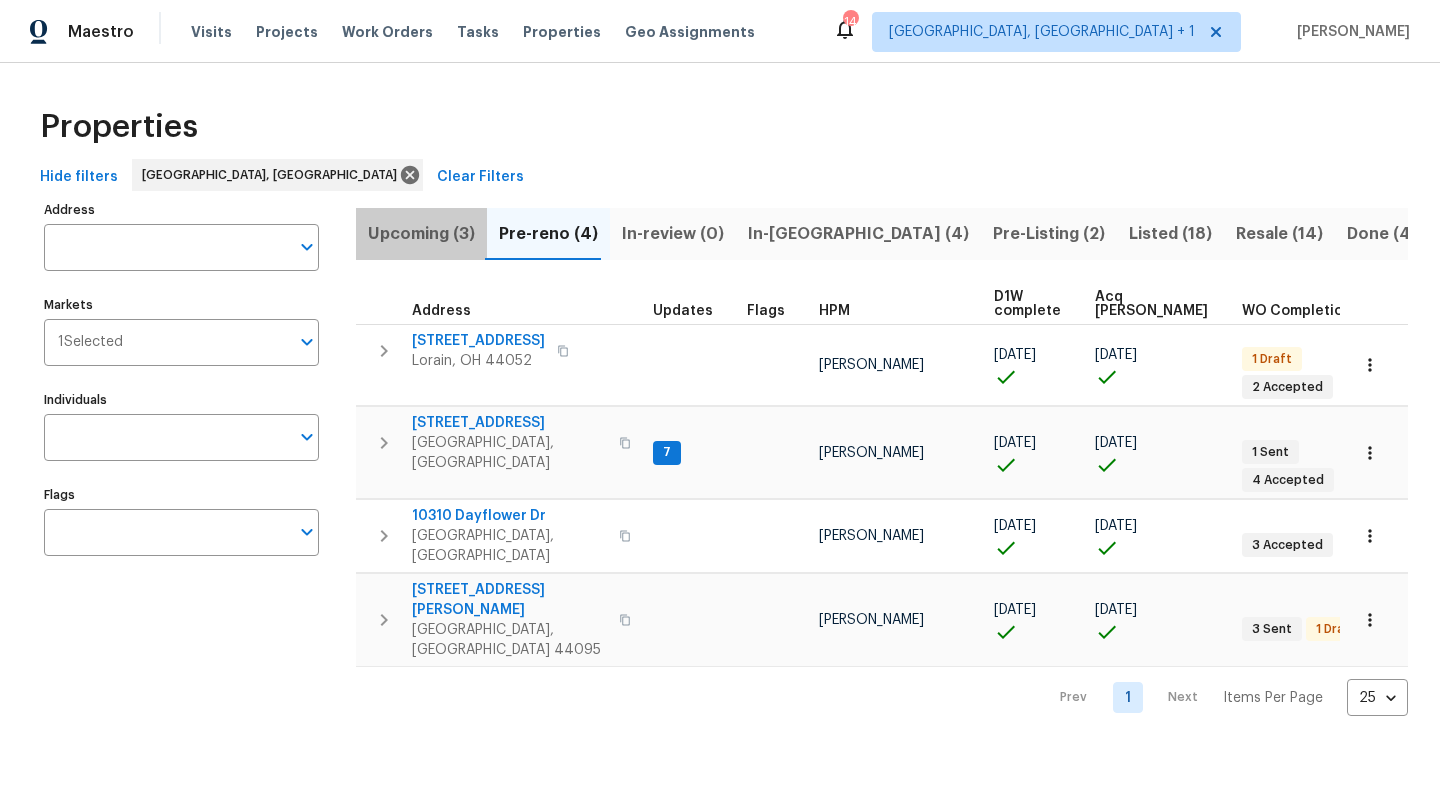 click on "Upcoming (3)" at bounding box center [421, 234] 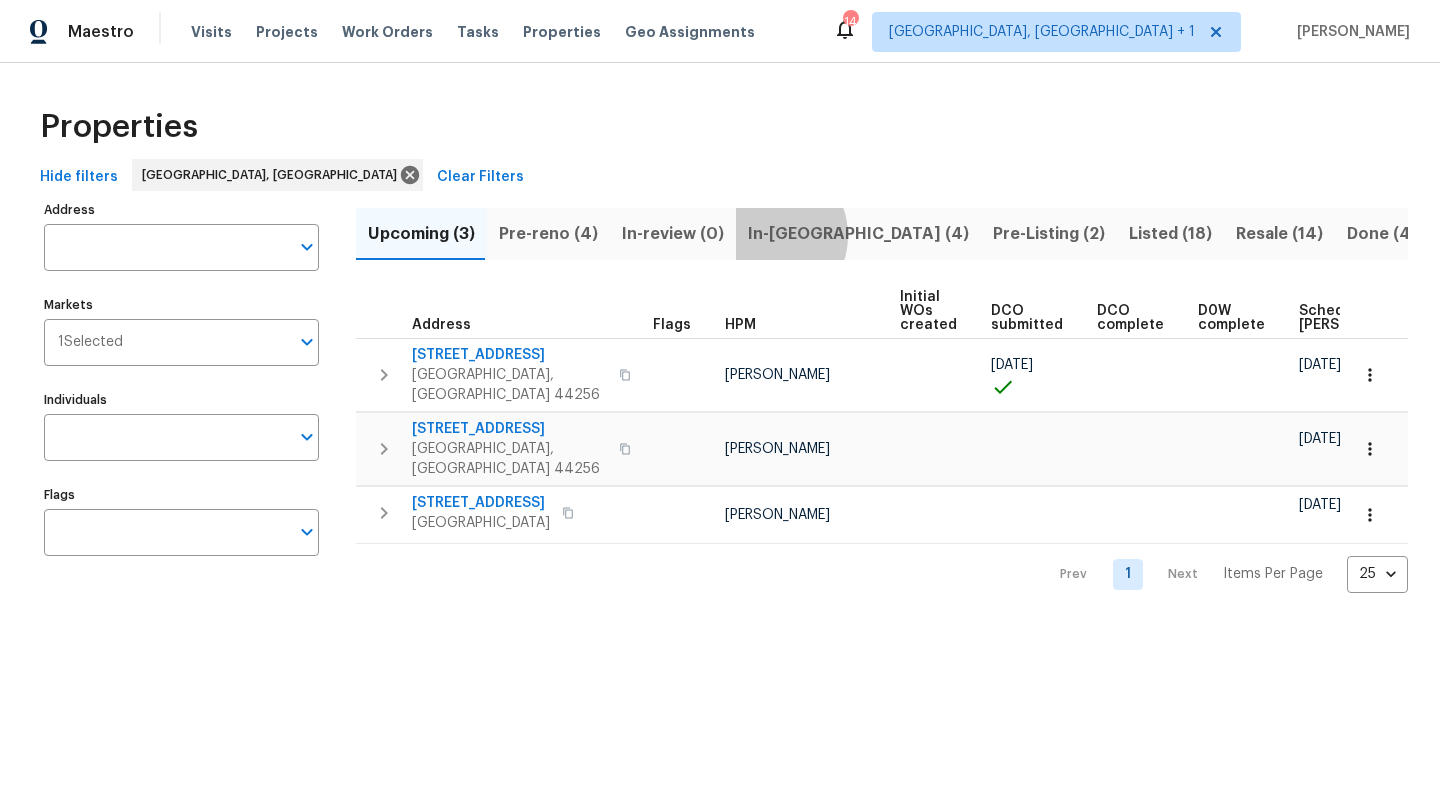 click on "In-[GEOGRAPHIC_DATA] (4)" at bounding box center [858, 234] 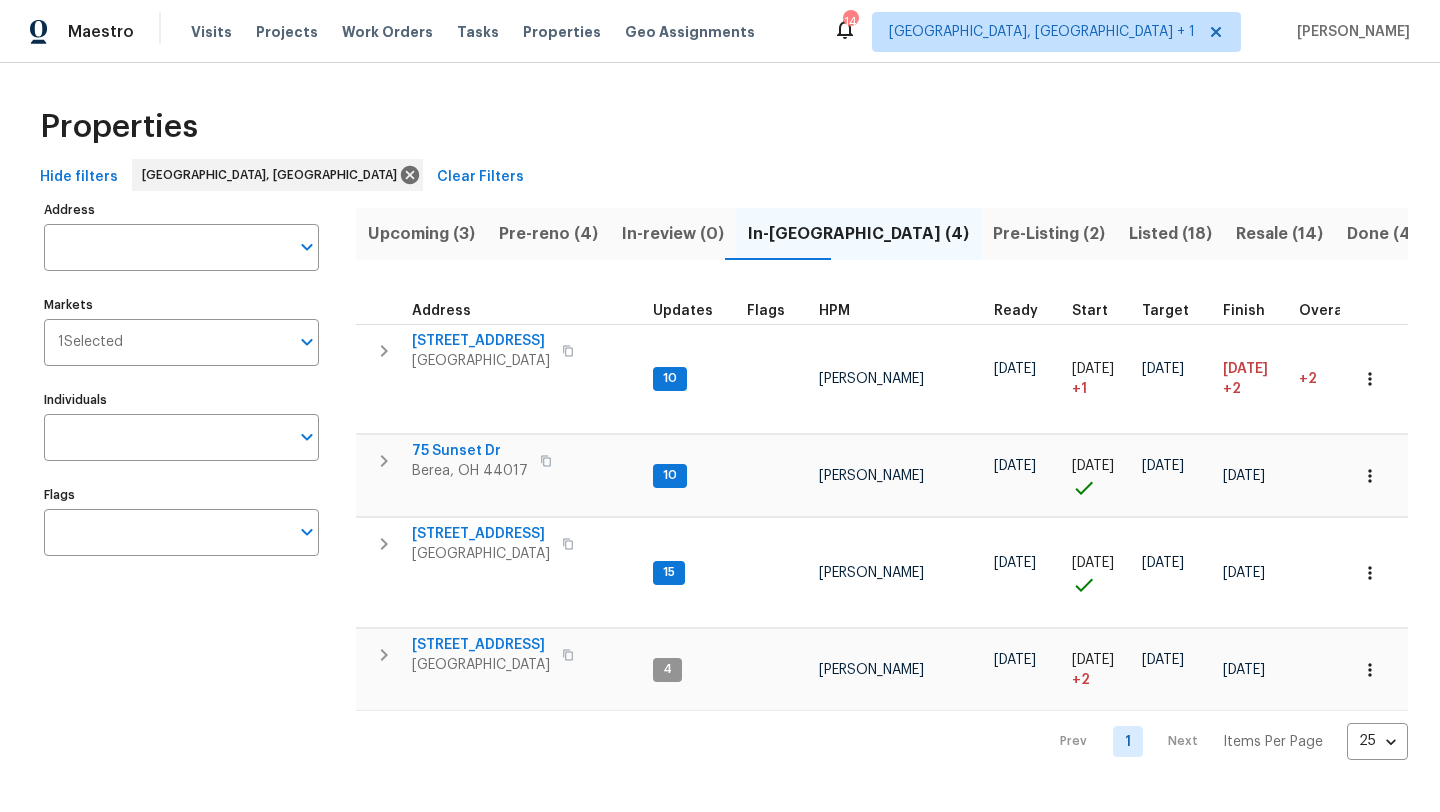 click on "Pre-reno (4)" at bounding box center [548, 234] 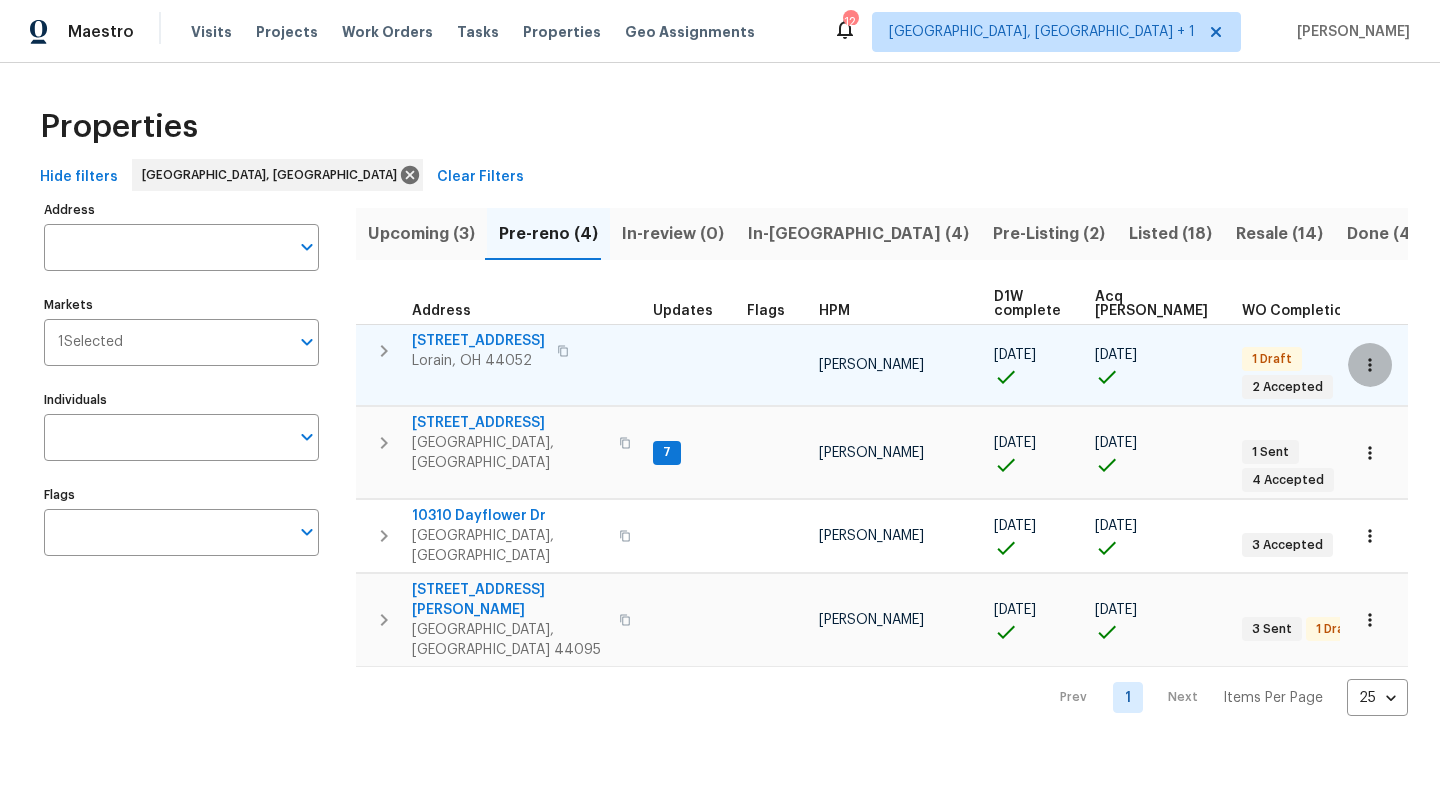 click 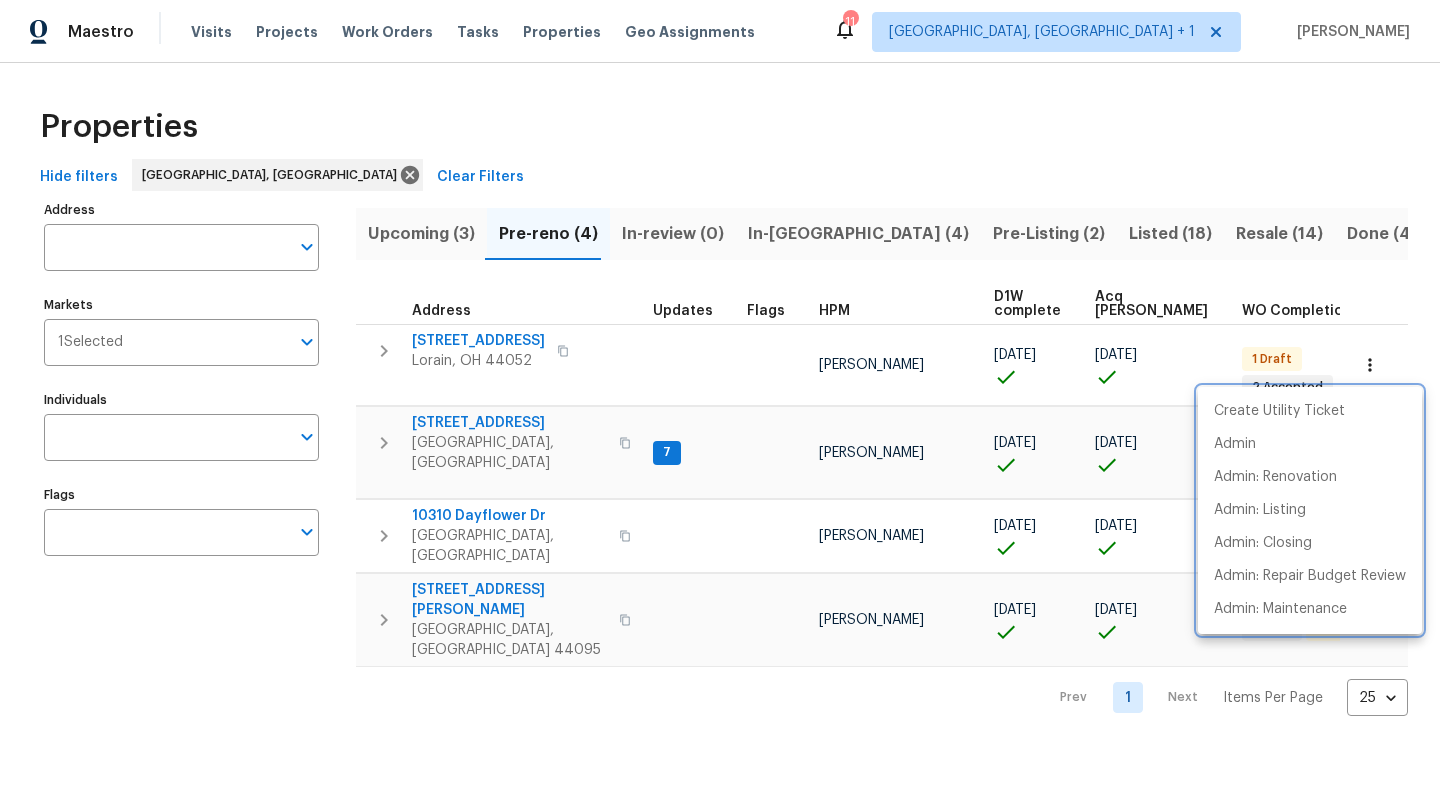 click at bounding box center [720, 406] 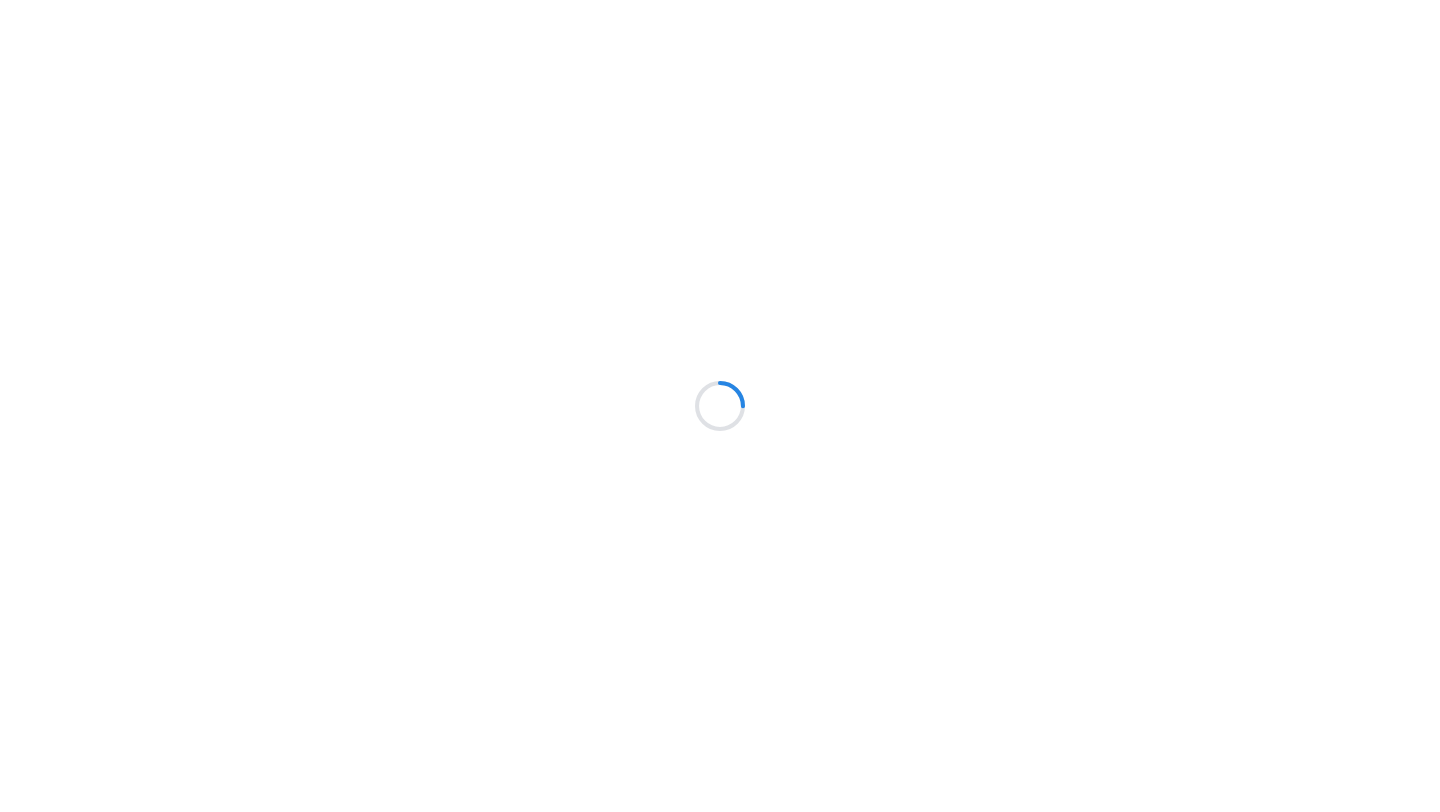 scroll, scrollTop: 0, scrollLeft: 0, axis: both 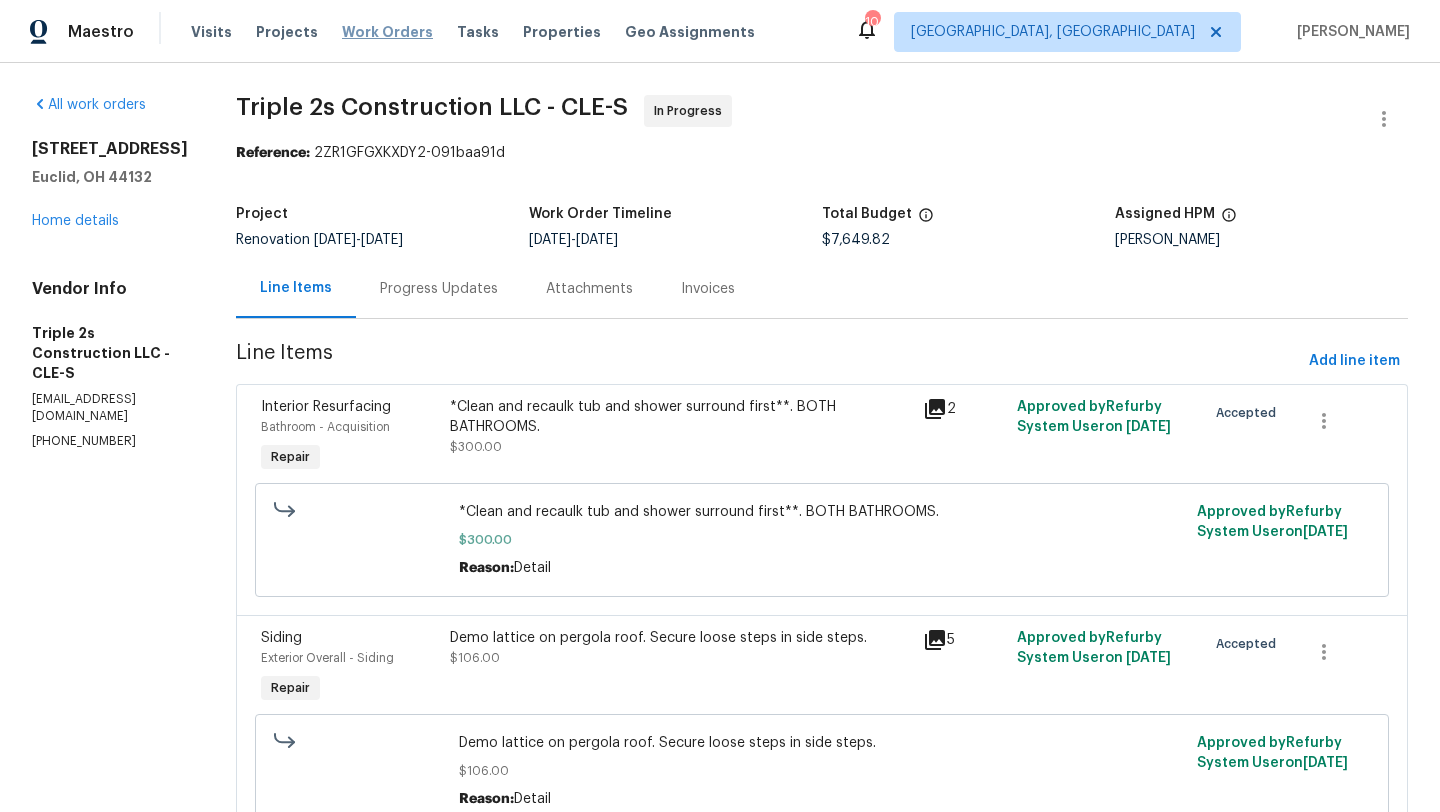 click on "Work Orders" at bounding box center (387, 32) 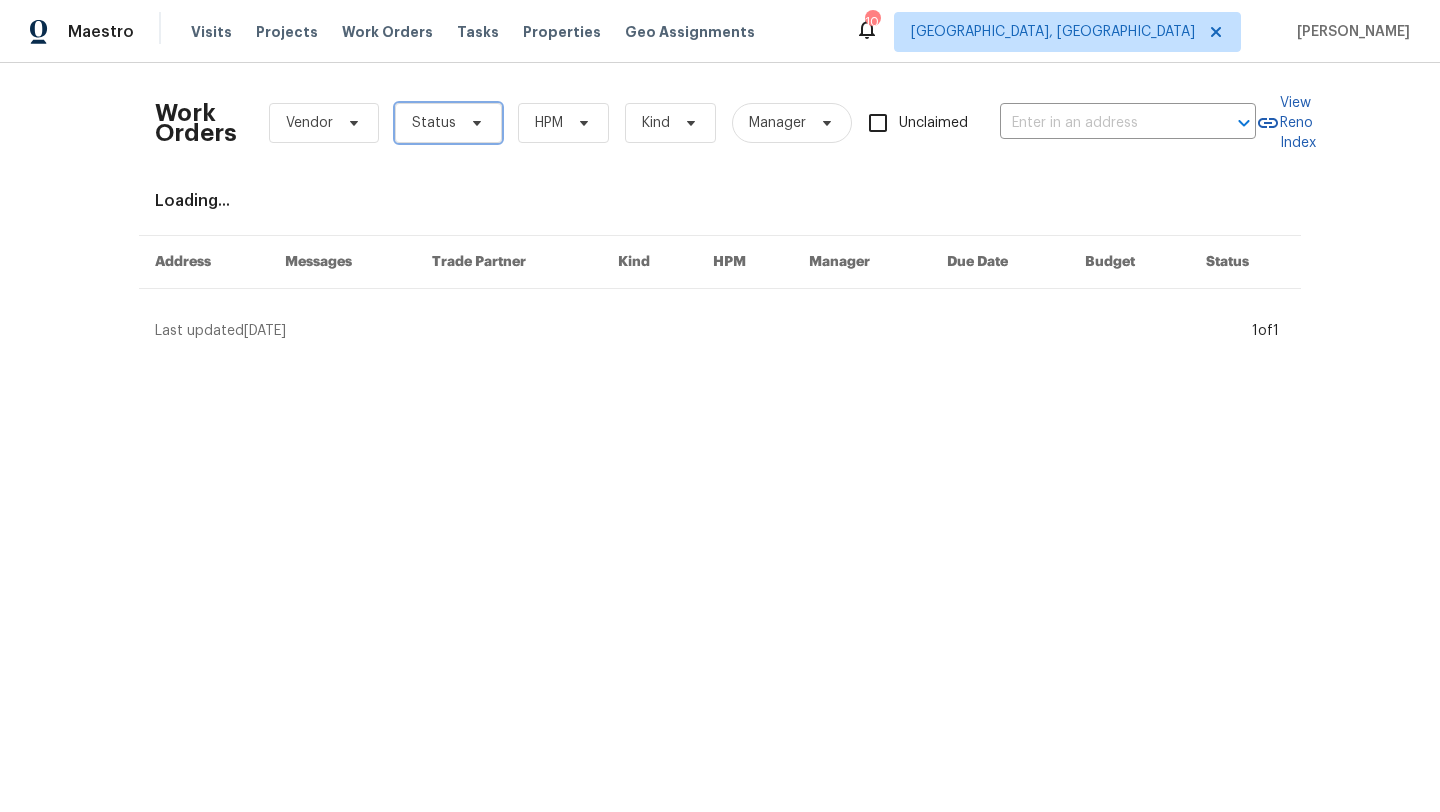click on "Status" at bounding box center [448, 123] 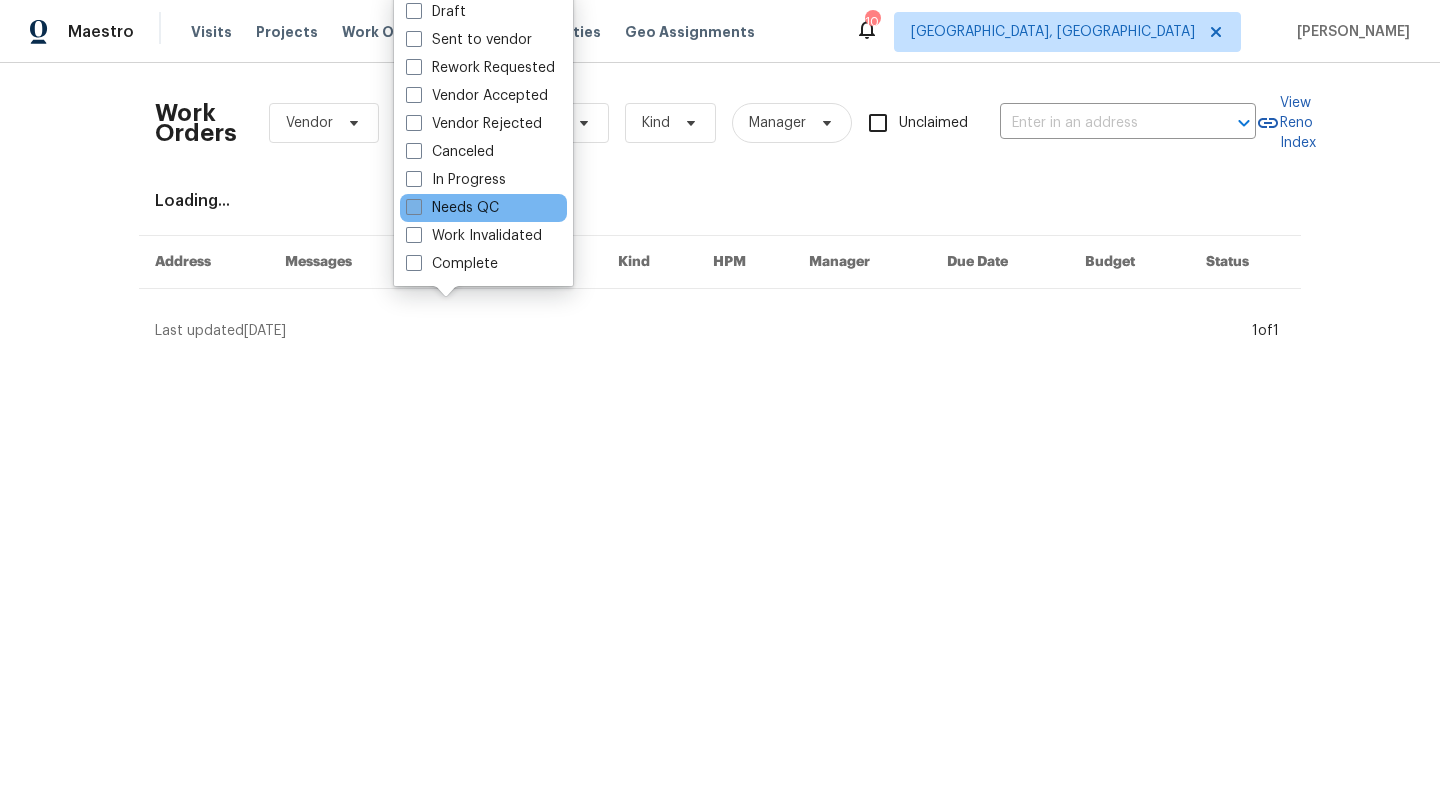 click at bounding box center [414, 207] 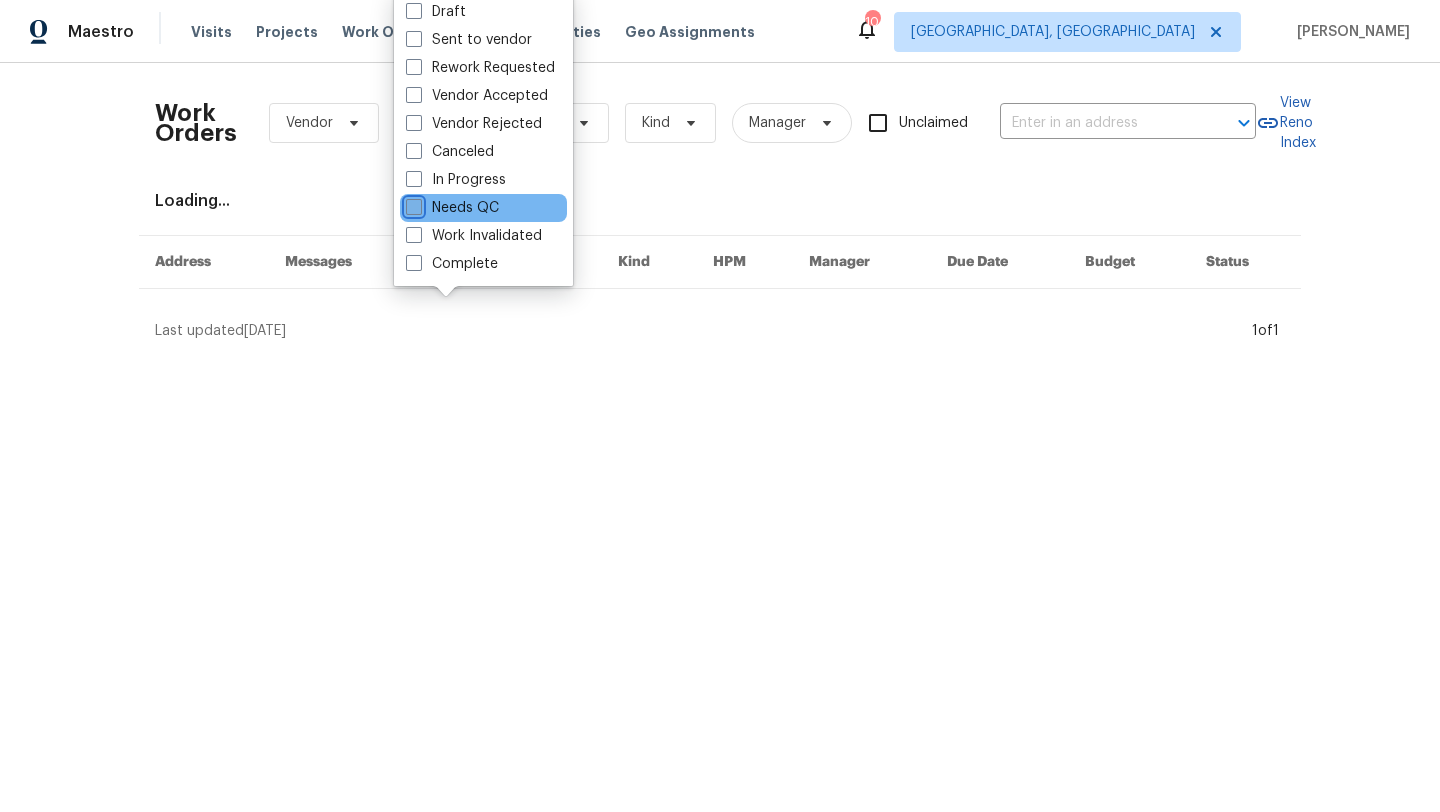 click on "Needs QC" at bounding box center (412, 204) 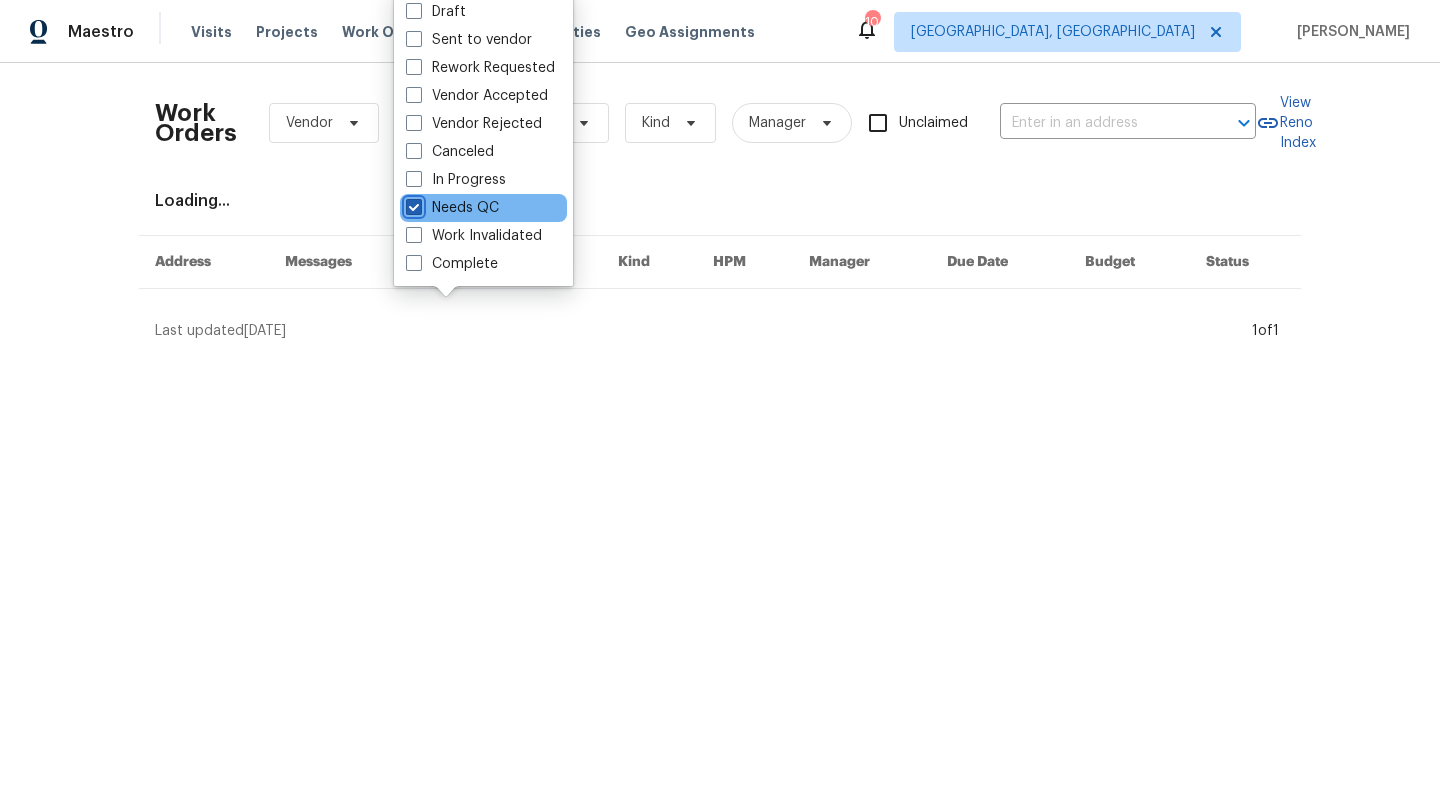 checkbox on "true" 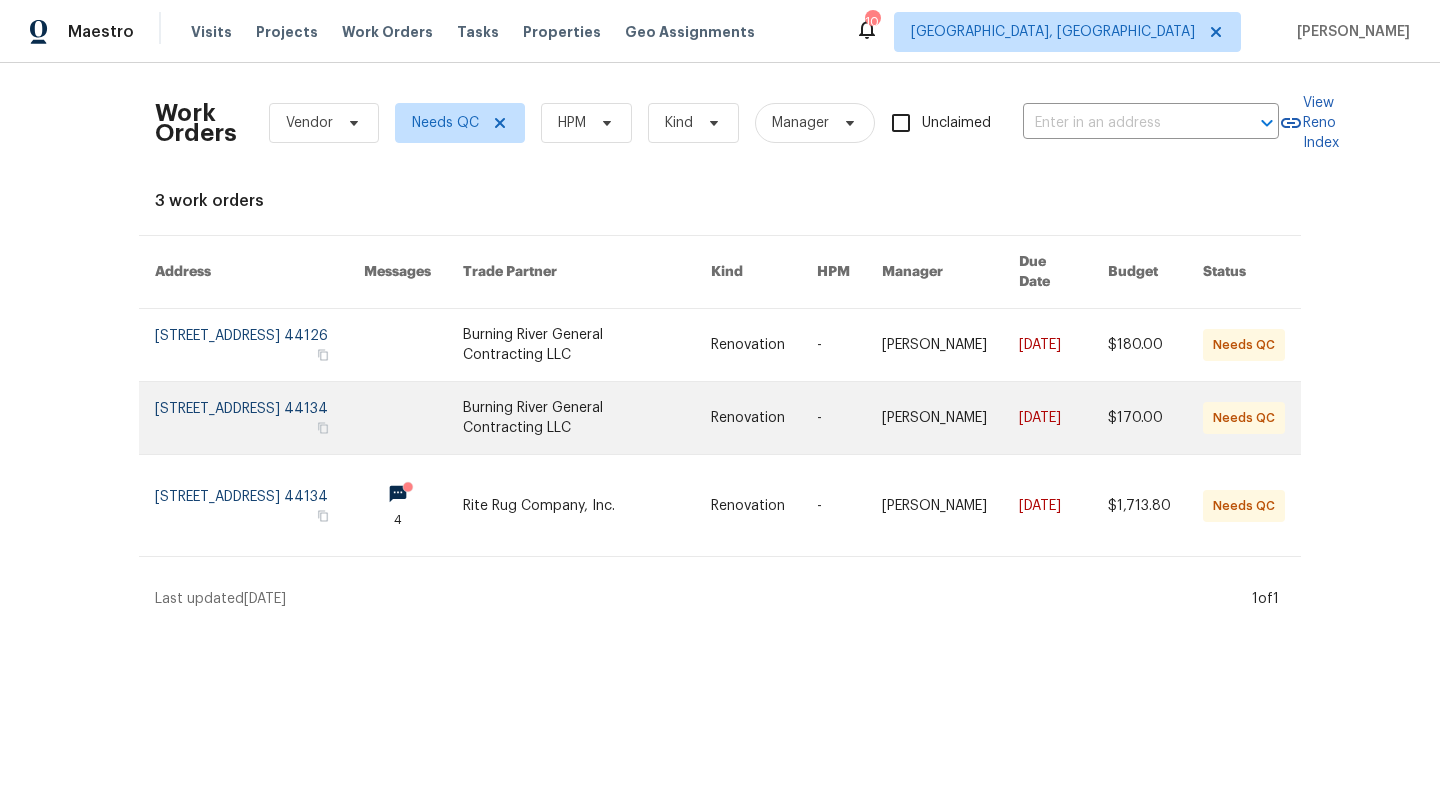 click at bounding box center [259, 418] 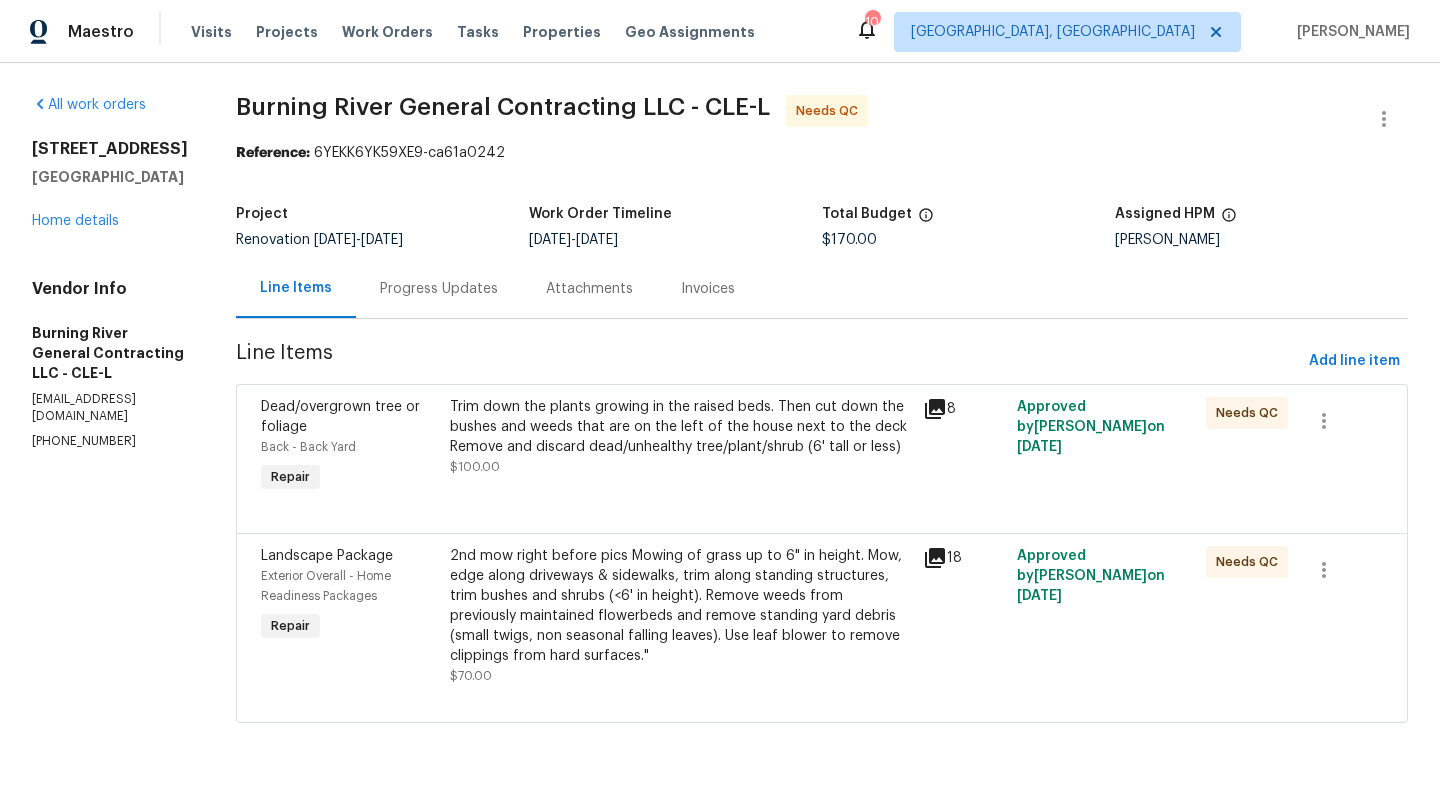 click on "Trim down the plants growing in the raised beds. Then cut down the bushes and weeds that are on the left of the house next to the deck Remove and discard dead/unhealthy tree/plant/shrub (6' tall or less)" at bounding box center (680, 427) 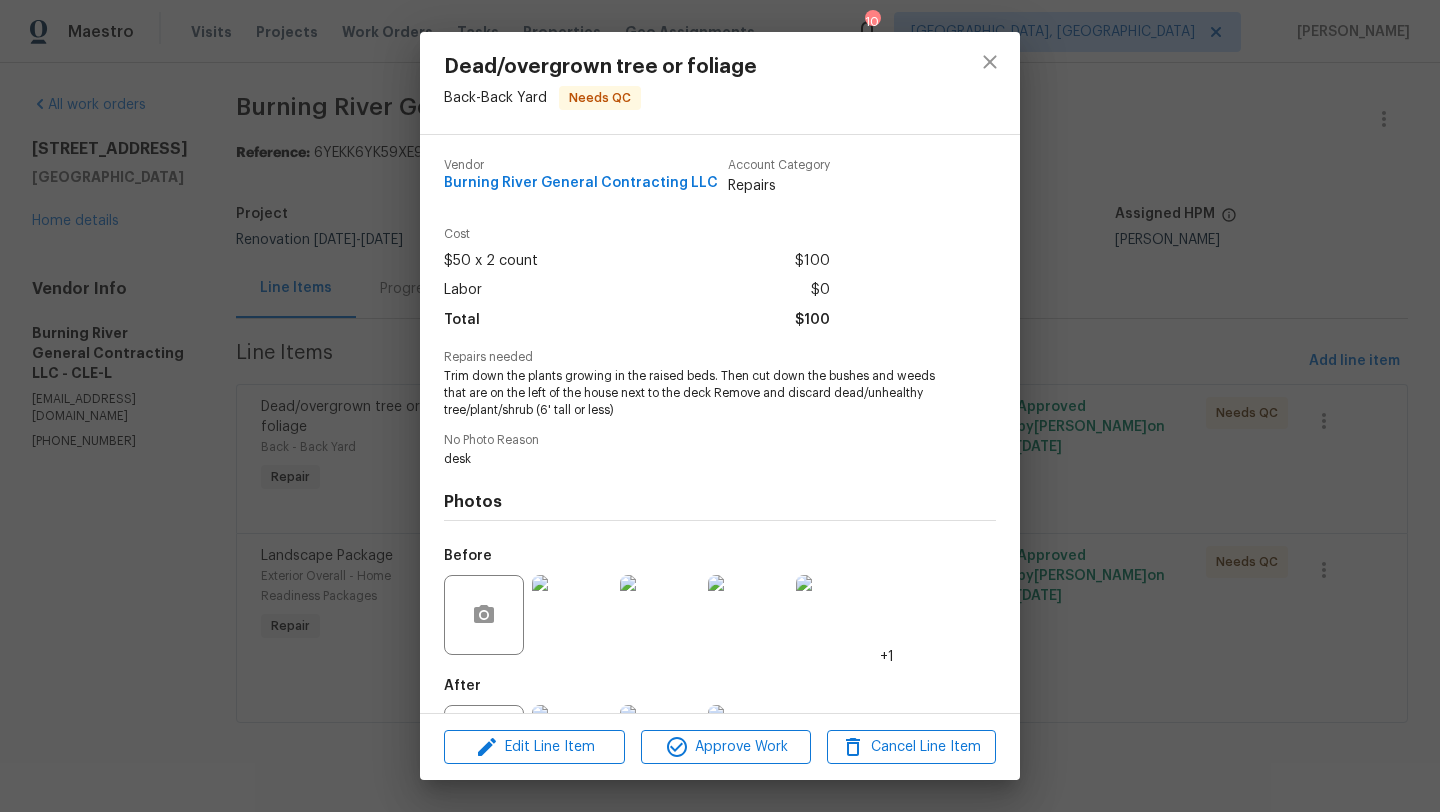 click at bounding box center [572, 615] 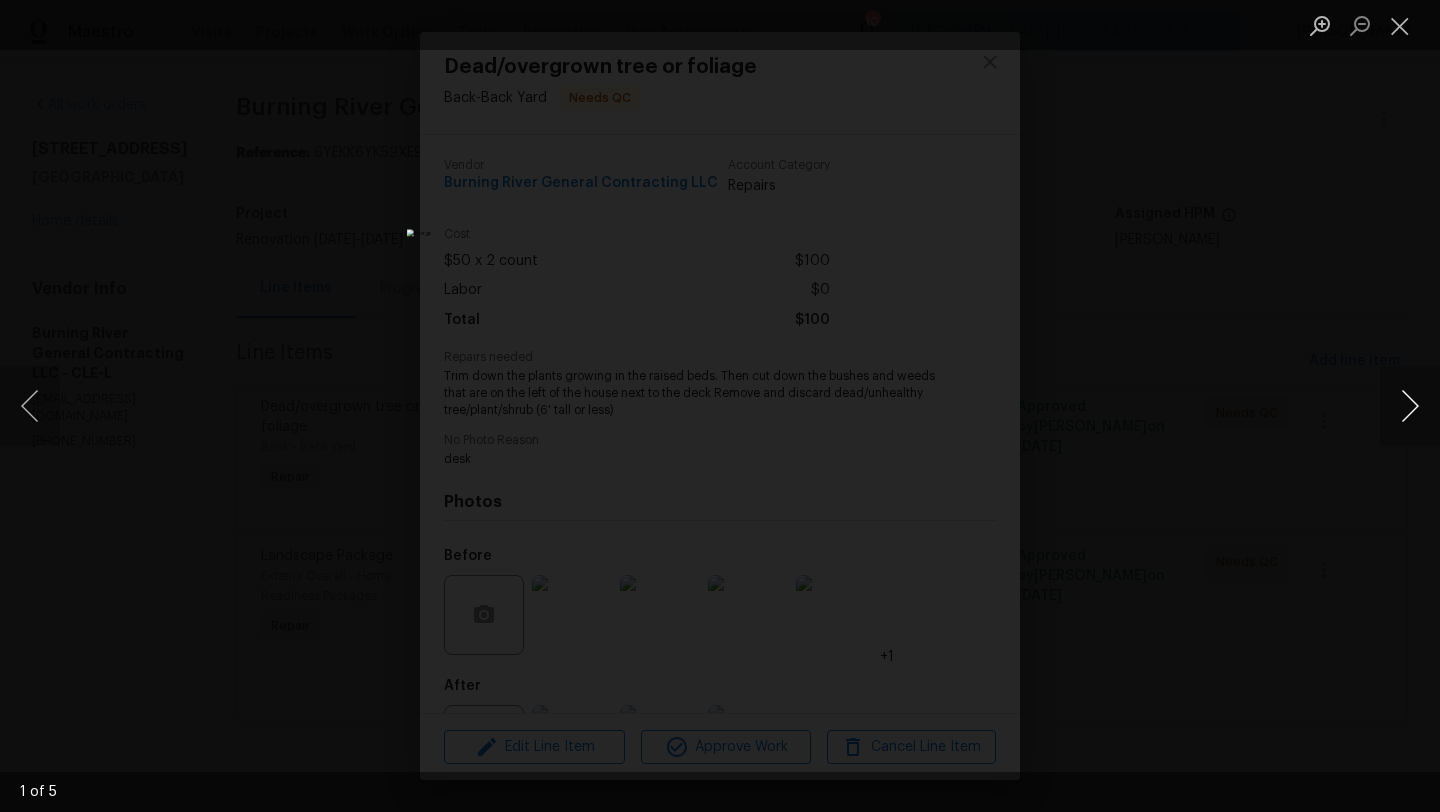 click at bounding box center (1410, 406) 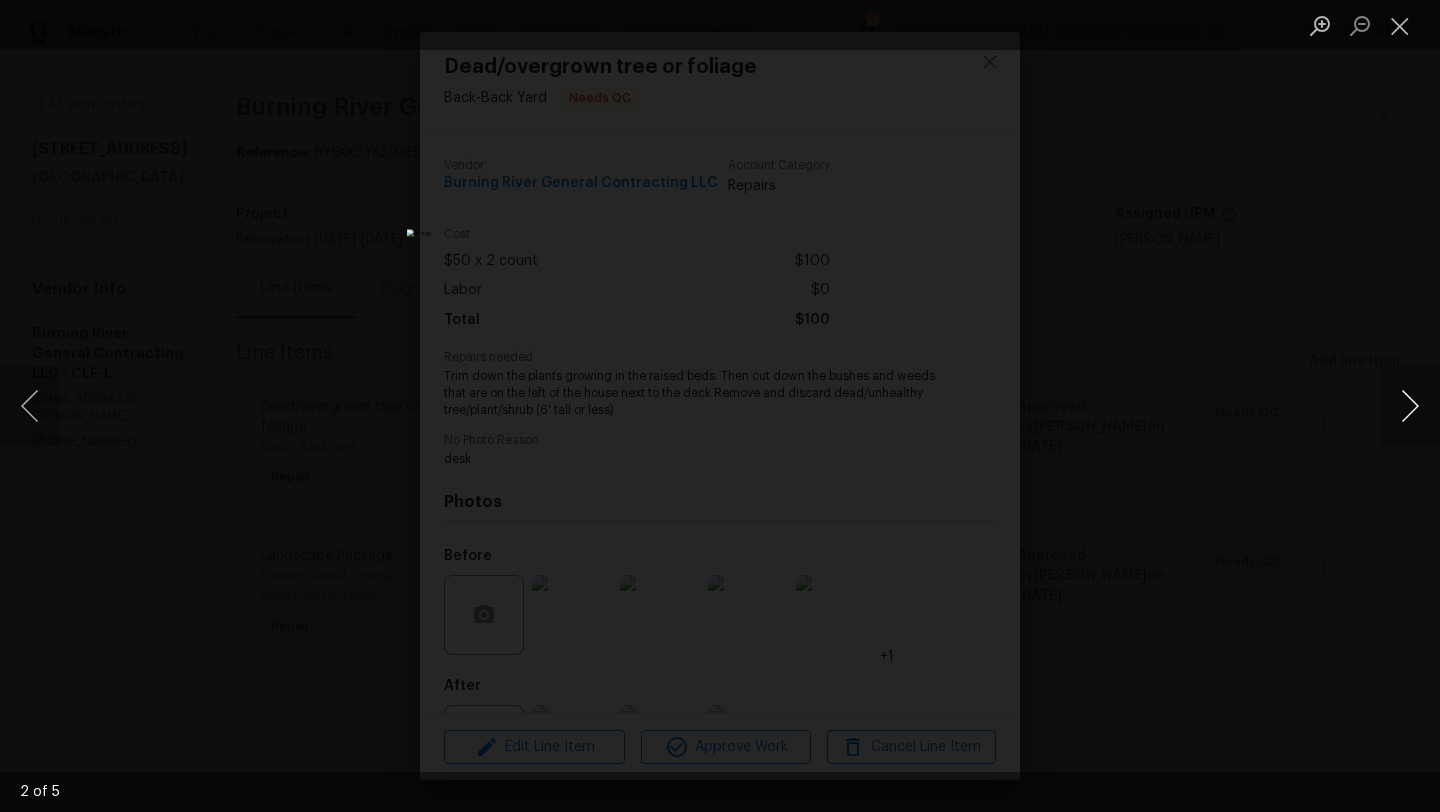 click at bounding box center [1410, 406] 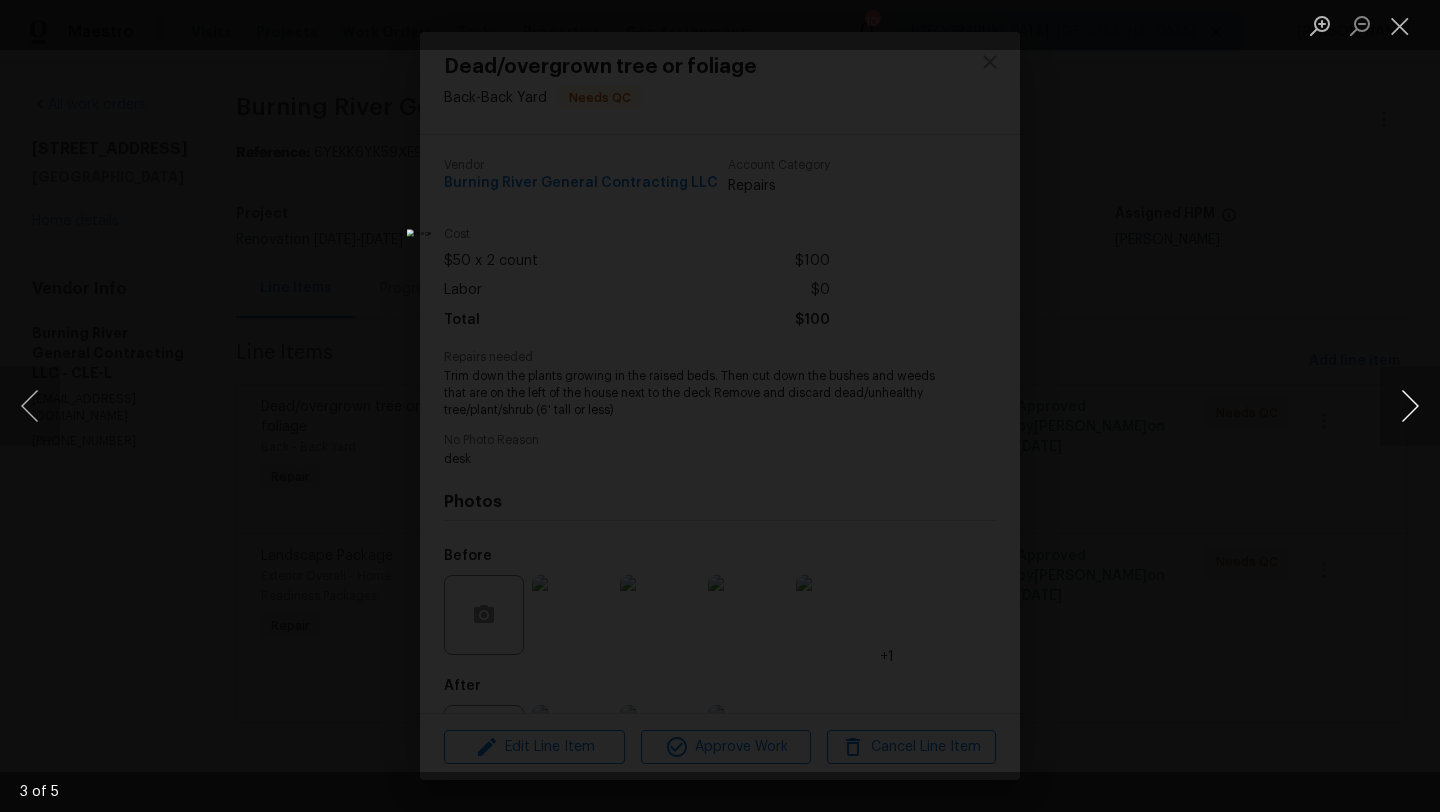click at bounding box center (1410, 406) 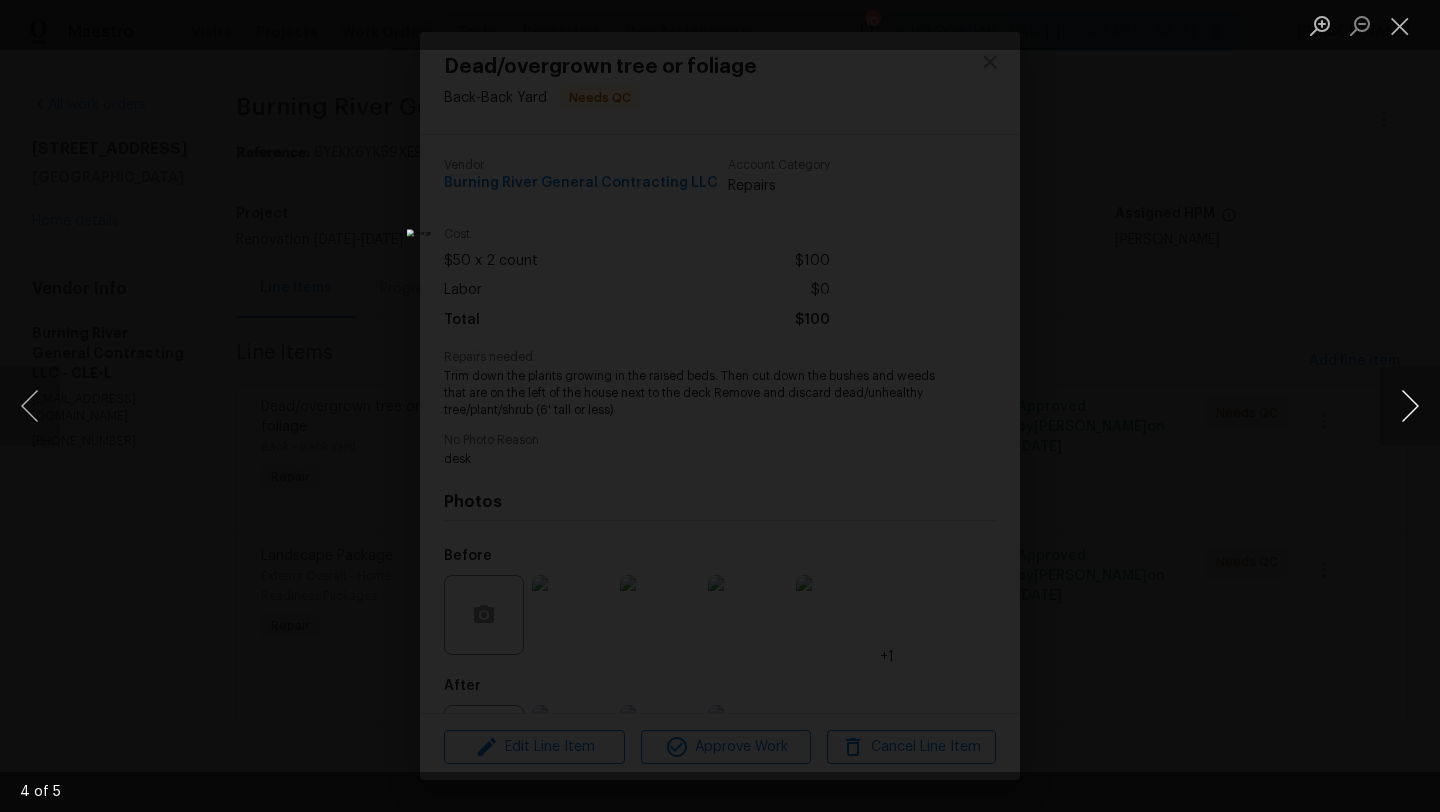 click at bounding box center [1410, 406] 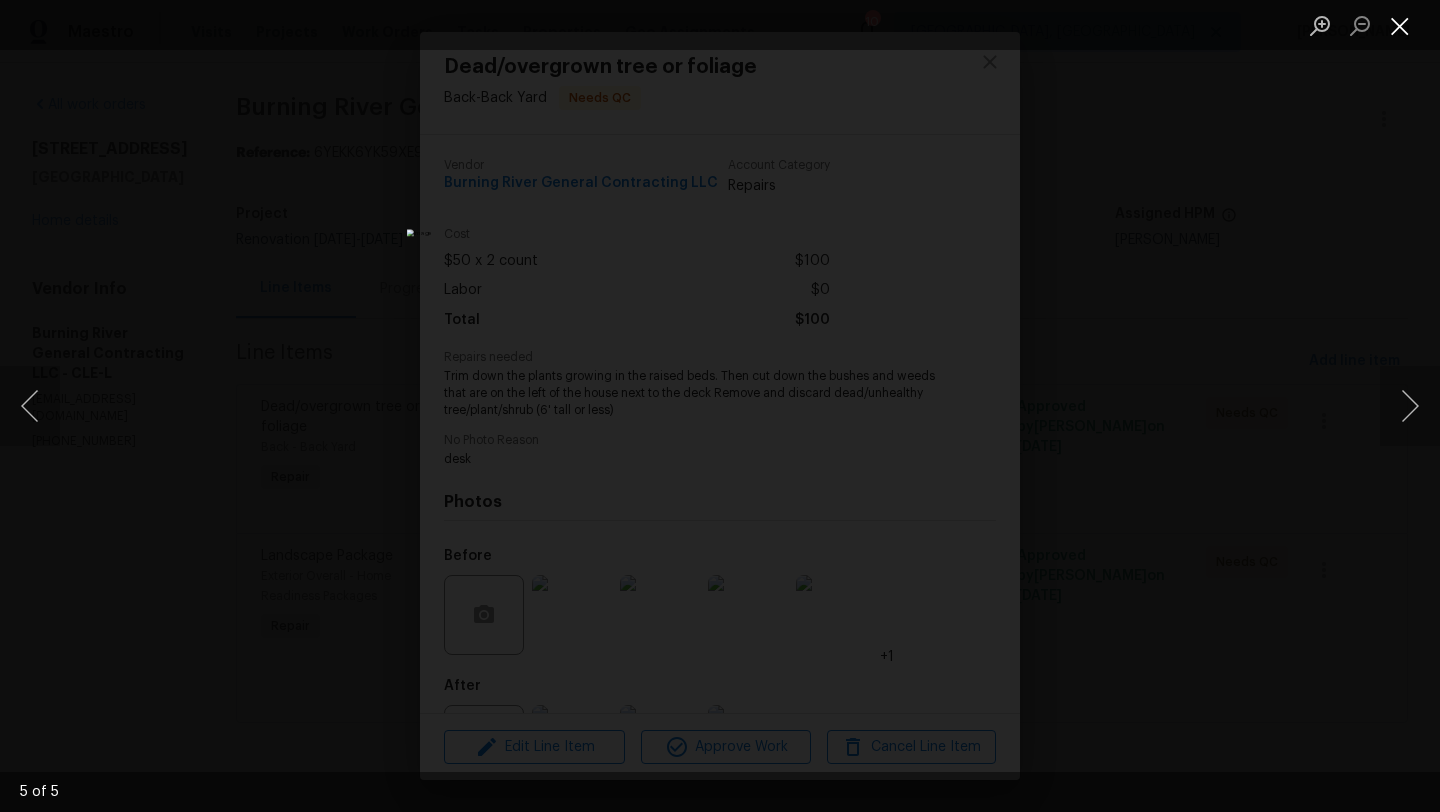 click at bounding box center [1400, 25] 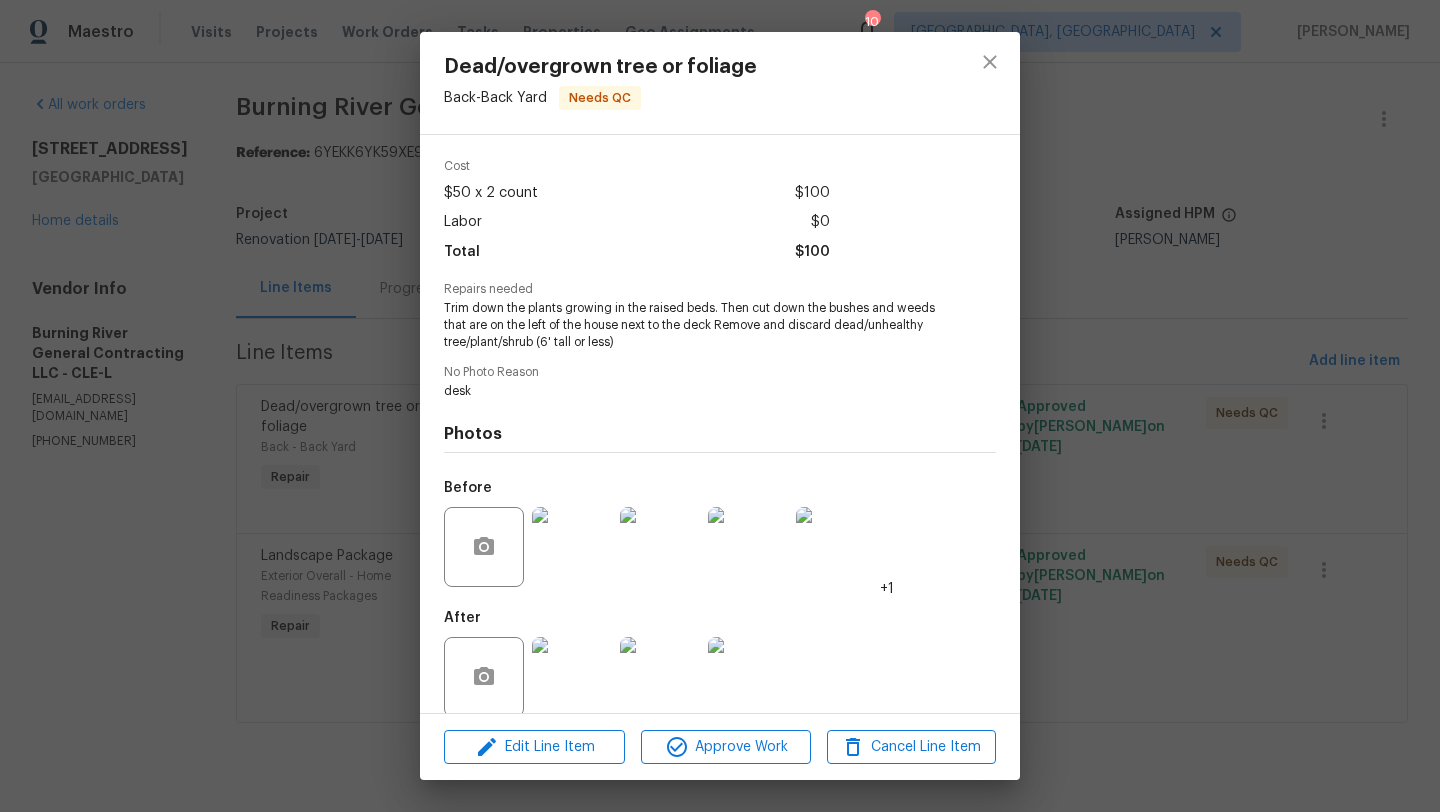 scroll, scrollTop: 92, scrollLeft: 0, axis: vertical 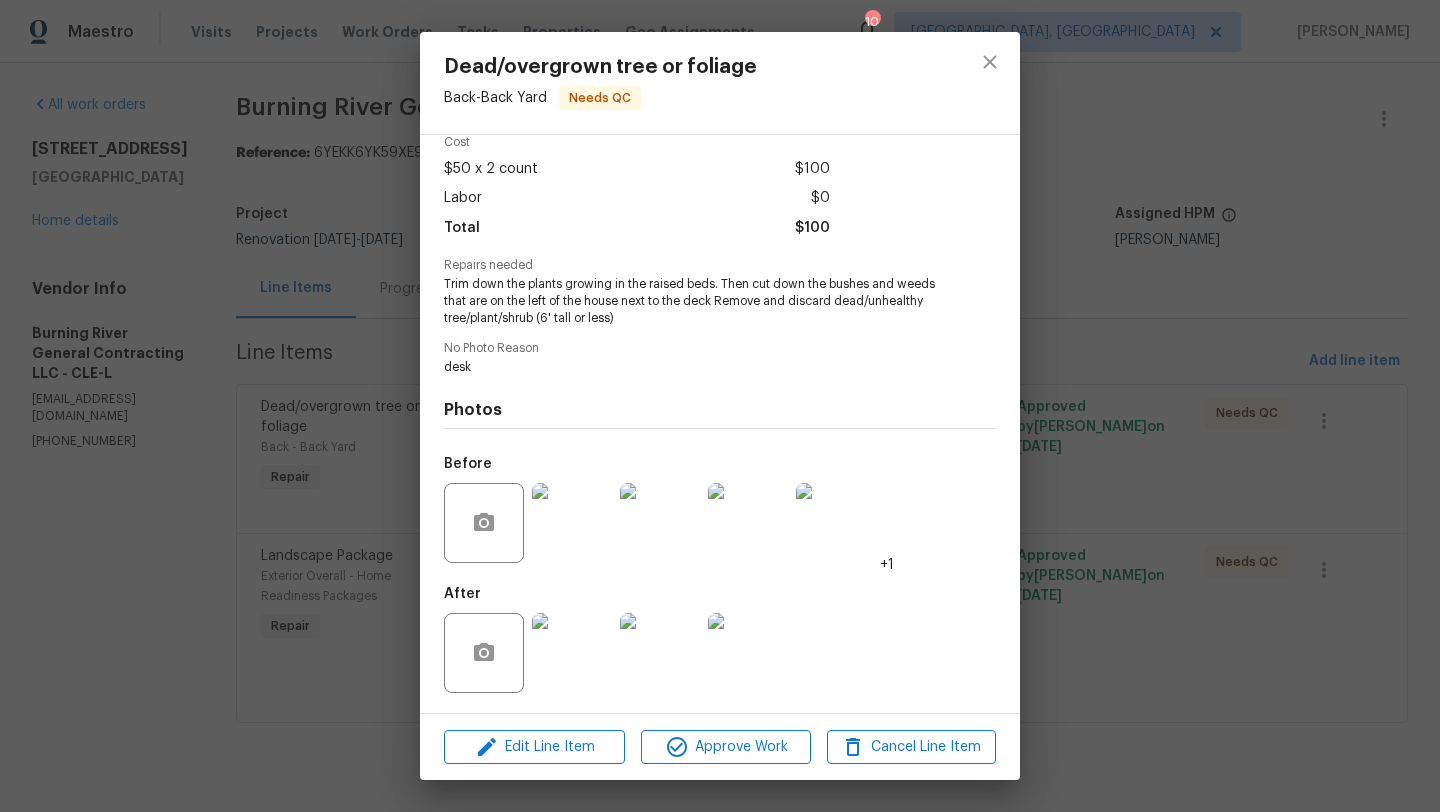 click at bounding box center [572, 653] 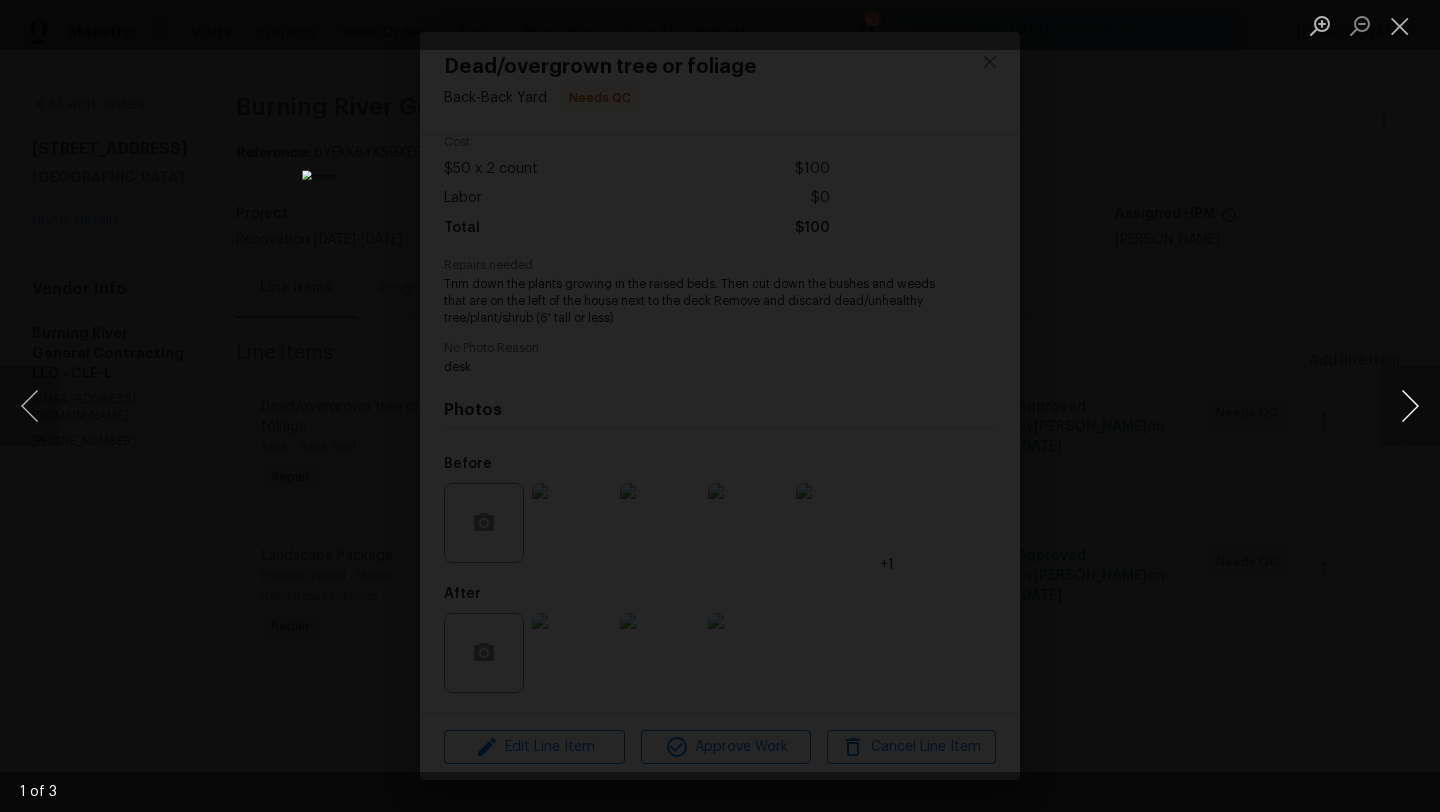 click at bounding box center (1410, 406) 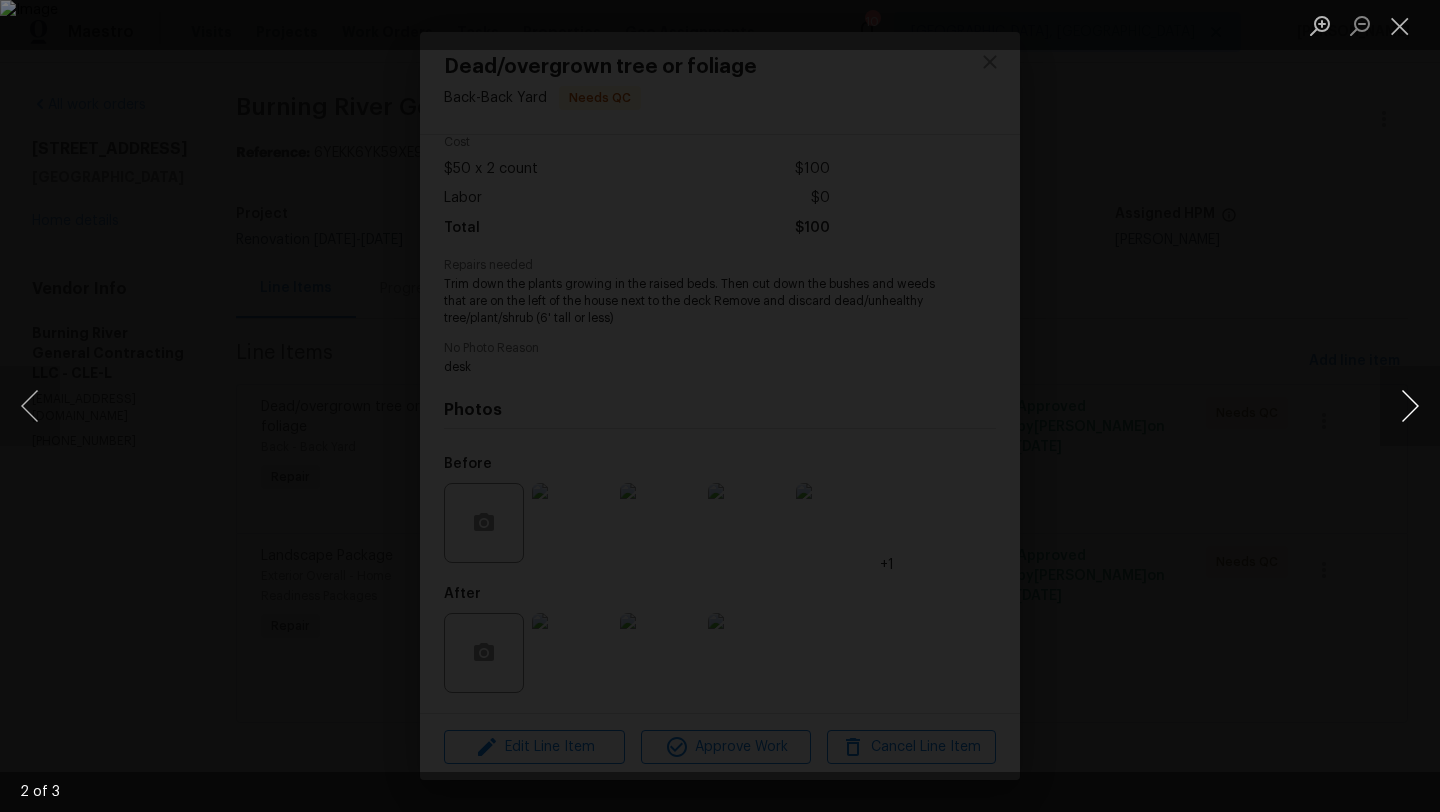 click at bounding box center [1410, 406] 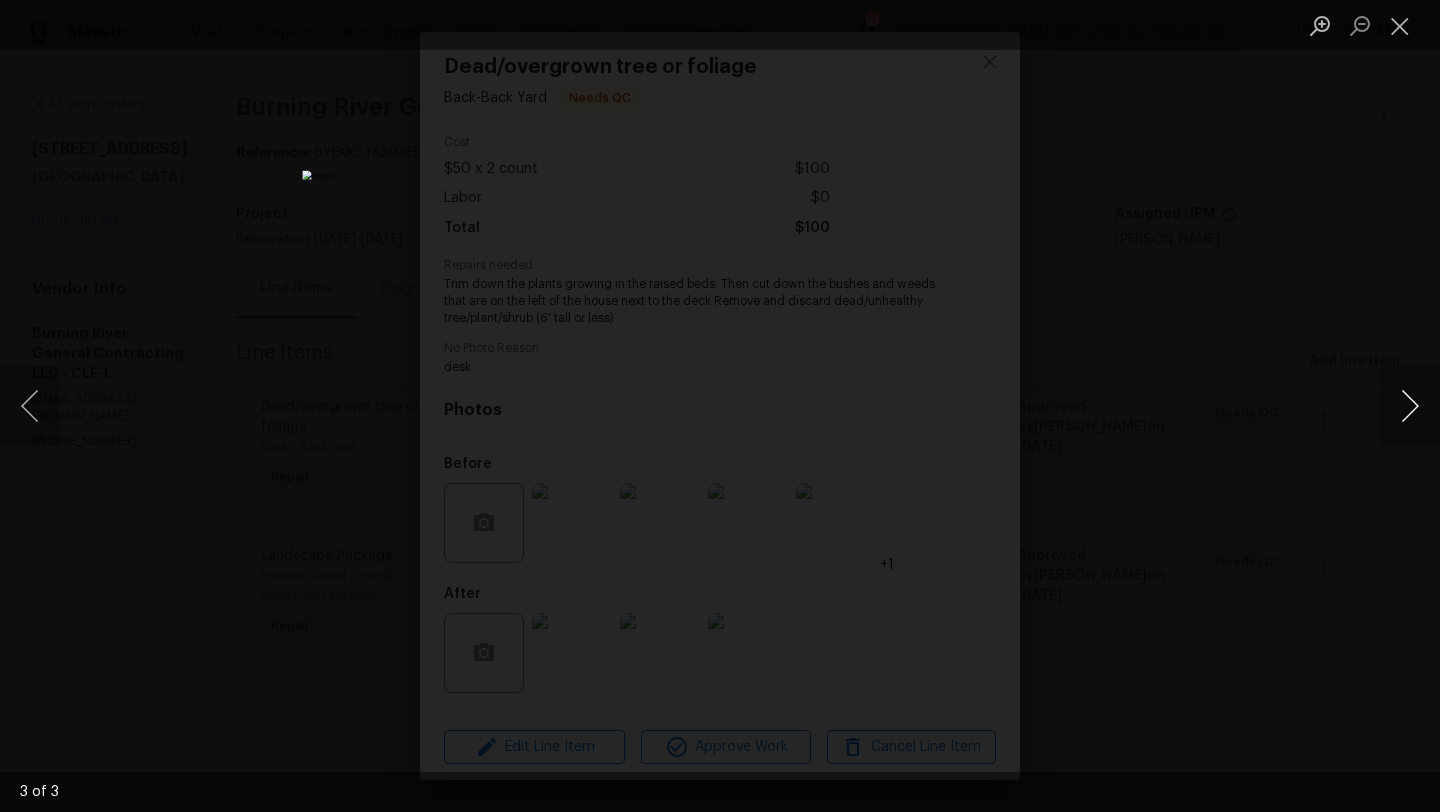 click at bounding box center (1410, 406) 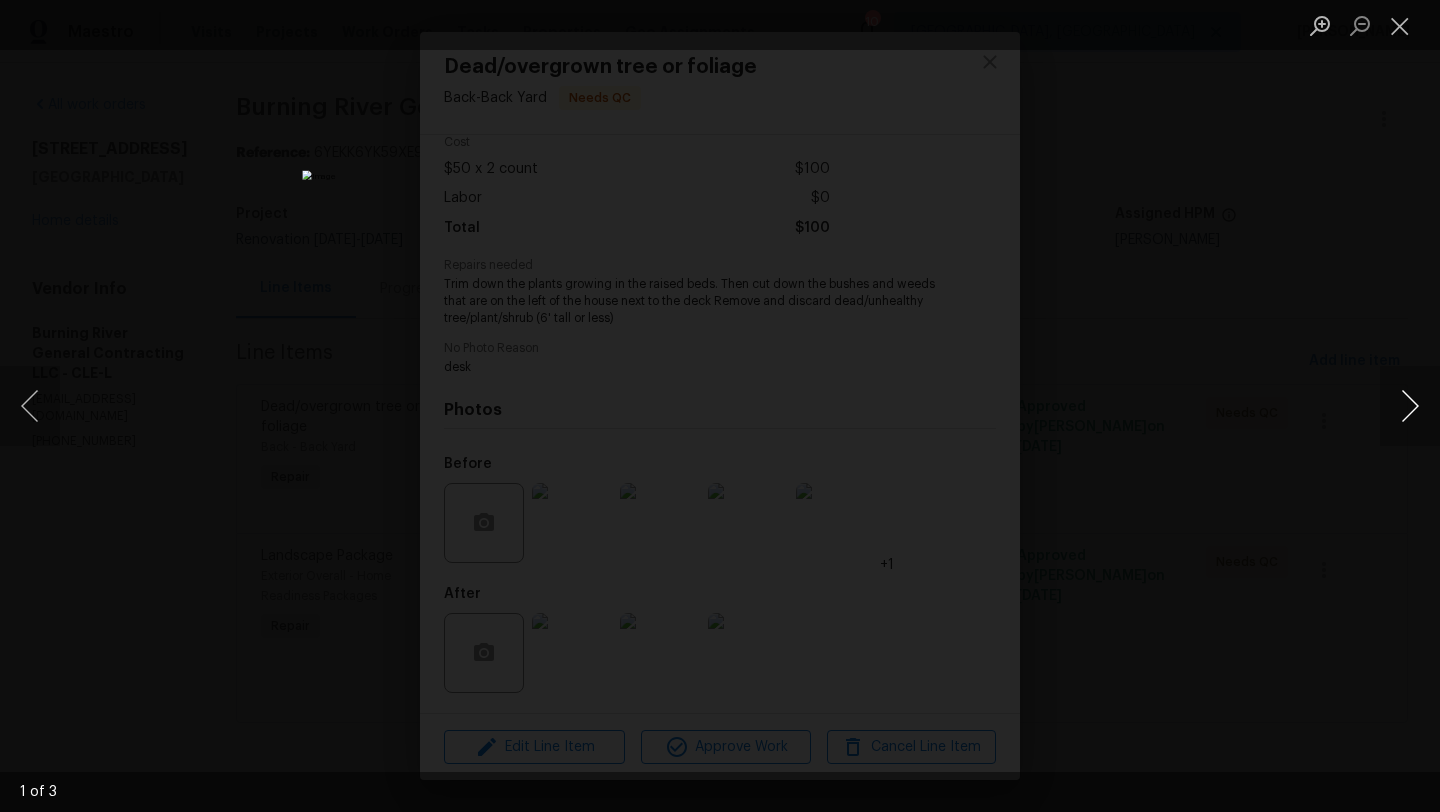 click at bounding box center [1410, 406] 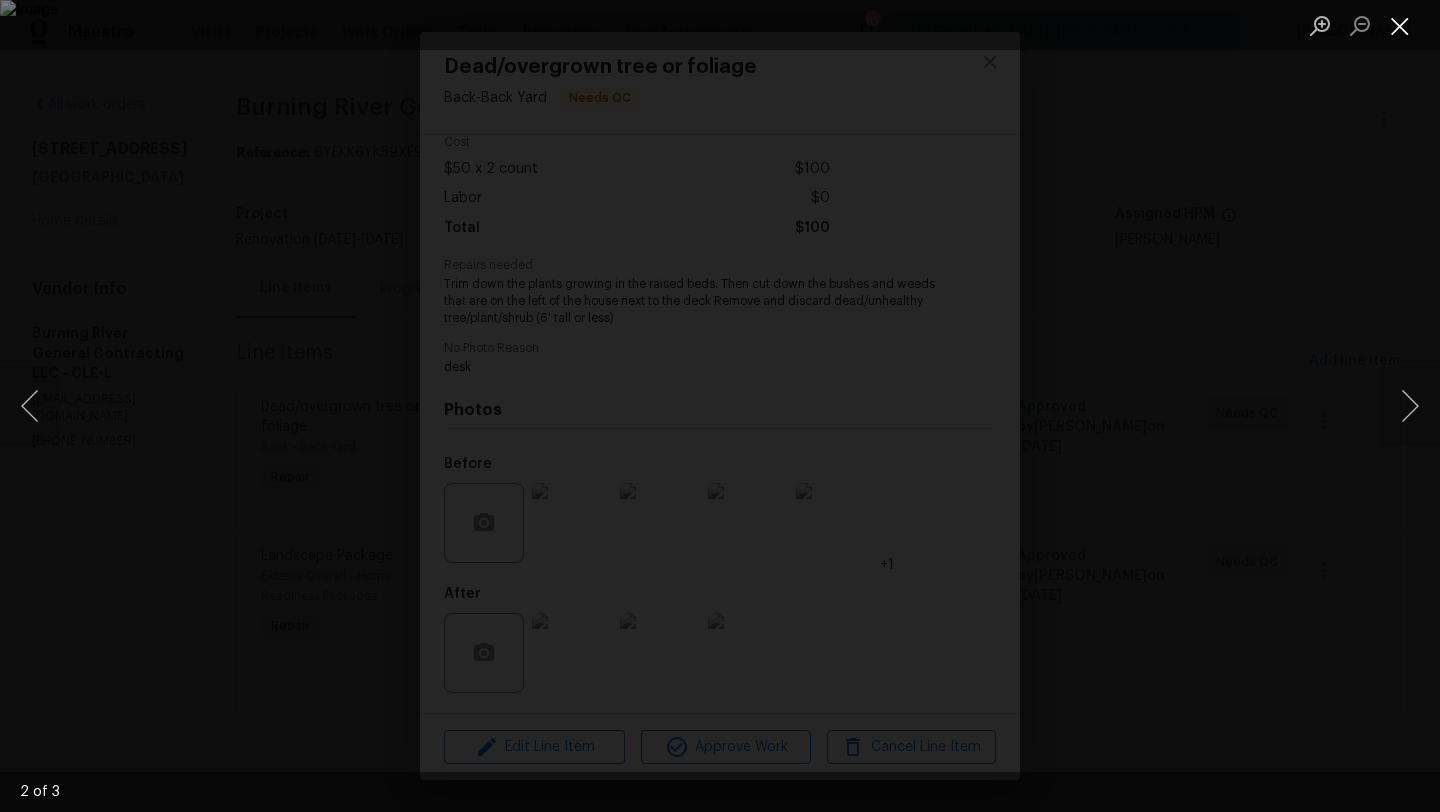 click at bounding box center [1400, 25] 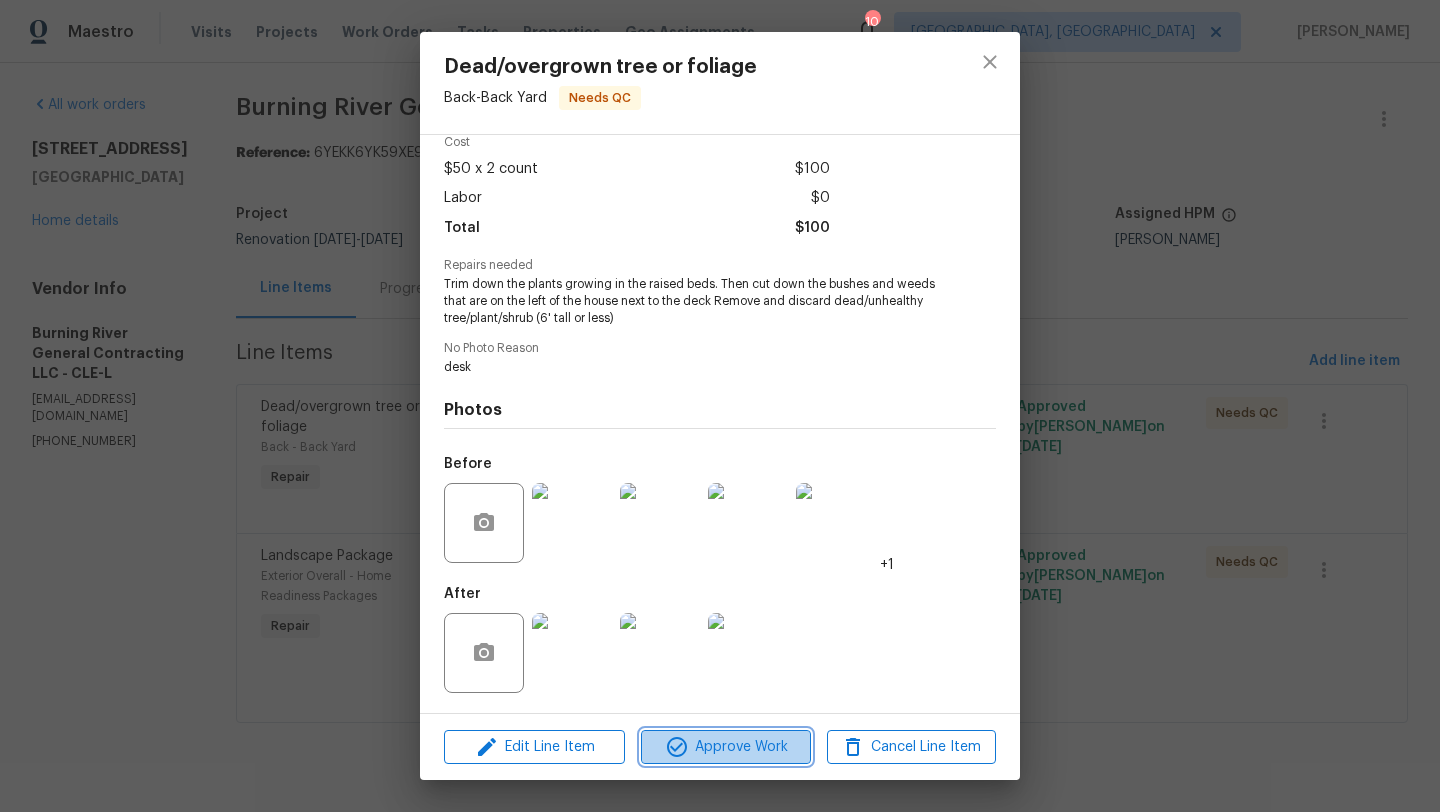 click on "Approve Work" at bounding box center [725, 747] 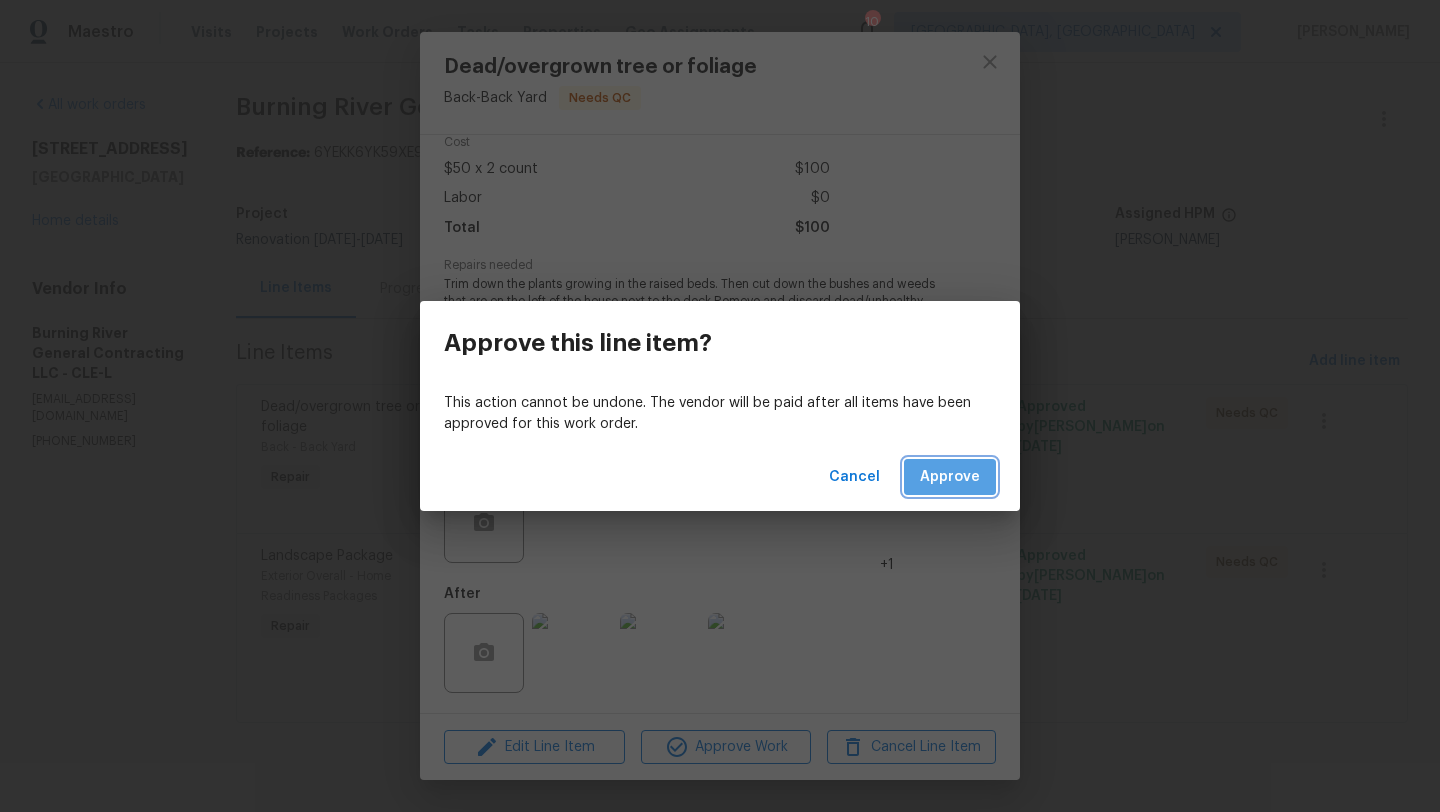click on "Approve" at bounding box center (950, 477) 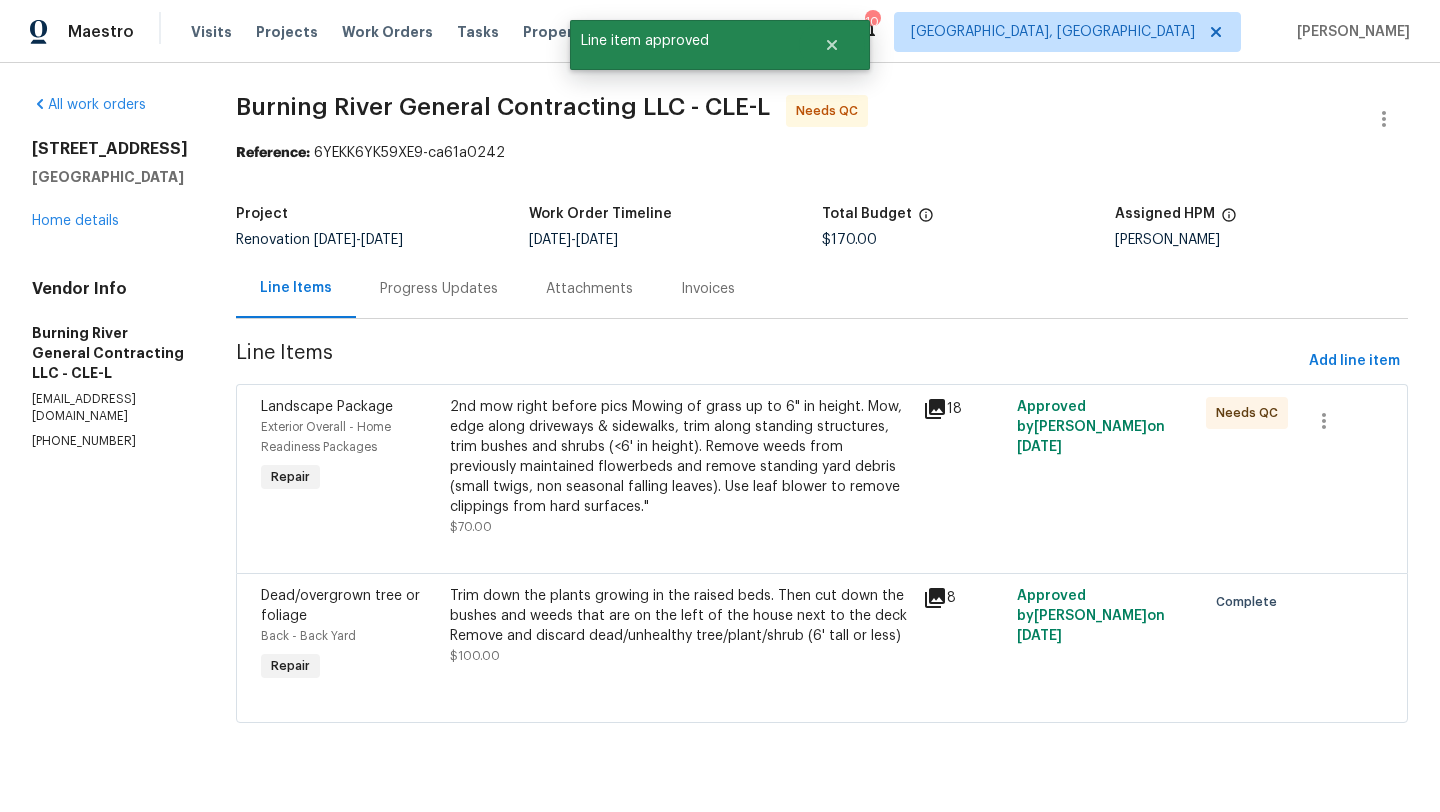 click on "2nd mow right before pics Mowing of grass up to 6" in height. Mow, edge along driveways & sidewalks, trim along standing structures, trim bushes and shrubs (<6' in height). Remove weeds from previously maintained flowerbeds and remove standing yard debris (small twigs, non seasonal falling leaves).  Use leaf blower to remove clippings from hard surfaces."" at bounding box center (680, 457) 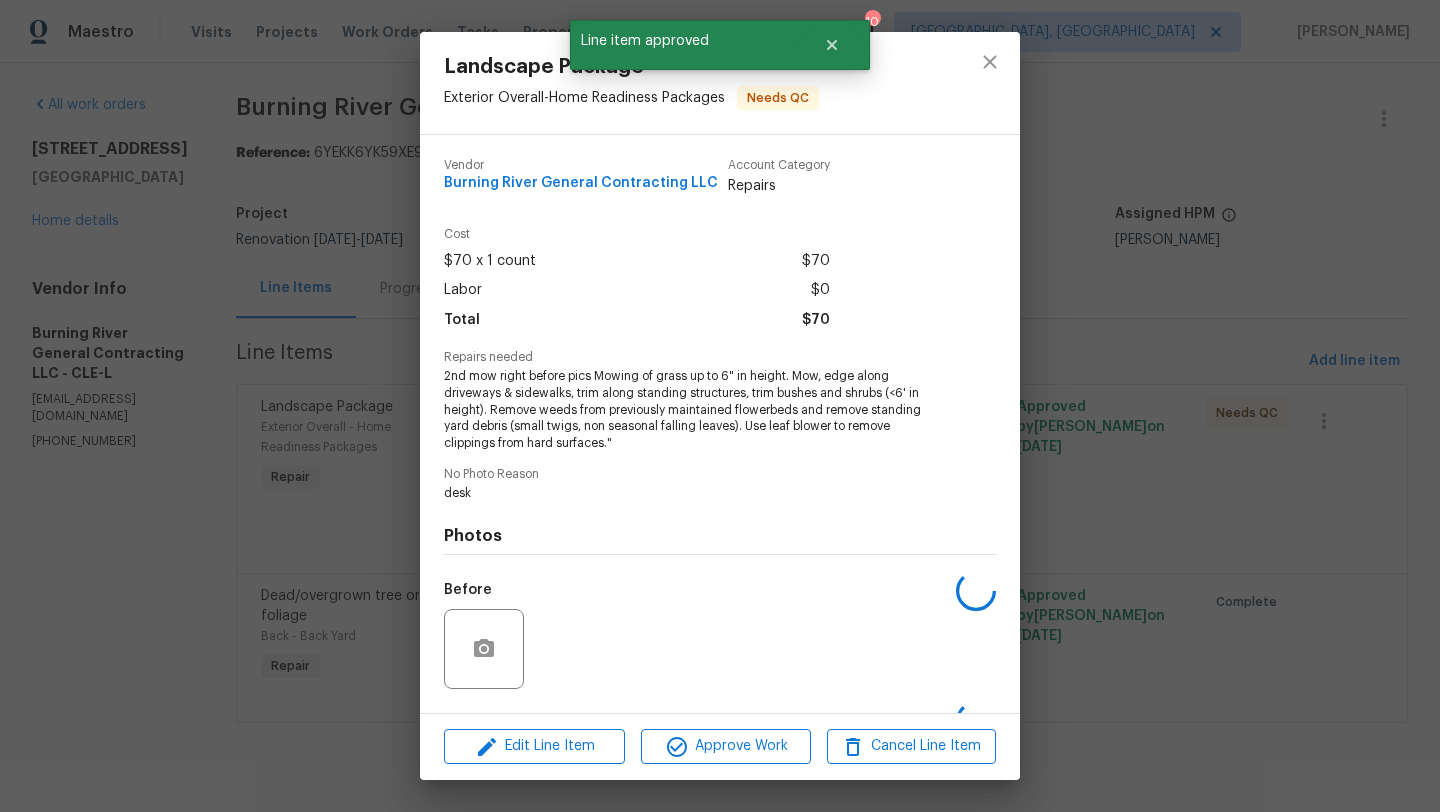scroll, scrollTop: 126, scrollLeft: 0, axis: vertical 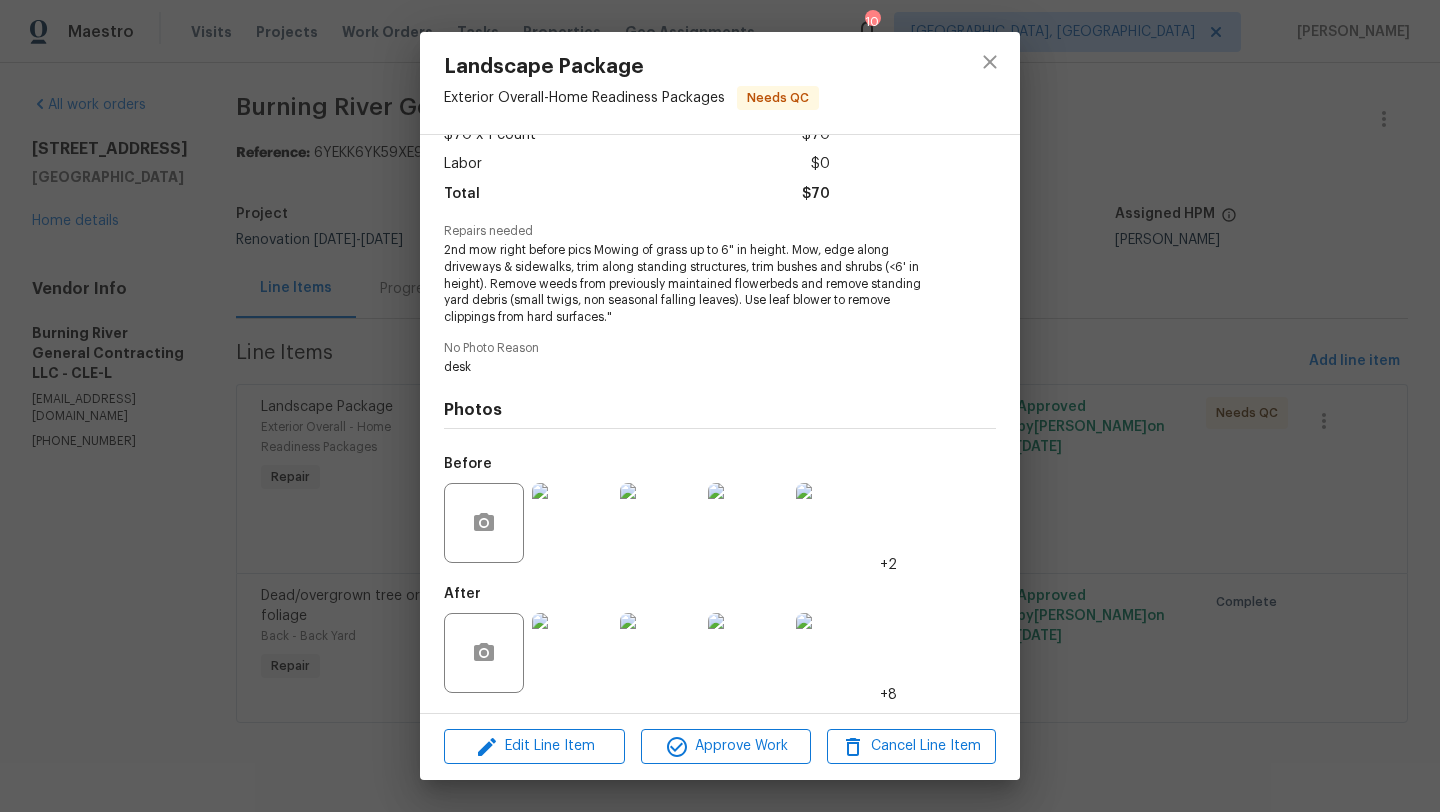 click at bounding box center (572, 653) 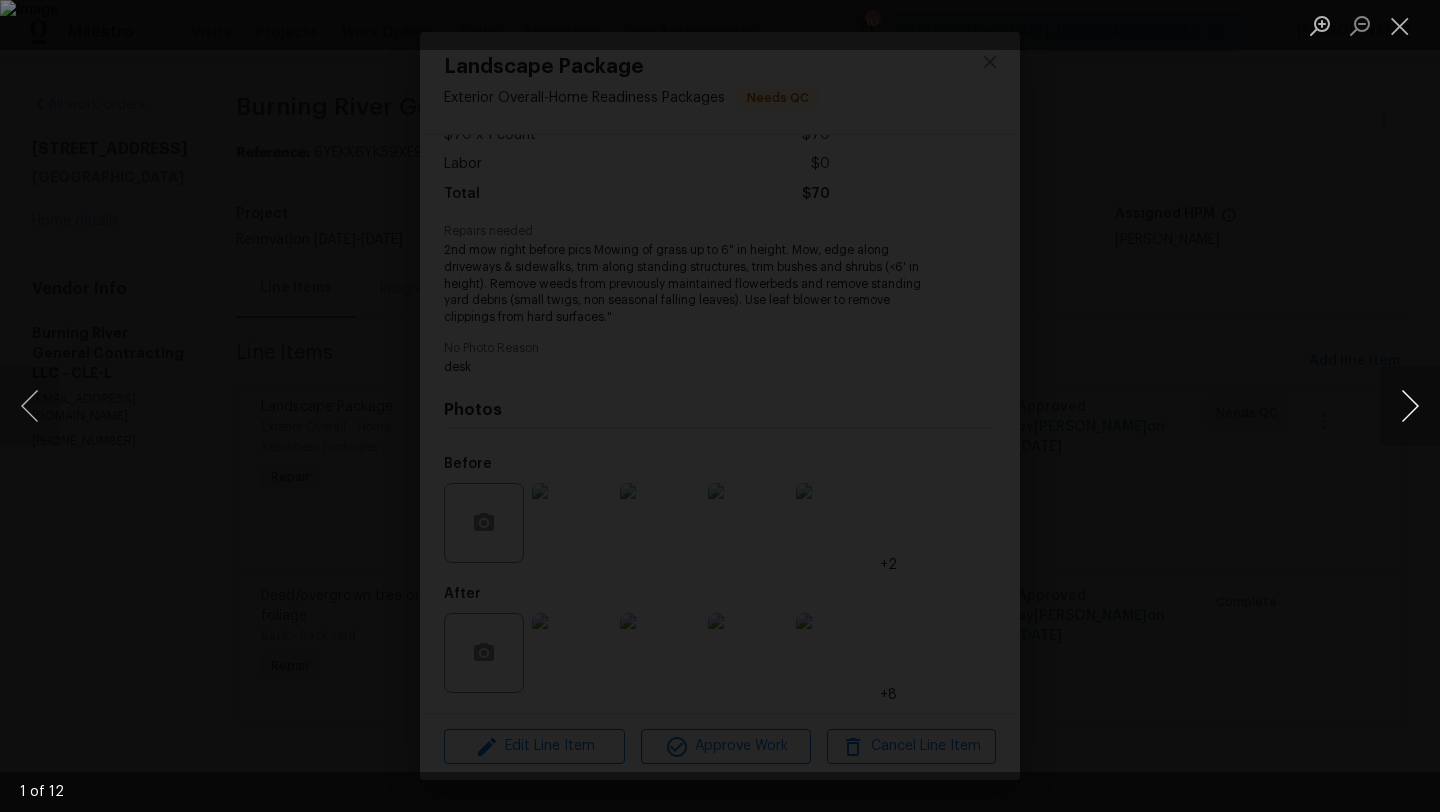 click at bounding box center [1410, 406] 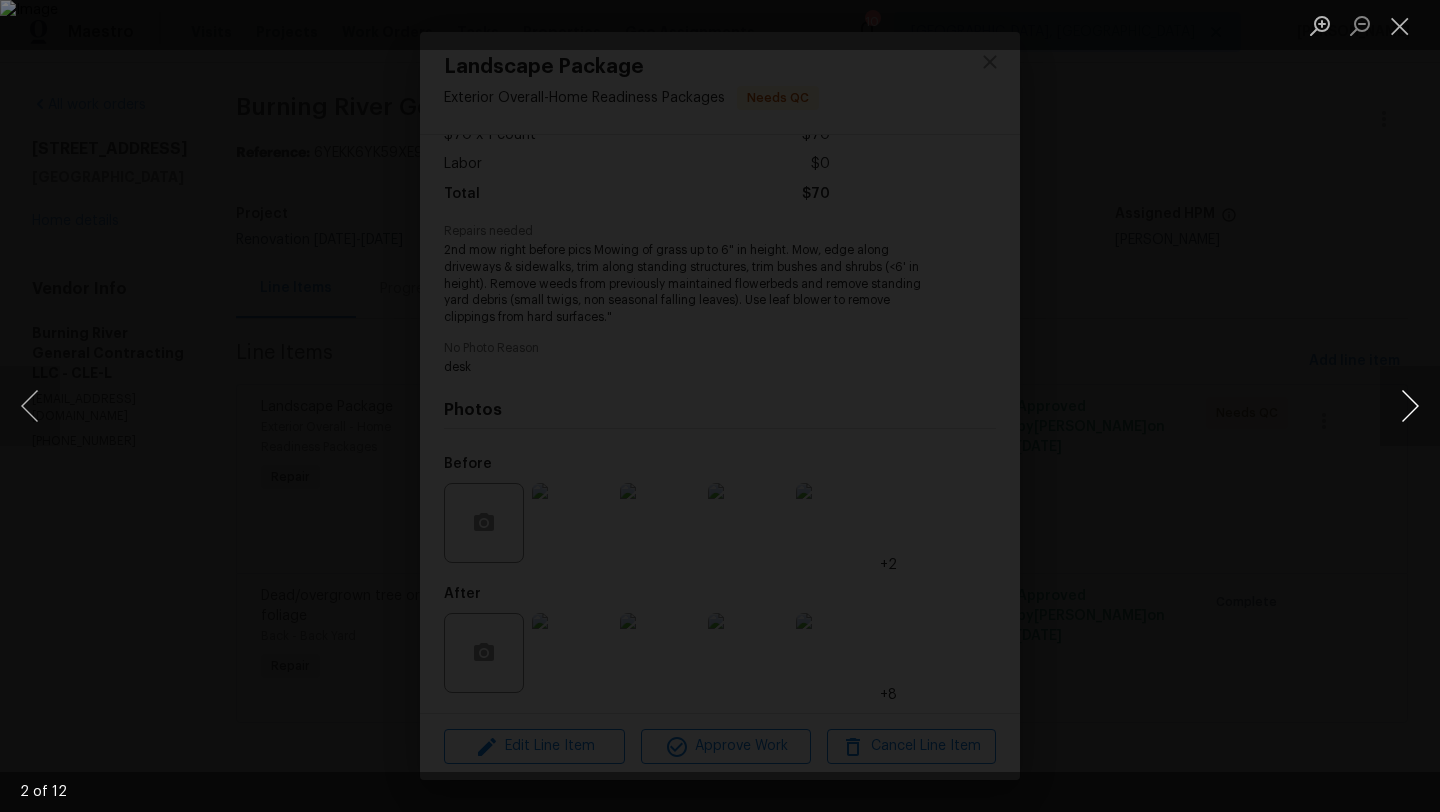 click at bounding box center [1410, 406] 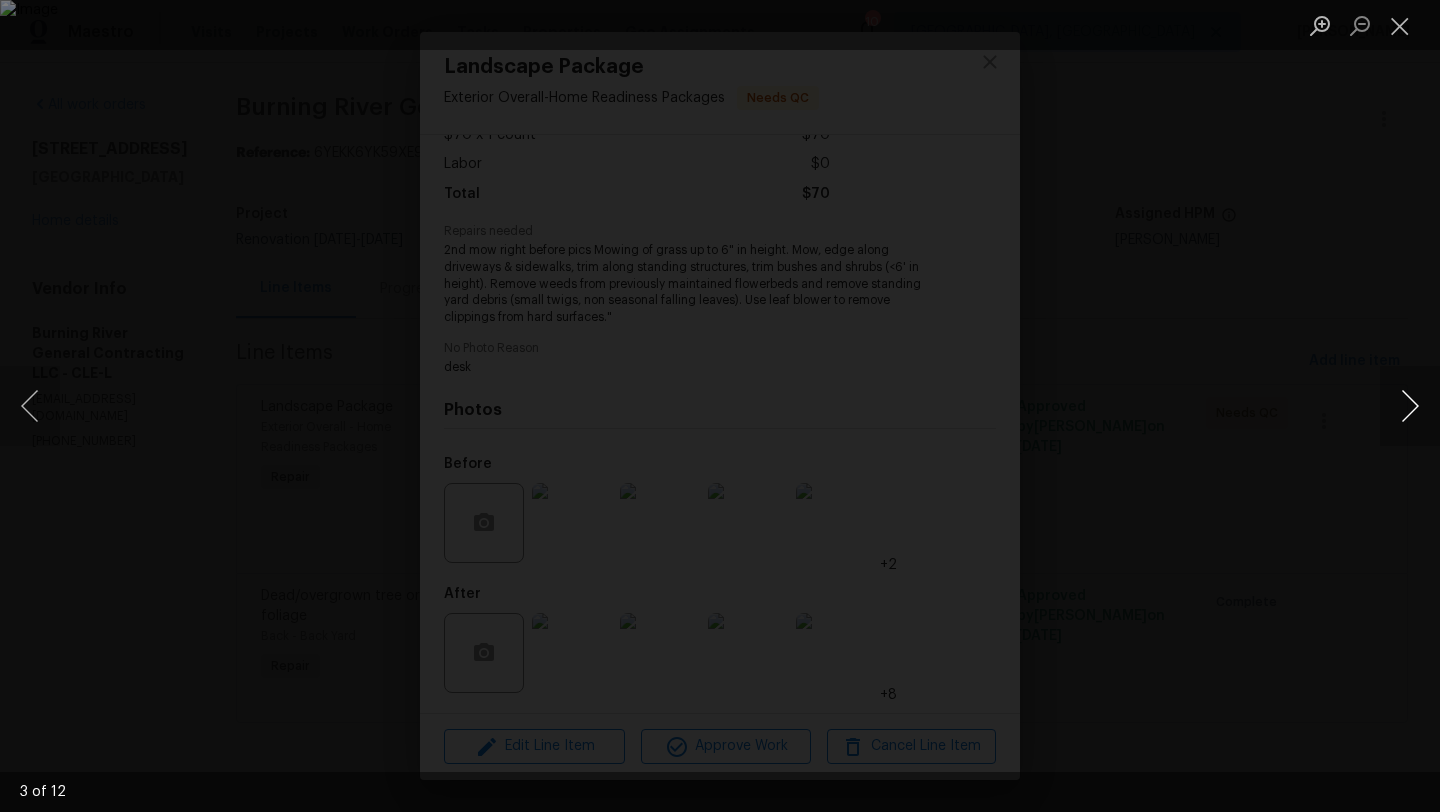 click at bounding box center [1410, 406] 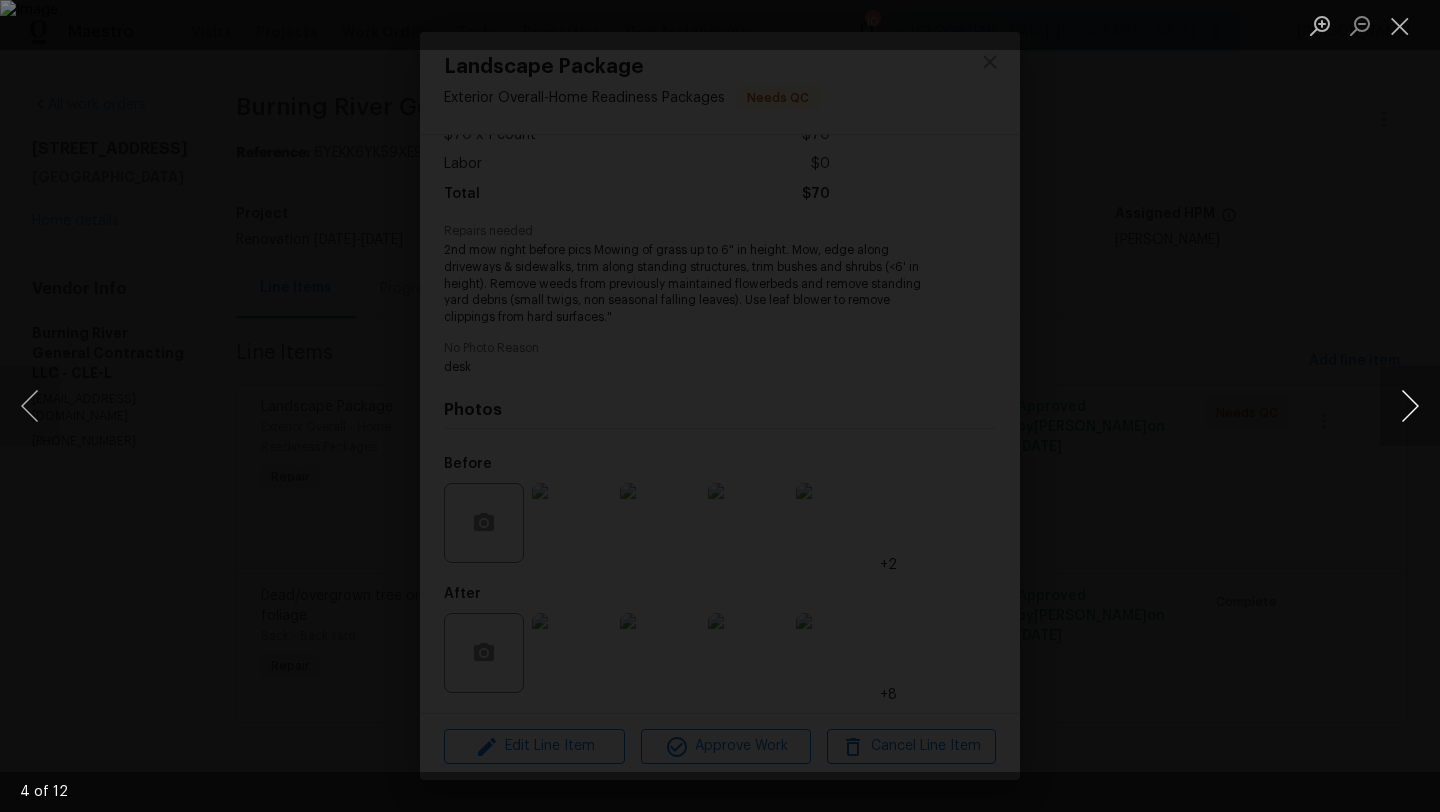 click at bounding box center (1410, 406) 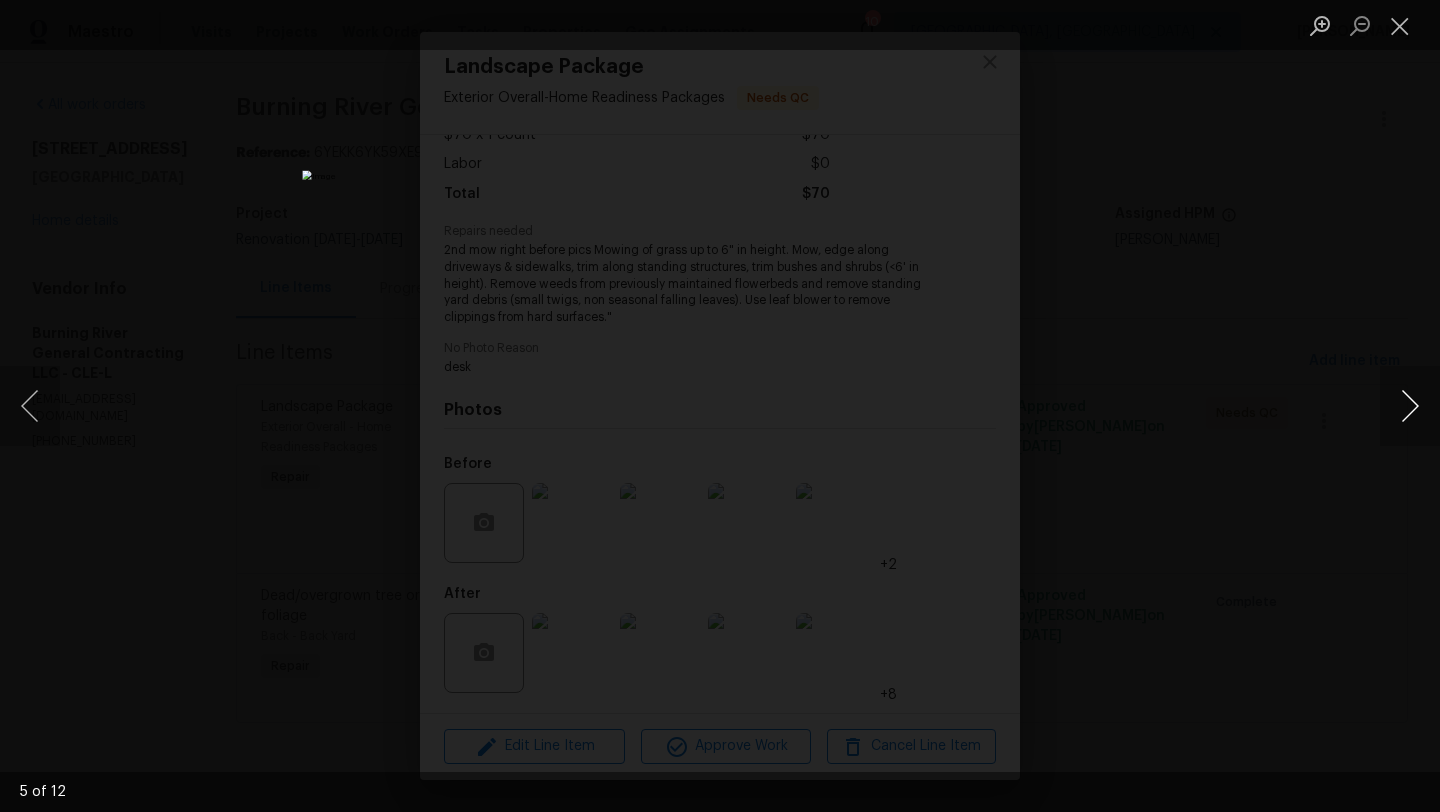 click at bounding box center [1410, 406] 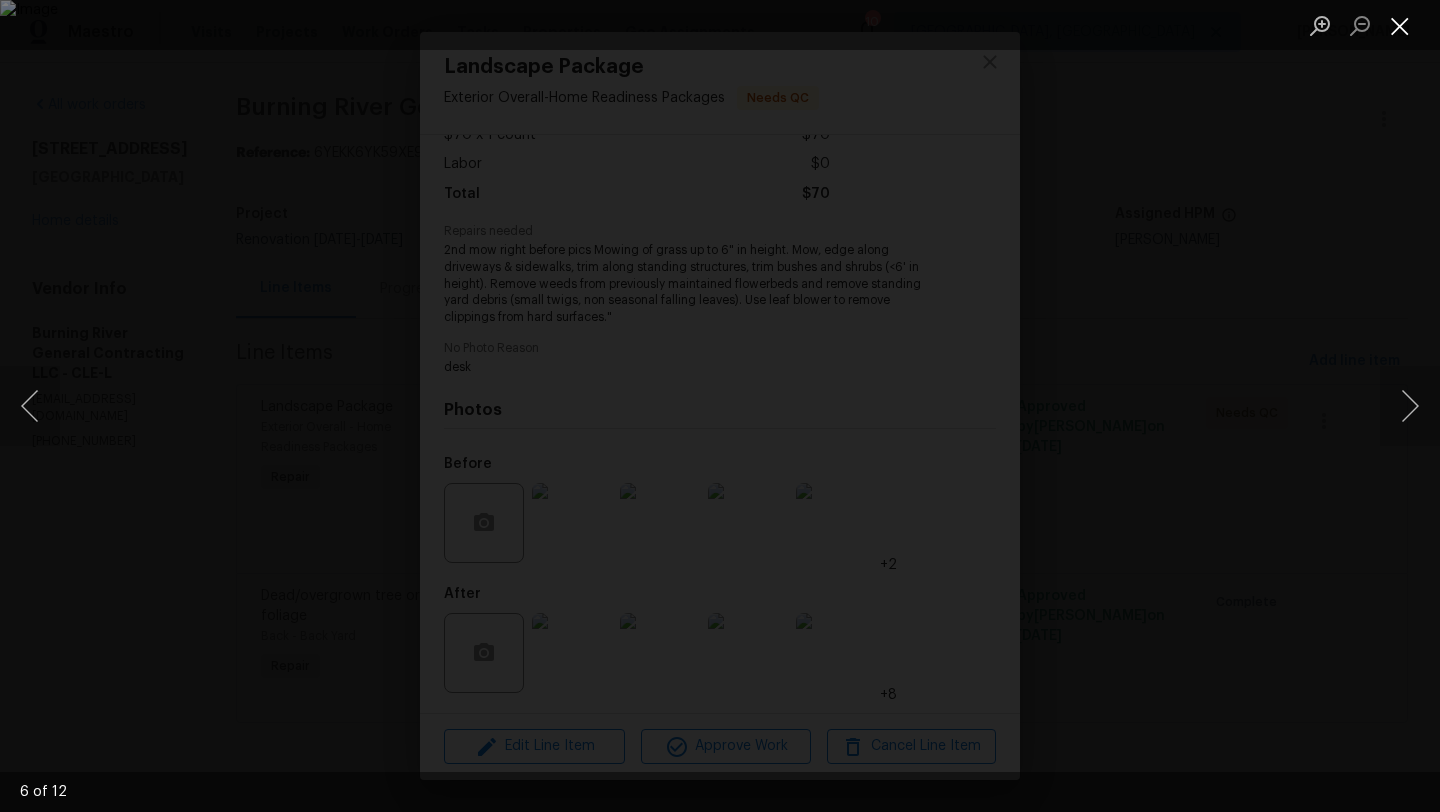 click at bounding box center (1400, 25) 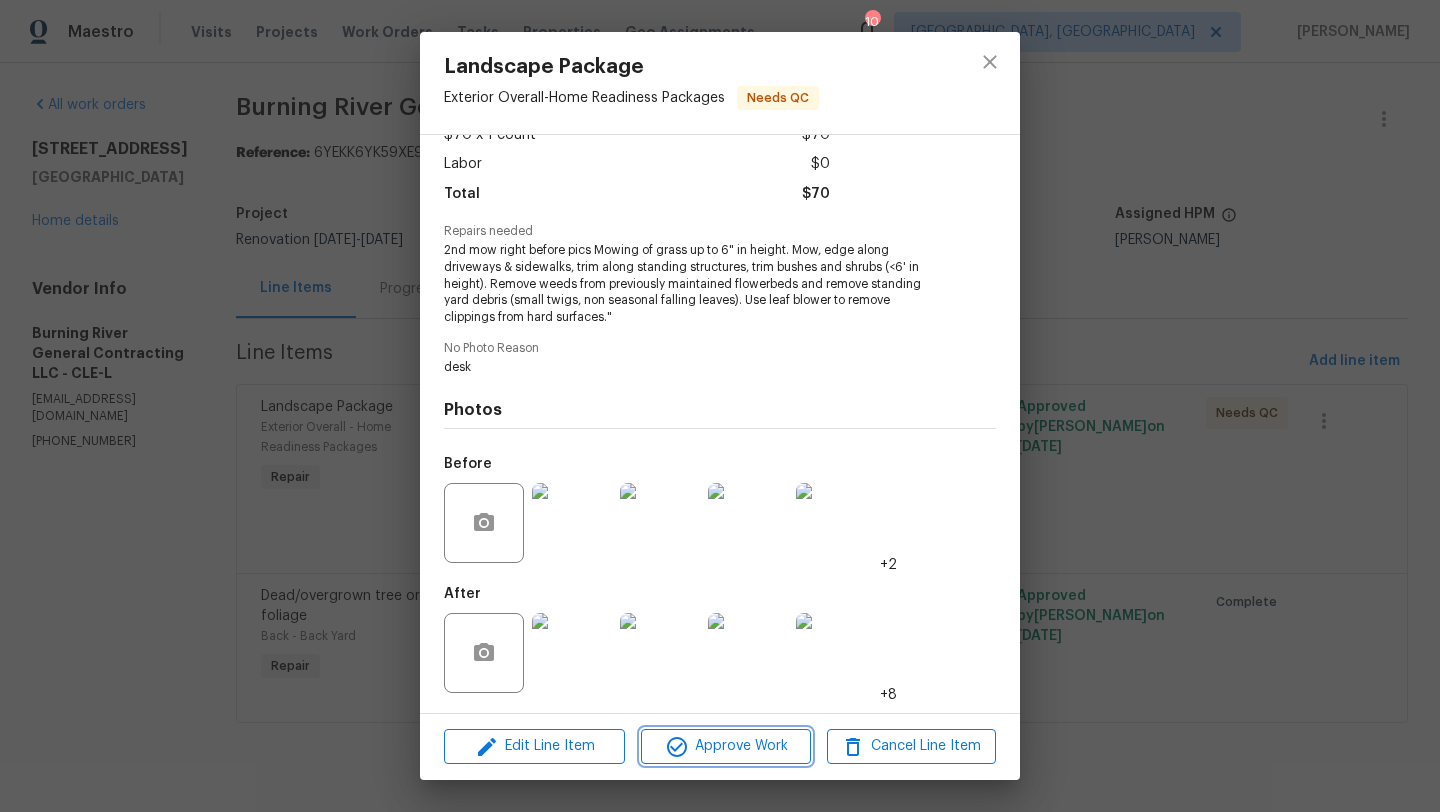 click 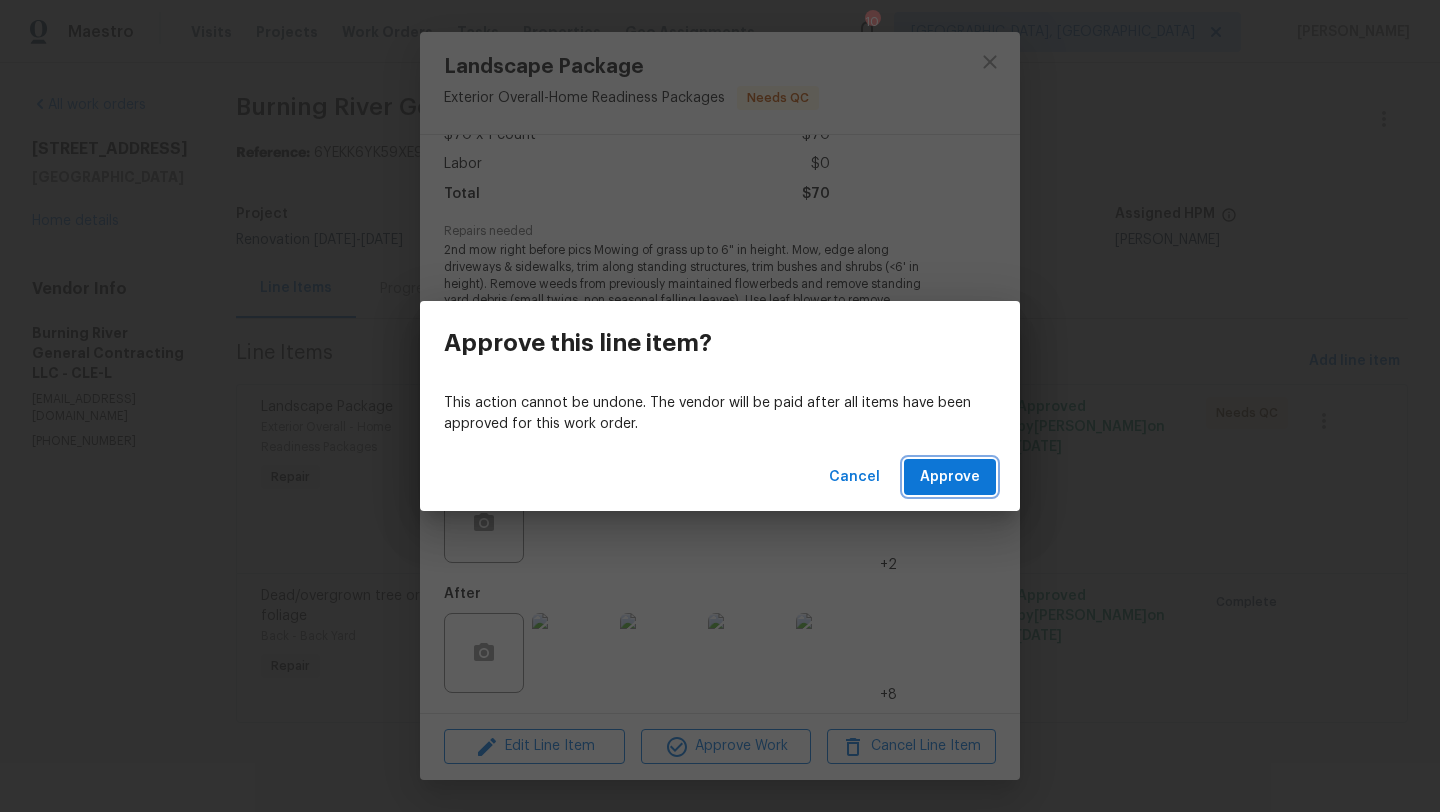 click on "Approve" at bounding box center [950, 477] 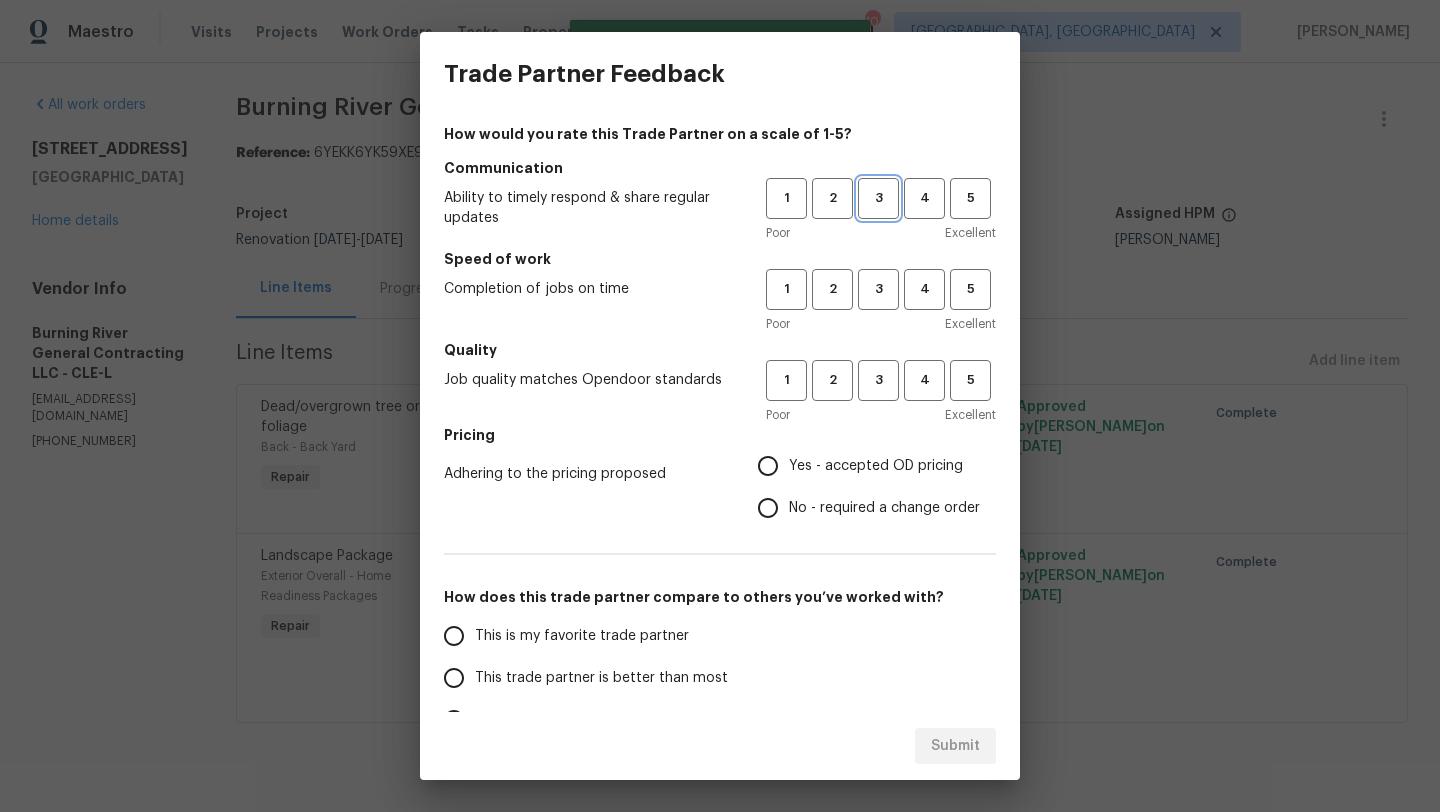 click on "3" at bounding box center (878, 198) 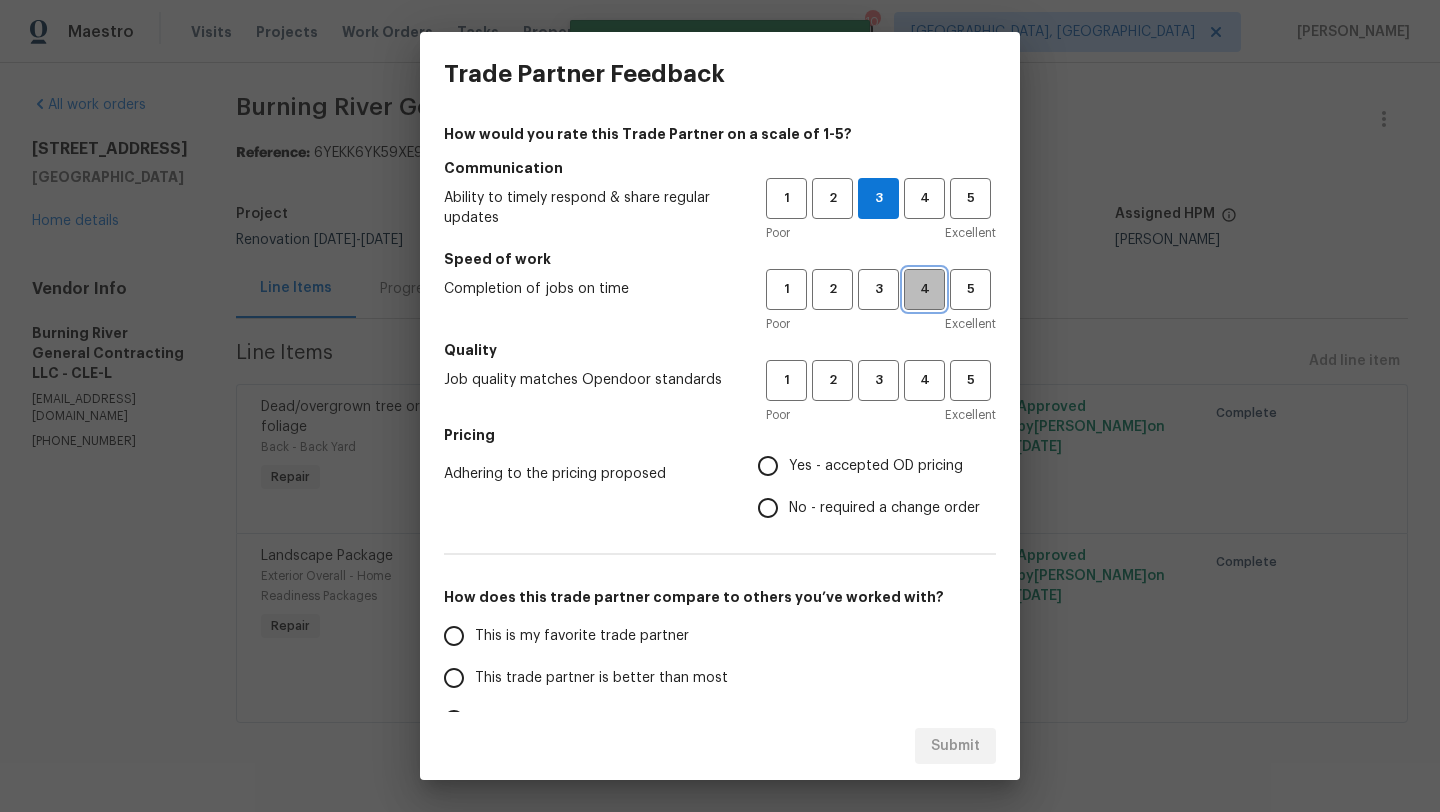 click on "4" at bounding box center (924, 289) 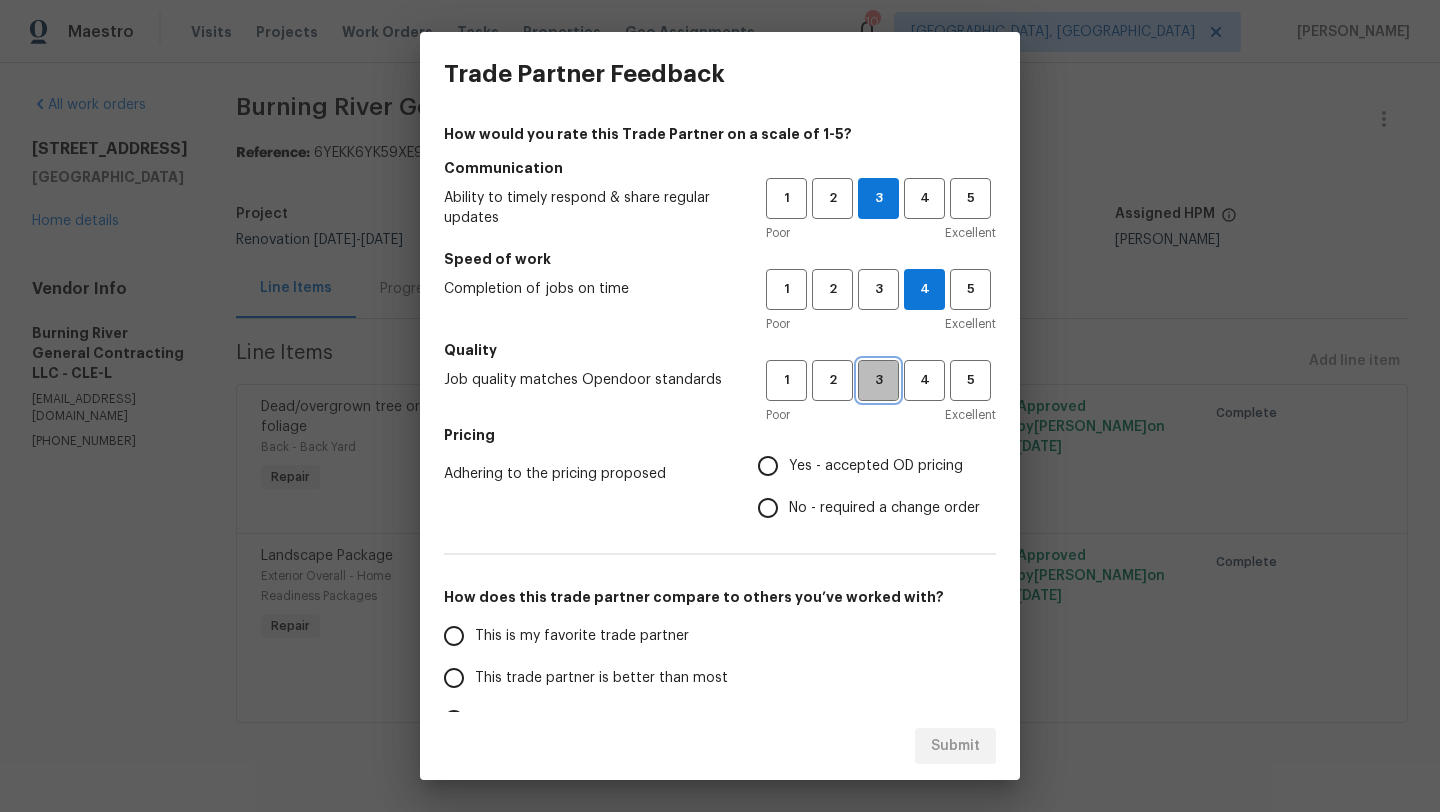 click on "3" at bounding box center (878, 380) 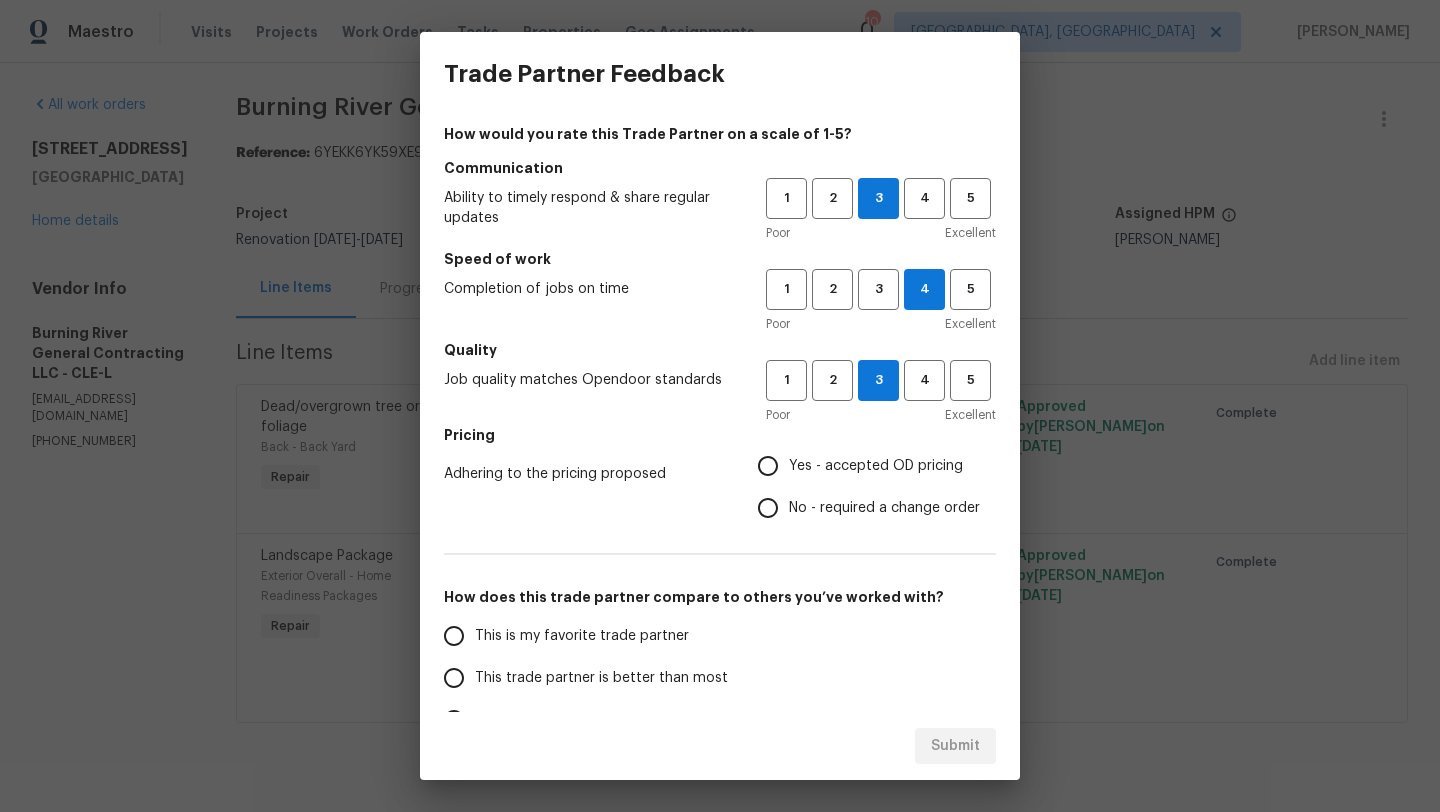 click on "Yes - accepted OD pricing" at bounding box center [768, 466] 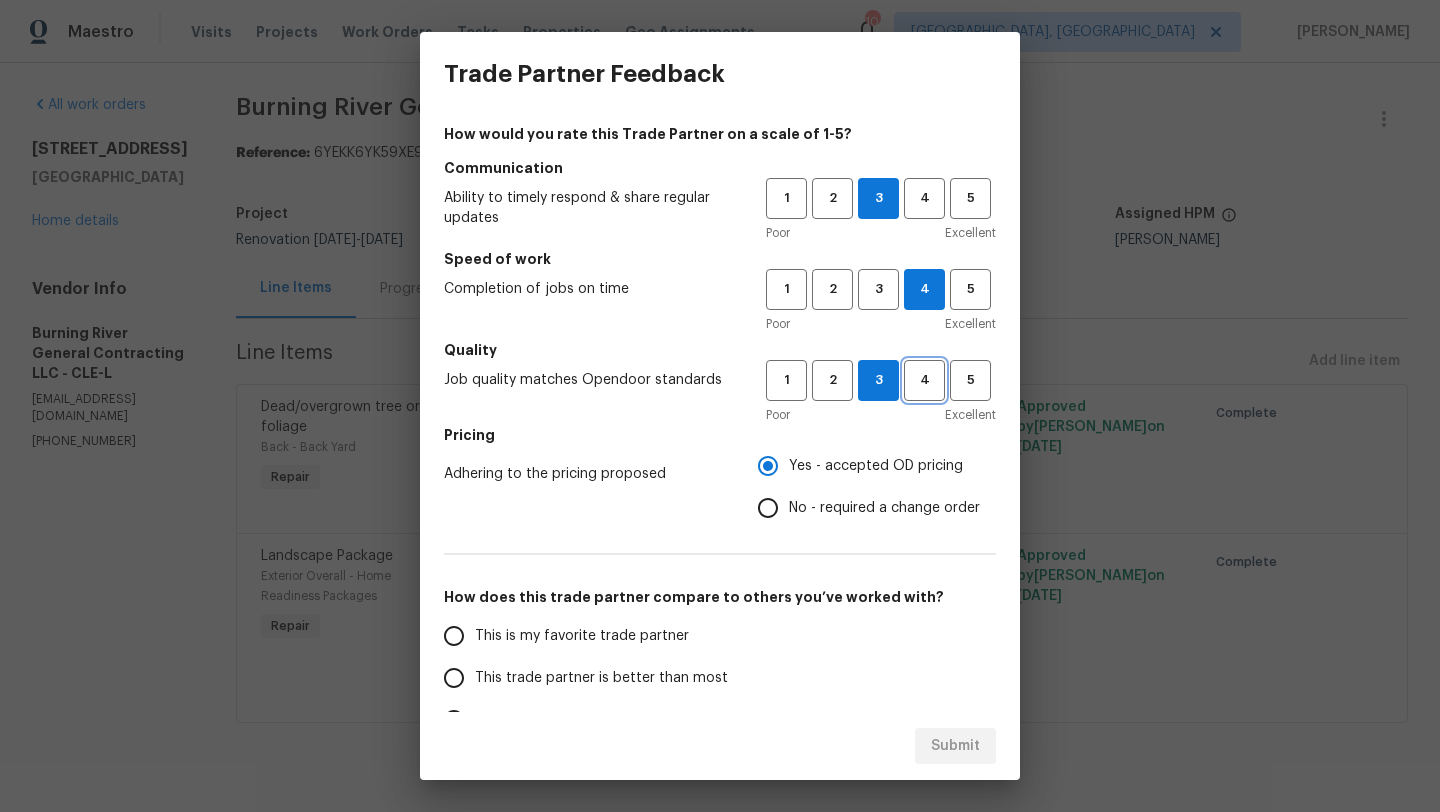 click on "4" at bounding box center [924, 380] 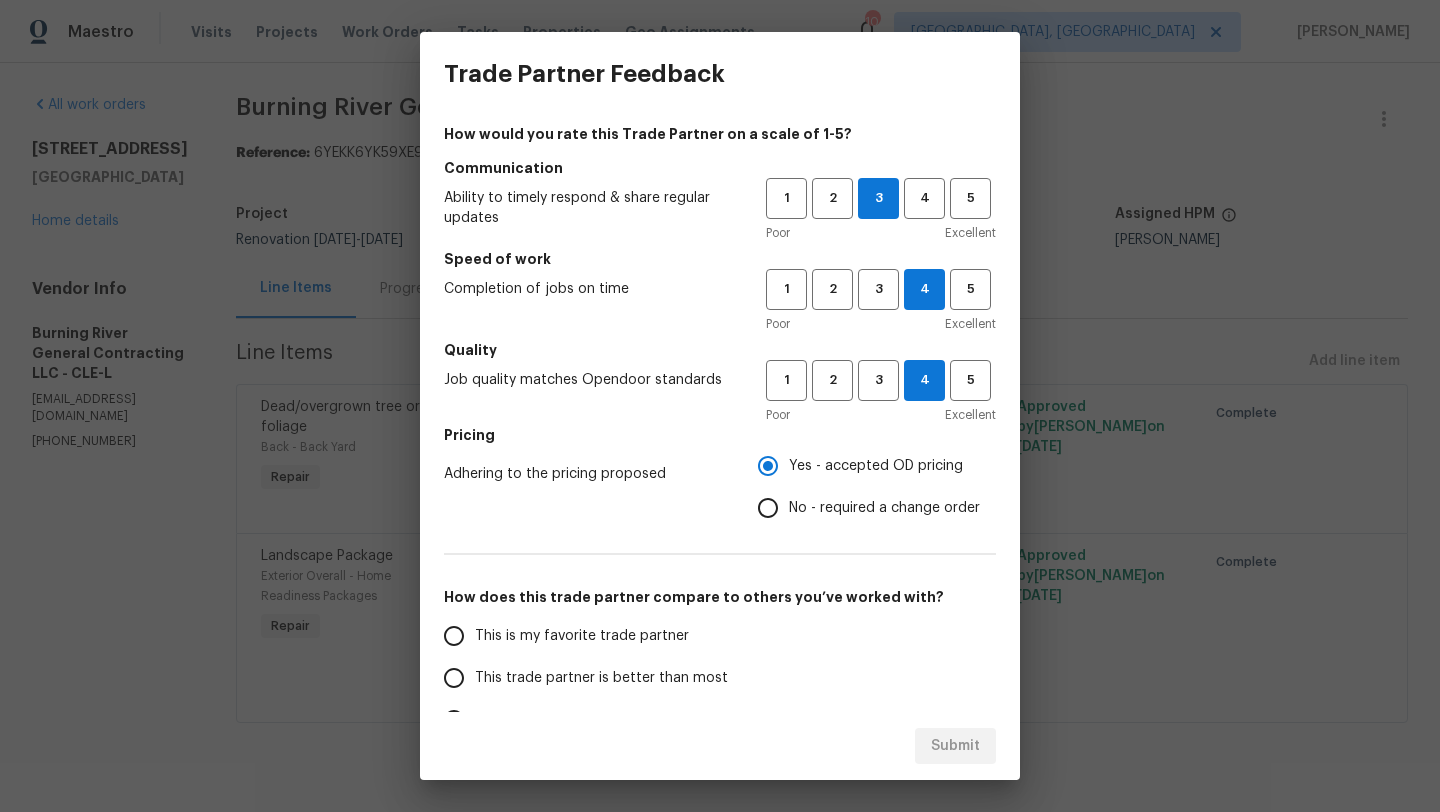 click on "This trade partner is better than most" at bounding box center (454, 678) 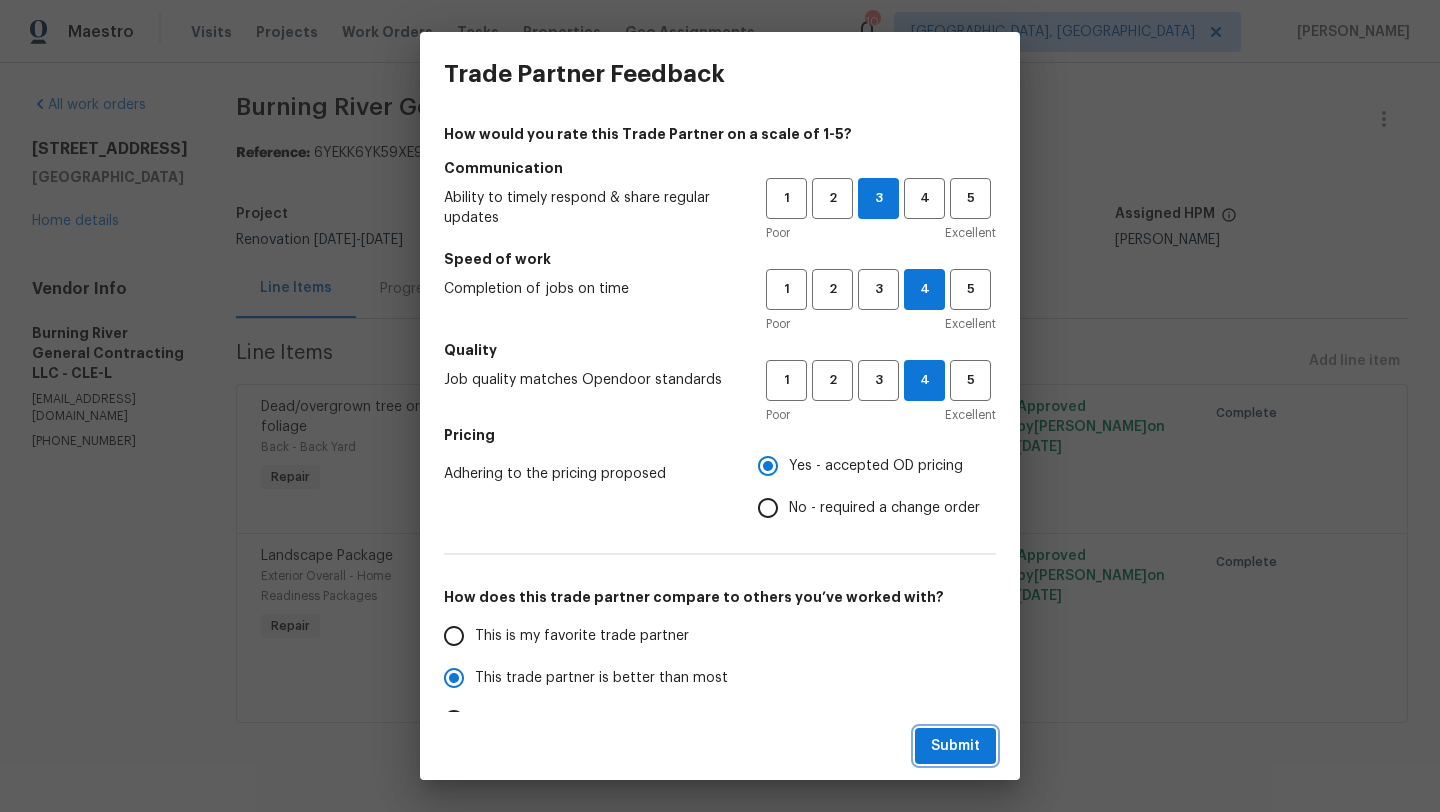 click on "Submit" at bounding box center [955, 746] 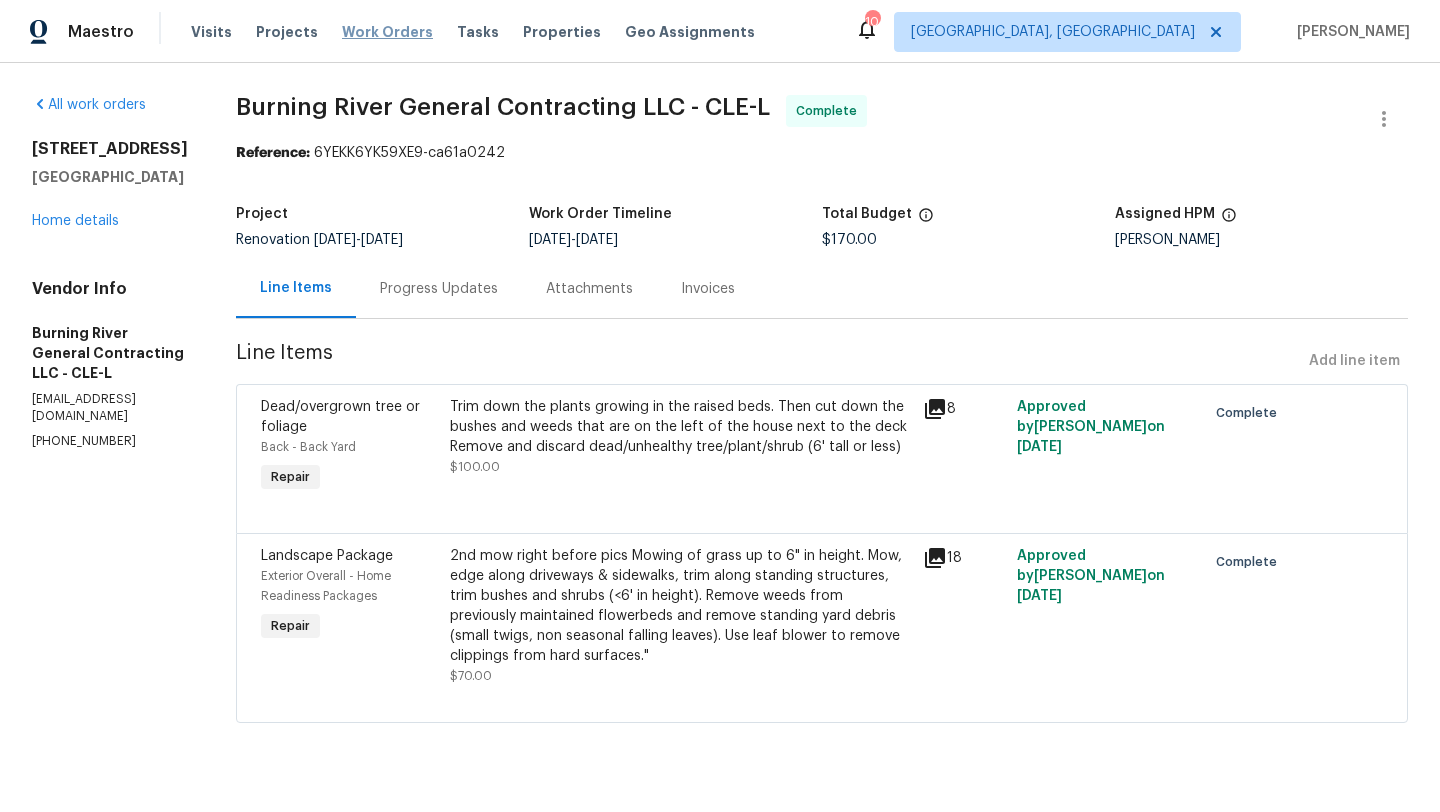 click on "Work Orders" at bounding box center [387, 32] 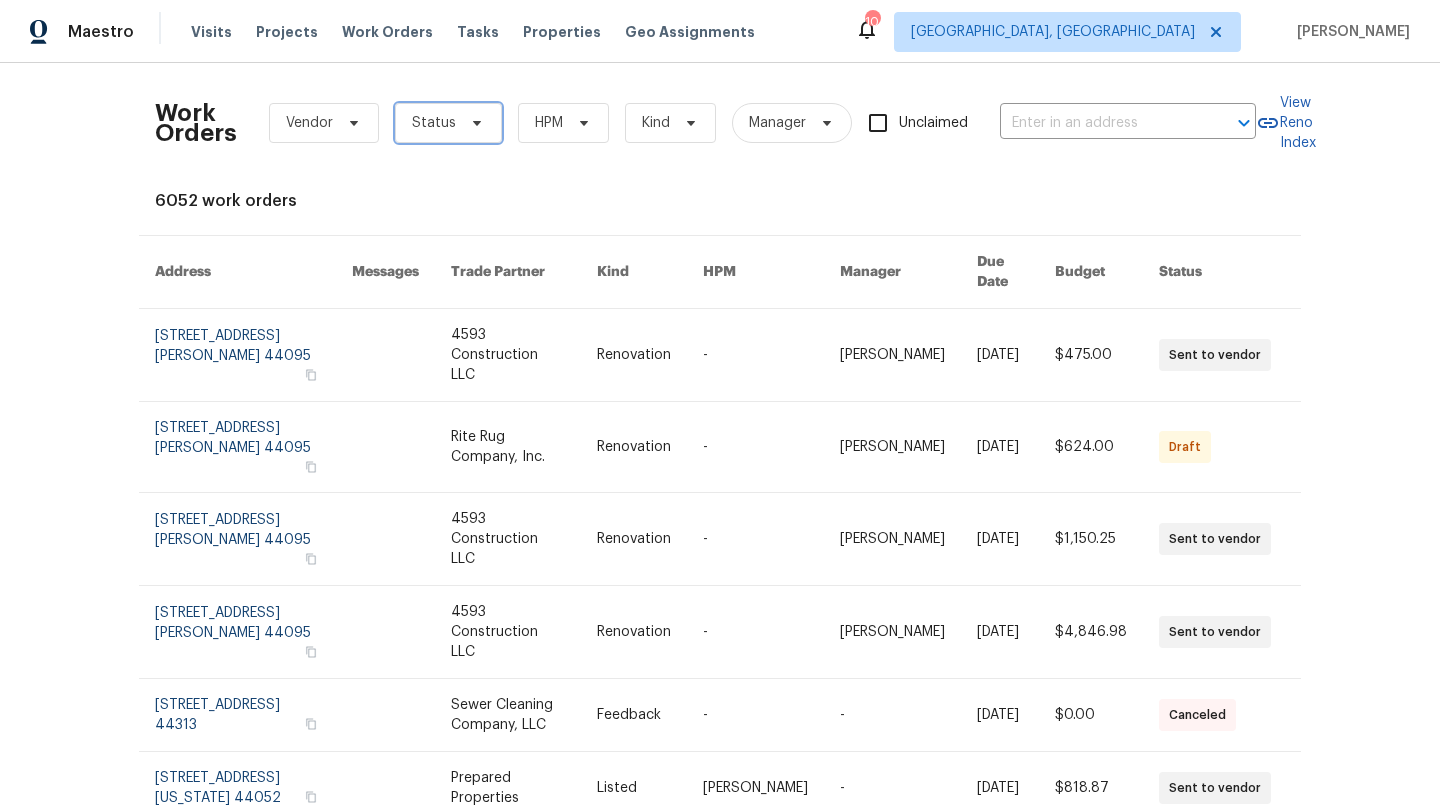 click on "Status" at bounding box center [434, 123] 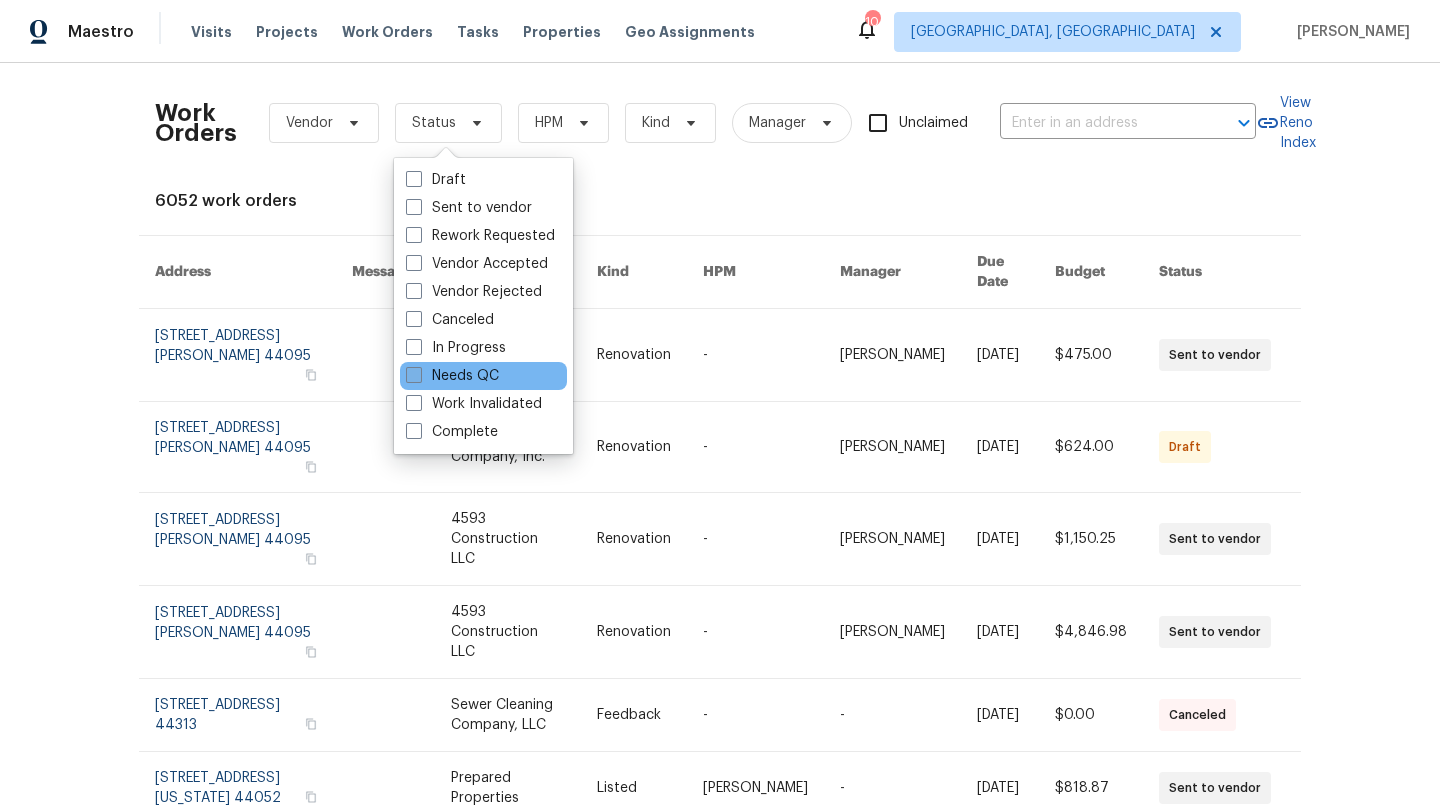 click on "Needs QC" at bounding box center [452, 376] 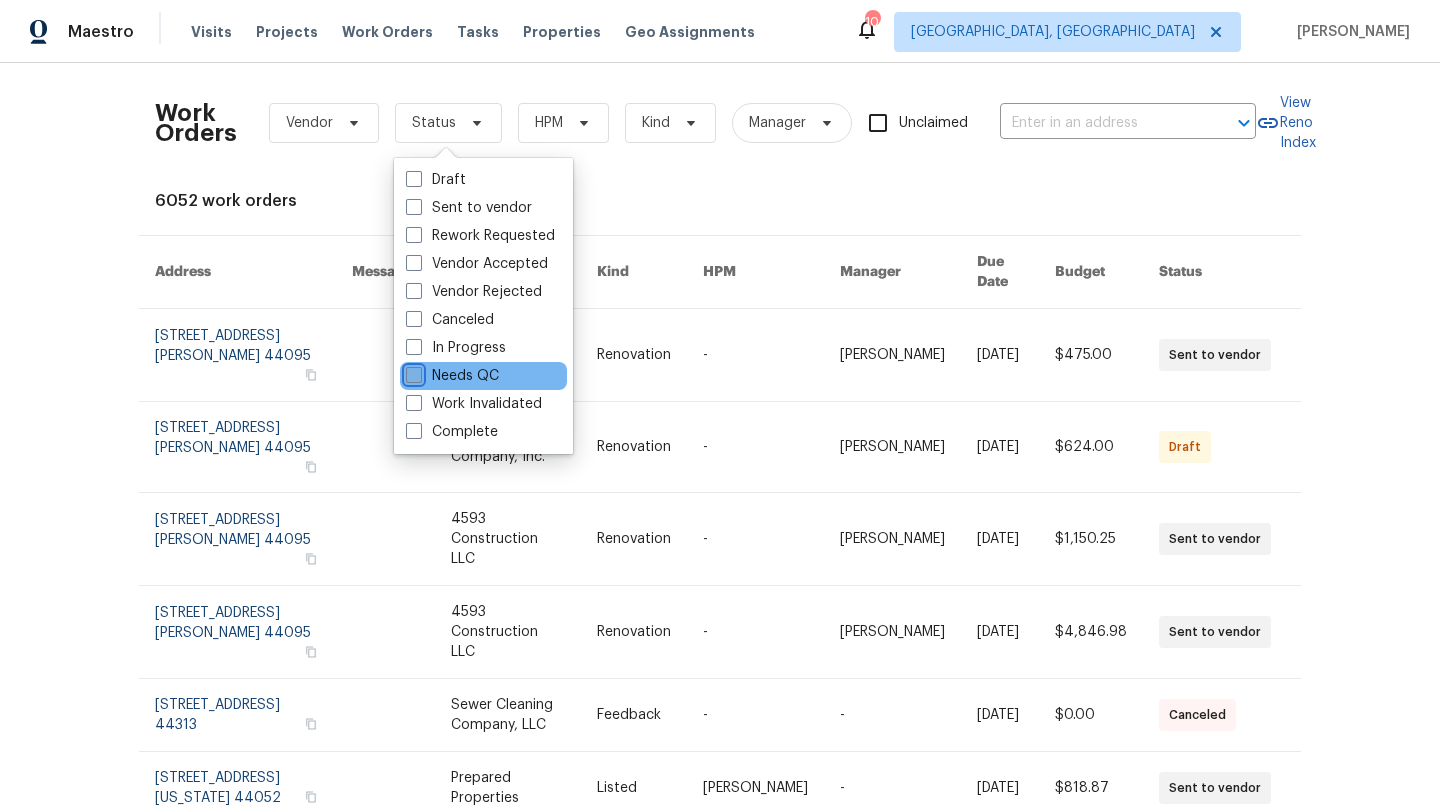 click on "Needs QC" at bounding box center (412, 372) 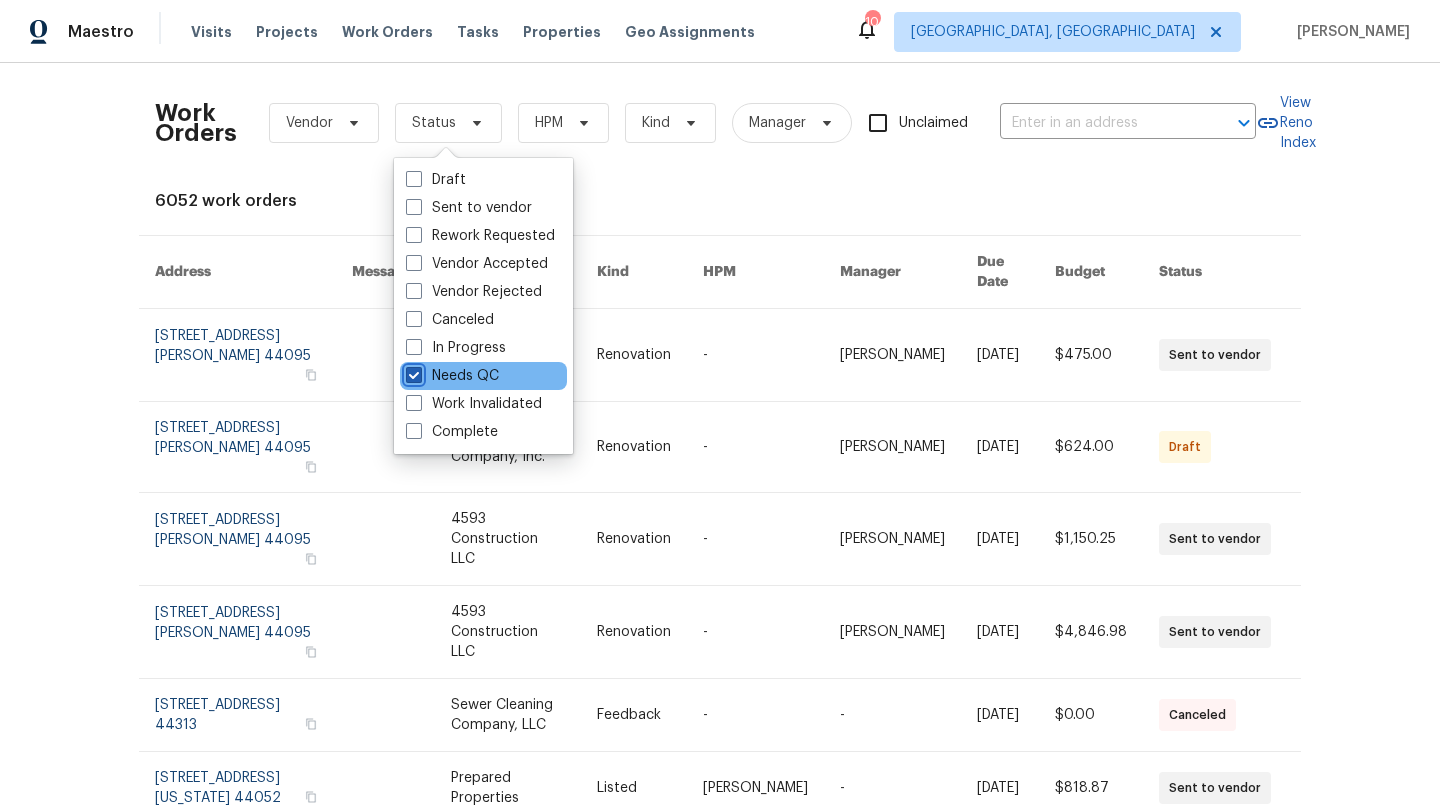 checkbox on "true" 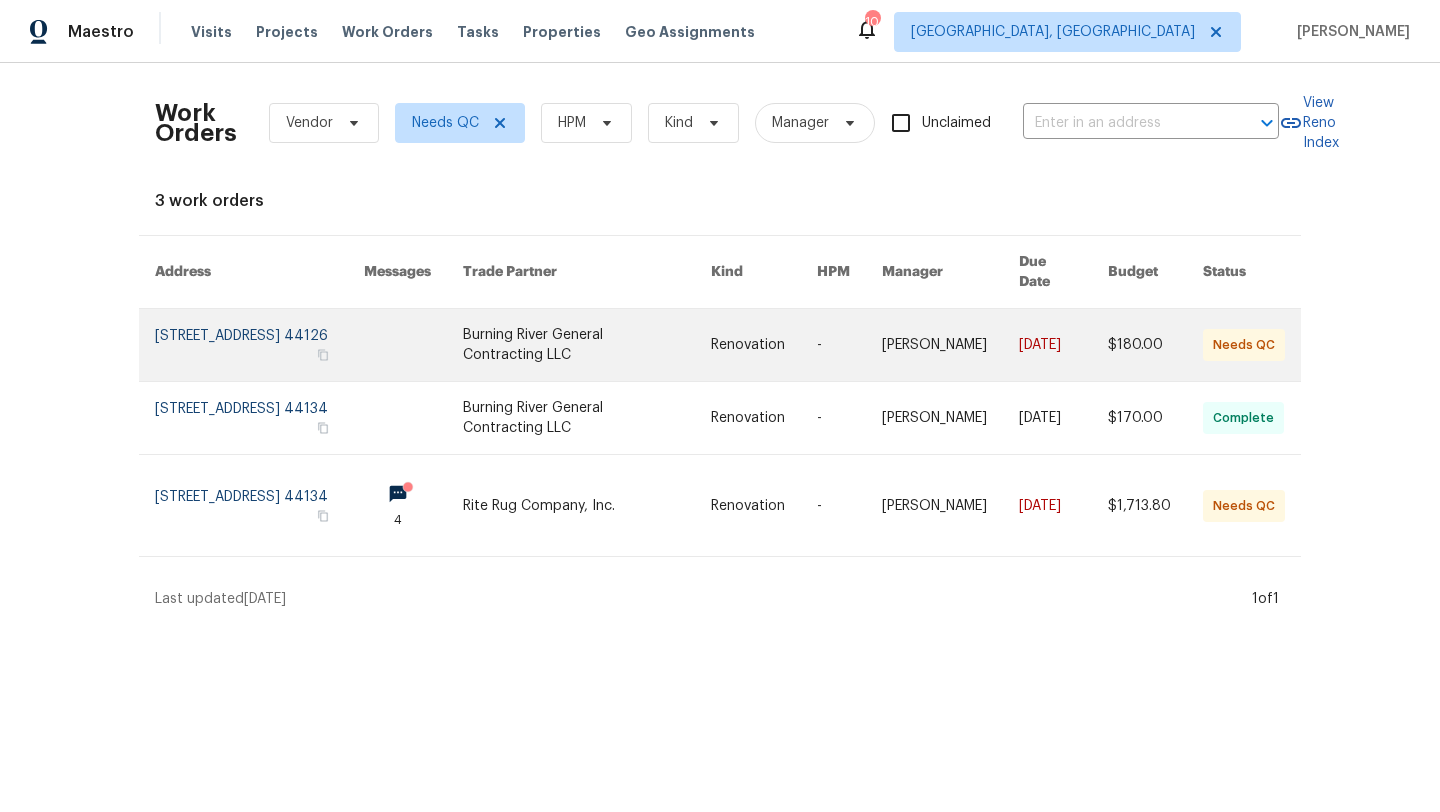 click at bounding box center (259, 345) 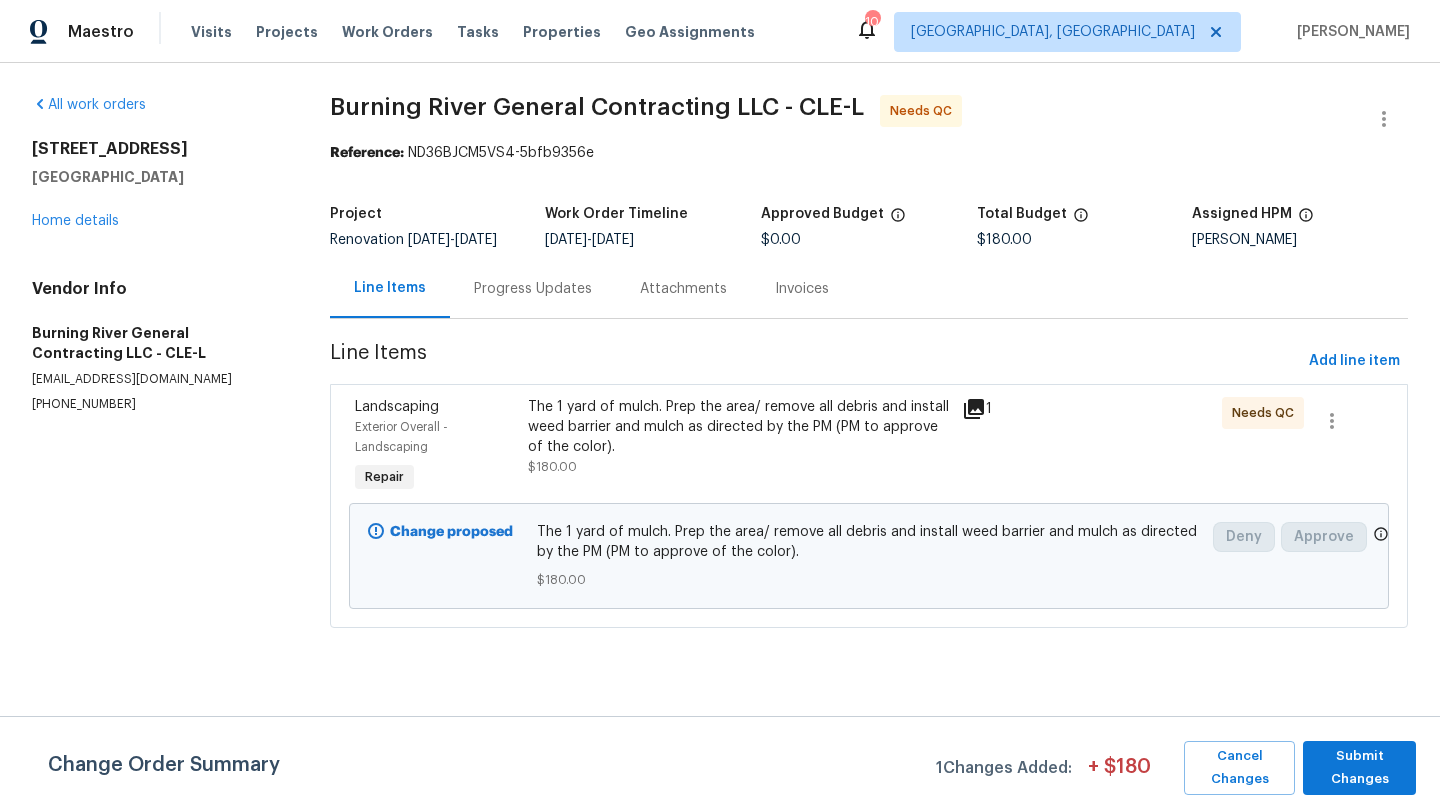 click on "The 1 yard of mulch. Prep the area/ remove all debris and install weed barrier and mulch as directed by the PM (PM to approve of the color)." at bounding box center [738, 427] 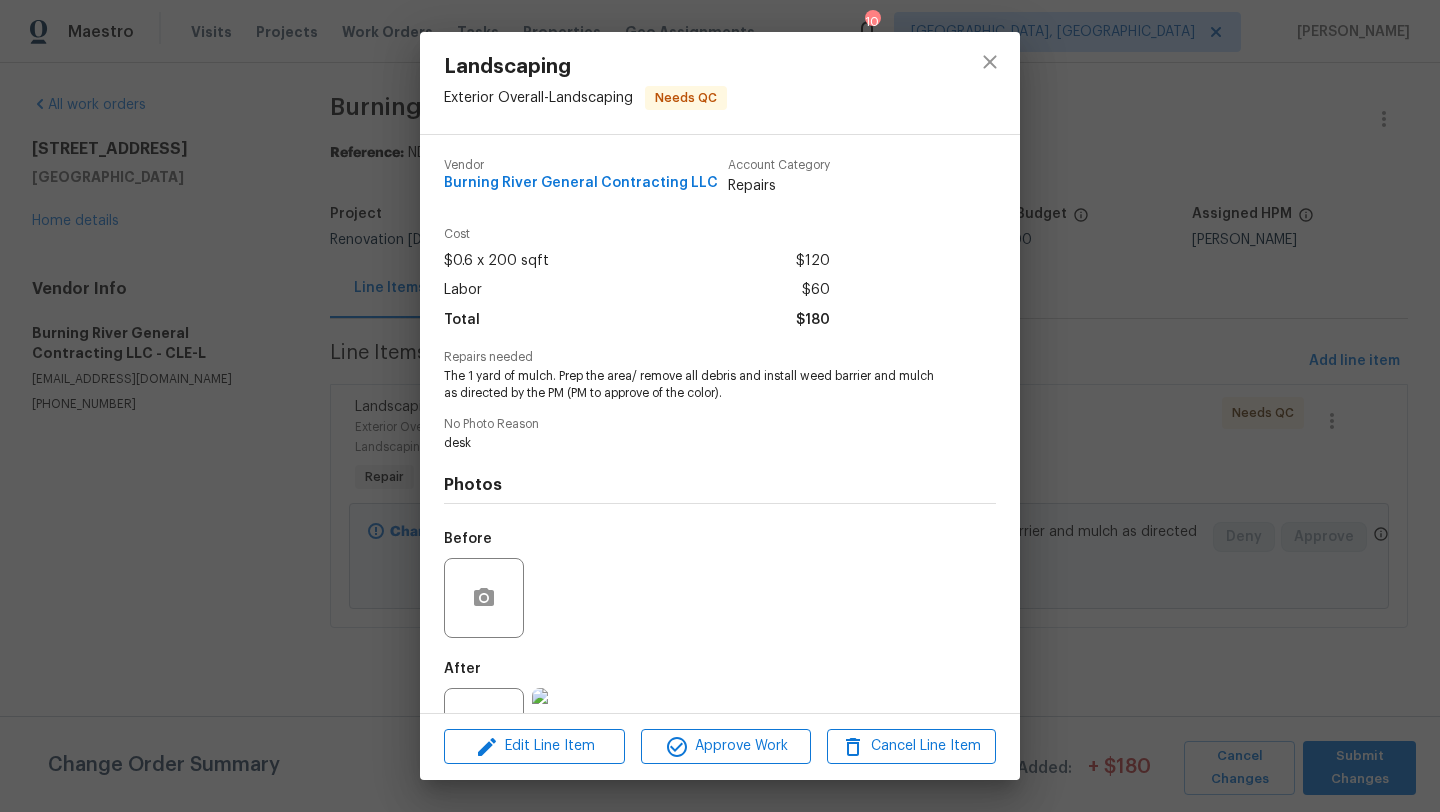 scroll, scrollTop: 76, scrollLeft: 0, axis: vertical 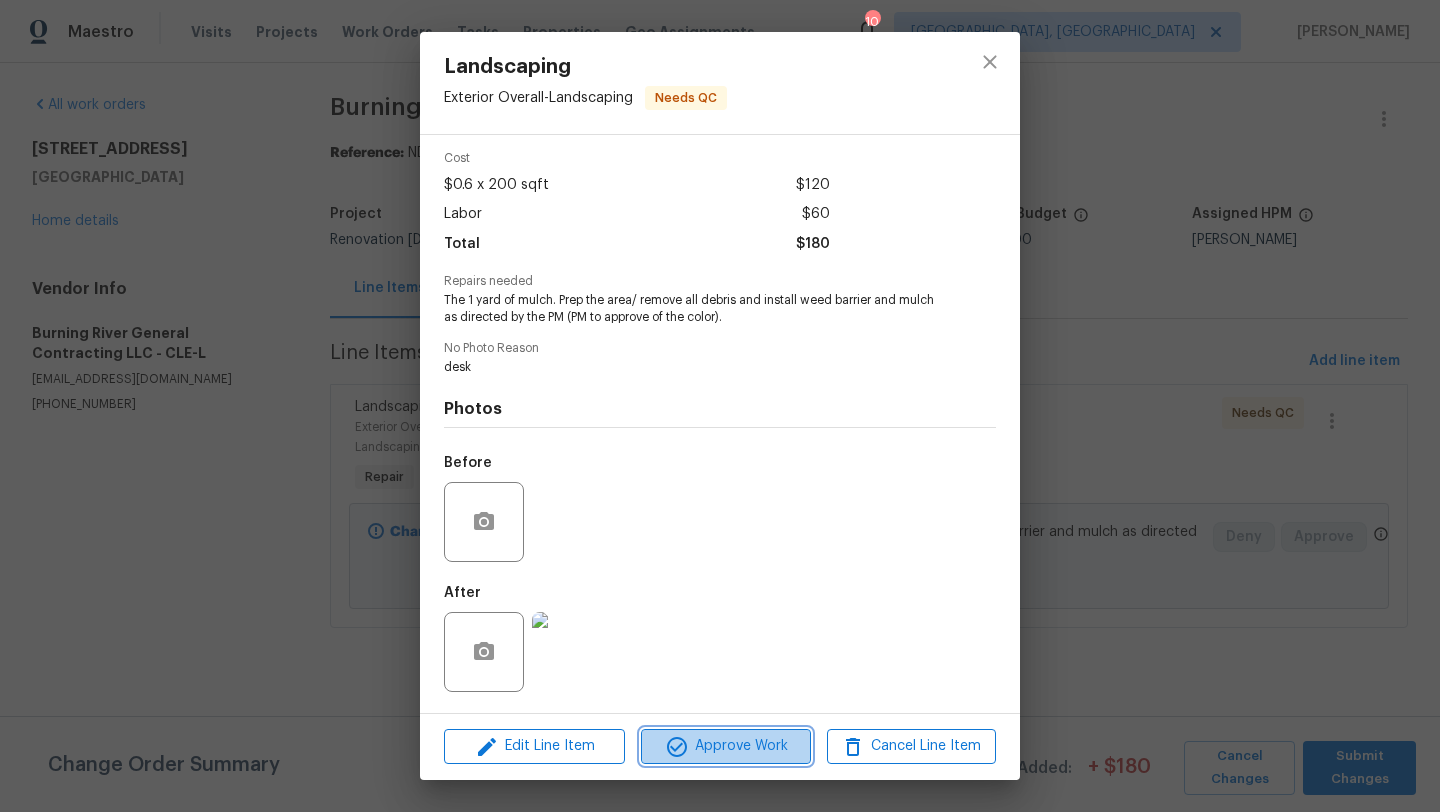 click on "Approve Work" at bounding box center (725, 746) 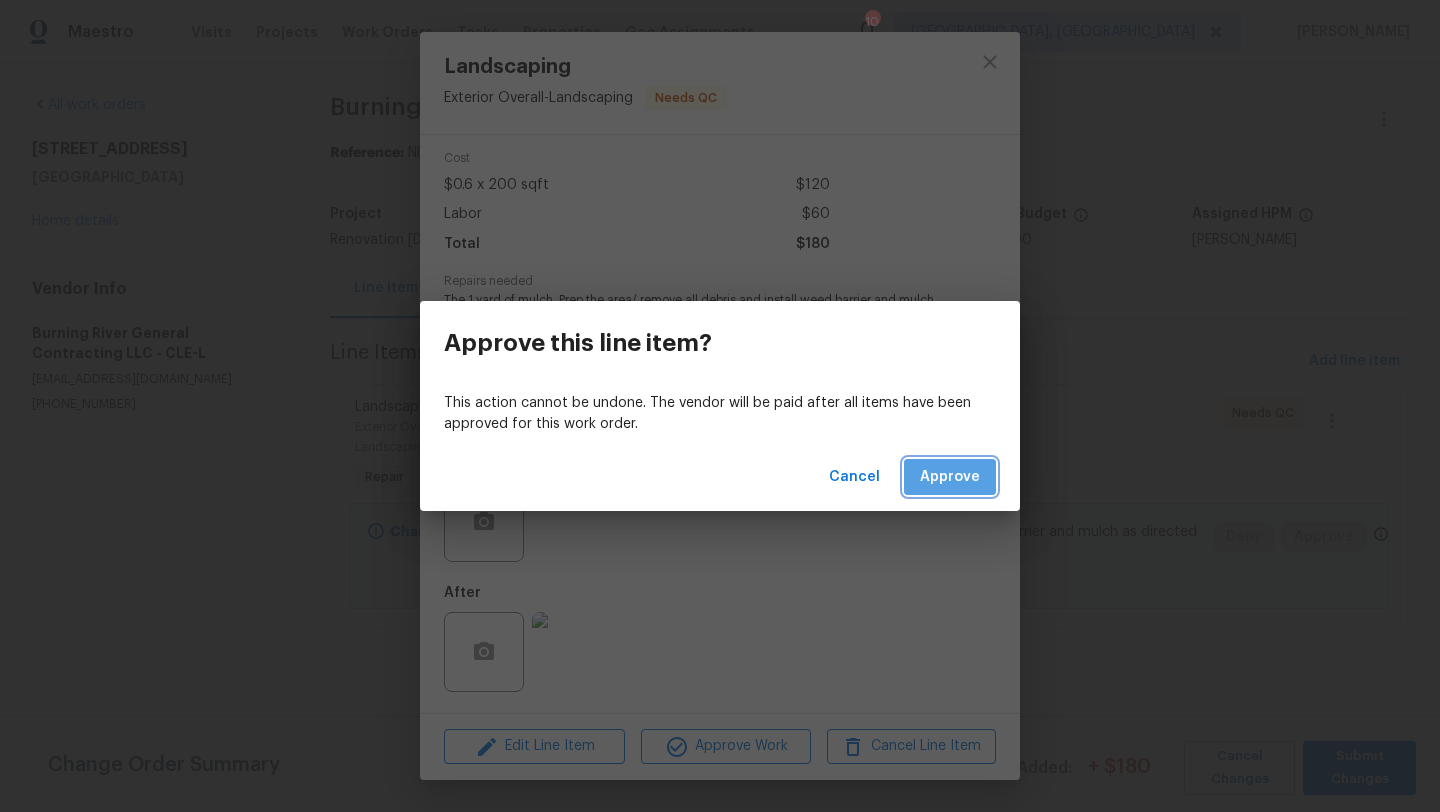 click on "Approve" at bounding box center (950, 477) 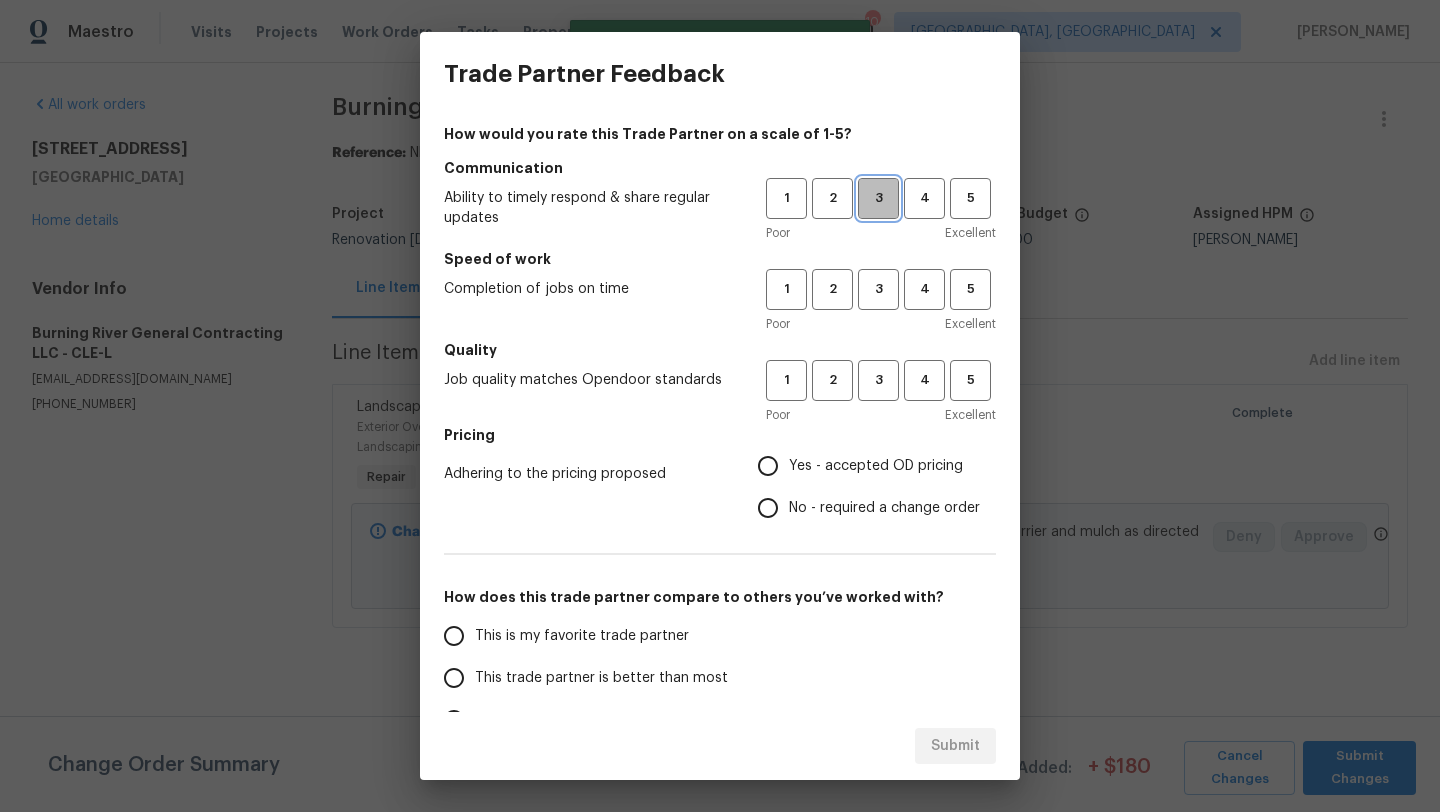click on "3" at bounding box center (878, 198) 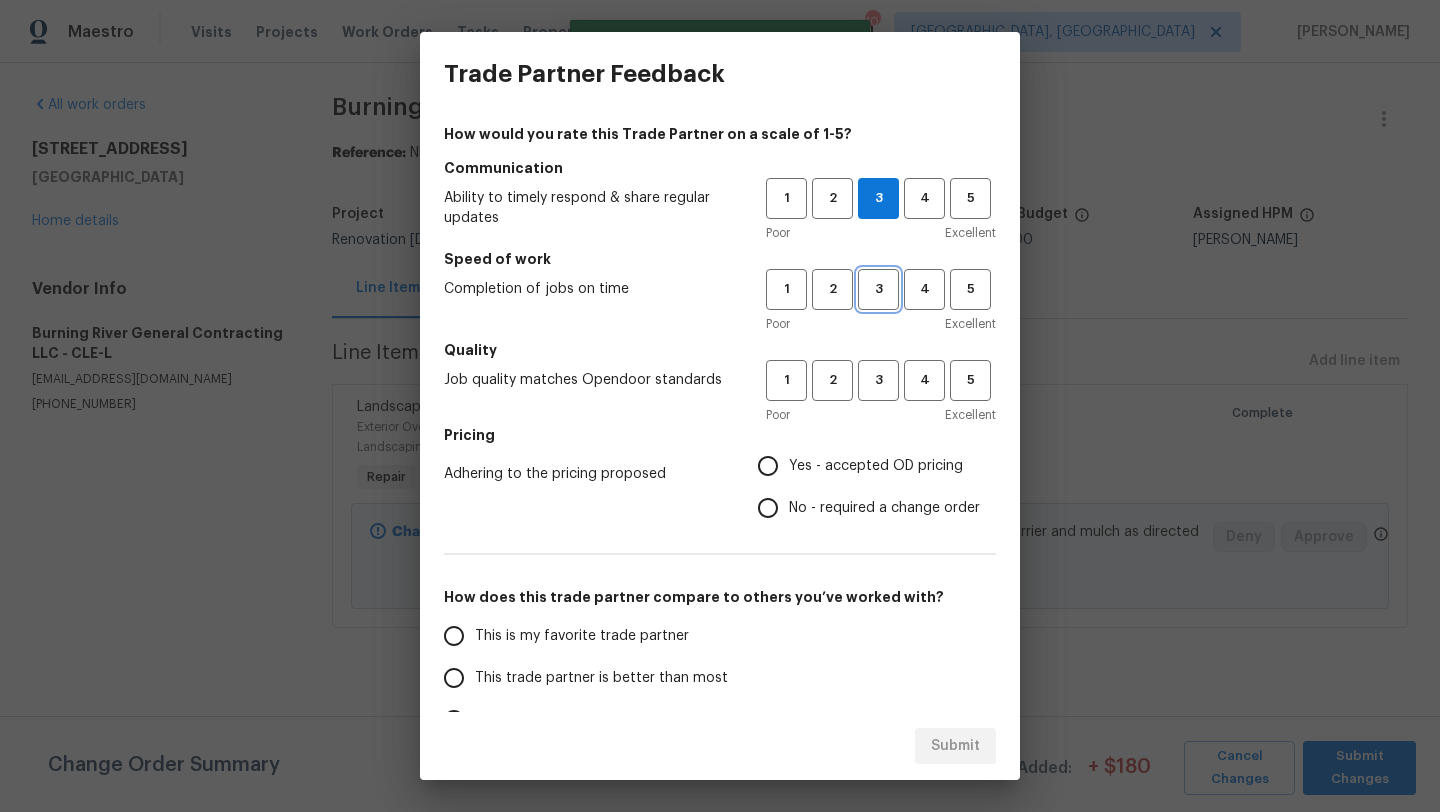 click on "3" at bounding box center (878, 289) 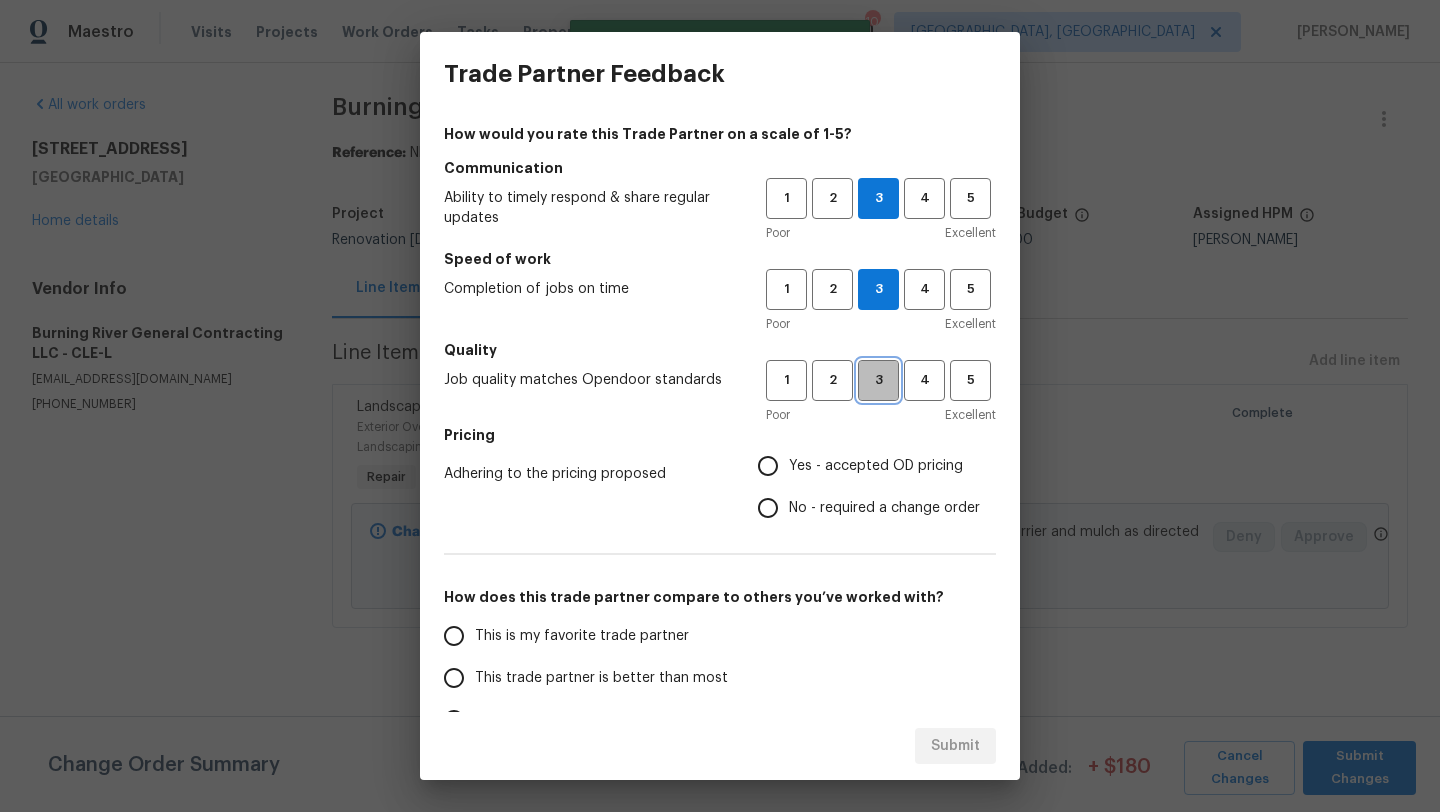 click on "3" at bounding box center (878, 380) 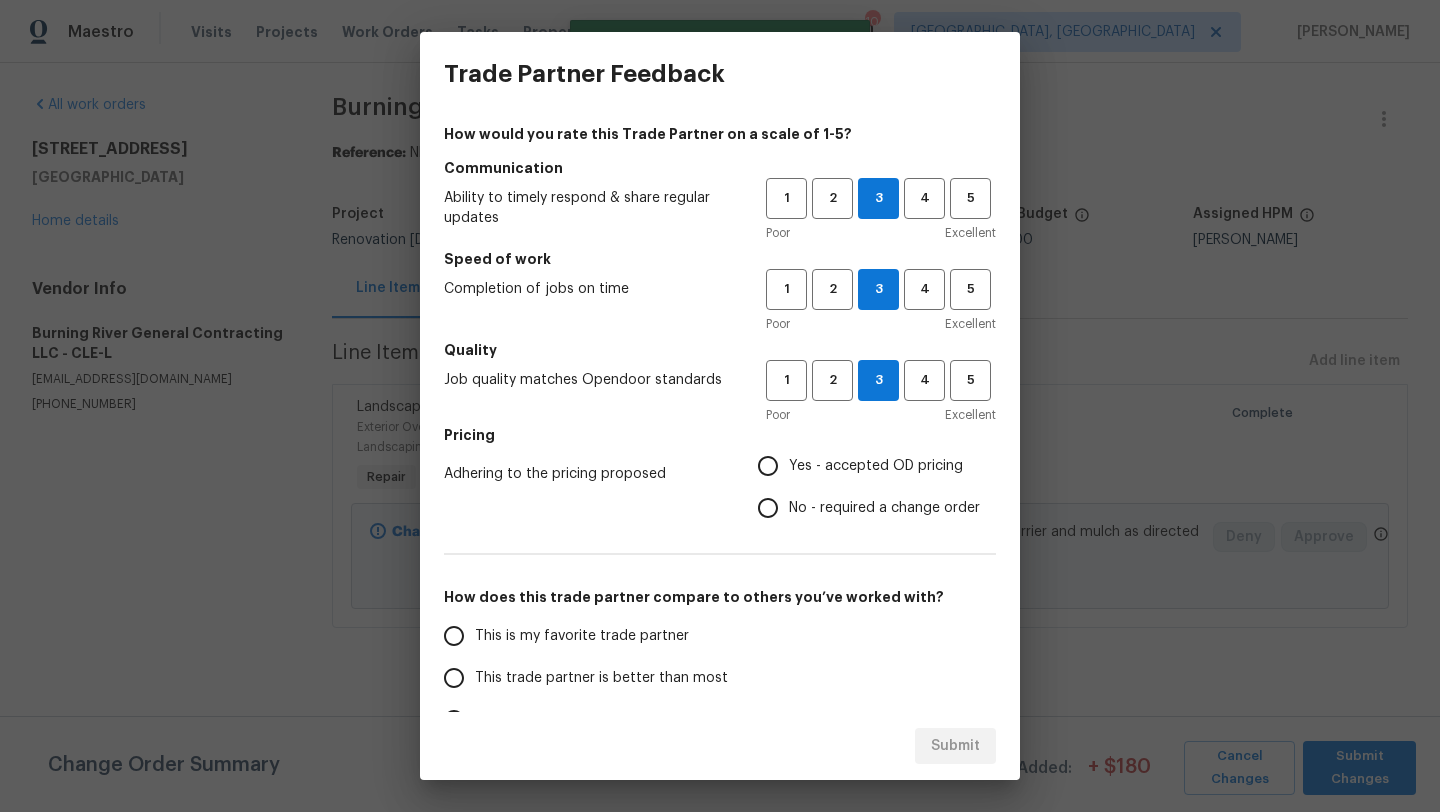 click on "Yes - accepted OD pricing" at bounding box center [768, 466] 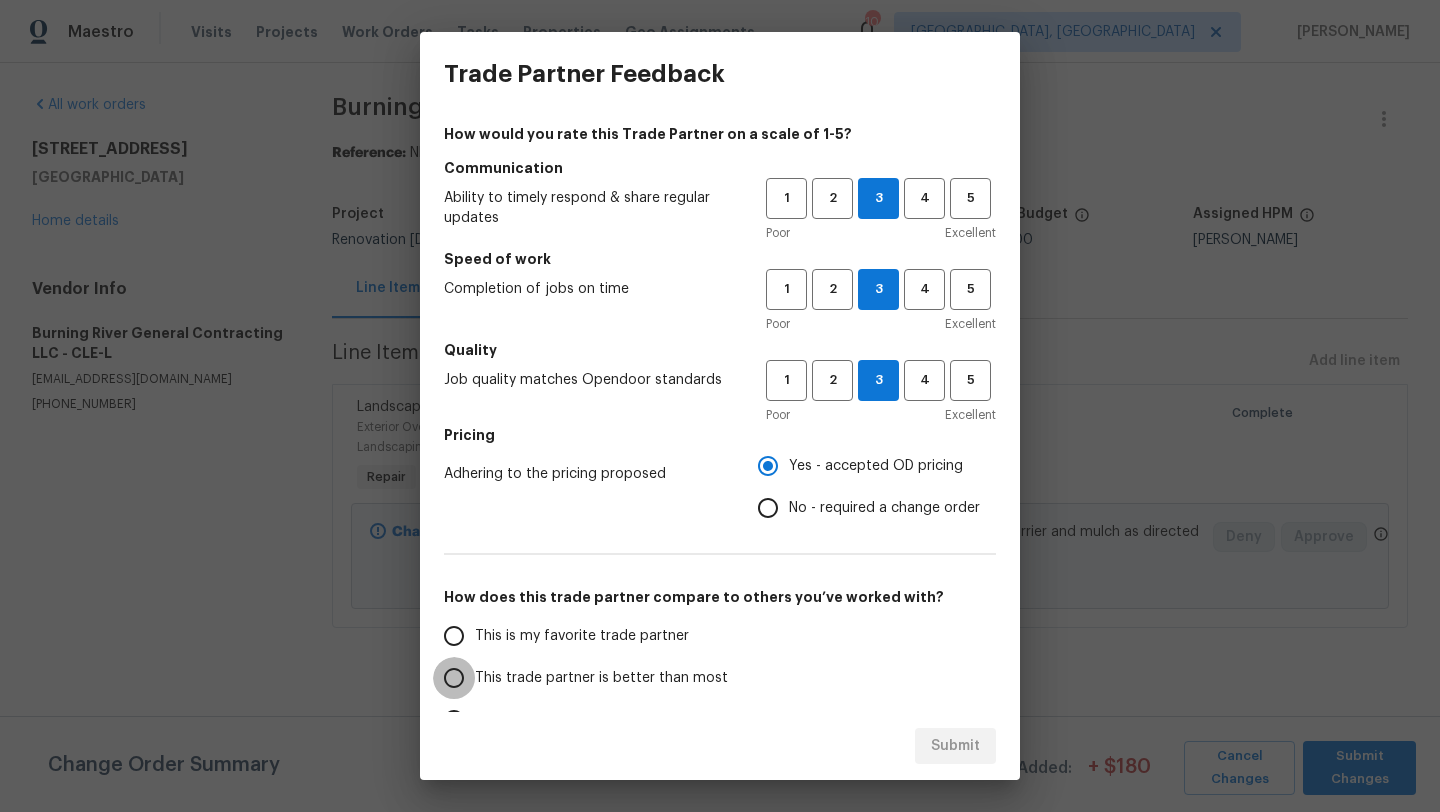 click on "This trade partner is better than most" at bounding box center (454, 678) 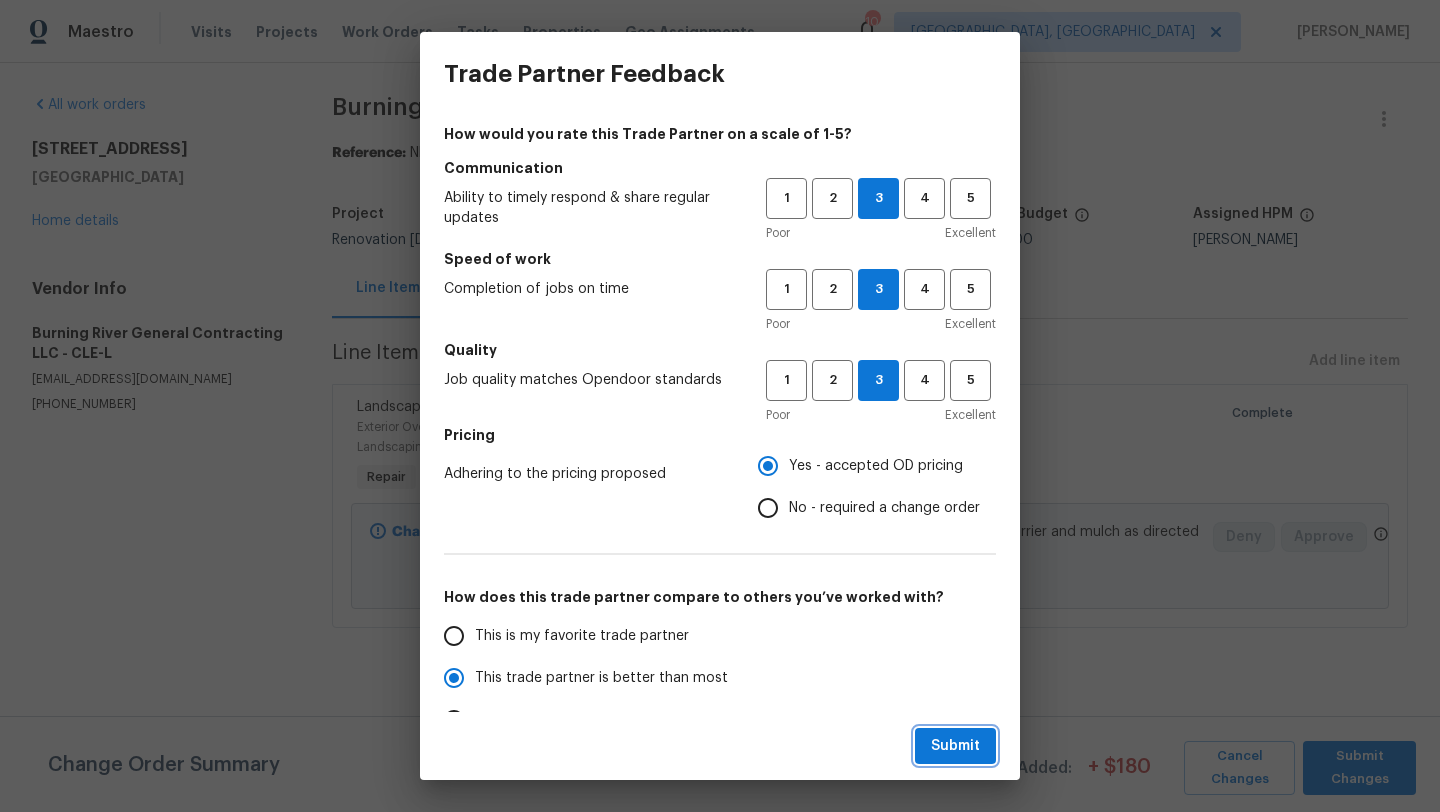 click on "Submit" at bounding box center (955, 746) 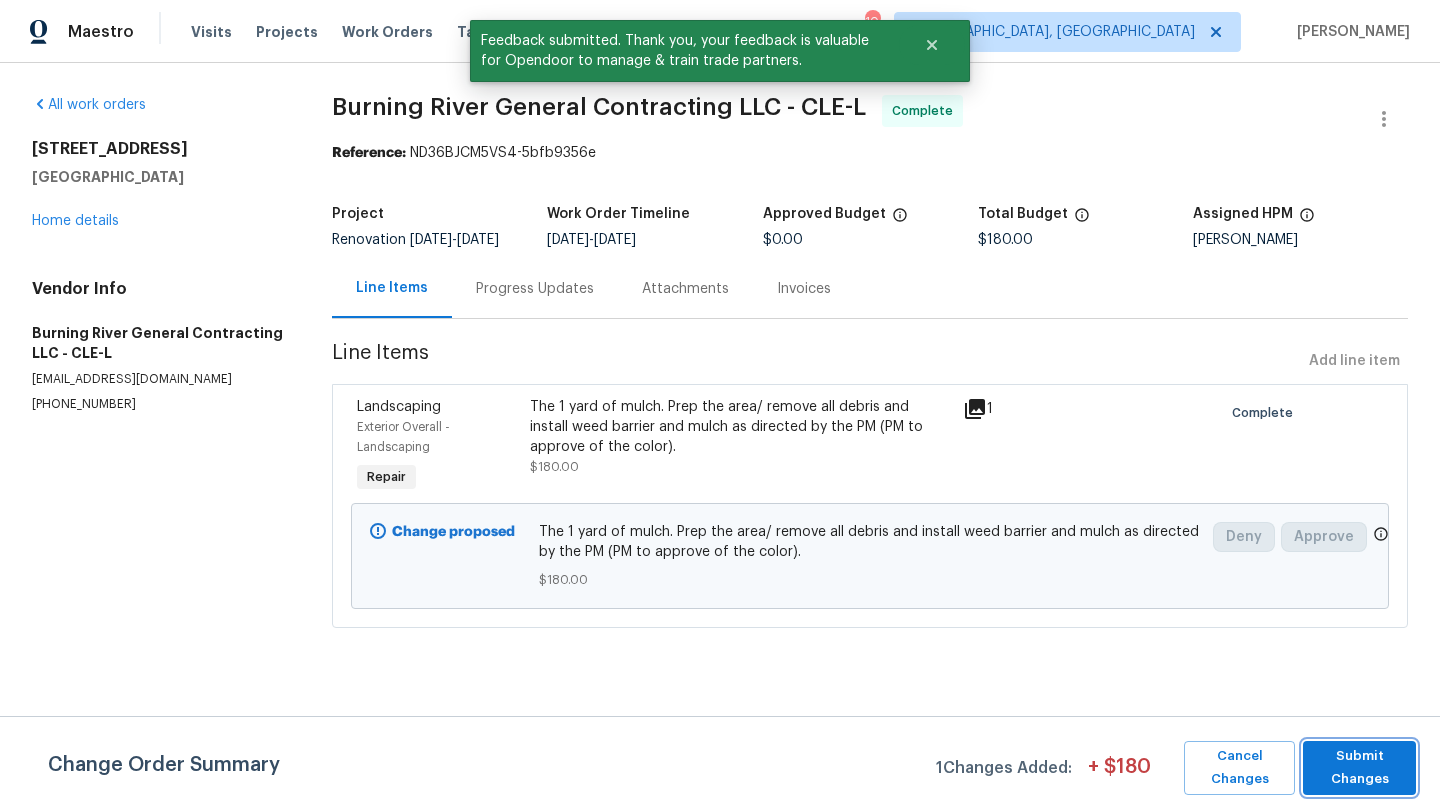 click on "Submit Changes" at bounding box center [1359, 768] 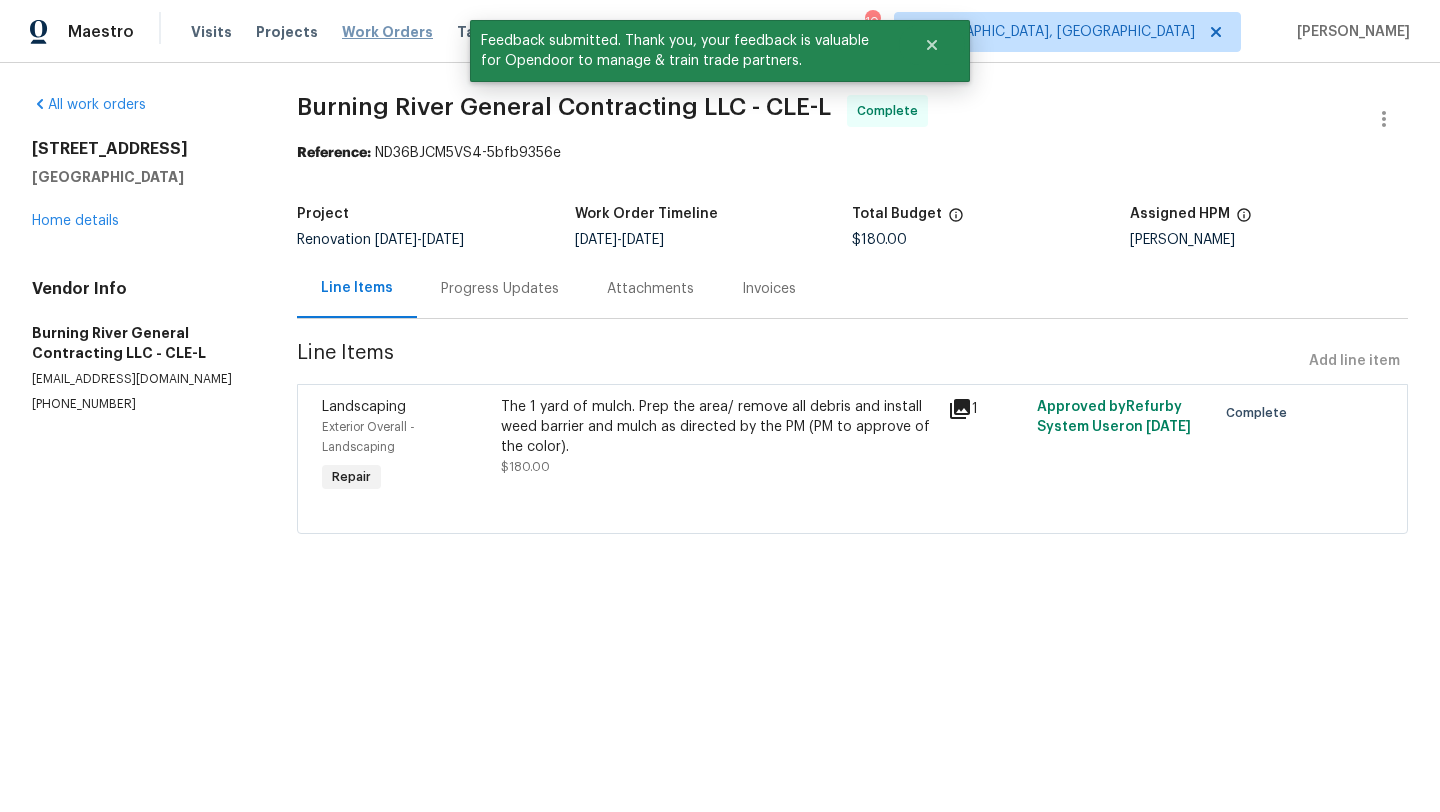 click on "Work Orders" at bounding box center [387, 32] 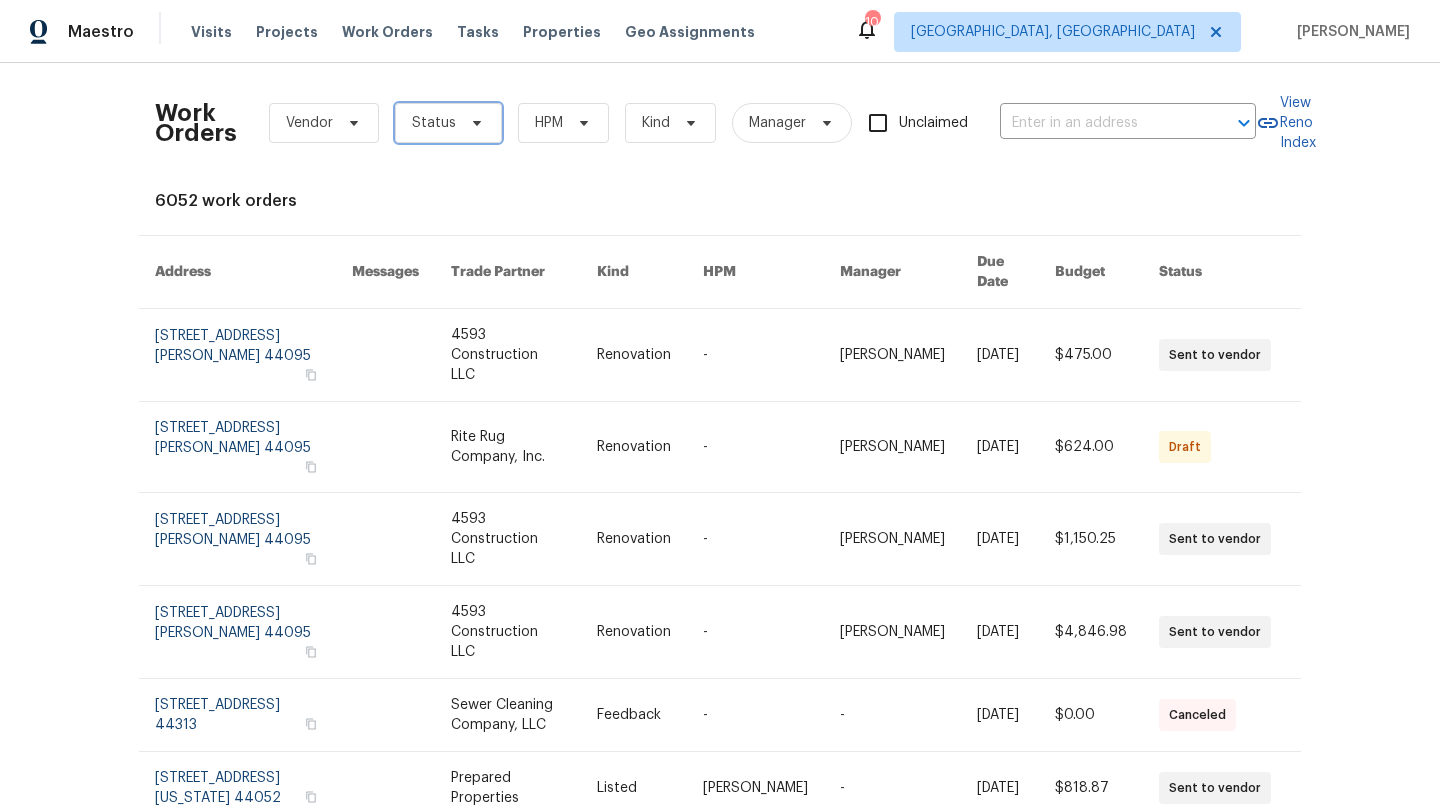 click on "Status" at bounding box center (448, 123) 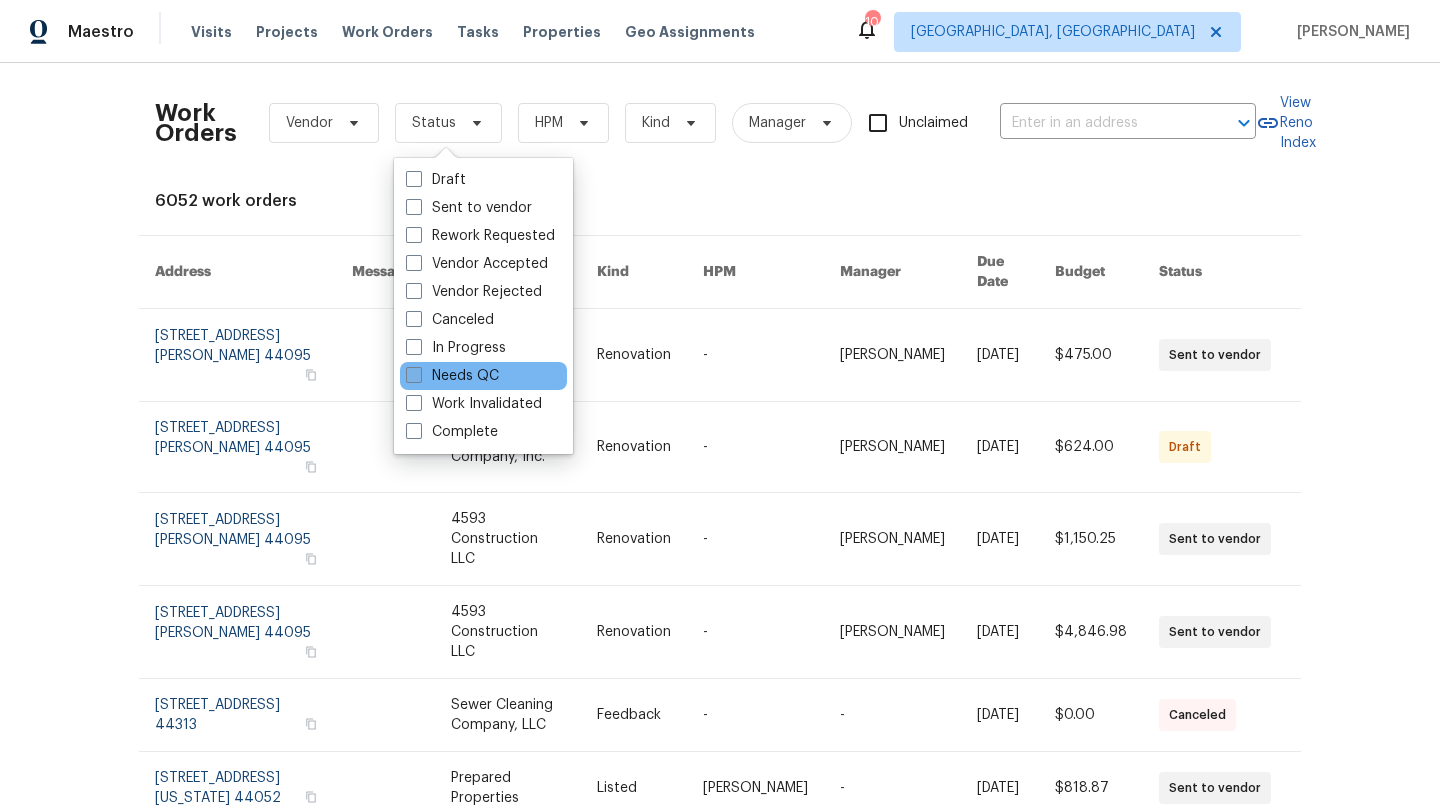 click at bounding box center [414, 375] 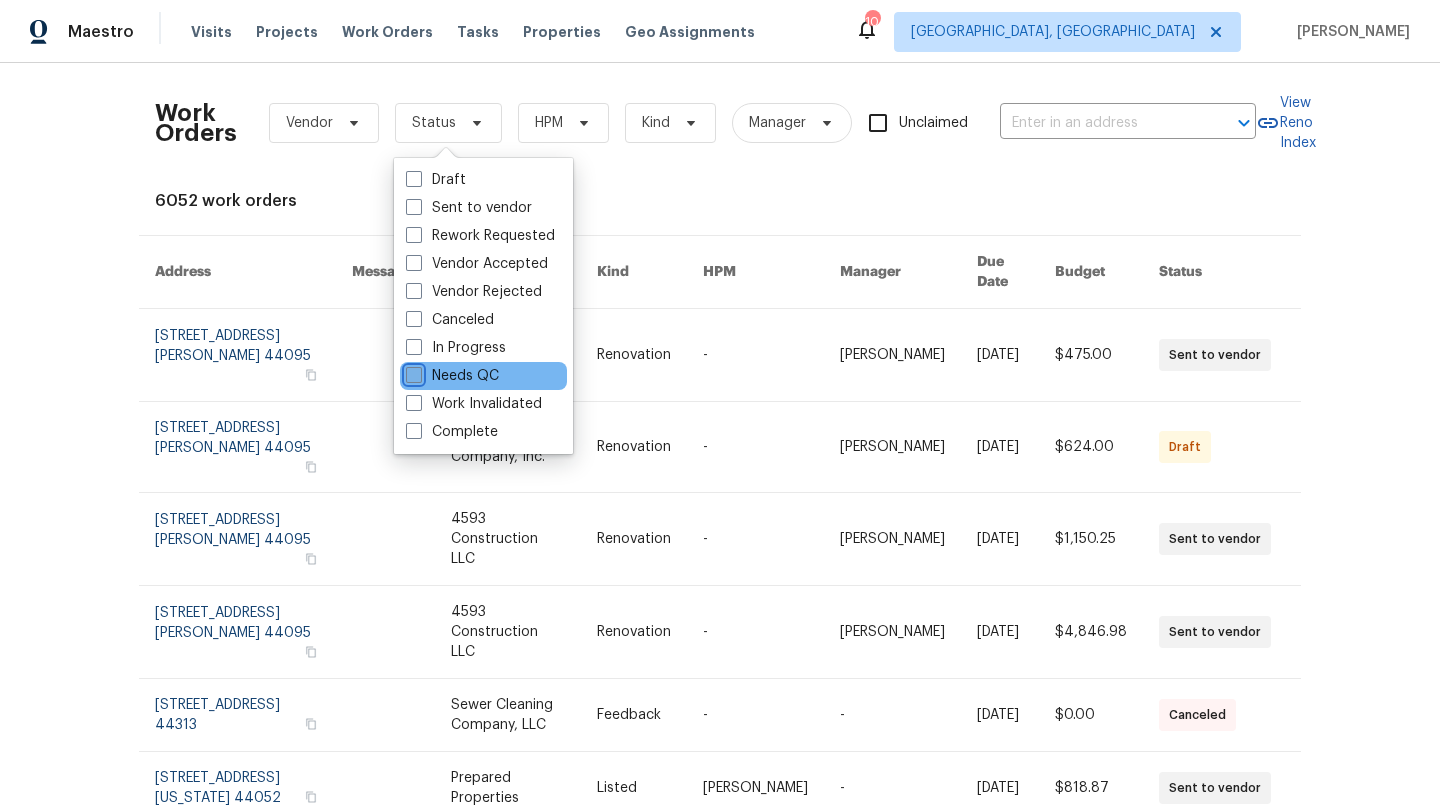 click on "Needs QC" at bounding box center [412, 372] 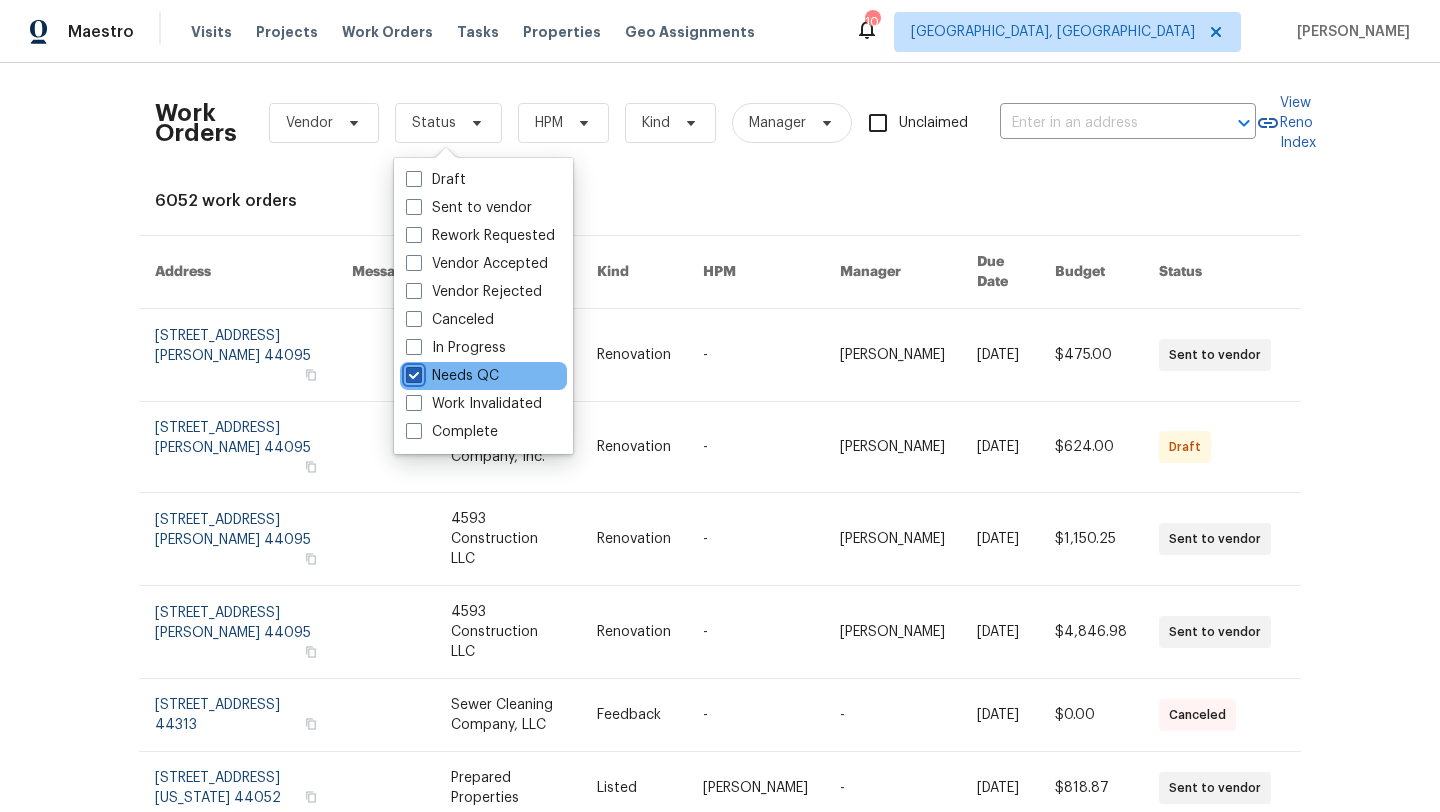 checkbox on "true" 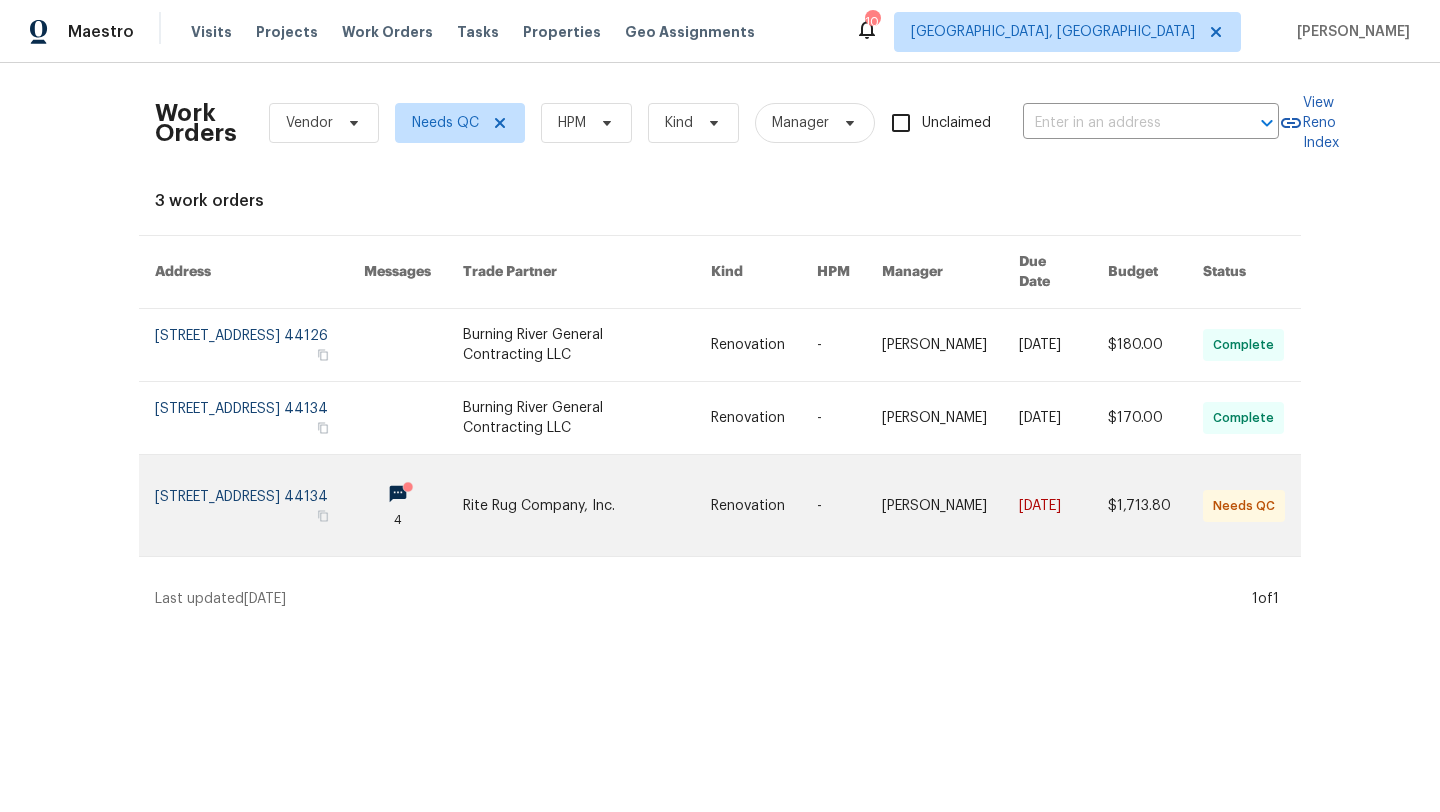 click at bounding box center (259, 505) 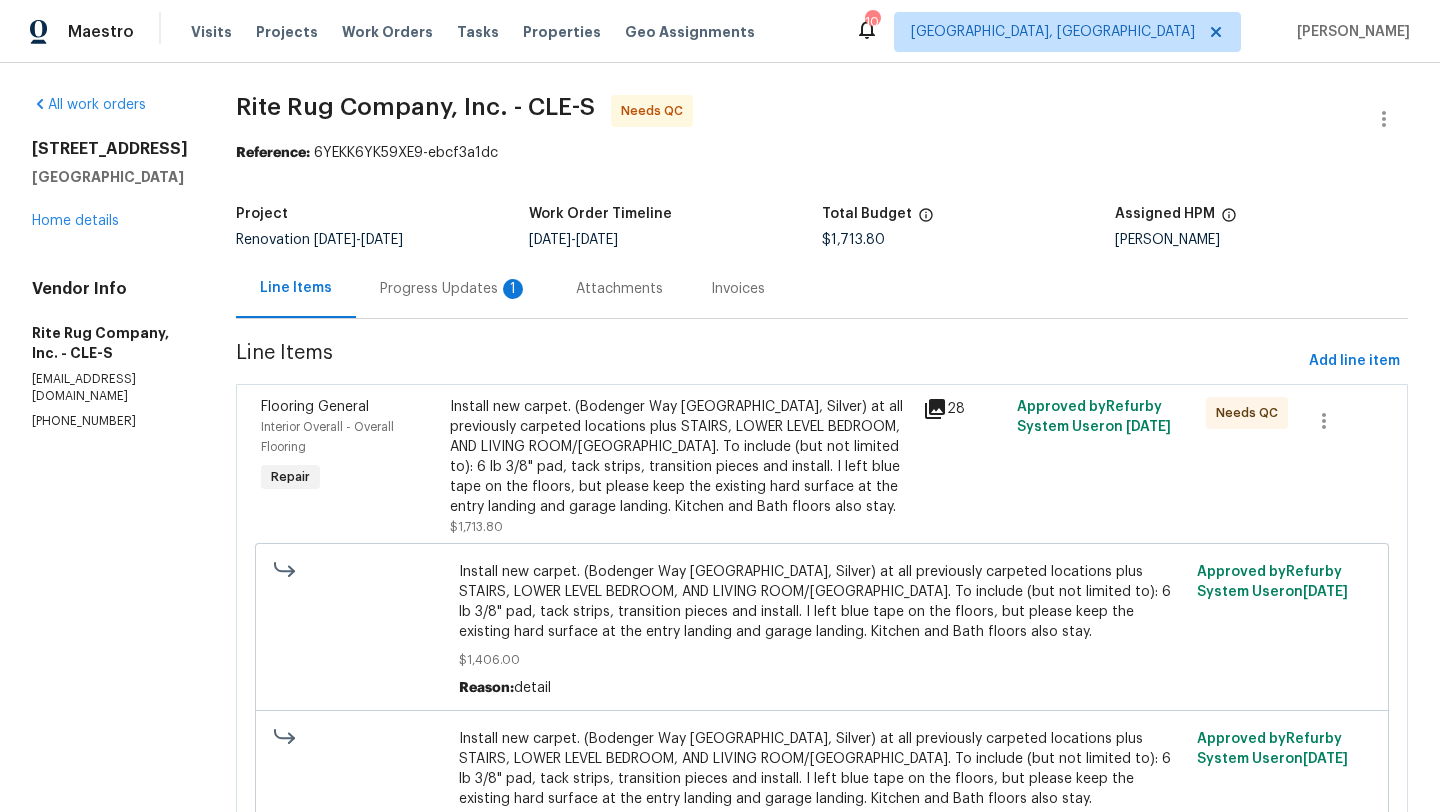 click on "Progress Updates 1" at bounding box center [454, 289] 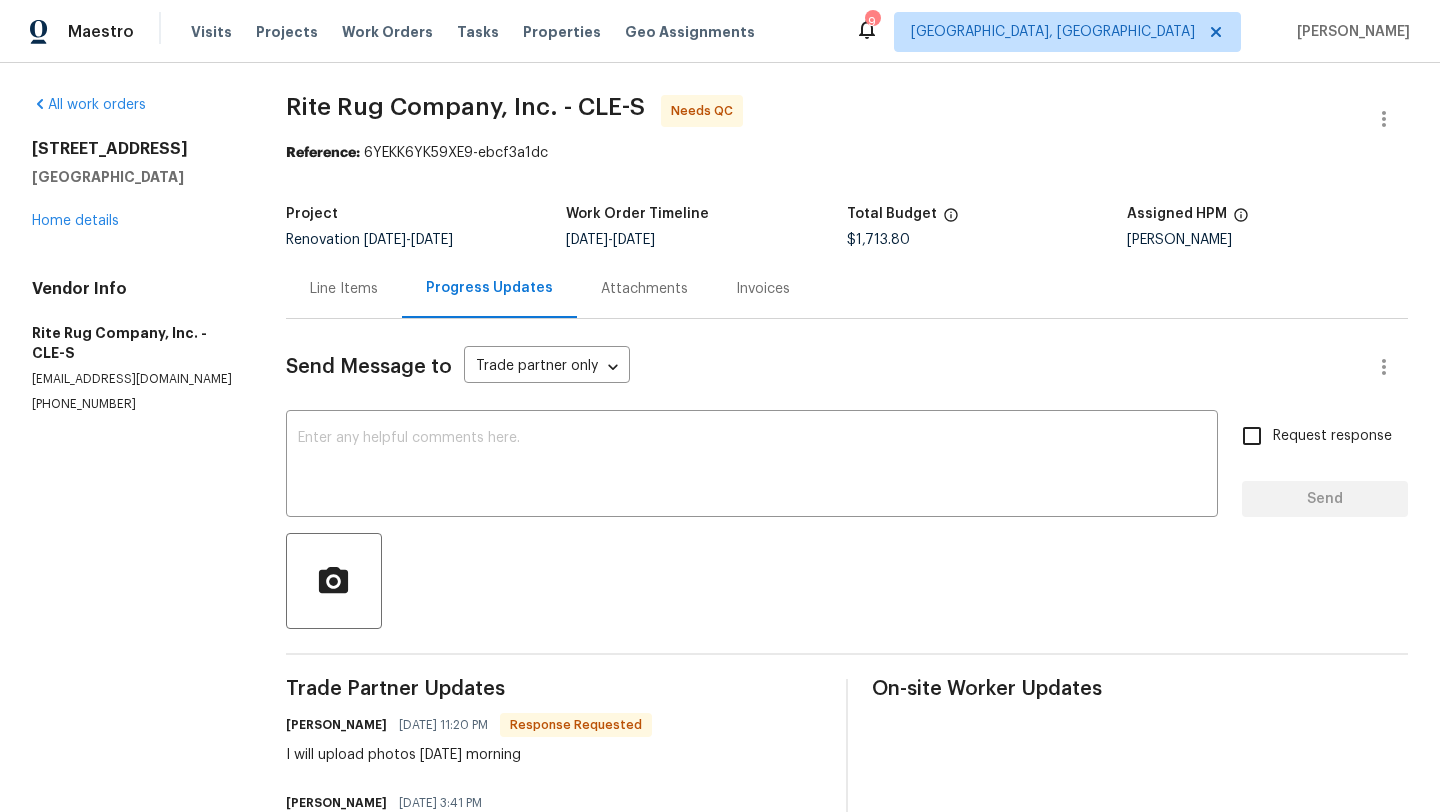 click on "Line Items" at bounding box center (344, 289) 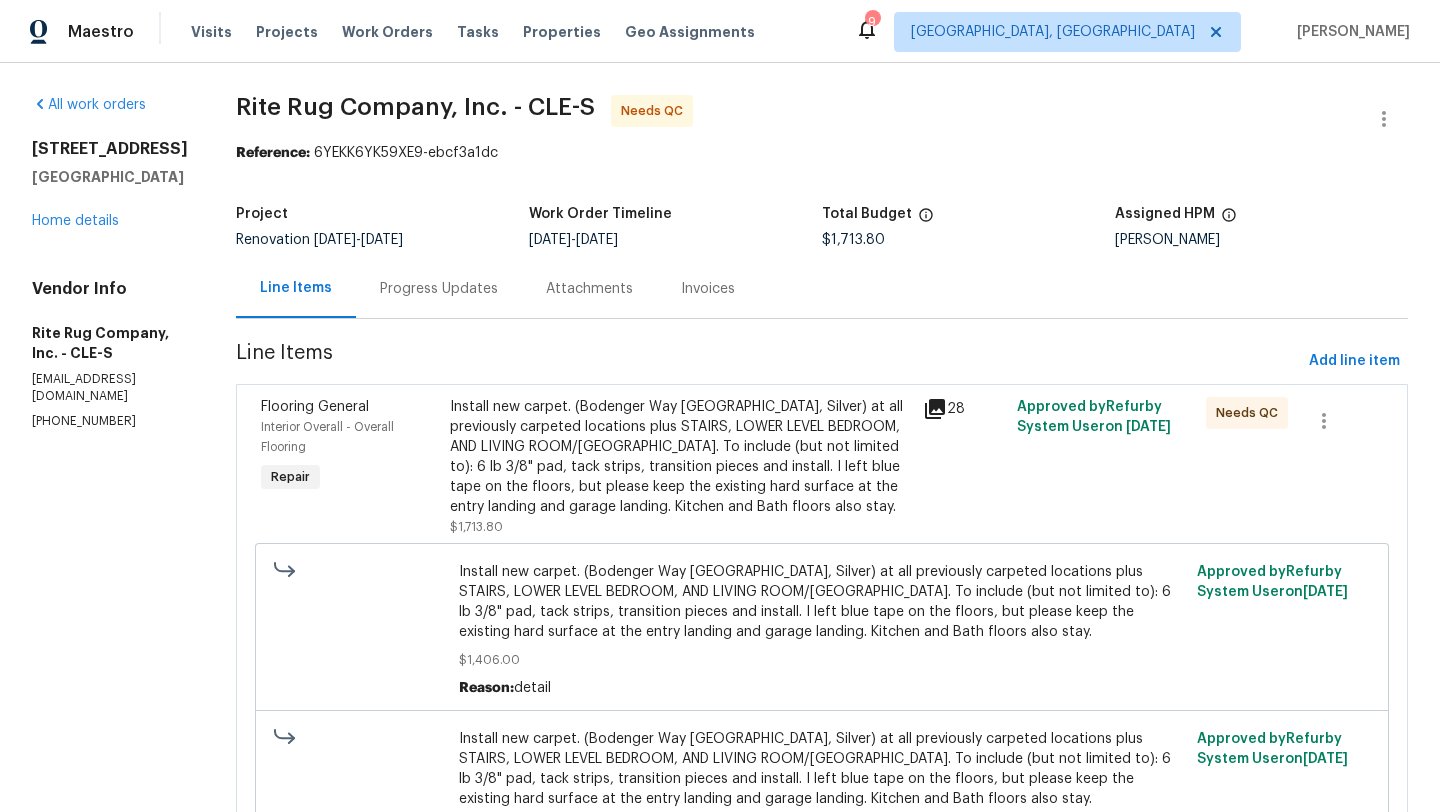 click on "Install new carpet. (Bodenger Way 945 Winter Ash, Silver) at all previously carpeted locations plus STAIRS, LOWER LEVEL BEDROOM, AND LIVING ROOM/UPPER HALL.     To include (but not limited to): 6 lb 3/8" pad, tack strips, transition pieces and install.
I left blue tape on the floors, but please keep the existing hard surface at the entry landing and garage landing.   Kitchen and Bath floors also stay." at bounding box center (680, 457) 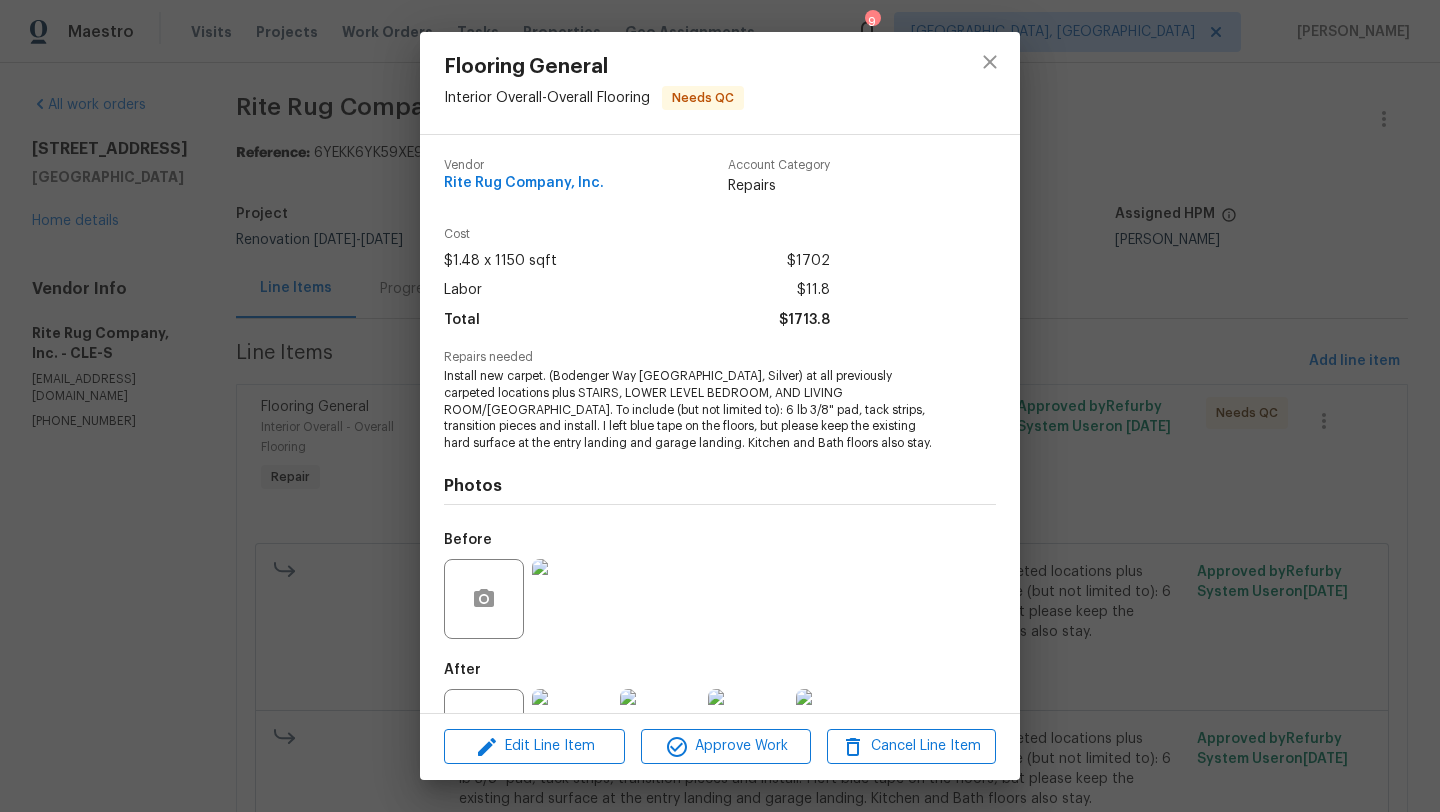scroll, scrollTop: 76, scrollLeft: 0, axis: vertical 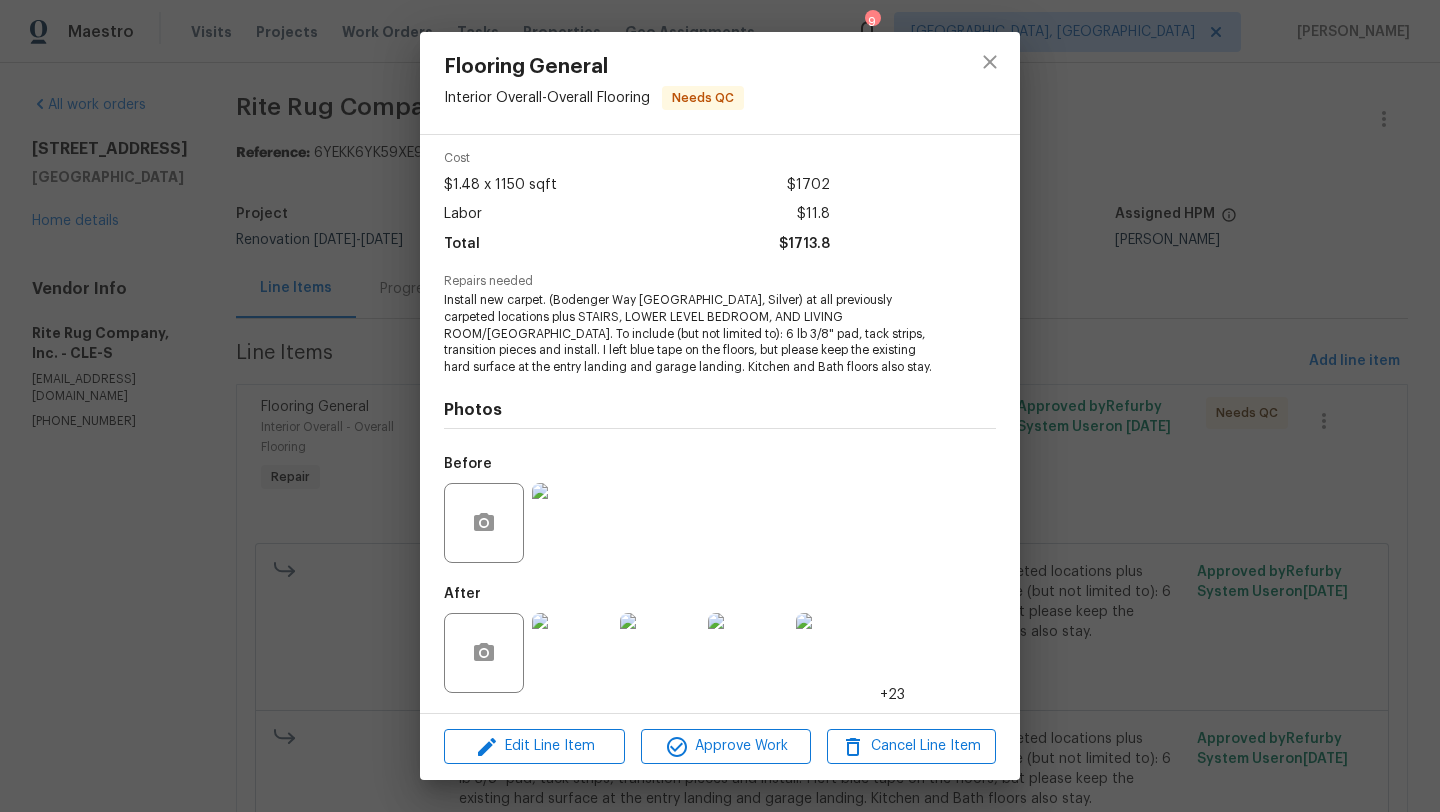 click at bounding box center (572, 653) 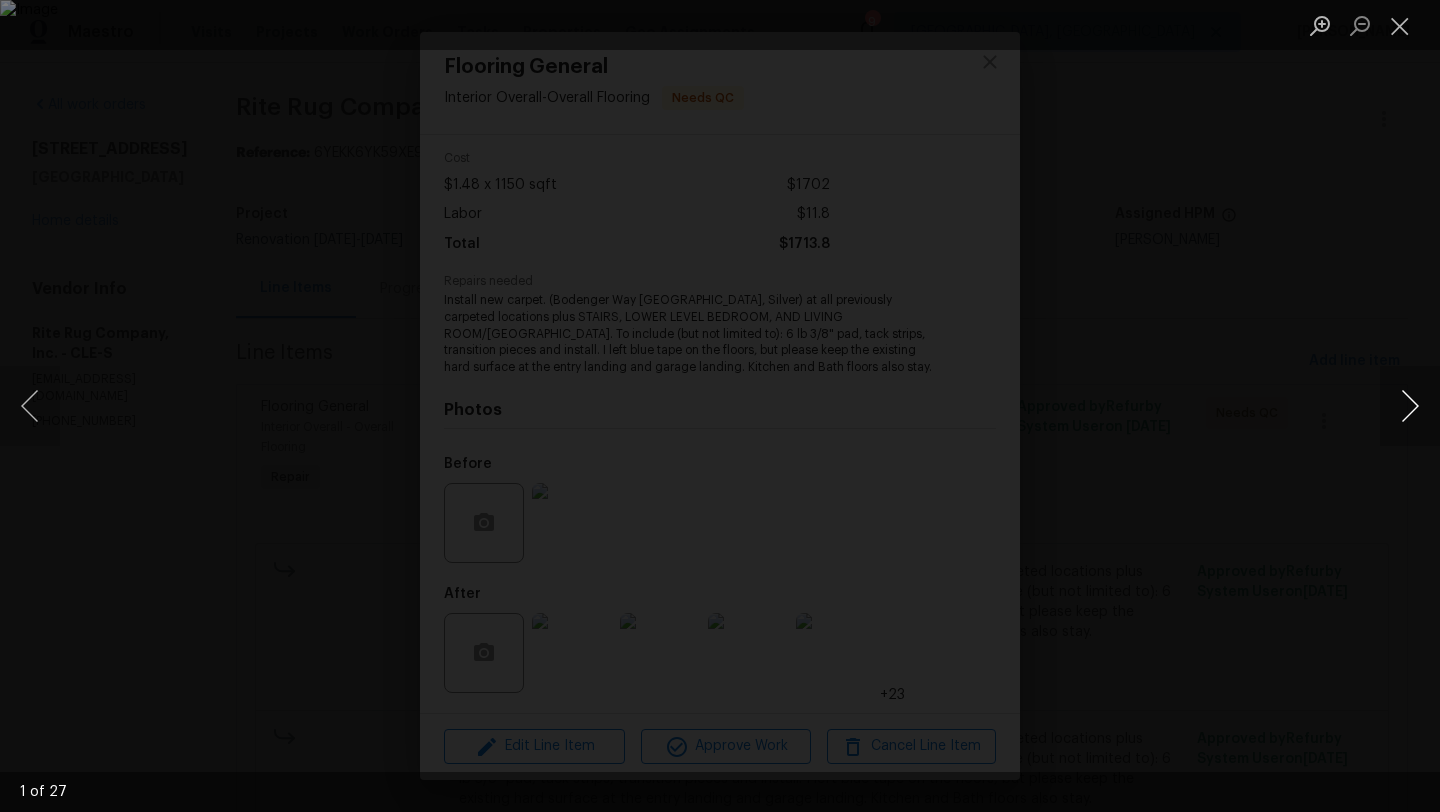 click at bounding box center [1410, 406] 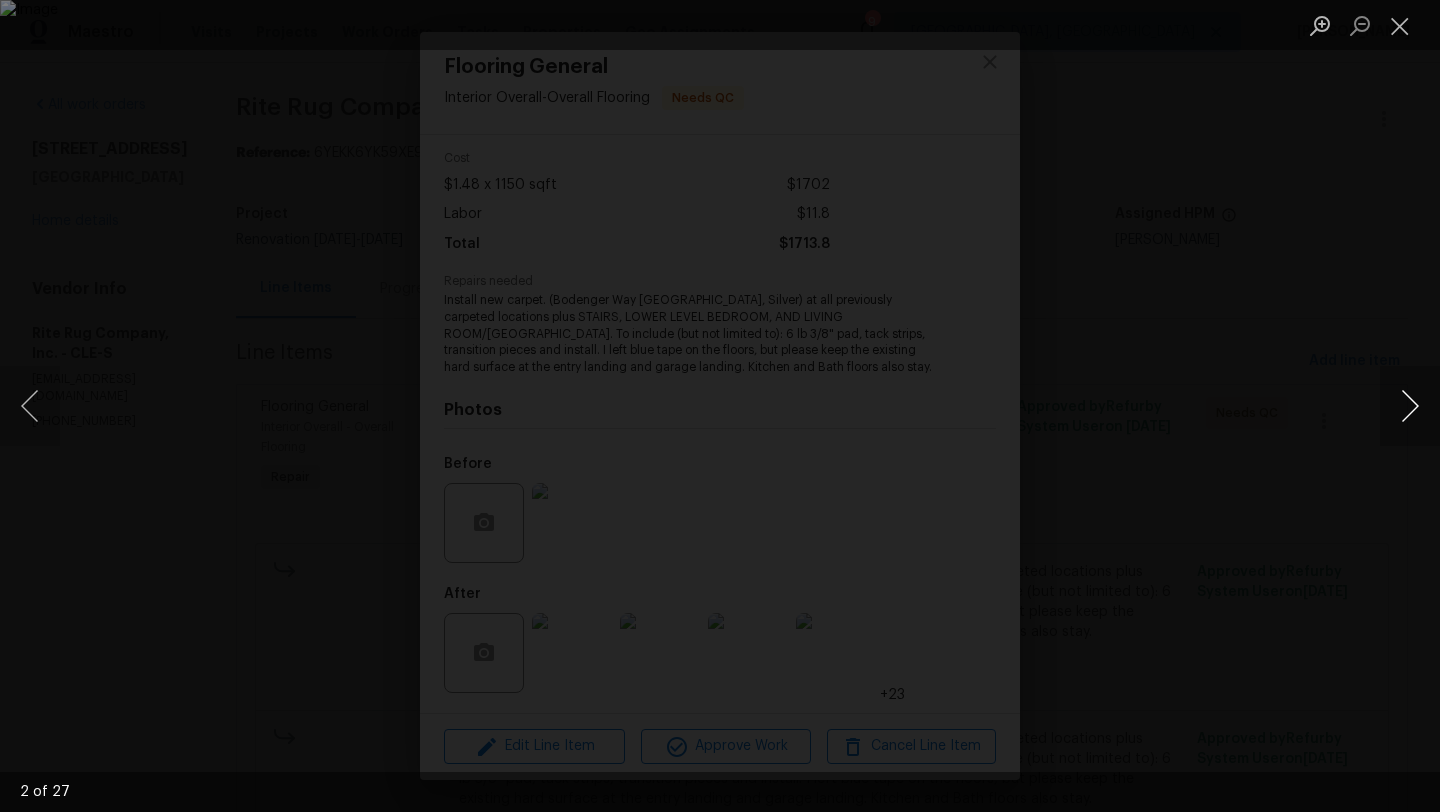 click at bounding box center (1410, 406) 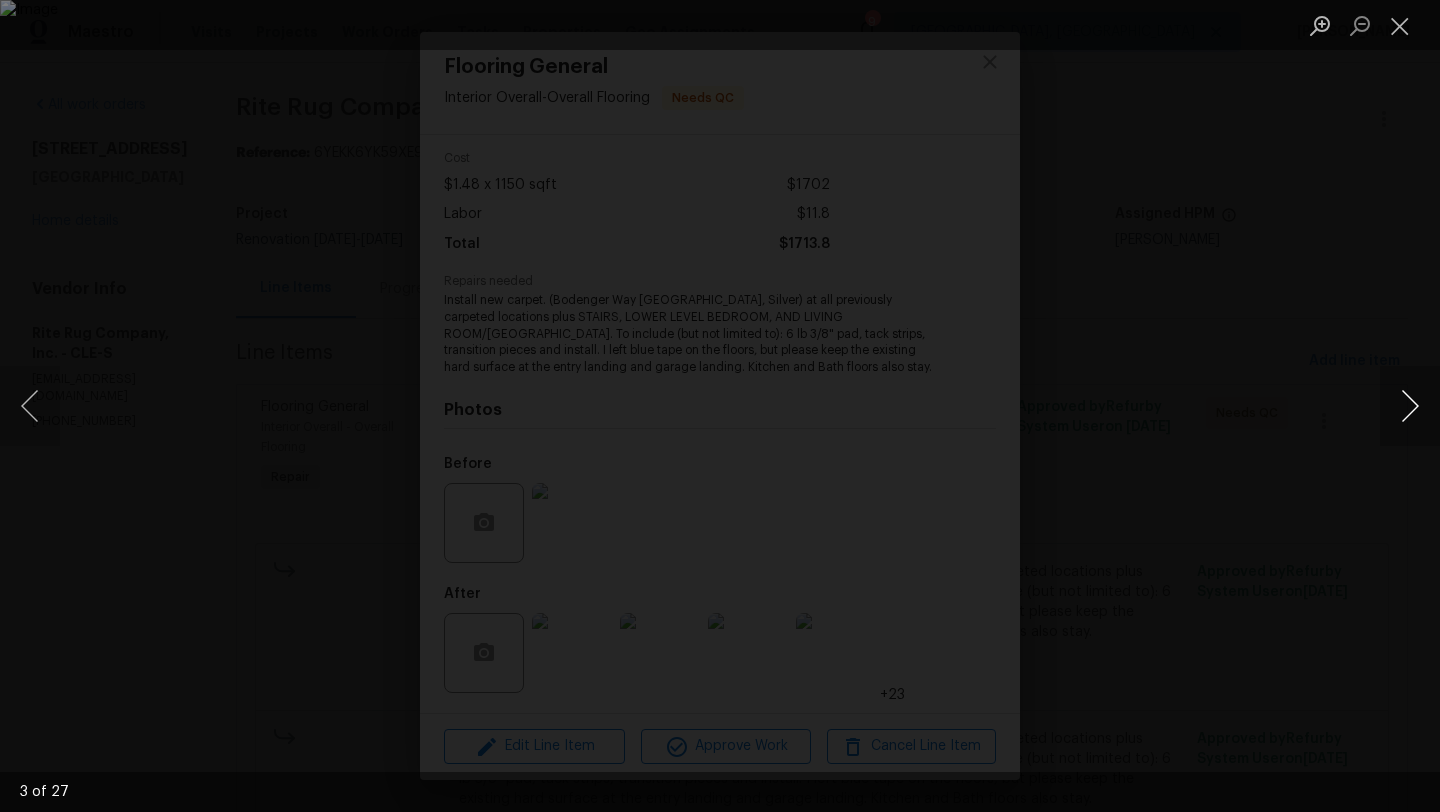 click at bounding box center (1410, 406) 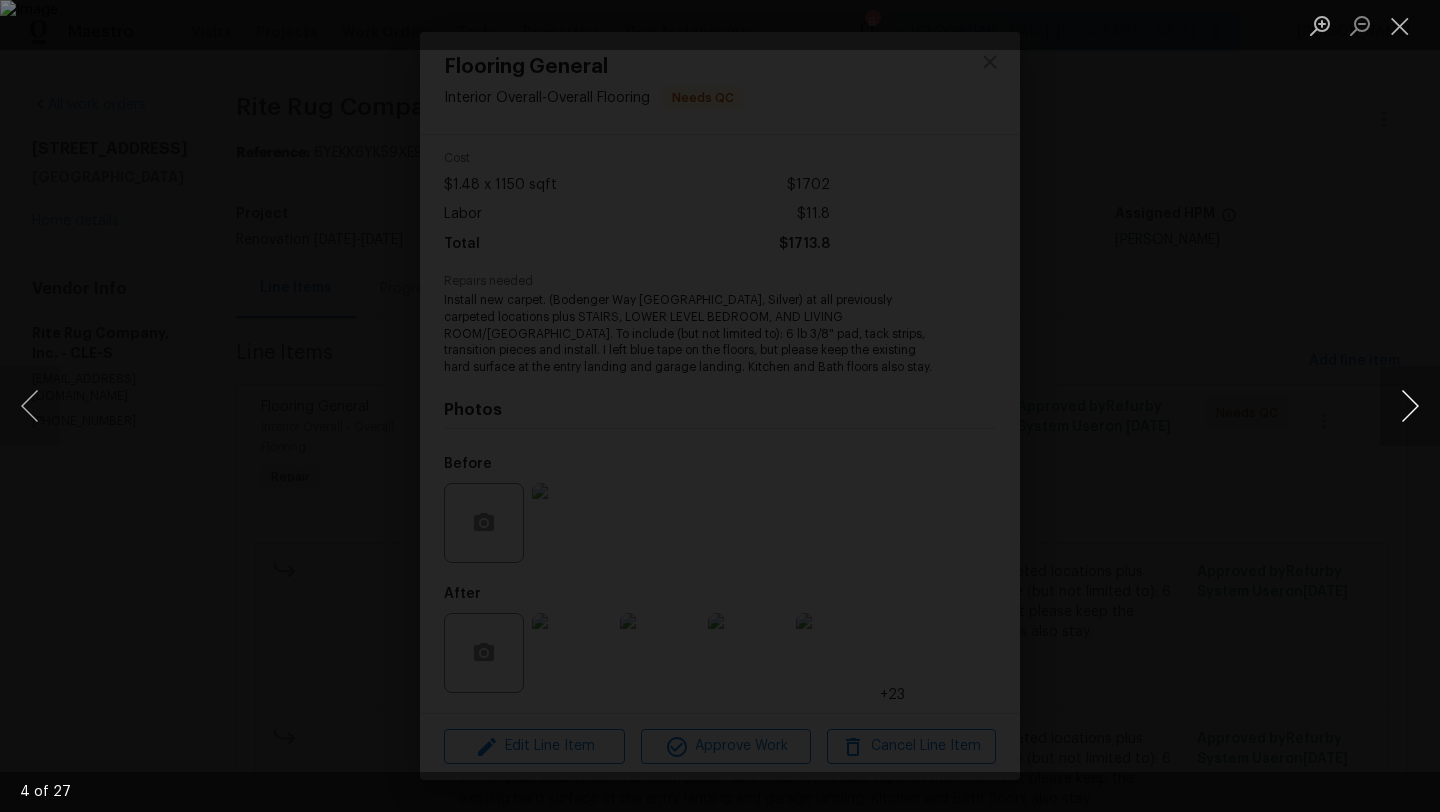 click at bounding box center (1410, 406) 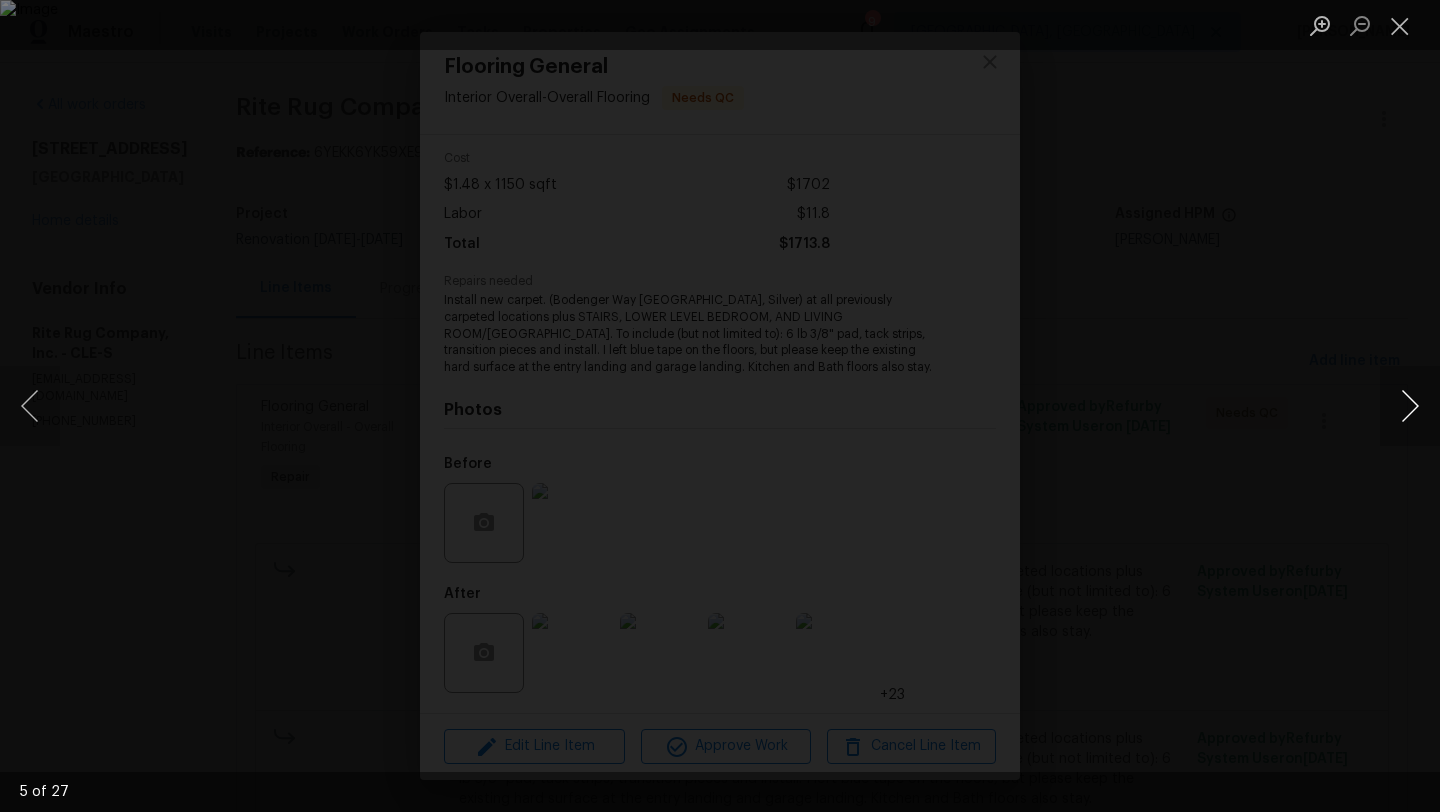 click at bounding box center (1410, 406) 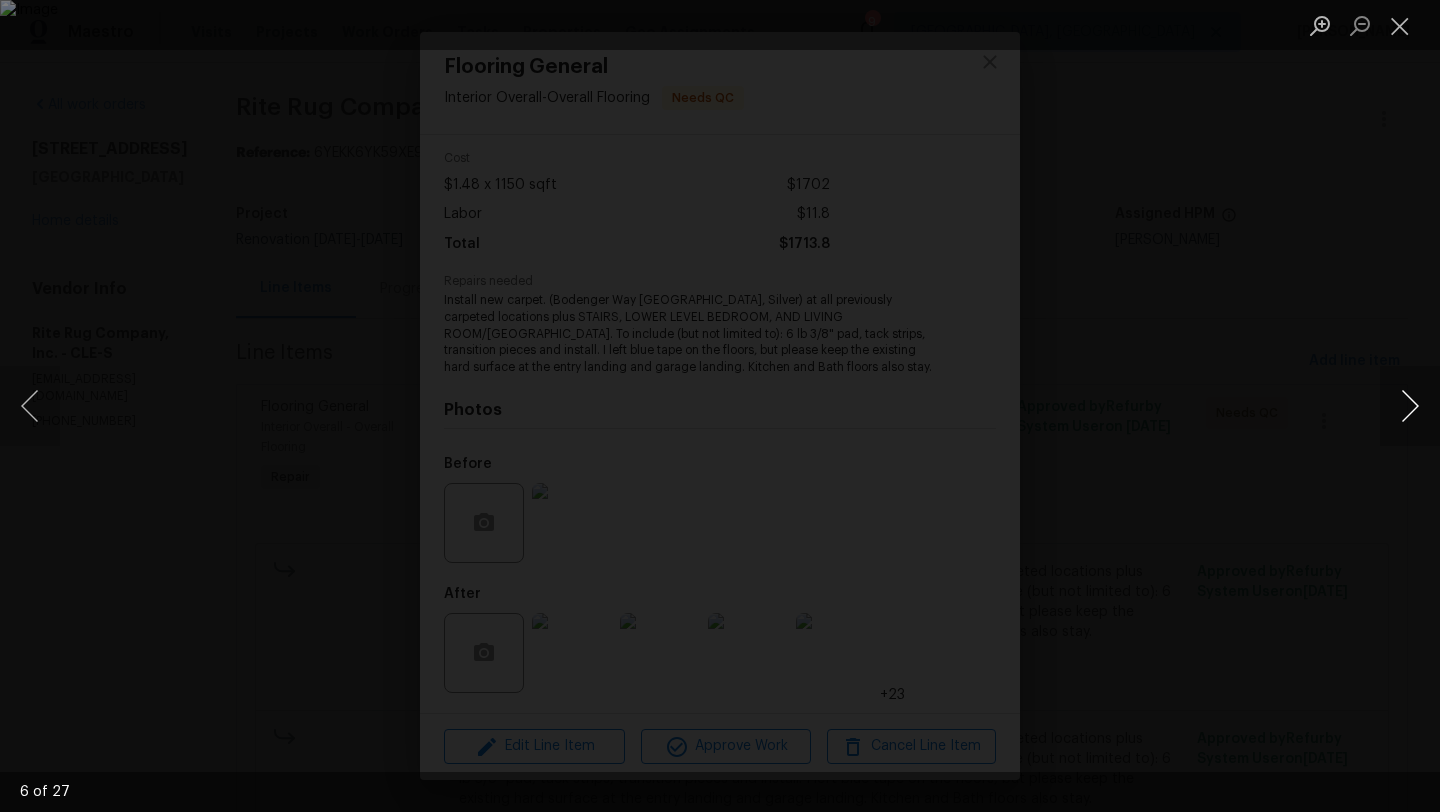 click at bounding box center (1410, 406) 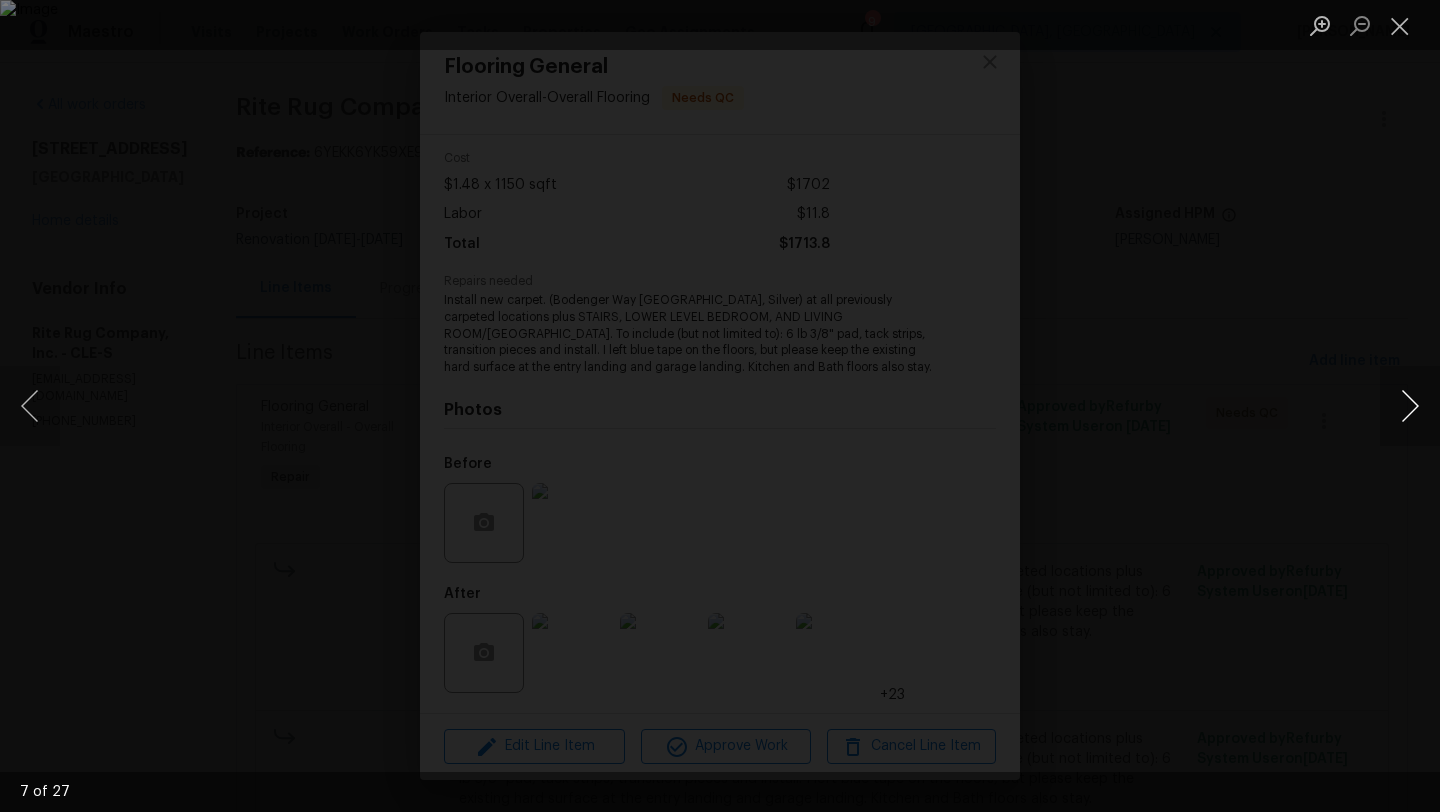 click at bounding box center [1410, 406] 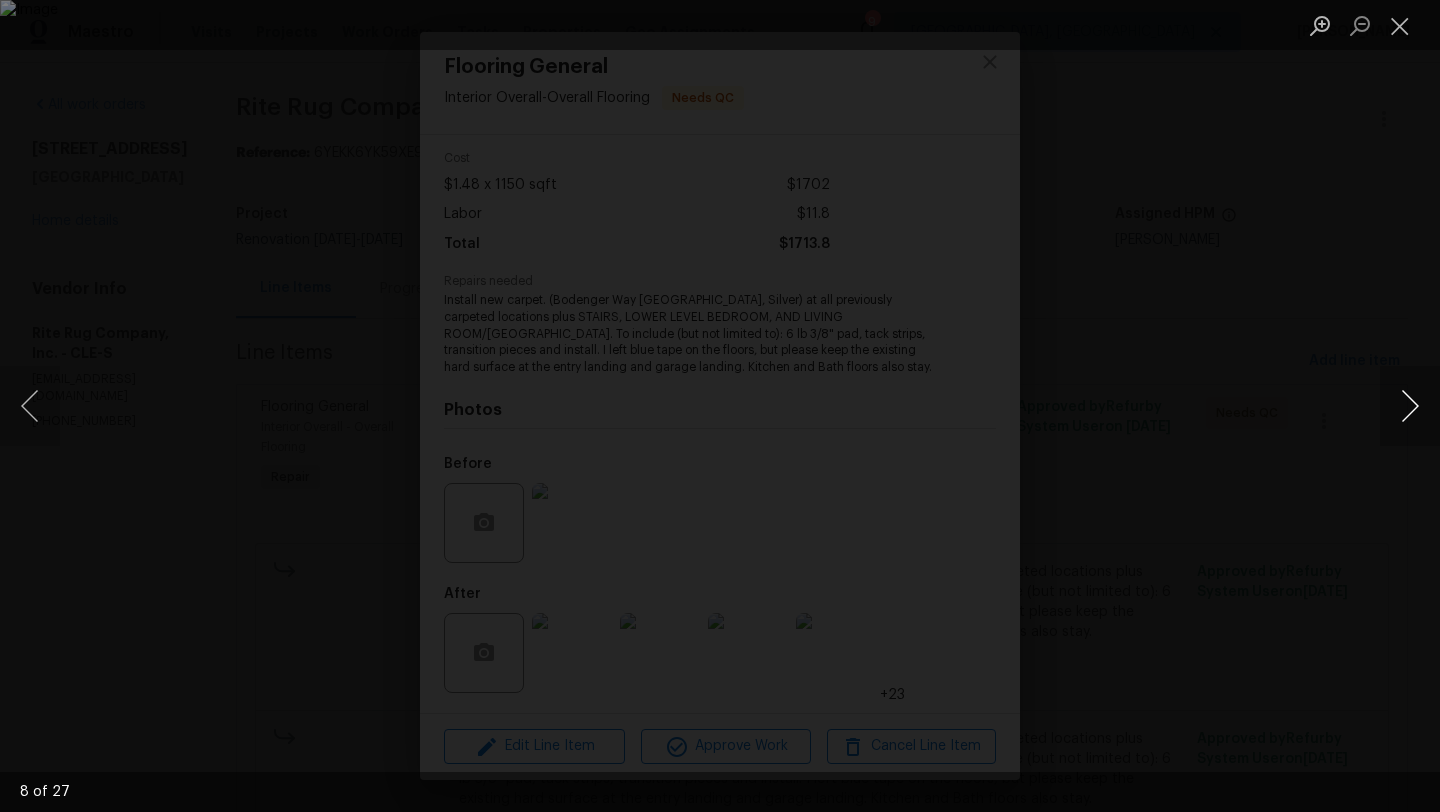 click at bounding box center (1410, 406) 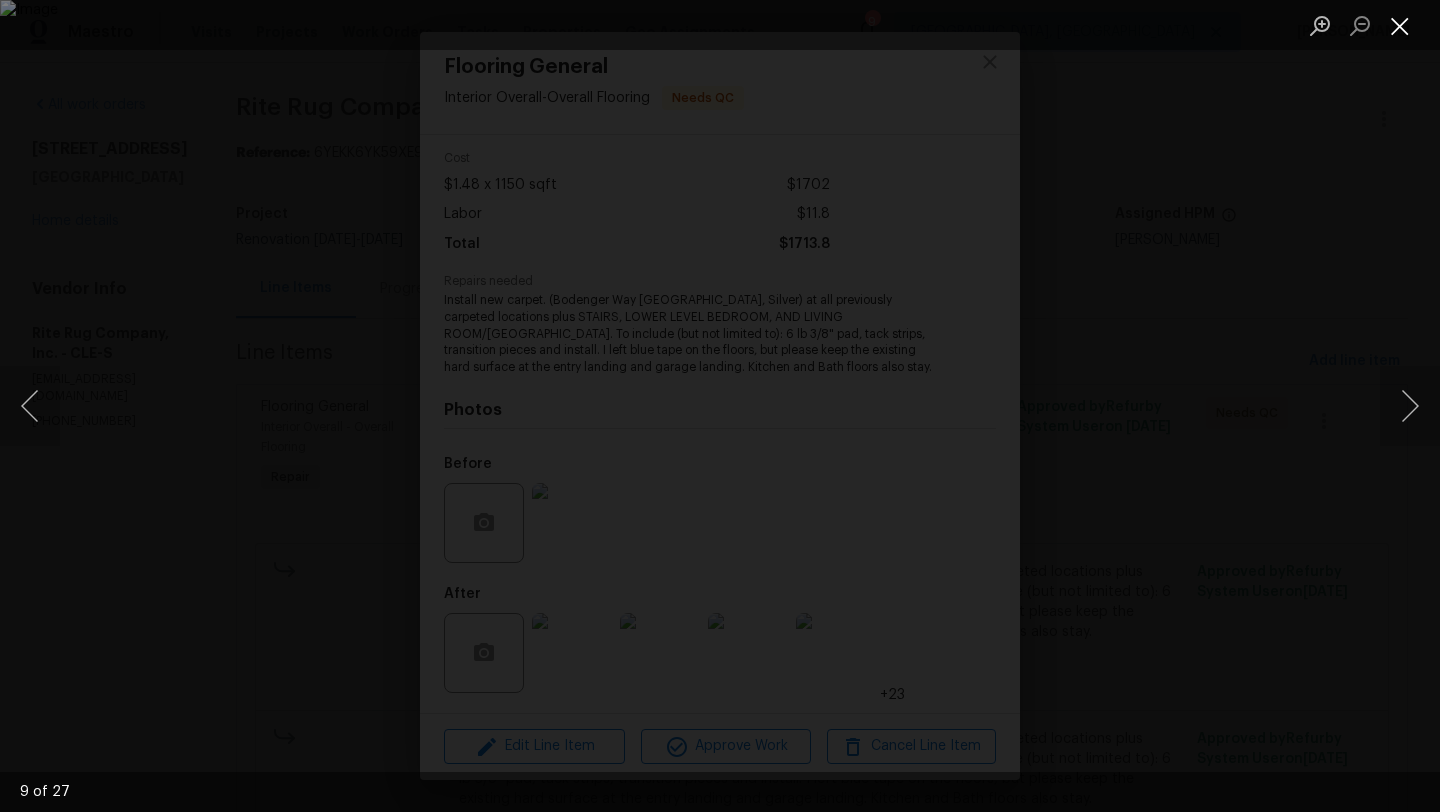 click at bounding box center [1400, 25] 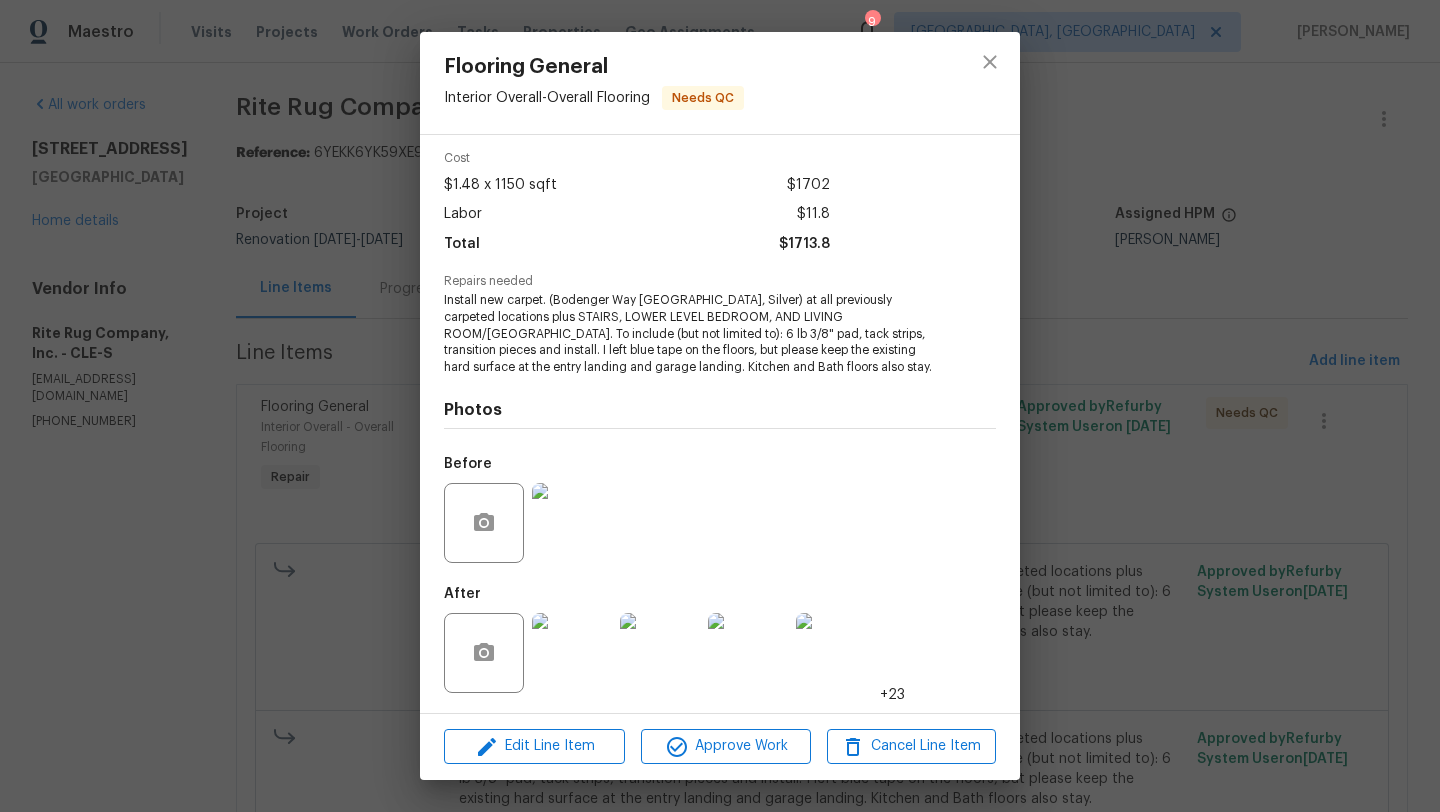 click at bounding box center (836, 653) 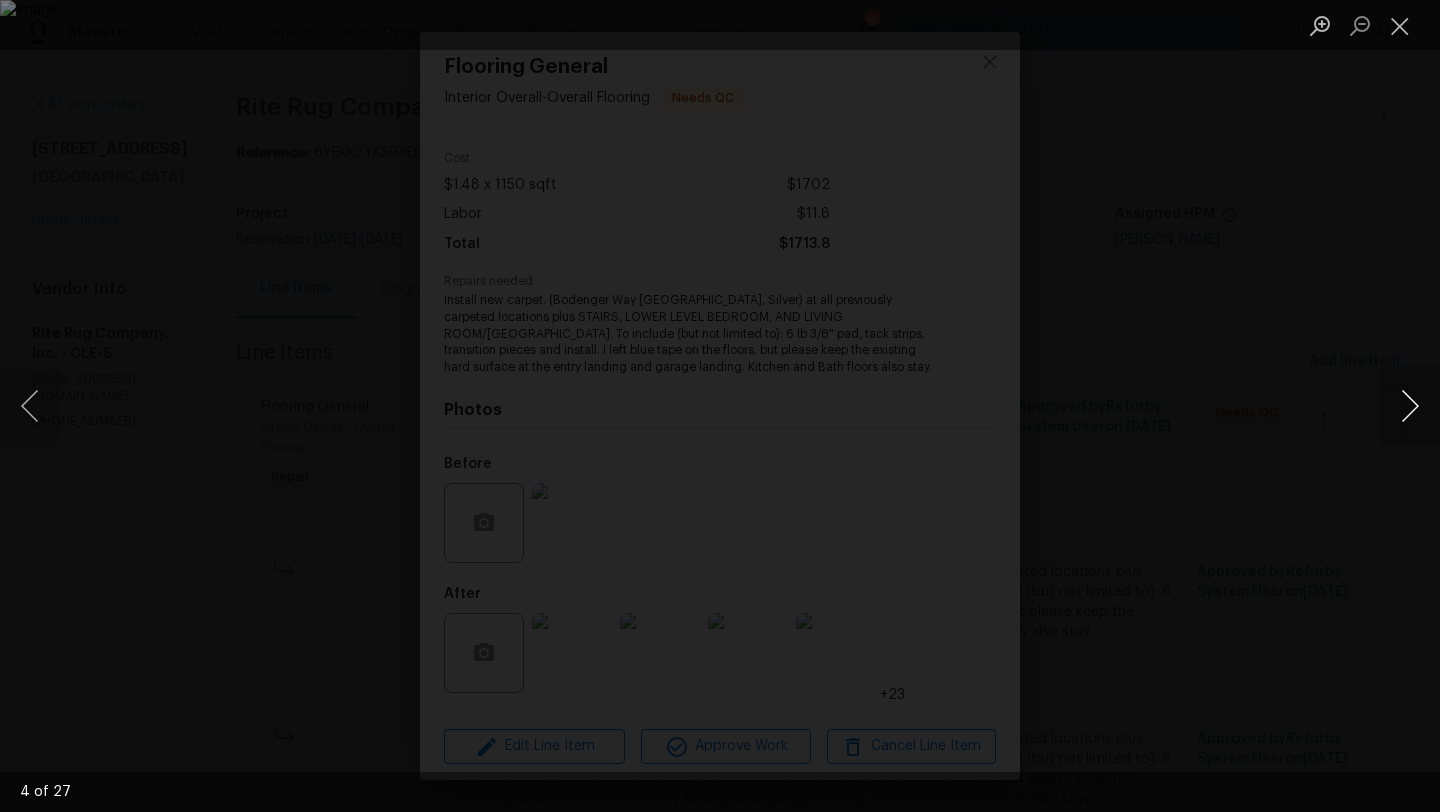 click at bounding box center [1410, 406] 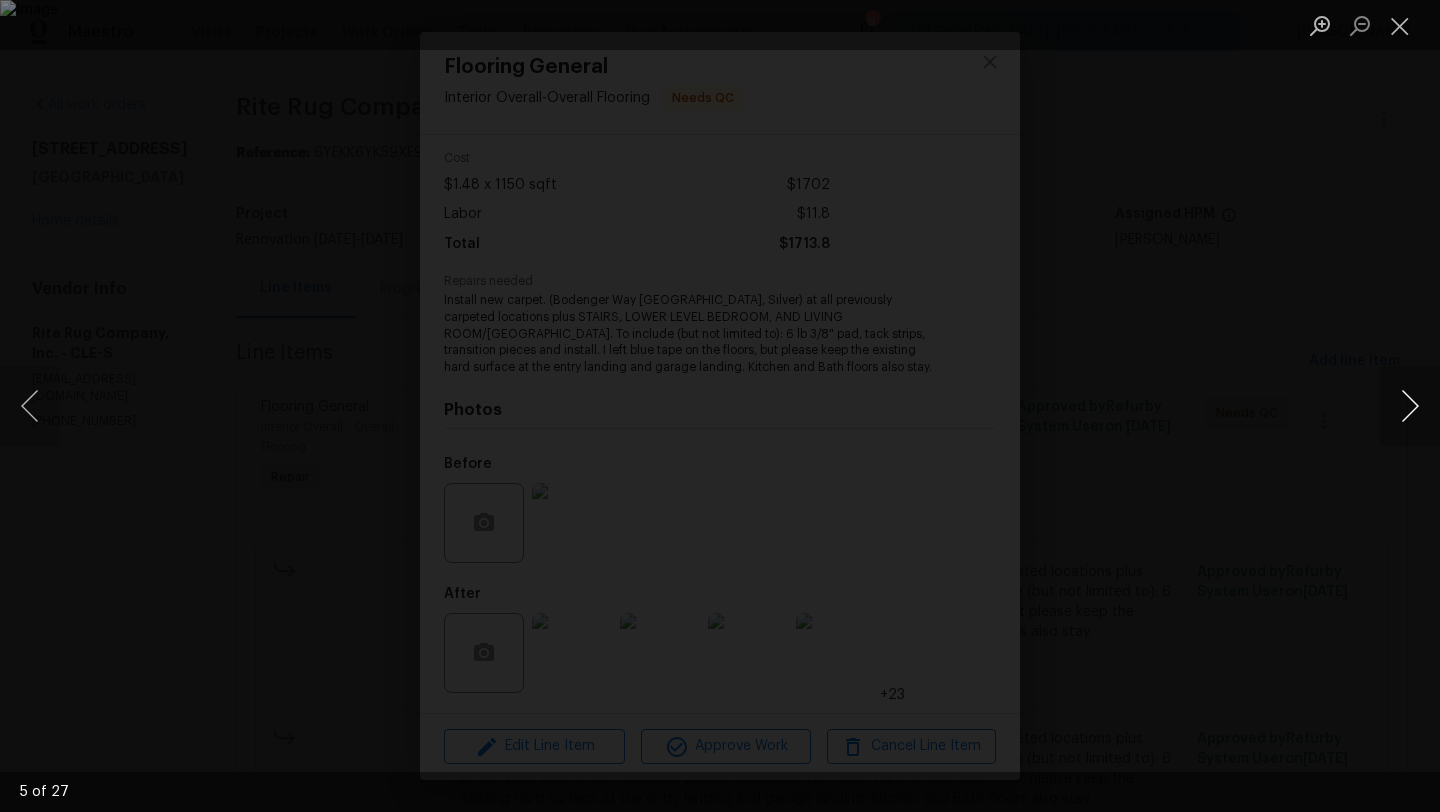 click at bounding box center [1410, 406] 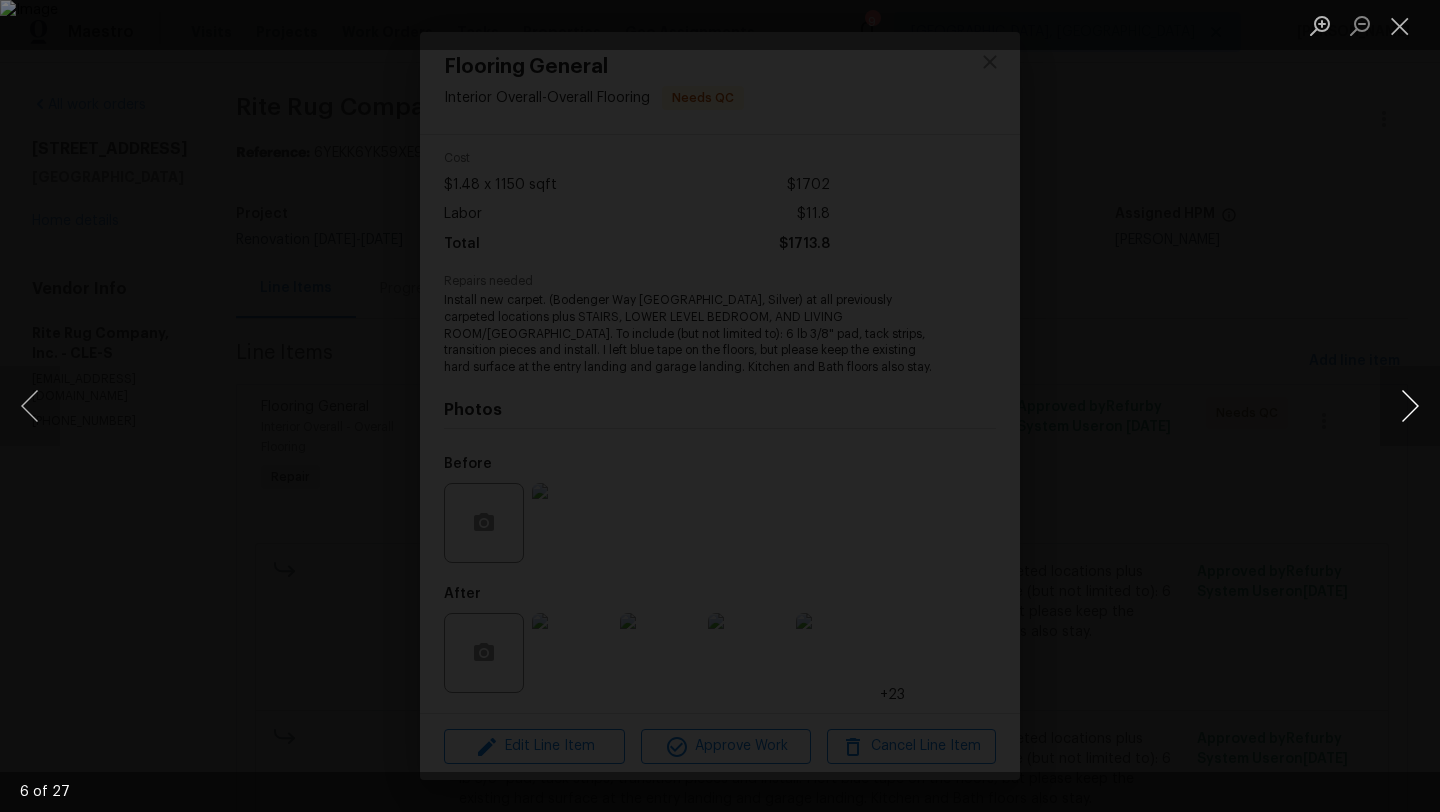 click at bounding box center (1410, 406) 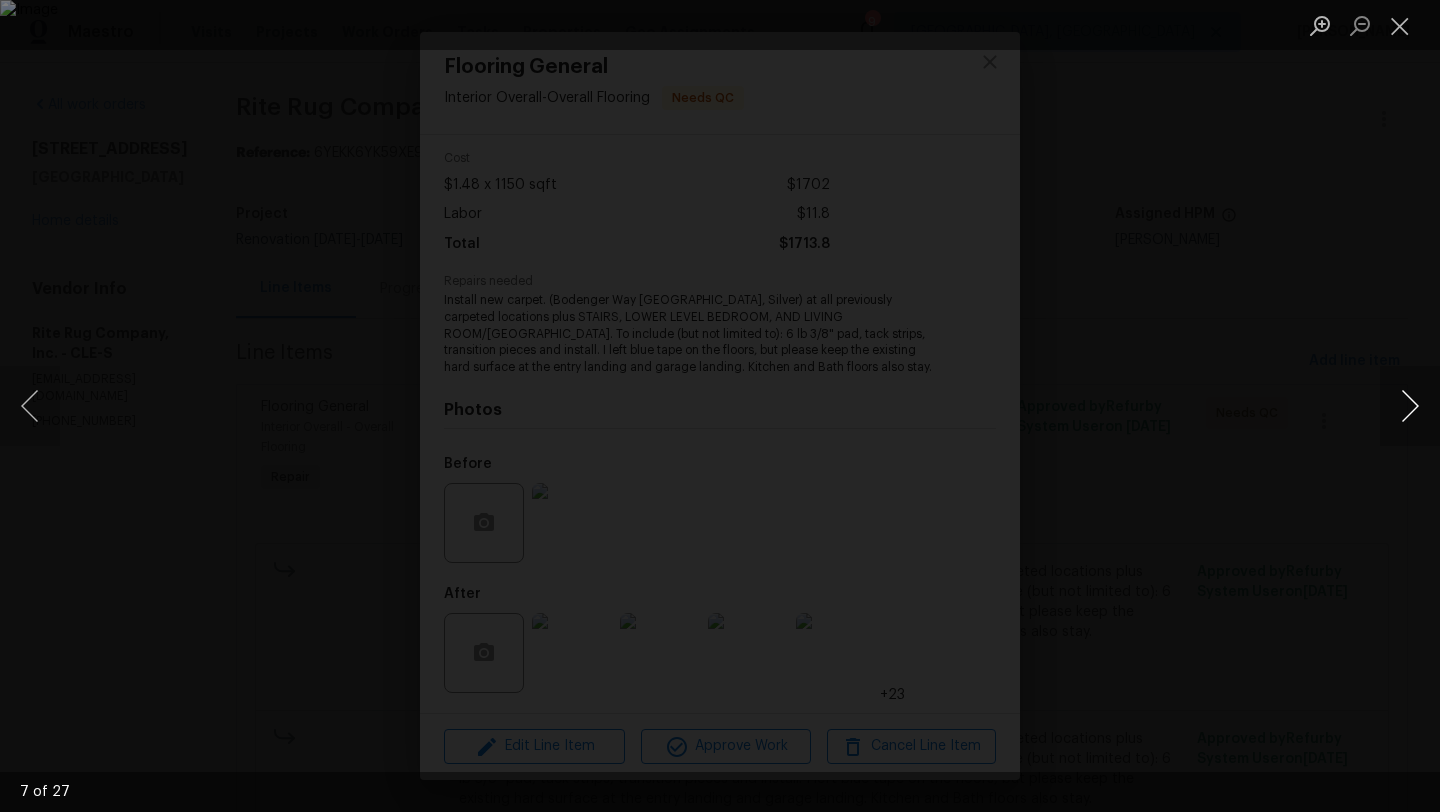 click at bounding box center (1410, 406) 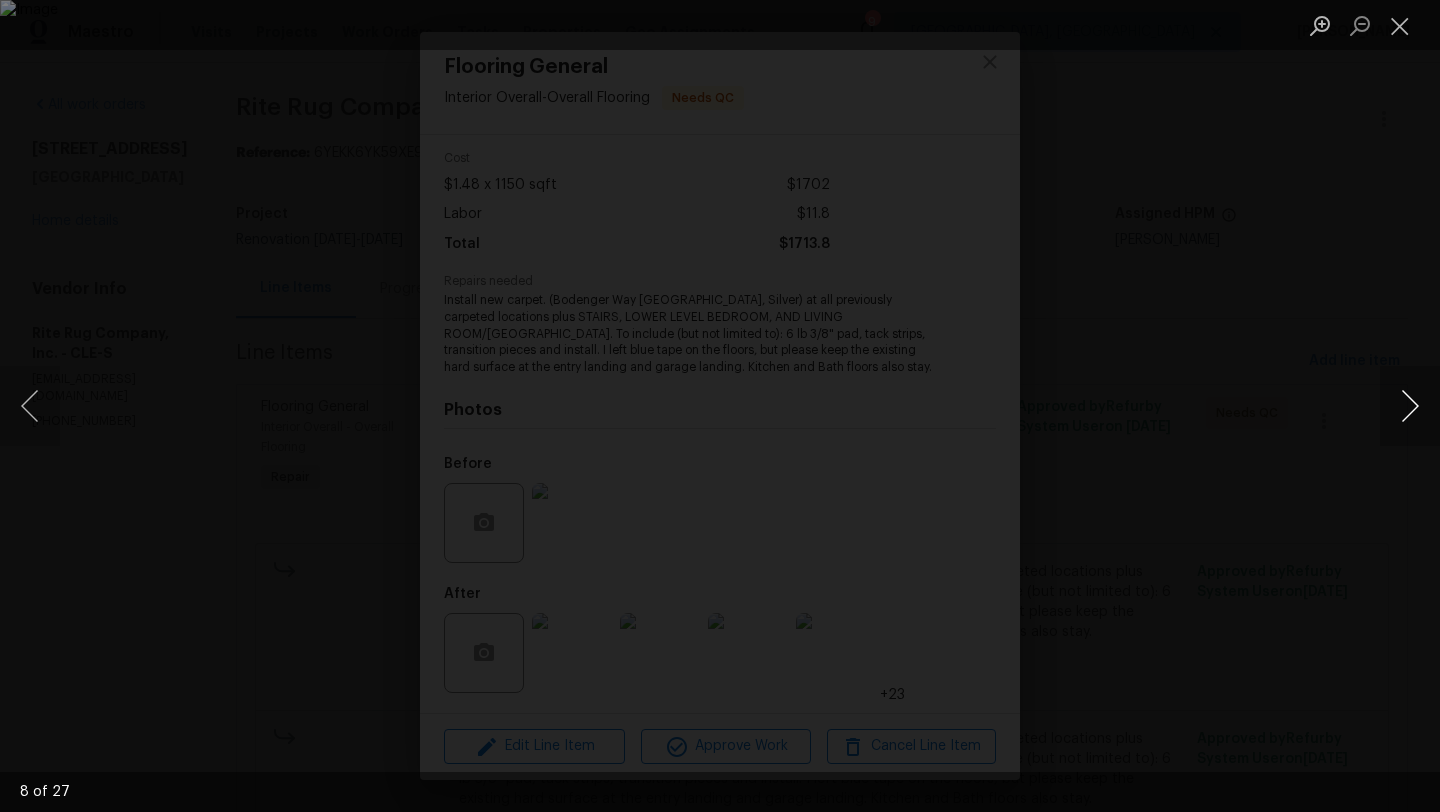 click at bounding box center (1410, 406) 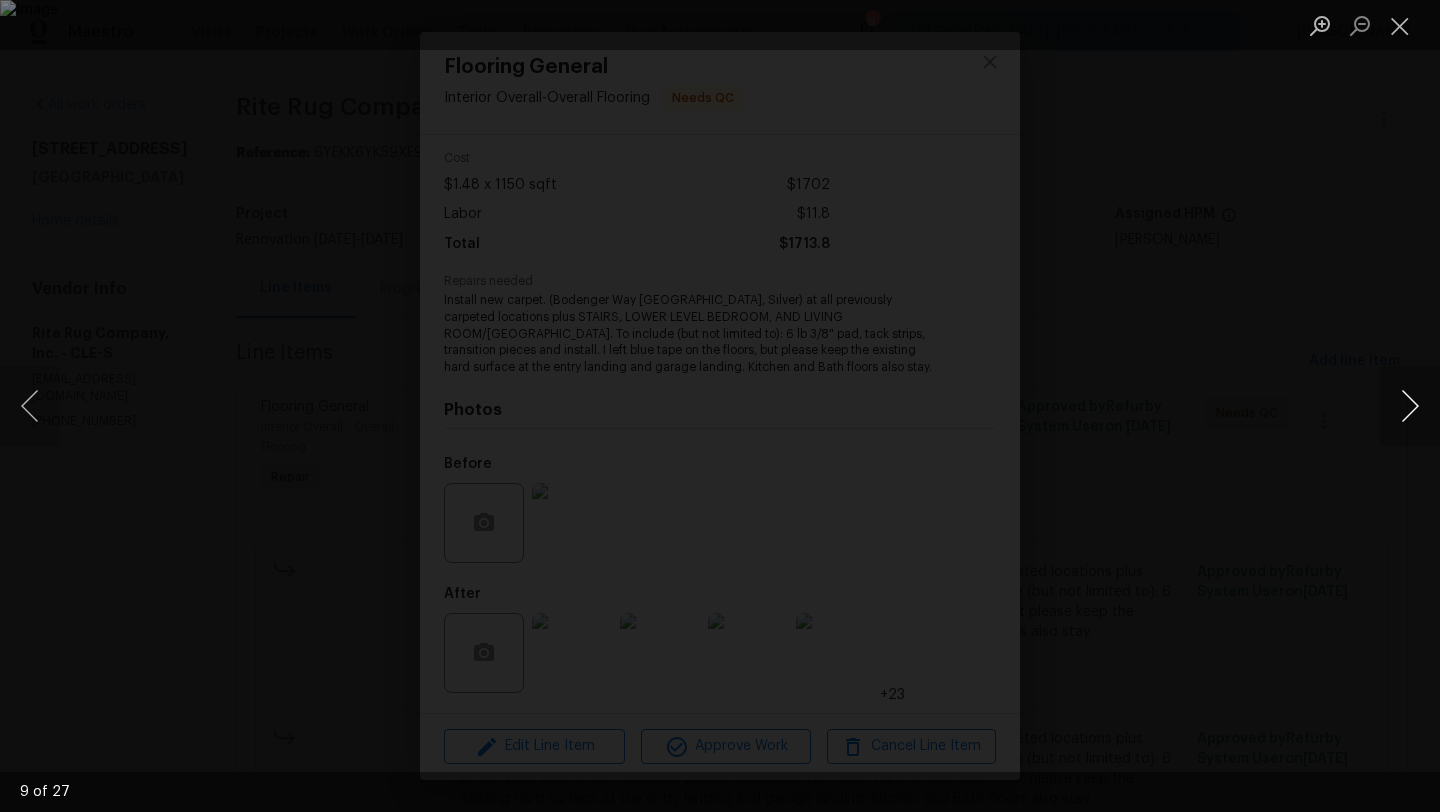click at bounding box center [1410, 406] 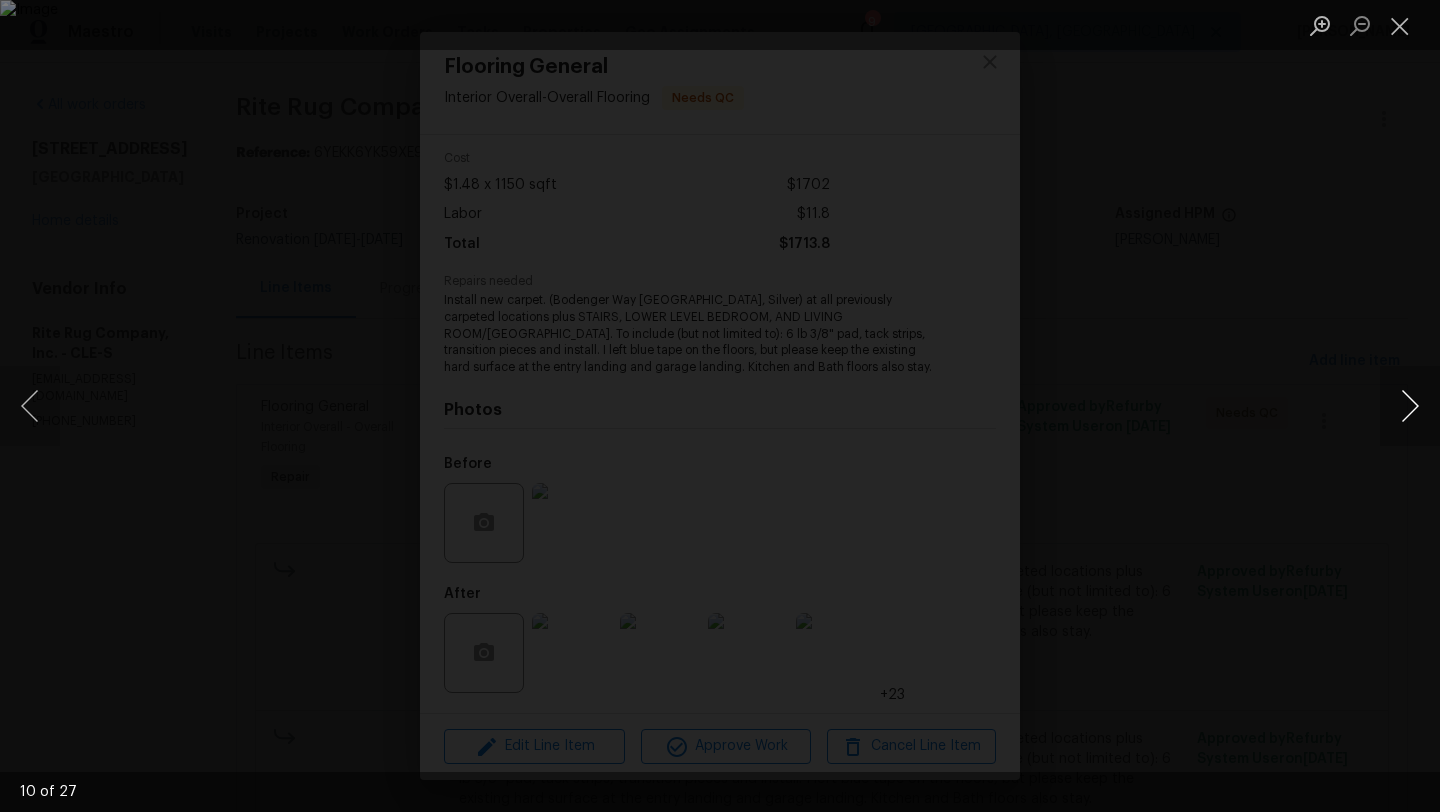click at bounding box center (1410, 406) 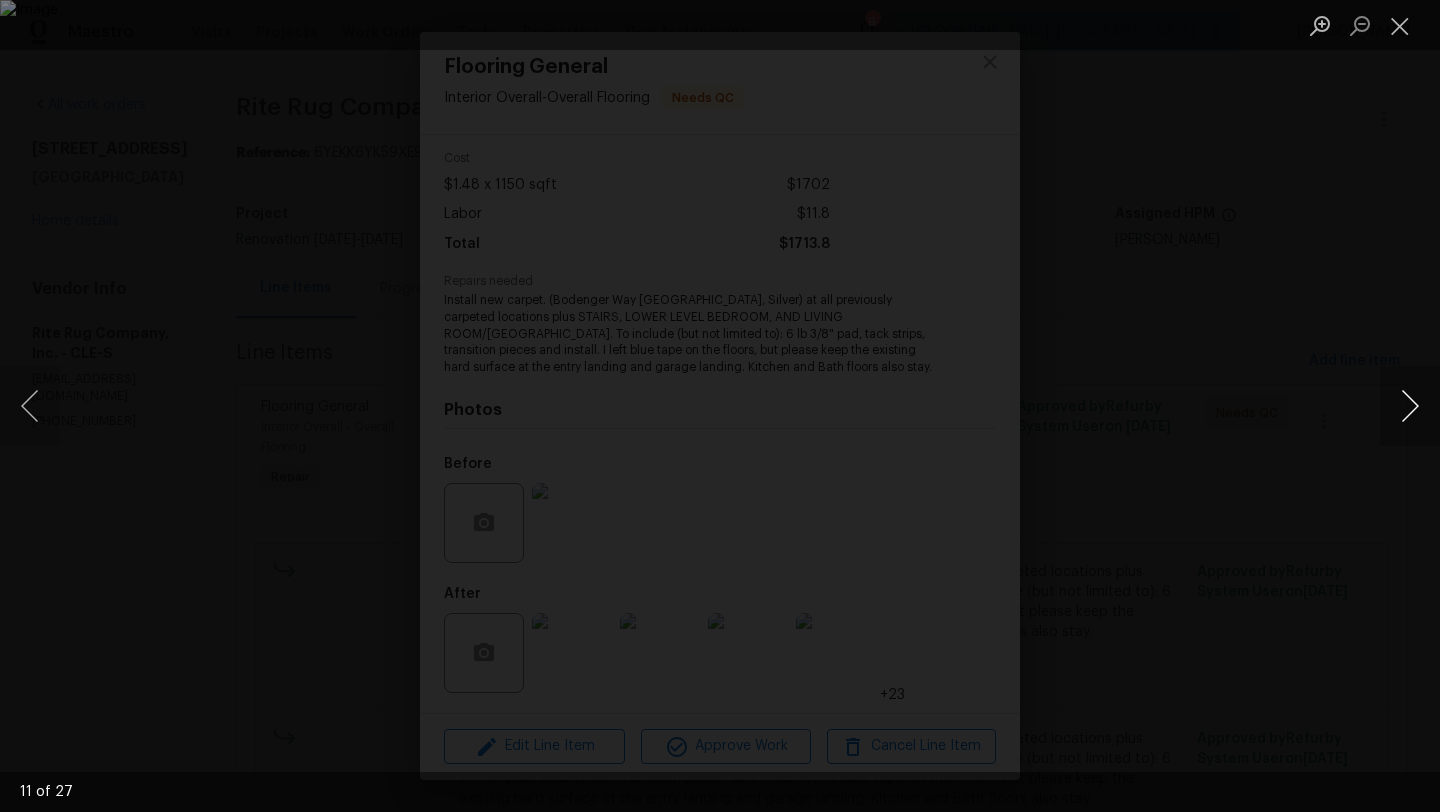 click at bounding box center (1410, 406) 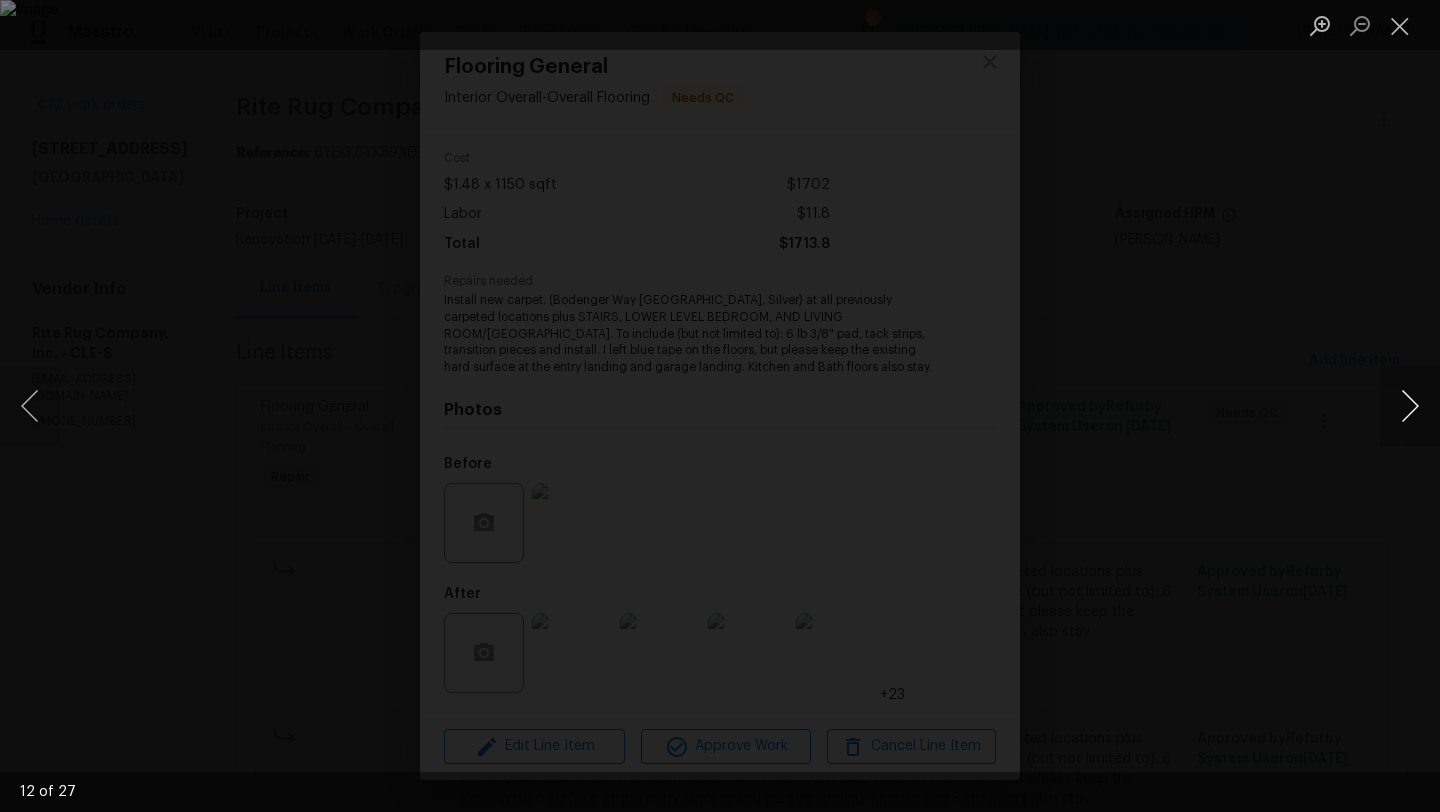 click at bounding box center (1410, 406) 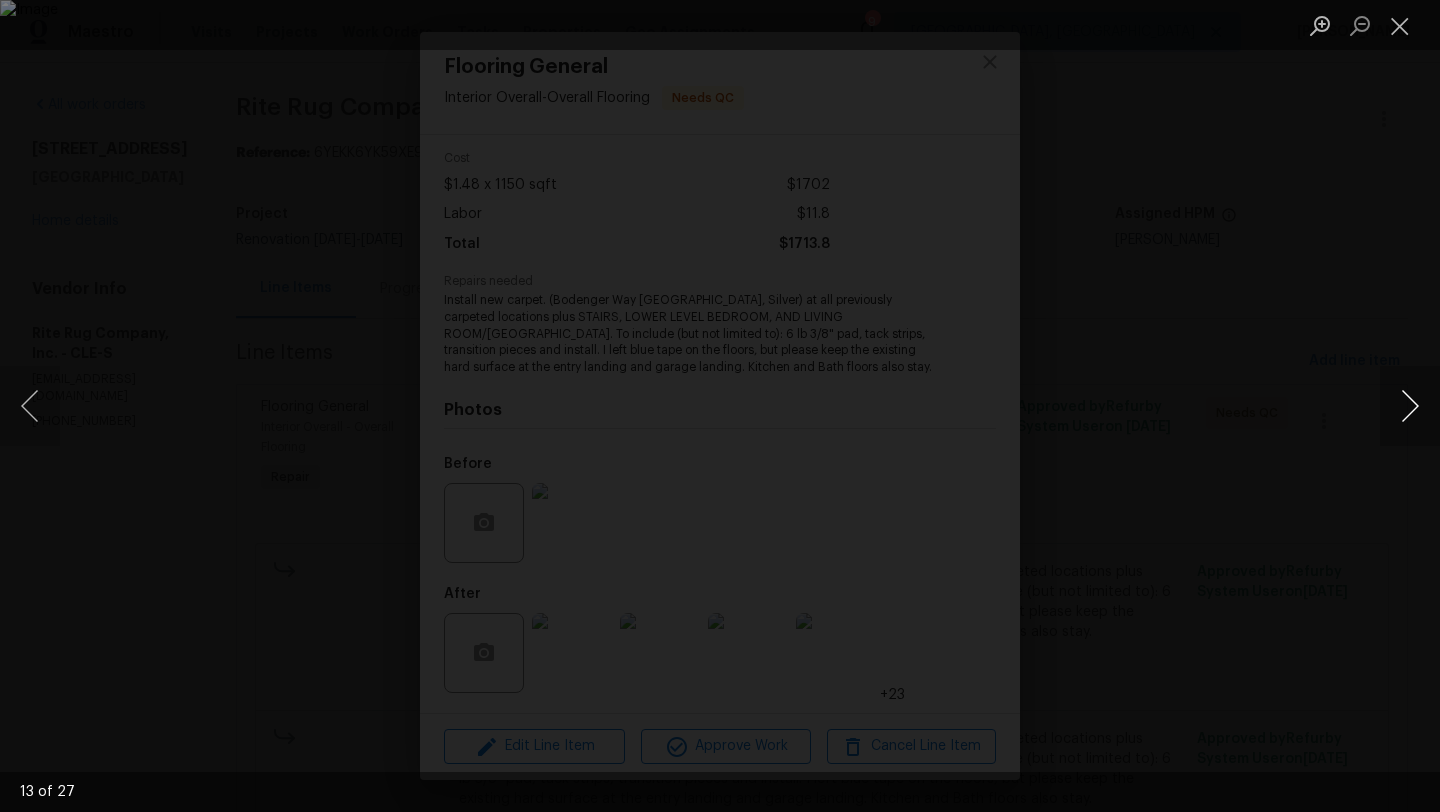 click at bounding box center [1410, 406] 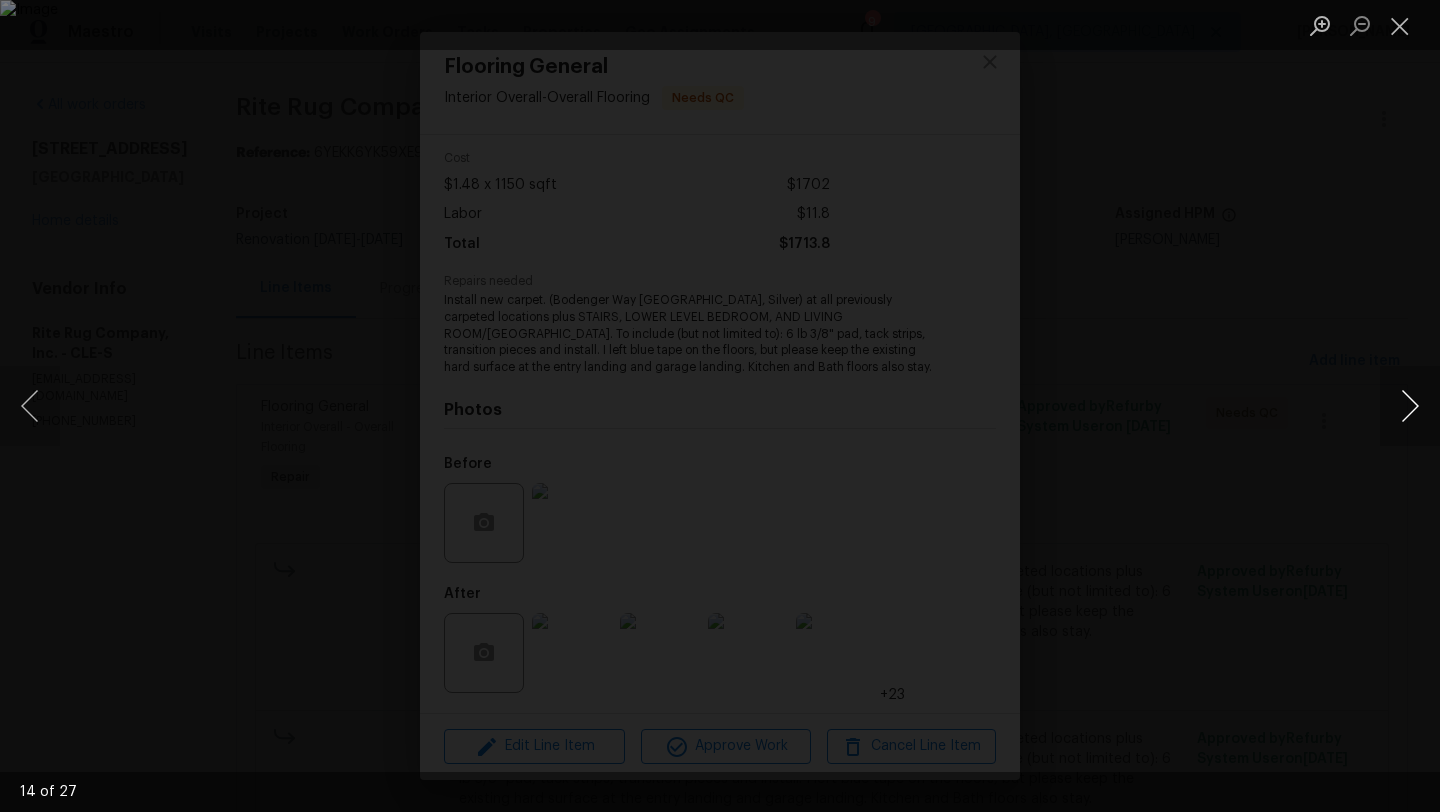 click at bounding box center [1410, 406] 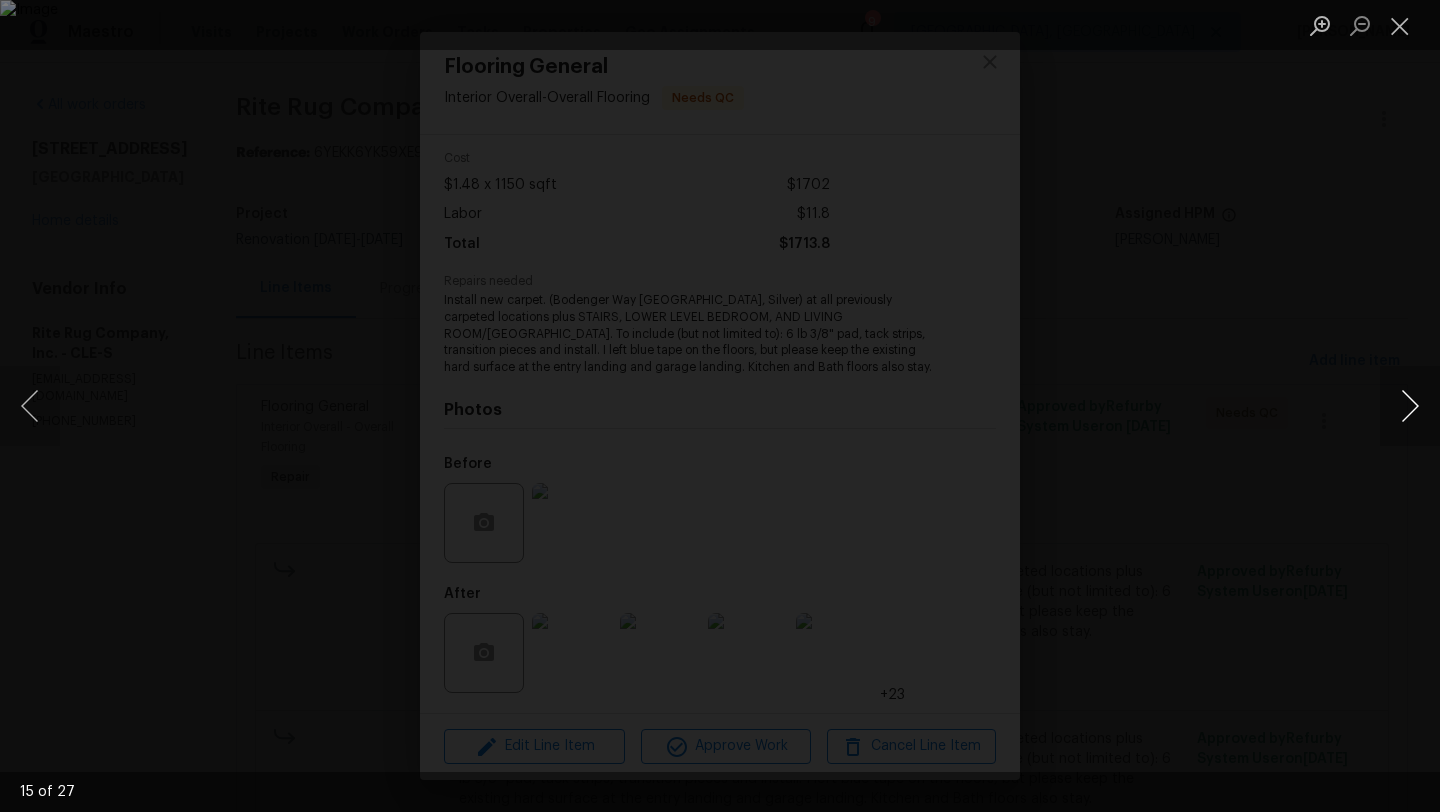 click at bounding box center (1410, 406) 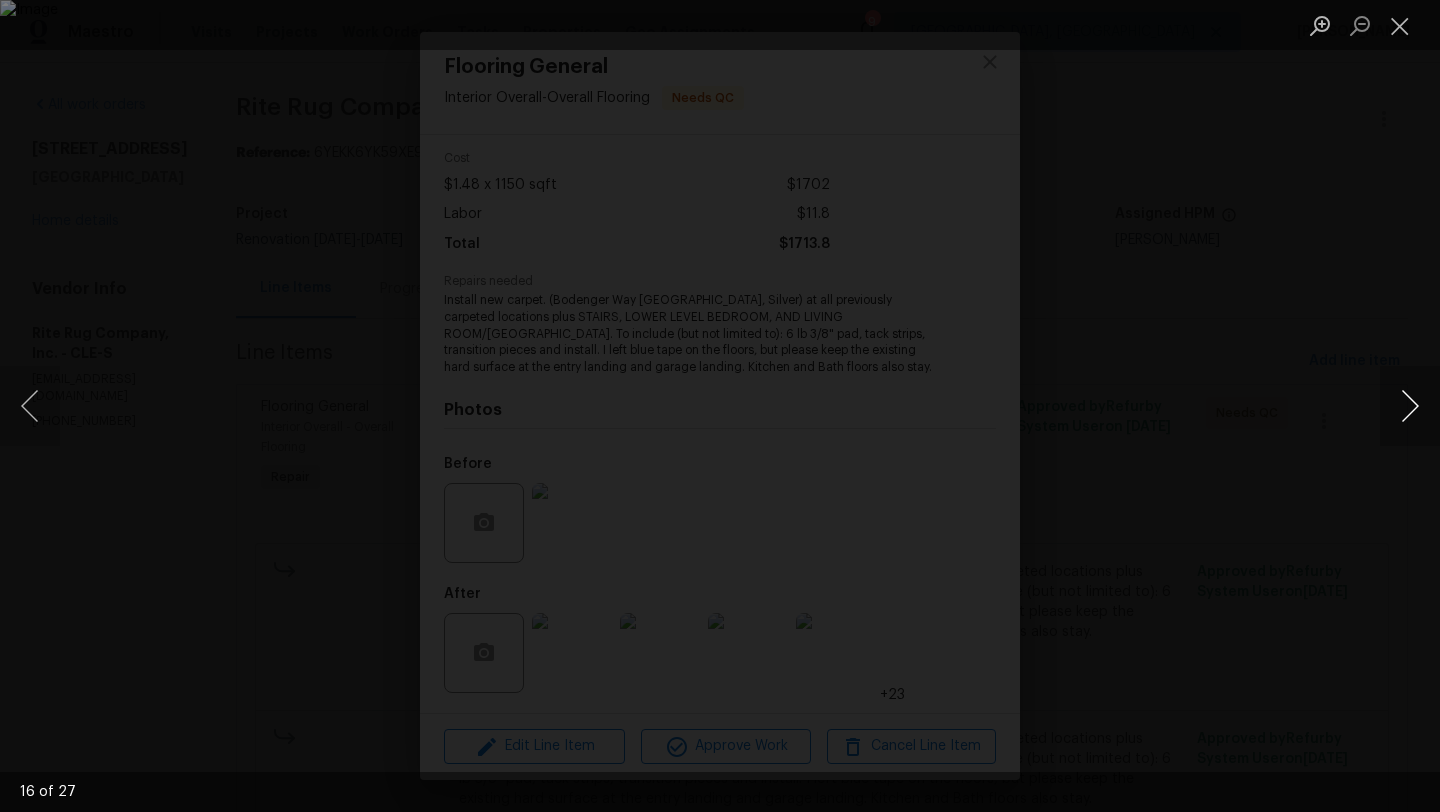 click at bounding box center (1410, 406) 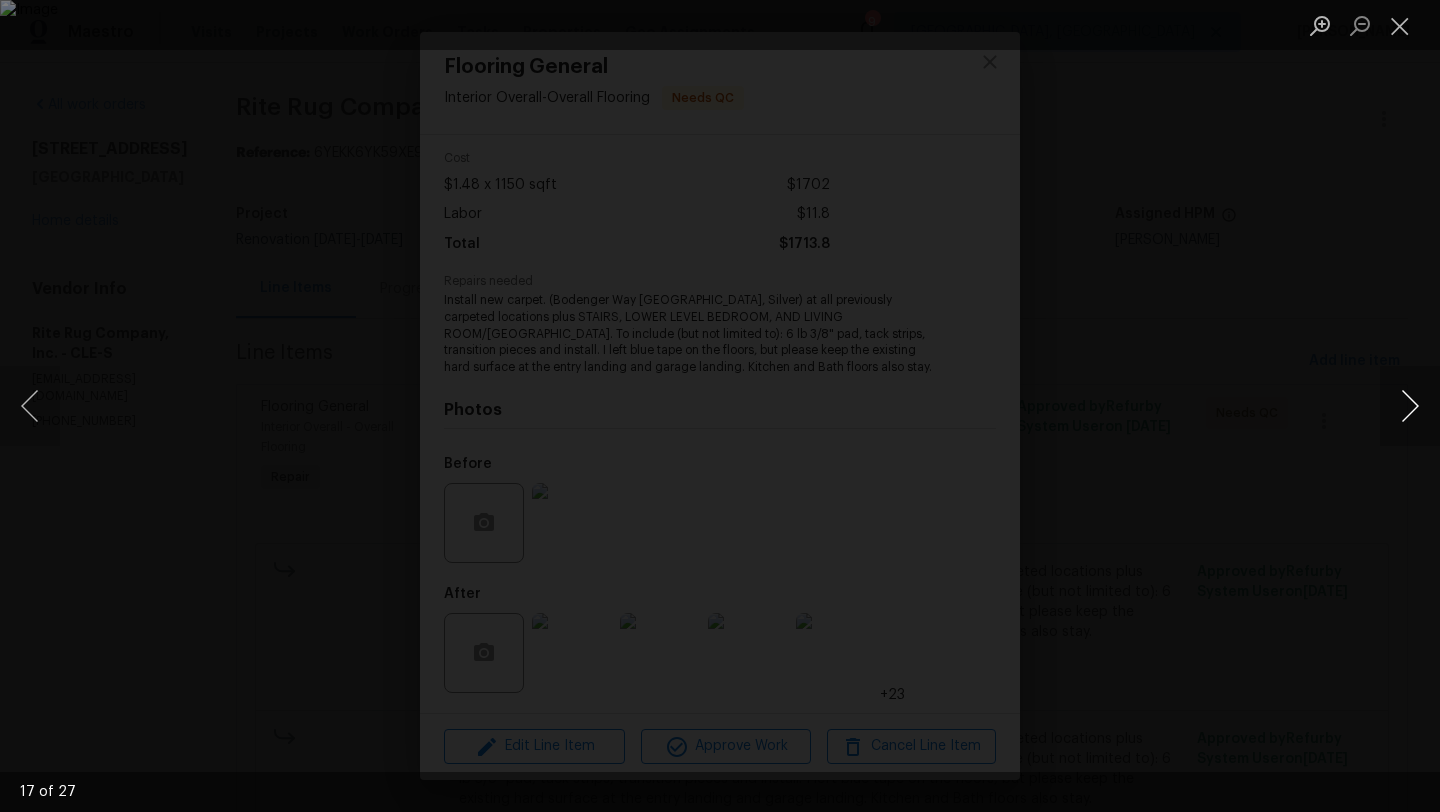 click at bounding box center [1410, 406] 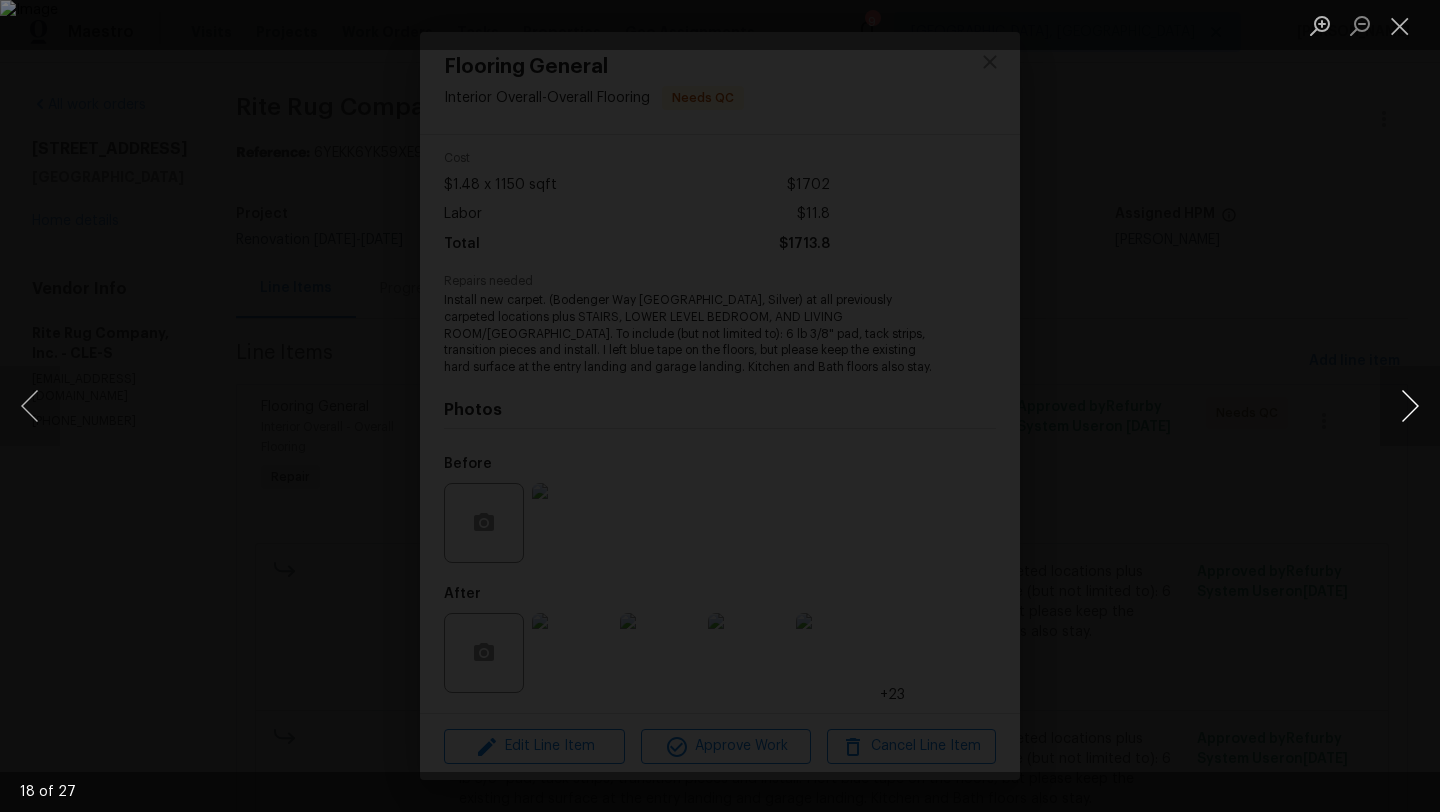 click at bounding box center [1410, 406] 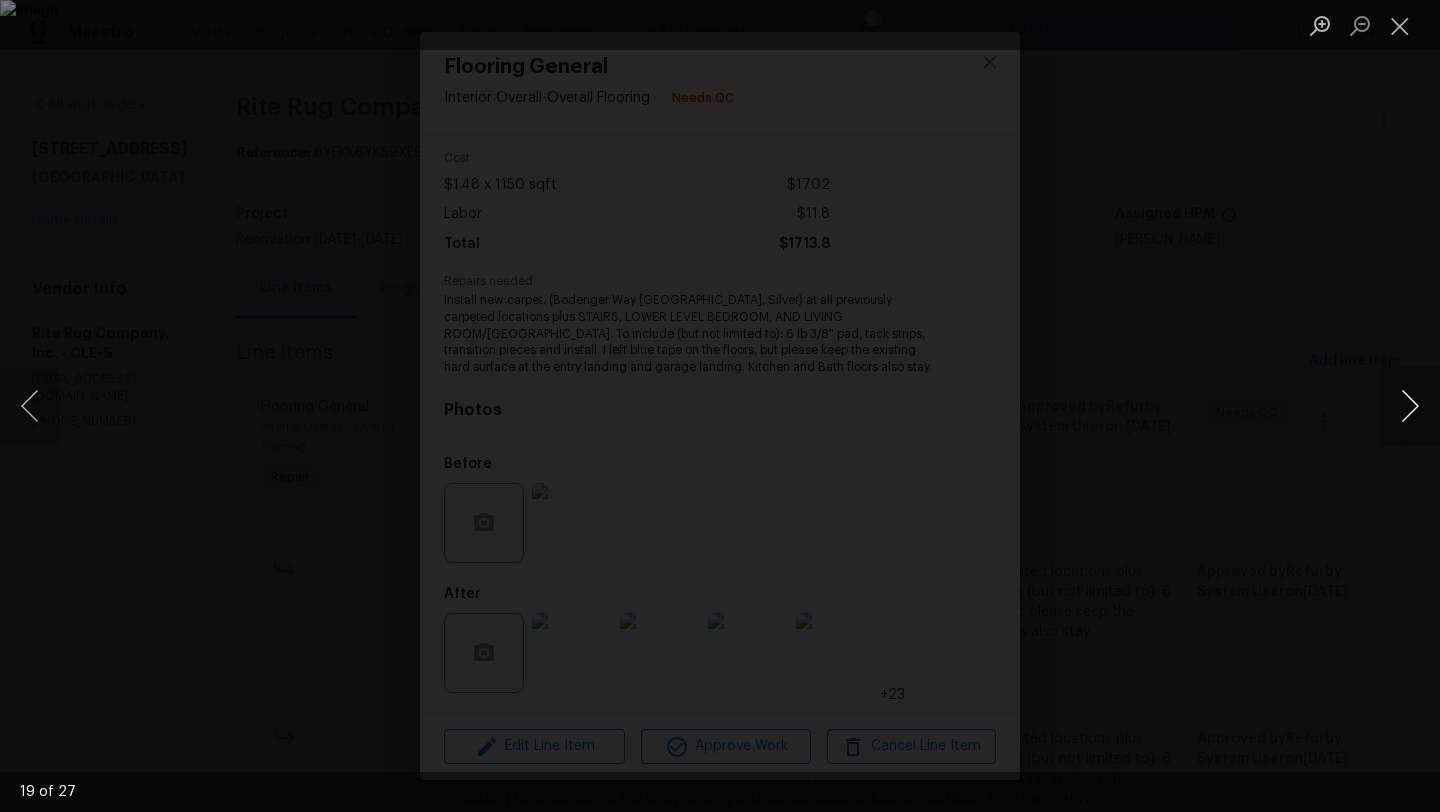 click at bounding box center (1410, 406) 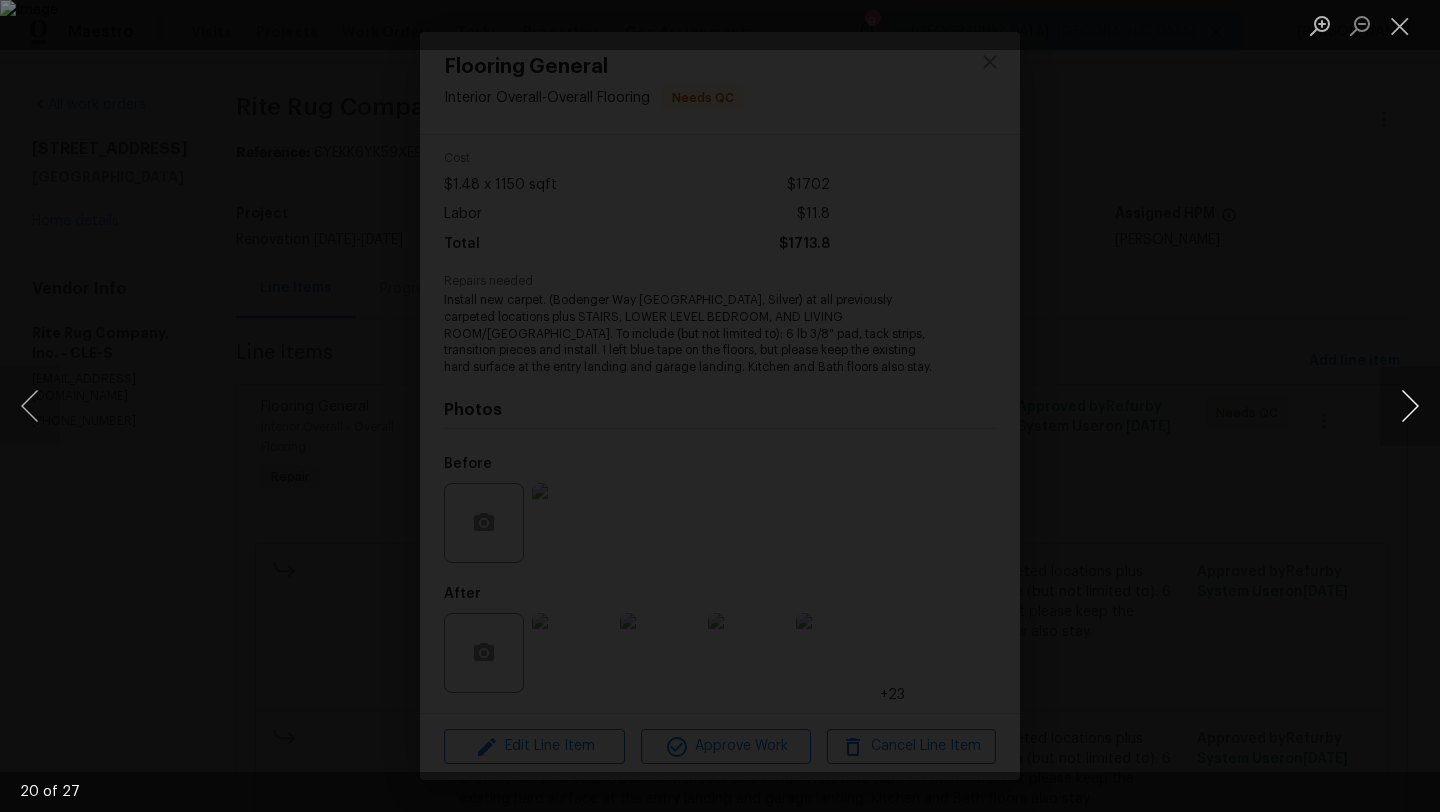 click at bounding box center [1410, 406] 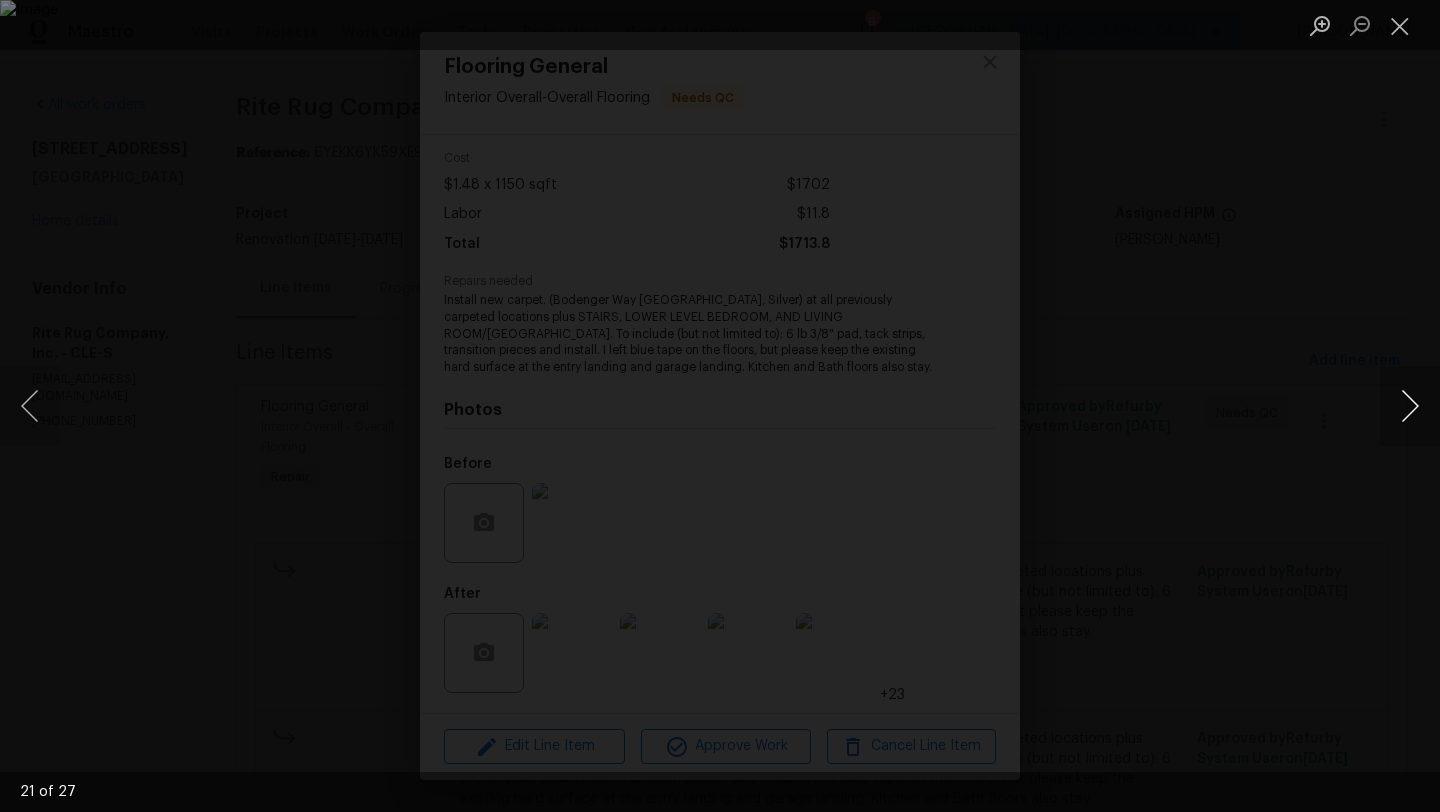 click at bounding box center [1410, 406] 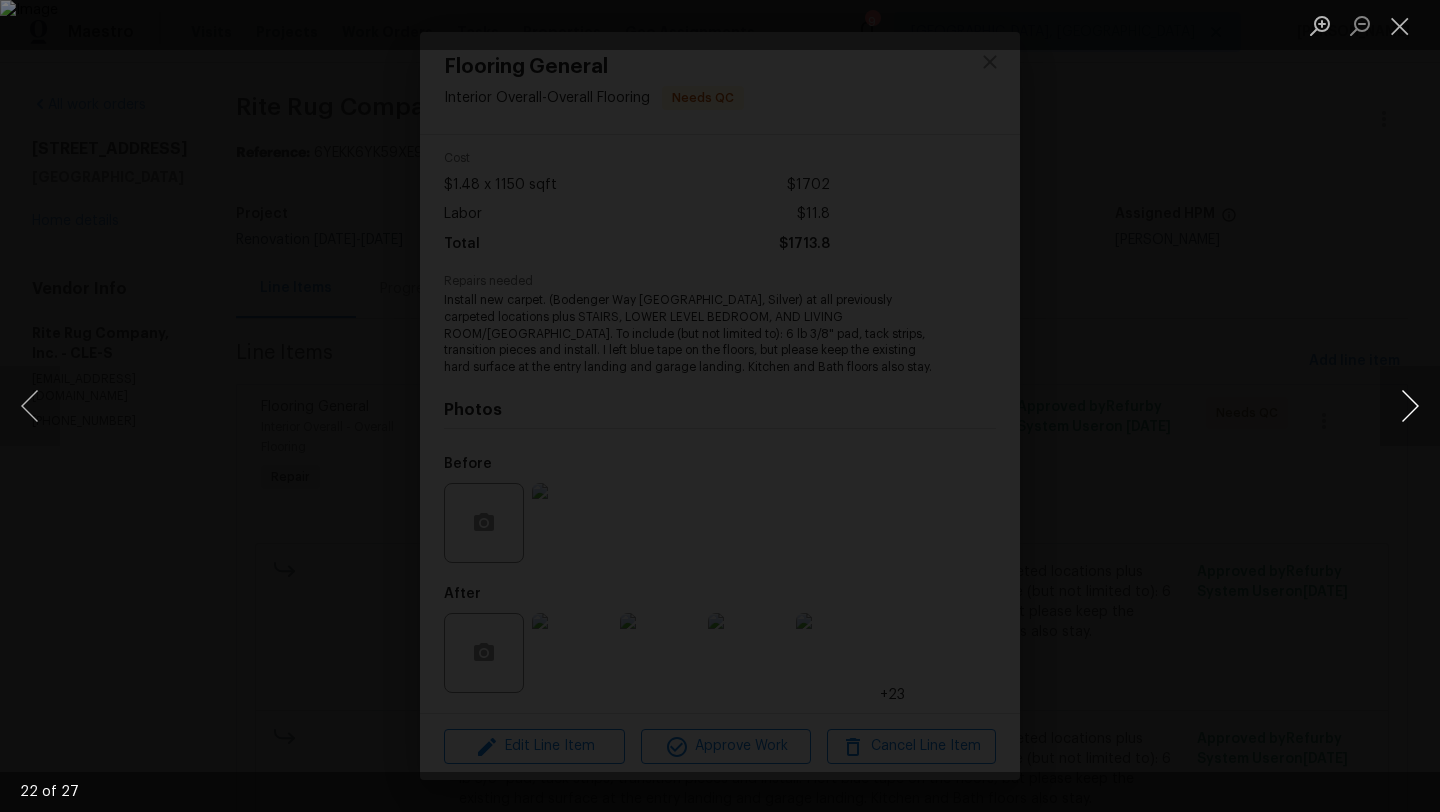 click at bounding box center (1410, 406) 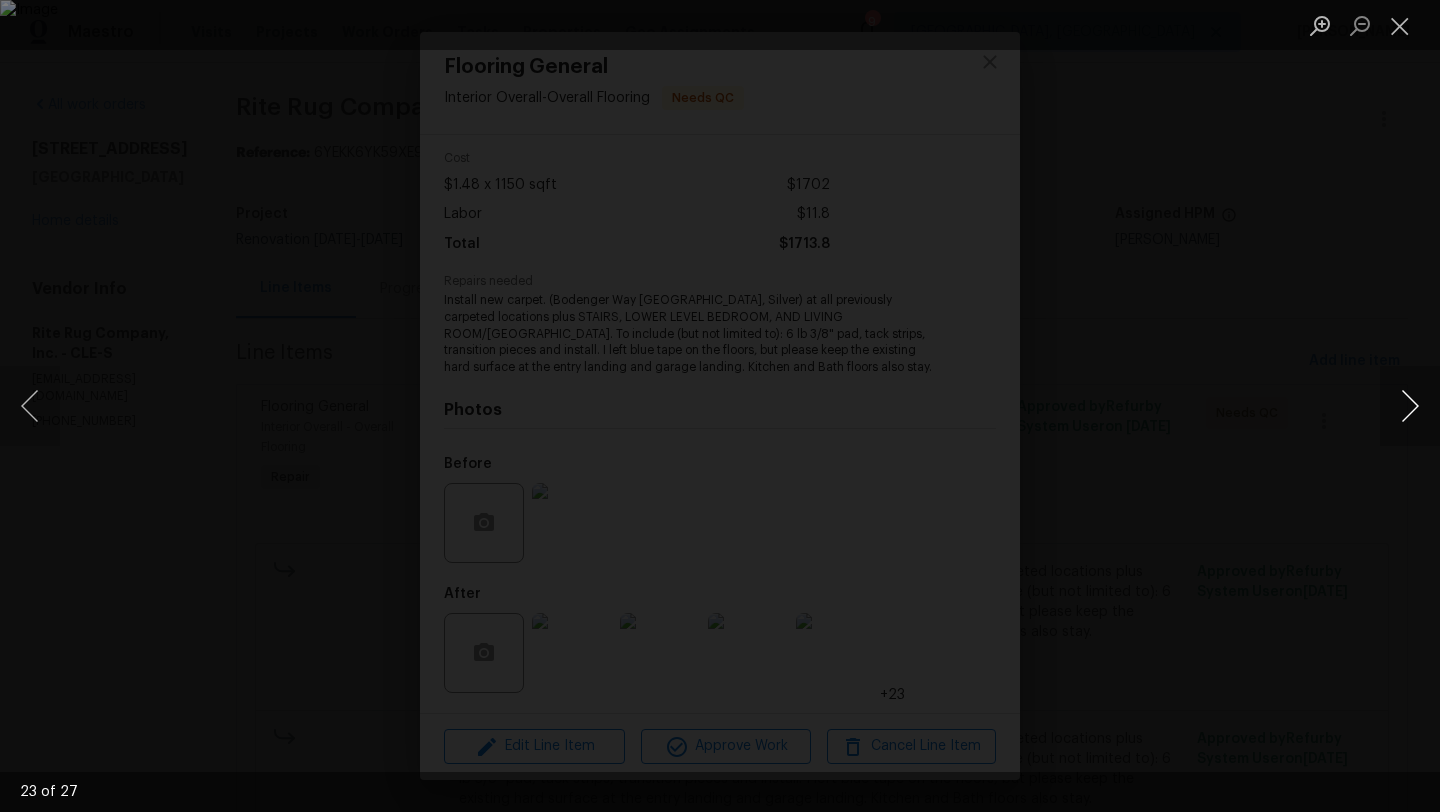 click at bounding box center [1410, 406] 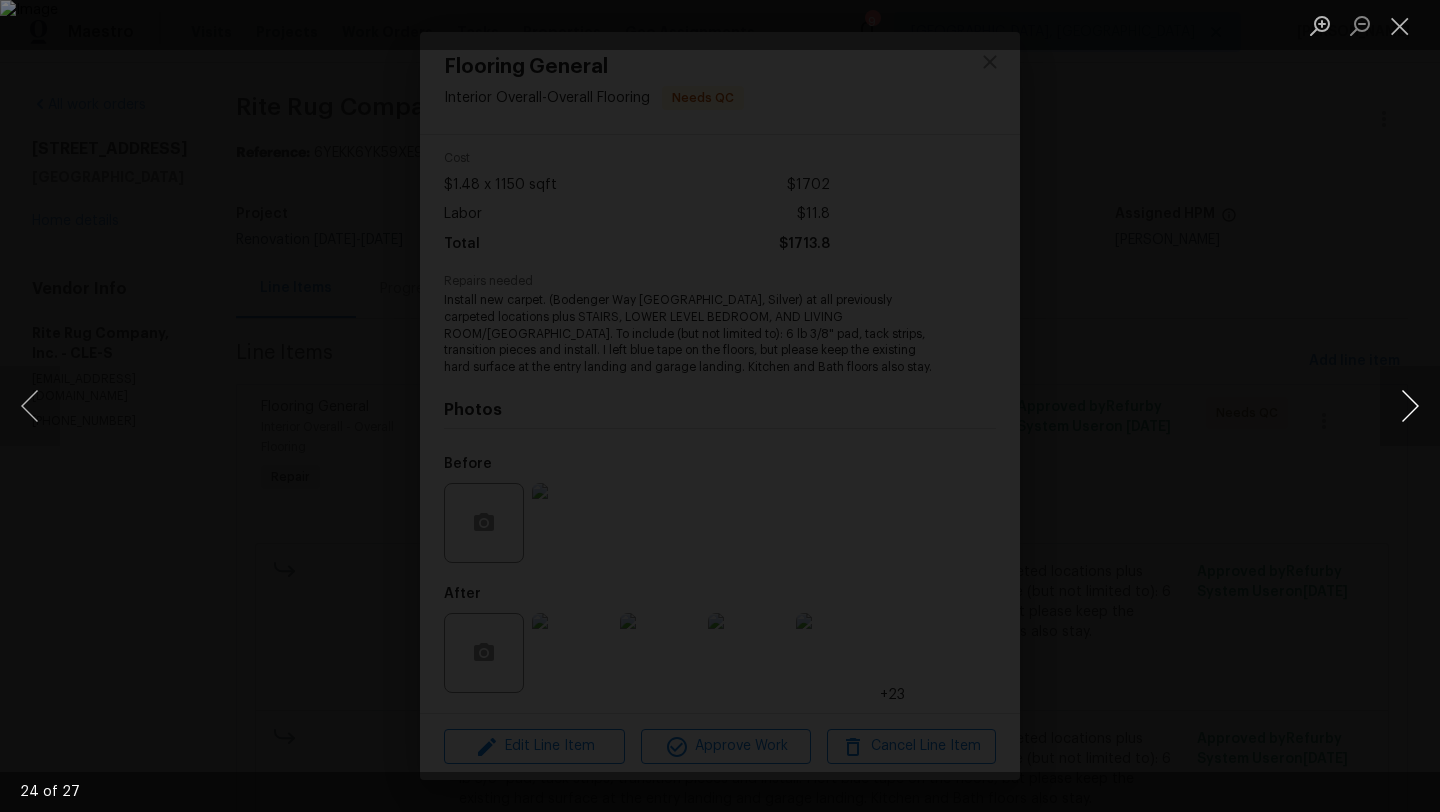 click at bounding box center [1410, 406] 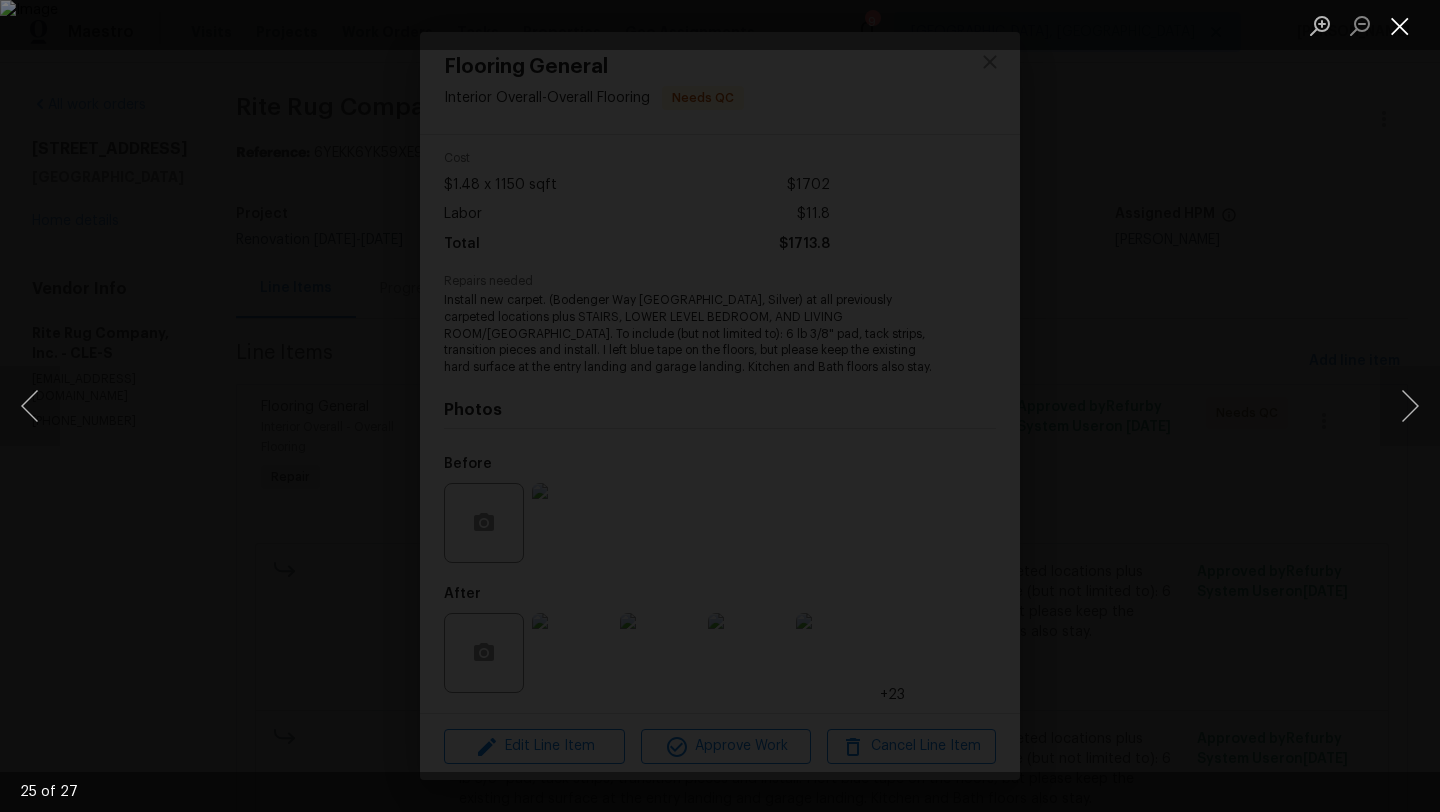 click at bounding box center [1400, 25] 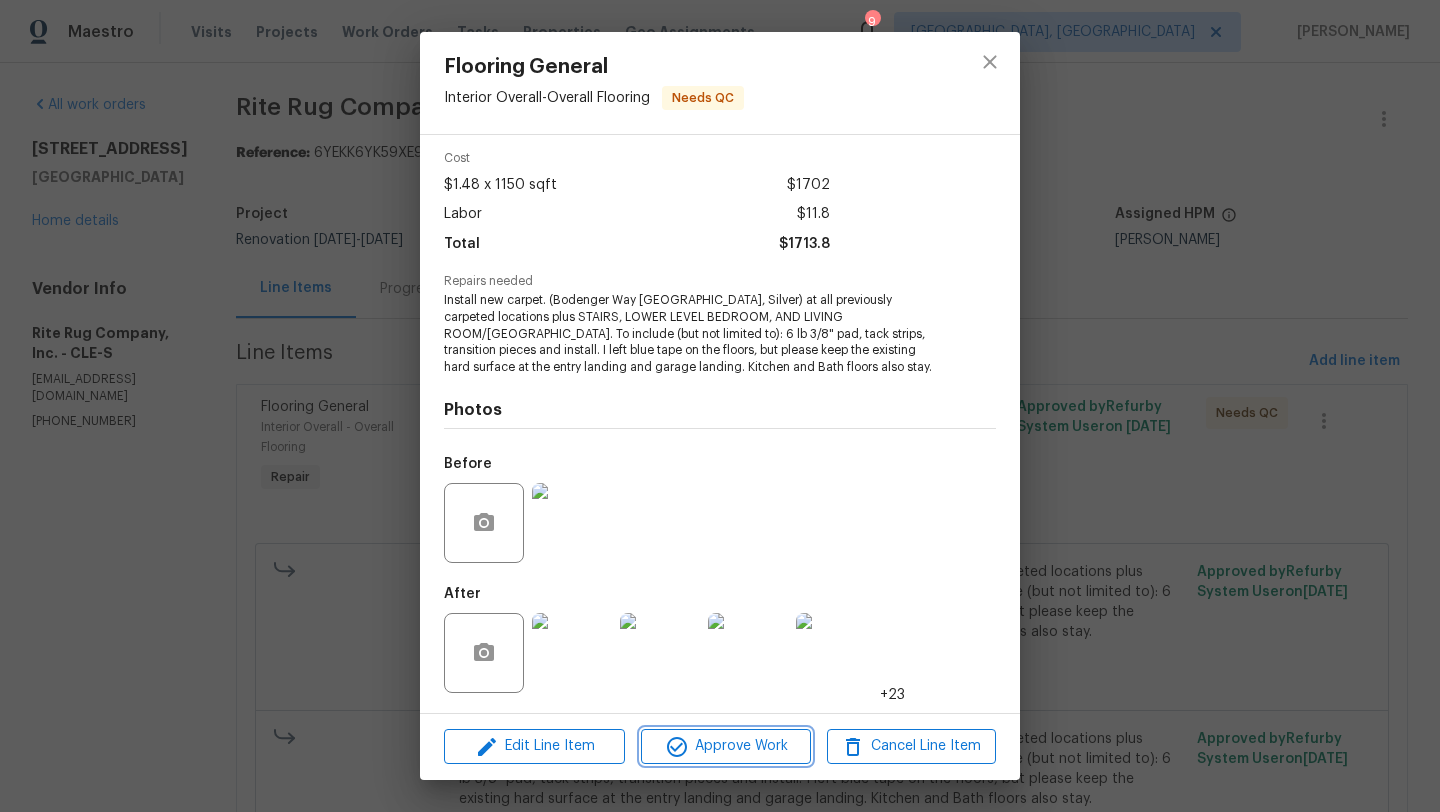 click on "Approve Work" at bounding box center (725, 746) 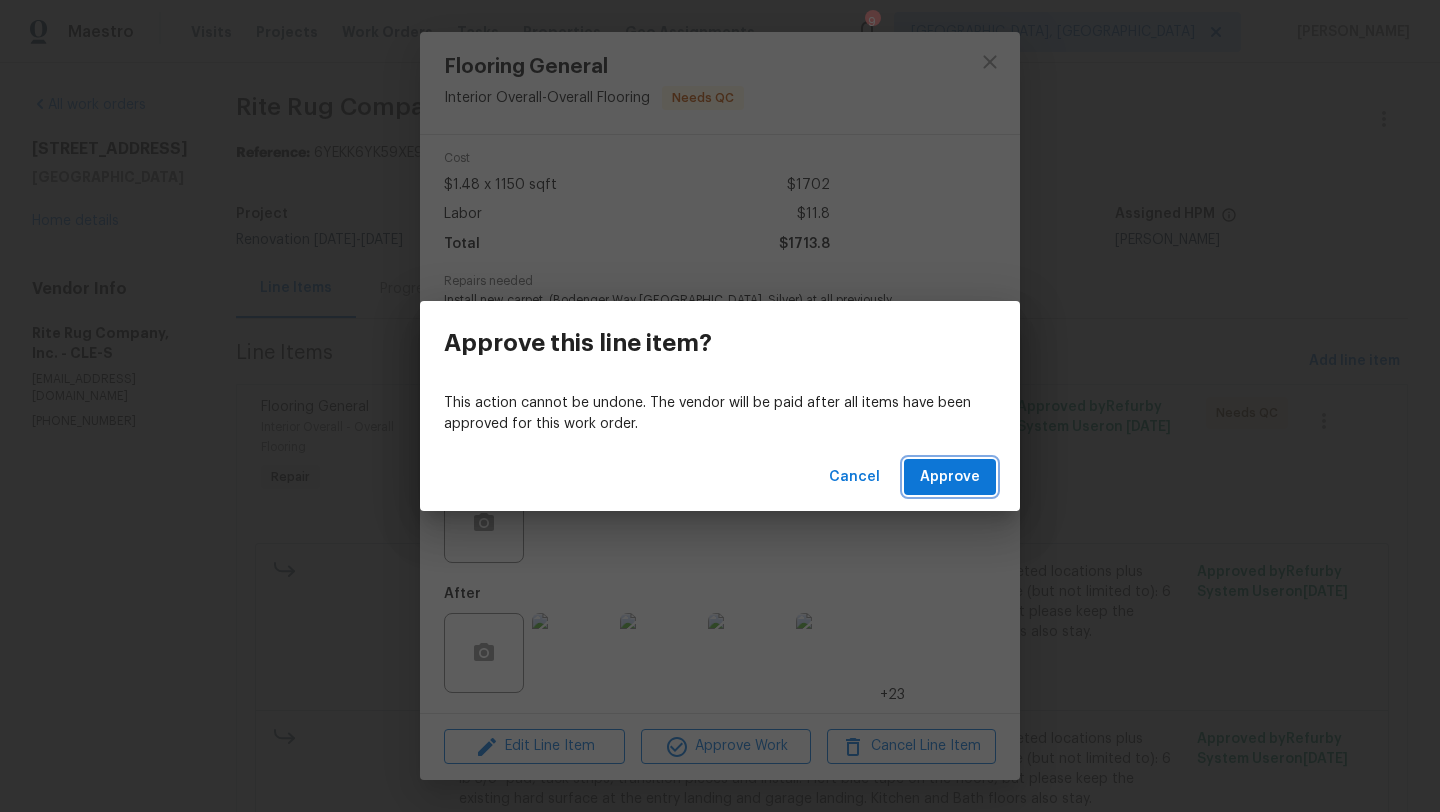 click on "Approve" at bounding box center [950, 477] 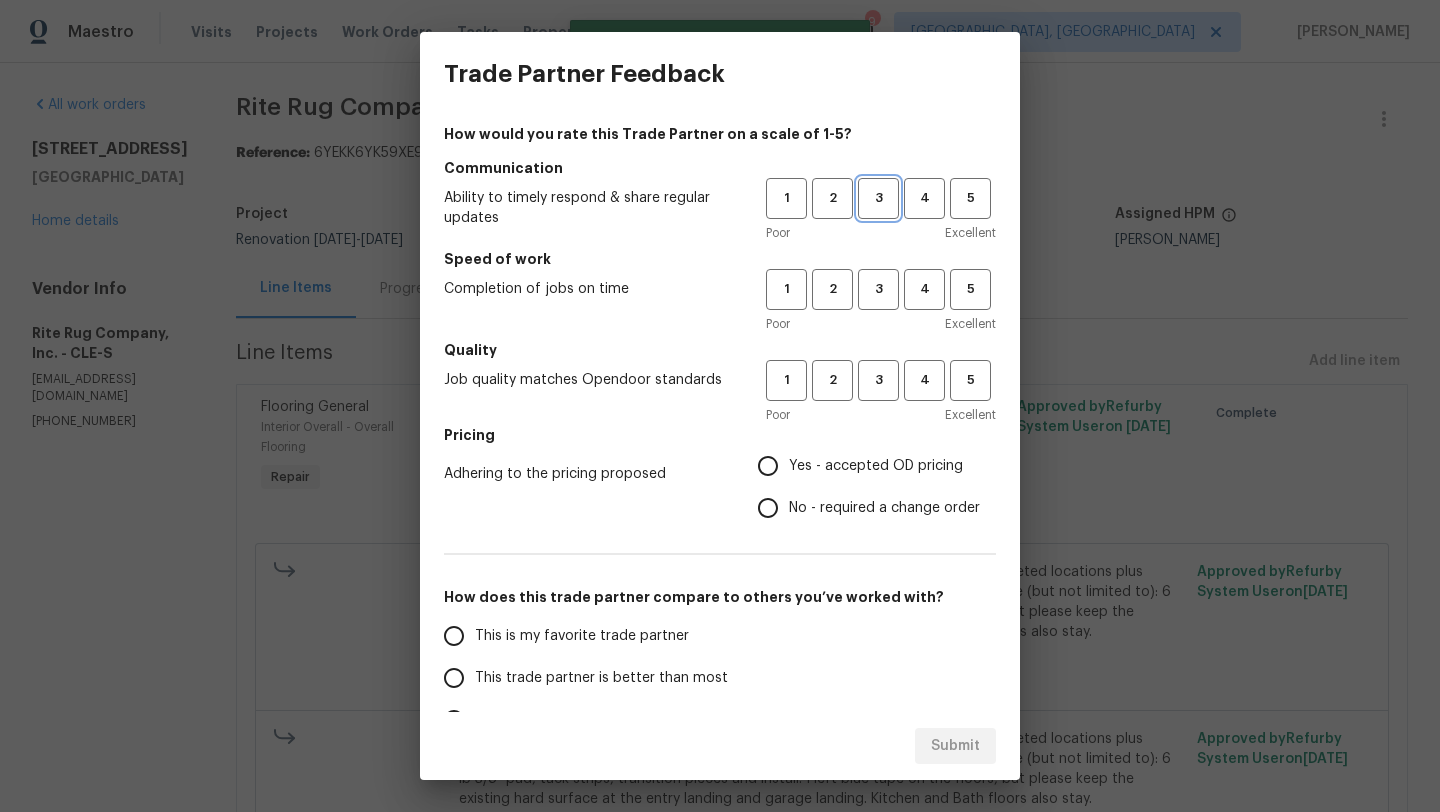 click on "3" at bounding box center (878, 198) 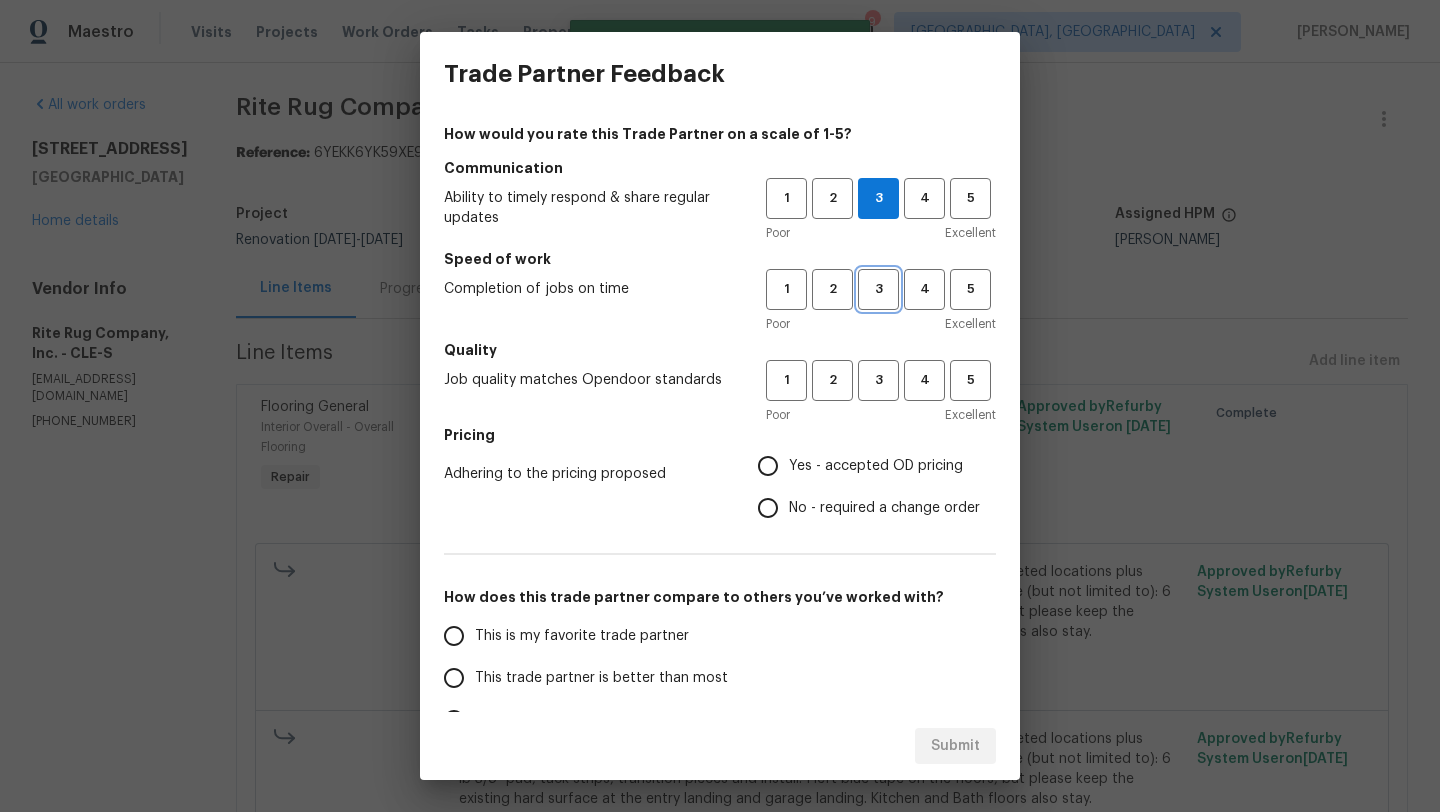 click on "3" at bounding box center [878, 289] 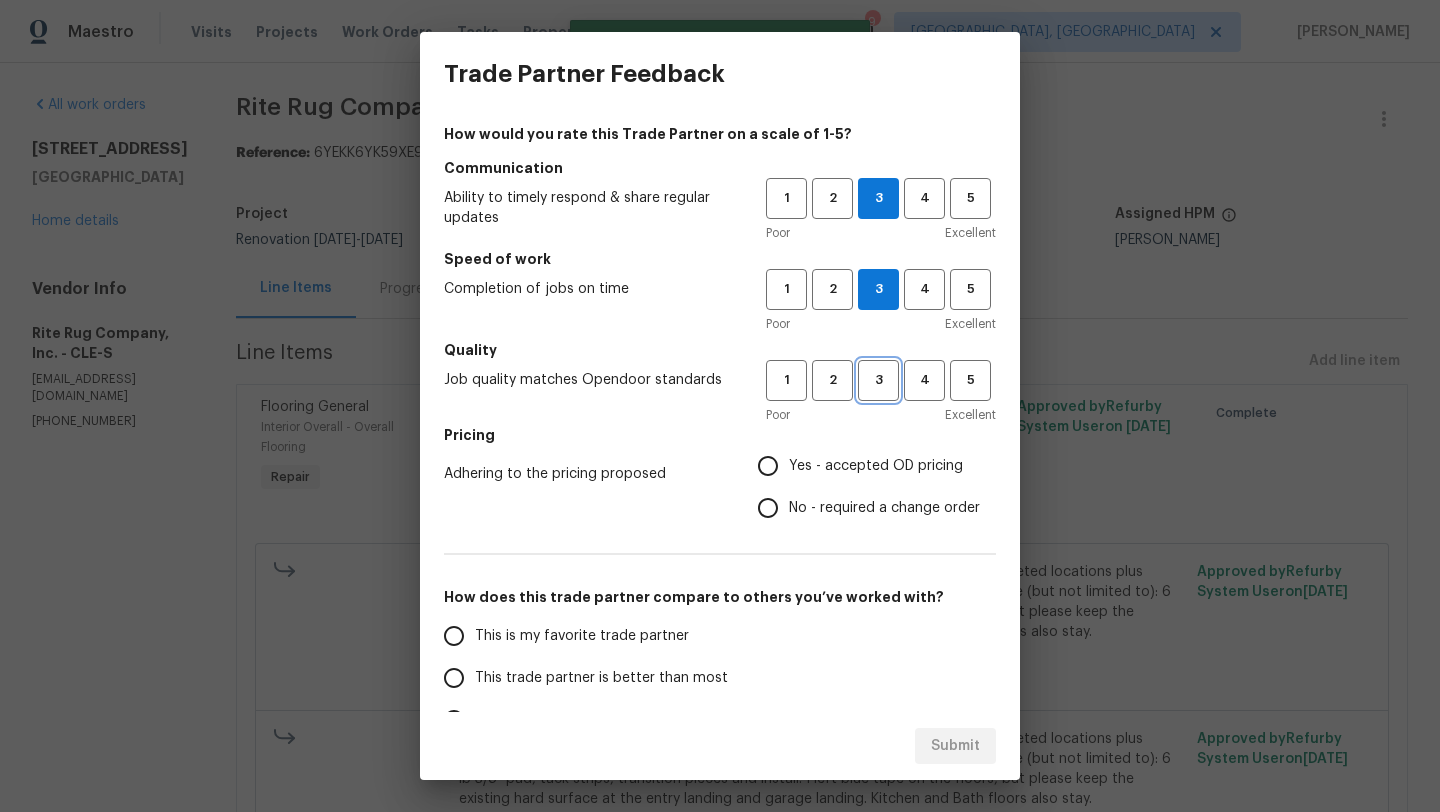 click on "3" at bounding box center (878, 380) 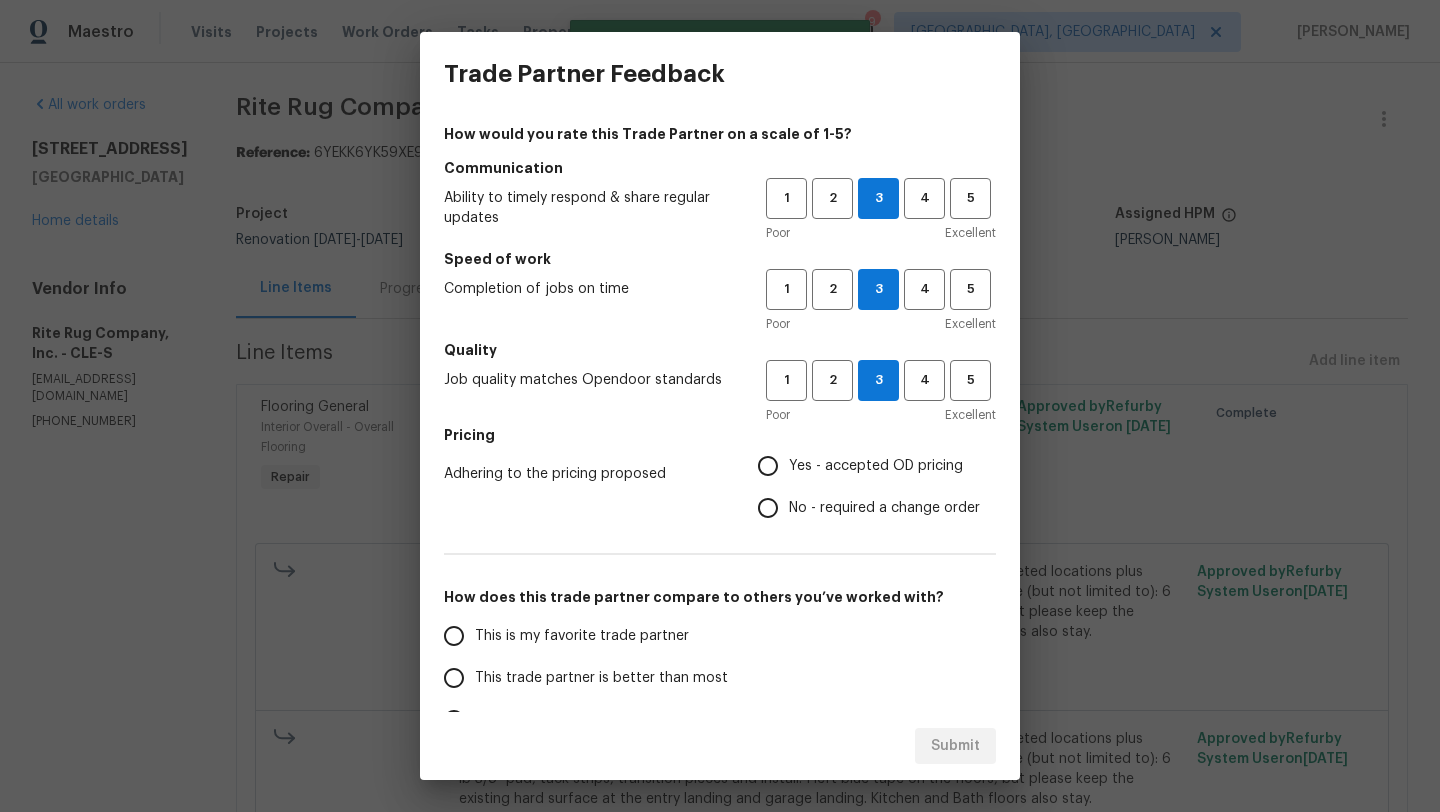 click on "Yes - accepted OD pricing" at bounding box center [768, 466] 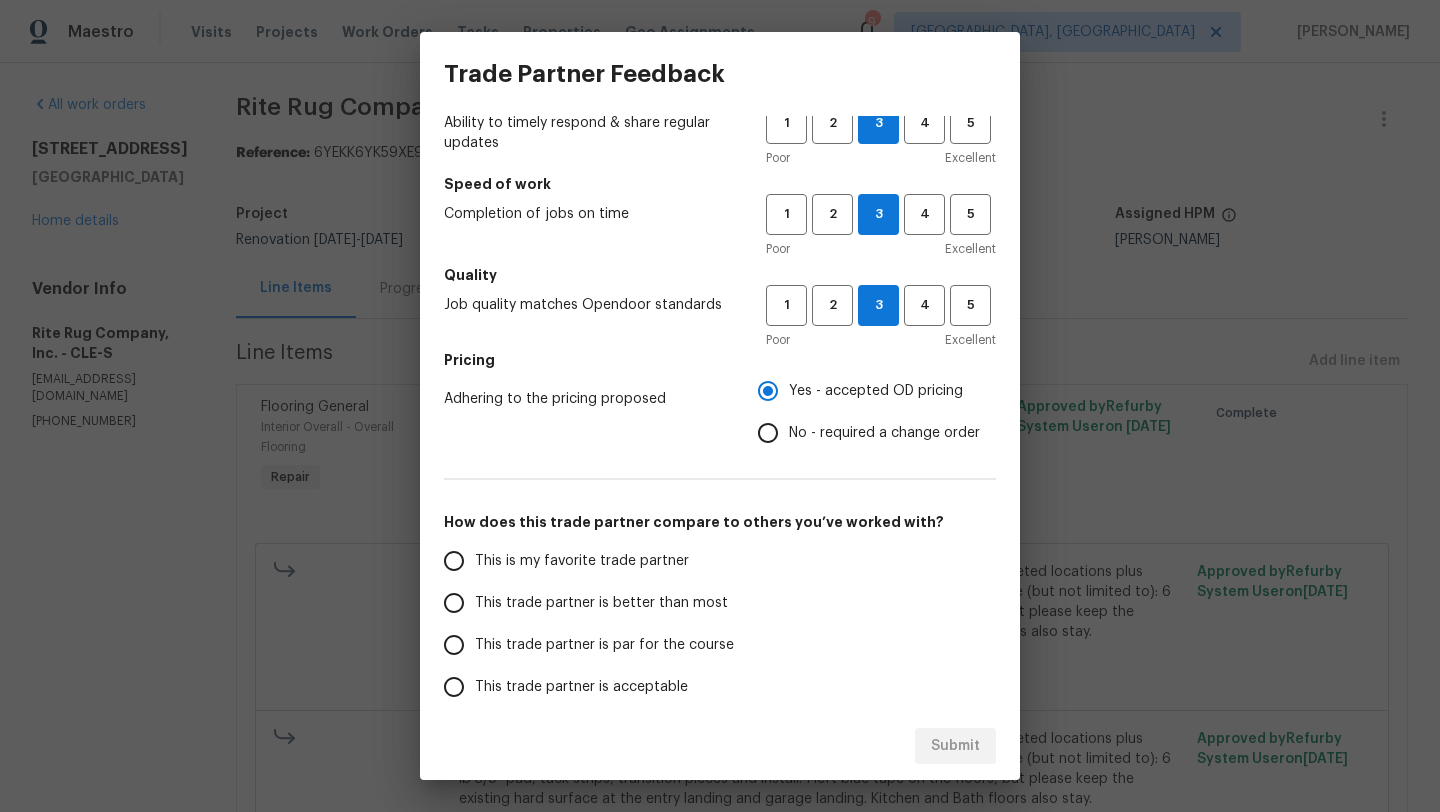 scroll, scrollTop: 78, scrollLeft: 0, axis: vertical 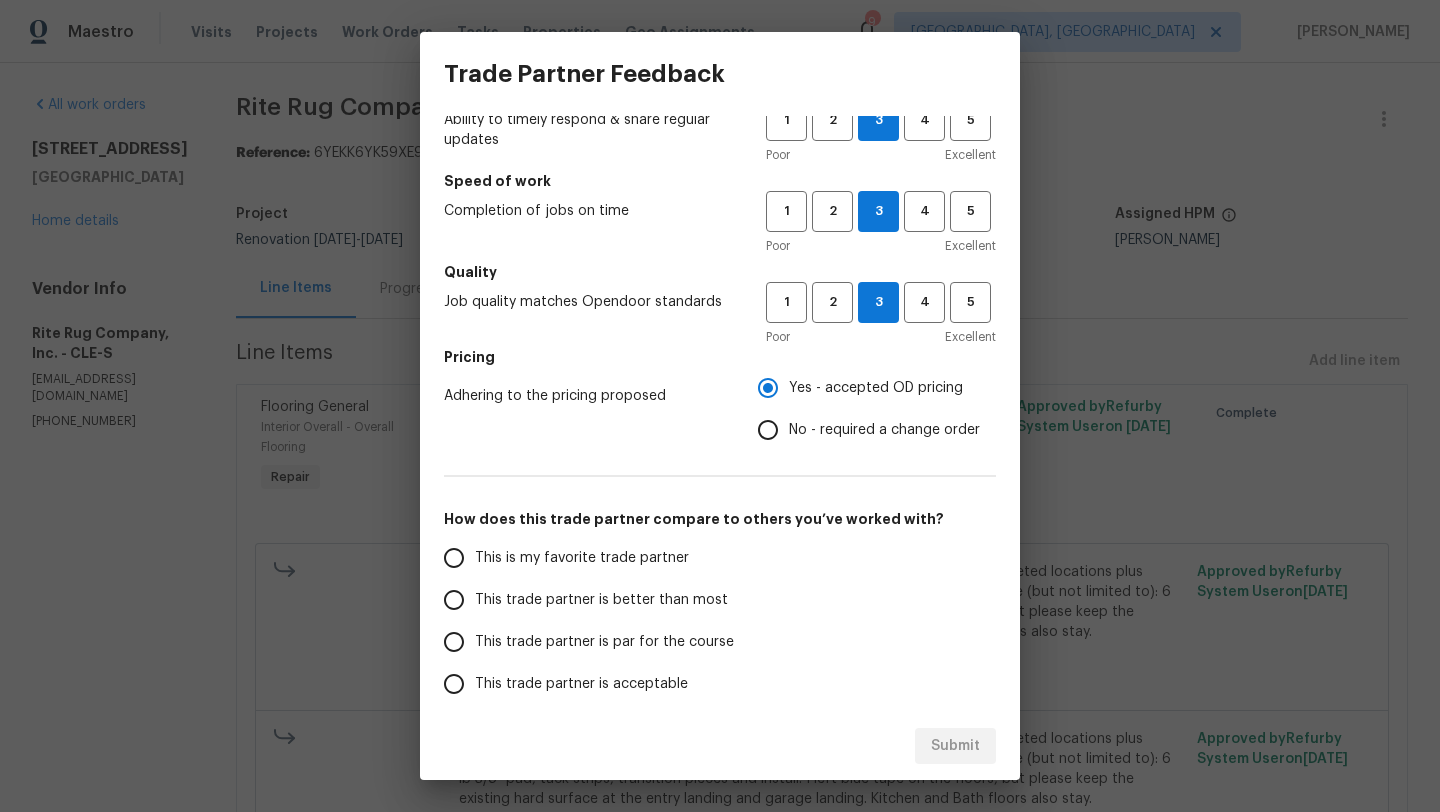 click on "This trade partner is par for the course" at bounding box center [604, 642] 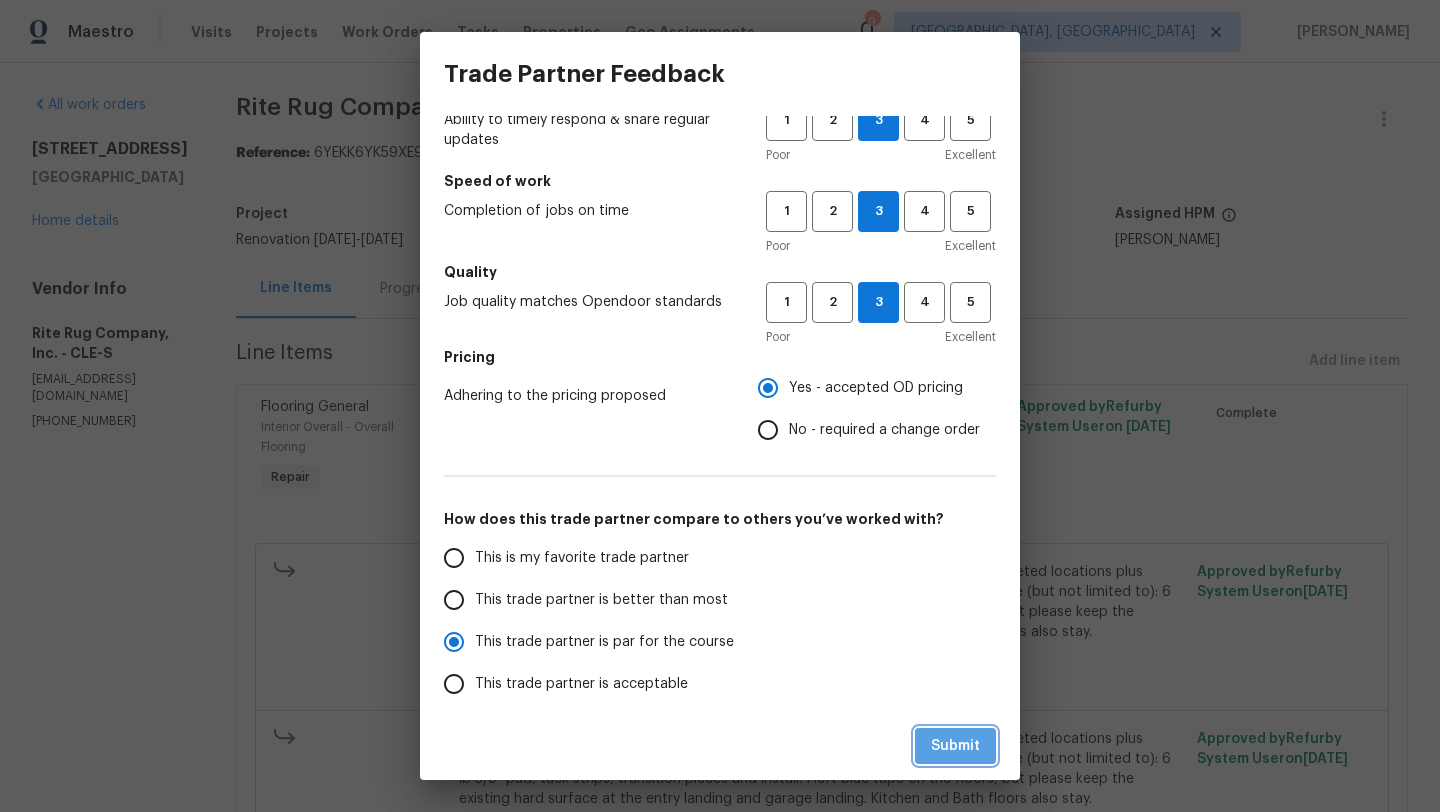 click on "Submit" at bounding box center (955, 746) 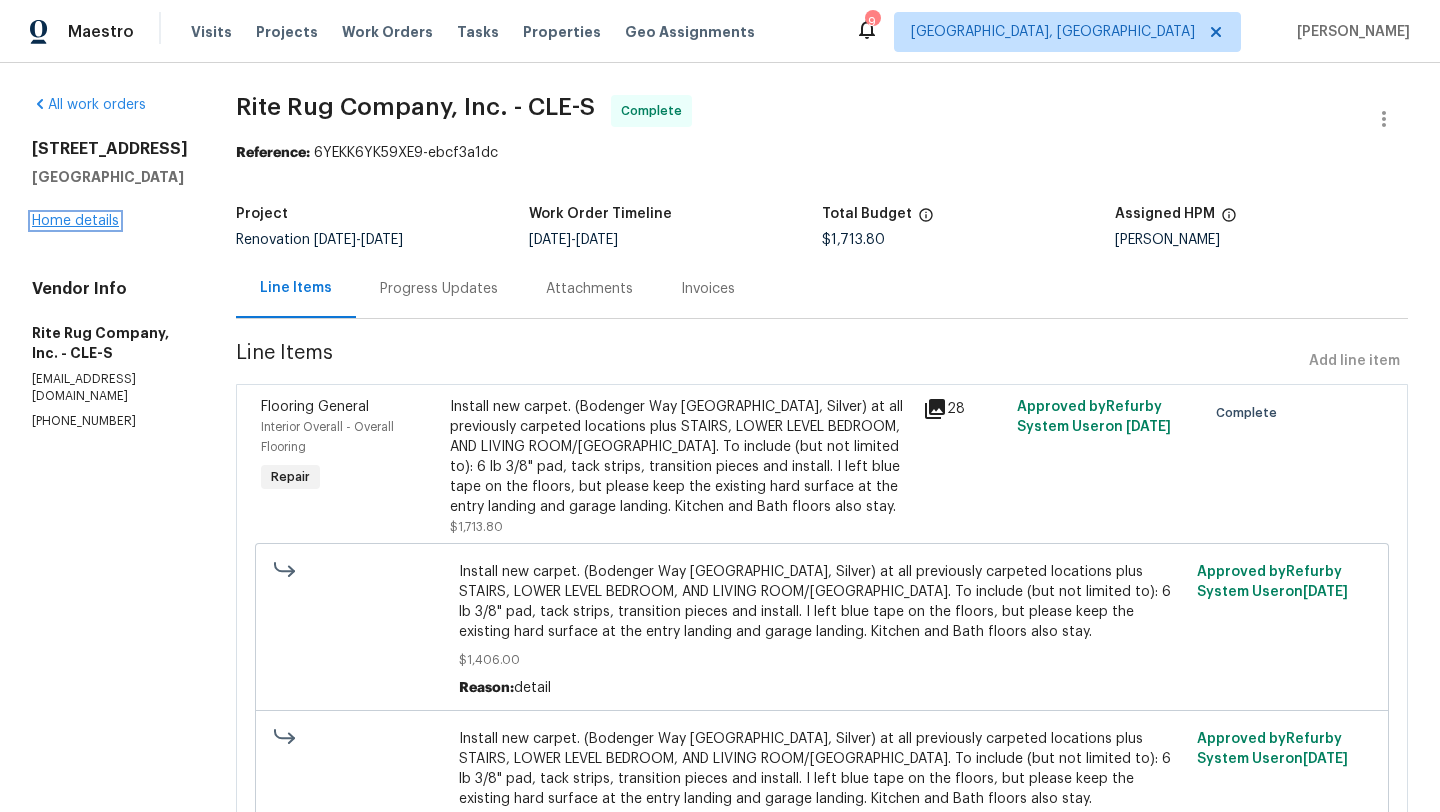 click on "Home details" at bounding box center (75, 221) 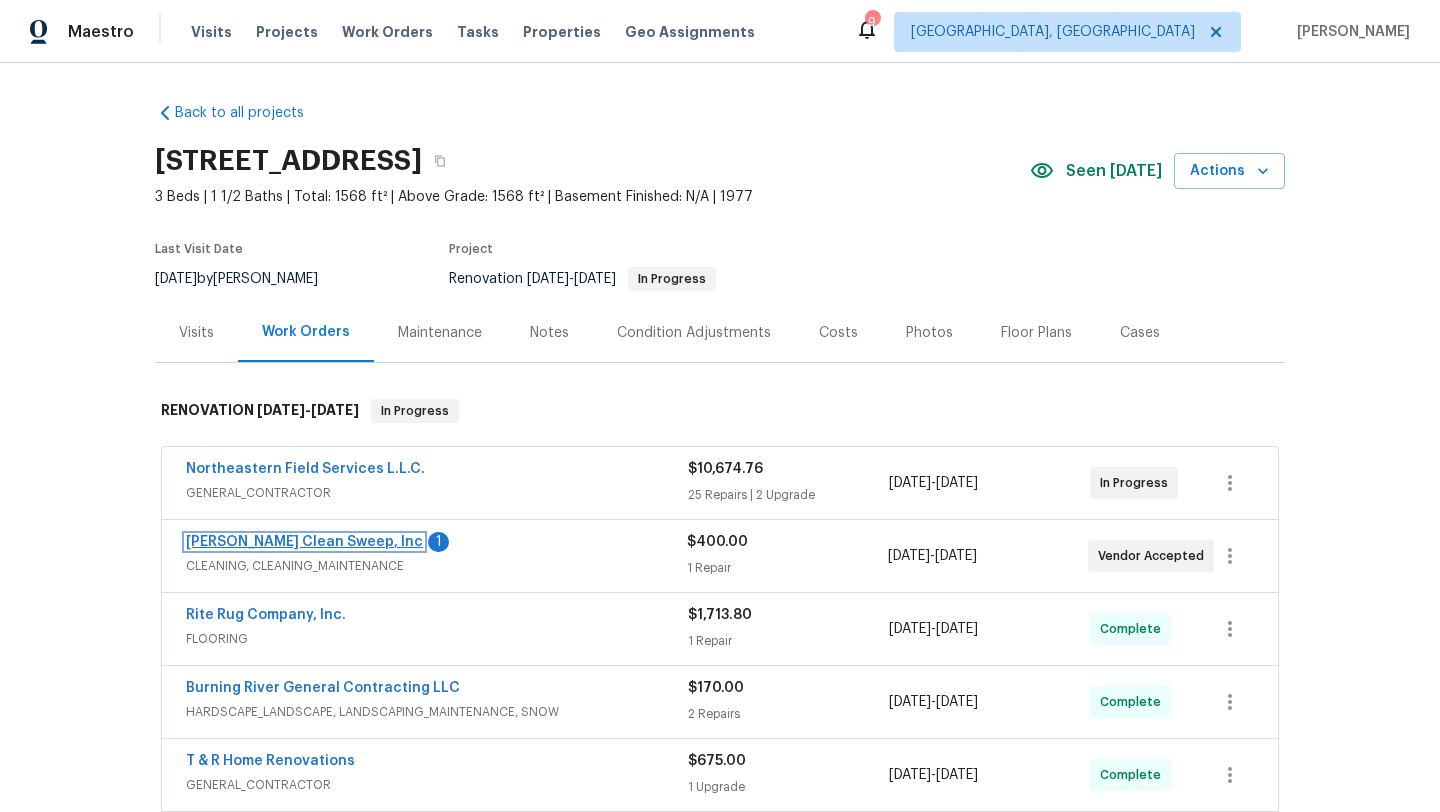 click on "Moran's Clean Sweep, Inc" at bounding box center (304, 542) 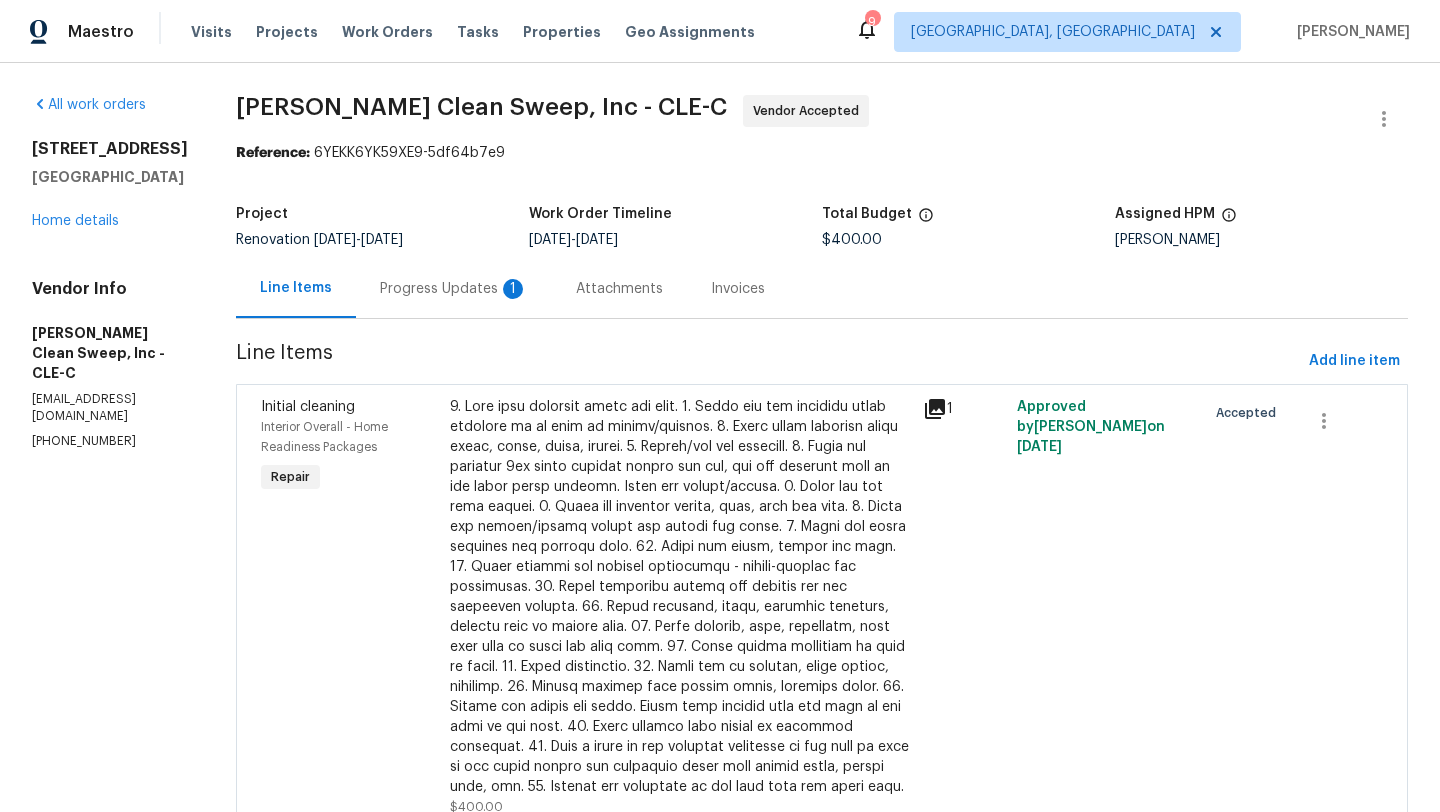click on "Progress Updates 1" at bounding box center (454, 289) 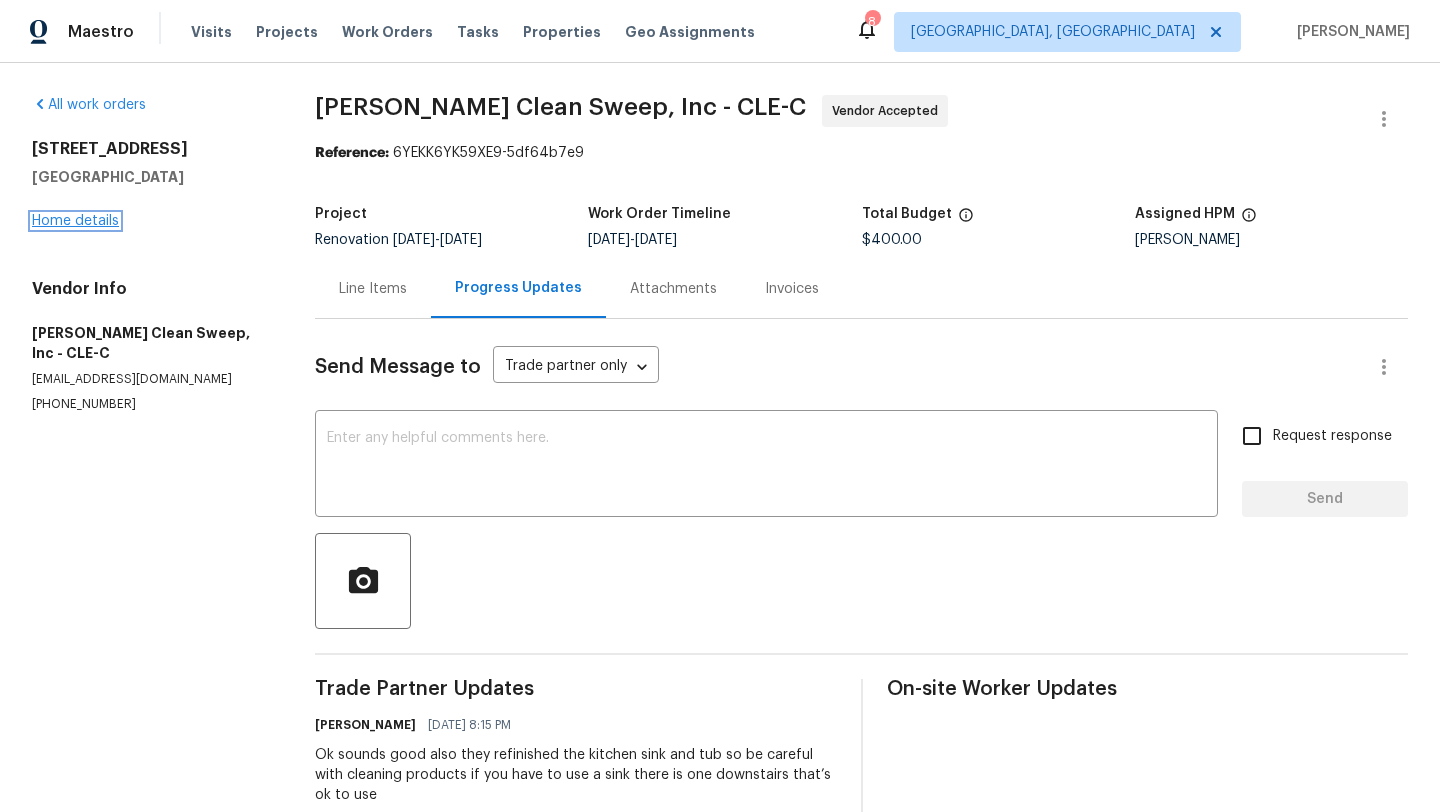 click on "Home details" at bounding box center (75, 221) 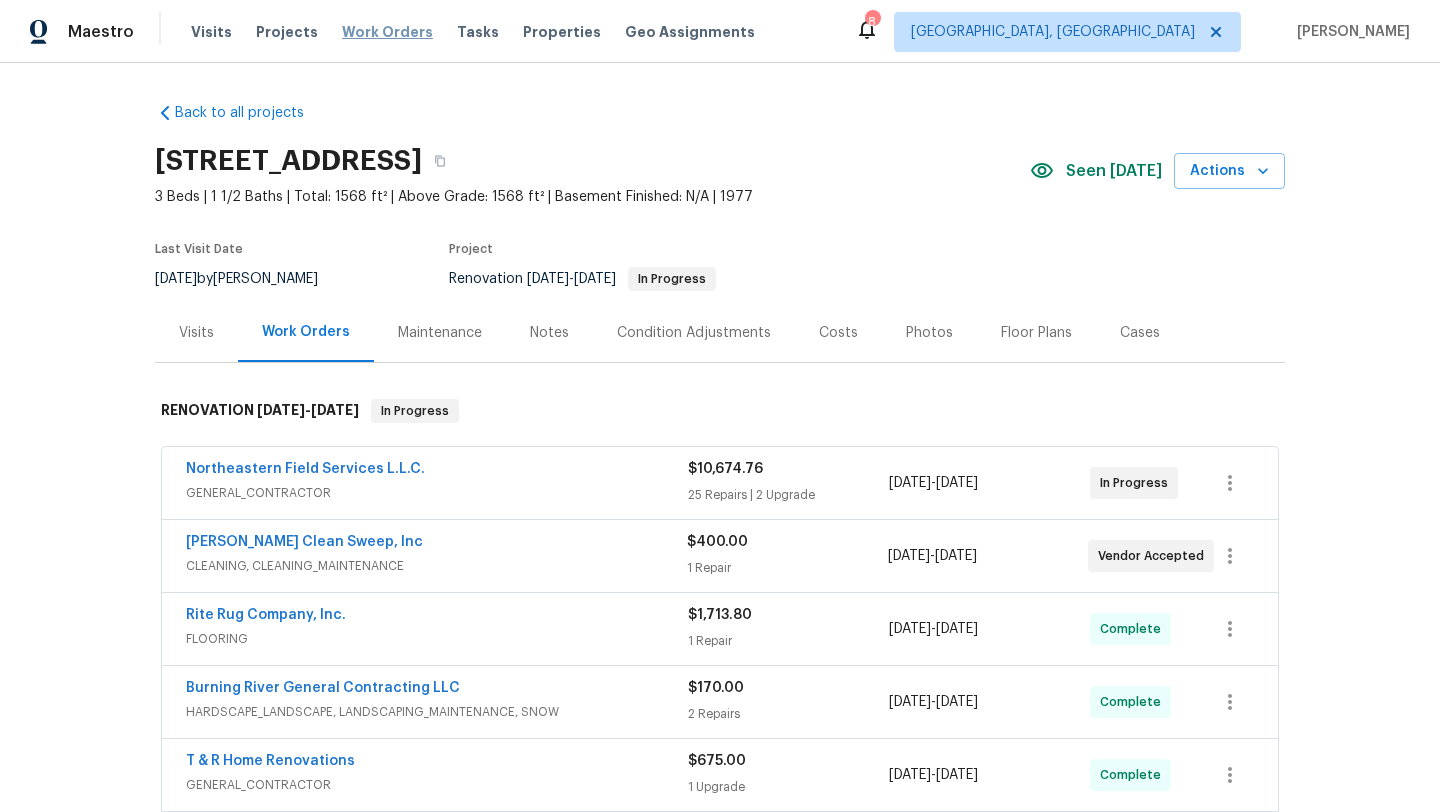 click on "Work Orders" at bounding box center [387, 32] 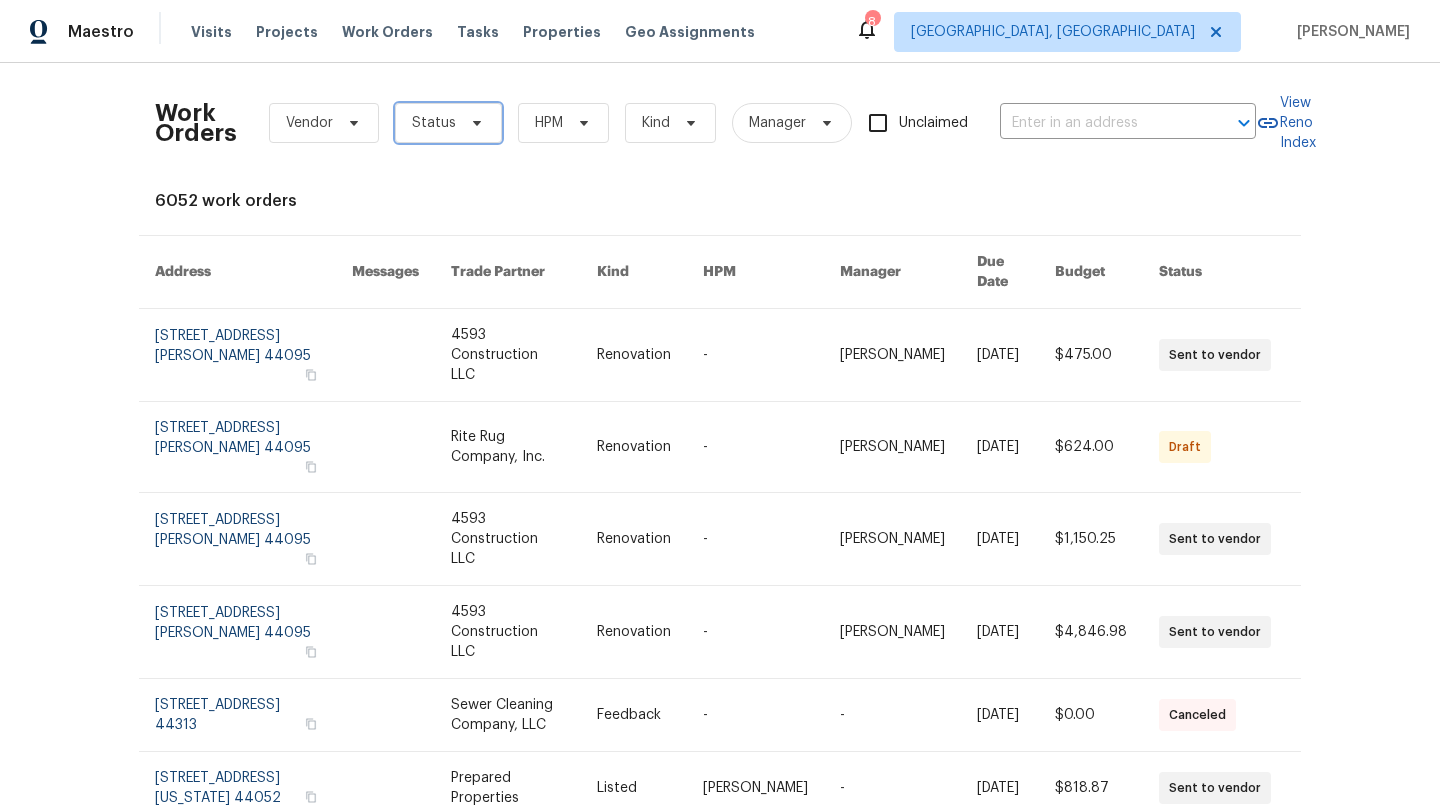 click on "Status" at bounding box center (434, 123) 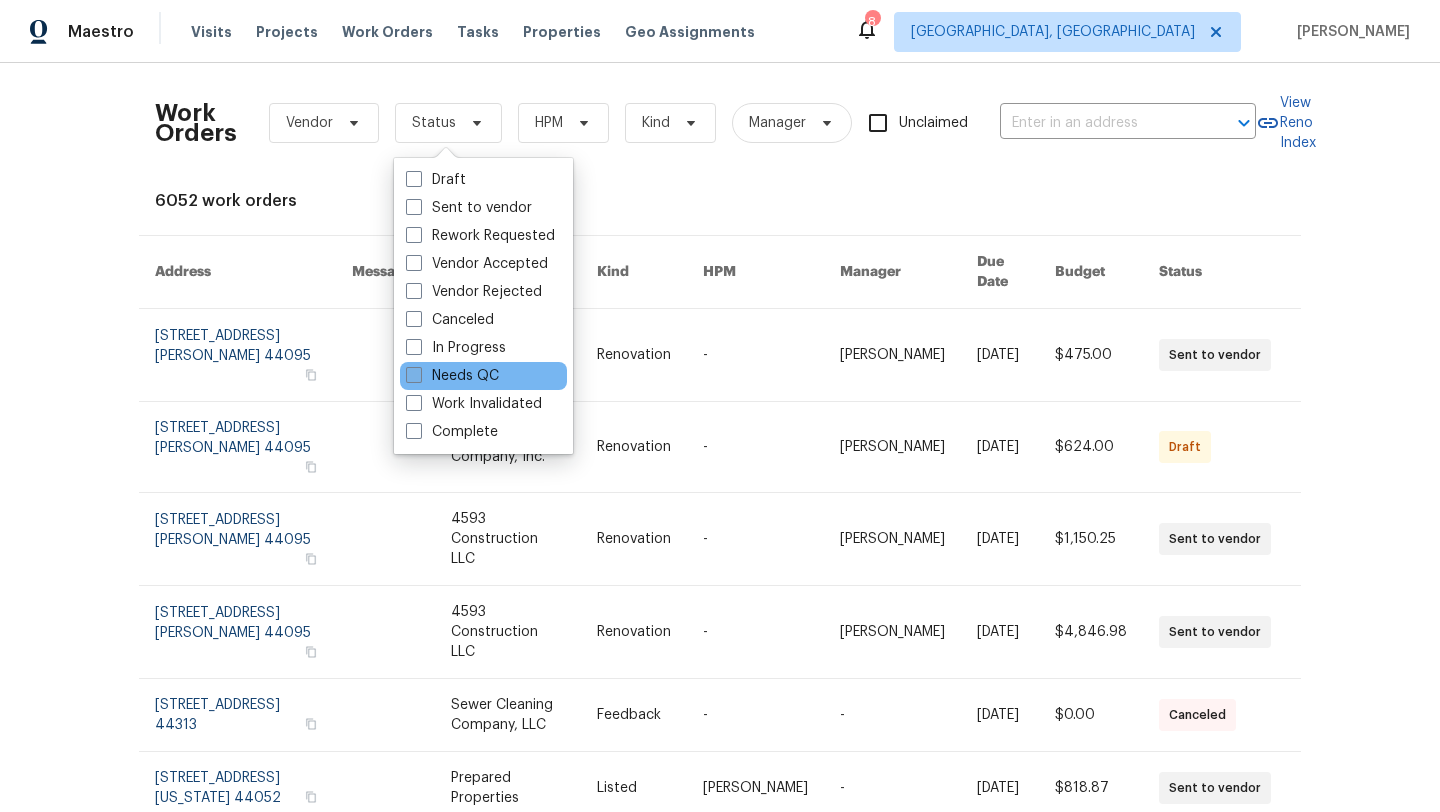 click at bounding box center [414, 375] 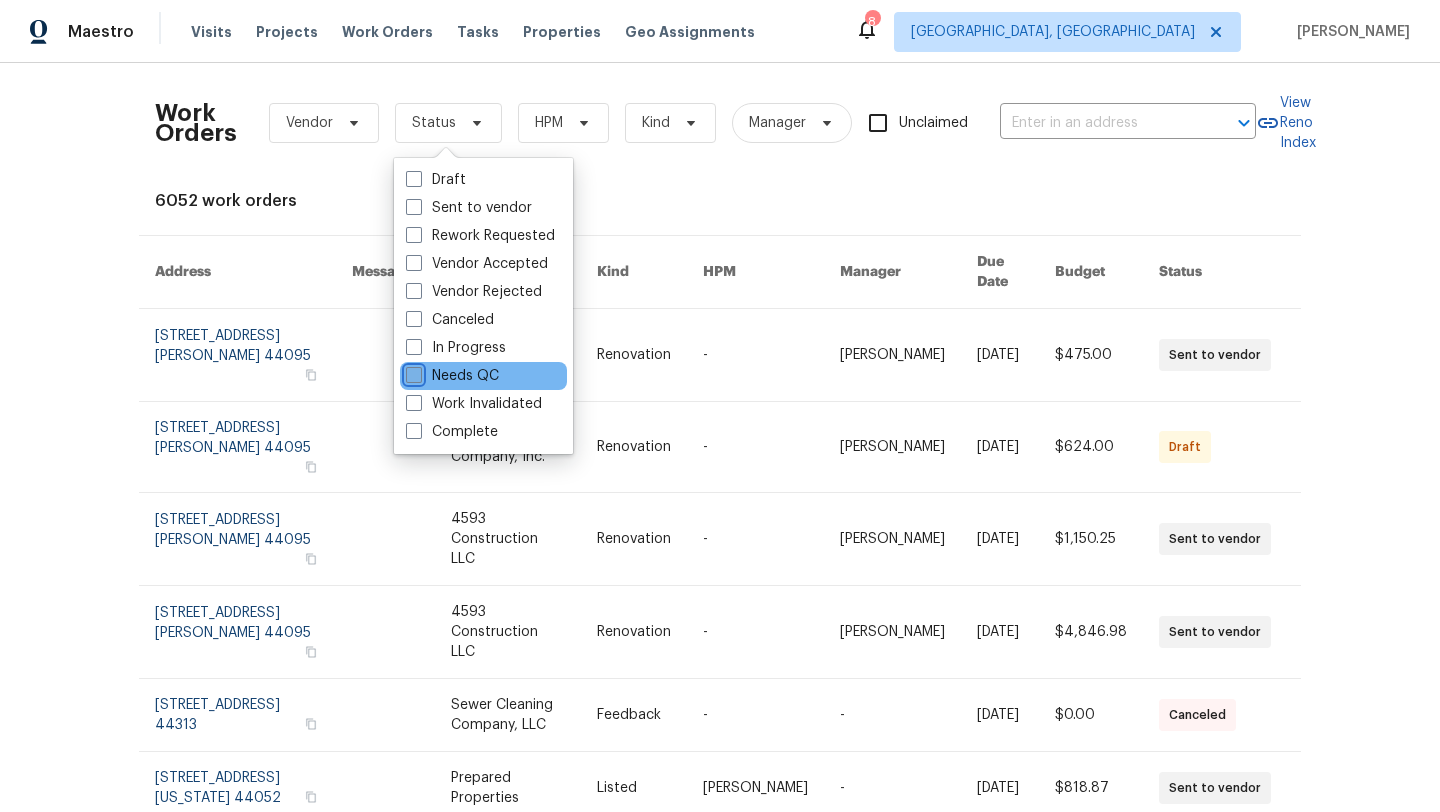 click on "Needs QC" at bounding box center [412, 372] 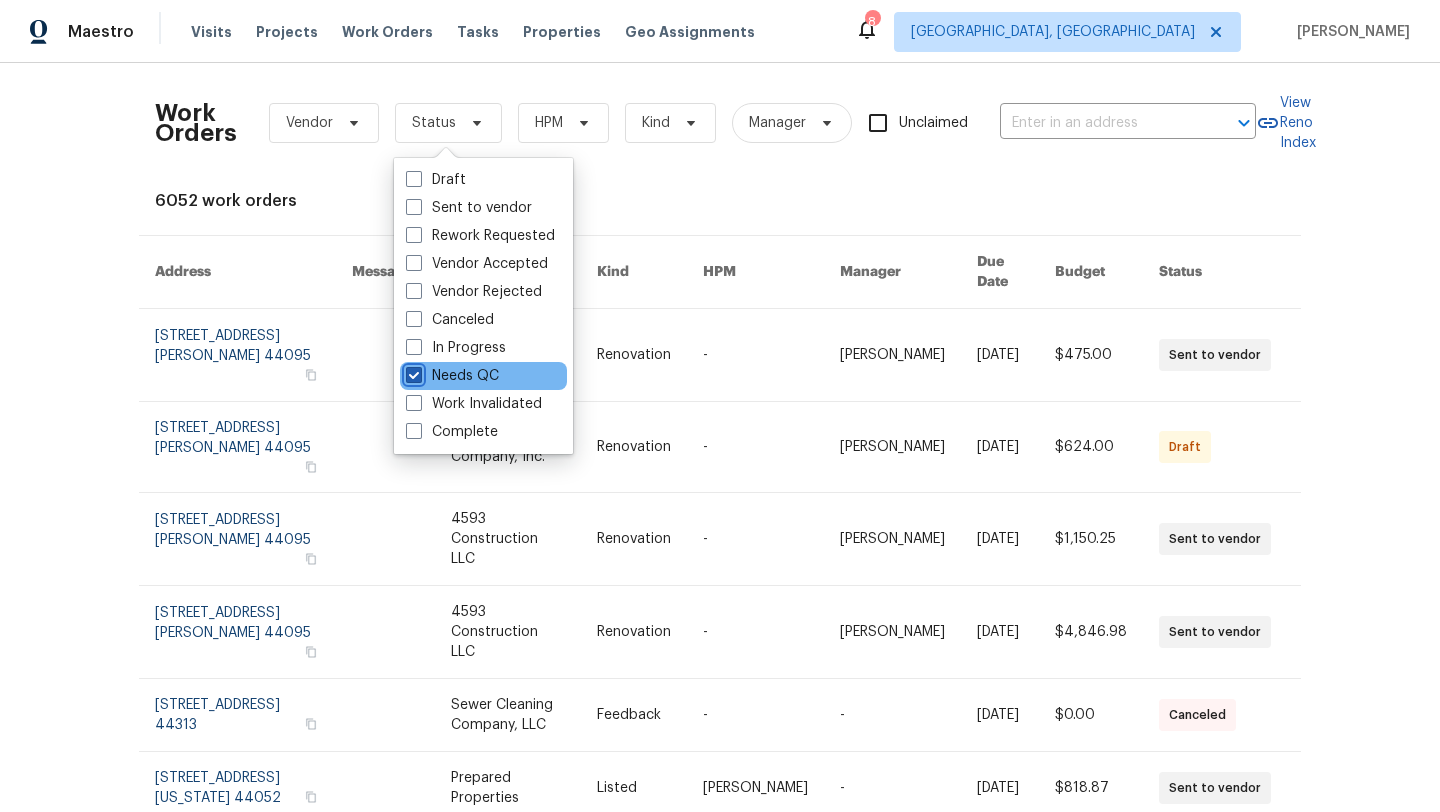 checkbox on "true" 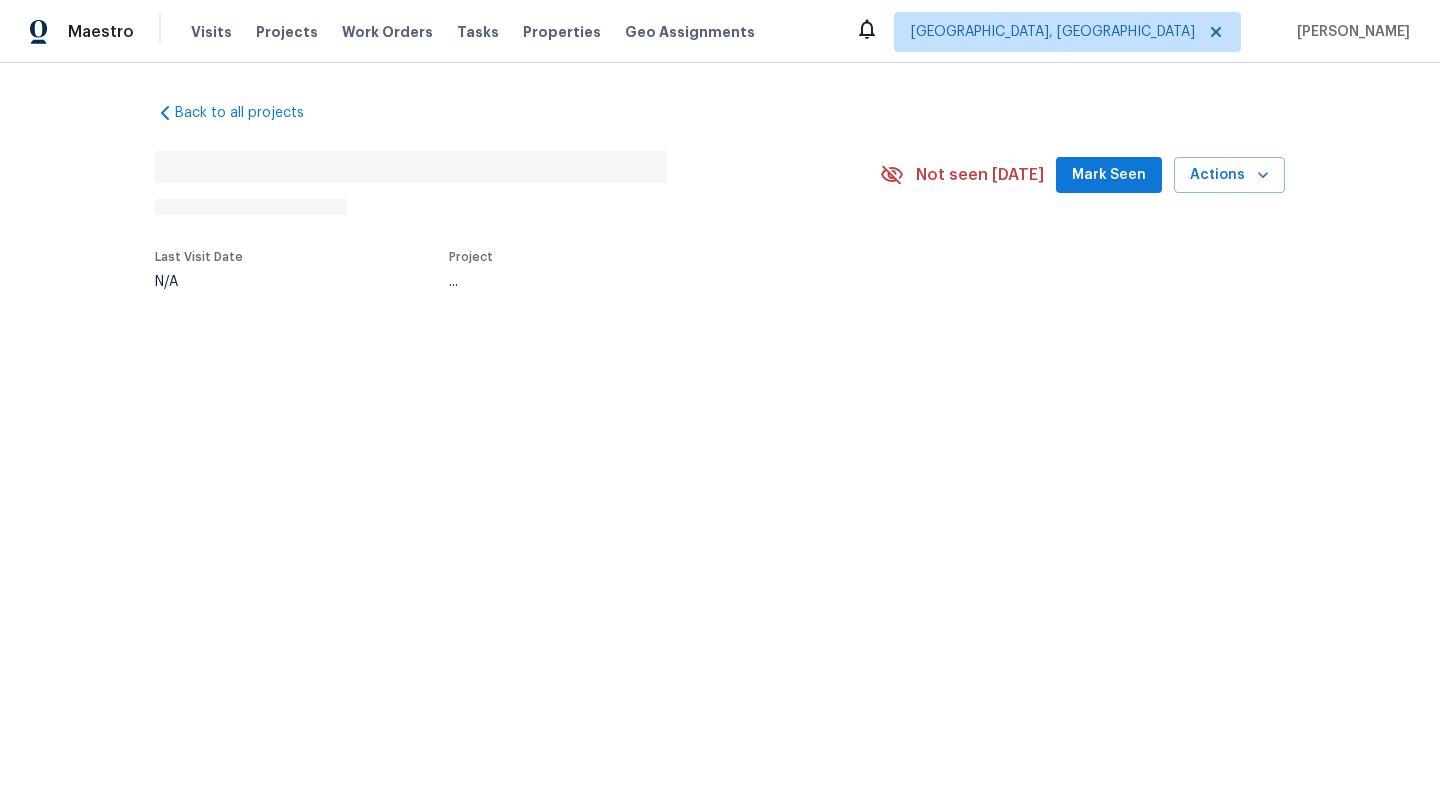 scroll, scrollTop: 0, scrollLeft: 0, axis: both 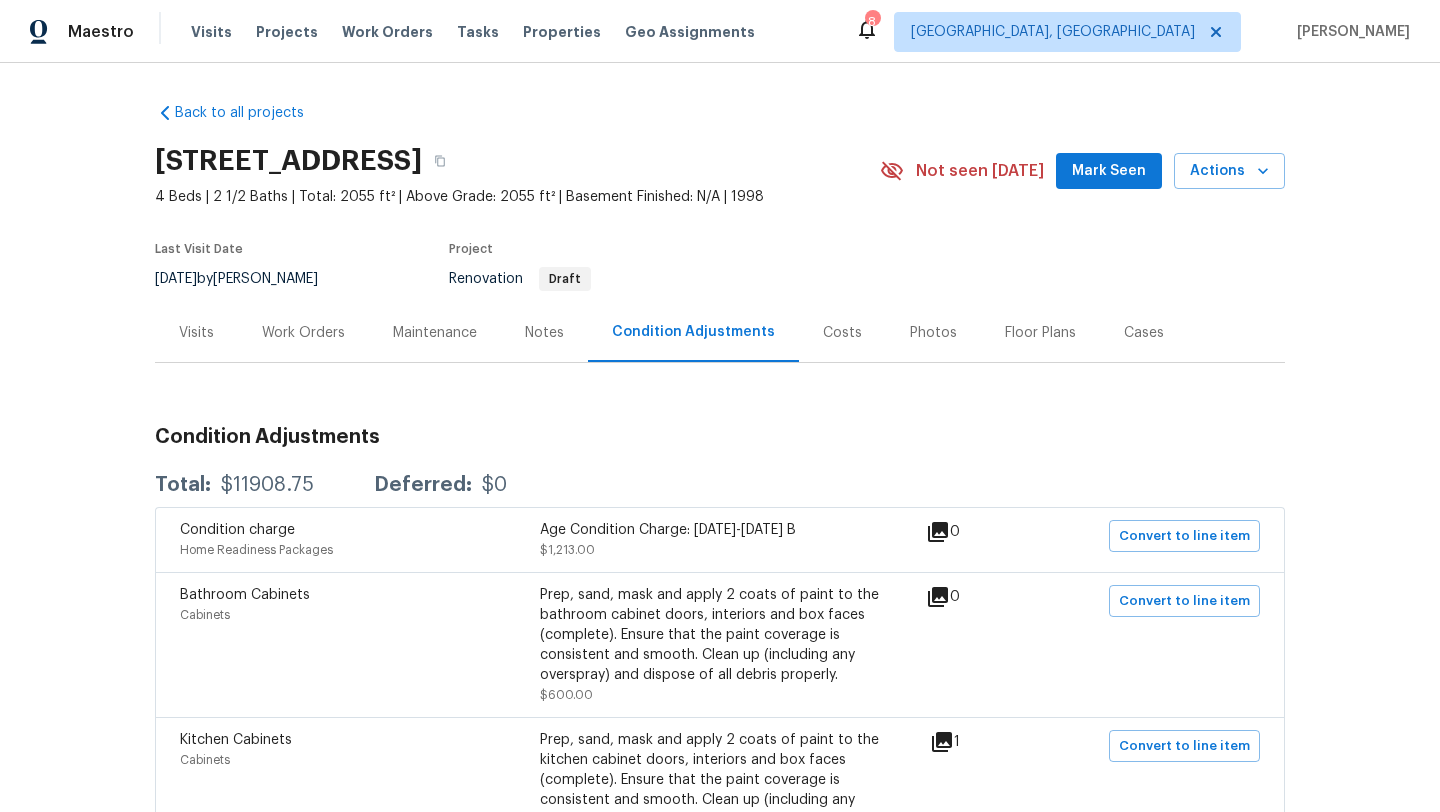 click on "Work Orders" at bounding box center (303, 333) 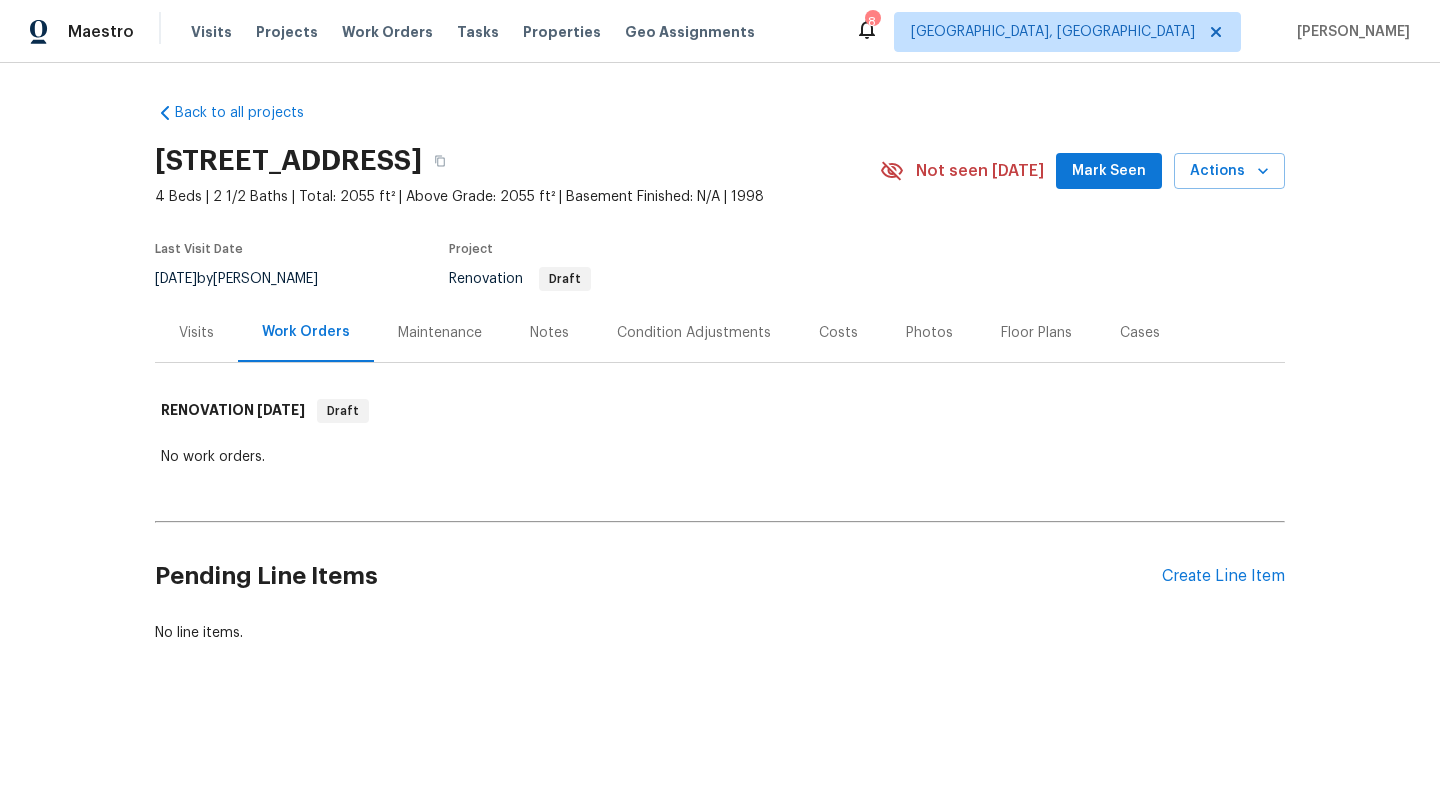 click on "Condition Adjustments" at bounding box center [694, 333] 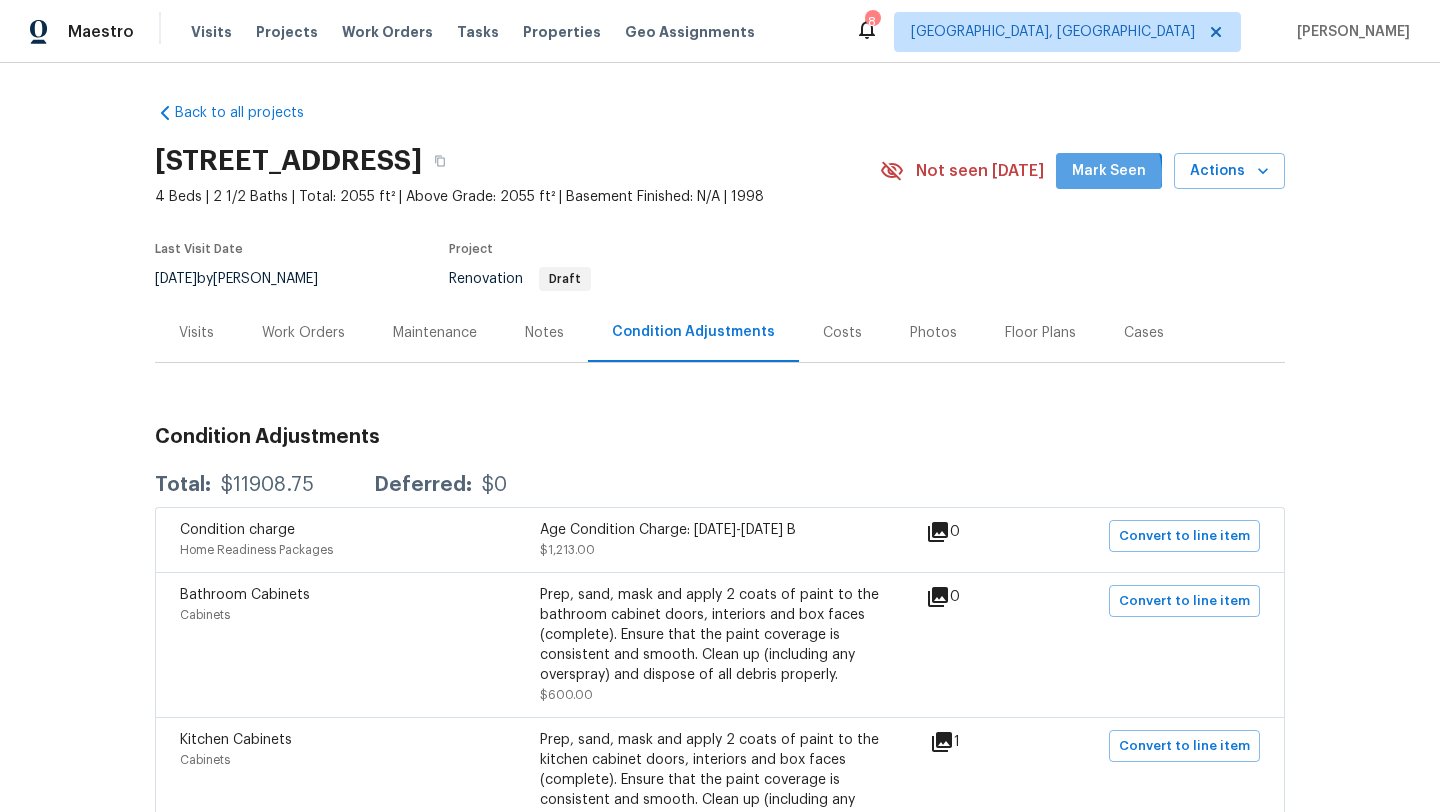 click on "Mark Seen" at bounding box center [1109, 171] 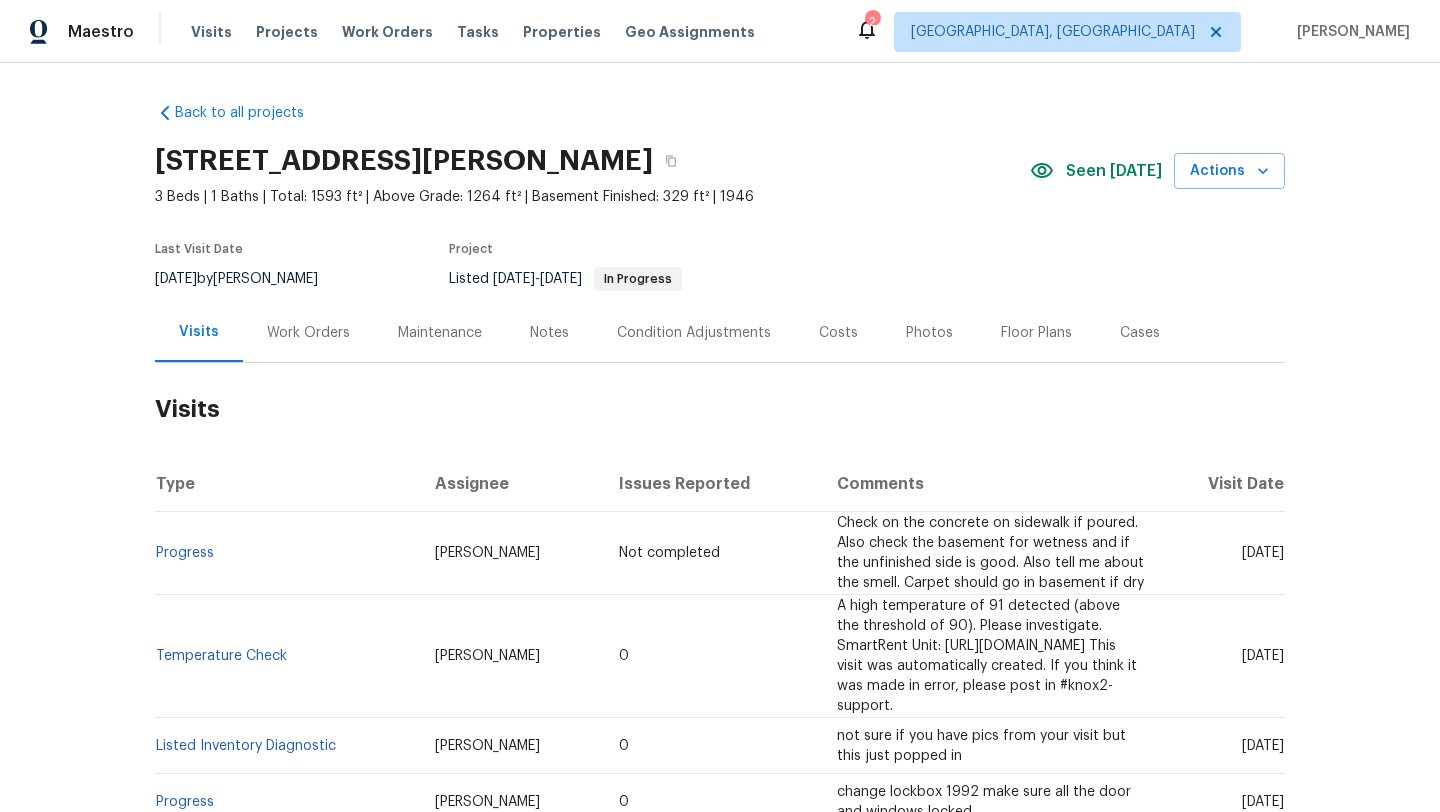 scroll, scrollTop: 0, scrollLeft: 0, axis: both 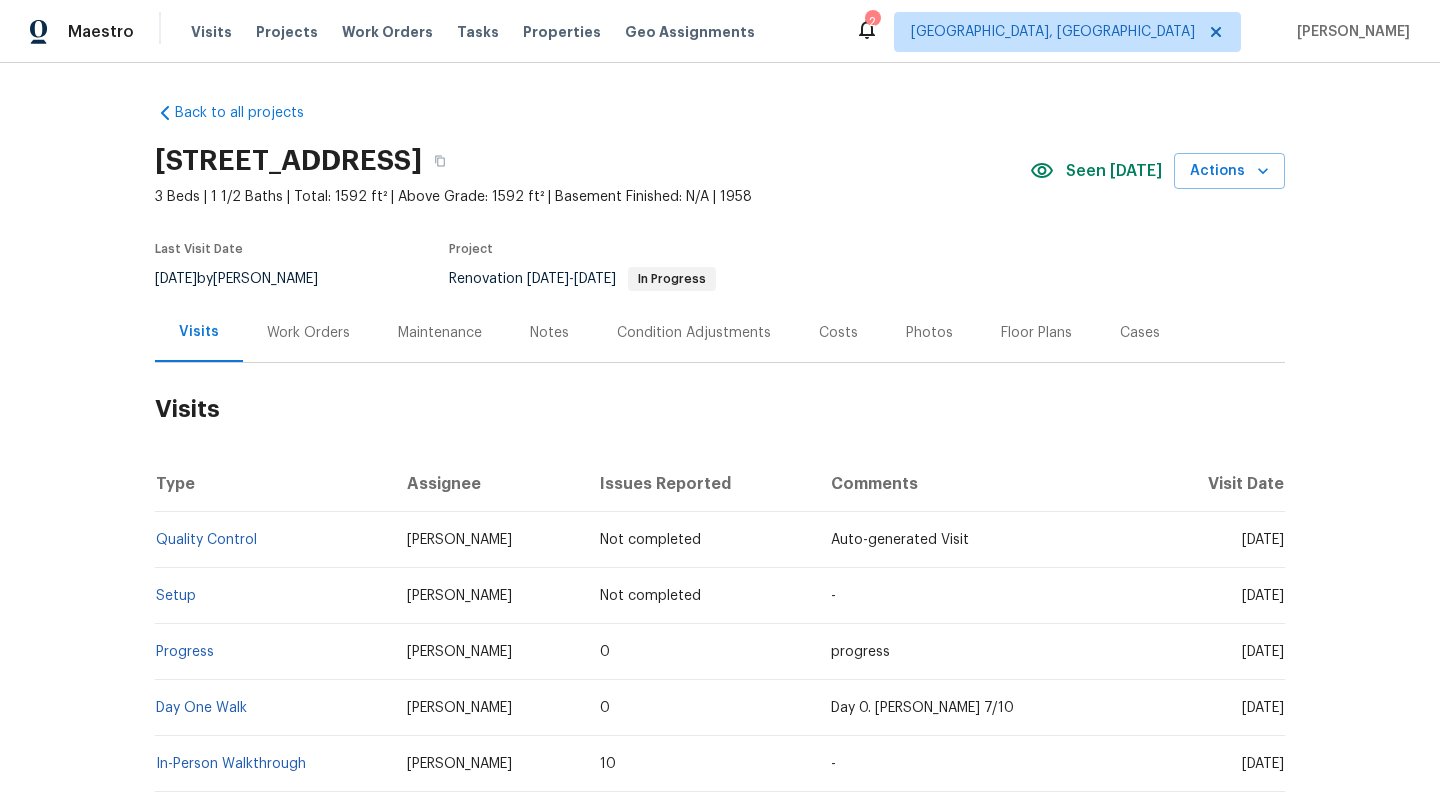 click on "Work Orders" at bounding box center [308, 333] 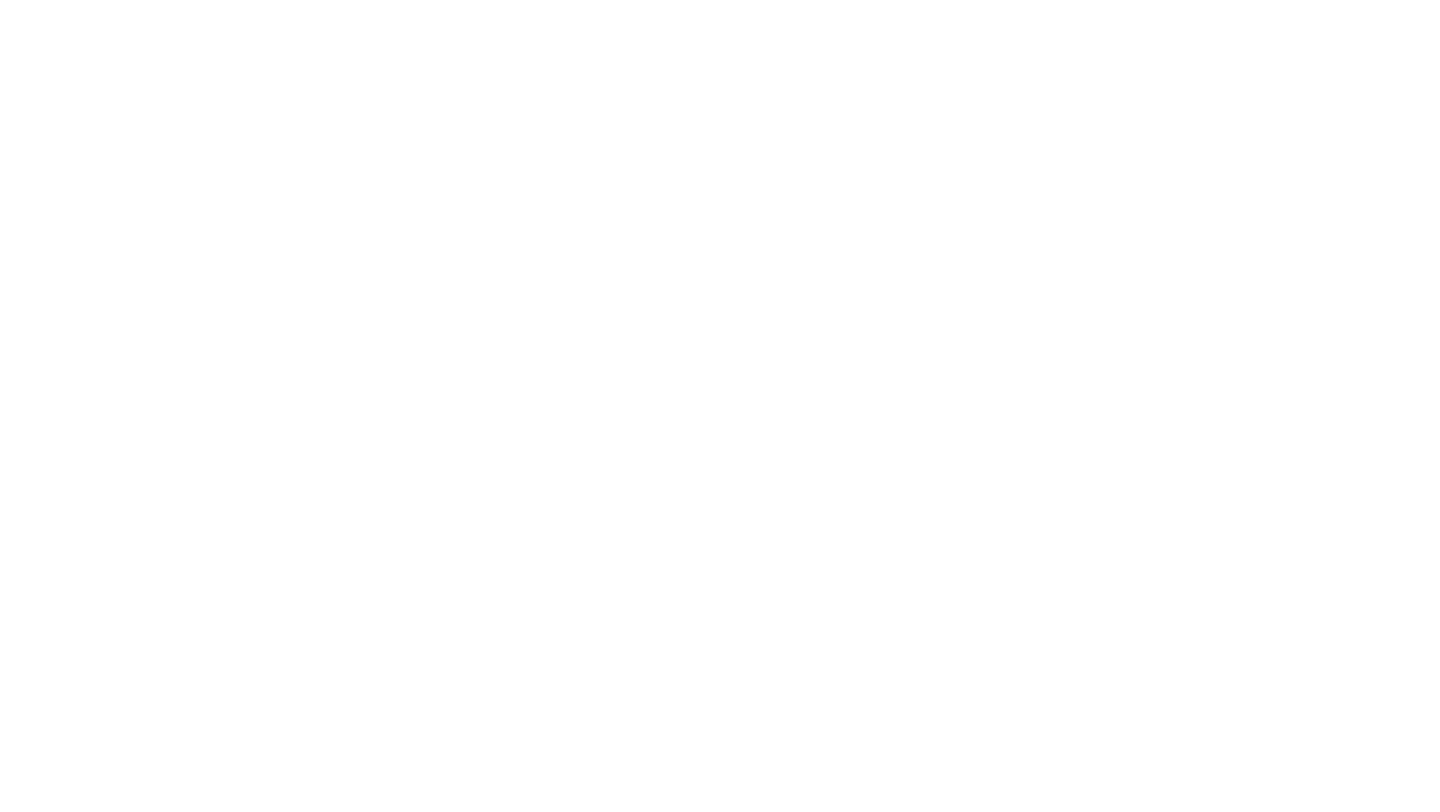 scroll, scrollTop: 0, scrollLeft: 0, axis: both 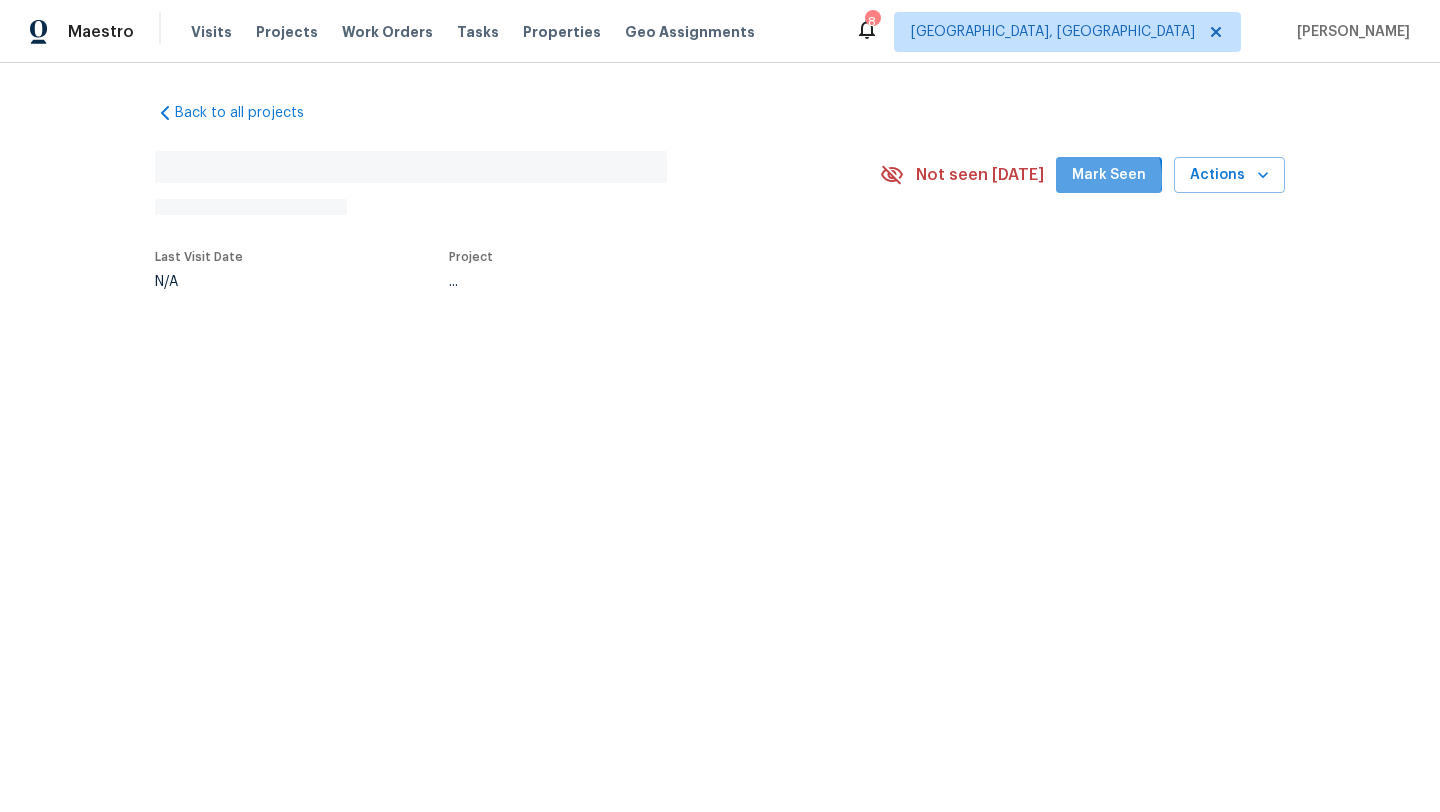click on "Mark Seen" at bounding box center [1109, 175] 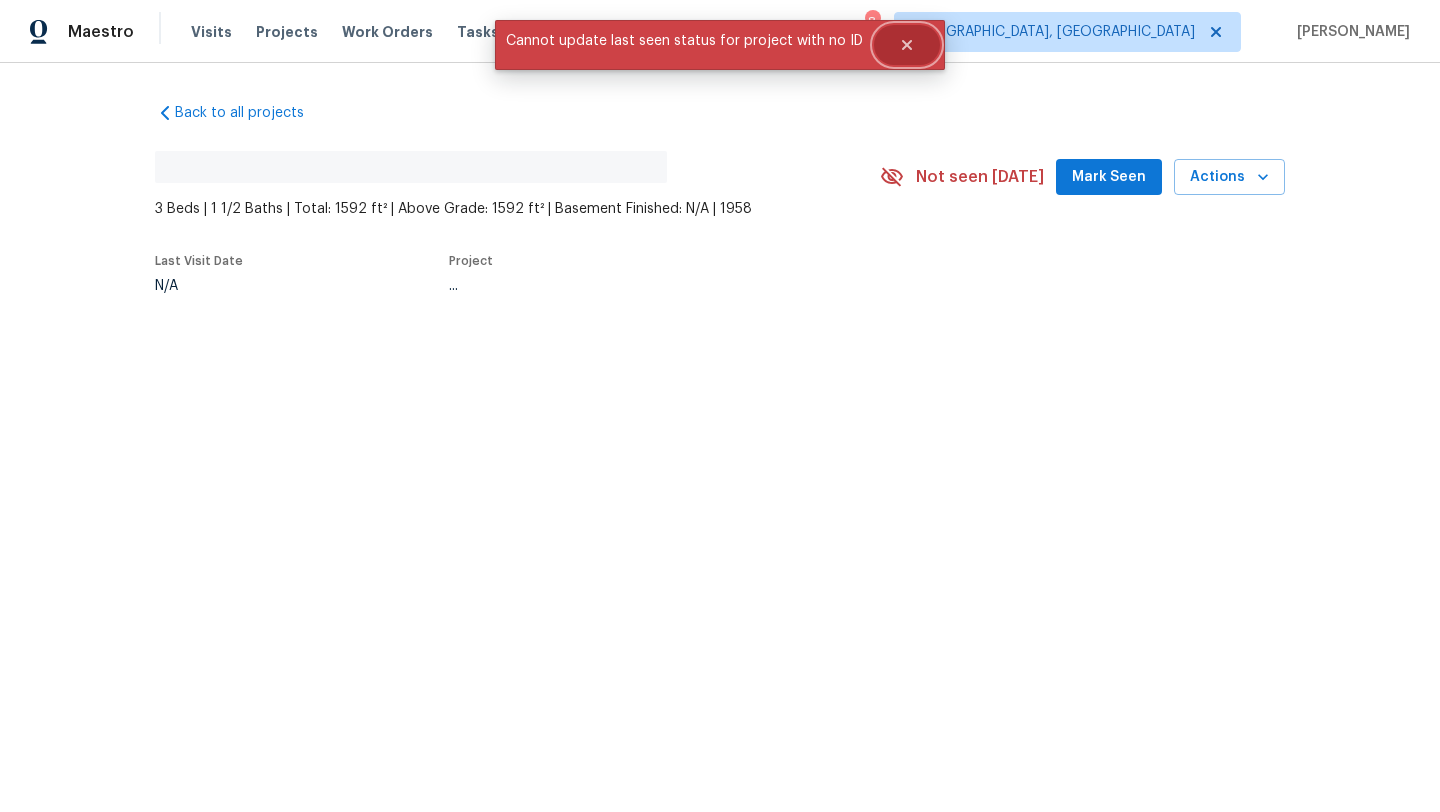 click 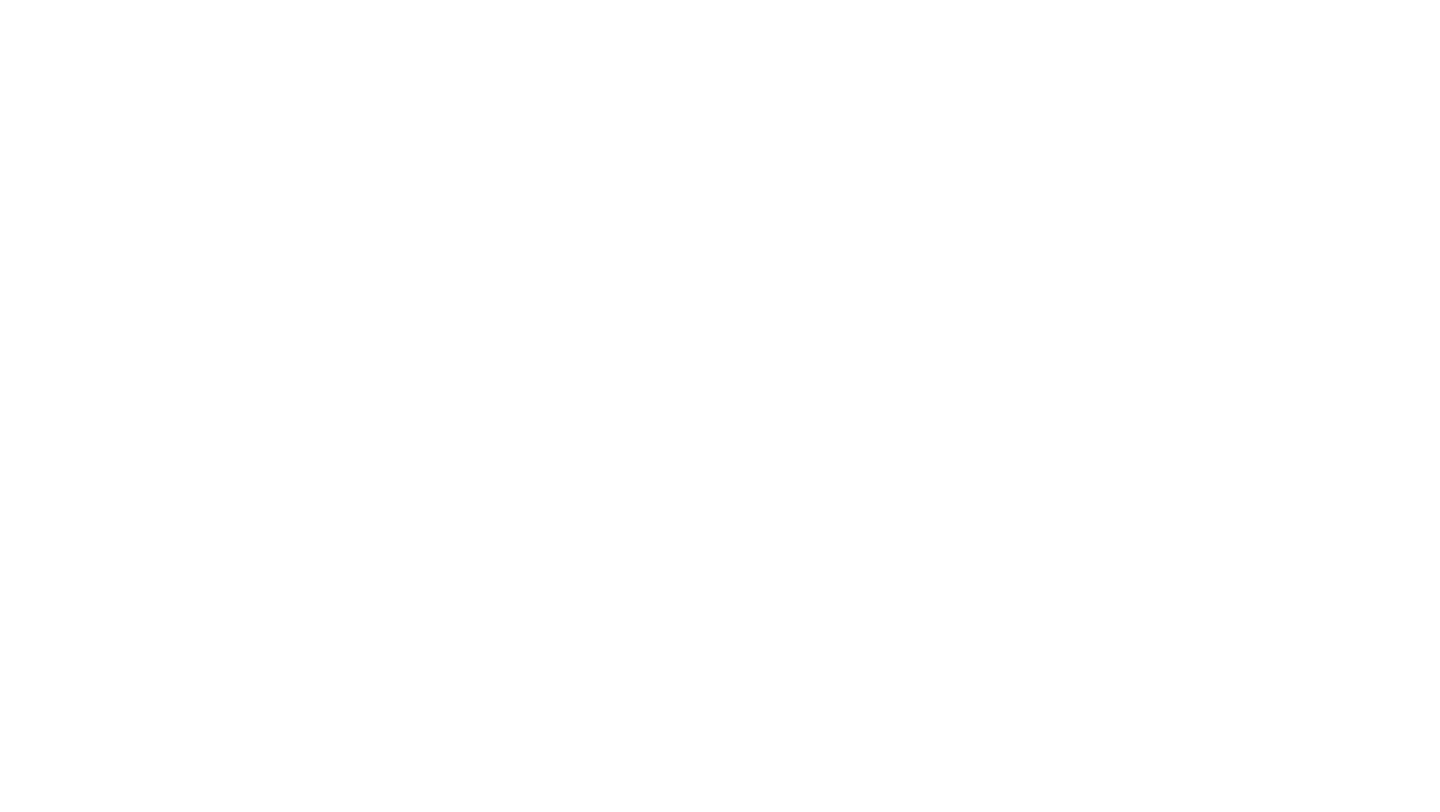 scroll, scrollTop: 0, scrollLeft: 0, axis: both 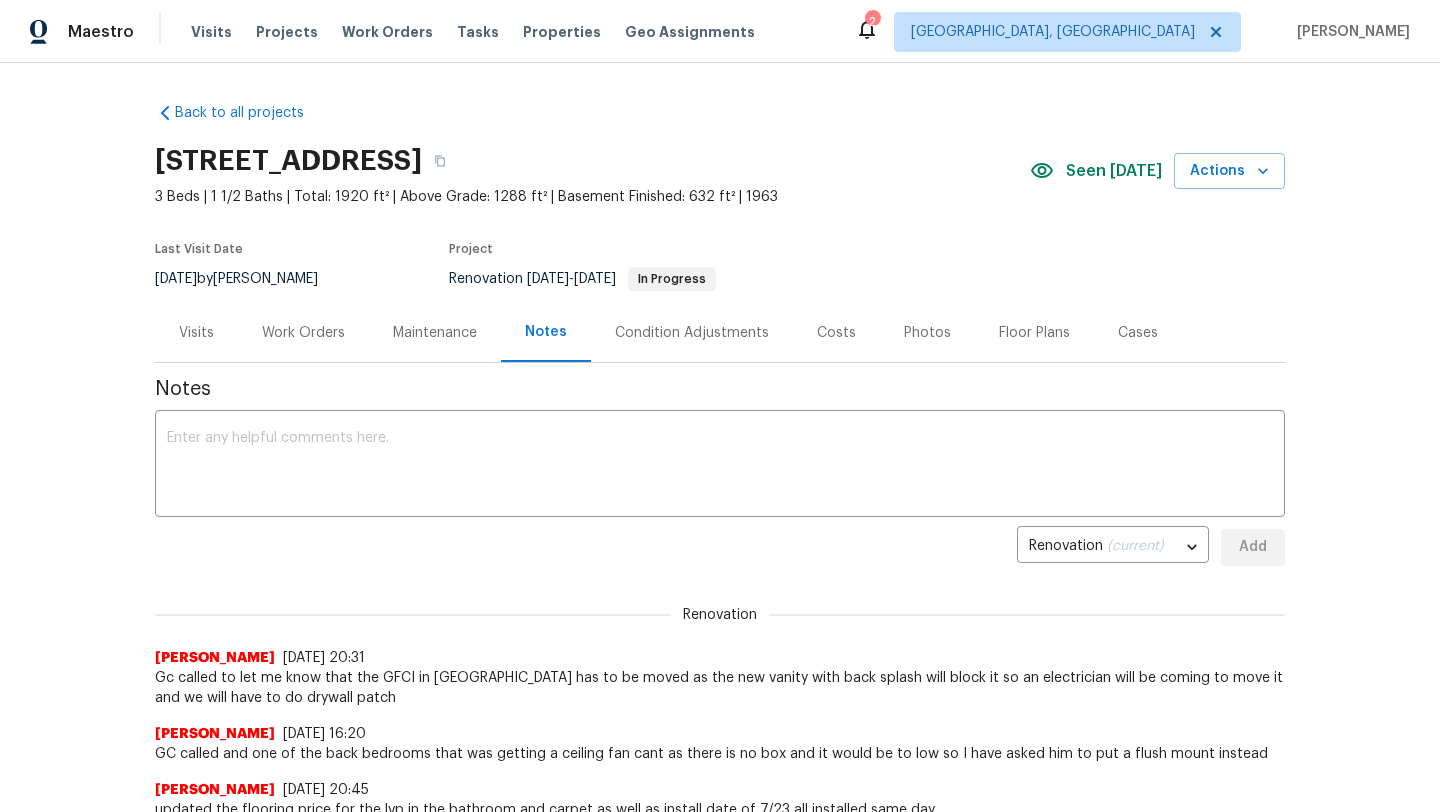 click on "Work Orders" at bounding box center [303, 333] 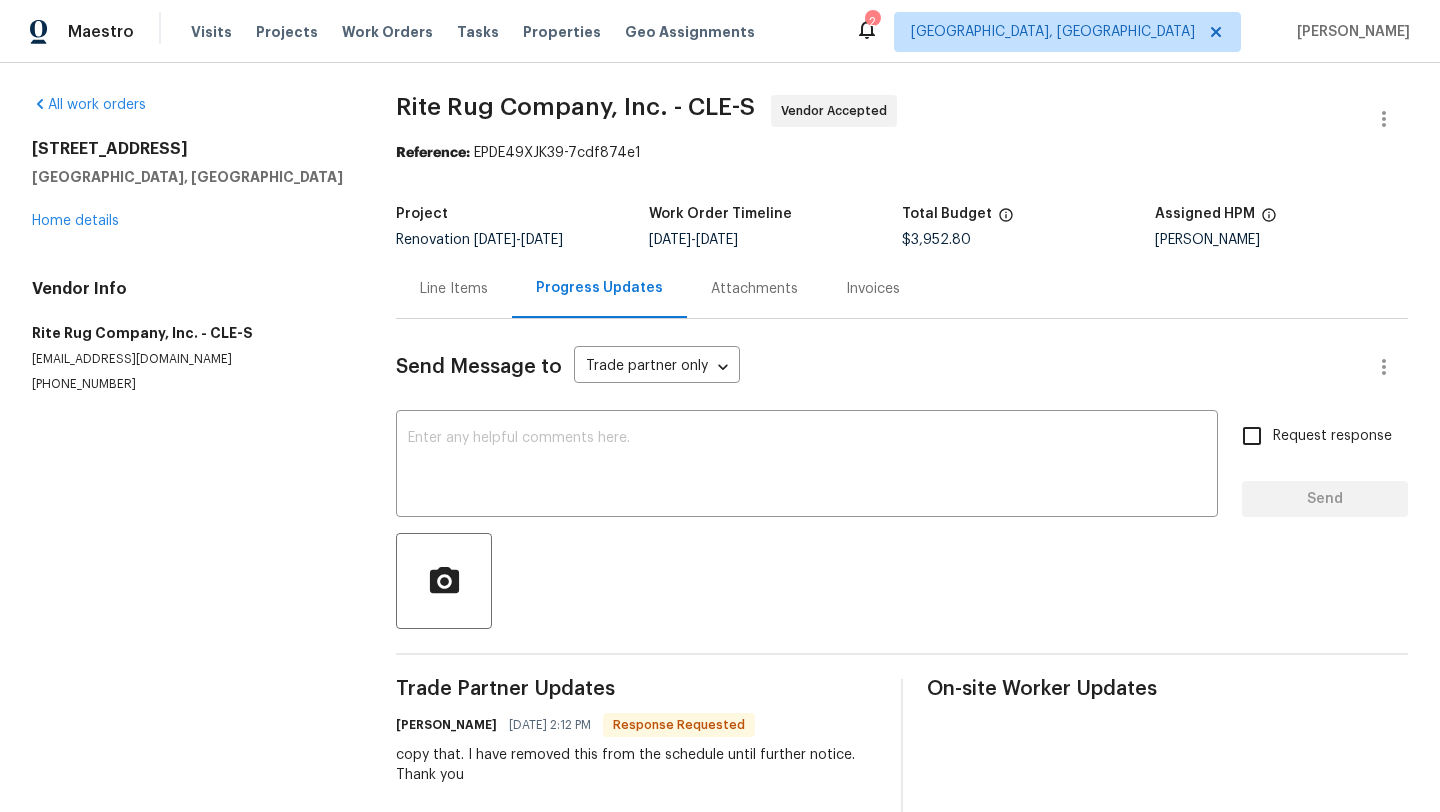 scroll, scrollTop: 0, scrollLeft: 0, axis: both 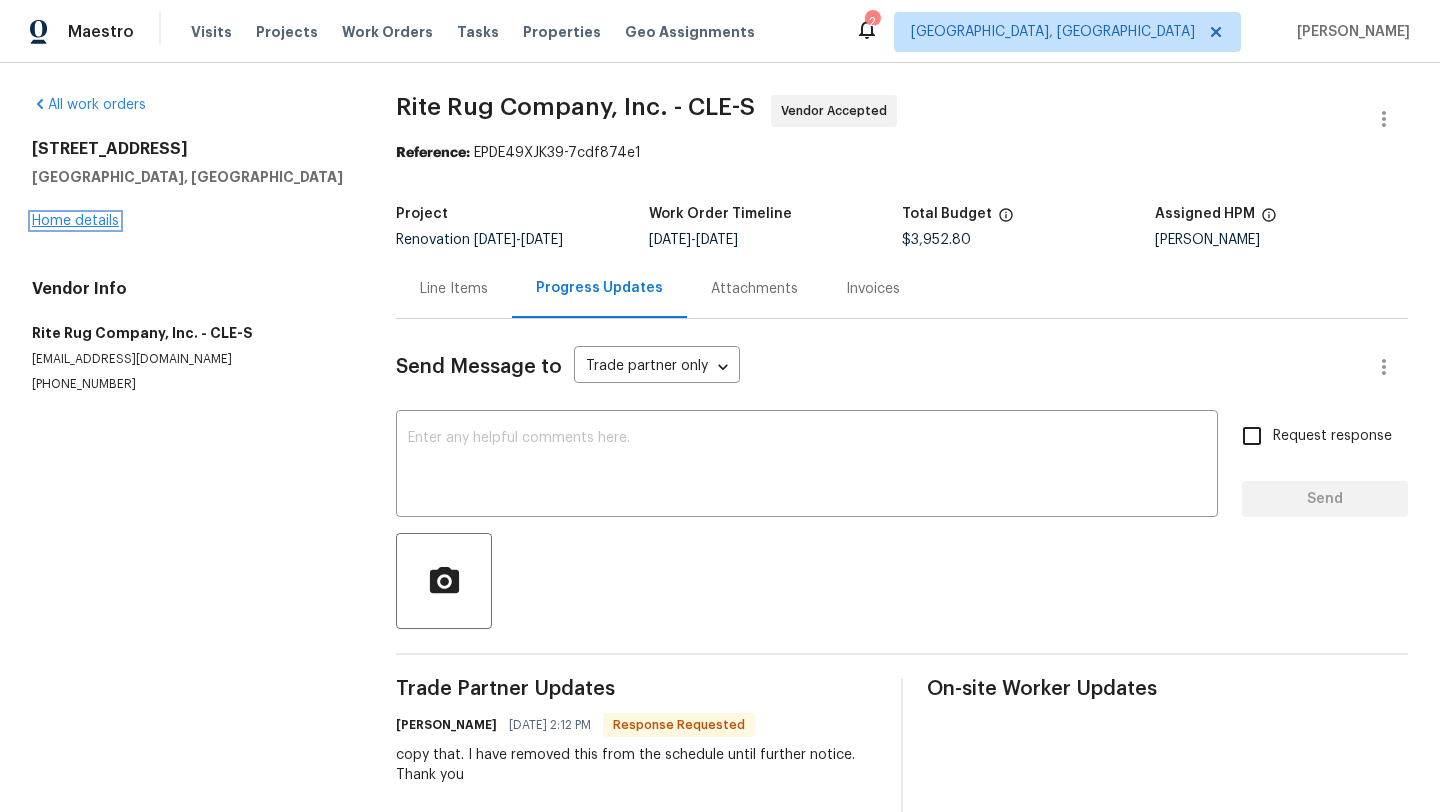 click on "Home details" at bounding box center [75, 221] 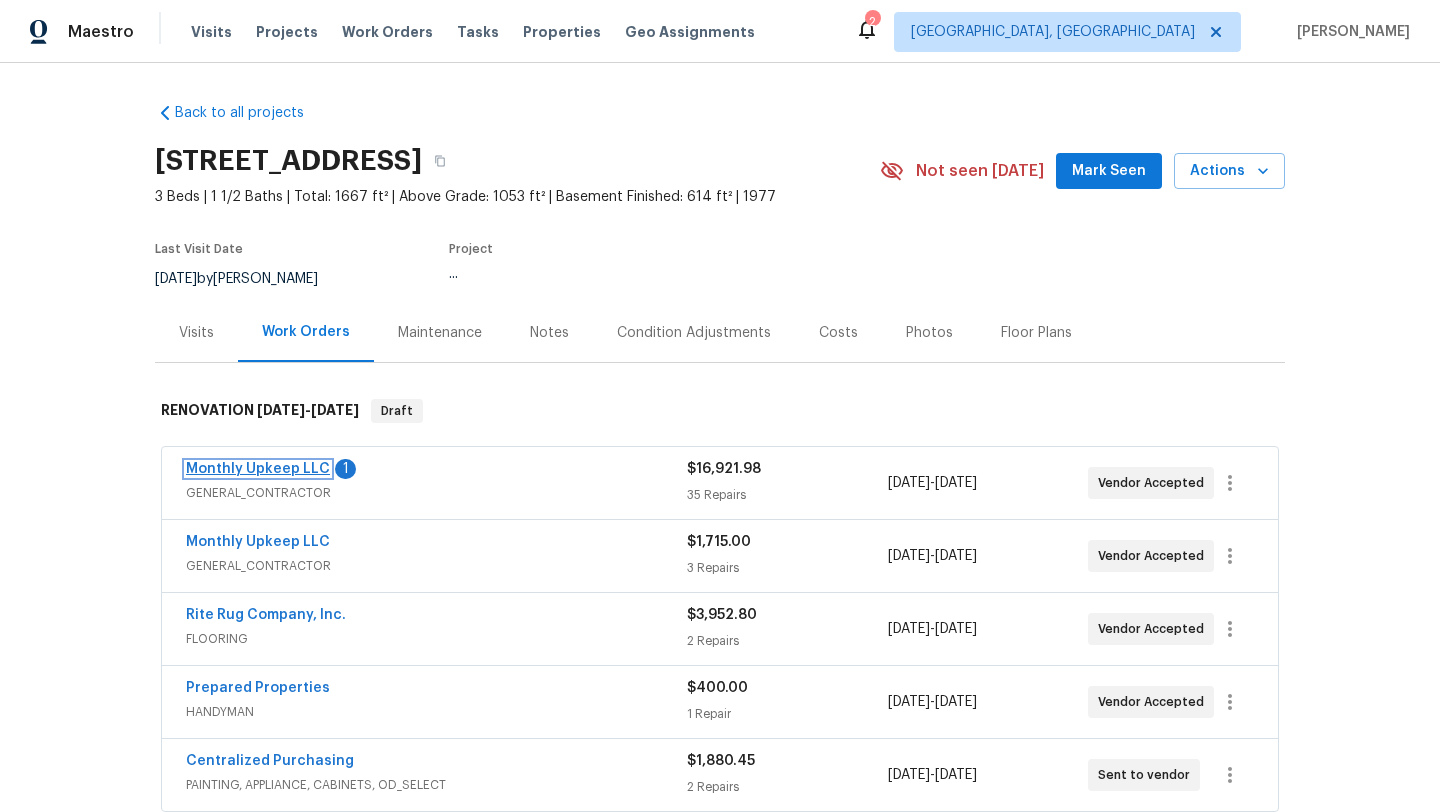 click on "Monthly Upkeep LLC" at bounding box center [258, 469] 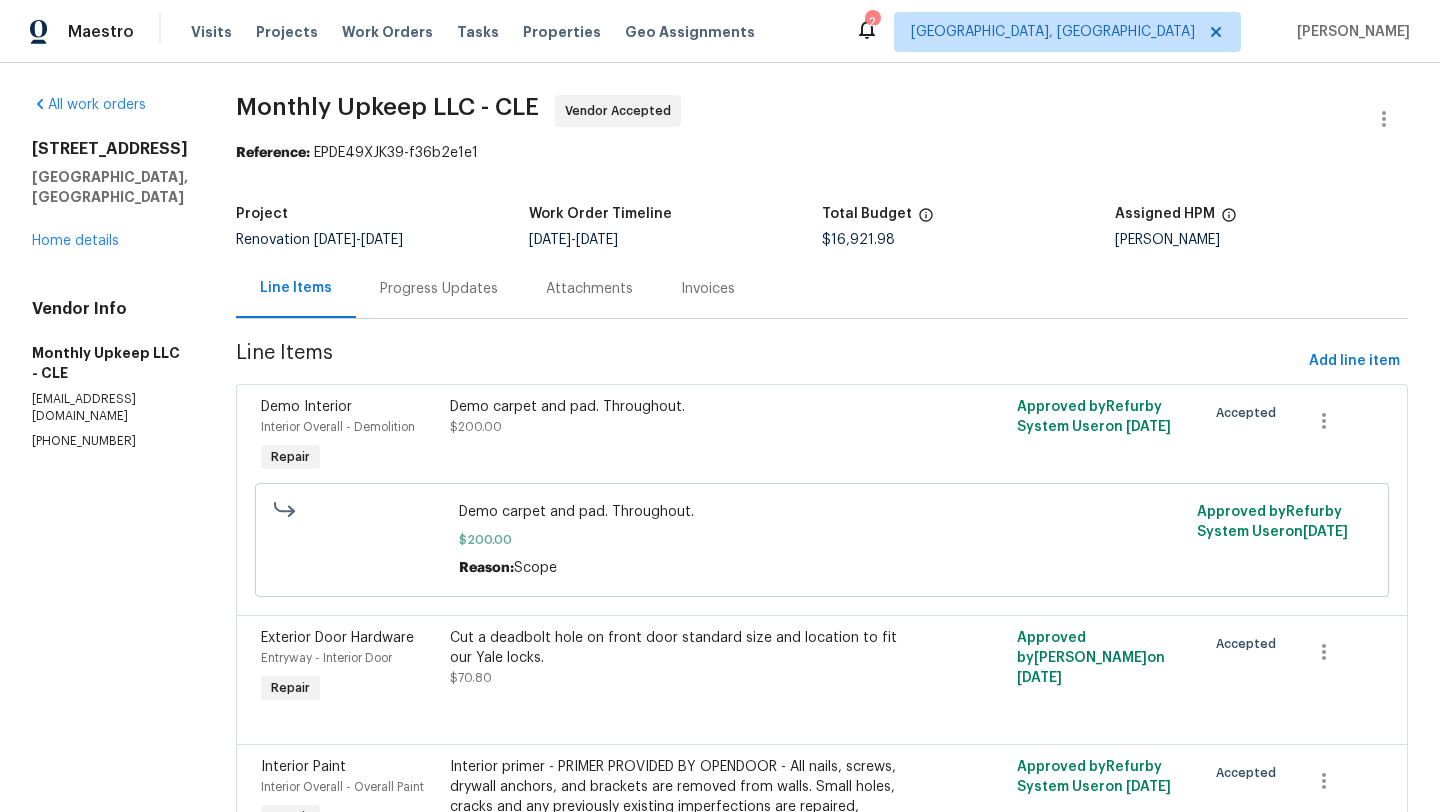 click on "Progress Updates" at bounding box center [439, 288] 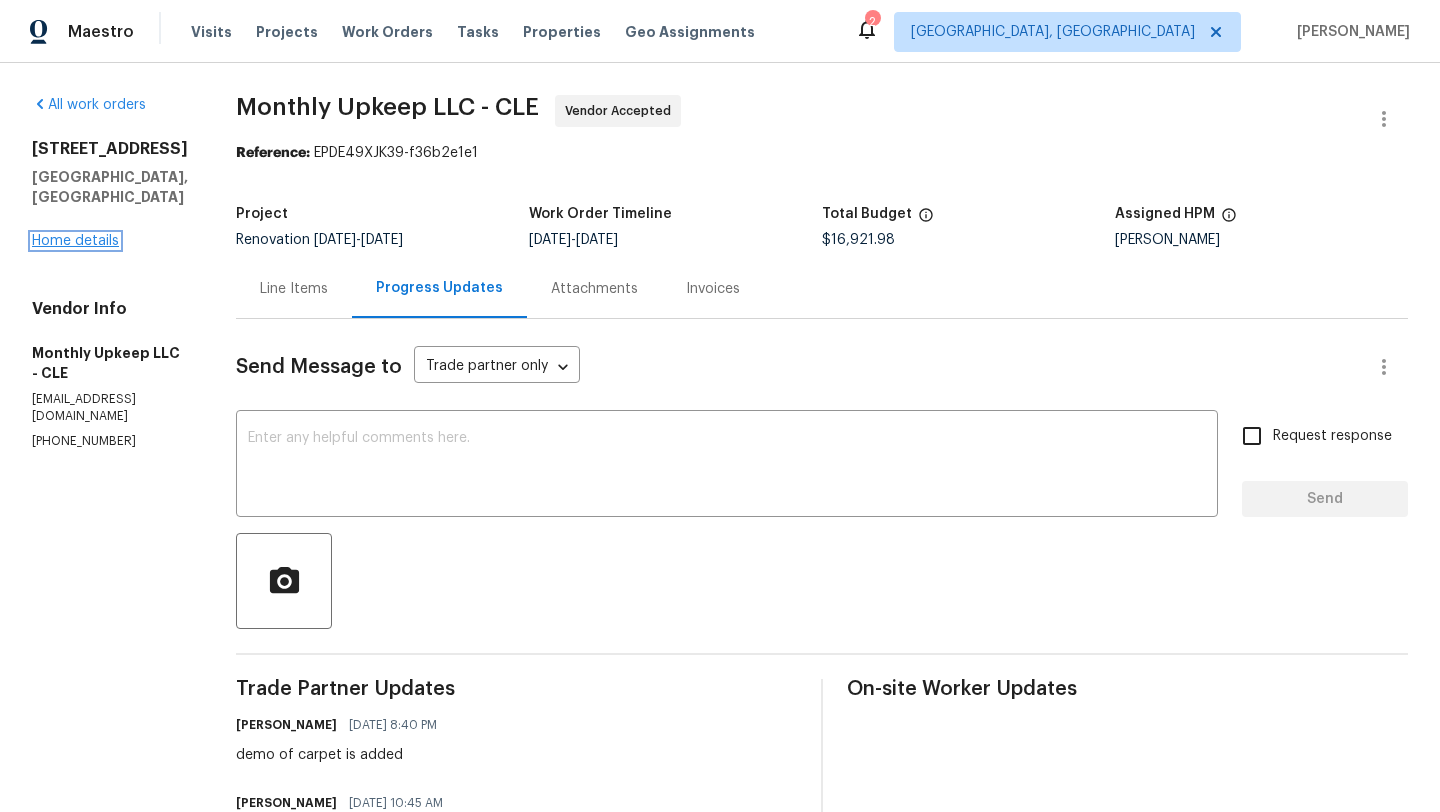 click on "Home details" at bounding box center (75, 241) 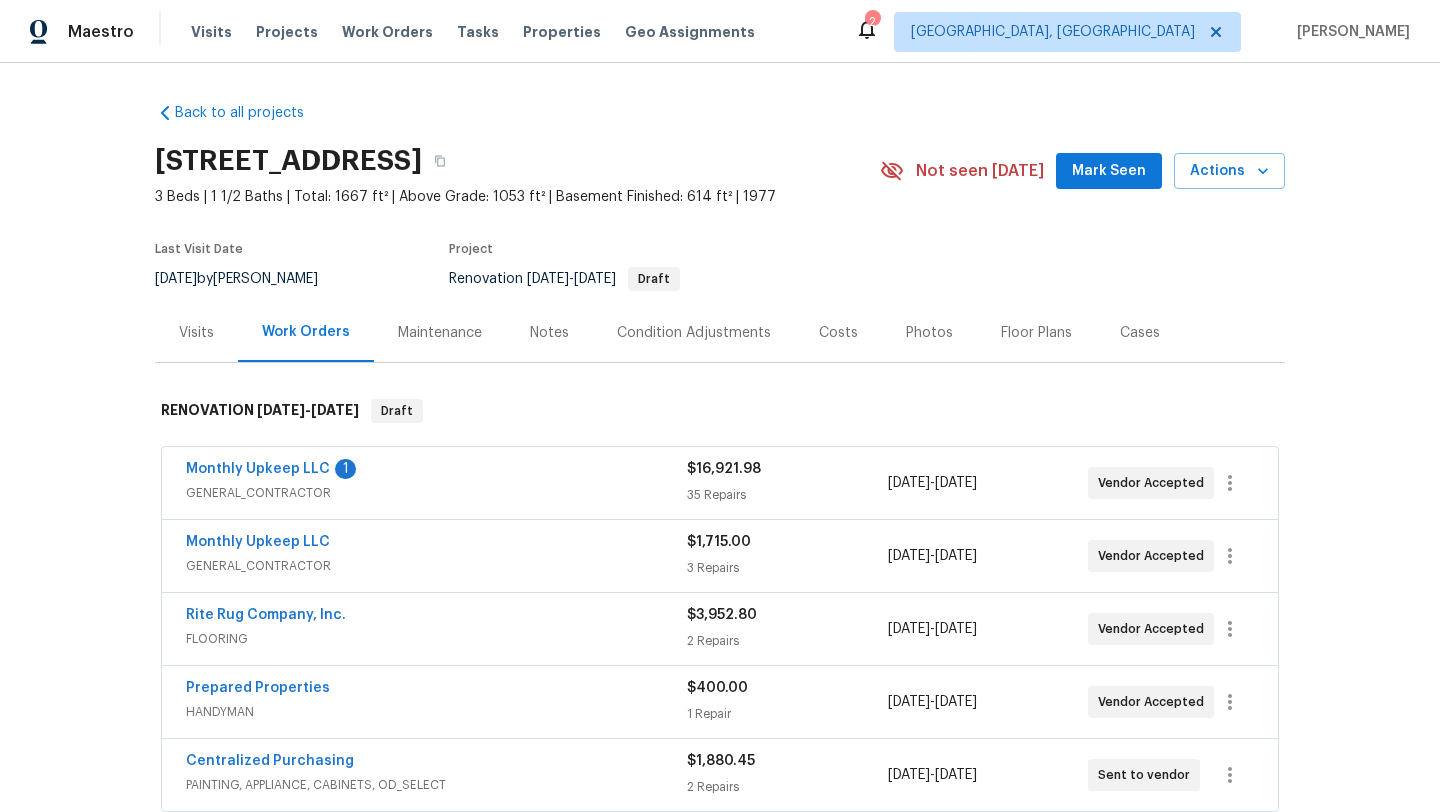 click on "Mark Seen" at bounding box center (1109, 171) 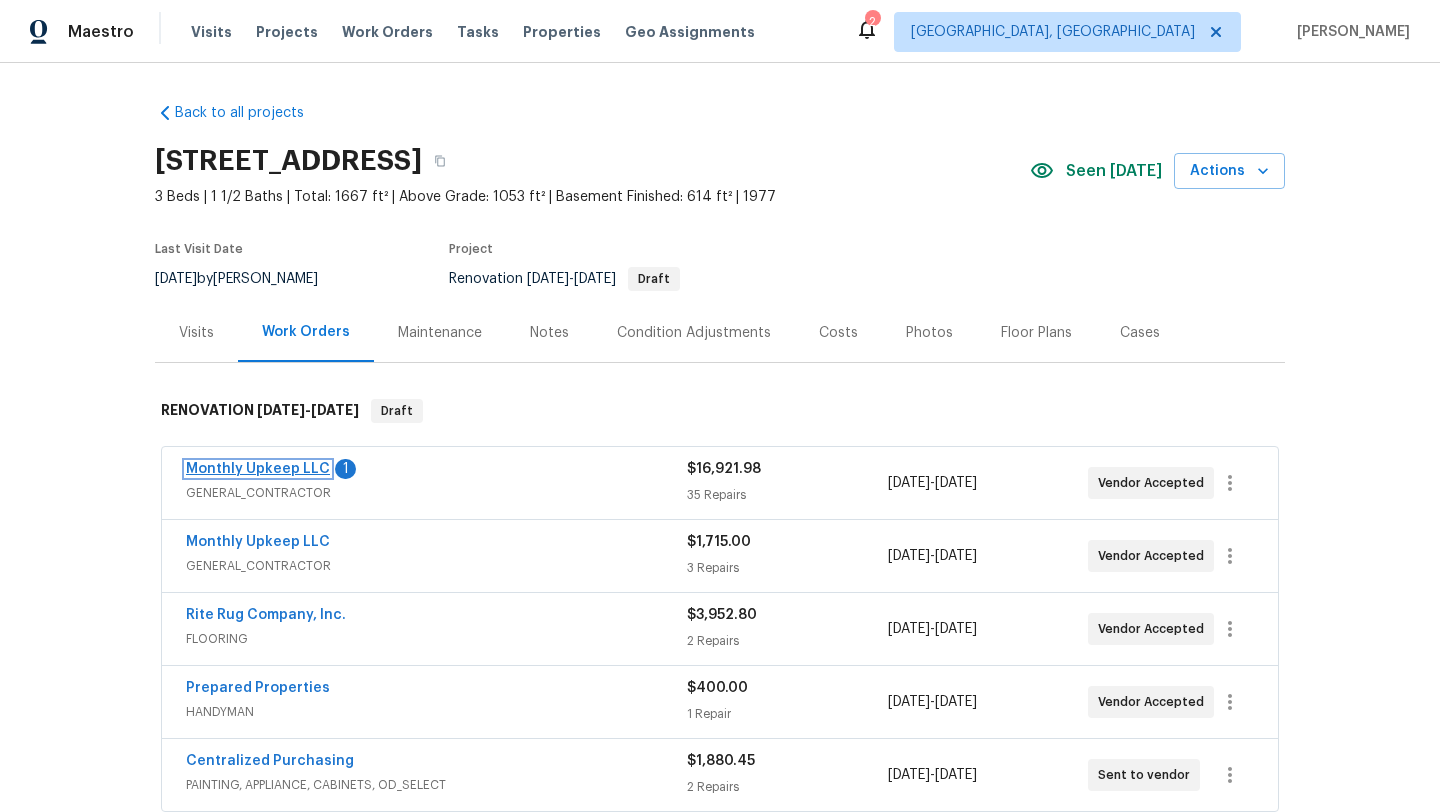 click on "Monthly Upkeep LLC" at bounding box center (258, 469) 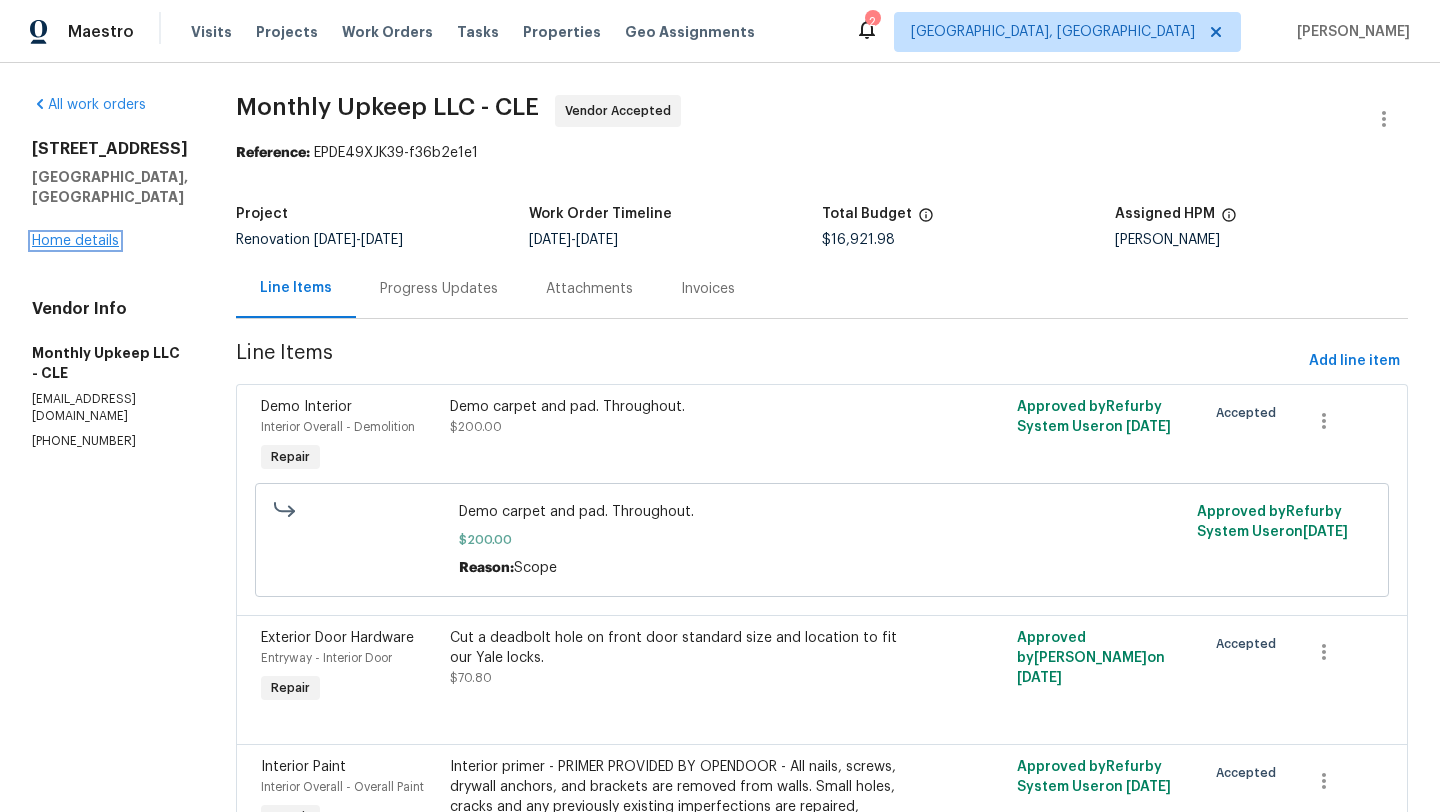 click on "Home details" at bounding box center [75, 241] 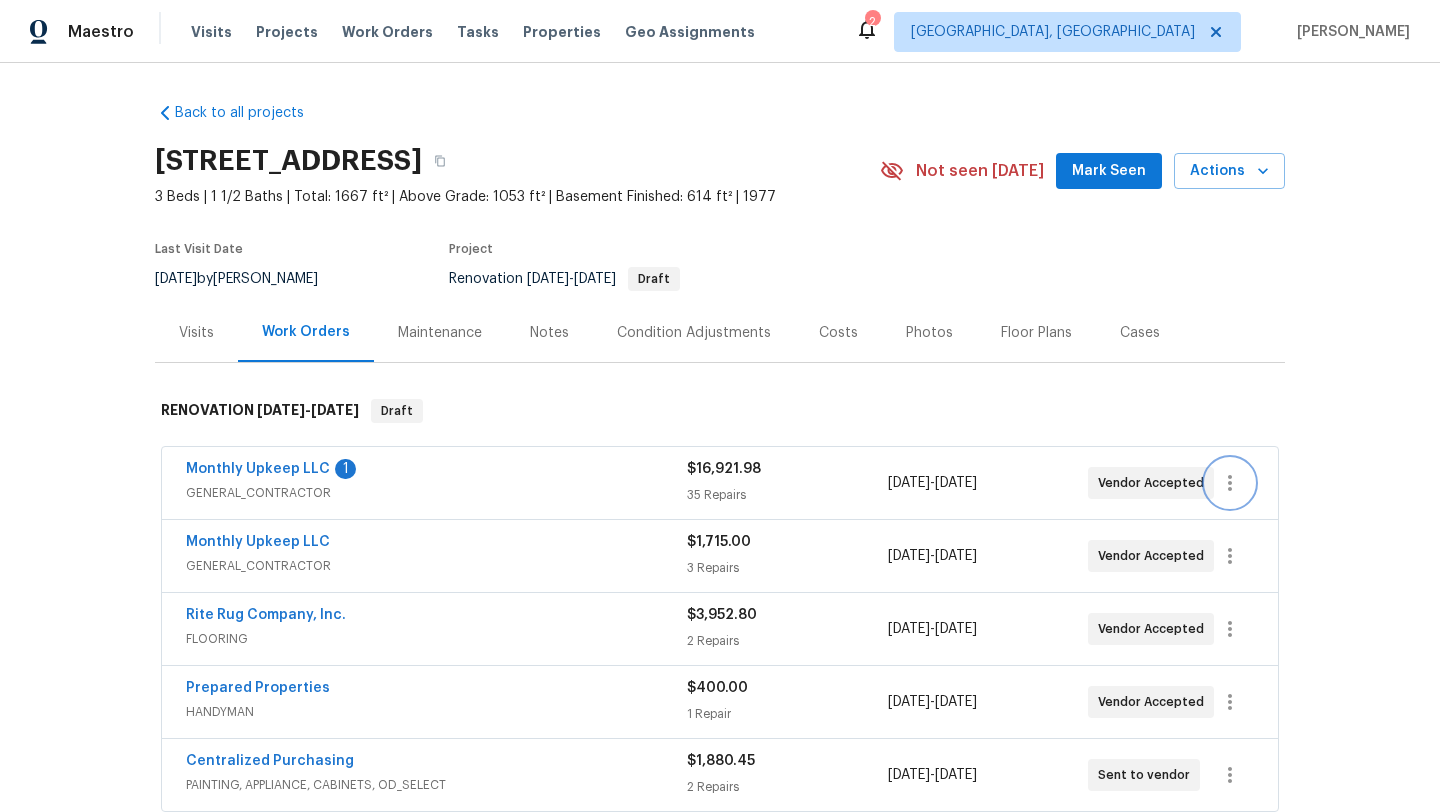 click 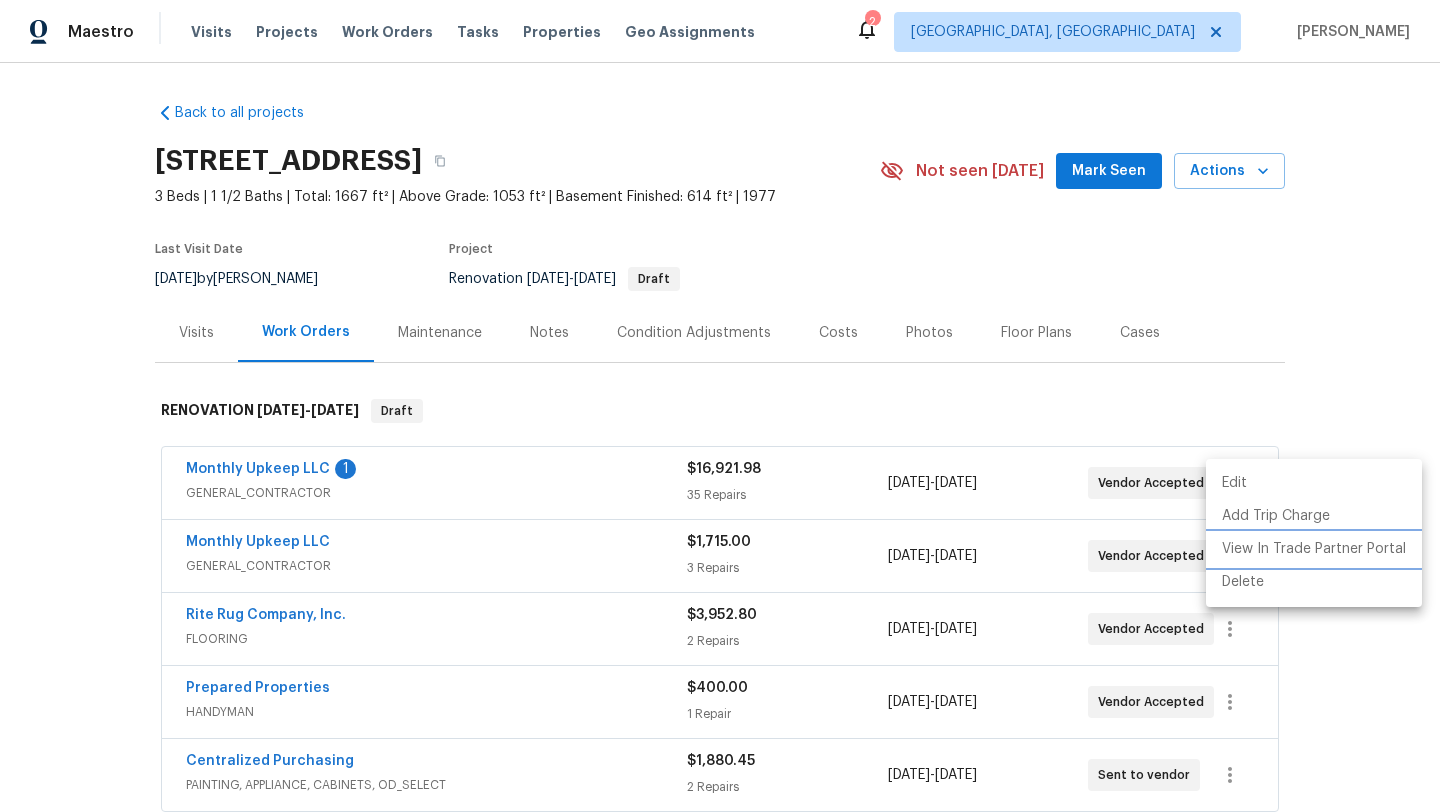 click on "View In Trade Partner Portal" at bounding box center (1314, 549) 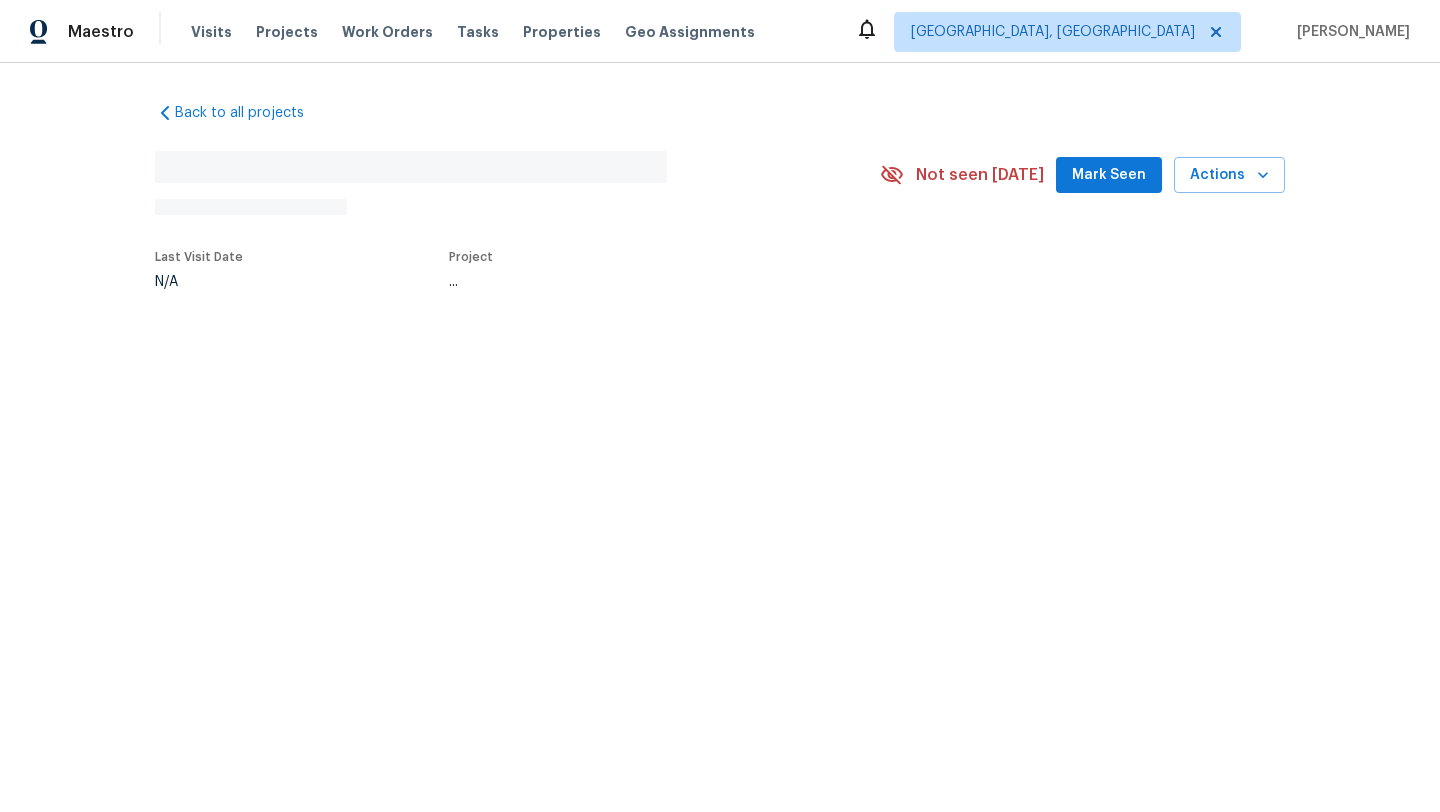 scroll, scrollTop: 0, scrollLeft: 0, axis: both 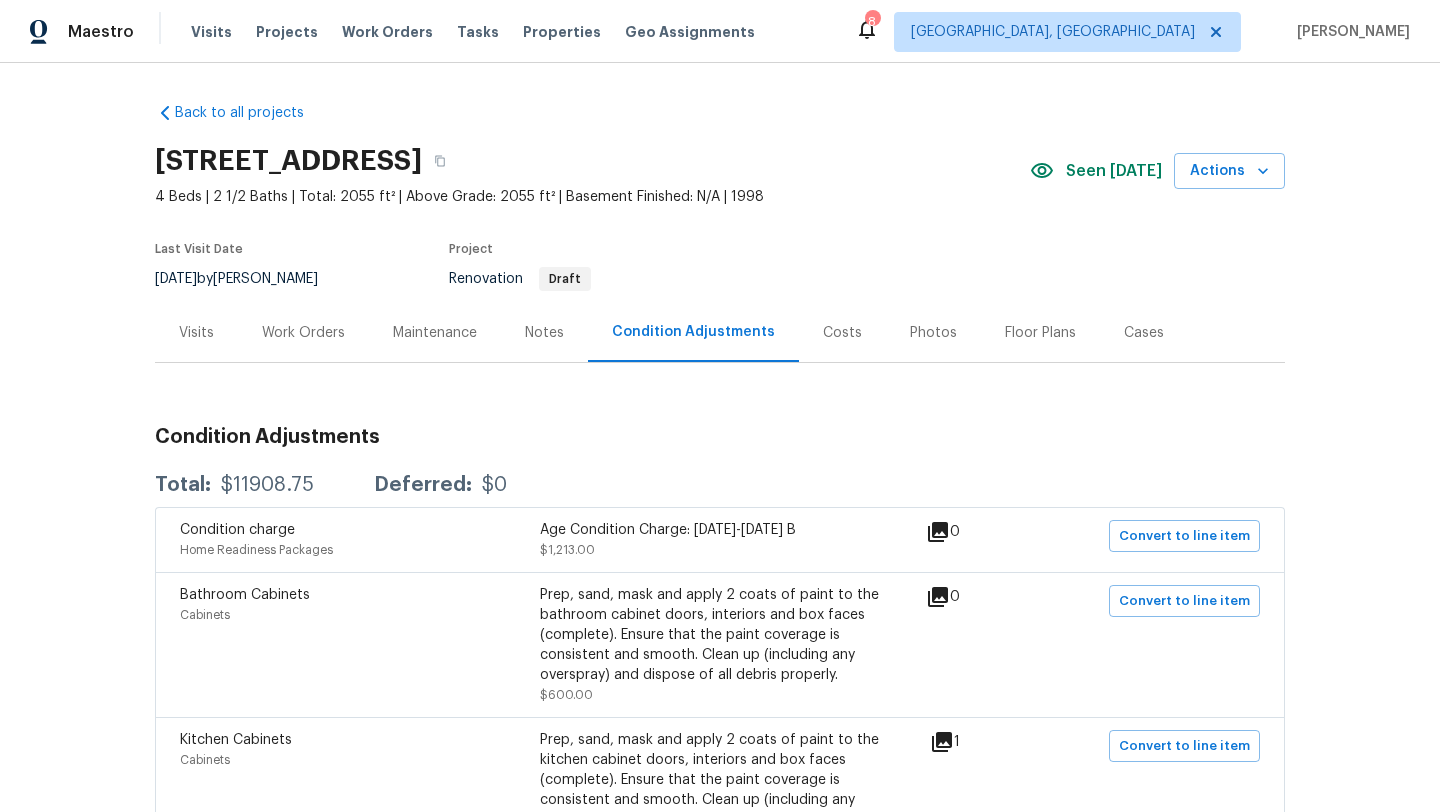 click on "Work Orders" at bounding box center [303, 333] 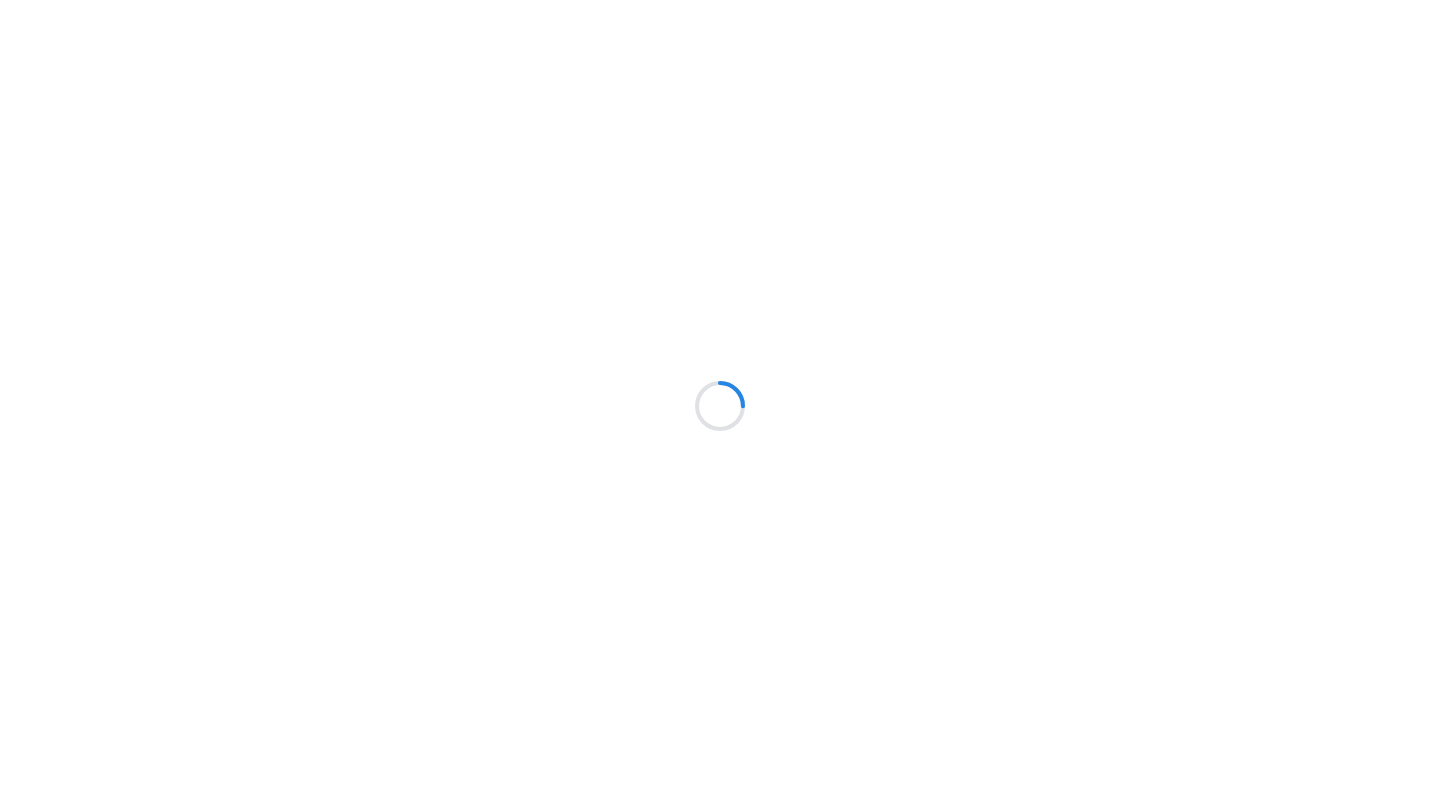 scroll, scrollTop: 0, scrollLeft: 0, axis: both 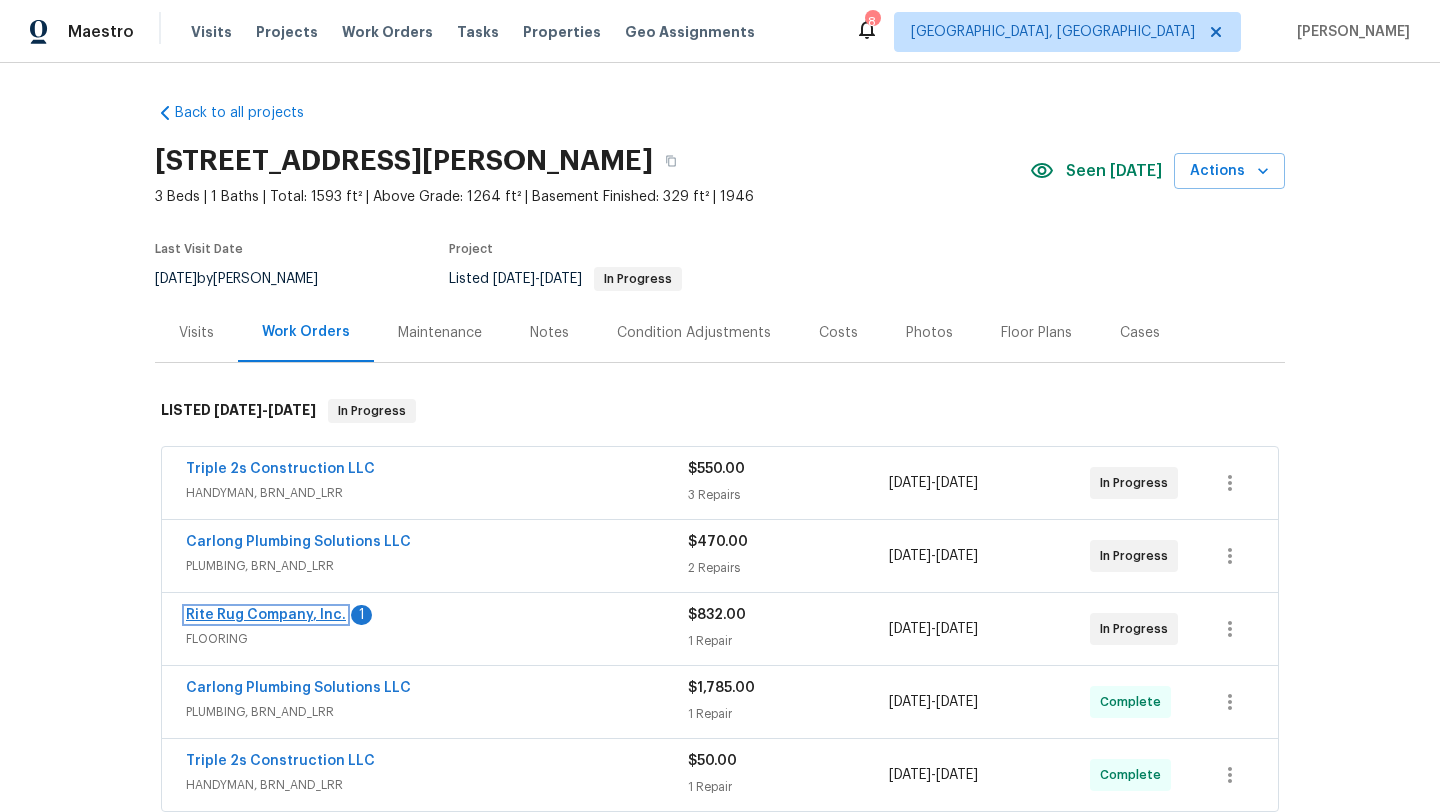 click on "Rite Rug Company, Inc." at bounding box center [266, 615] 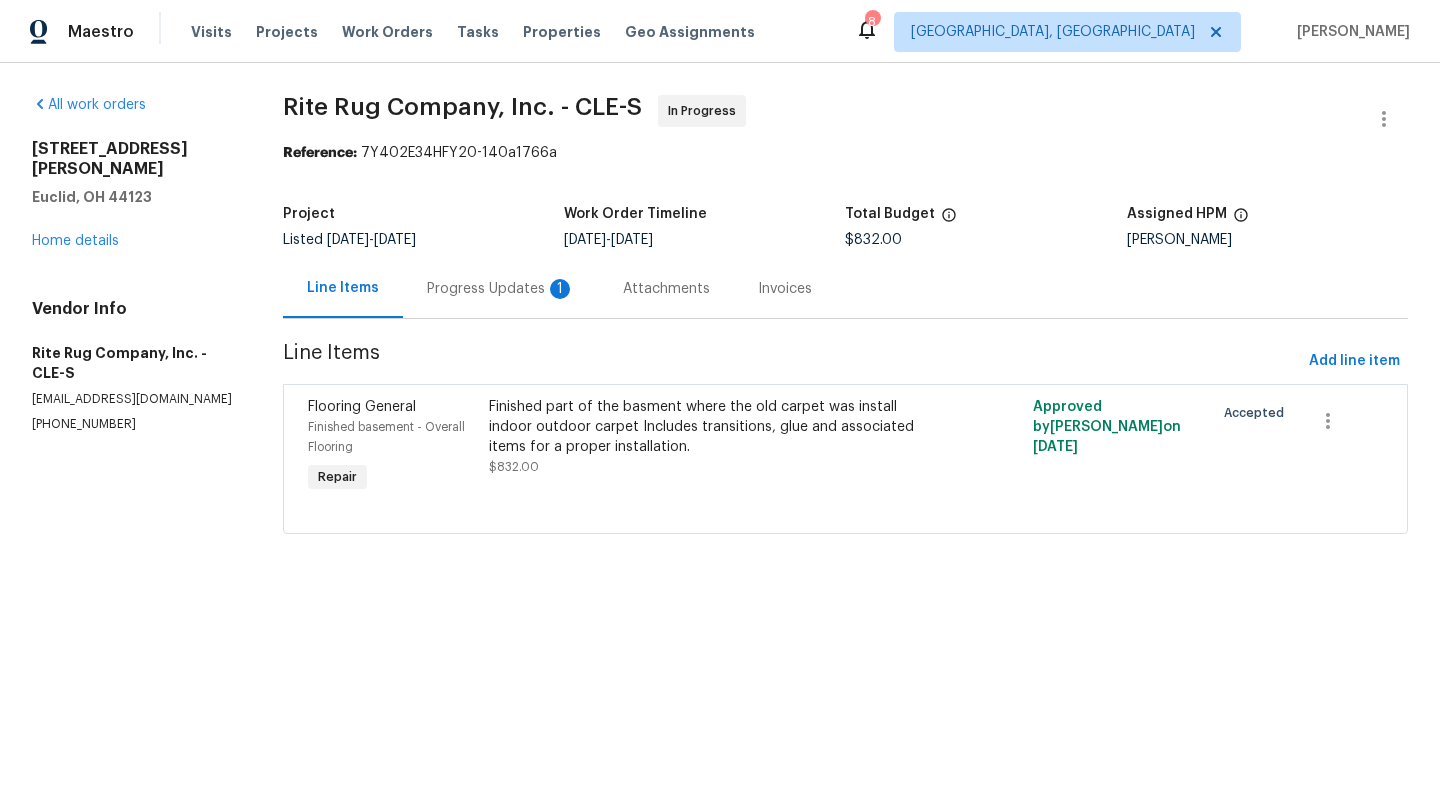 click on "Progress Updates 1" at bounding box center (501, 289) 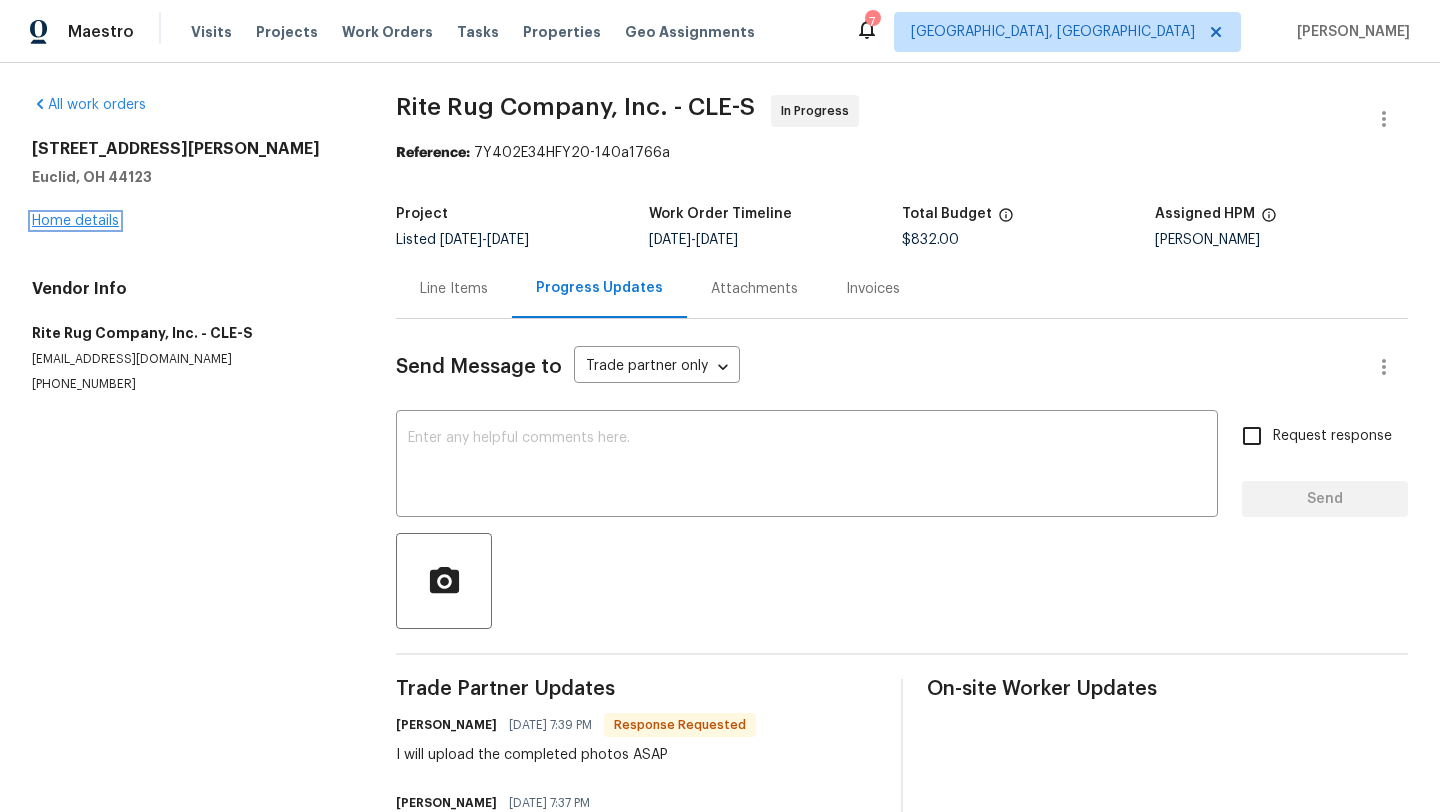 click on "Home details" at bounding box center (75, 221) 